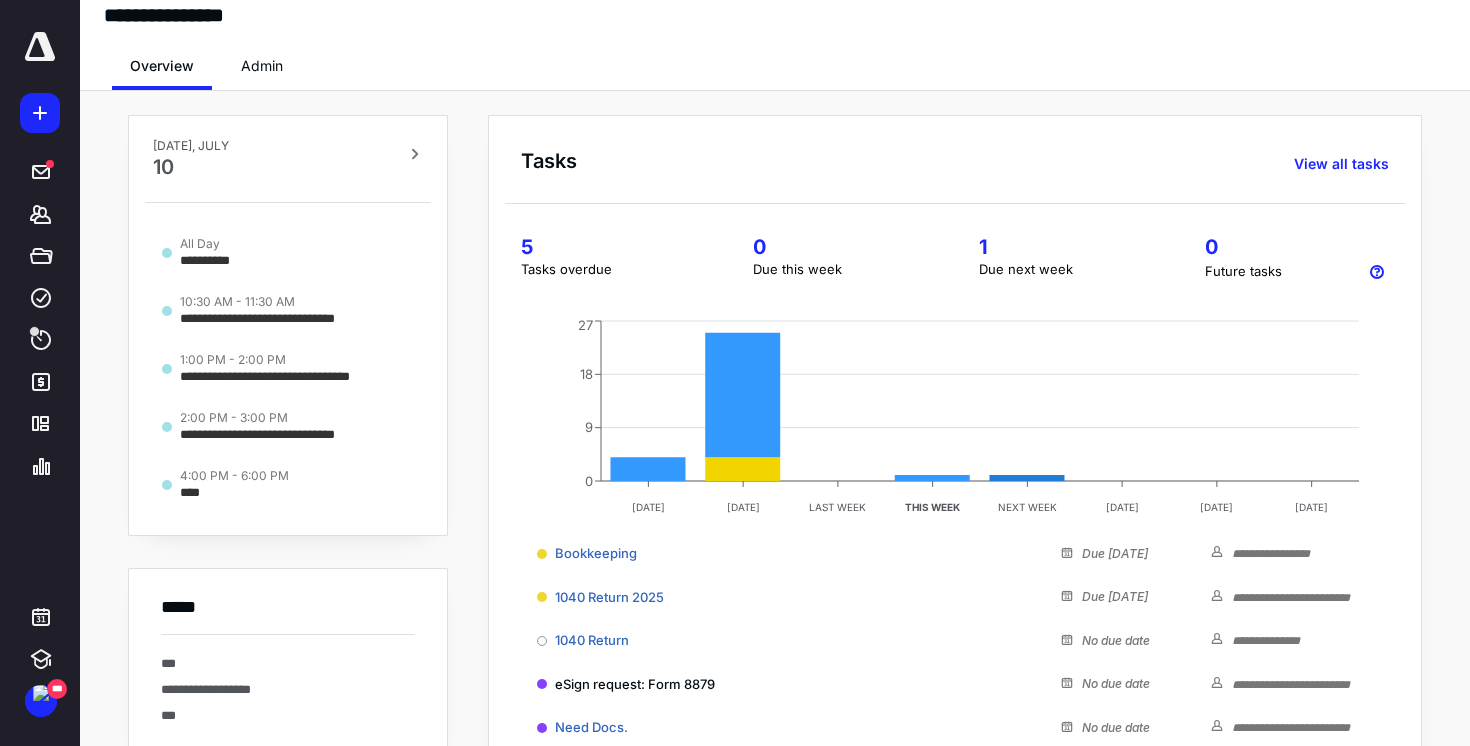 scroll, scrollTop: 0, scrollLeft: 0, axis: both 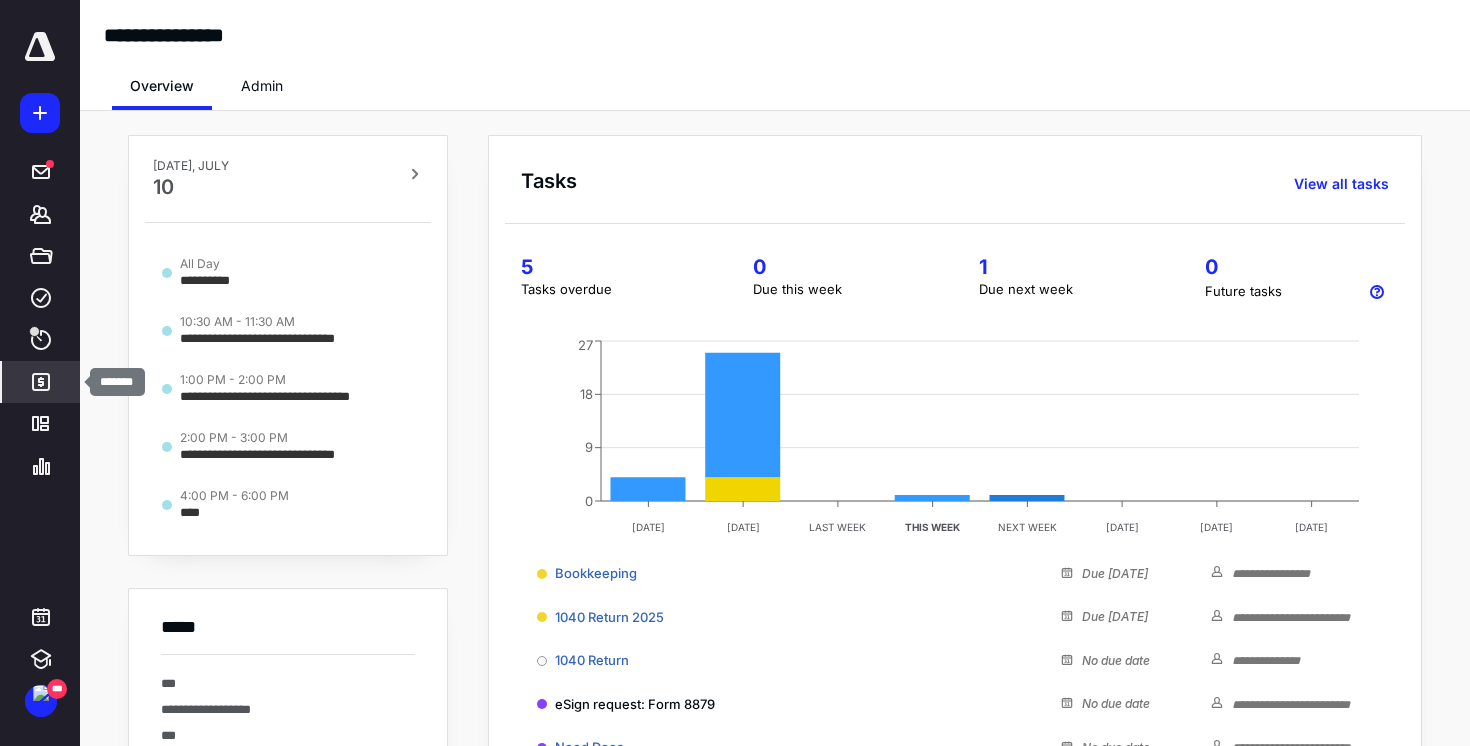 click on "*******" at bounding box center (41, 382) 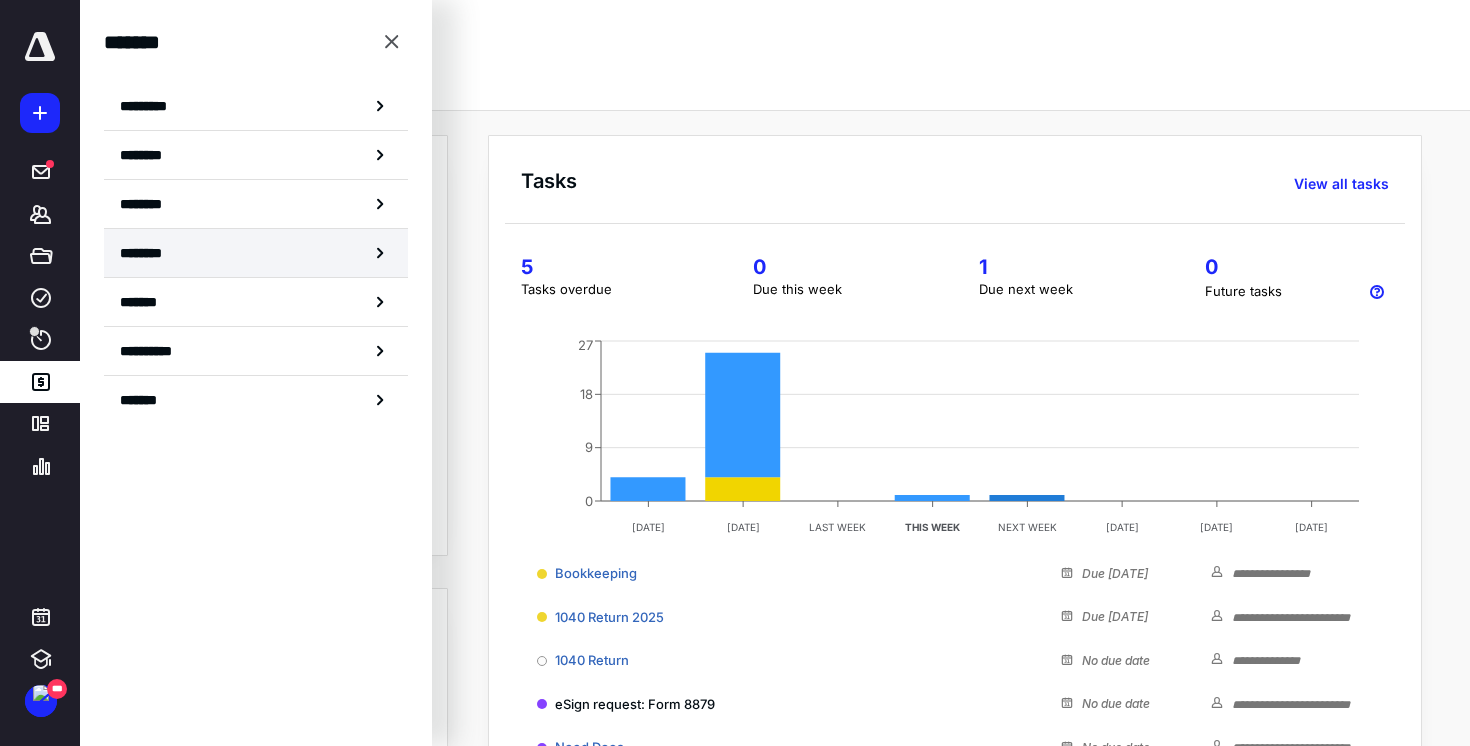 click on "********" at bounding box center [153, 253] 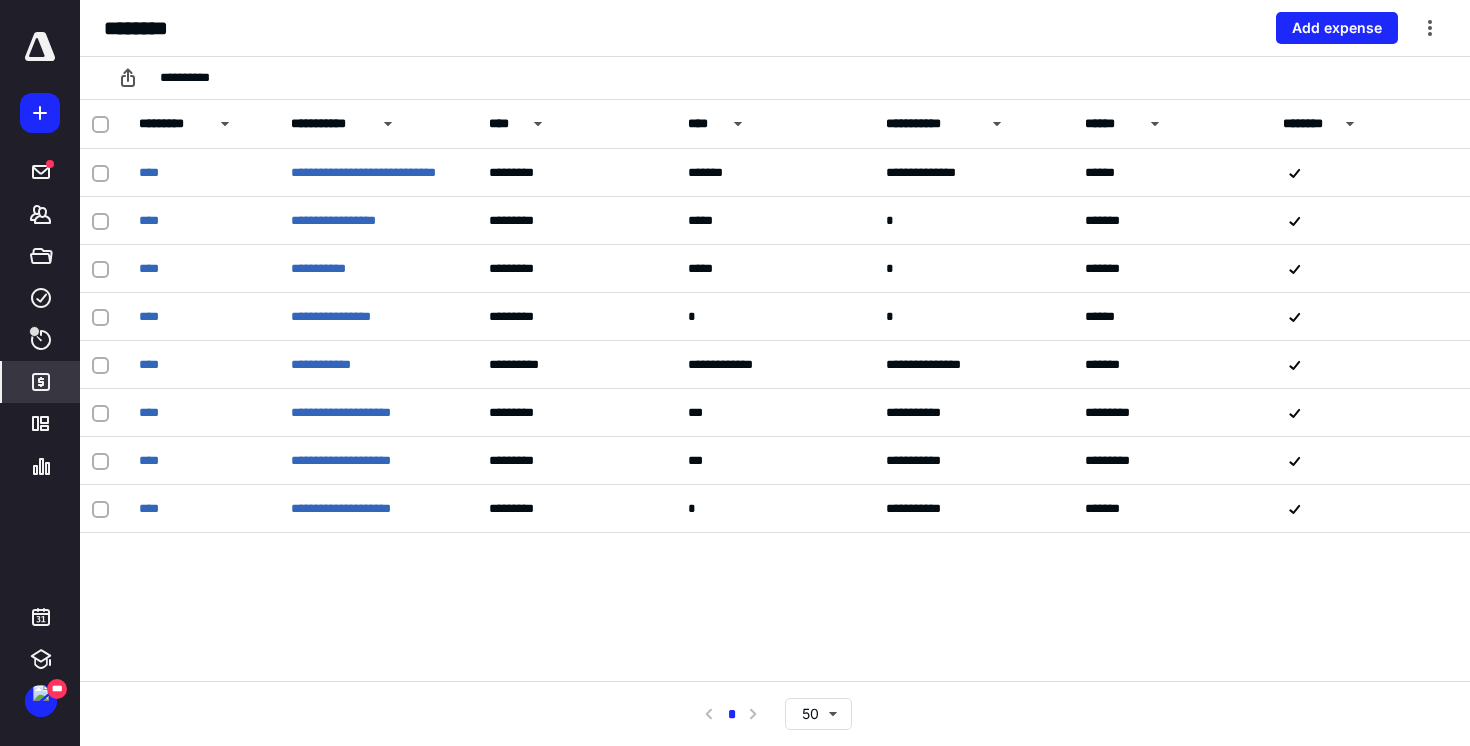 click at bounding box center (40, 47) 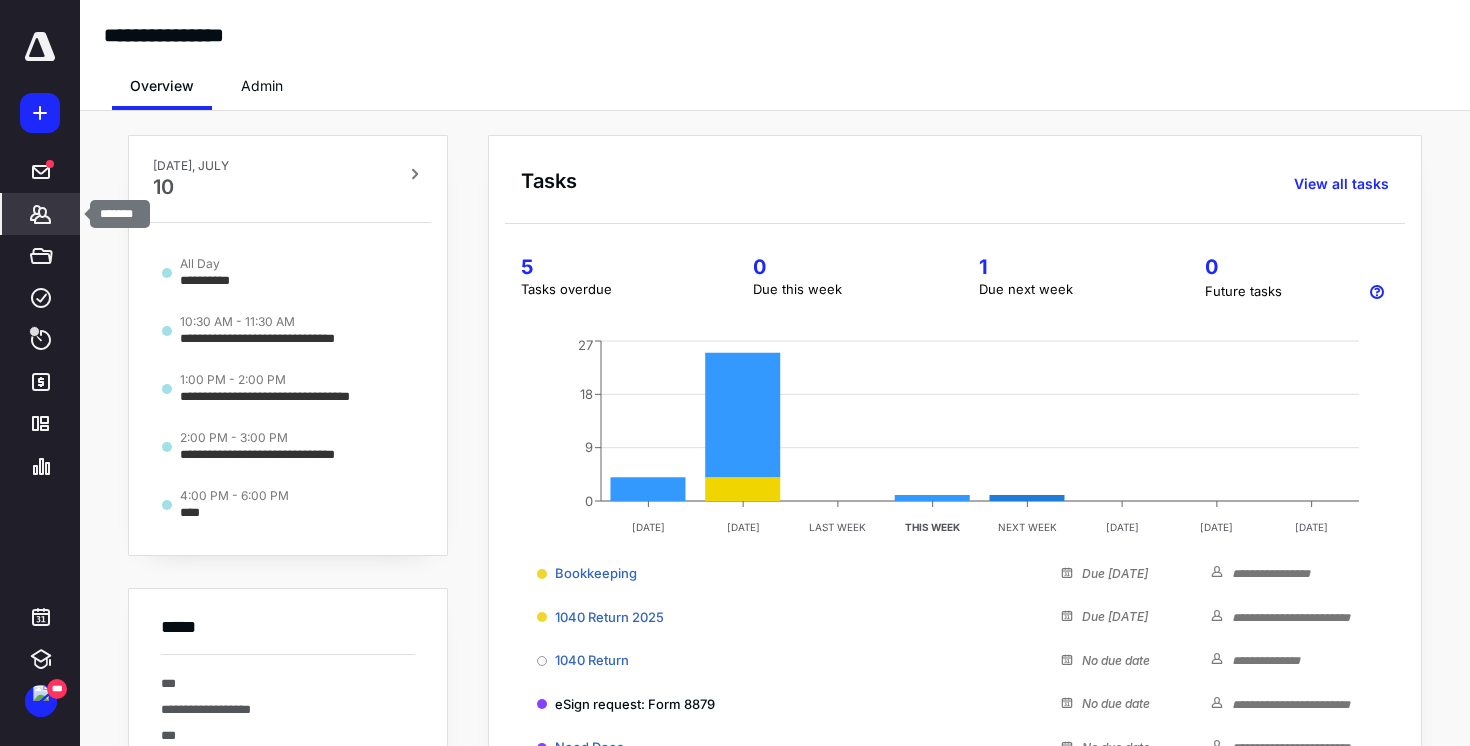click 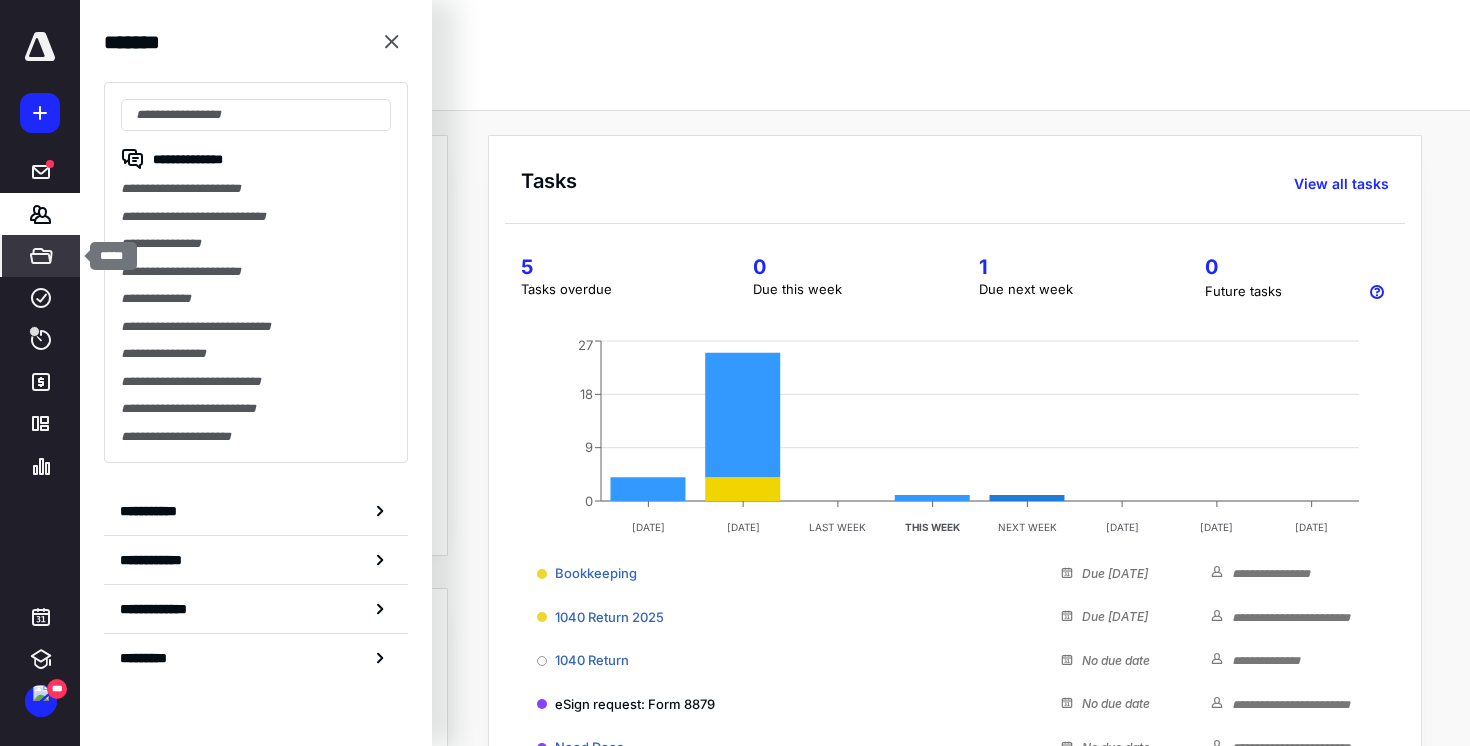 click 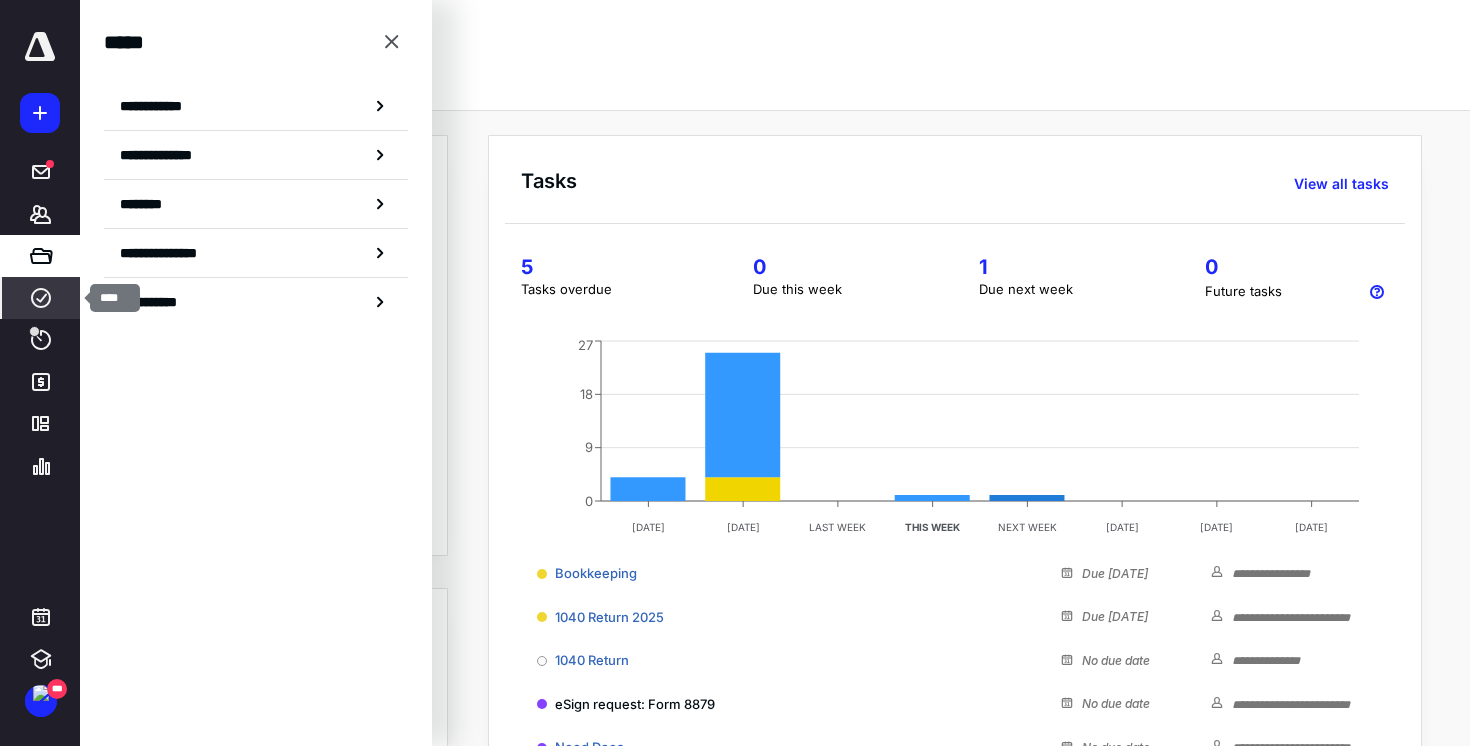 click 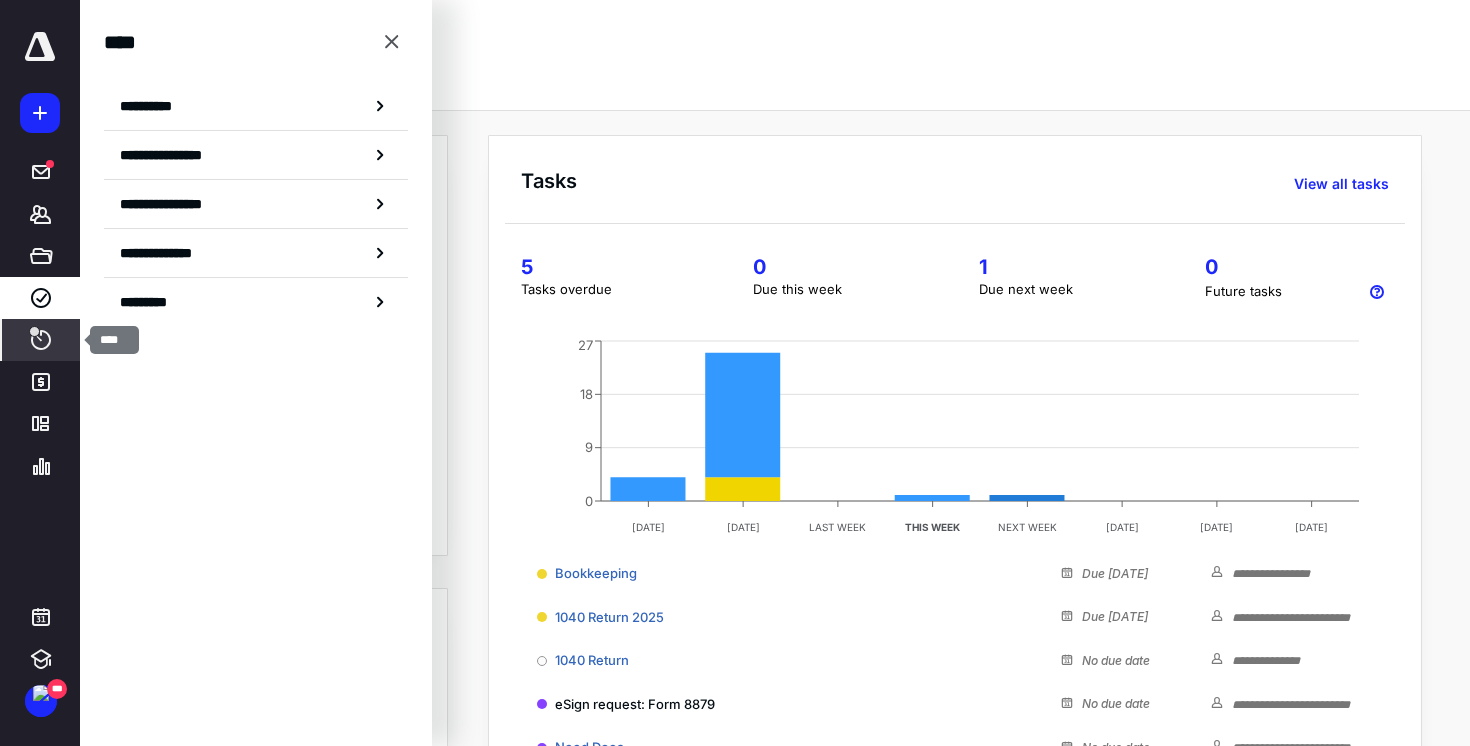 click on "****" at bounding box center [41, 340] 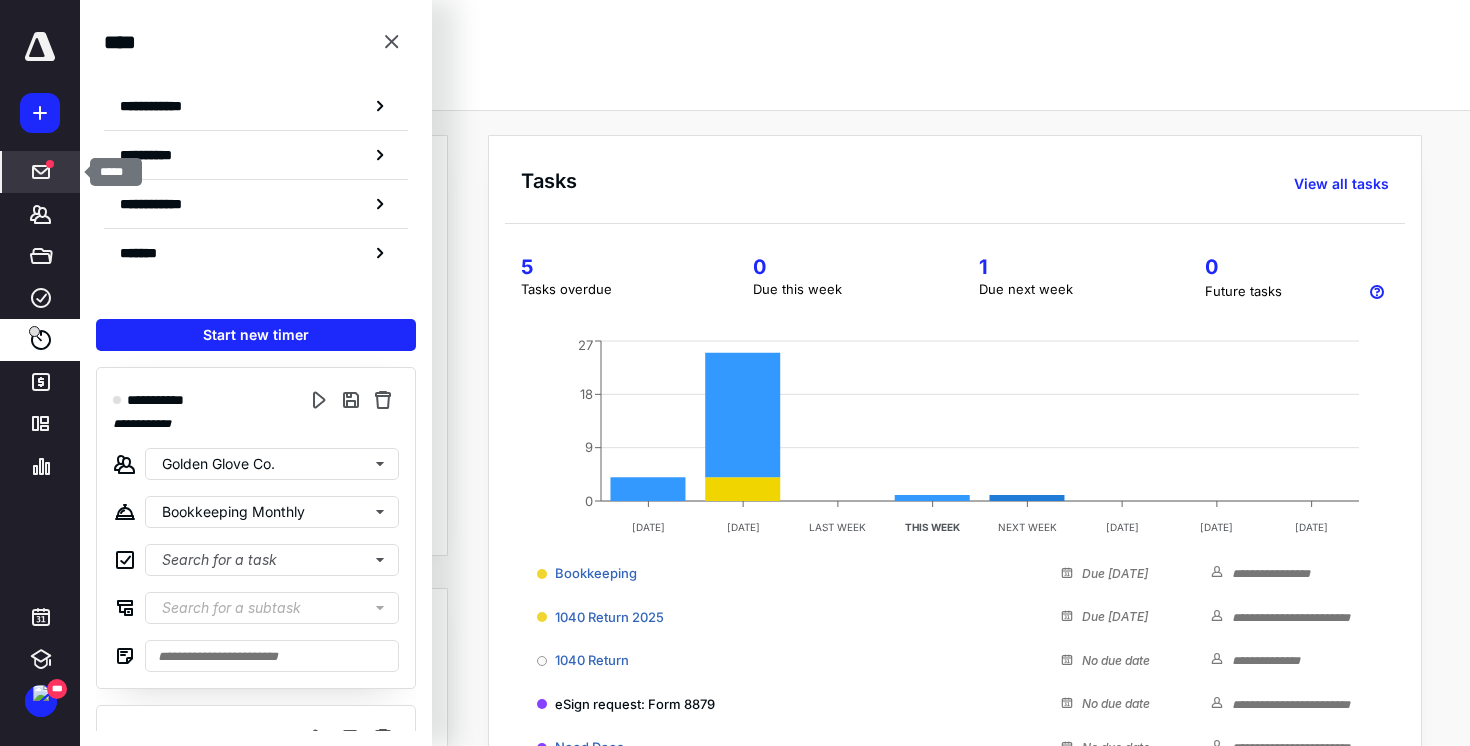 click 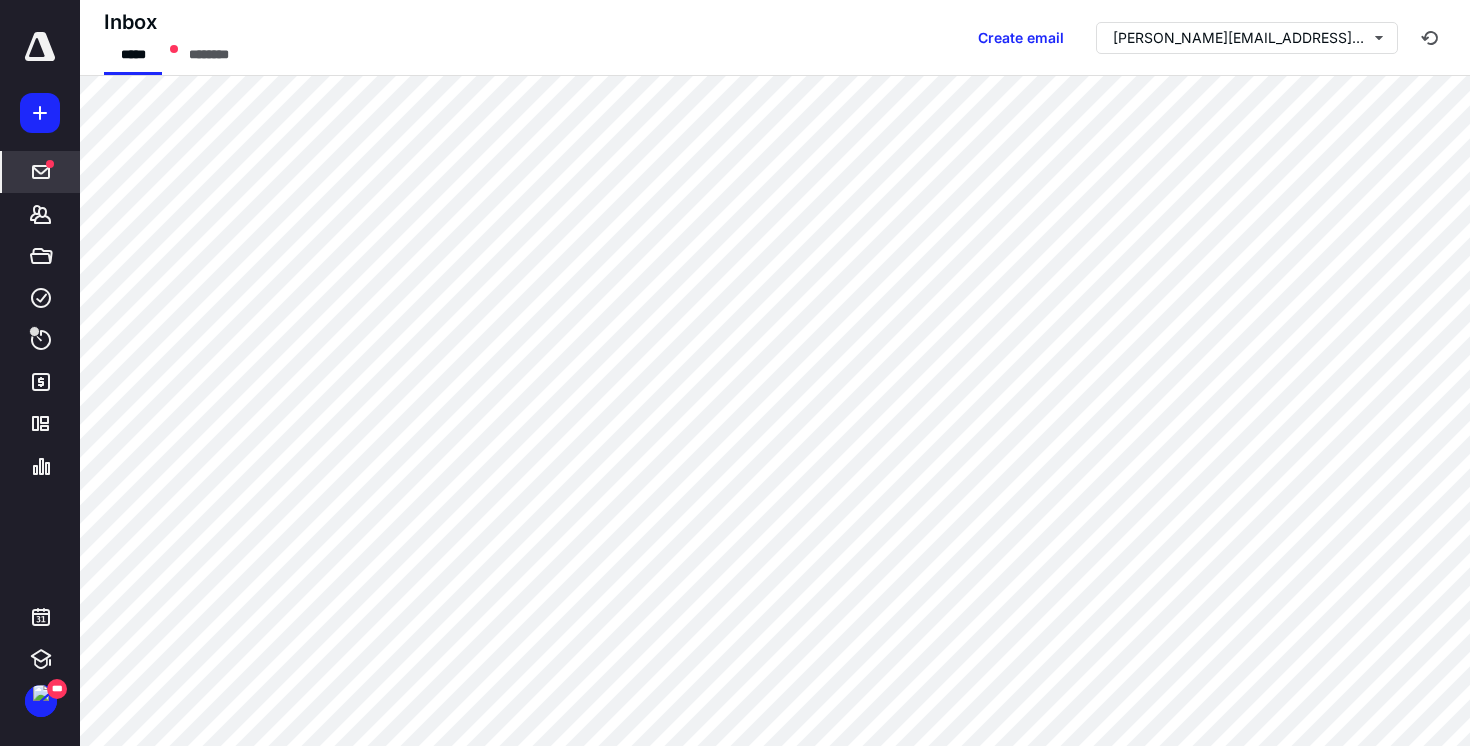 click at bounding box center (40, 47) 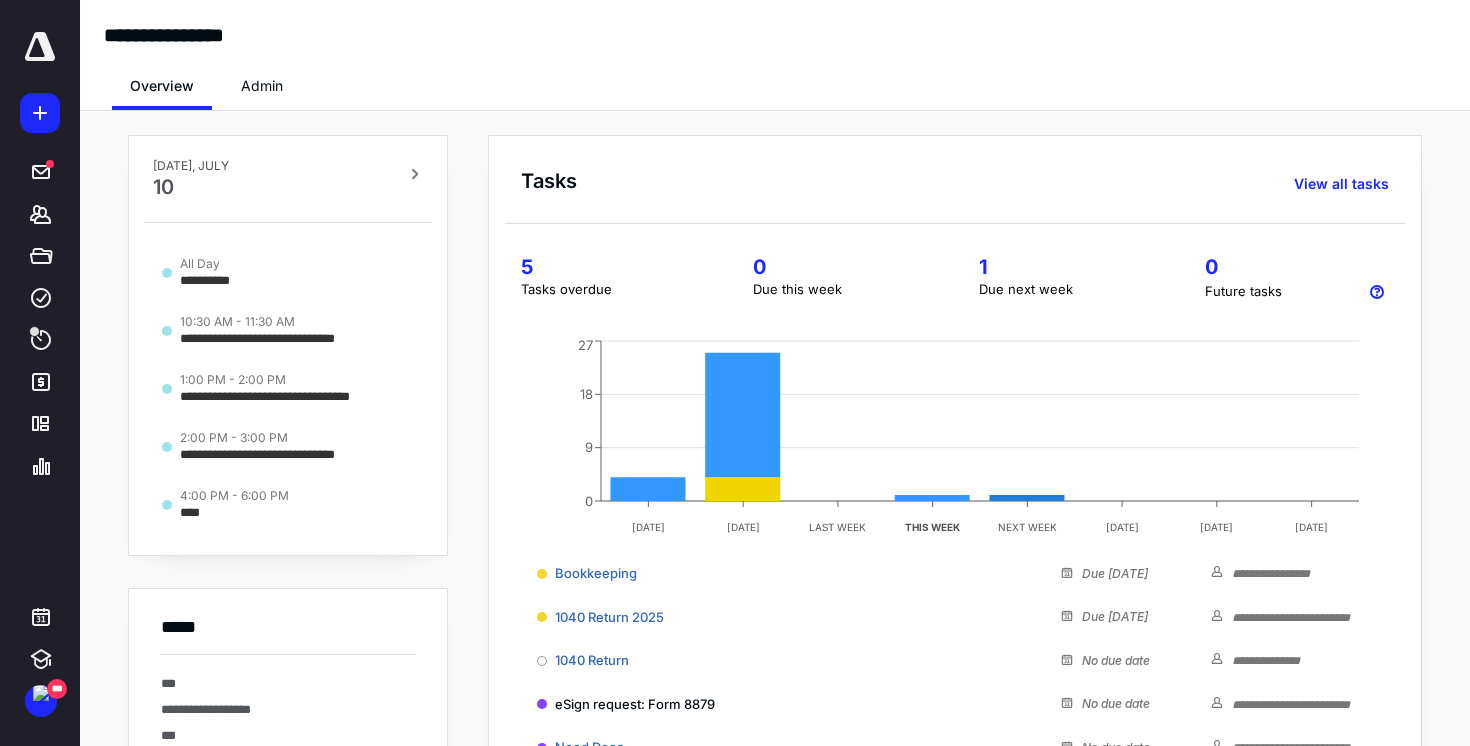 click on "Admin" at bounding box center (262, 86) 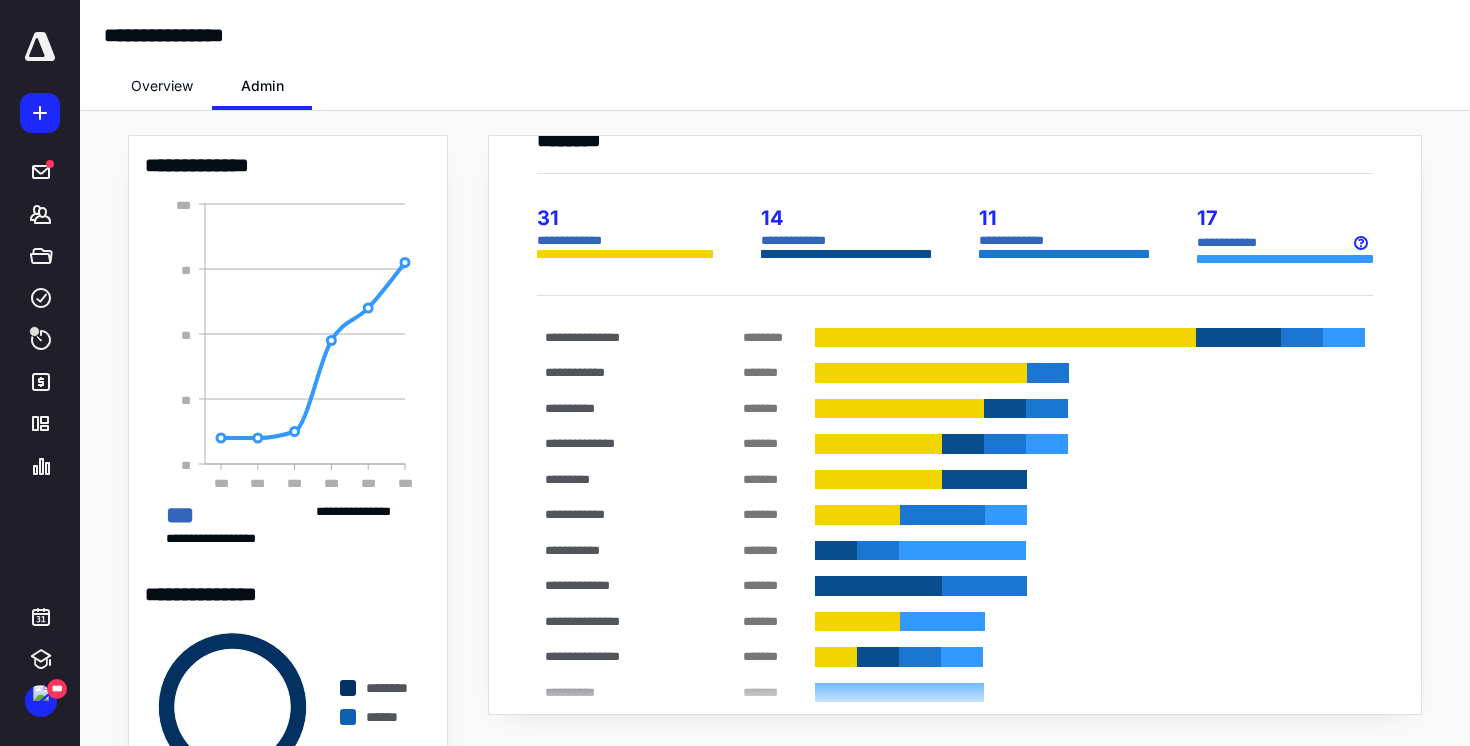 scroll, scrollTop: 28, scrollLeft: 0, axis: vertical 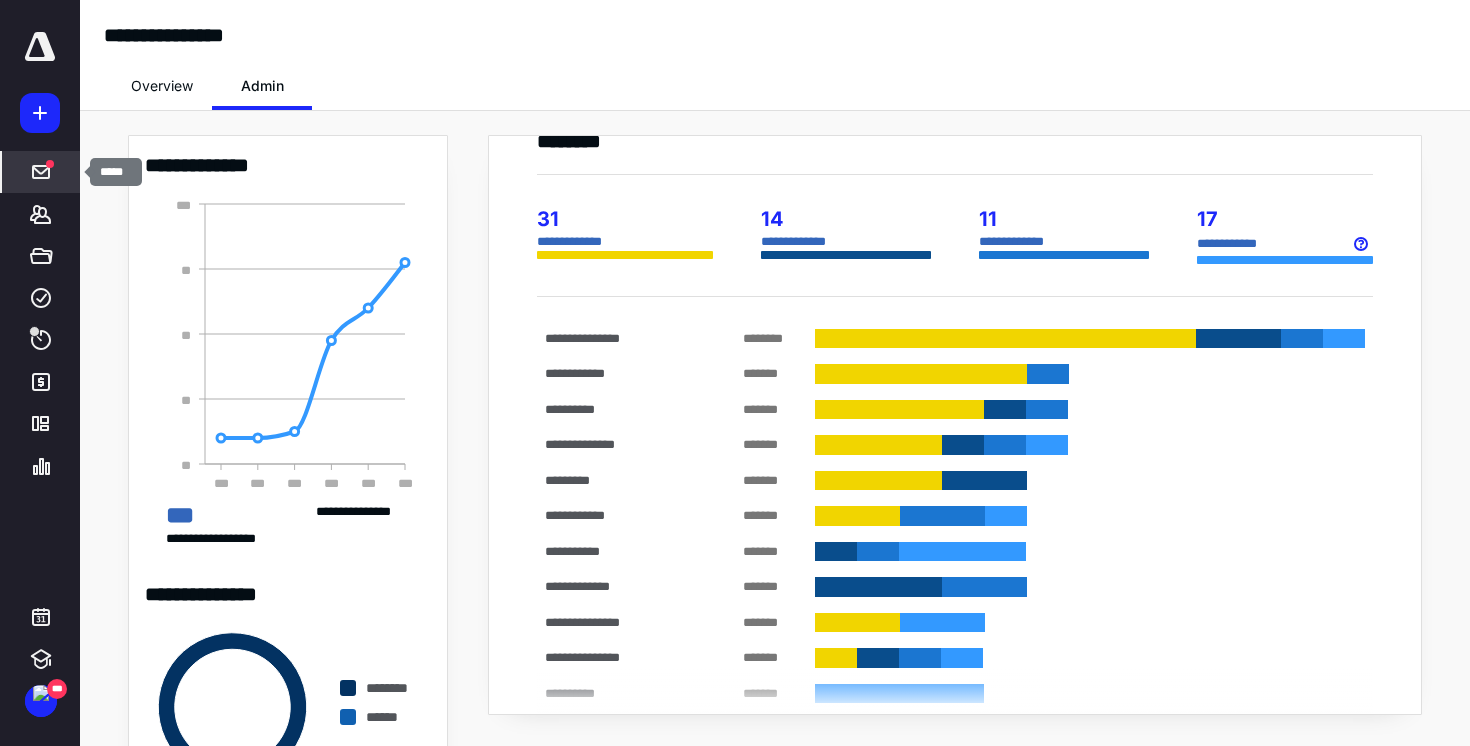 click at bounding box center (41, 172) 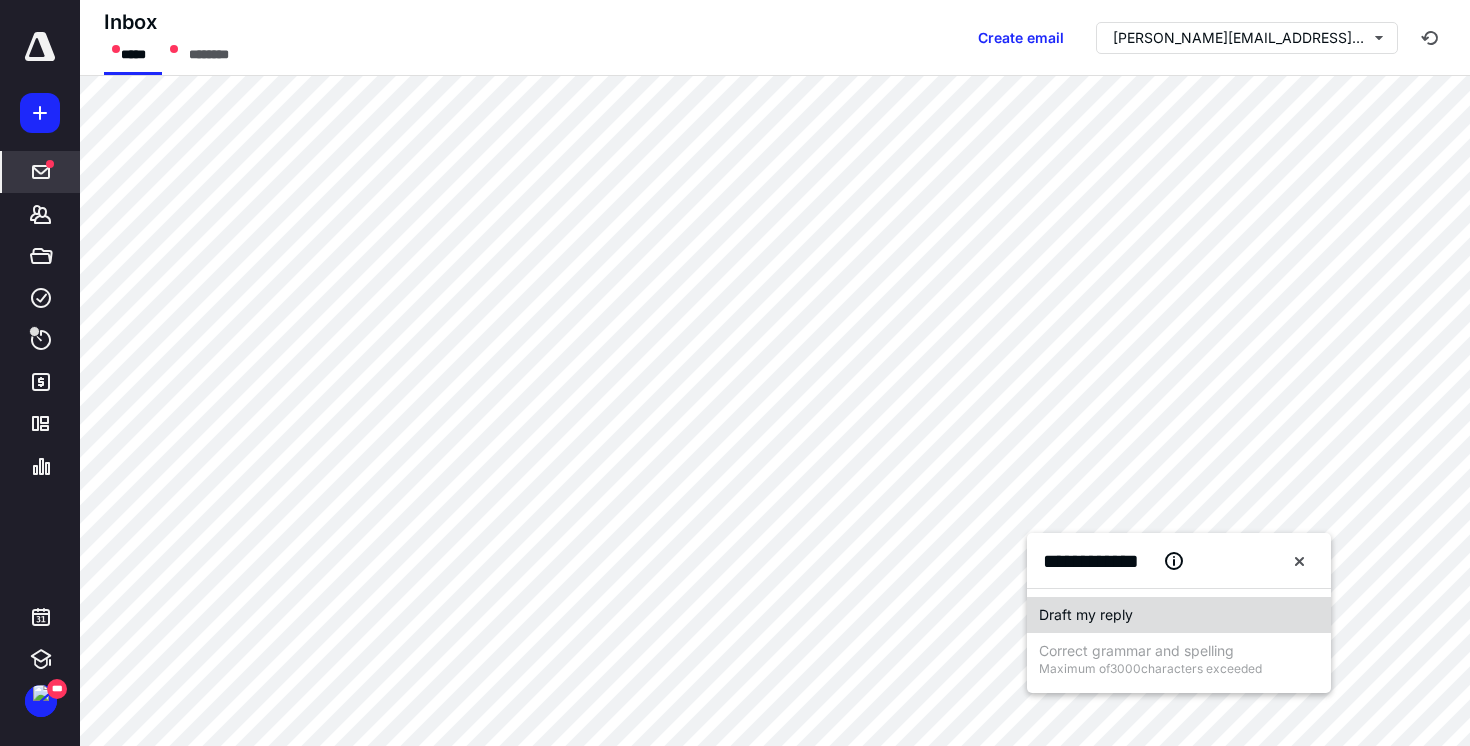 click on "Draft my reply" at bounding box center [1086, 615] 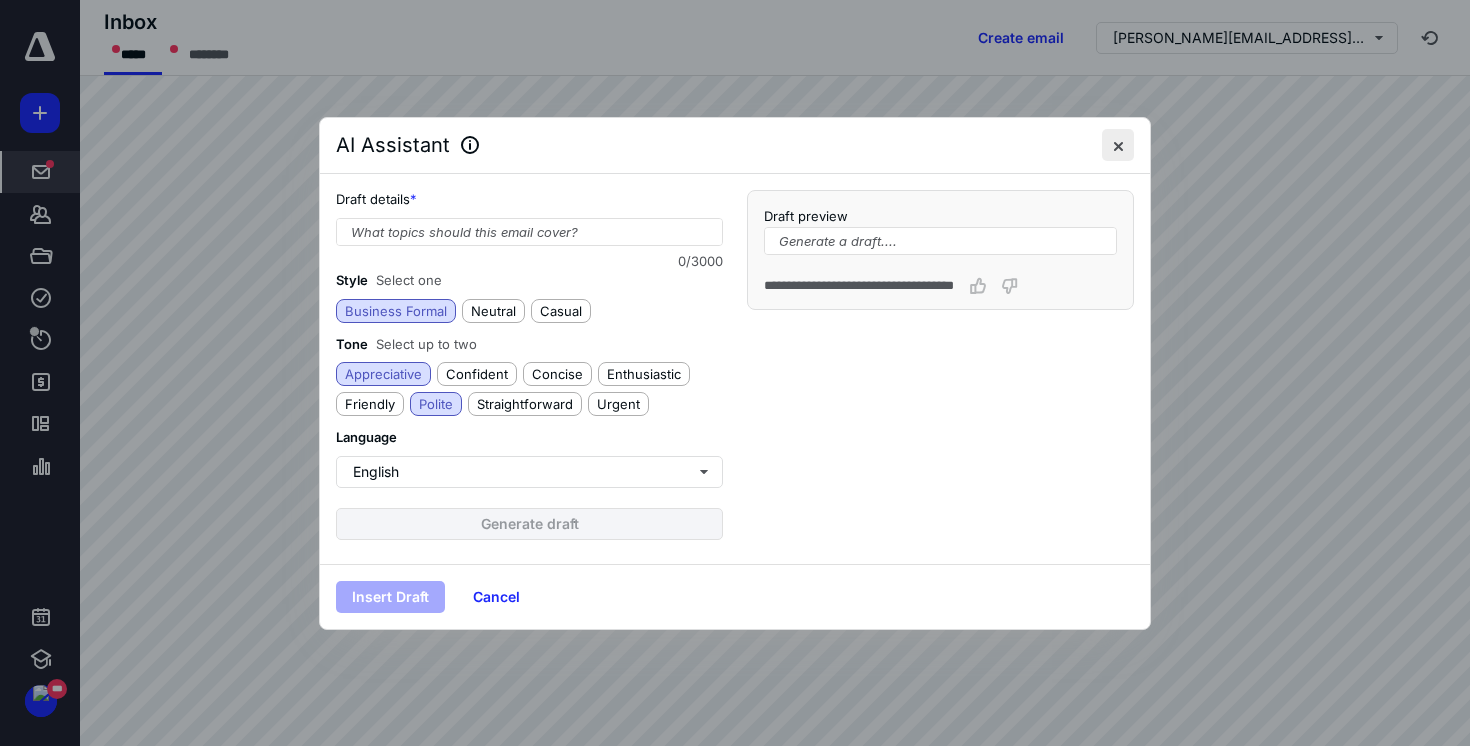 click at bounding box center [1118, 145] 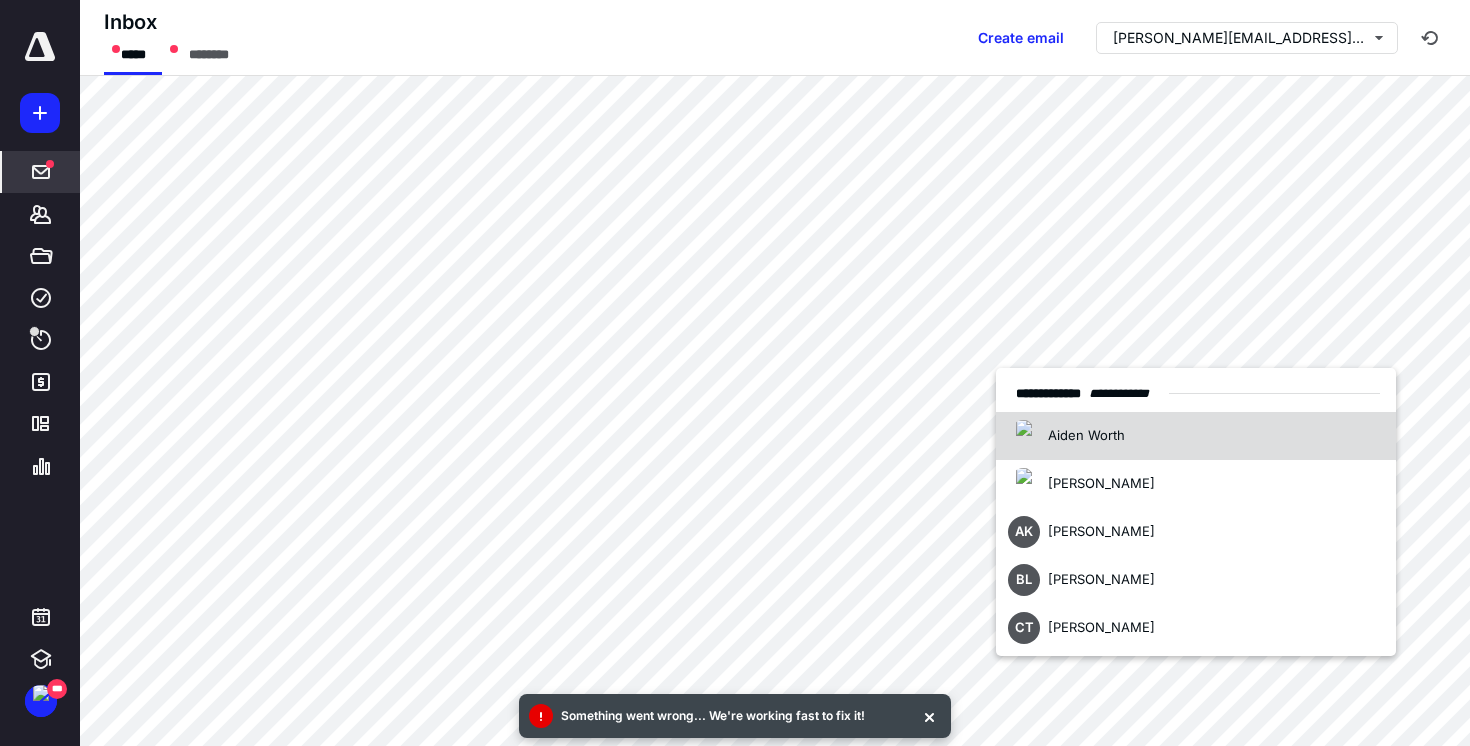 click on "Aiden Worth" at bounding box center [1196, 436] 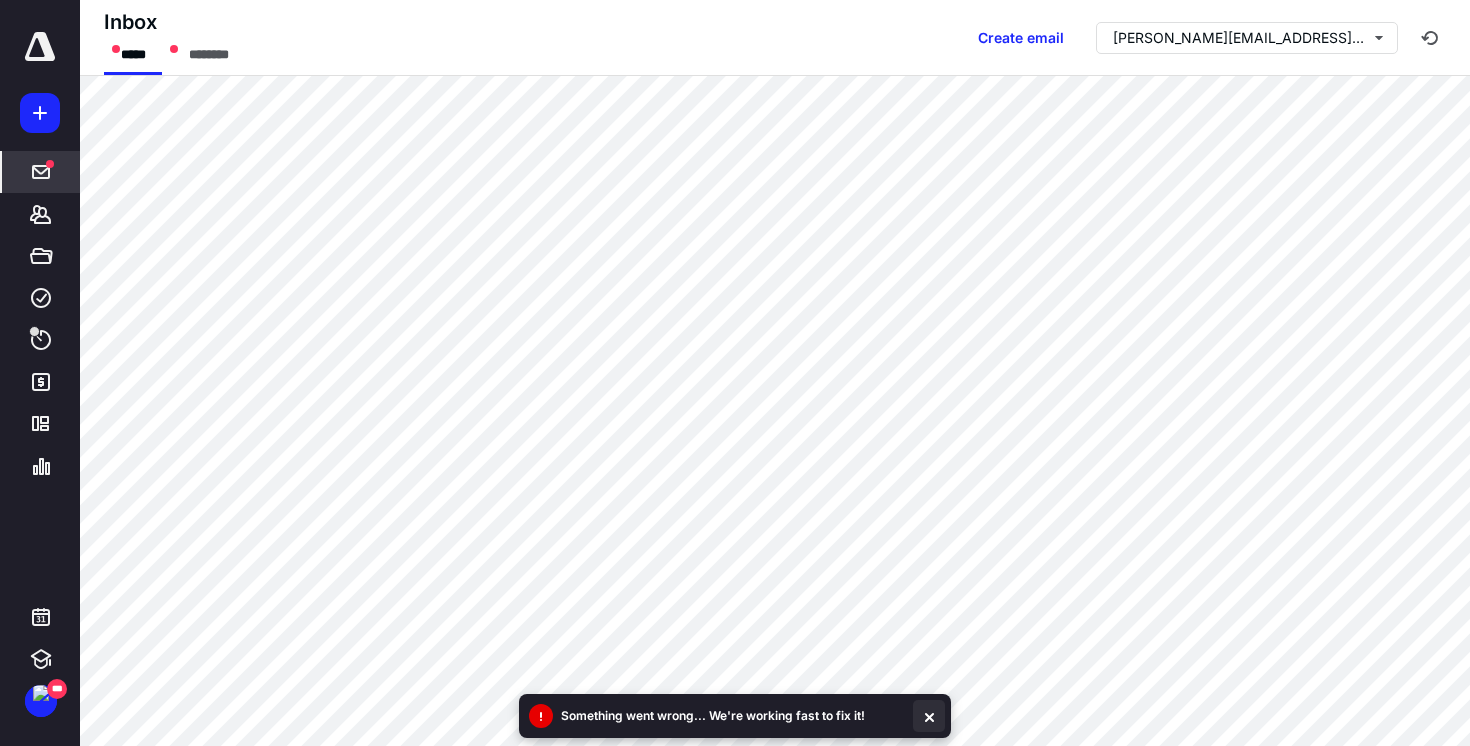 click at bounding box center (929, 716) 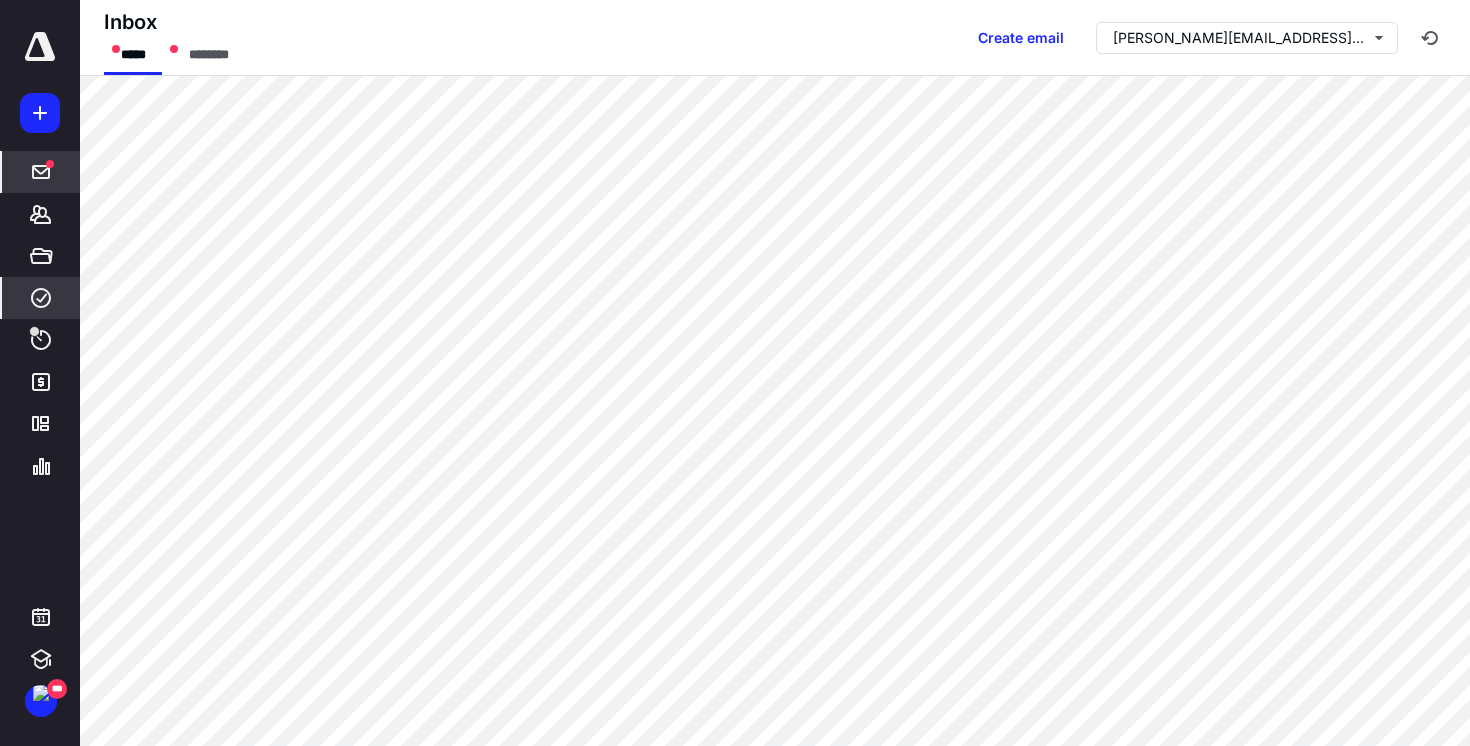 click 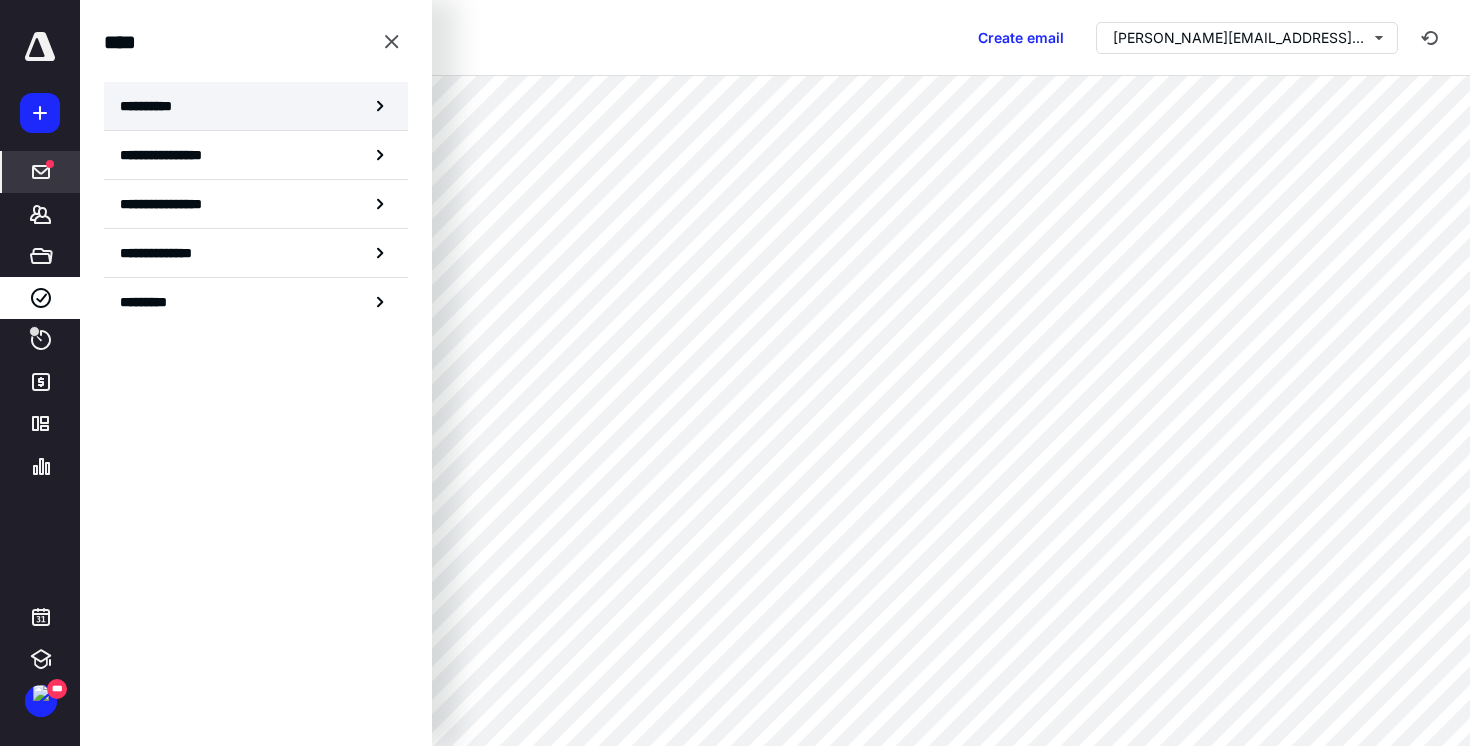 click on "**********" at bounding box center (256, 106) 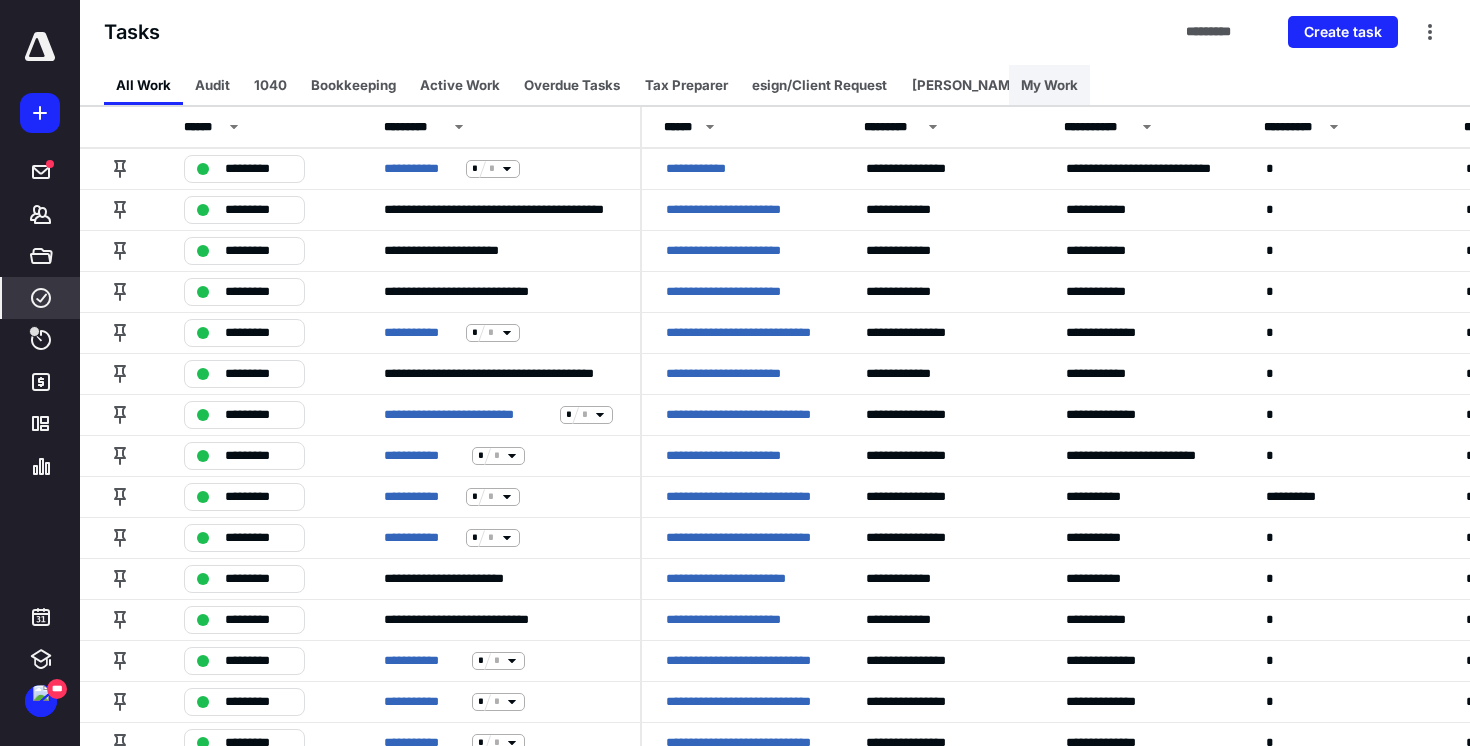 click on "My Work" at bounding box center (1049, 85) 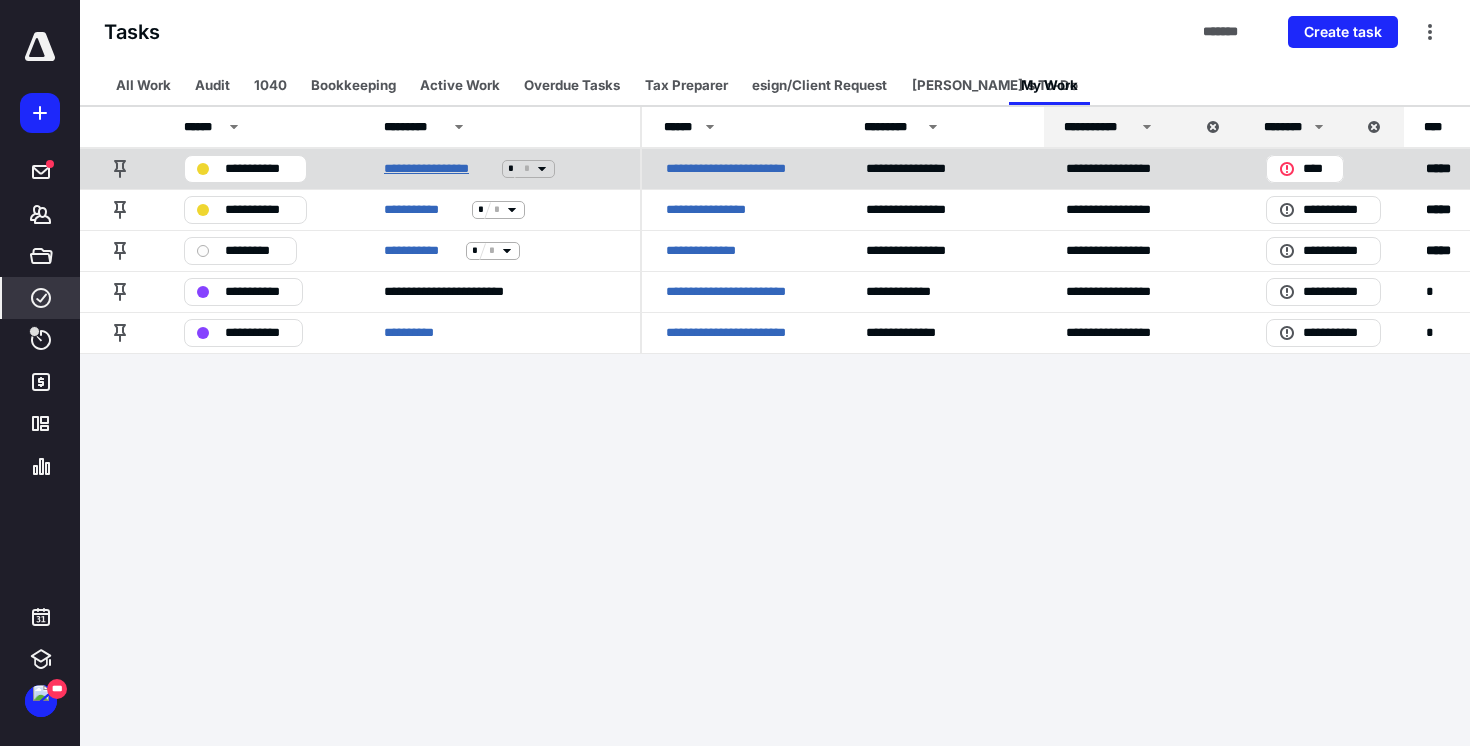 click on "**********" at bounding box center [439, 169] 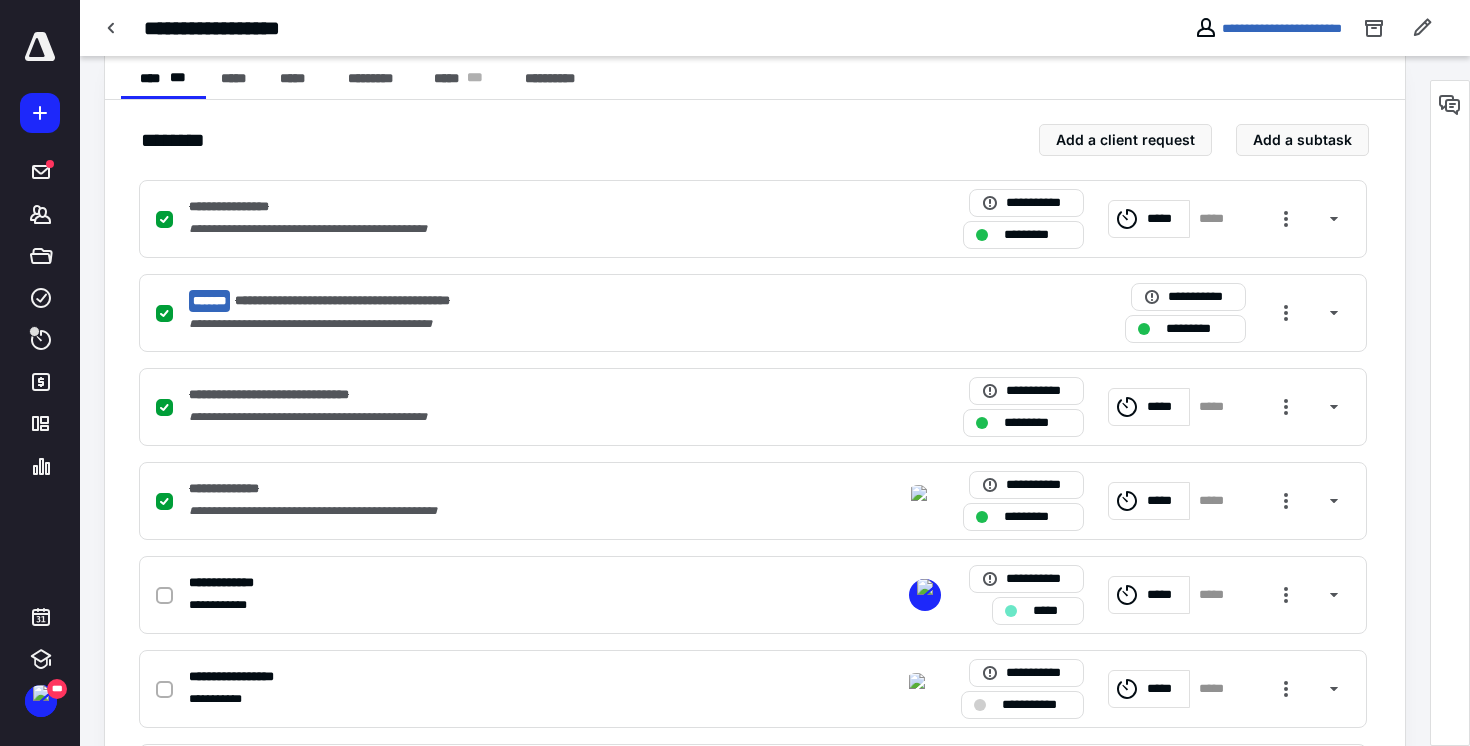 scroll, scrollTop: 403, scrollLeft: 0, axis: vertical 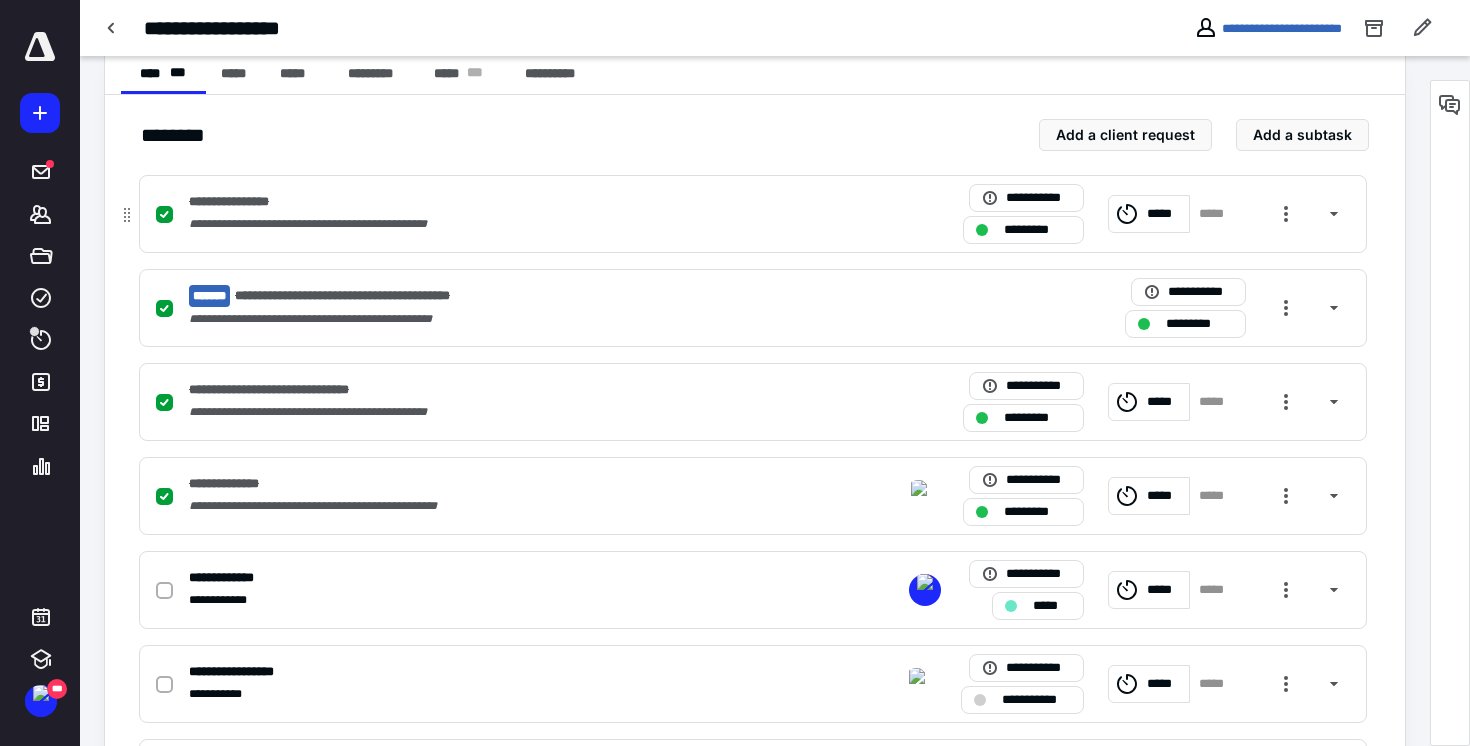 click on "**********" at bounding box center [490, 224] 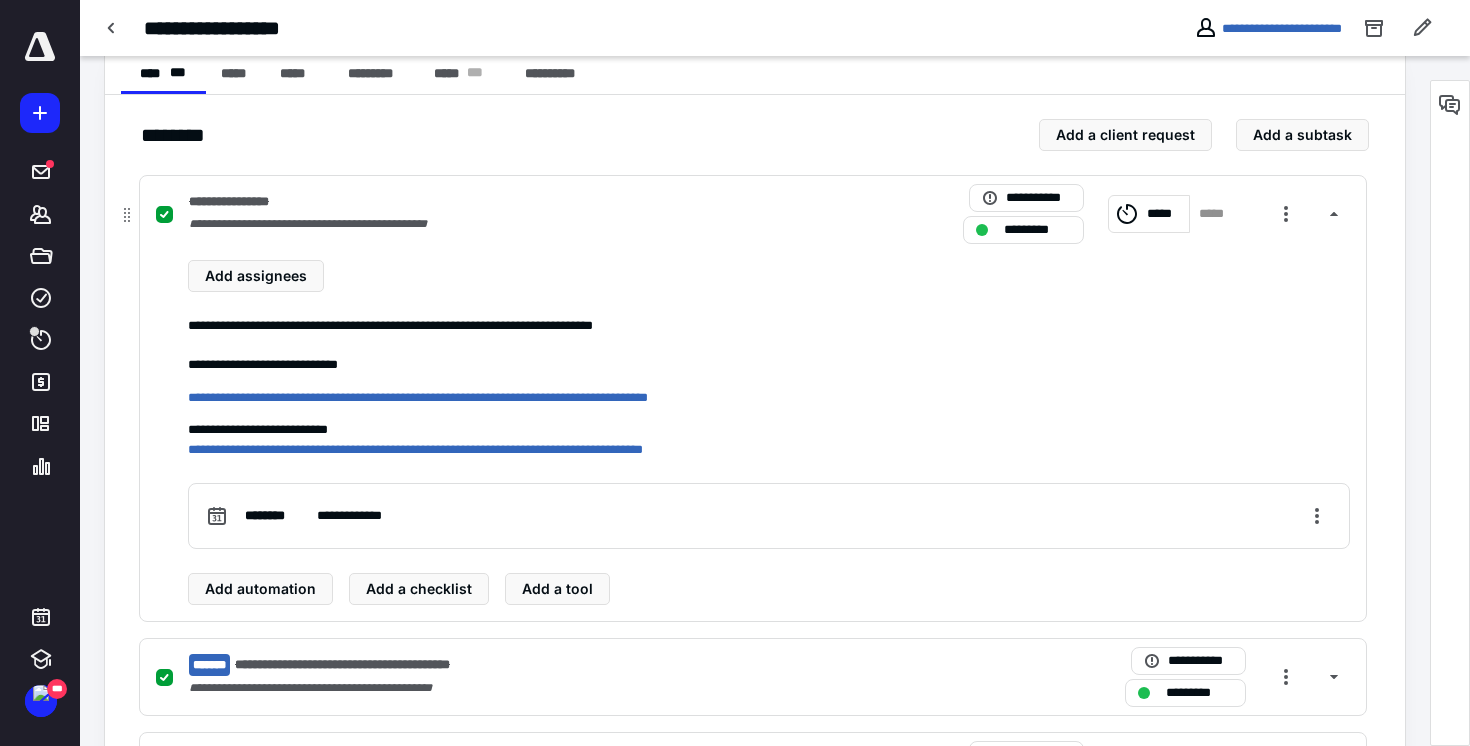 click on "**********" at bounding box center [490, 224] 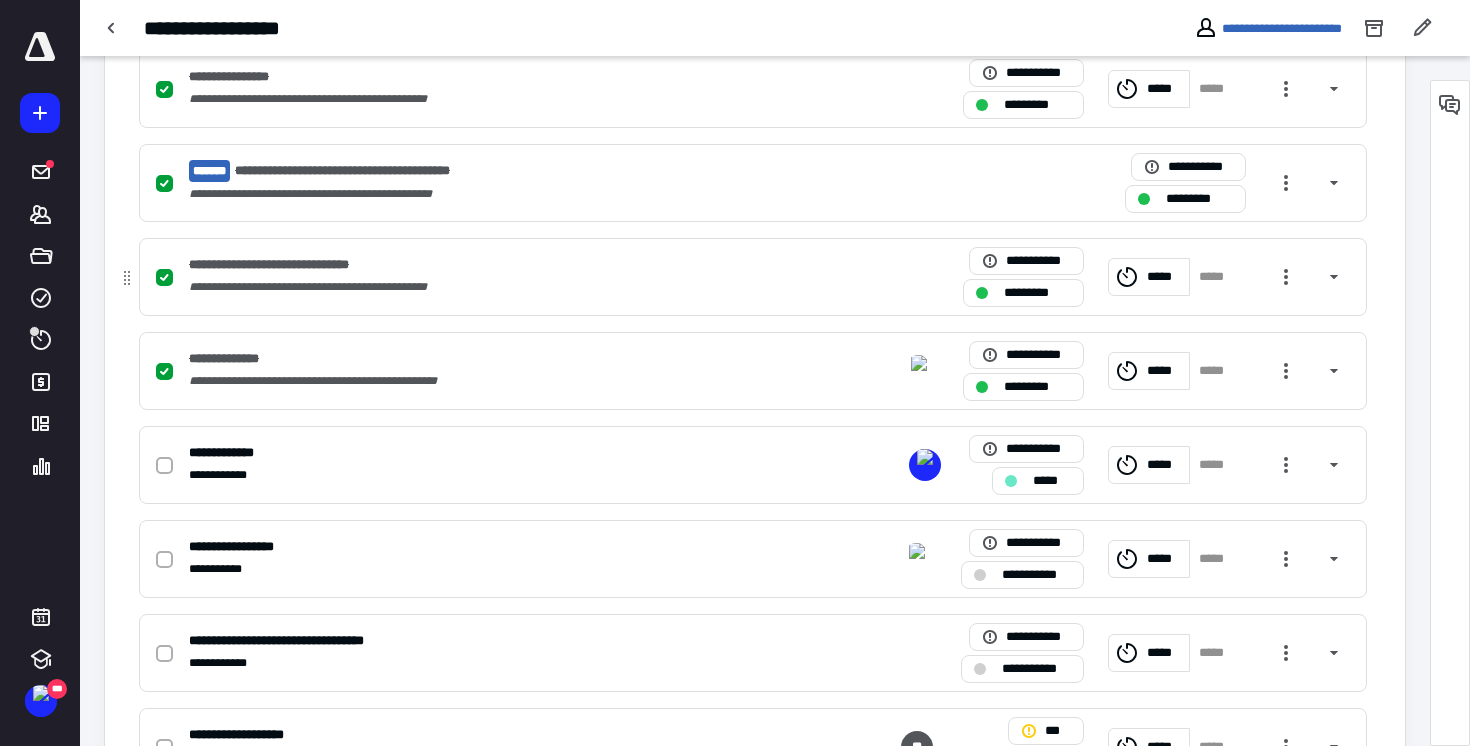 scroll, scrollTop: 532, scrollLeft: 0, axis: vertical 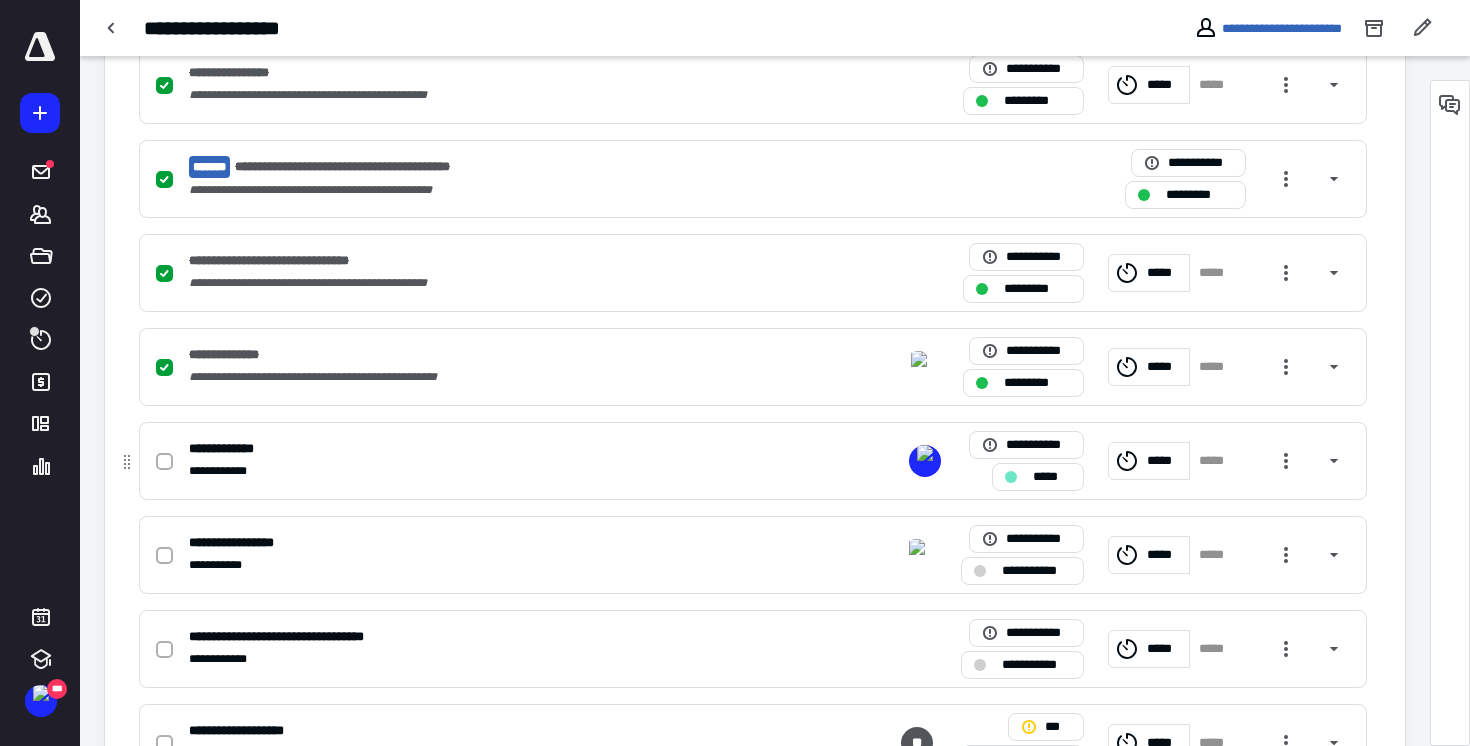 click on "*****" at bounding box center [1165, 461] 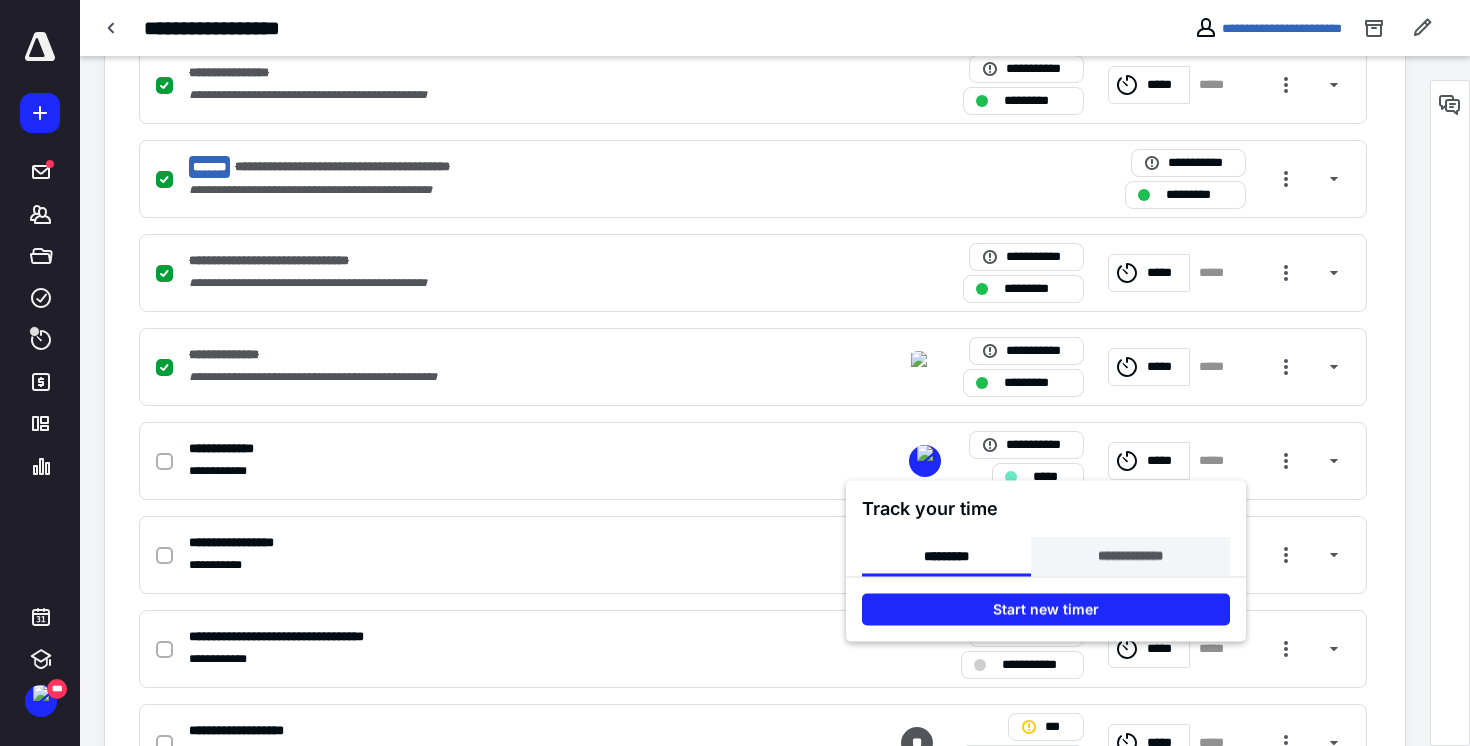 click on "**********" at bounding box center (1130, 557) 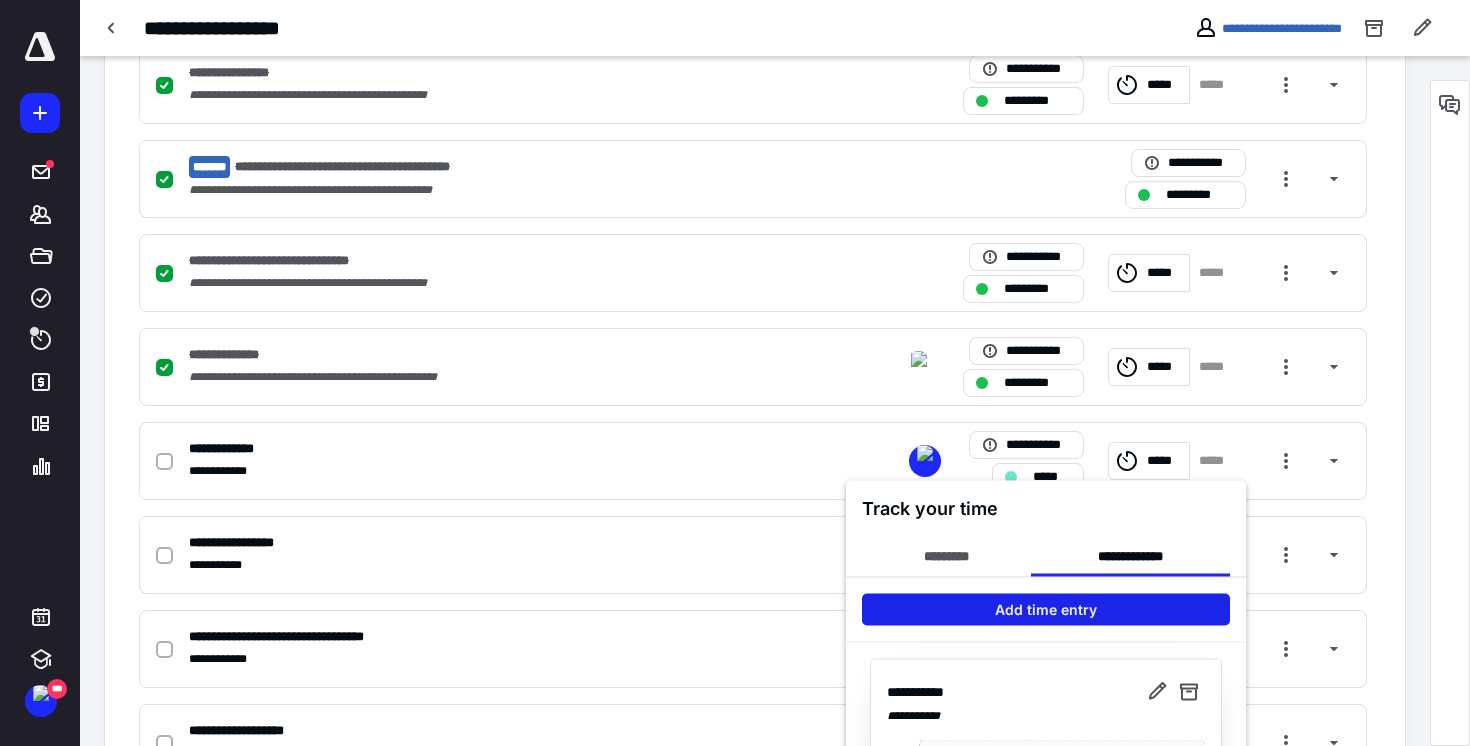click on "Add time entry" at bounding box center (1046, 610) 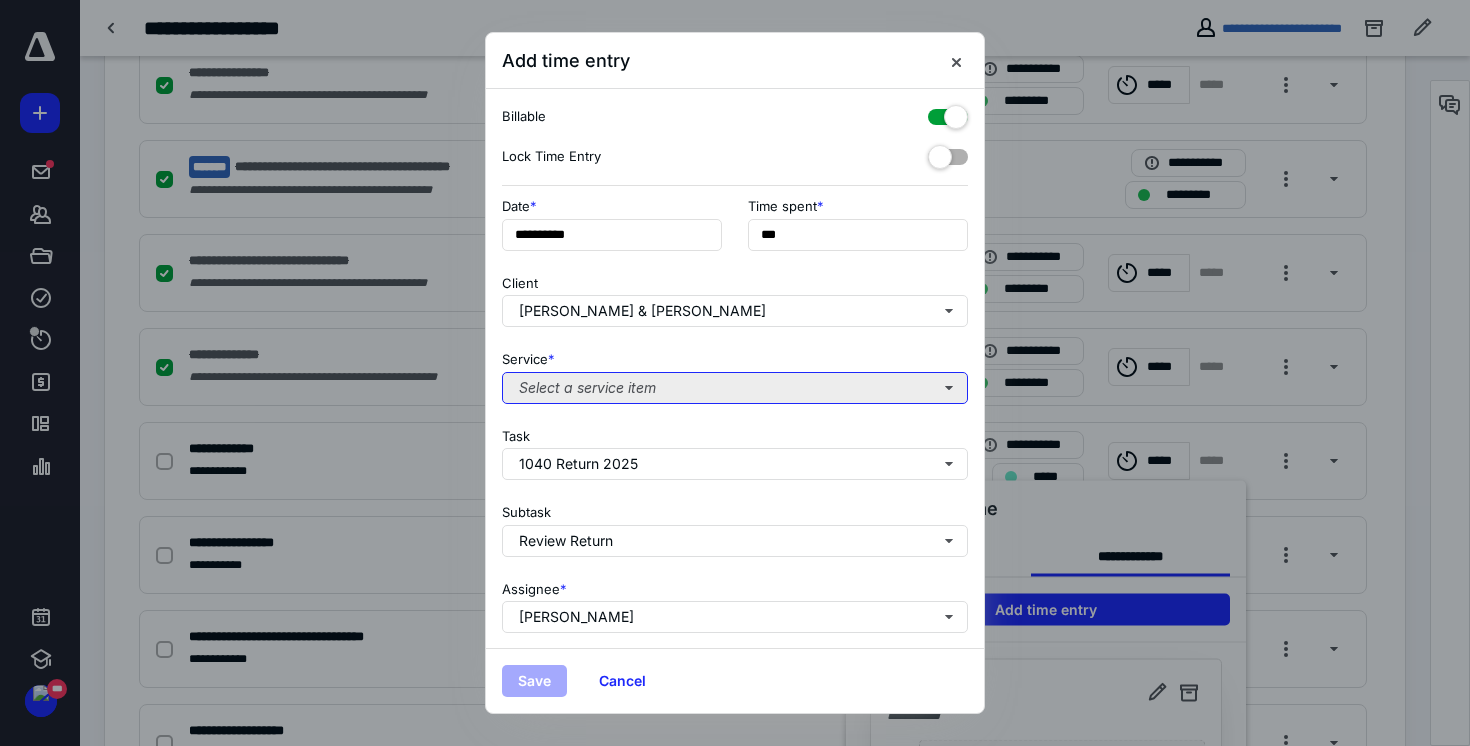click on "Select a service item" at bounding box center (735, 388) 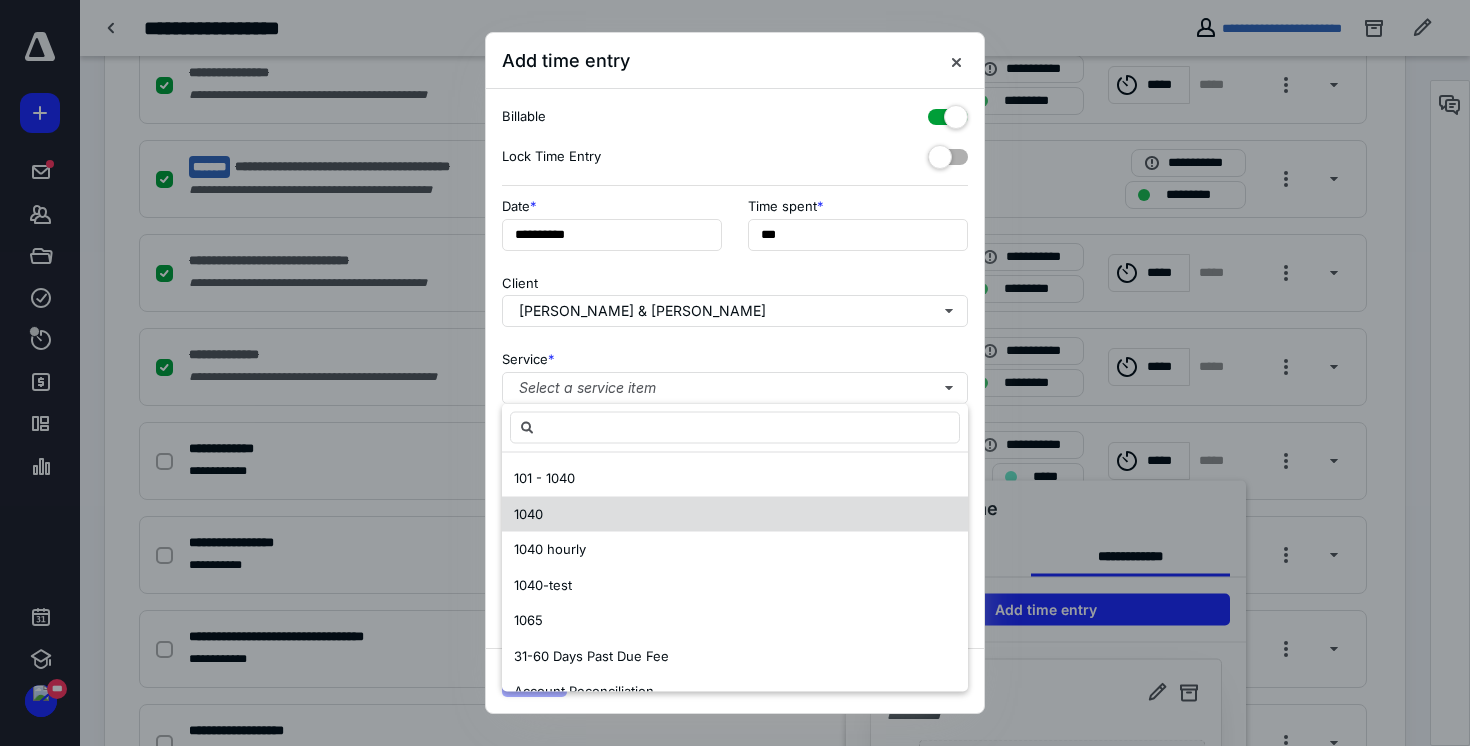 click on "1040" at bounding box center [735, 514] 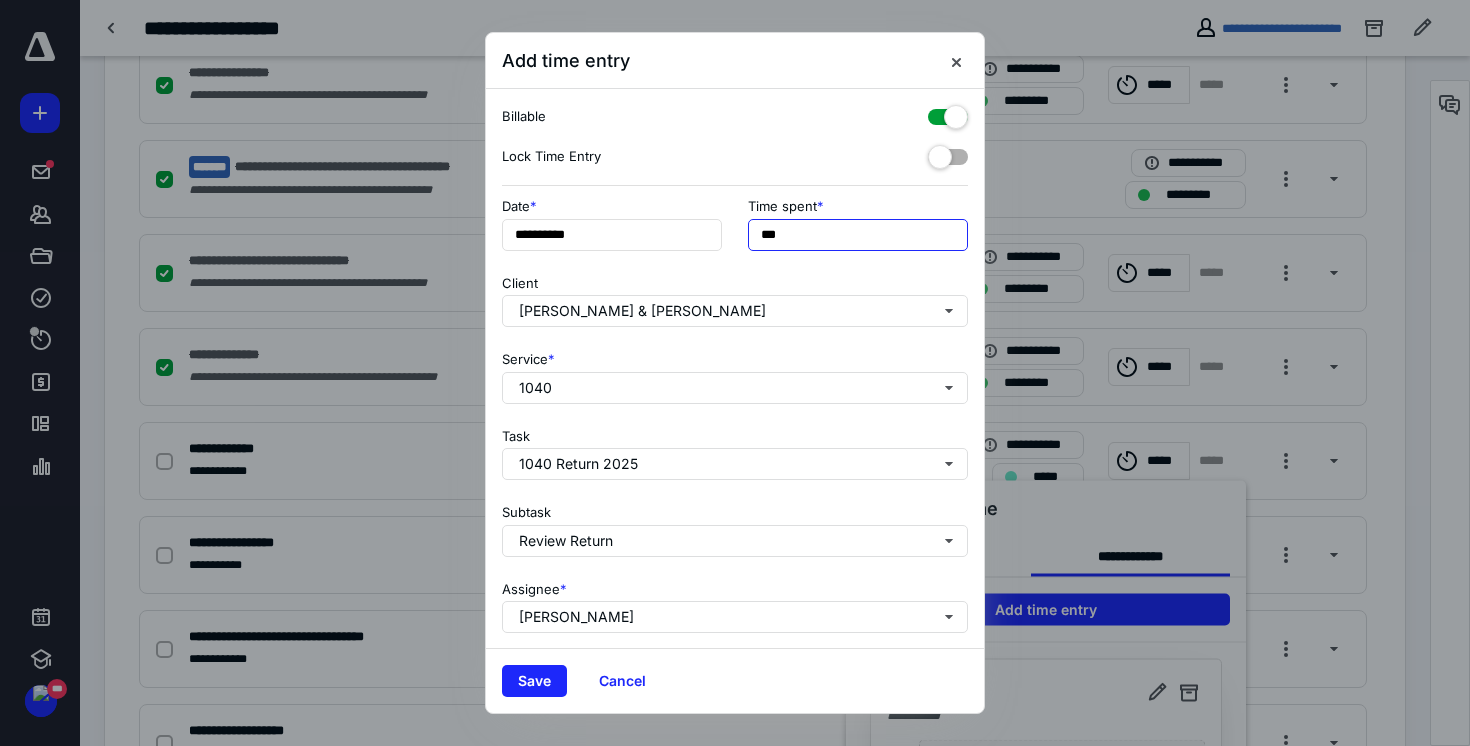 click on "***" at bounding box center (858, 235) 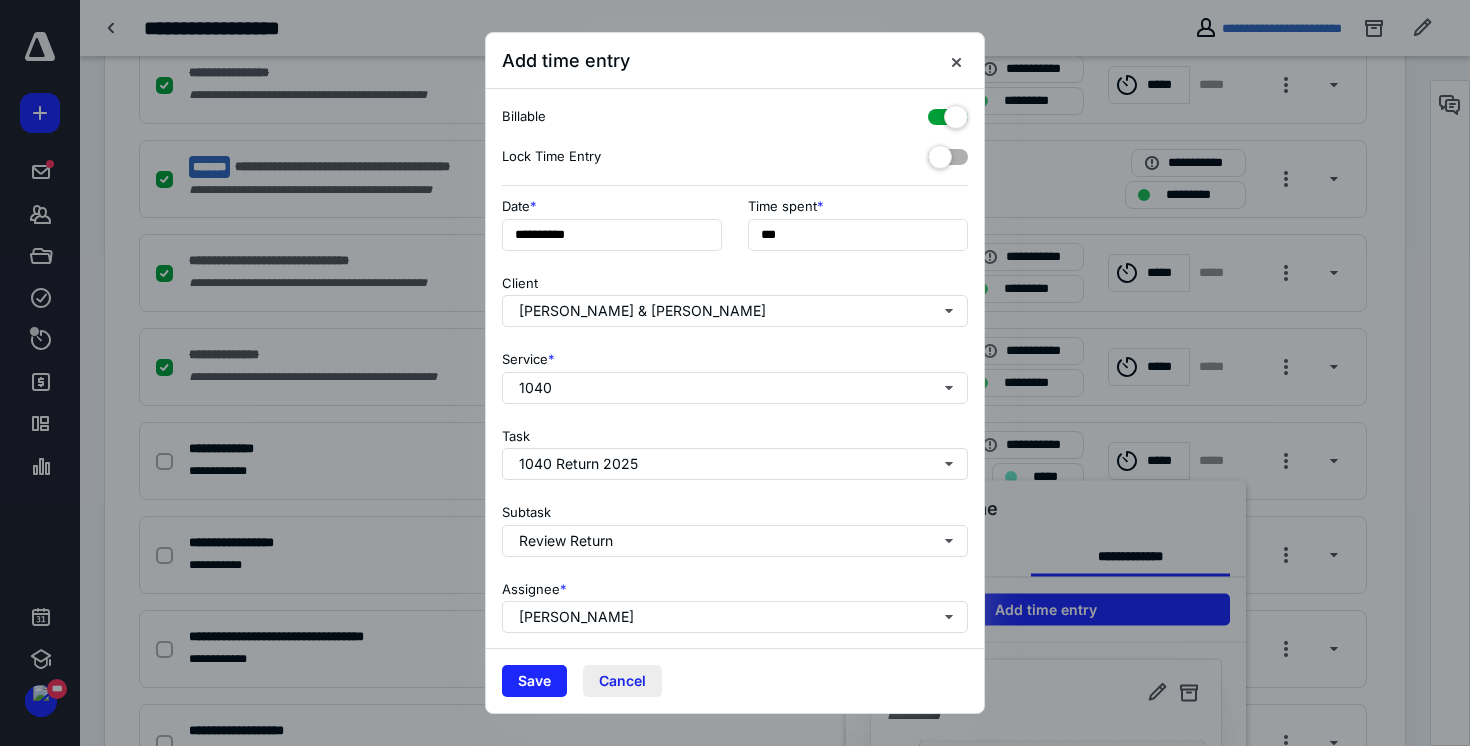 click on "Cancel" at bounding box center [622, 681] 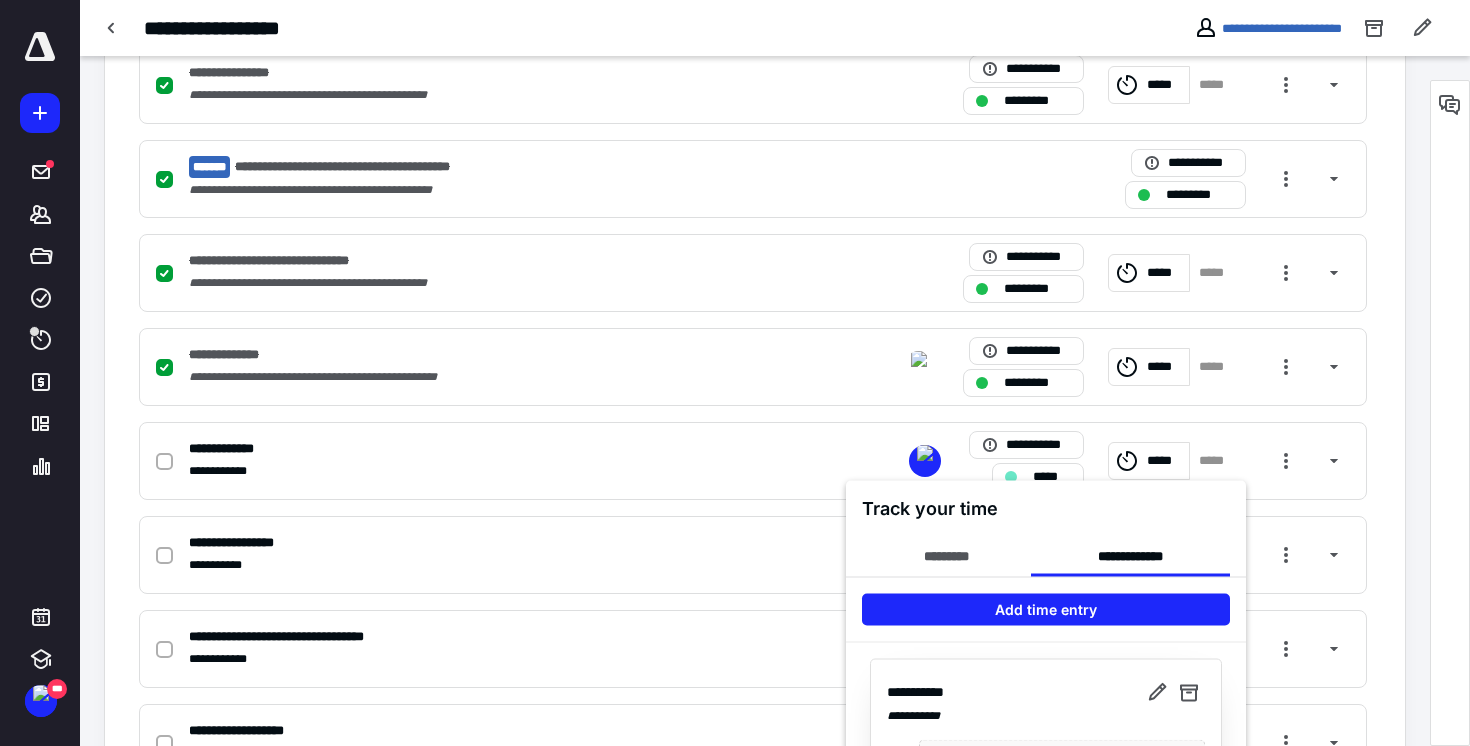 click at bounding box center [735, 373] 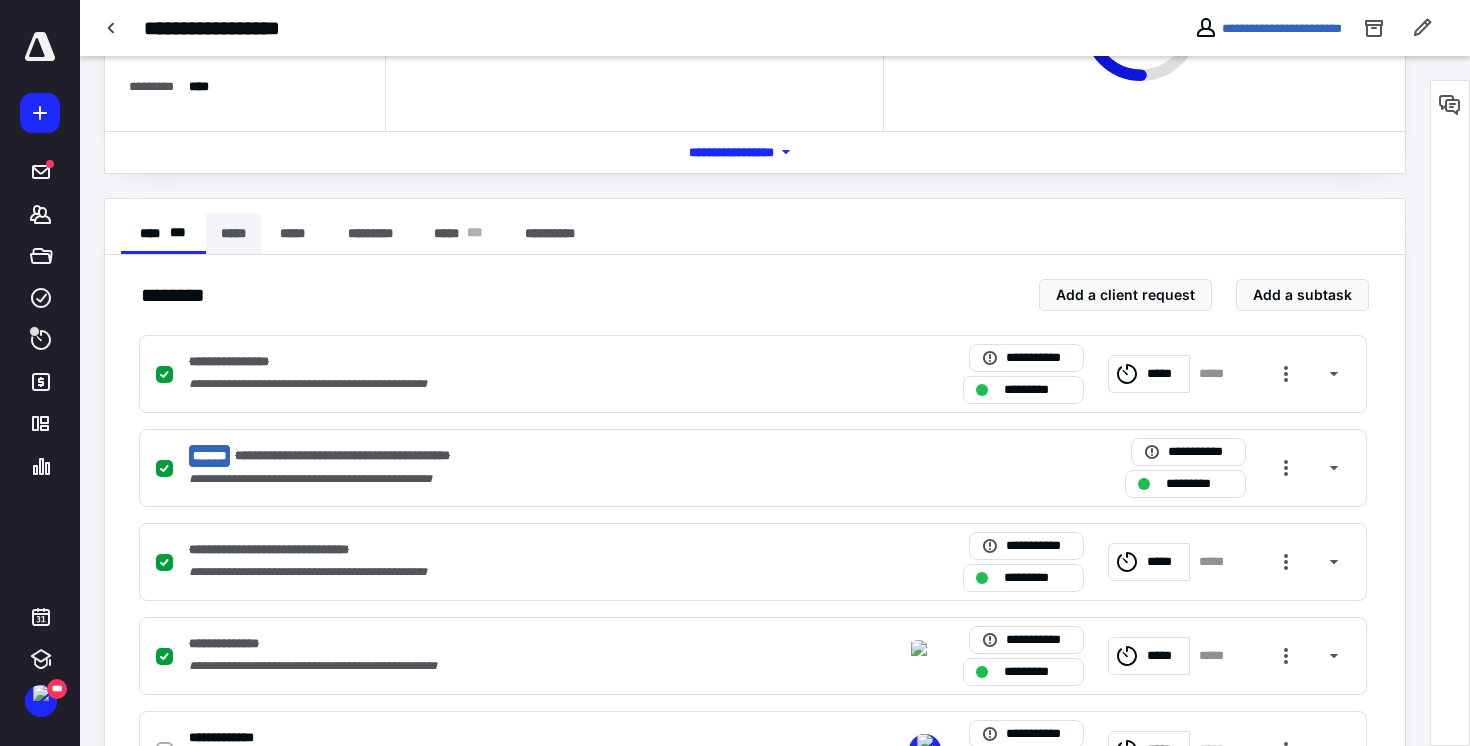 scroll, scrollTop: 244, scrollLeft: 0, axis: vertical 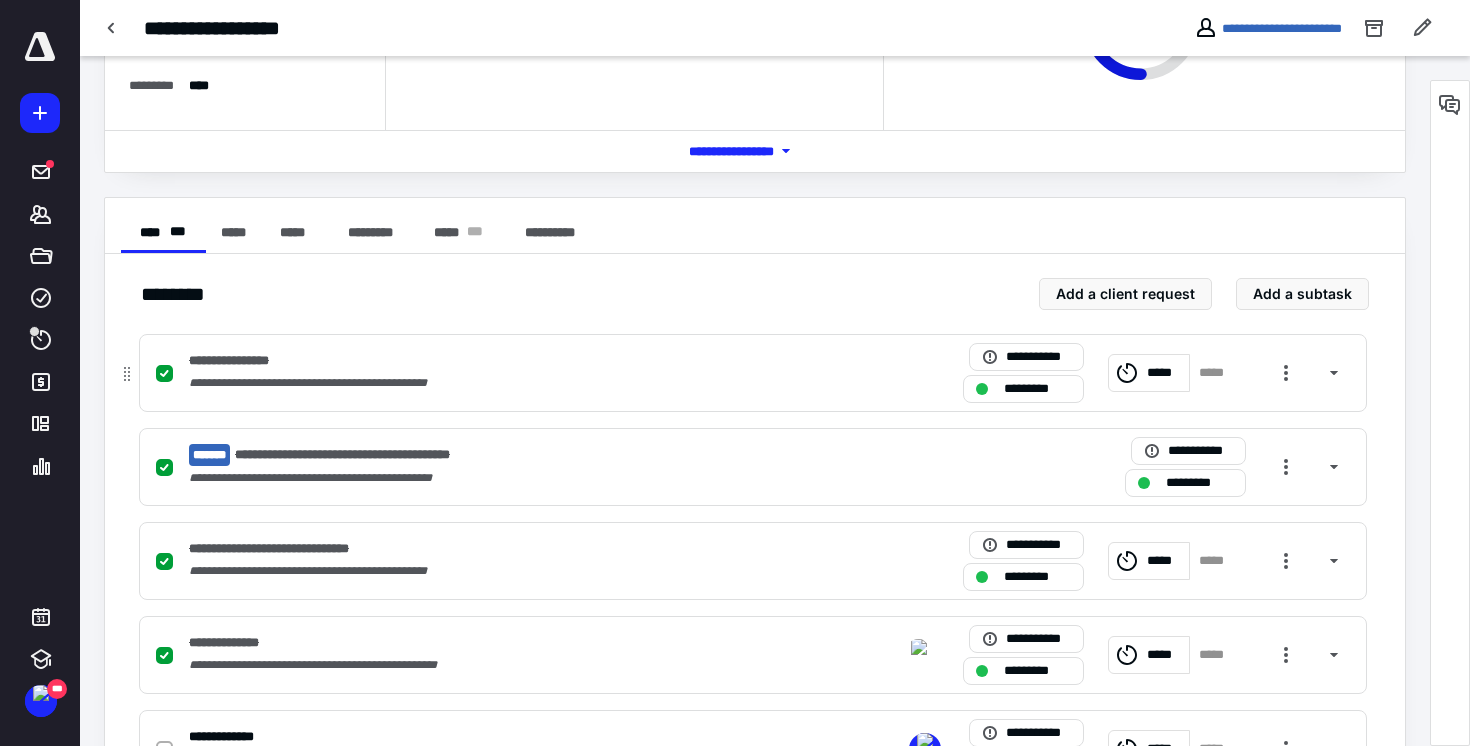 click on "**********" at bounding box center [490, 383] 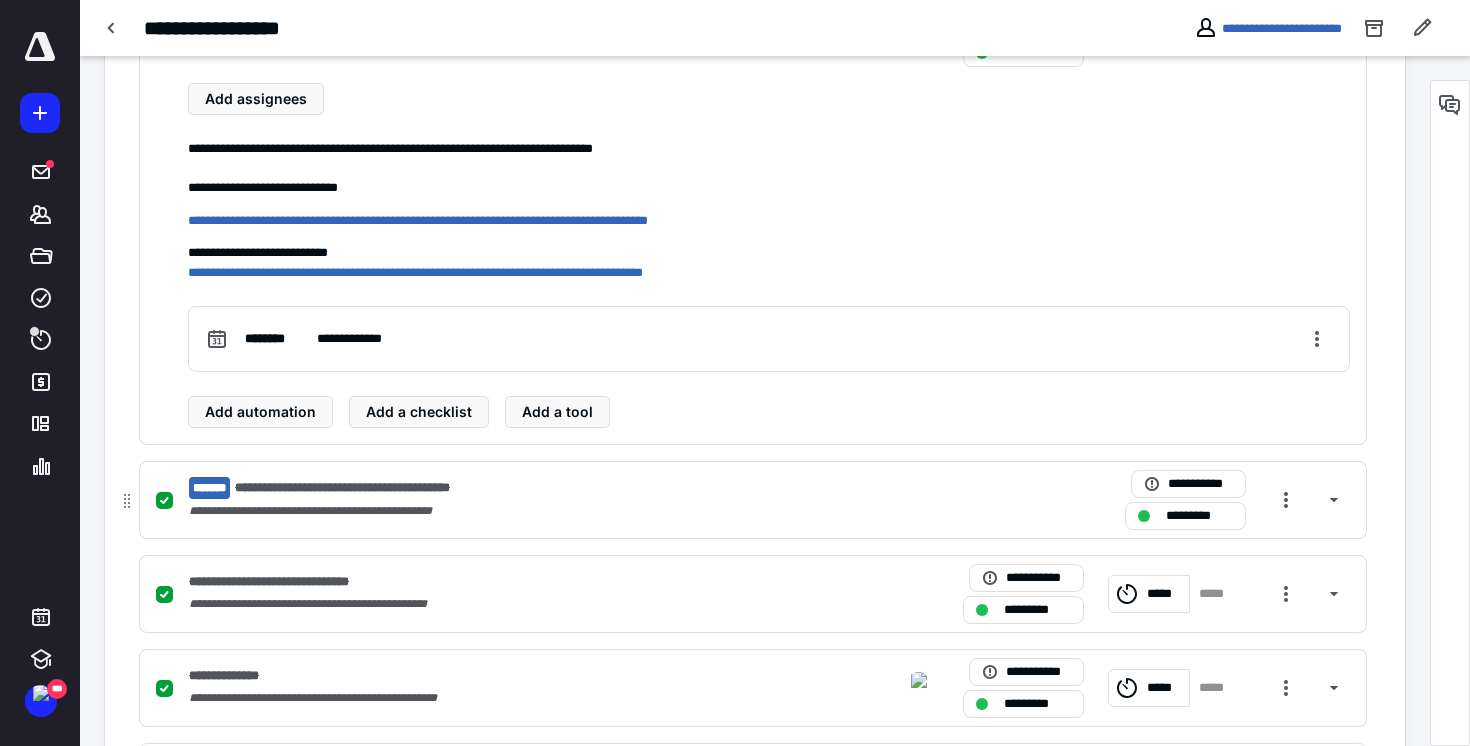scroll, scrollTop: 583, scrollLeft: 0, axis: vertical 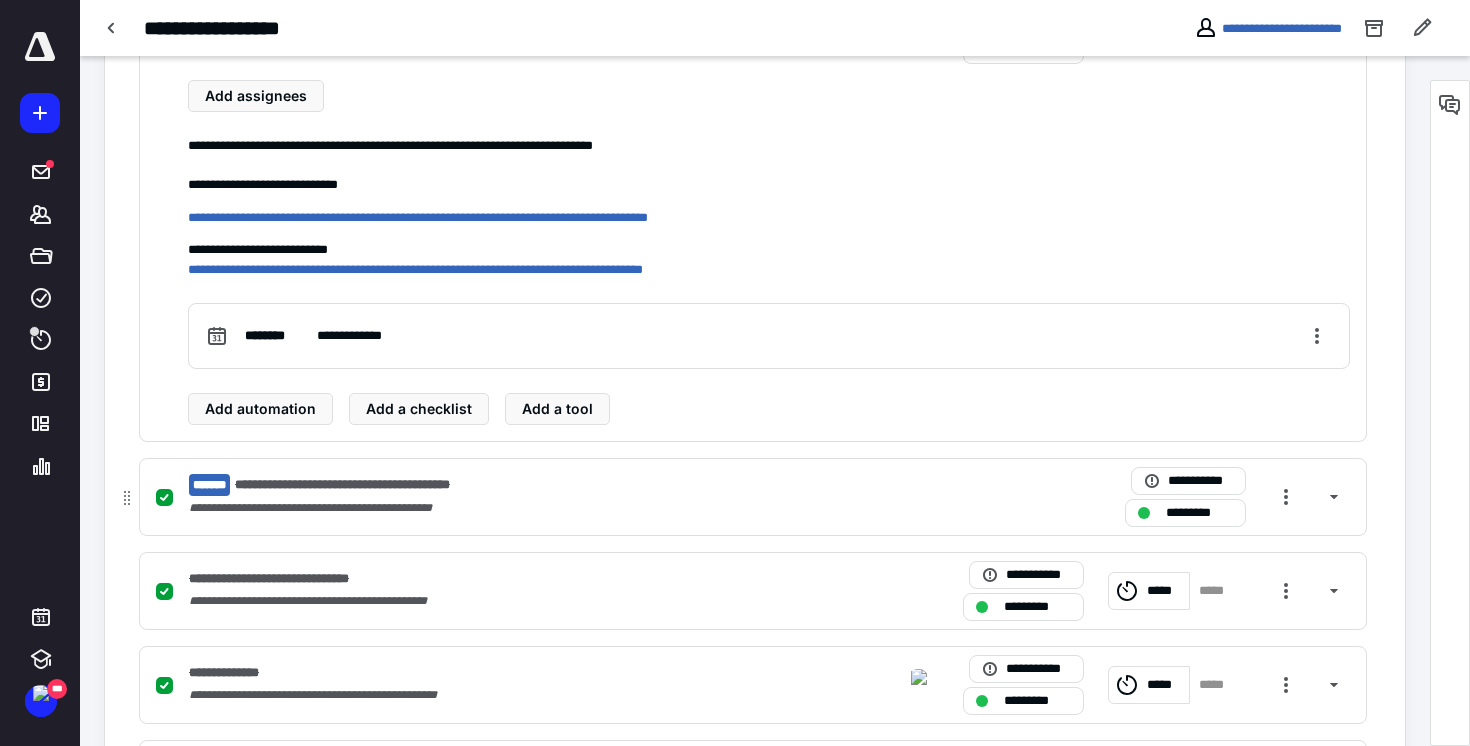 click on "**********" at bounding box center (753, 497) 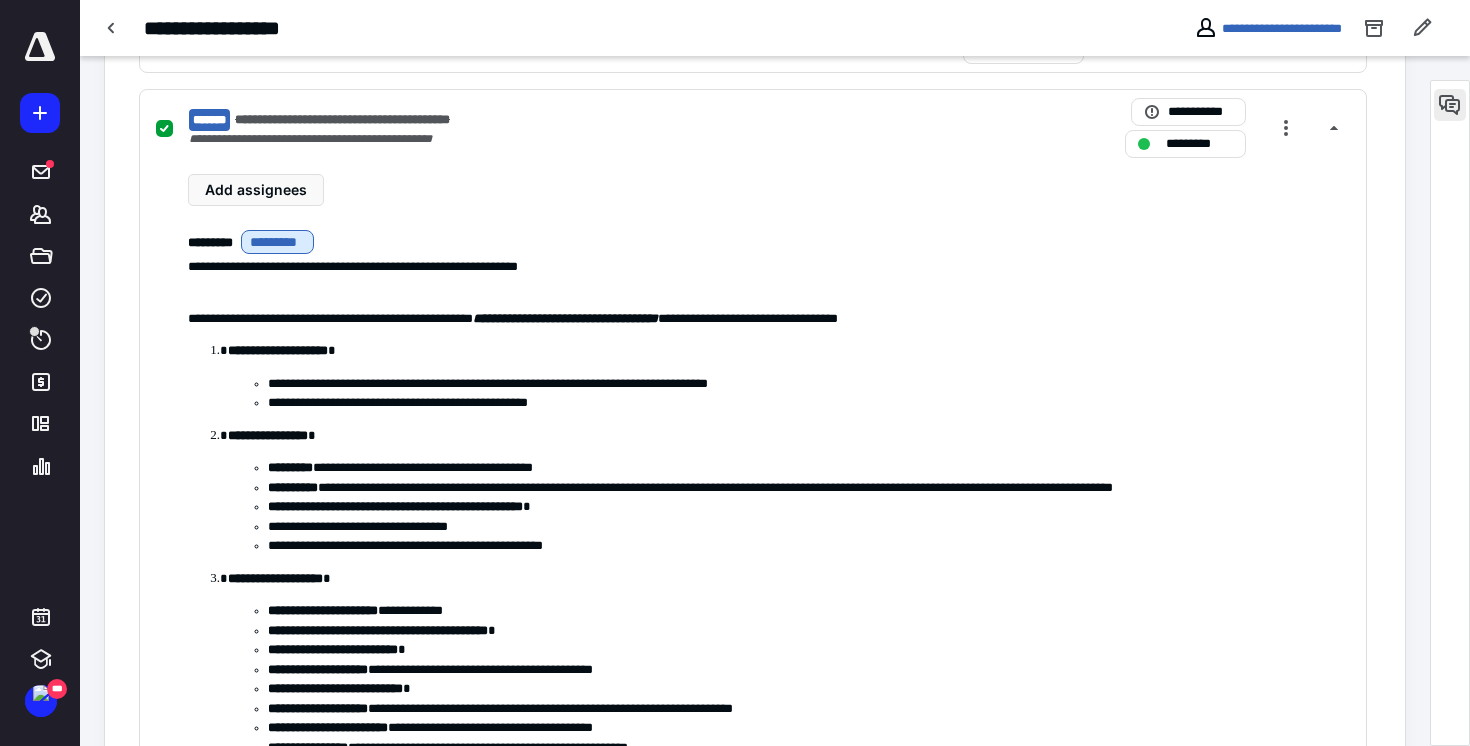click at bounding box center [1450, 105] 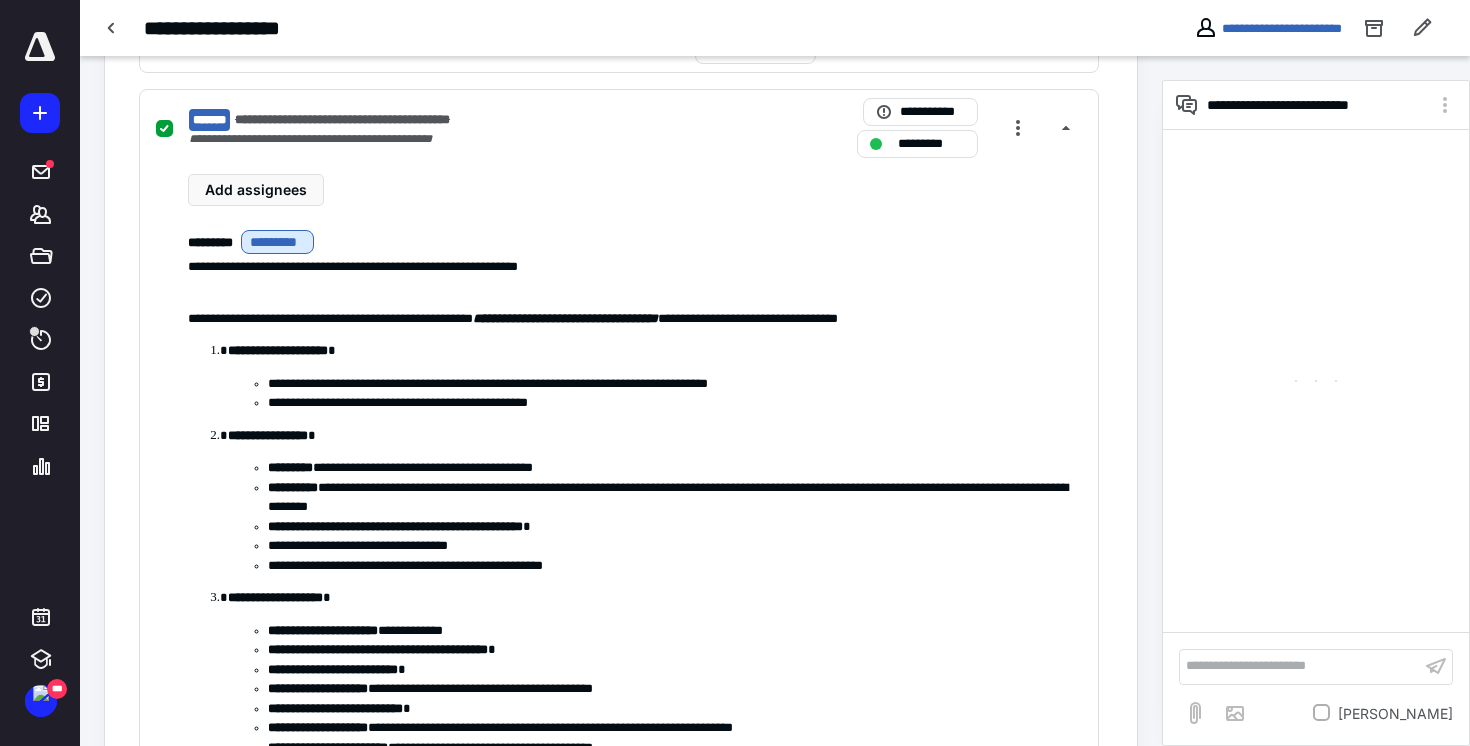scroll, scrollTop: 44, scrollLeft: 0, axis: vertical 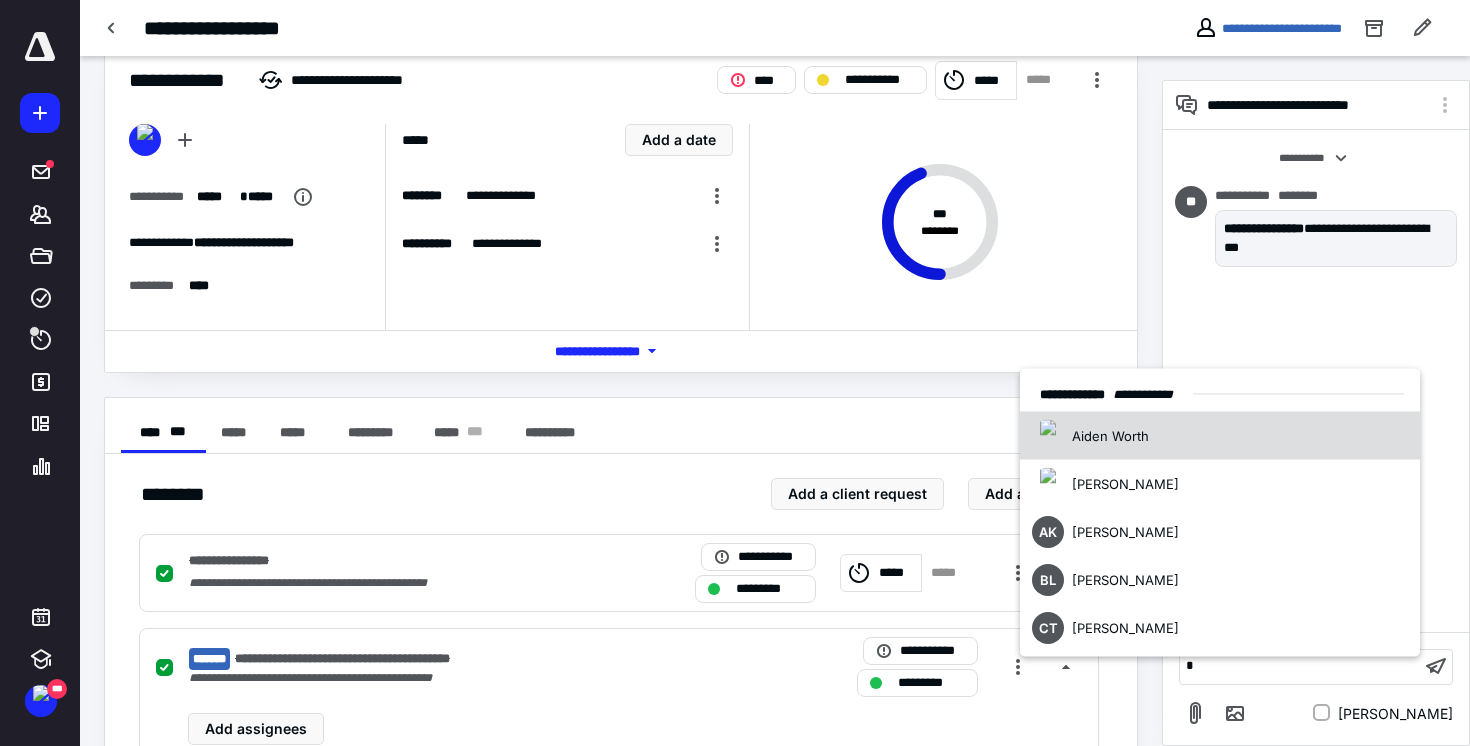 click on "**********" at bounding box center (1316, 381) 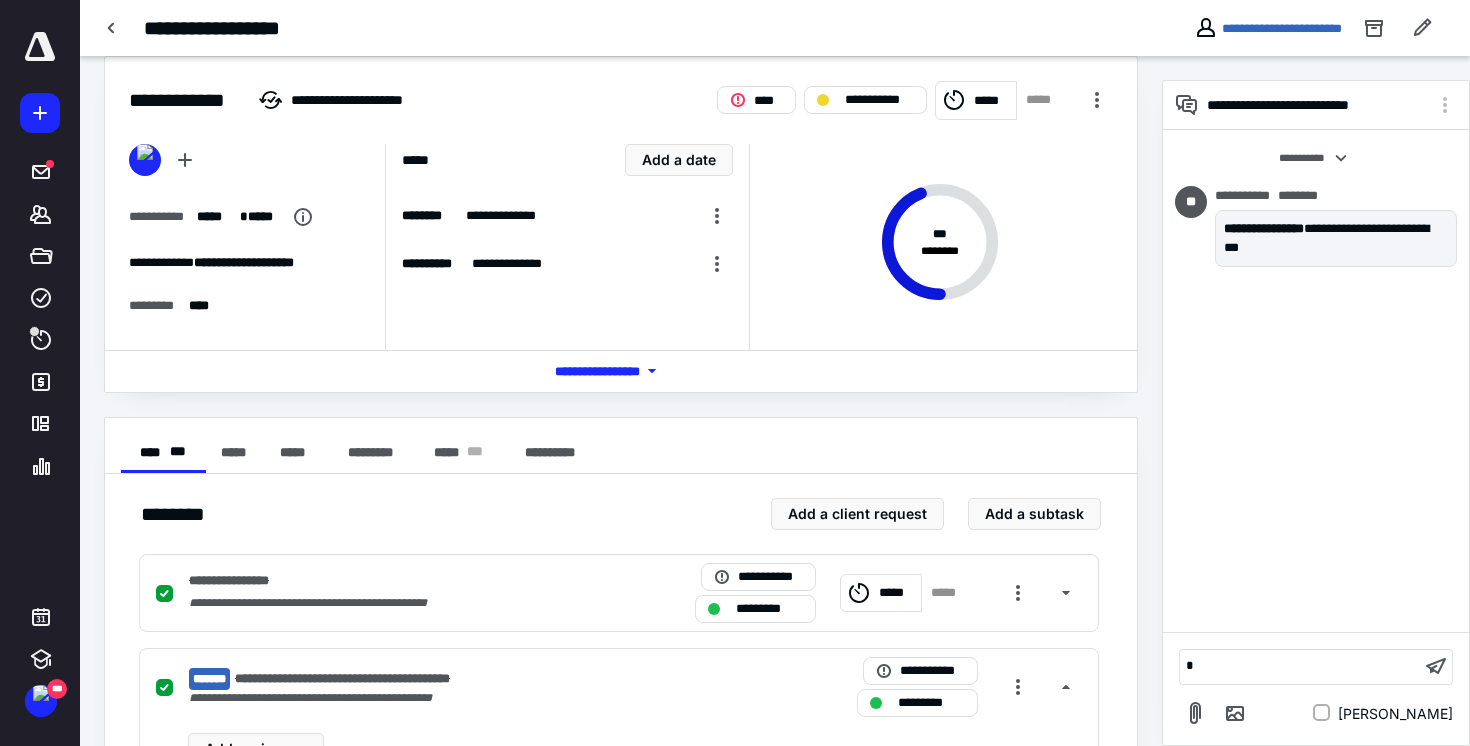scroll, scrollTop: 22, scrollLeft: 0, axis: vertical 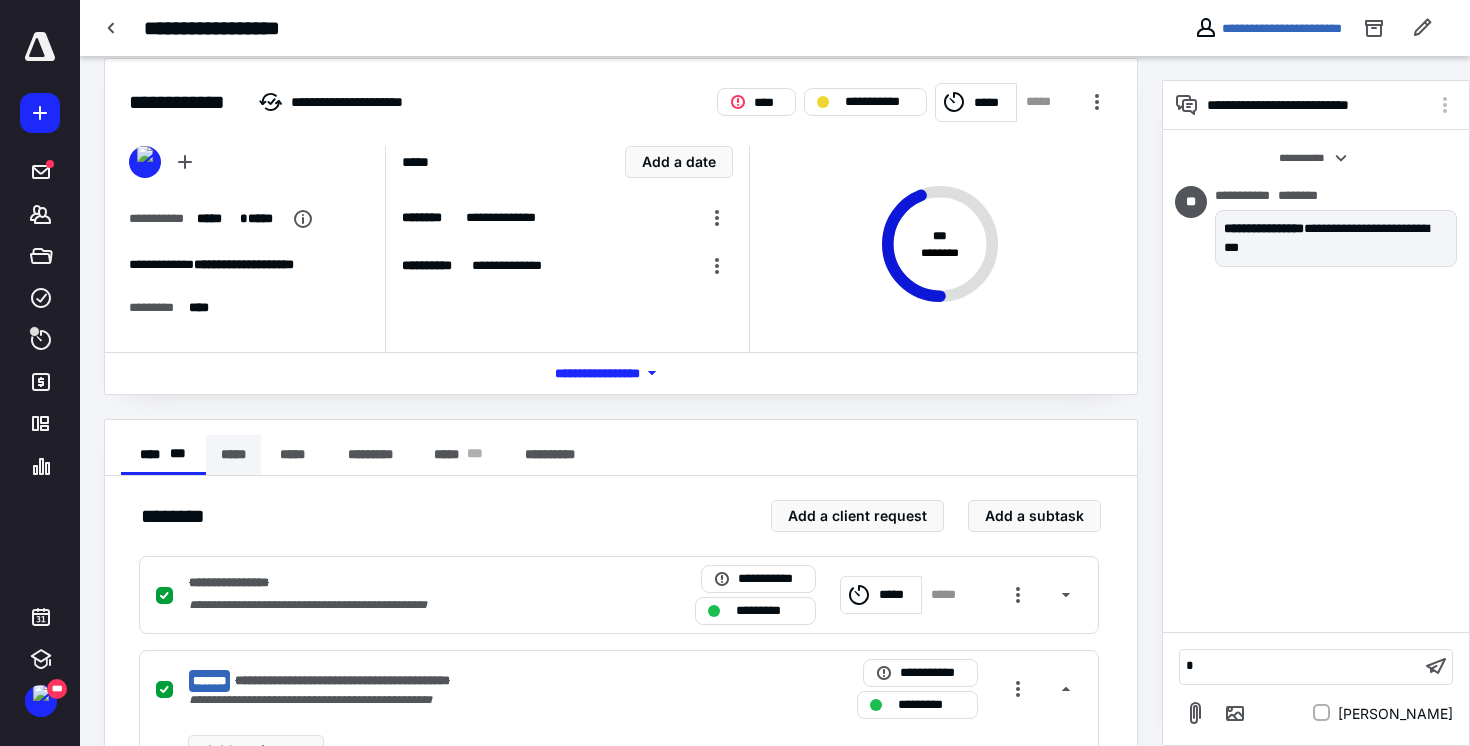 click on "*****" at bounding box center (233, 455) 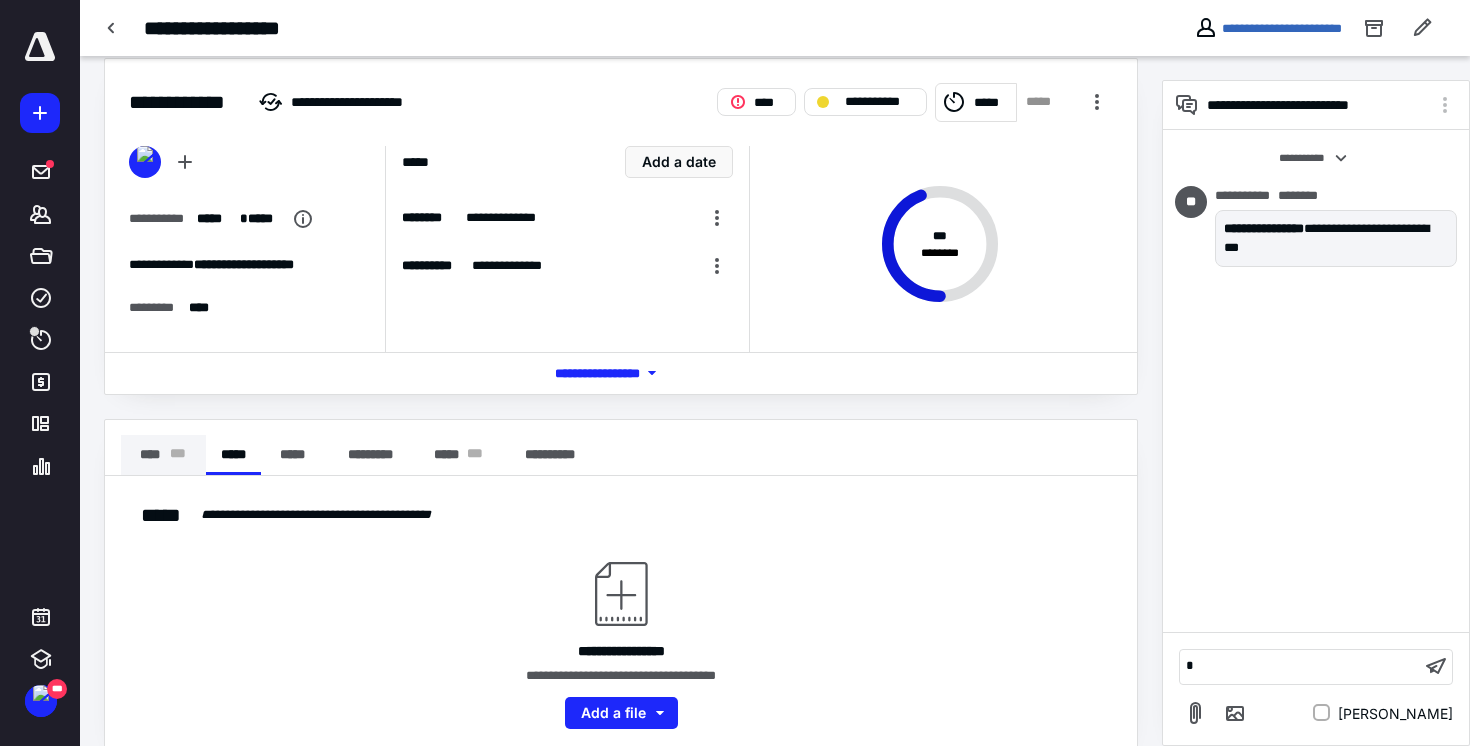 click on "**** * * *" at bounding box center (163, 455) 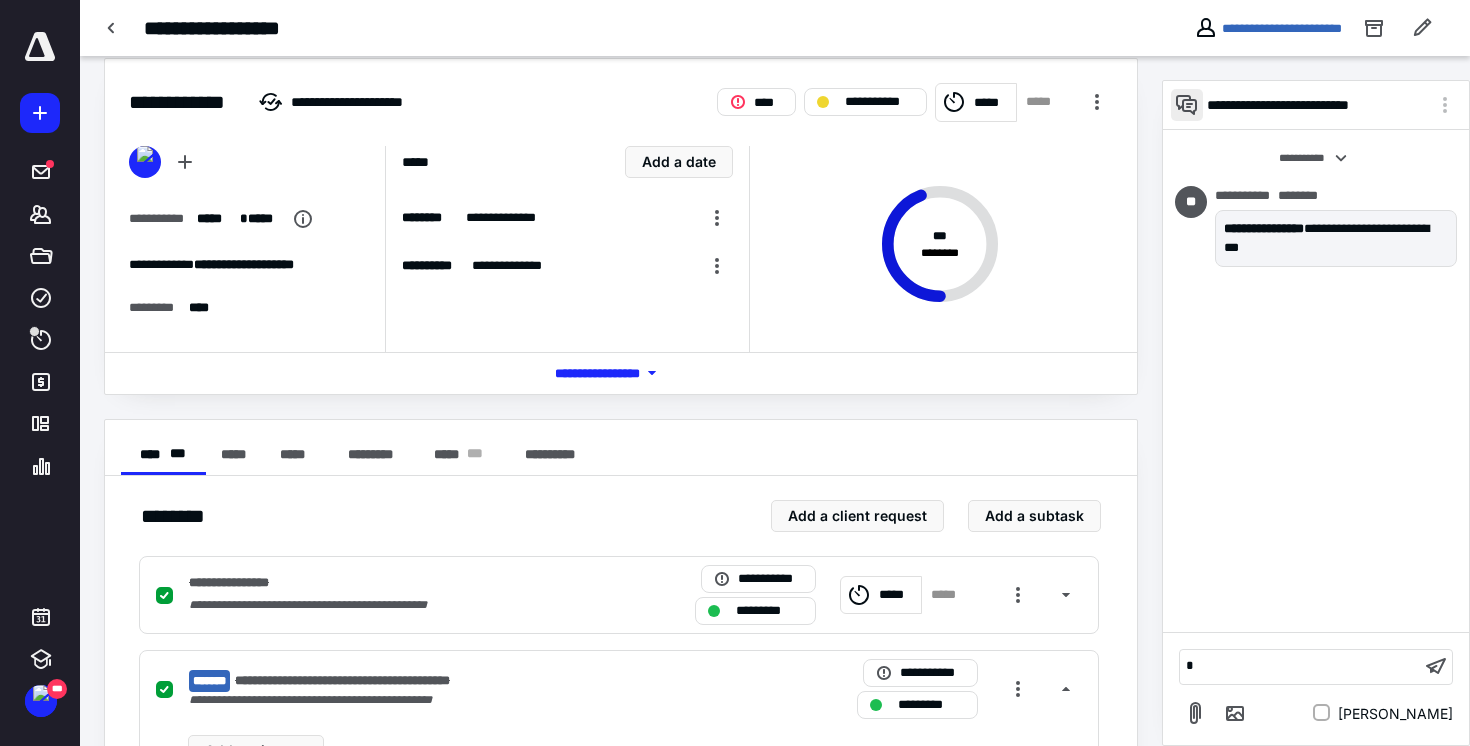 click at bounding box center (1187, 105) 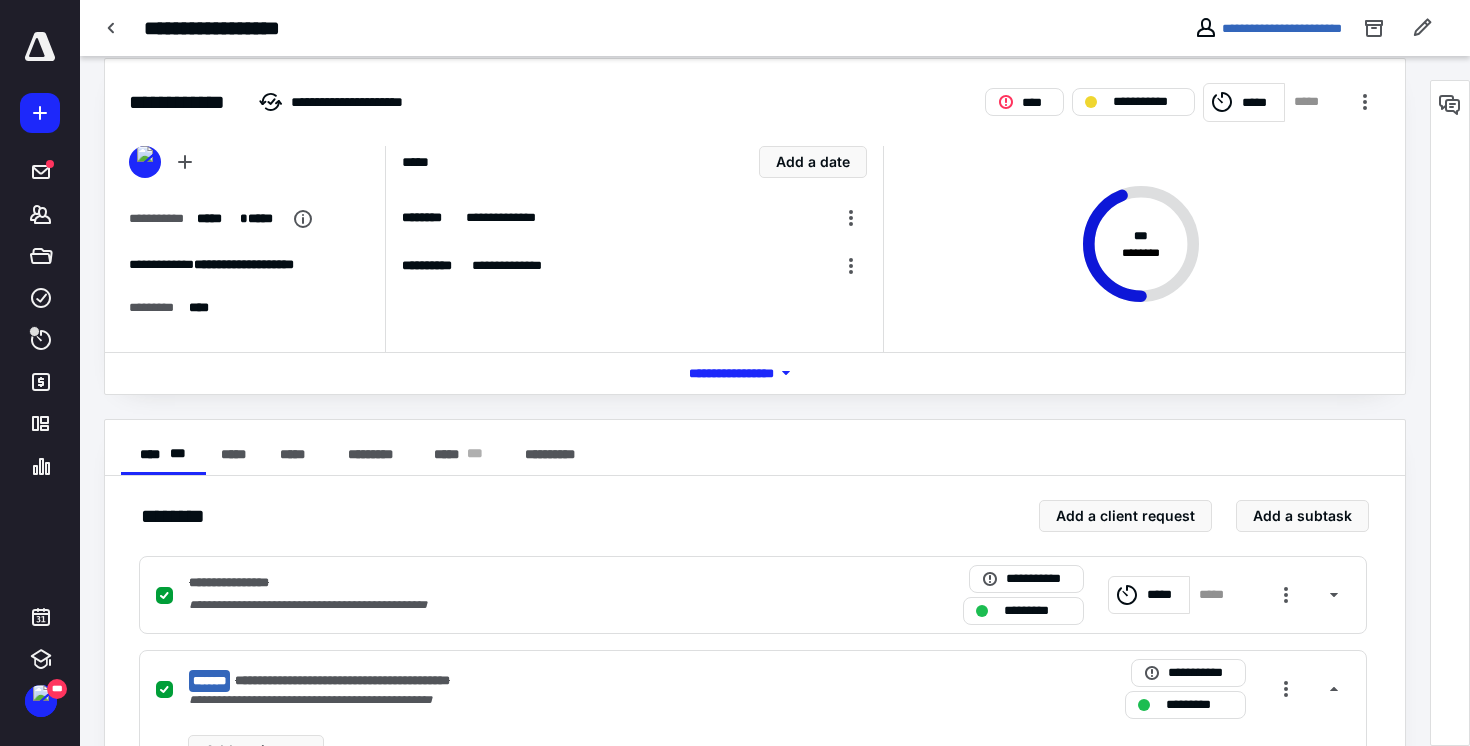 scroll, scrollTop: 60, scrollLeft: 0, axis: vertical 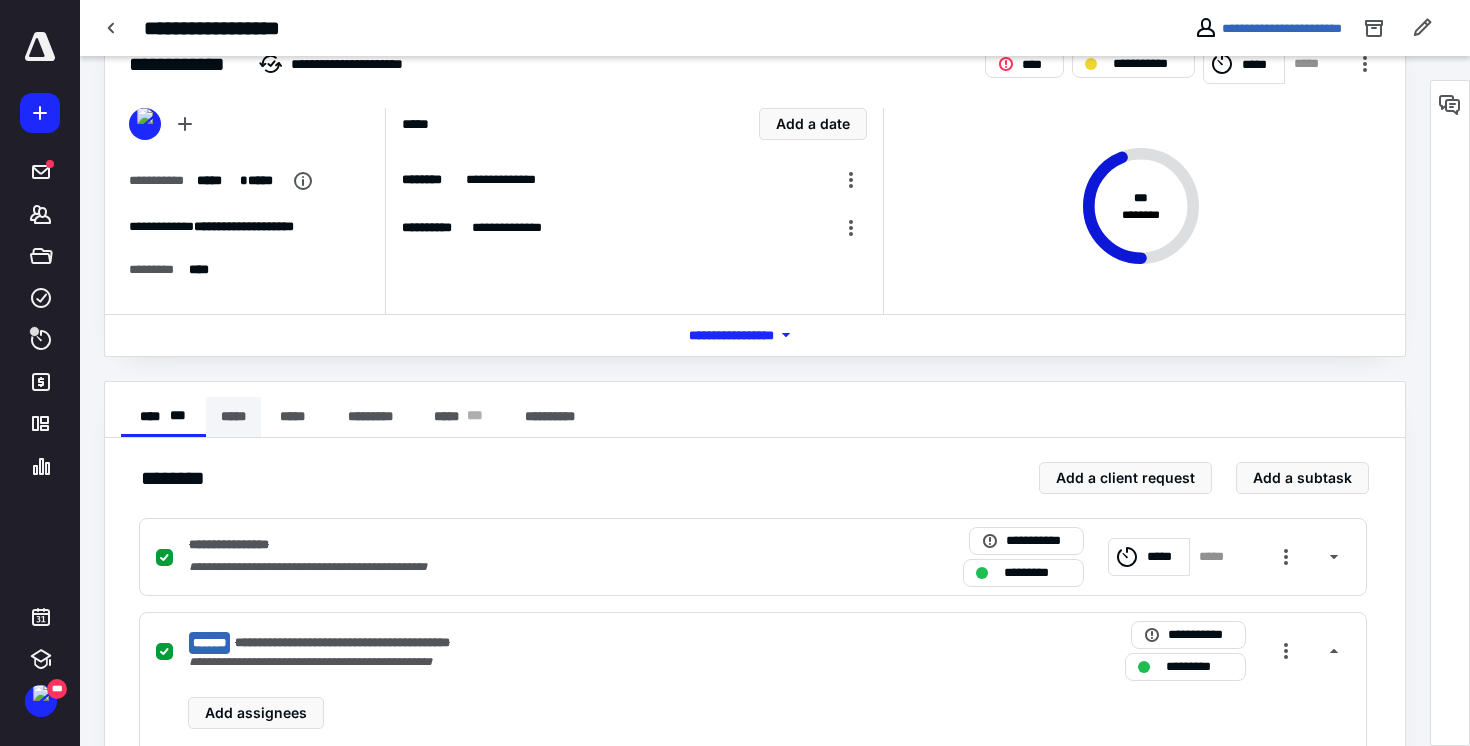 click on "*****" at bounding box center [233, 417] 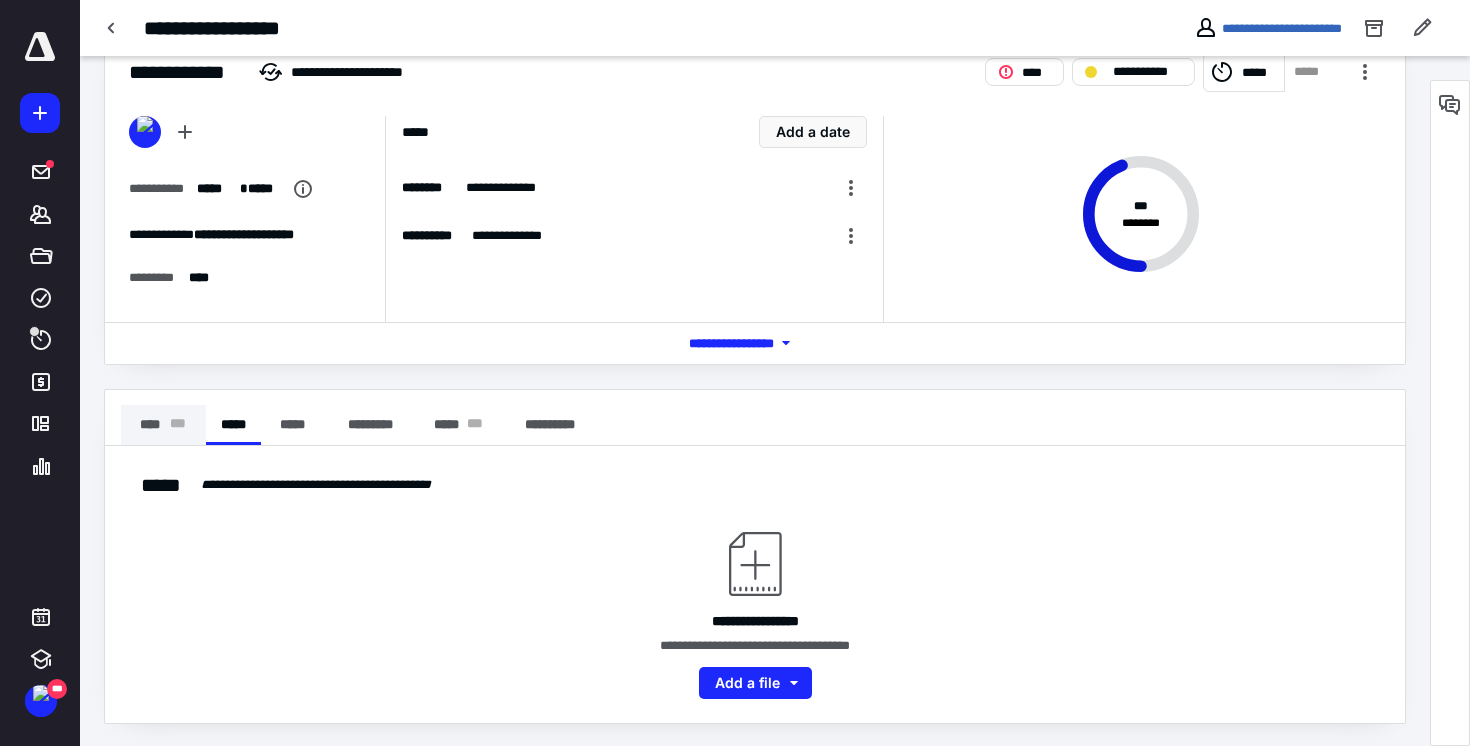 click on "* * *" at bounding box center (177, 425) 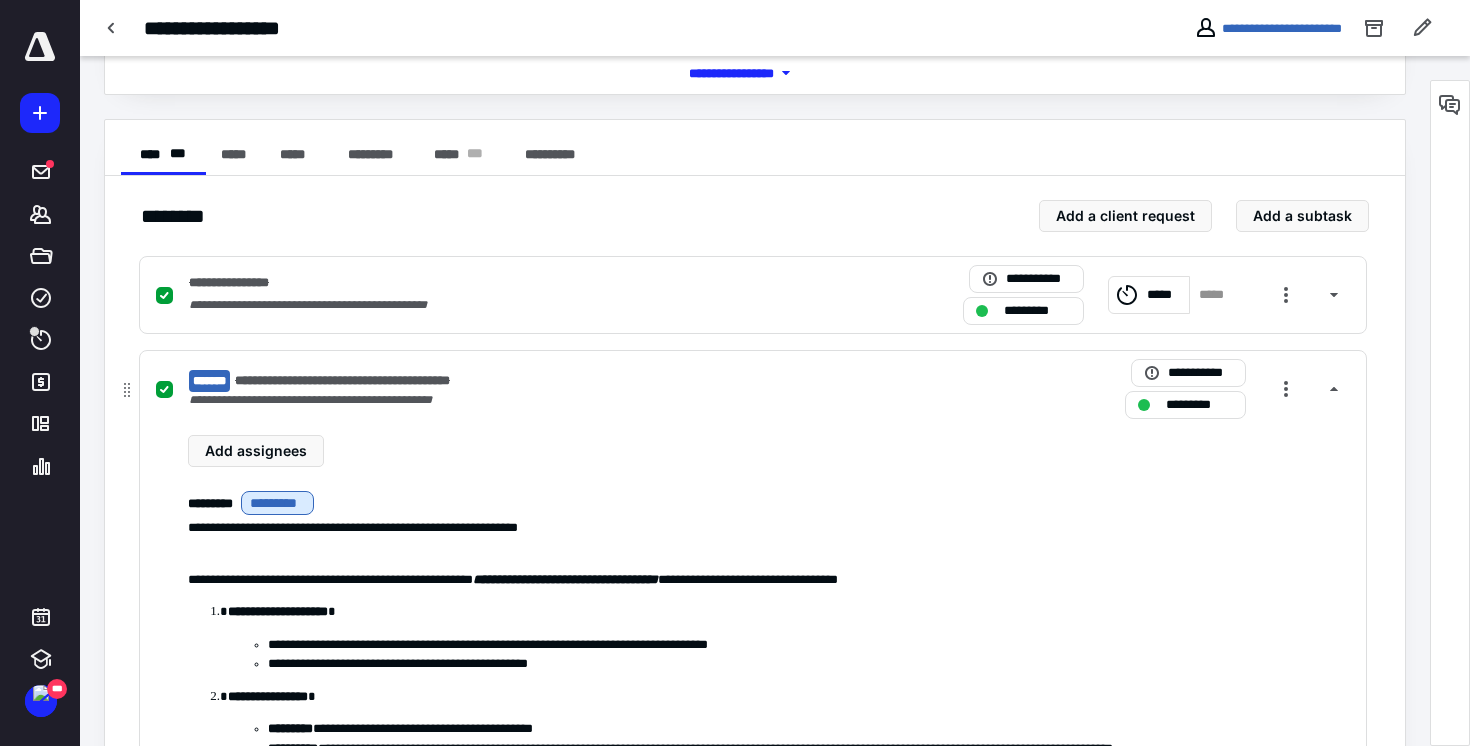 scroll, scrollTop: 324, scrollLeft: 0, axis: vertical 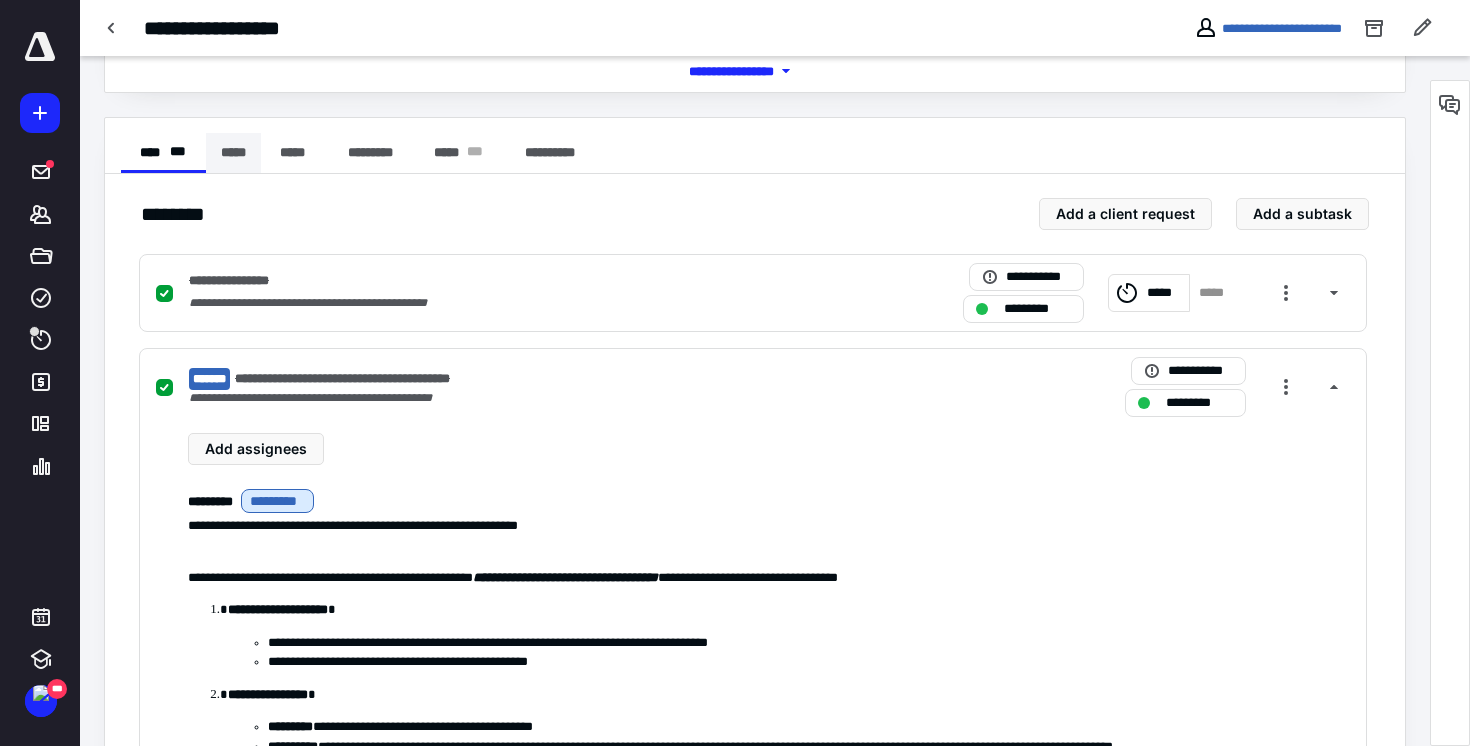click on "*****" at bounding box center [233, 153] 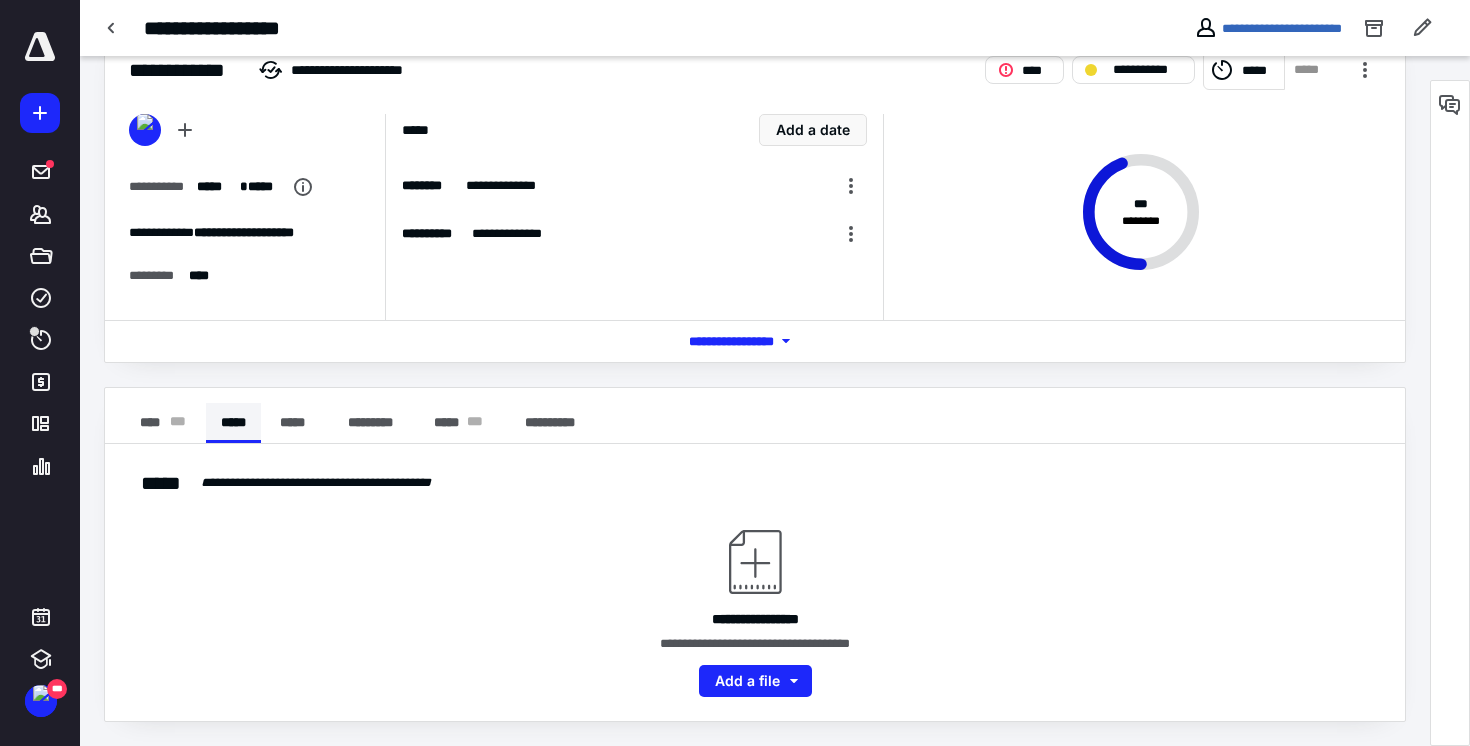 scroll, scrollTop: 52, scrollLeft: 0, axis: vertical 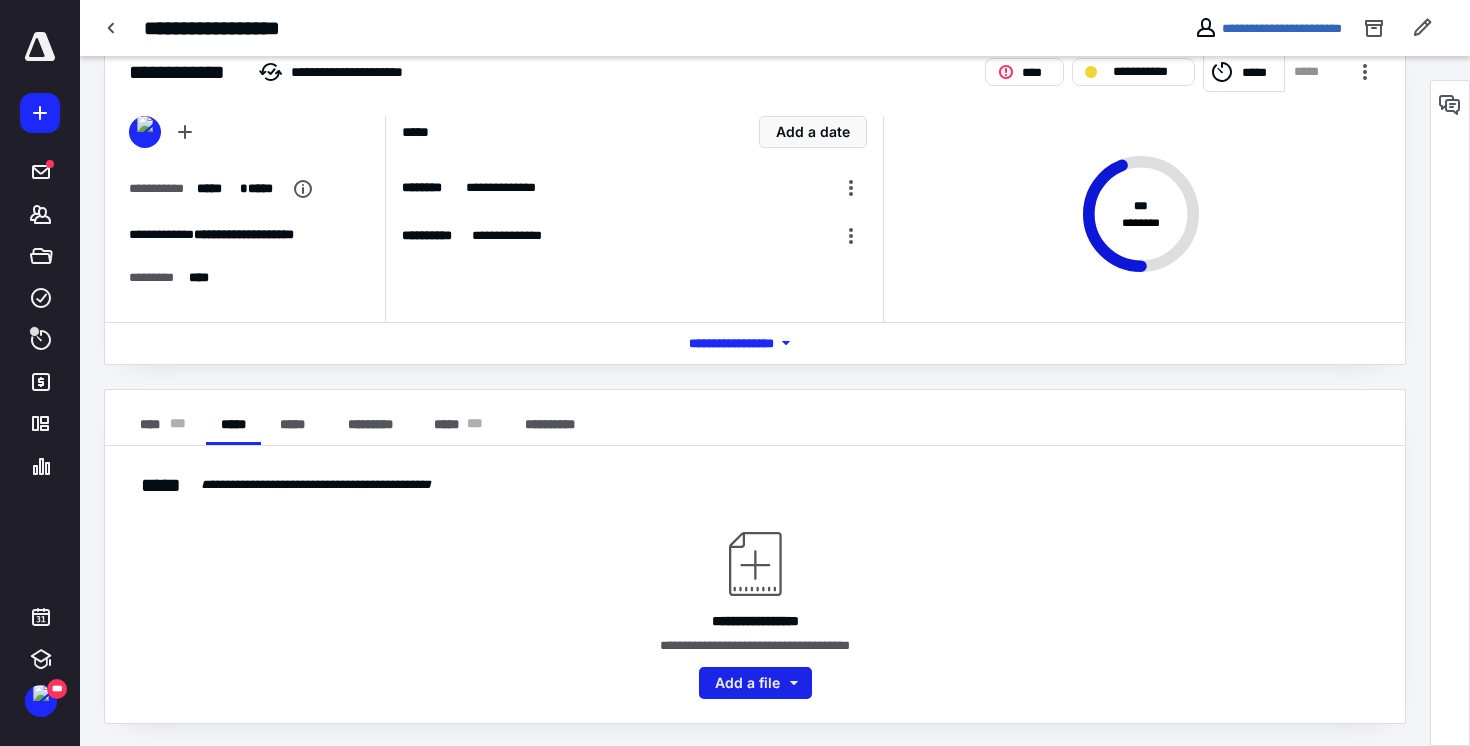 click on "Add a file" at bounding box center [755, 683] 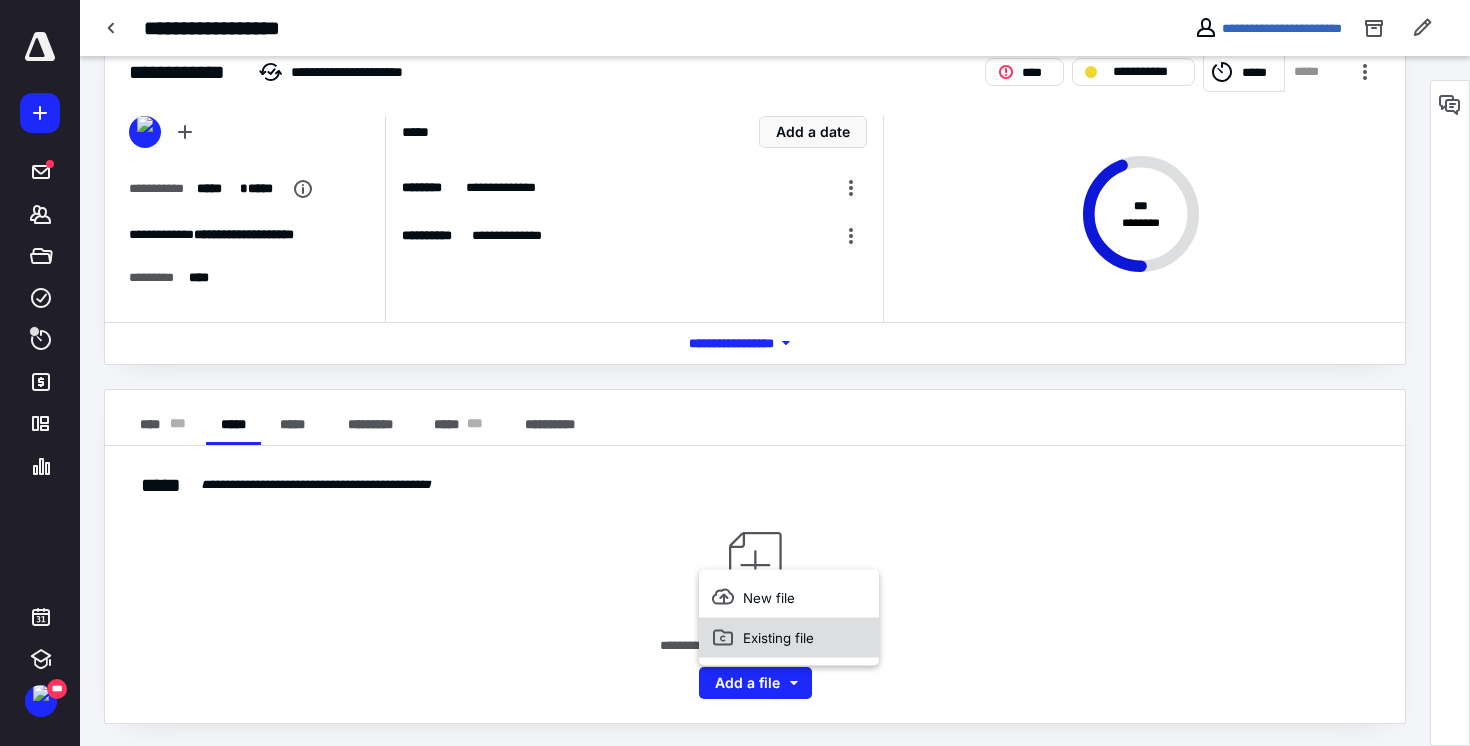 click on "Existing file" at bounding box center [789, 637] 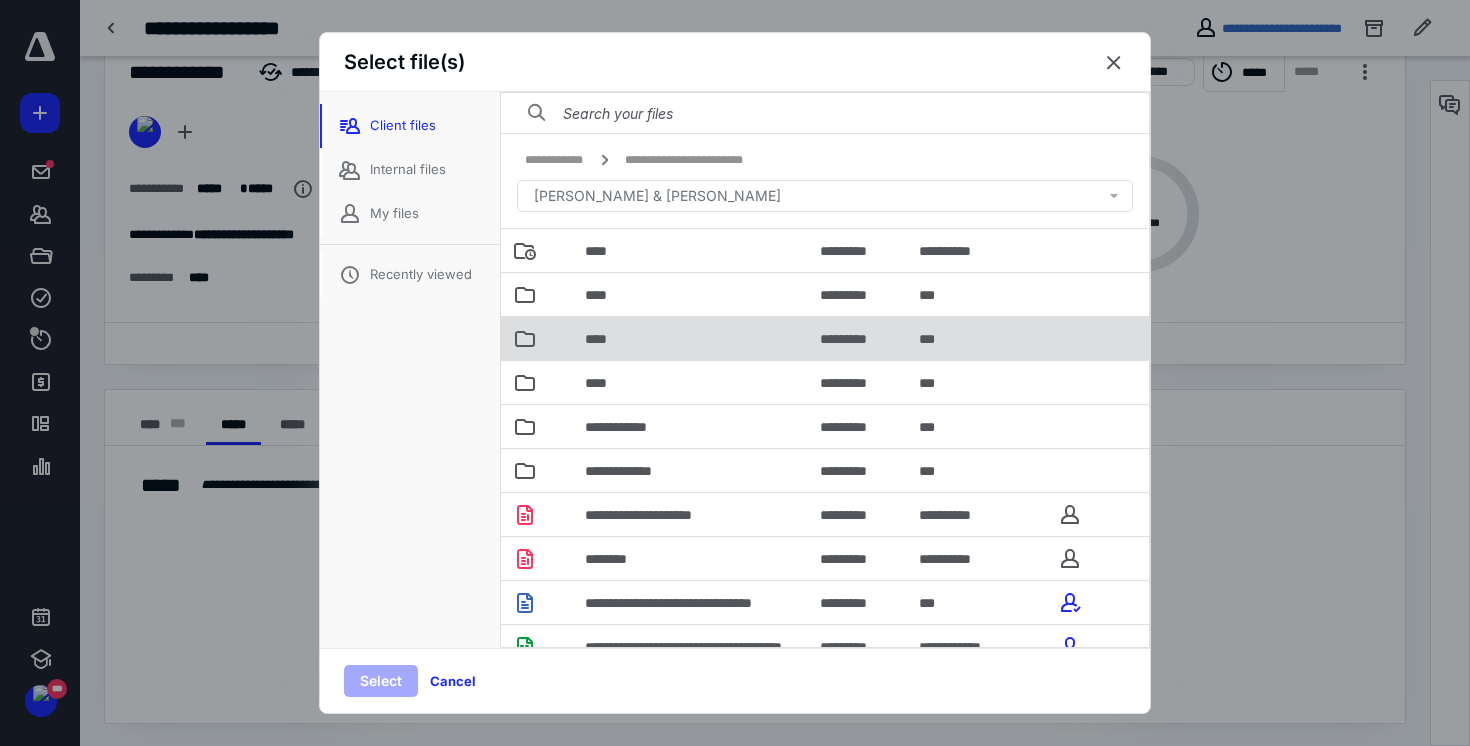 scroll, scrollTop: 124, scrollLeft: 0, axis: vertical 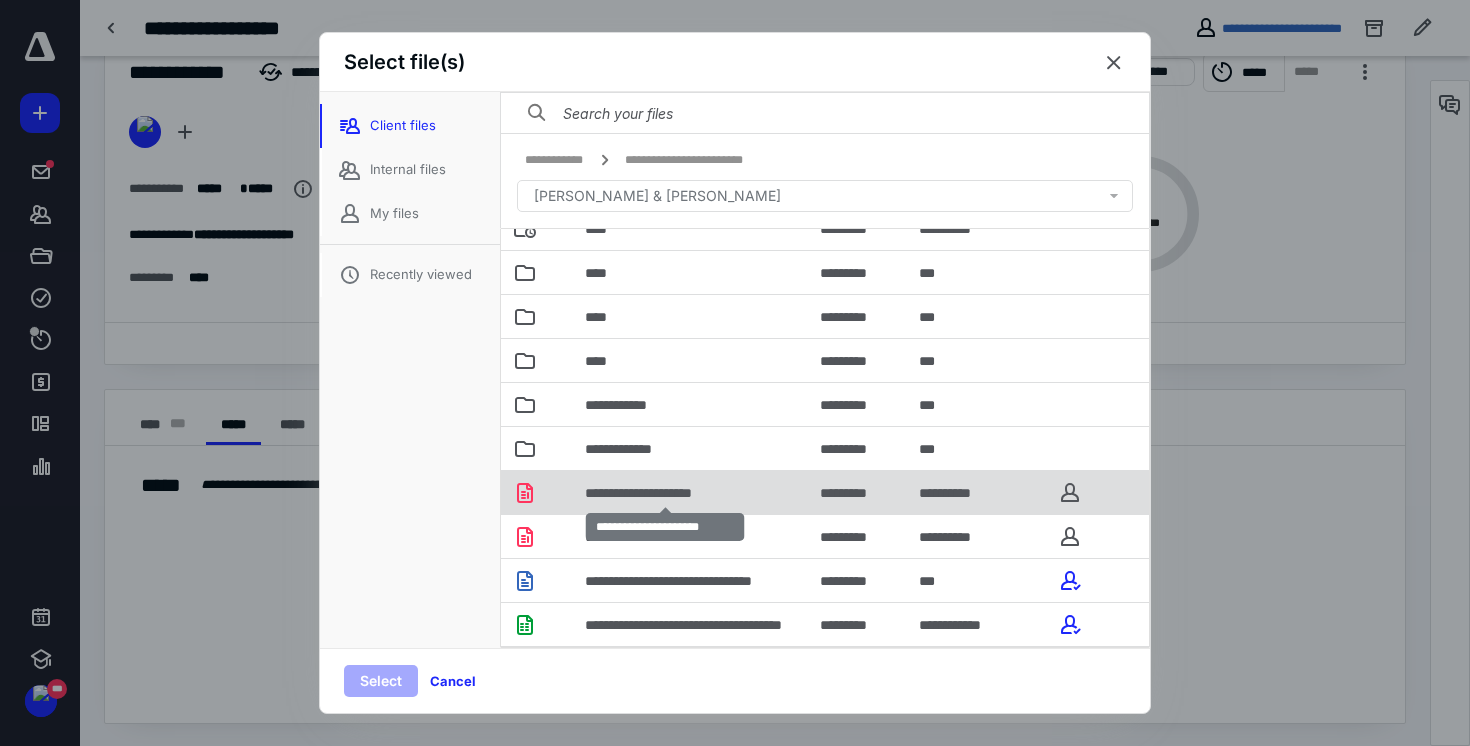 click on "**********" at bounding box center [665, 493] 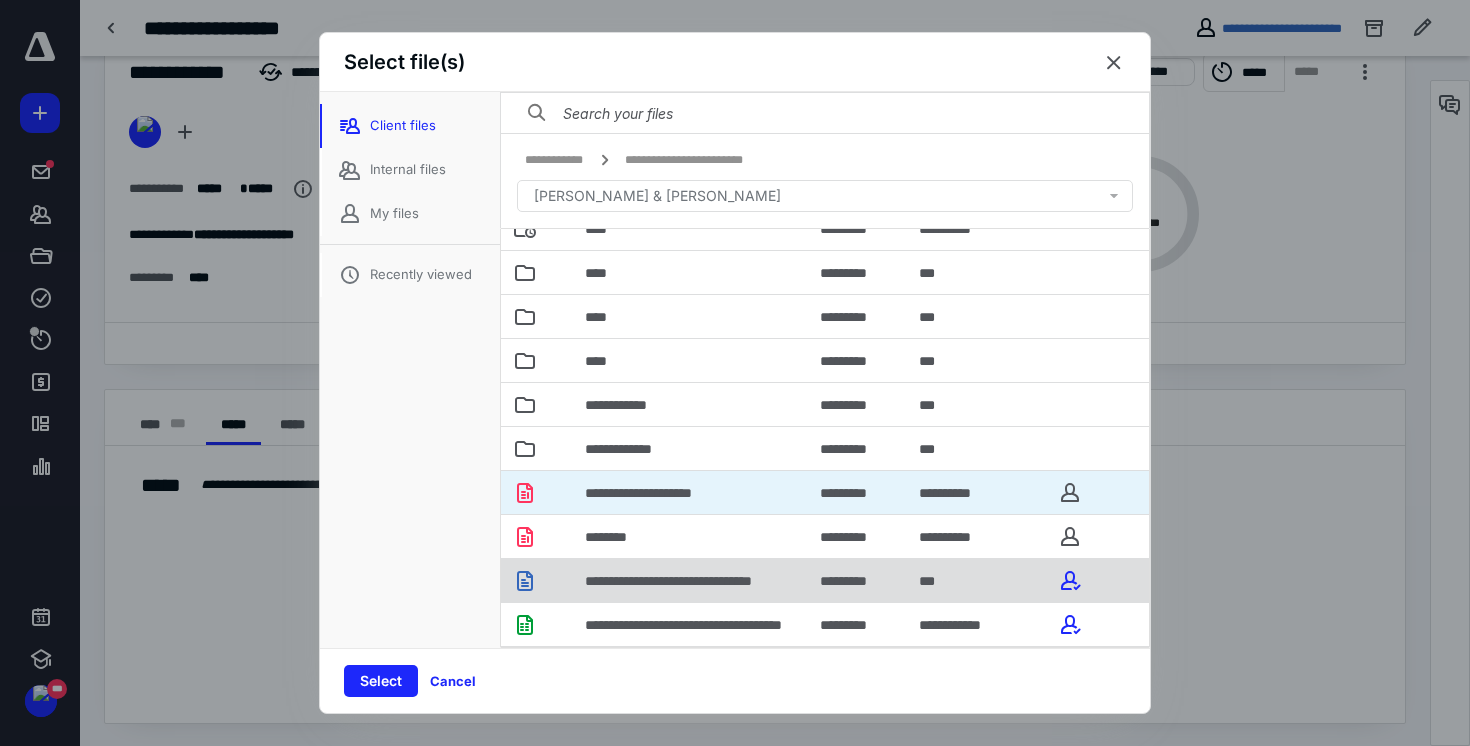 click on "**********" at bounding box center (699, 581) 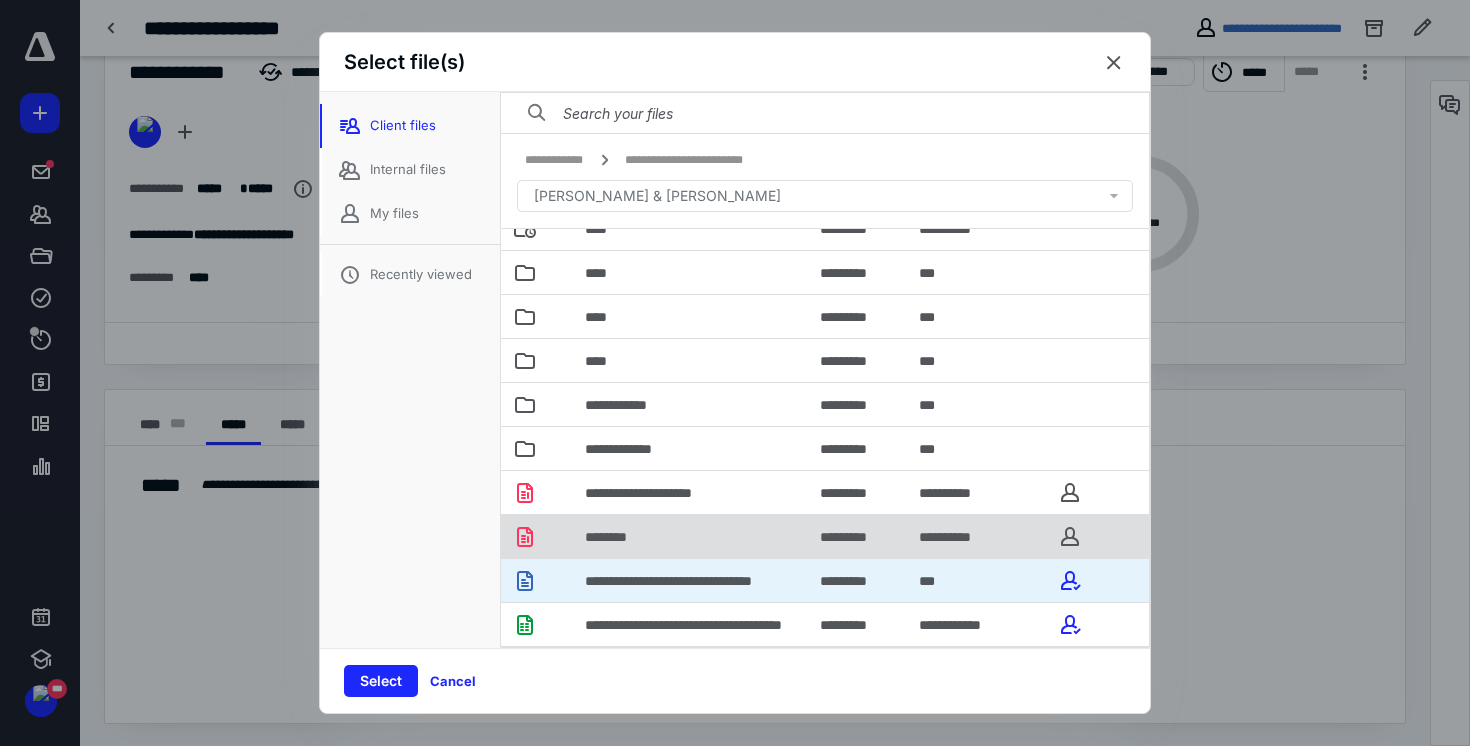 click on "********" at bounding box center (690, 536) 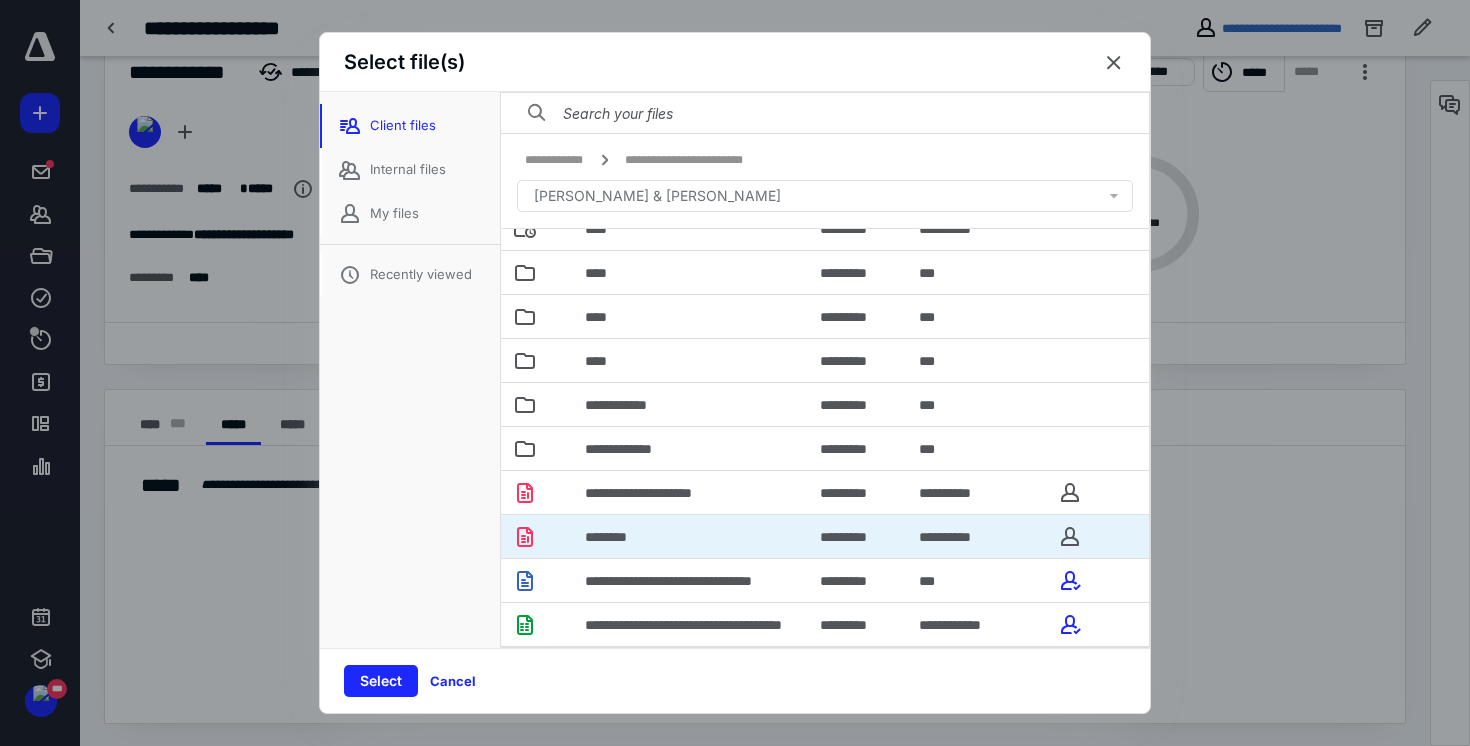 click on "Client files Internal files My files Recently viewed" at bounding box center (410, 370) 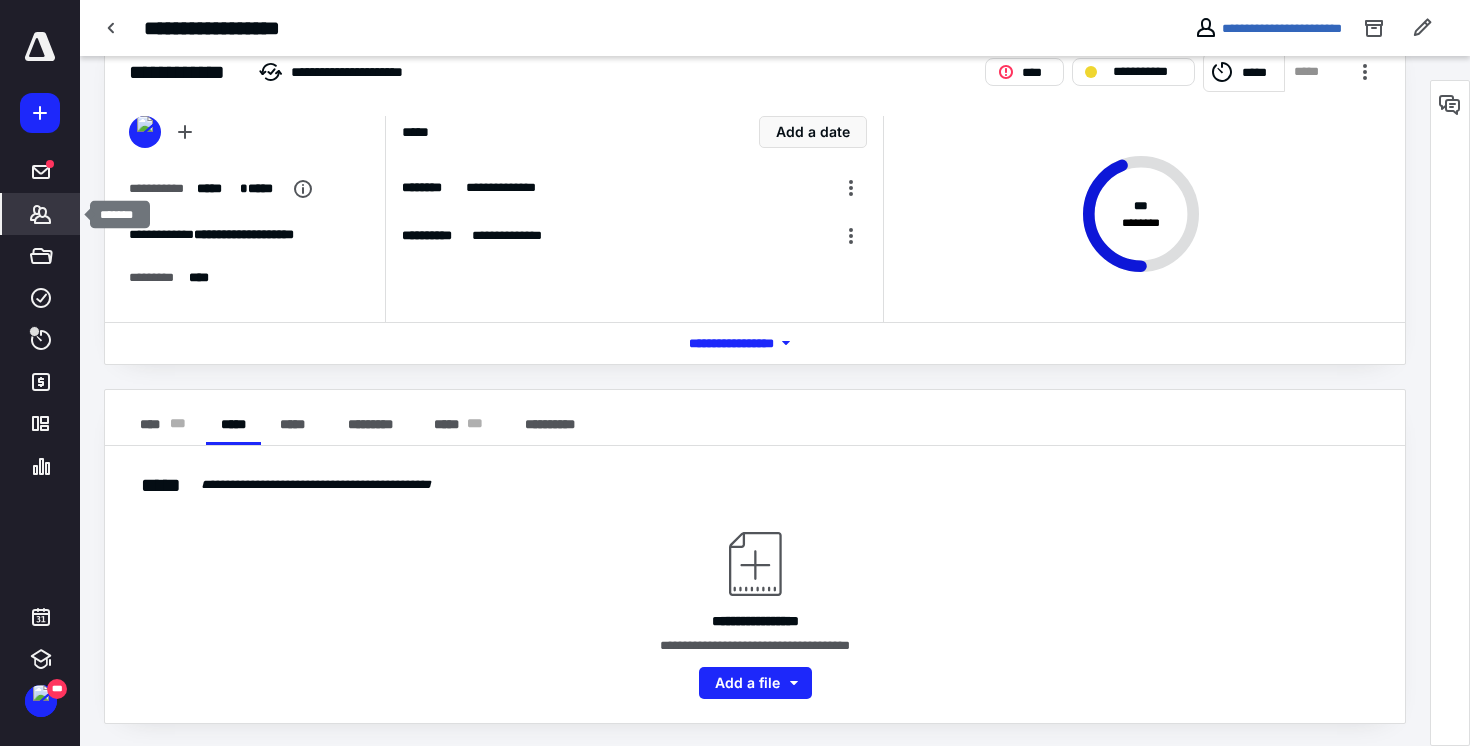 click 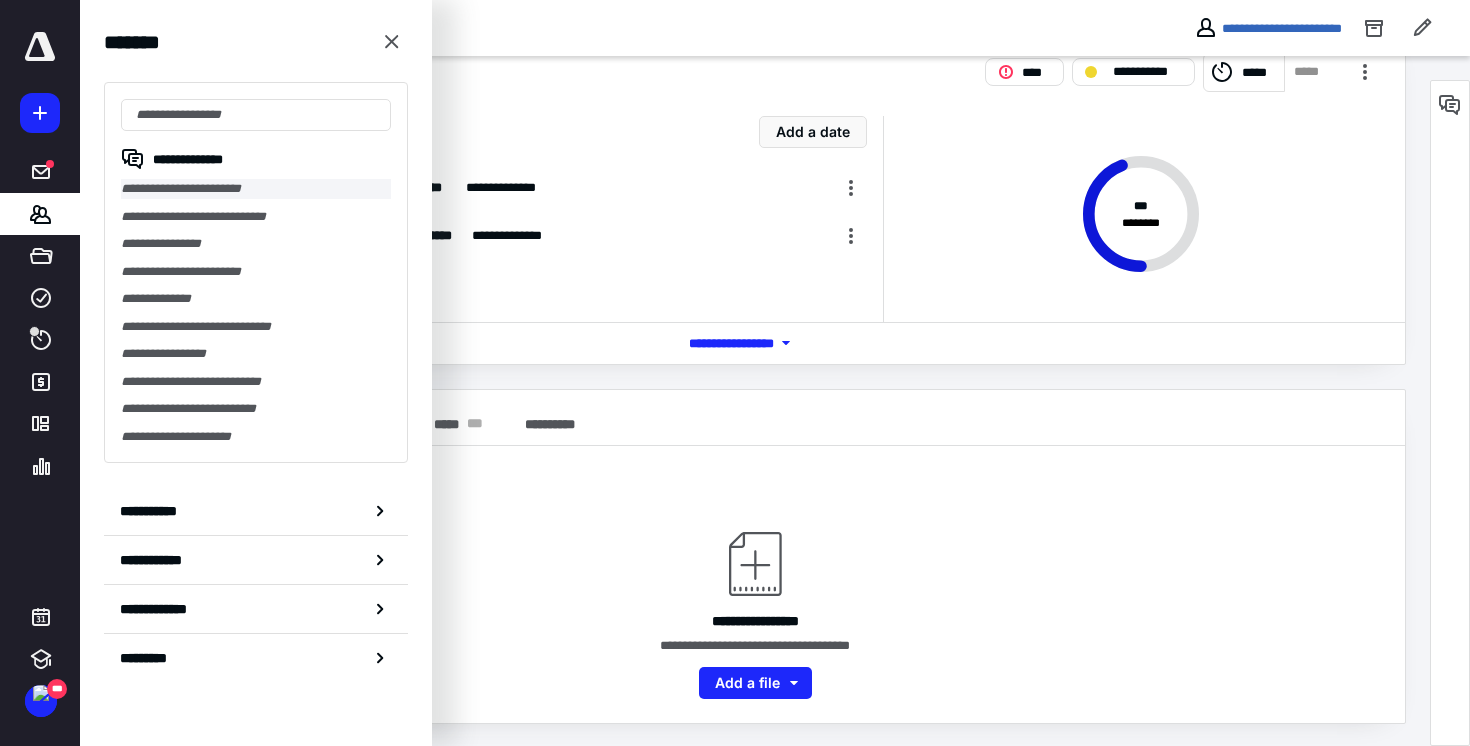 click on "**********" at bounding box center (256, 189) 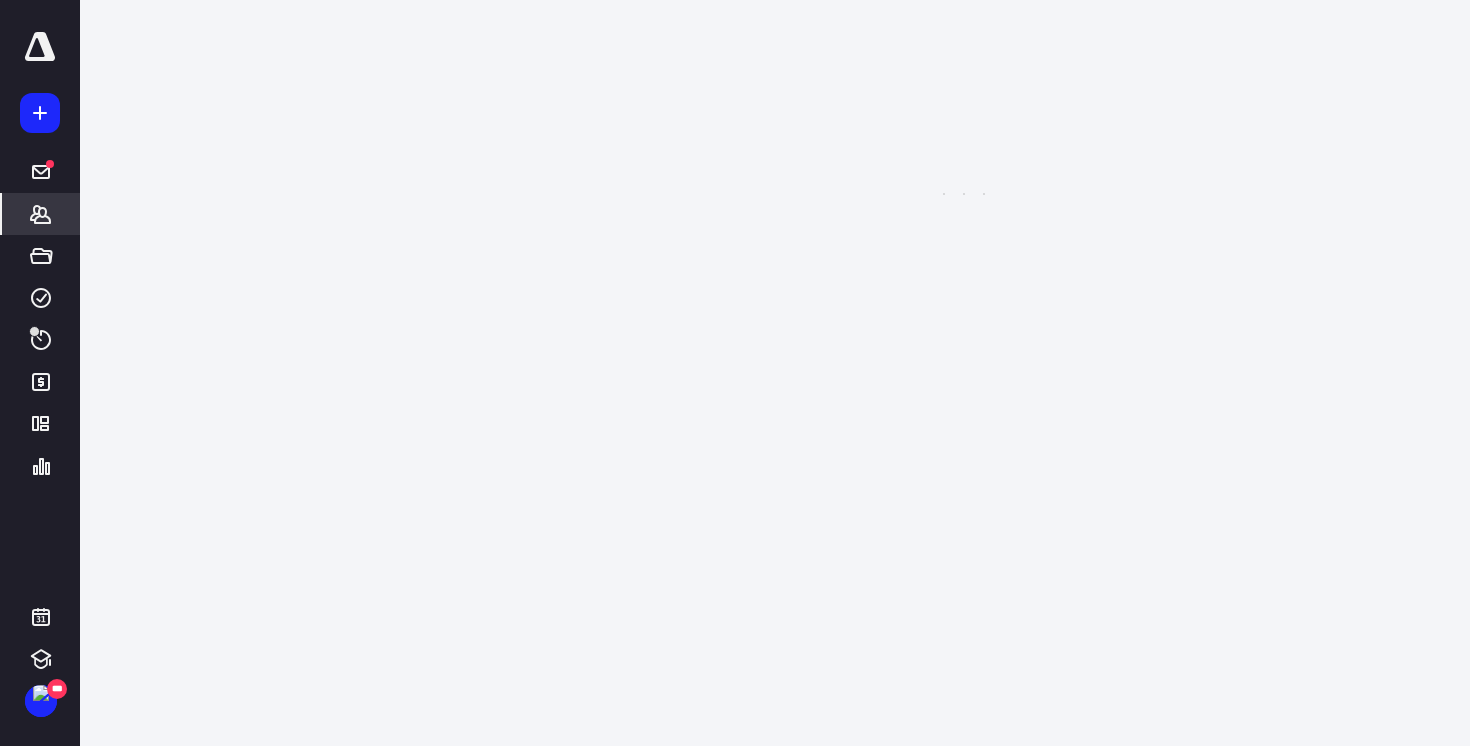 scroll, scrollTop: 0, scrollLeft: 0, axis: both 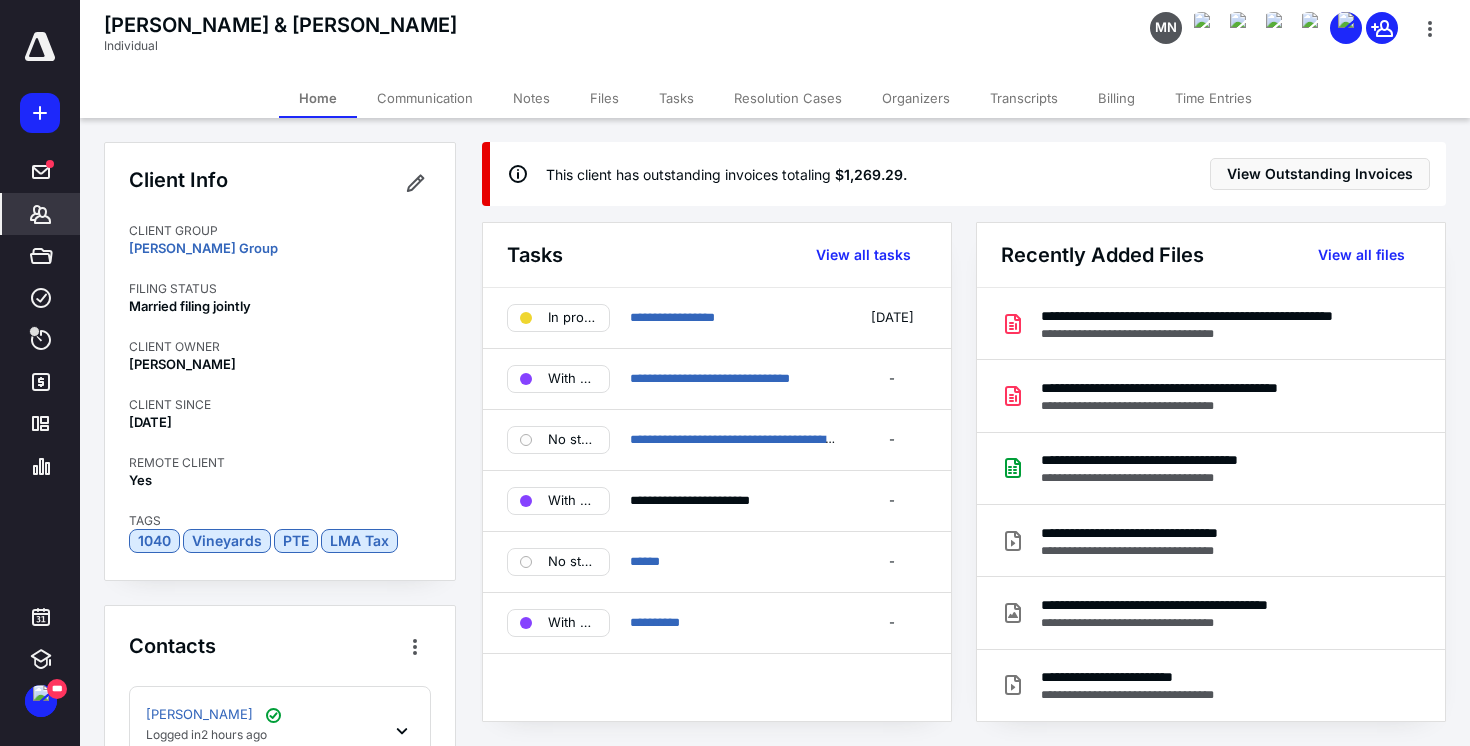 click on "Files" at bounding box center (604, 98) 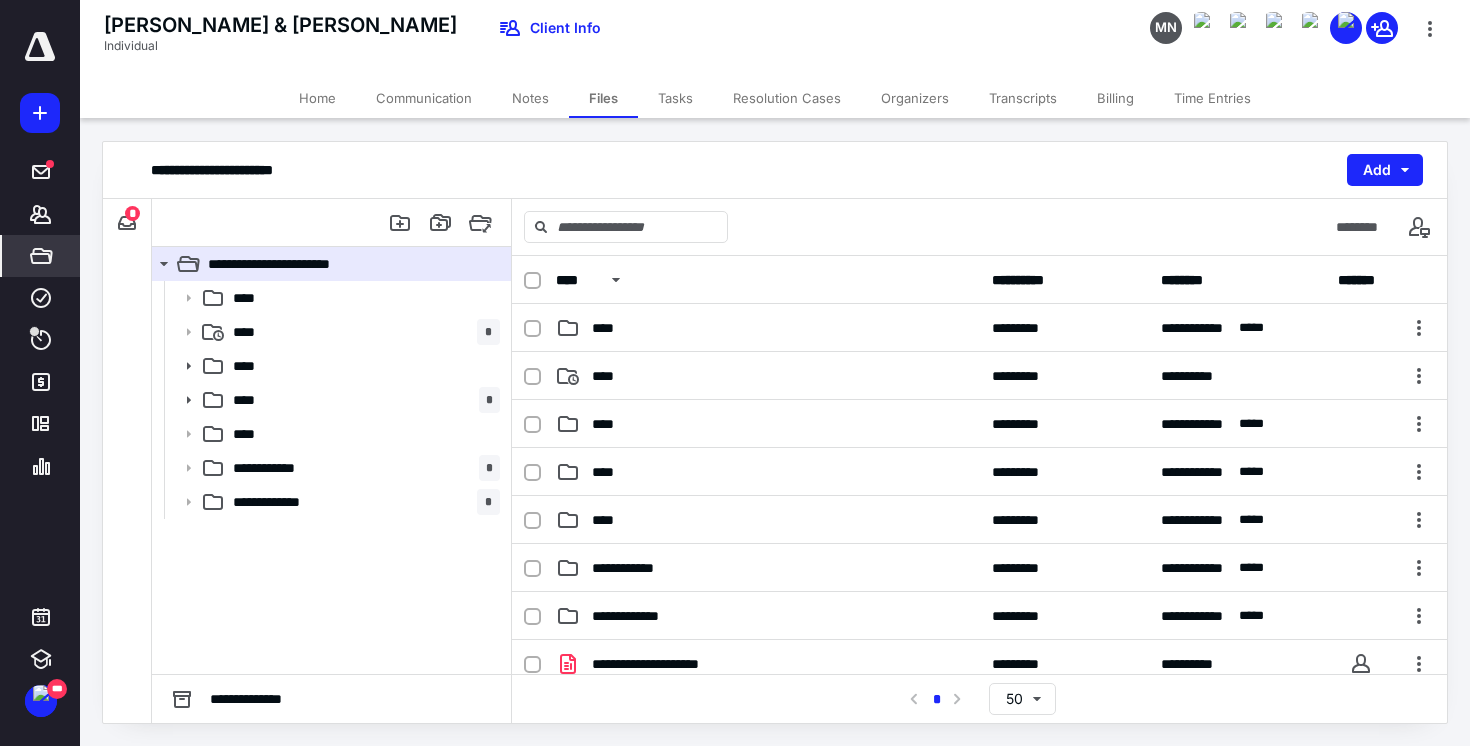 click on "*****" at bounding box center [41, 256] 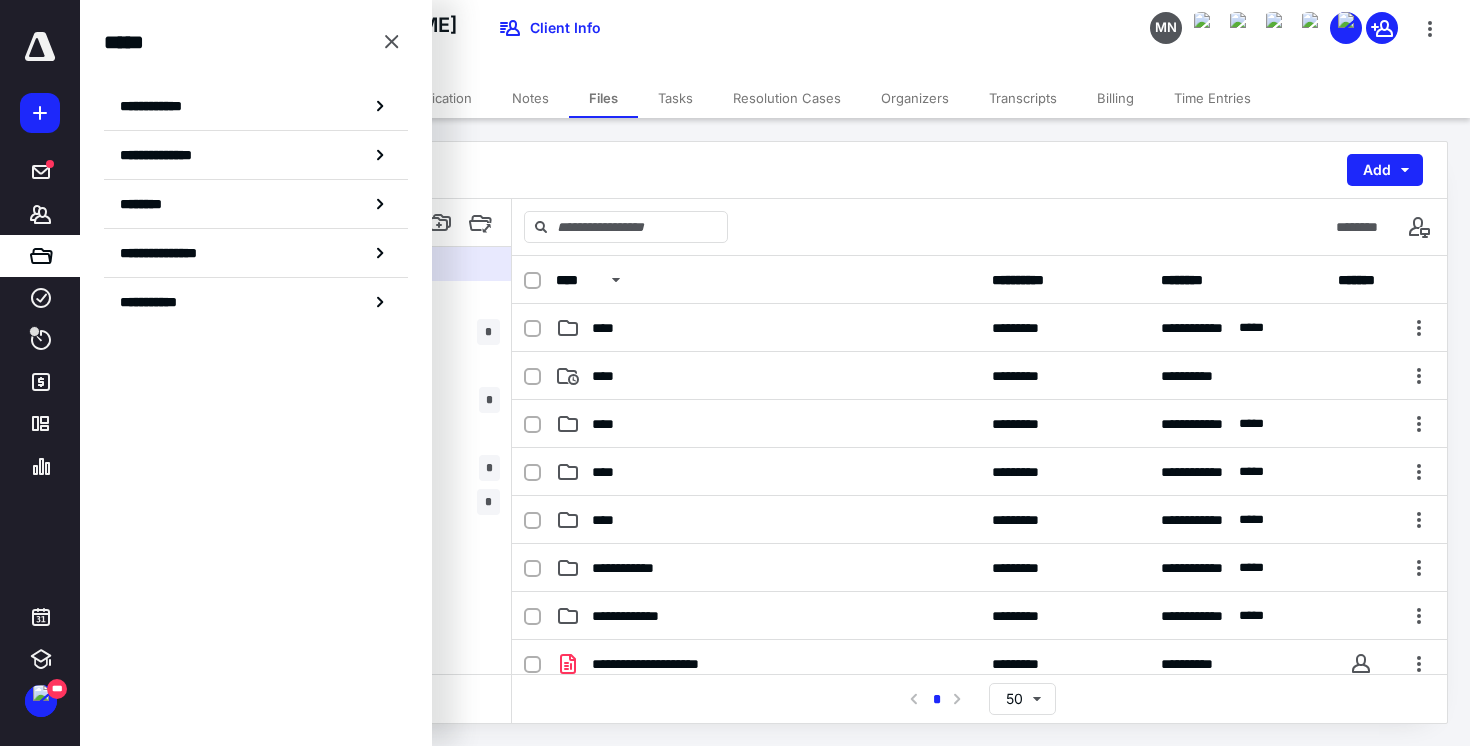 click on "**********" at bounding box center [775, 170] 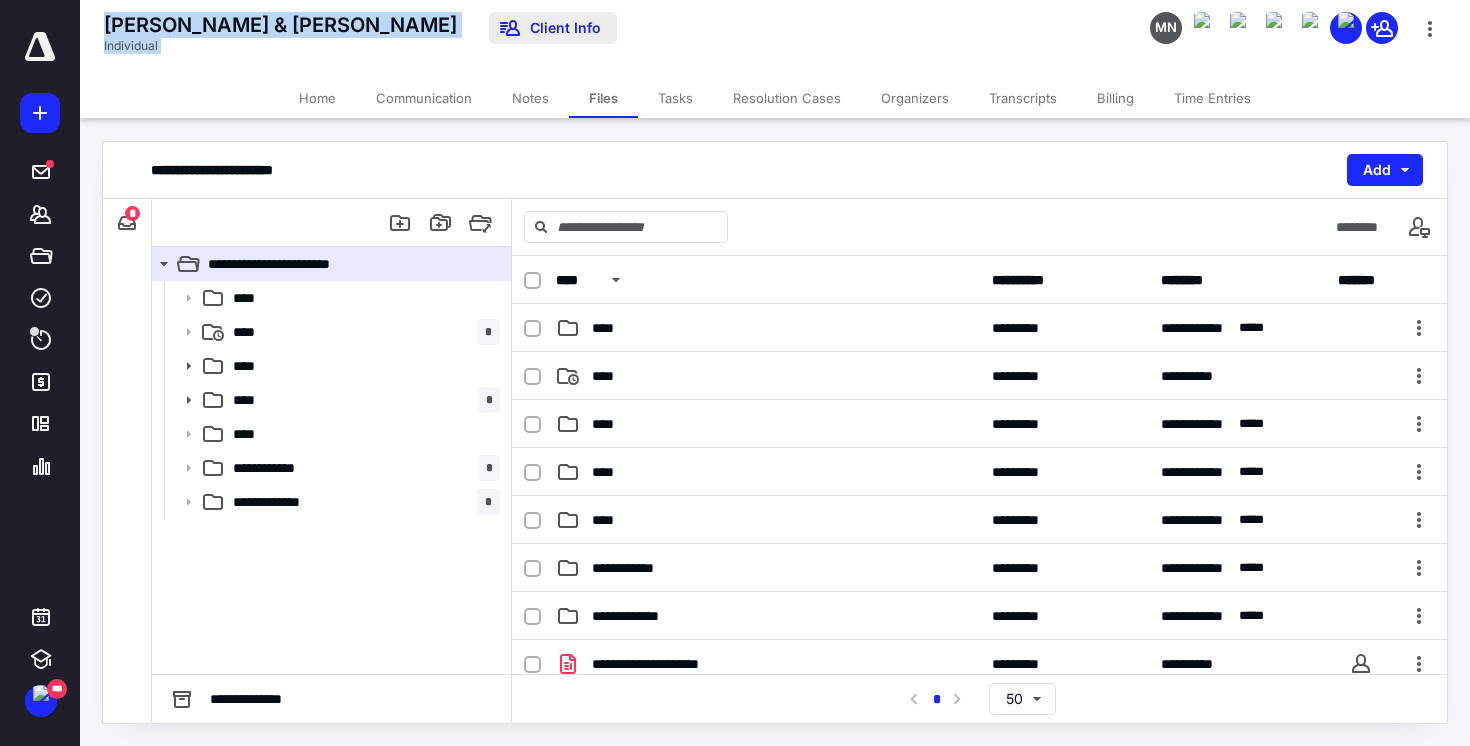 drag, startPoint x: 106, startPoint y: 23, endPoint x: 443, endPoint y: 26, distance: 337.01337 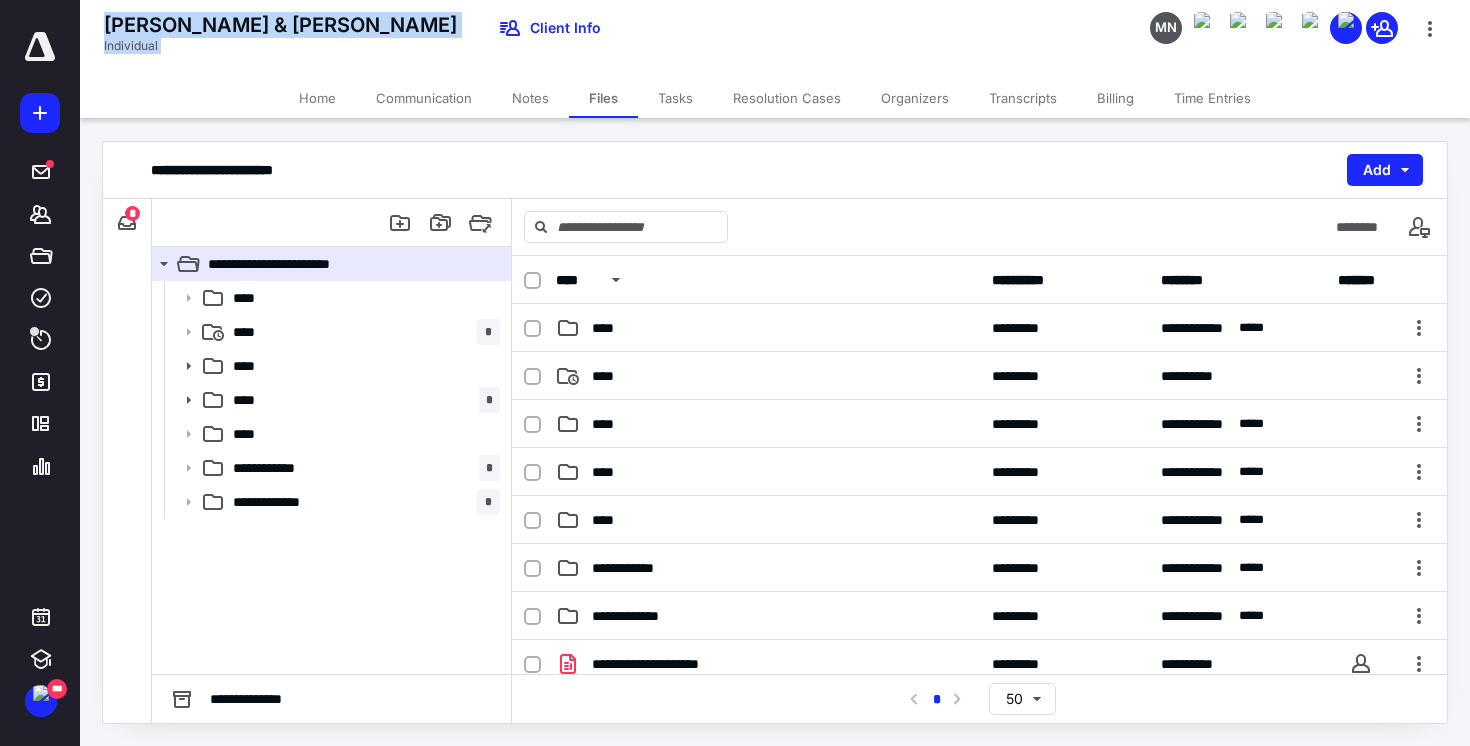 click on "Nico & Stephanie Hoerner Individual" at bounding box center (280, 45) 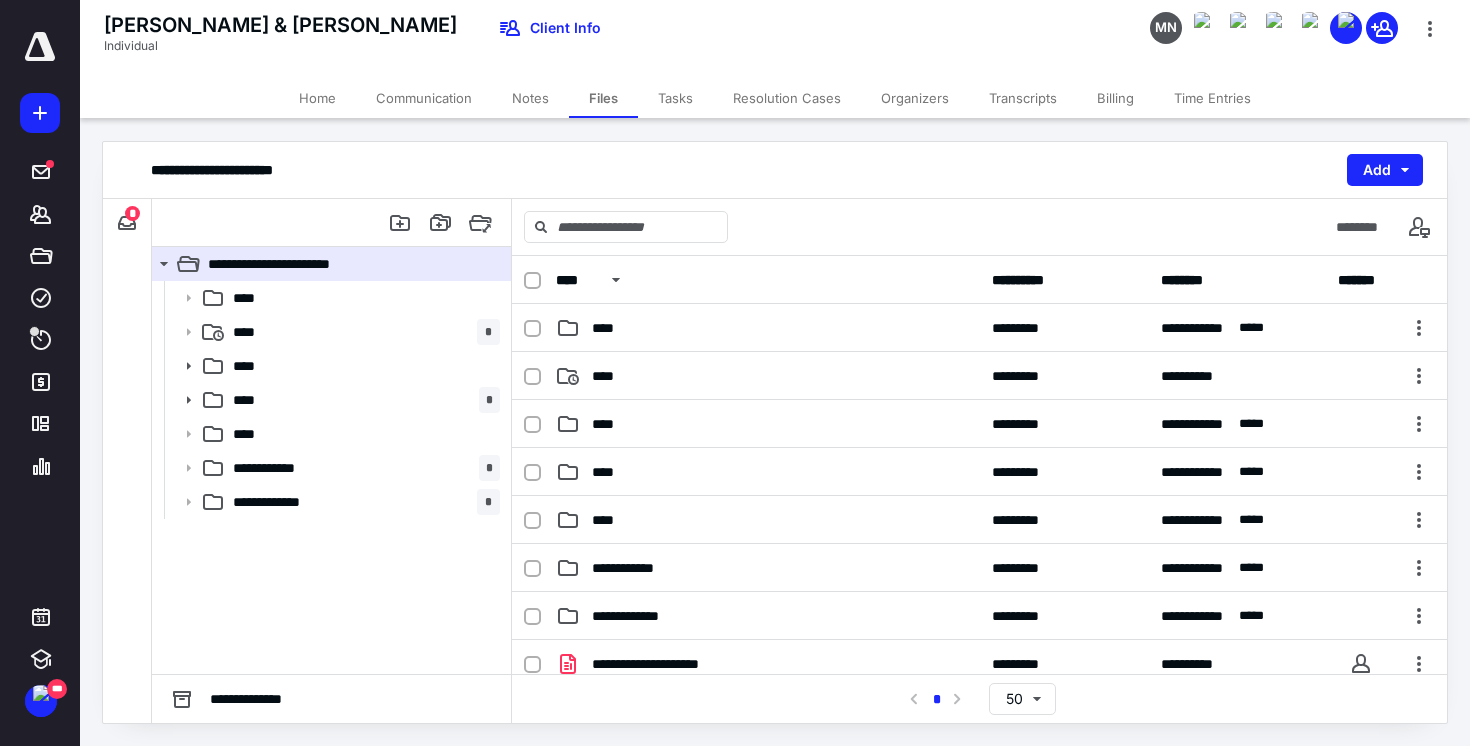 click on "Home" at bounding box center [317, 98] 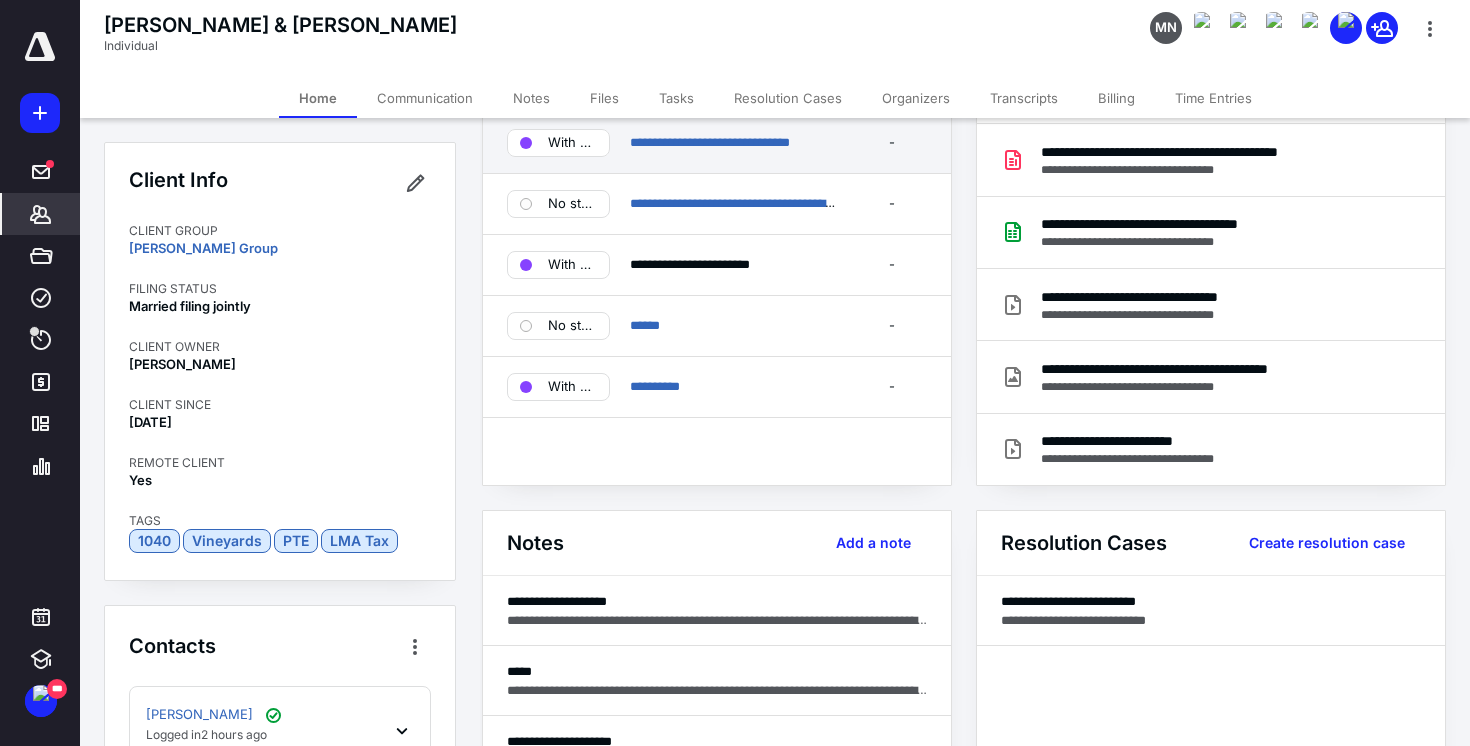 scroll, scrollTop: 230, scrollLeft: 0, axis: vertical 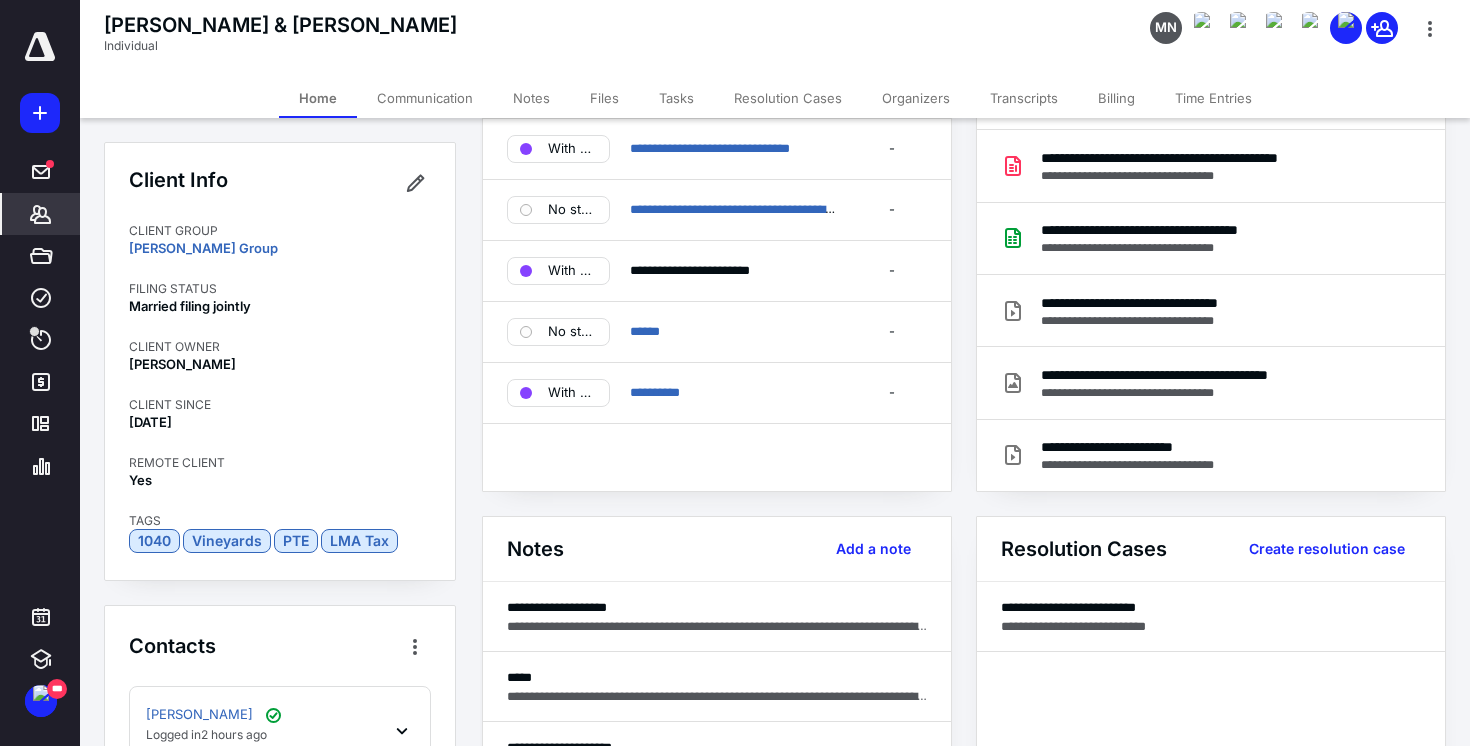 click on "Communication" at bounding box center [425, 98] 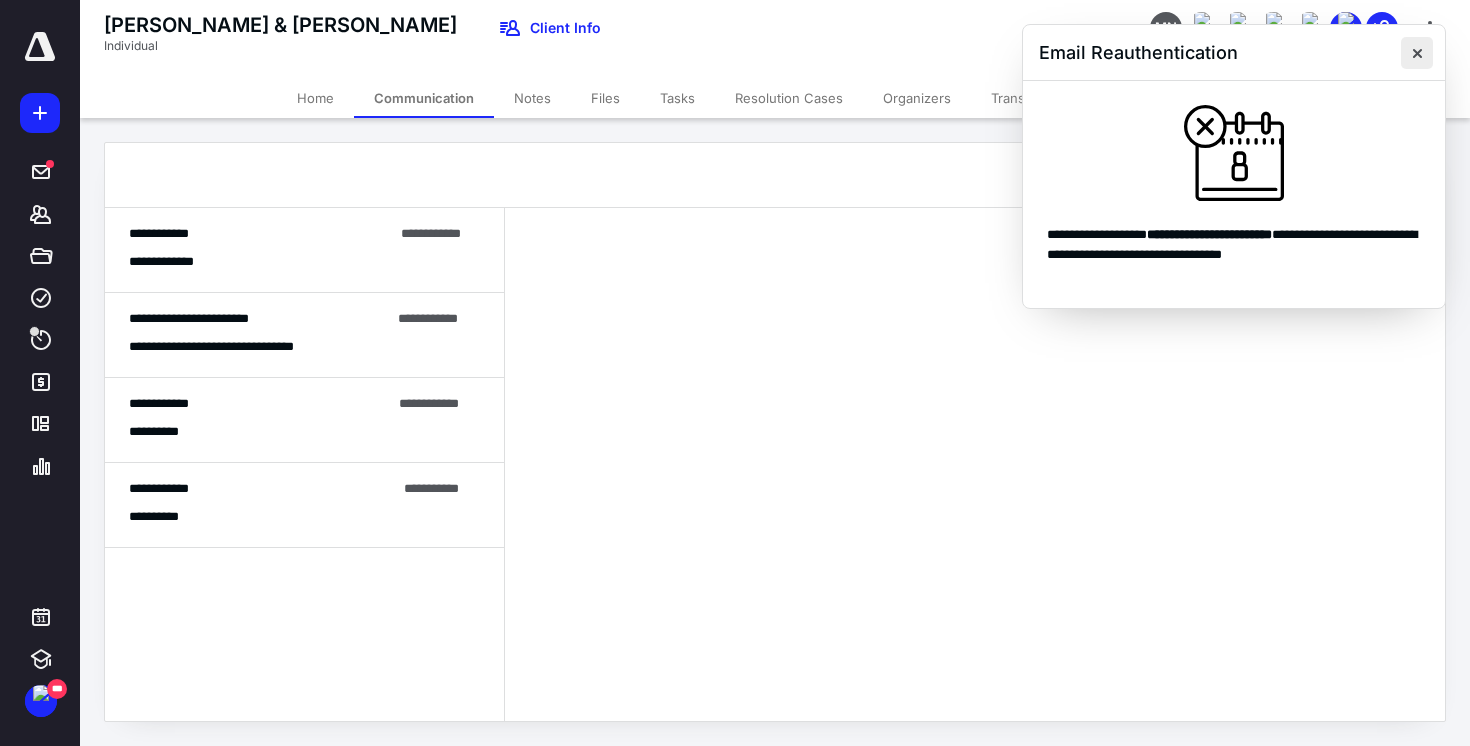 click at bounding box center [1417, 53] 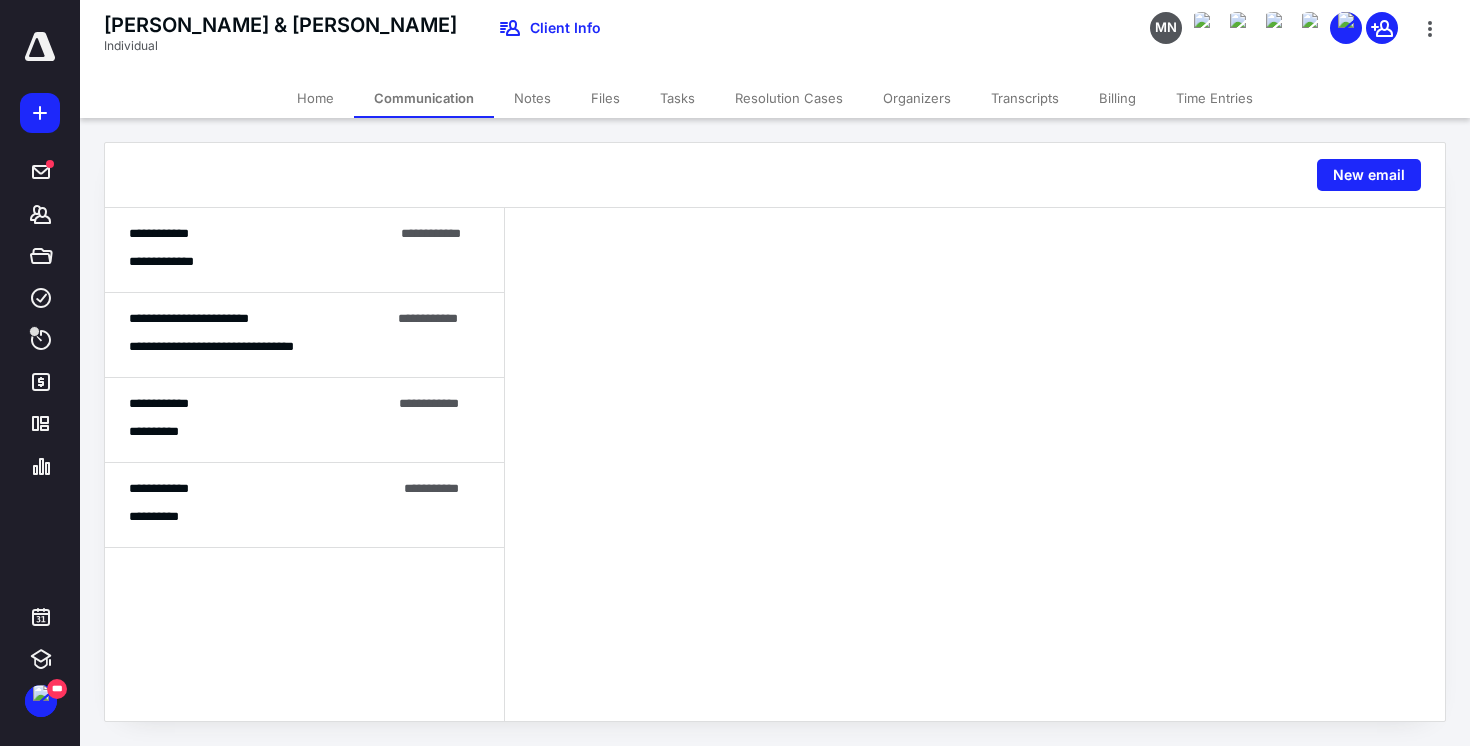 click on "**********" at bounding box center (261, 234) 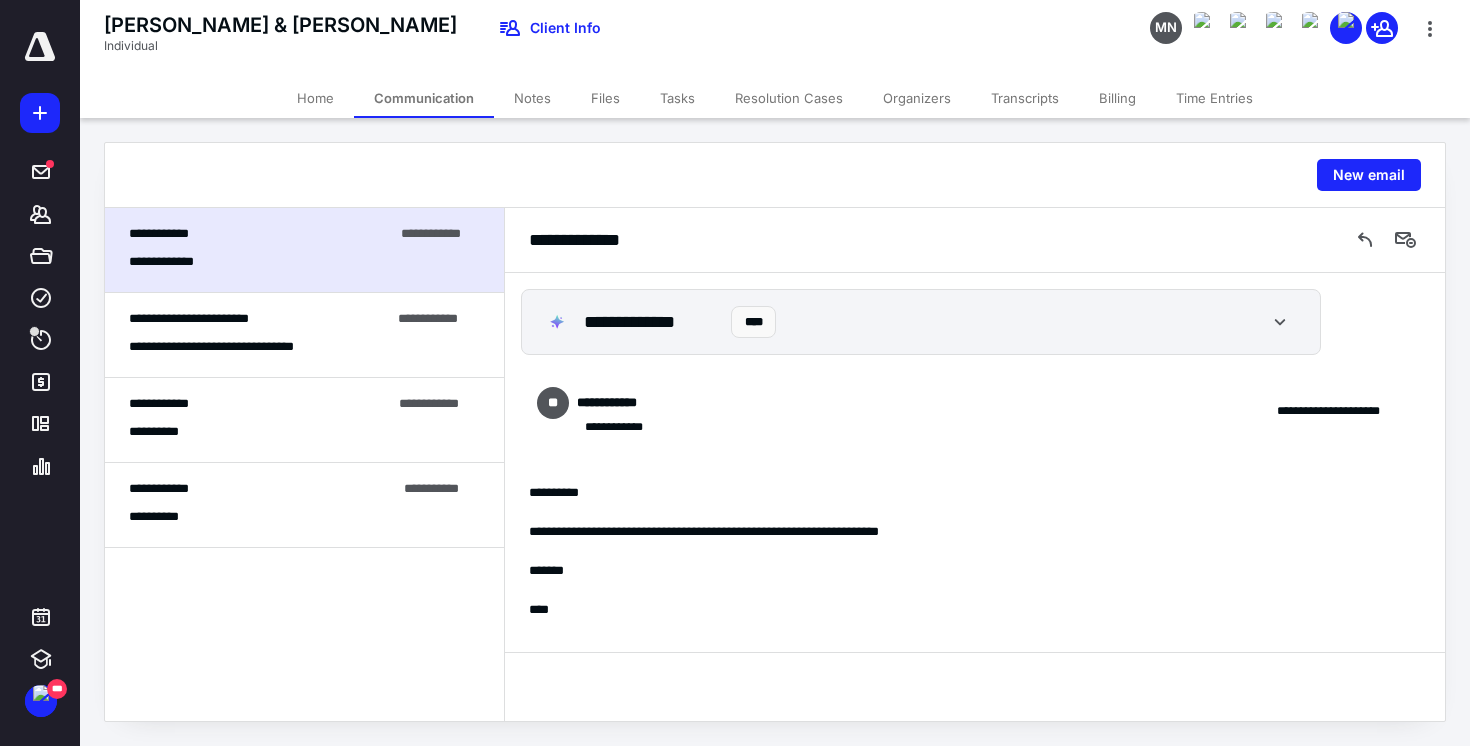 click on "**********" at bounding box center (304, 335) 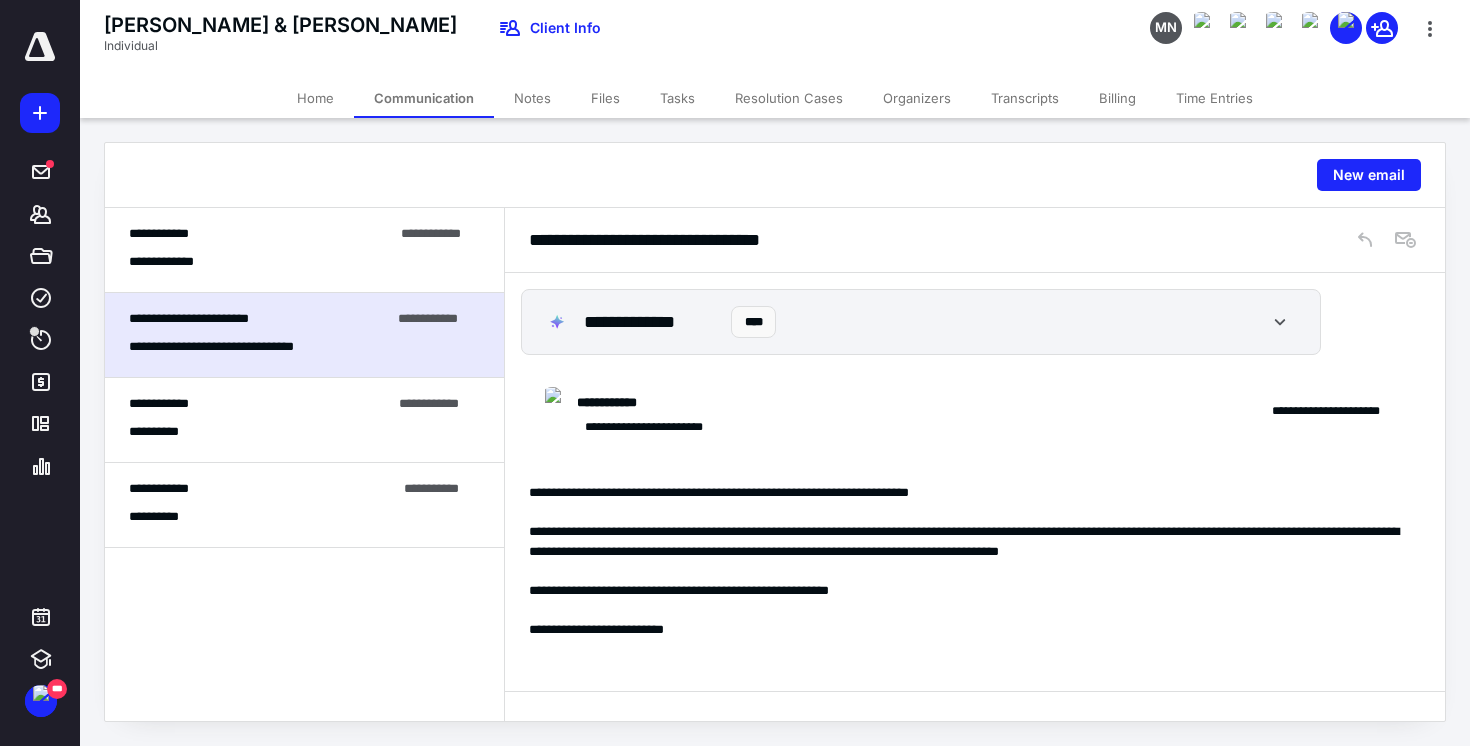 click on "Notes" at bounding box center (532, 98) 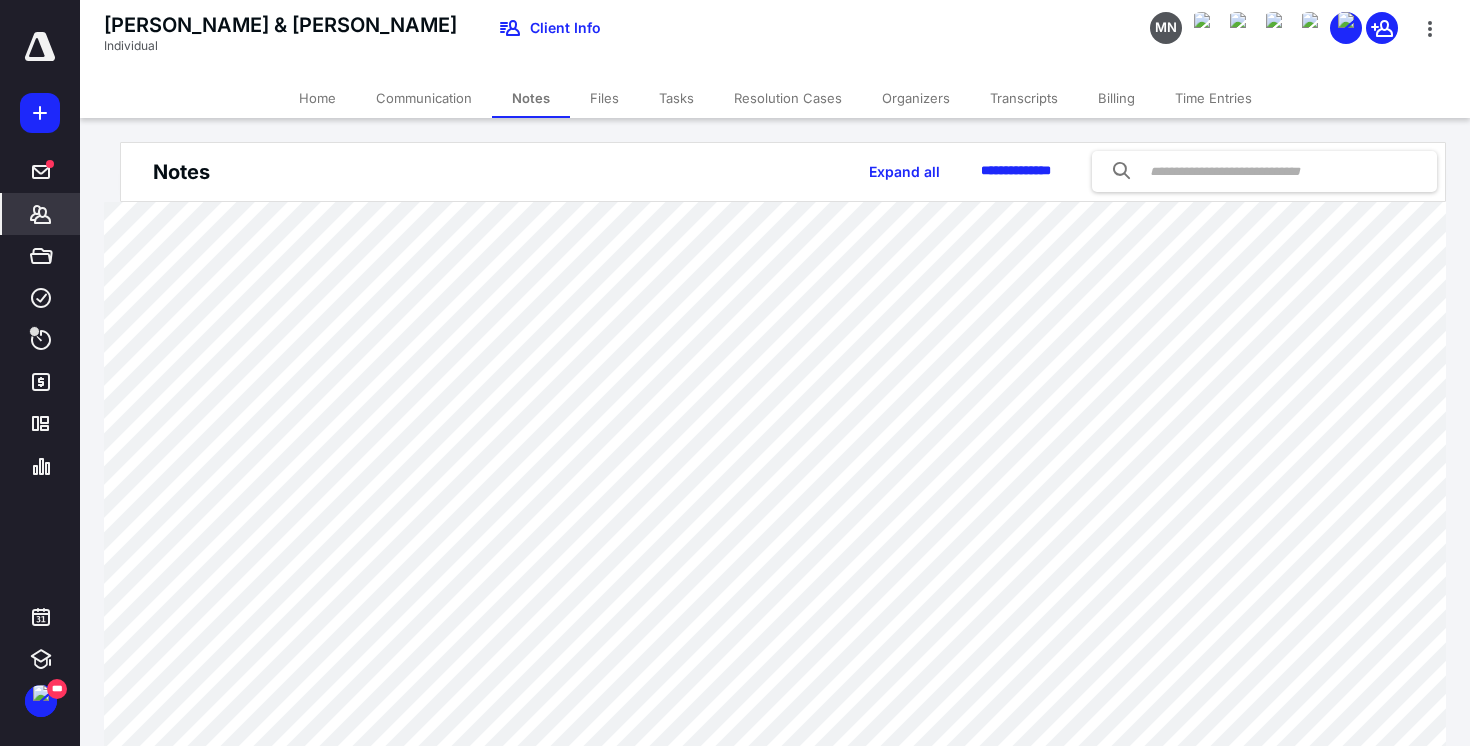 click on "Files" at bounding box center (604, 98) 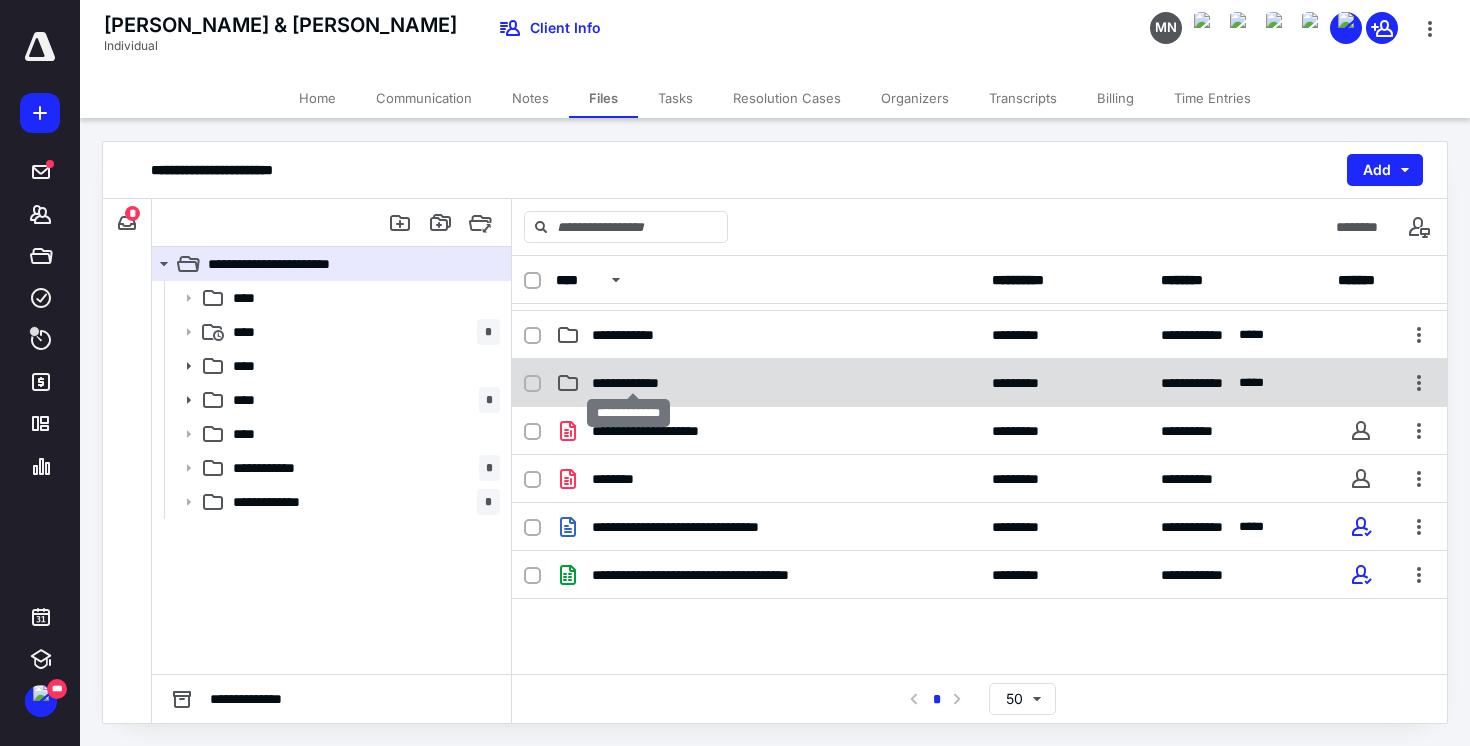 scroll, scrollTop: 238, scrollLeft: 0, axis: vertical 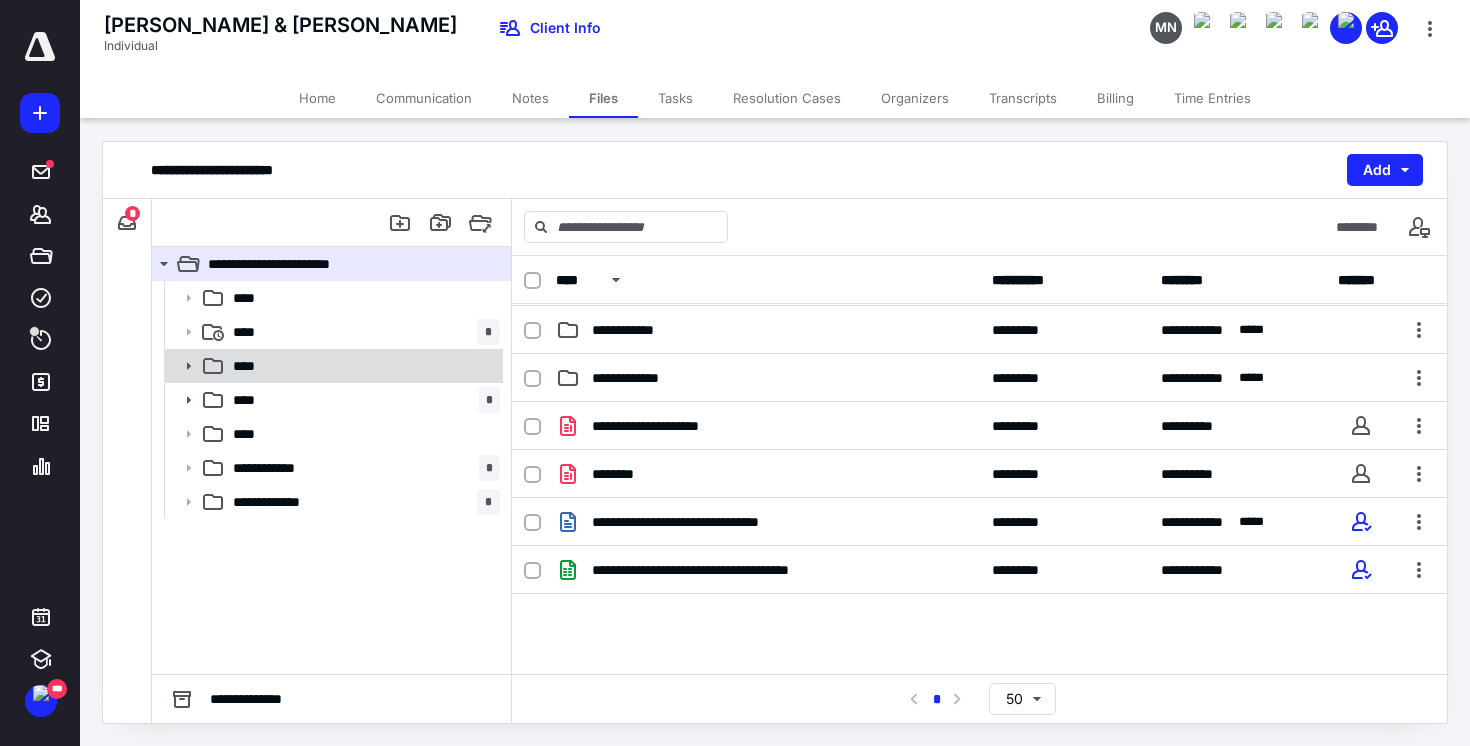 click 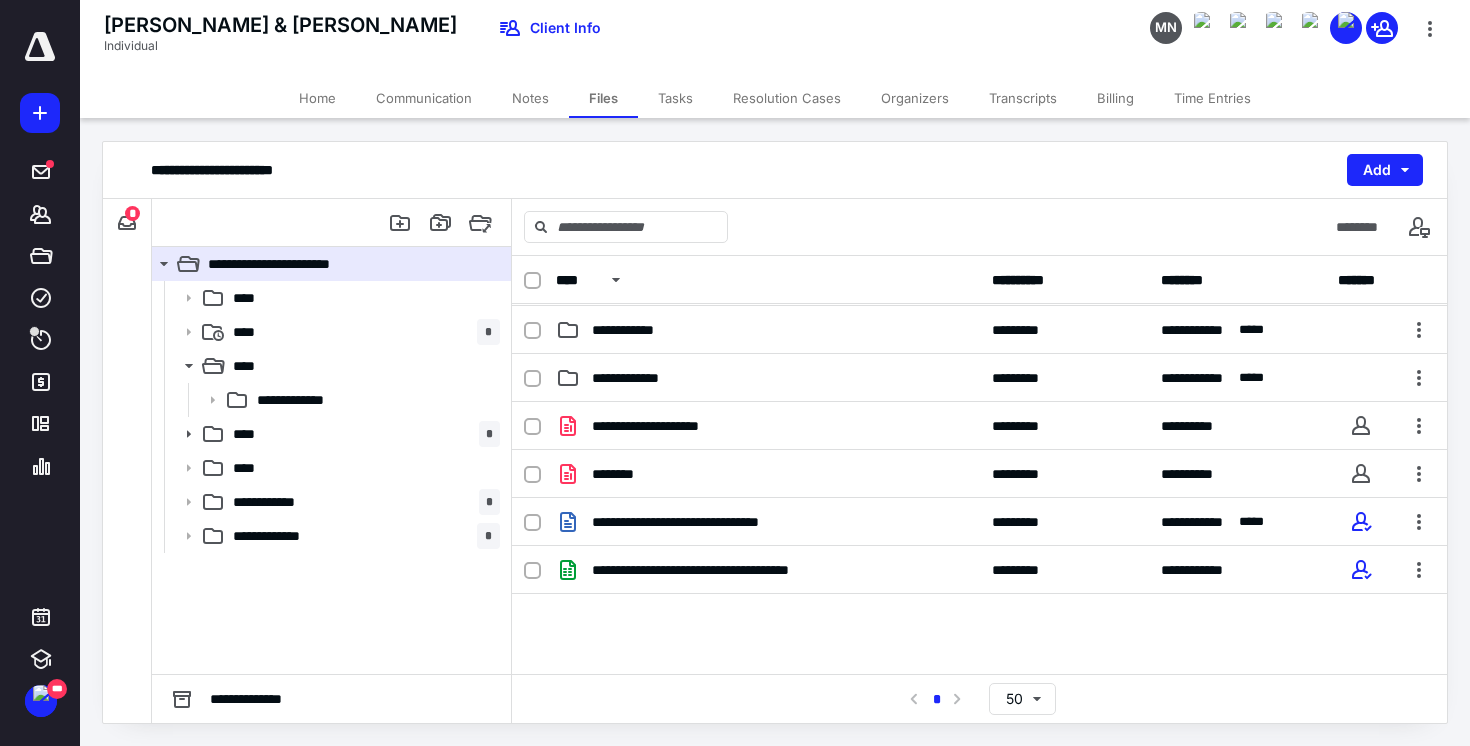 click on "********" at bounding box center [979, 227] 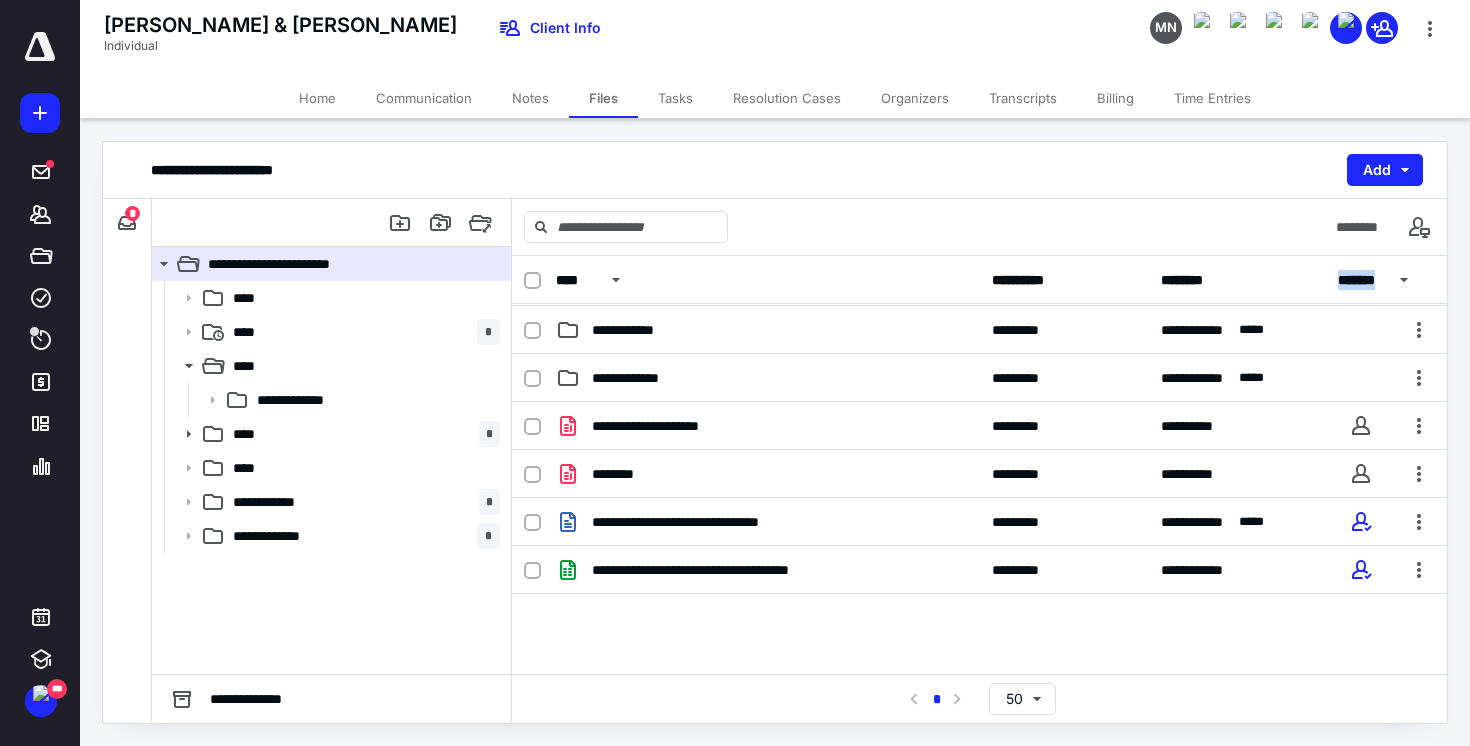 drag, startPoint x: 1333, startPoint y: 279, endPoint x: 1382, endPoint y: 282, distance: 49.09175 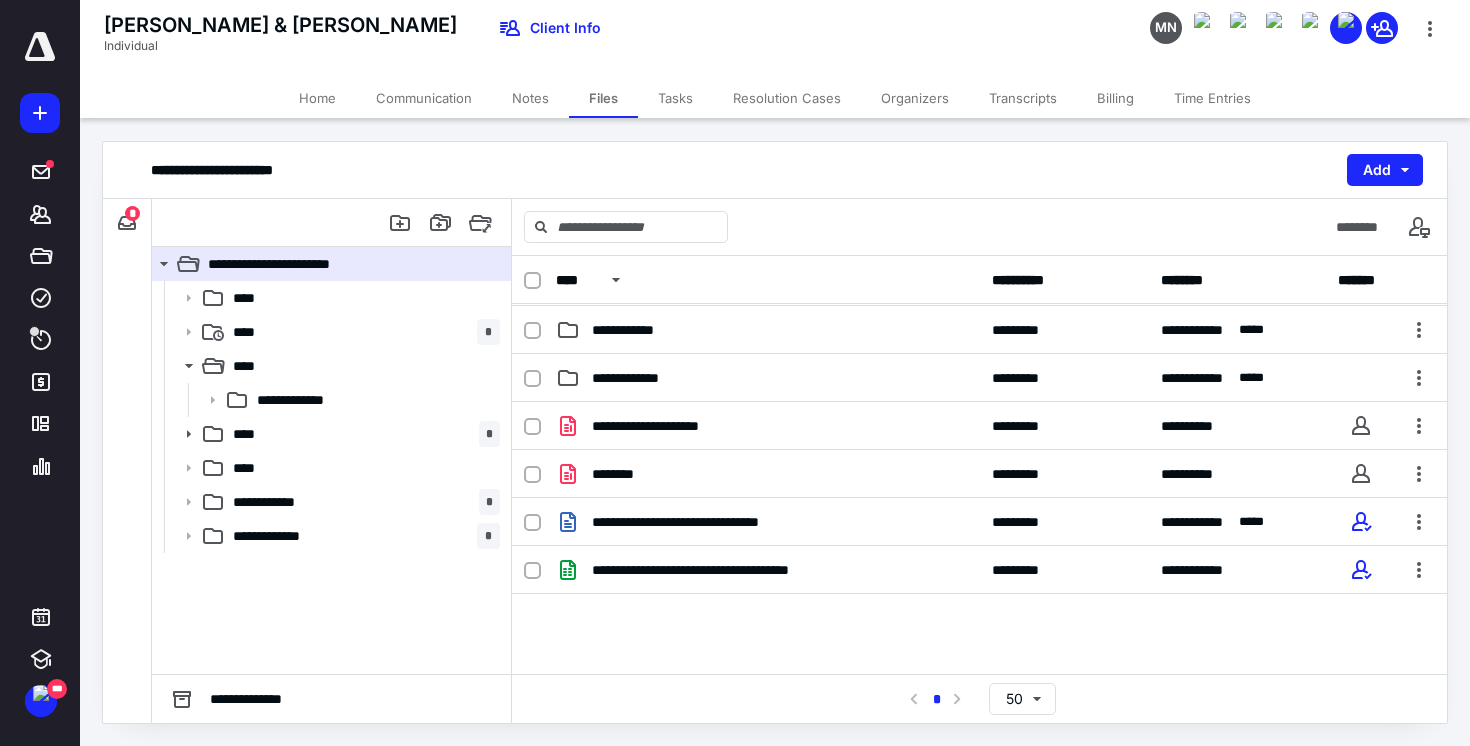 click on "********" at bounding box center (1233, 280) 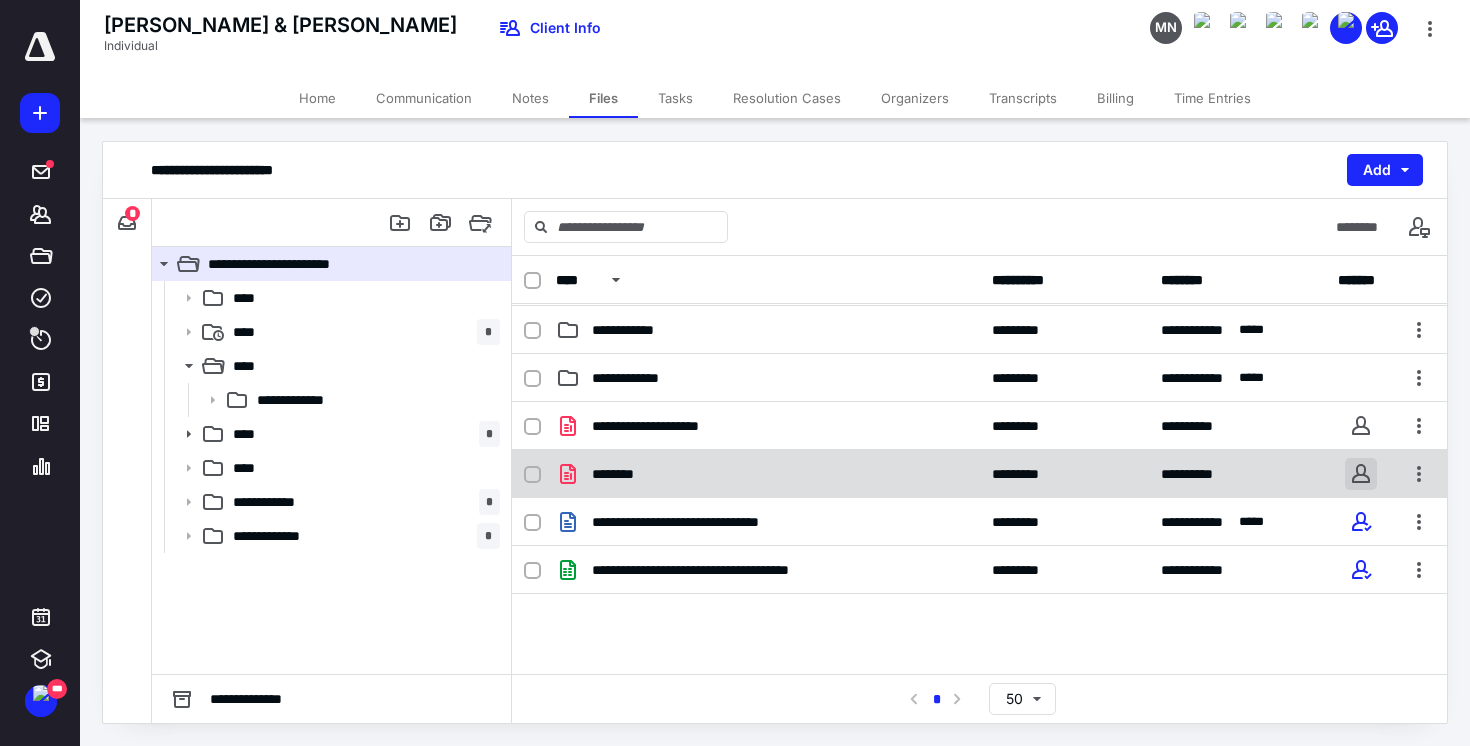 click at bounding box center [1361, 474] 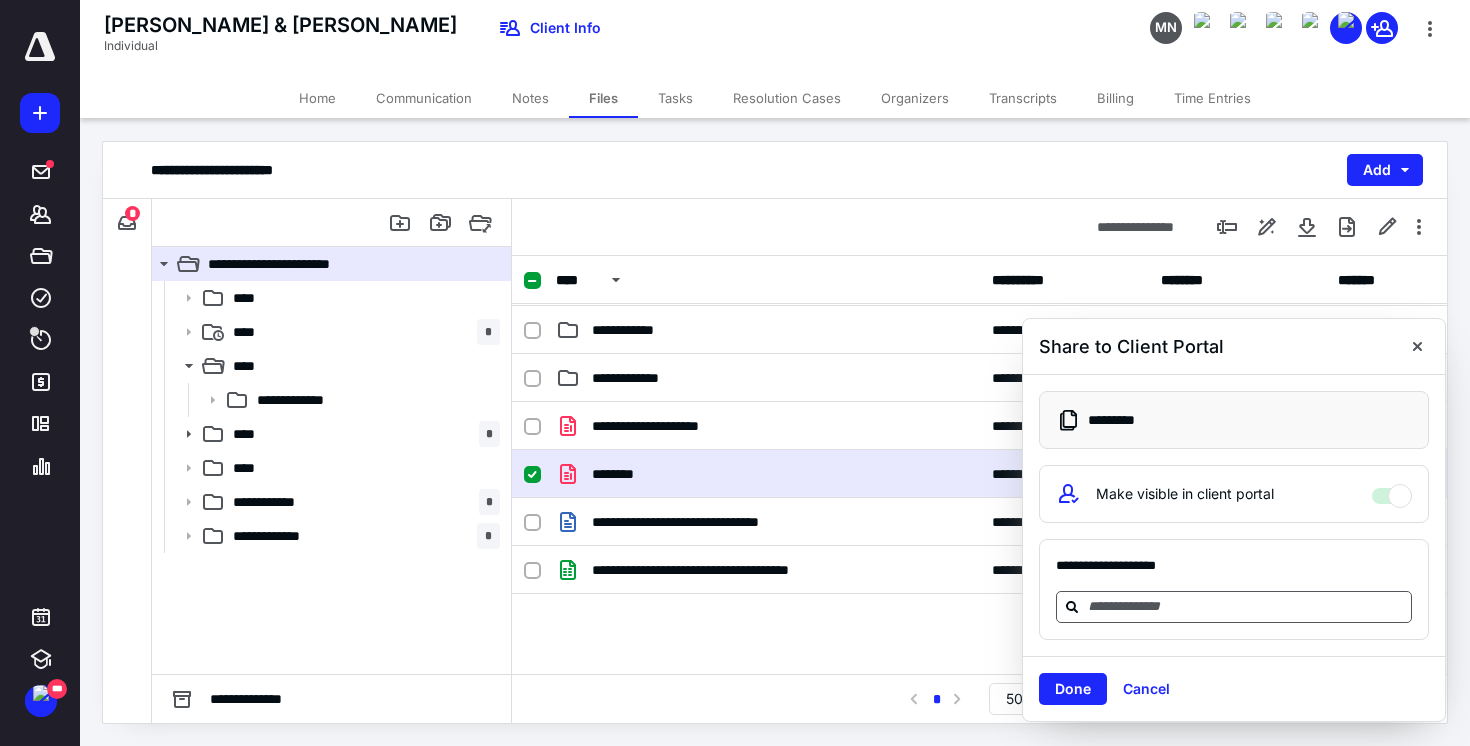 click at bounding box center (1246, 606) 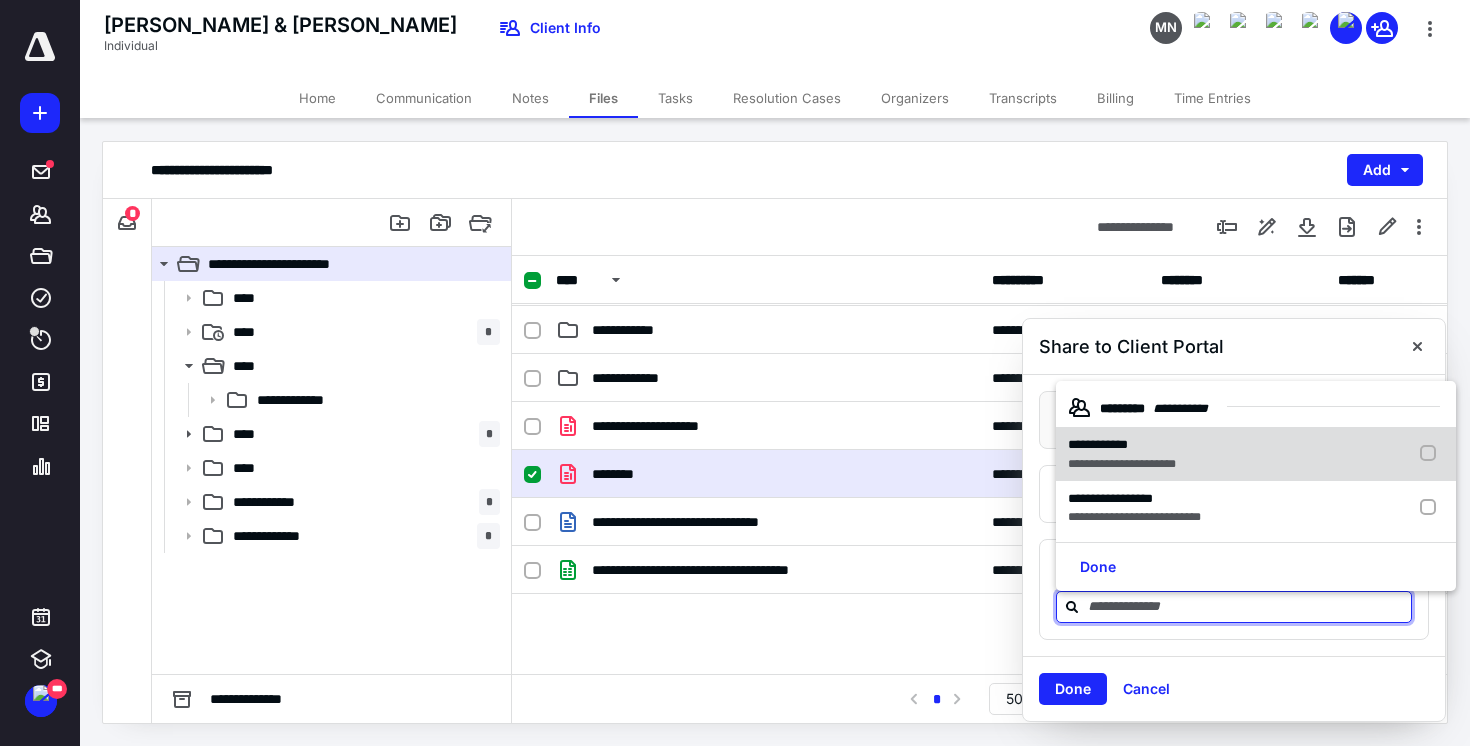 click on "**********" at bounding box center [1256, 454] 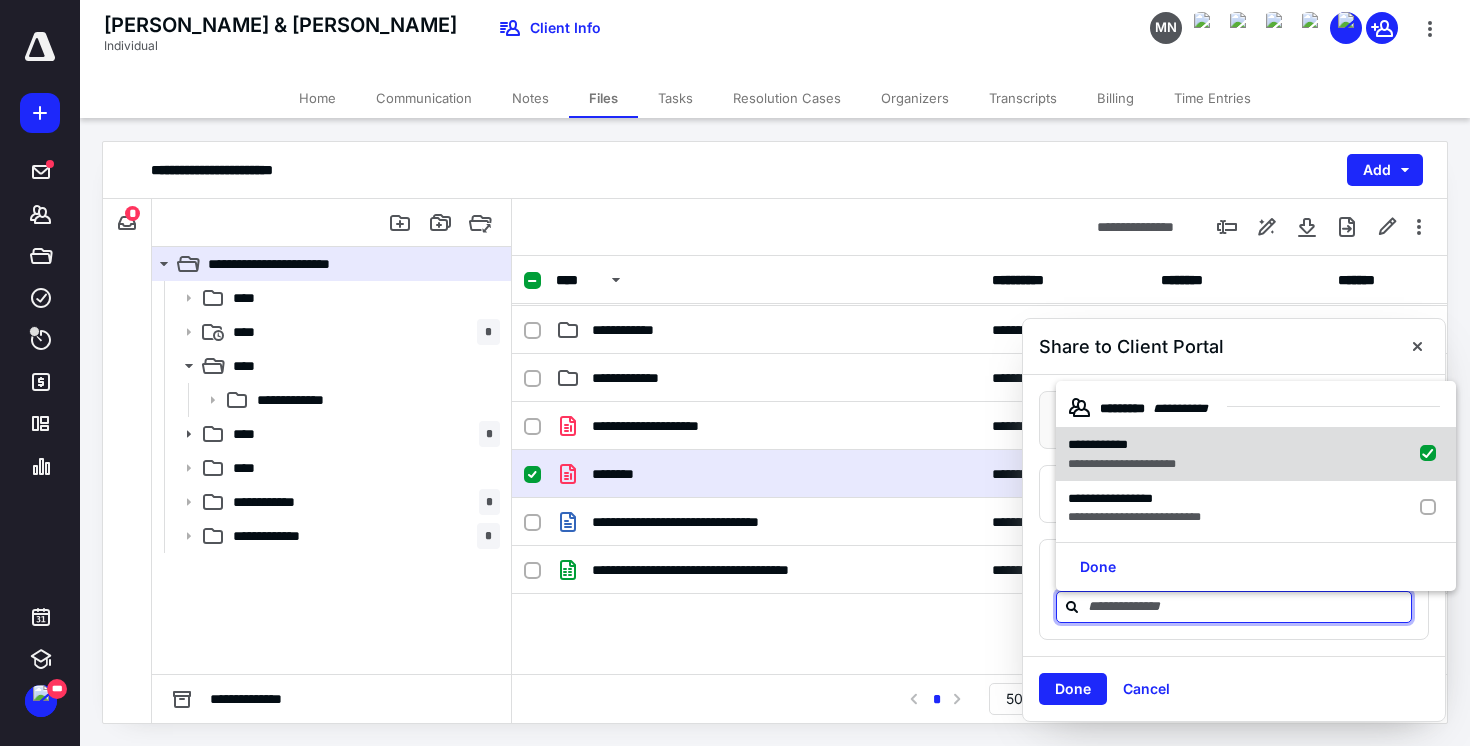 checkbox on "true" 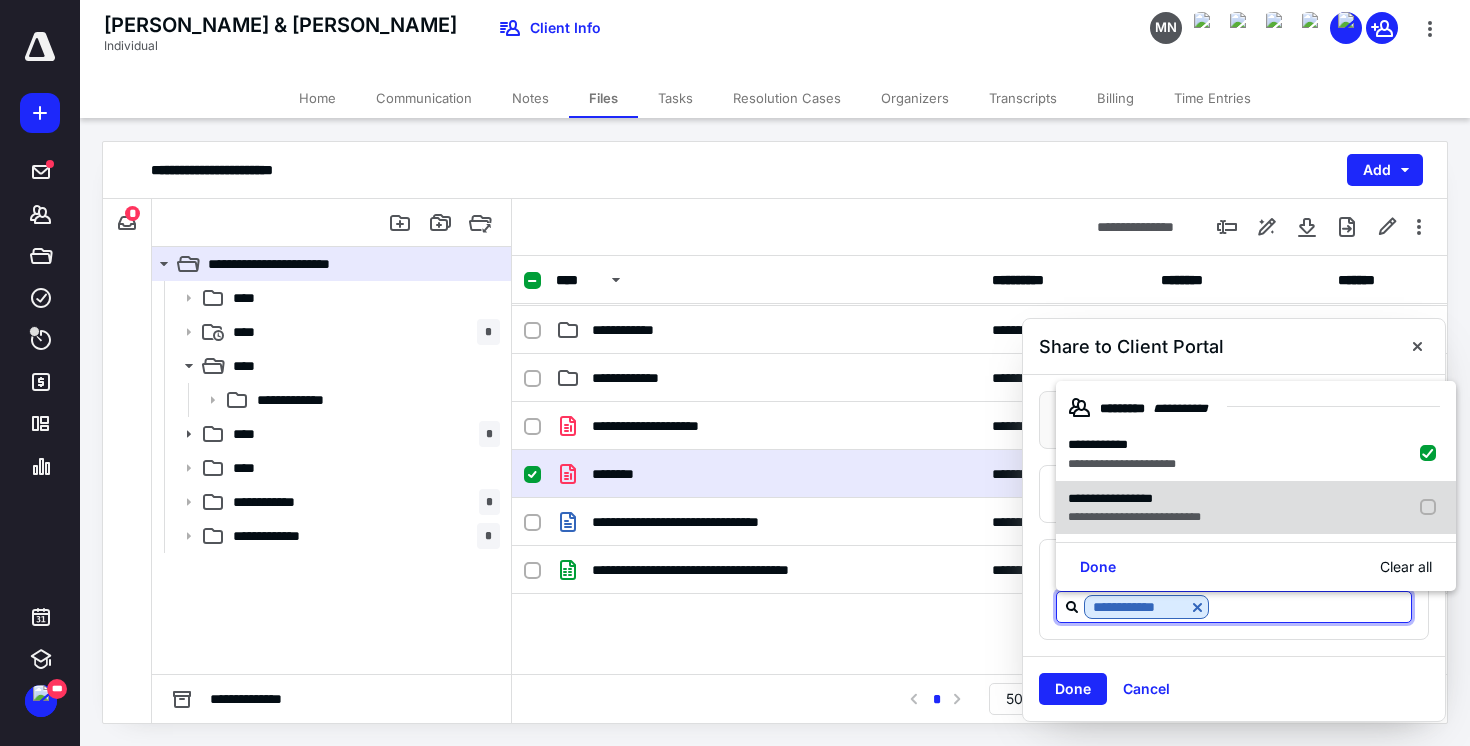 click on "**********" at bounding box center (1134, 499) 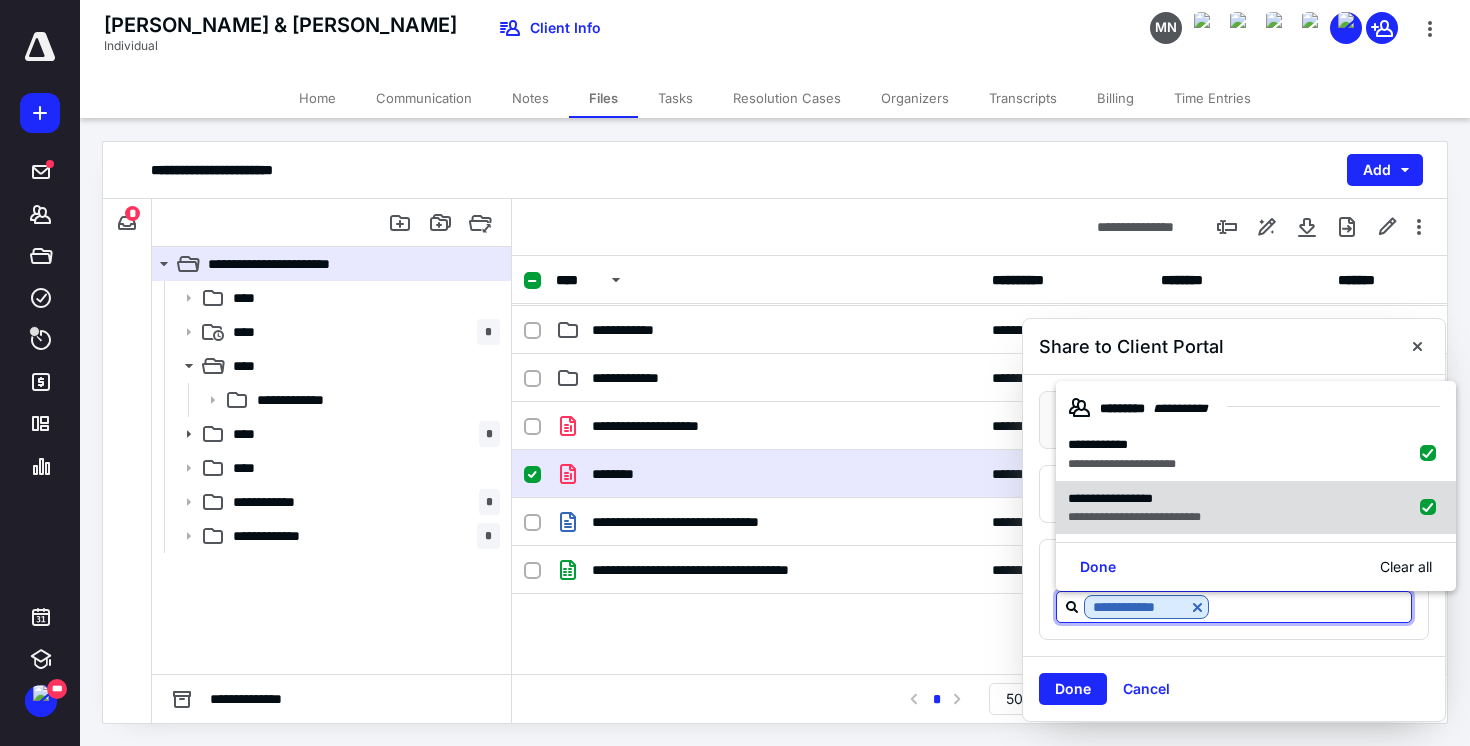 checkbox on "true" 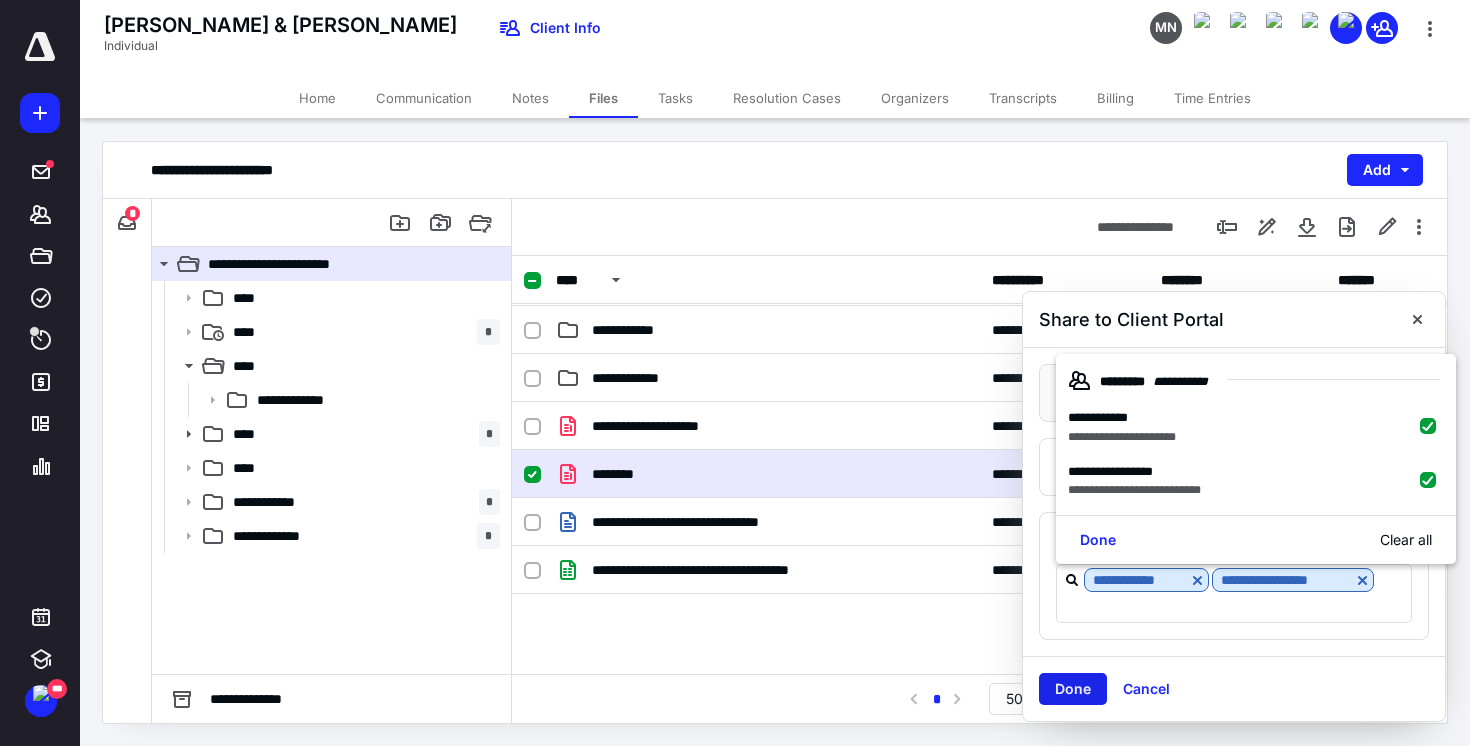 click on "Done" at bounding box center [1073, 689] 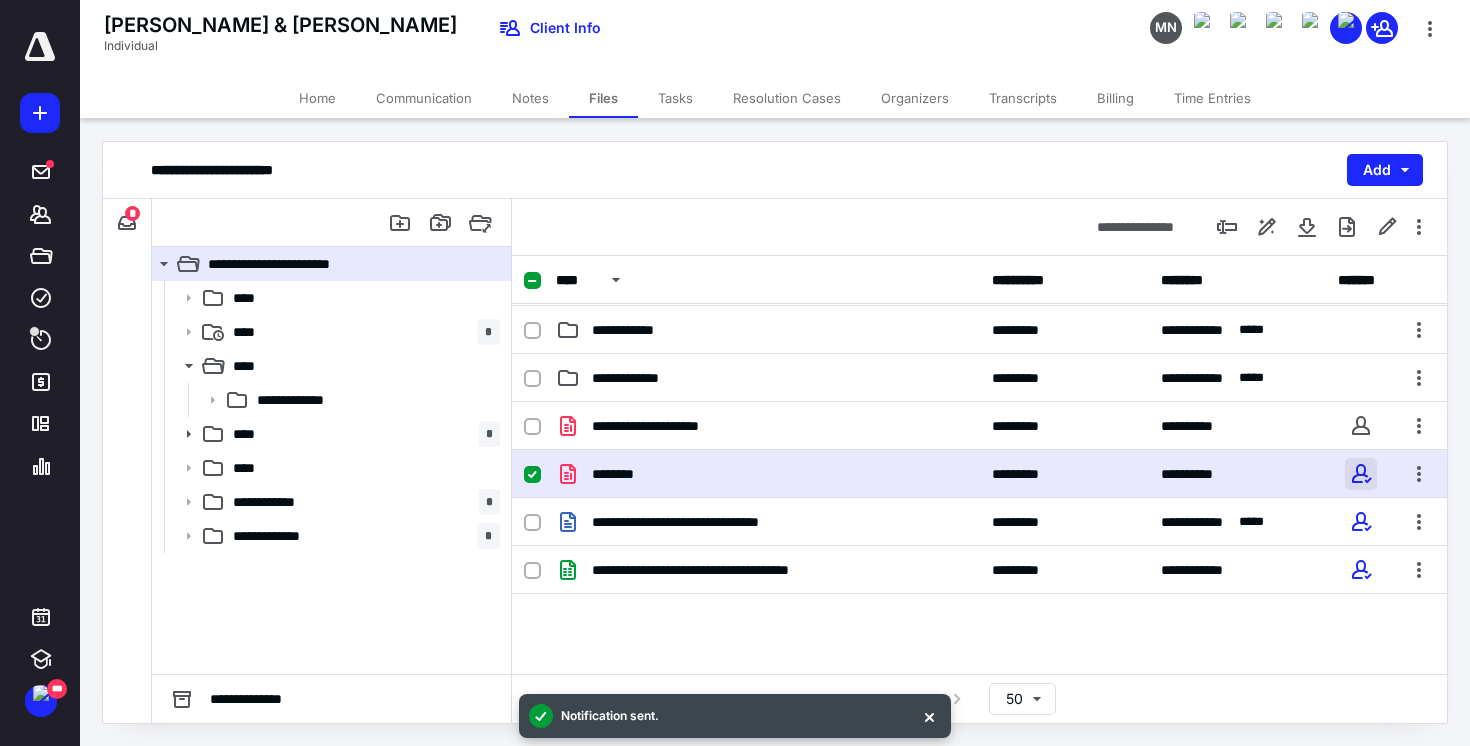 click at bounding box center (1361, 474) 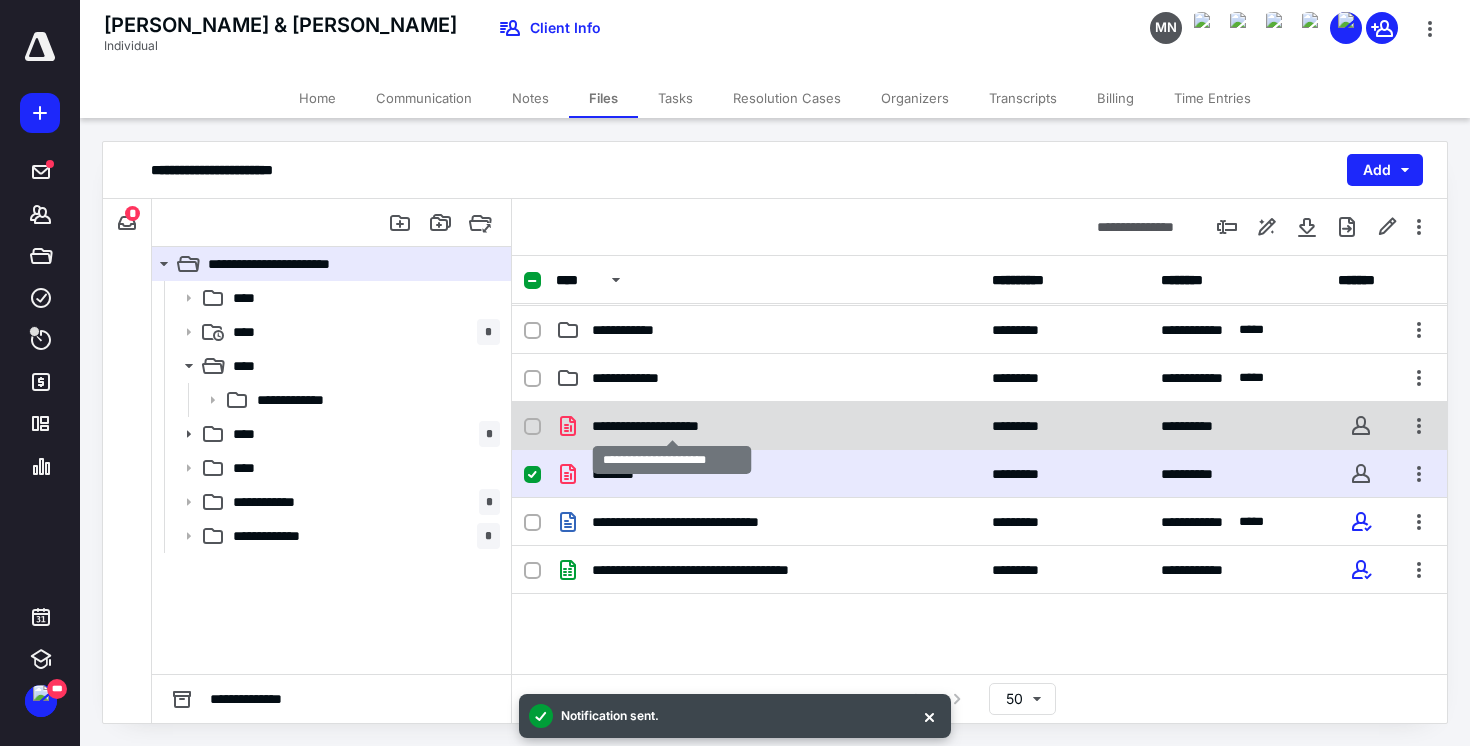click on "**********" at bounding box center (672, 426) 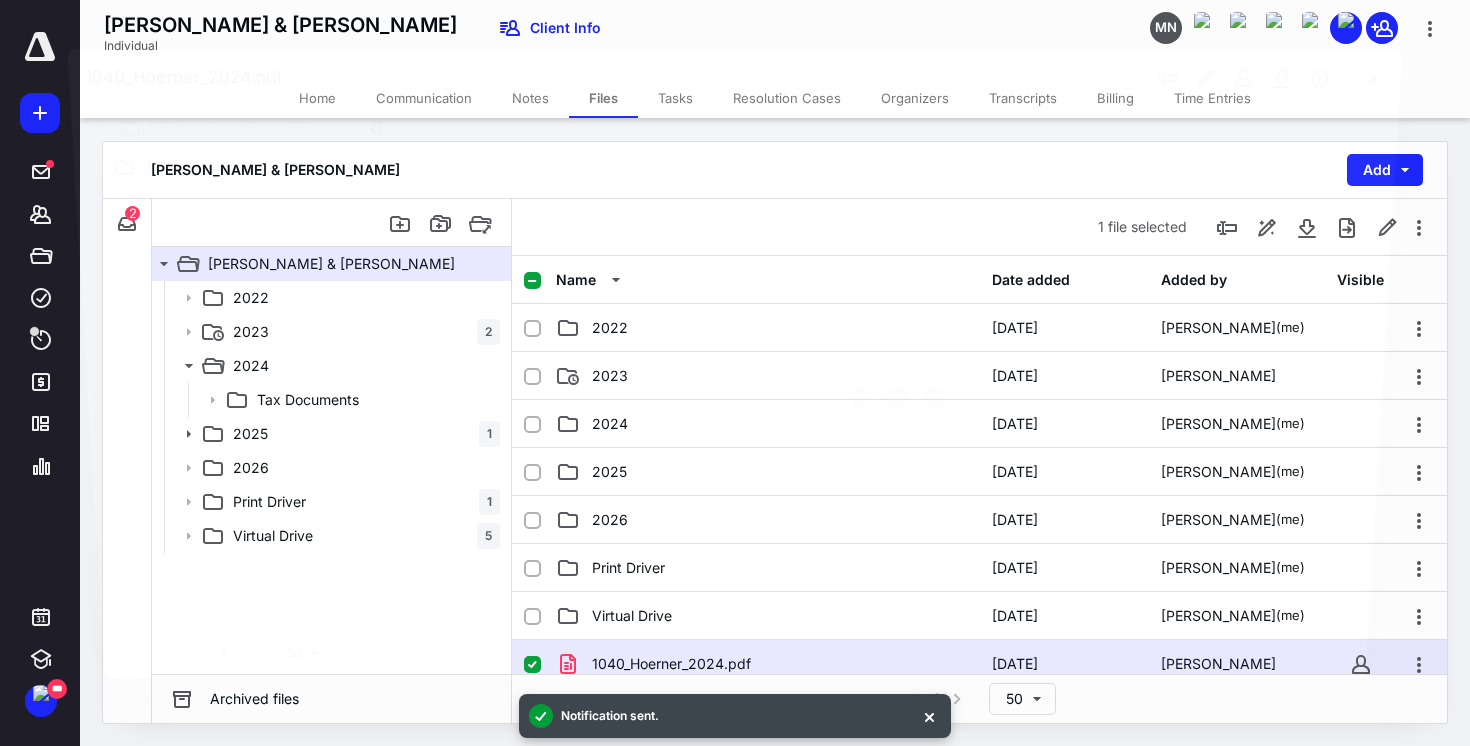 scroll, scrollTop: 238, scrollLeft: 0, axis: vertical 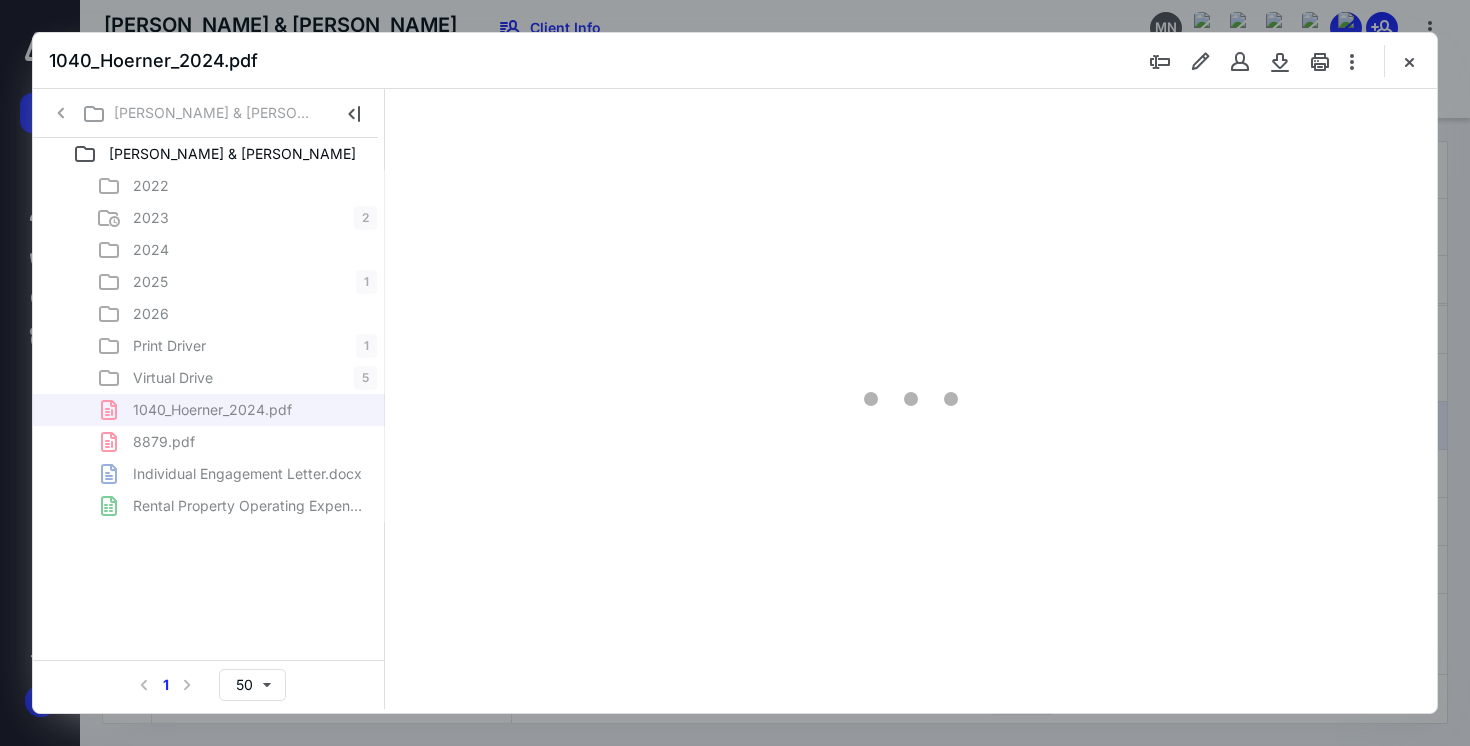 type on "68" 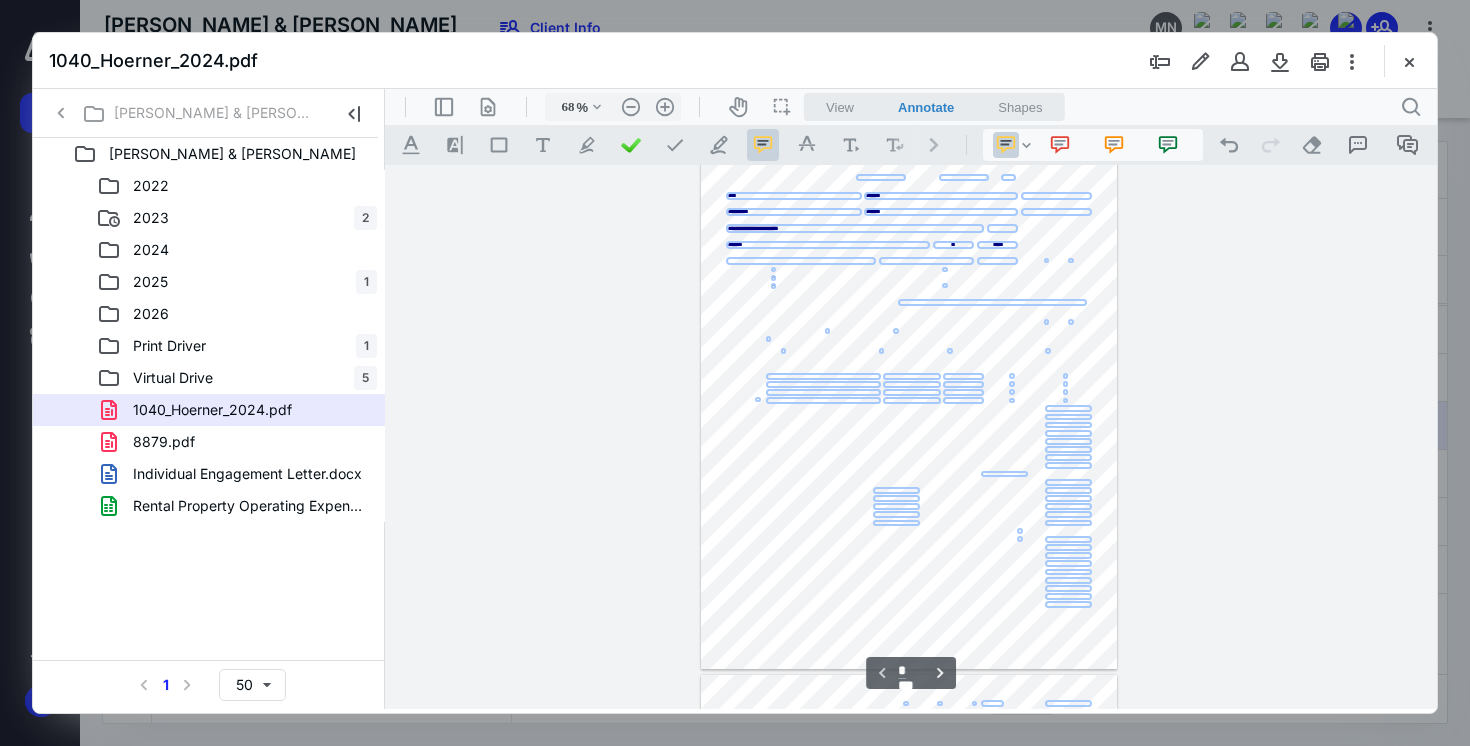 scroll, scrollTop: 0, scrollLeft: 0, axis: both 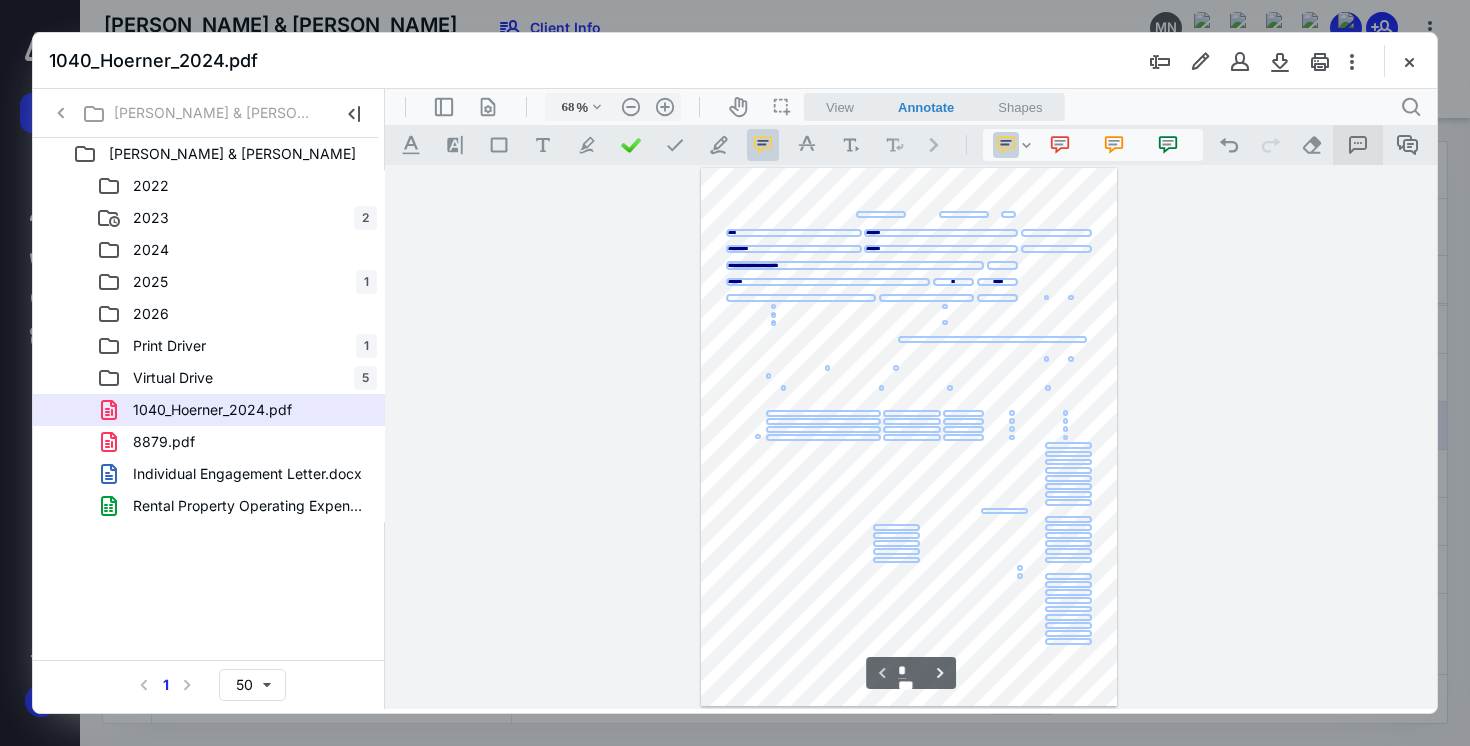 click 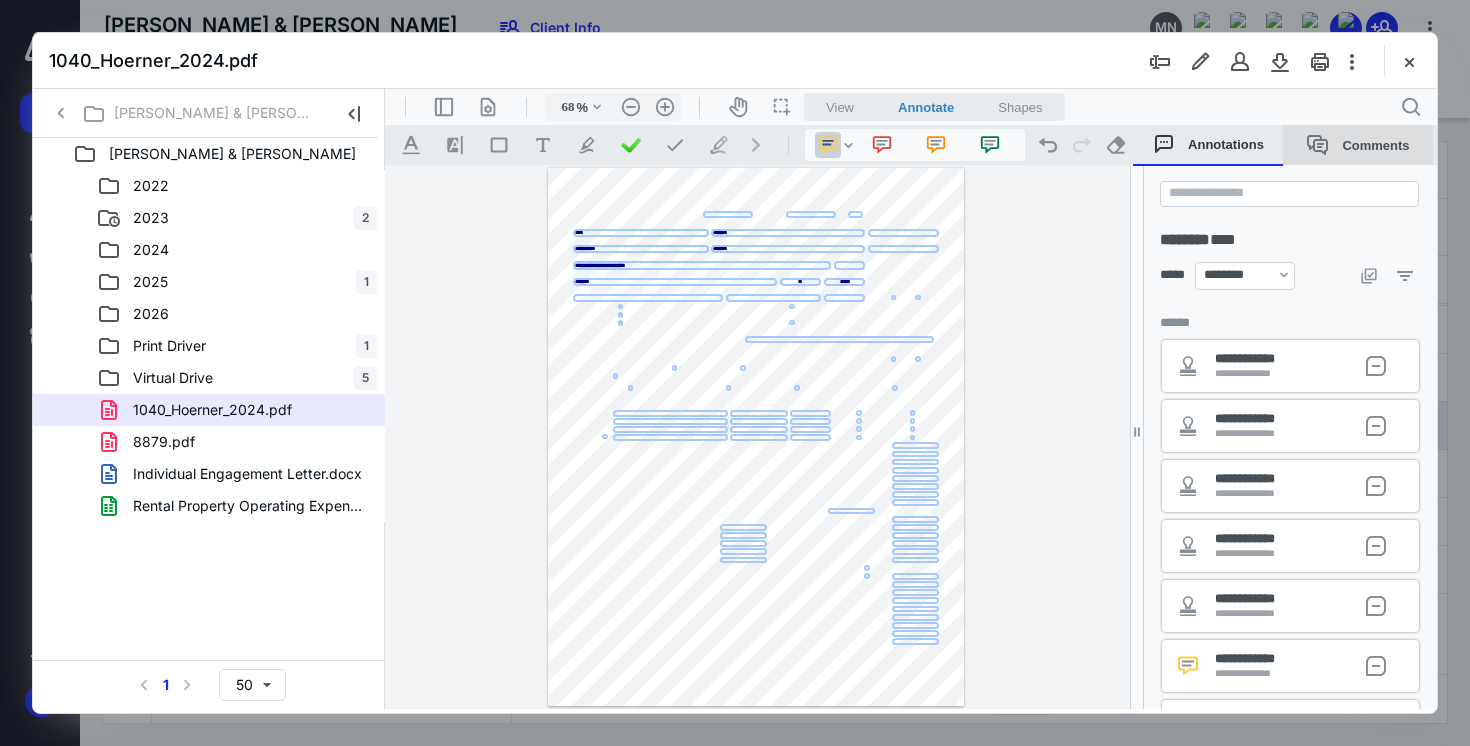 click on "Comments" at bounding box center [1358, 145] 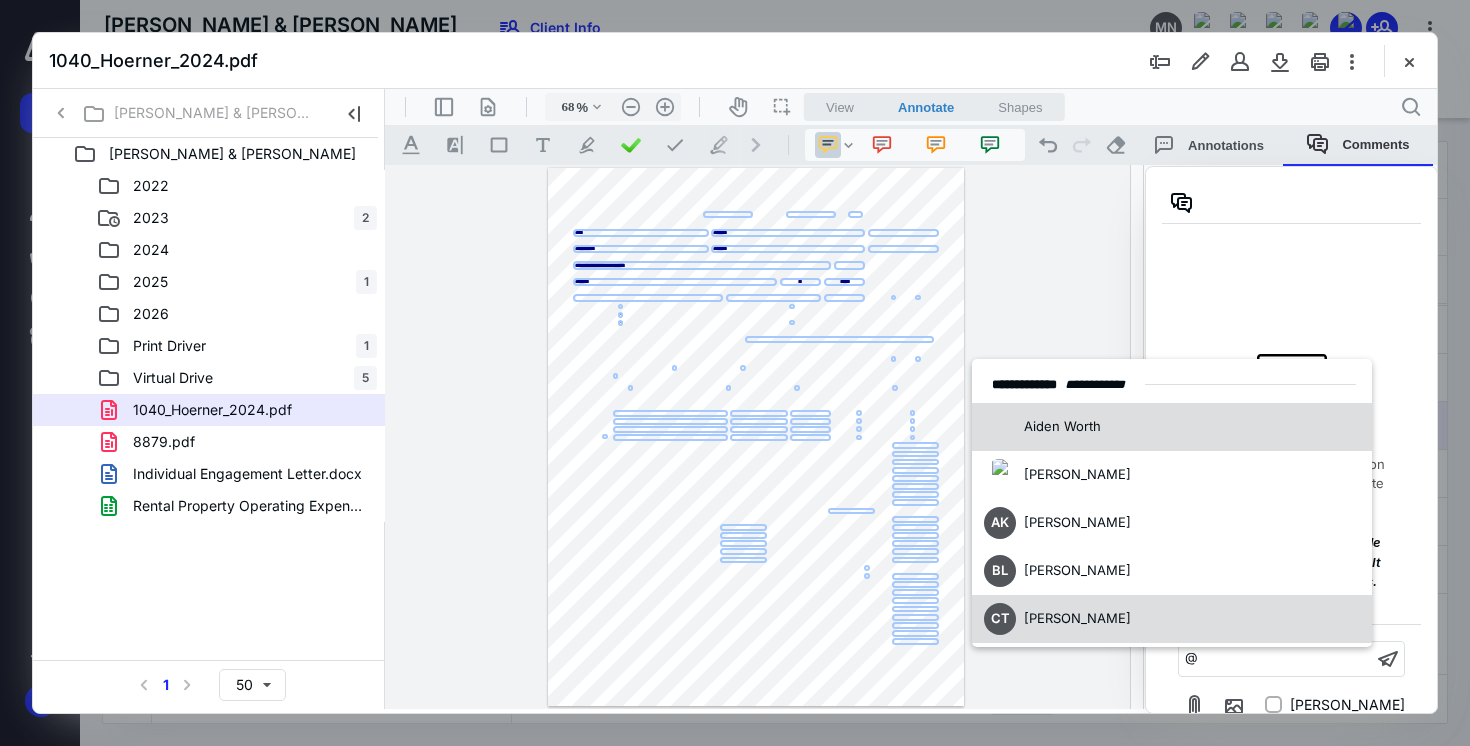 click on "CT Carson Taylor" at bounding box center (1172, 619) 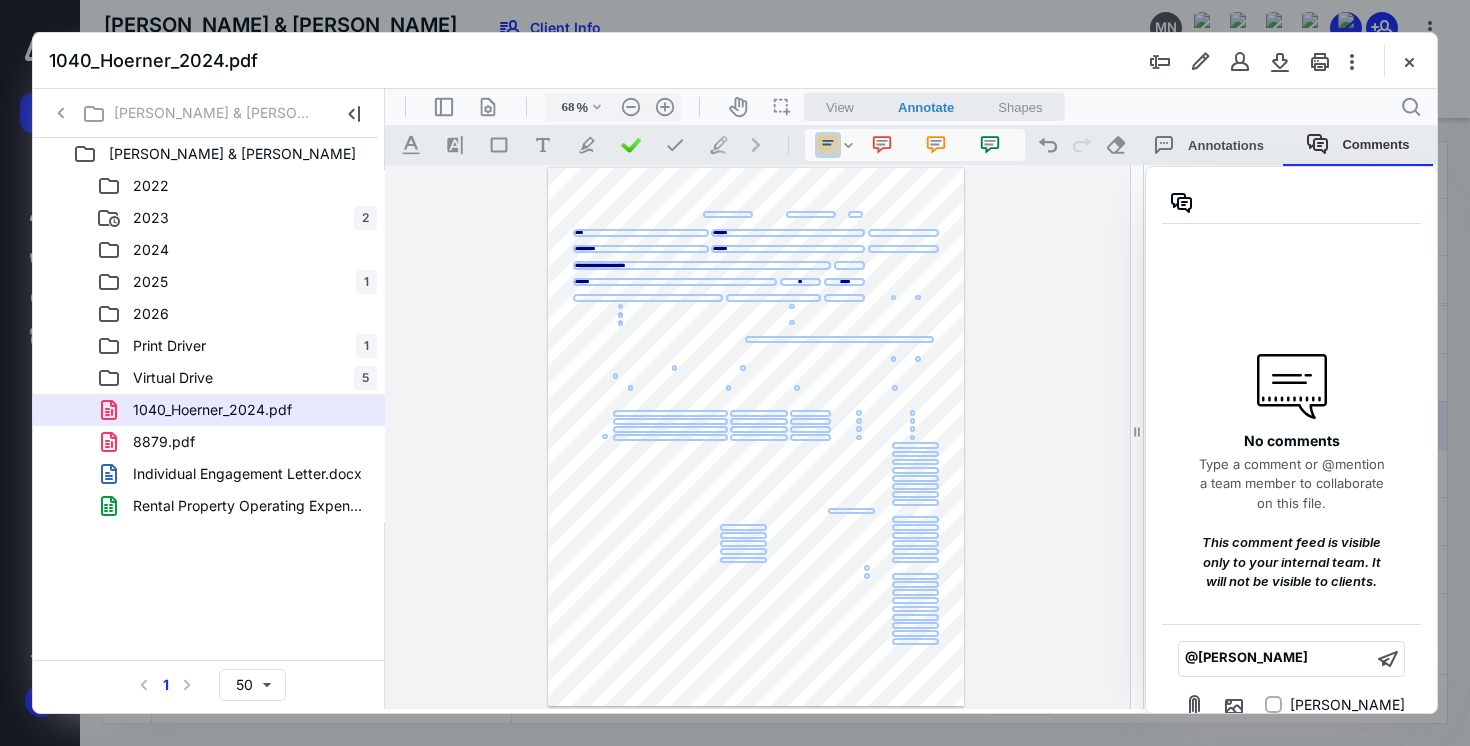 click on ".cls-1{fill:#abb0c4;} icon - header - sidebar - line .cls-1{fill:#abb0c4;} icon - header - page manipulation - line 68 % .cls-1{fill:#abb0c4;} icon - chevron - down .cls-1{fill:#abb0c4;} icon - header - zoom - out - line Current zoom is   68 % .cls-1{fill:#abb0c4;} icon - header - zoom - in - line icon-header-pan20 icon / operation / multi select View Annotate Shapes Annotate .cls-1{fill:#abb0c4;} icon - chevron - down View Annotate Shapes .cls-1{fill:#abb0c4;} icon - header - search" at bounding box center (911, 107) 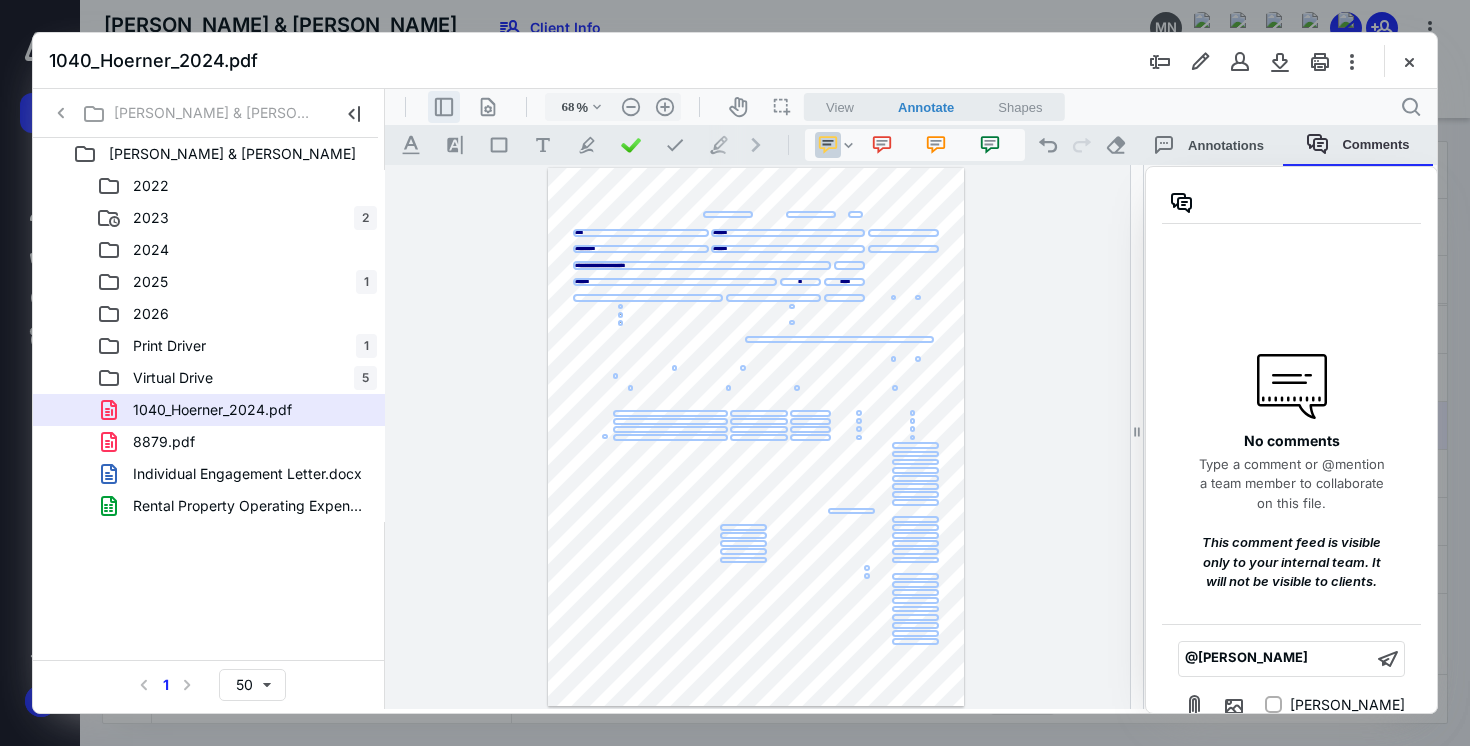 click on ".cls-1{fill:#abb0c4;} icon - header - sidebar - line" at bounding box center (444, 107) 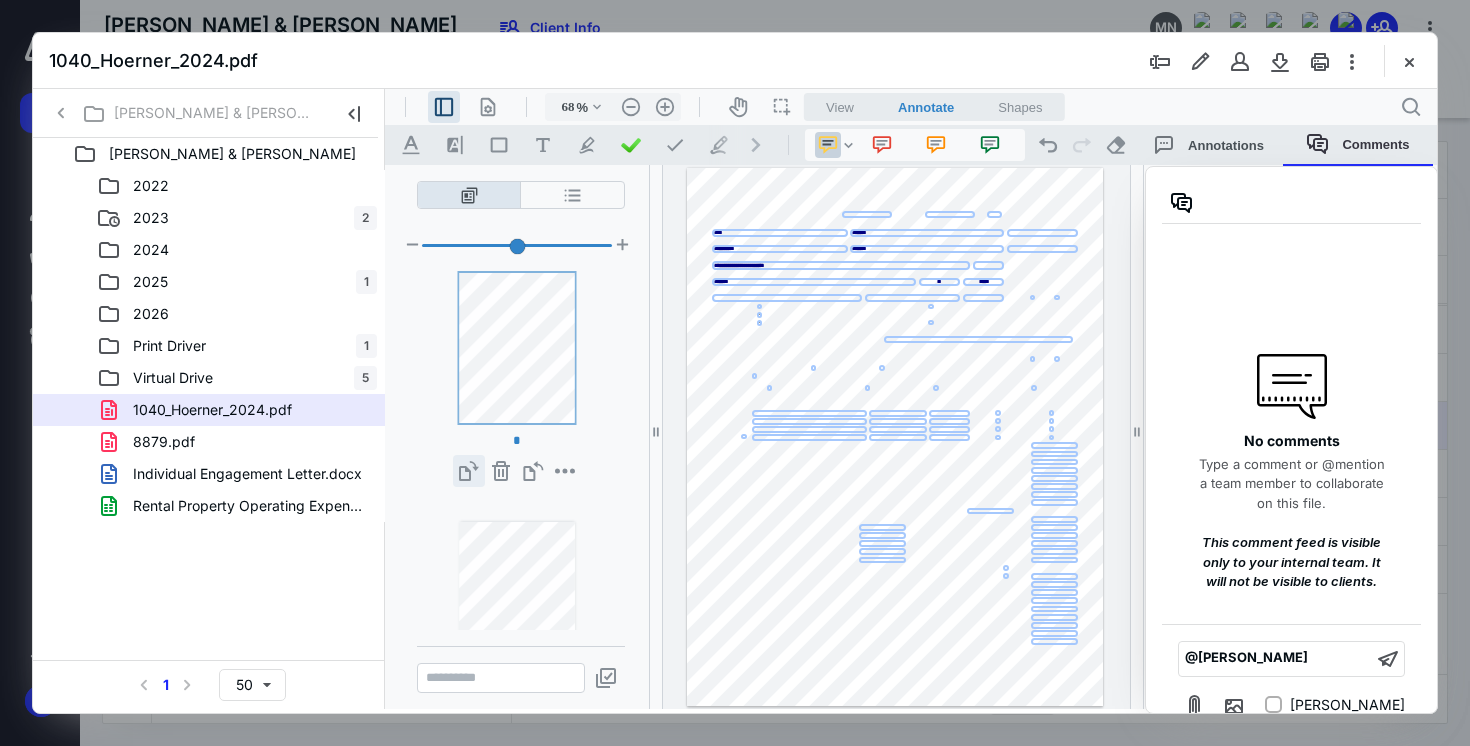 click on "**********" at bounding box center (469, 471) 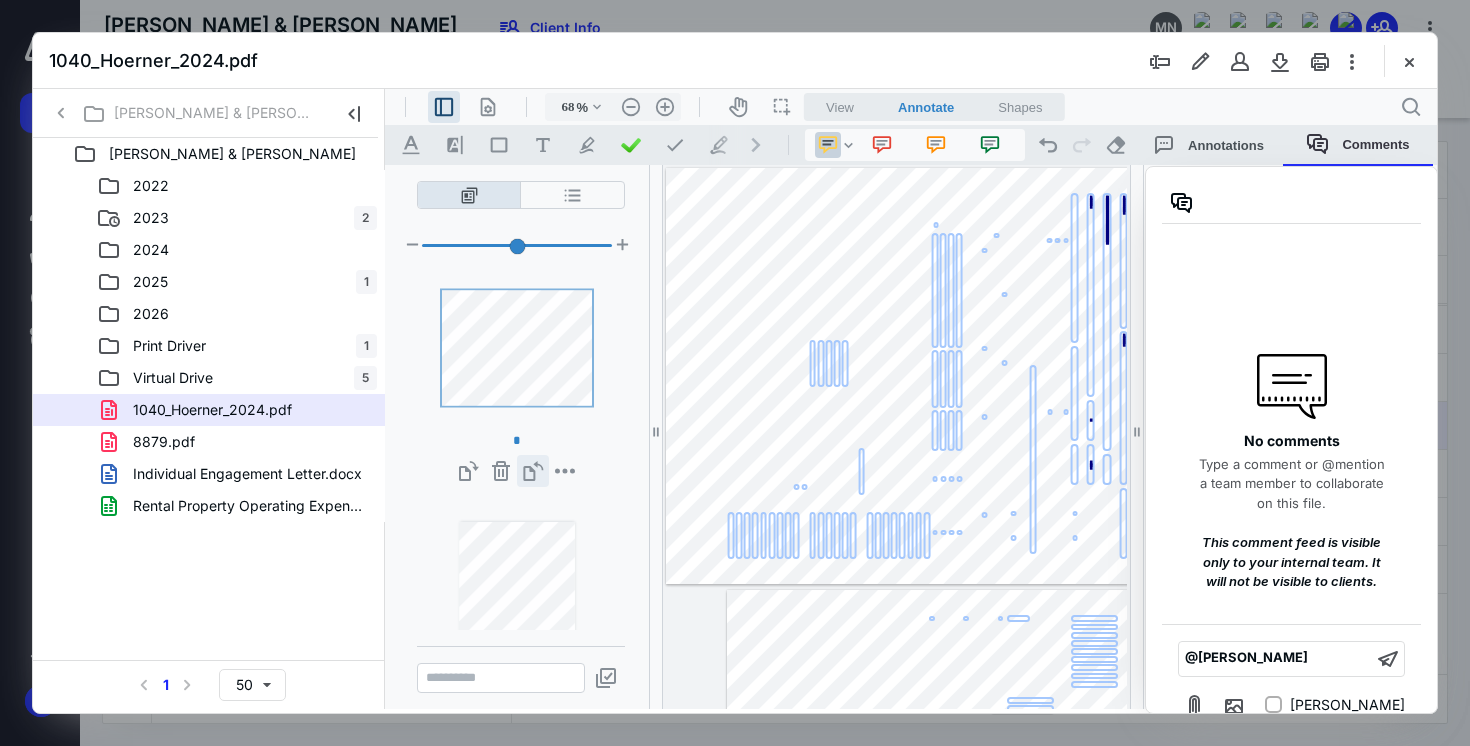 click on "**********" at bounding box center (533, 471) 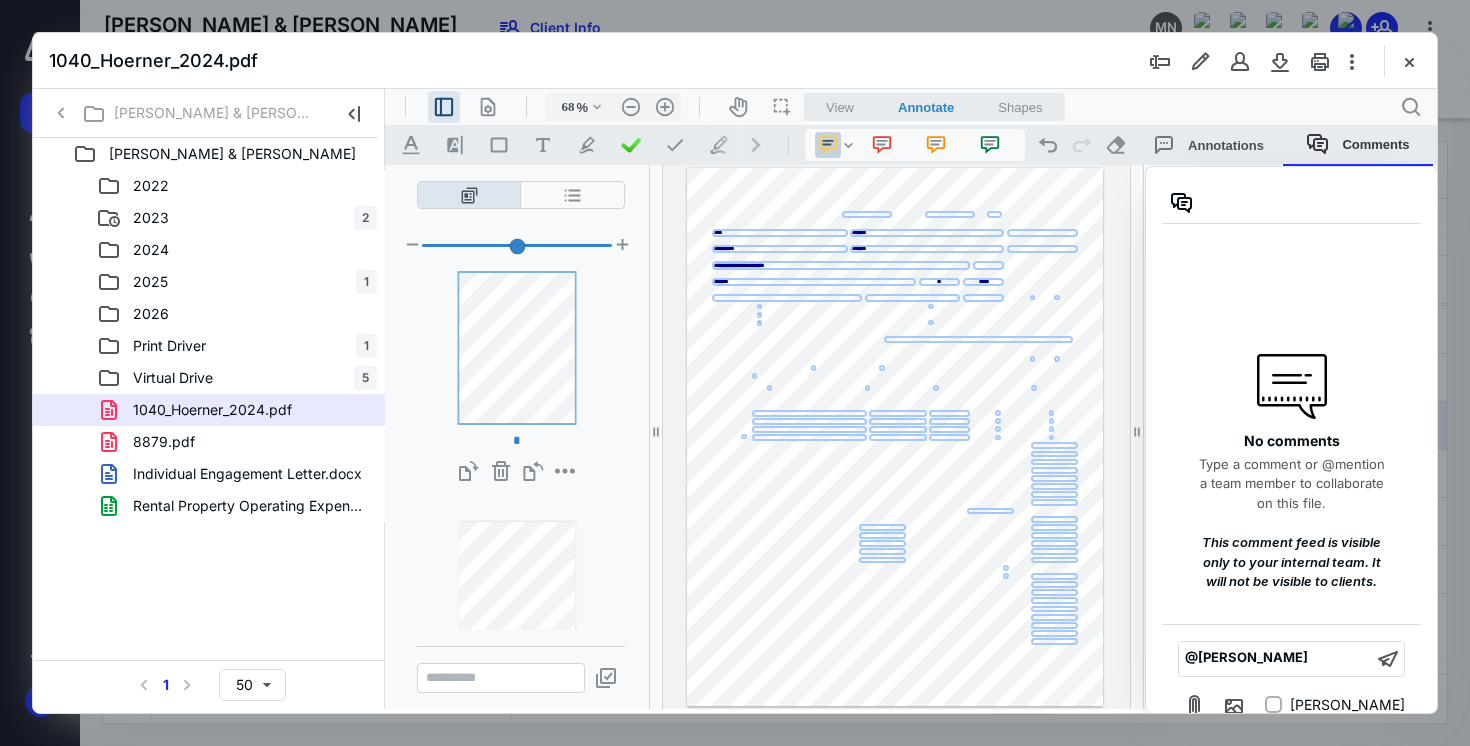 type on "*" 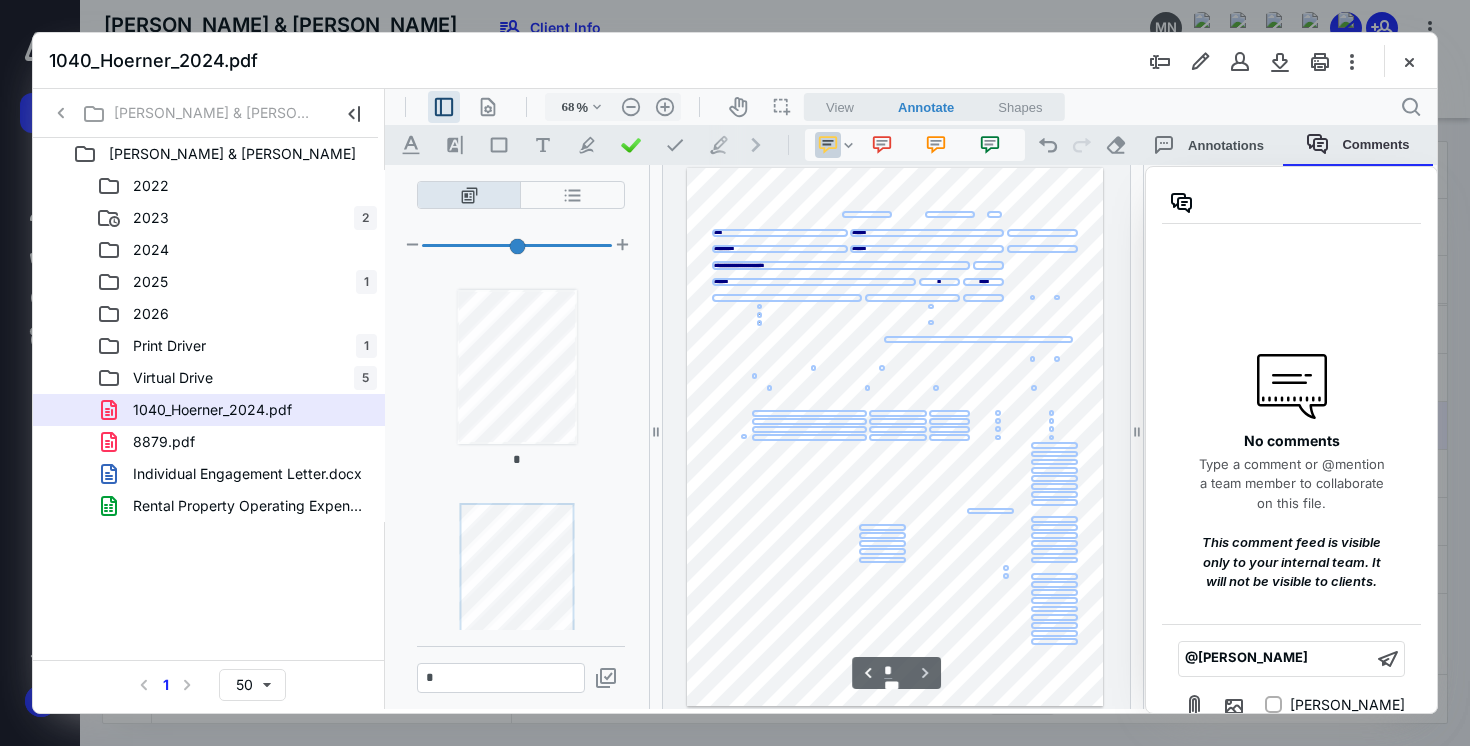 scroll, scrollTop: 544, scrollLeft: 0, axis: vertical 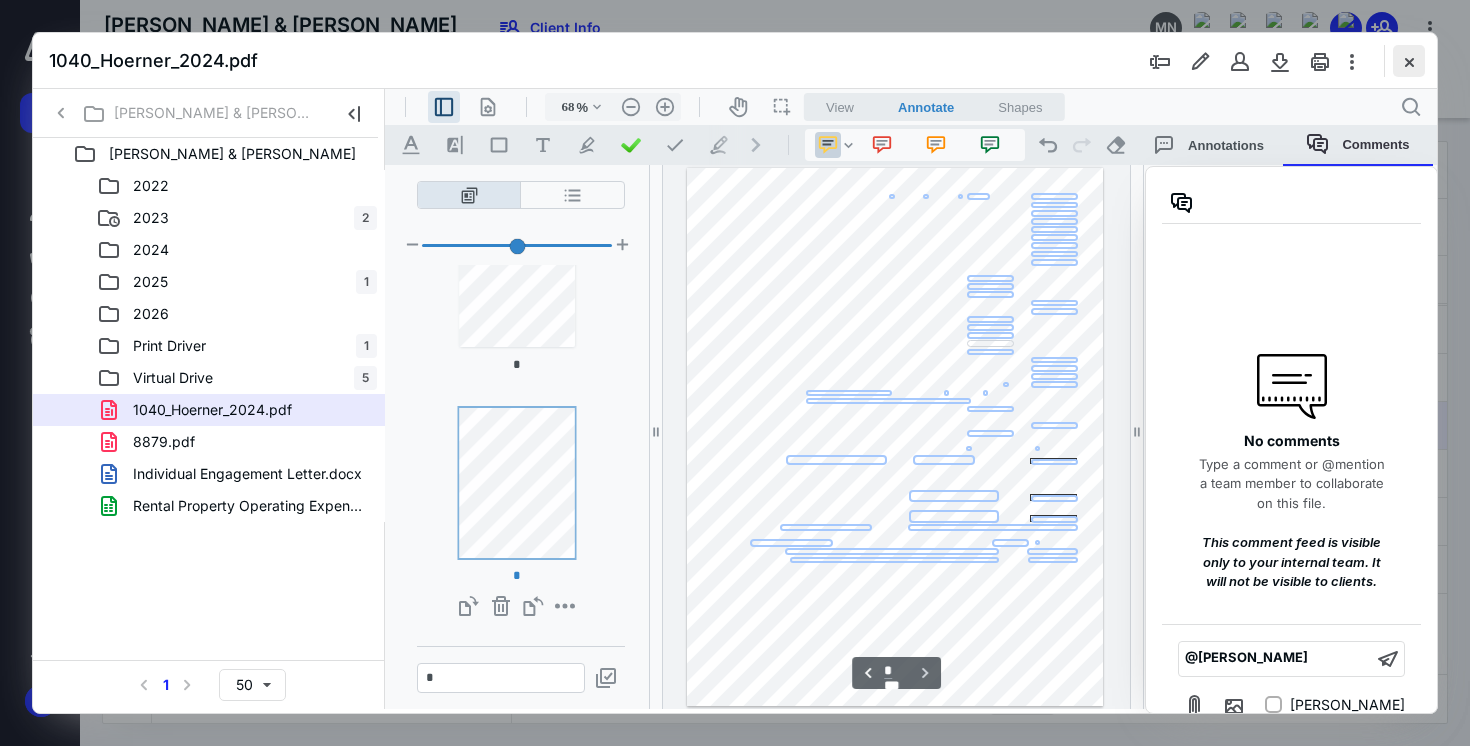 click at bounding box center [1409, 61] 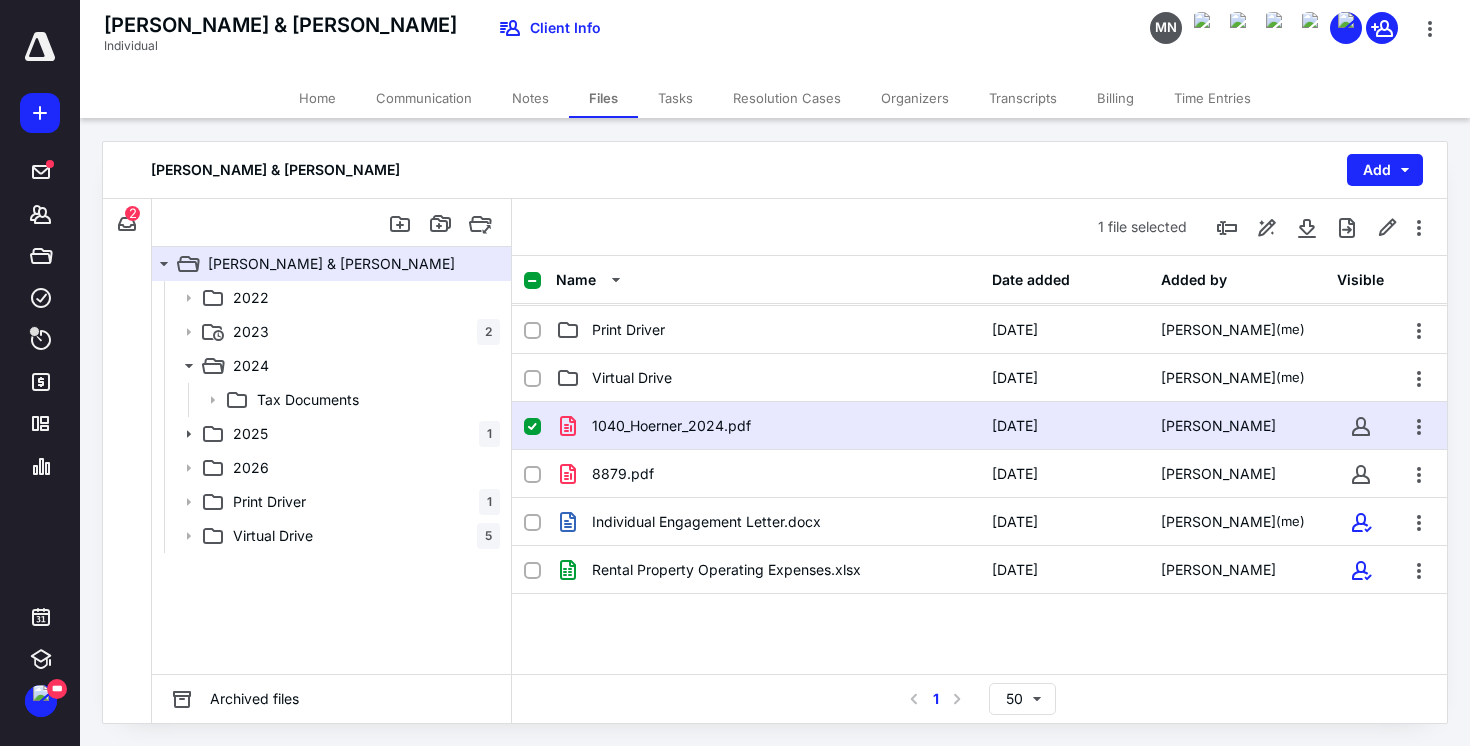 scroll, scrollTop: 266, scrollLeft: 0, axis: vertical 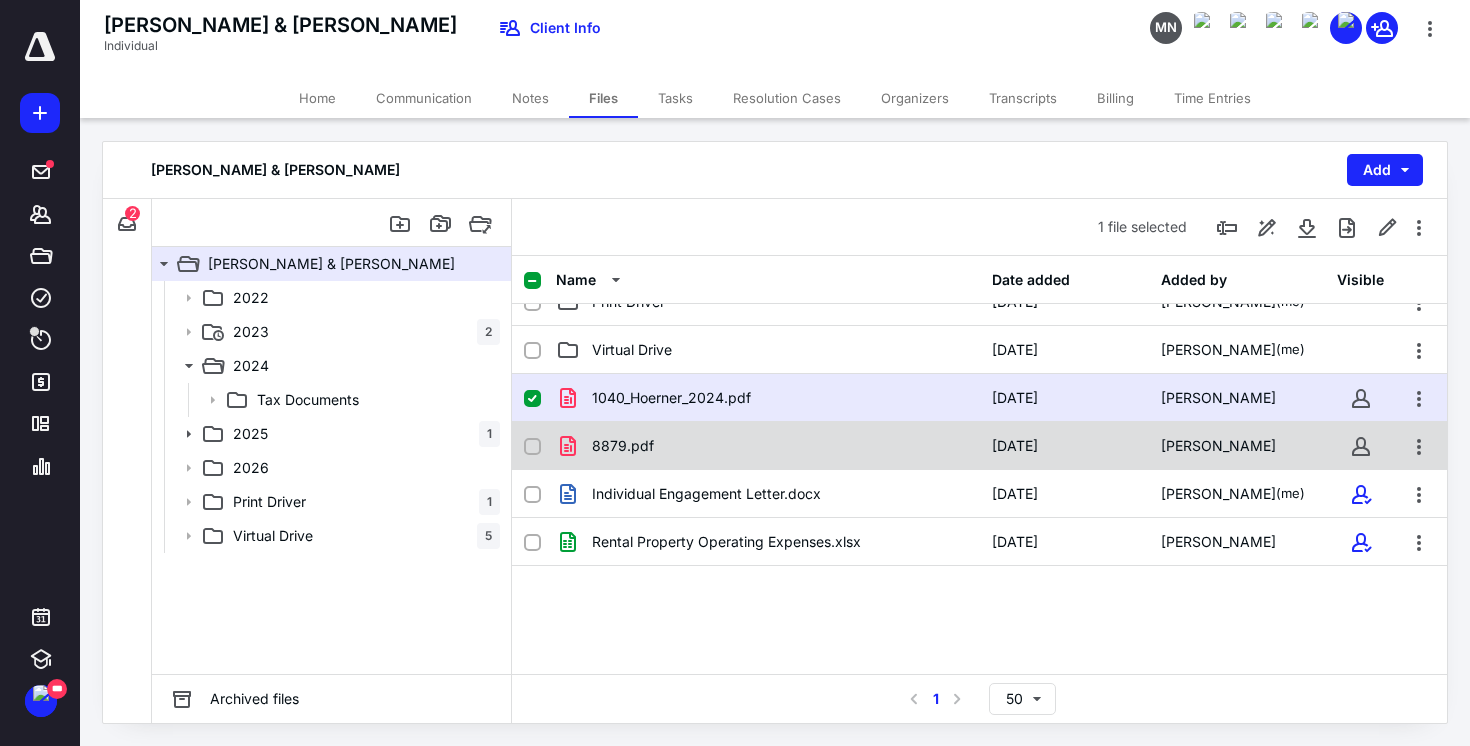 click on "8879.pdf" at bounding box center (623, 446) 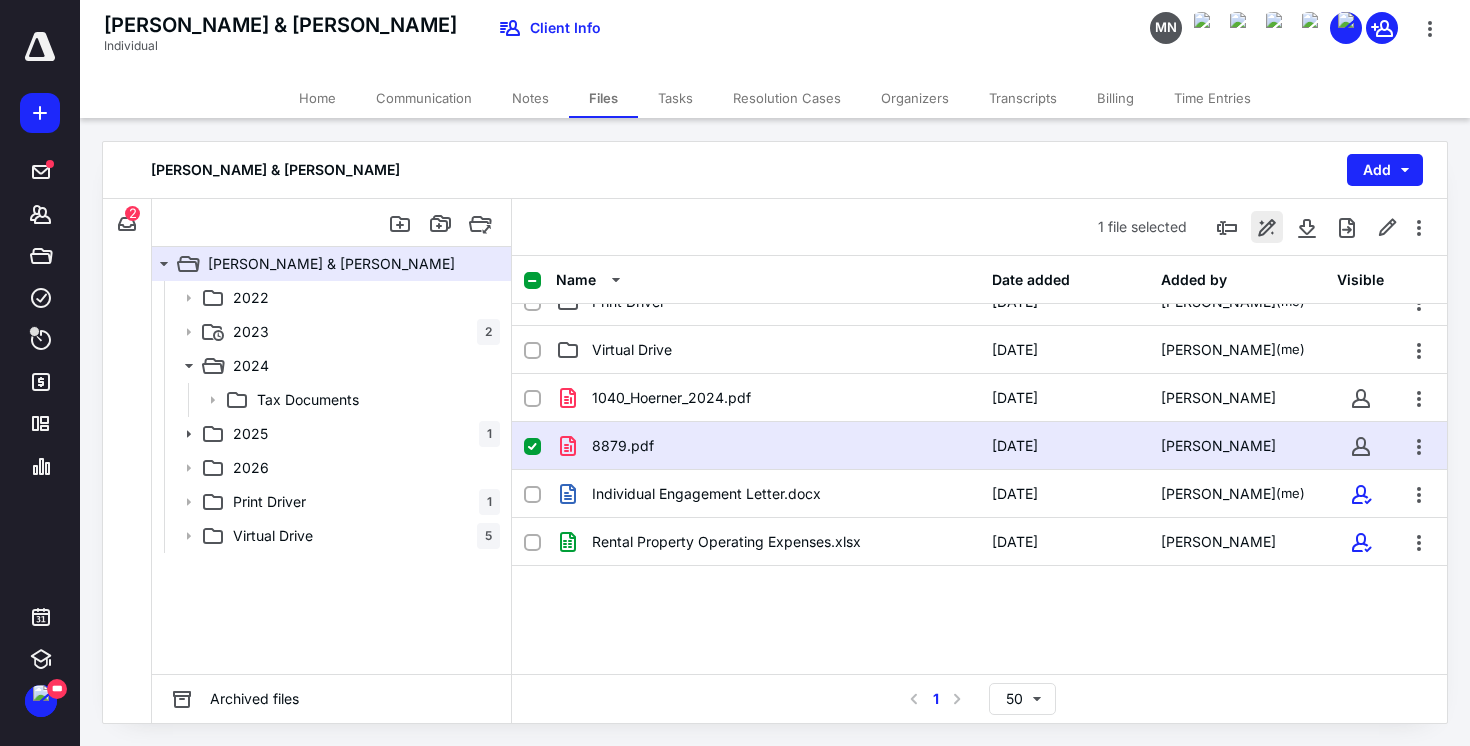 click at bounding box center [1267, 227] 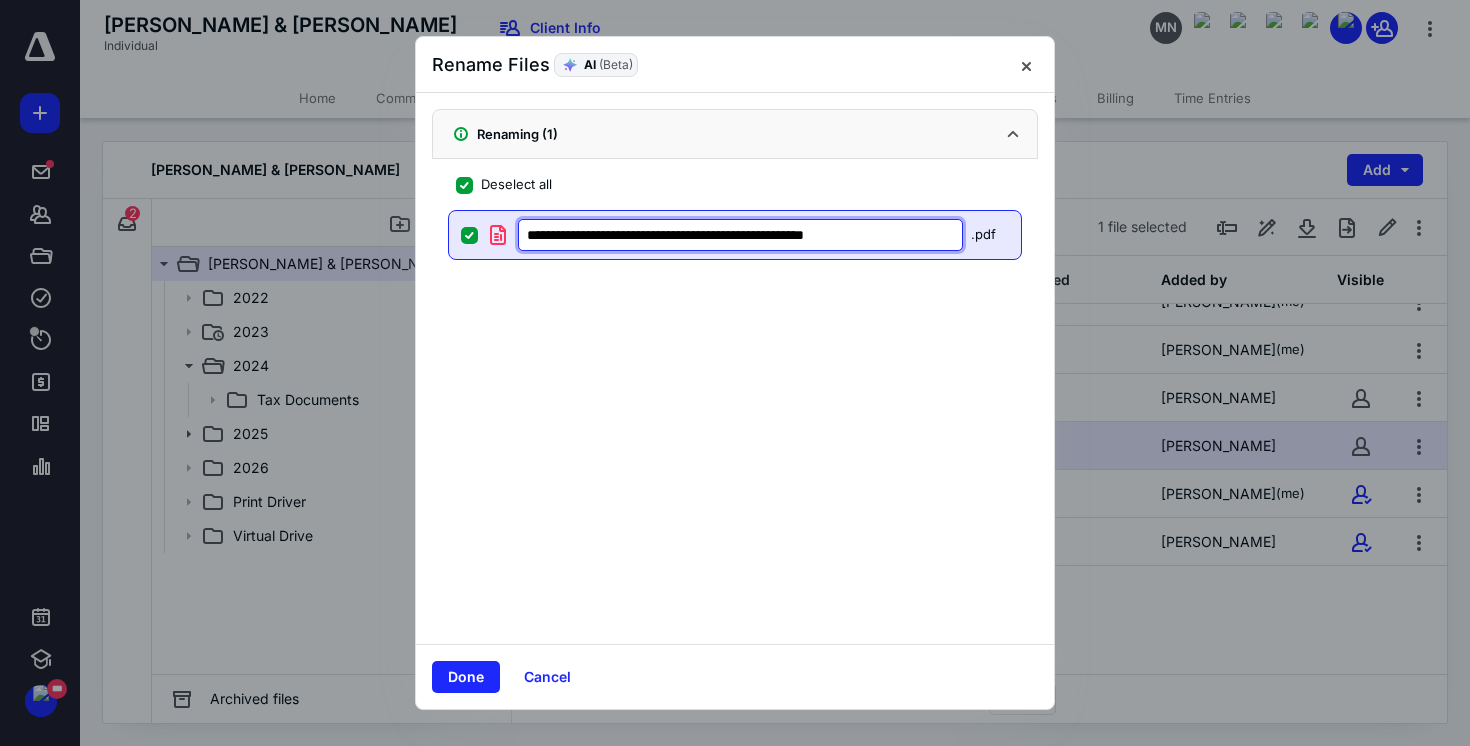 drag, startPoint x: 574, startPoint y: 231, endPoint x: 795, endPoint y: 234, distance: 221.02036 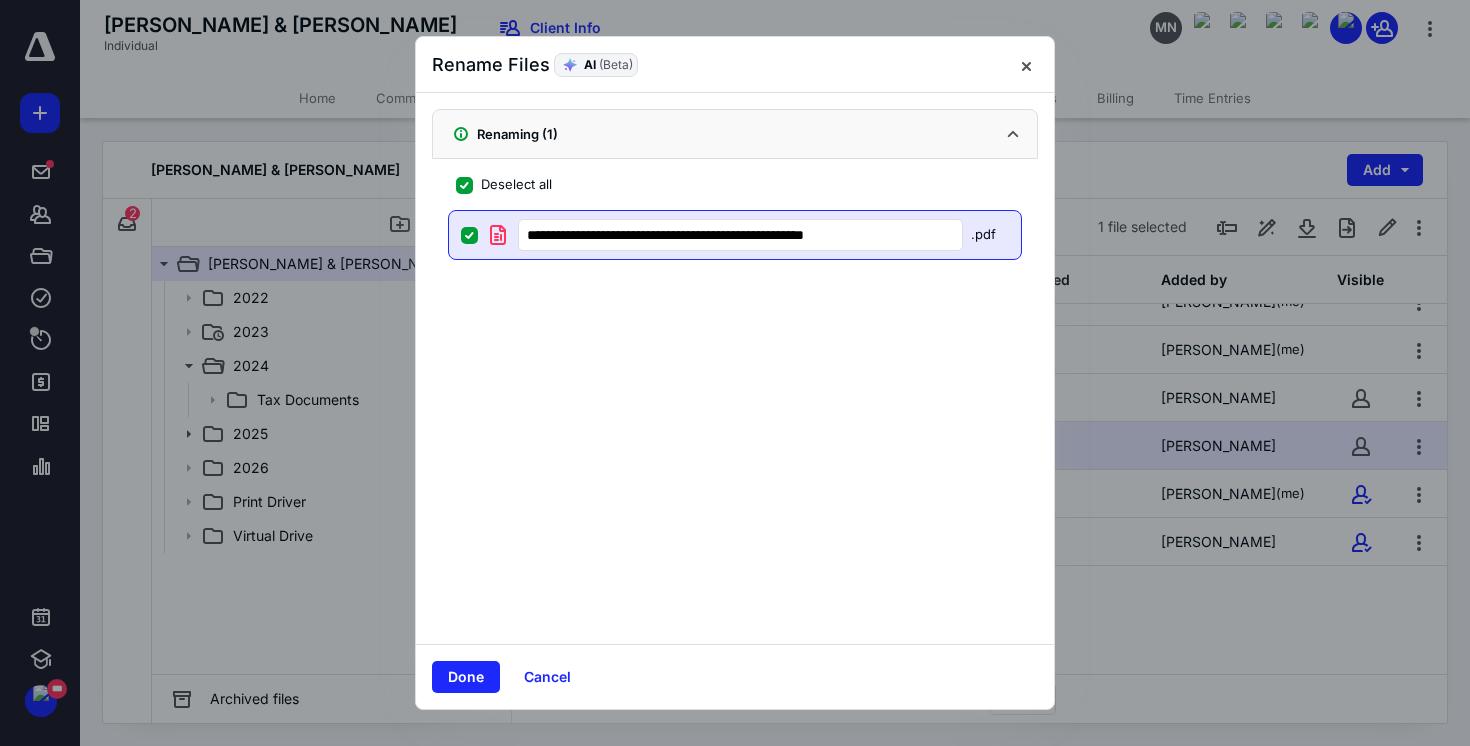 click on "**********" at bounding box center (735, 368) 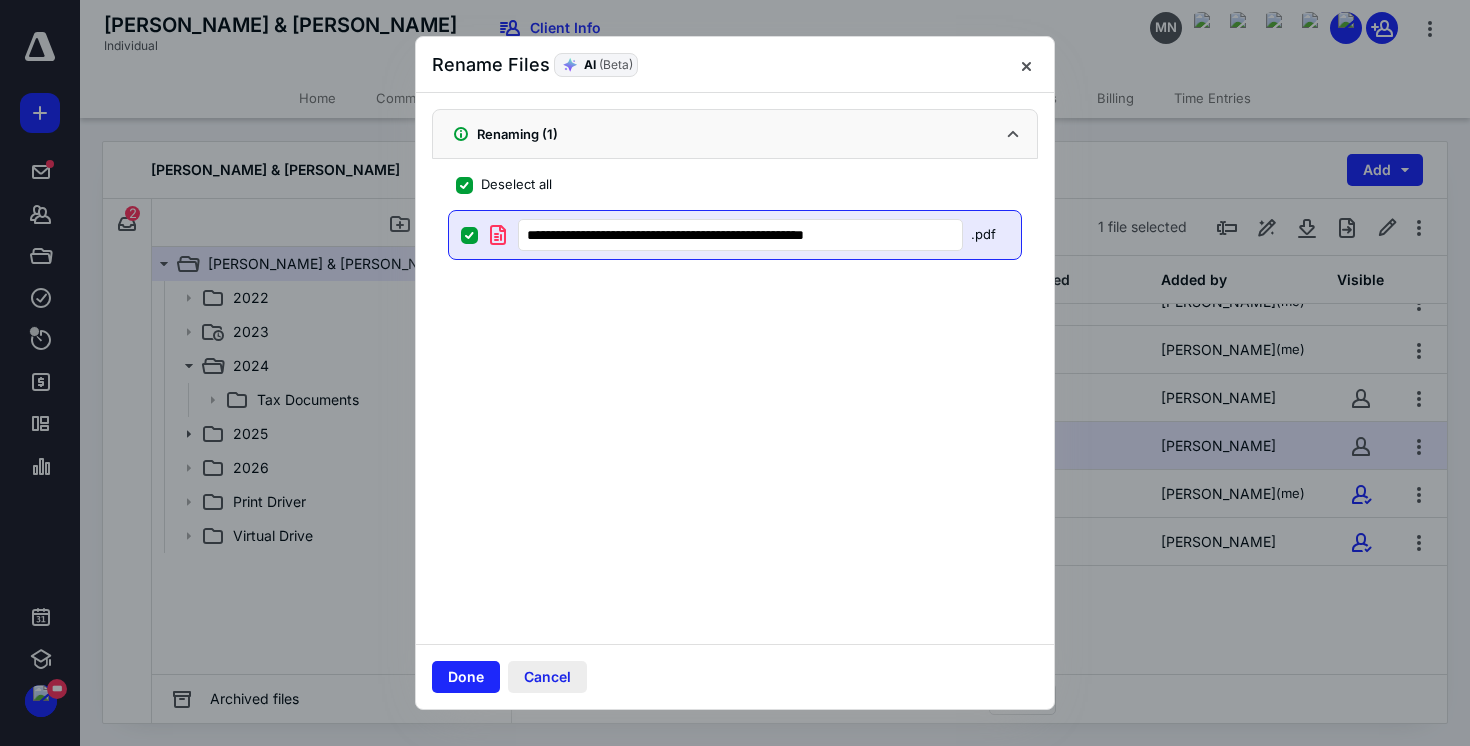 click on "Cancel" at bounding box center [547, 677] 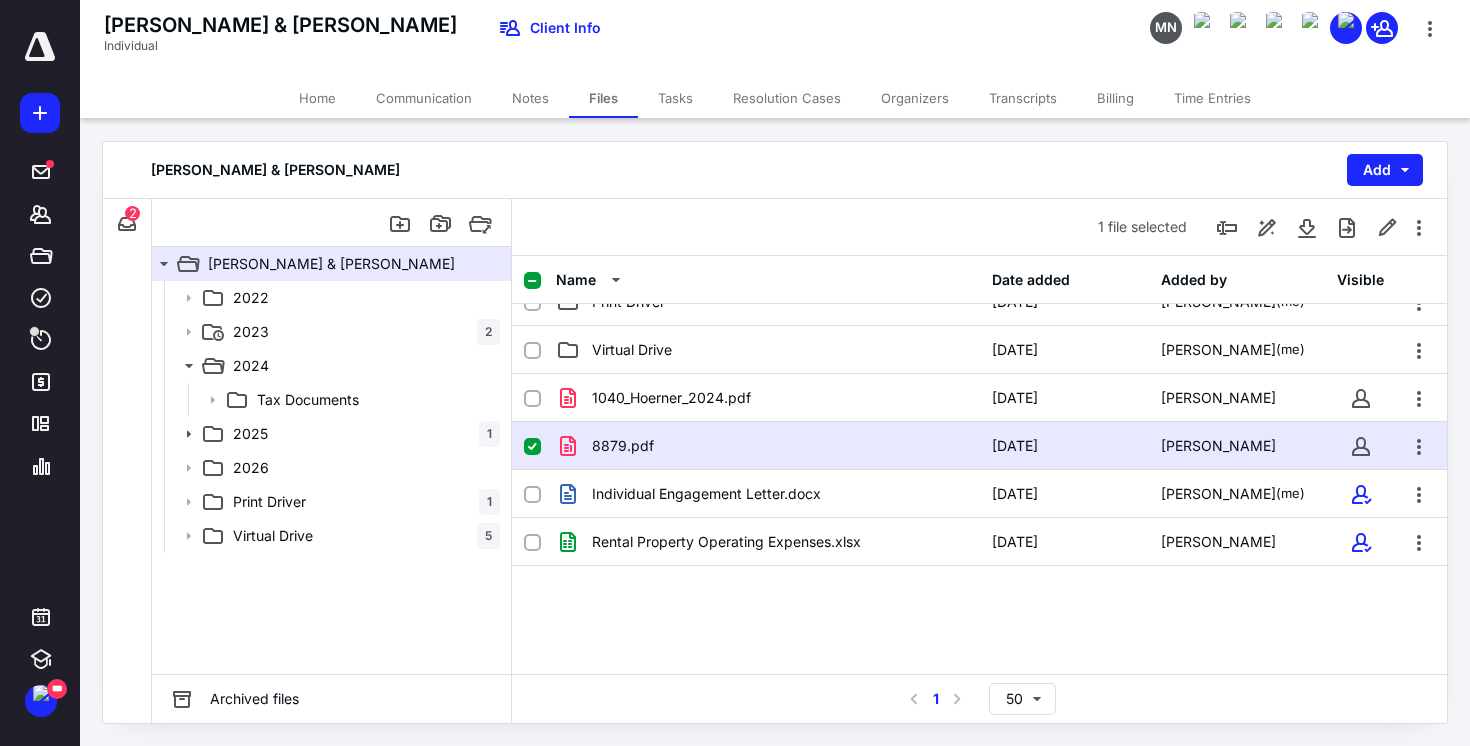 click 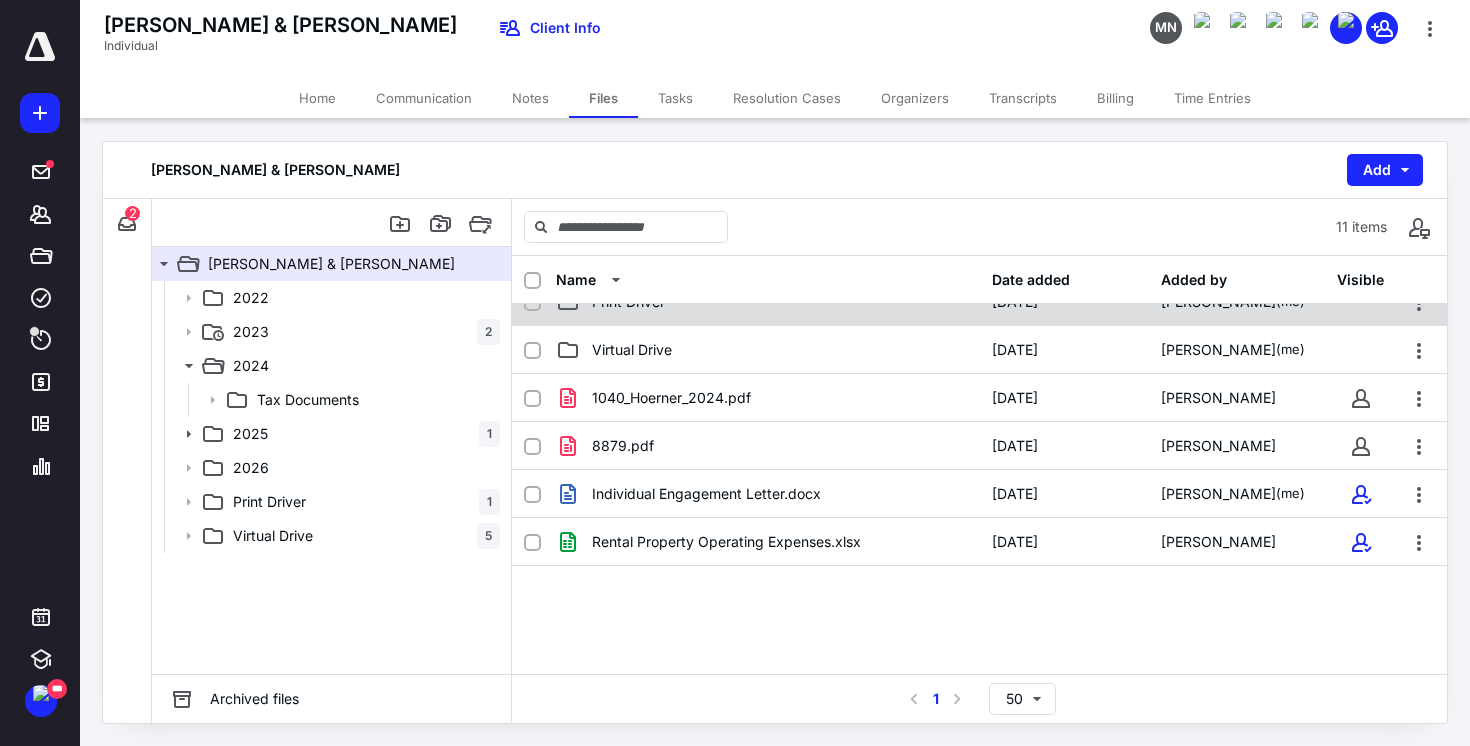 scroll, scrollTop: 256, scrollLeft: 0, axis: vertical 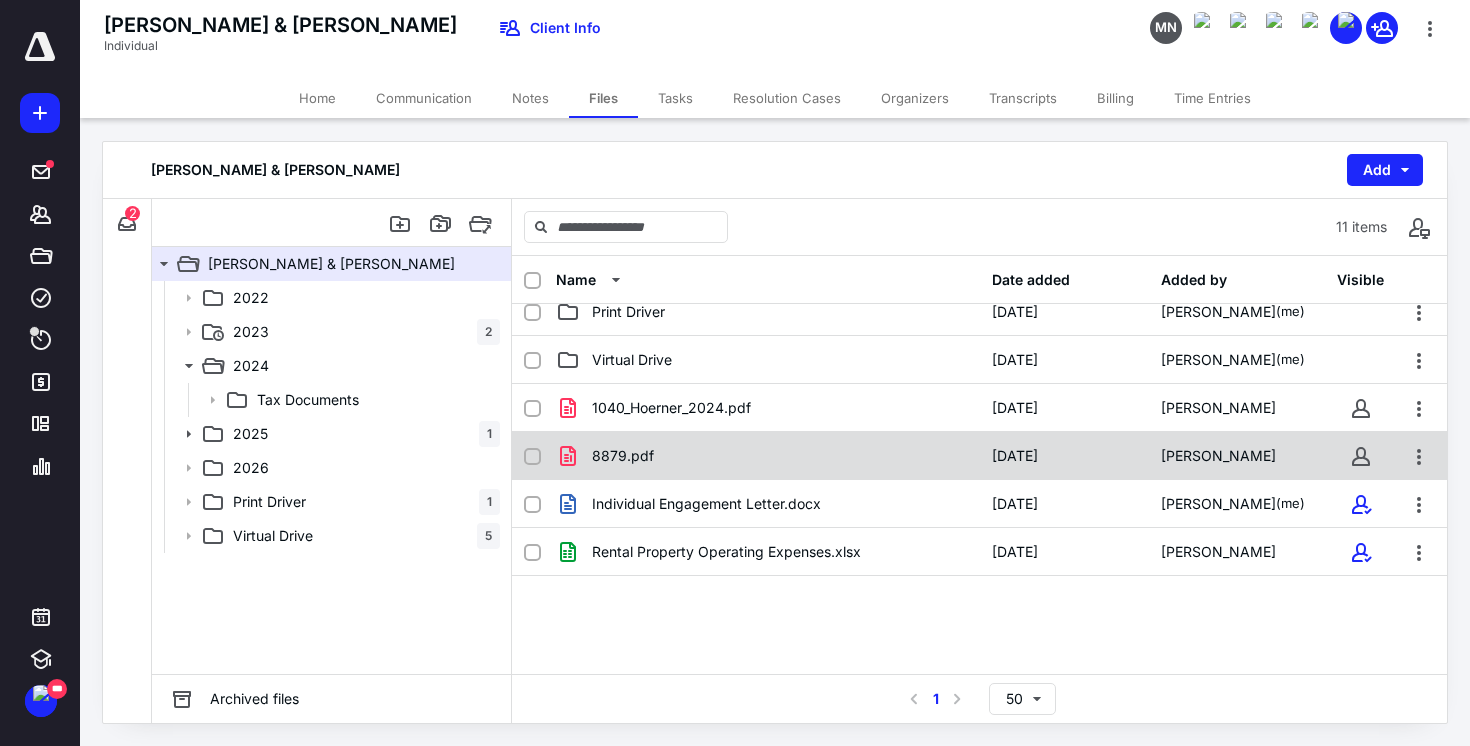 checkbox on "true" 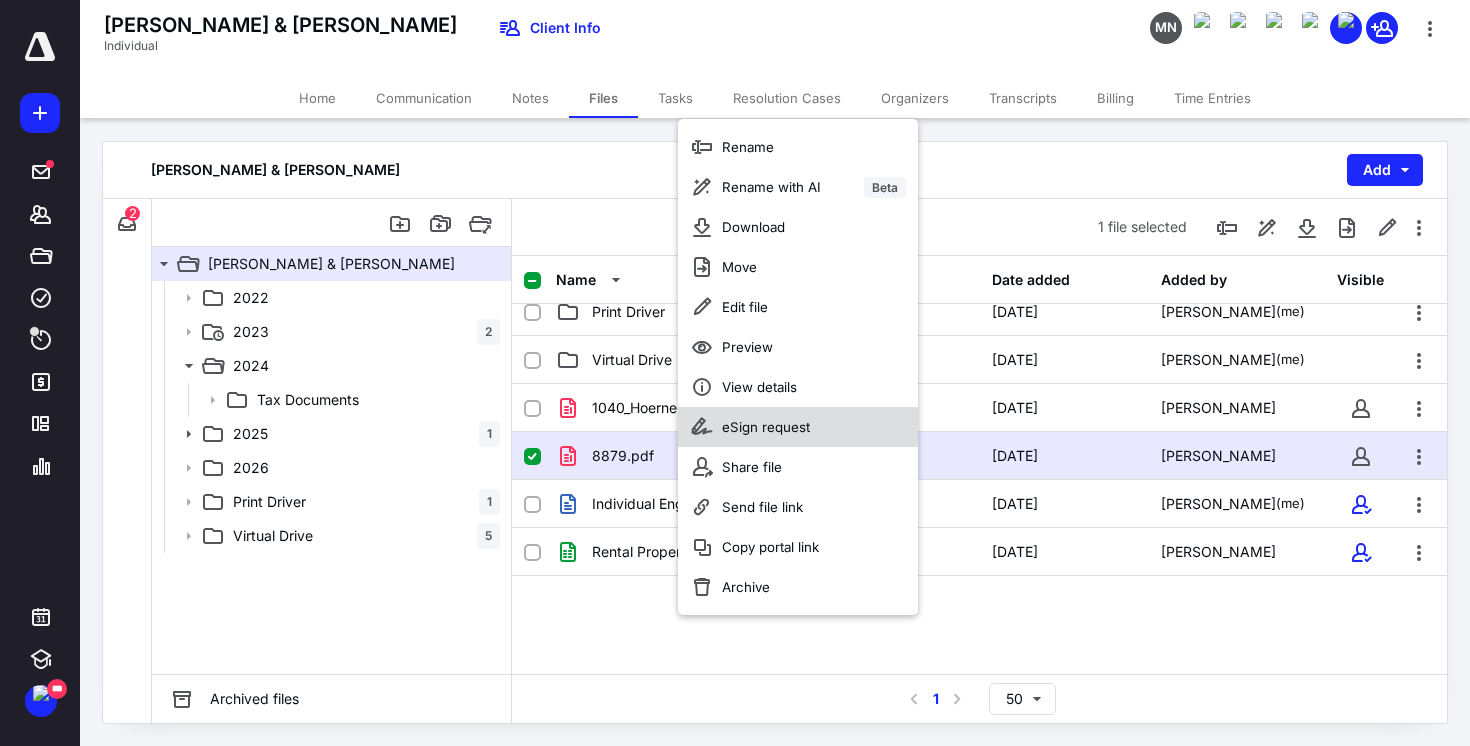 click on "eSign request" at bounding box center (766, 427) 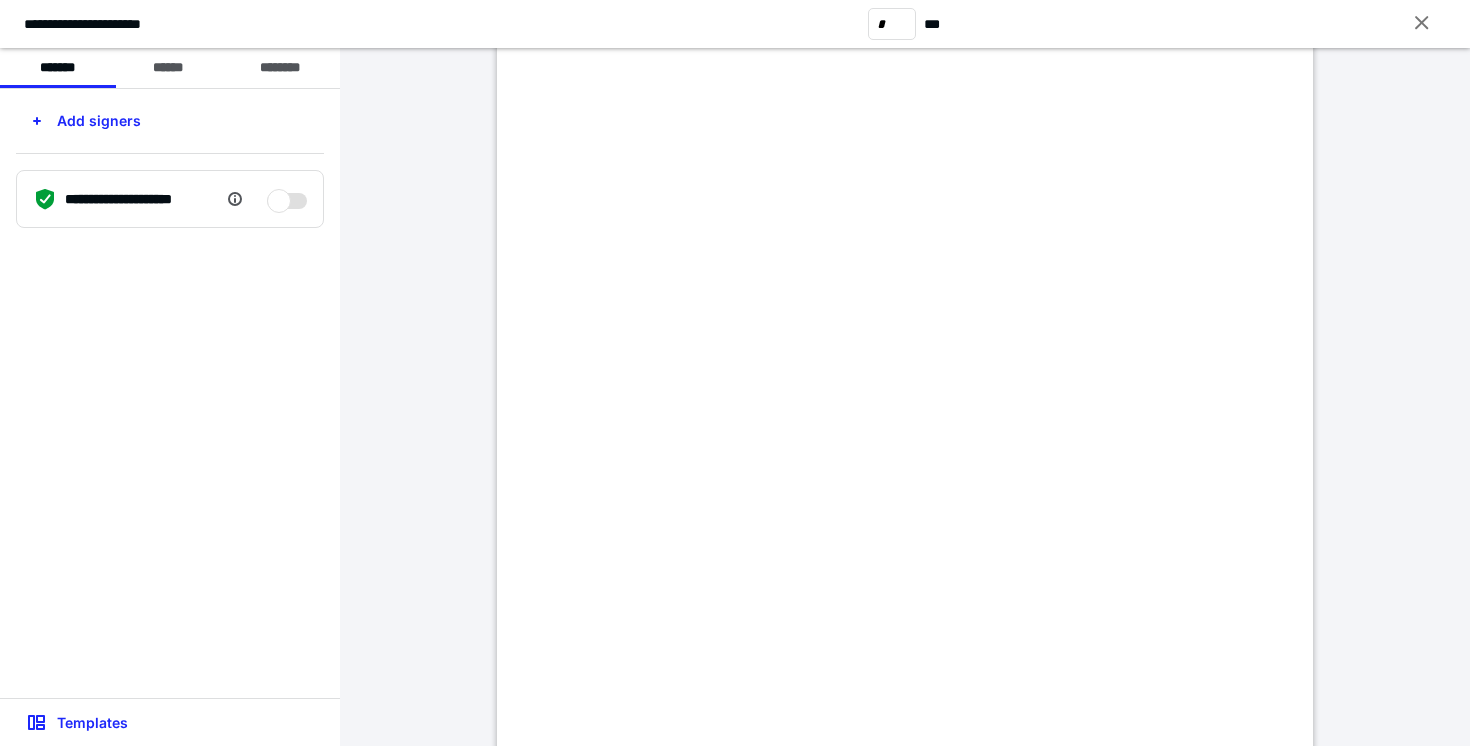 scroll, scrollTop: 323, scrollLeft: 0, axis: vertical 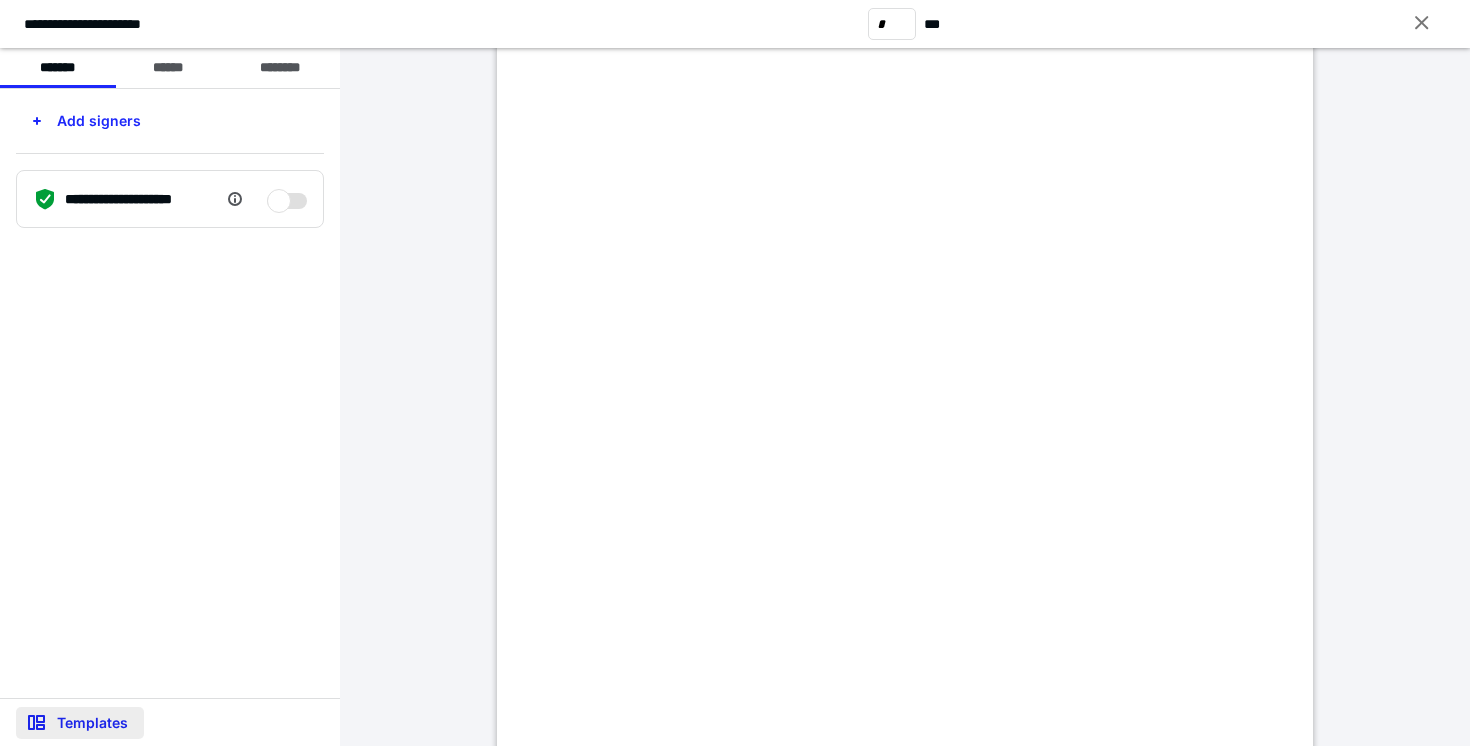 click on "Templates" at bounding box center [80, 723] 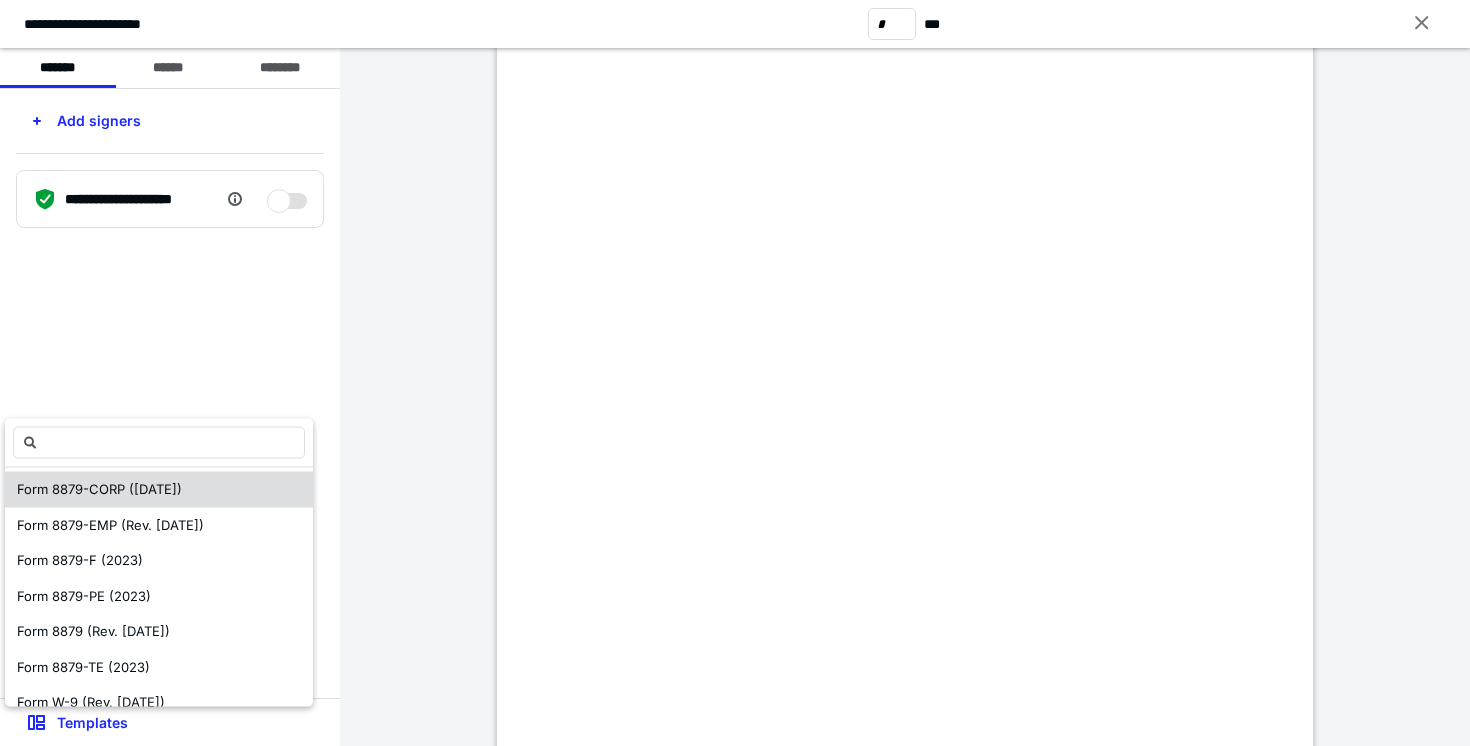 scroll, scrollTop: 278, scrollLeft: 0, axis: vertical 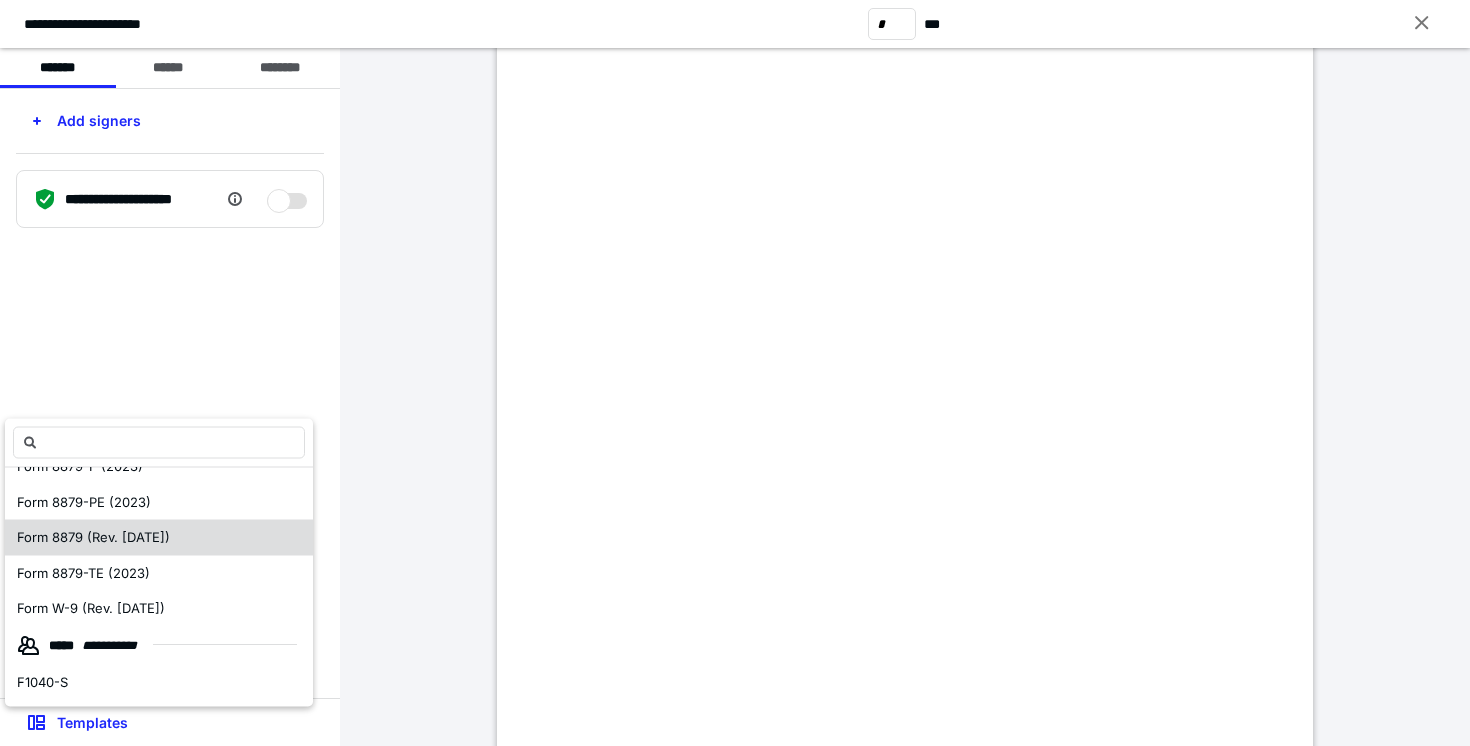 click on "Form 8879 (Rev. January 2021)" at bounding box center [93, 537] 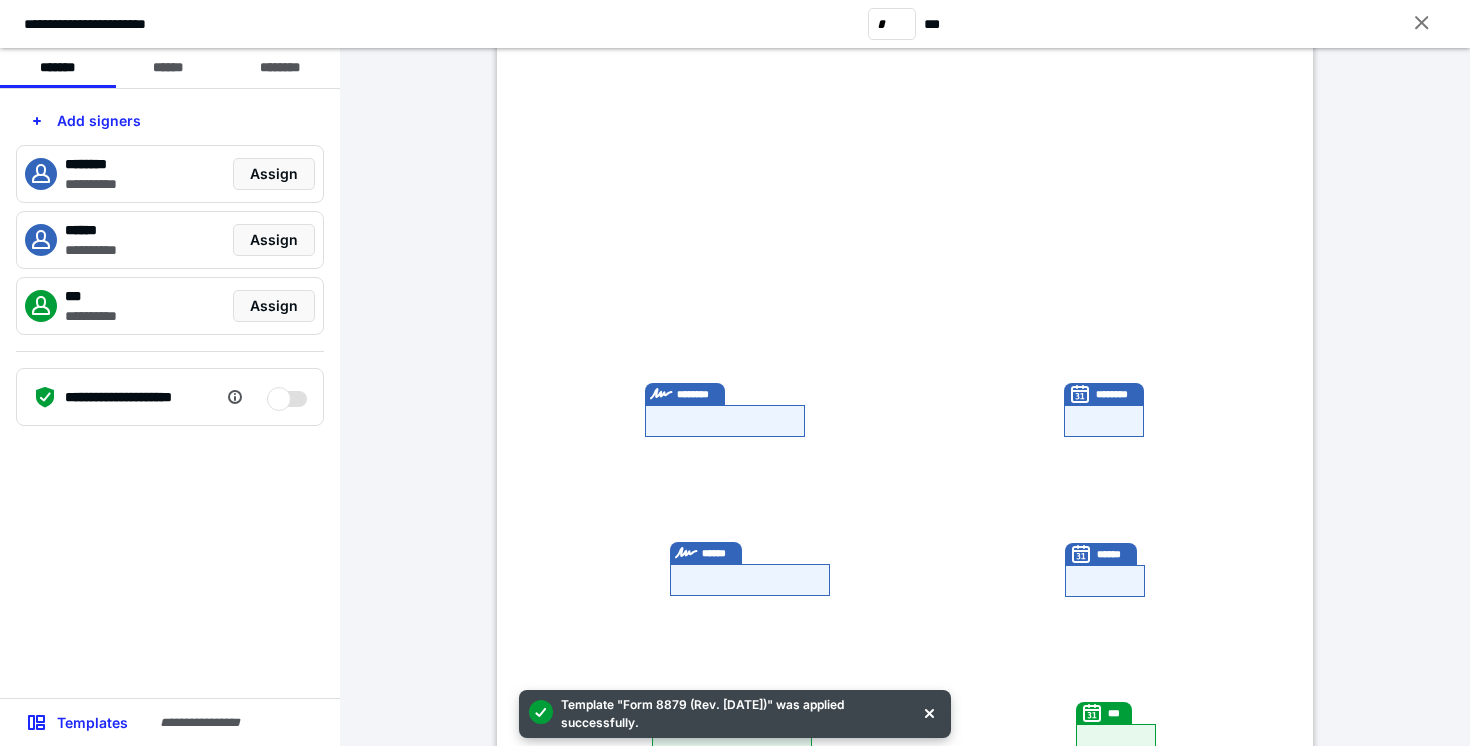 scroll, scrollTop: 511, scrollLeft: 0, axis: vertical 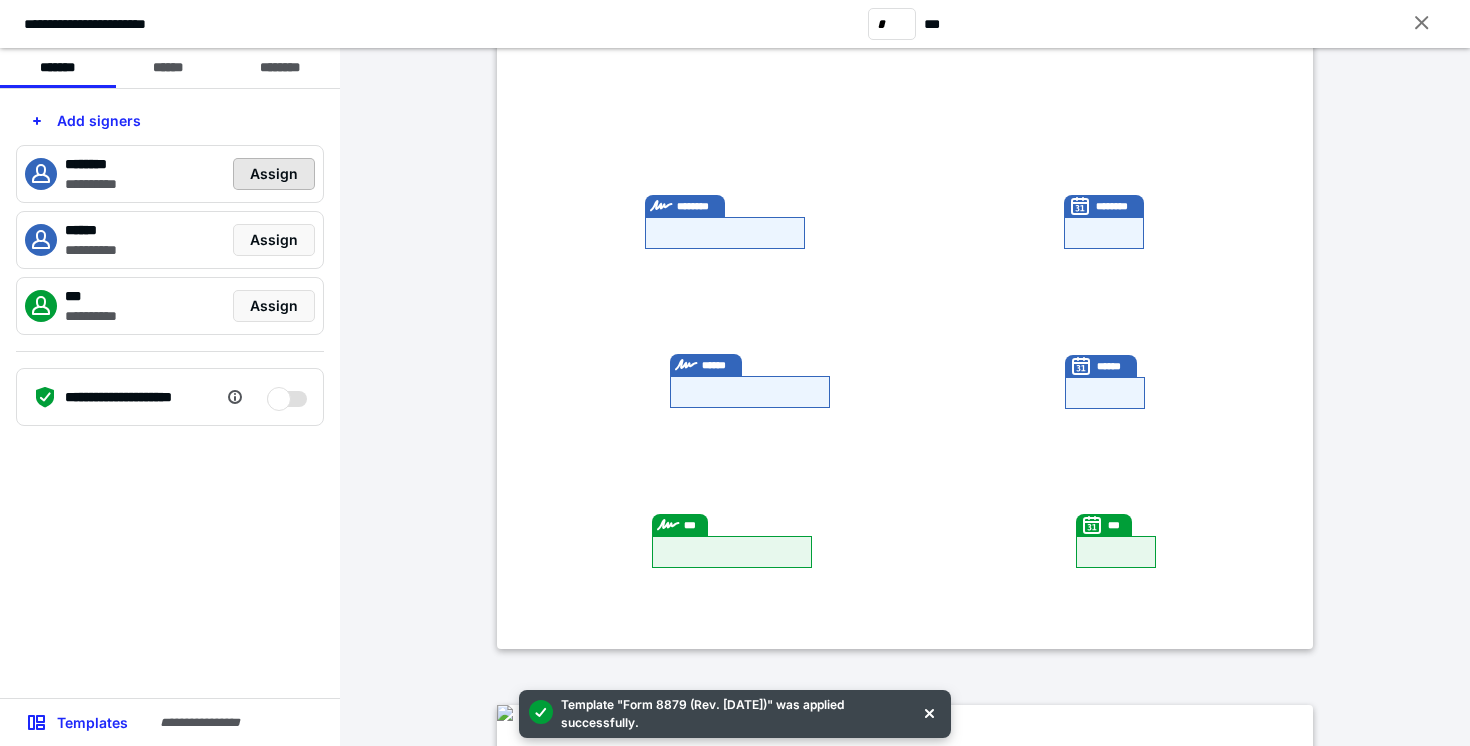 click on "Assign" at bounding box center [274, 174] 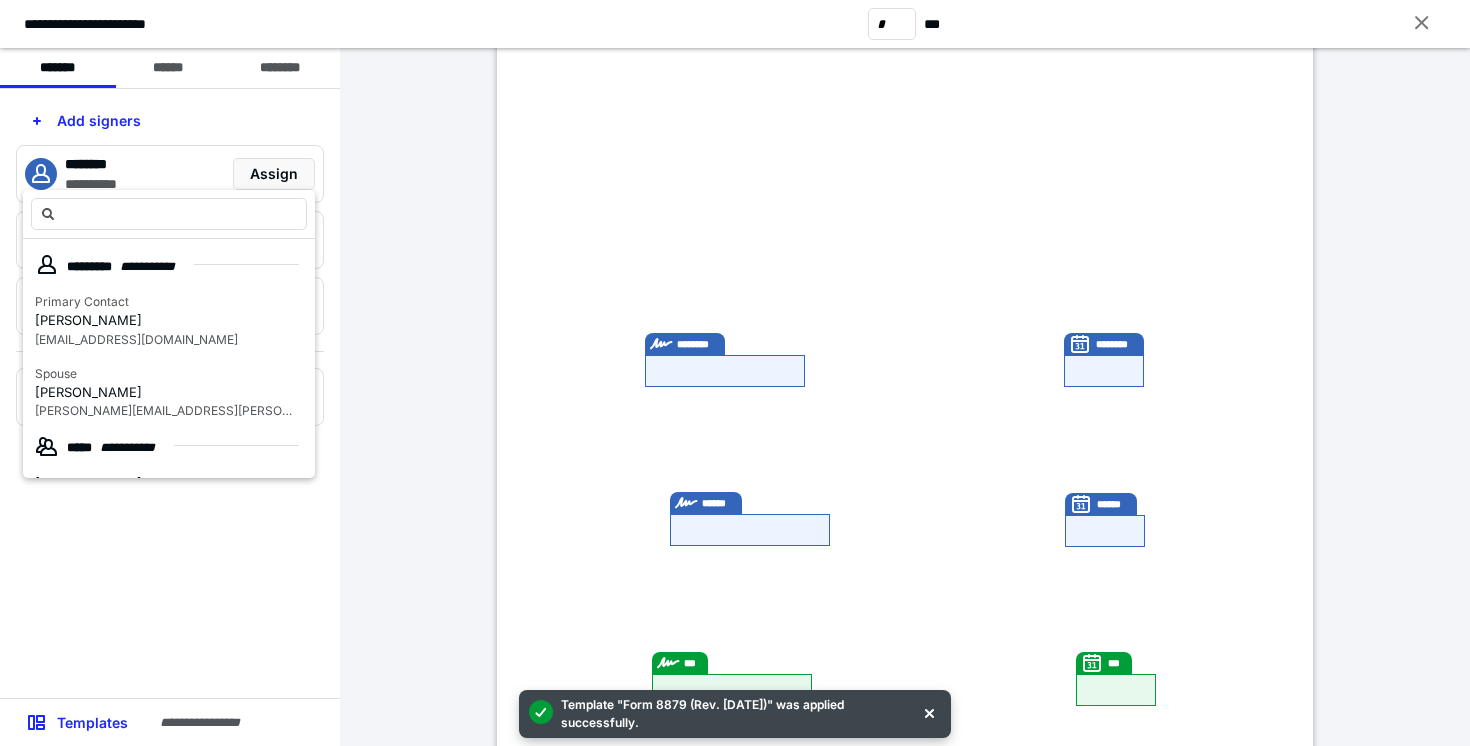 scroll, scrollTop: 363, scrollLeft: 0, axis: vertical 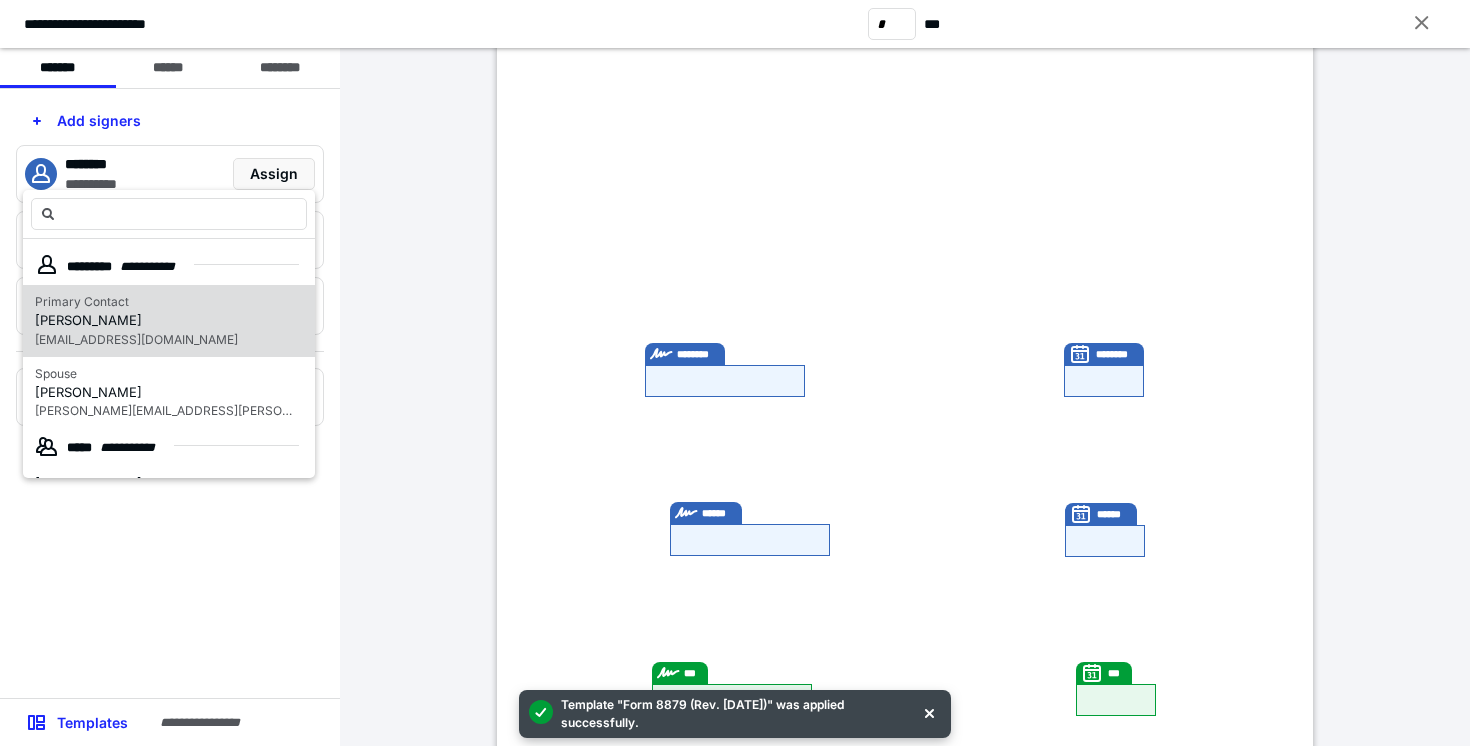 click on "Primary Contact Nico Hoerner 2nicohoerner@gmail.com" at bounding box center [169, 321] 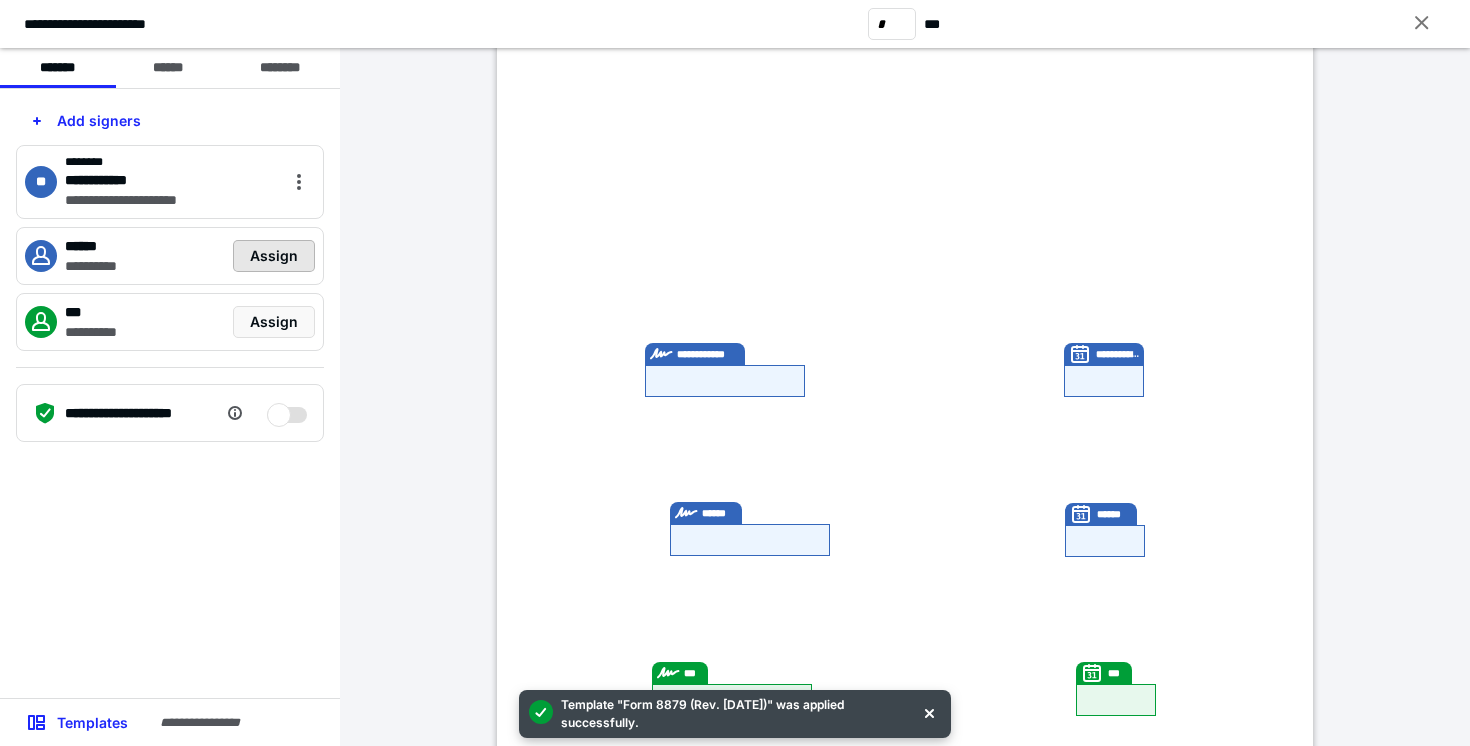 click on "Assign" at bounding box center [274, 256] 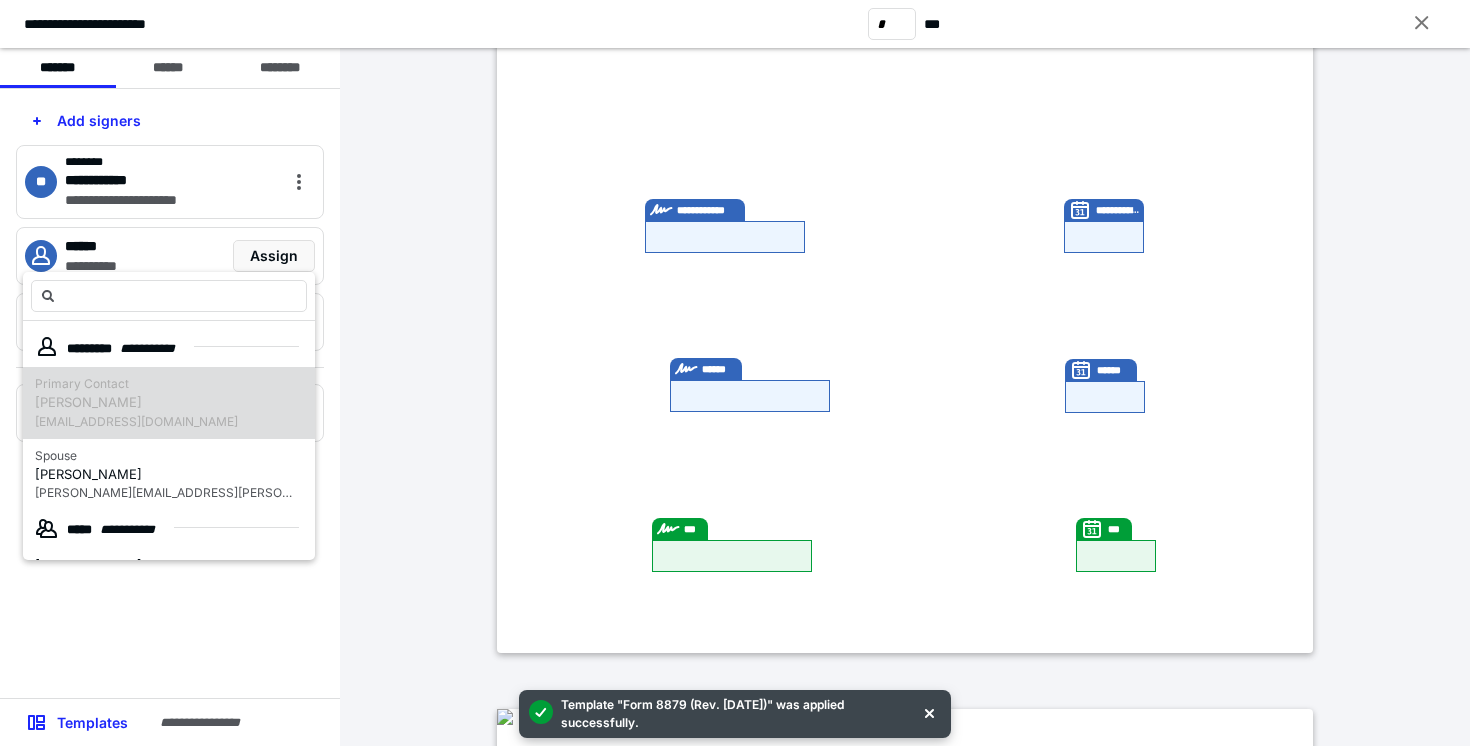 scroll, scrollTop: 522, scrollLeft: 0, axis: vertical 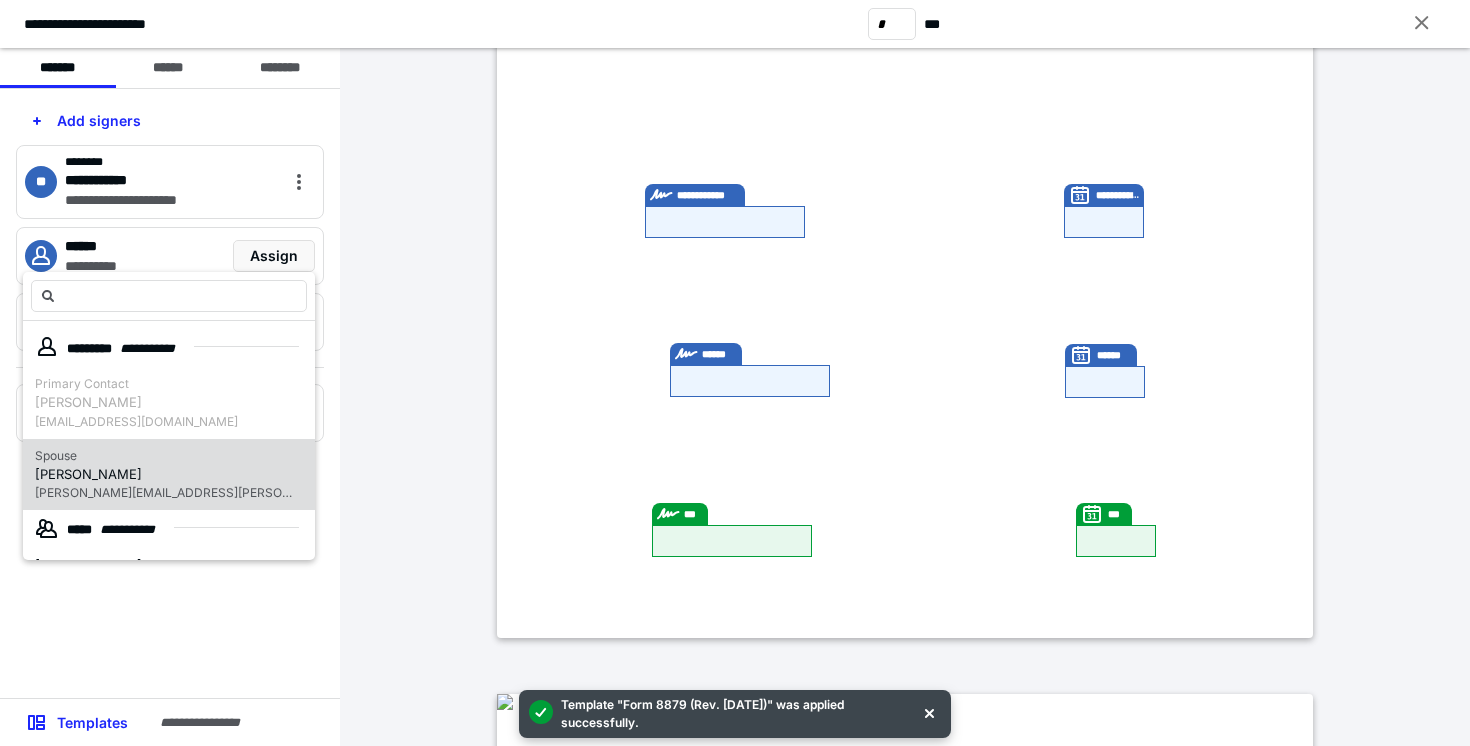 click on "Stephanie Hoerner" at bounding box center [165, 475] 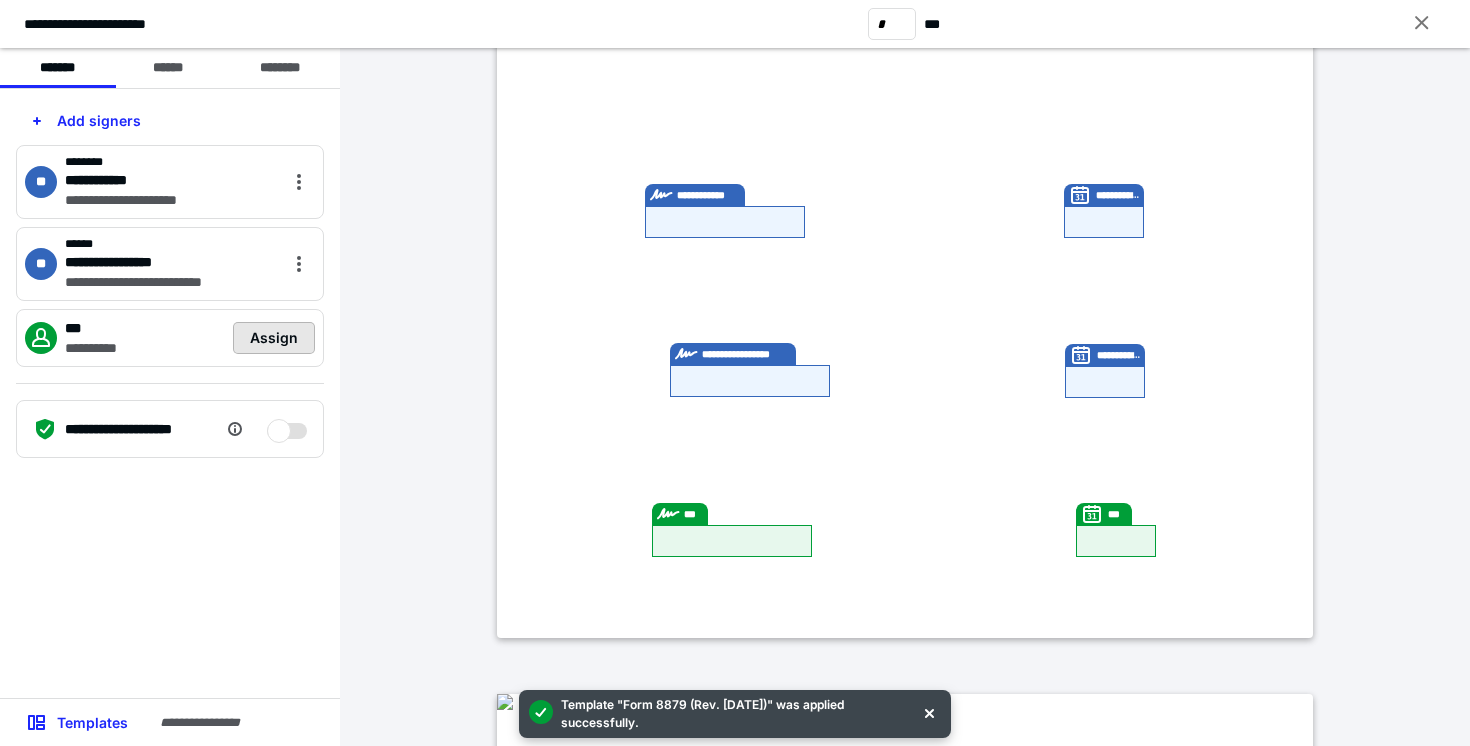 click on "Assign" at bounding box center (274, 338) 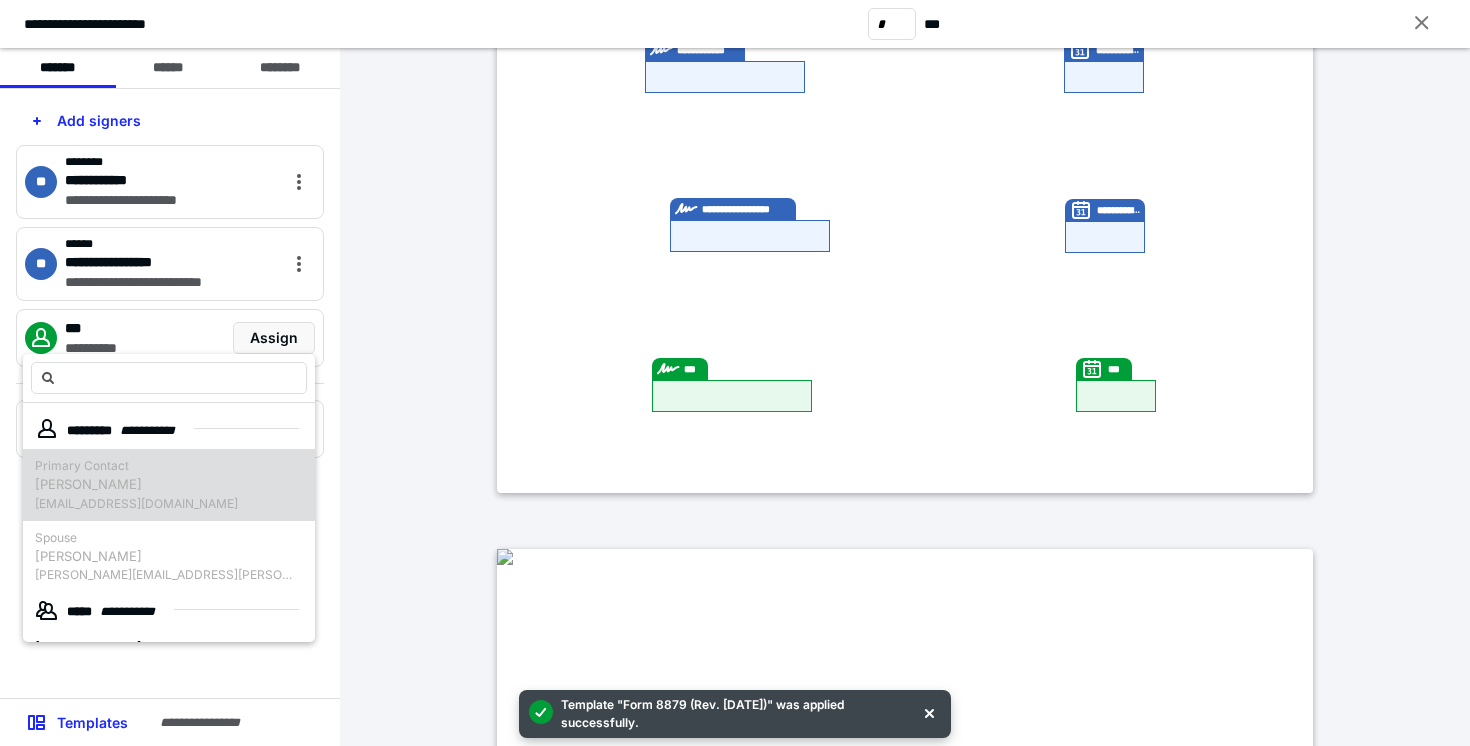 scroll, scrollTop: 682, scrollLeft: 0, axis: vertical 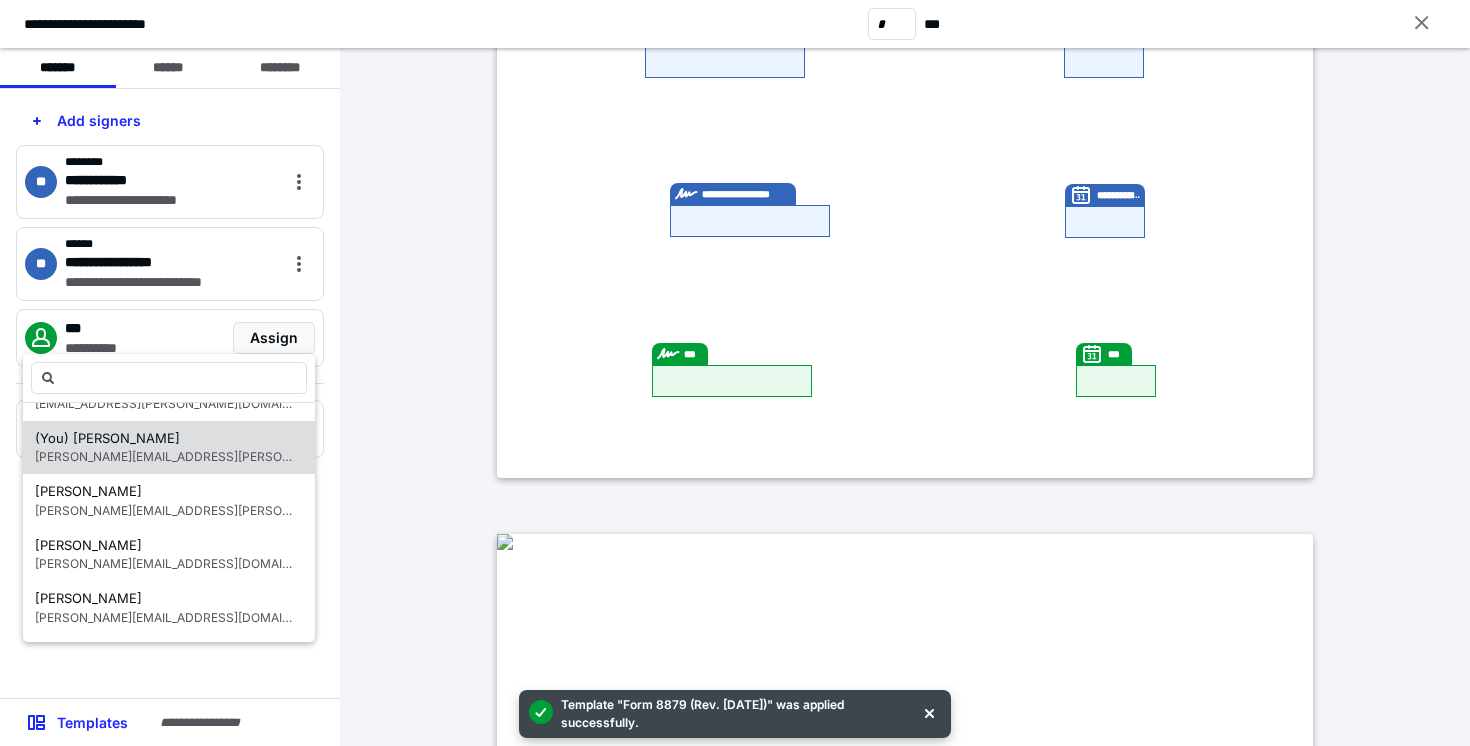 click on "(You) Dillon Smith" at bounding box center (165, 439) 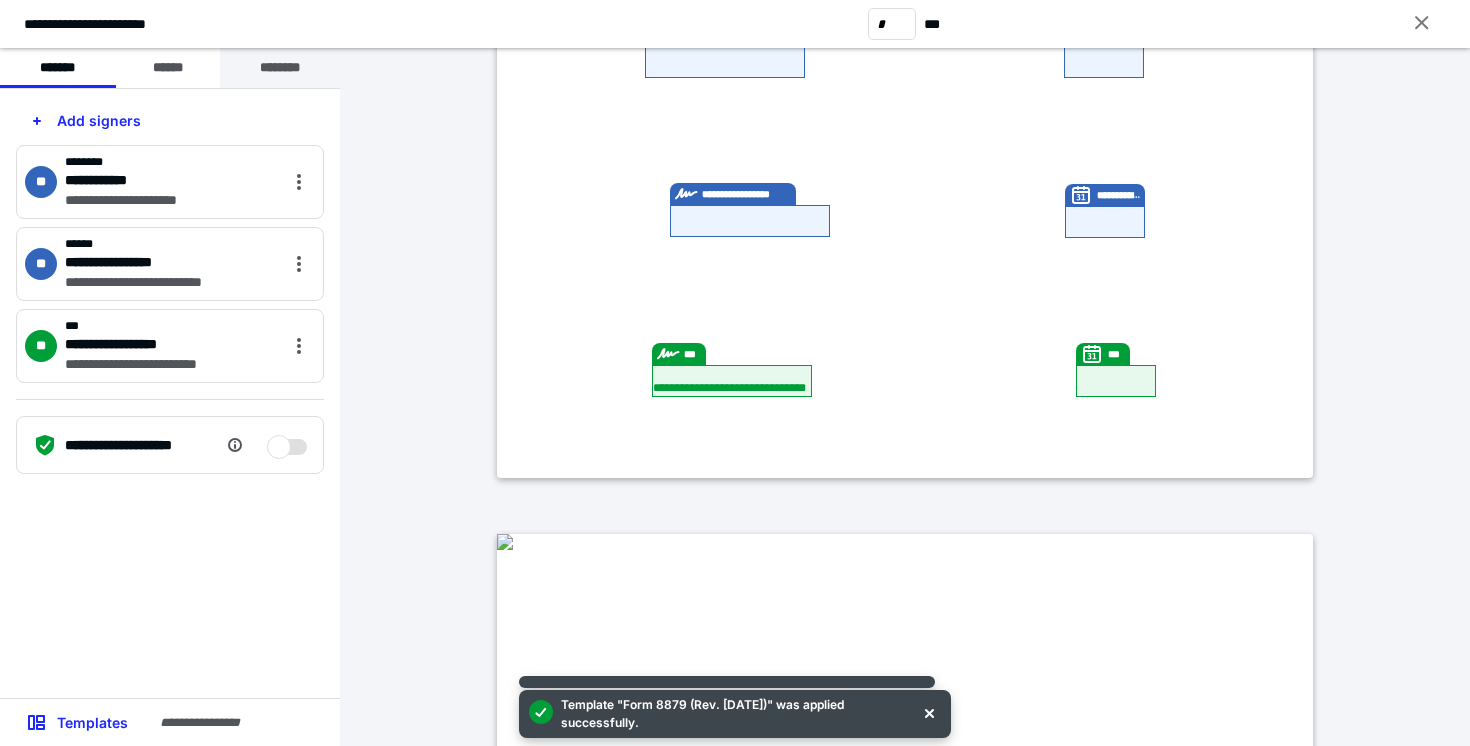 click on "********" at bounding box center (280, 68) 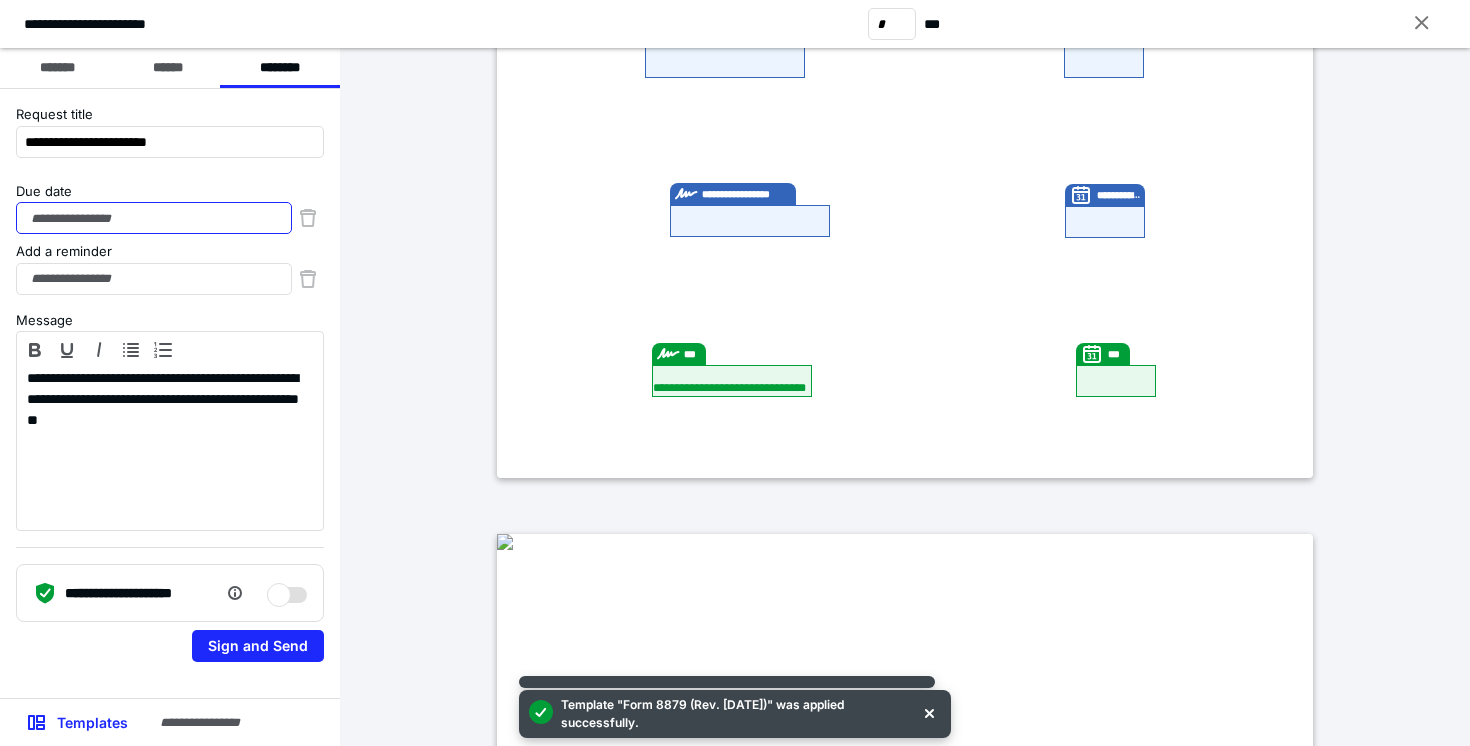 click on "Due date" at bounding box center [154, 218] 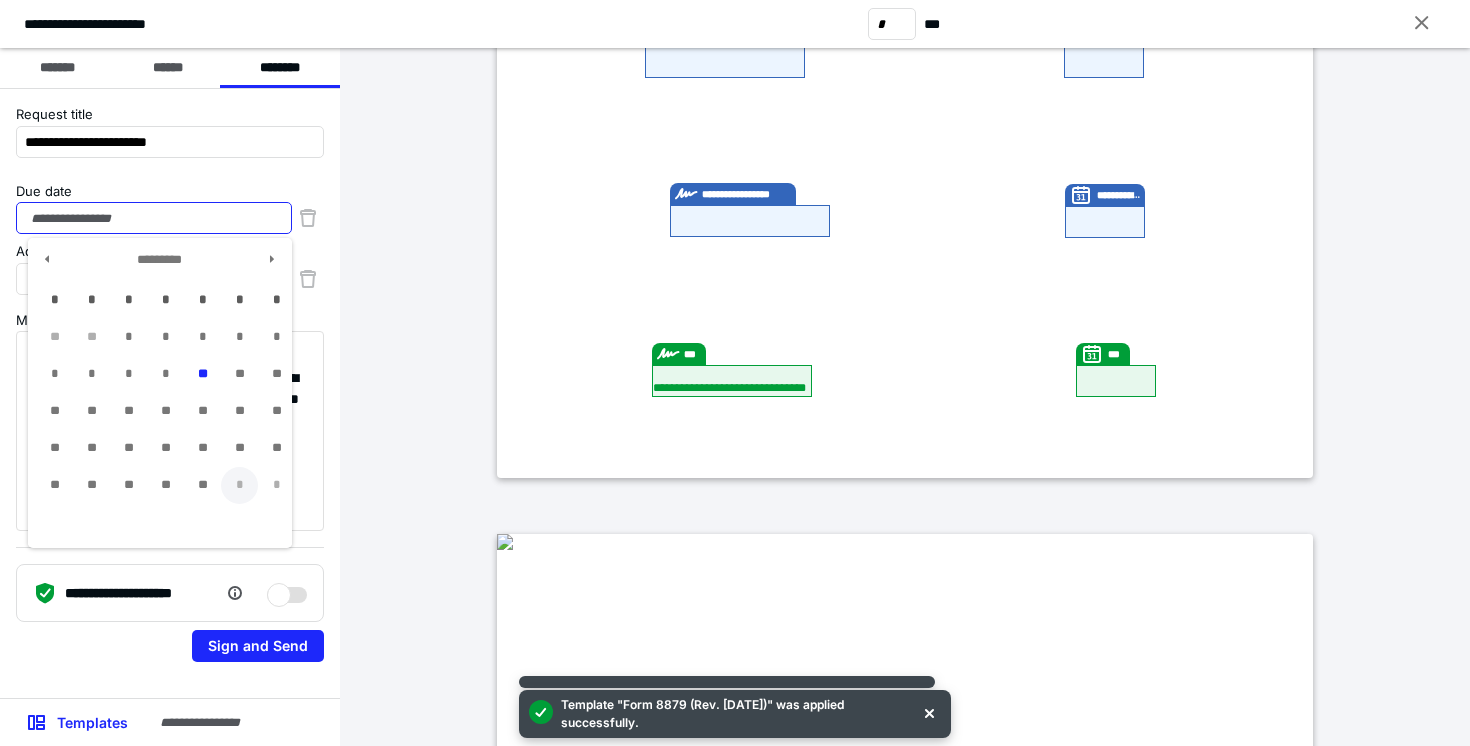click on "*" at bounding box center (239, 485) 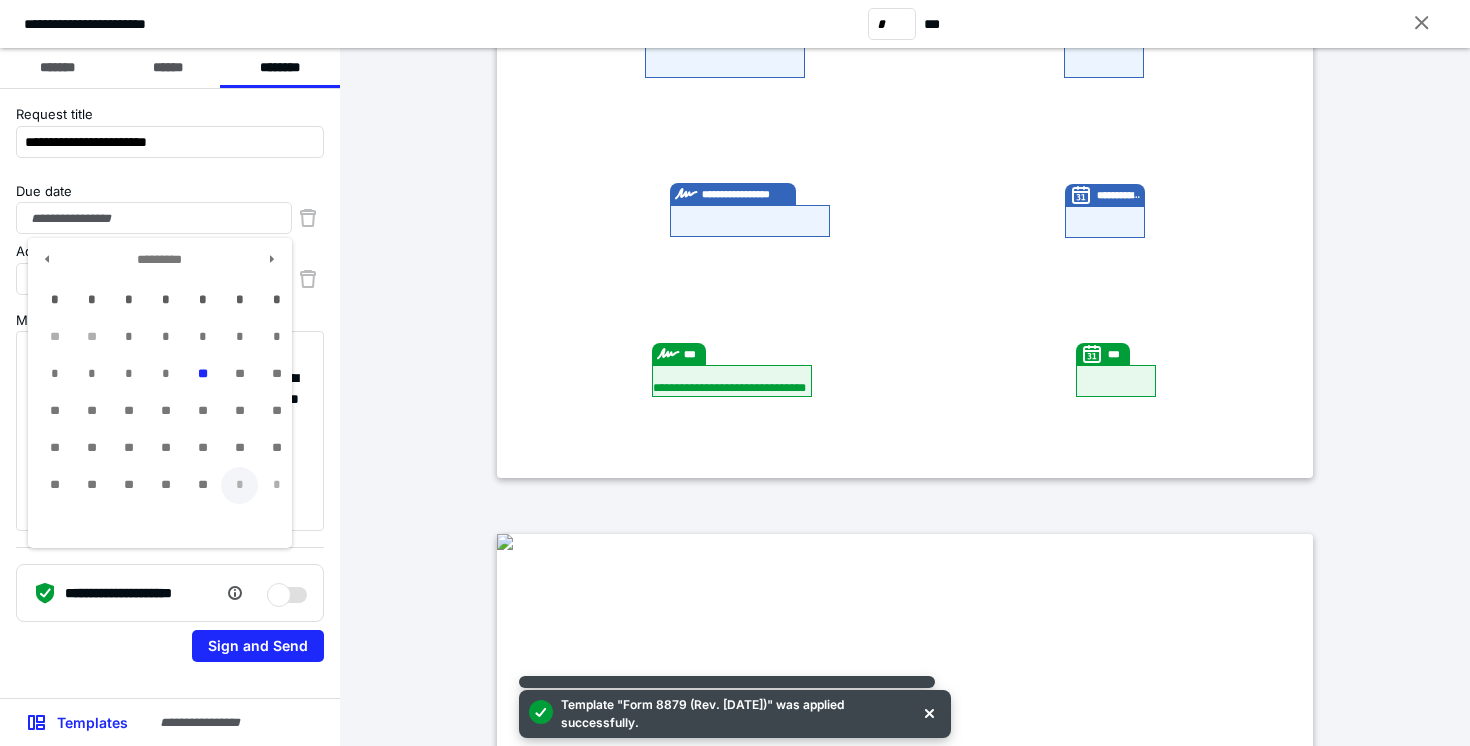 type on "**********" 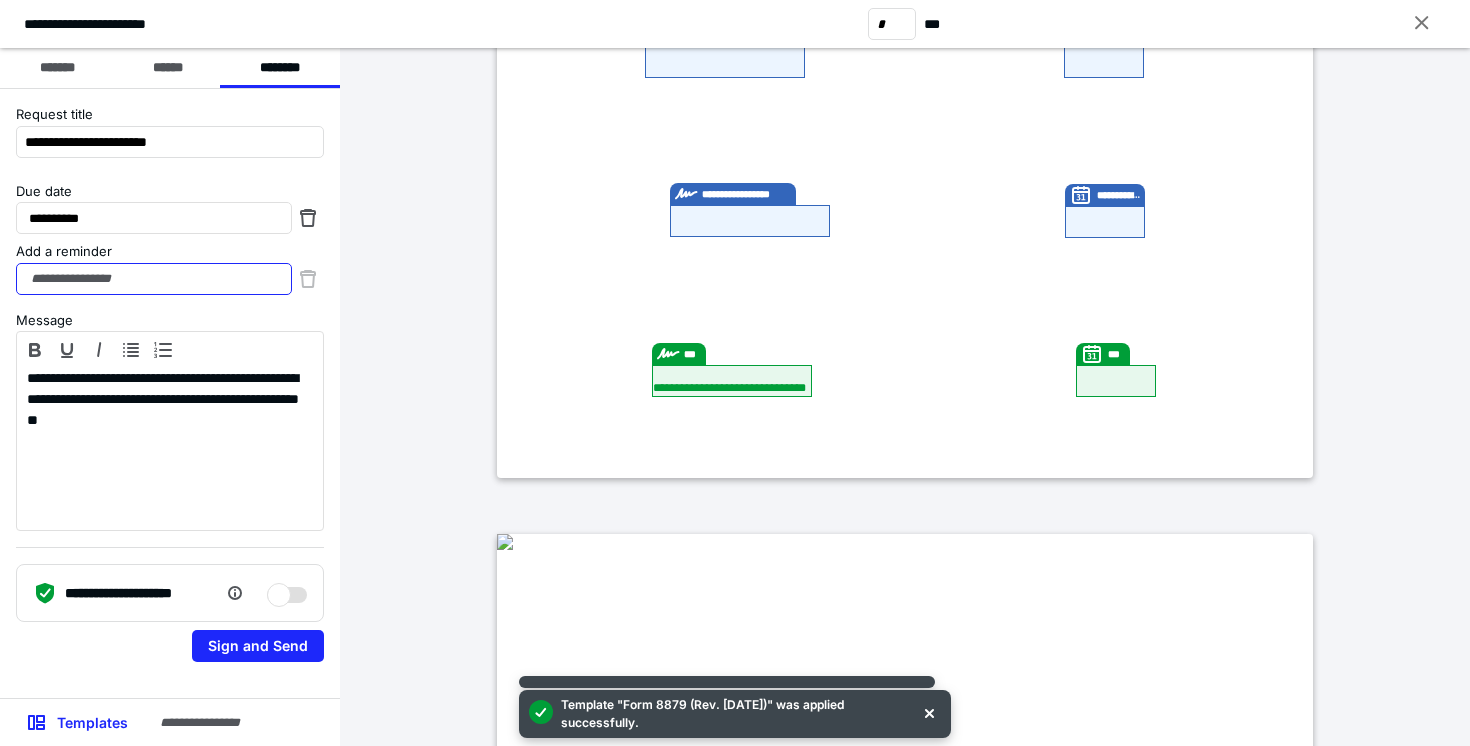 click on "Add a reminder" at bounding box center [154, 279] 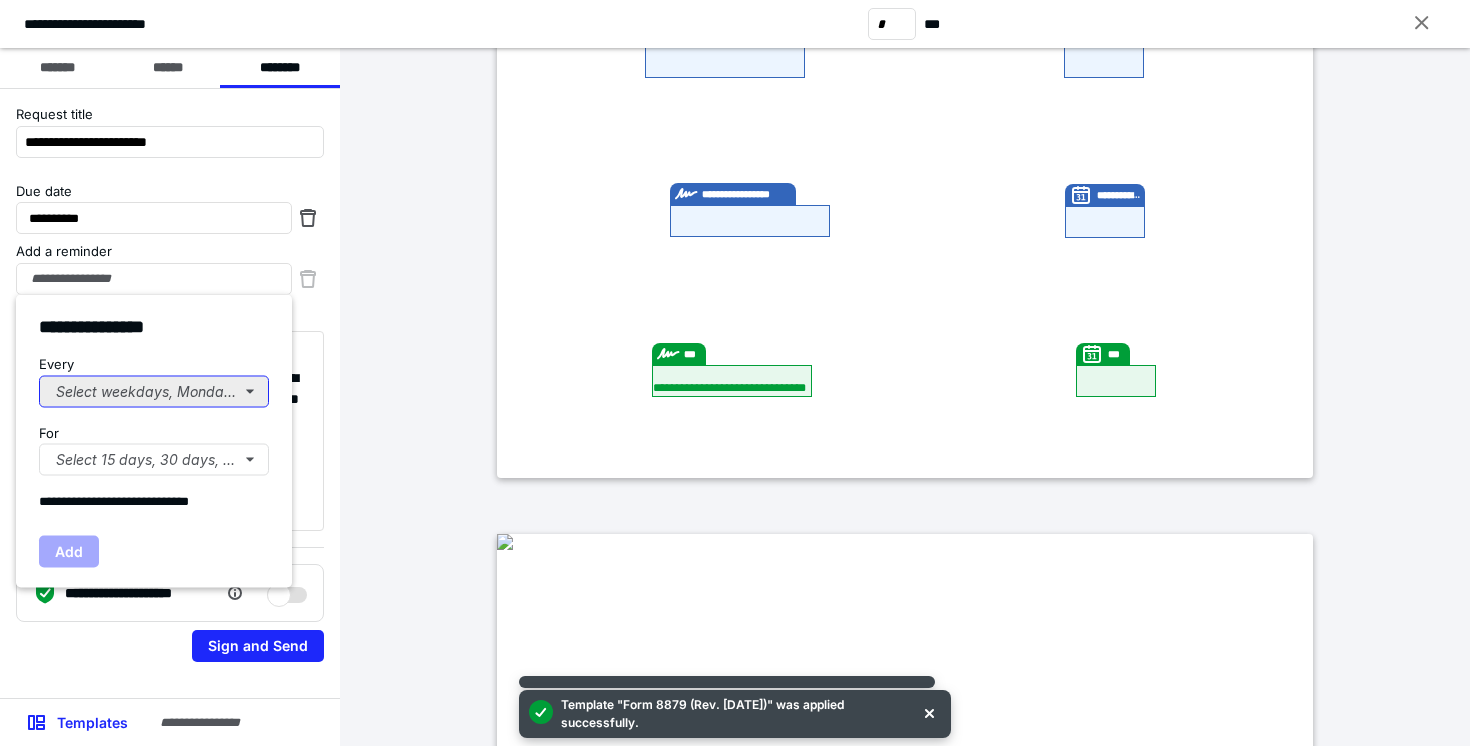 click on "Select weekdays, Mondays, or Tues..." at bounding box center (154, 391) 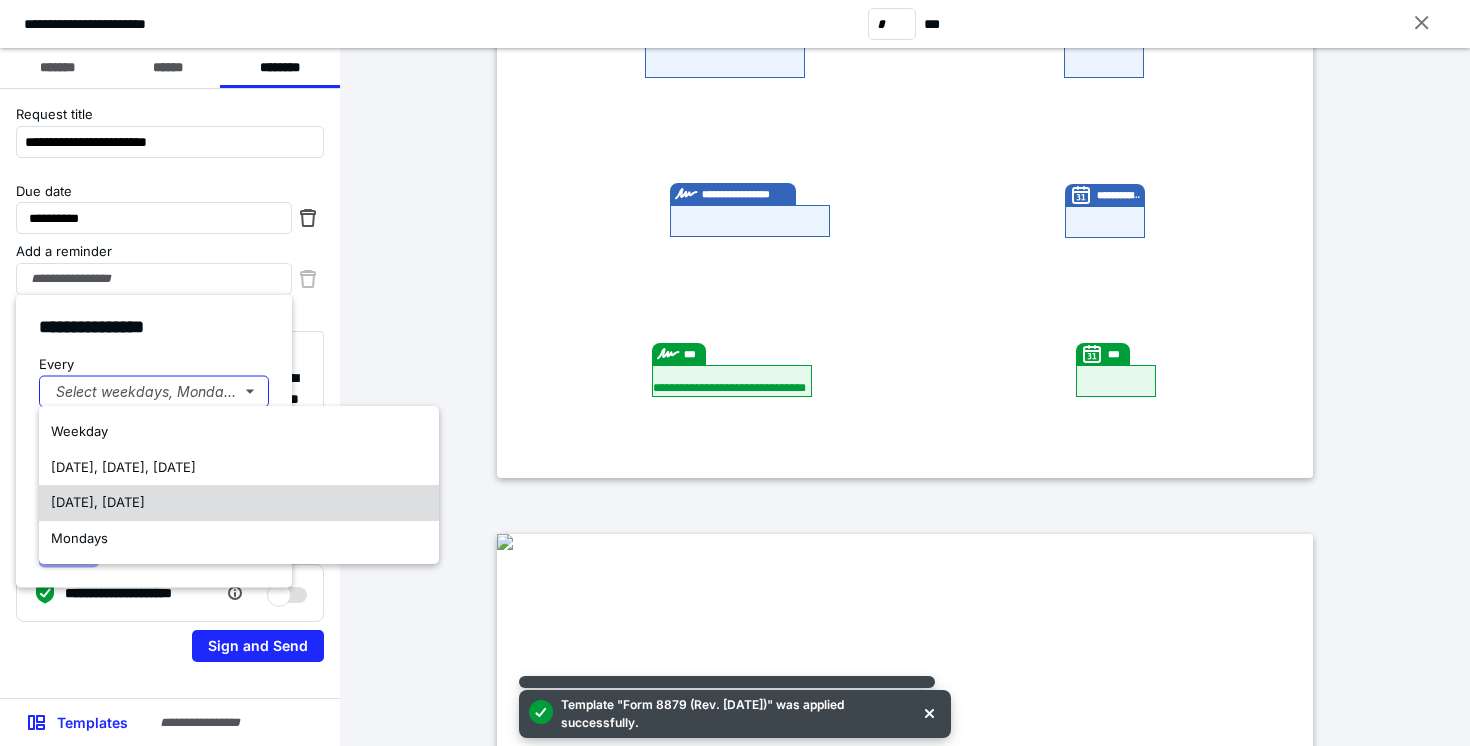 click on "Tuesday, Thursday" at bounding box center [239, 503] 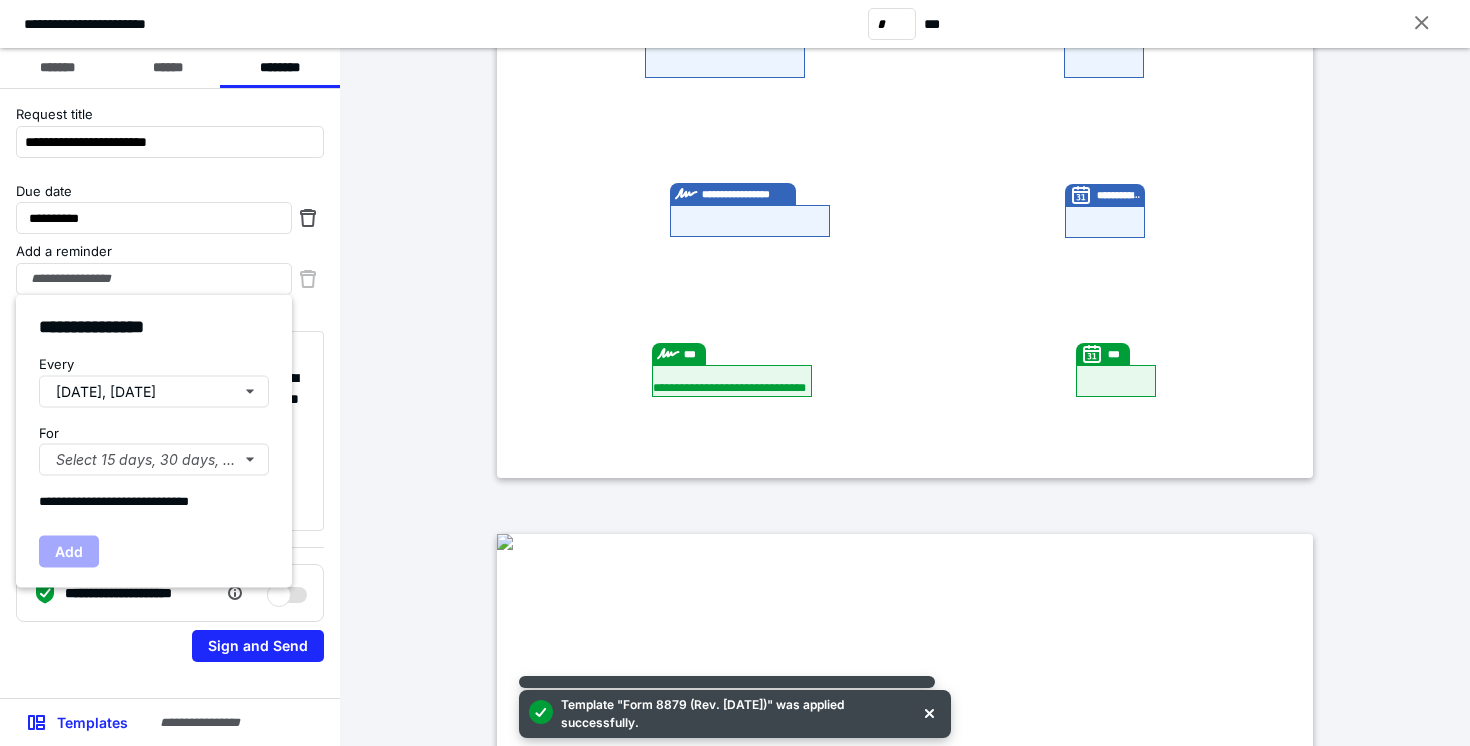 click on "Add a reminder" at bounding box center (170, 252) 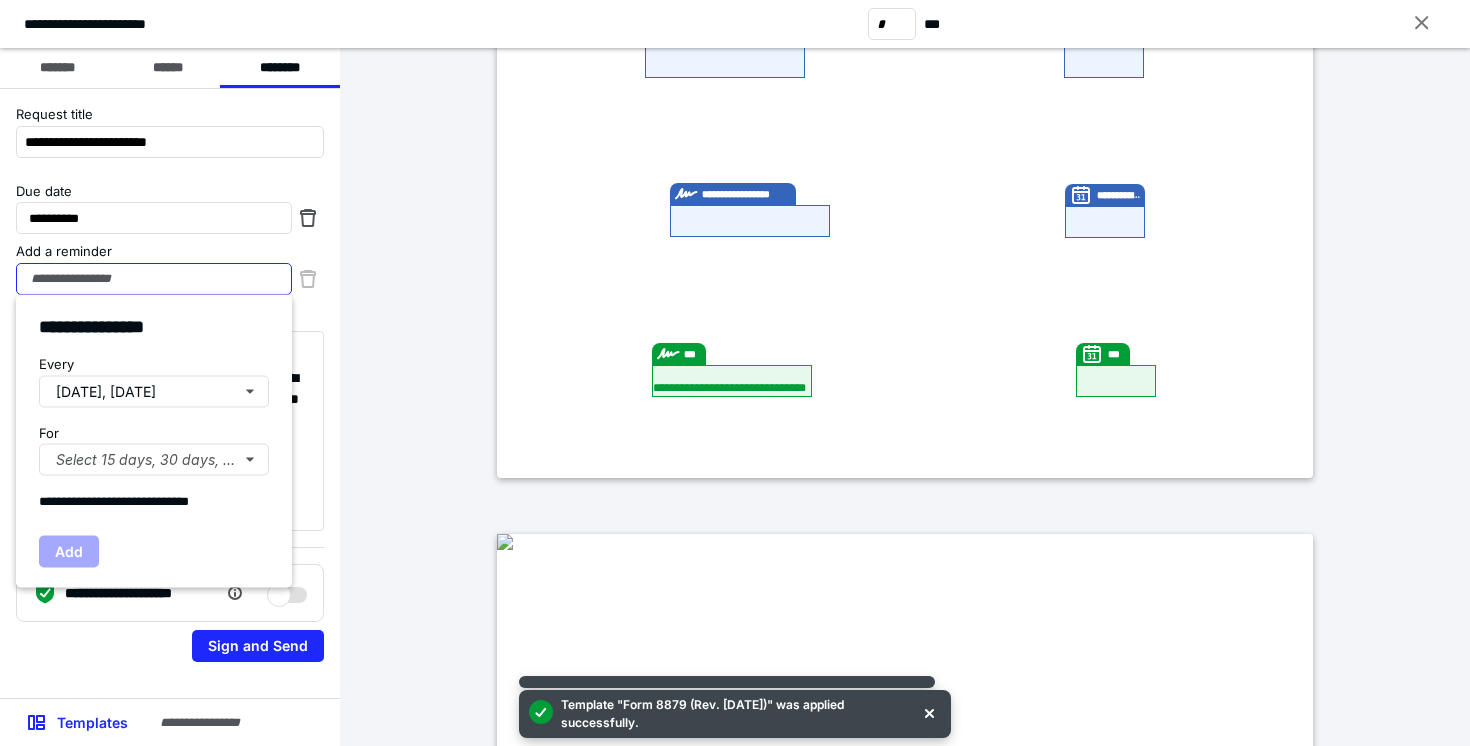 click on "Add a reminder" at bounding box center [154, 279] 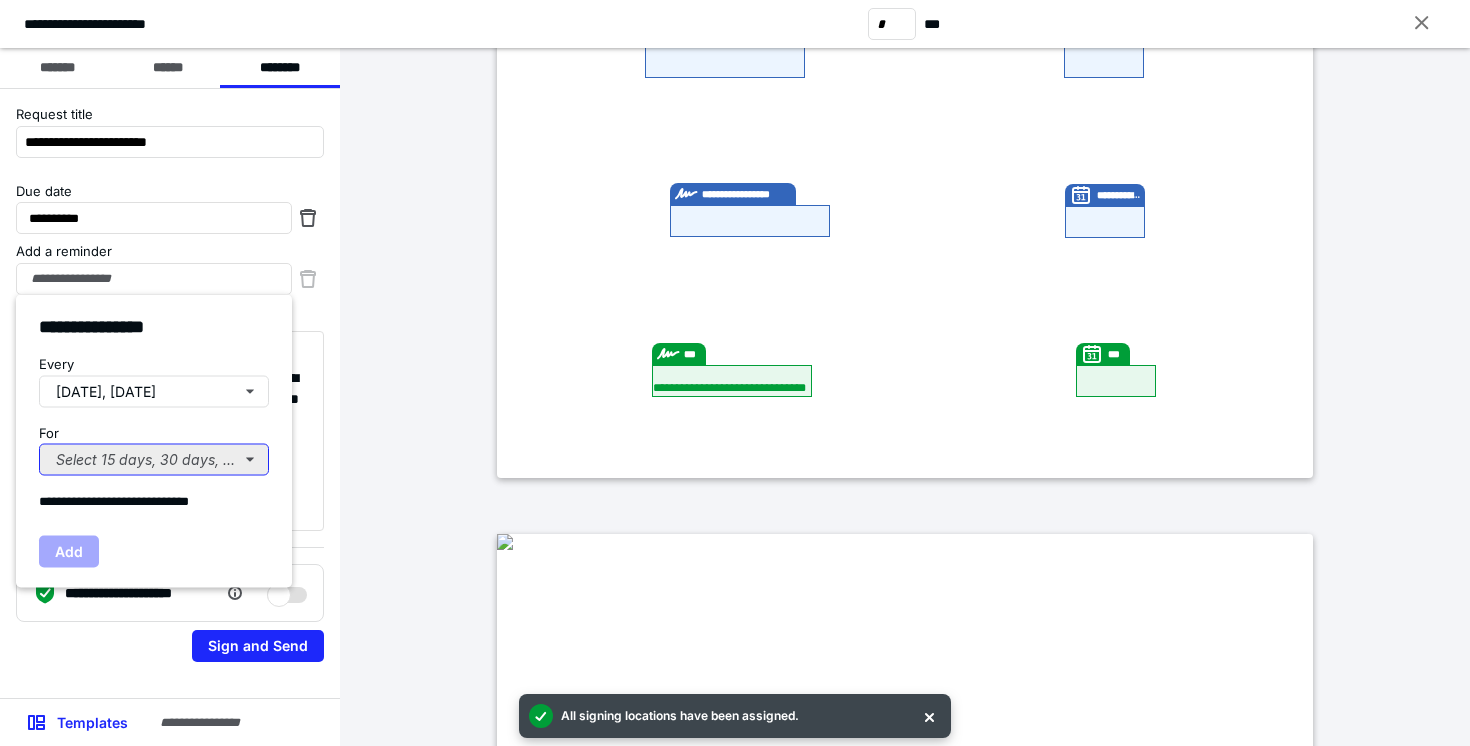 click on "Select 15 days, 30 days, or 45 days..." at bounding box center (154, 460) 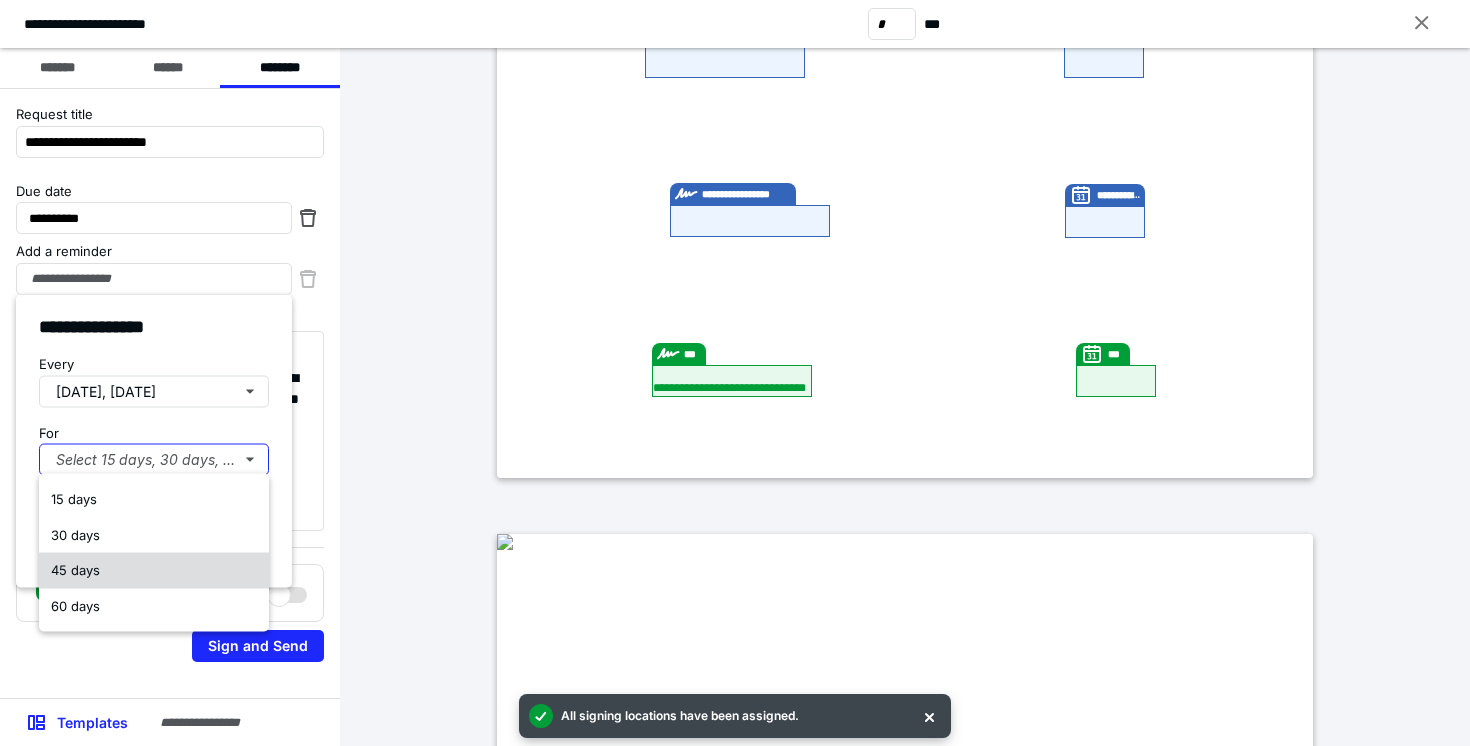 click on "45 days" at bounding box center (154, 571) 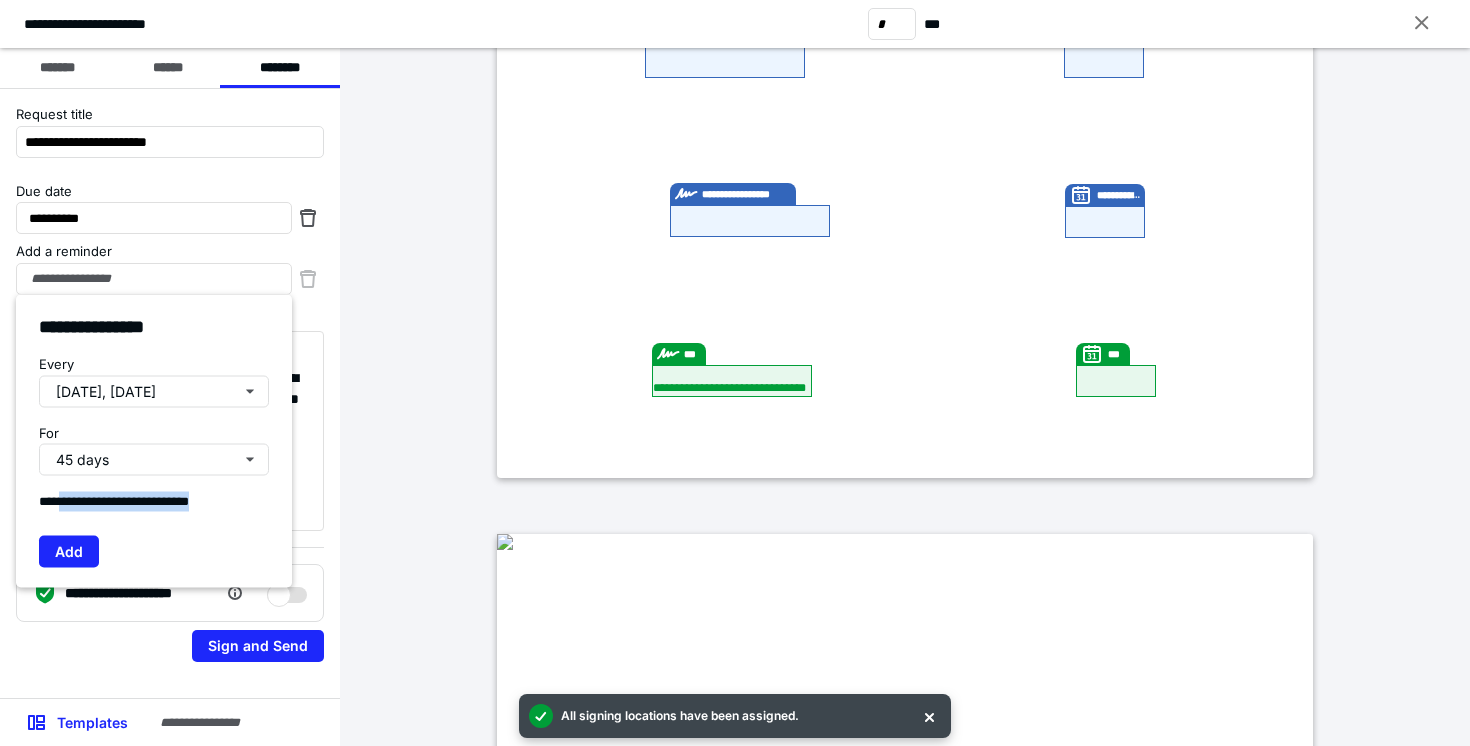 drag, startPoint x: 60, startPoint y: 502, endPoint x: 225, endPoint y: 505, distance: 165.02727 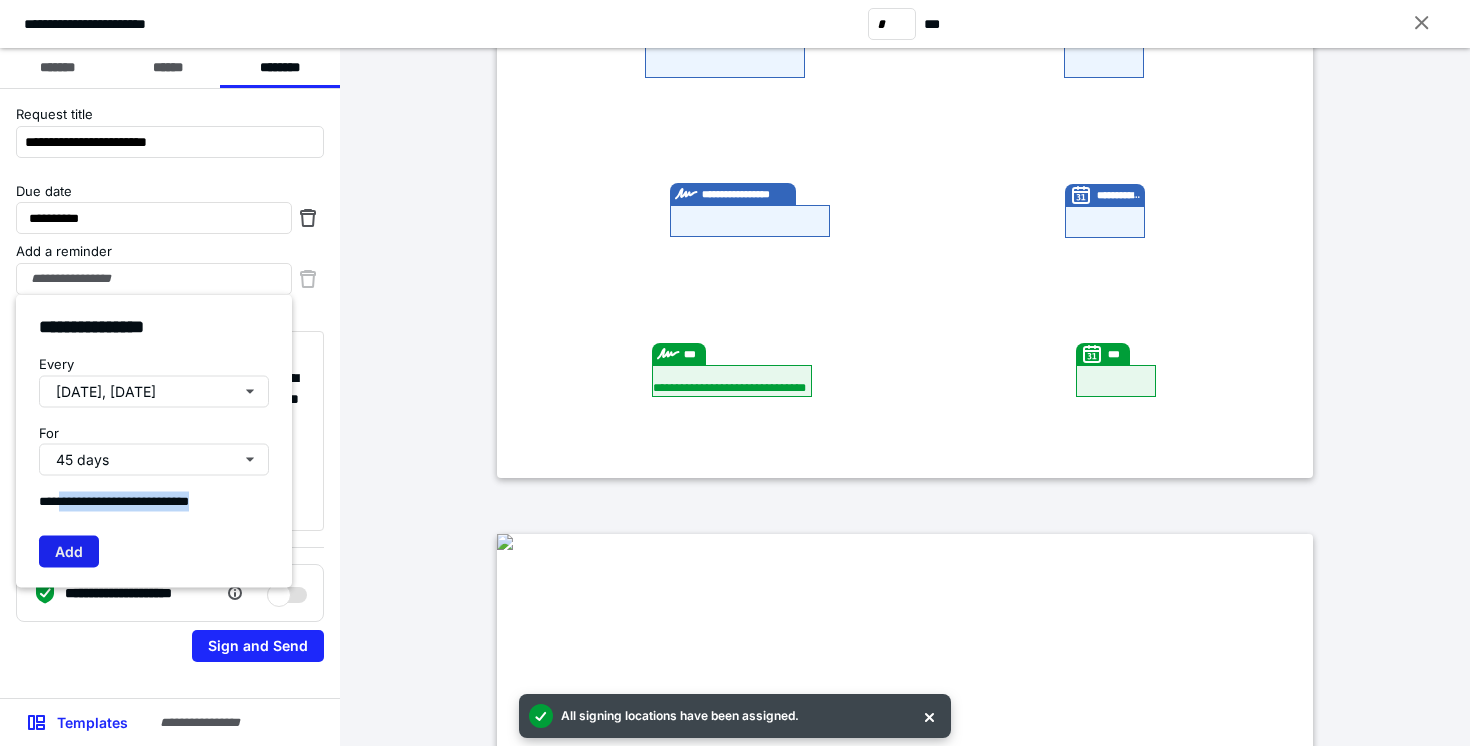 click on "Add" at bounding box center [69, 551] 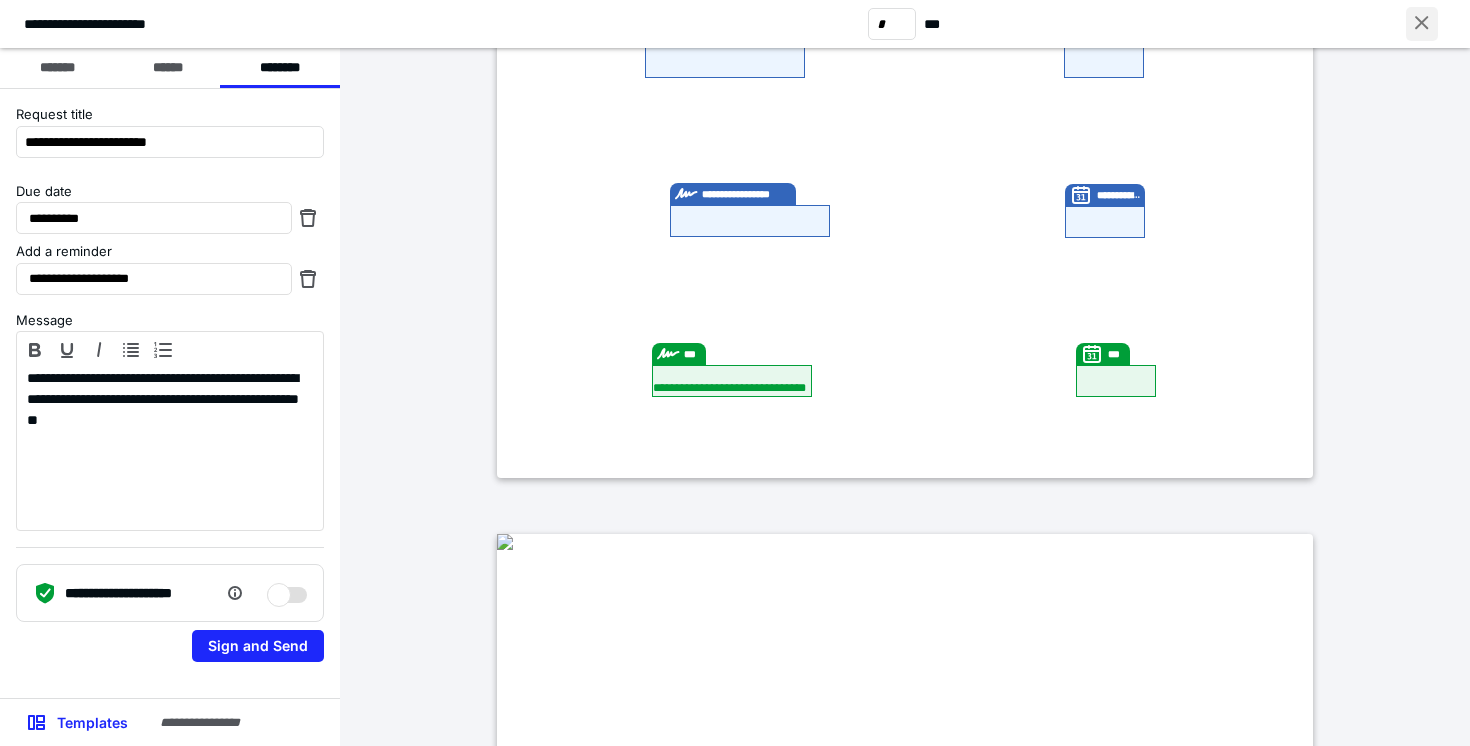 click at bounding box center [1422, 24] 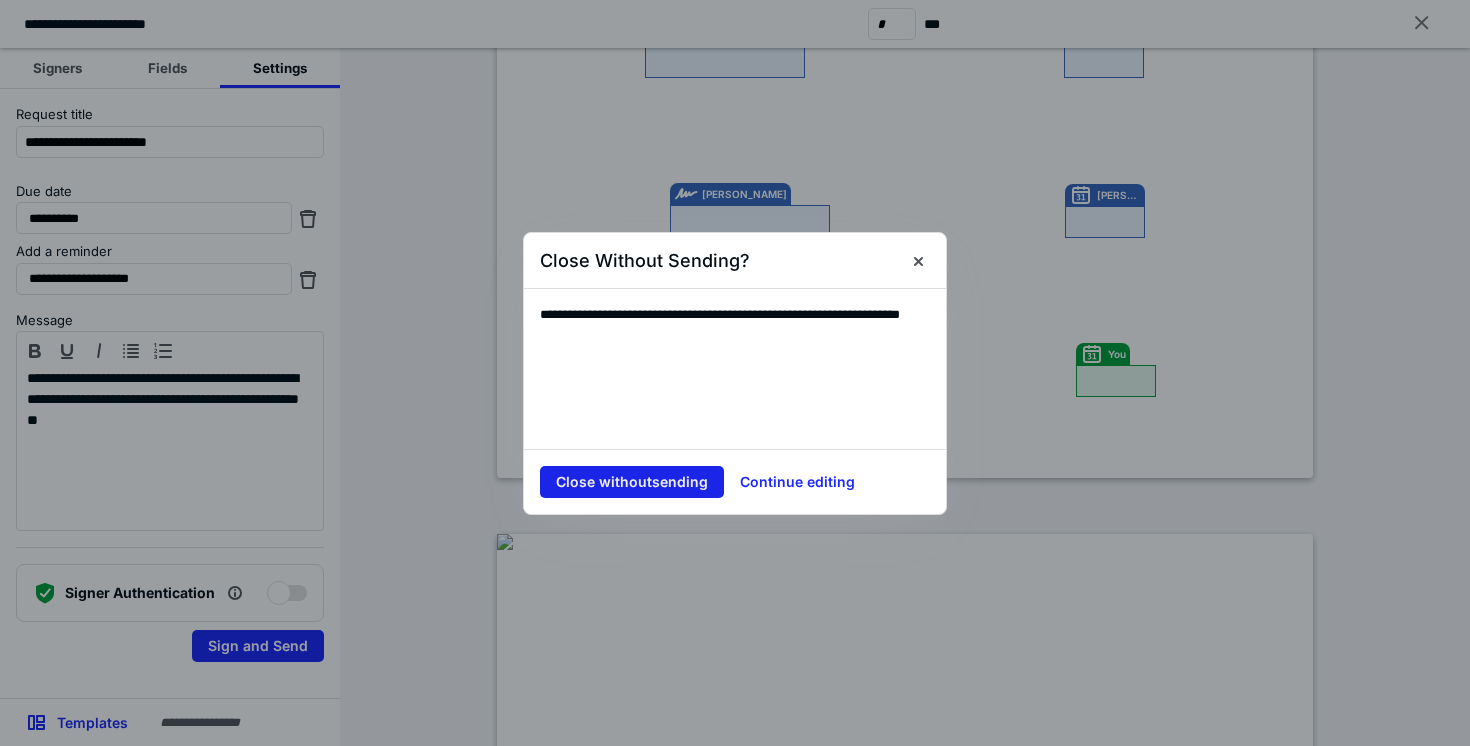 click on "Close without  sending" at bounding box center (632, 482) 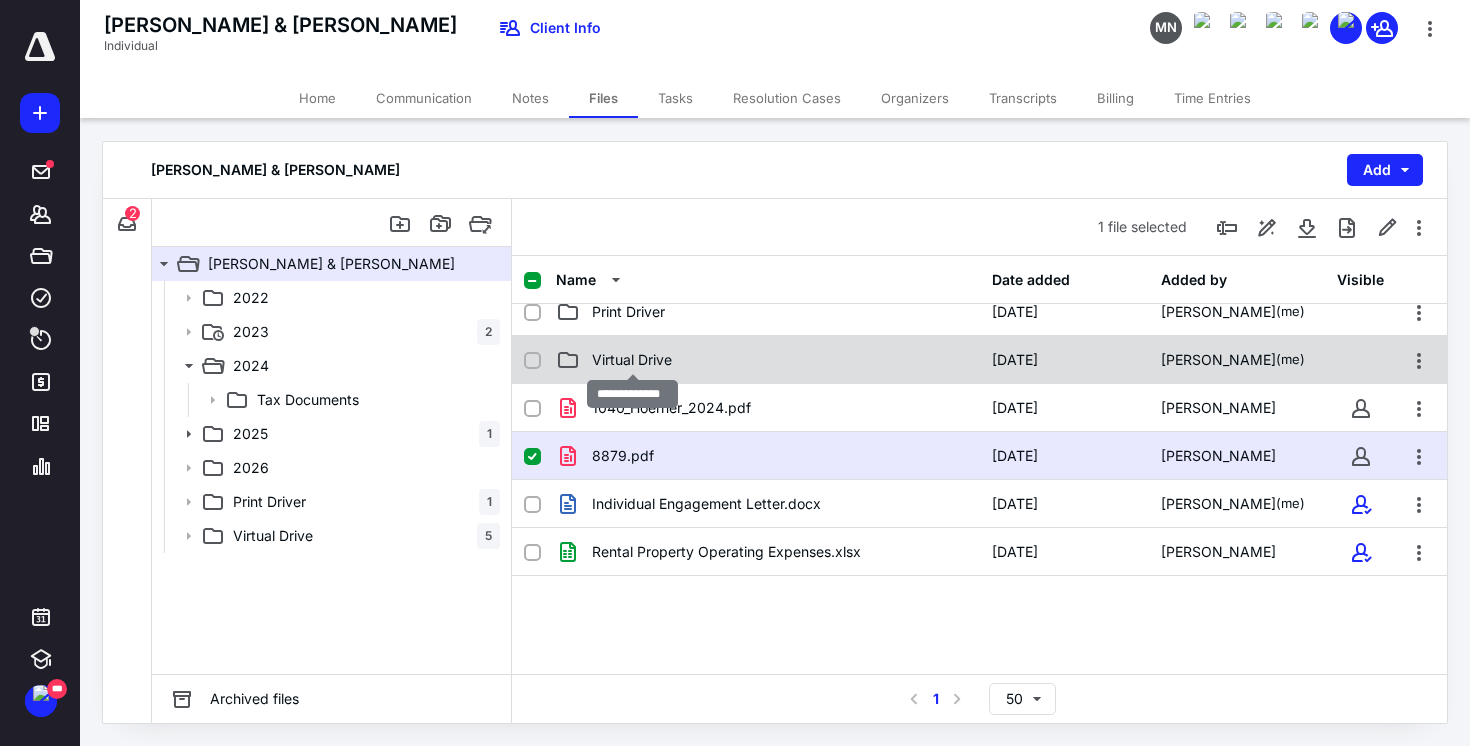 click on "Virtual Drive" at bounding box center [632, 360] 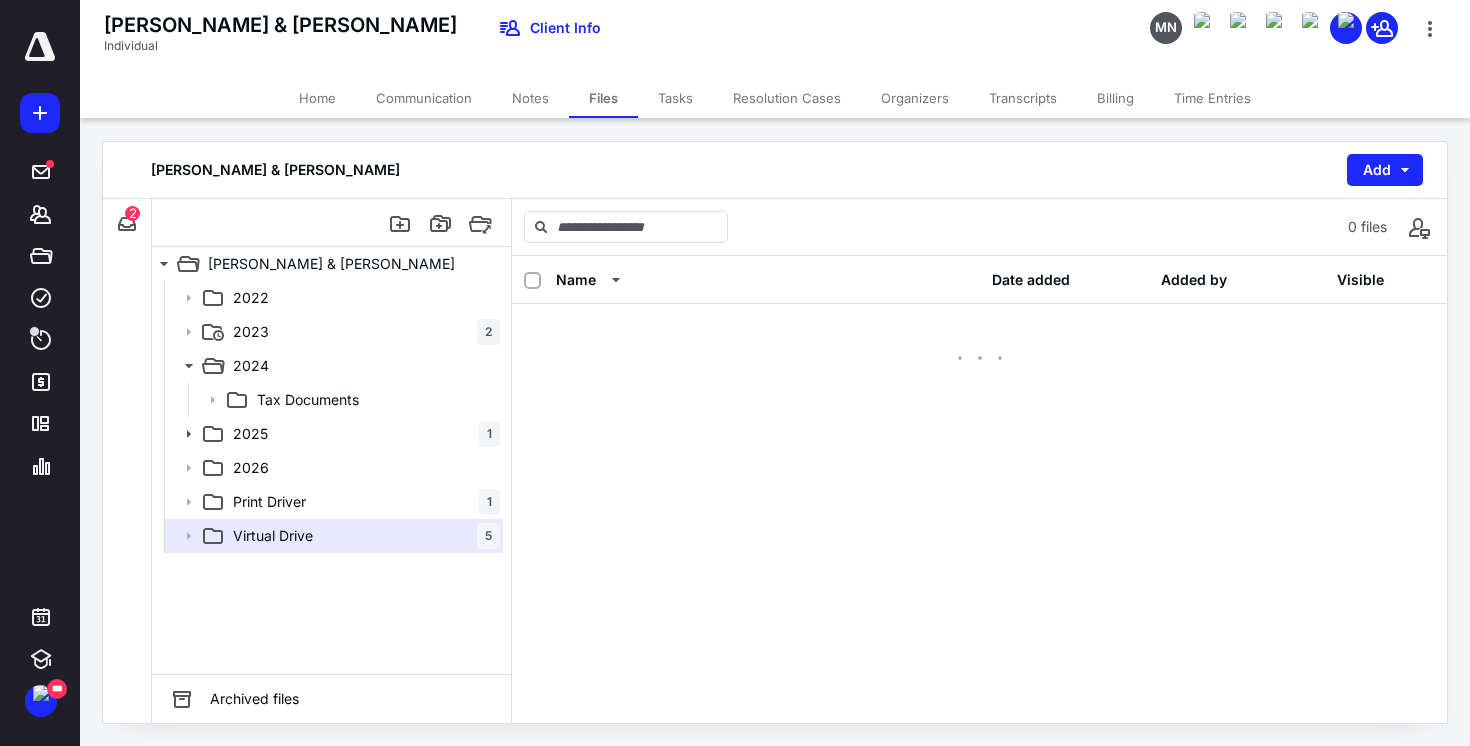 scroll, scrollTop: 0, scrollLeft: 0, axis: both 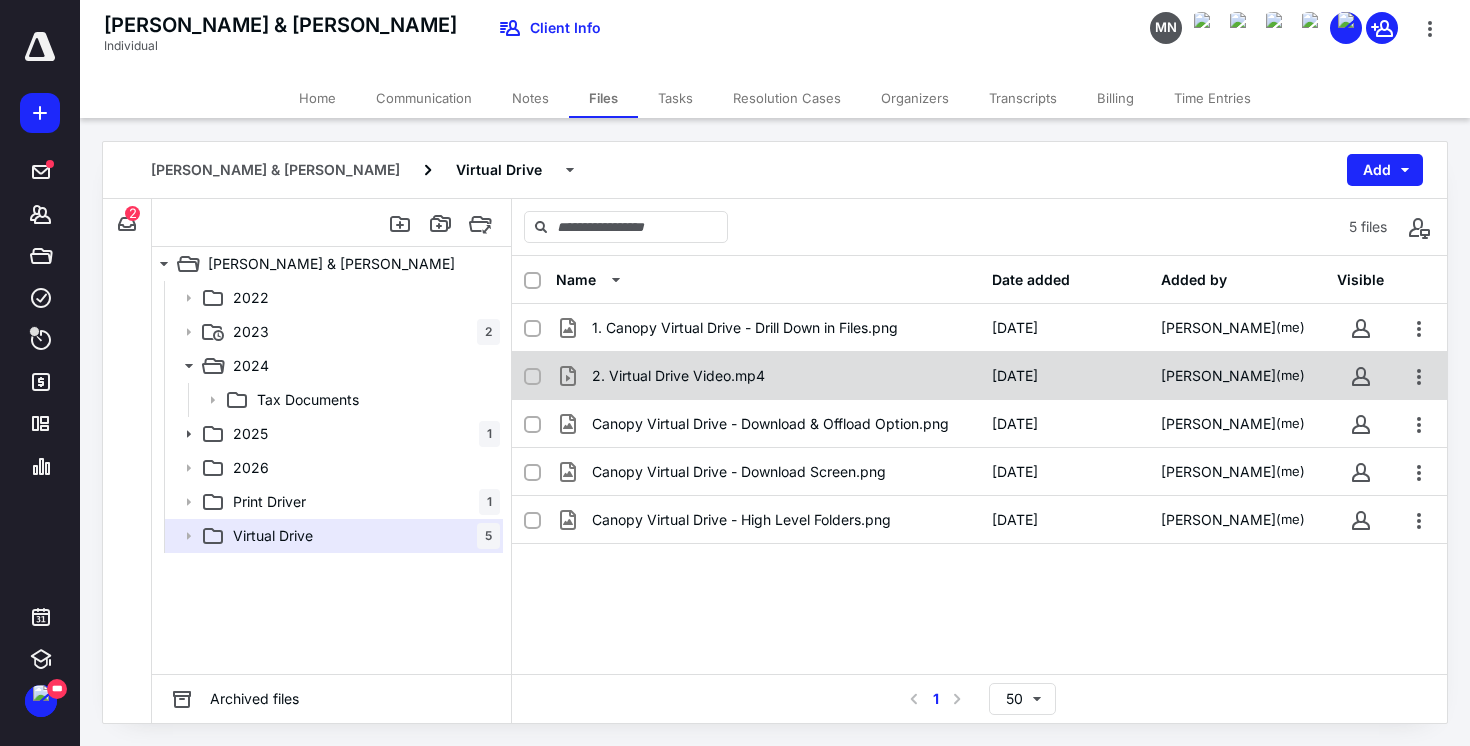 click on "2. Virtual Drive Video.mp4" at bounding box center [678, 376] 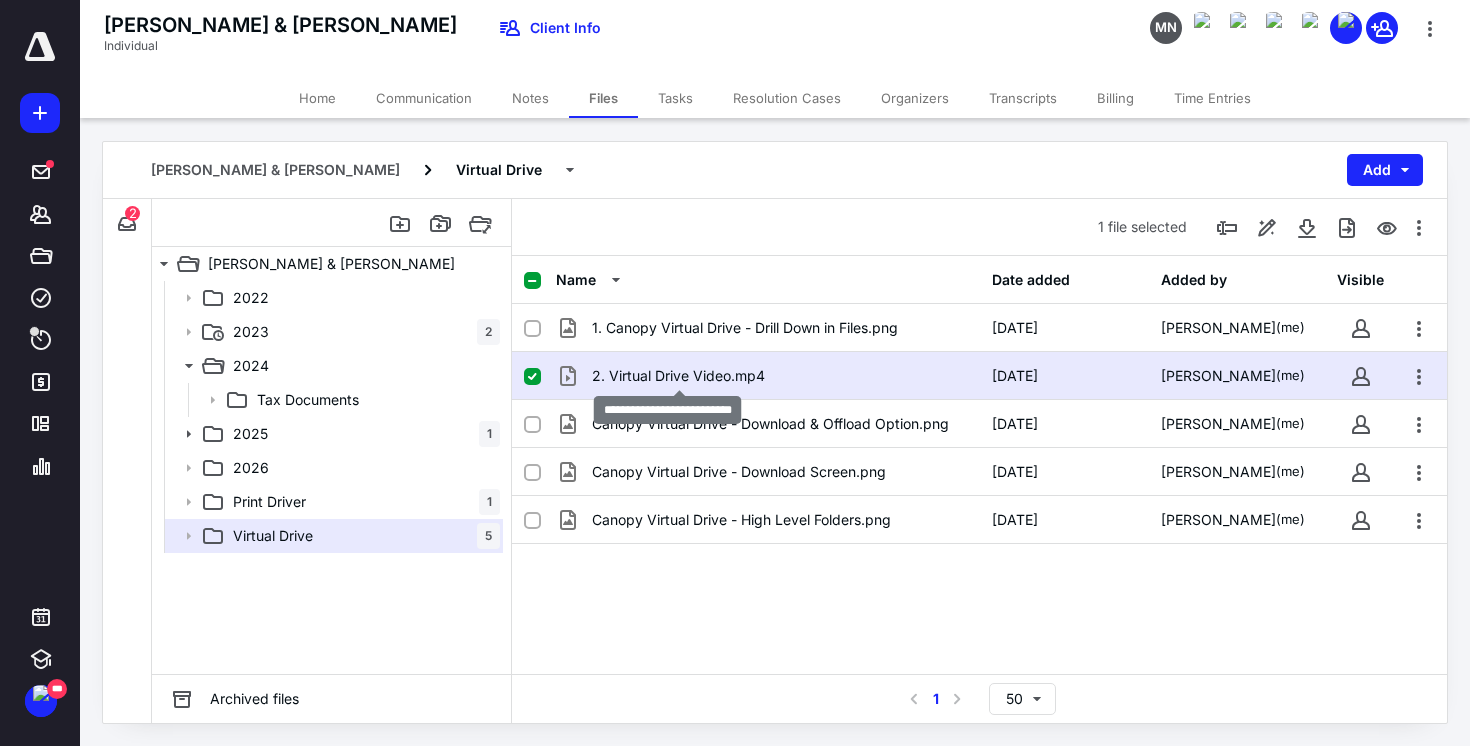 click on "2. Virtual Drive Video.mp4" at bounding box center (678, 376) 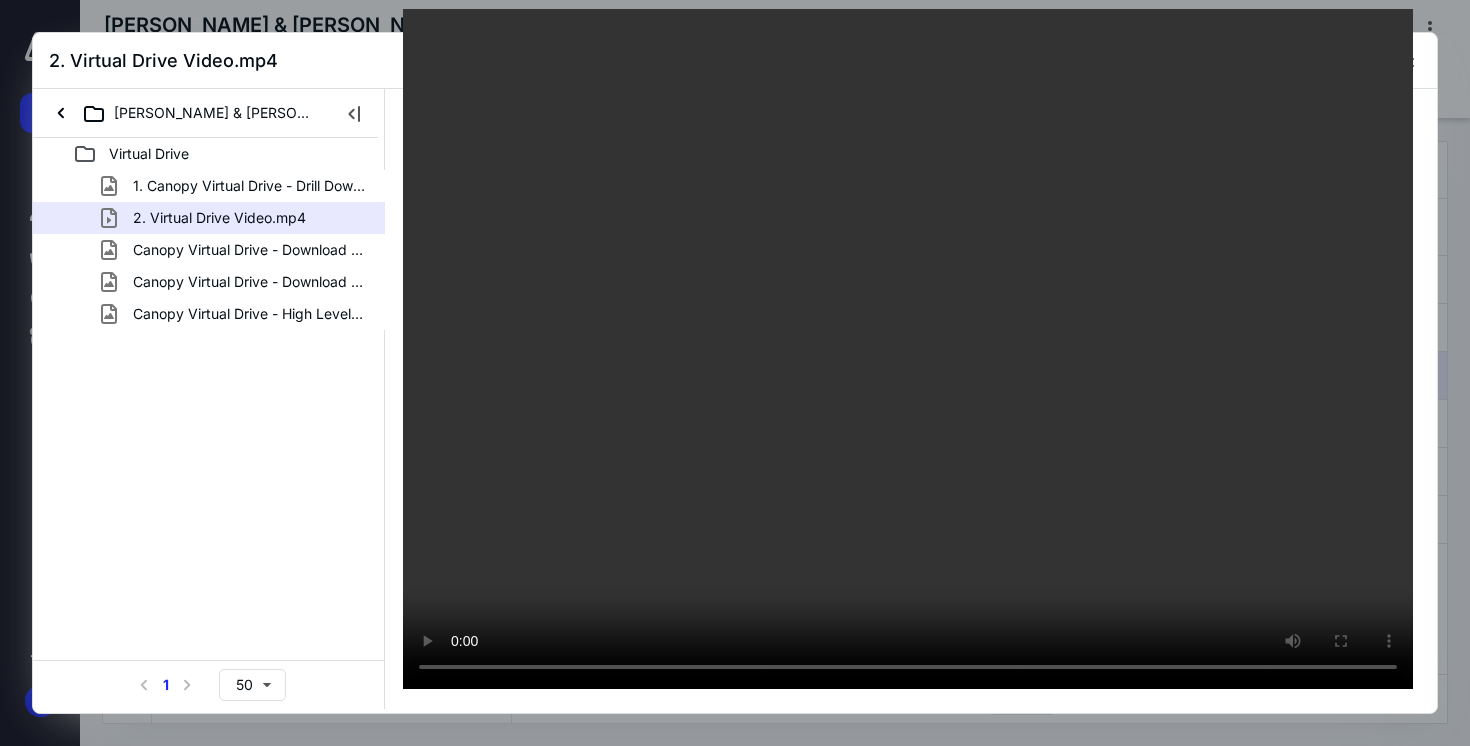 click at bounding box center [908, 349] 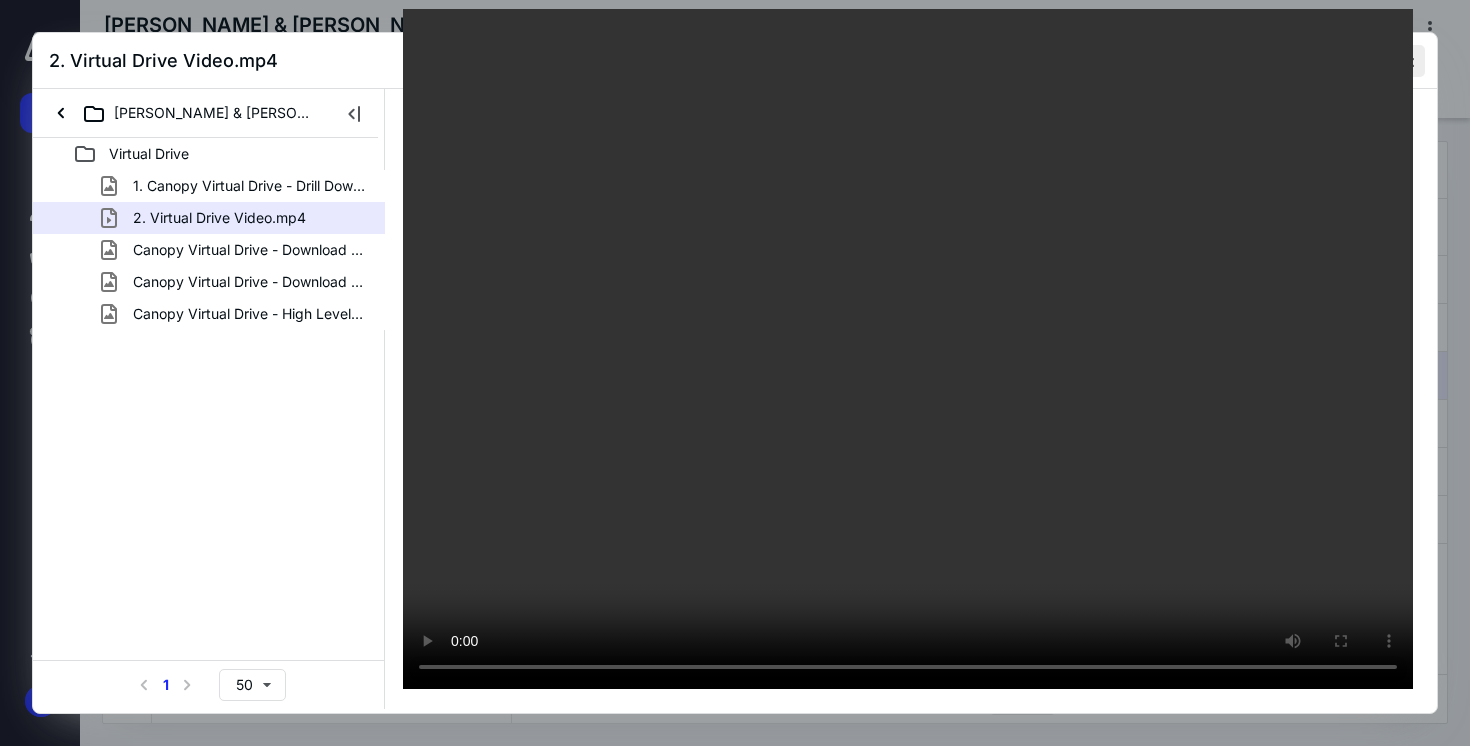 click at bounding box center (1409, 61) 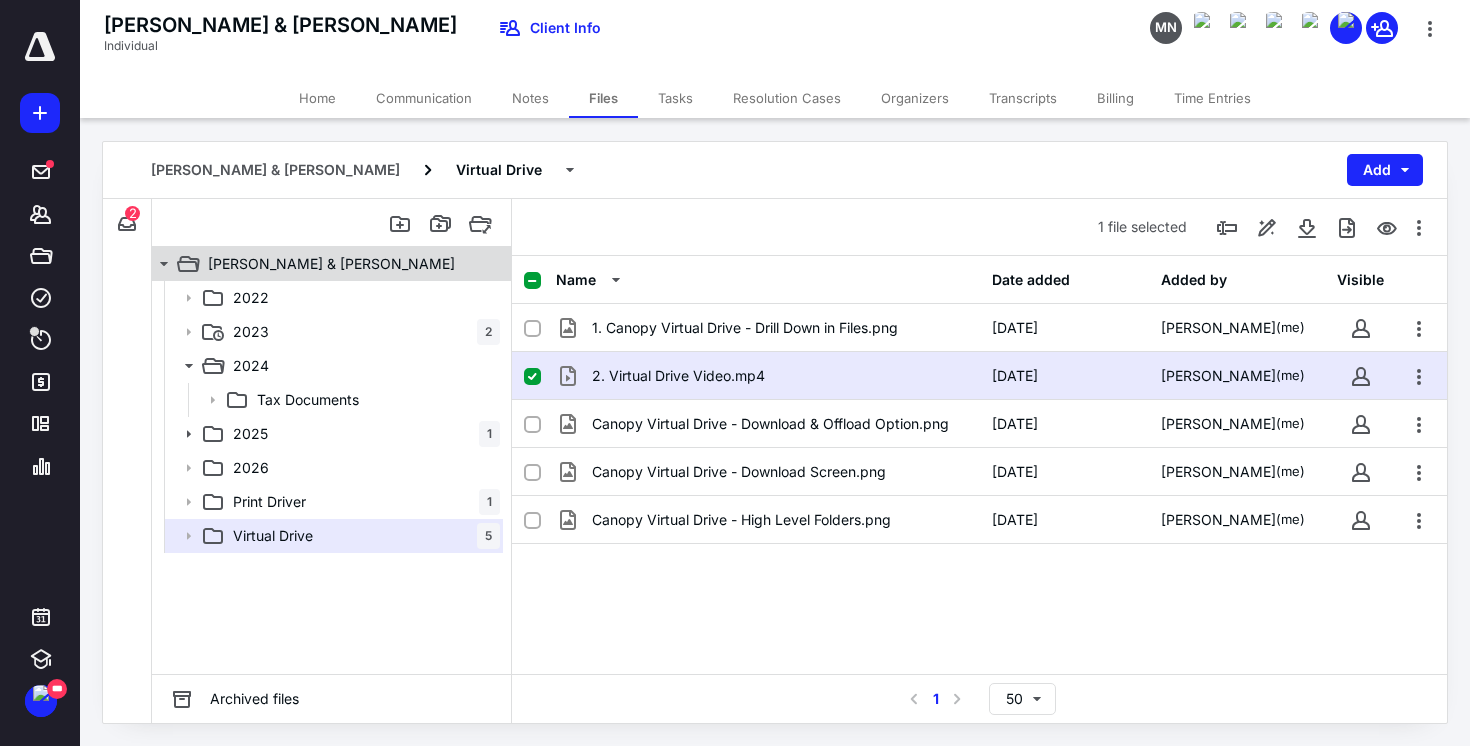 click on "[PERSON_NAME] & [PERSON_NAME]" at bounding box center (331, 264) 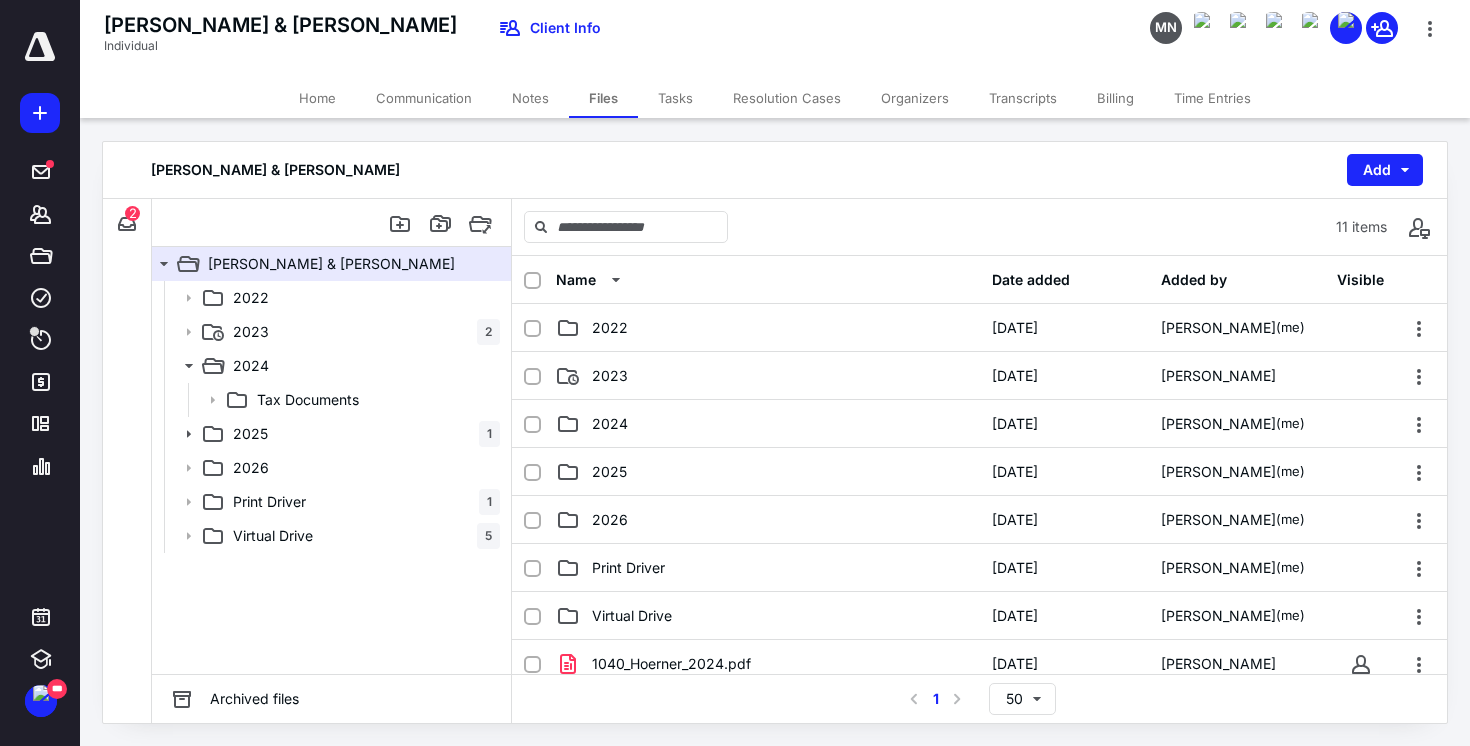 click on "Nico & Stephanie Hoerner   Add" at bounding box center [775, 170] 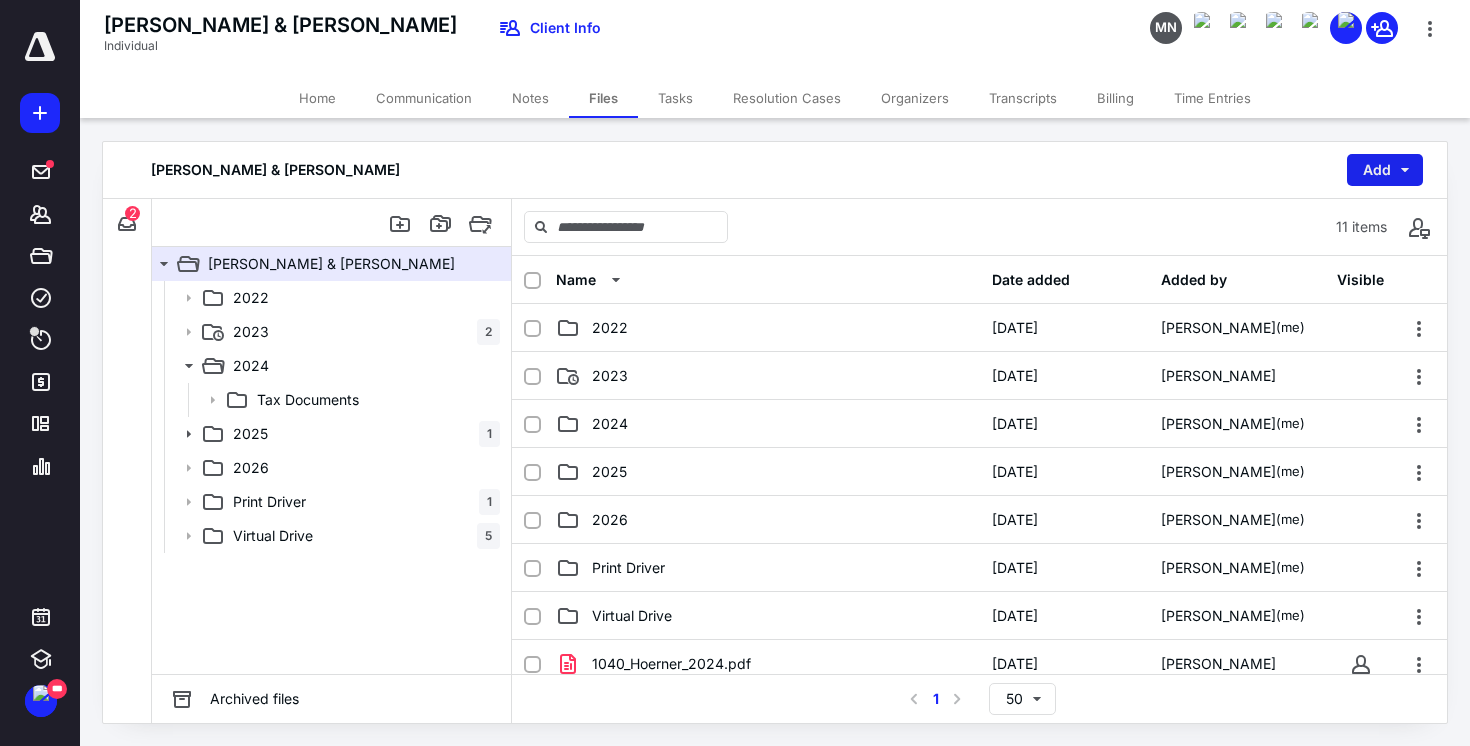 click on "Add" at bounding box center [1385, 170] 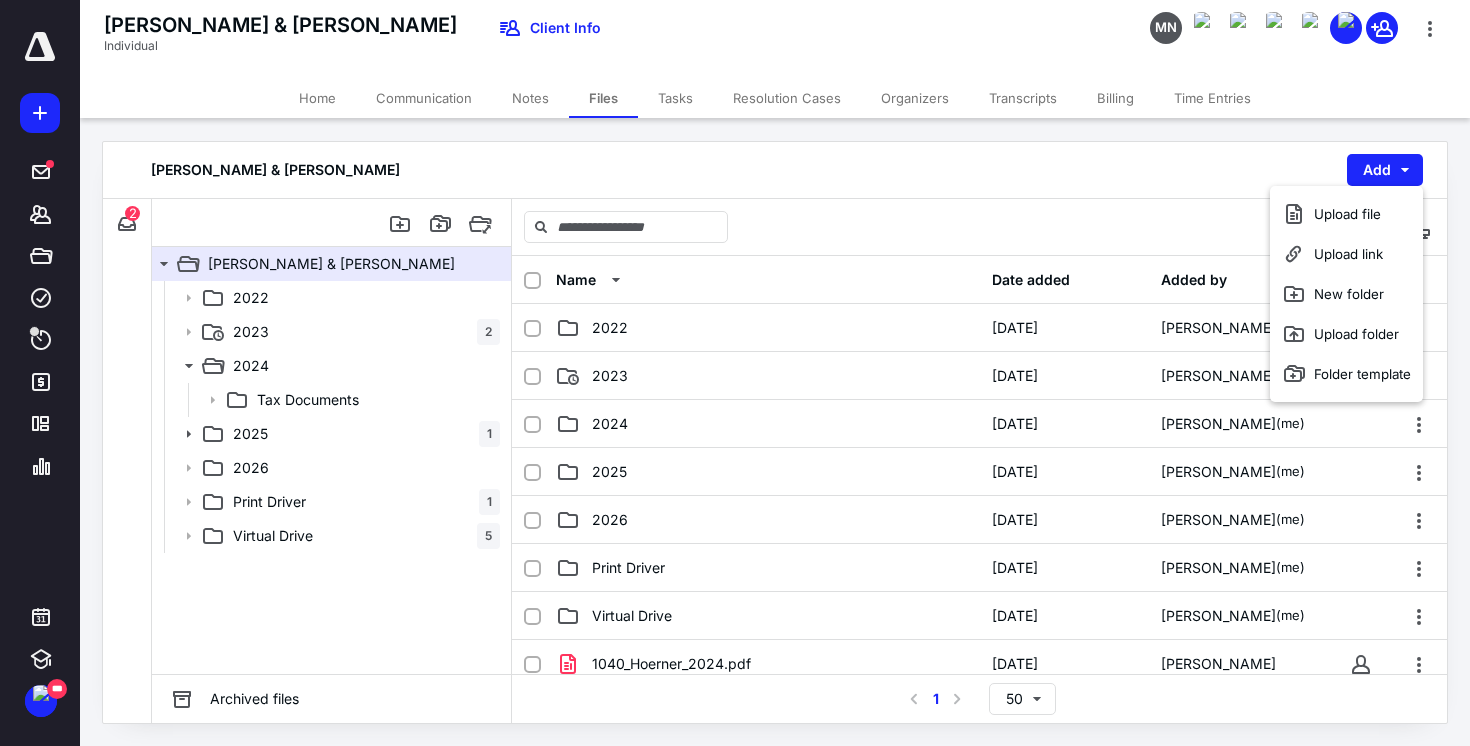 click on "11 items" at bounding box center (979, 227) 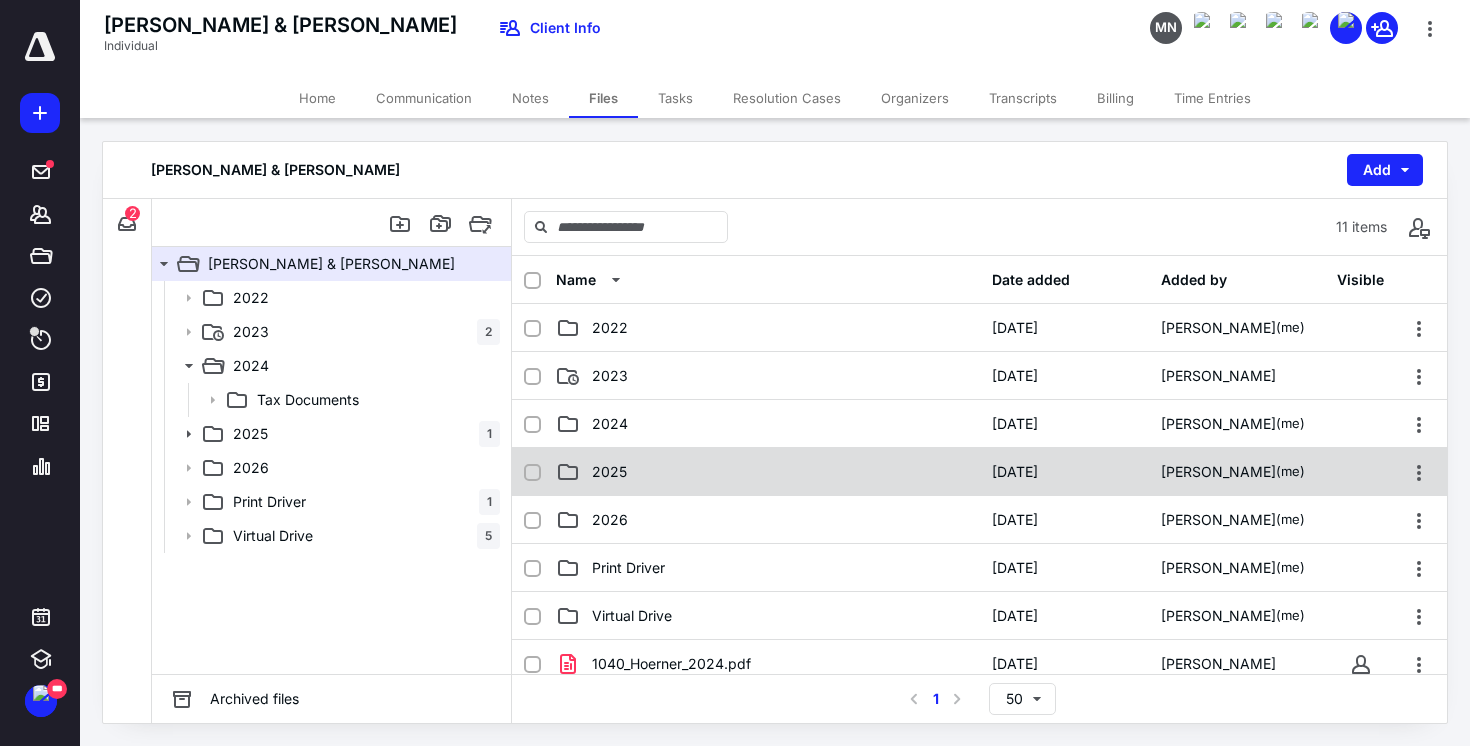scroll, scrollTop: 229, scrollLeft: 0, axis: vertical 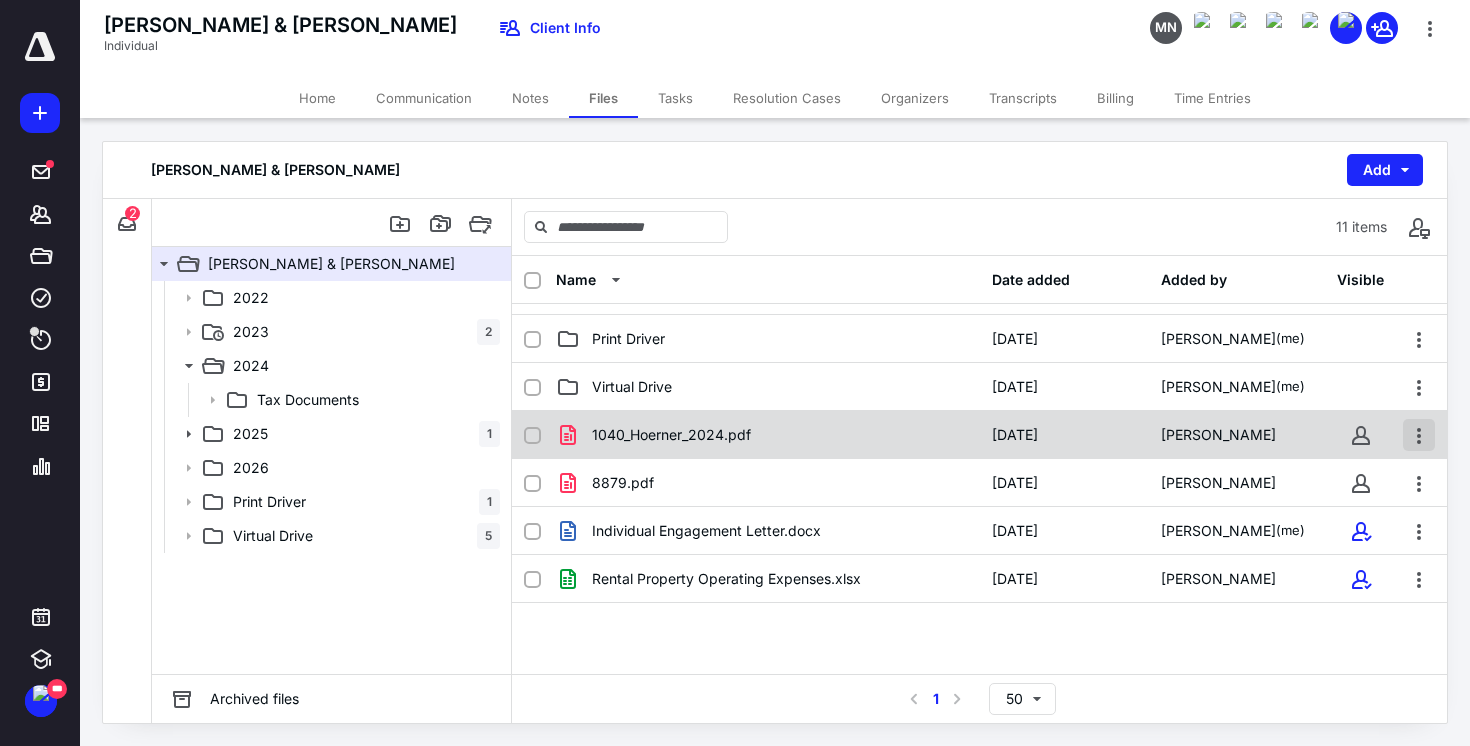 click at bounding box center [1419, 435] 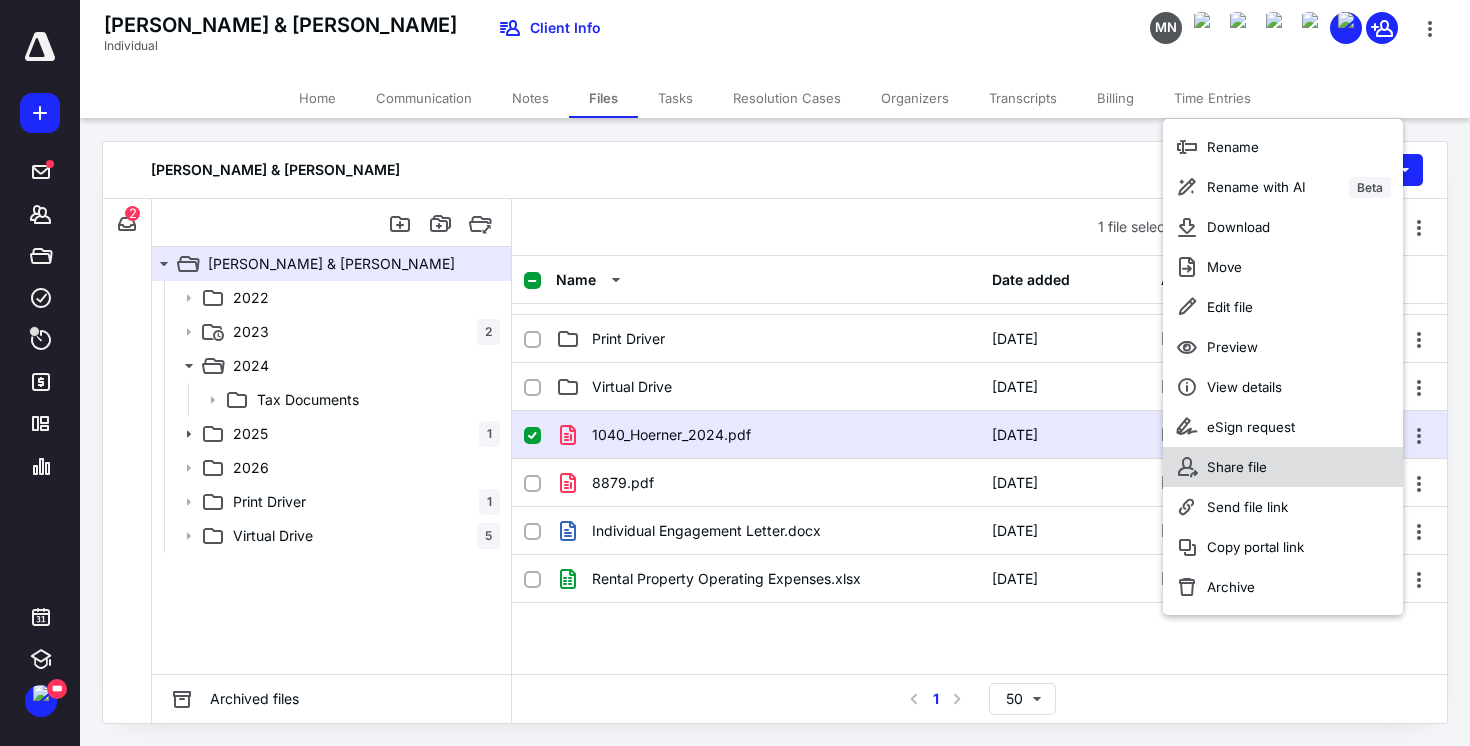 click on "Share file" at bounding box center [1237, 467] 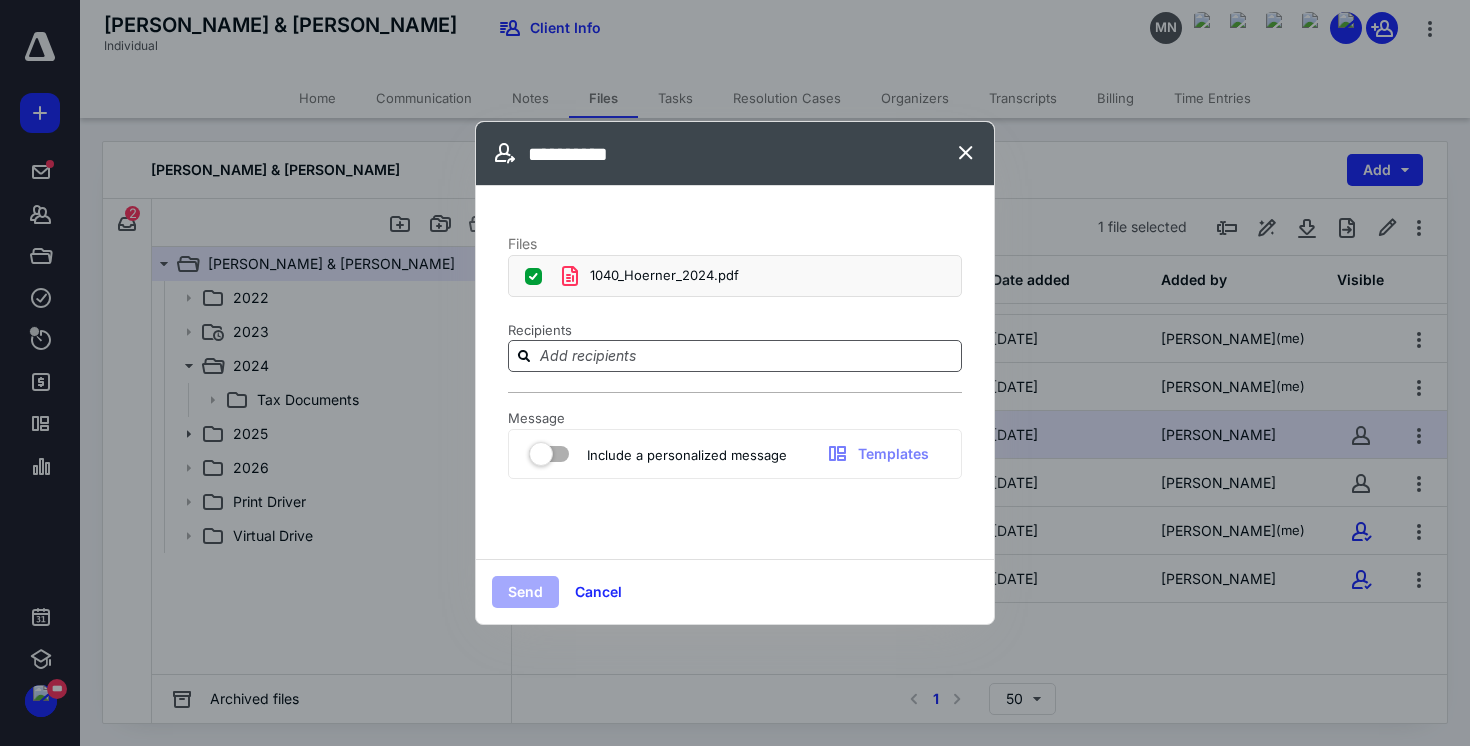 click at bounding box center (747, 355) 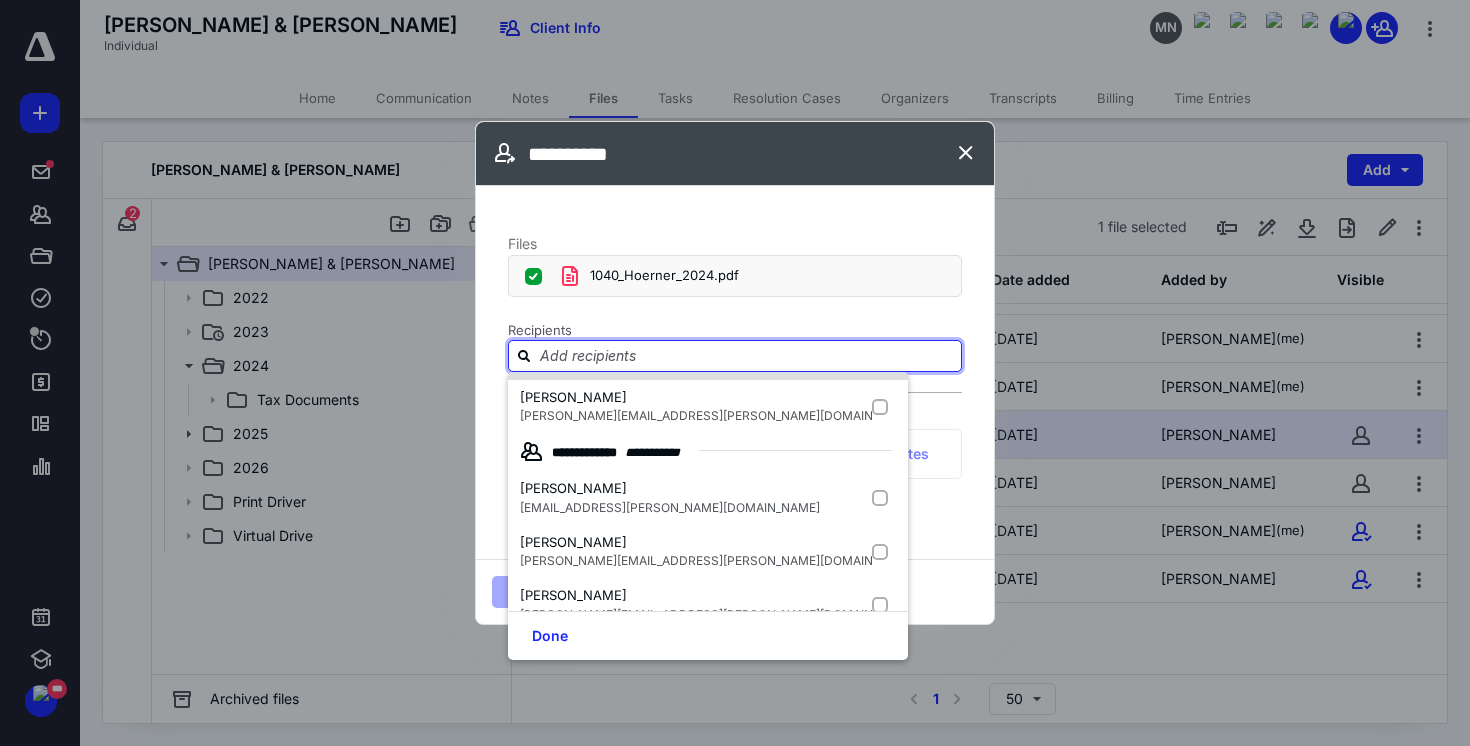scroll, scrollTop: 98, scrollLeft: 0, axis: vertical 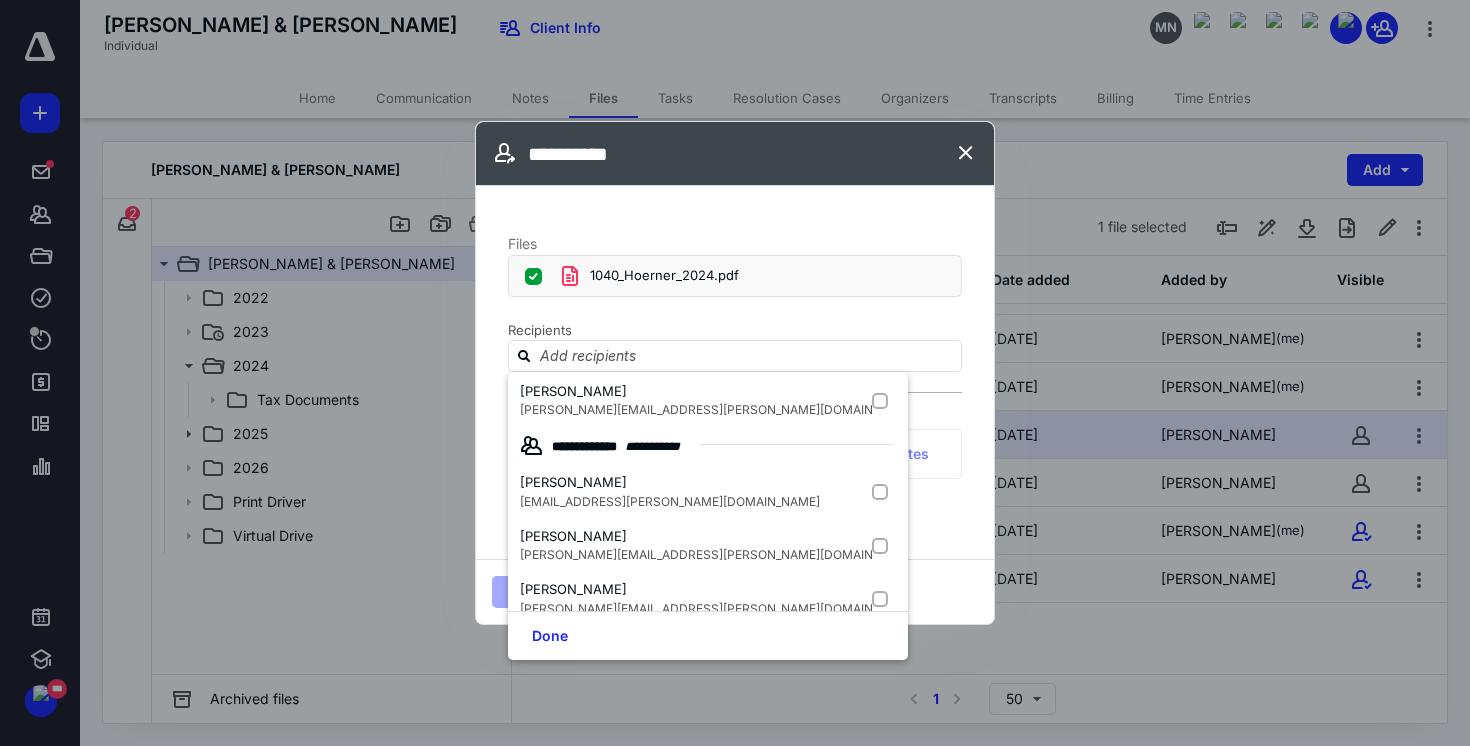 click on "1040_Hoerner_2024.pdf" at bounding box center (735, 276) 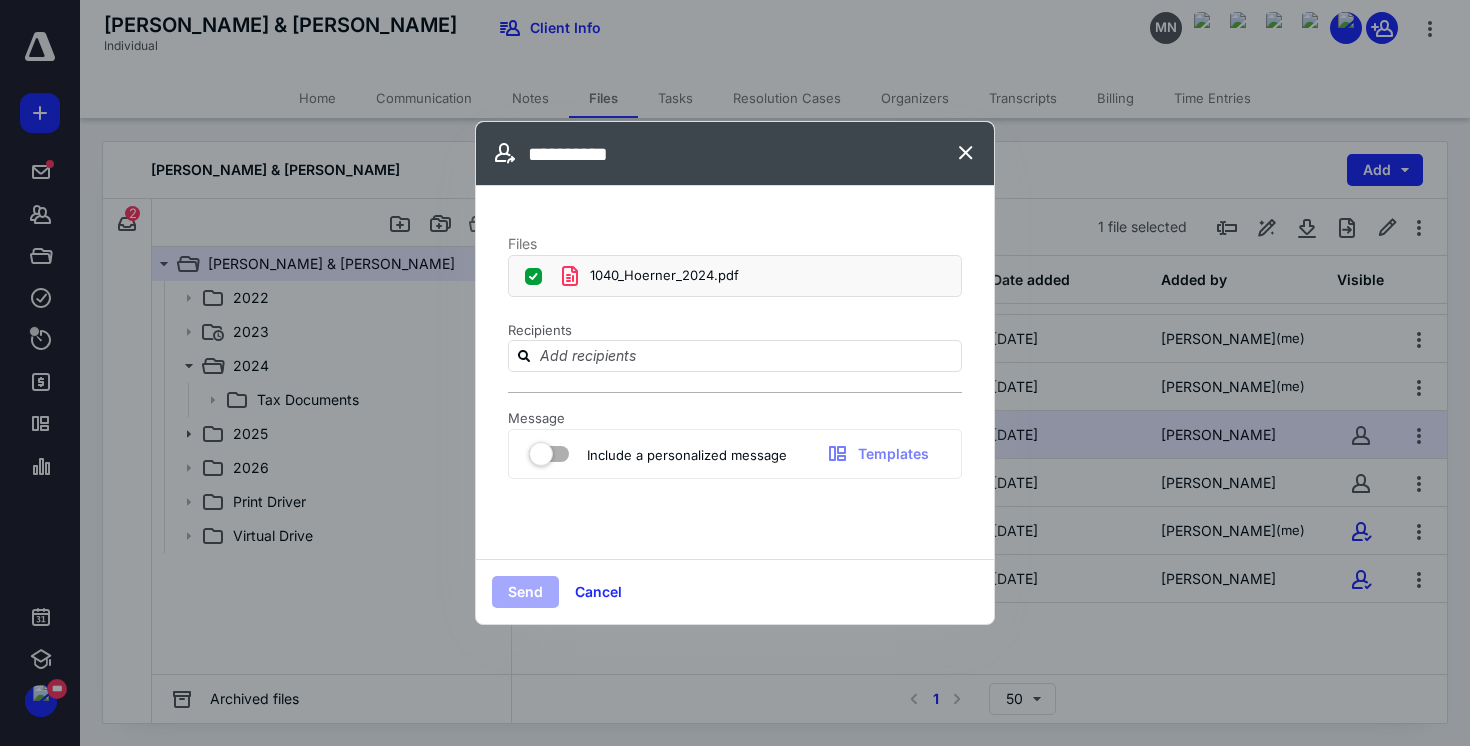 click at bounding box center (549, 450) 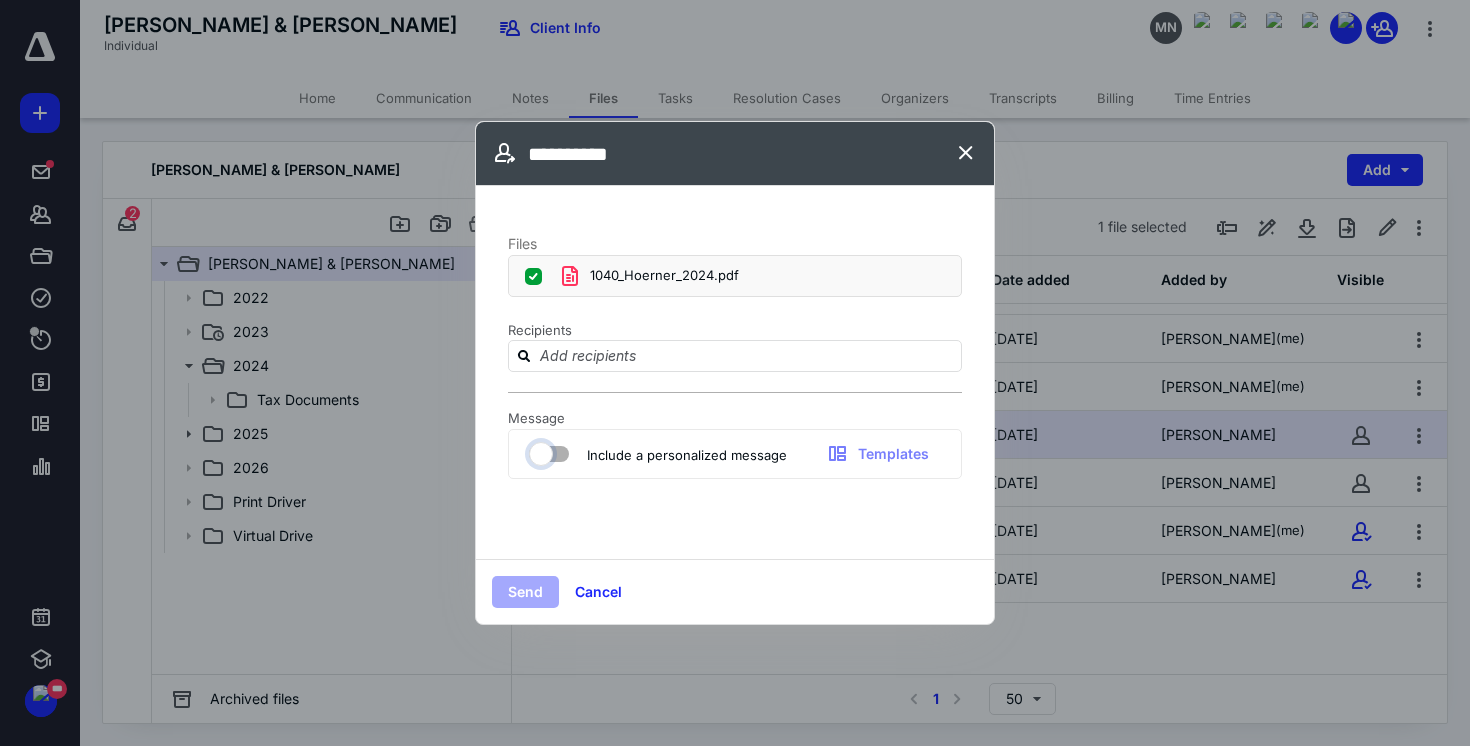 click at bounding box center [539, 451] 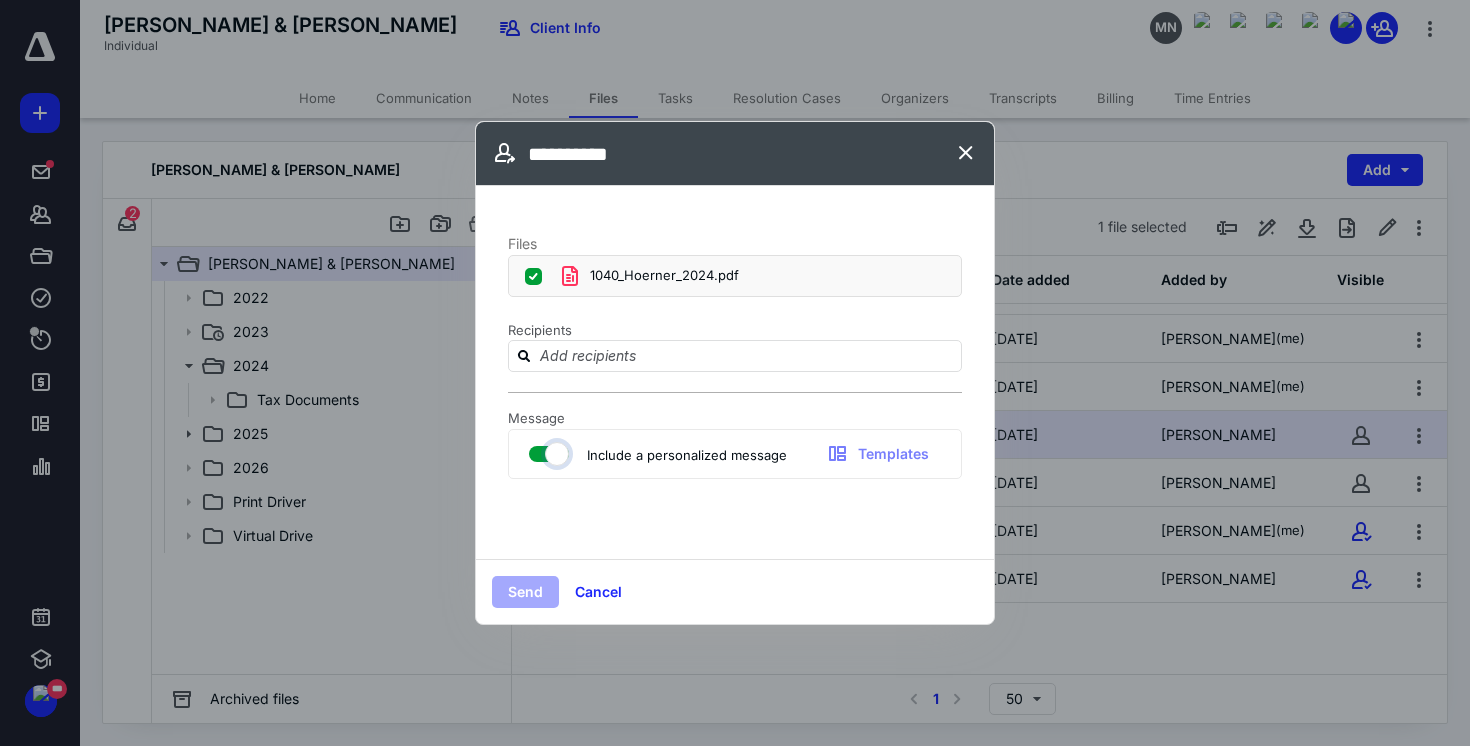 checkbox on "true" 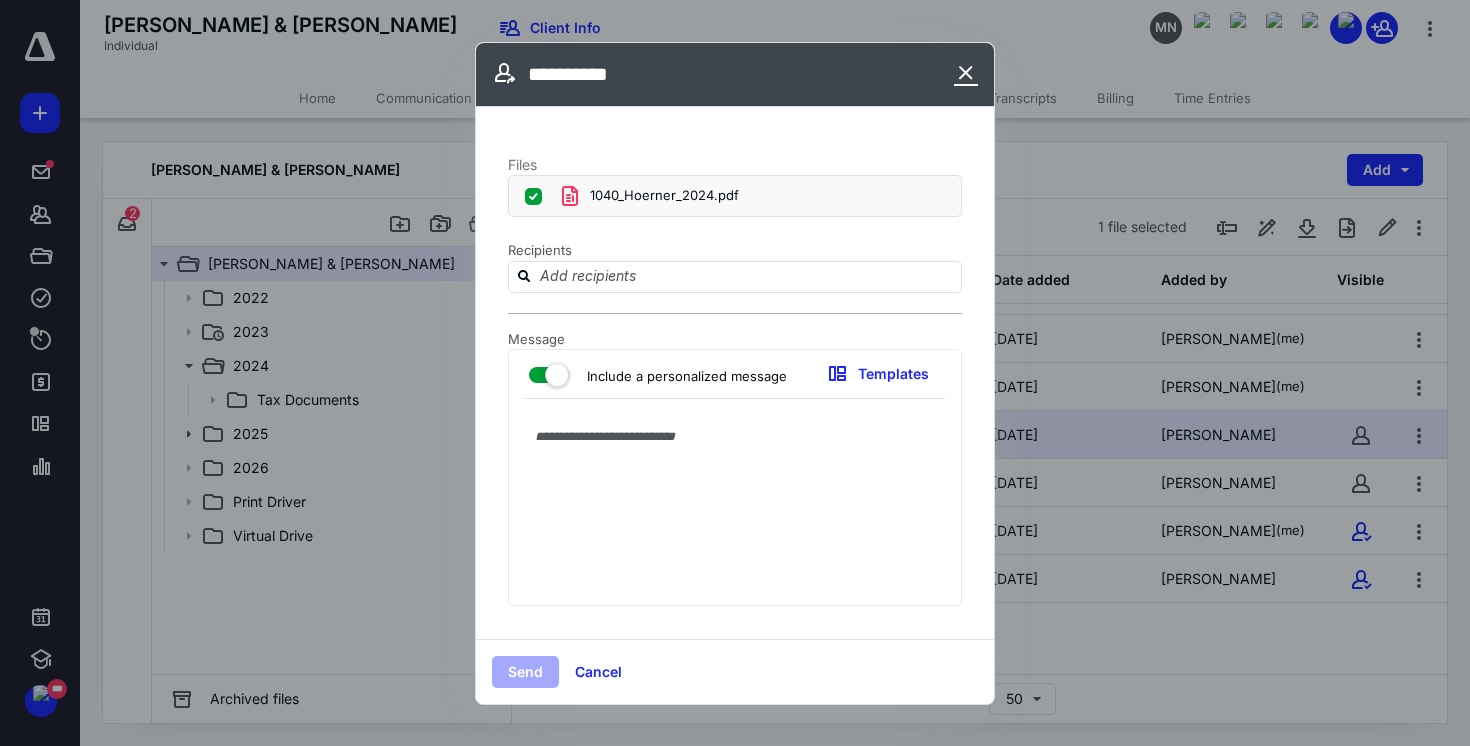 click at bounding box center [966, 74] 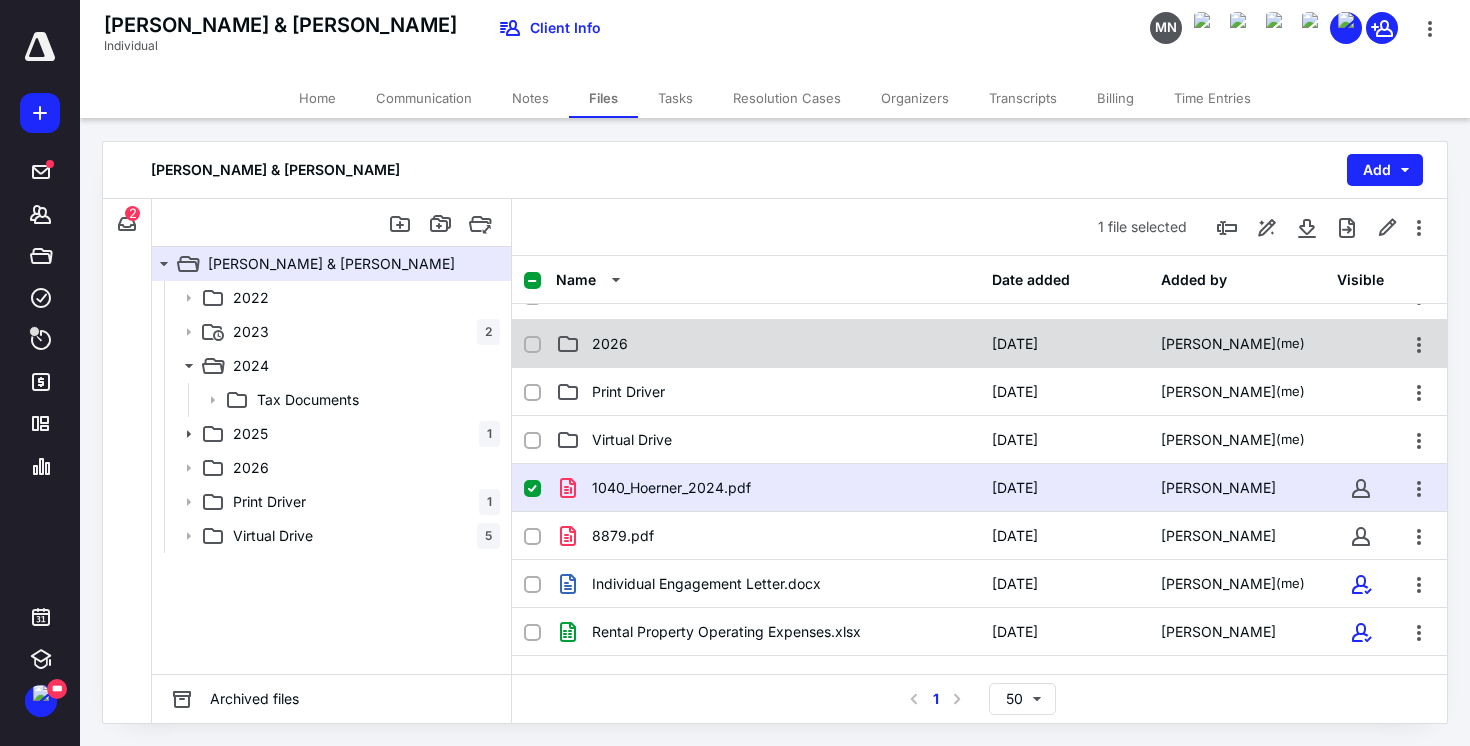 scroll, scrollTop: 174, scrollLeft: 0, axis: vertical 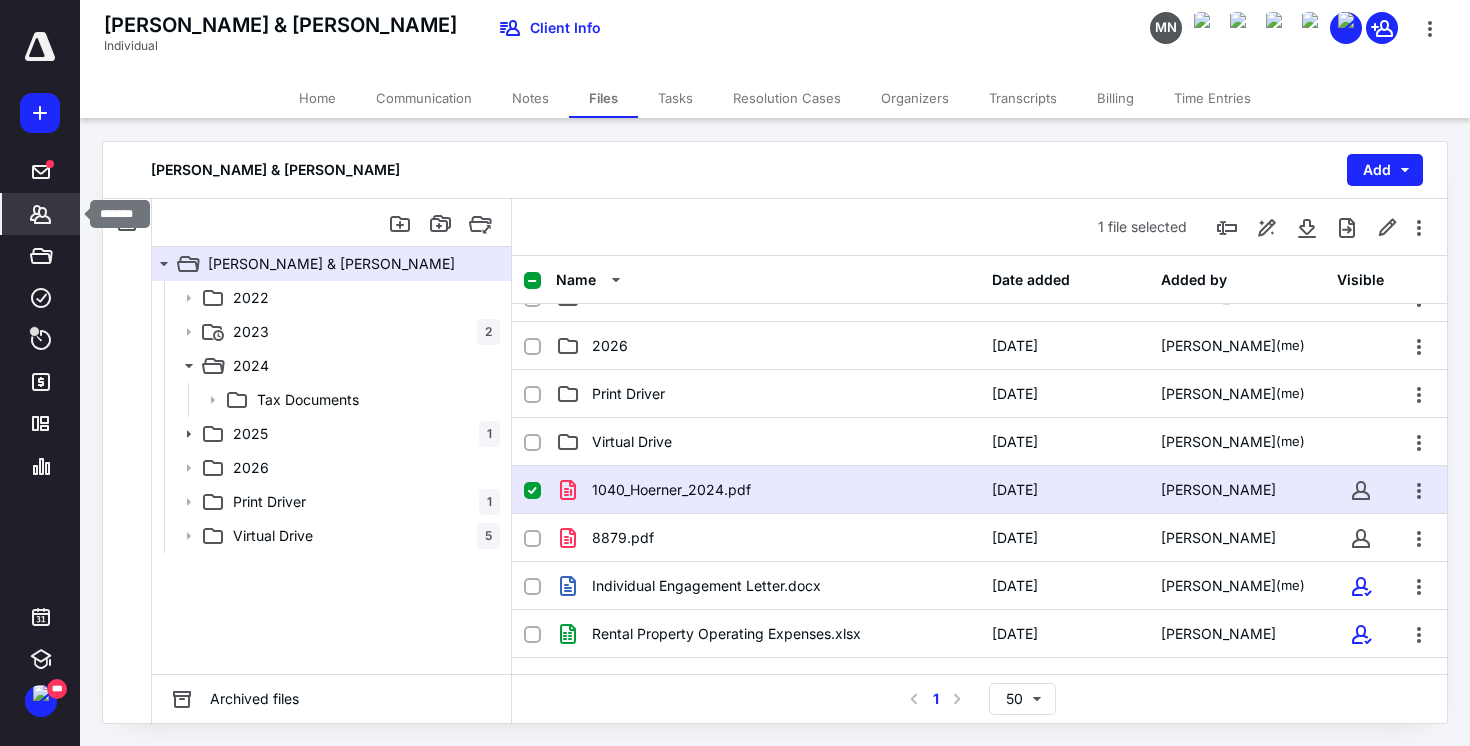click 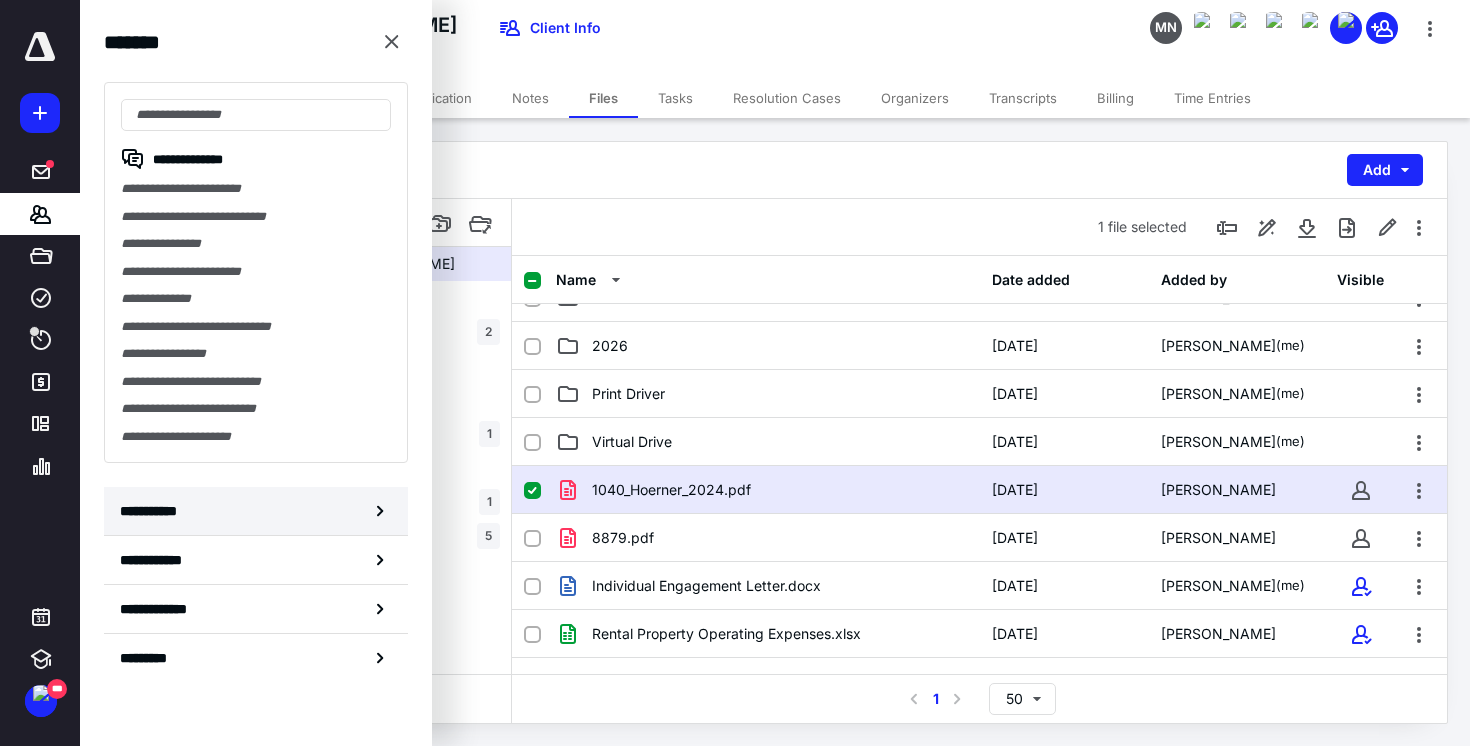 click on "**********" at bounding box center [256, 511] 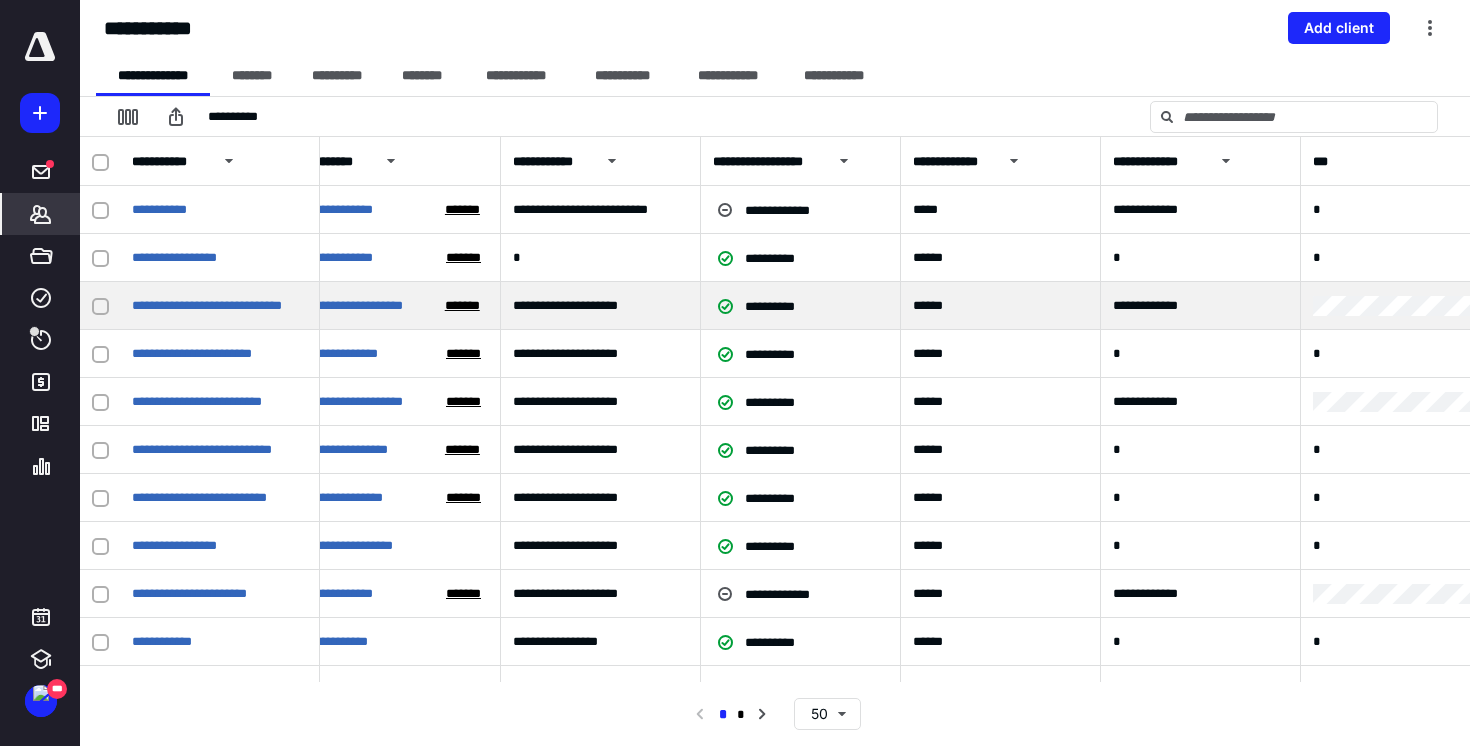 scroll, scrollTop: 0, scrollLeft: 26, axis: horizontal 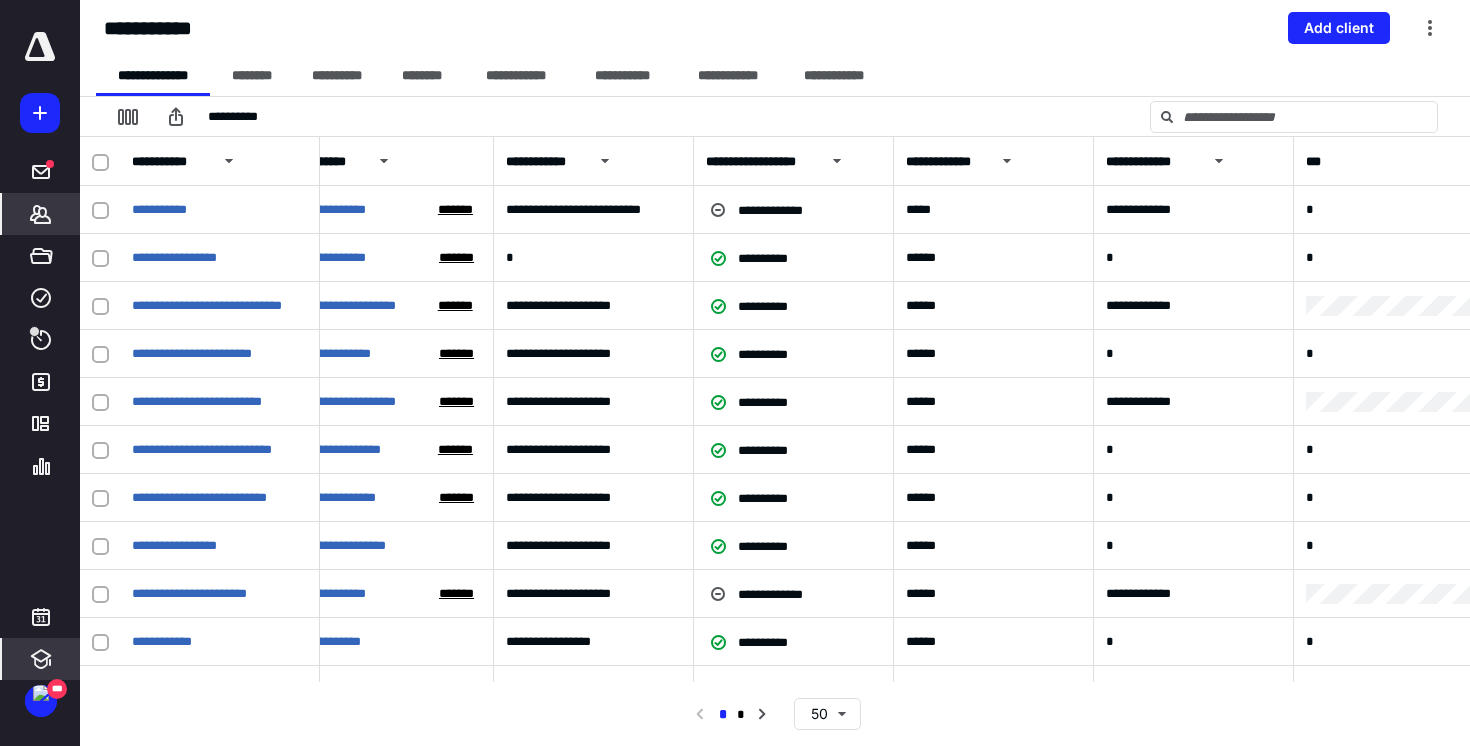 click at bounding box center [41, 659] 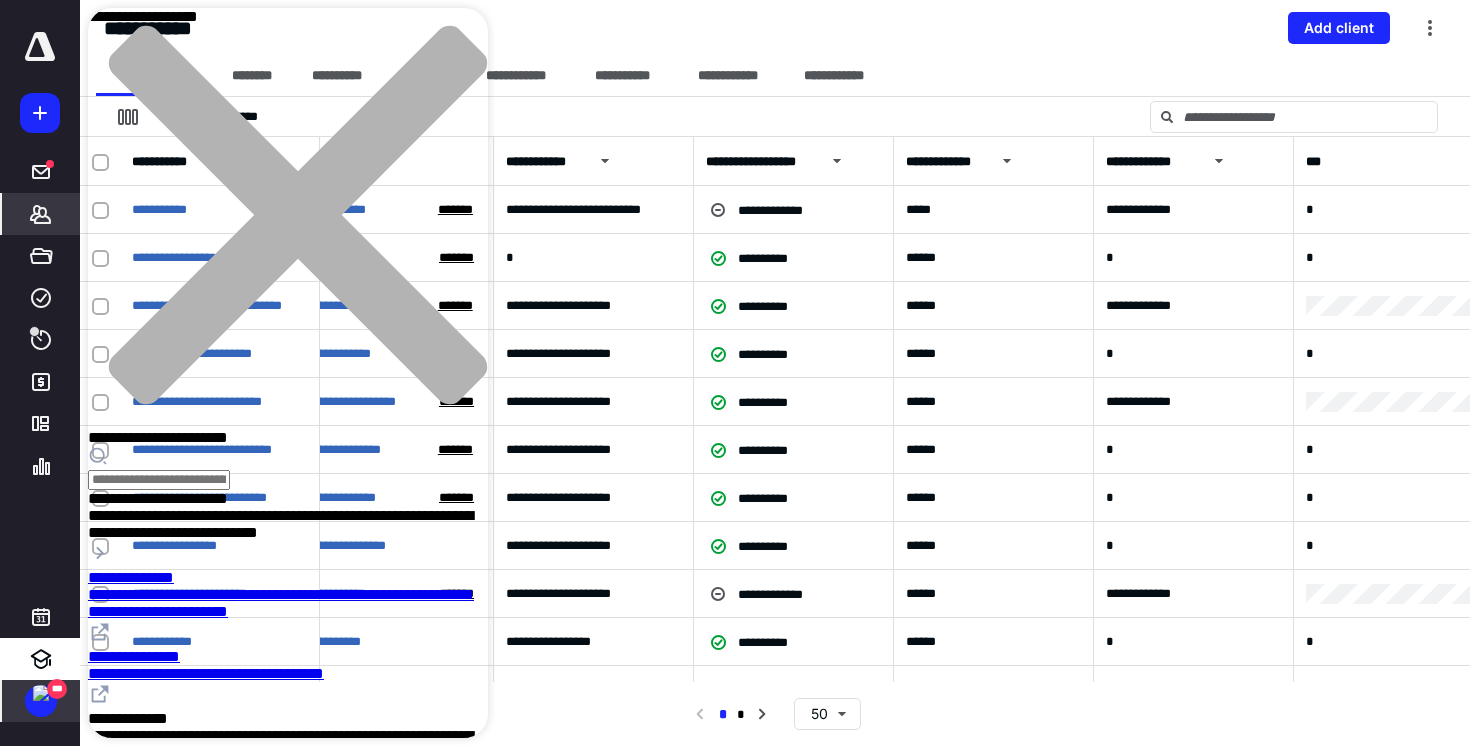 click on "***" at bounding box center [57, 689] 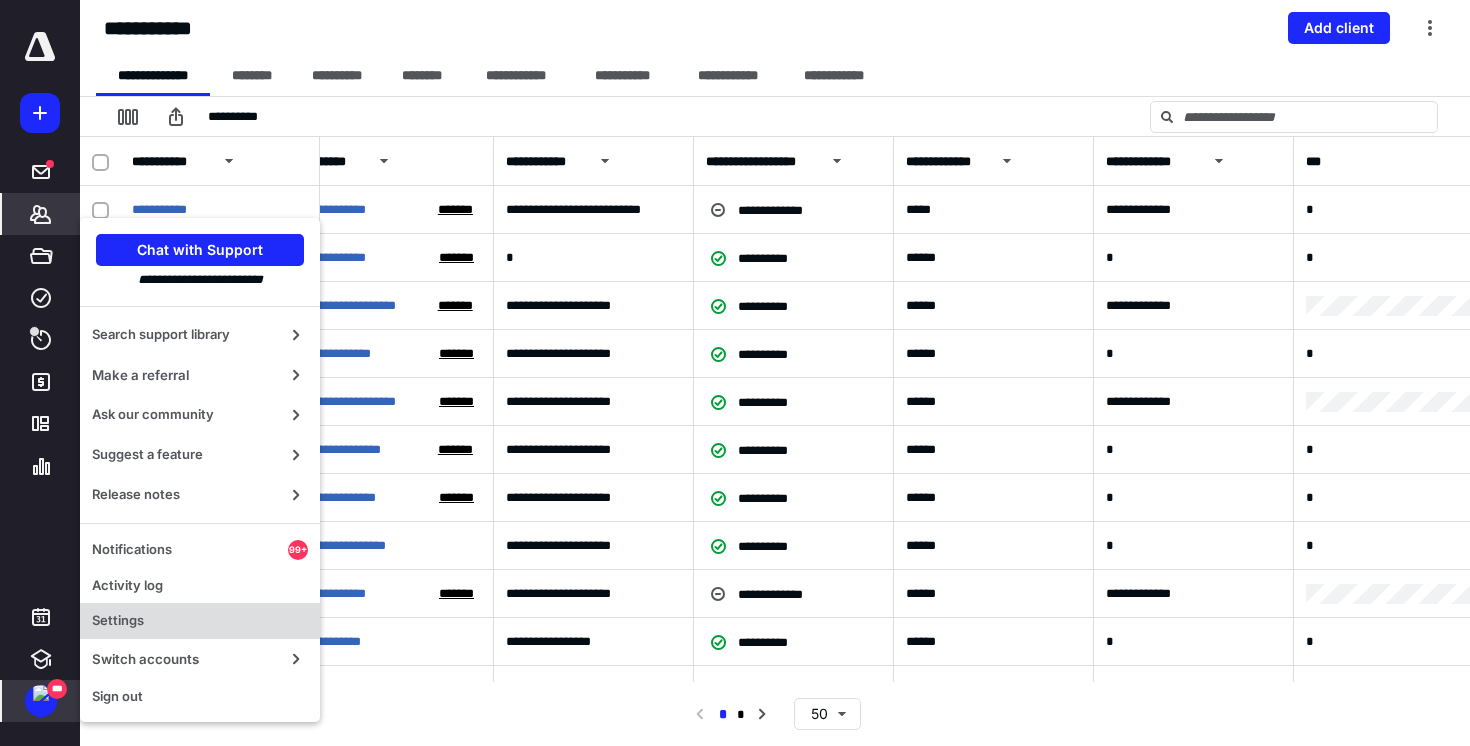 click on "Settings" at bounding box center [200, 621] 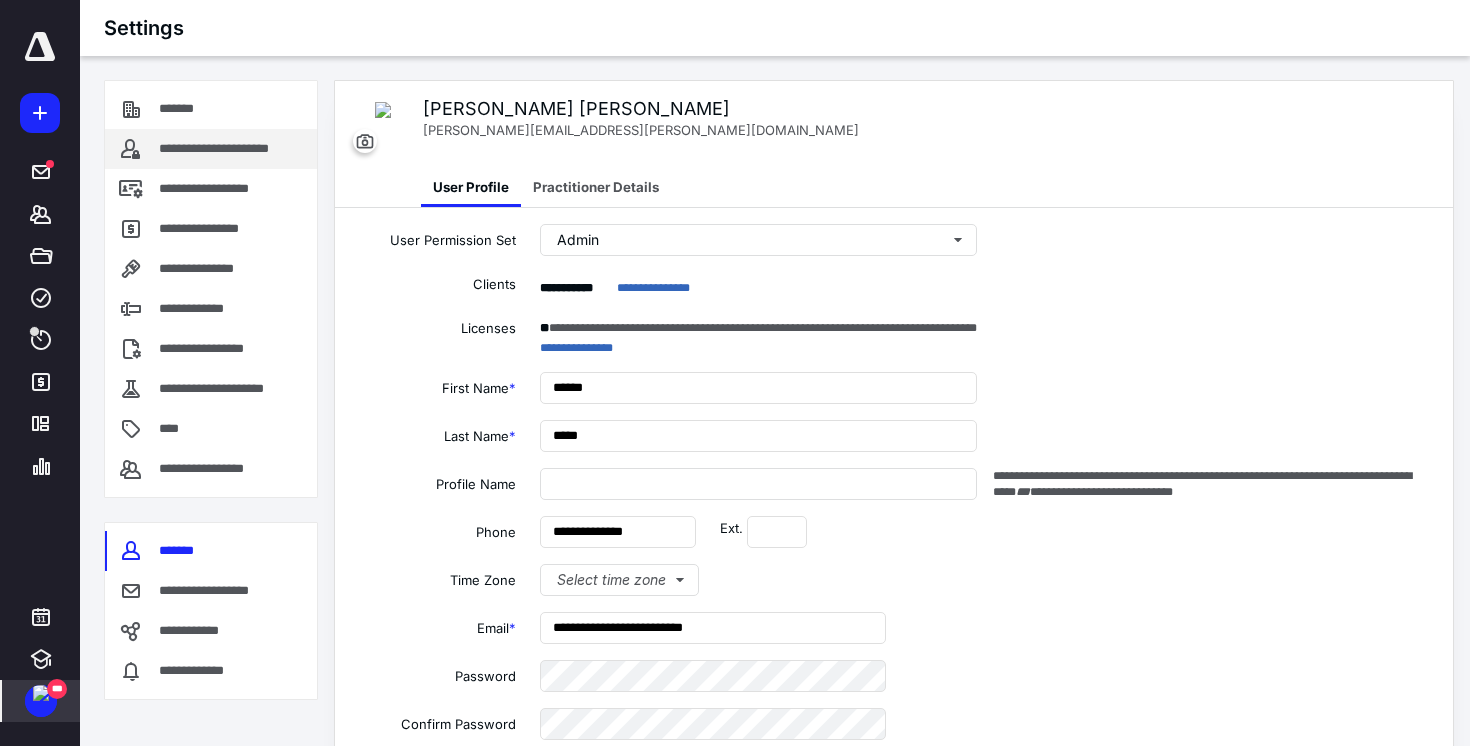 click on "**********" at bounding box center [234, 149] 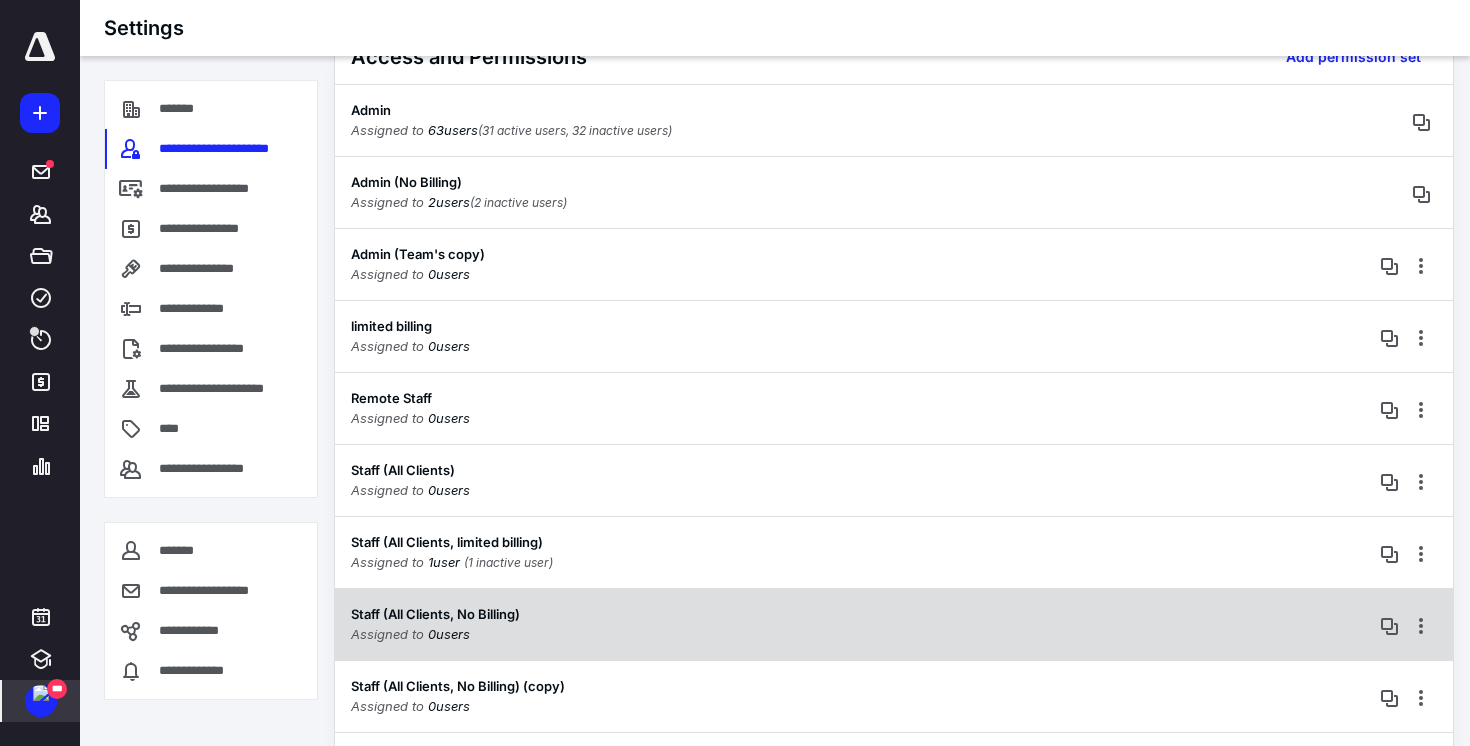 scroll, scrollTop: 0, scrollLeft: 0, axis: both 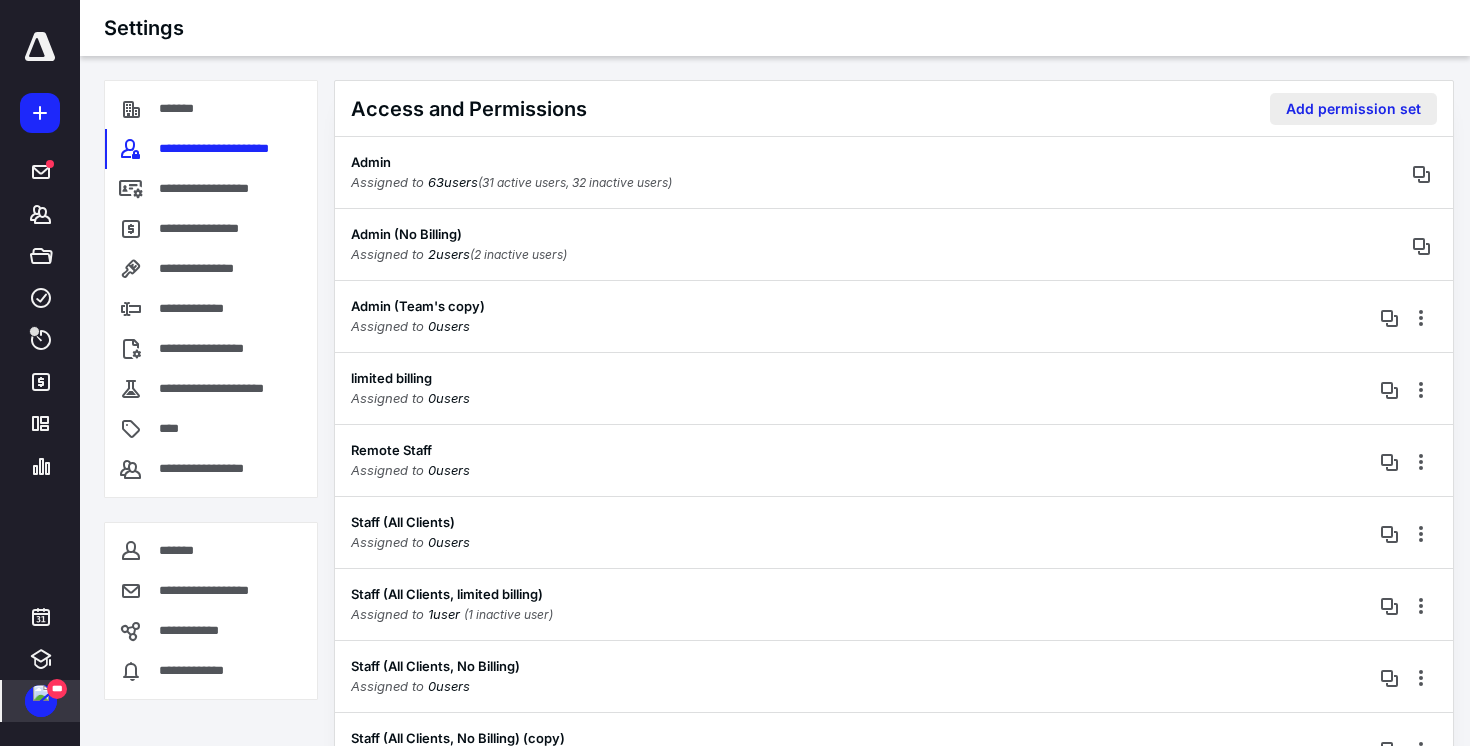 click on "Add permission set" at bounding box center (1353, 109) 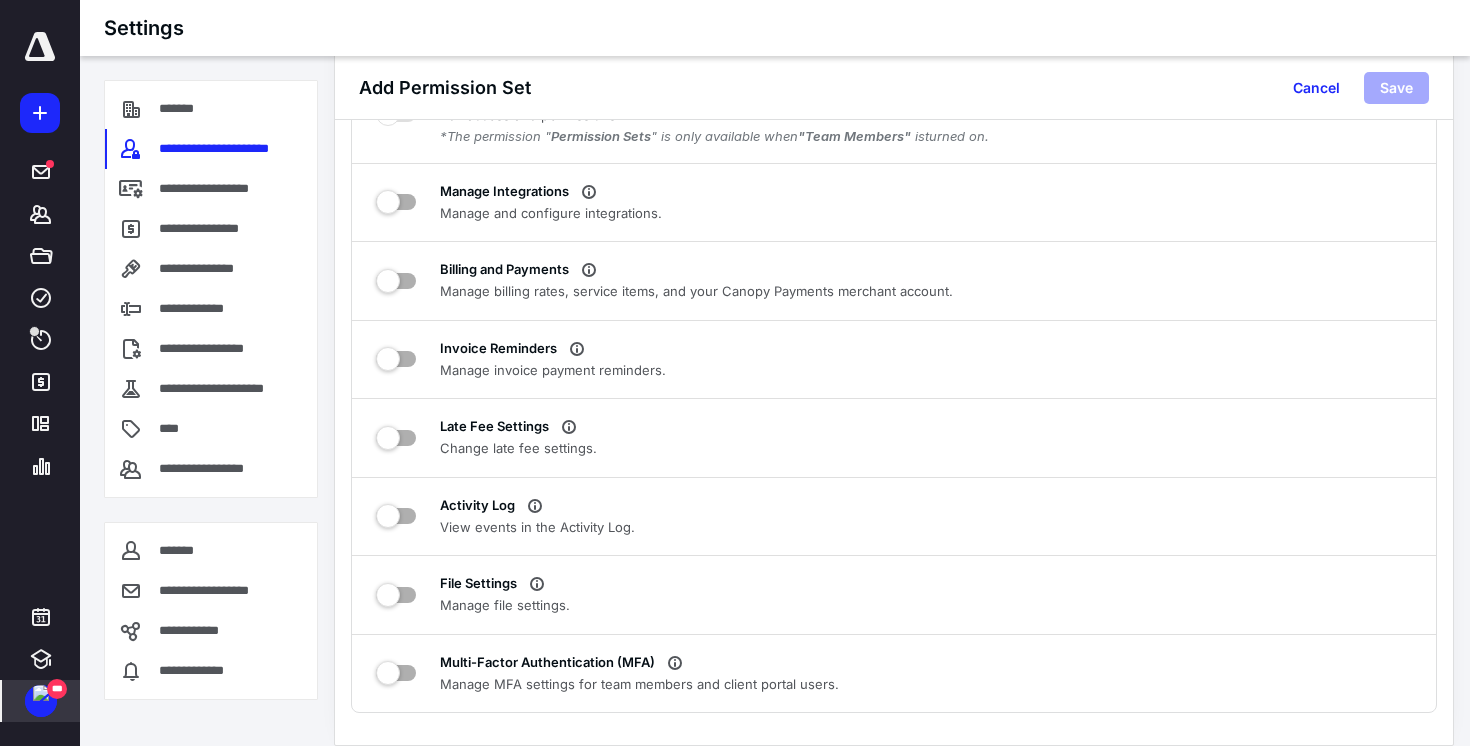 scroll, scrollTop: 10620, scrollLeft: 0, axis: vertical 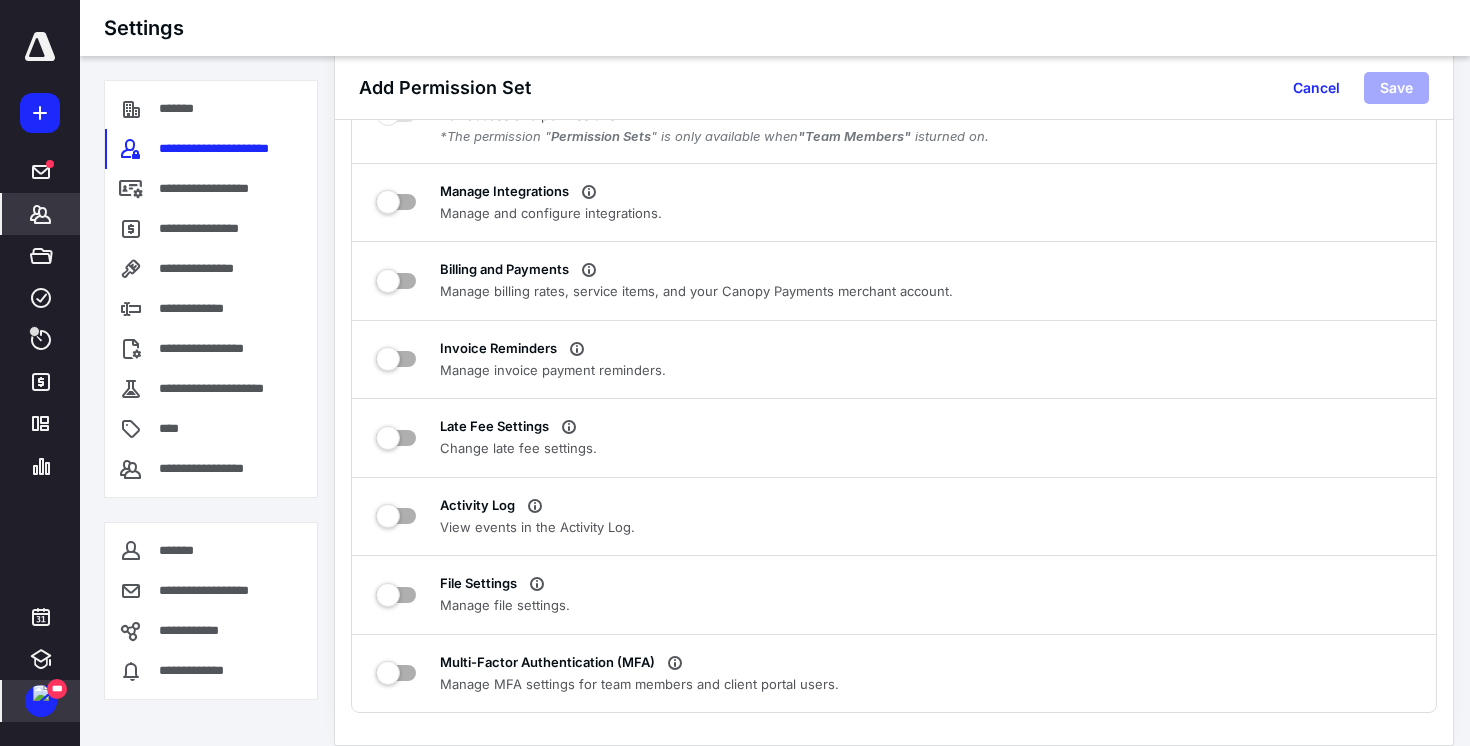 click 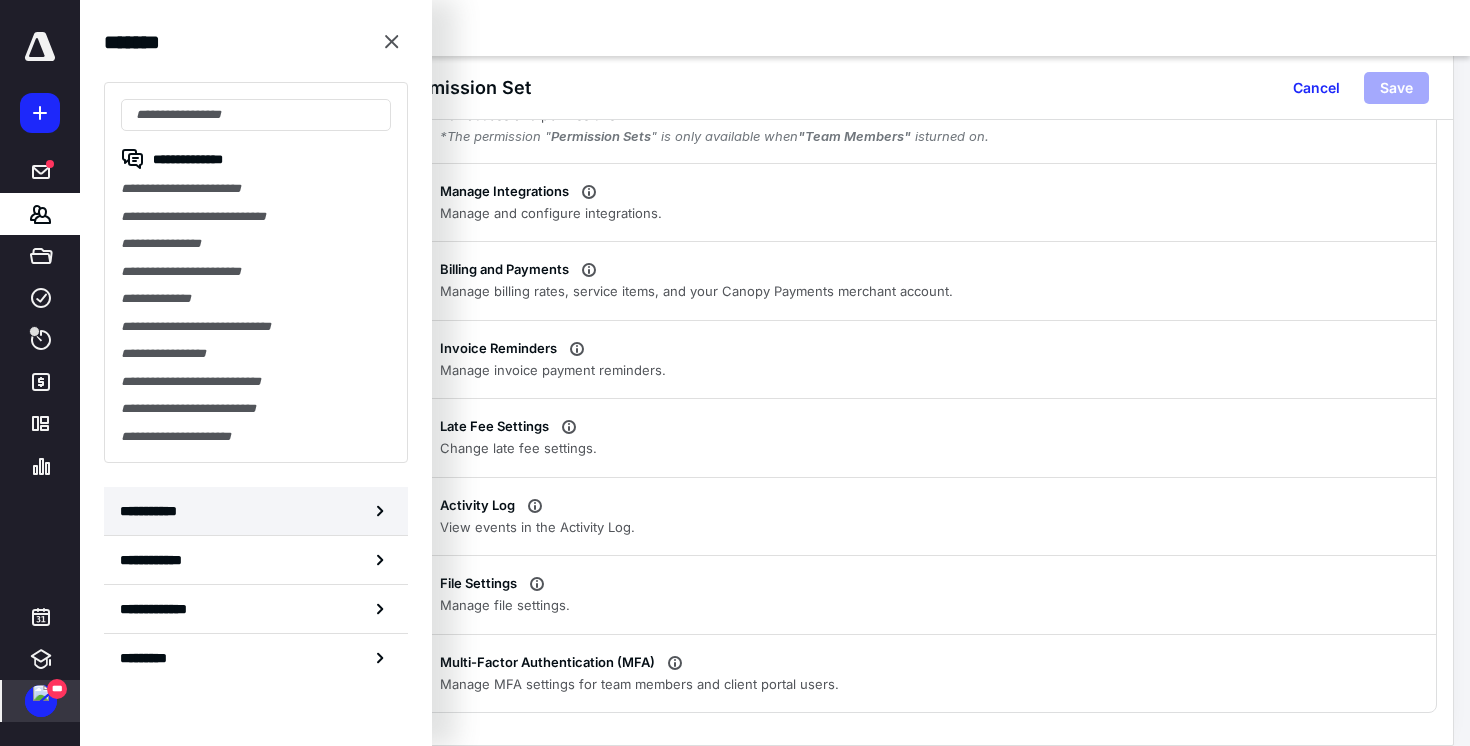 click on "**********" at bounding box center (153, 511) 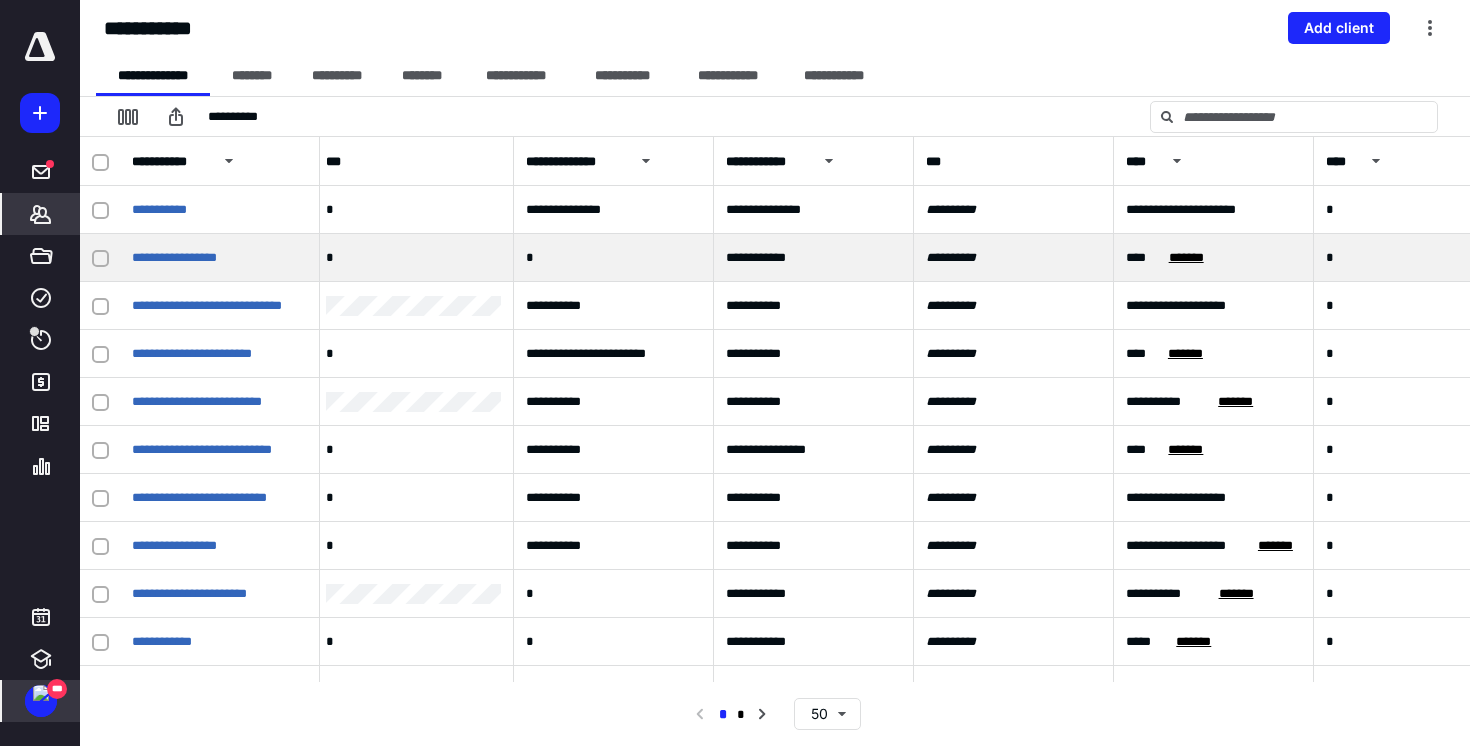 scroll, scrollTop: 0, scrollLeft: 1014, axis: horizontal 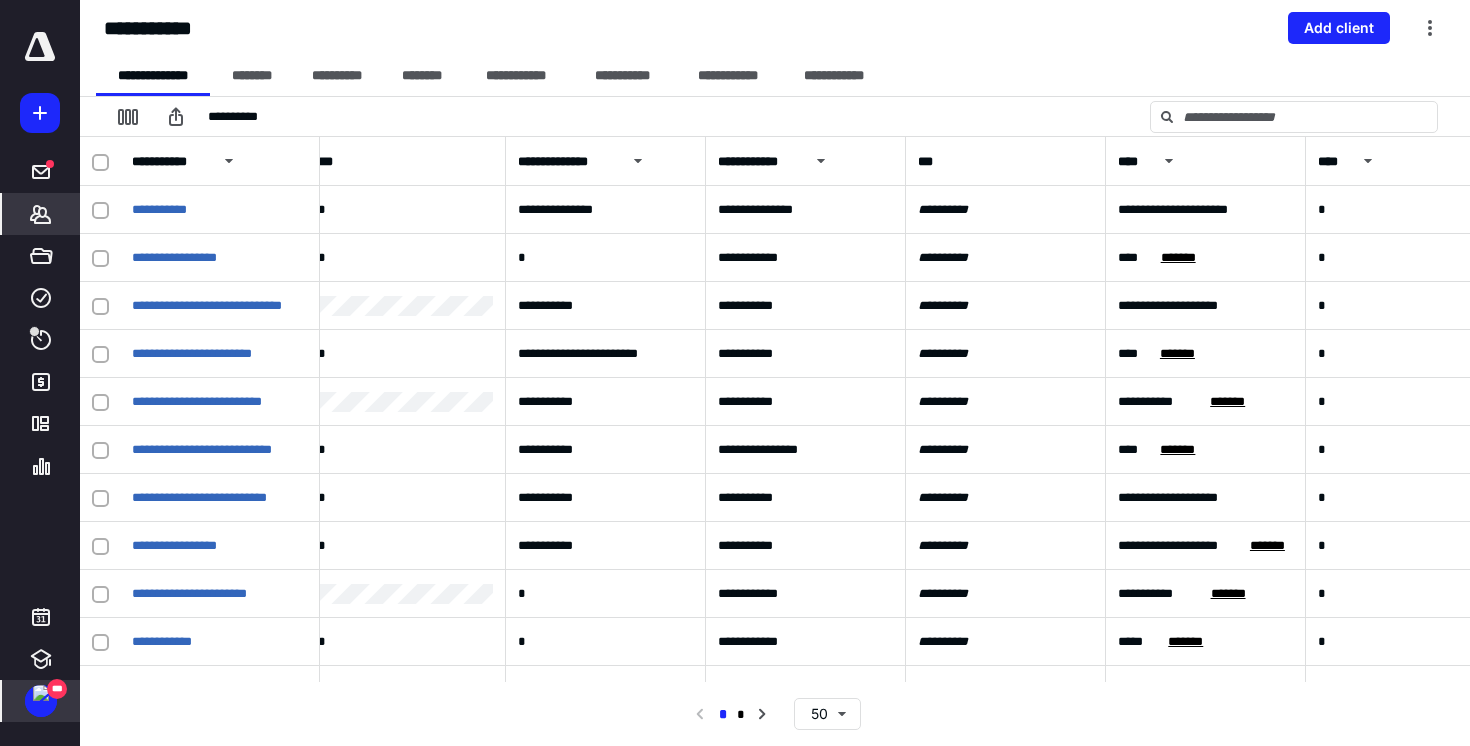 click on "***" at bounding box center (57, 689) 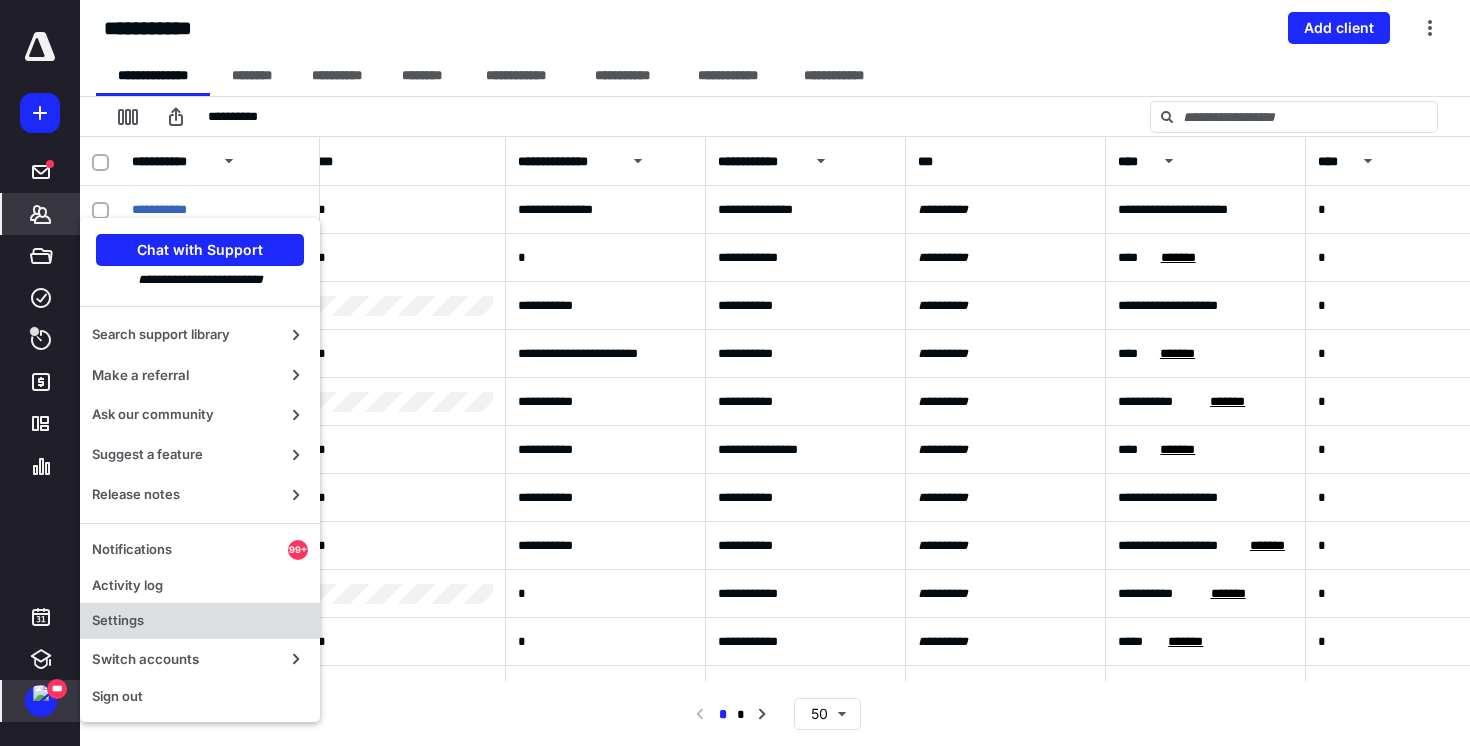click on "Settings" at bounding box center (200, 621) 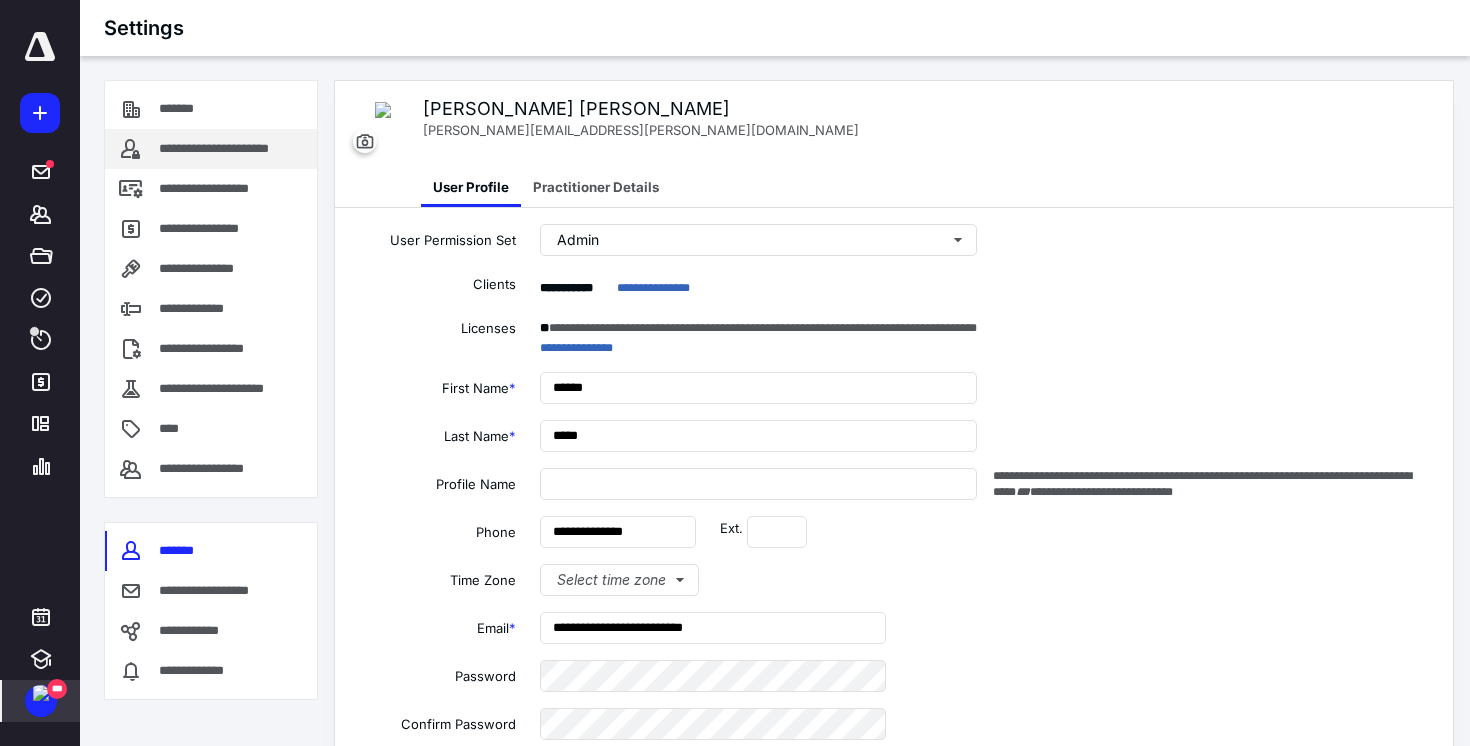 click on "**********" at bounding box center (211, 149) 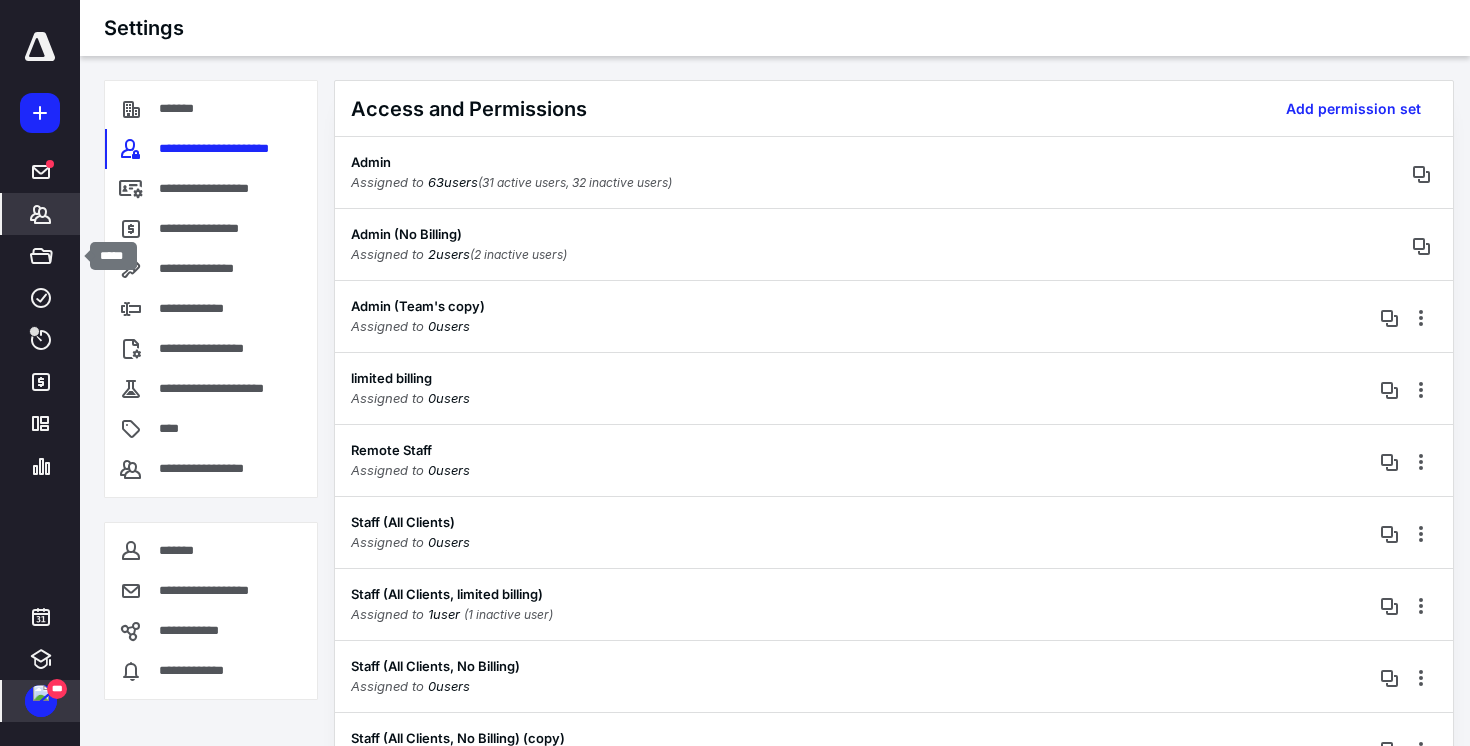click 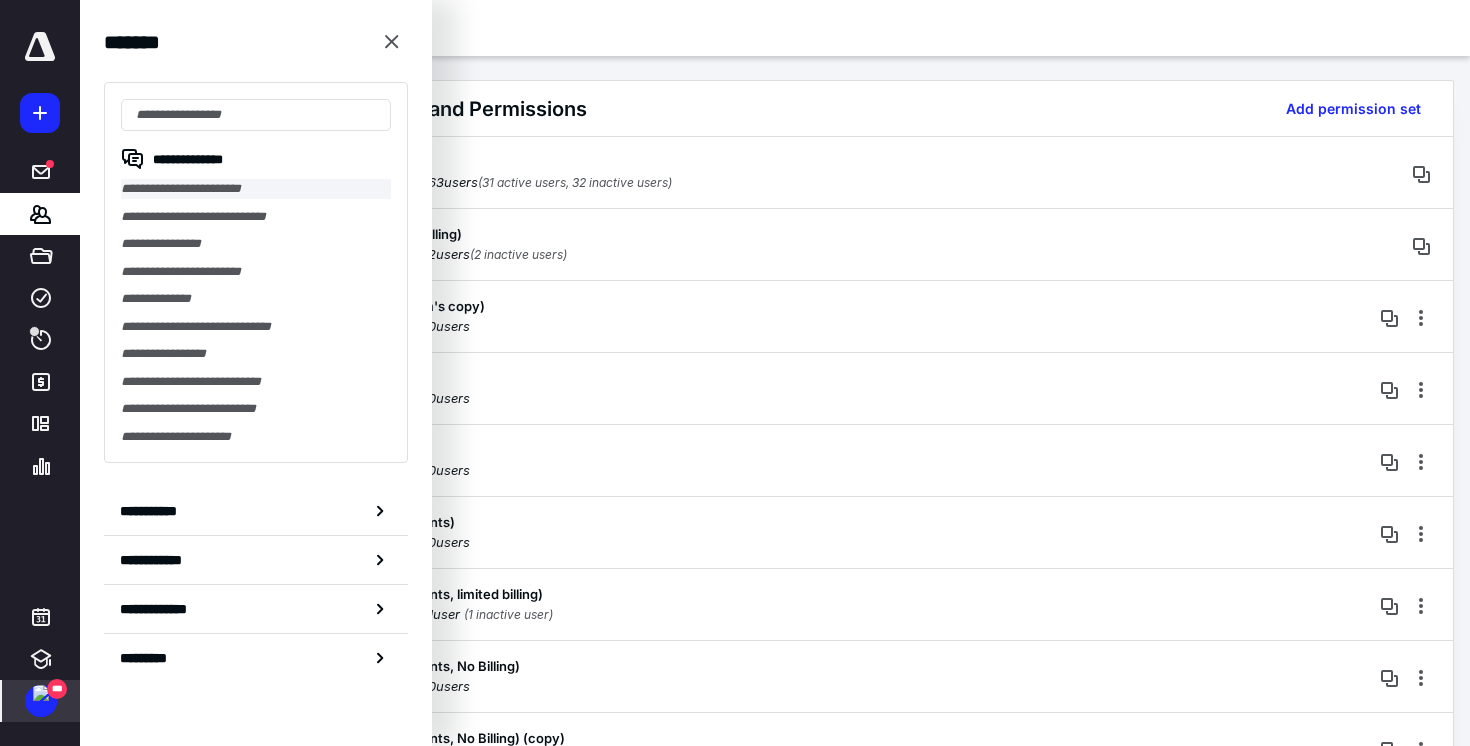 click on "**********" at bounding box center [256, 189] 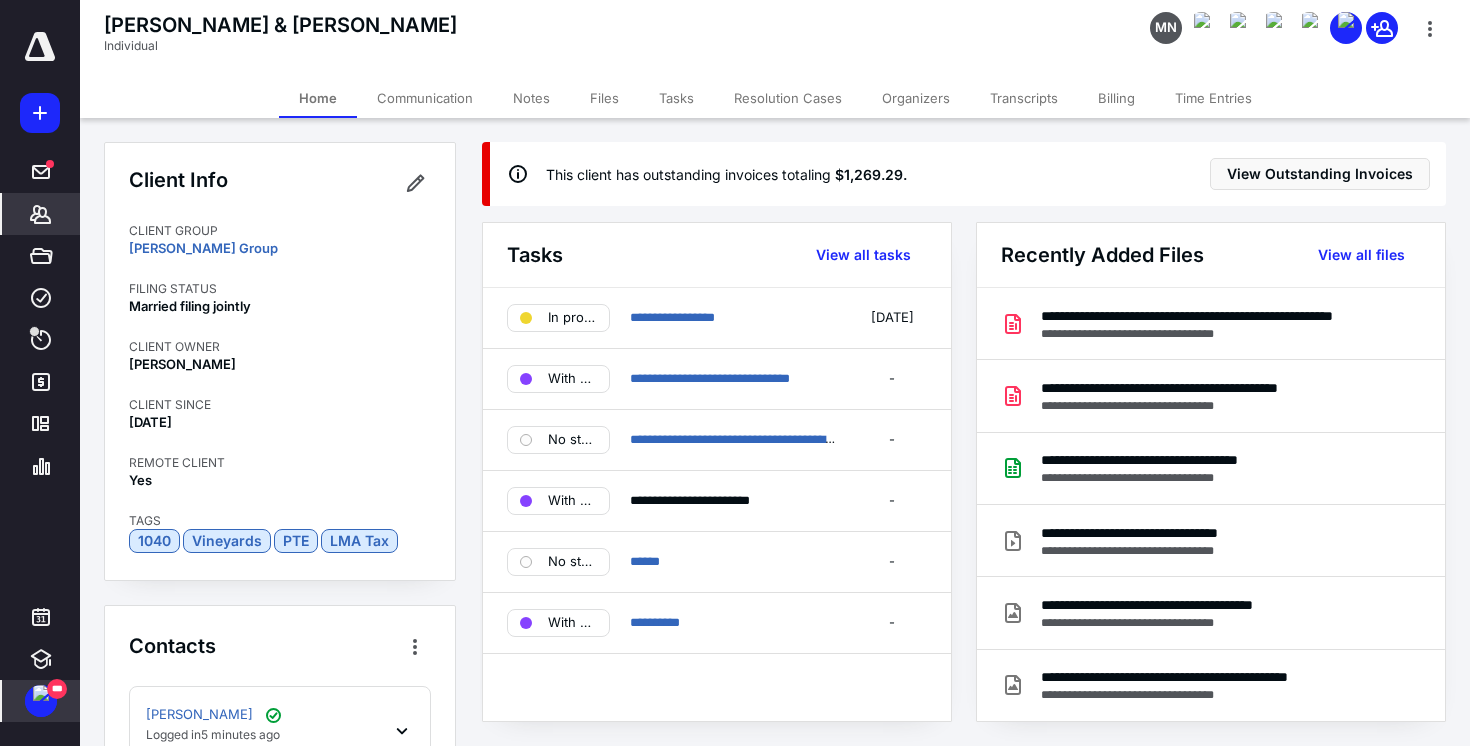 click on "*******" at bounding box center [41, 214] 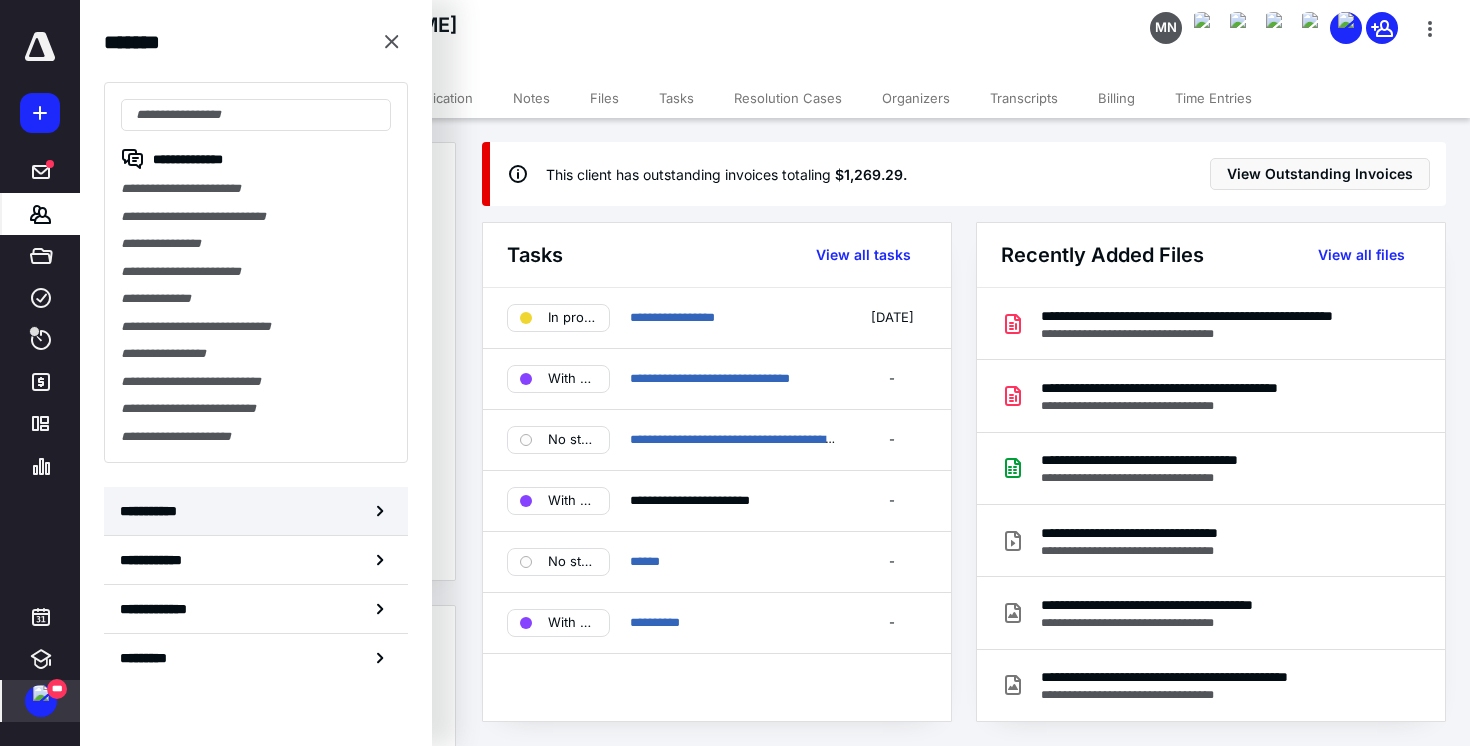 click on "**********" at bounding box center (153, 511) 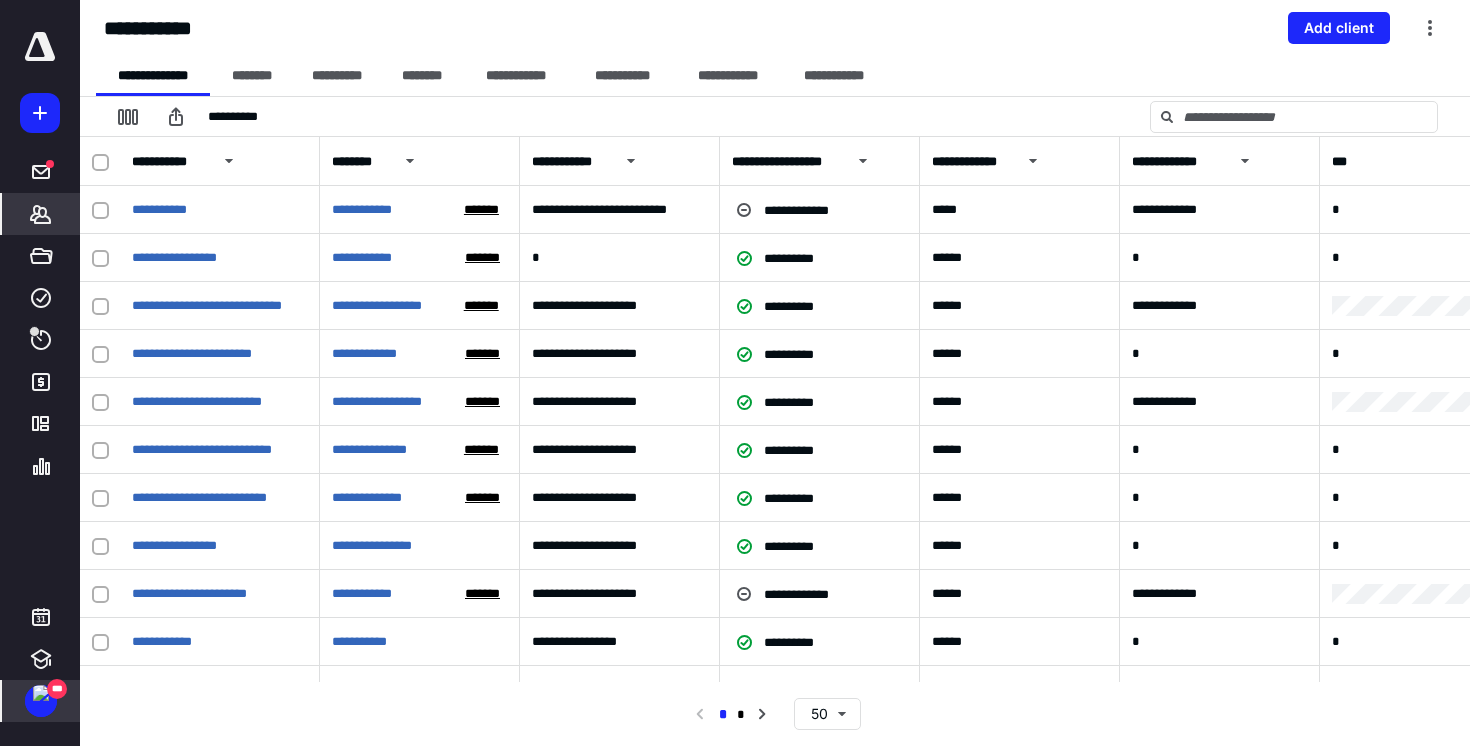 click at bounding box center (41, 693) 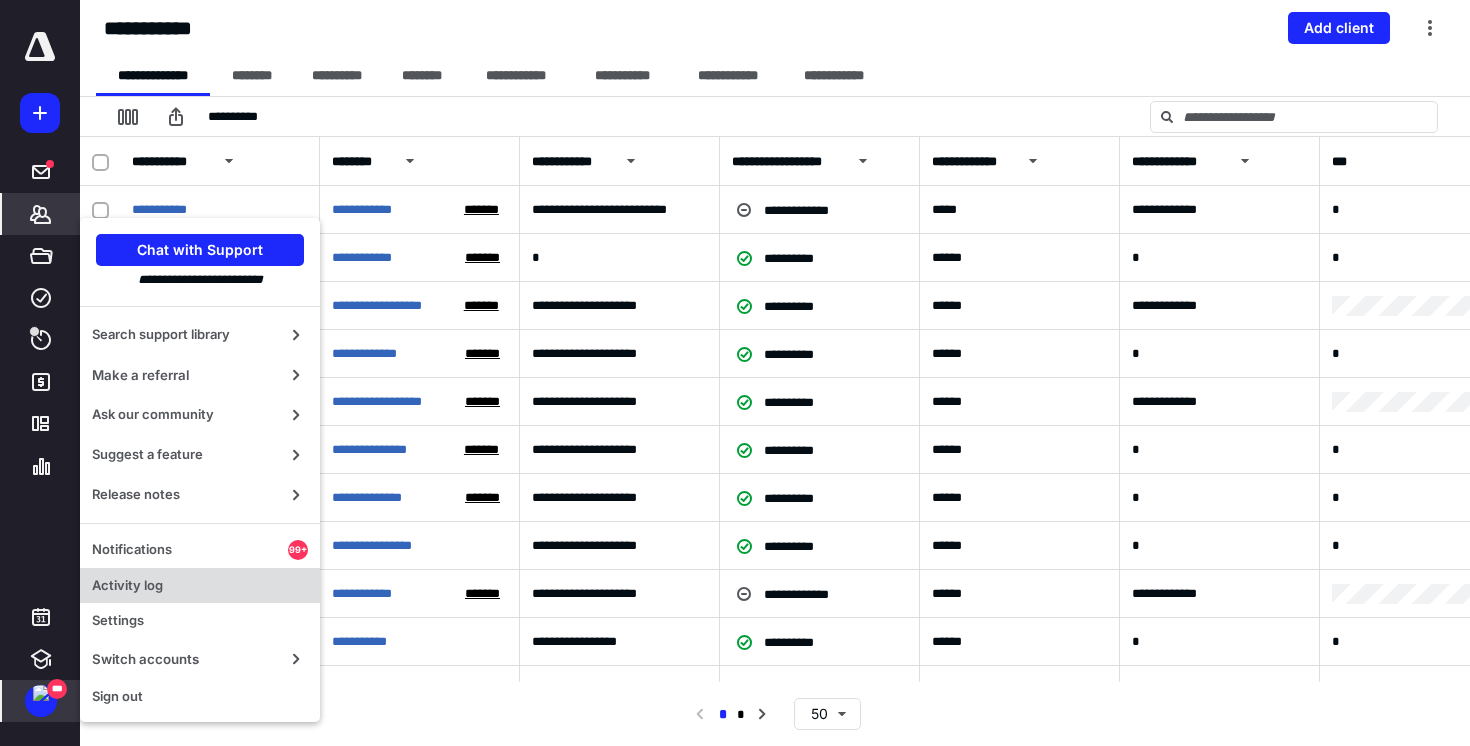 click on "Activity log" at bounding box center [200, 586] 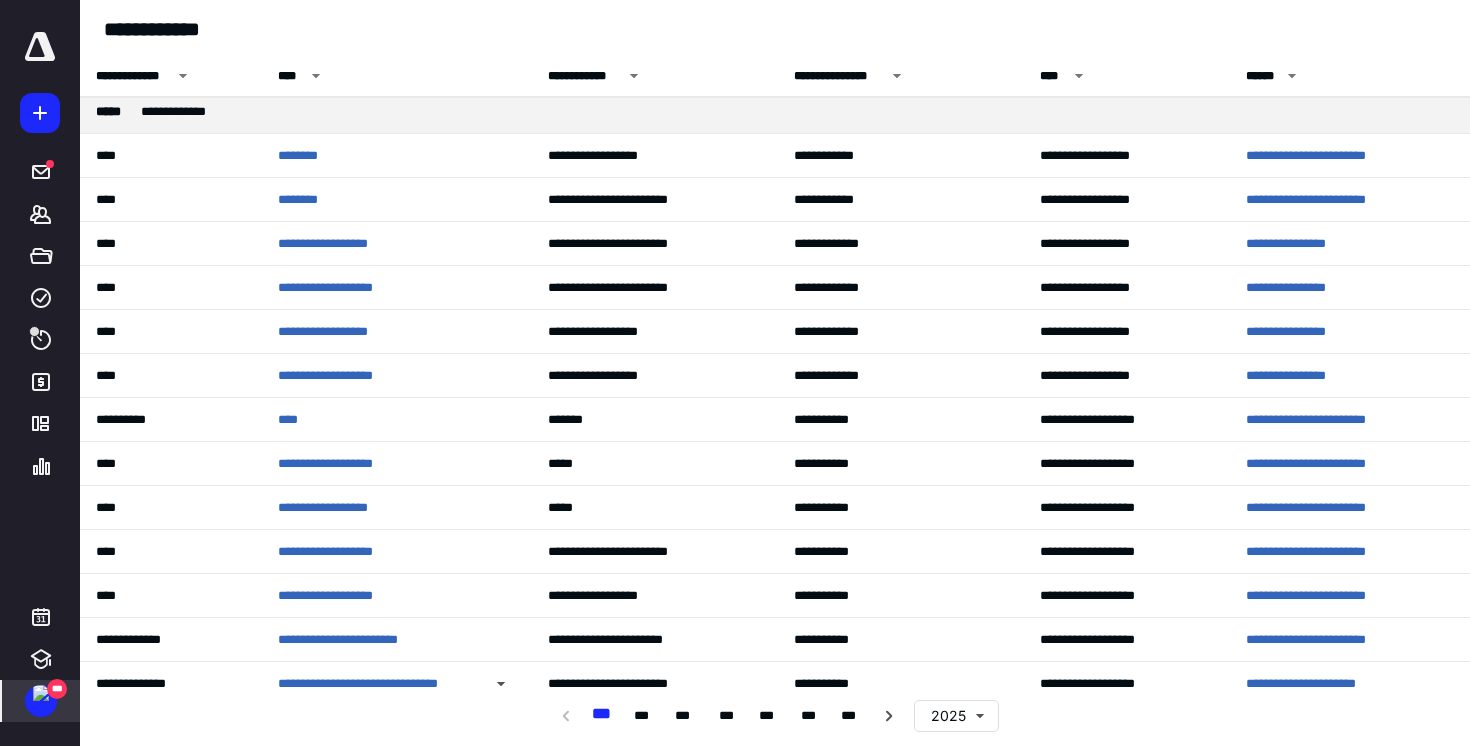 scroll, scrollTop: 0, scrollLeft: 0, axis: both 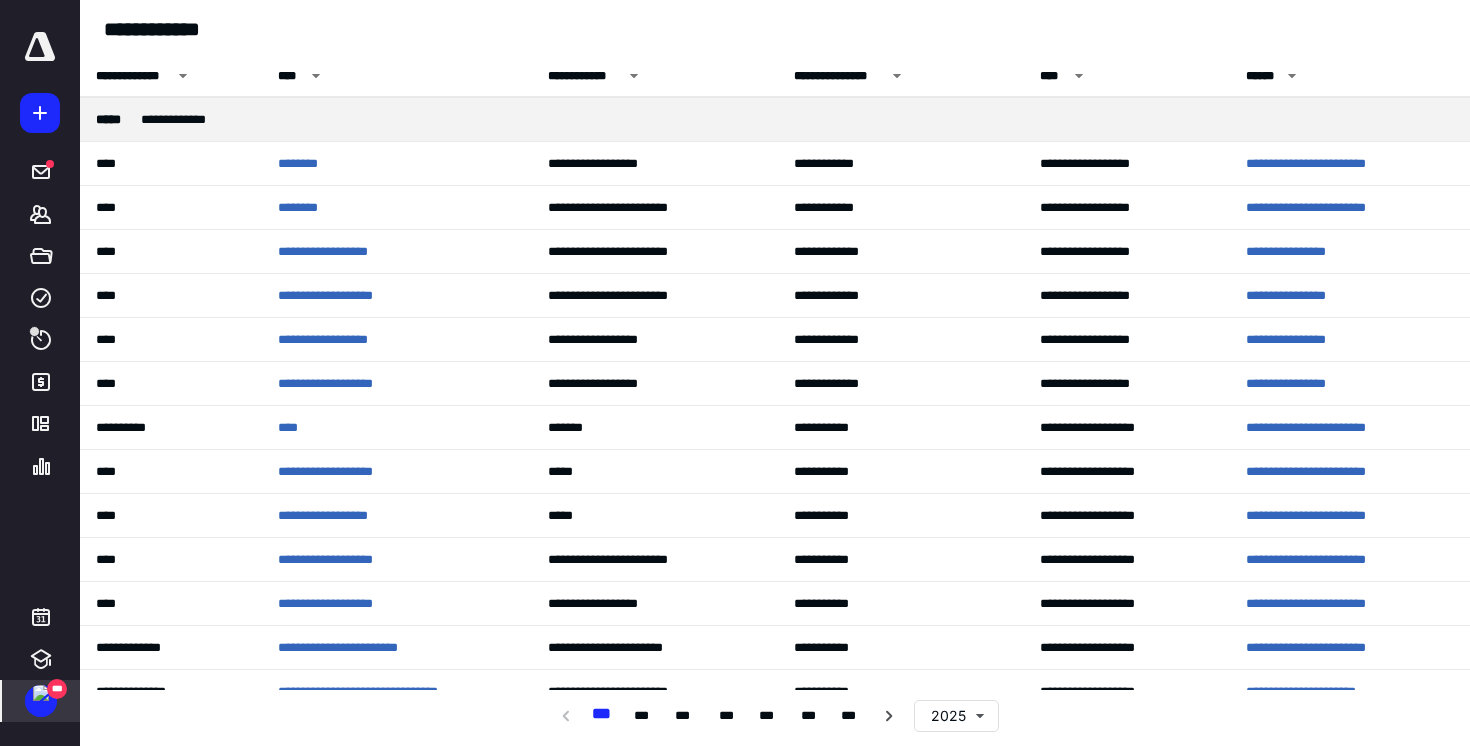 click at bounding box center (41, 693) 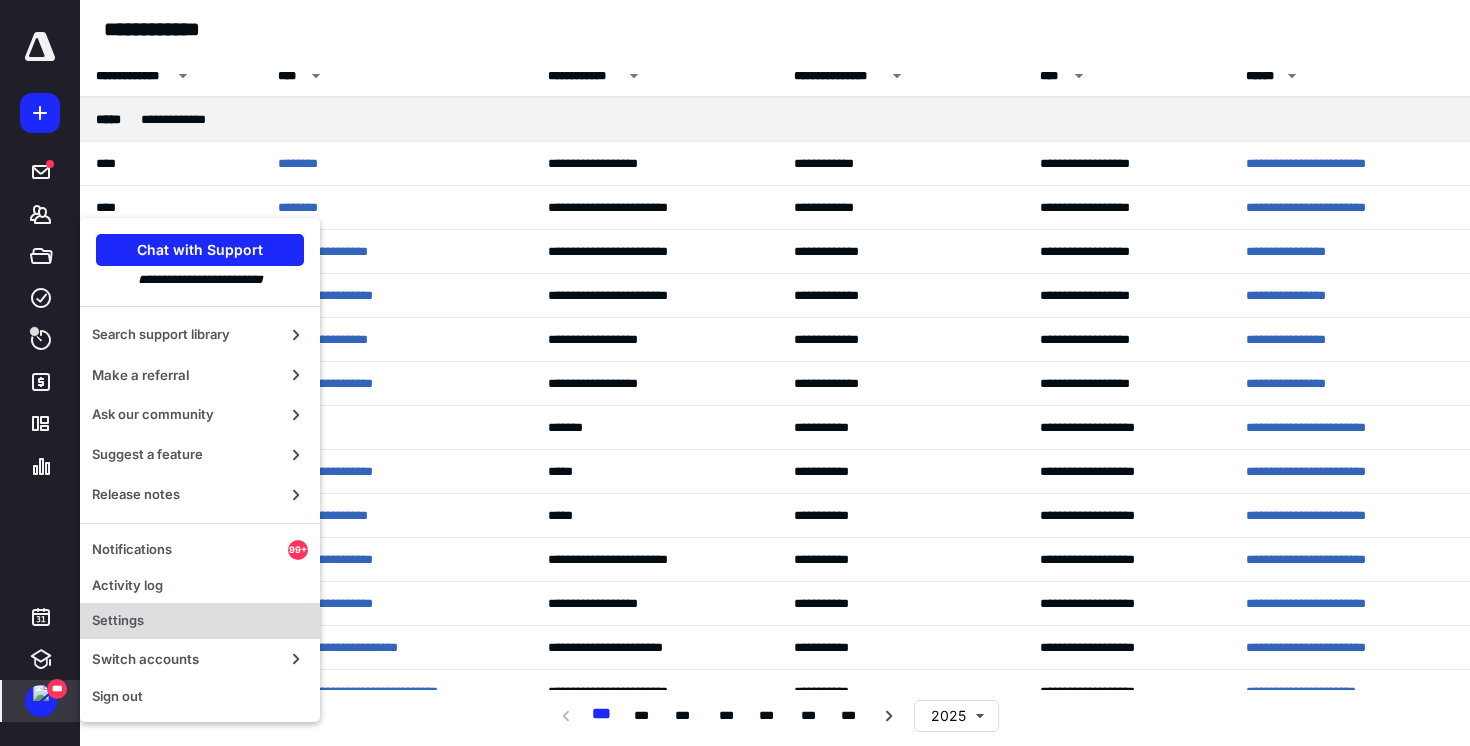 click on "Settings" at bounding box center [200, 621] 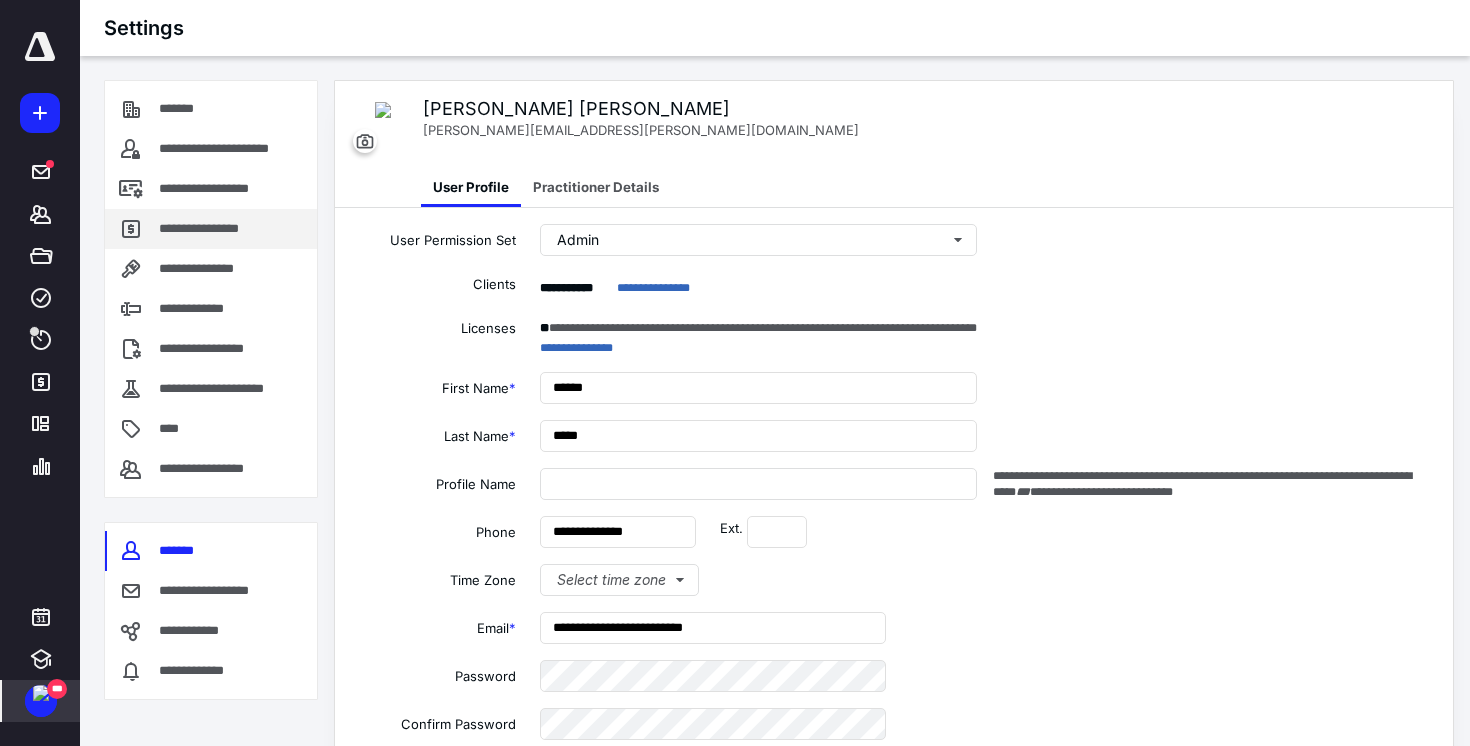 click on "**********" at bounding box center [204, 229] 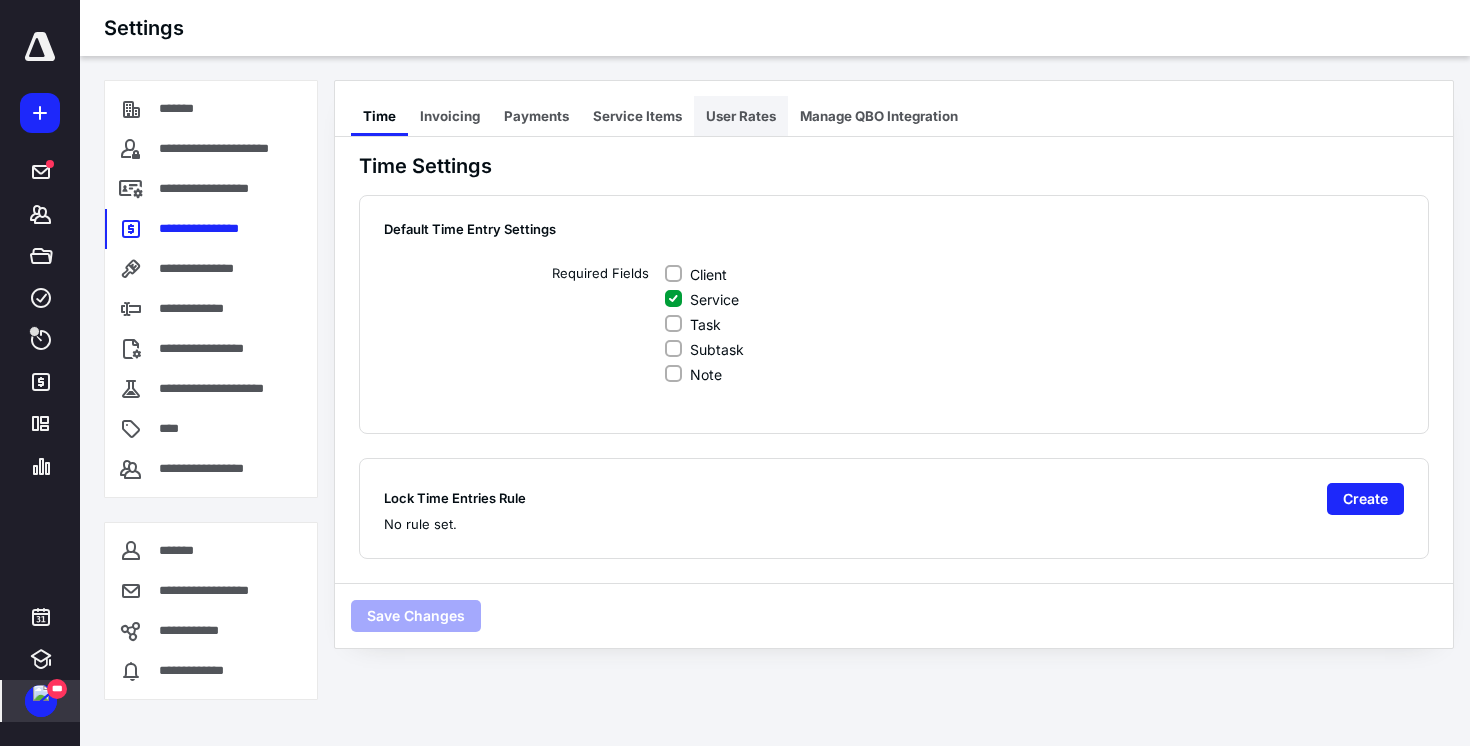 click on "User Rates" at bounding box center (741, 116) 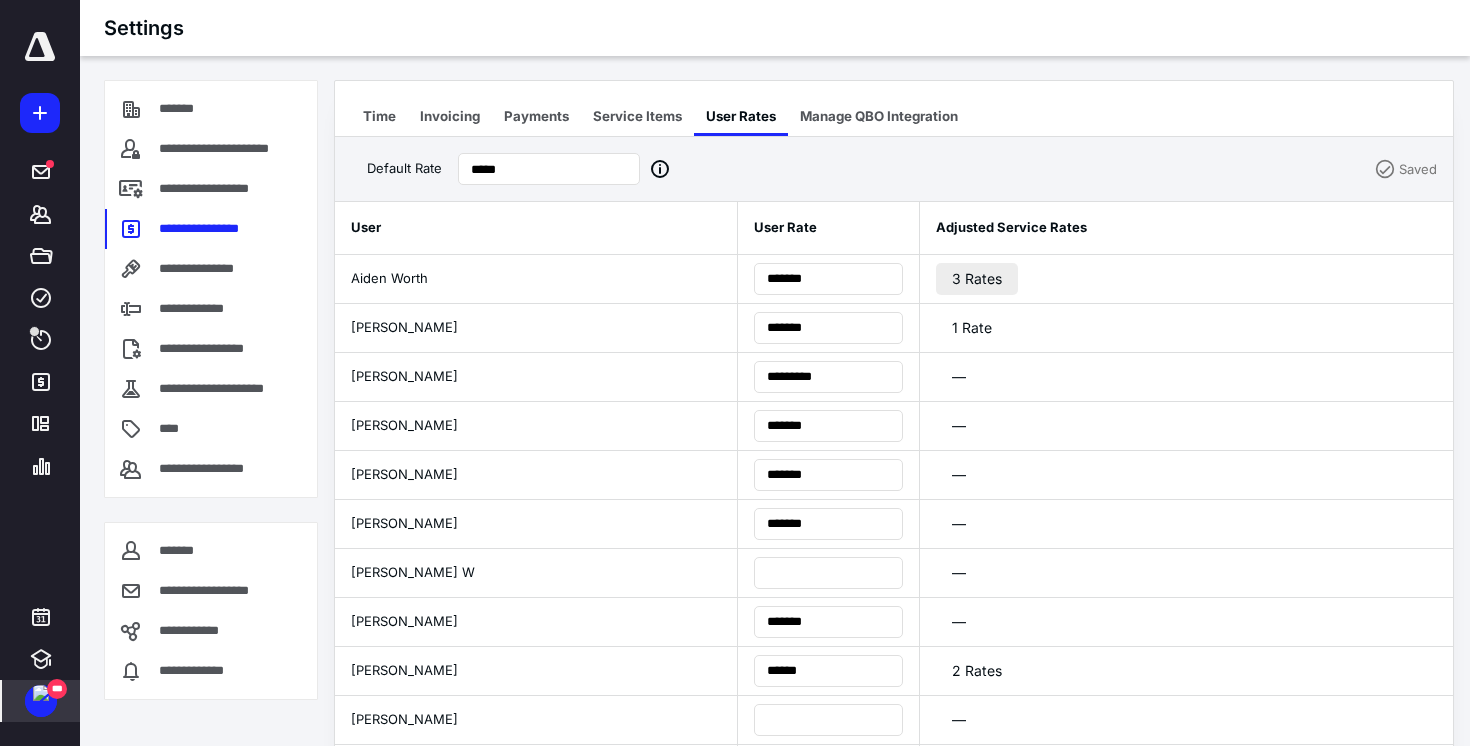 click on "3 Rates" at bounding box center [977, 279] 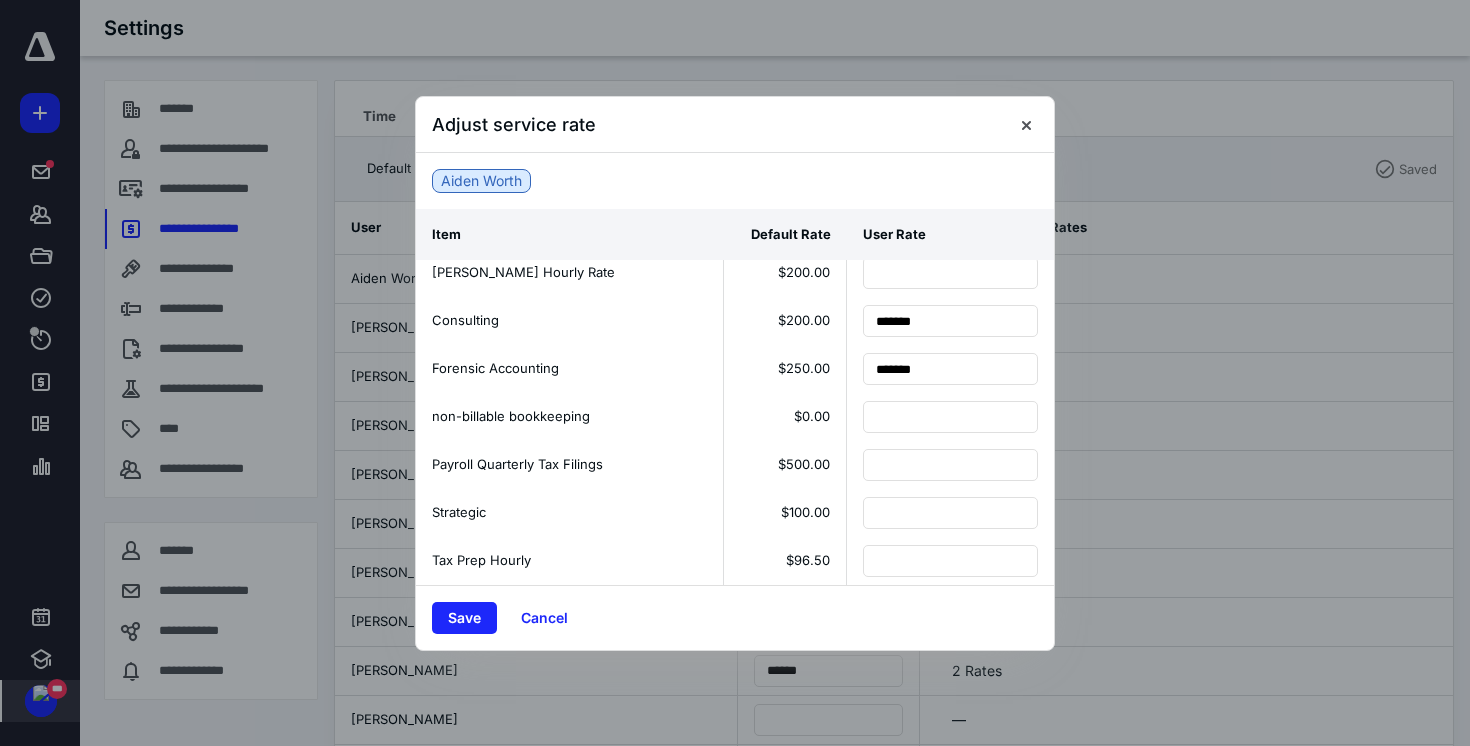 scroll, scrollTop: 0, scrollLeft: 0, axis: both 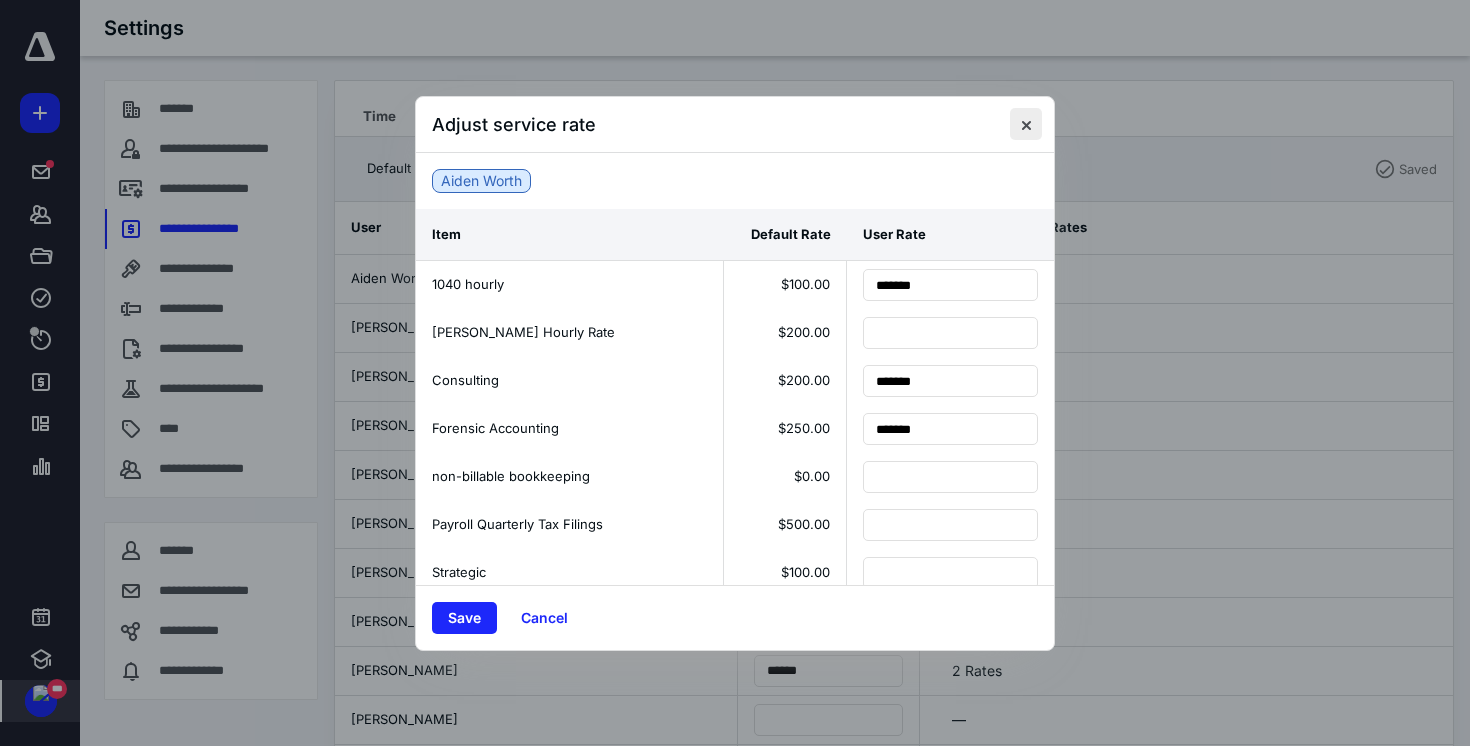 click at bounding box center (1026, 124) 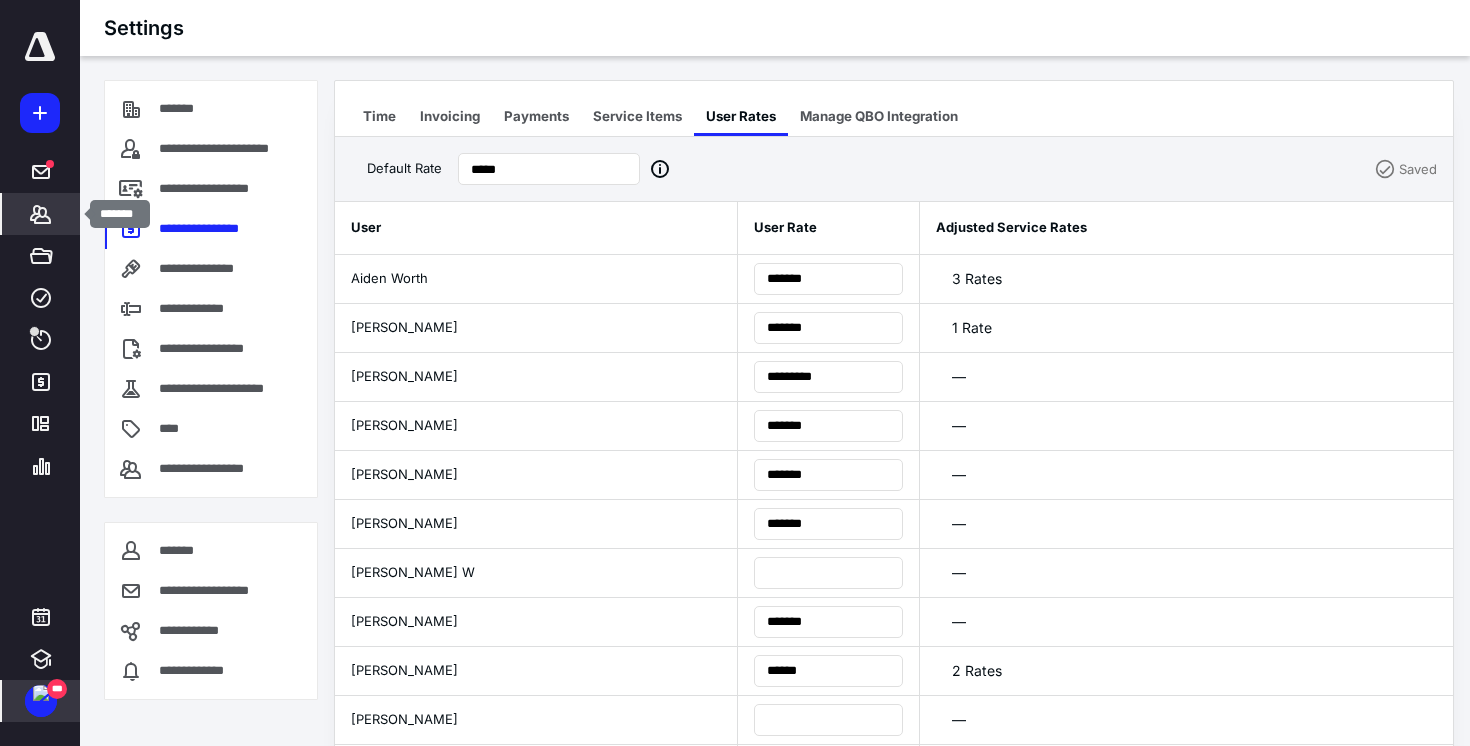 click 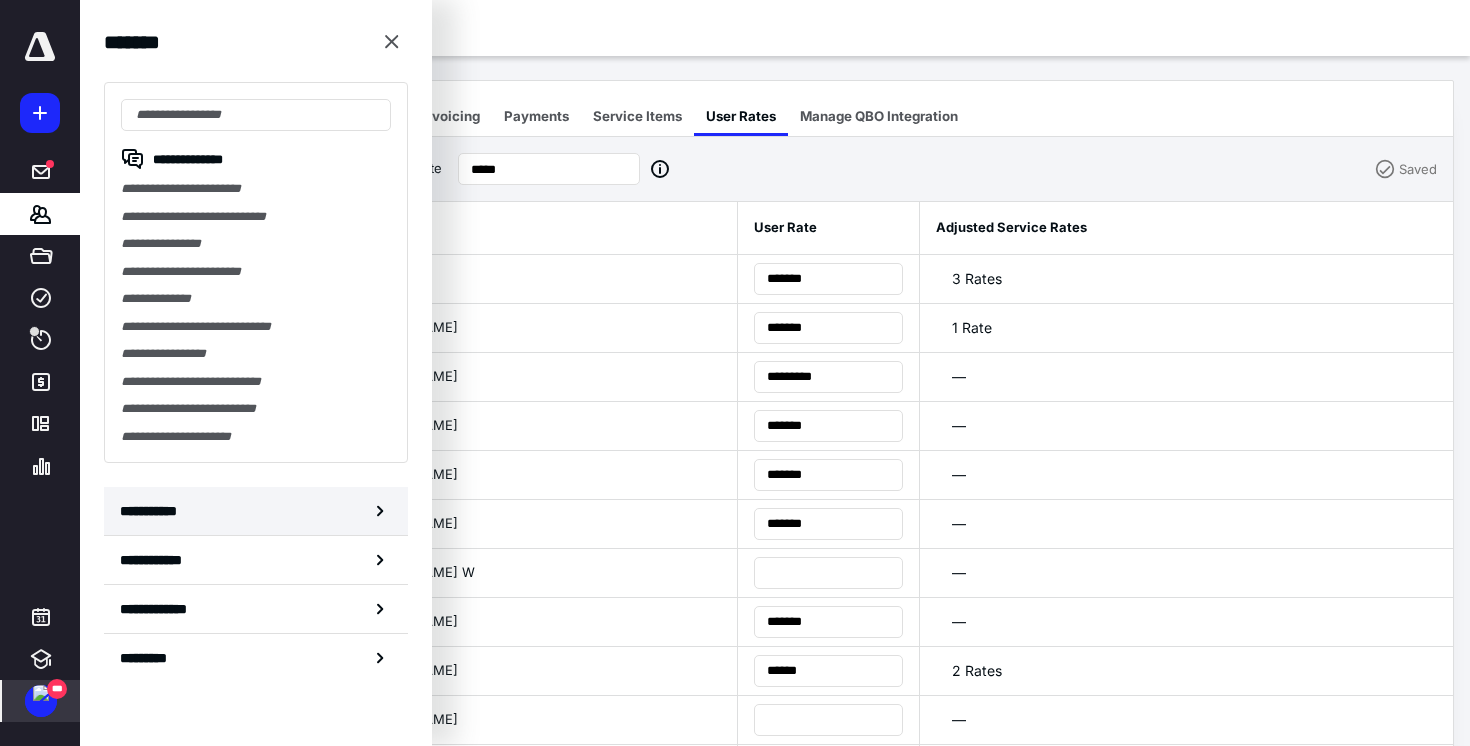 click on "**********" at bounding box center [256, 511] 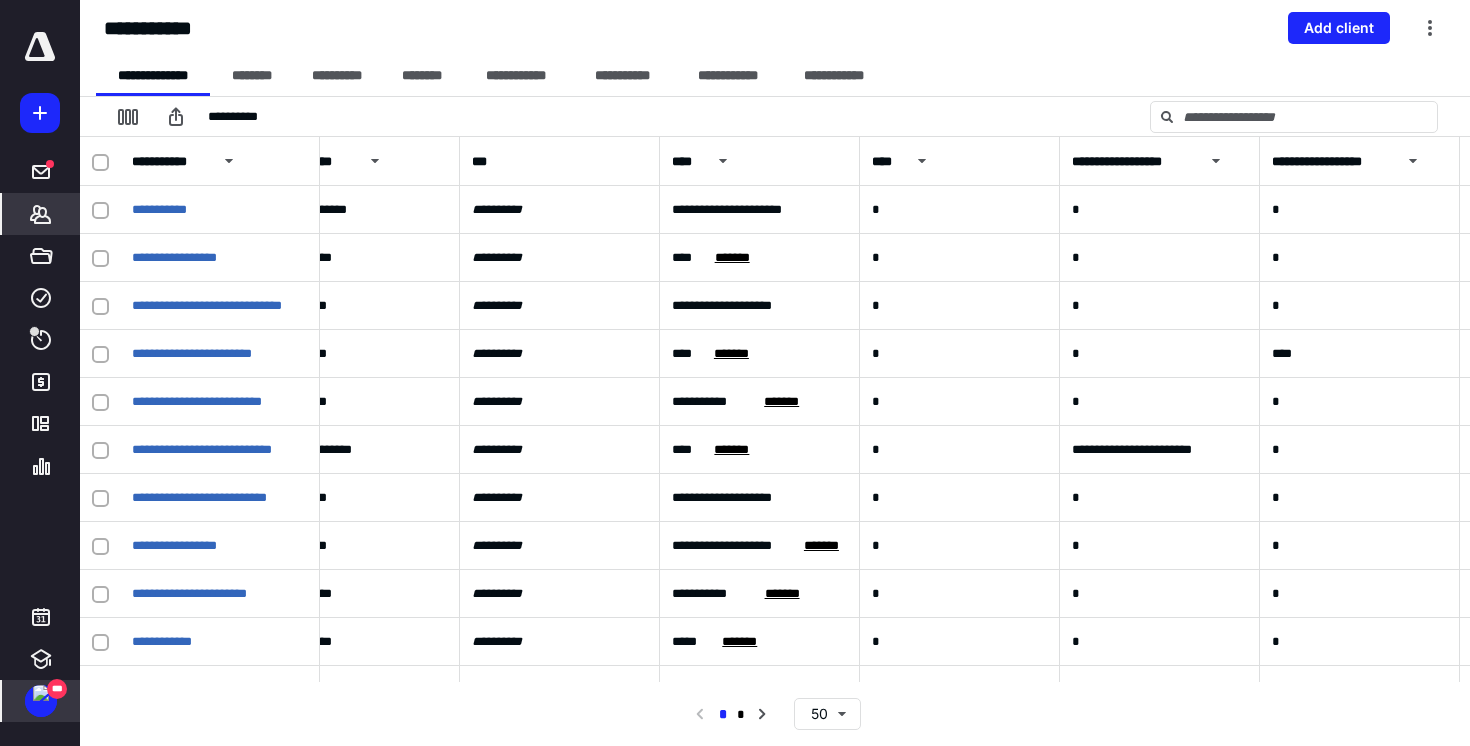 scroll, scrollTop: 0, scrollLeft: 1484, axis: horizontal 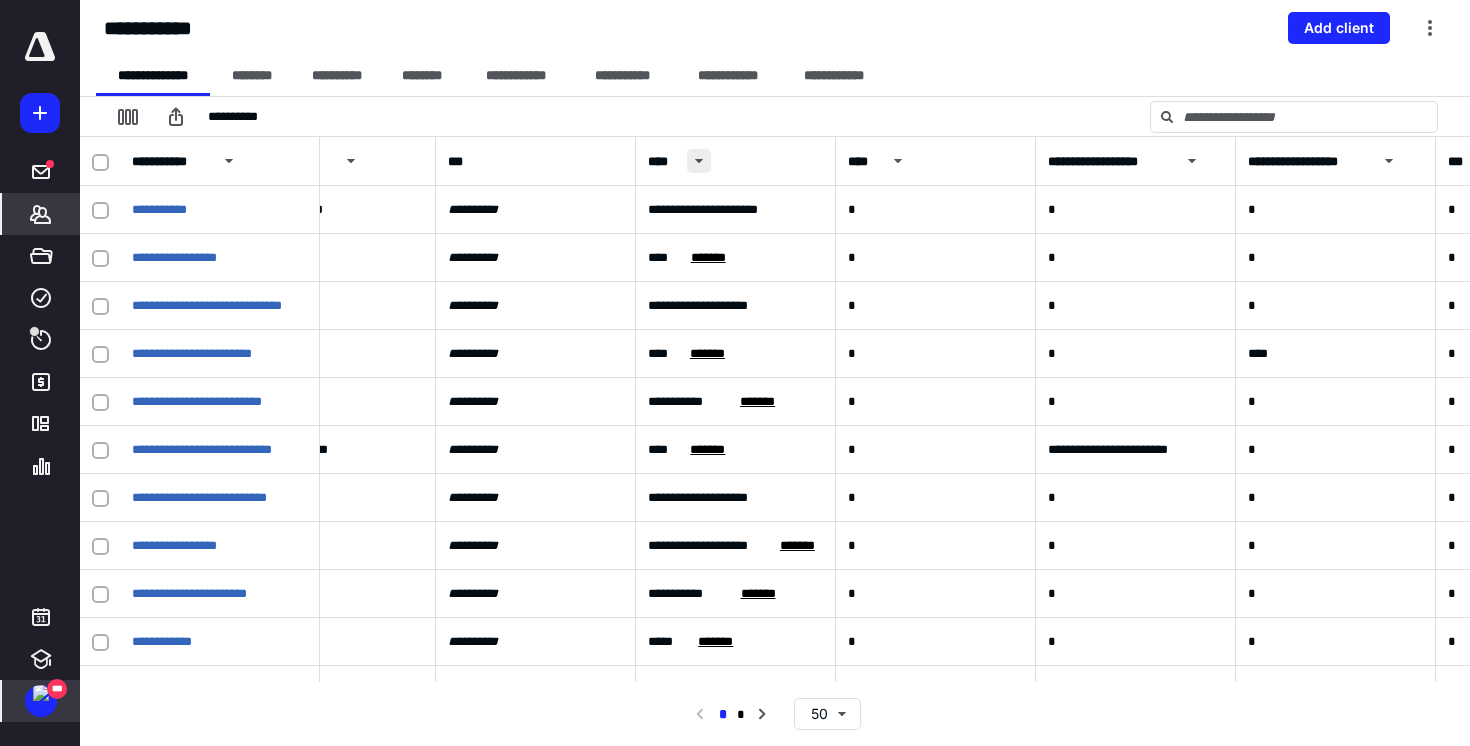click at bounding box center (699, 161) 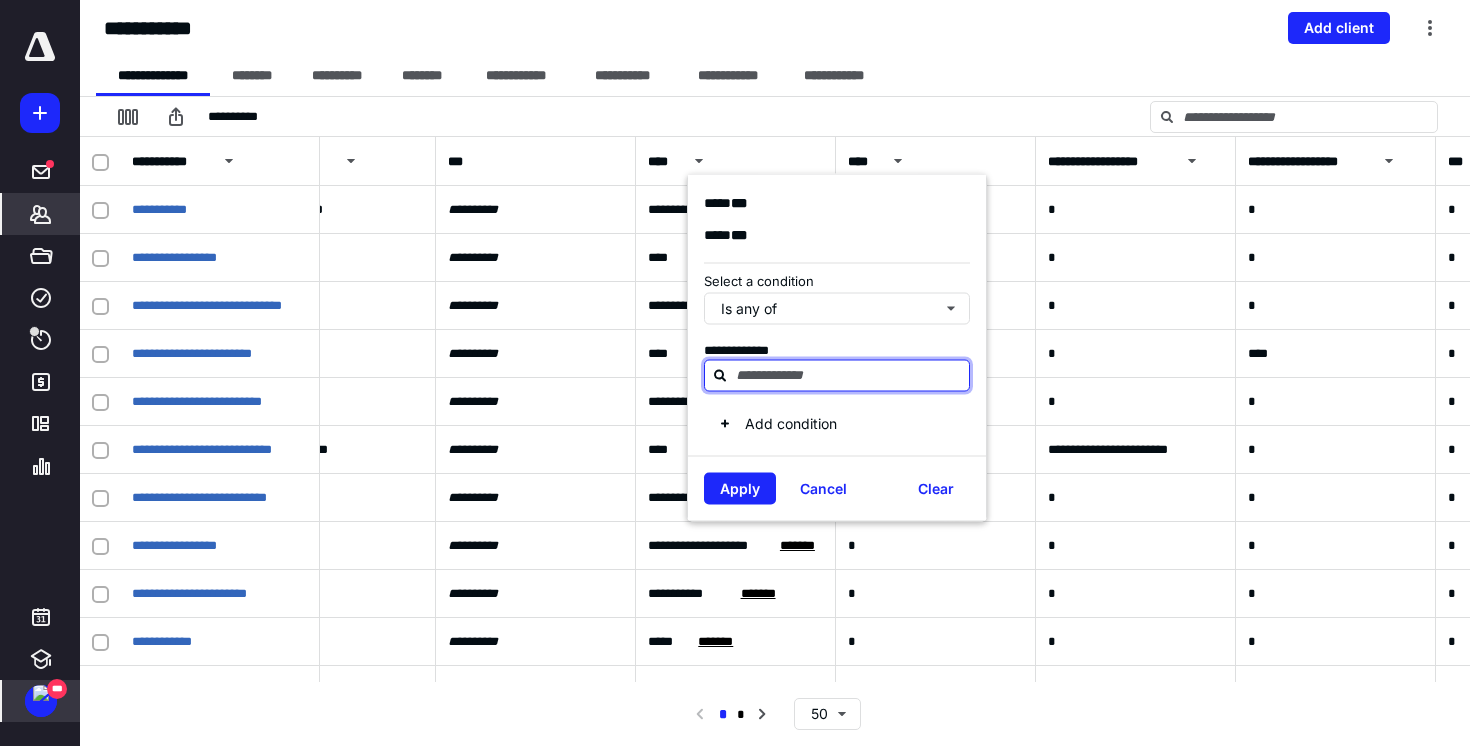 click at bounding box center (849, 375) 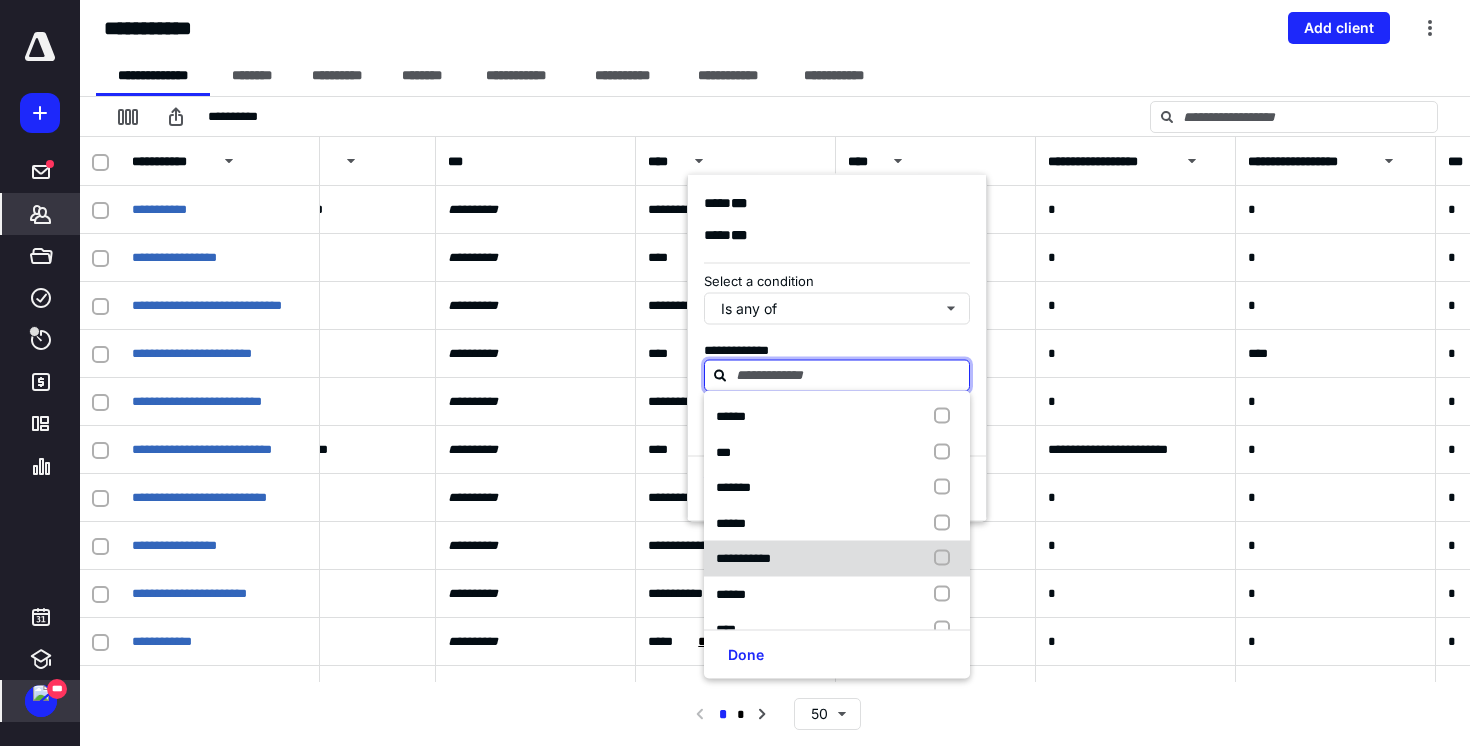 click on "**********" at bounding box center (743, 558) 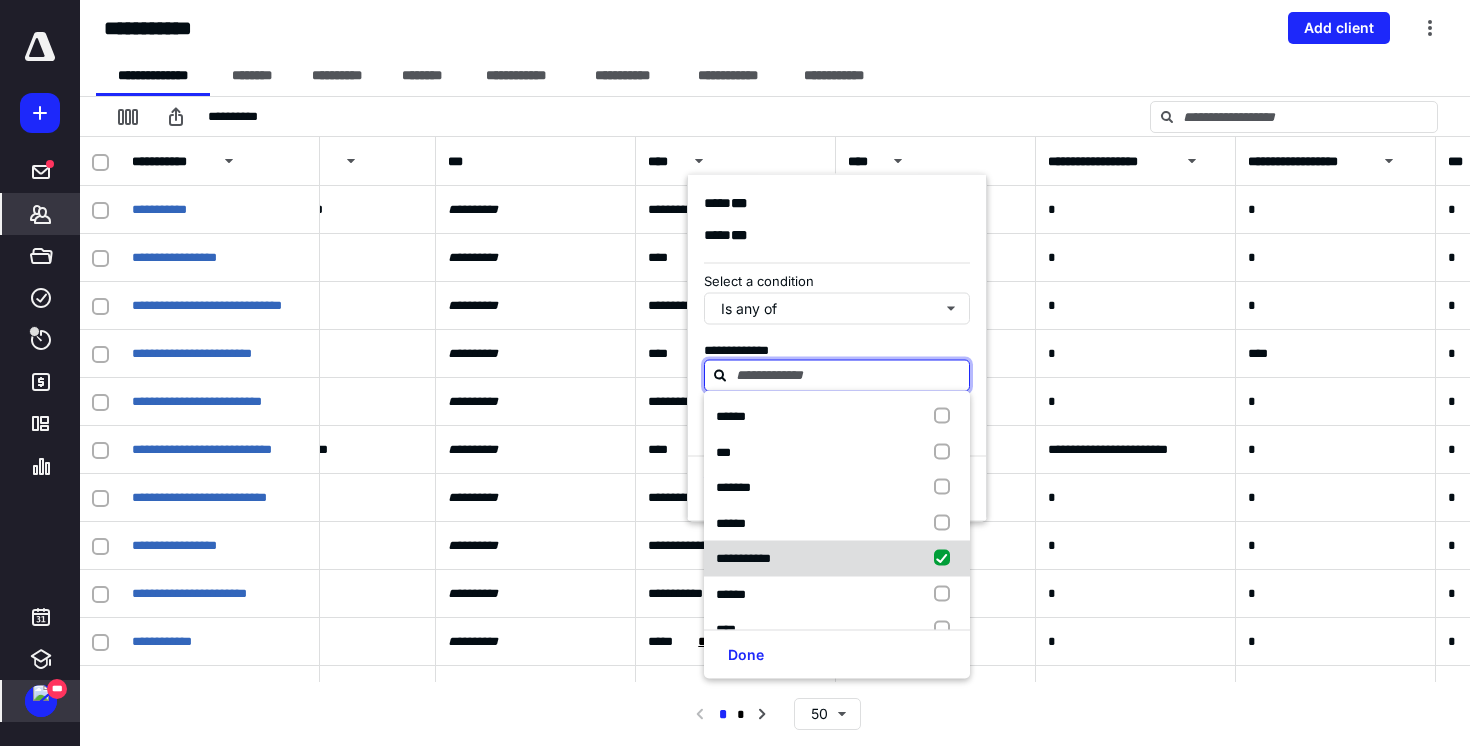 checkbox on "true" 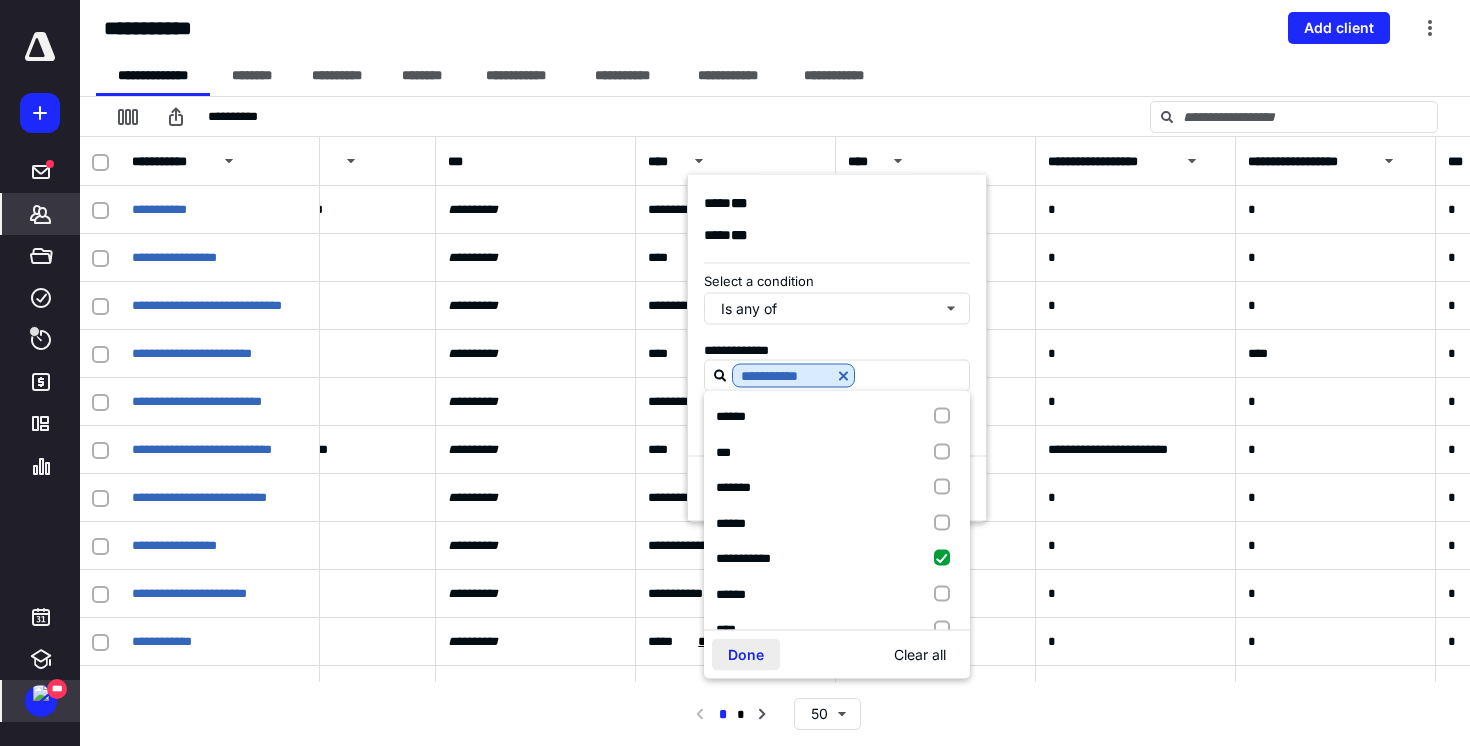 click on "Done" at bounding box center (746, 655) 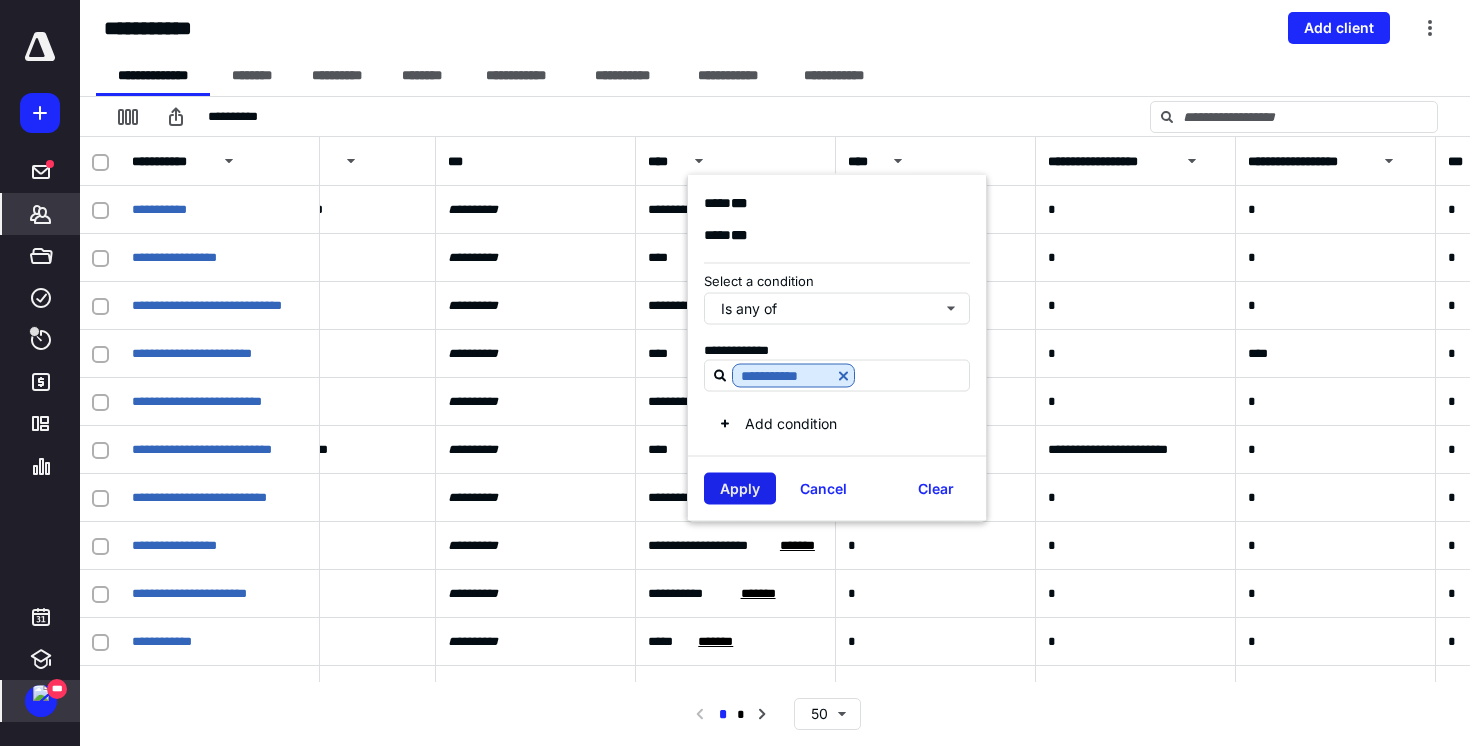 click on "Apply" at bounding box center [740, 489] 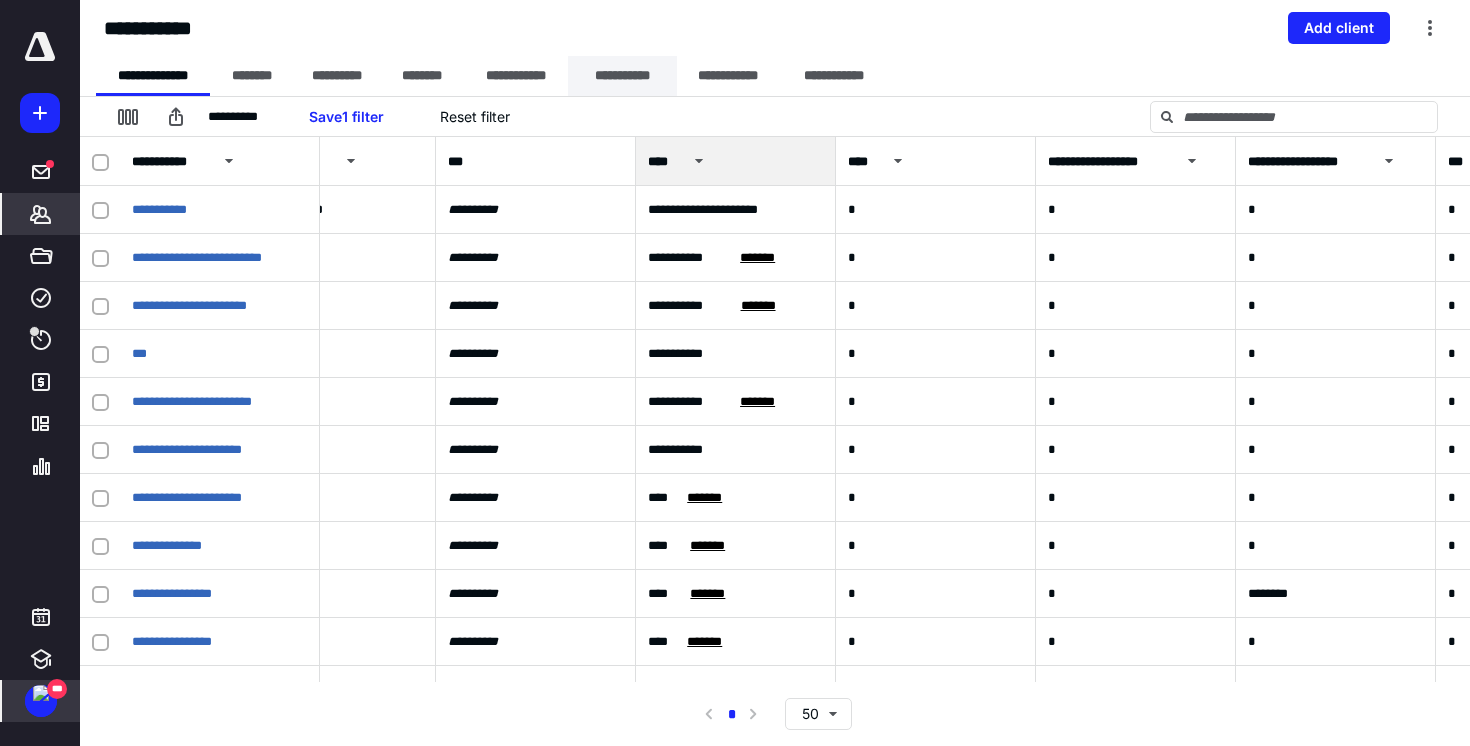 click on "**********" at bounding box center (622, 76) 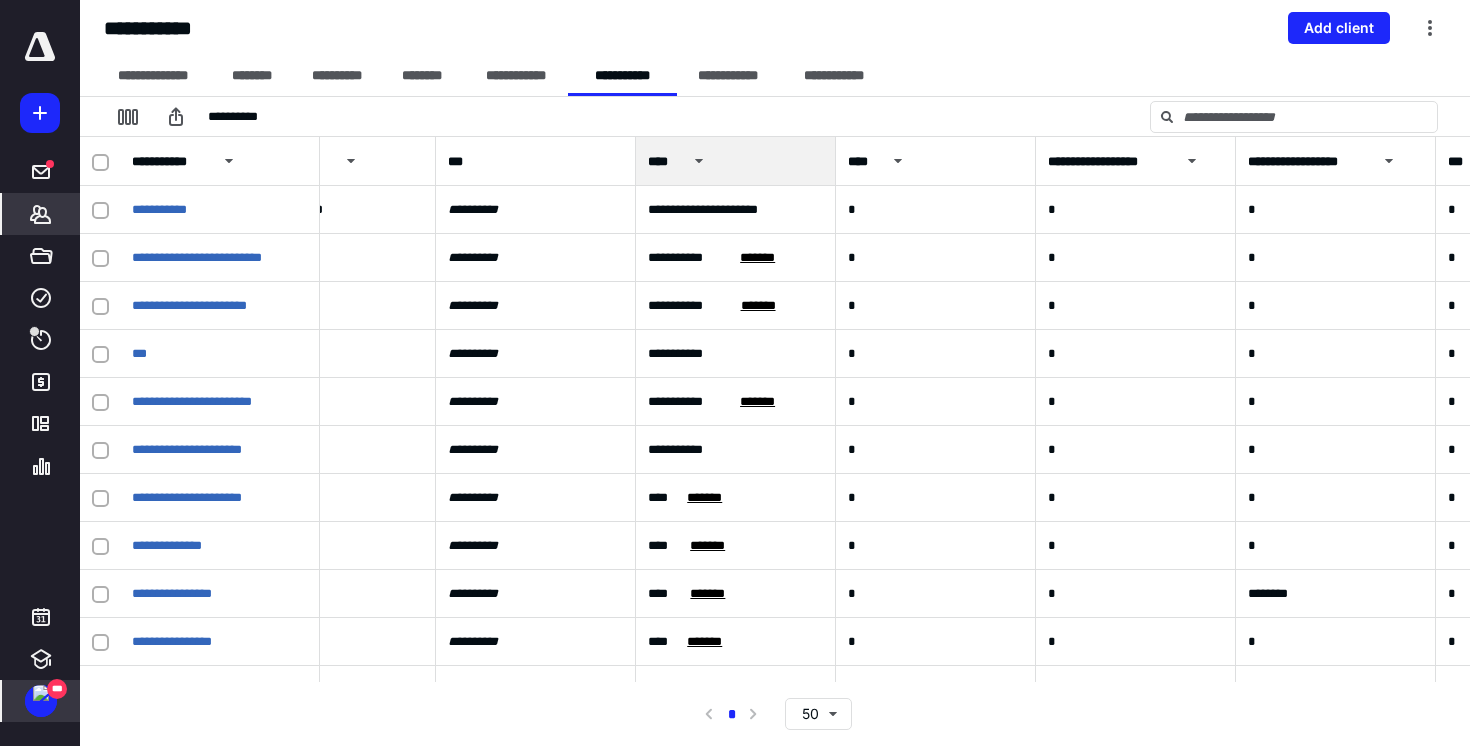 click at bounding box center [100, 162] 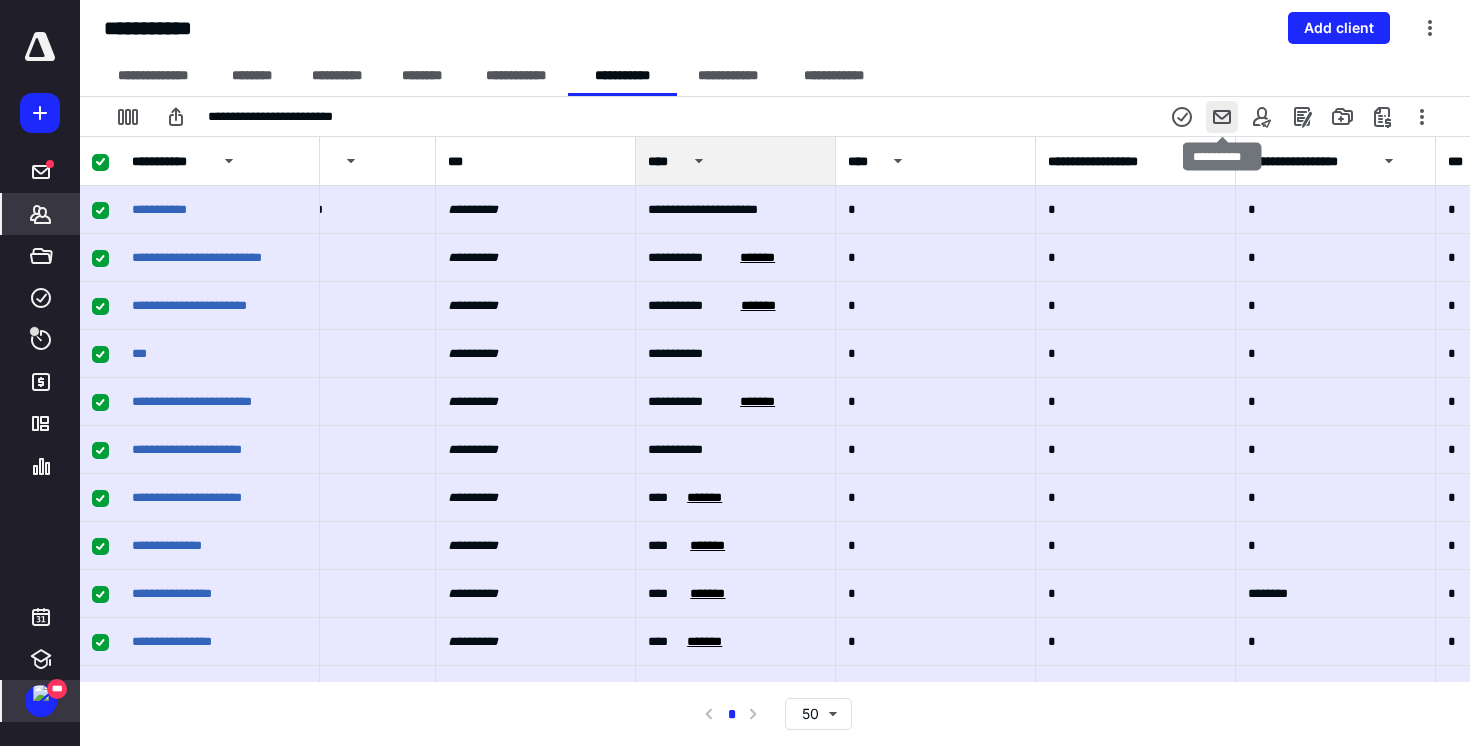 click at bounding box center [1222, 117] 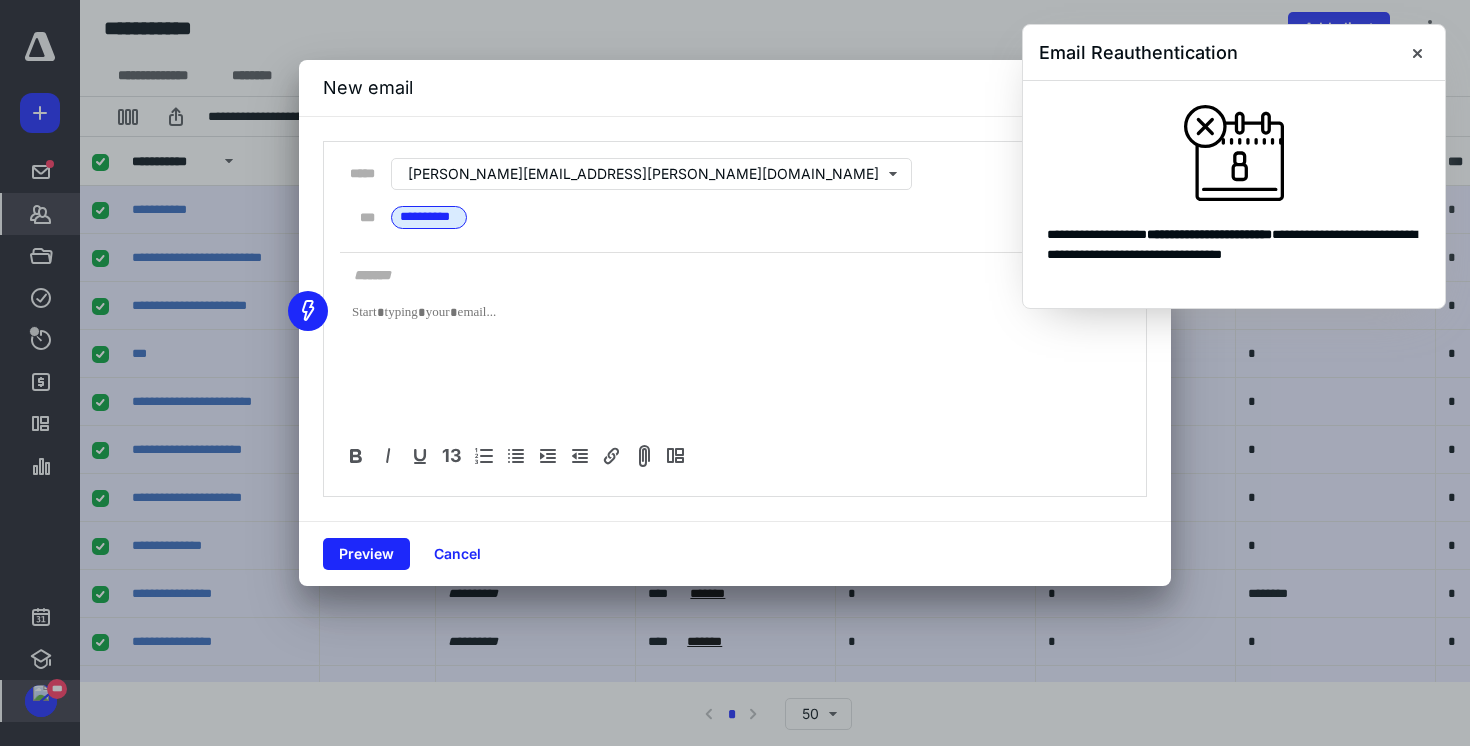 click 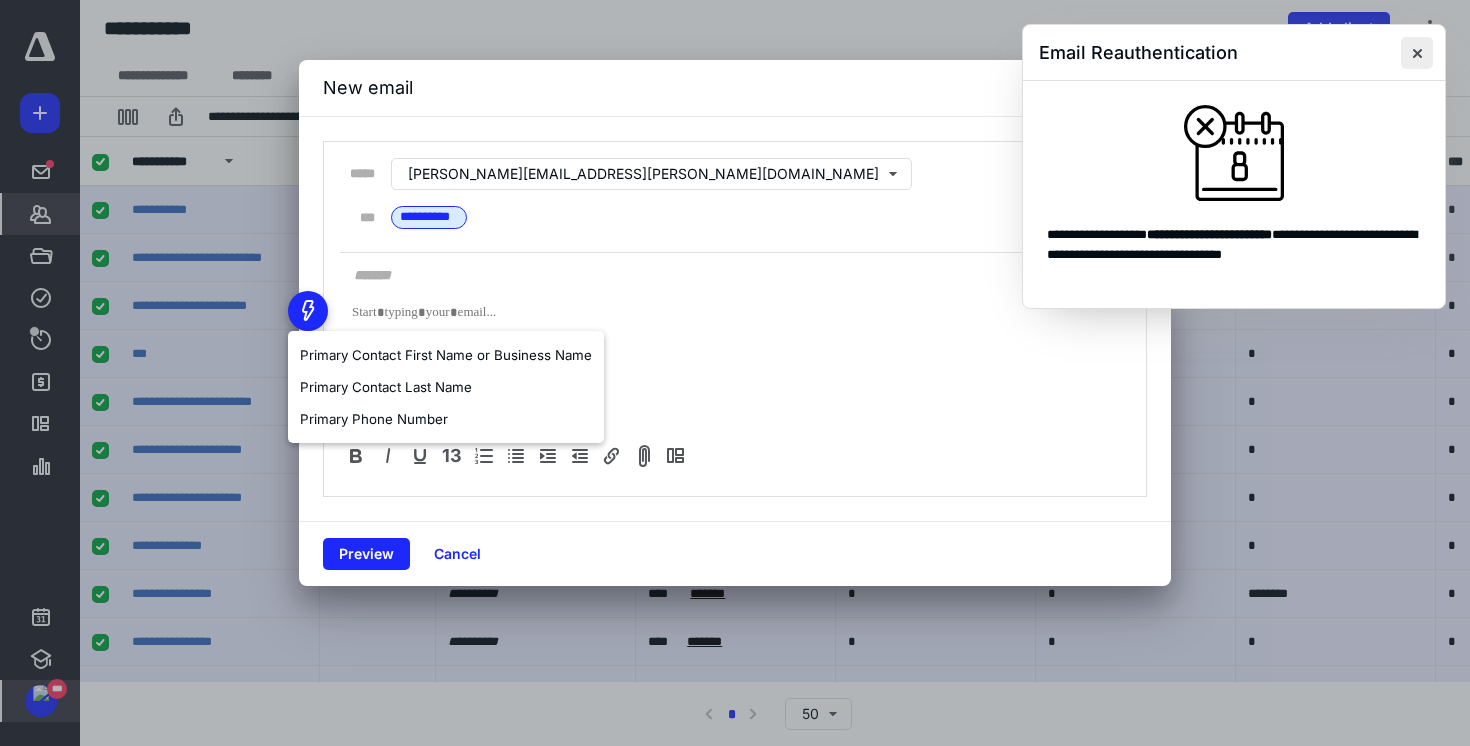 click at bounding box center (1417, 53) 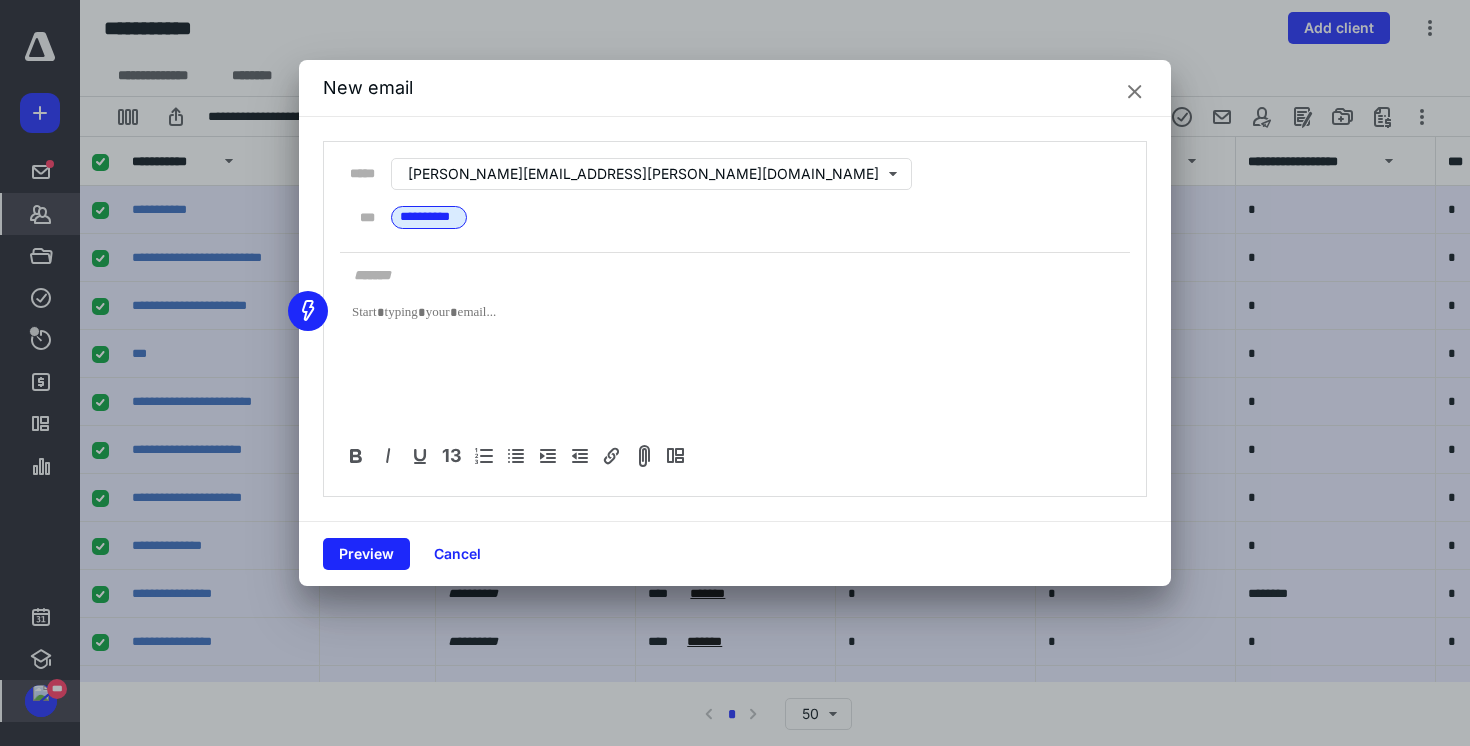 click 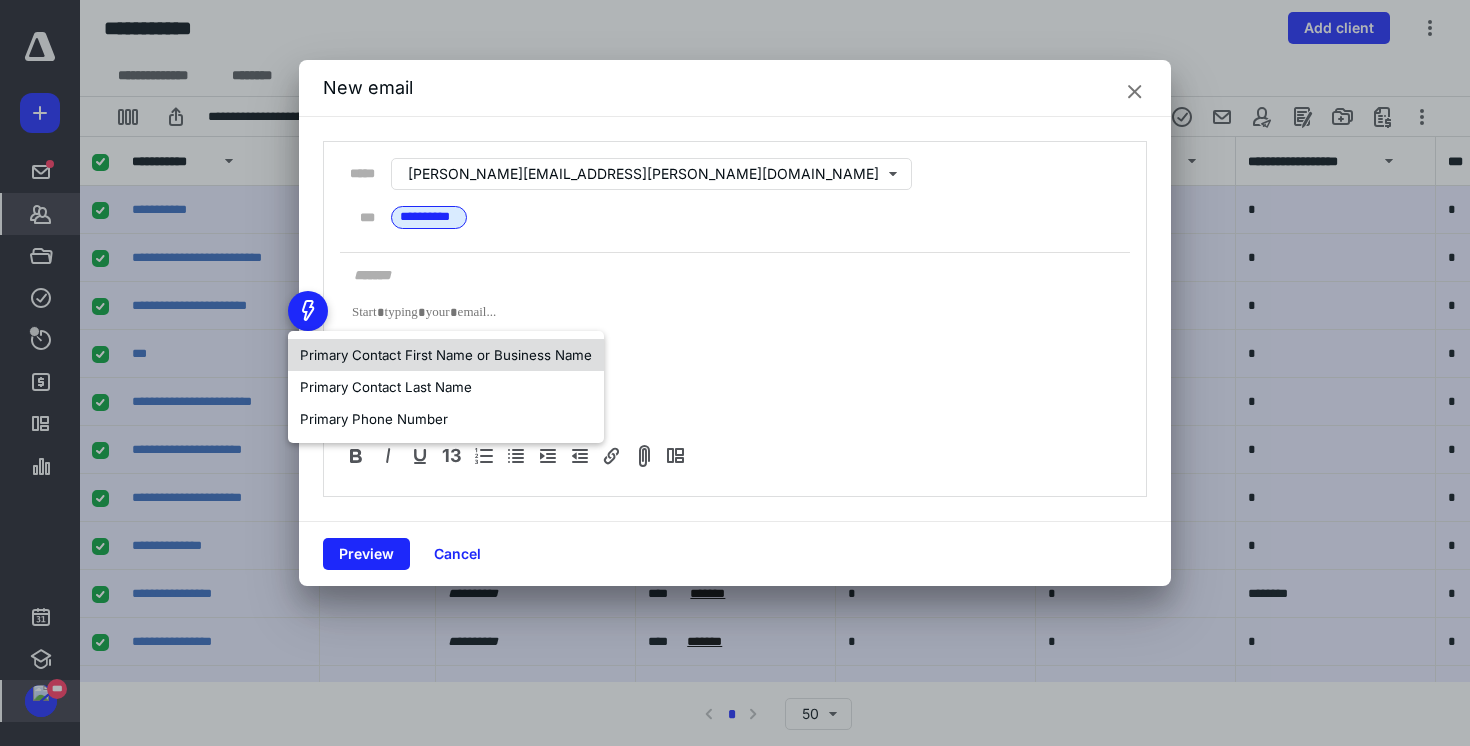 click on "Primary Contact First Name or Business Name" at bounding box center [446, 355] 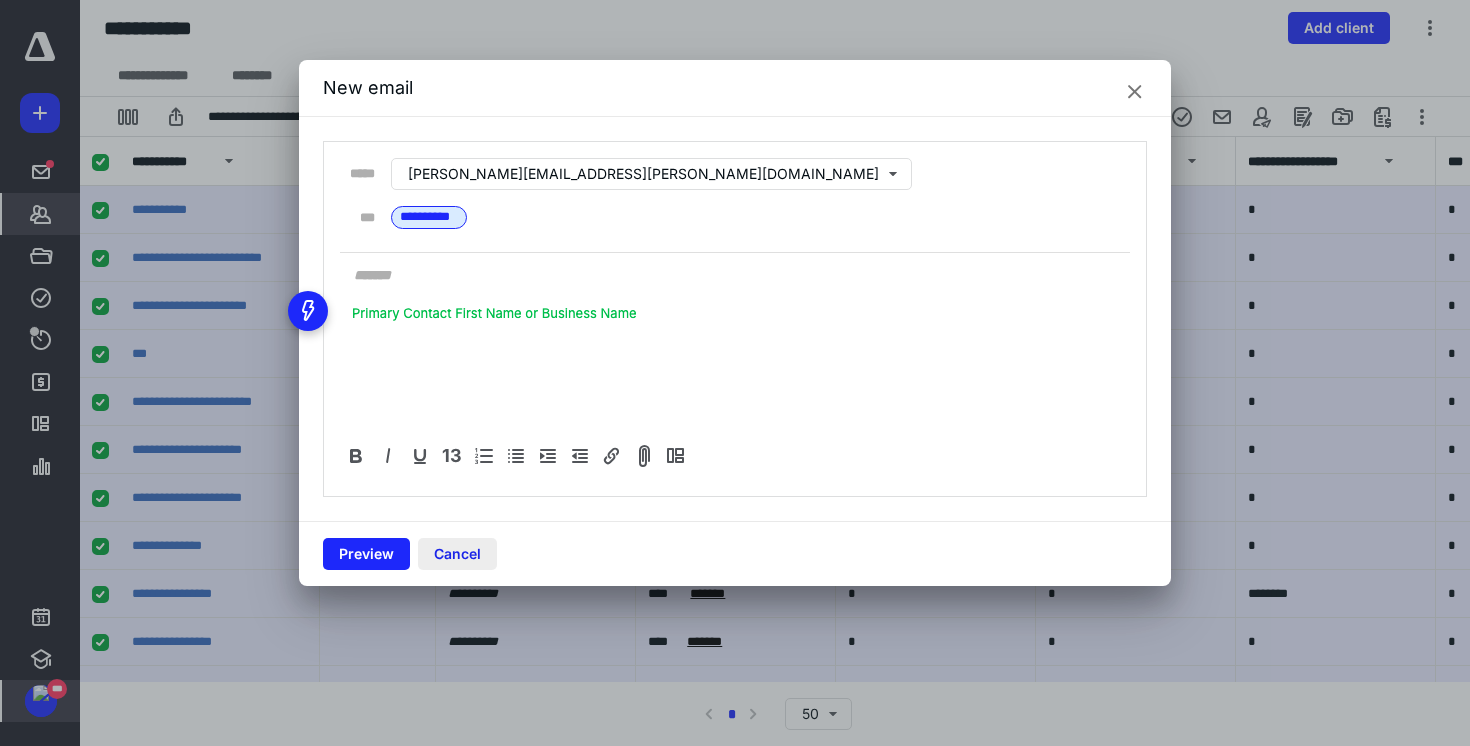 click on "Cancel" at bounding box center (457, 554) 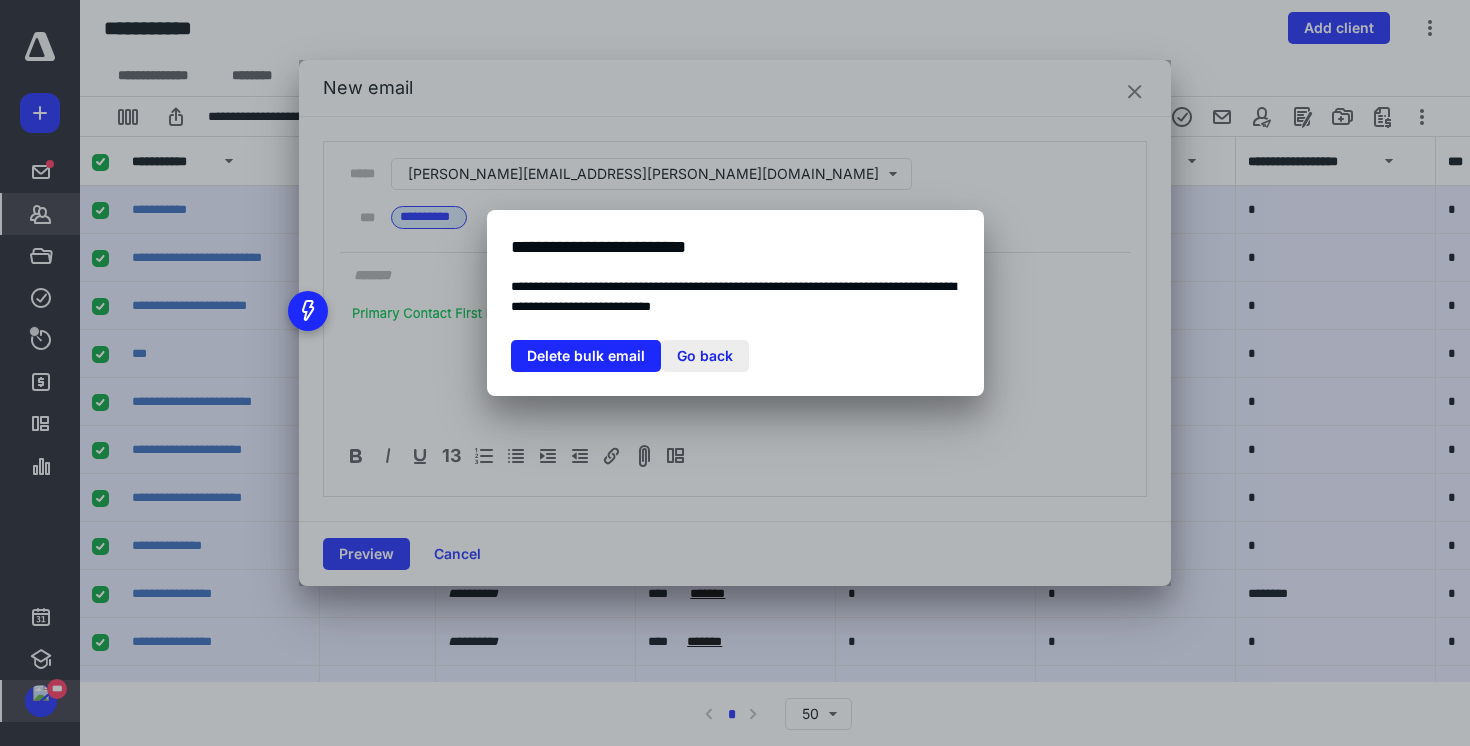 click on "Go back" at bounding box center [705, 356] 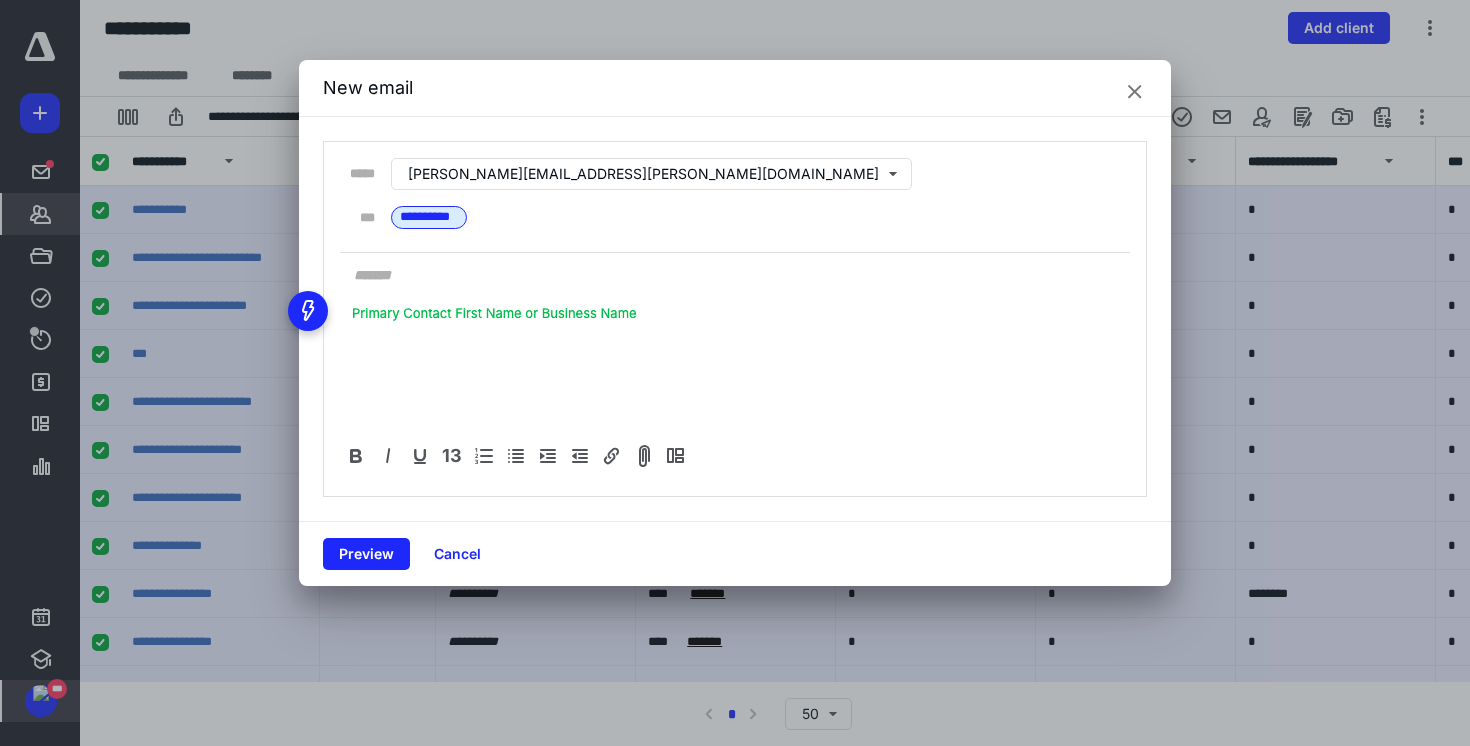 click at bounding box center (1135, 92) 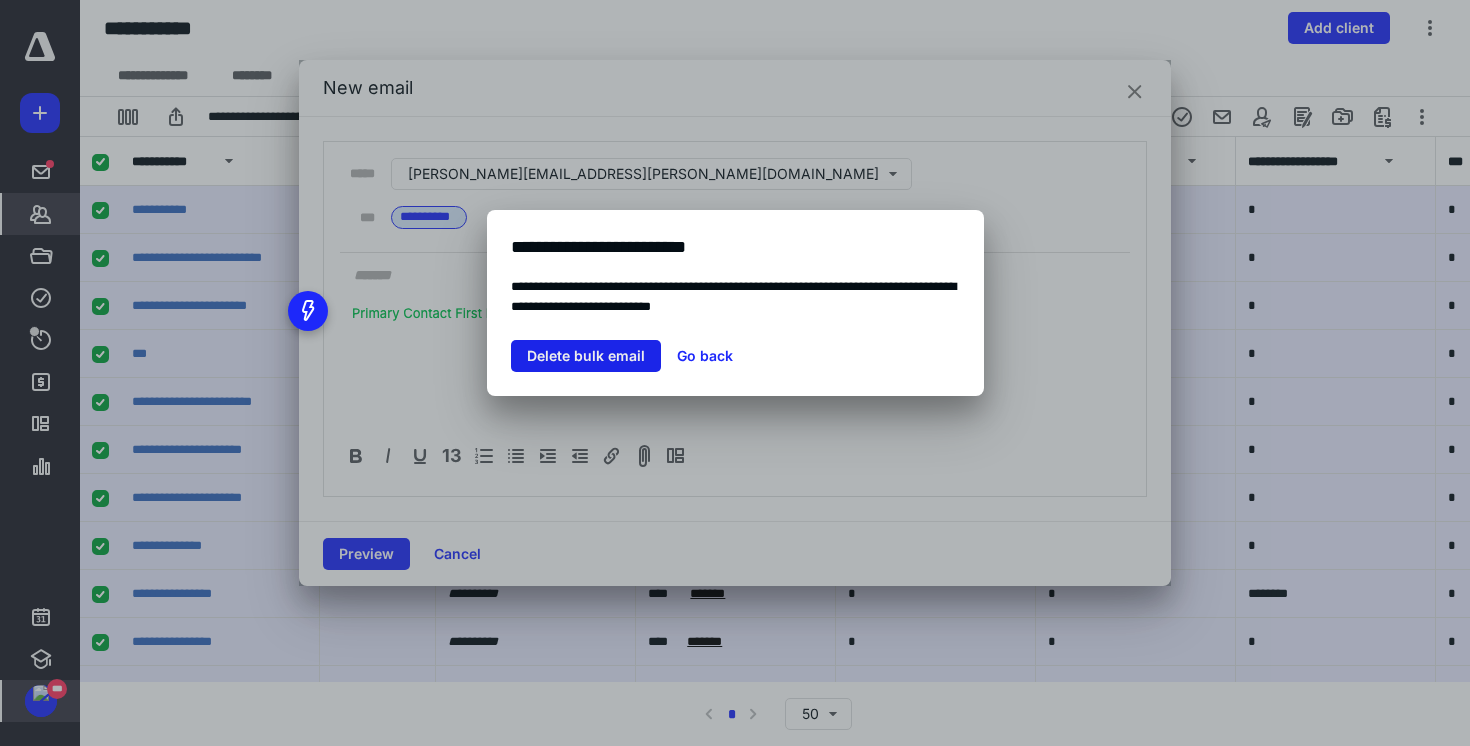 click on "Delete bulk email" at bounding box center (586, 356) 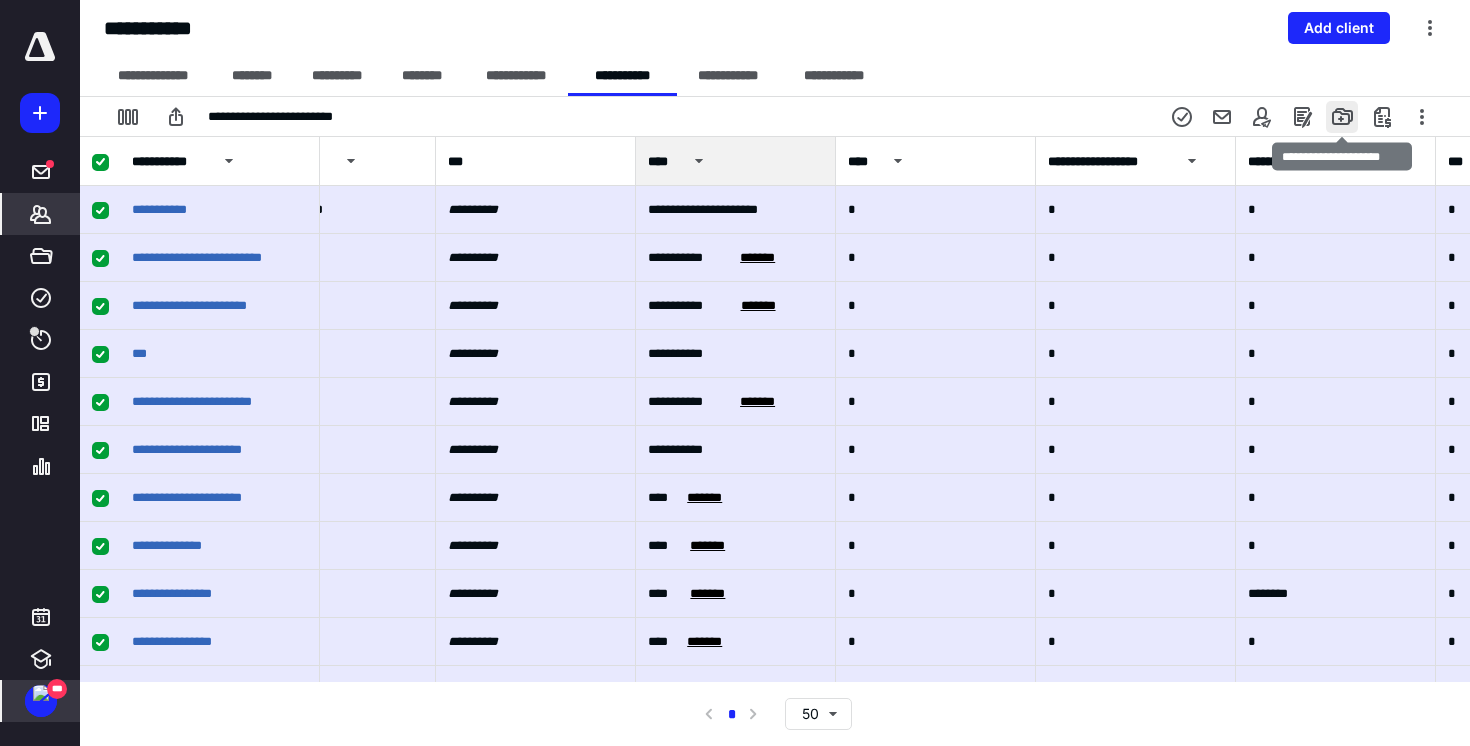 click at bounding box center [1342, 117] 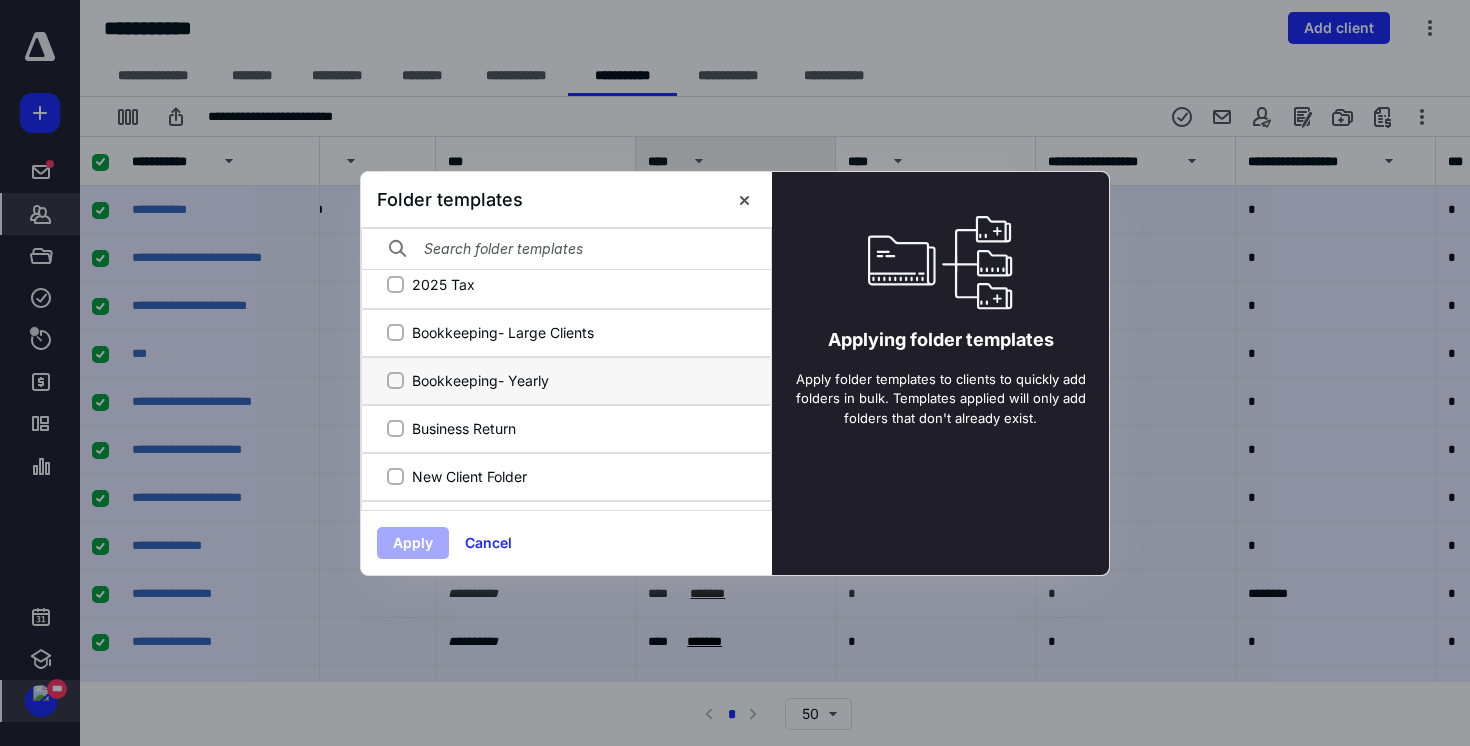 scroll, scrollTop: 19, scrollLeft: 0, axis: vertical 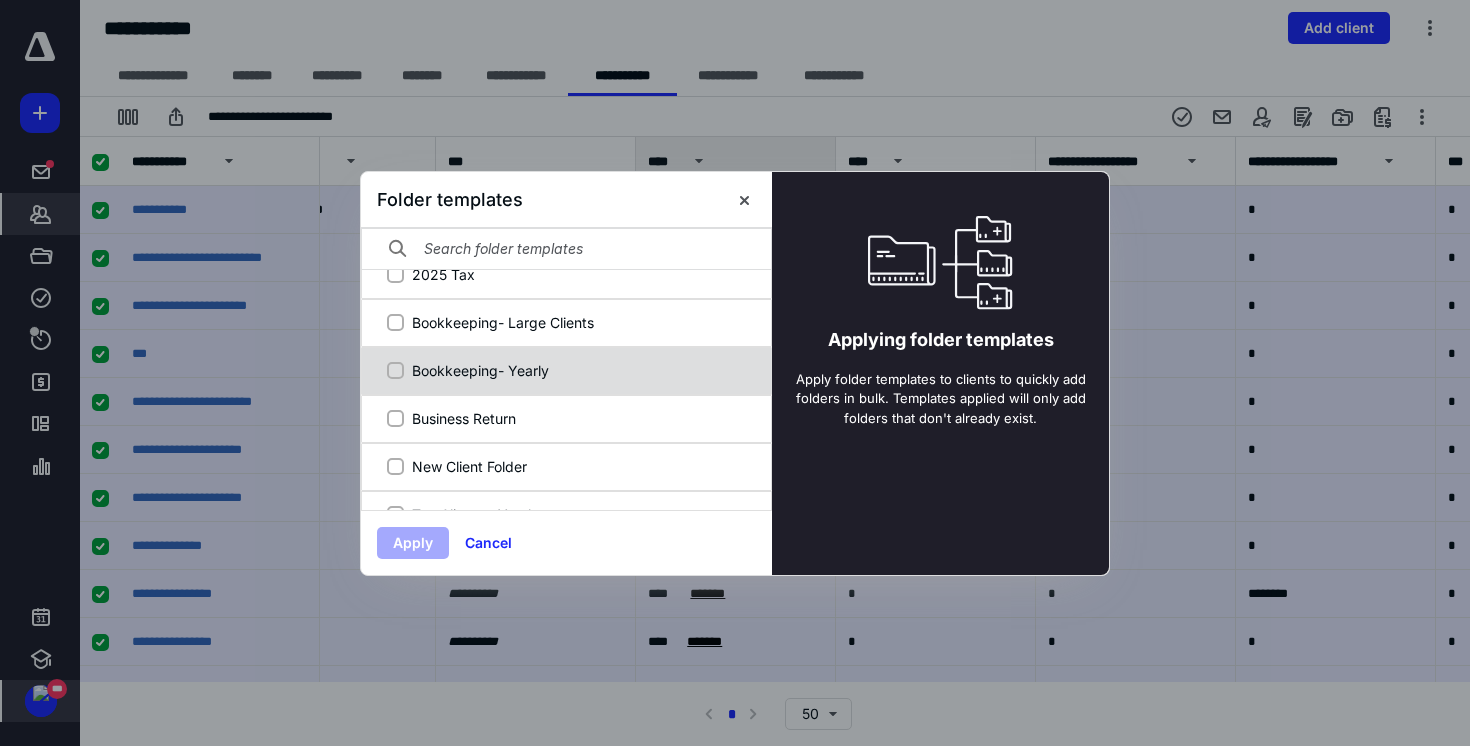 click on "Bookkeeping- Yearly" at bounding box center [577, 370] 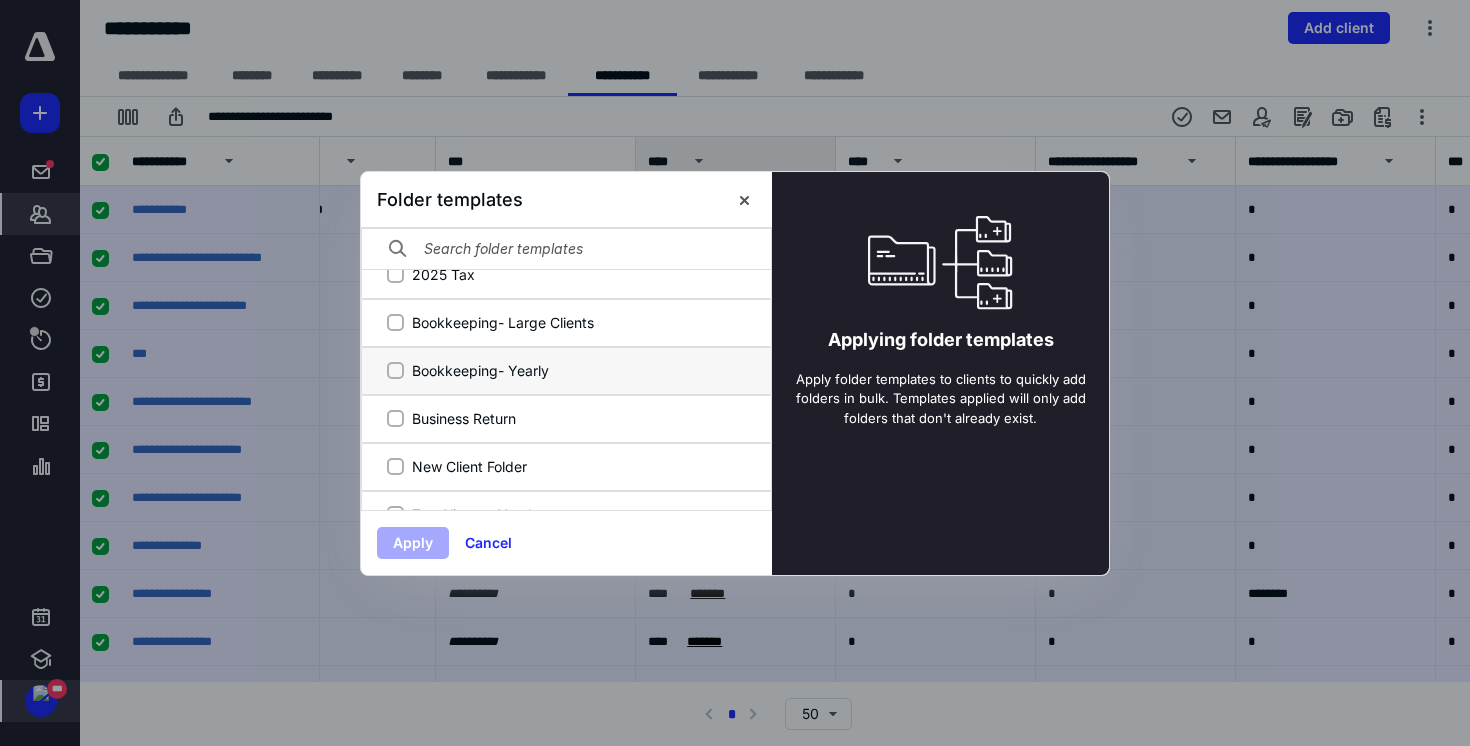 click on "Bookkeeping- Yearly" at bounding box center (395, 370) 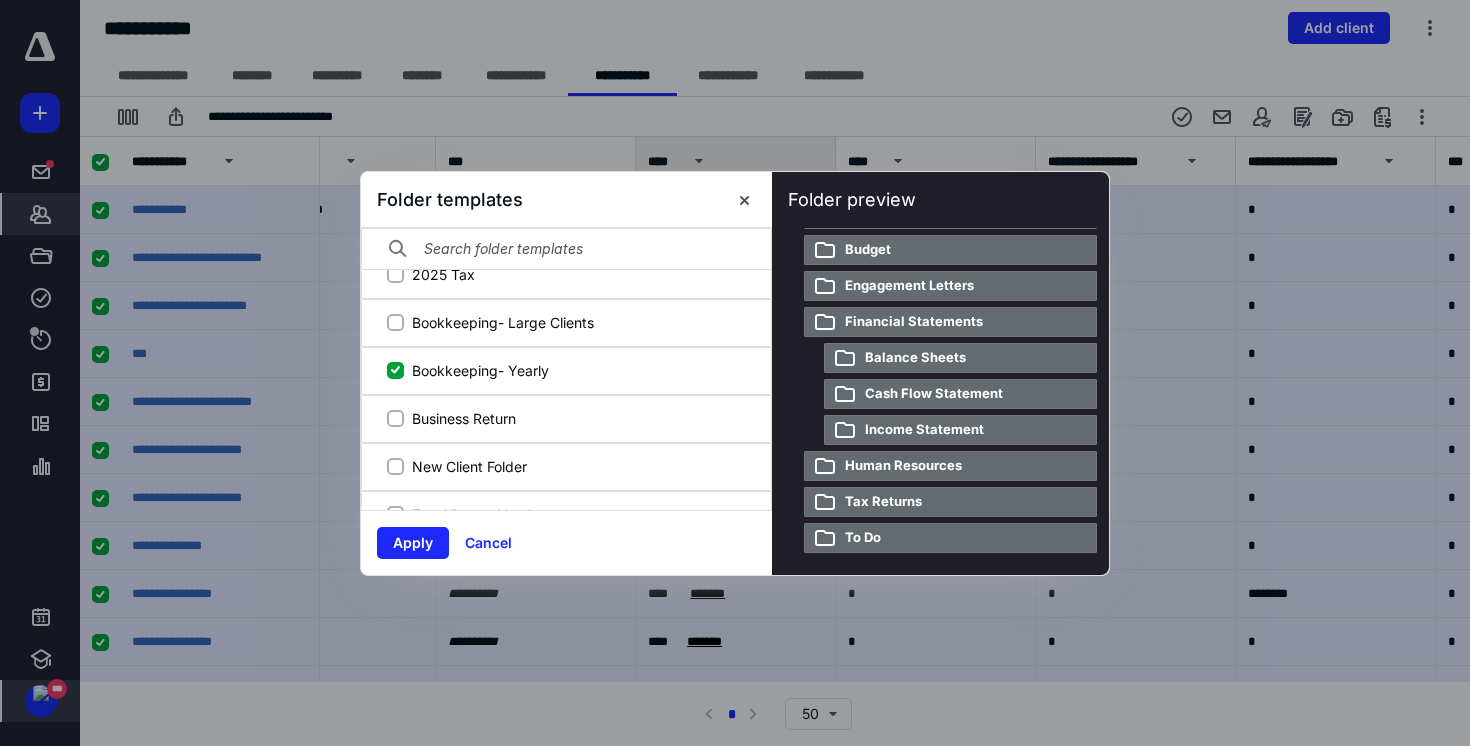 scroll, scrollTop: 138, scrollLeft: 0, axis: vertical 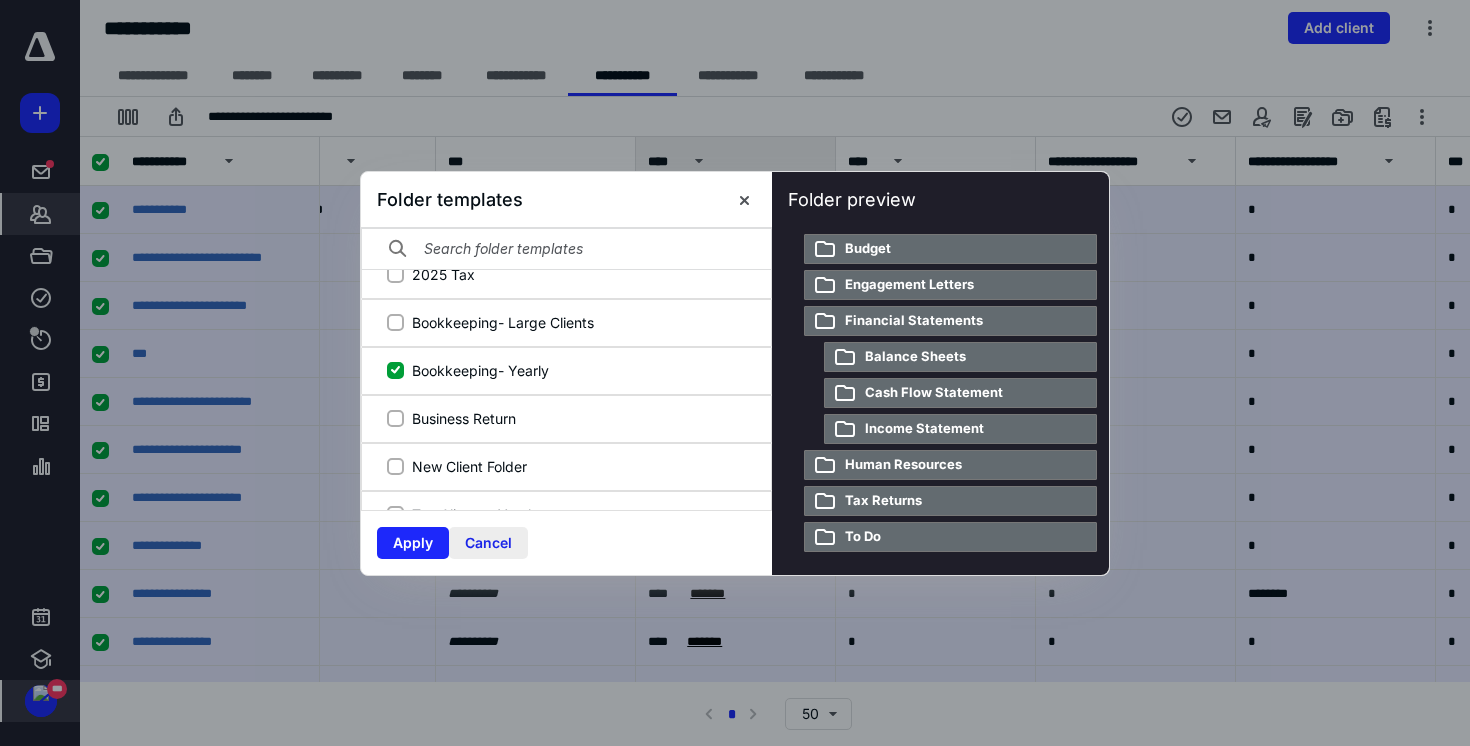 click on "Cancel" at bounding box center [488, 543] 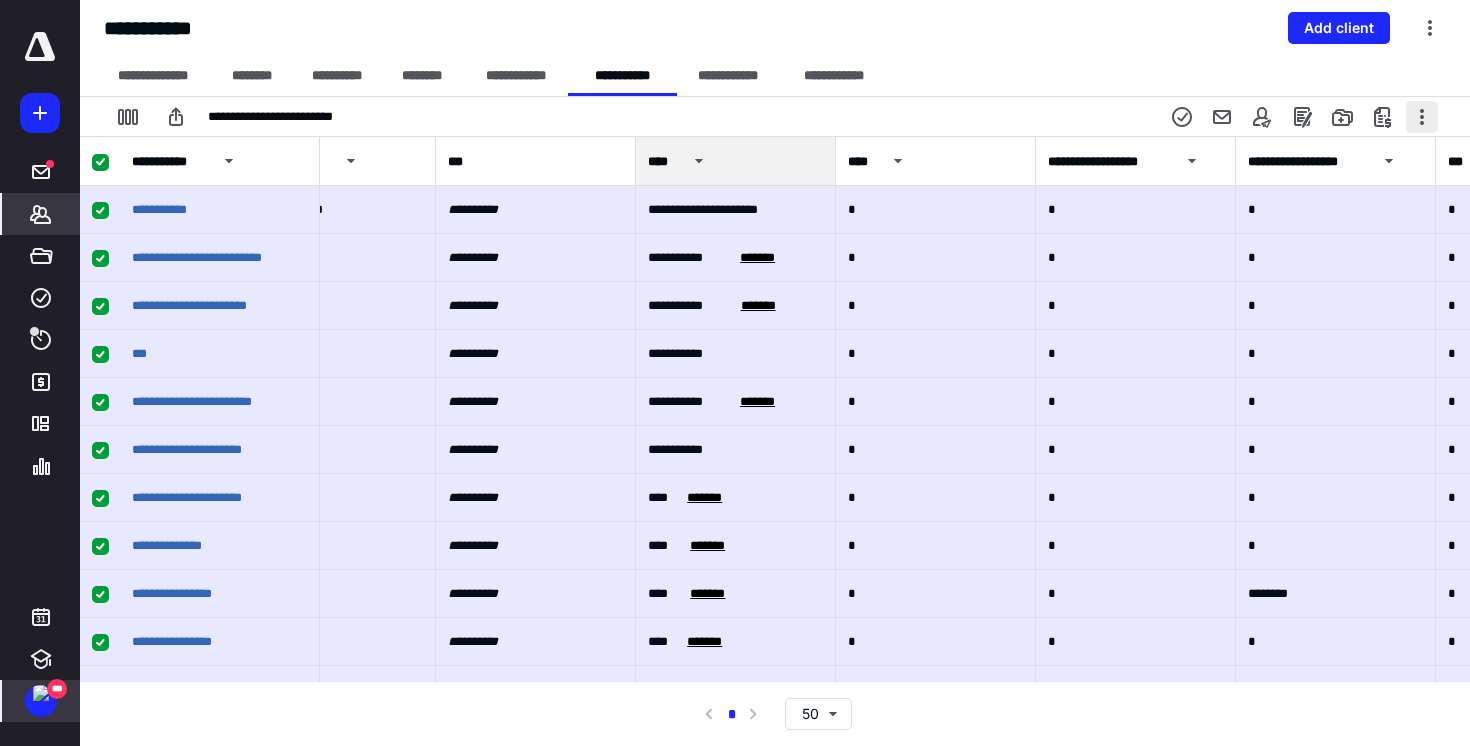 click at bounding box center (1422, 117) 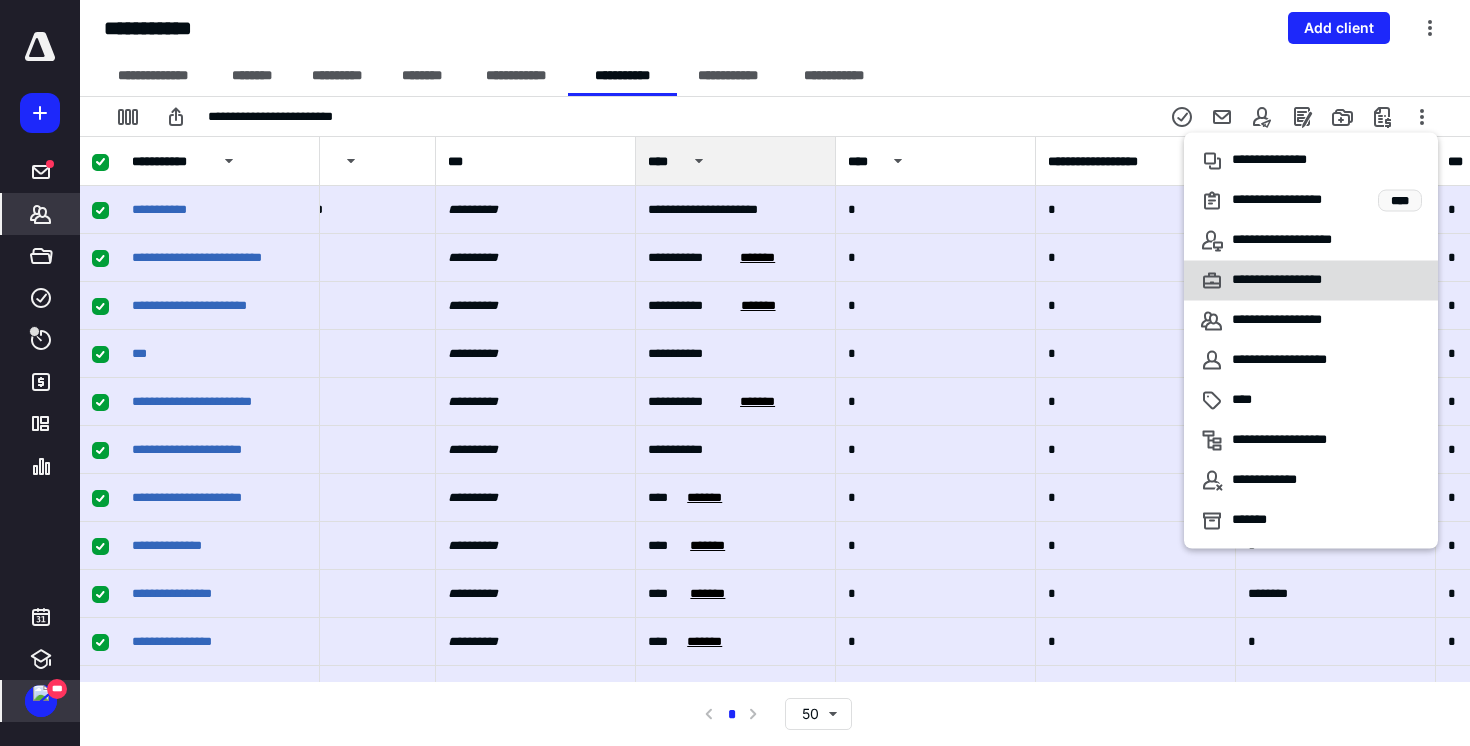click on "**********" at bounding box center [1298, 281] 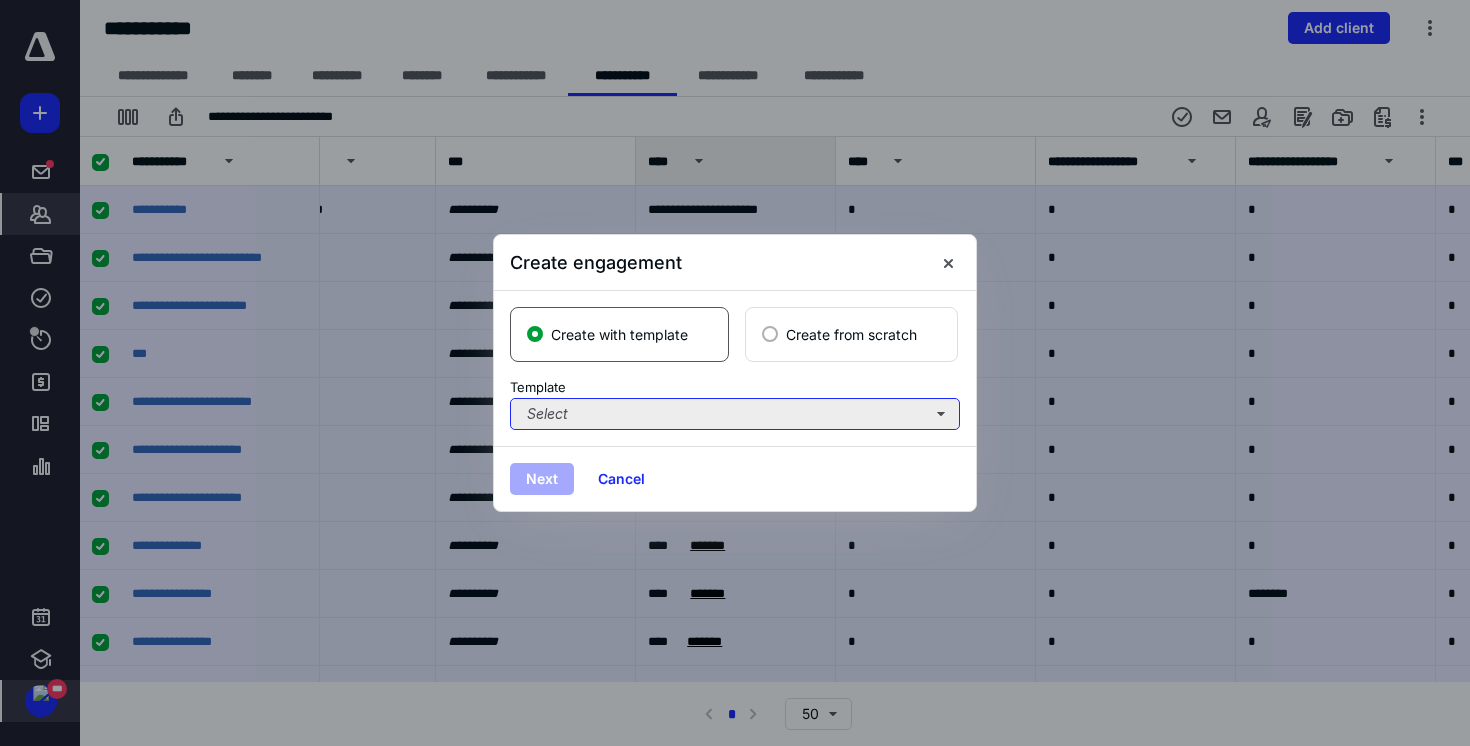 click on "Select" at bounding box center [735, 414] 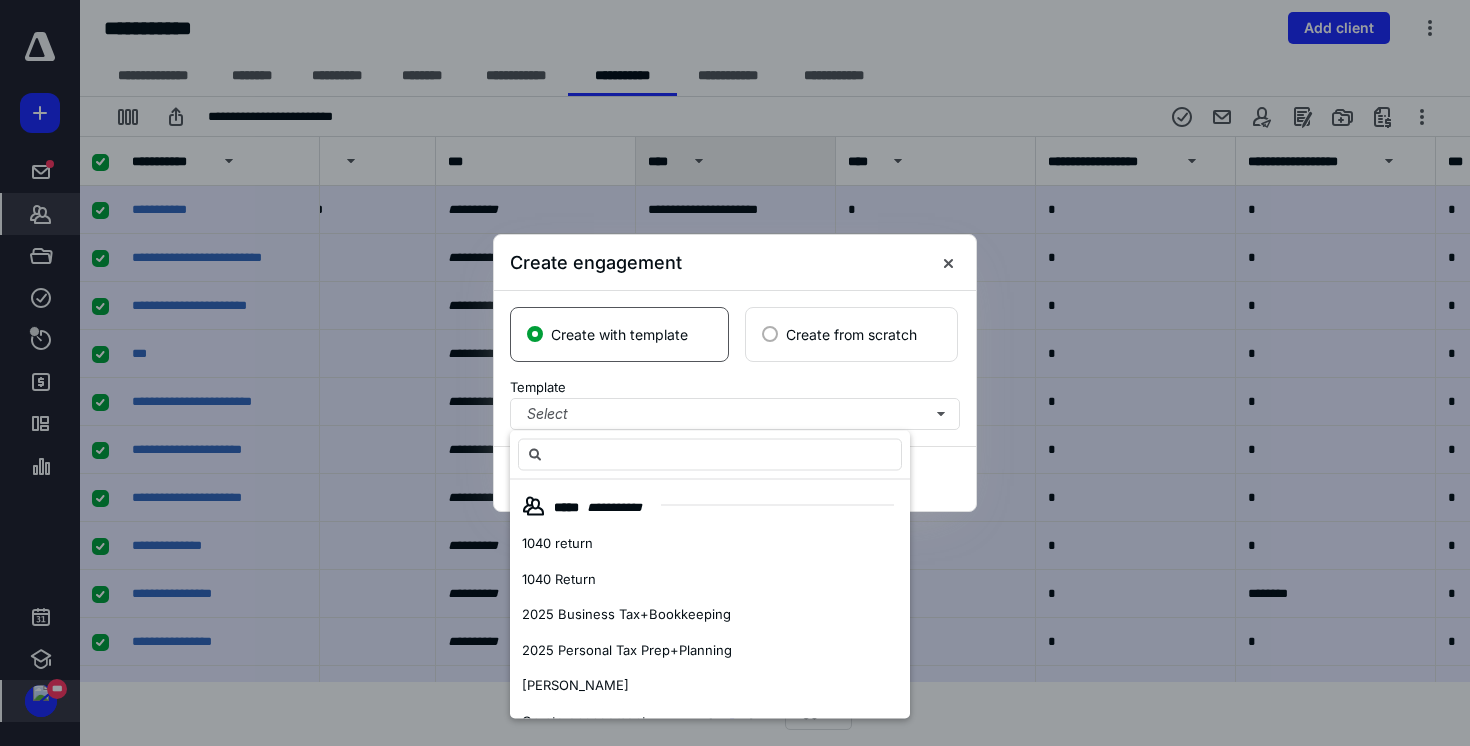 scroll, scrollTop: 26, scrollLeft: 0, axis: vertical 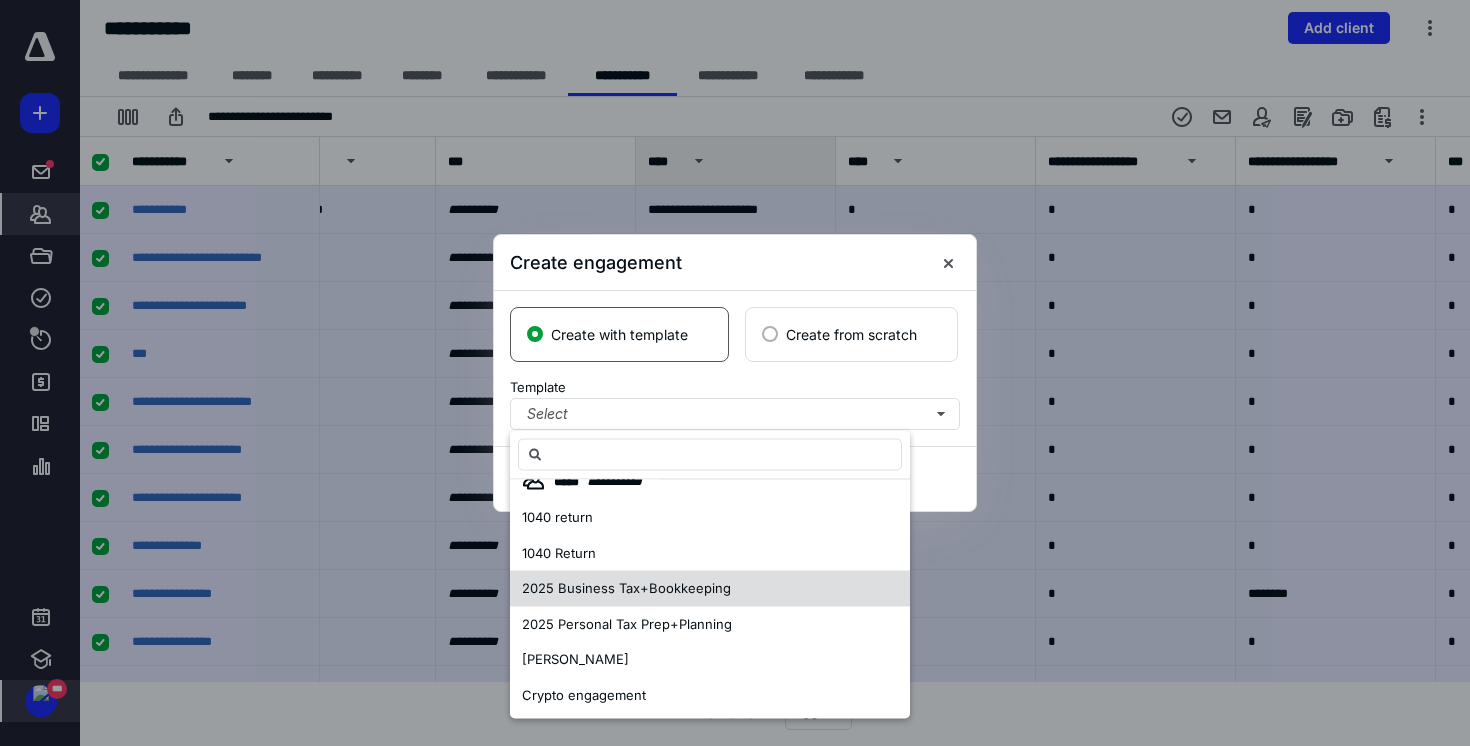 click on "2025 Business Tax+Bookkeeping" at bounding box center (626, 588) 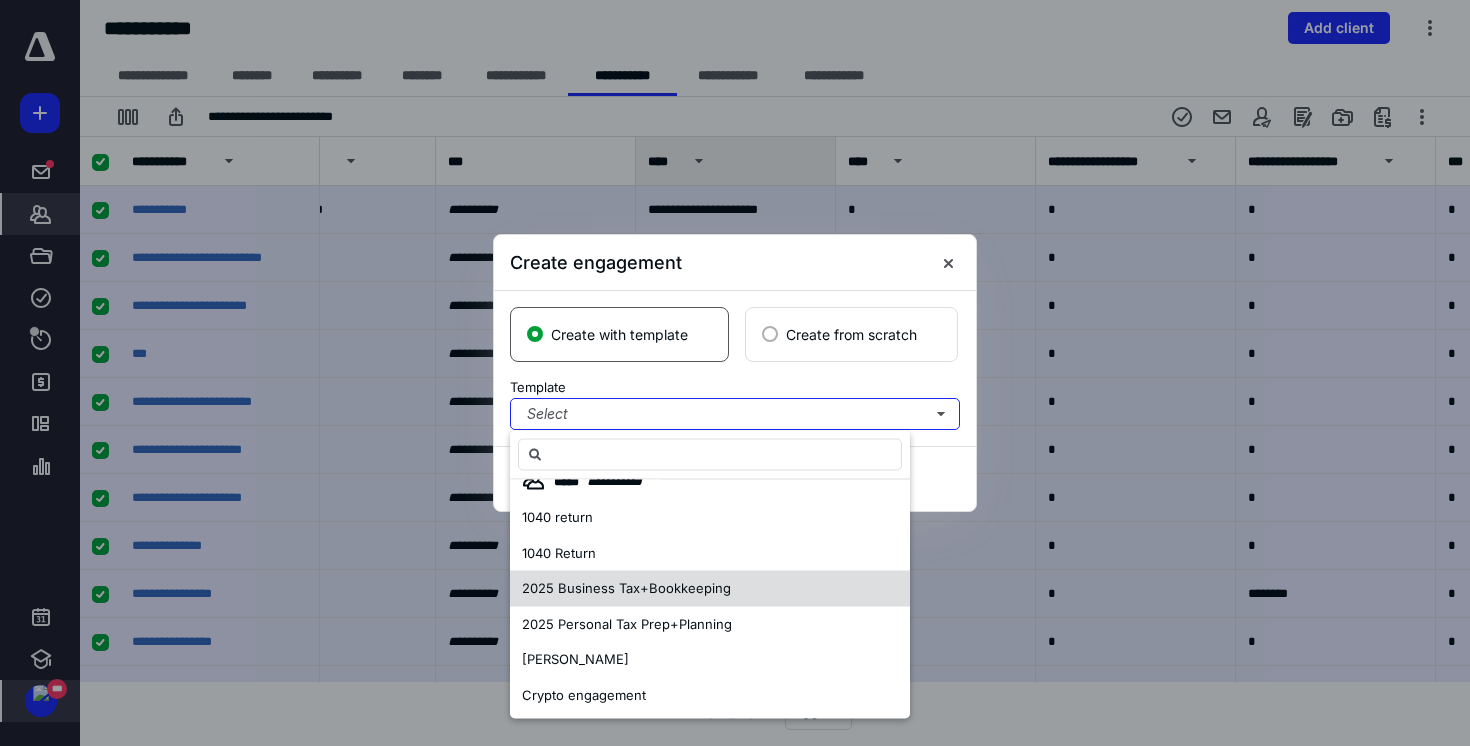 scroll, scrollTop: 0, scrollLeft: 0, axis: both 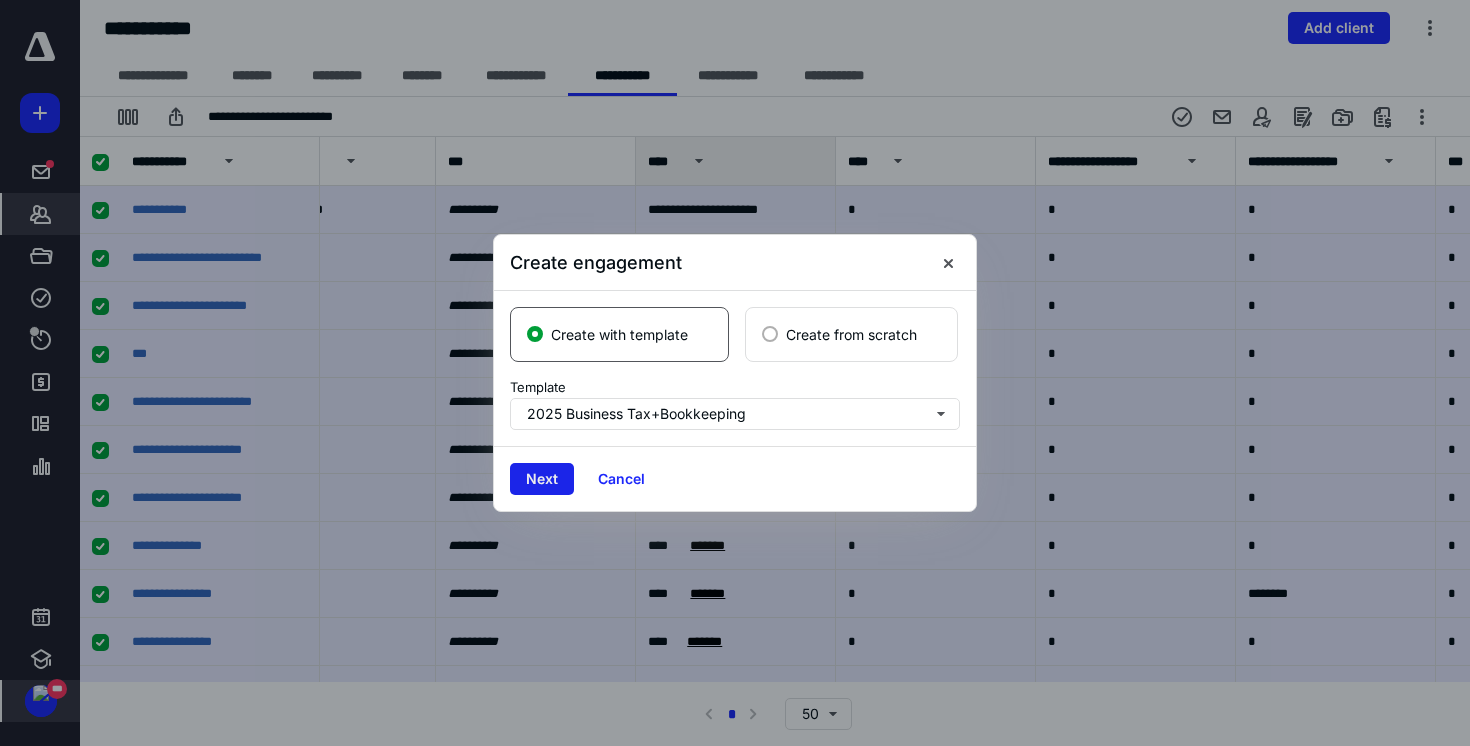 click on "Next" at bounding box center (542, 479) 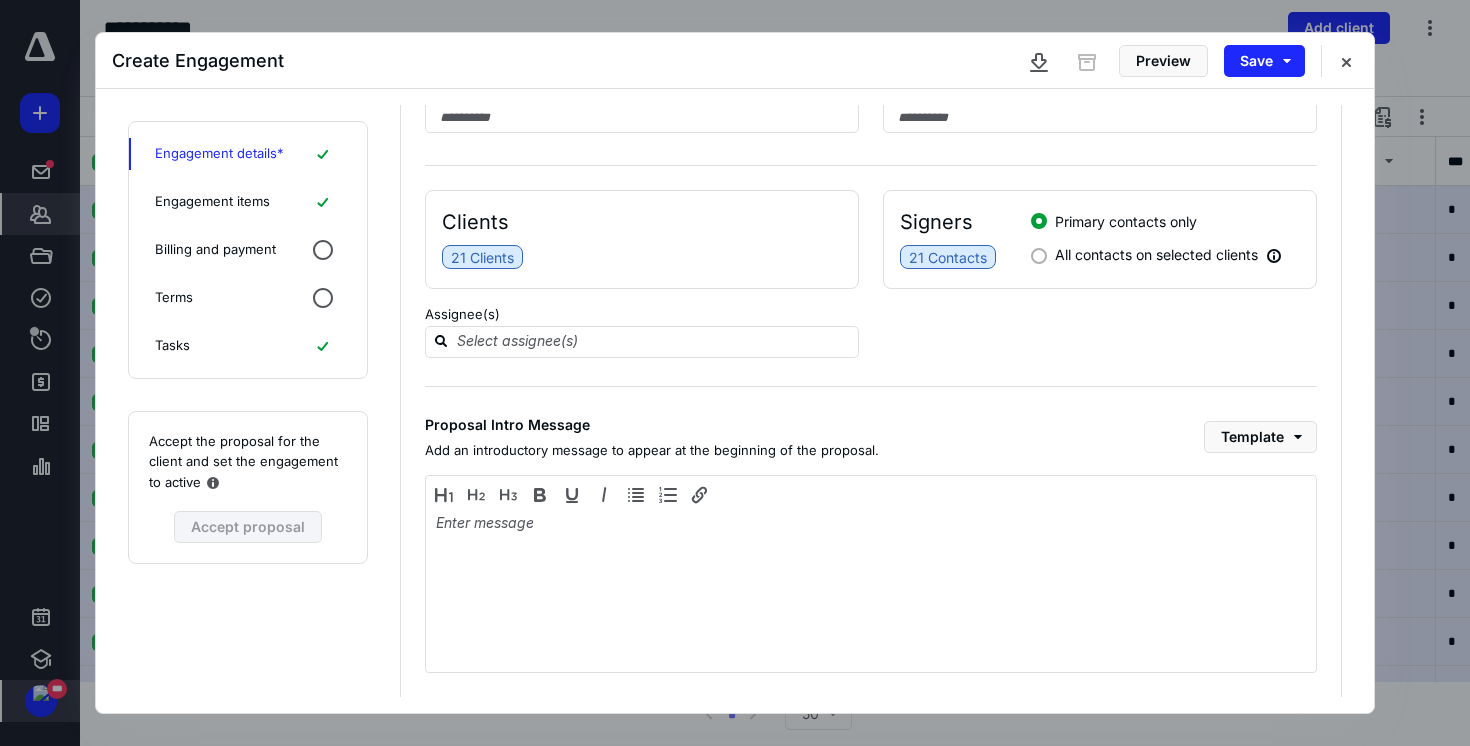 scroll, scrollTop: 219, scrollLeft: 0, axis: vertical 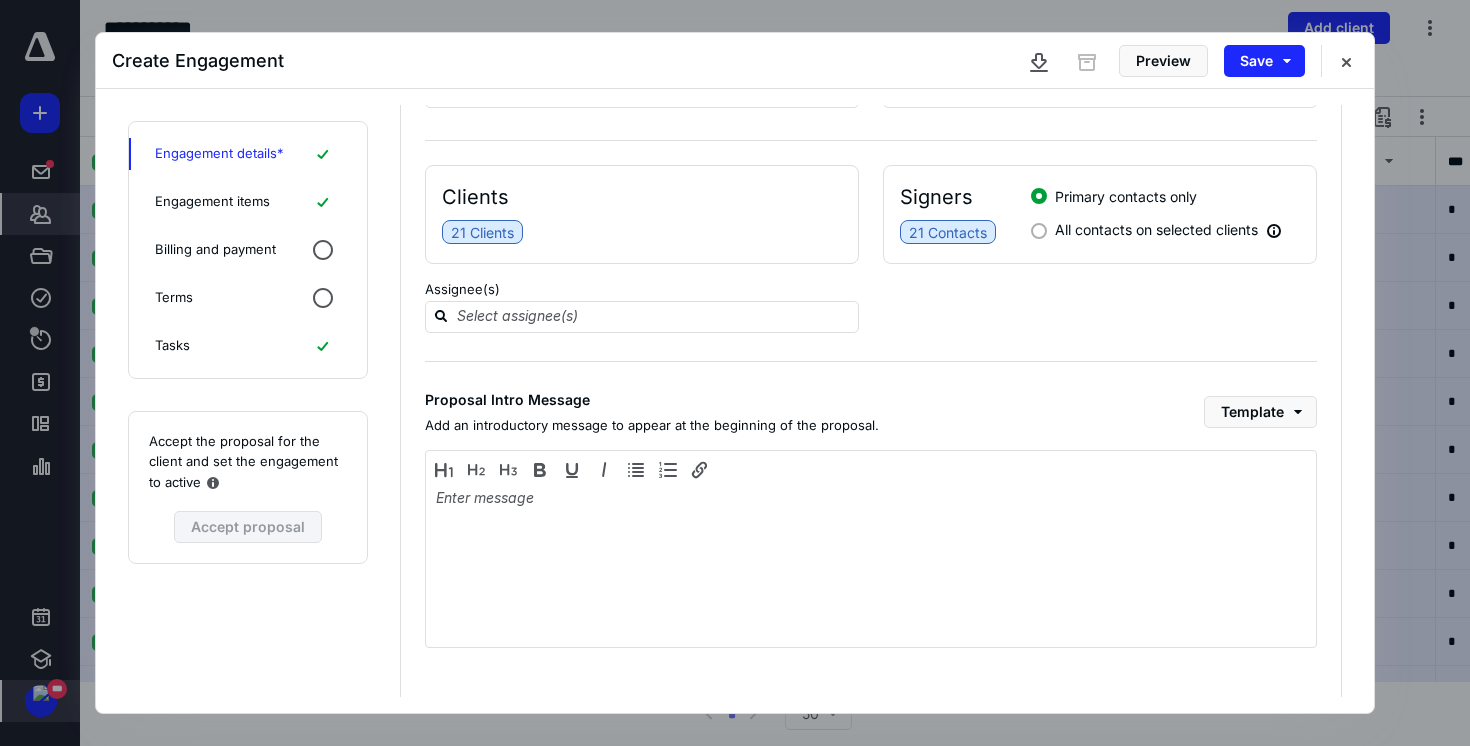 click on "Engagement items" at bounding box center [248, 202] 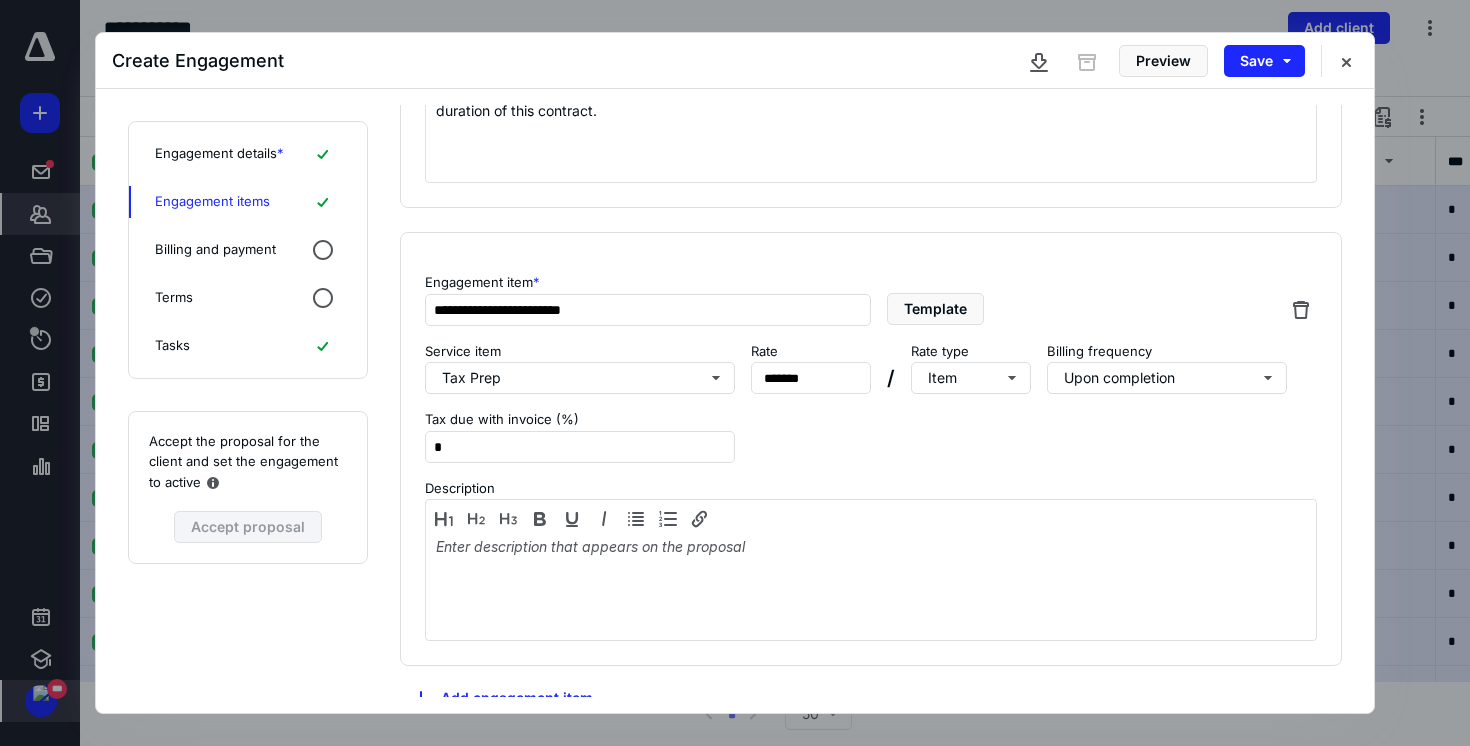 scroll, scrollTop: 520, scrollLeft: 0, axis: vertical 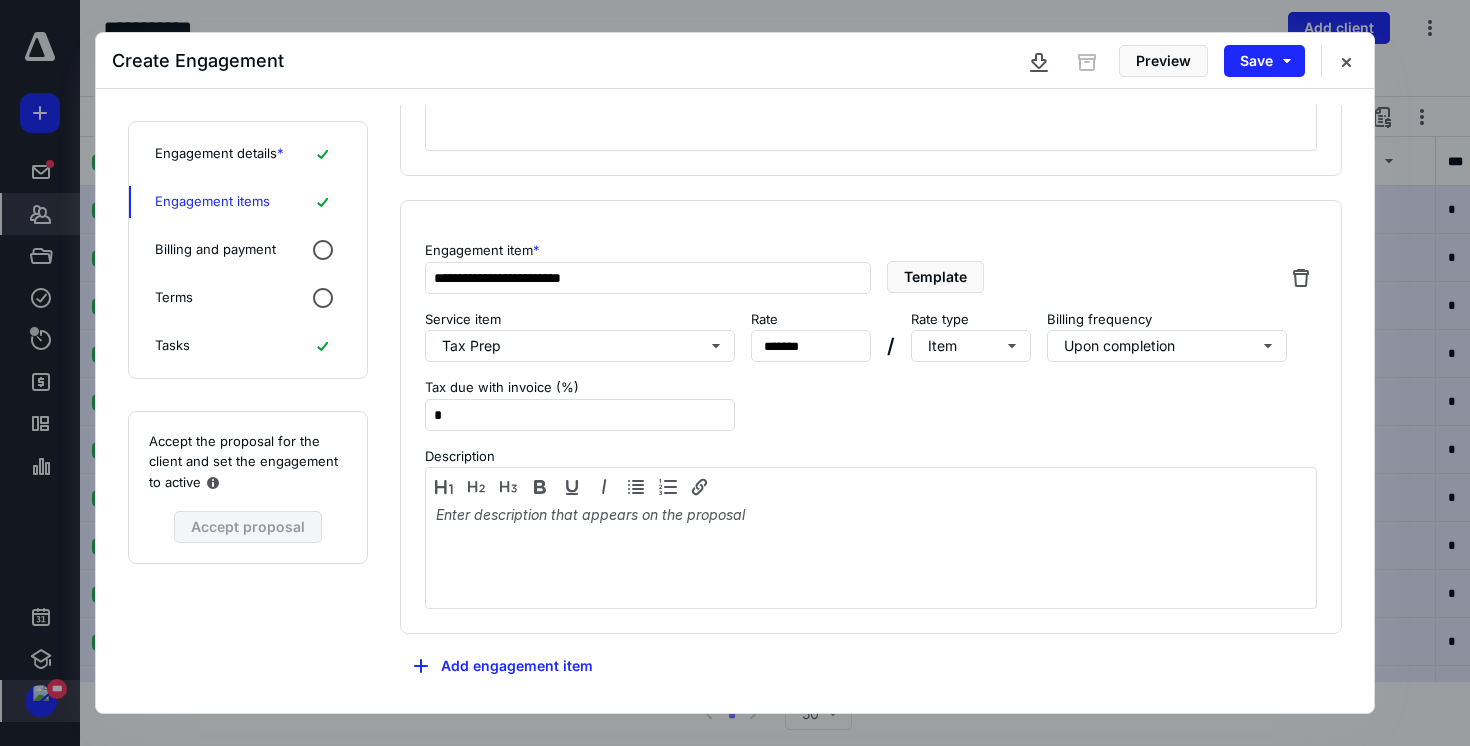 click on "Billing and payment" at bounding box center [248, 250] 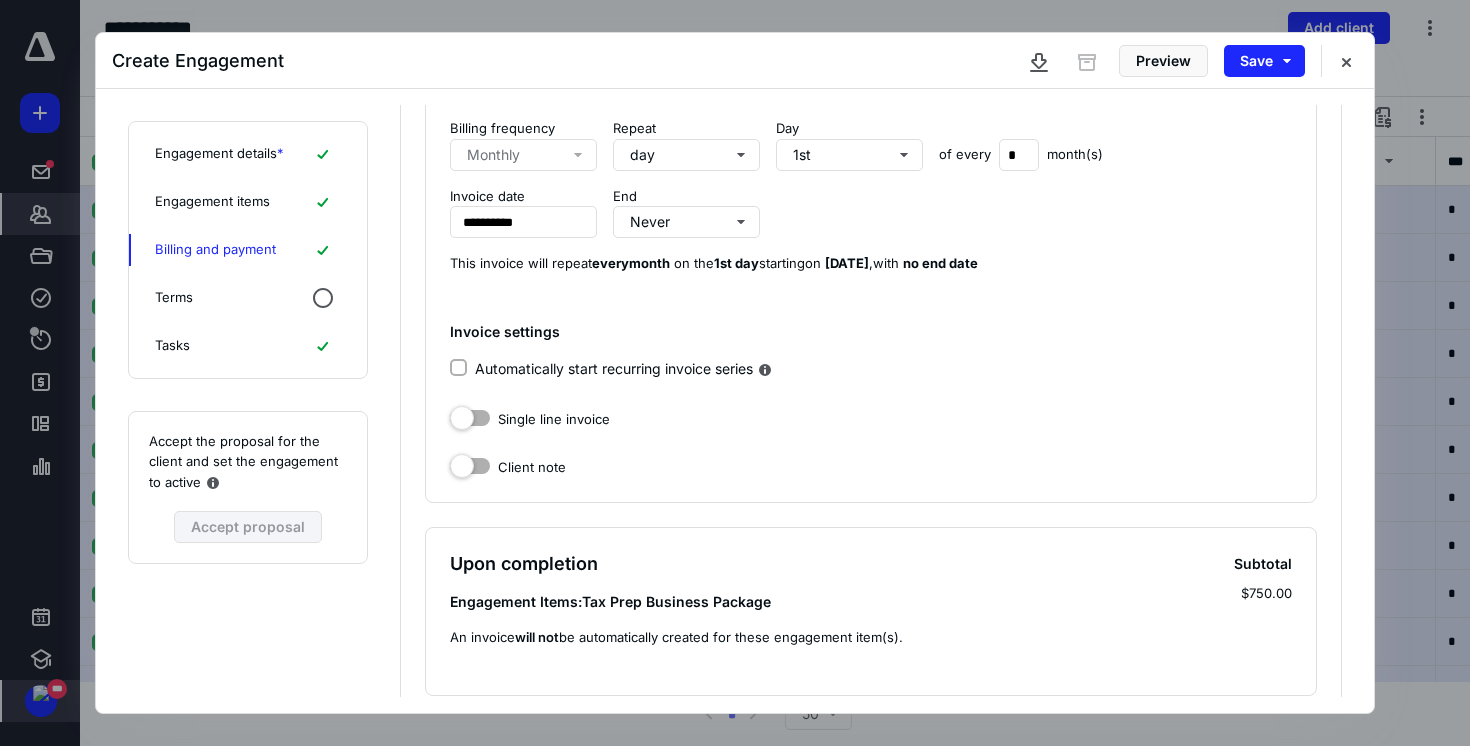 scroll, scrollTop: 208, scrollLeft: 0, axis: vertical 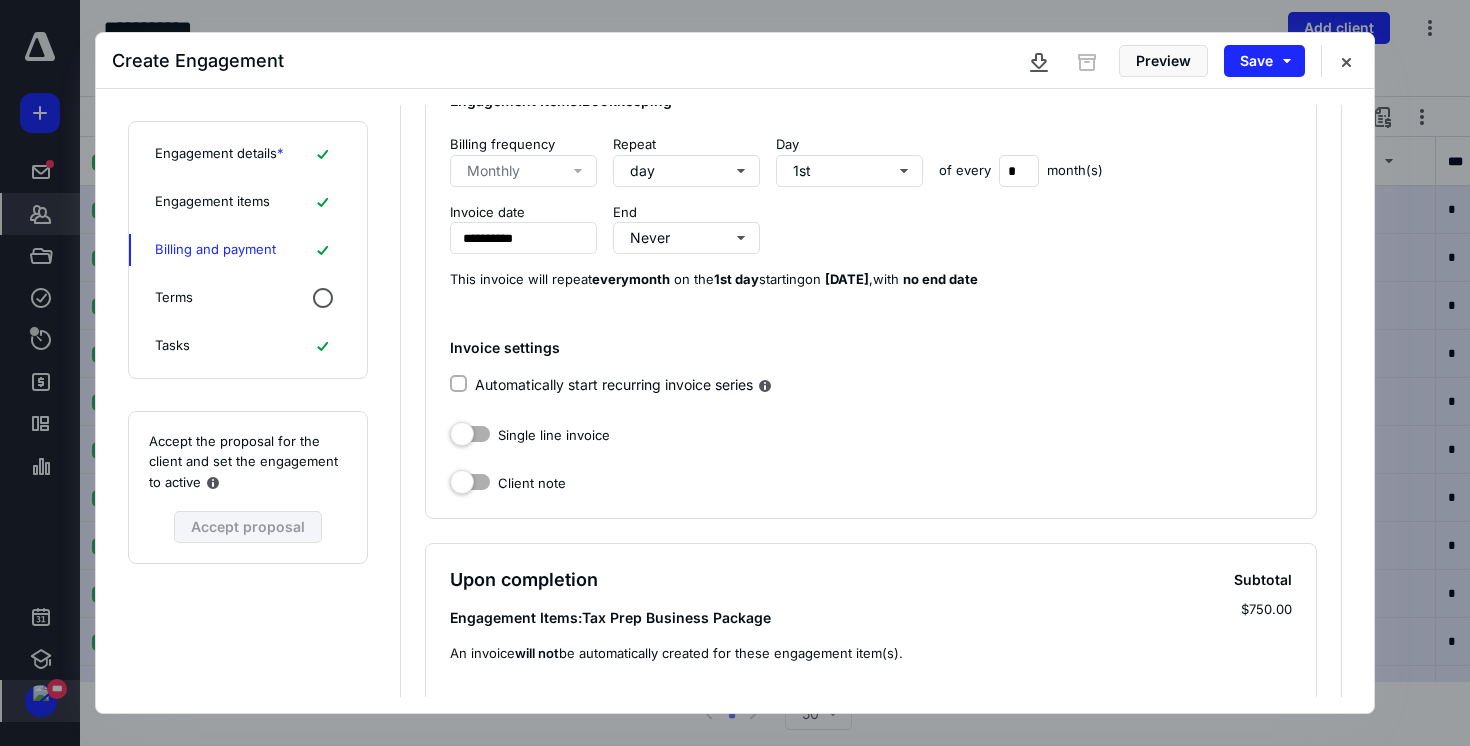 click on "Automatically start recurring invoice series" at bounding box center (626, 386) 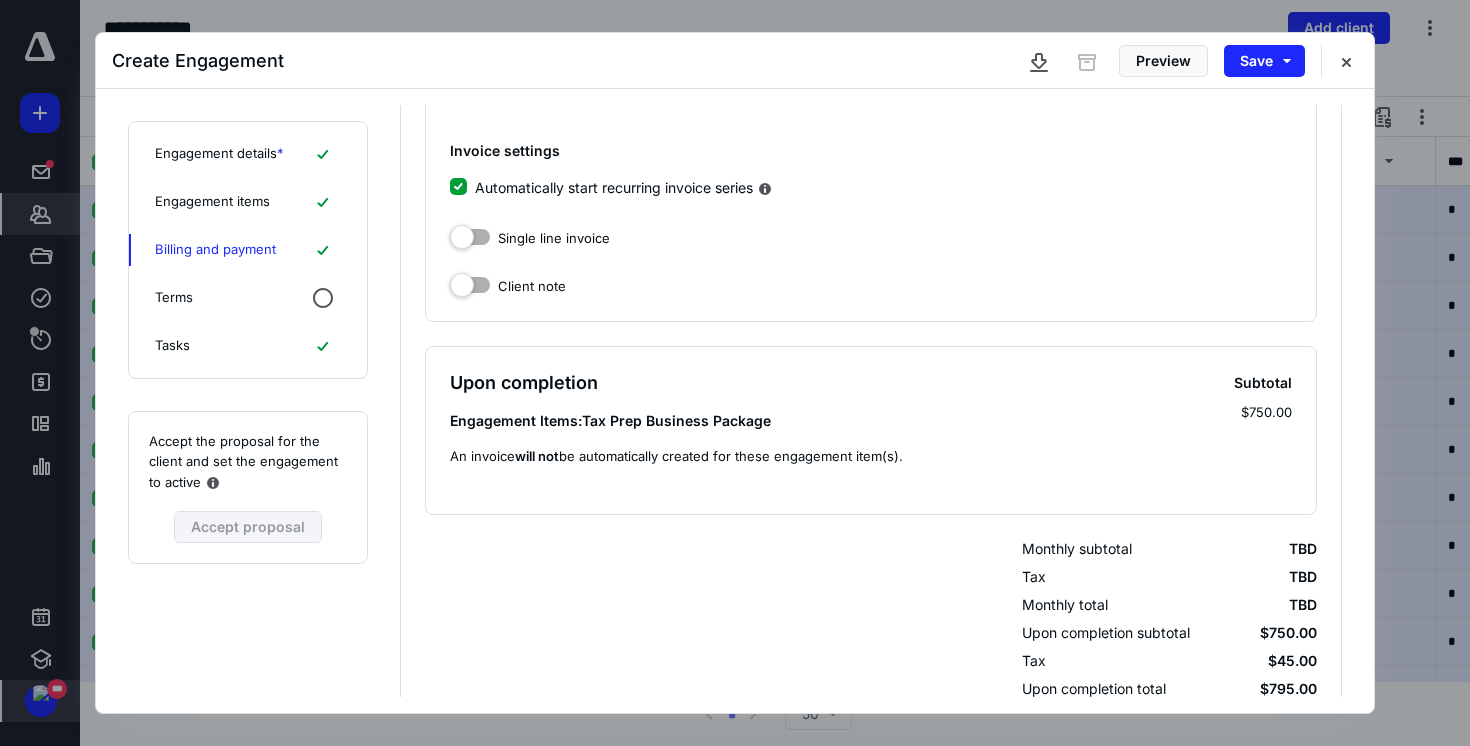 scroll, scrollTop: 407, scrollLeft: 0, axis: vertical 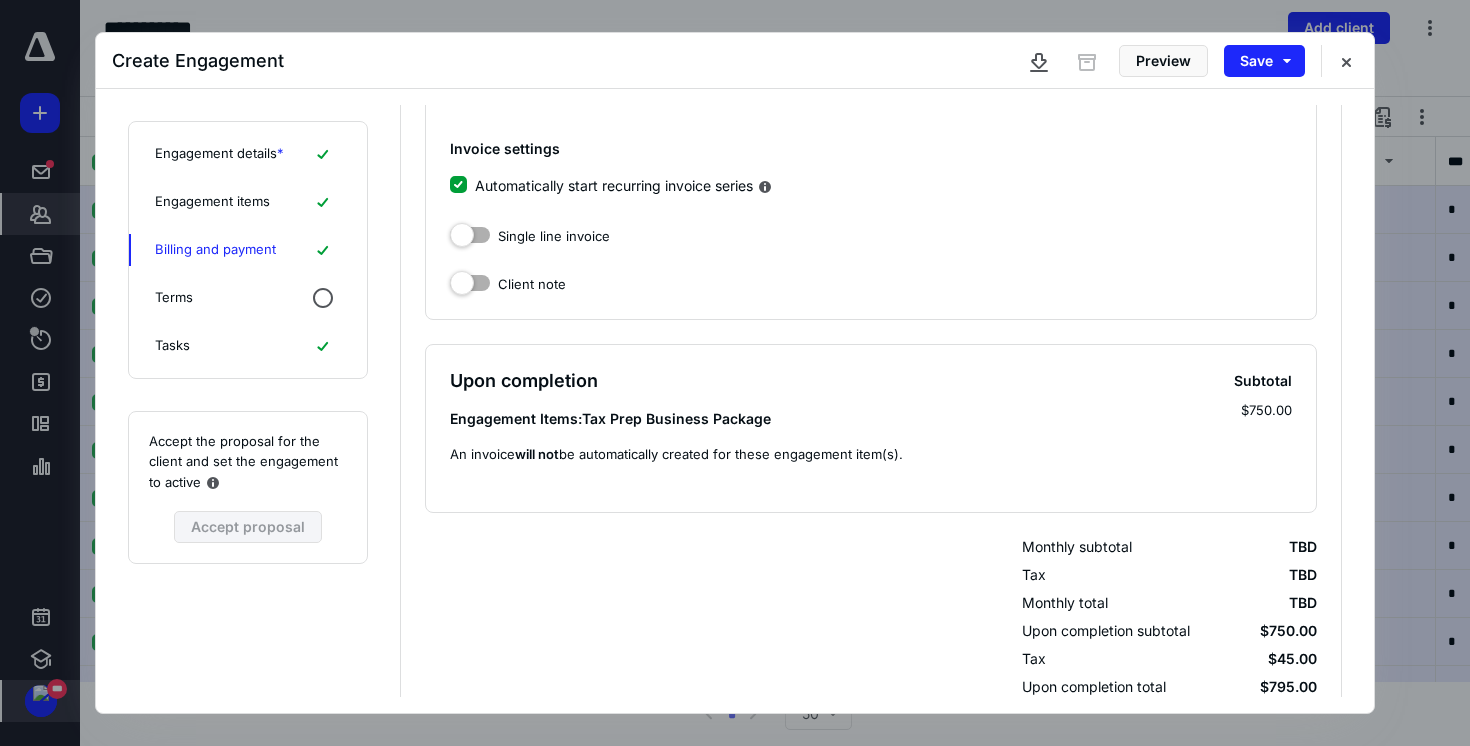 click on "Terms" at bounding box center (248, 298) 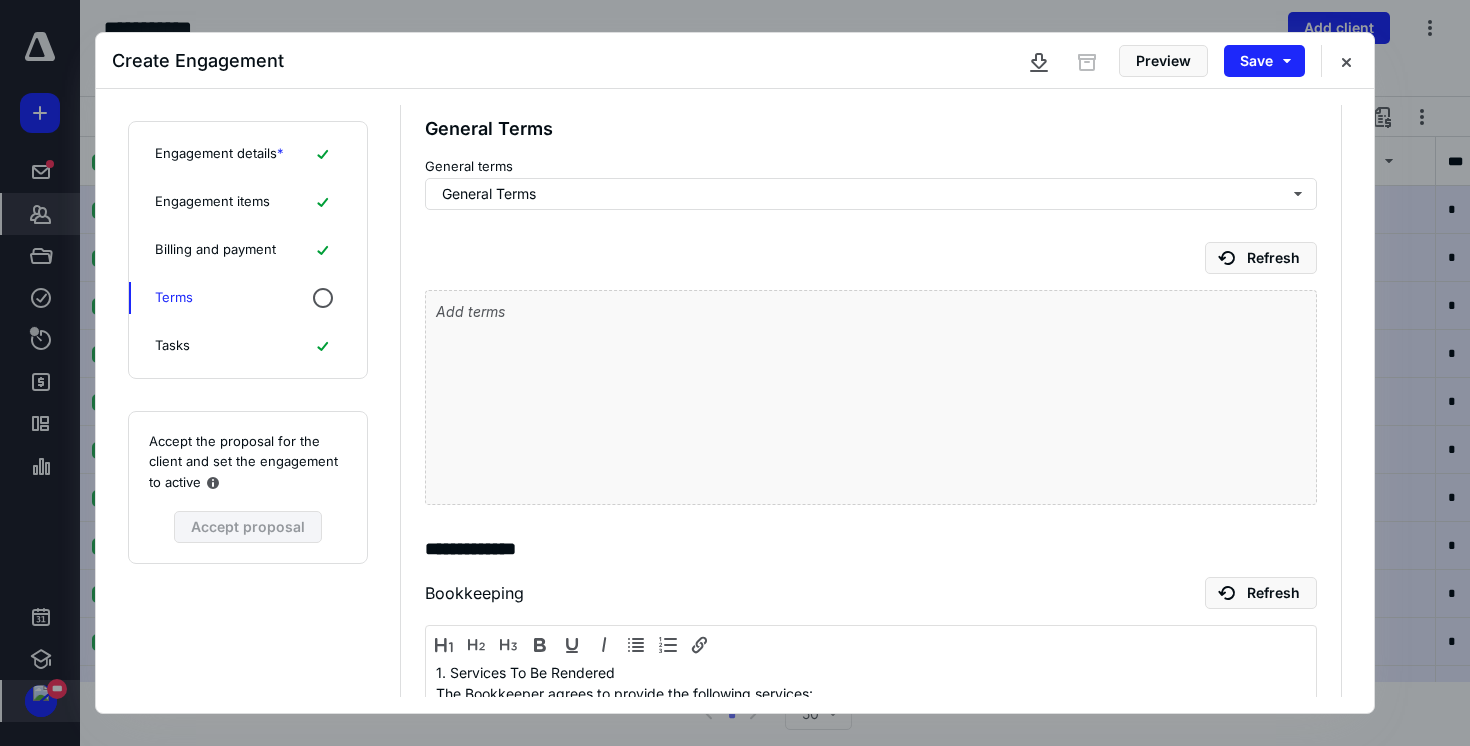 scroll, scrollTop: 0, scrollLeft: 0, axis: both 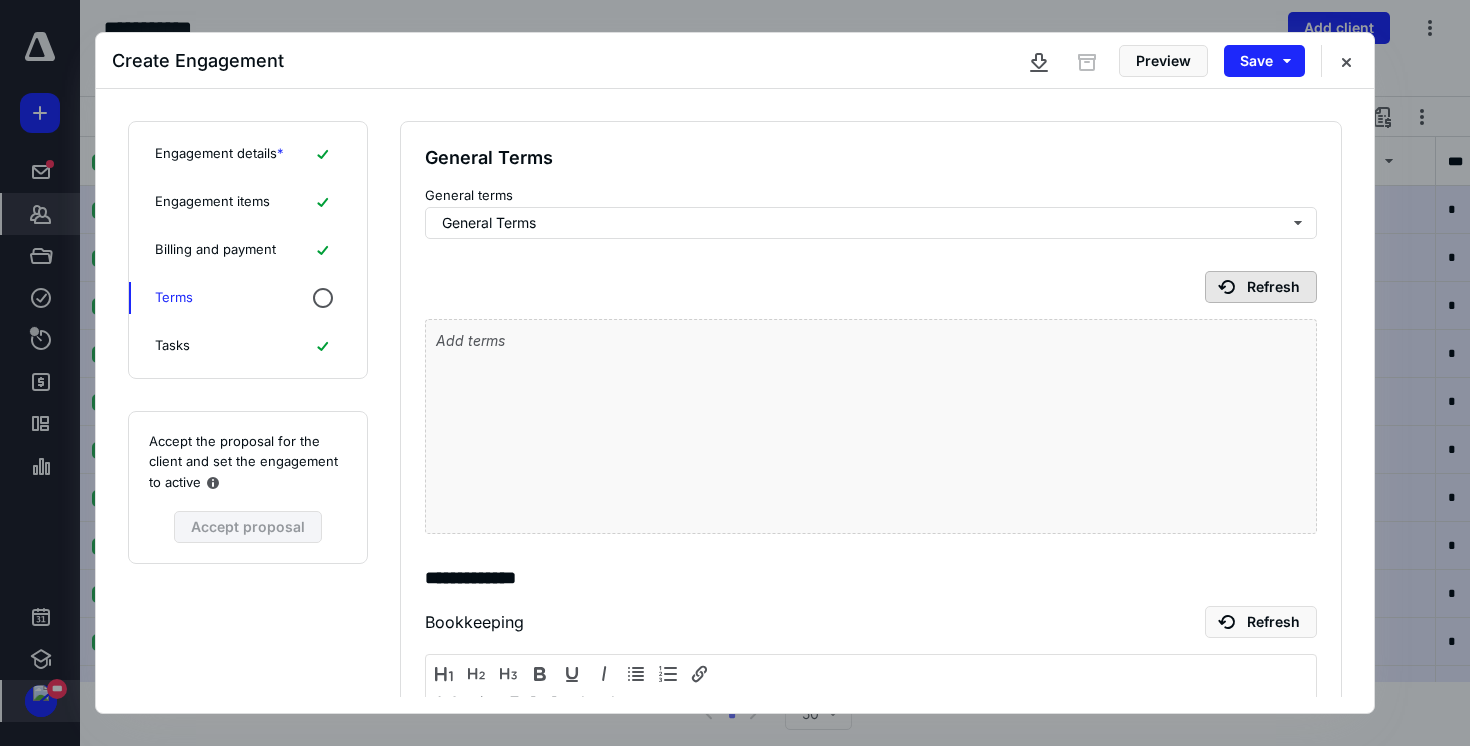 click on "Refresh" at bounding box center (1261, 287) 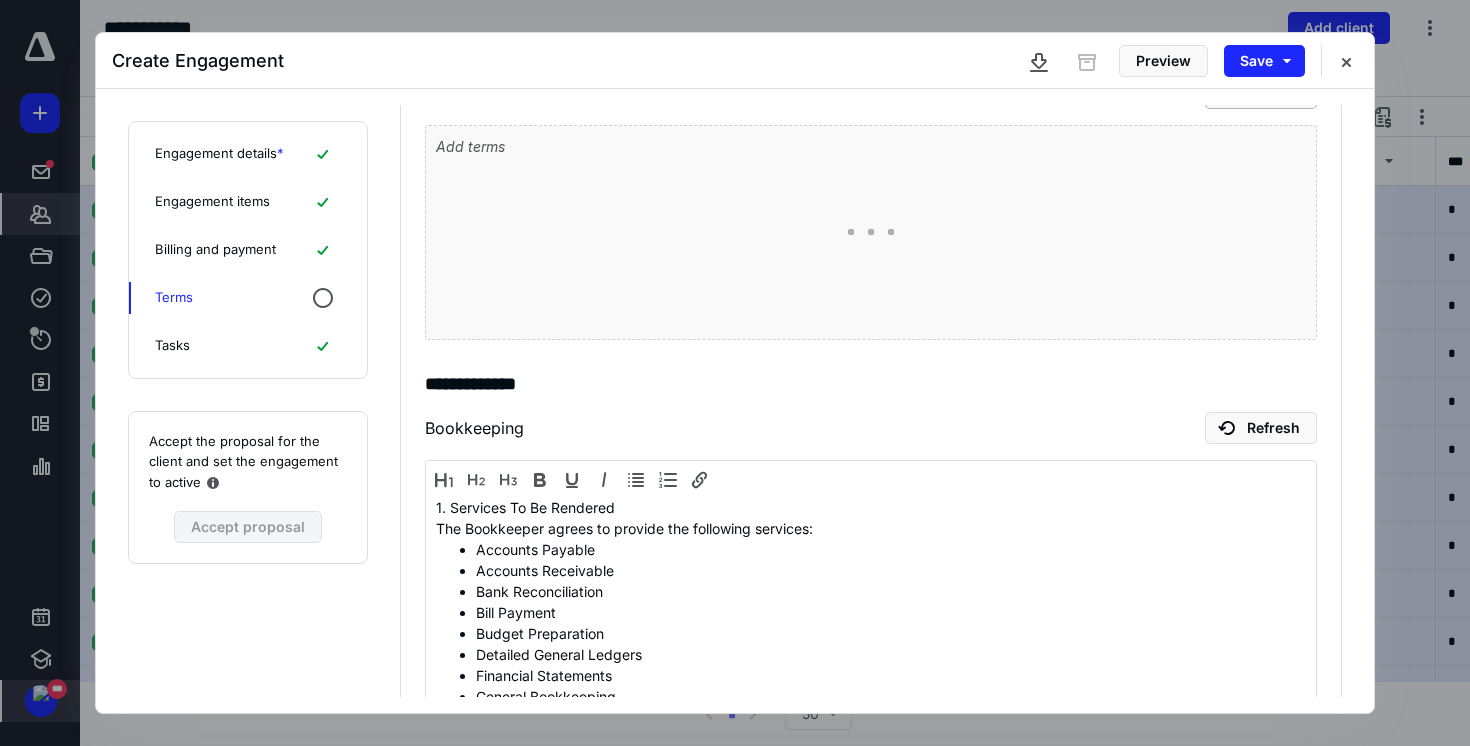 scroll, scrollTop: 204, scrollLeft: 0, axis: vertical 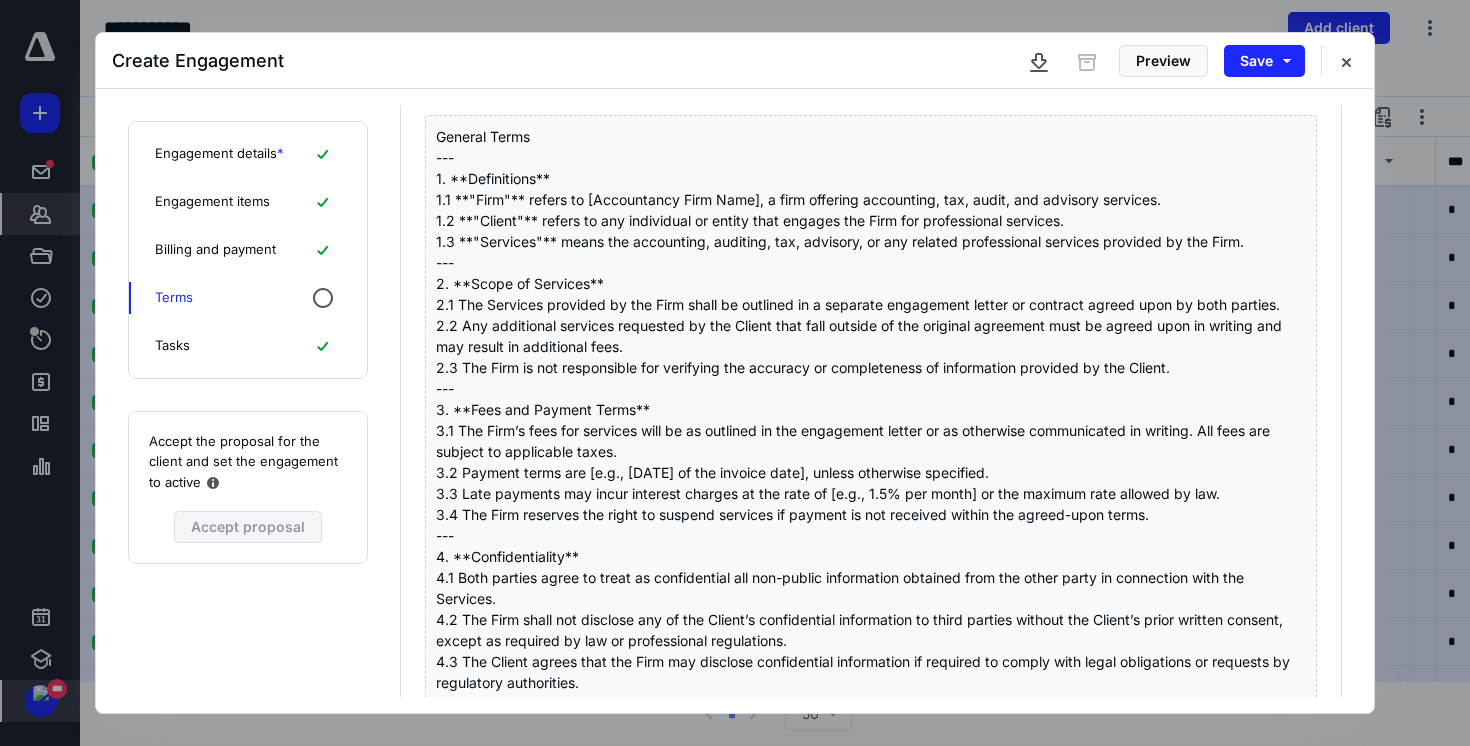 click on "Tasks" at bounding box center (248, 346) 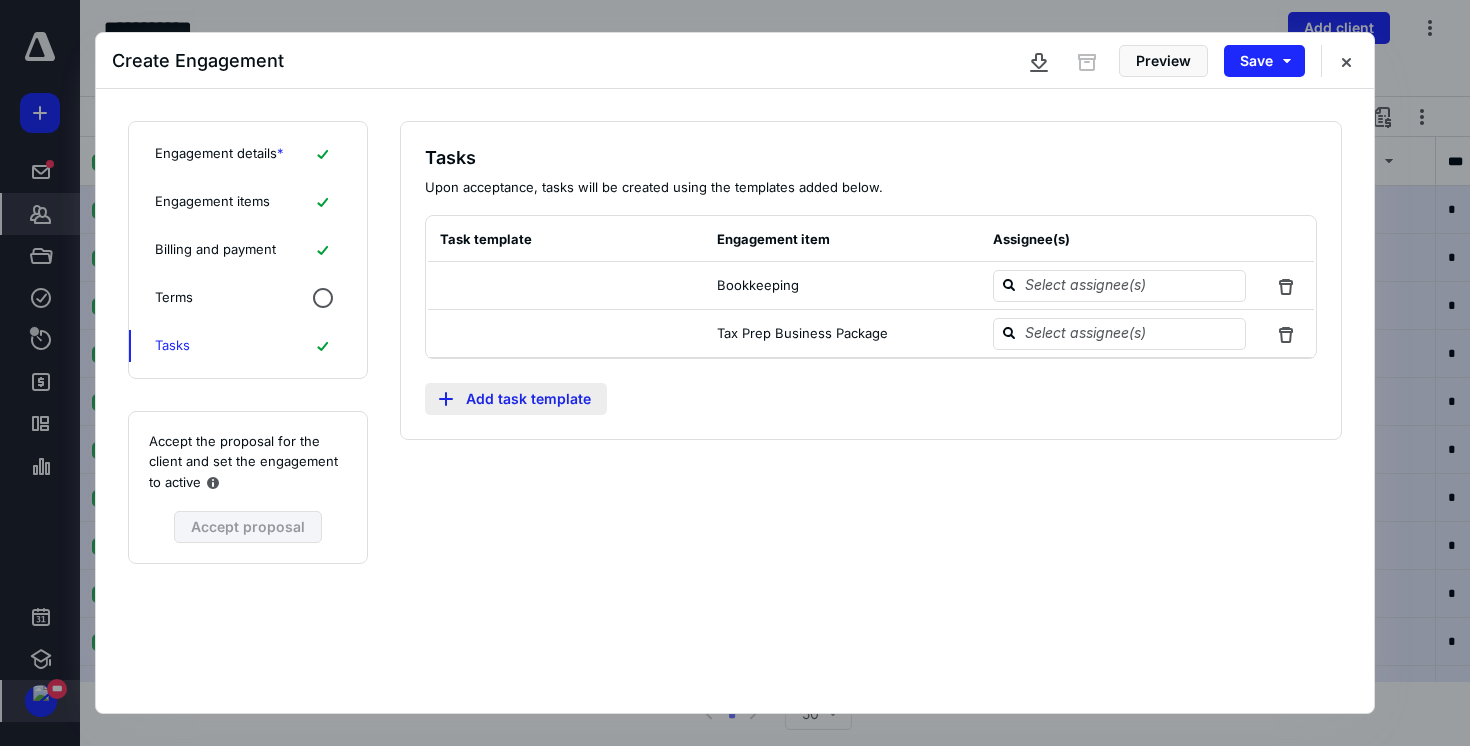 click on "Add task template" at bounding box center (516, 399) 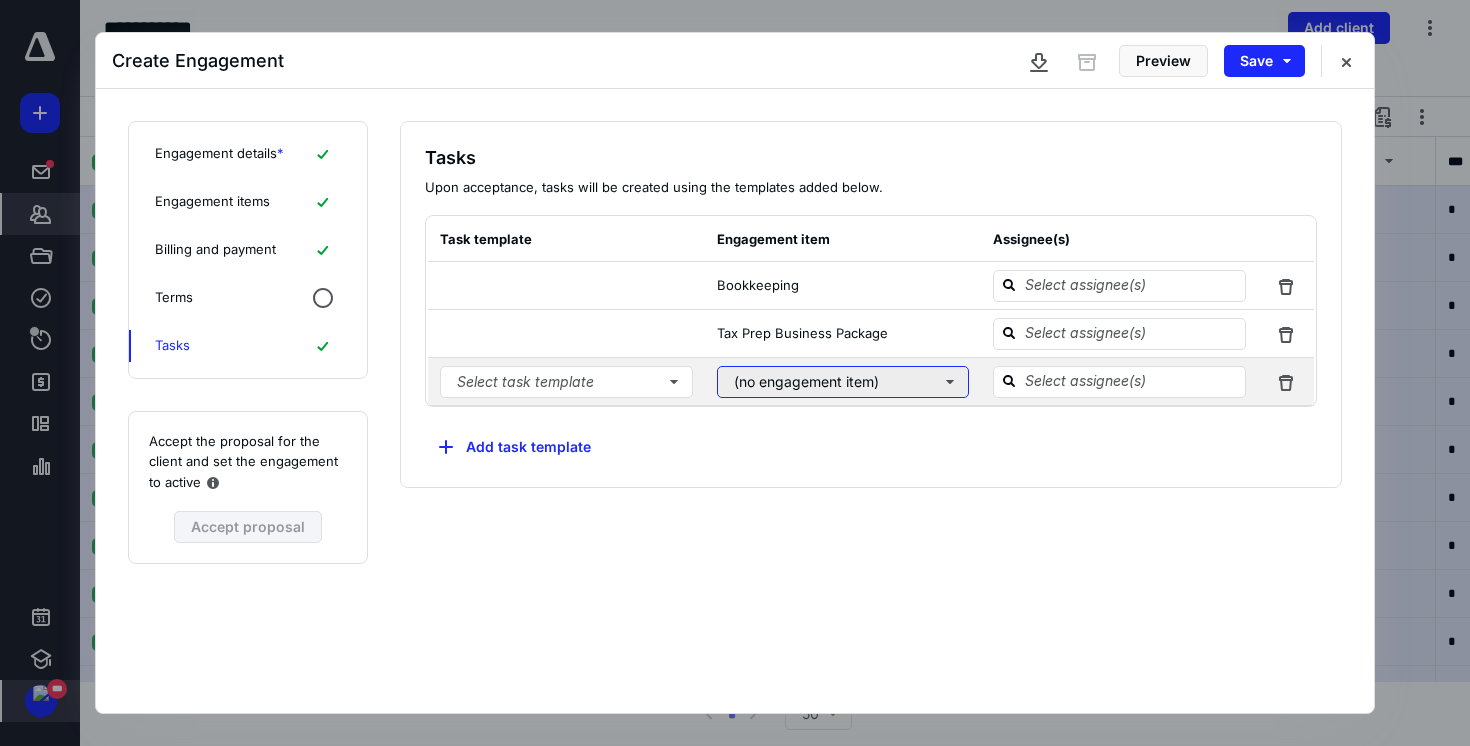 click on "(no engagement item)" at bounding box center [843, 382] 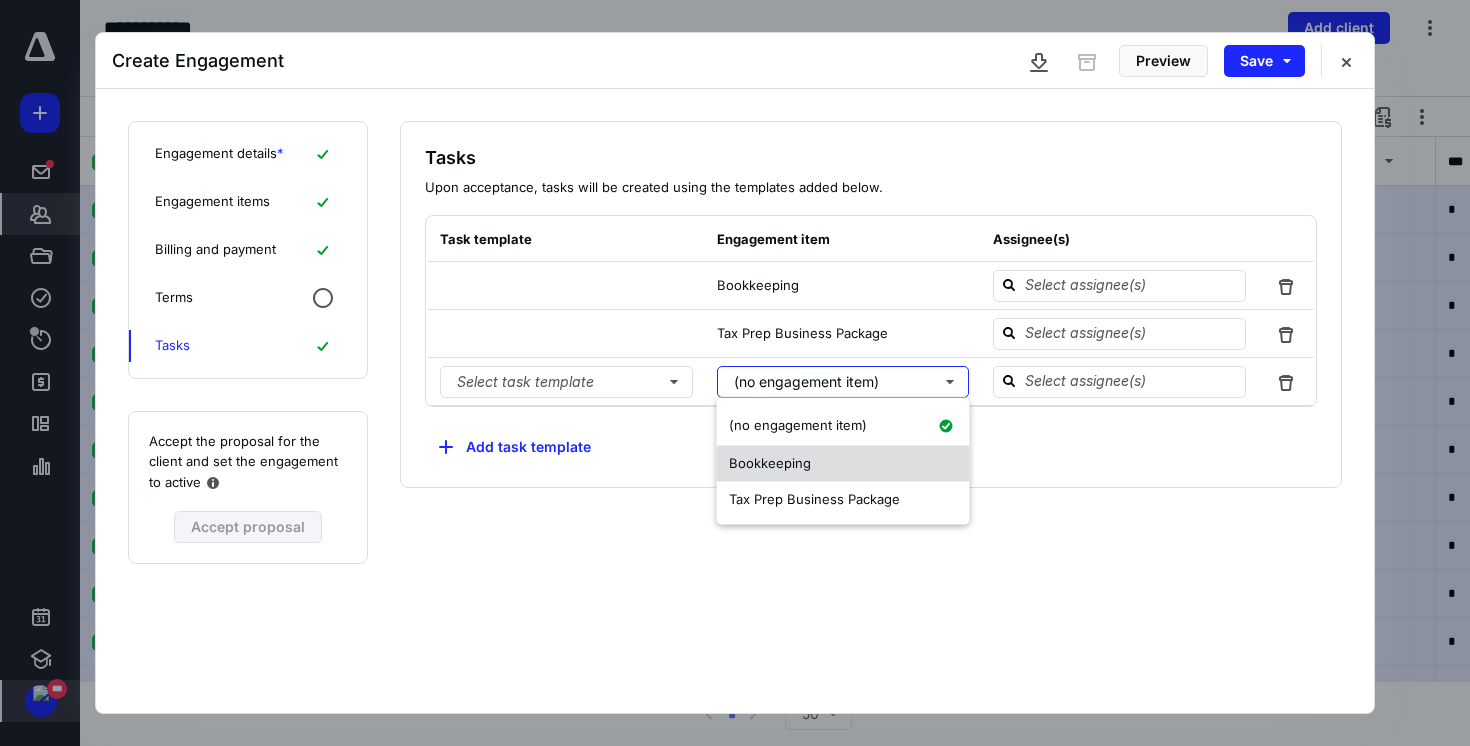 click on "Bookkeeping" at bounding box center (770, 464) 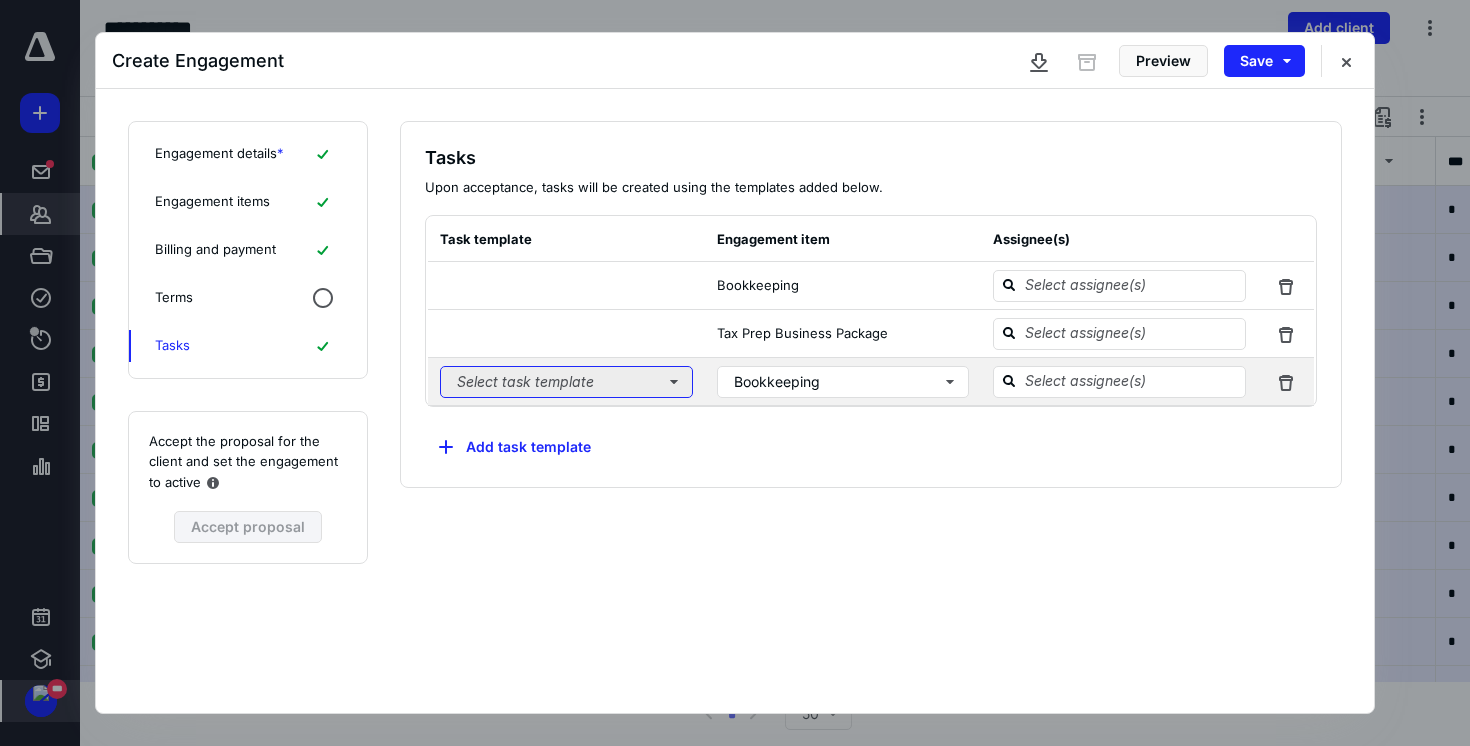 click on "Select task template" at bounding box center [566, 382] 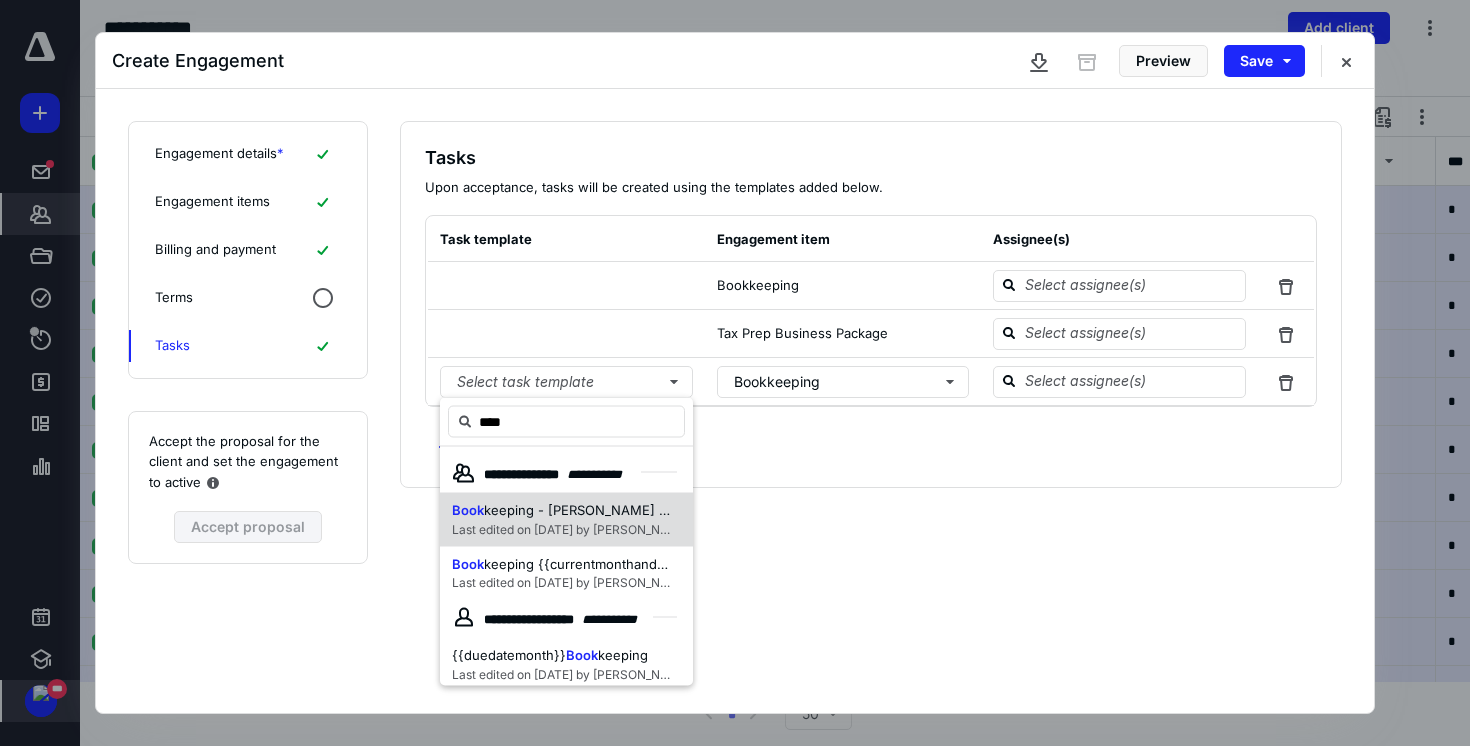 click on "Last edited on 6/24/2025 by Shannel Tuitele" at bounding box center [571, 528] 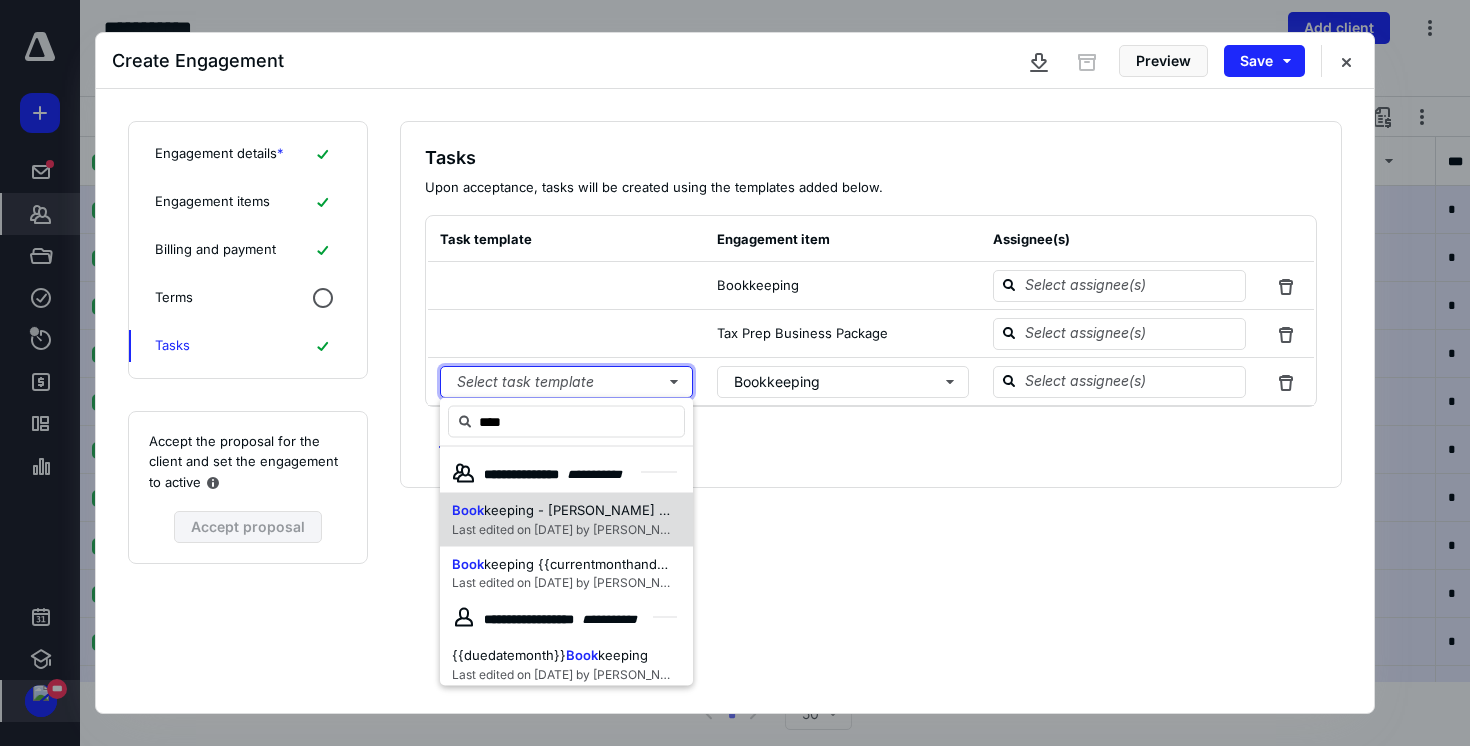 type 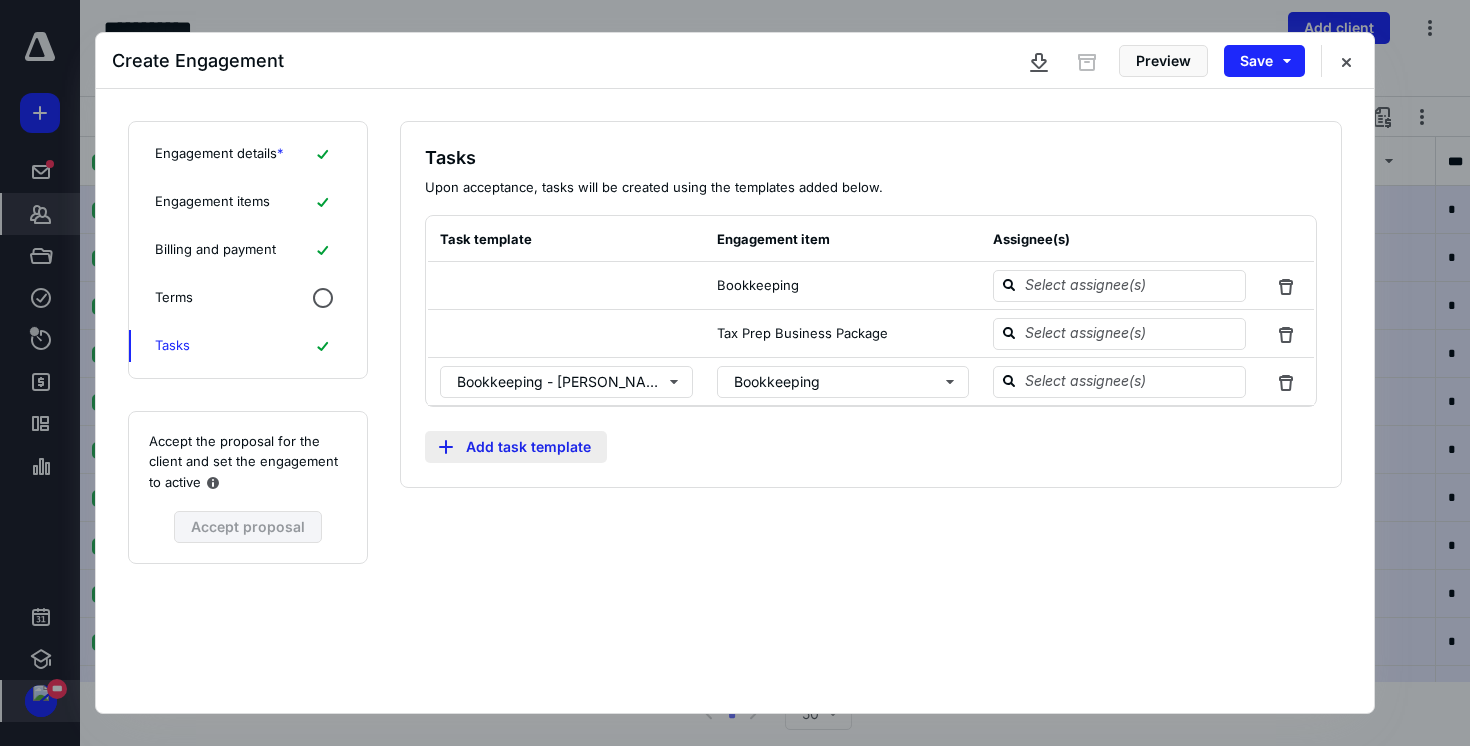 click on "Add task template" at bounding box center (516, 447) 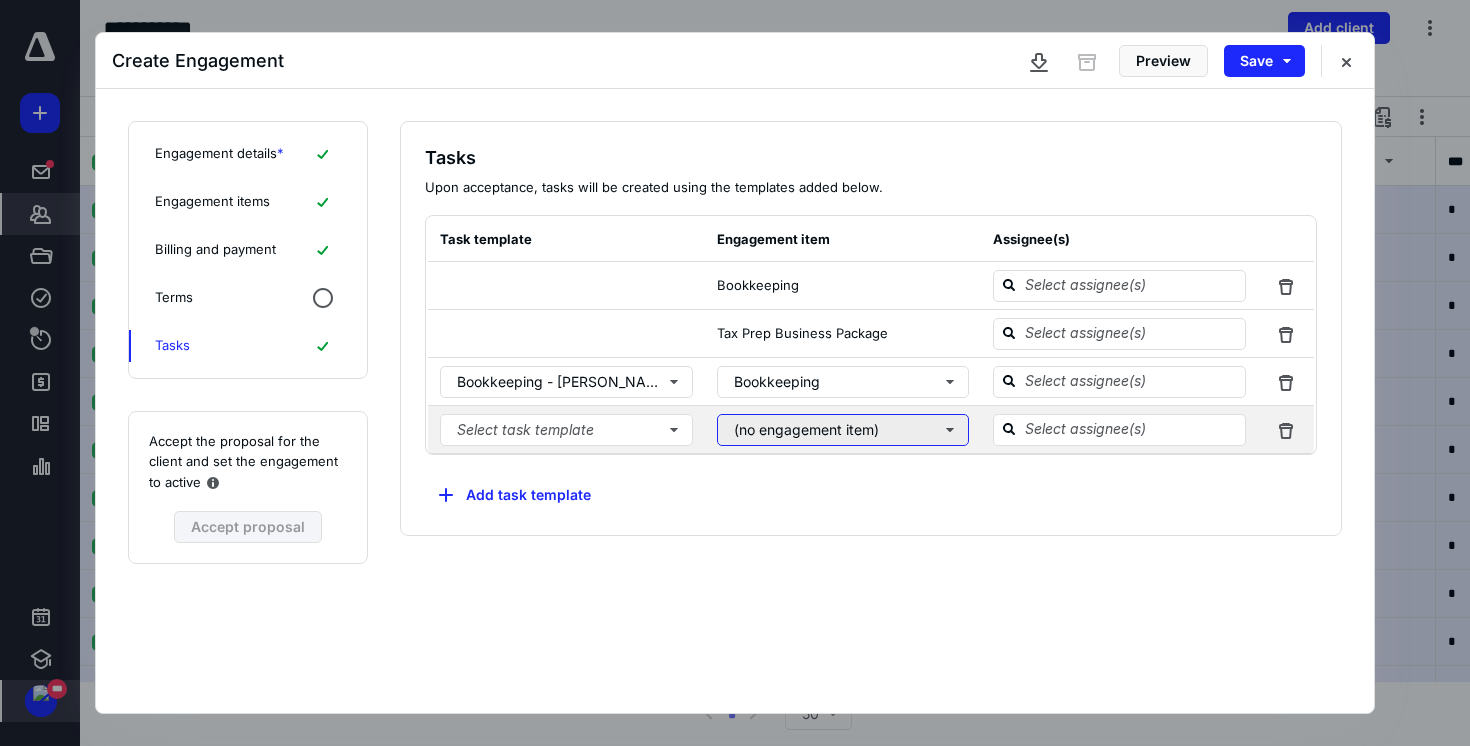 click on "(no engagement item)" at bounding box center (843, 430) 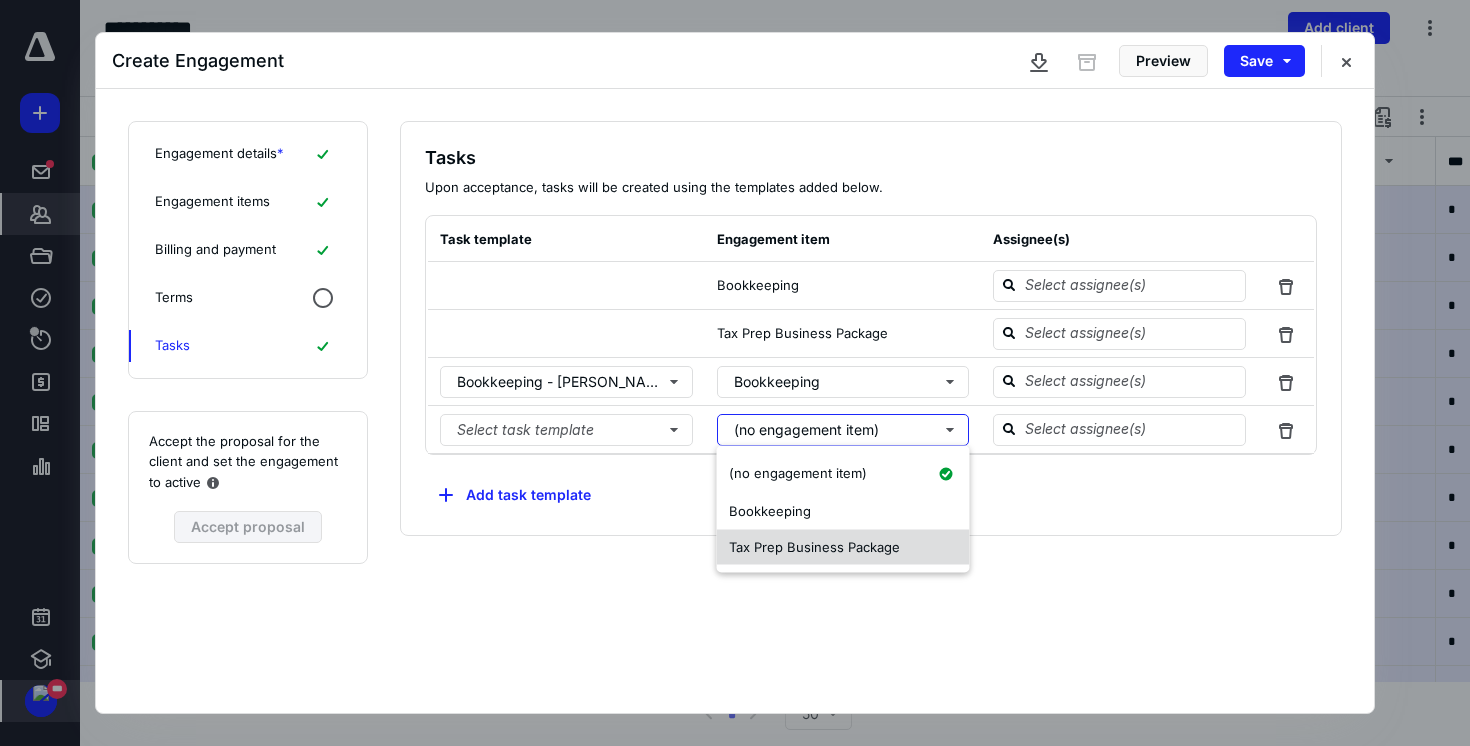 click on "Tax Prep Business Package" at bounding box center [814, 546] 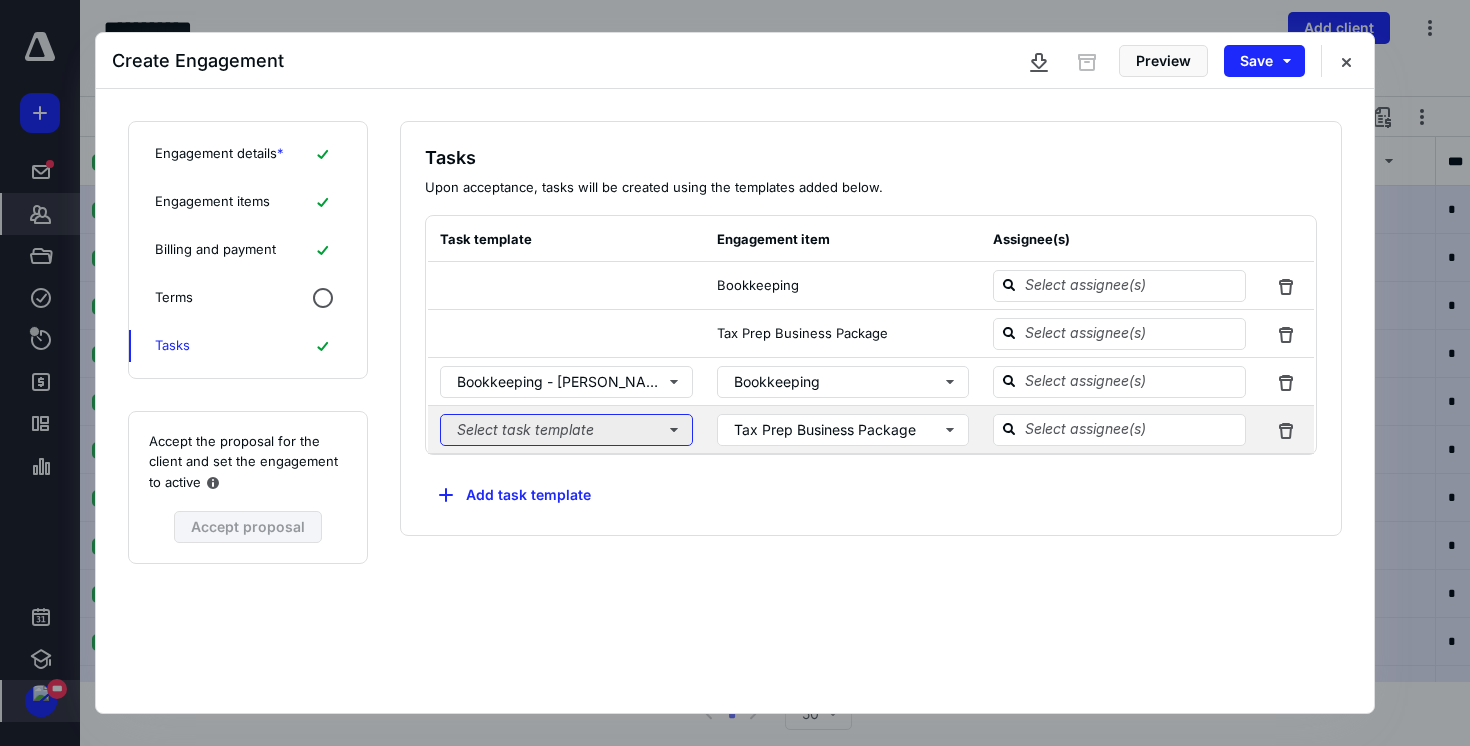 click on "Select task template" at bounding box center (566, 430) 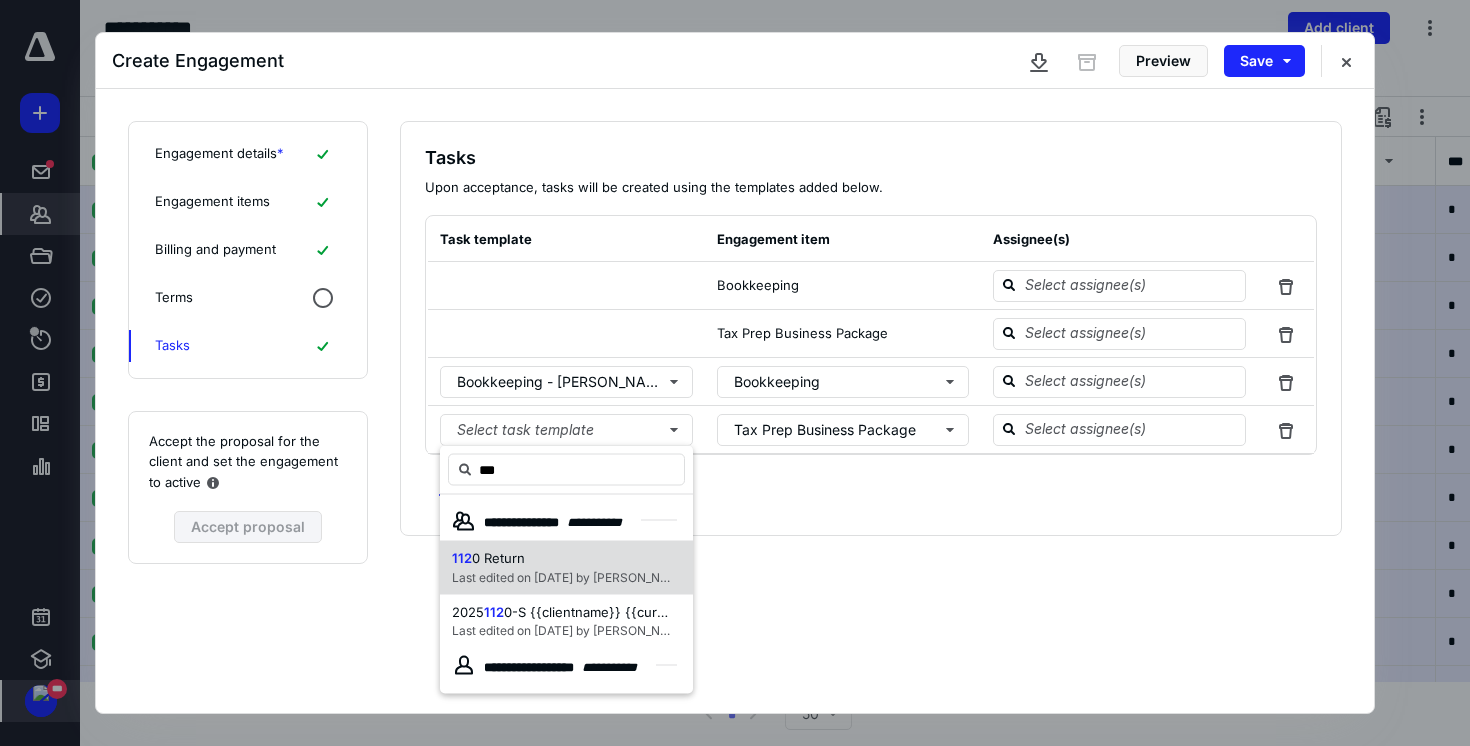 click on "Last edited on 6/23/2025 by Michael Salmon" at bounding box center [571, 576] 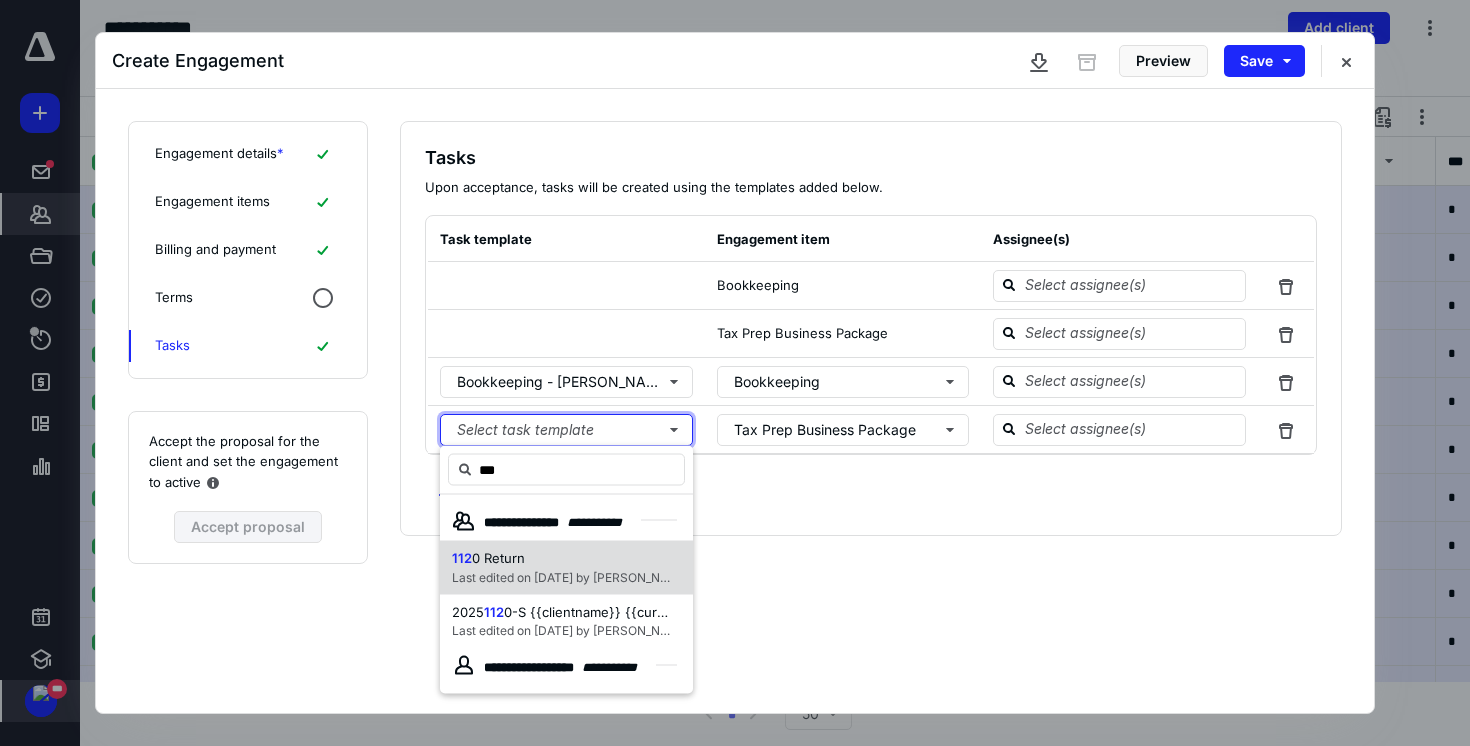 type 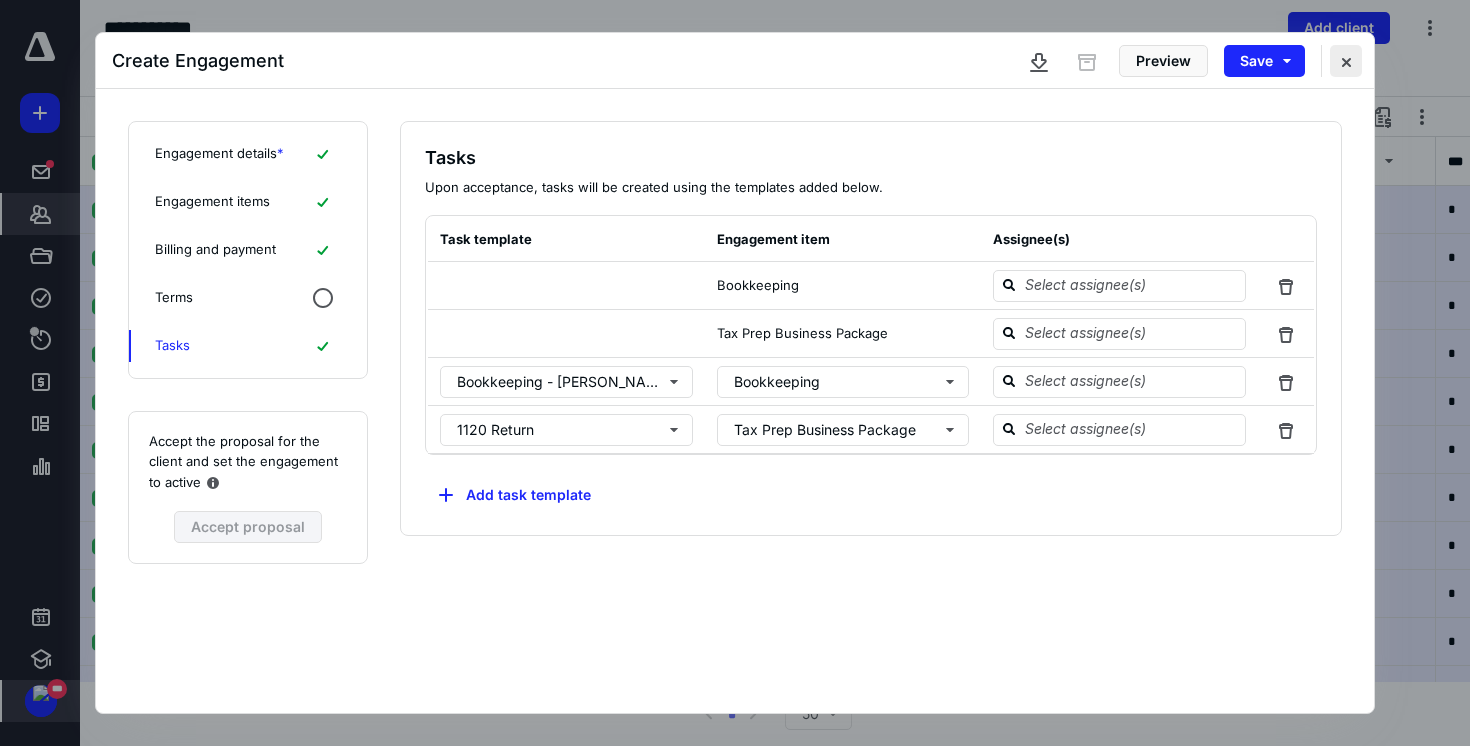 click at bounding box center (1346, 61) 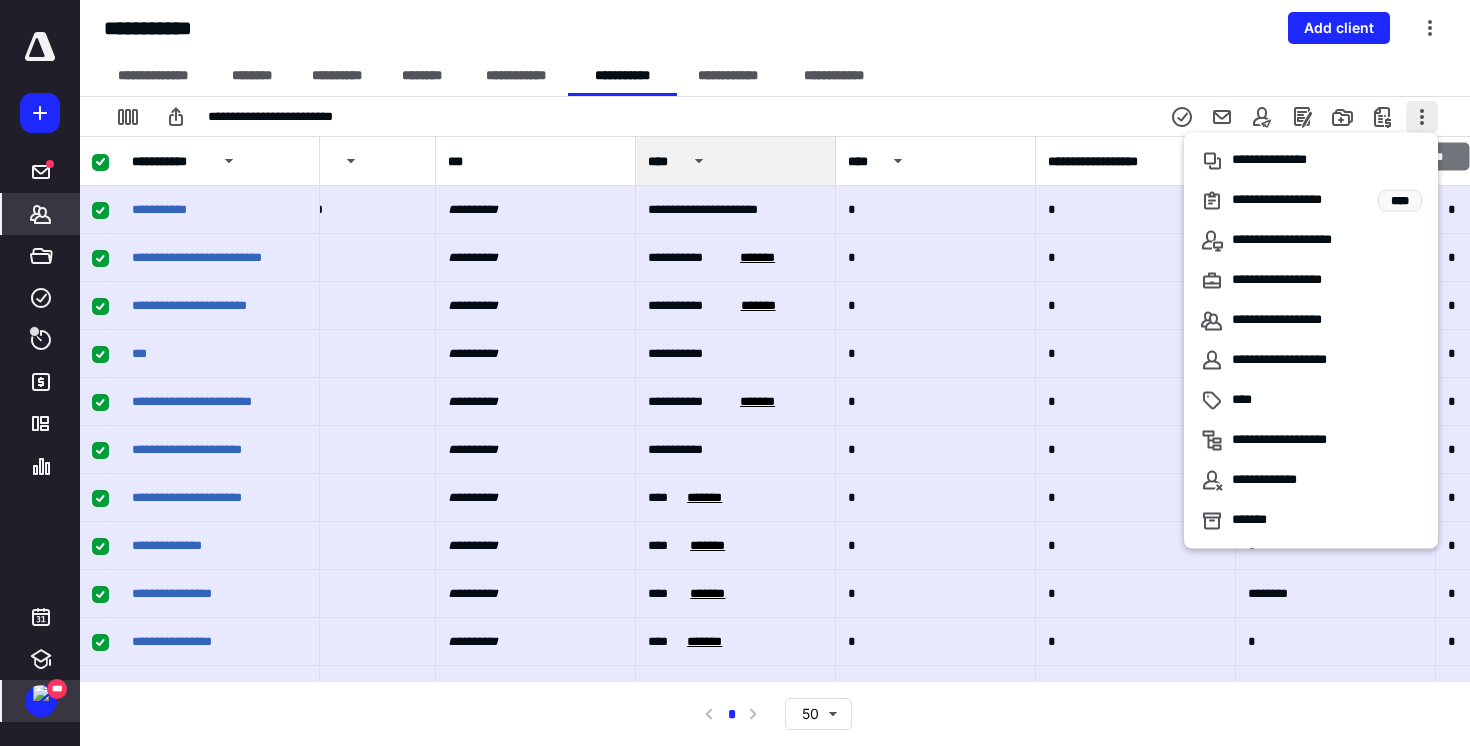 click at bounding box center [1422, 117] 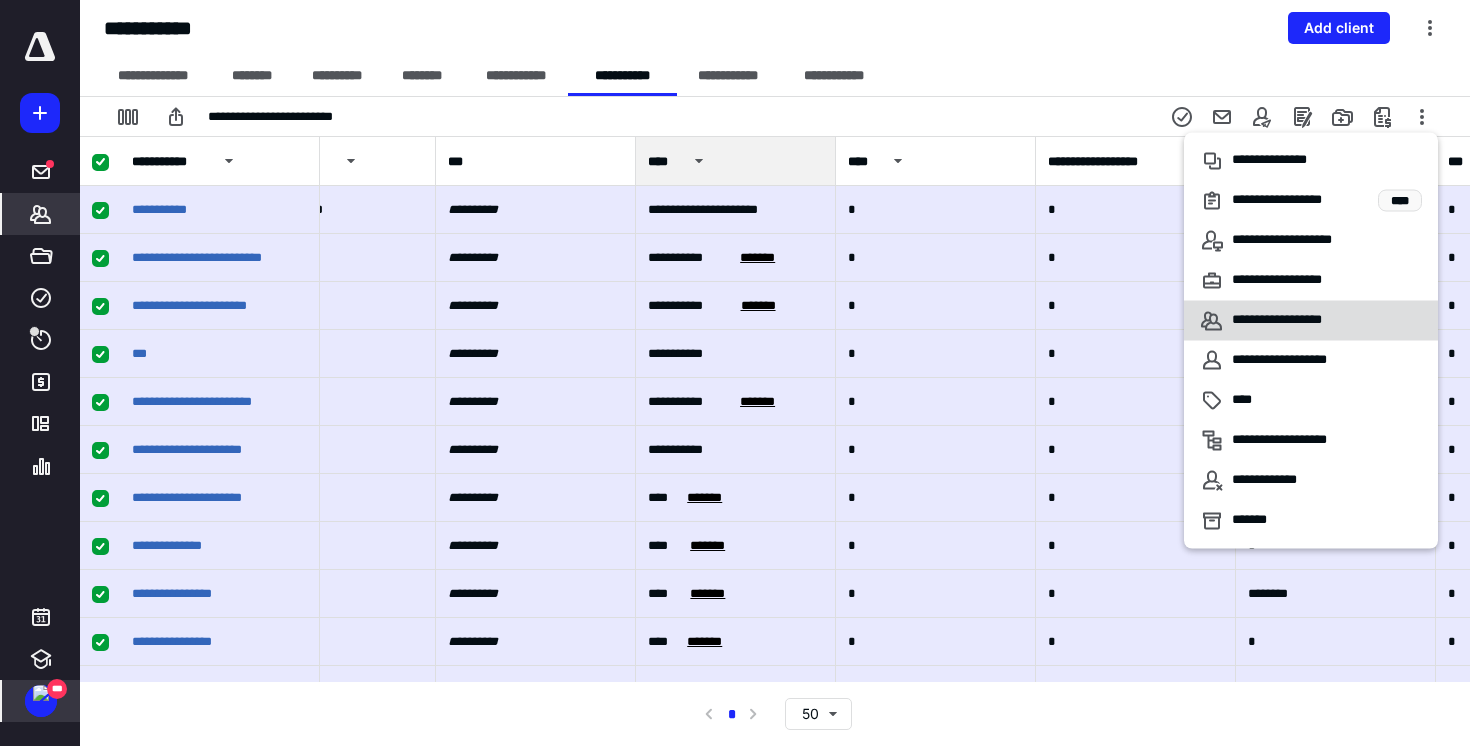 click on "**********" at bounding box center [1299, 321] 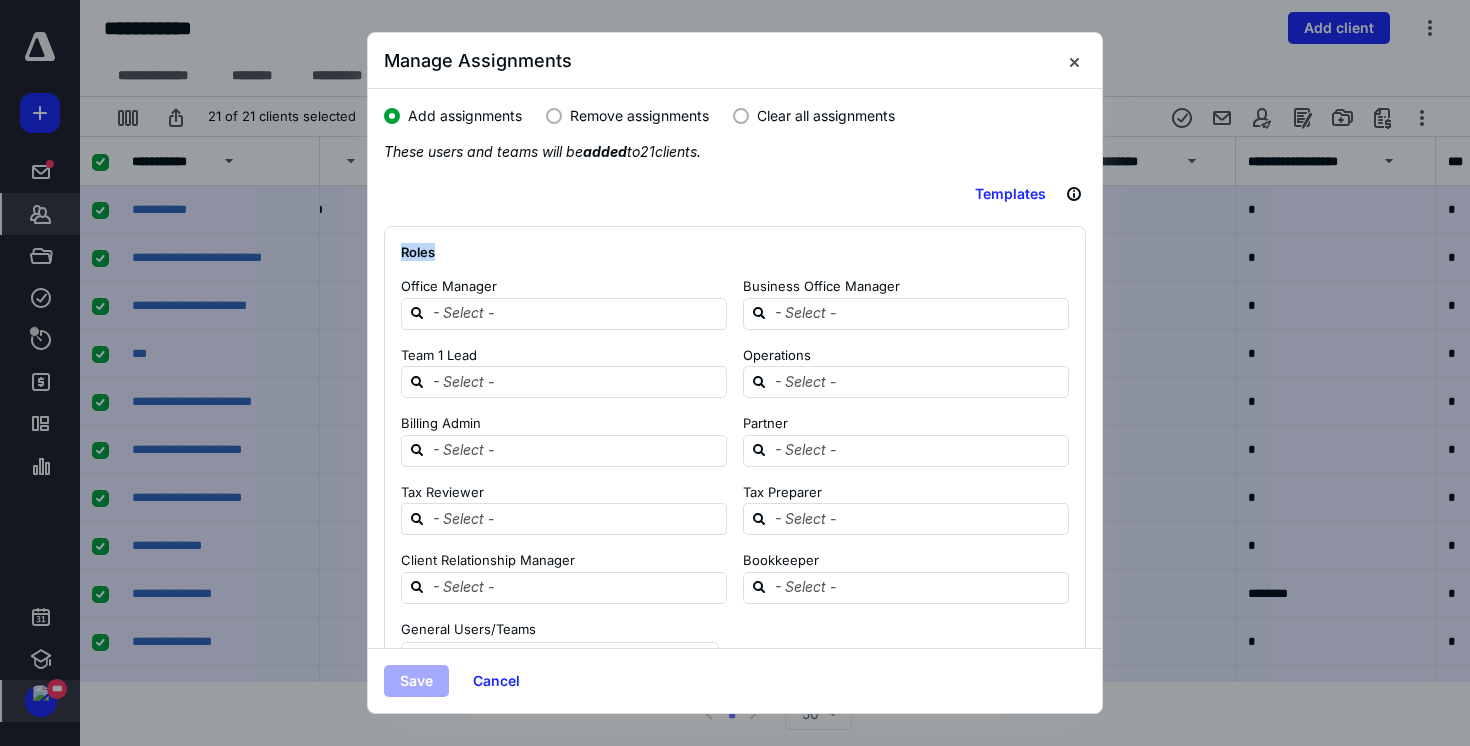 drag, startPoint x: 437, startPoint y: 251, endPoint x: 373, endPoint y: 251, distance: 64 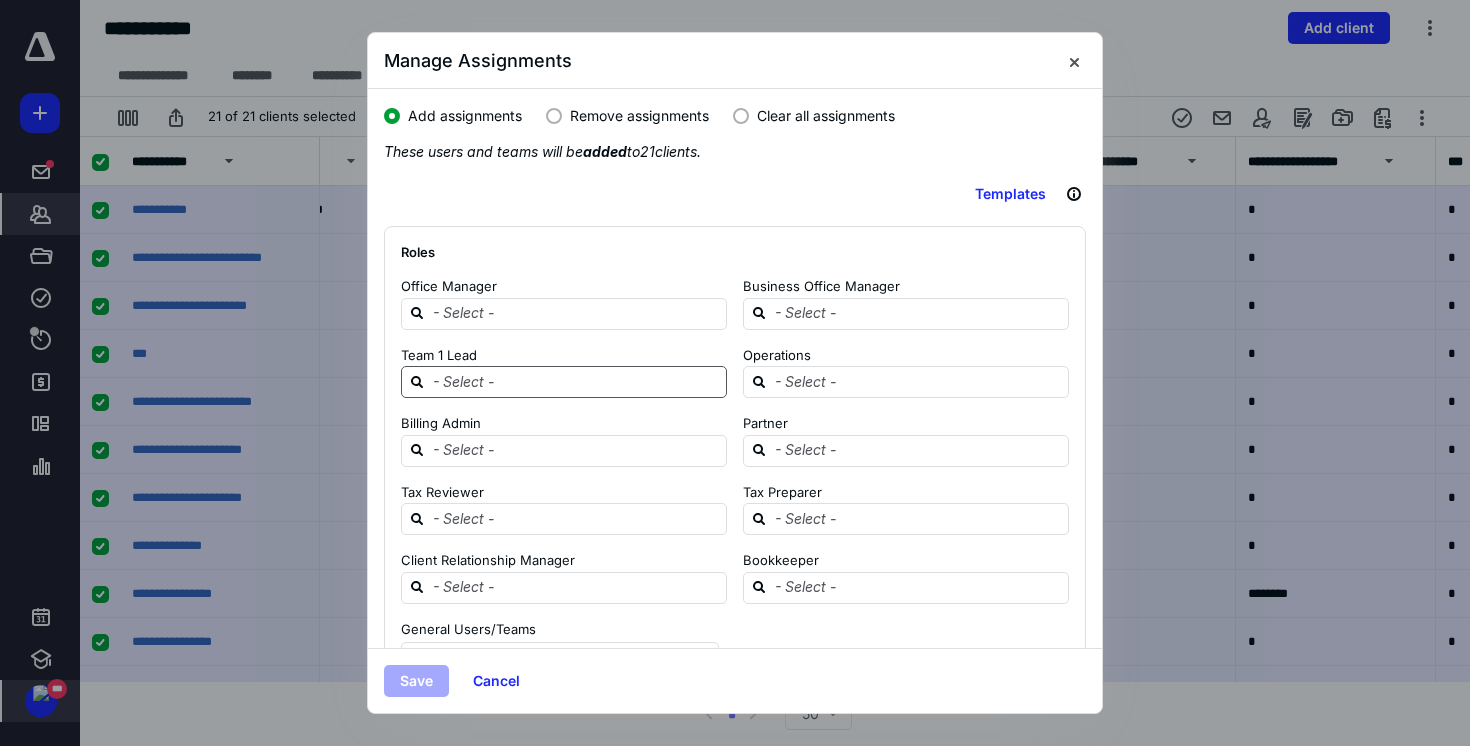 click at bounding box center (576, 381) 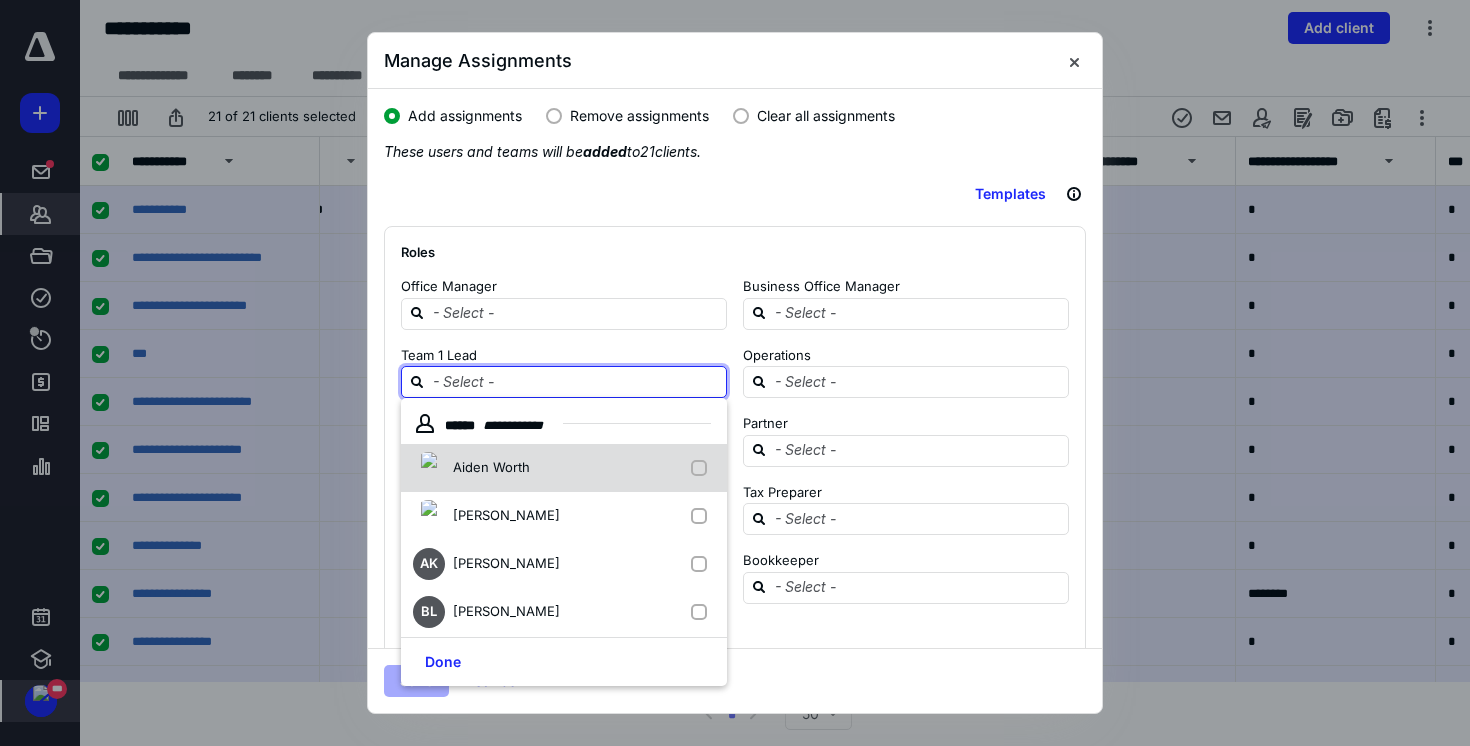 click on "Aiden Worth" at bounding box center (564, 468) 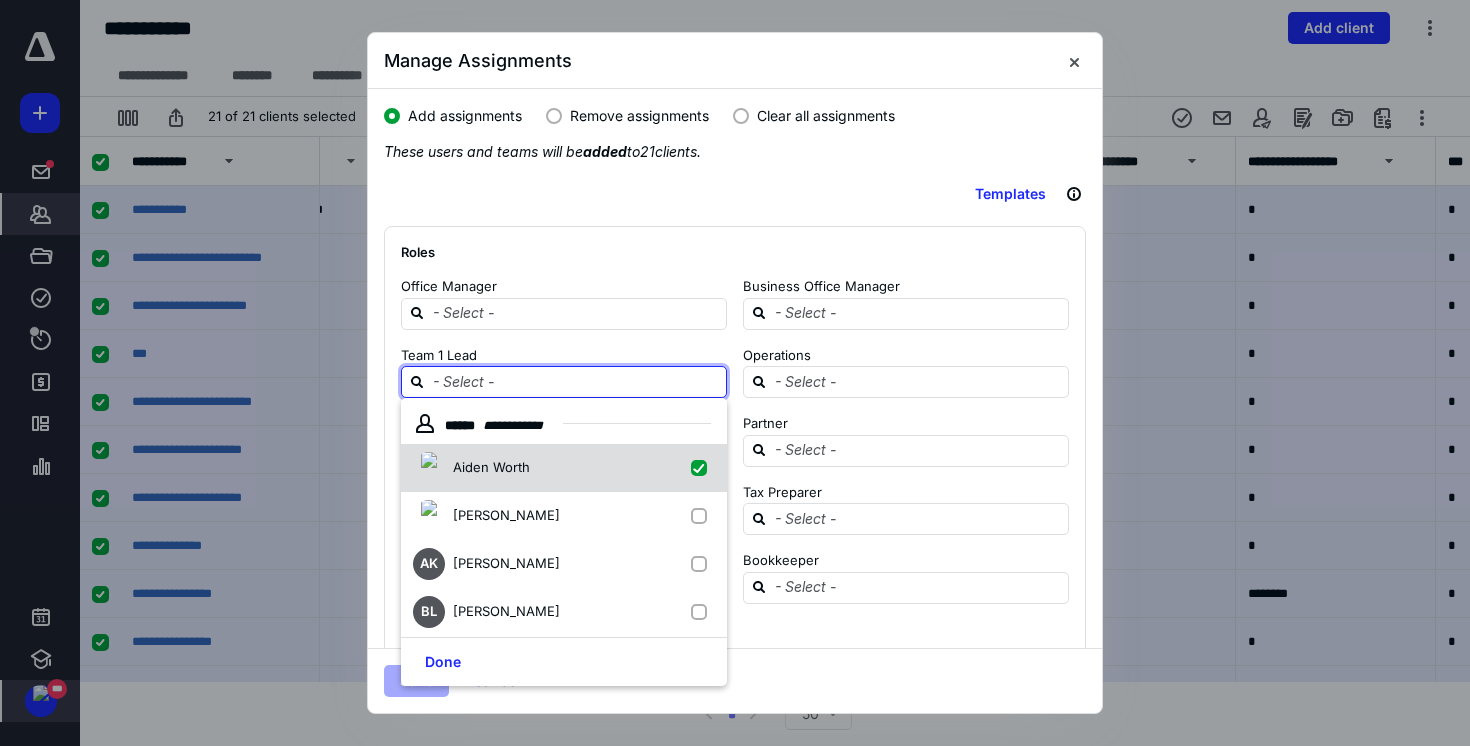 checkbox on "true" 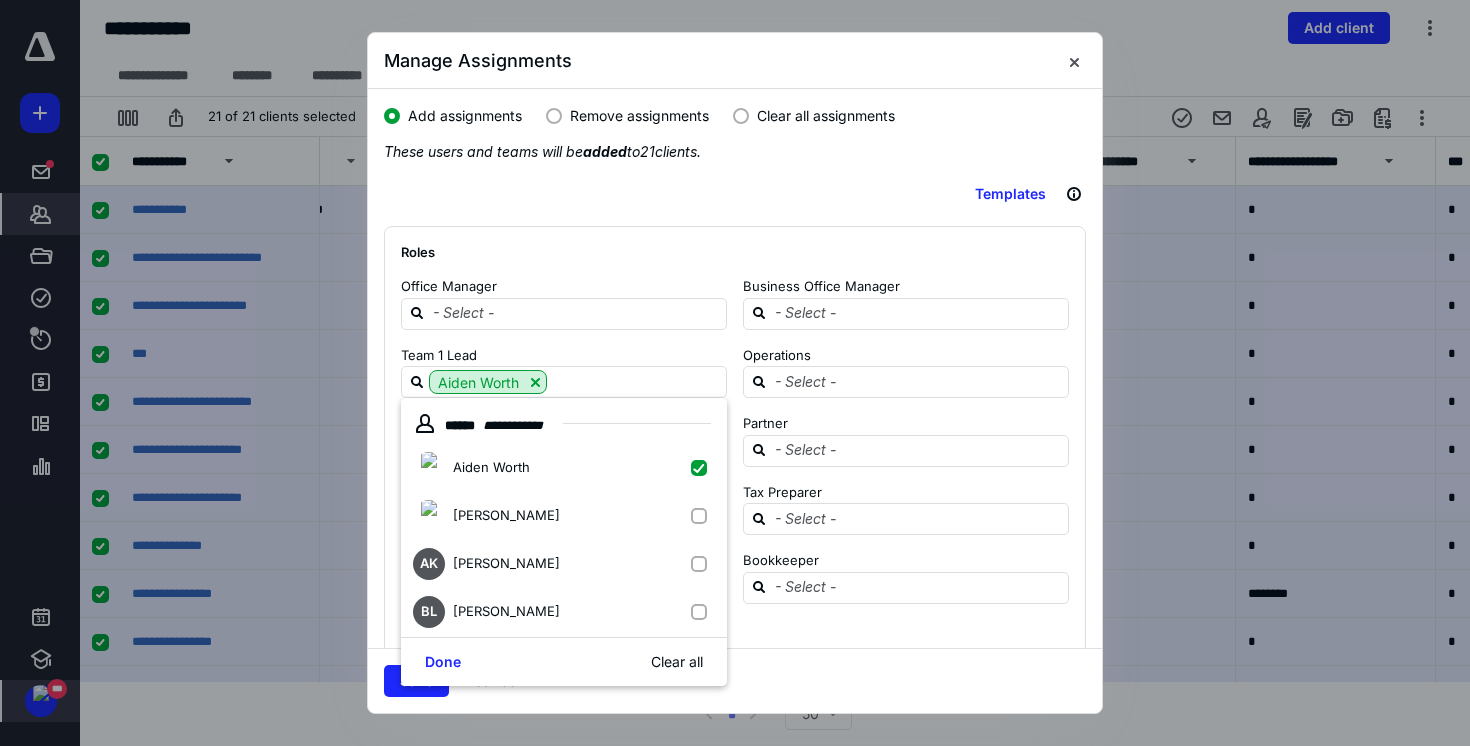 click on "Office Manager Business Office Manager Team 1 Lead Aiden Worth Operations Billing Admin Partner Tax Reviewer Tax Preparer Client Relationship Manager Bookkeeper" at bounding box center [727, 440] 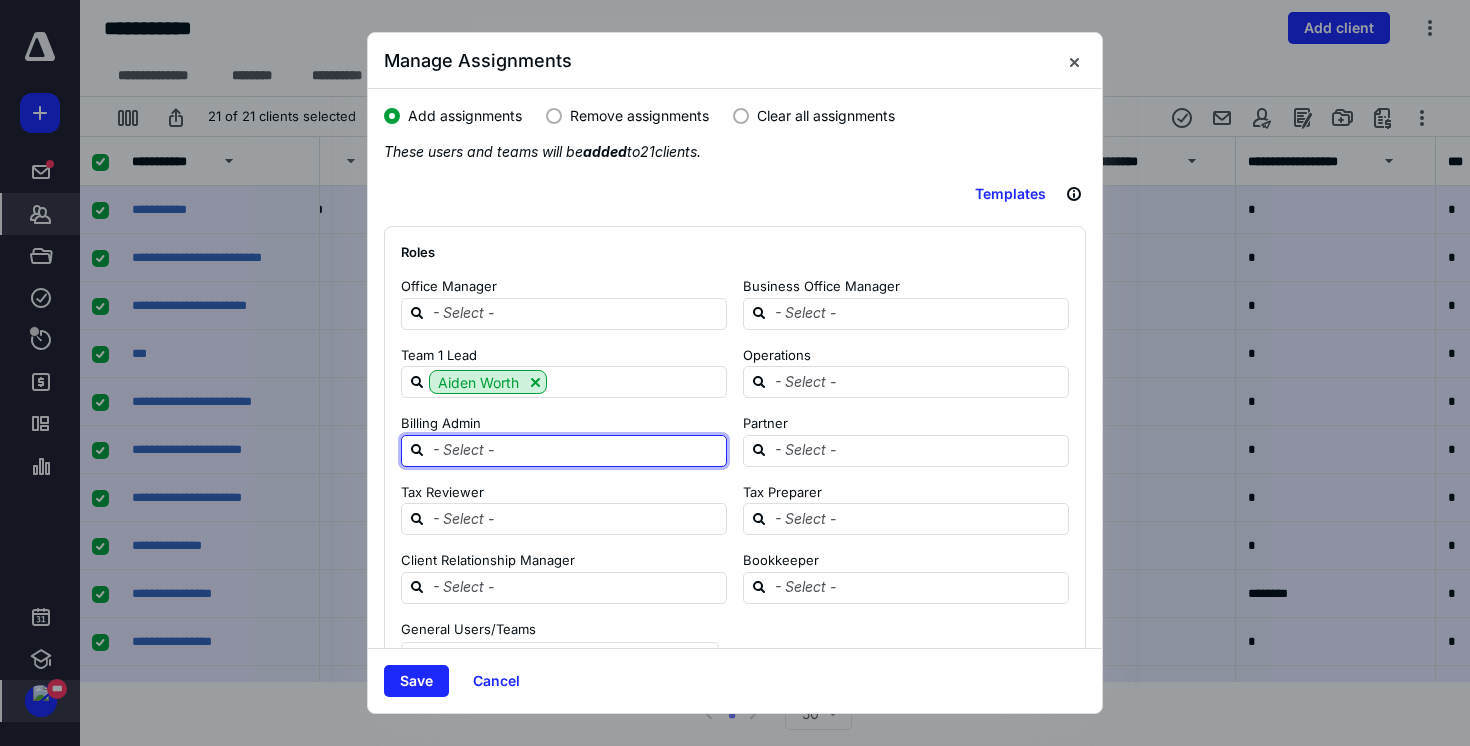 click at bounding box center [576, 450] 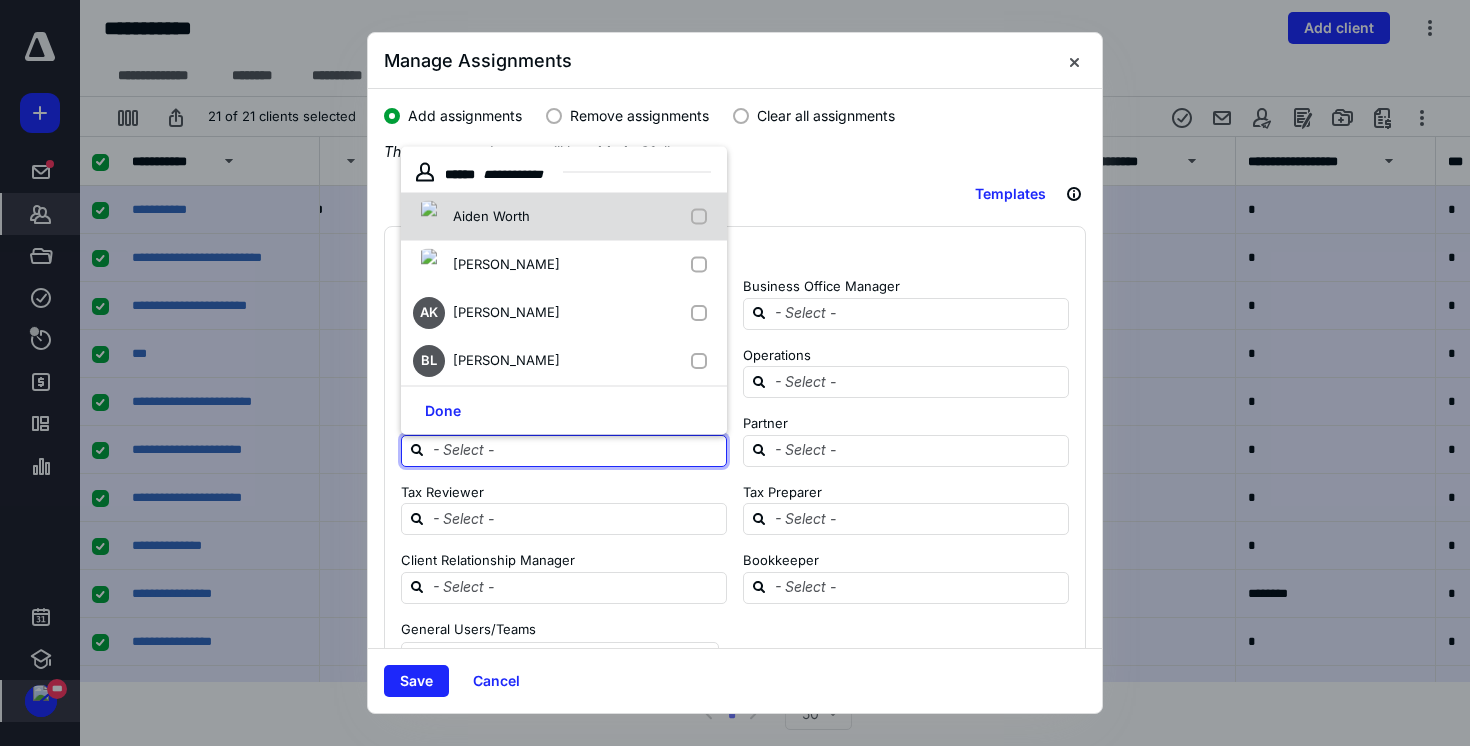 click on "Aiden Worth" at bounding box center (564, 217) 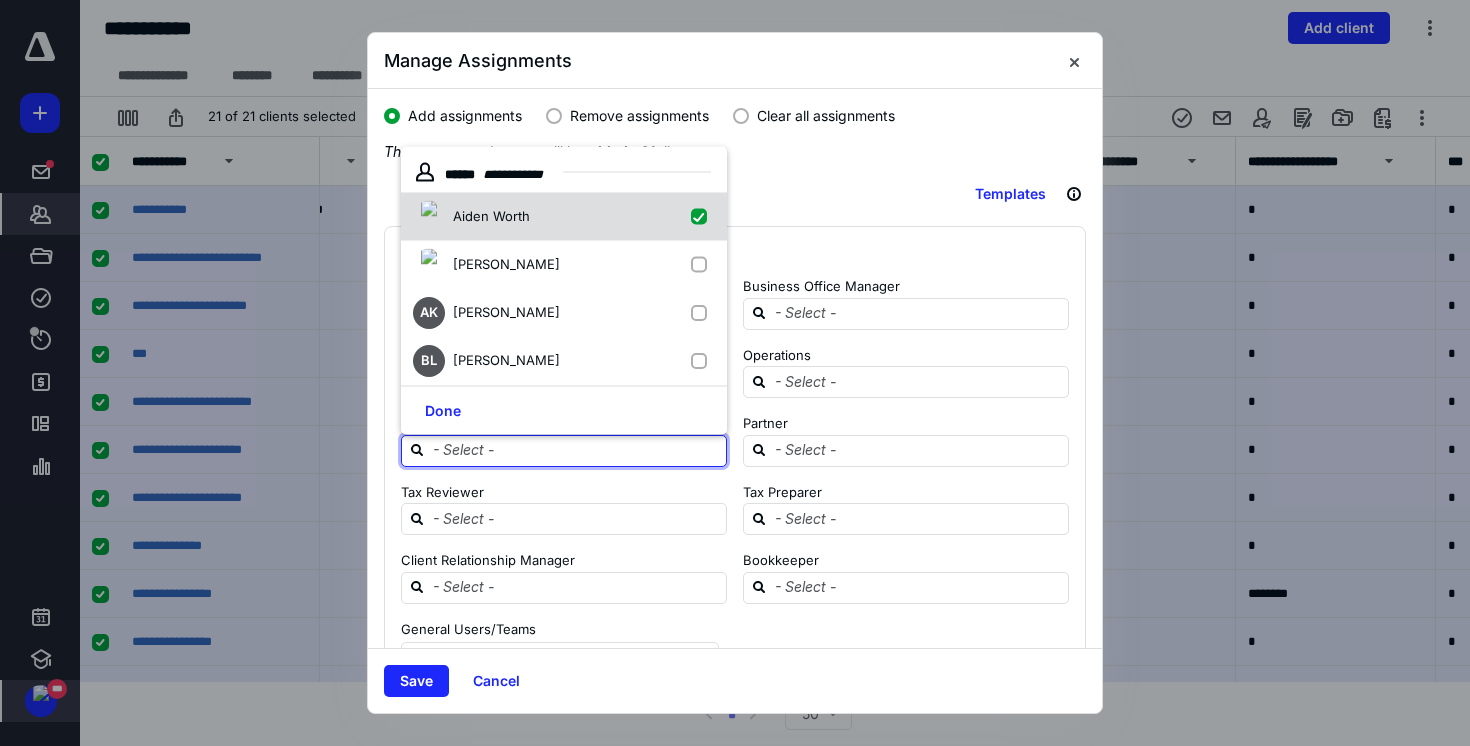 checkbox on "true" 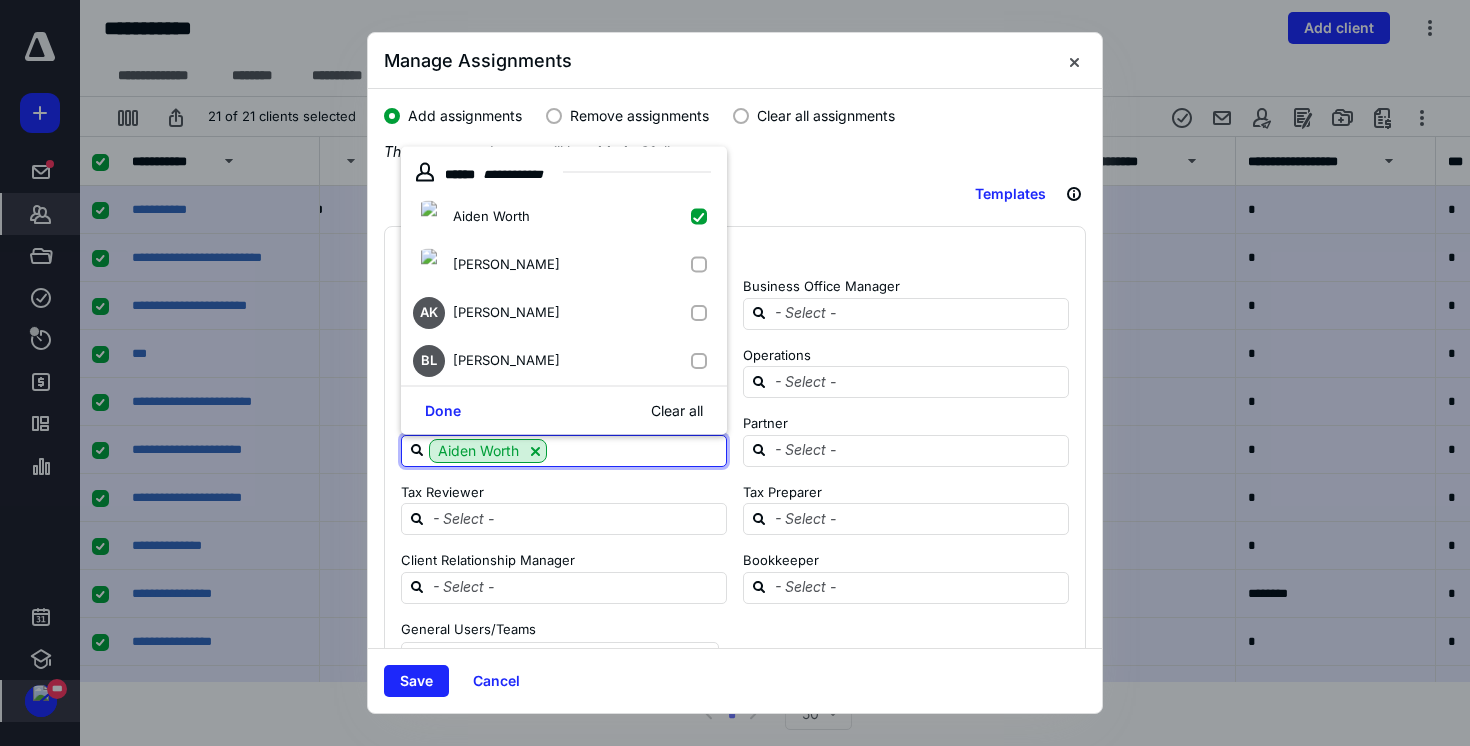 click on "Tax Reviewer" at bounding box center [564, 493] 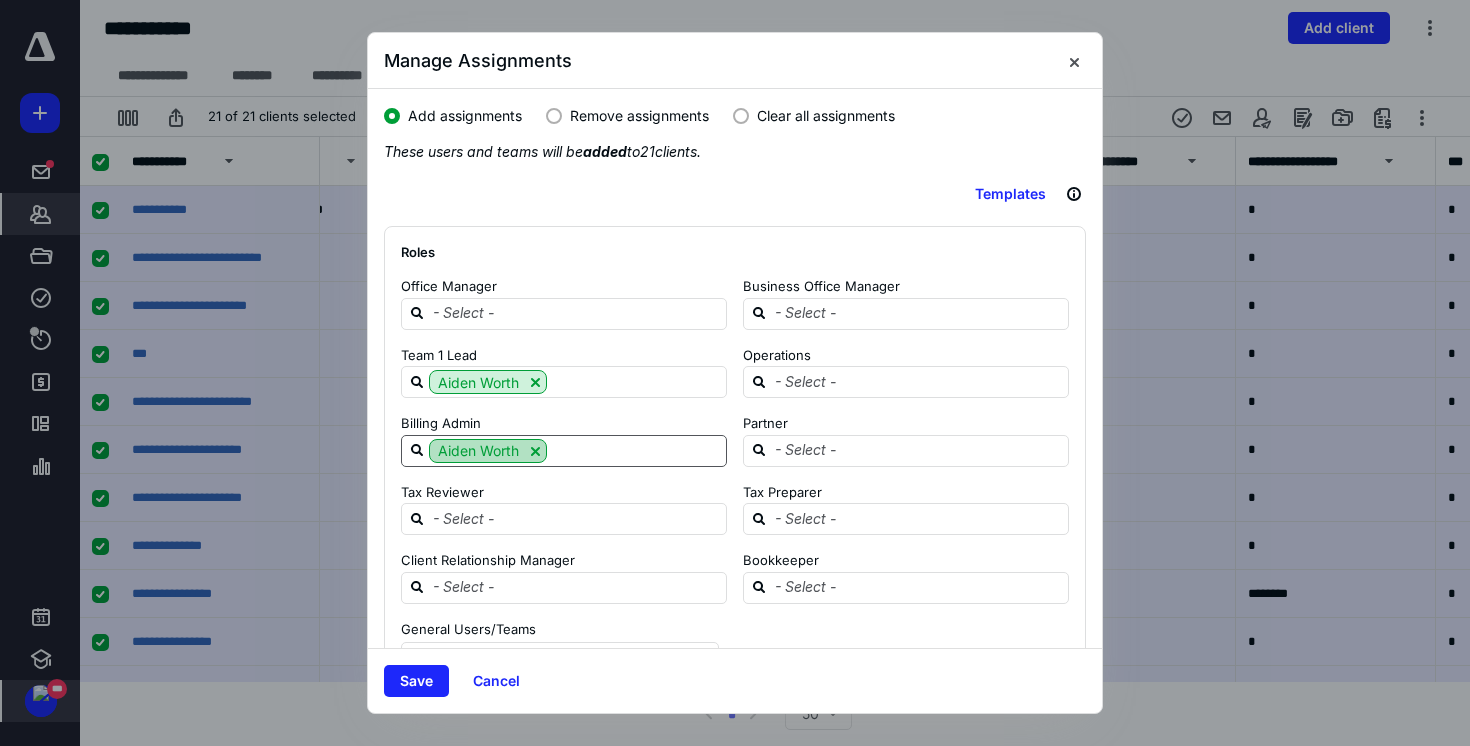 click at bounding box center [535, 451] 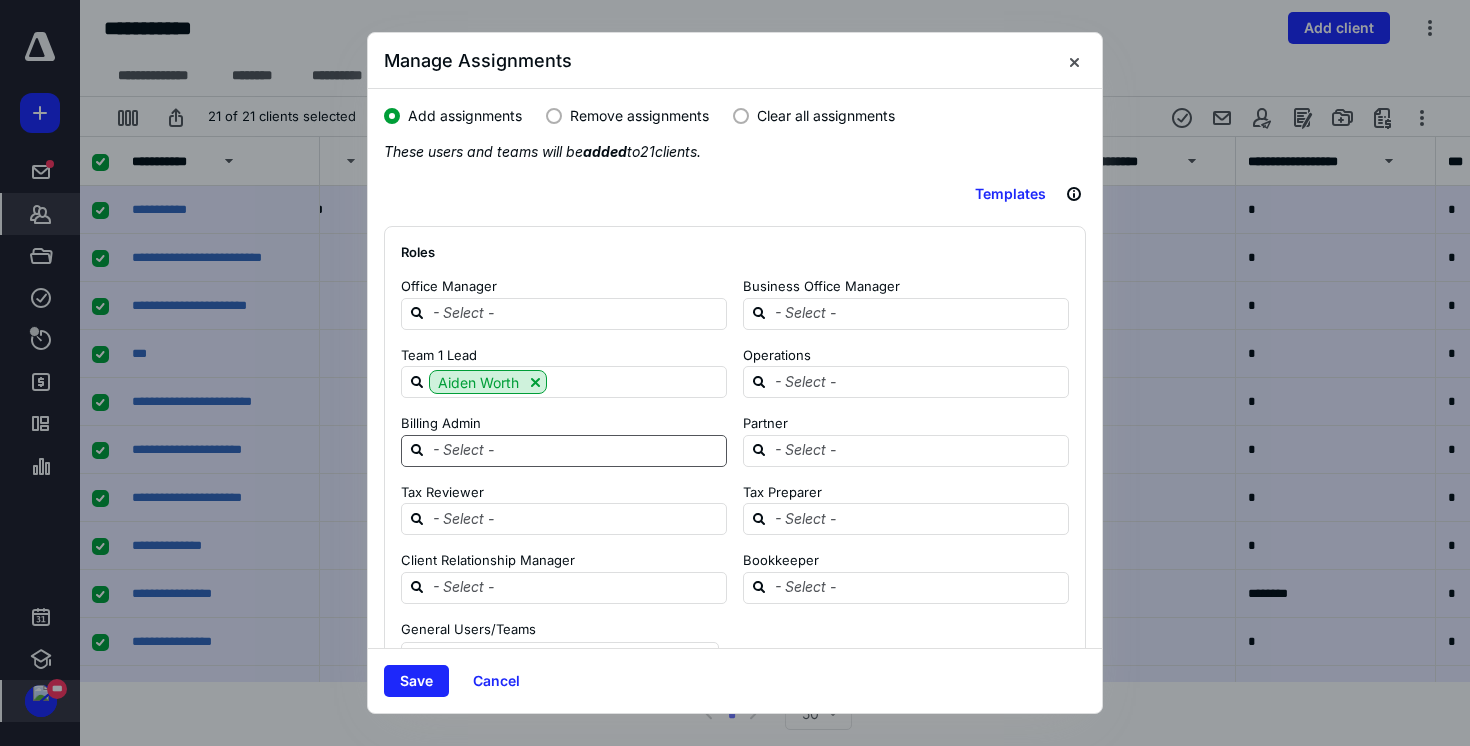 click at bounding box center (576, 450) 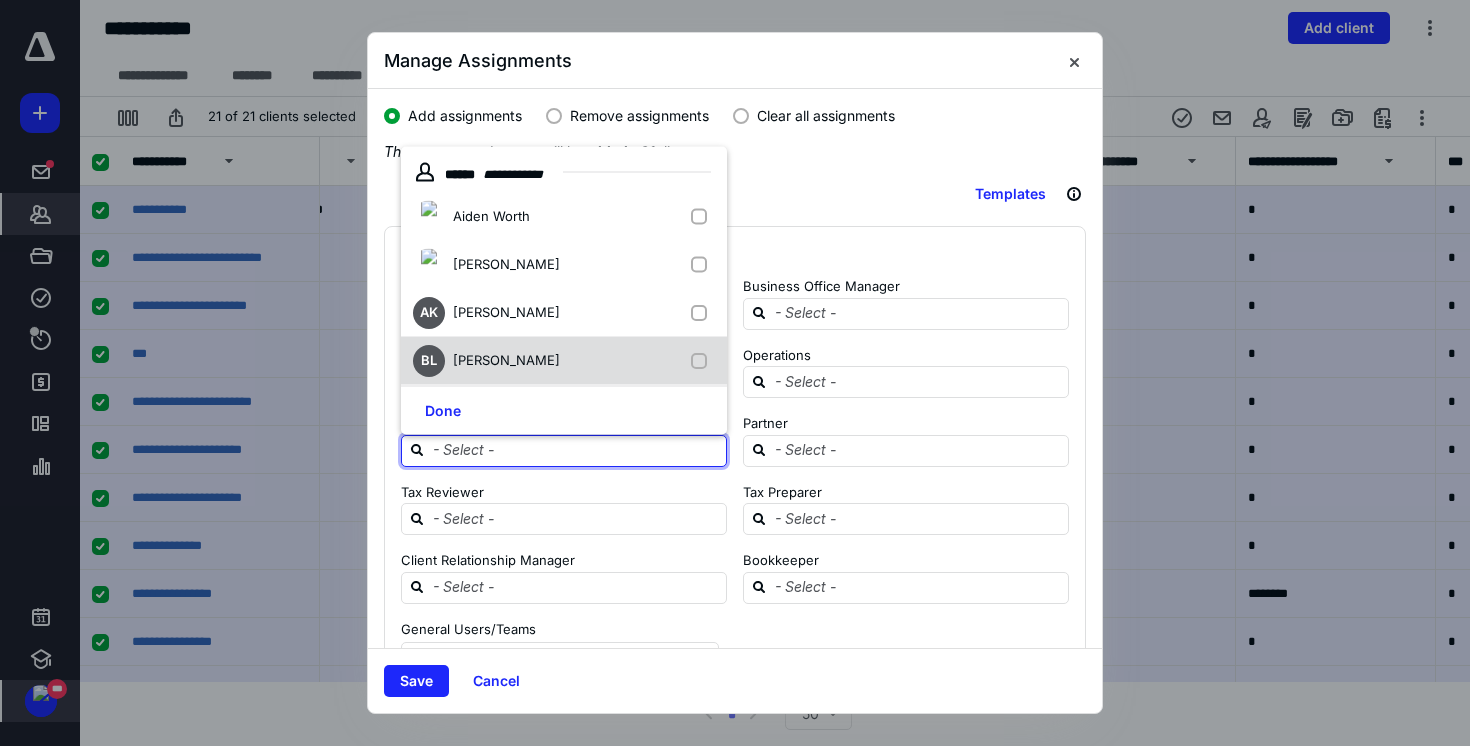 click on "BL Braden Lee" at bounding box center [564, 361] 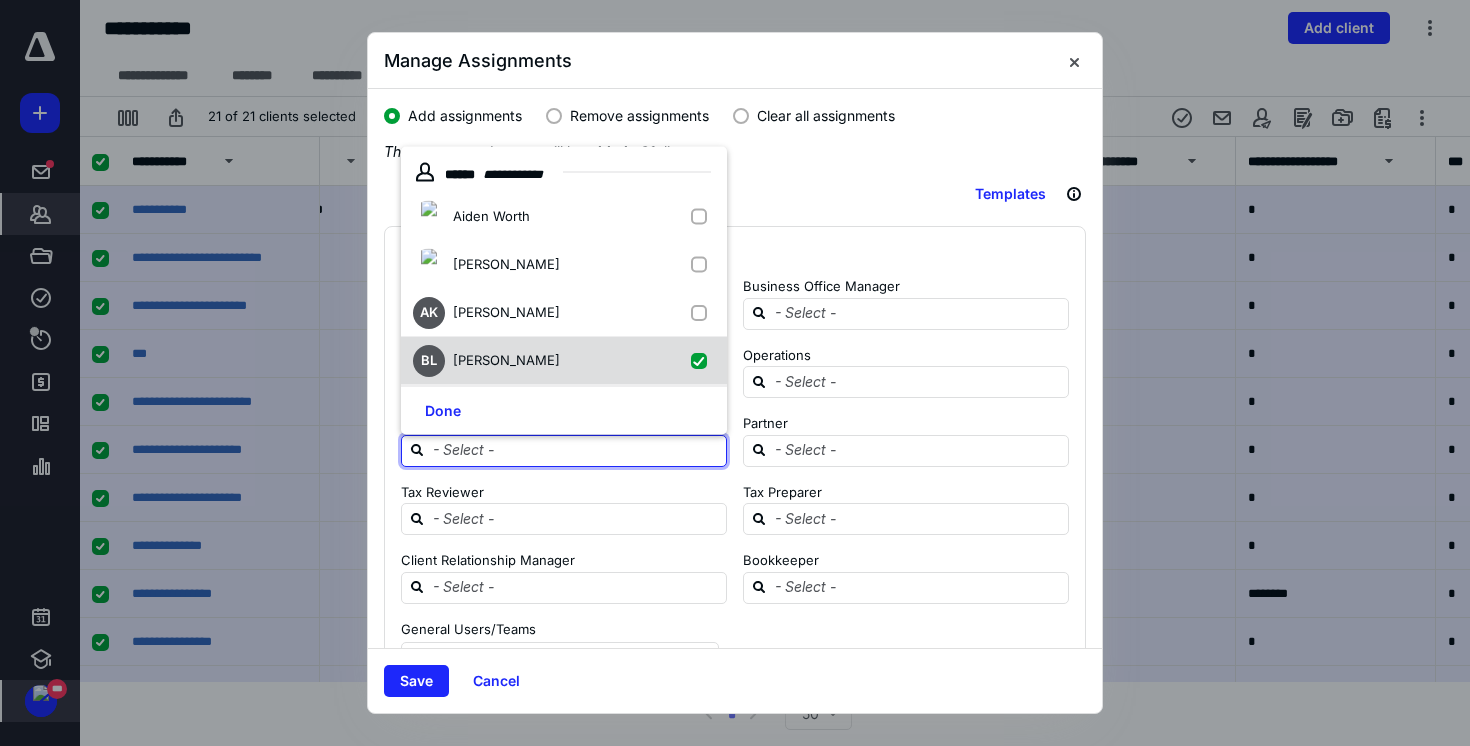checkbox on "true" 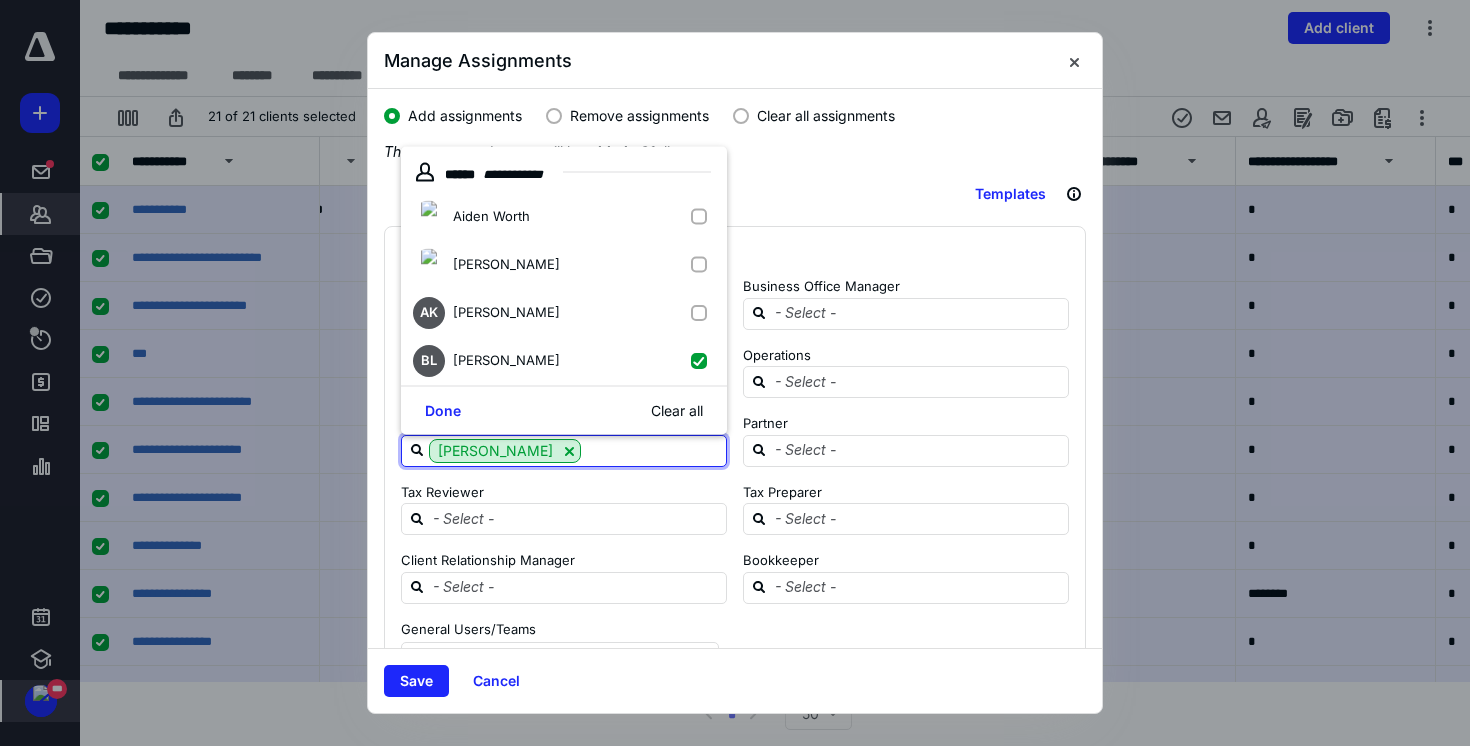 click on "Office Manager Business Office Manager Team 1 Lead Aiden Worth Operations Billing Admin Braden Lee Partner Tax Reviewer Tax Preparer Client Relationship Manager Bookkeeper" at bounding box center [727, 440] 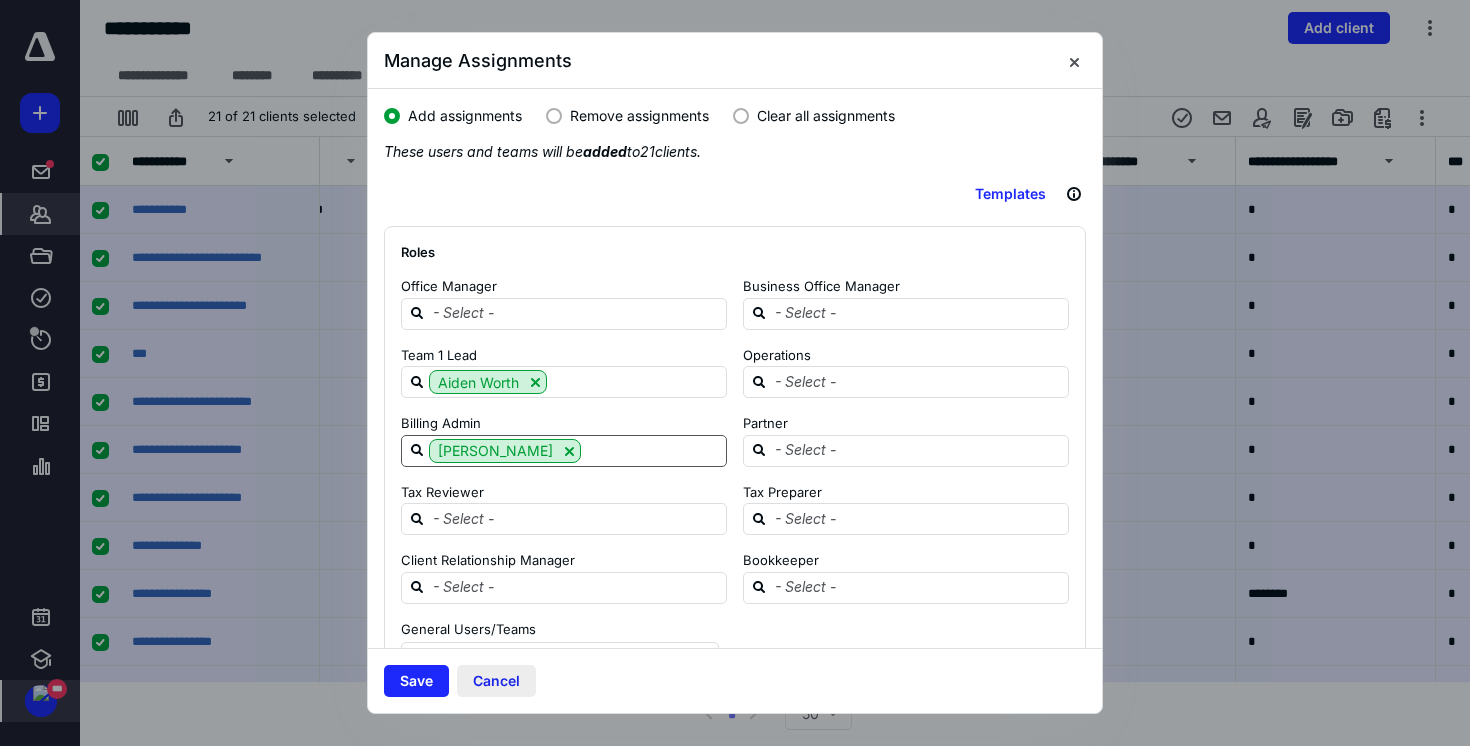 click on "Cancel" at bounding box center (496, 681) 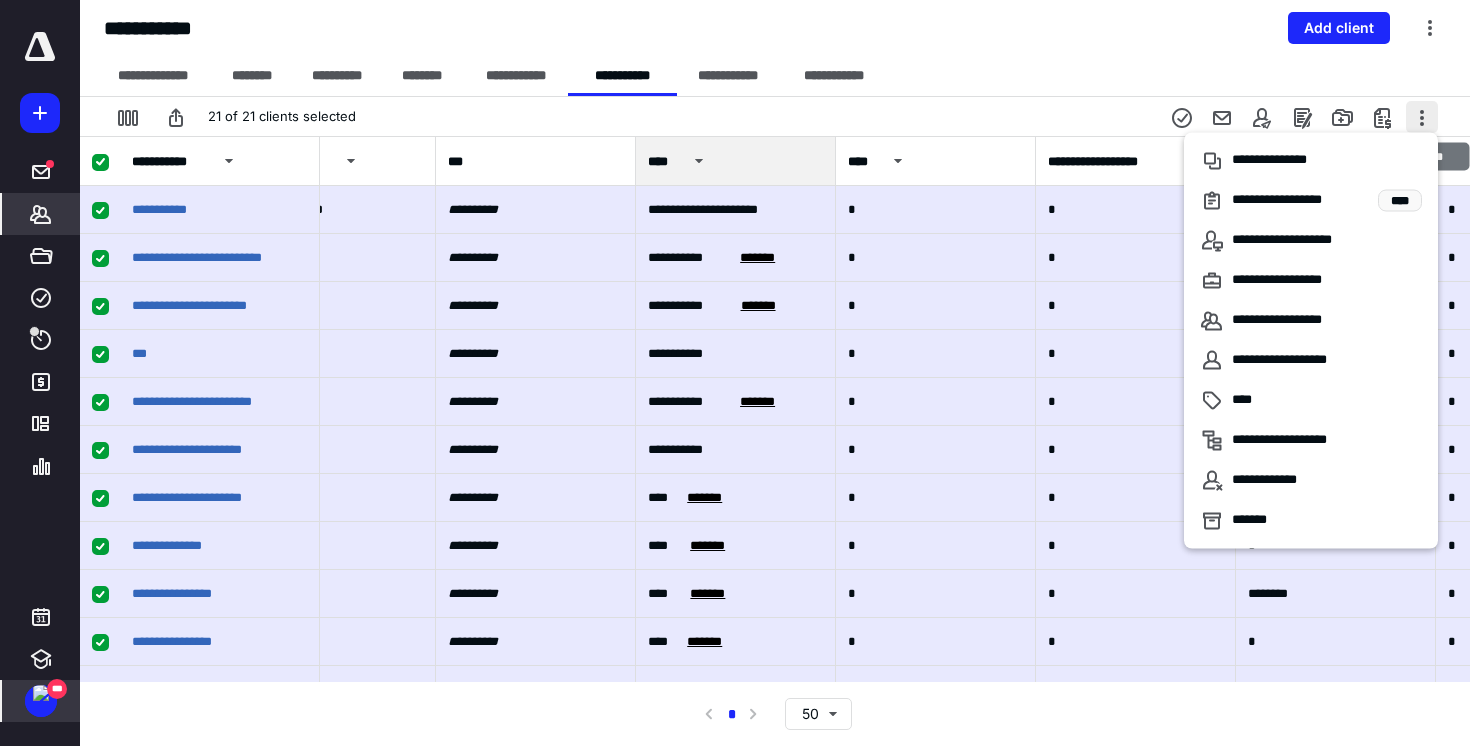 click at bounding box center [1422, 117] 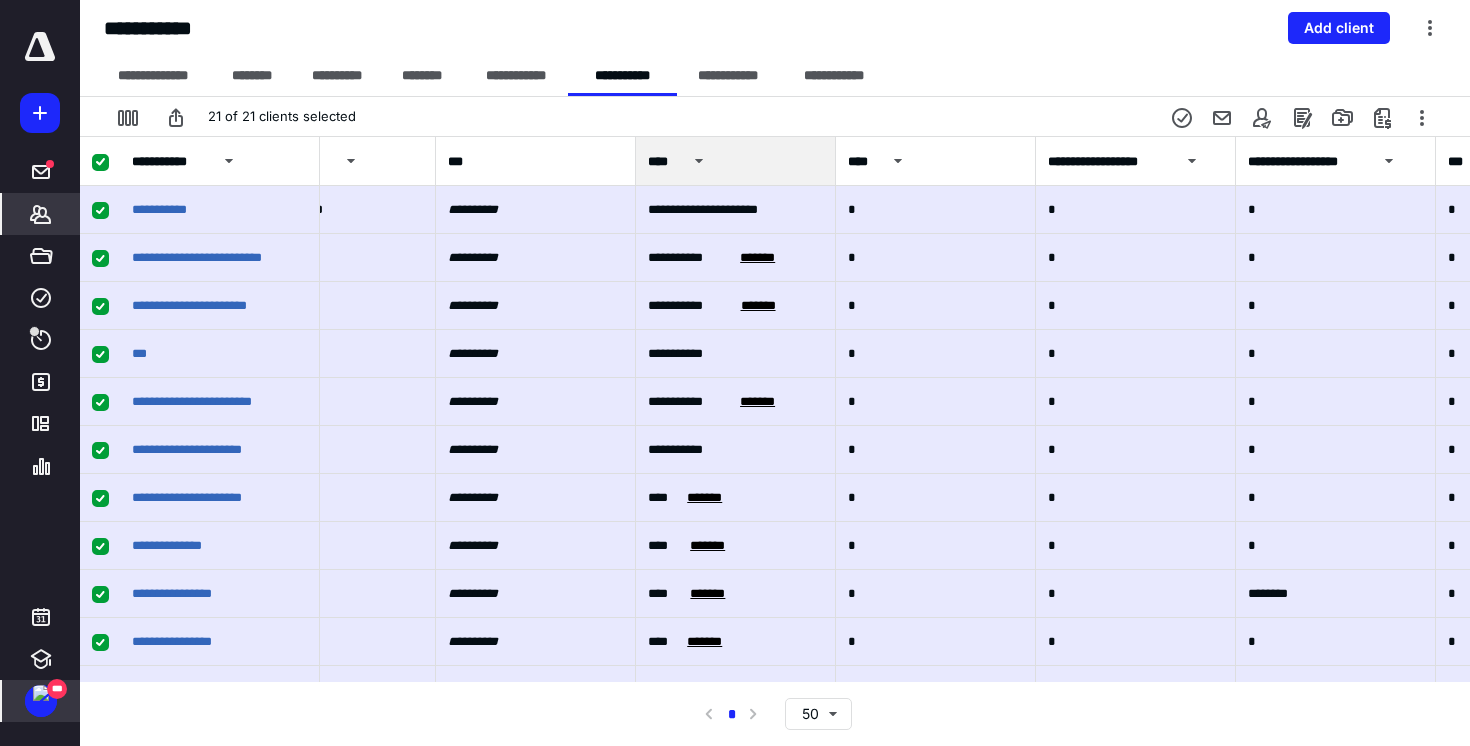 click on "21 of 21 clients selected" at bounding box center (775, 116) 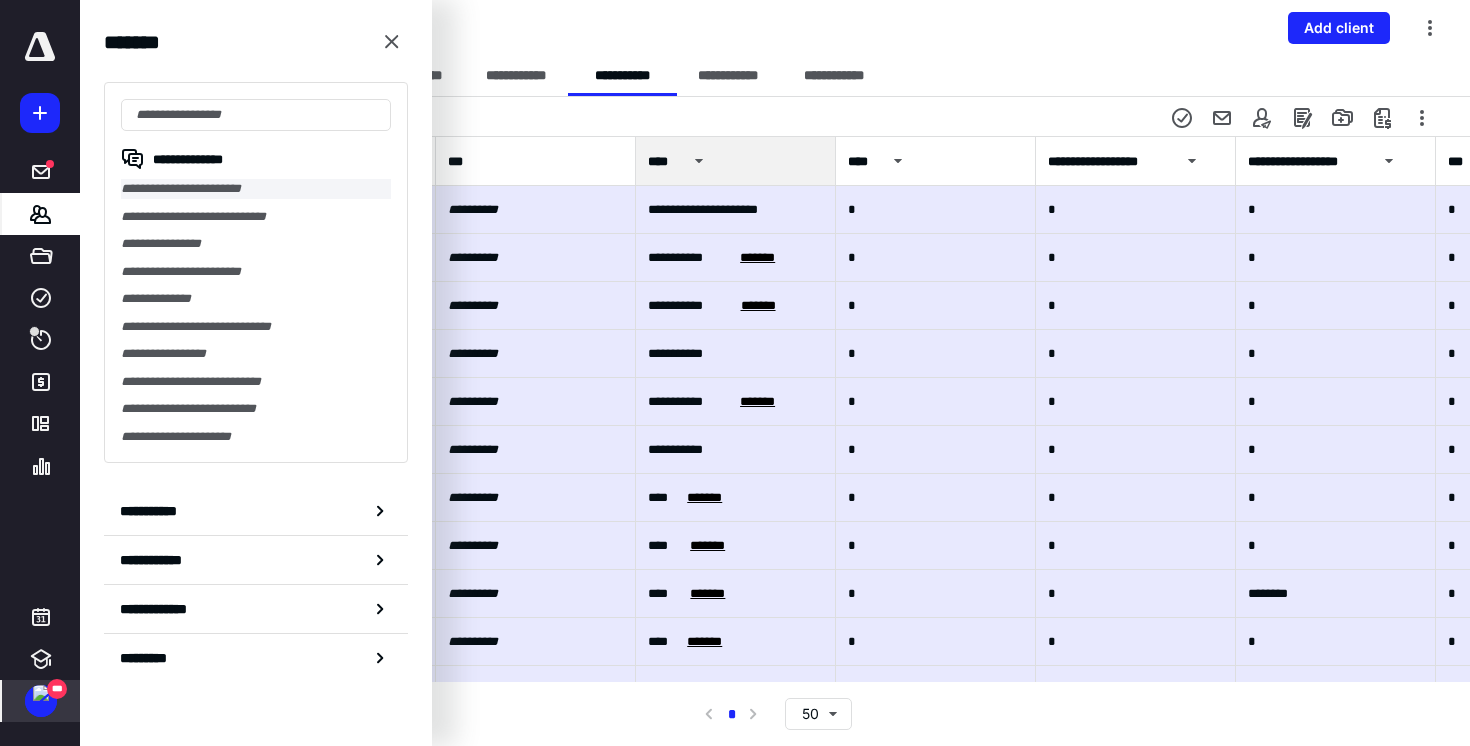 click on "**********" at bounding box center [256, 189] 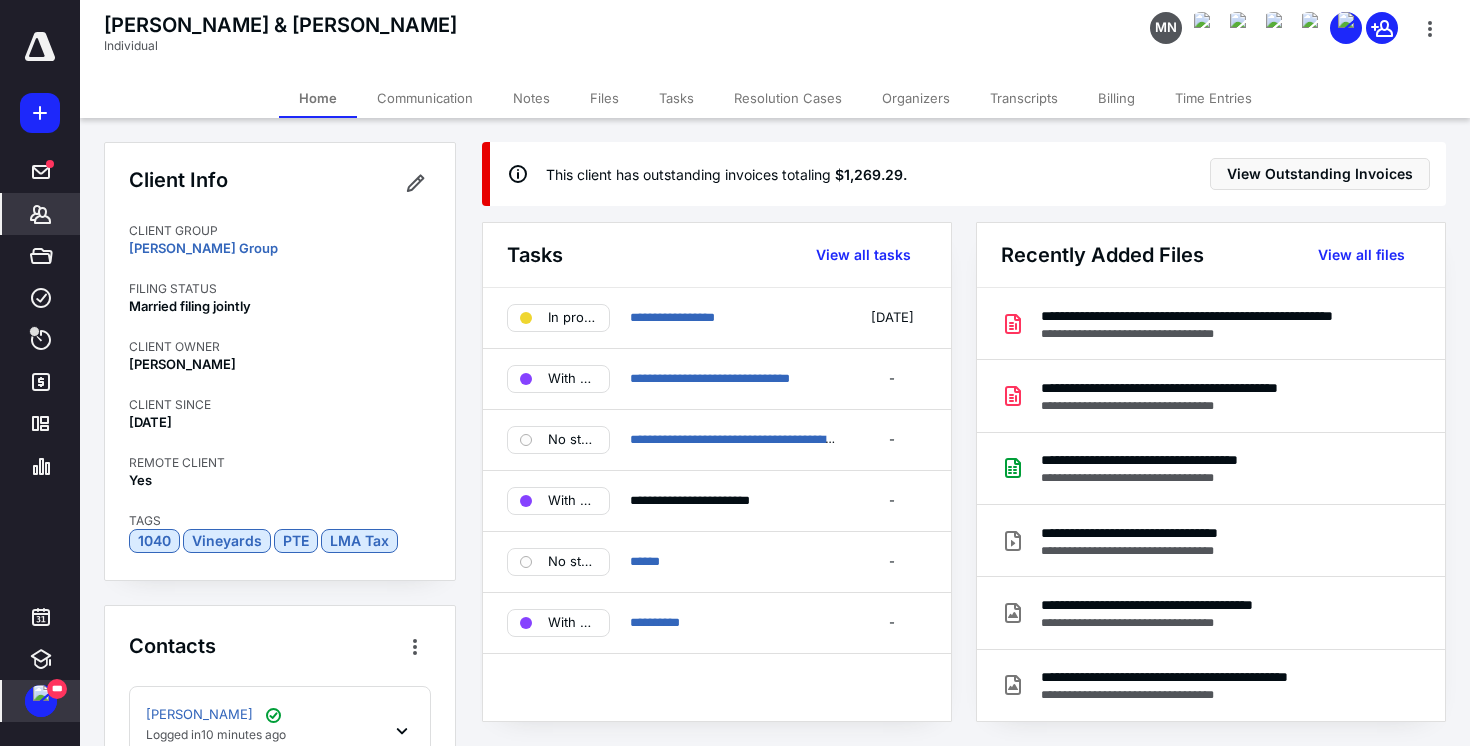 click on "Files" at bounding box center (604, 98) 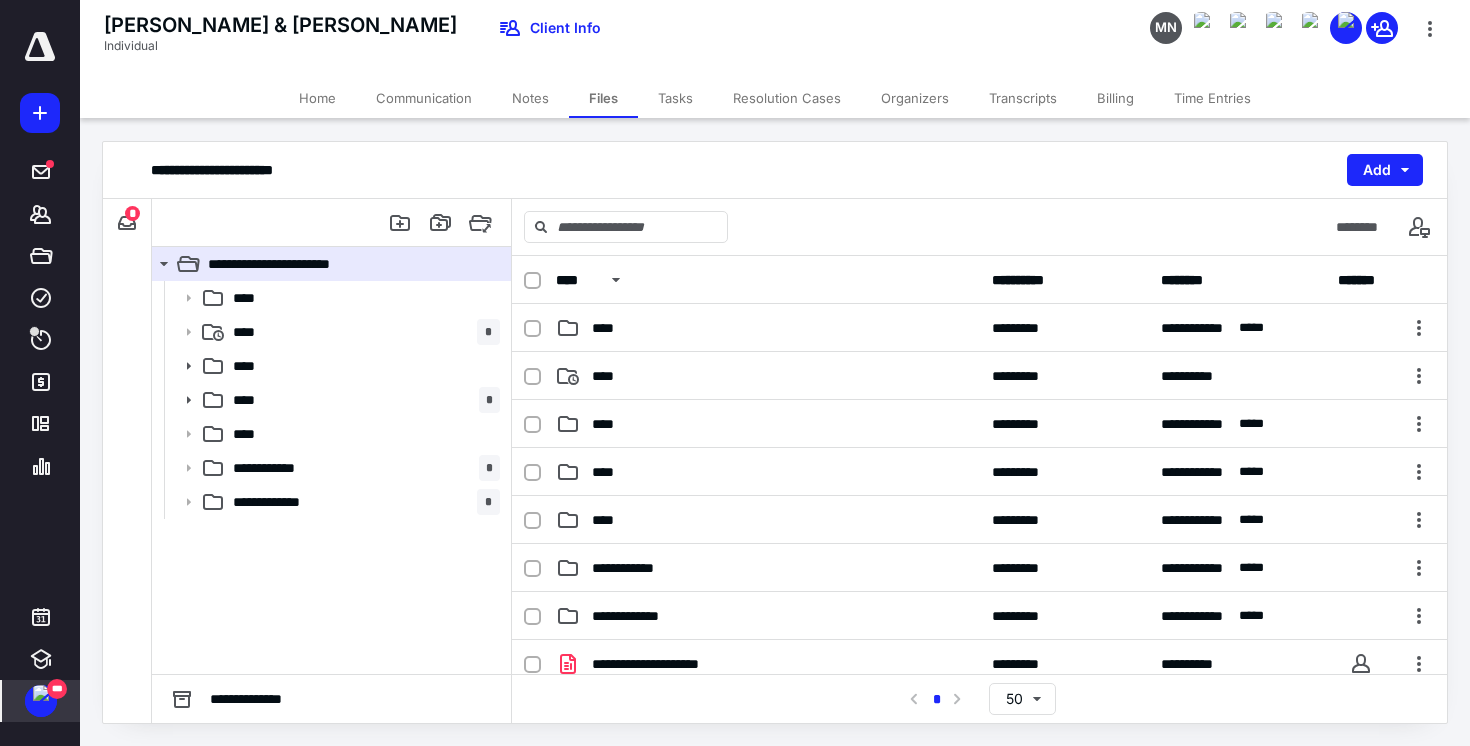 click on "Tasks" at bounding box center (675, 98) 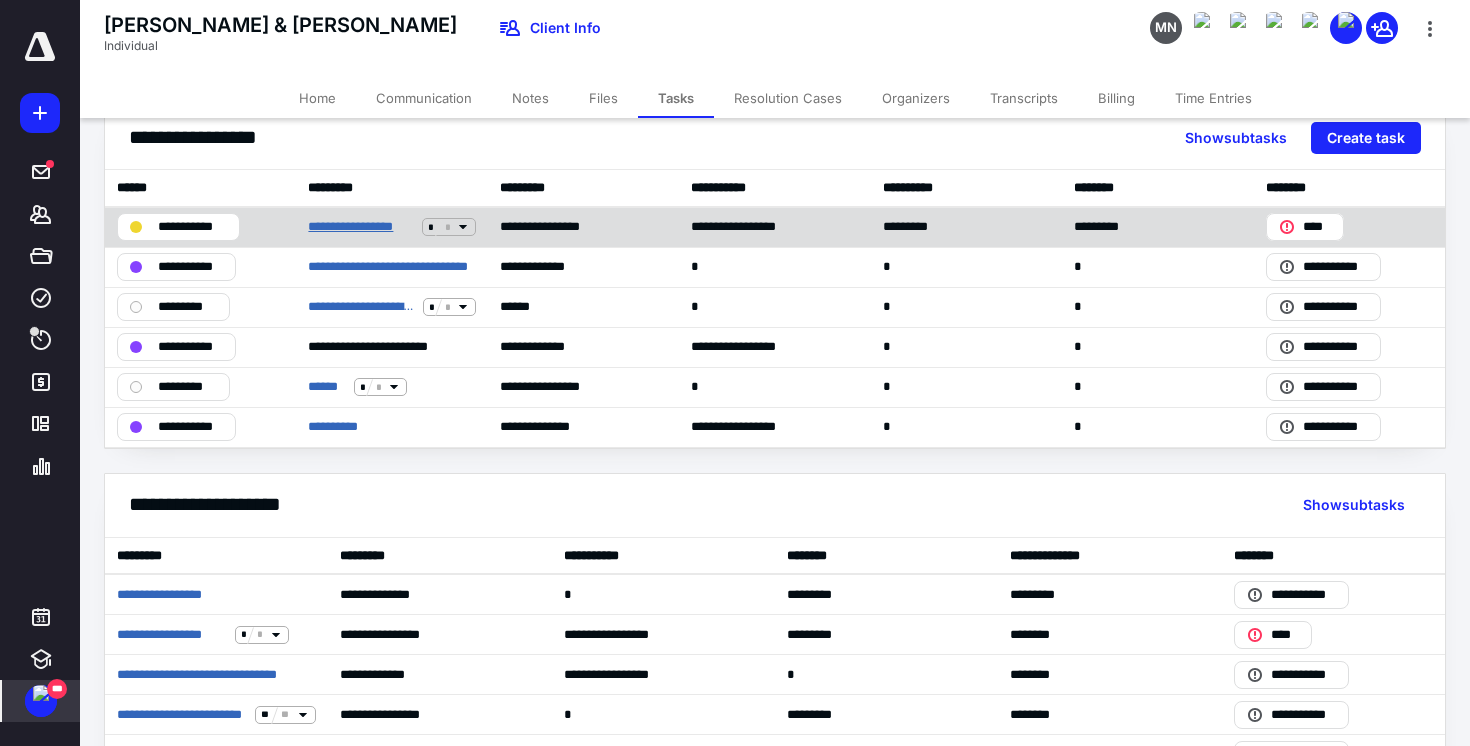 scroll, scrollTop: 51, scrollLeft: 0, axis: vertical 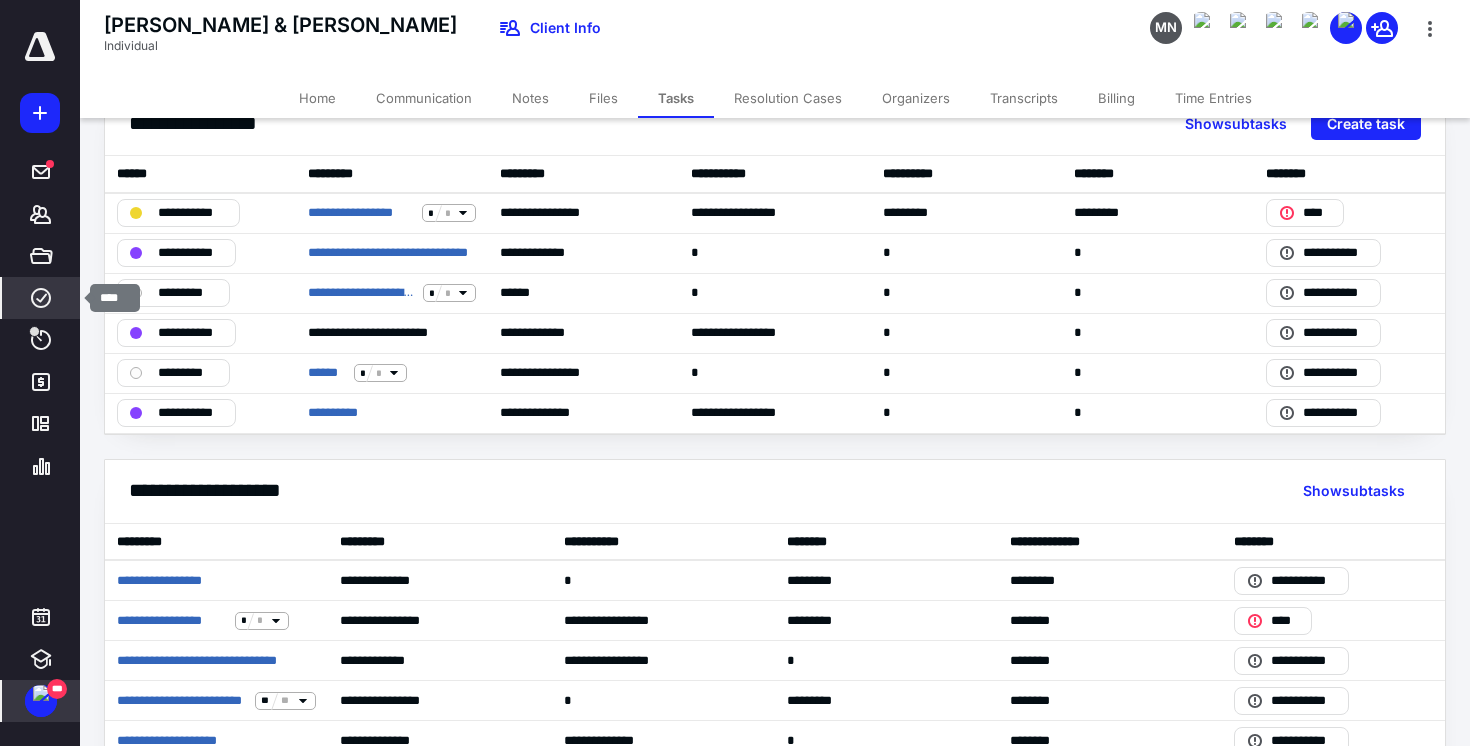 click 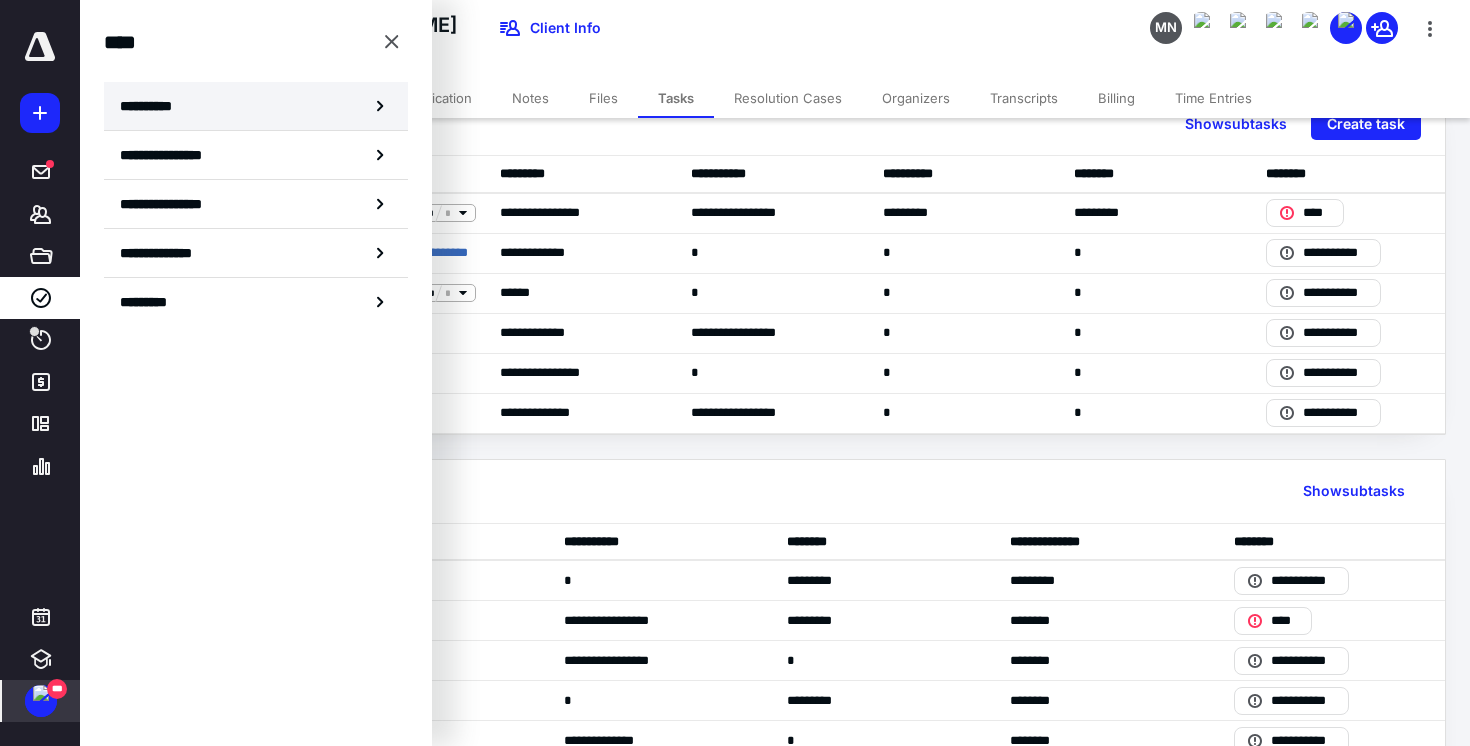 click on "**********" at bounding box center [256, 106] 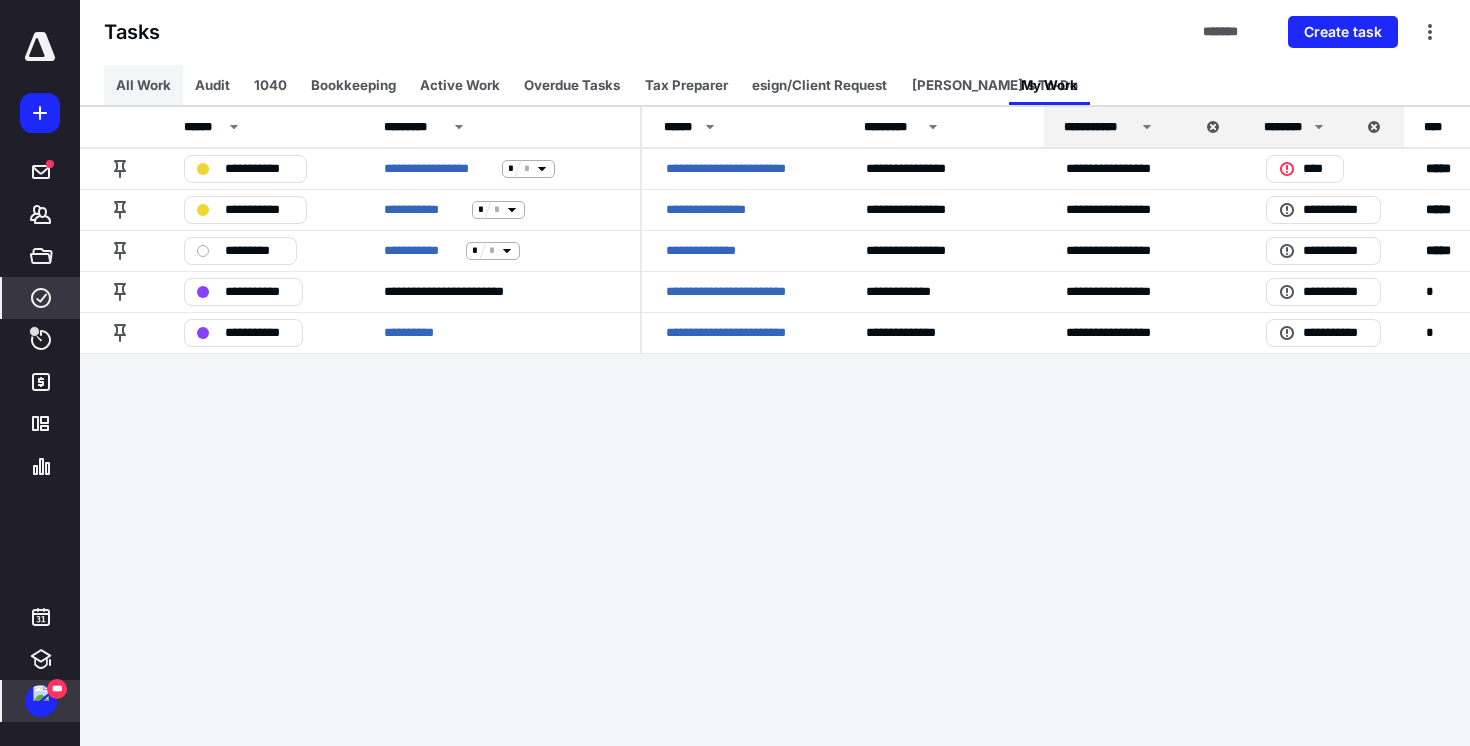 click on "All Work" at bounding box center [143, 85] 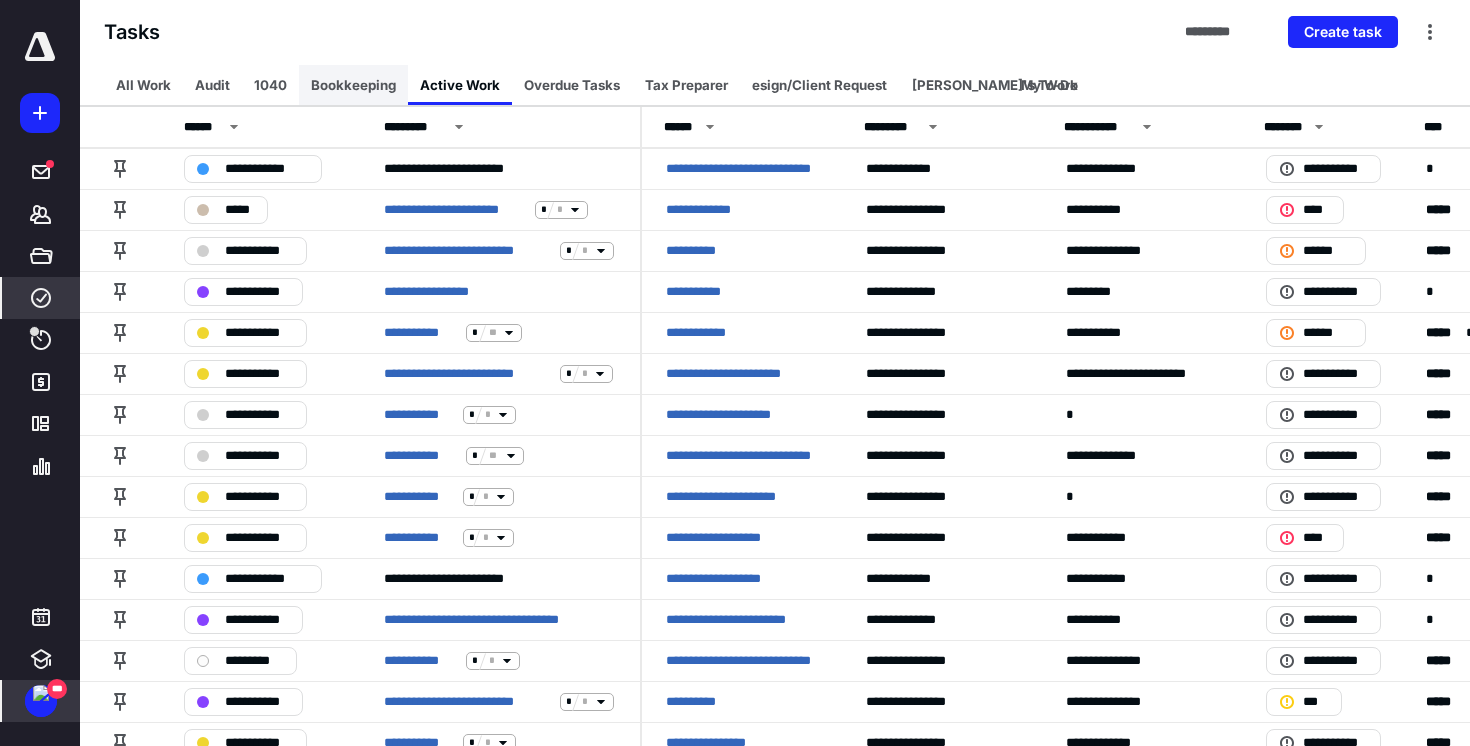 click on "Bookkeeping" at bounding box center (353, 85) 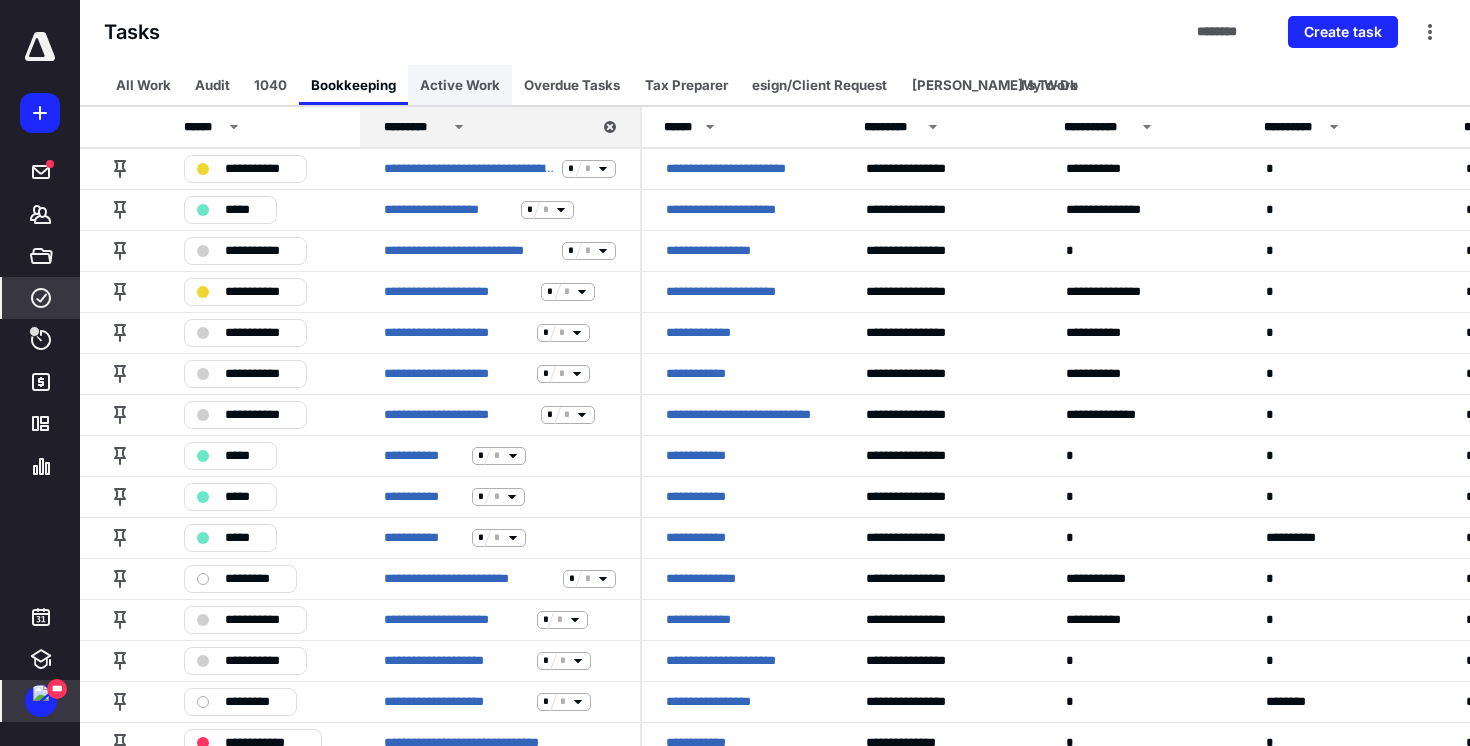 click on "Active Work" at bounding box center [460, 85] 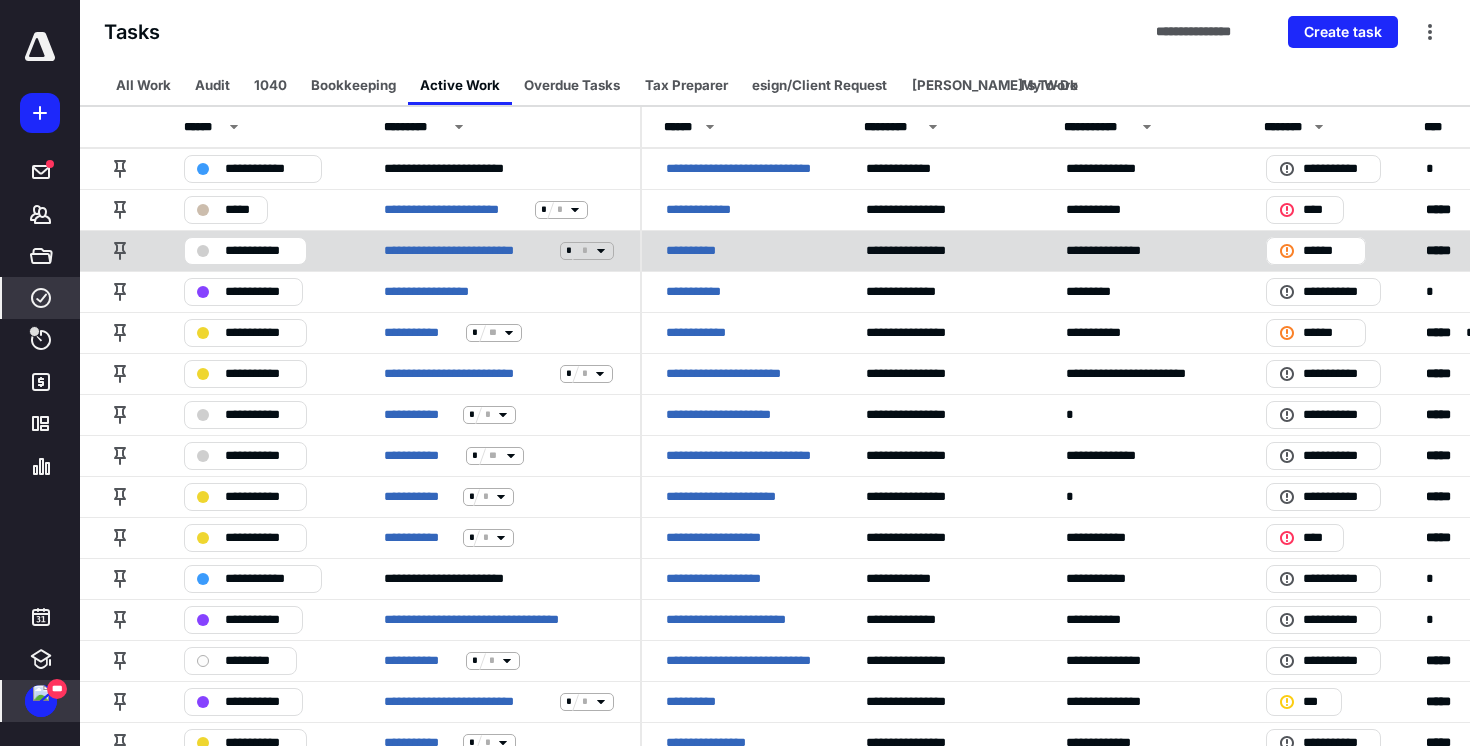 click 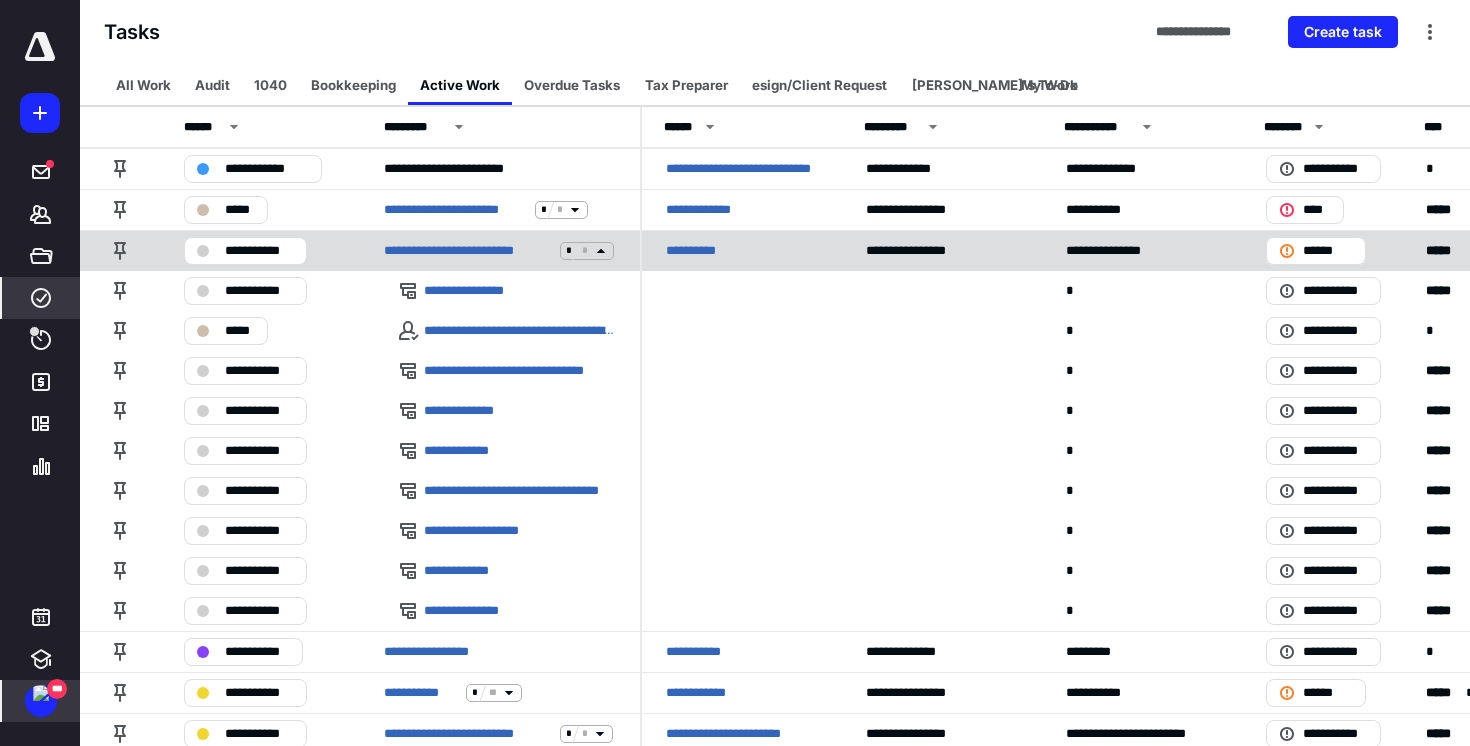 click 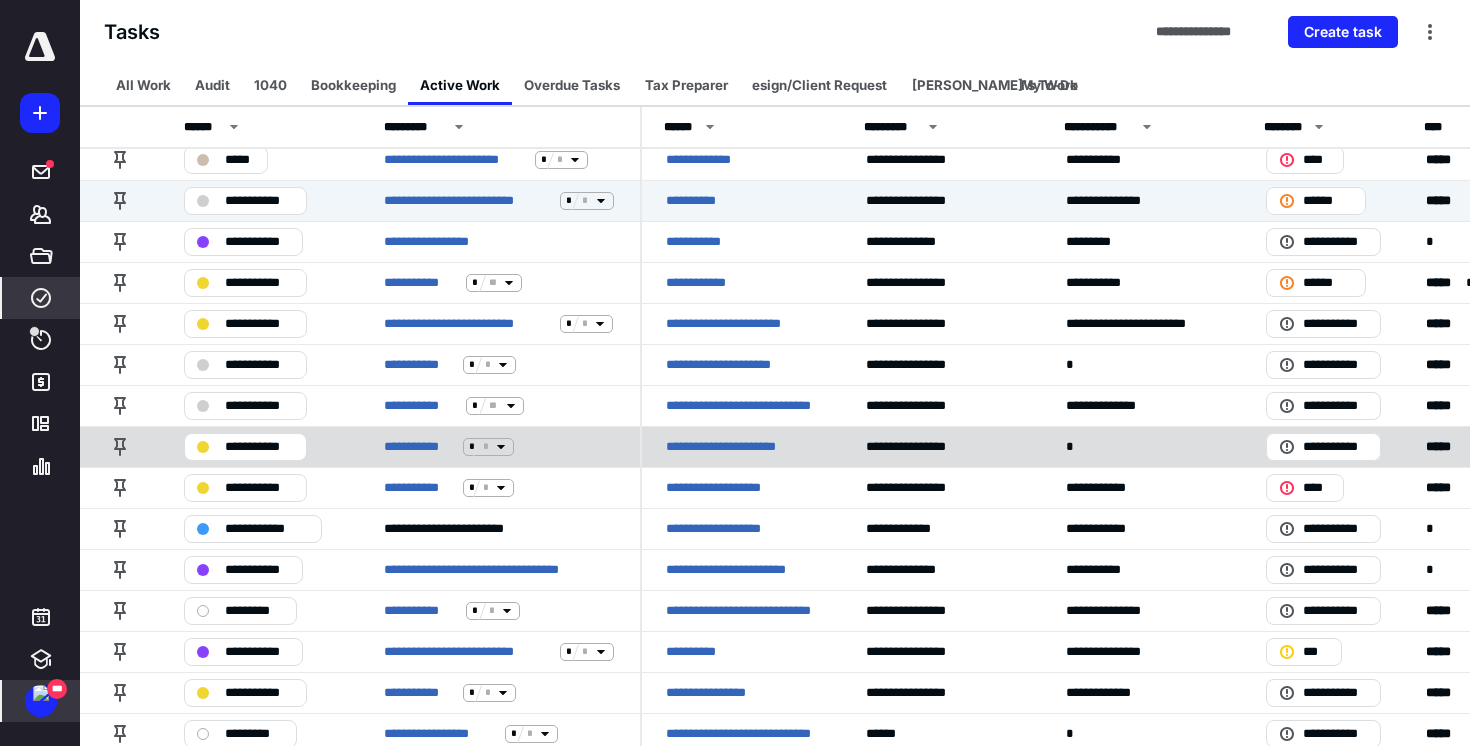 scroll, scrollTop: 77, scrollLeft: 0, axis: vertical 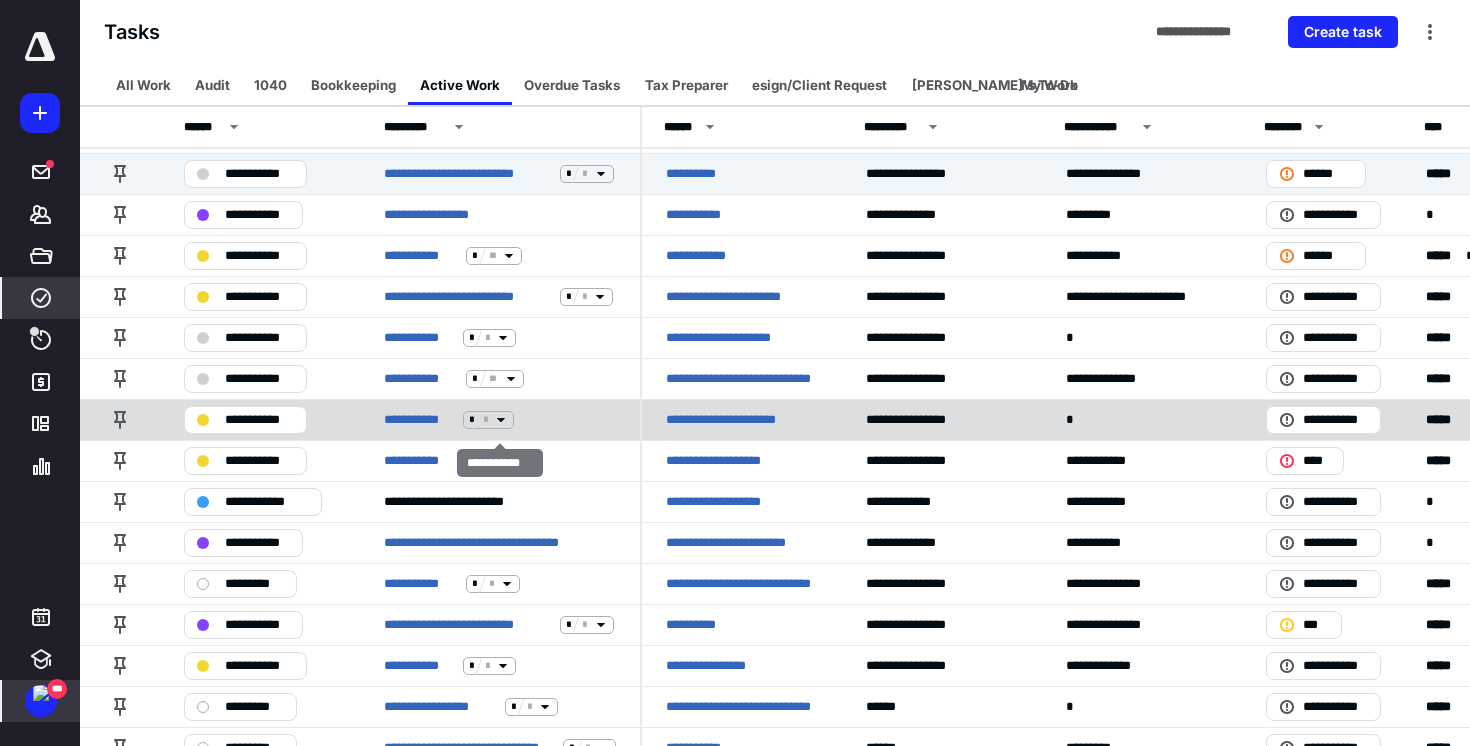 click 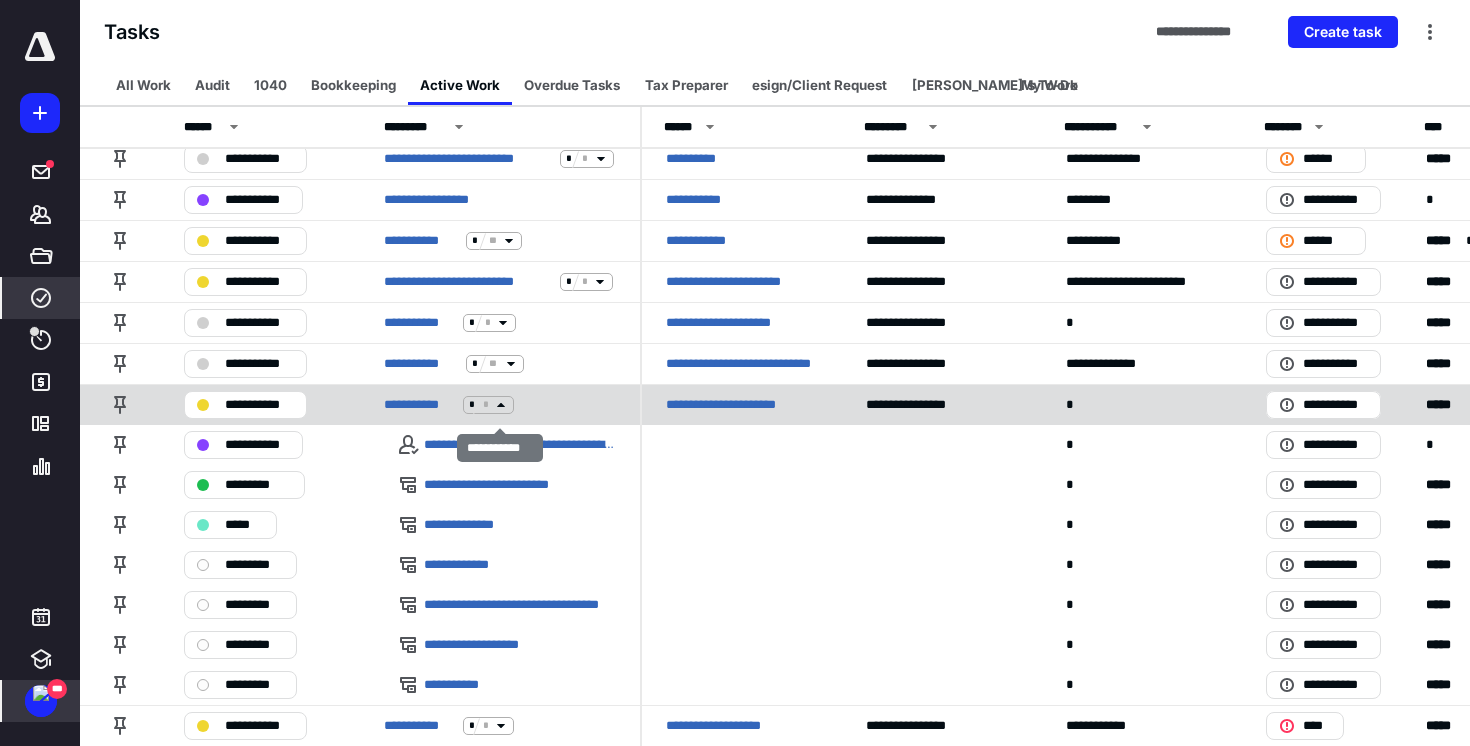 scroll, scrollTop: 101, scrollLeft: 0, axis: vertical 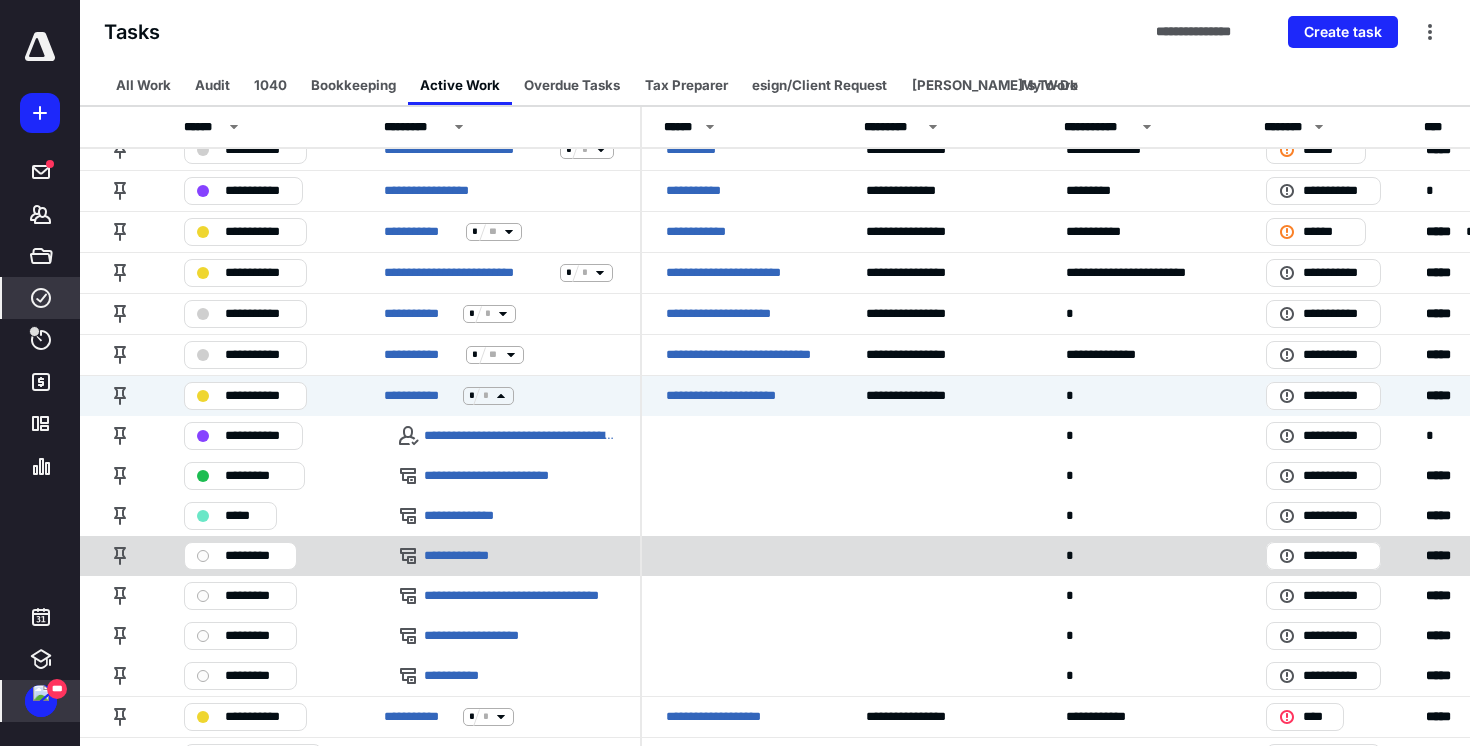 click on "*********" at bounding box center [254, 556] 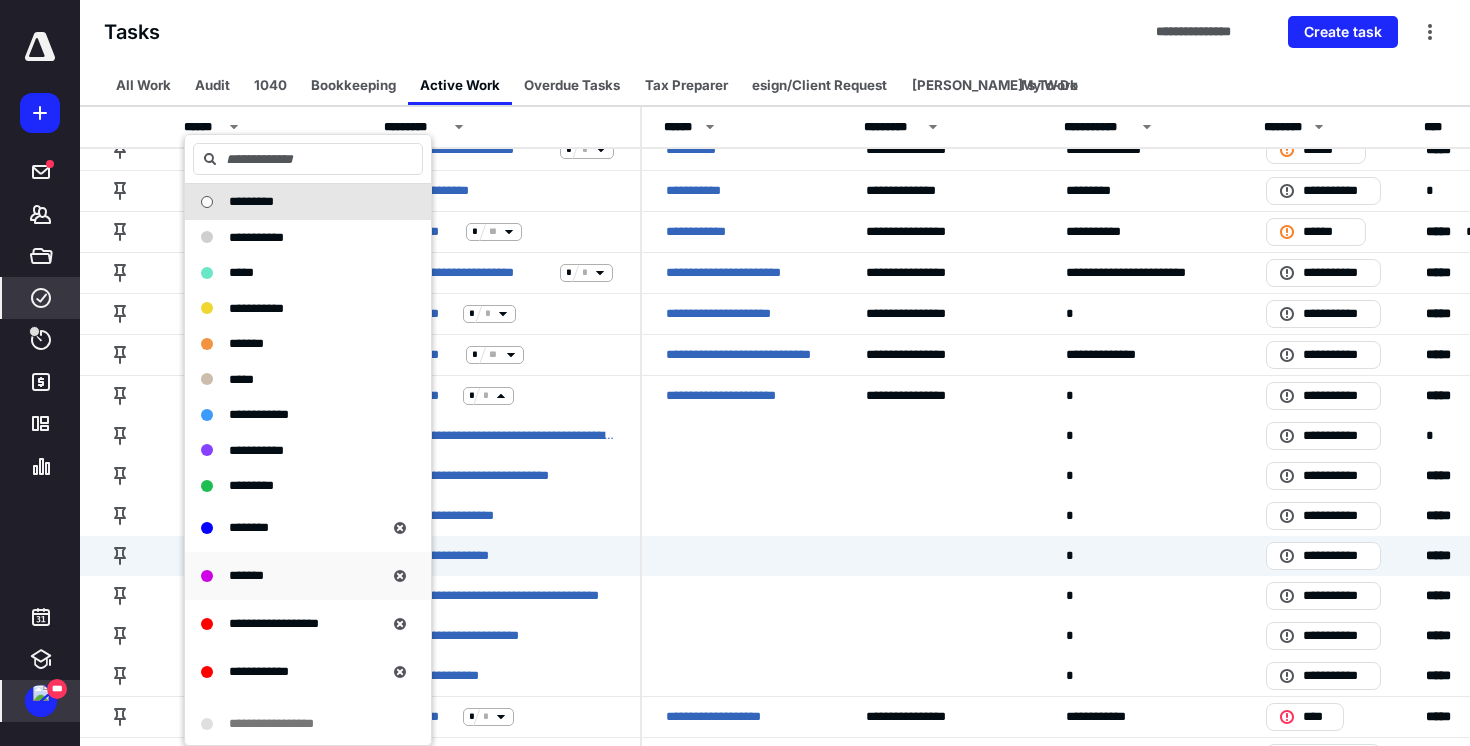 scroll, scrollTop: 107, scrollLeft: 0, axis: vertical 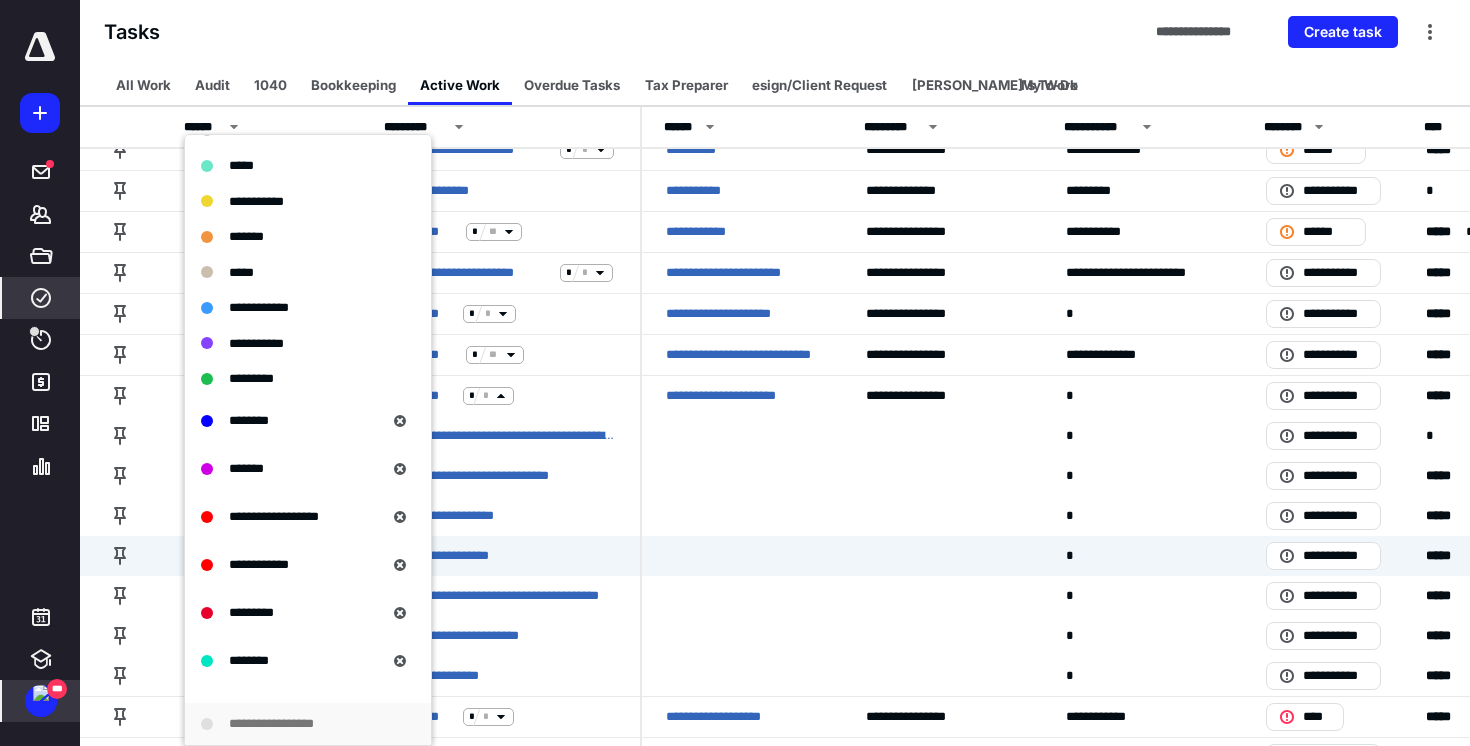 click on "**********" at bounding box center (286, 724) 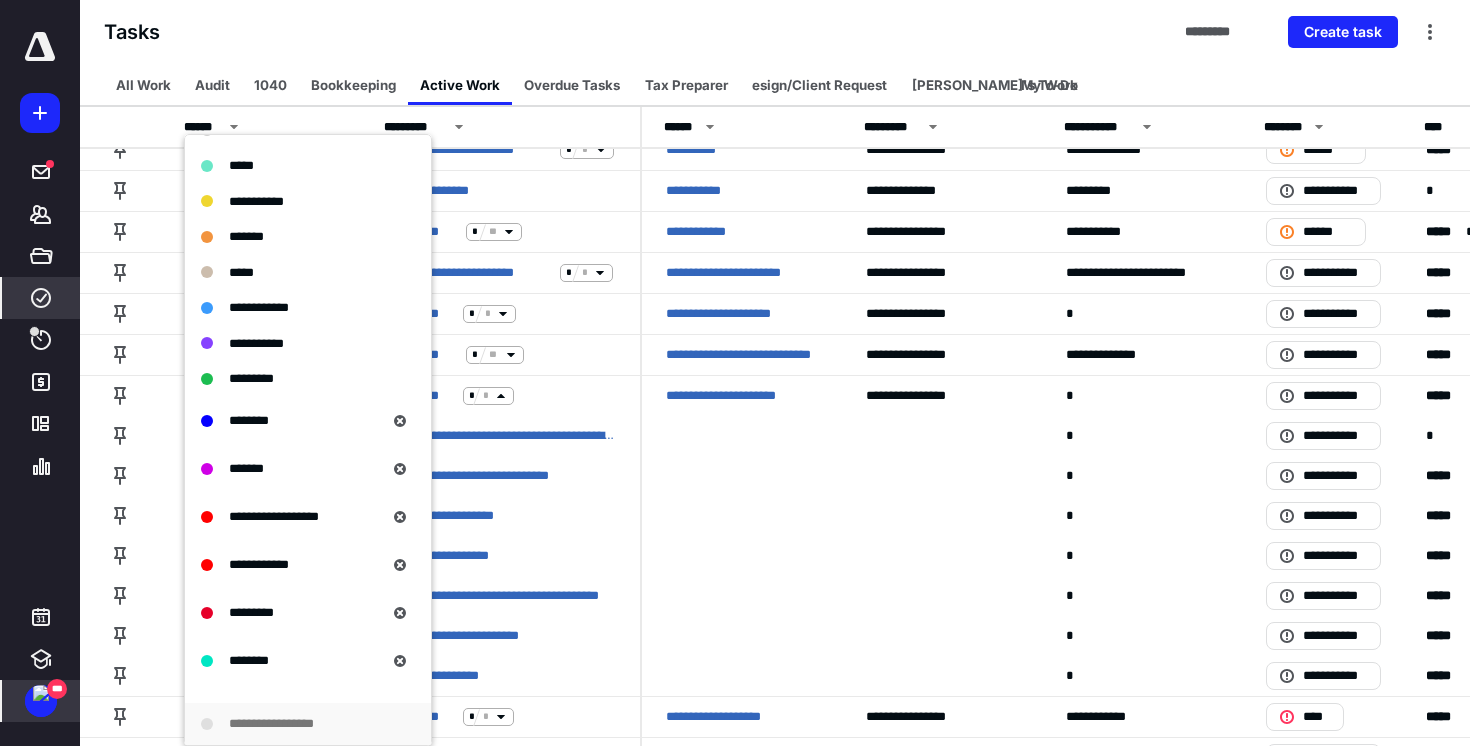 scroll, scrollTop: 138, scrollLeft: 0, axis: vertical 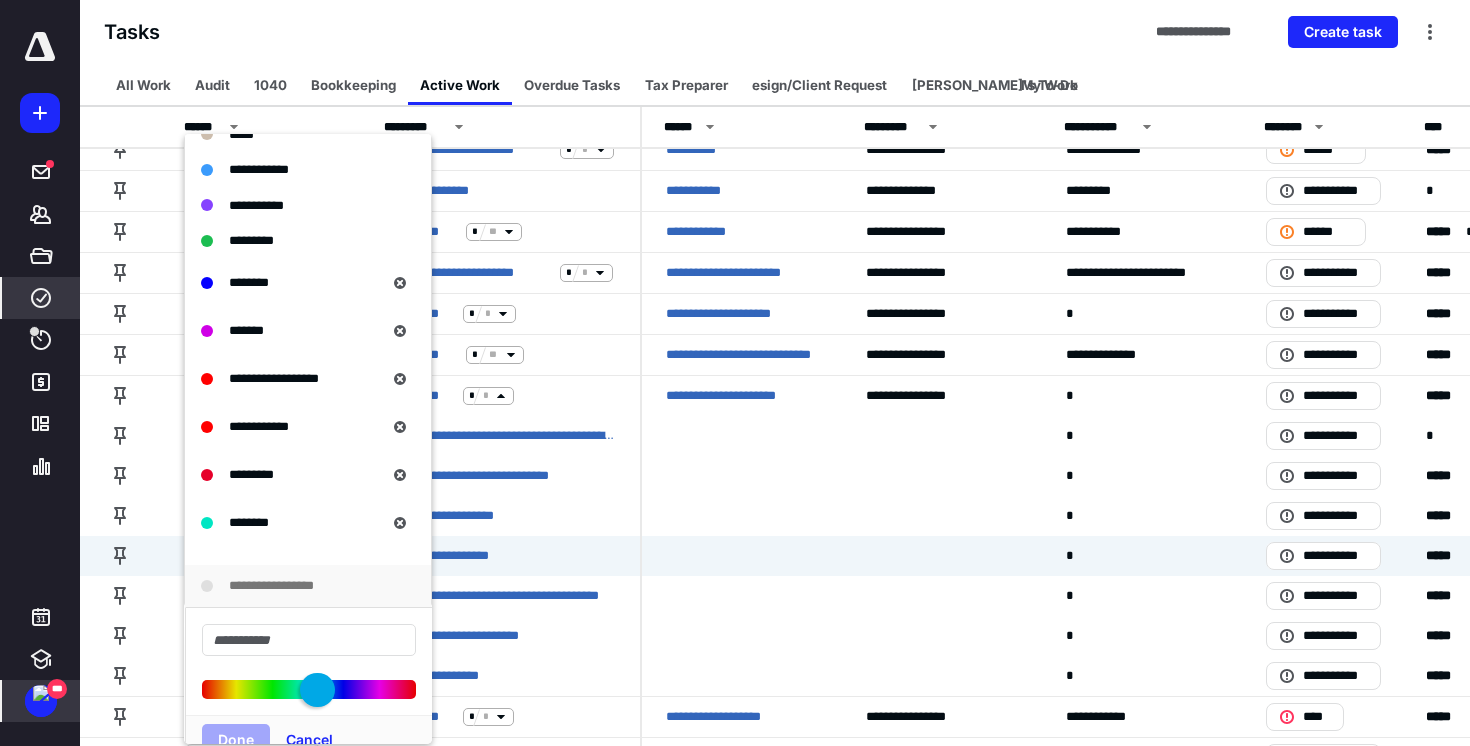 drag, startPoint x: 214, startPoint y: 688, endPoint x: 323, endPoint y: 688, distance: 109 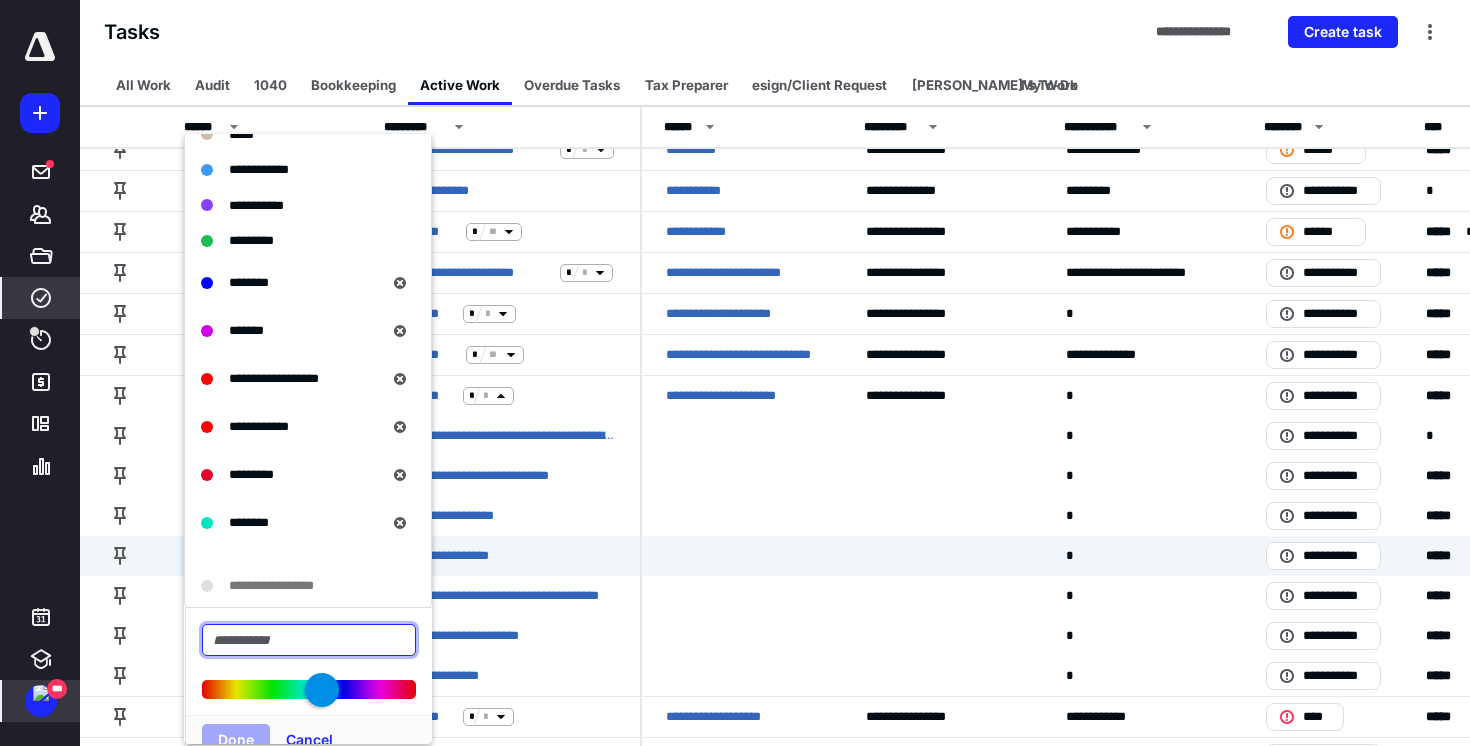 click on "**********" at bounding box center (775, 32) 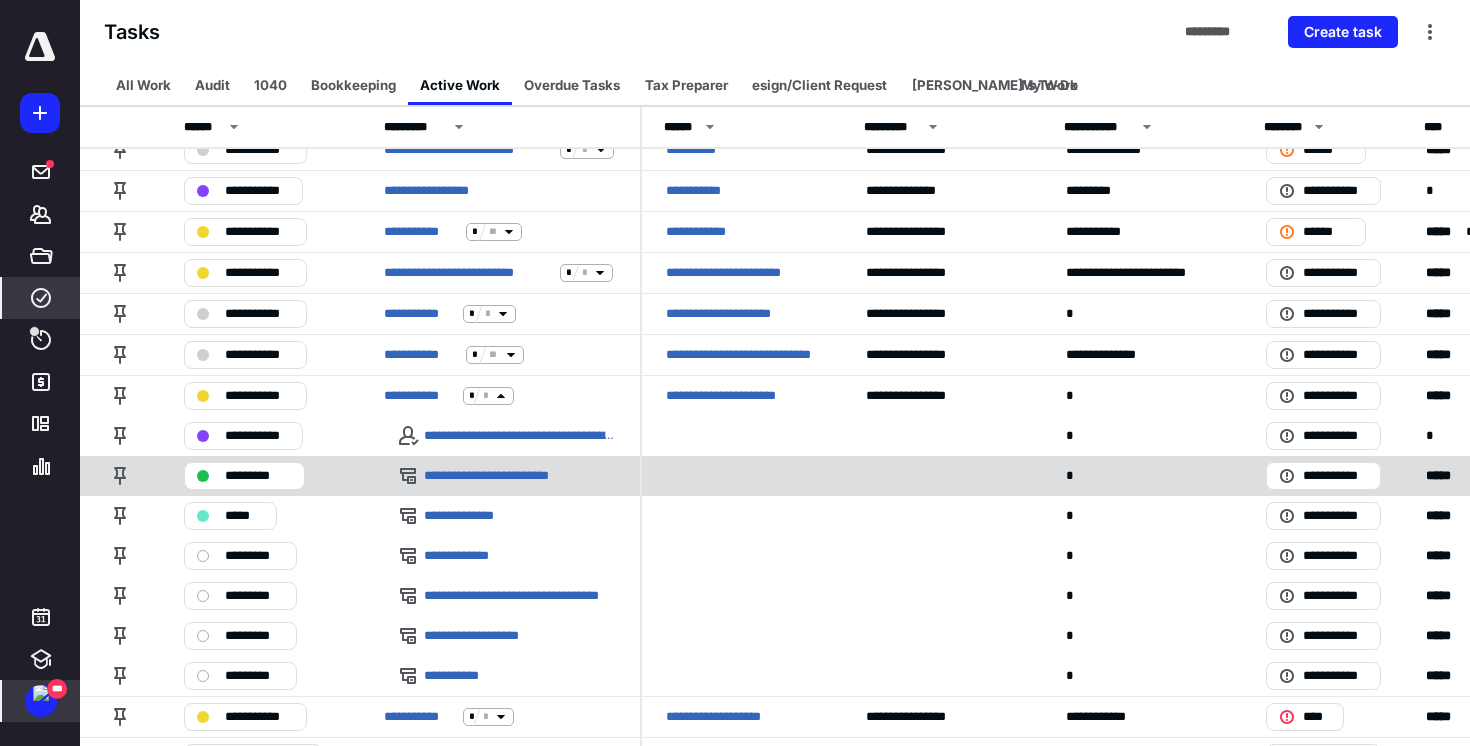 click on "**********" at bounding box center [500, 475] 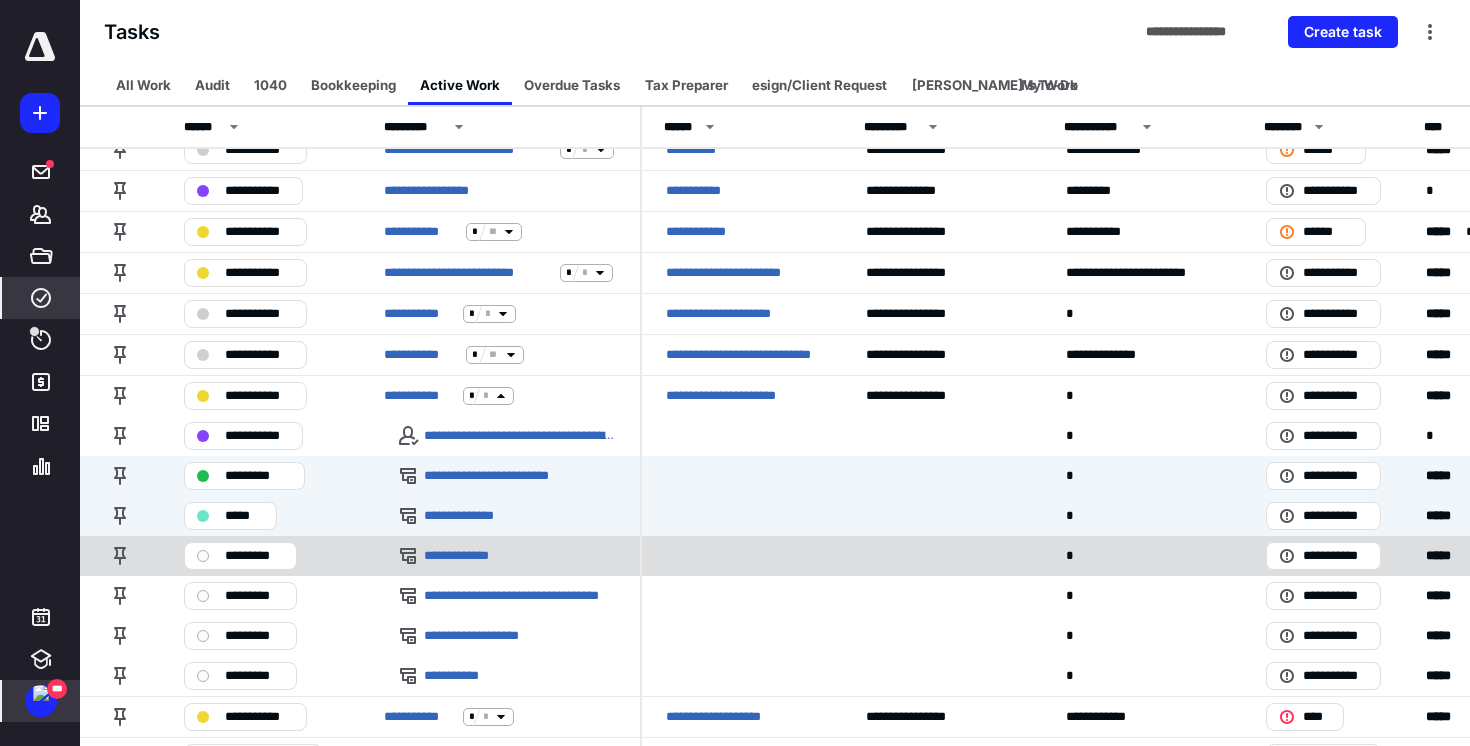 click on "*********" at bounding box center [260, 555] 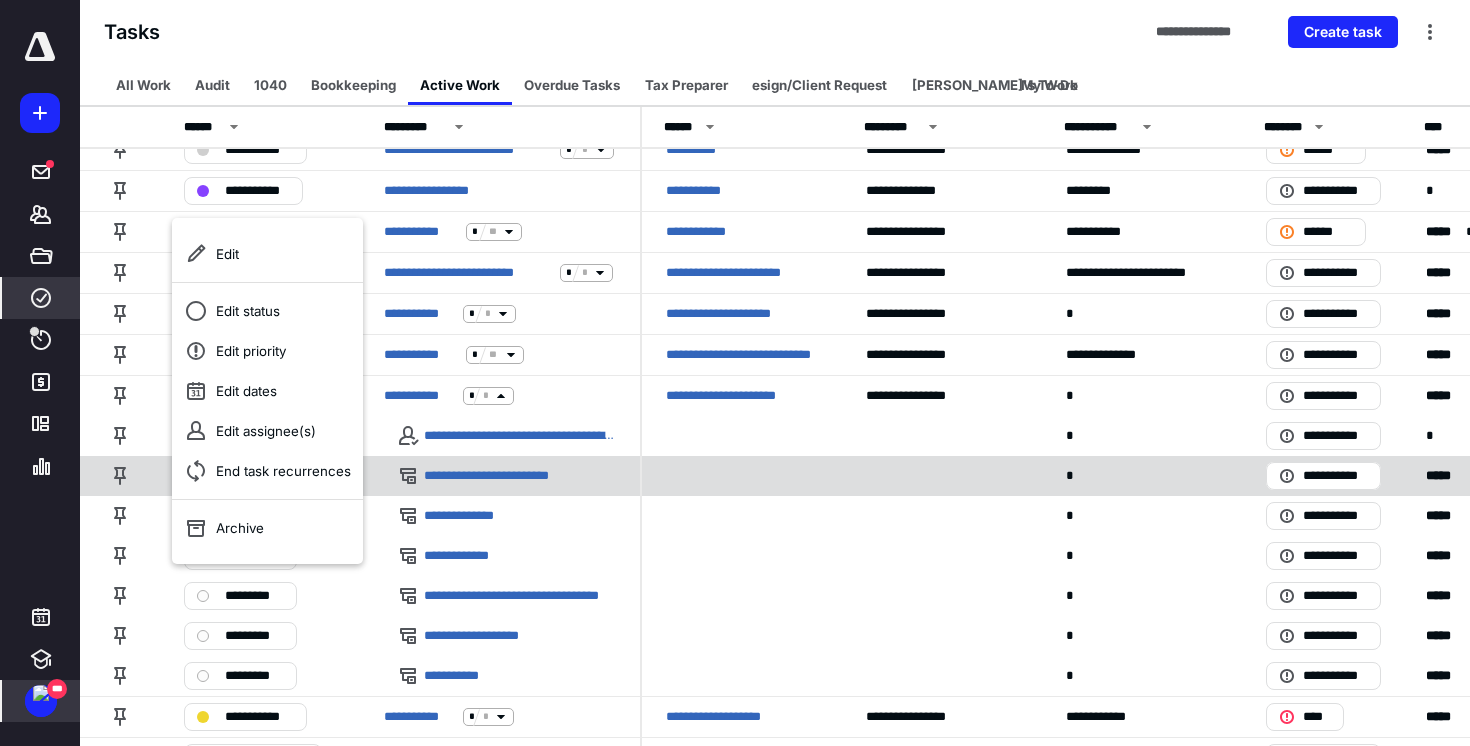 click at bounding box center (742, 475) 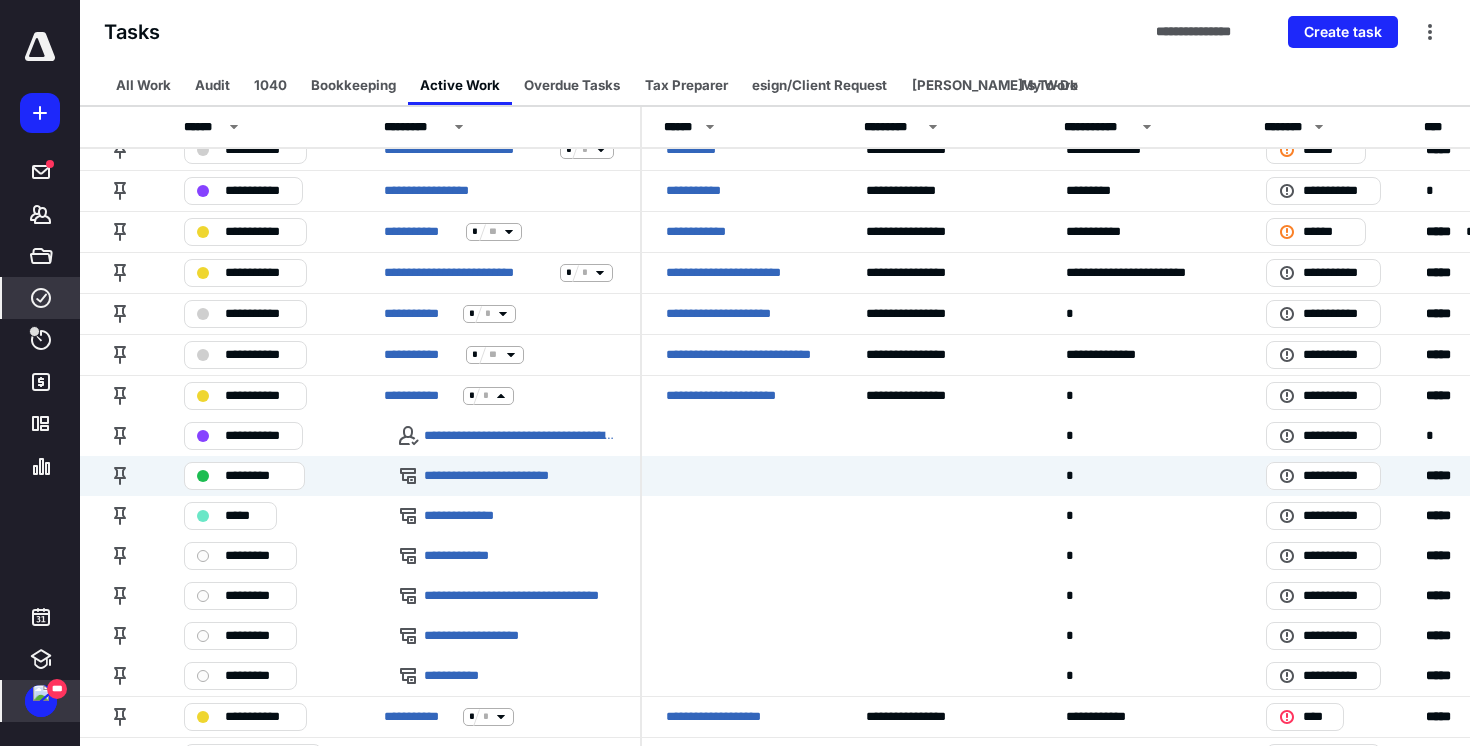 scroll, scrollTop: 0, scrollLeft: 0, axis: both 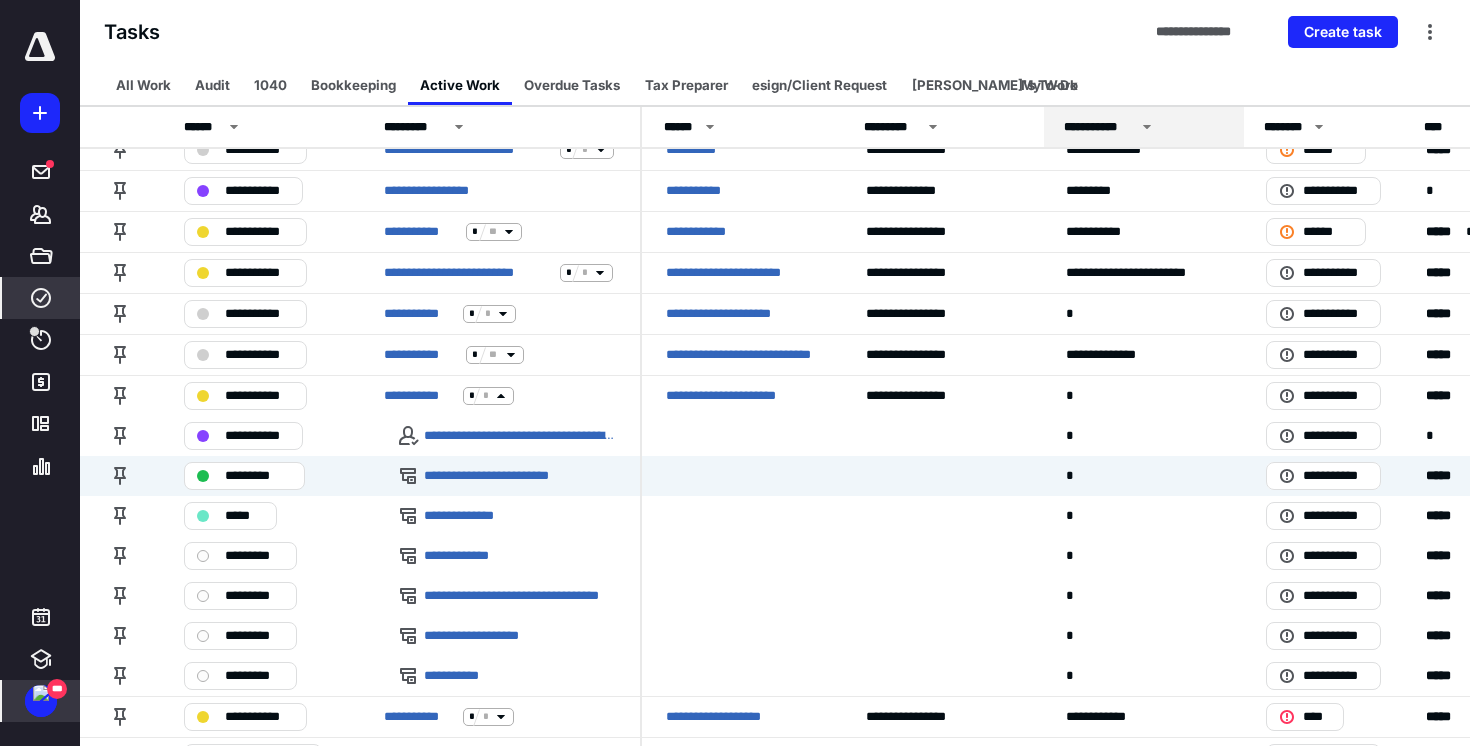 click on "**********" at bounding box center [1144, 127] 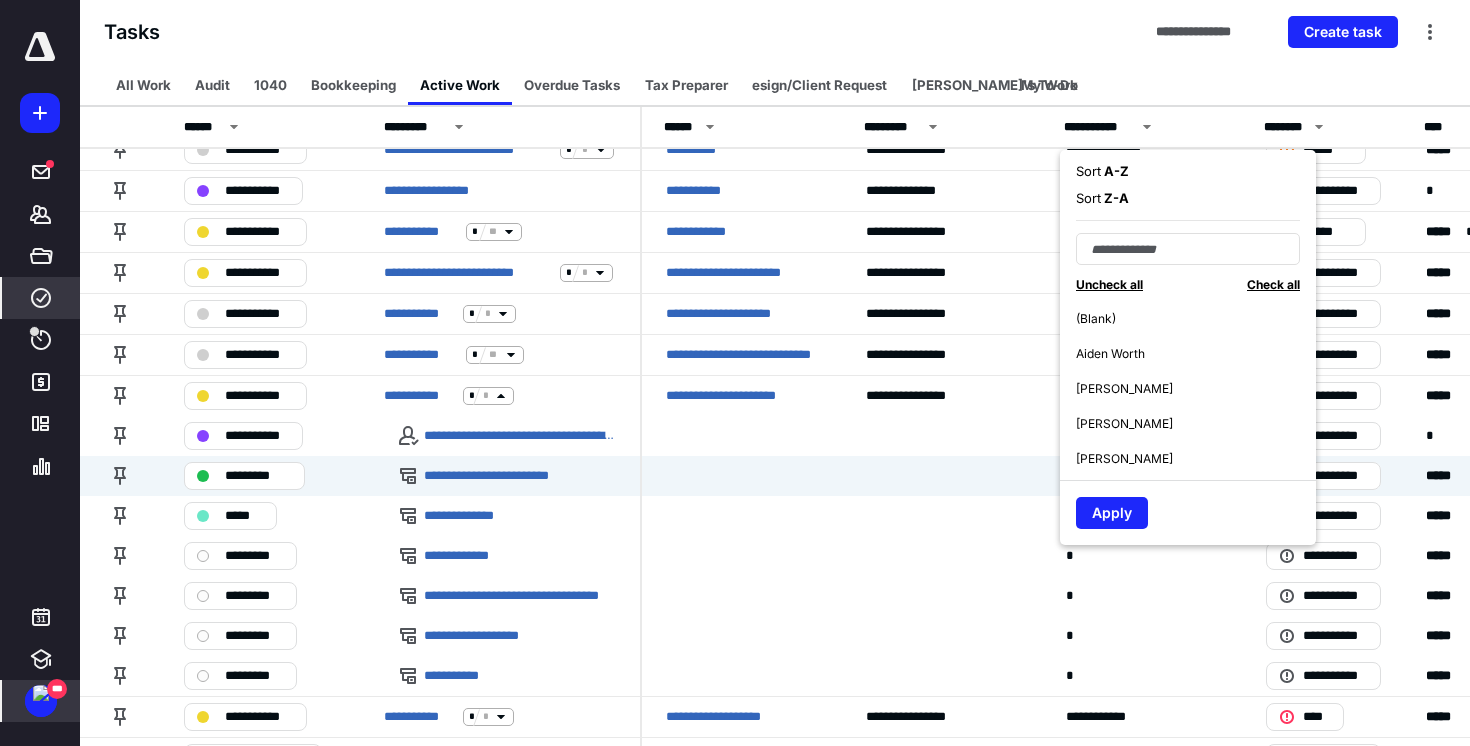 click on "**********" at bounding box center [775, 32] 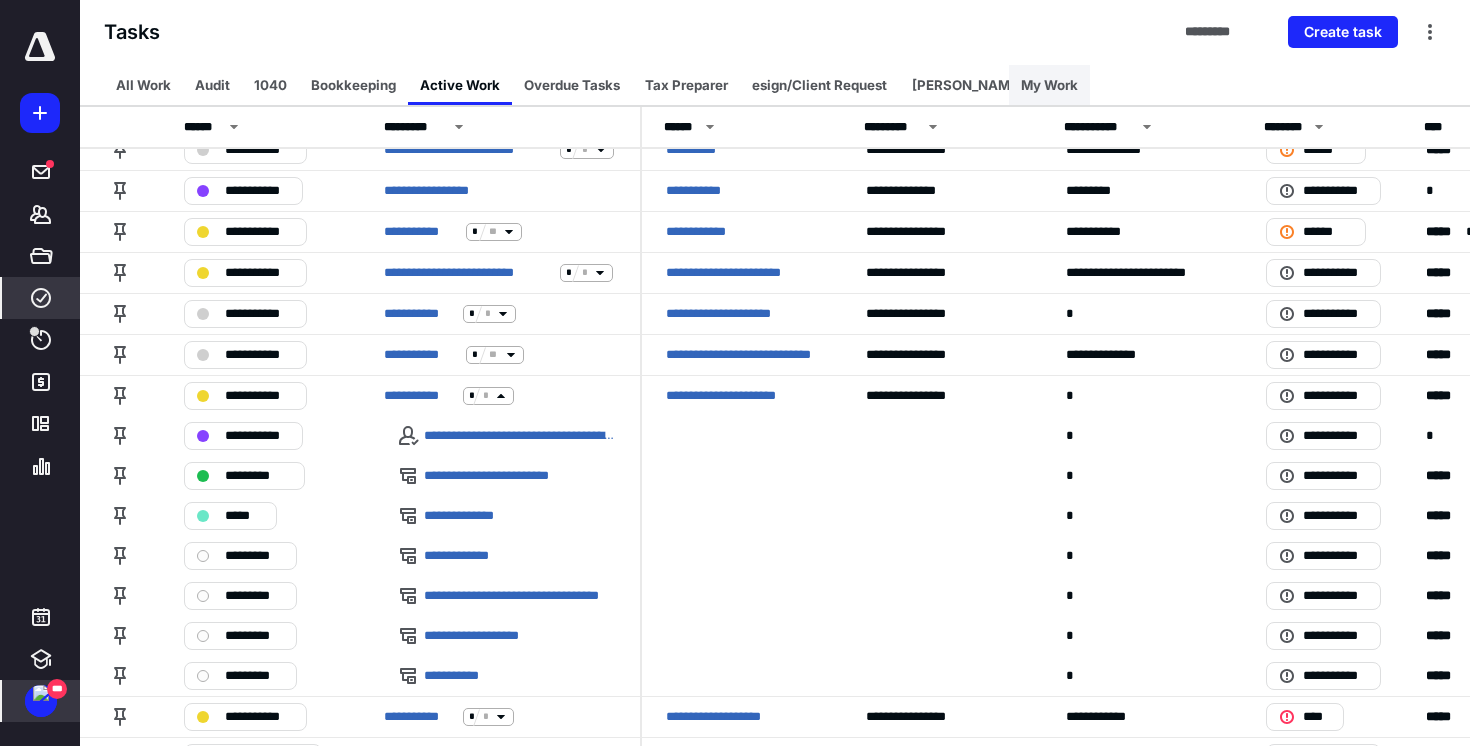 click on "My Work" at bounding box center [1049, 85] 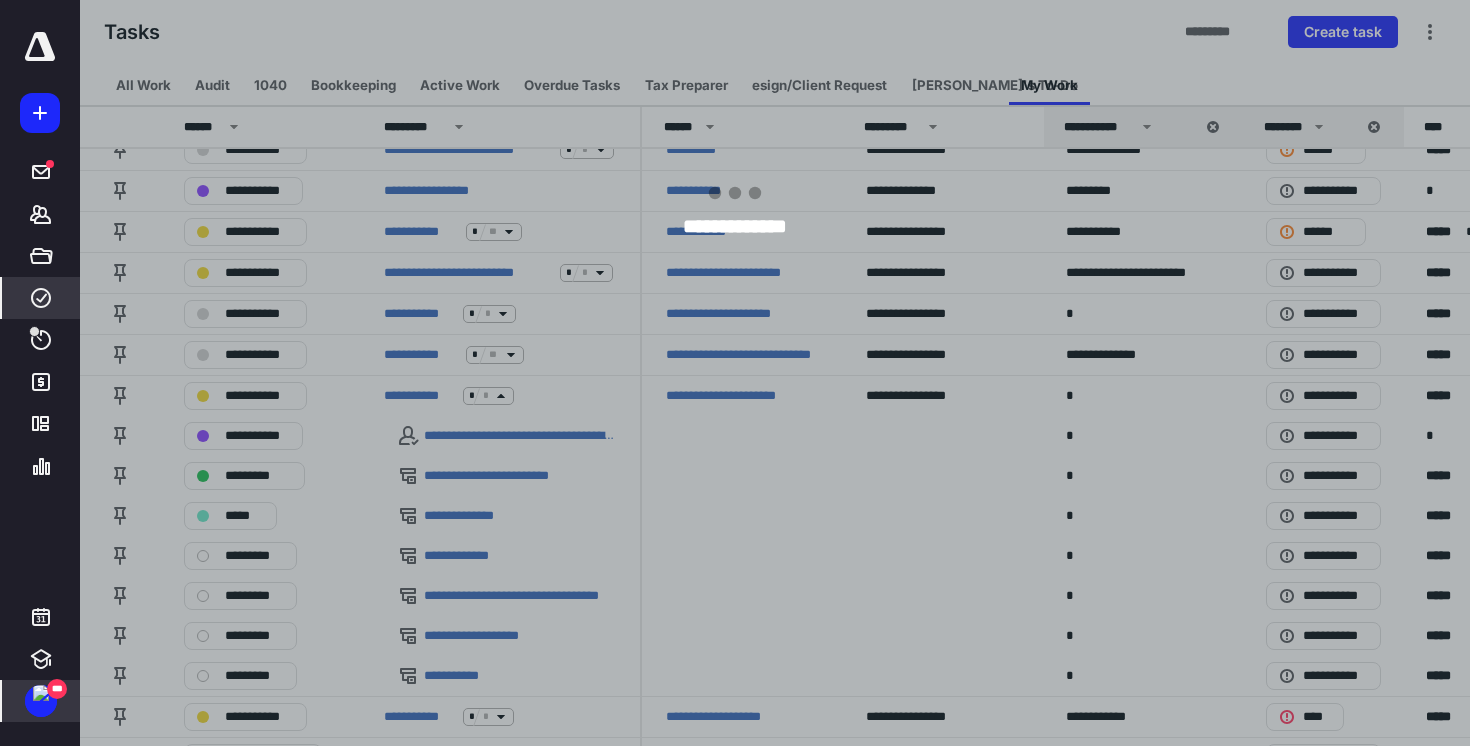 scroll, scrollTop: 0, scrollLeft: 0, axis: both 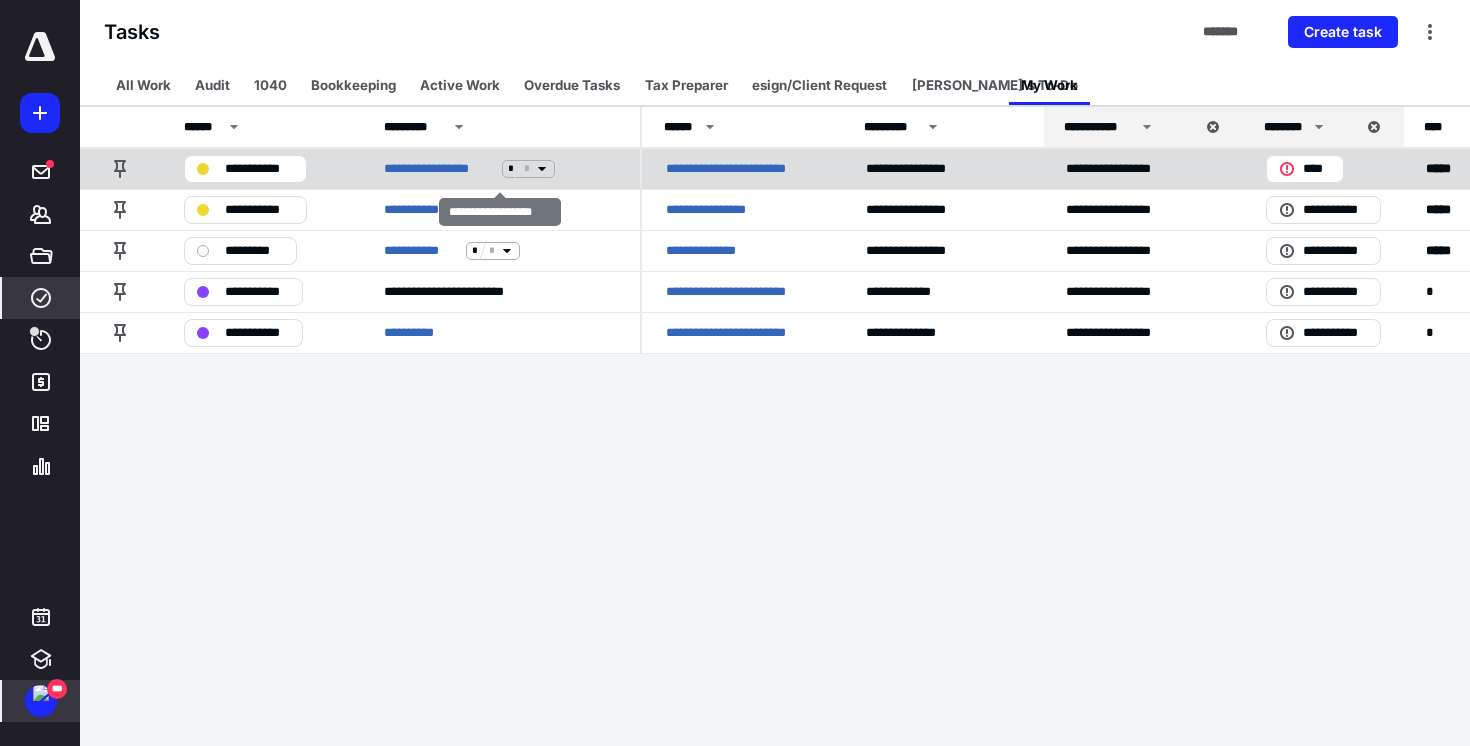 click 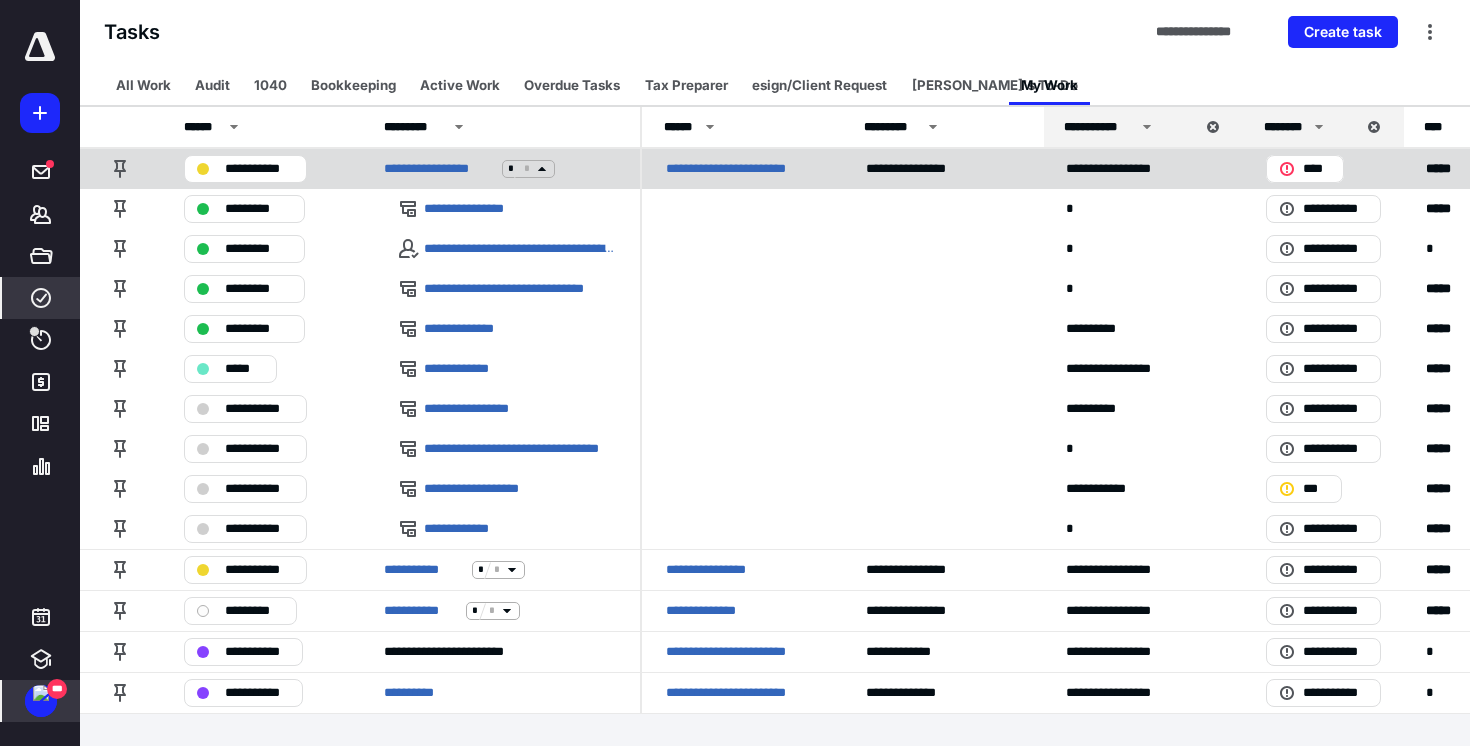 click 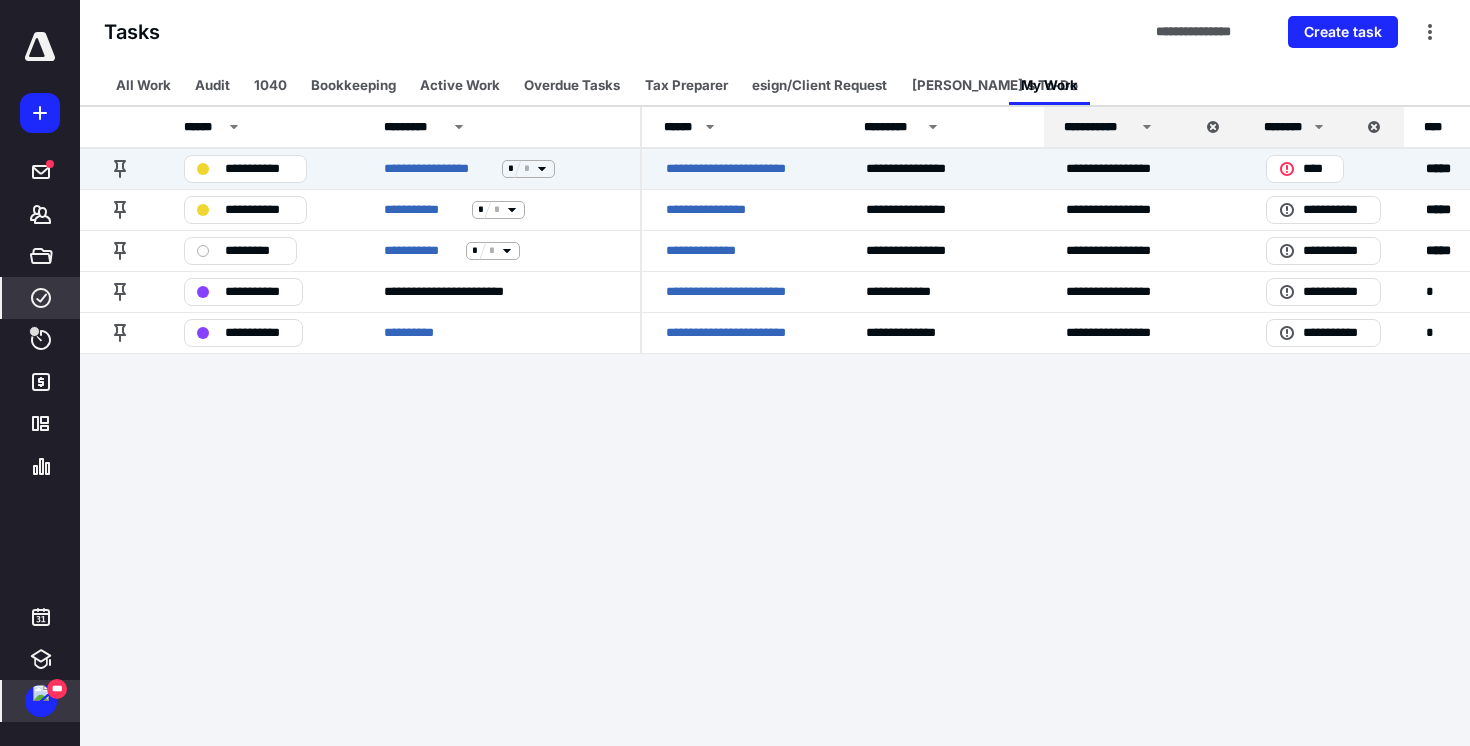 click on "**********" at bounding box center [775, 32] 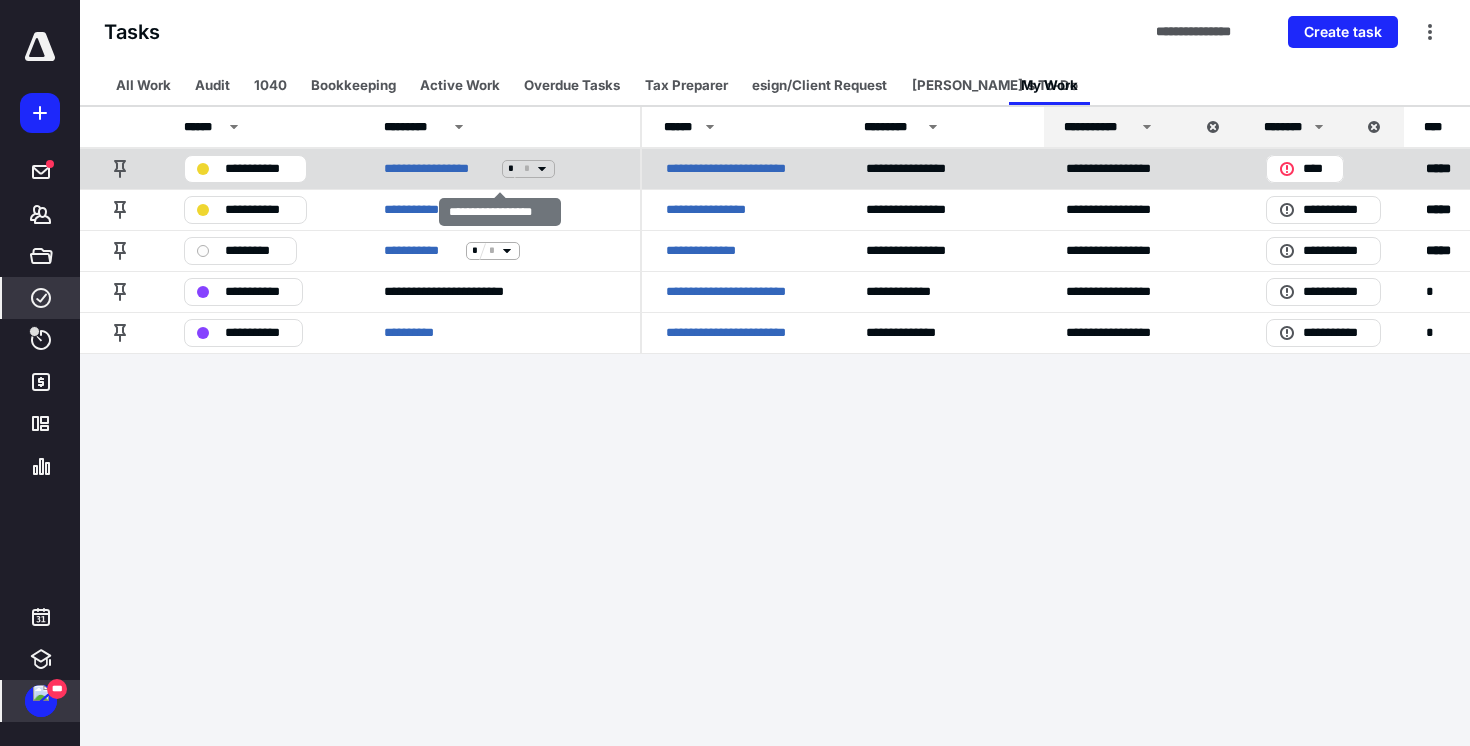 click 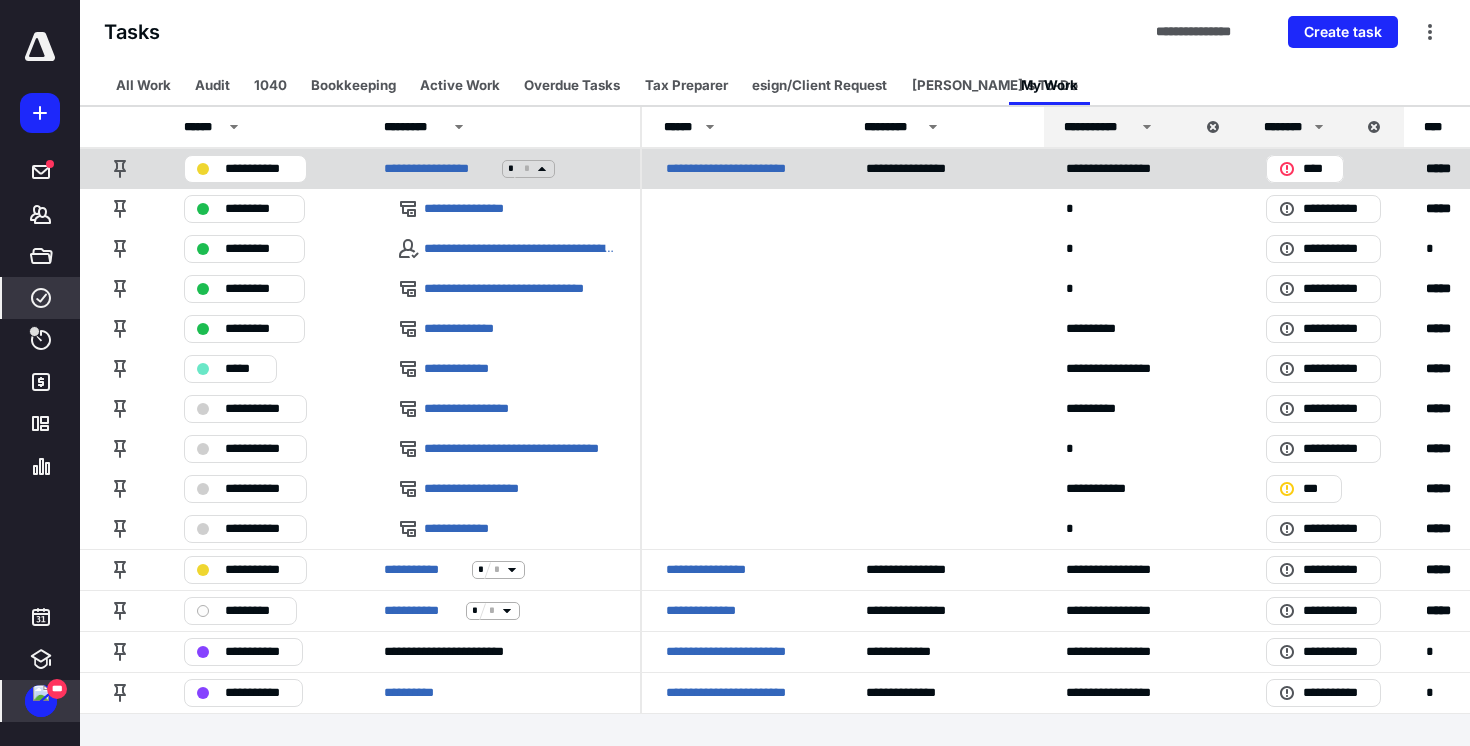 click 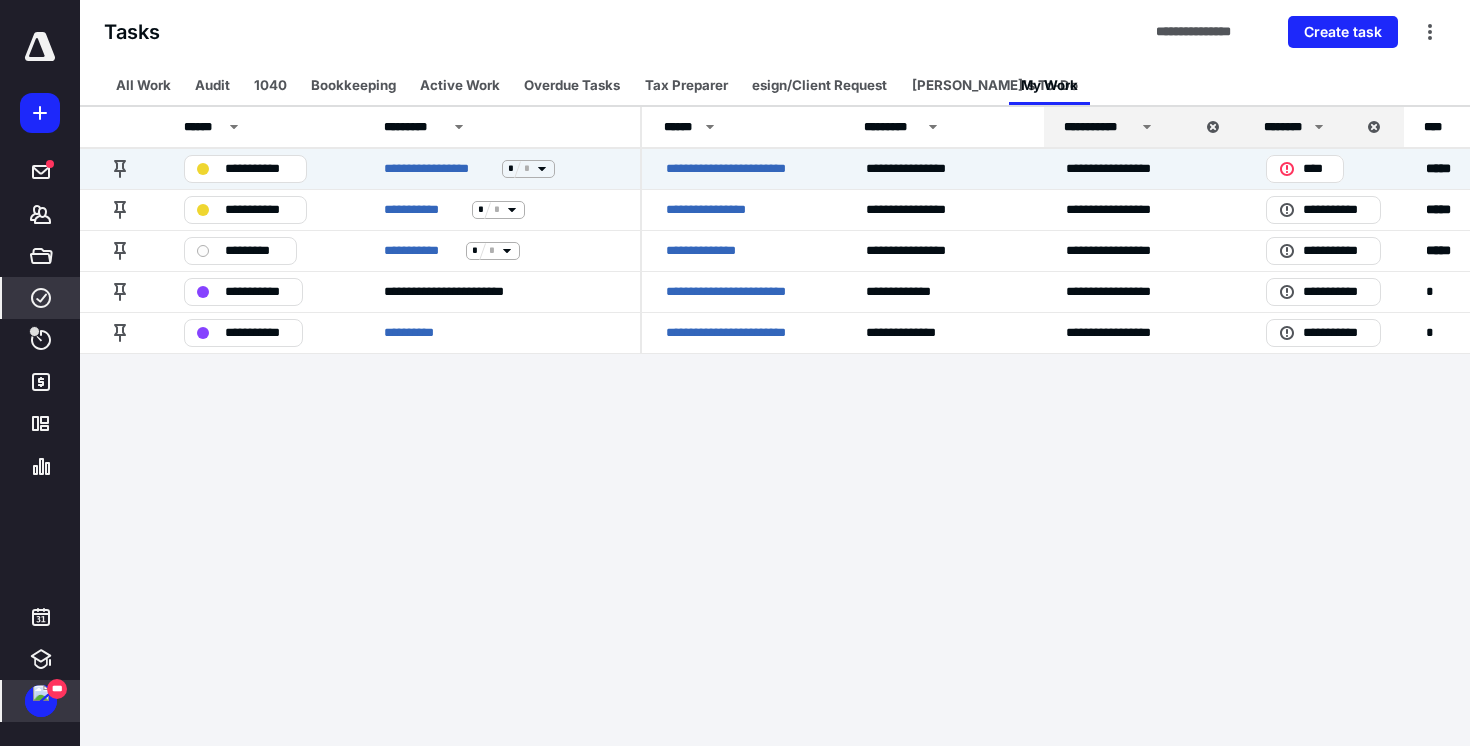 click on "**********" at bounding box center [775, 32] 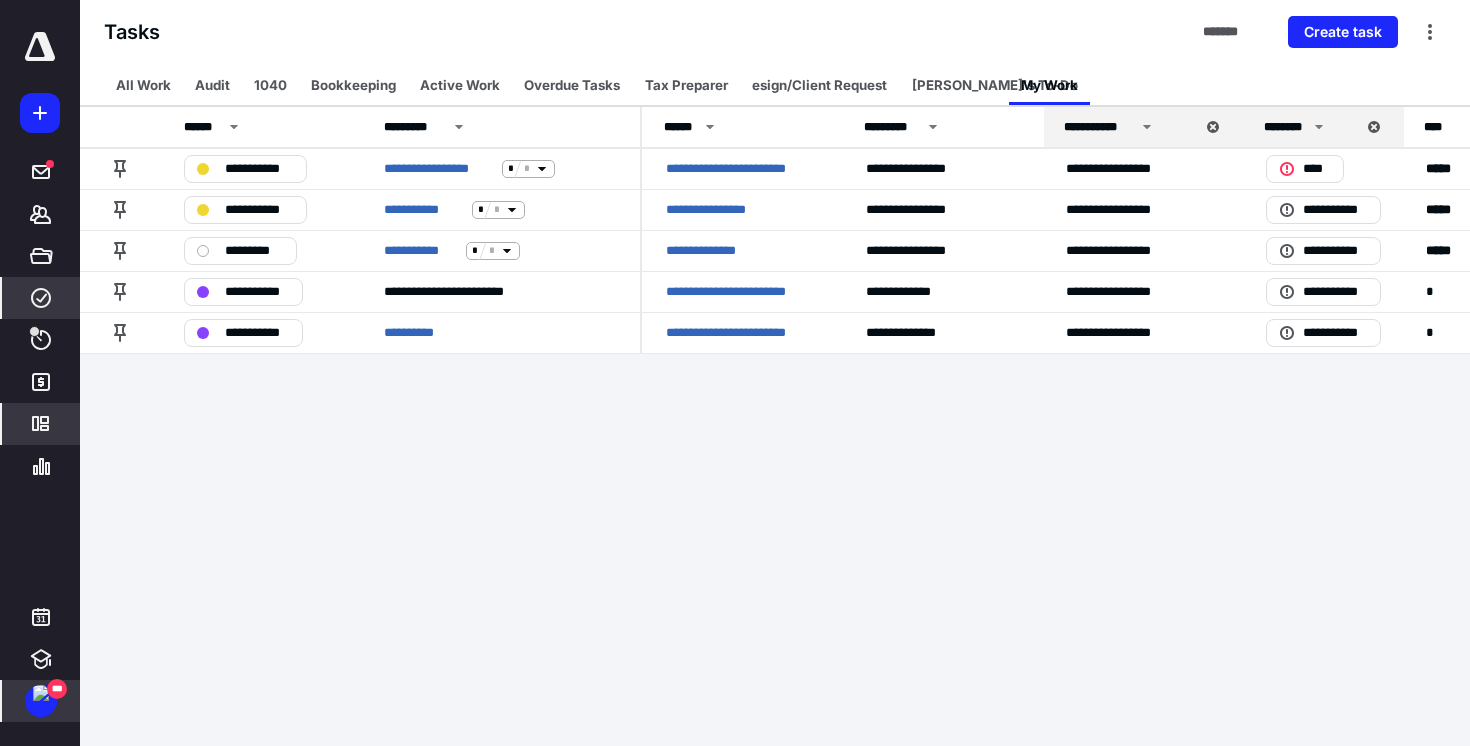 click 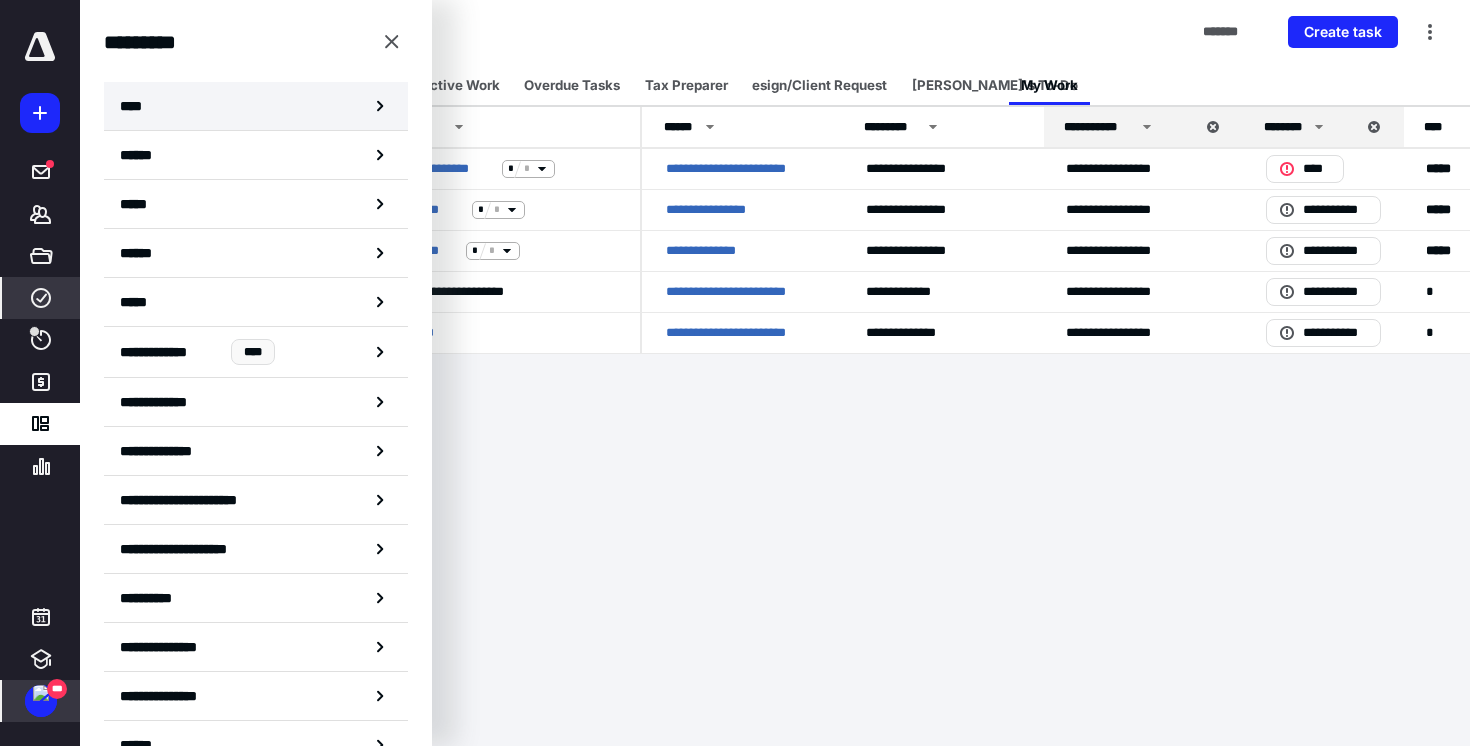 click on "****" at bounding box center [256, 106] 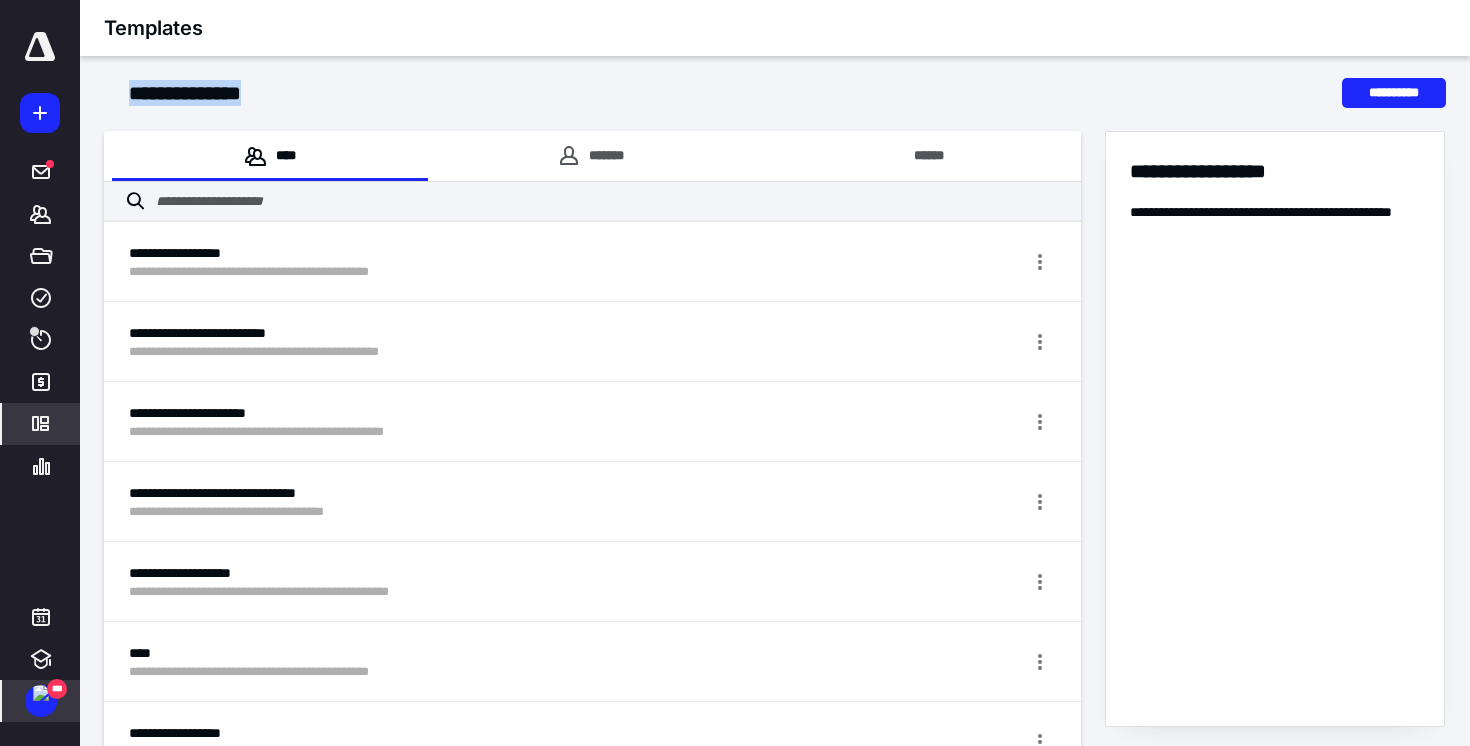 drag, startPoint x: 128, startPoint y: 93, endPoint x: 310, endPoint y: 92, distance: 182.00275 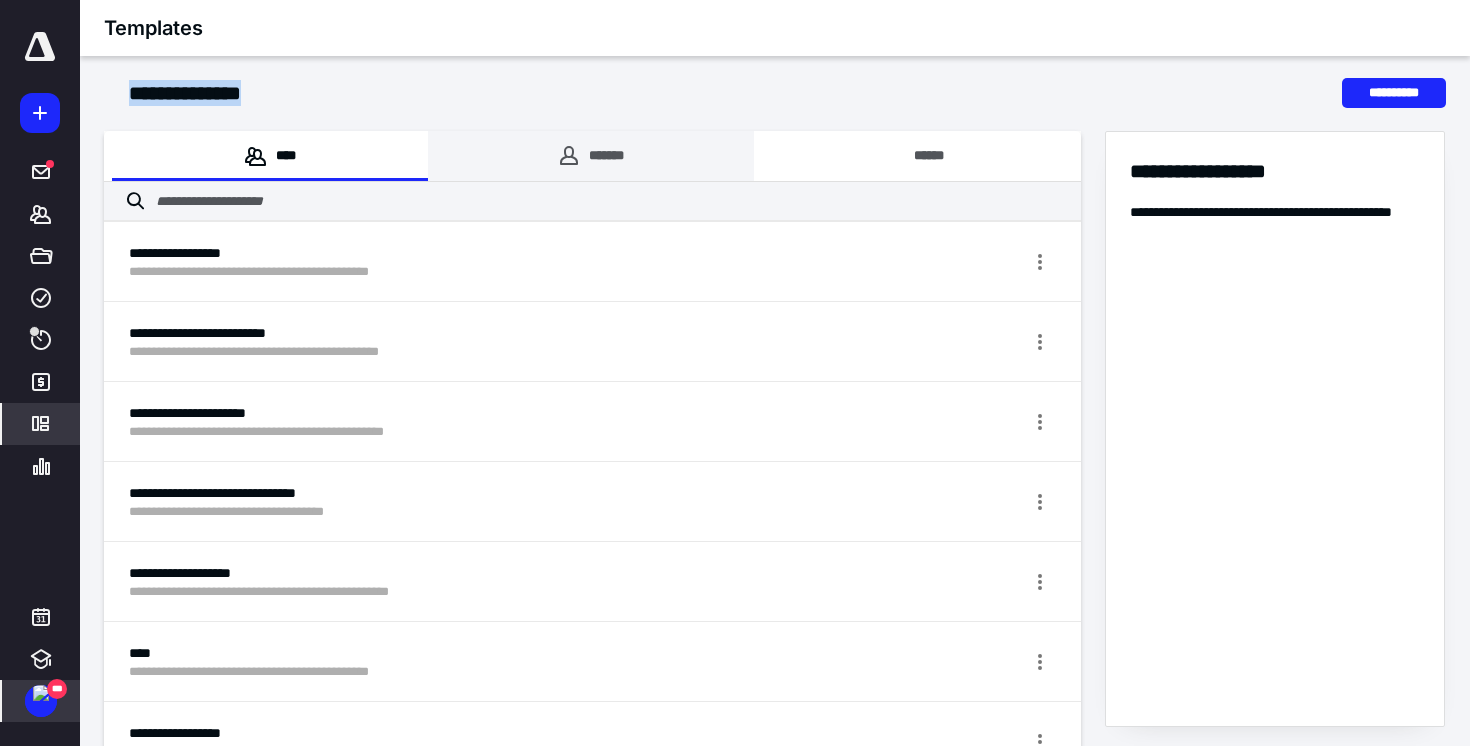 click on "*******" at bounding box center (591, 156) 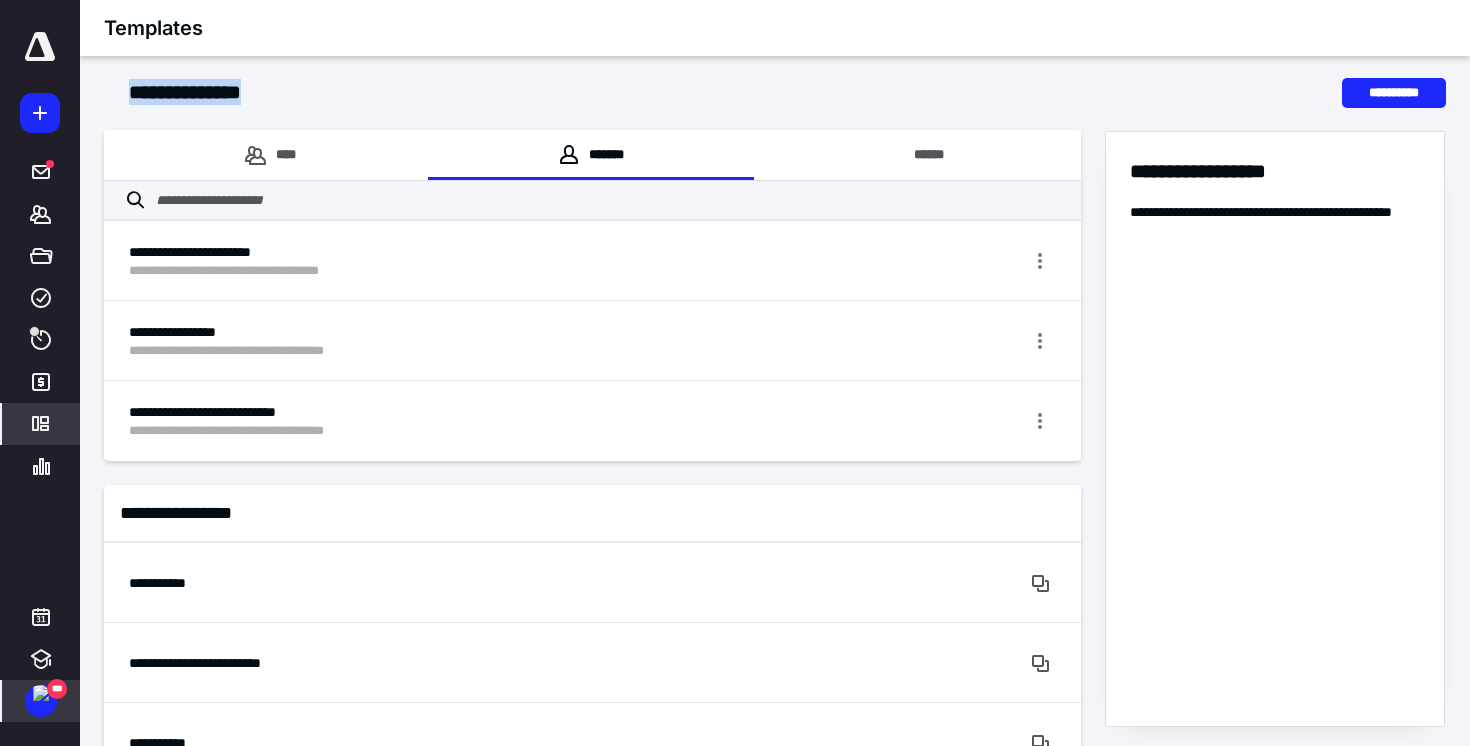 scroll, scrollTop: 0, scrollLeft: 0, axis: both 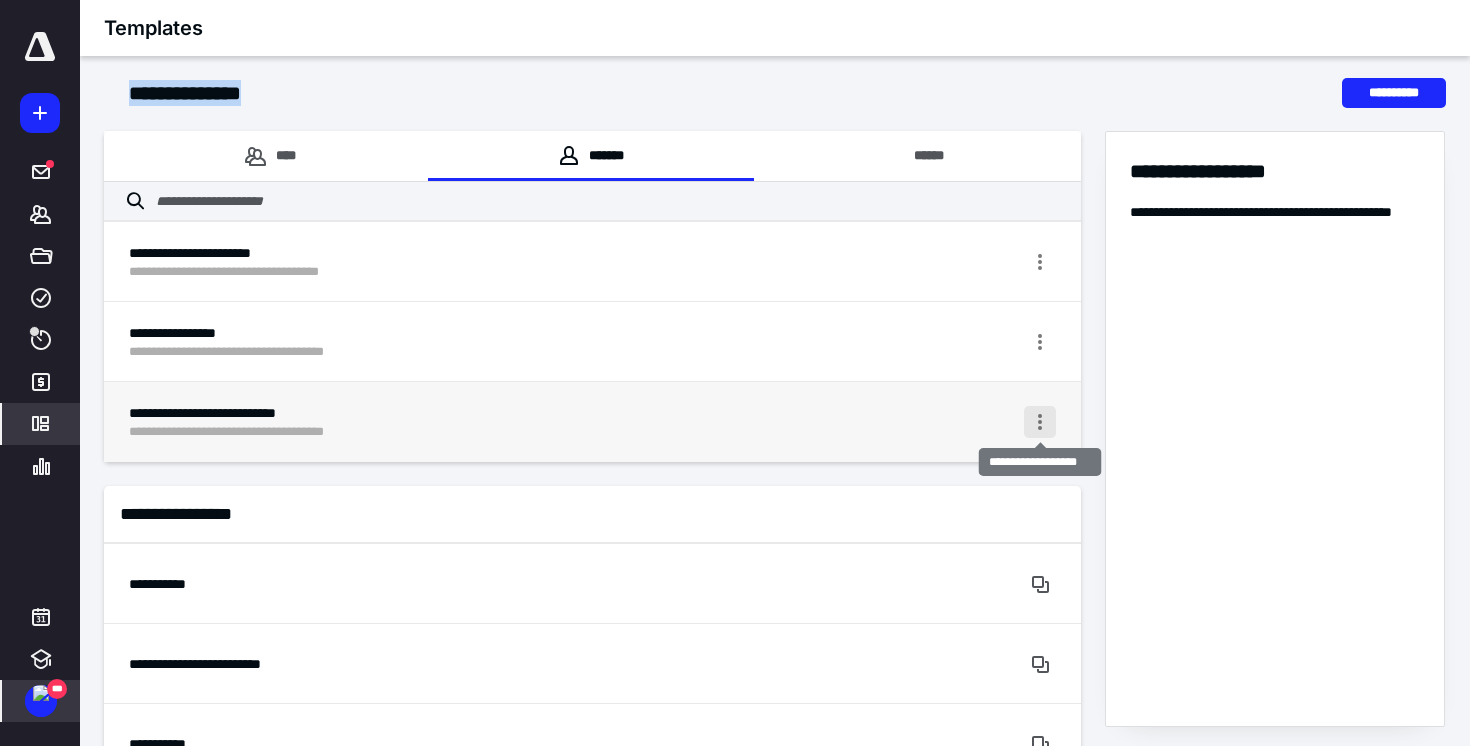 click at bounding box center (1040, 422) 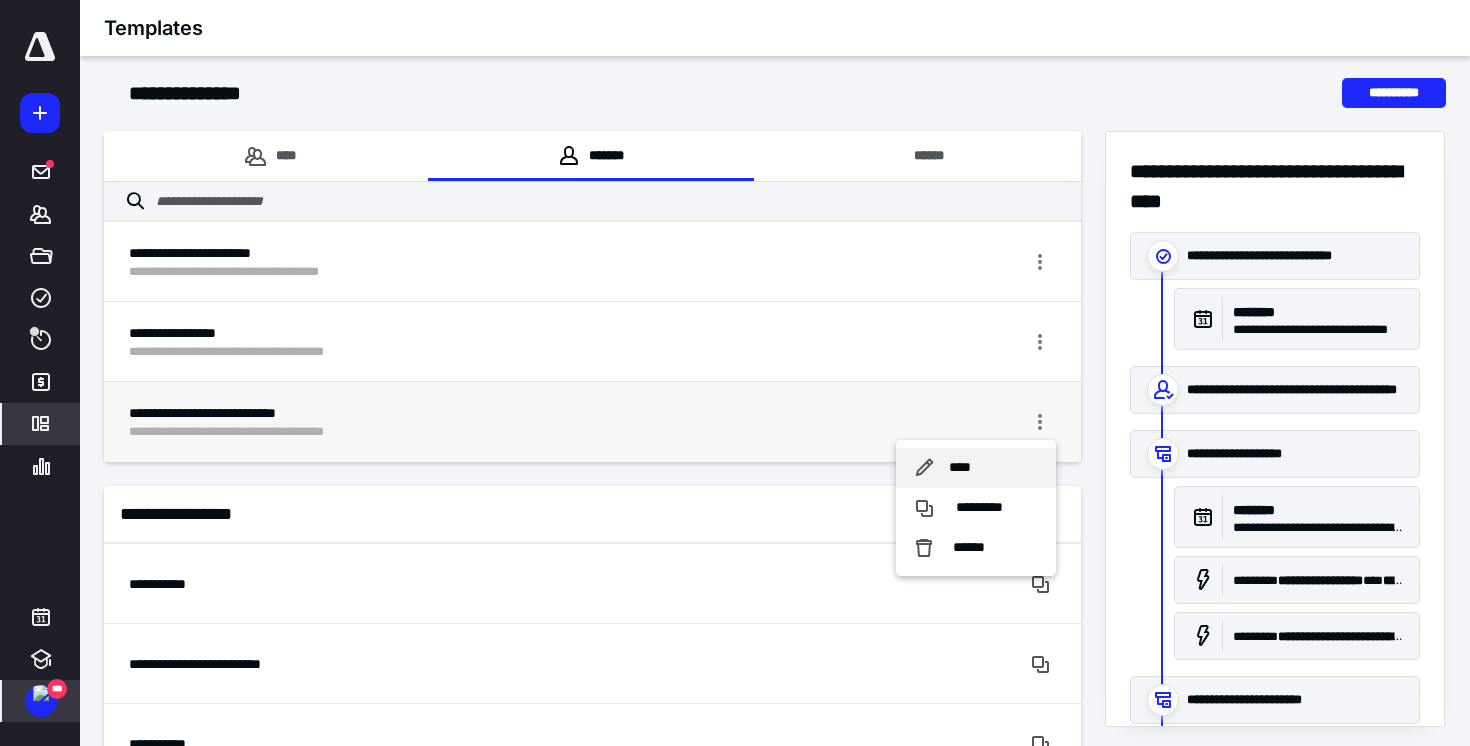 click on "****" at bounding box center [976, 468] 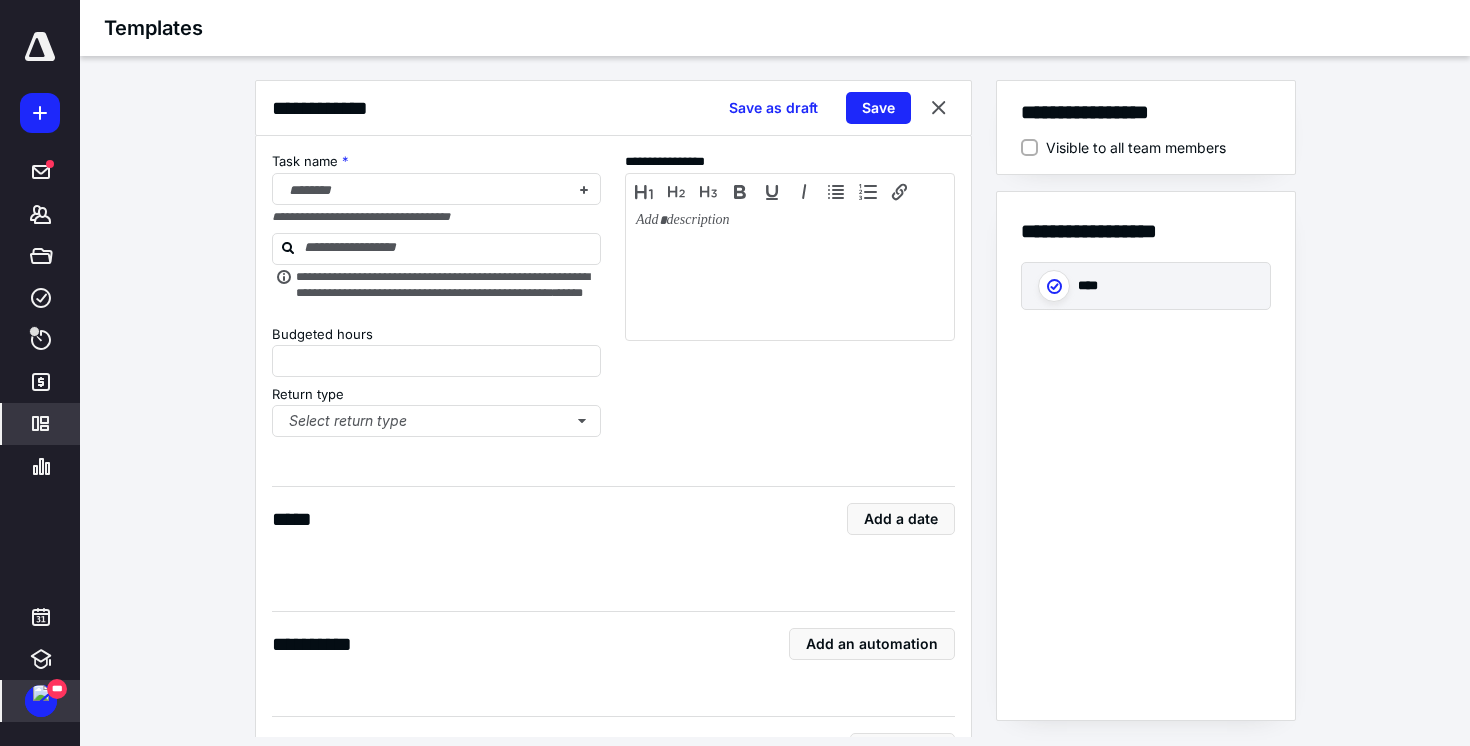 type on "**" 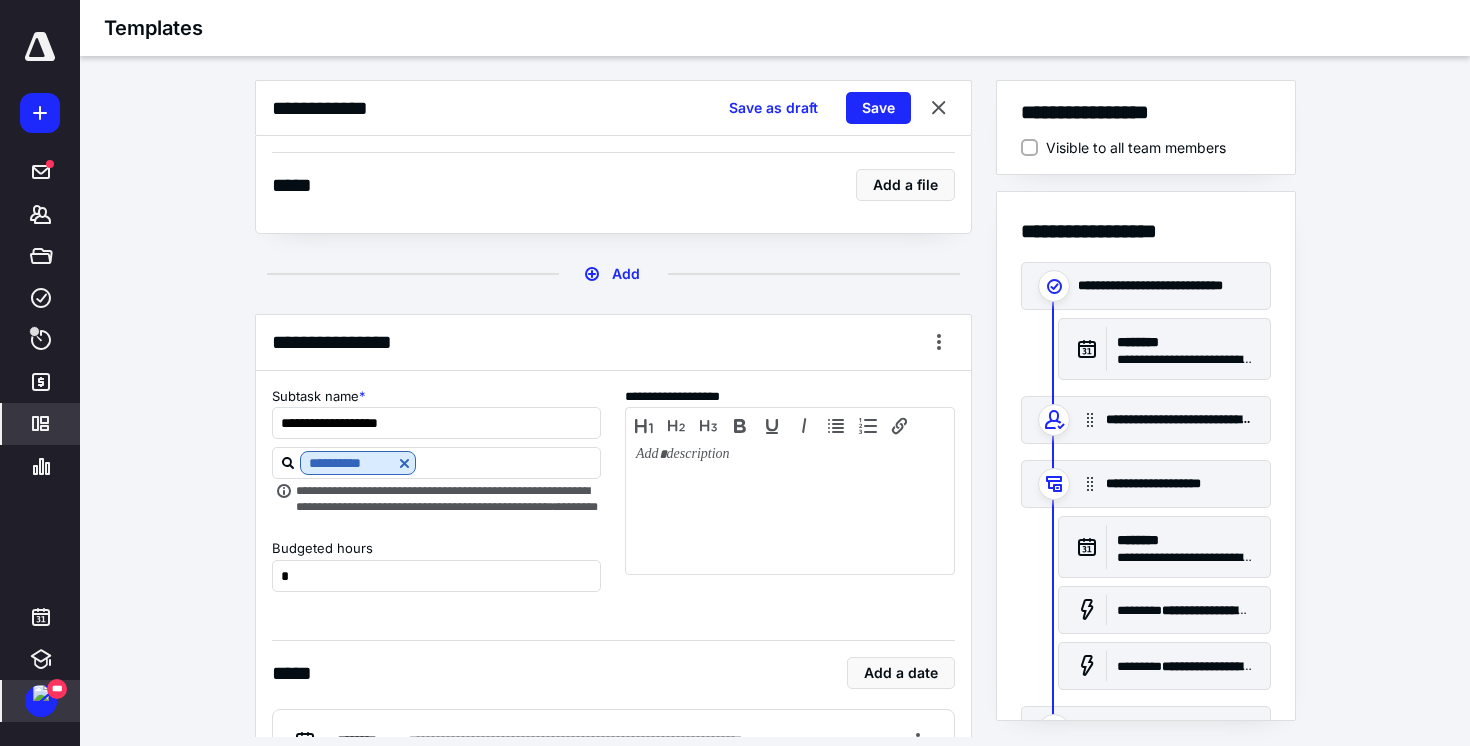 scroll, scrollTop: 1687, scrollLeft: 0, axis: vertical 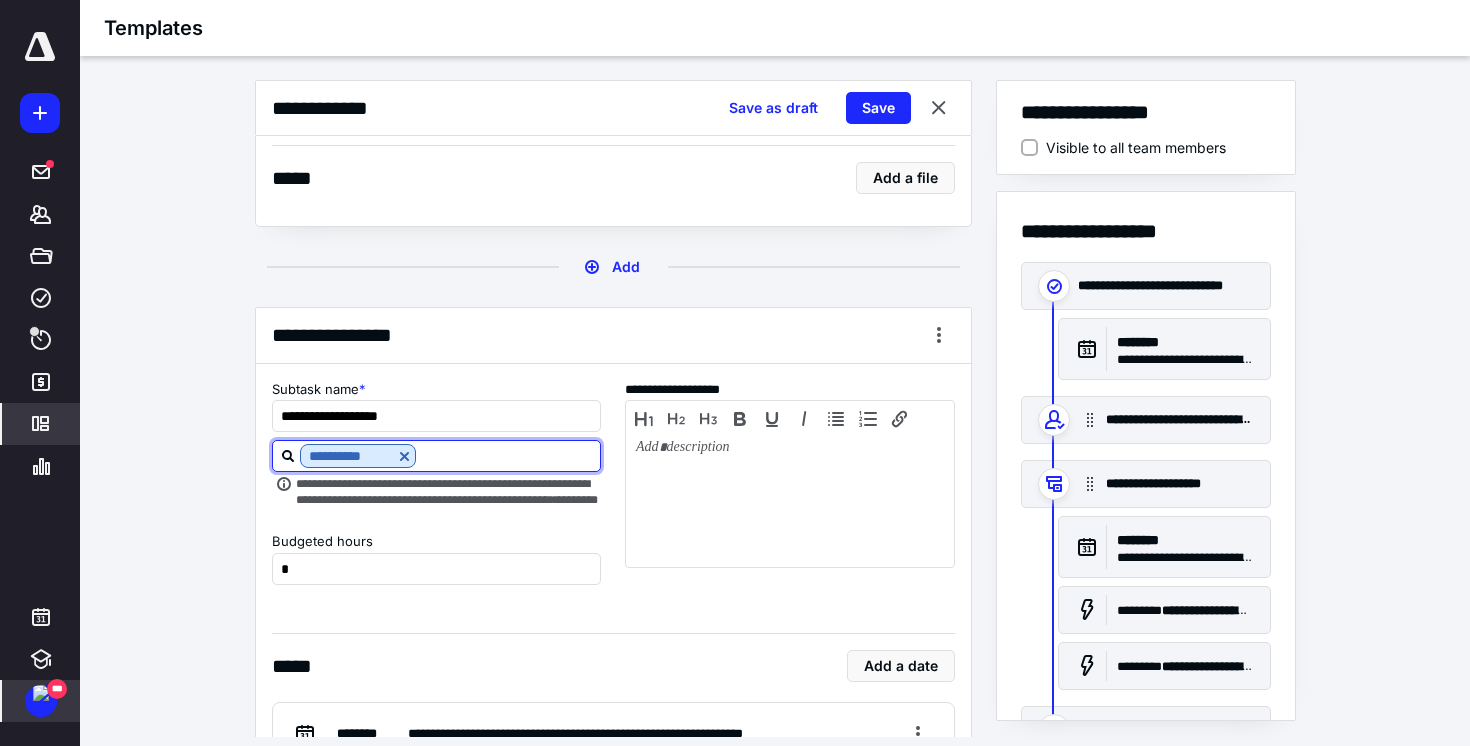 click at bounding box center (508, 455) 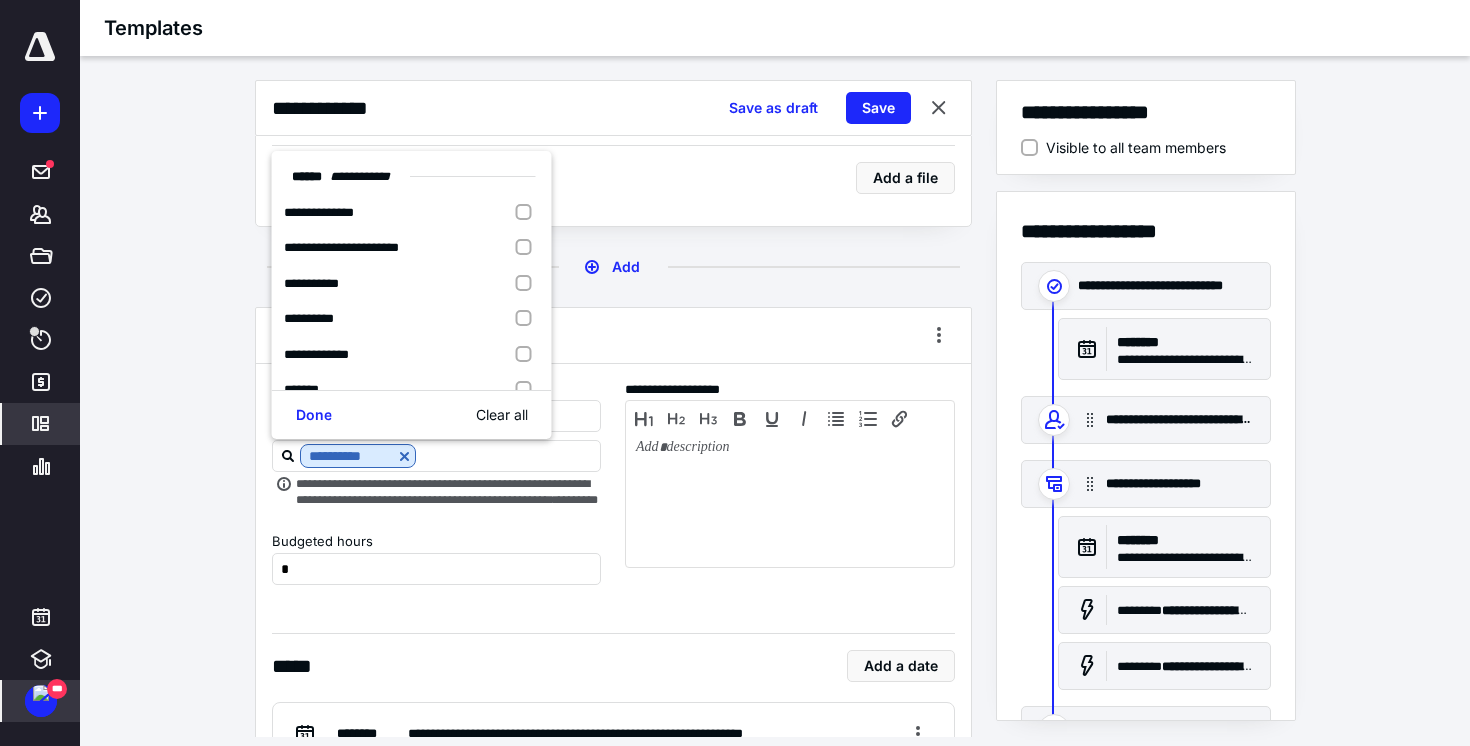click on "**********" at bounding box center (775, 408) 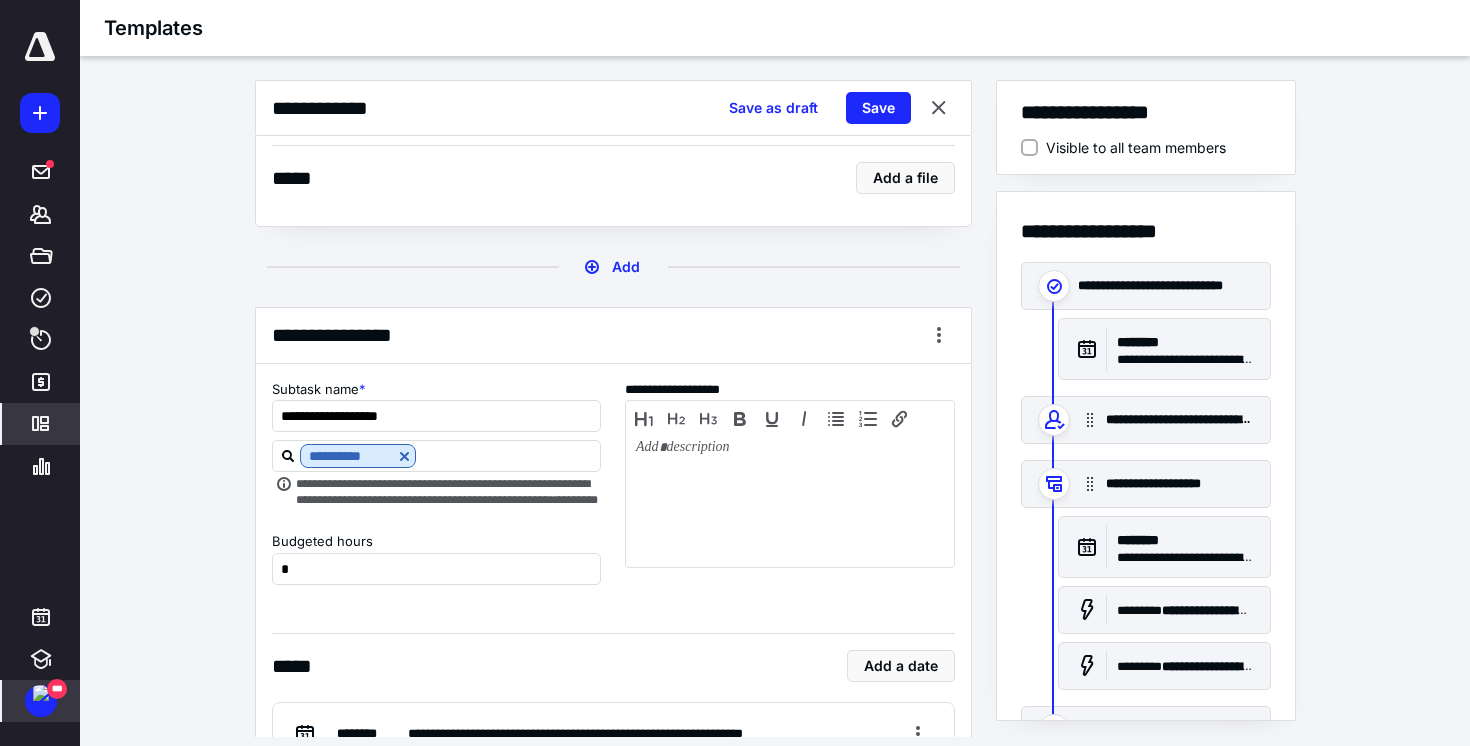 scroll, scrollTop: 15, scrollLeft: 0, axis: vertical 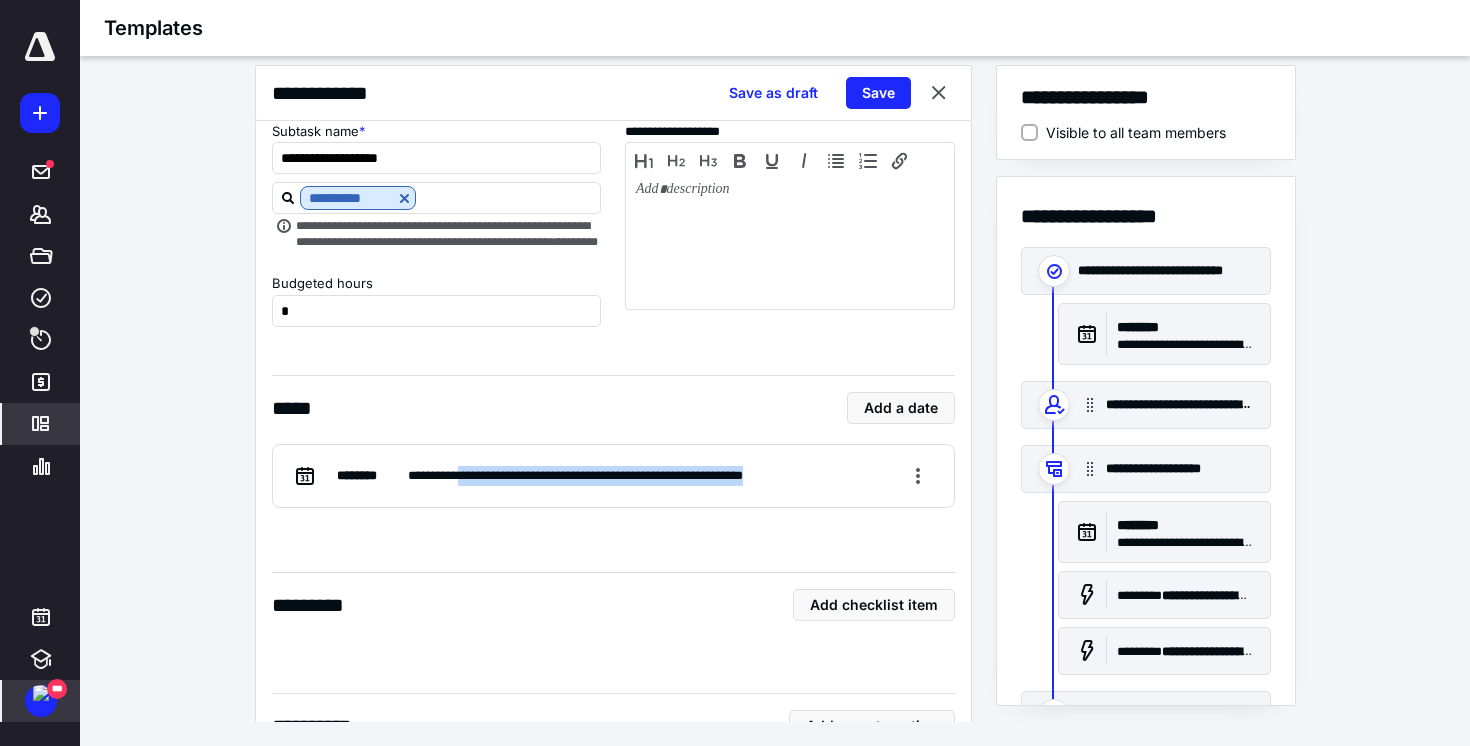 drag, startPoint x: 469, startPoint y: 476, endPoint x: 807, endPoint y: 491, distance: 338.33267 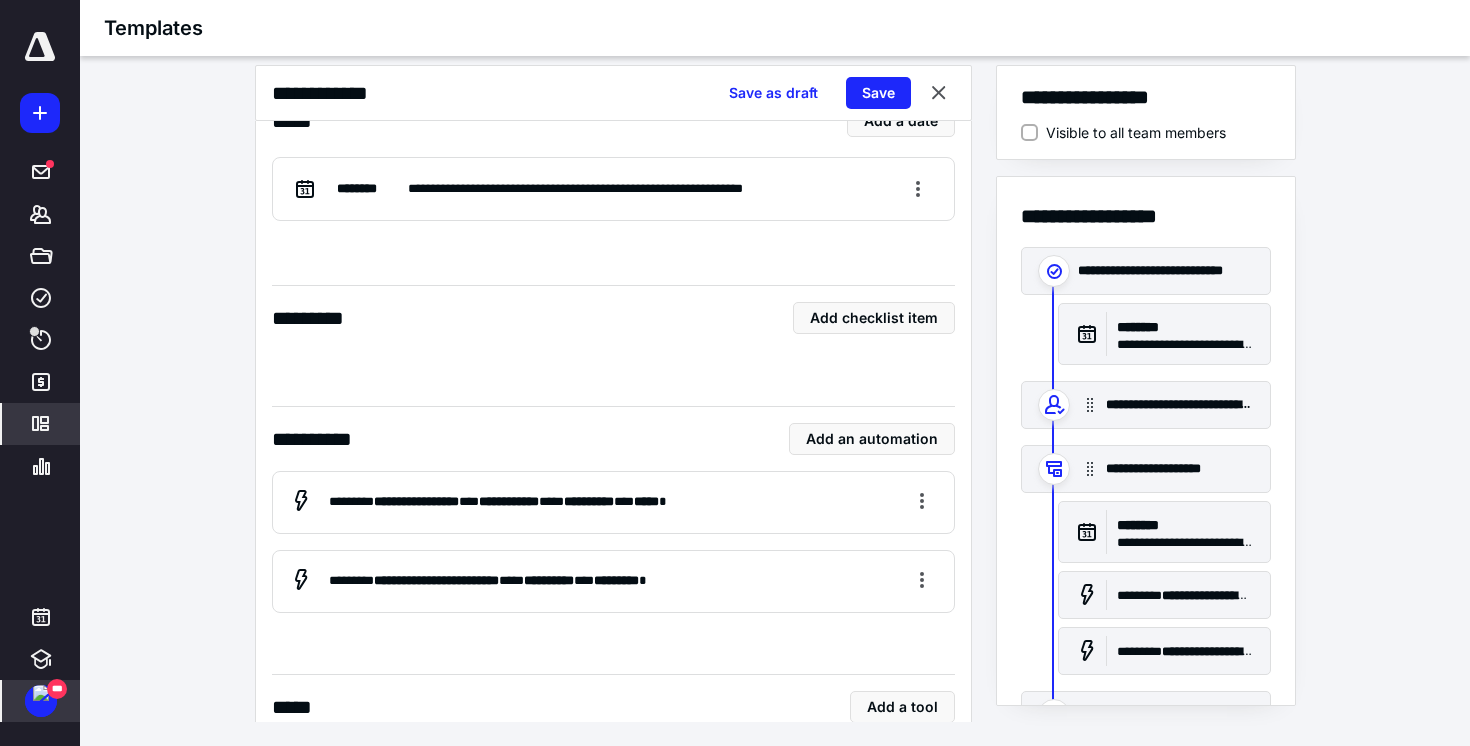 scroll, scrollTop: 2238, scrollLeft: 0, axis: vertical 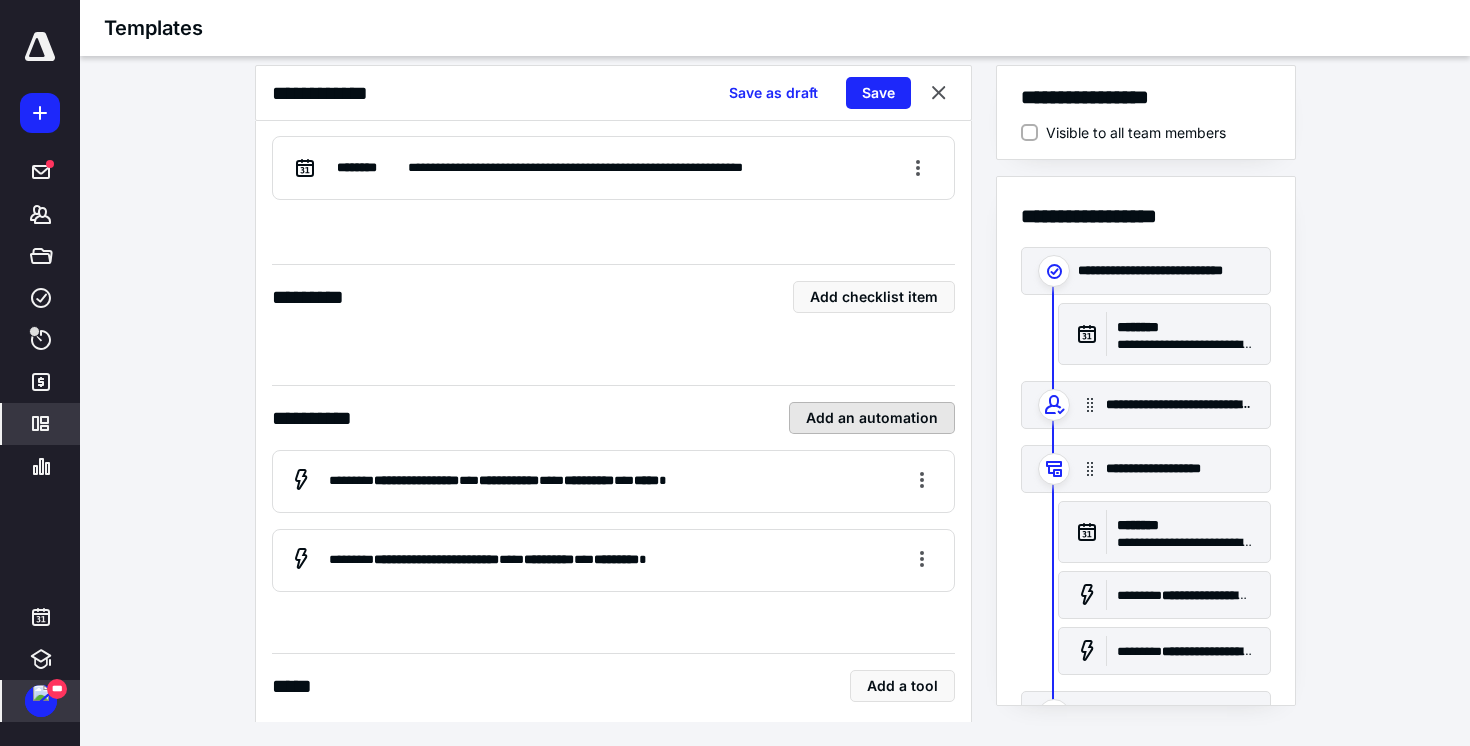 click on "Add an automation" at bounding box center (872, 418) 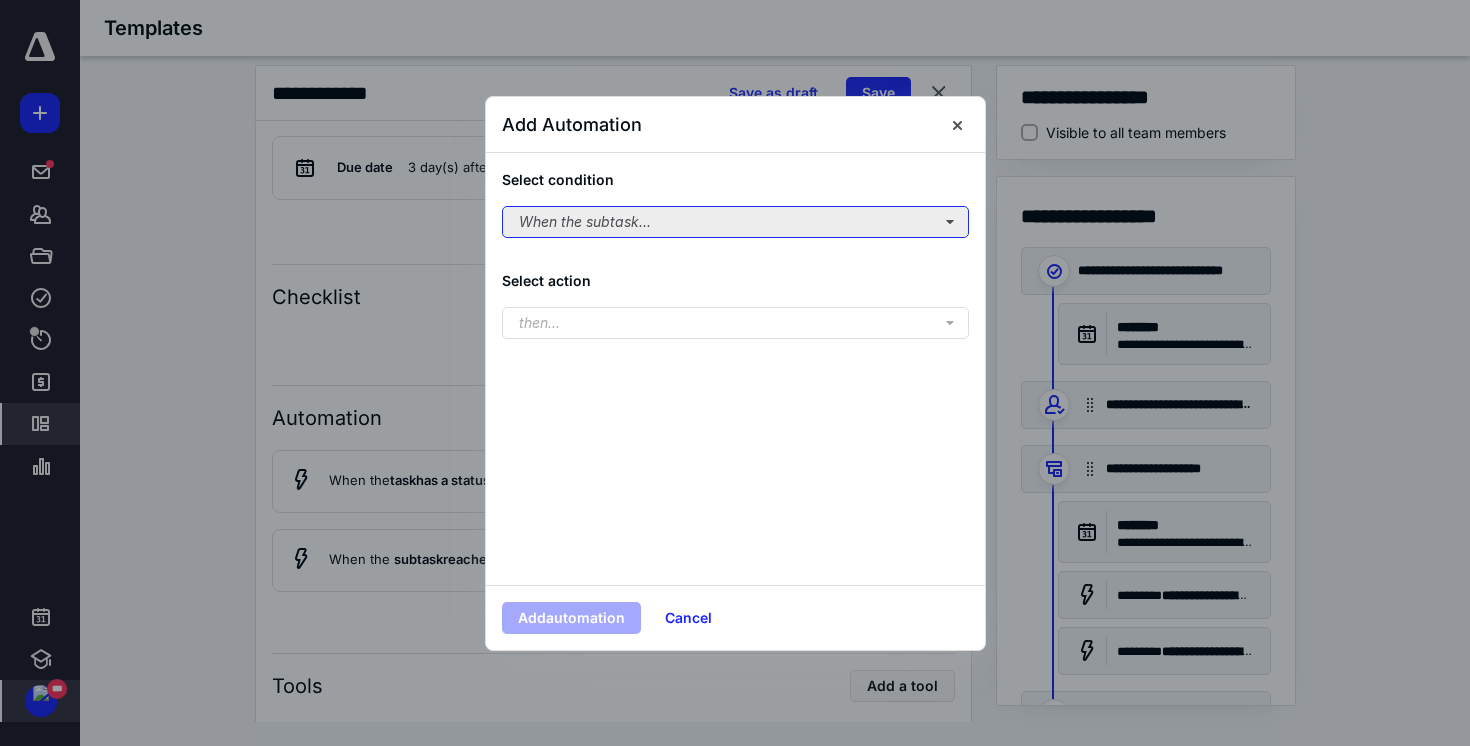 click on "When the subtask..." at bounding box center [735, 222] 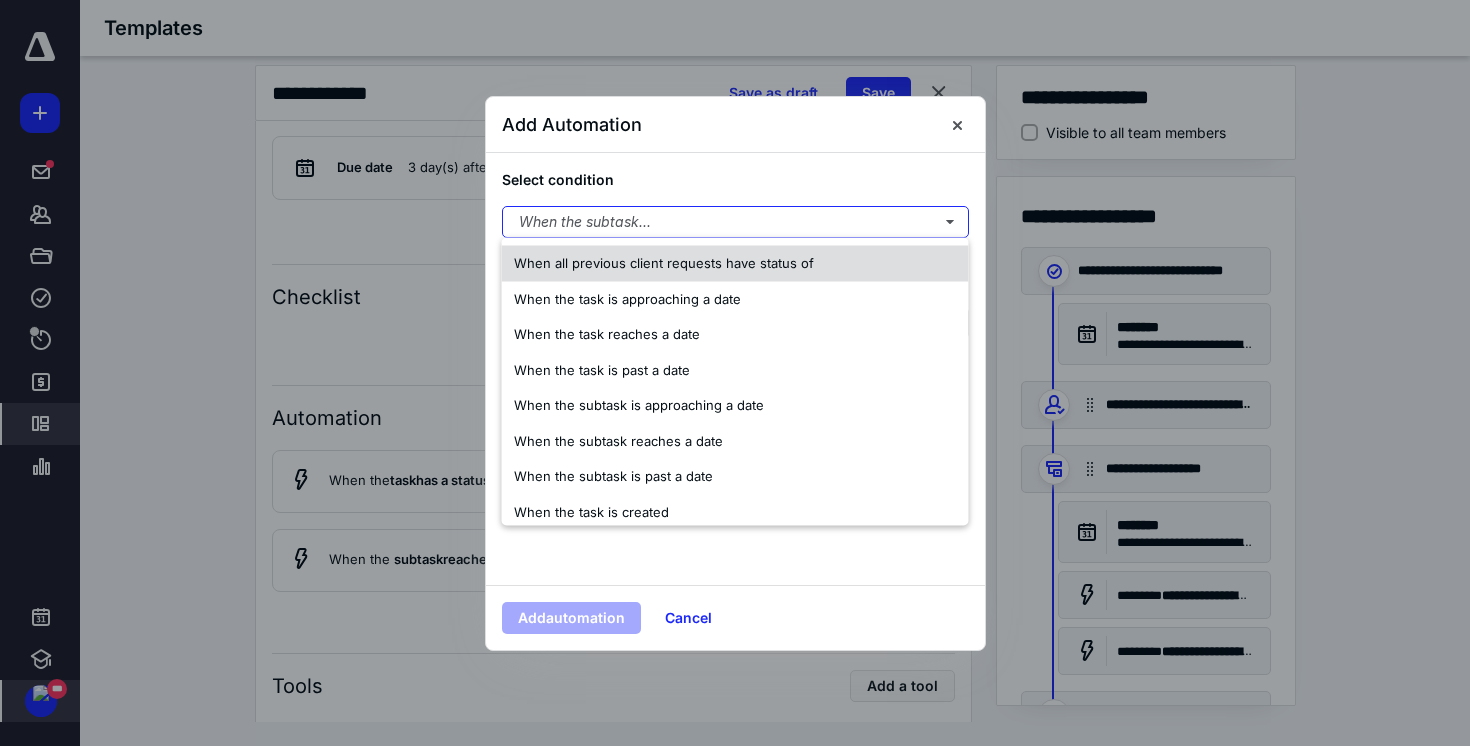 scroll, scrollTop: 154, scrollLeft: 0, axis: vertical 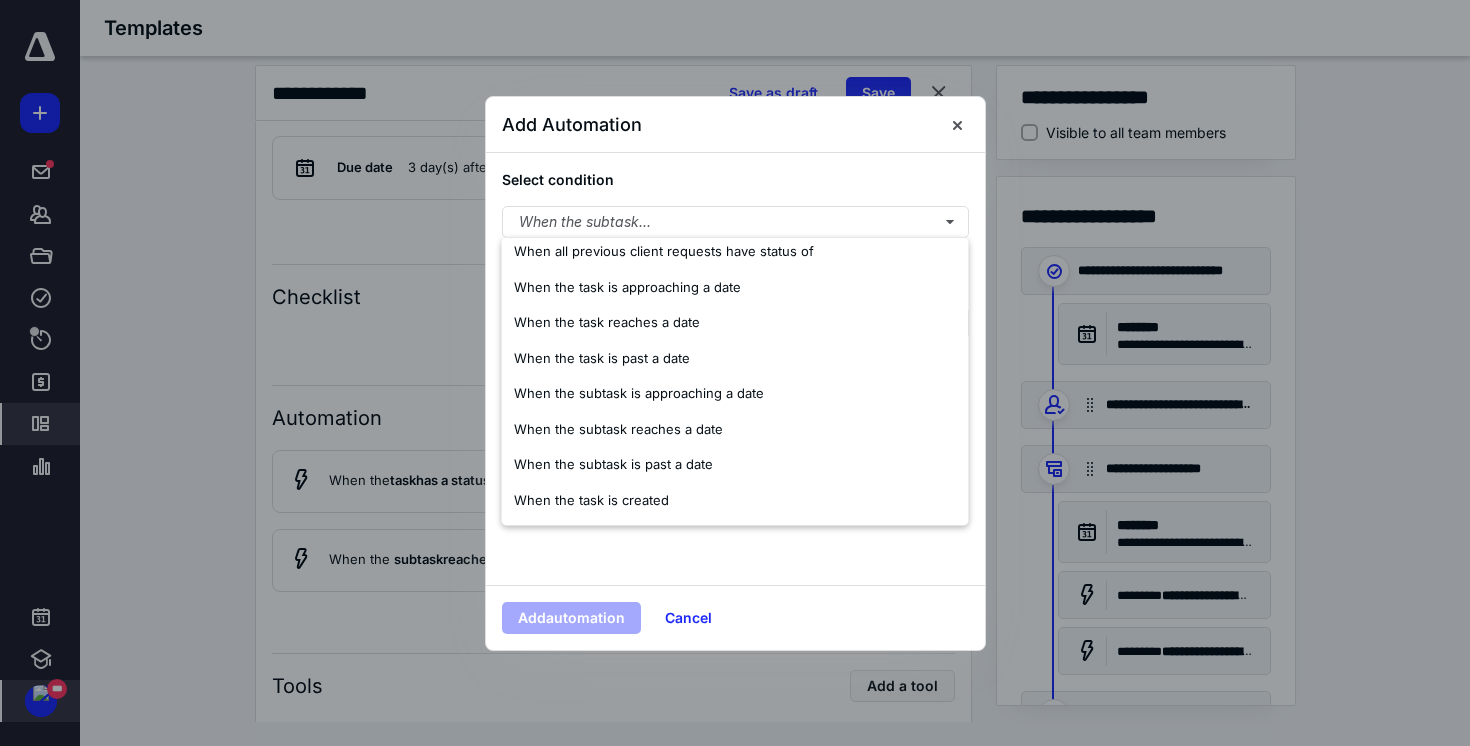 click on "Select condition" at bounding box center [735, 179] 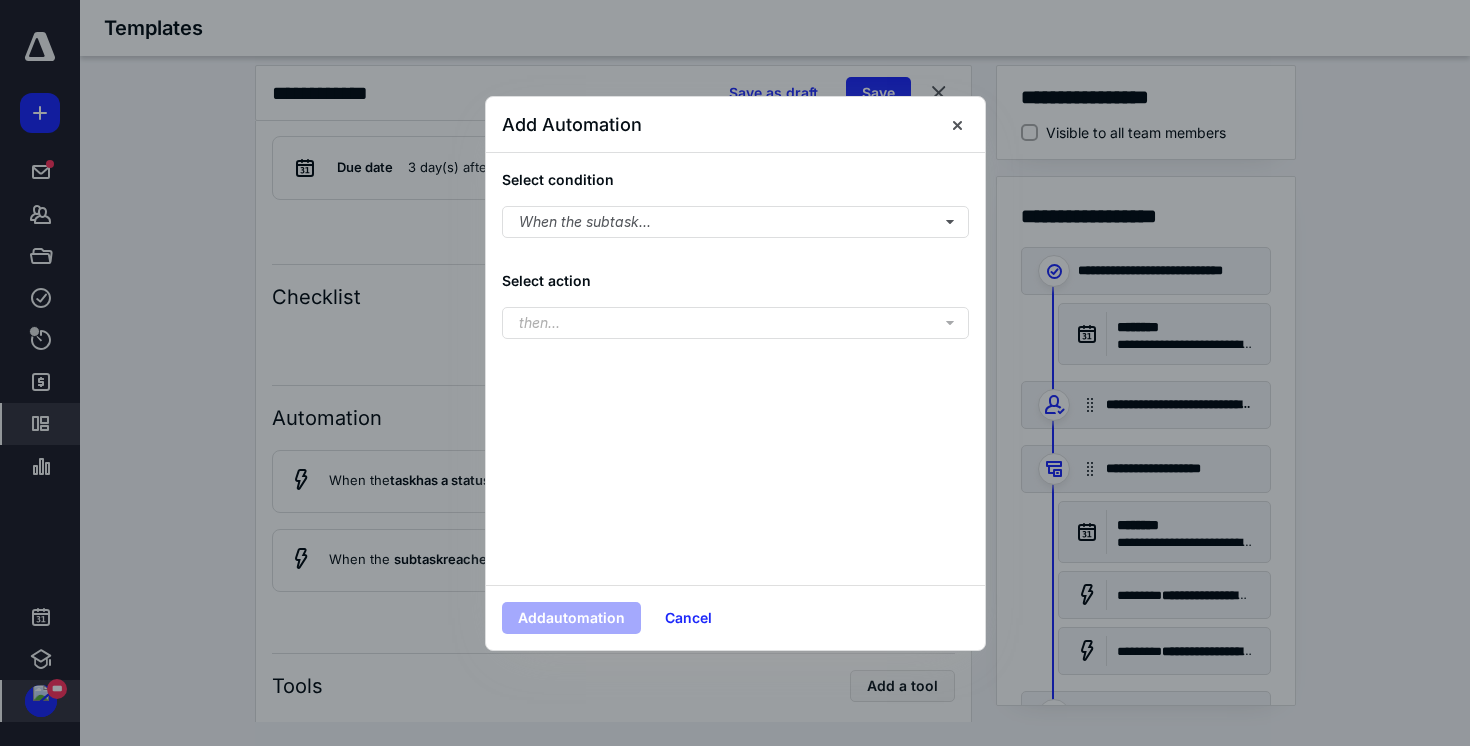 click at bounding box center (735, 373) 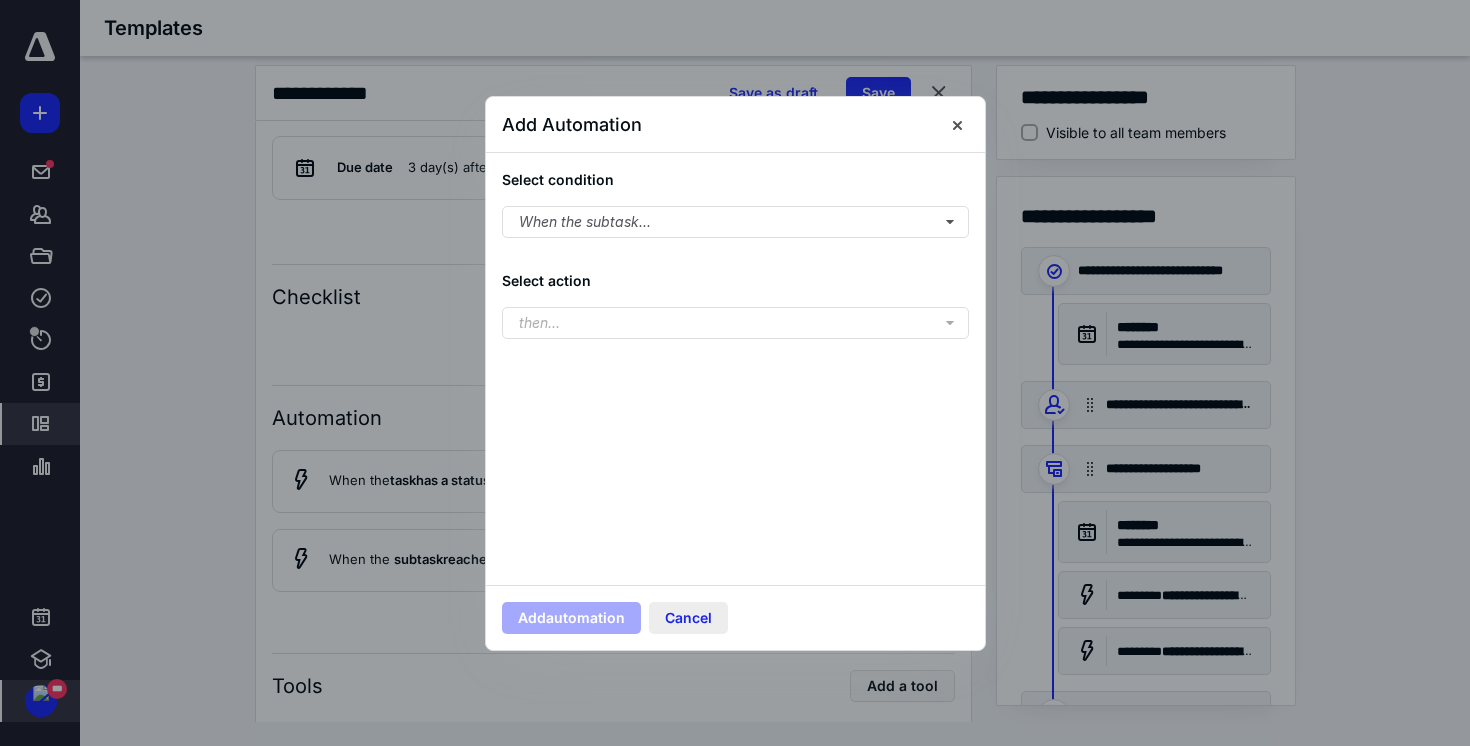 click on "Cancel" at bounding box center [688, 618] 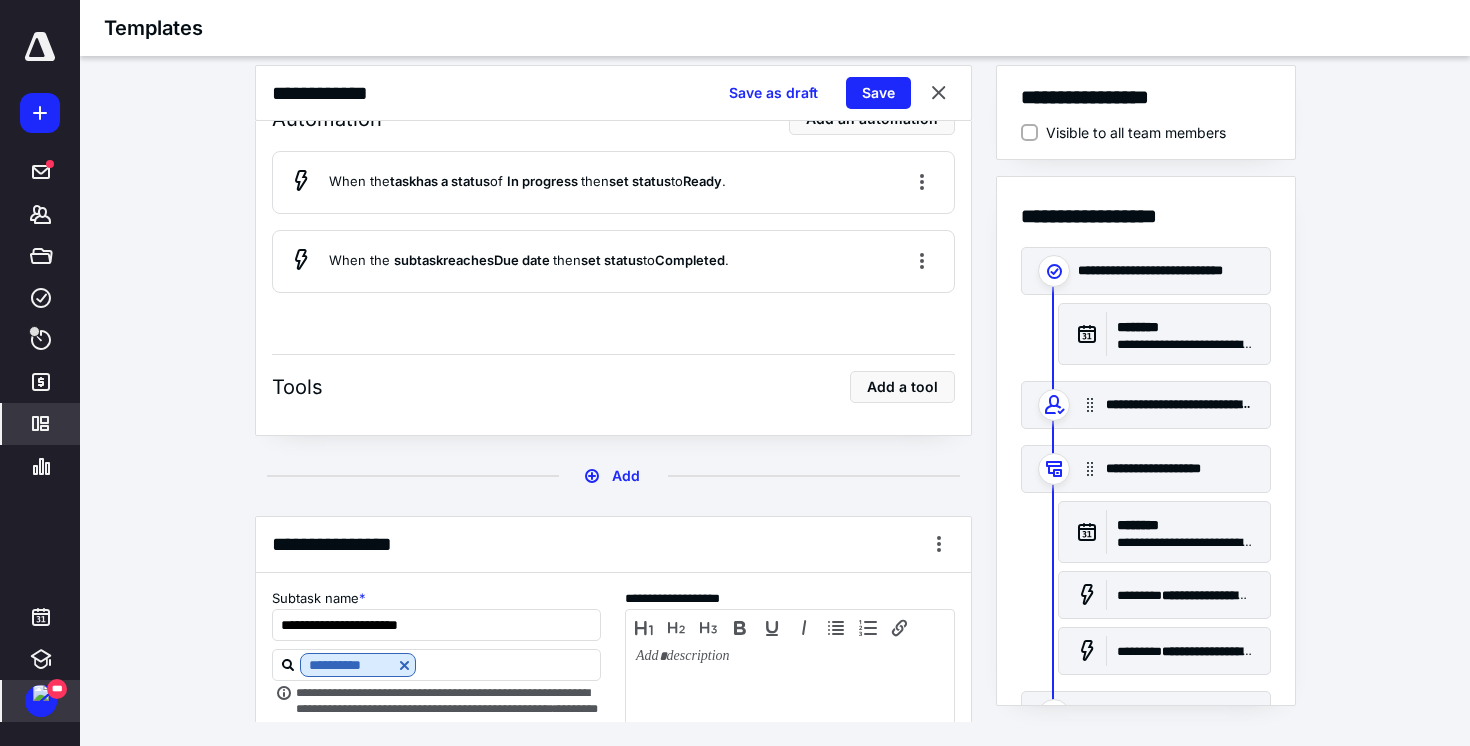 scroll, scrollTop: 2572, scrollLeft: 0, axis: vertical 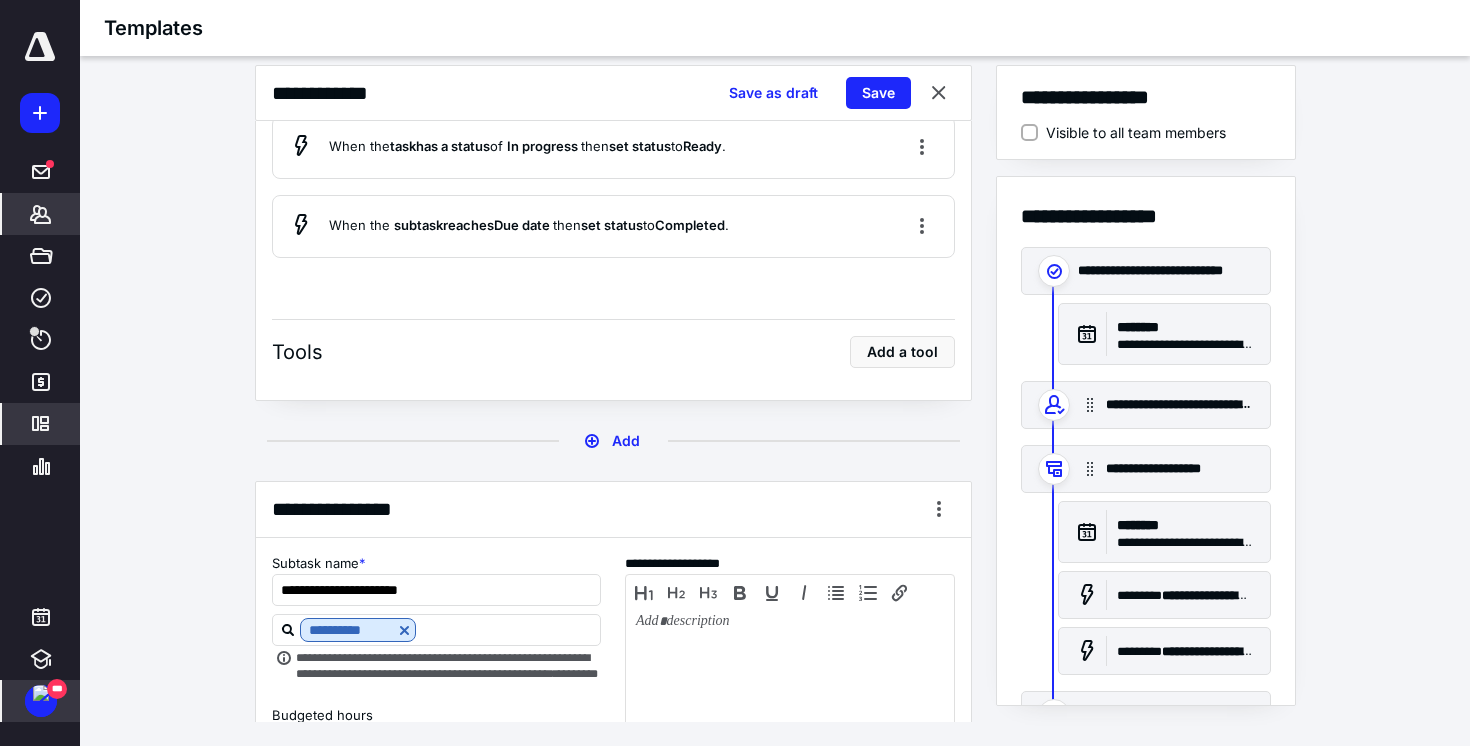 click 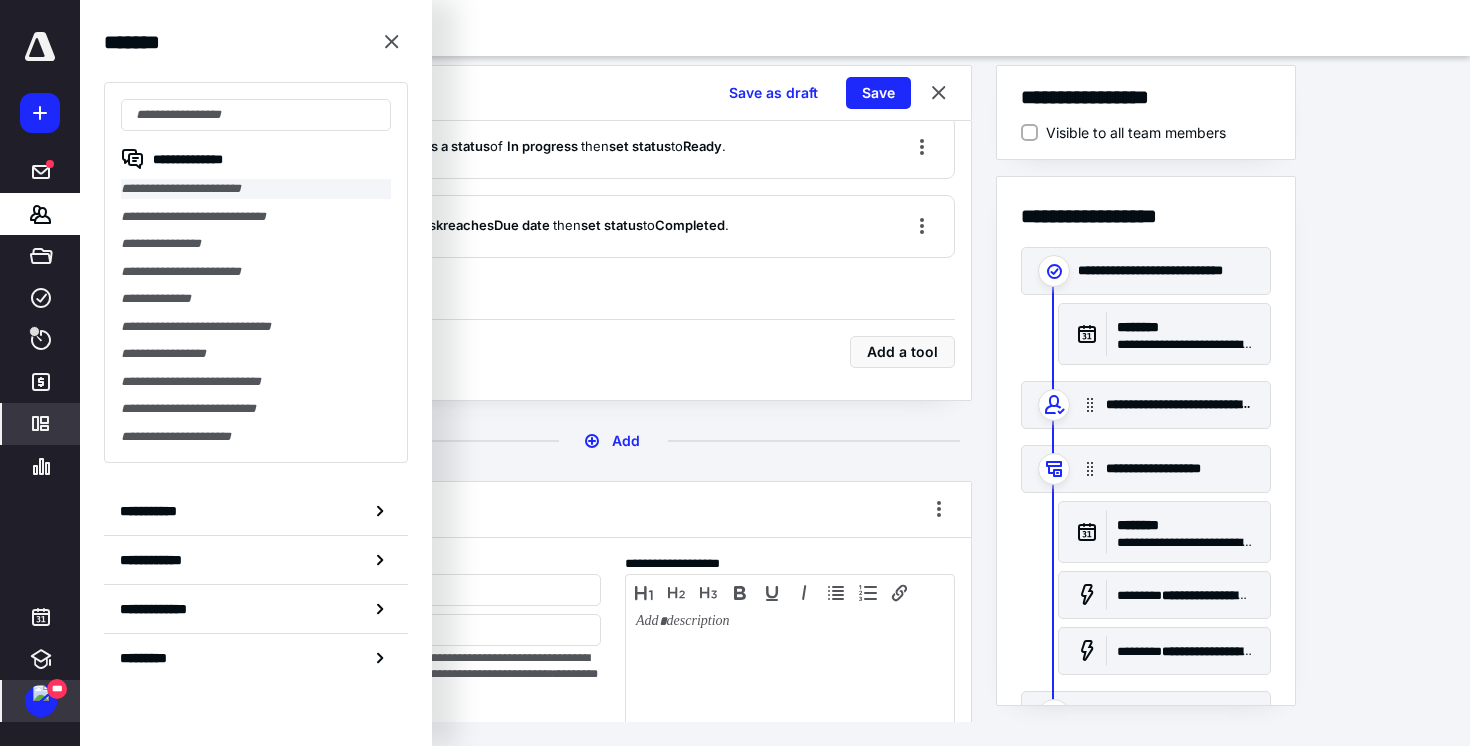 click on "**********" at bounding box center [256, 189] 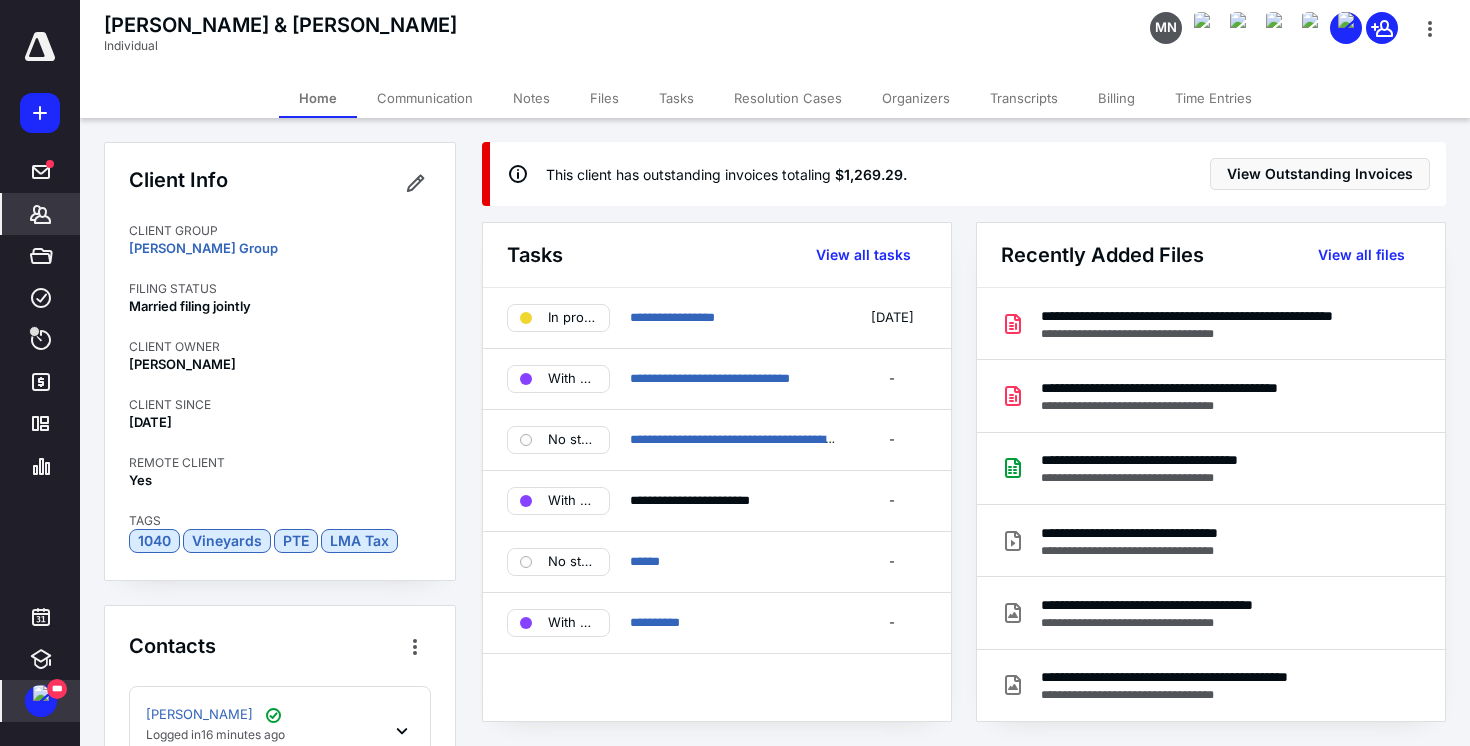 click on "Files" at bounding box center (604, 98) 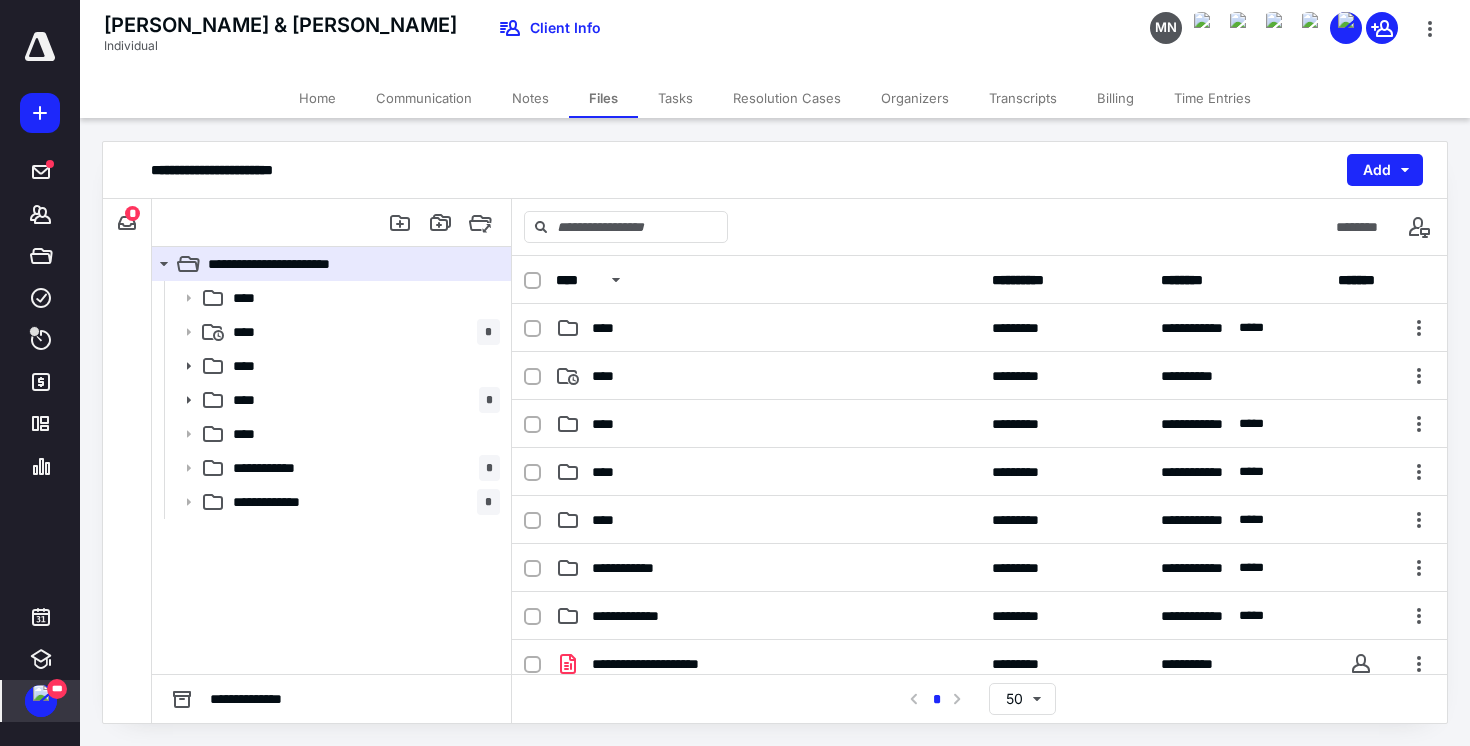 click on "Tasks" at bounding box center [675, 98] 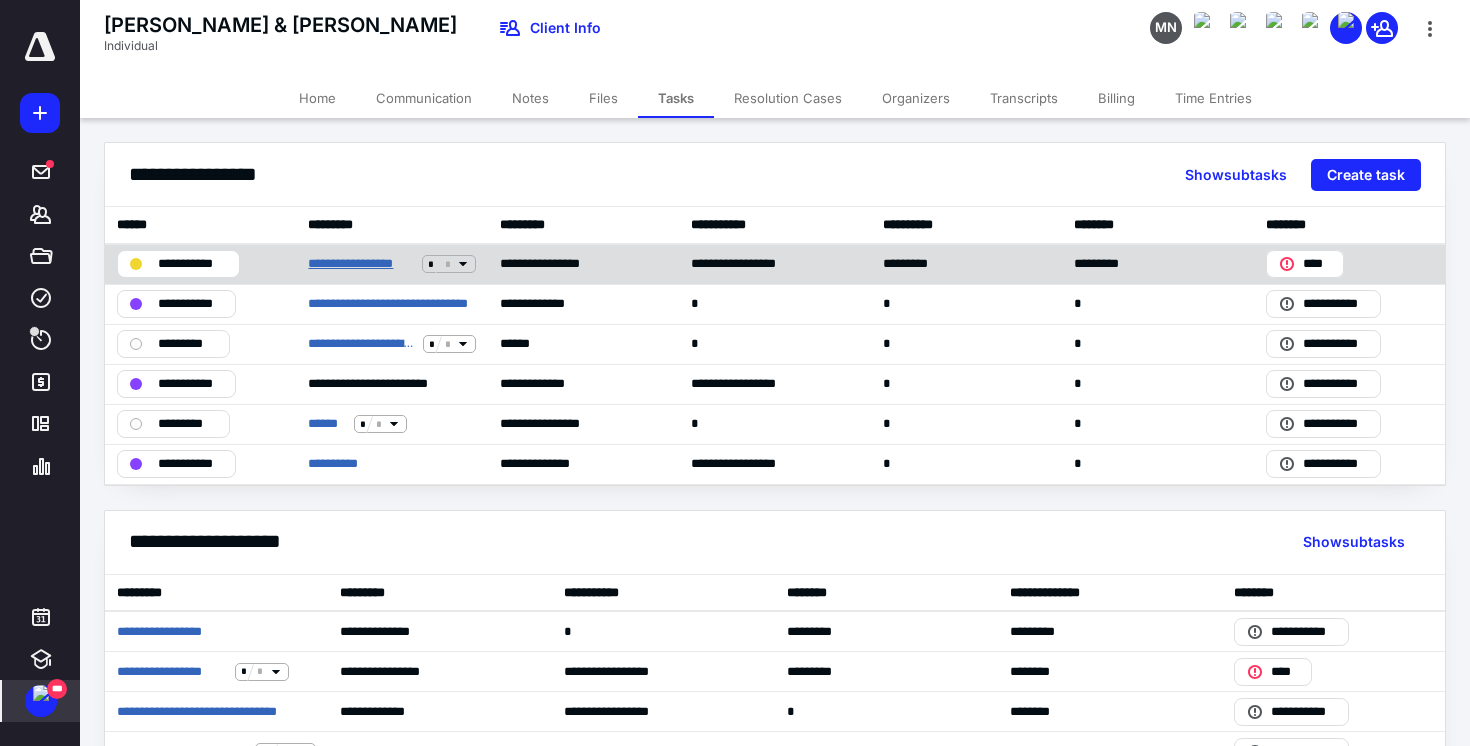 click on "**********" at bounding box center [361, 264] 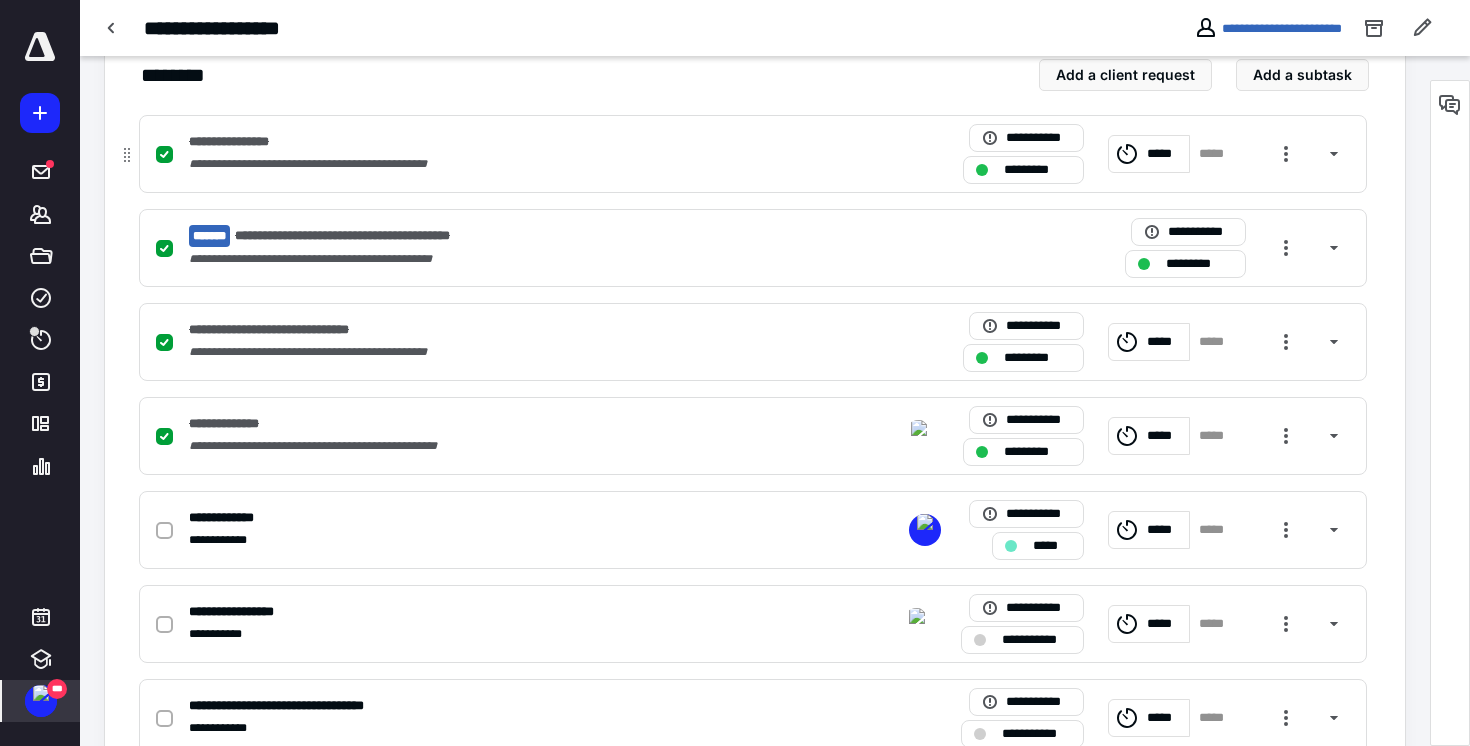 scroll, scrollTop: 502, scrollLeft: 0, axis: vertical 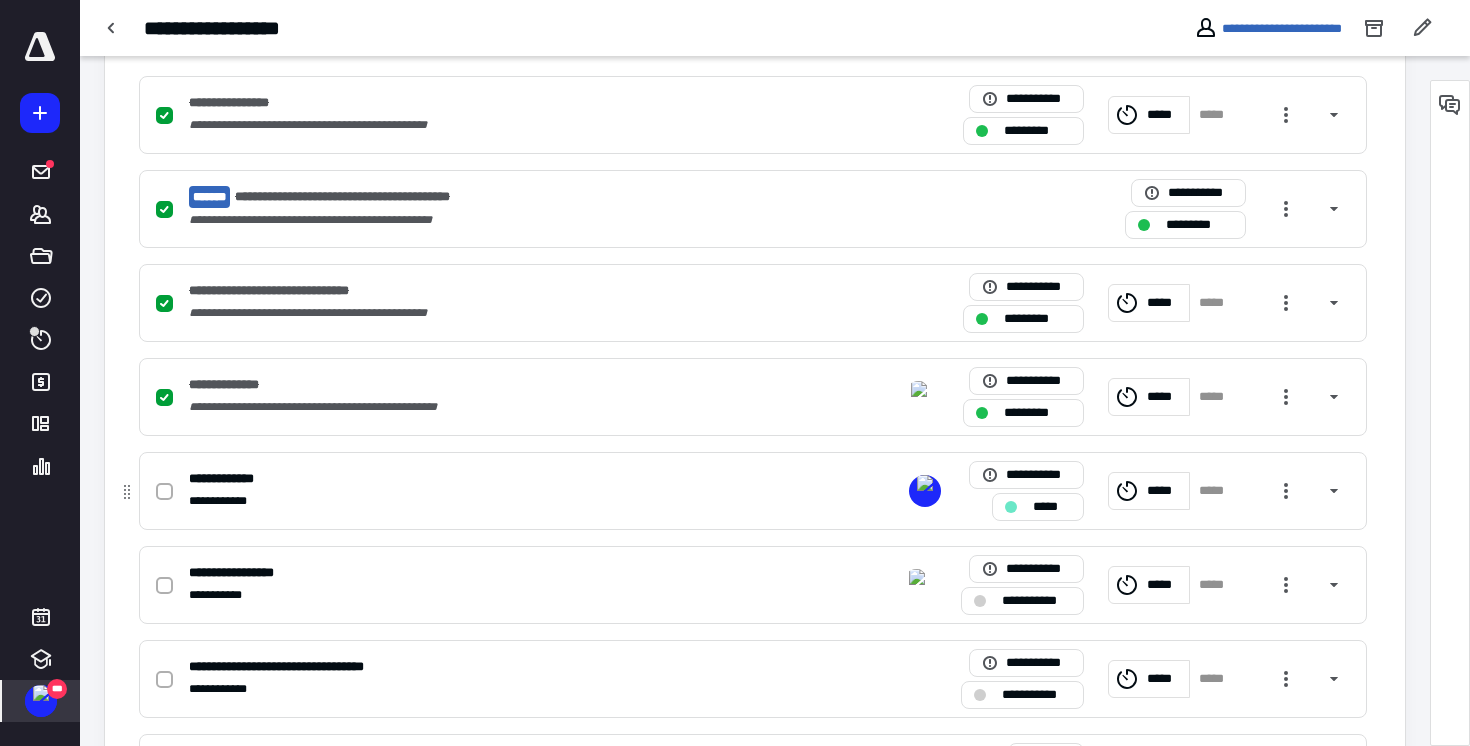 click on "**********" at bounding box center (490, 501) 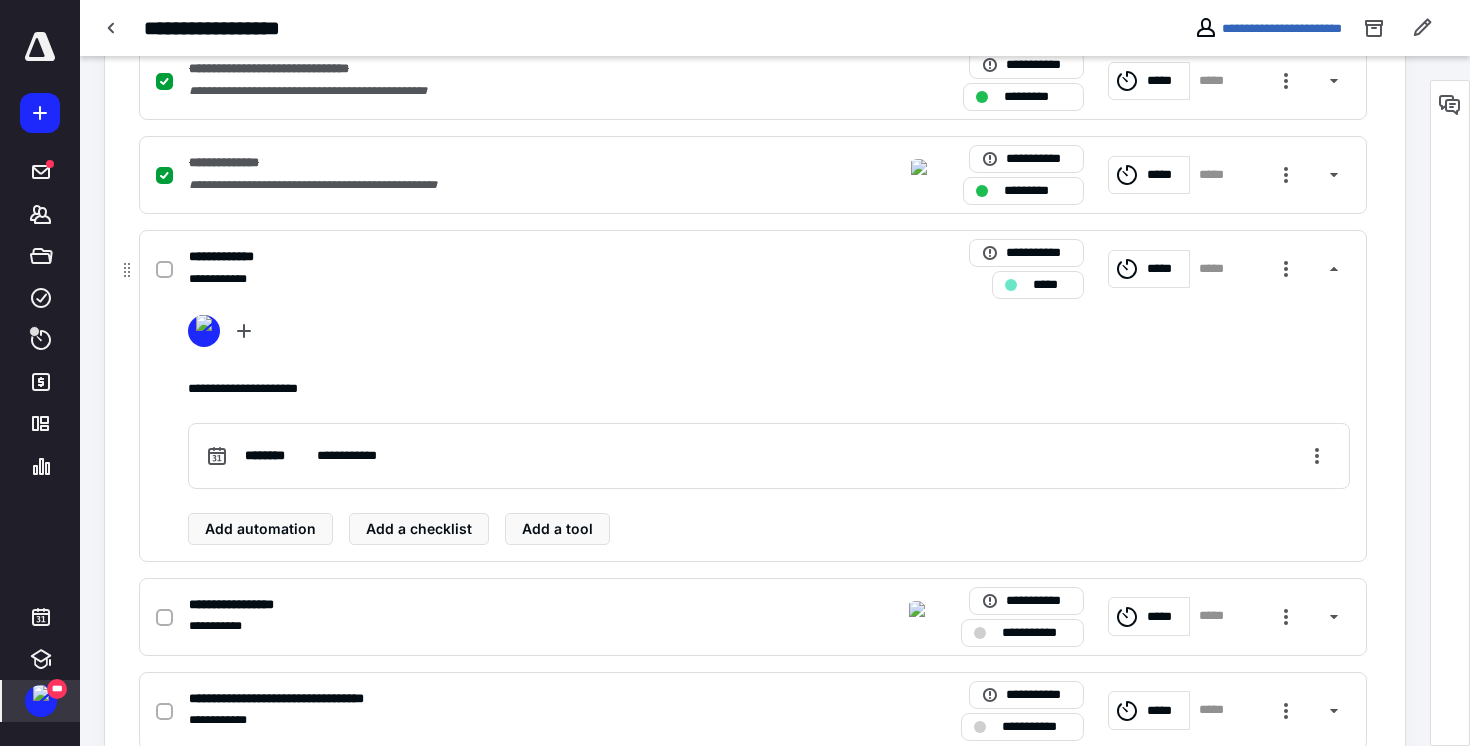 scroll, scrollTop: 729, scrollLeft: 0, axis: vertical 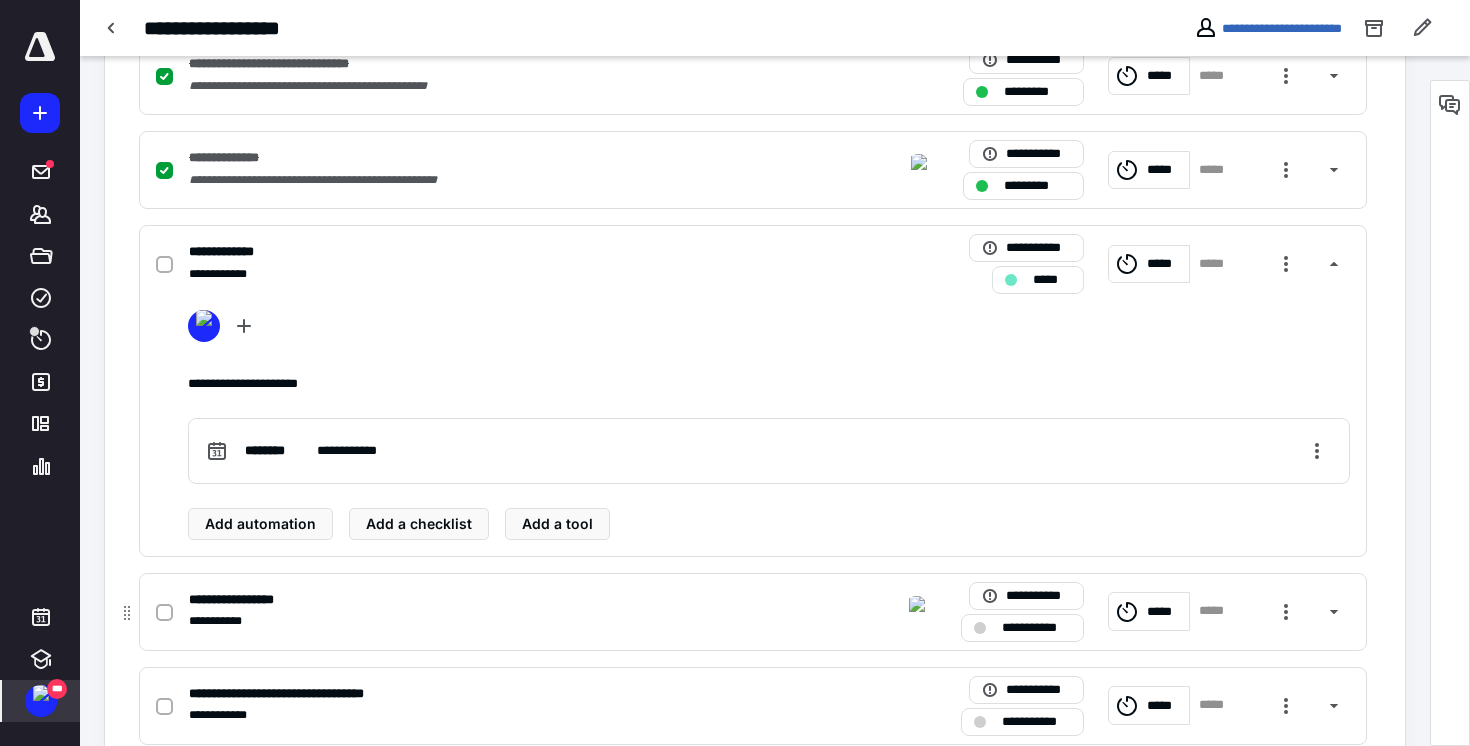 click on "**********" at bounding box center (490, 600) 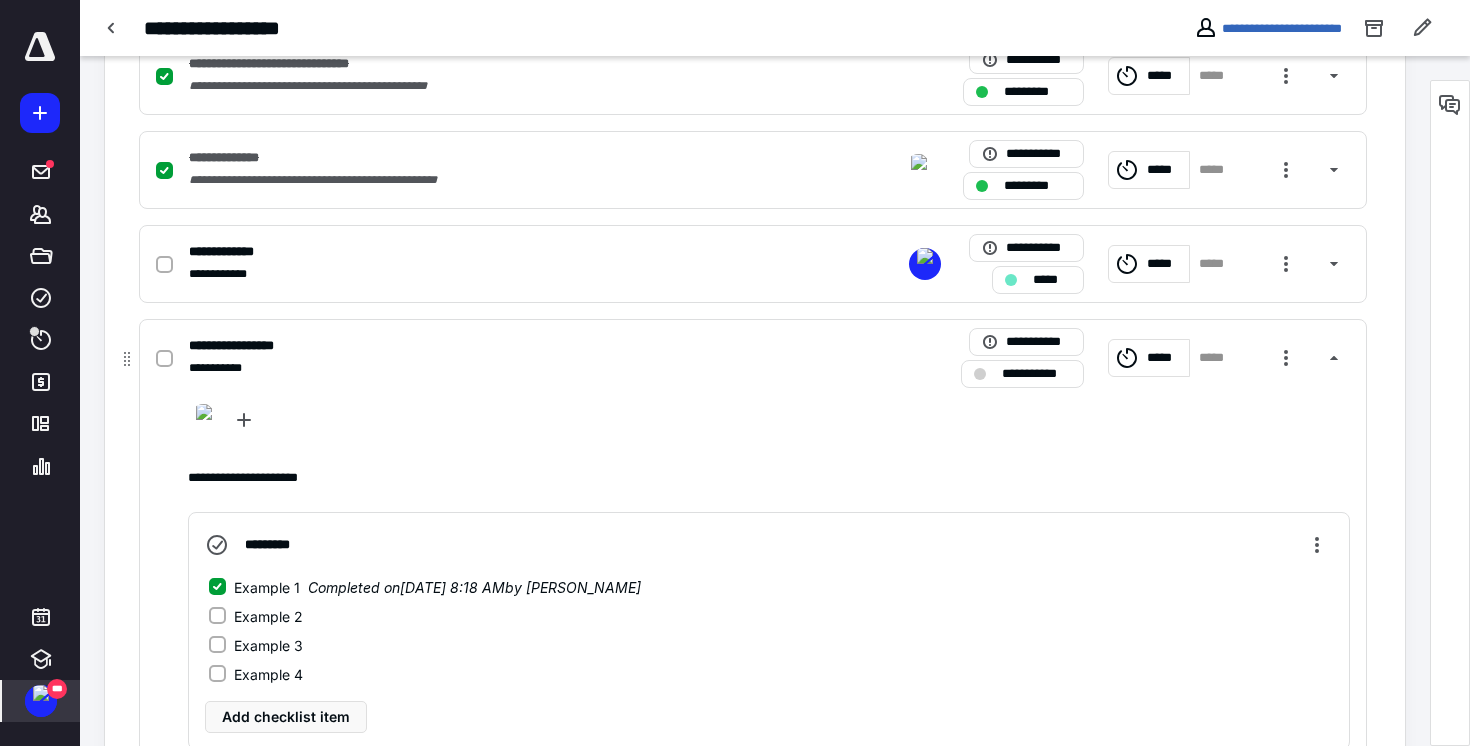 click 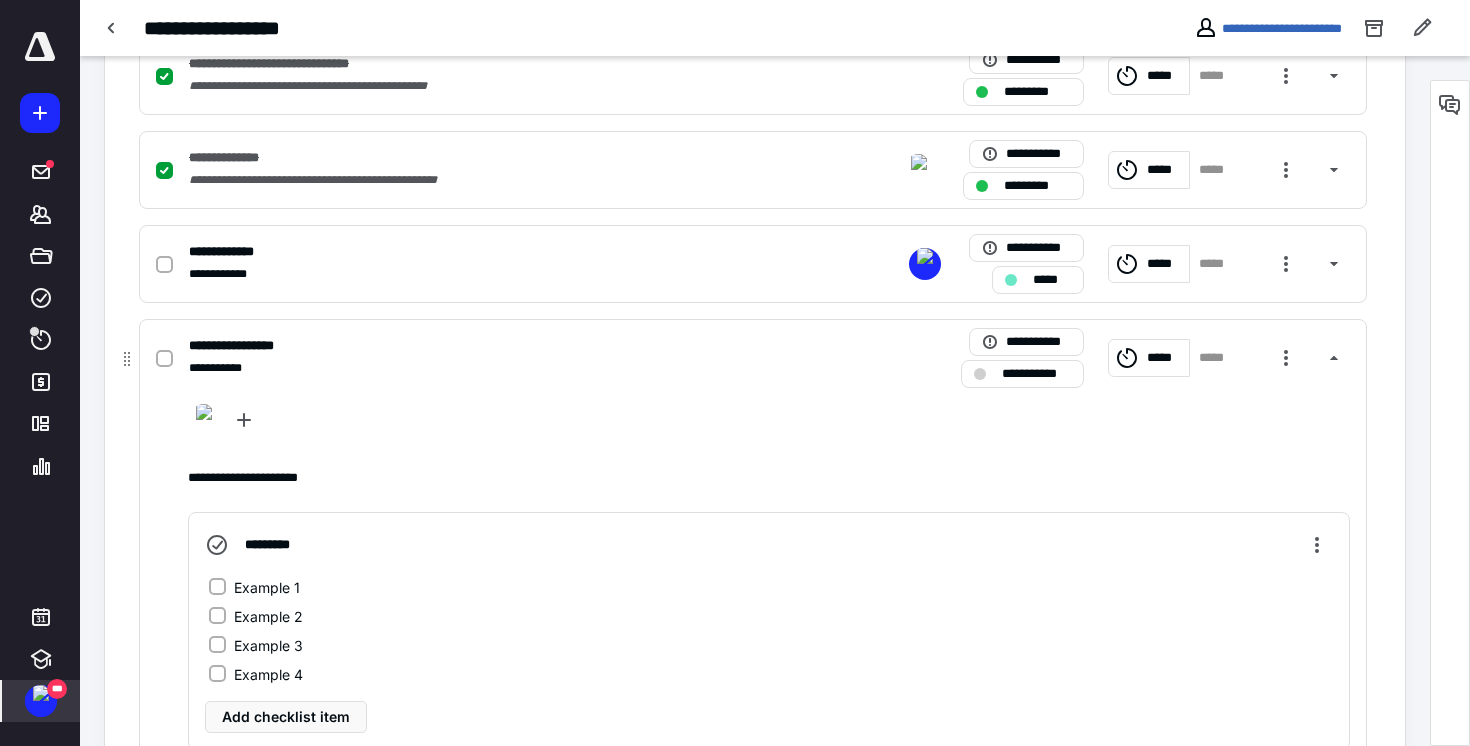 click 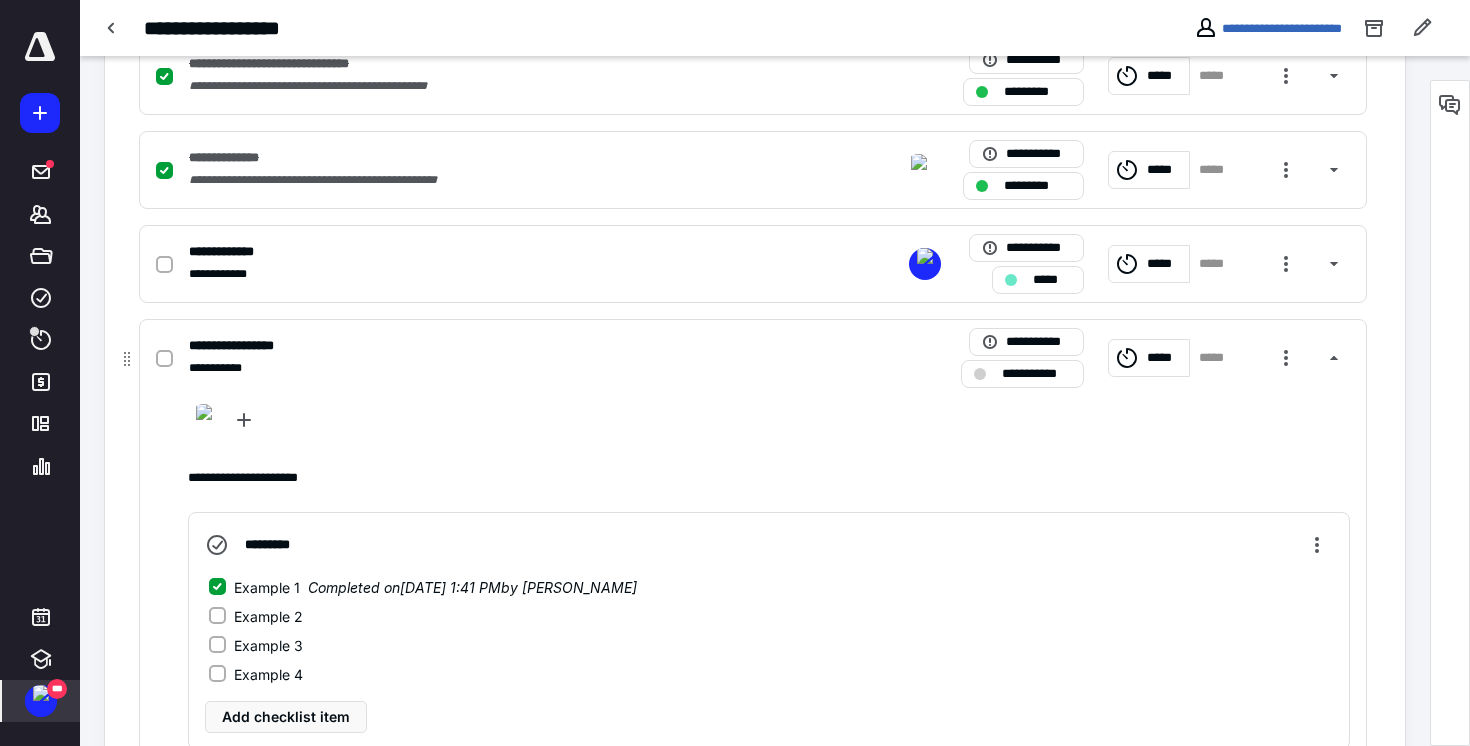 click on "Example 2" at bounding box center [217, 616] 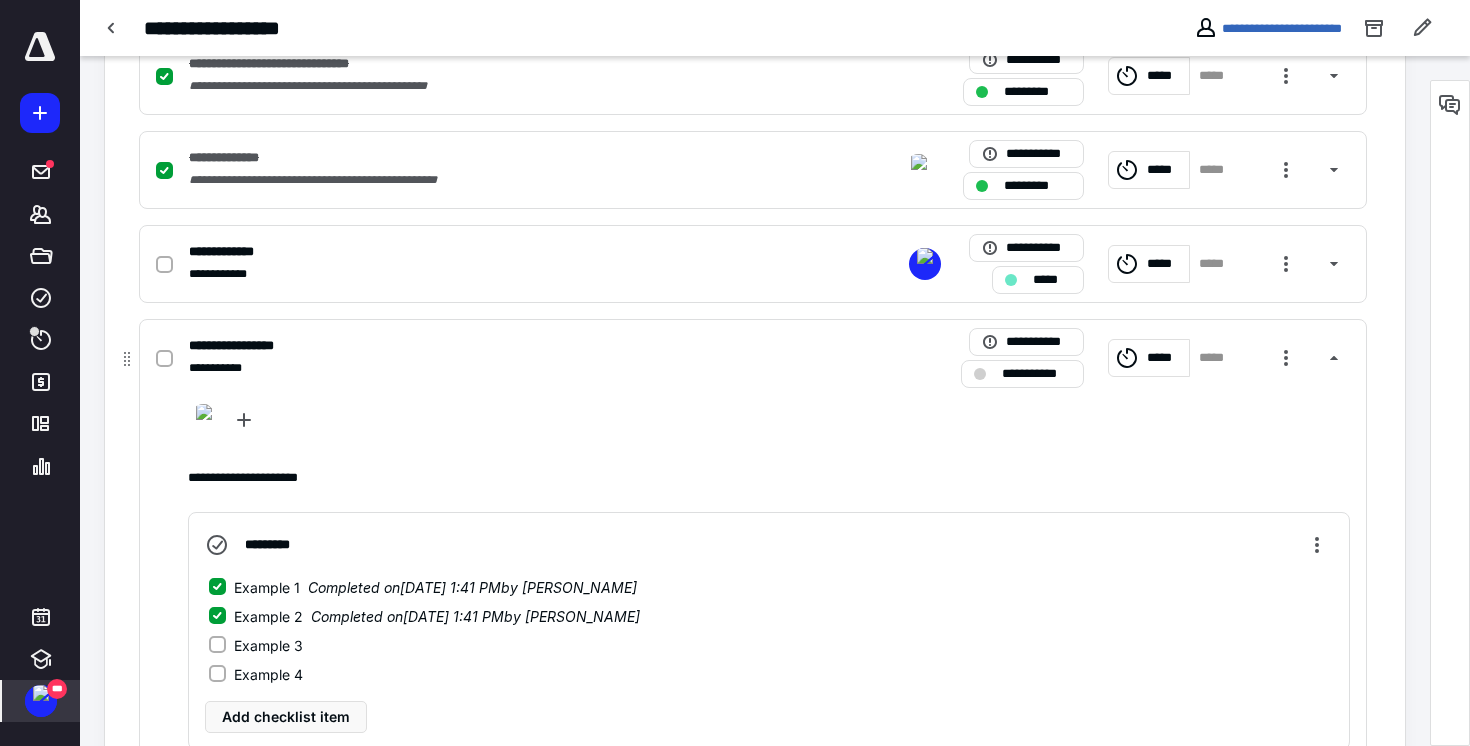 click 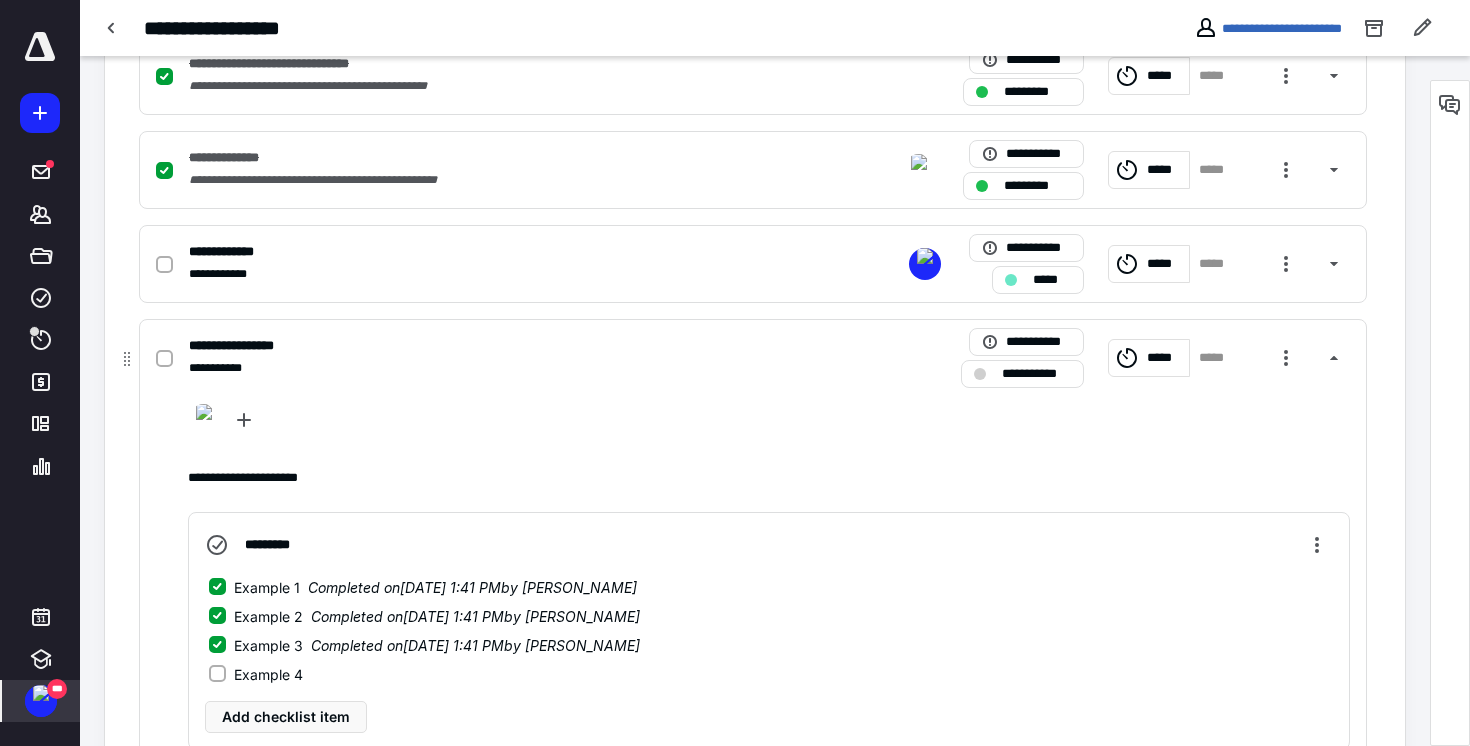 click 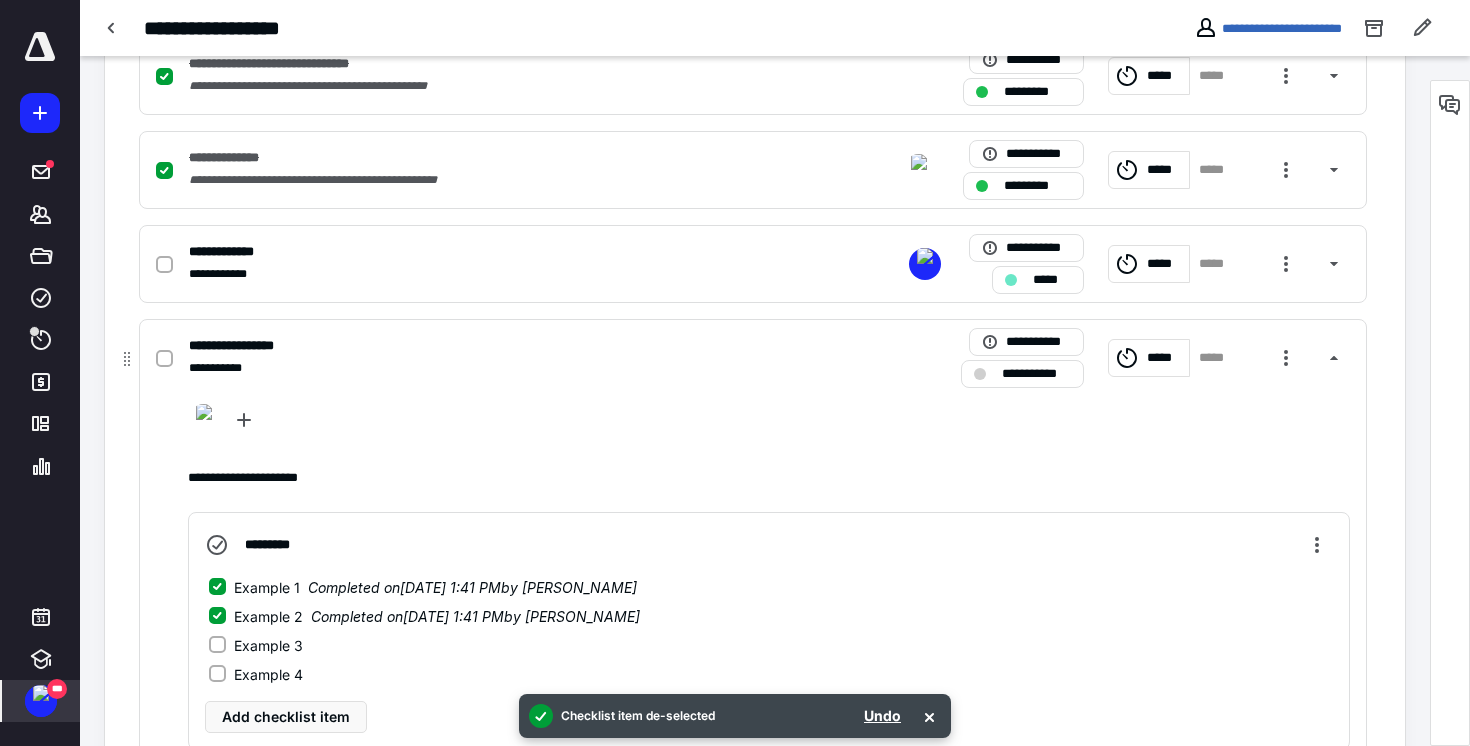 click on "Example 2 Completed on  7/10/2025, 1:41 PM  by   Dillon Smith" at bounding box center (217, 616) 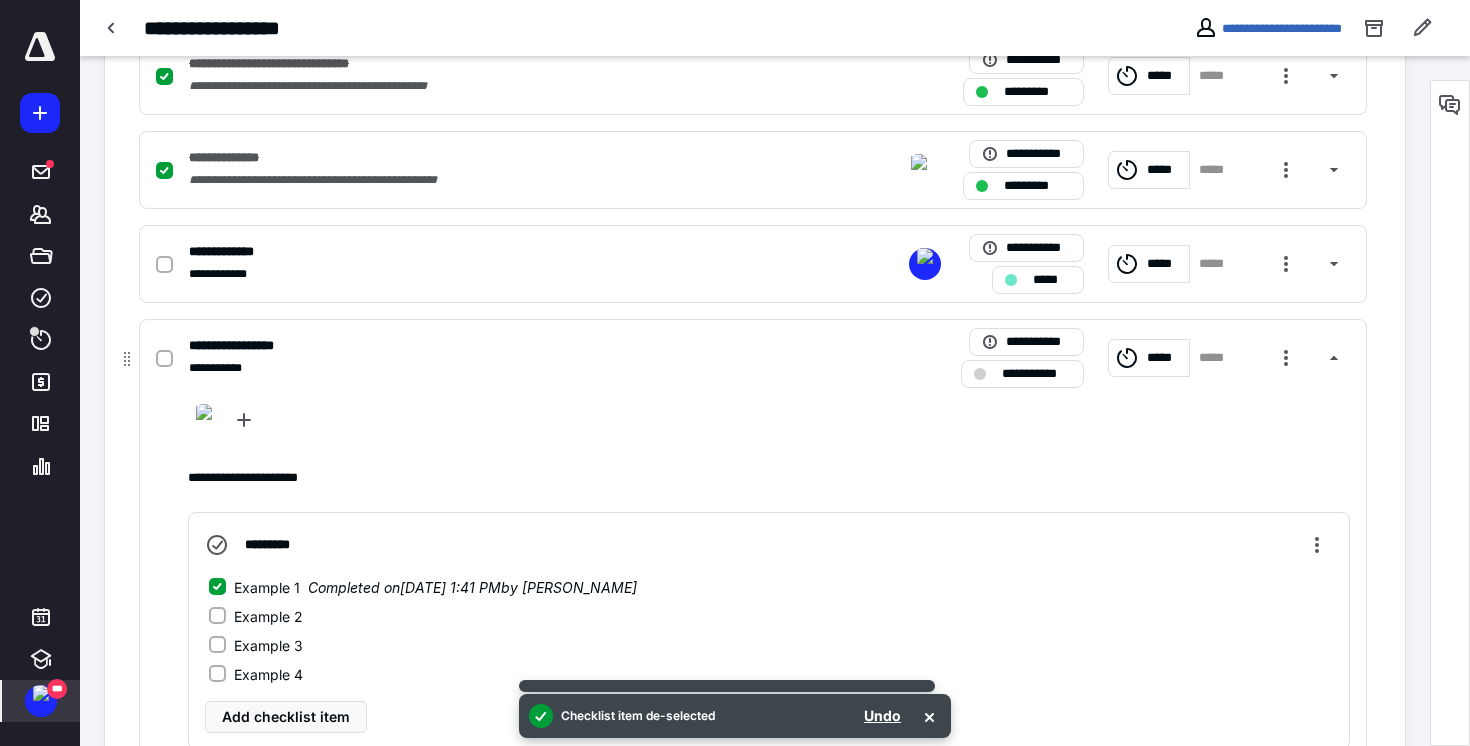 click 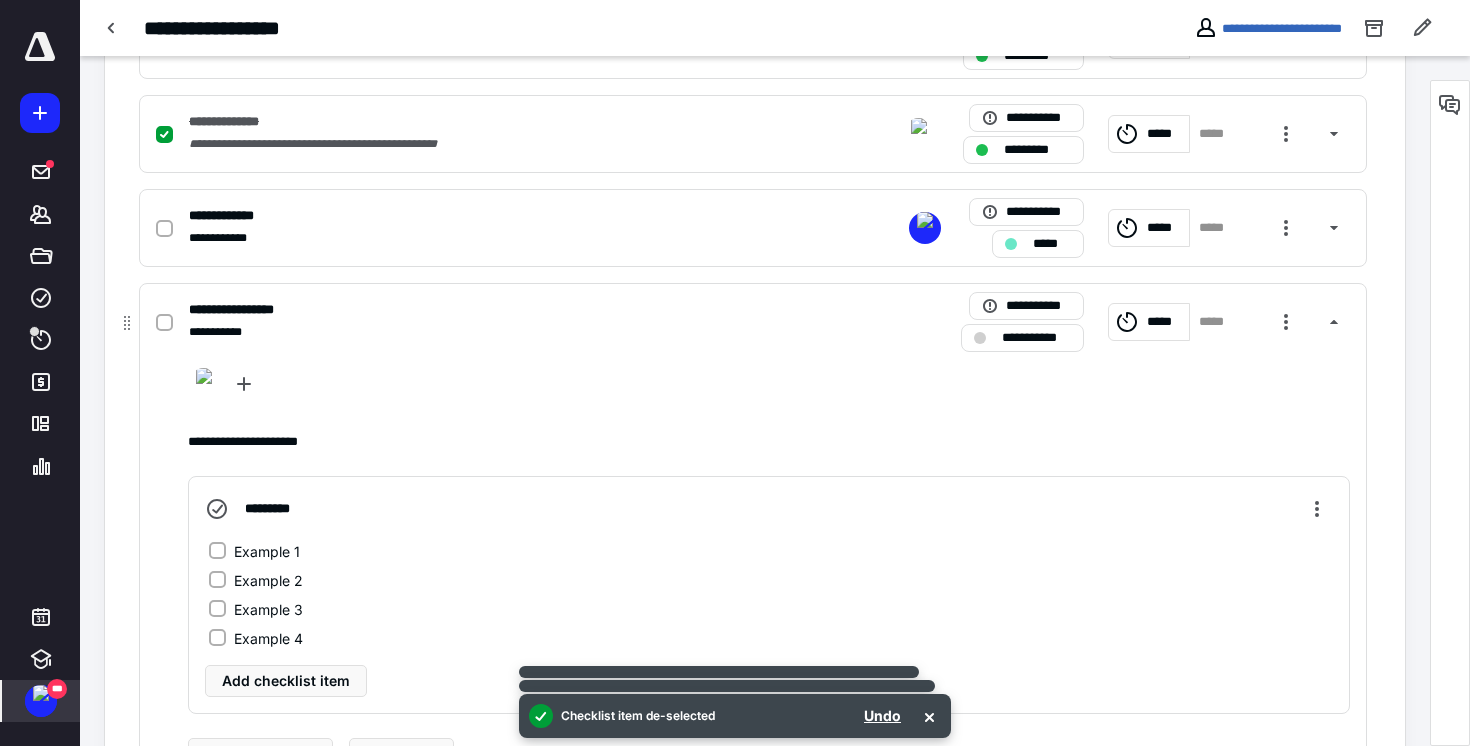 click on "**********" at bounding box center (490, 310) 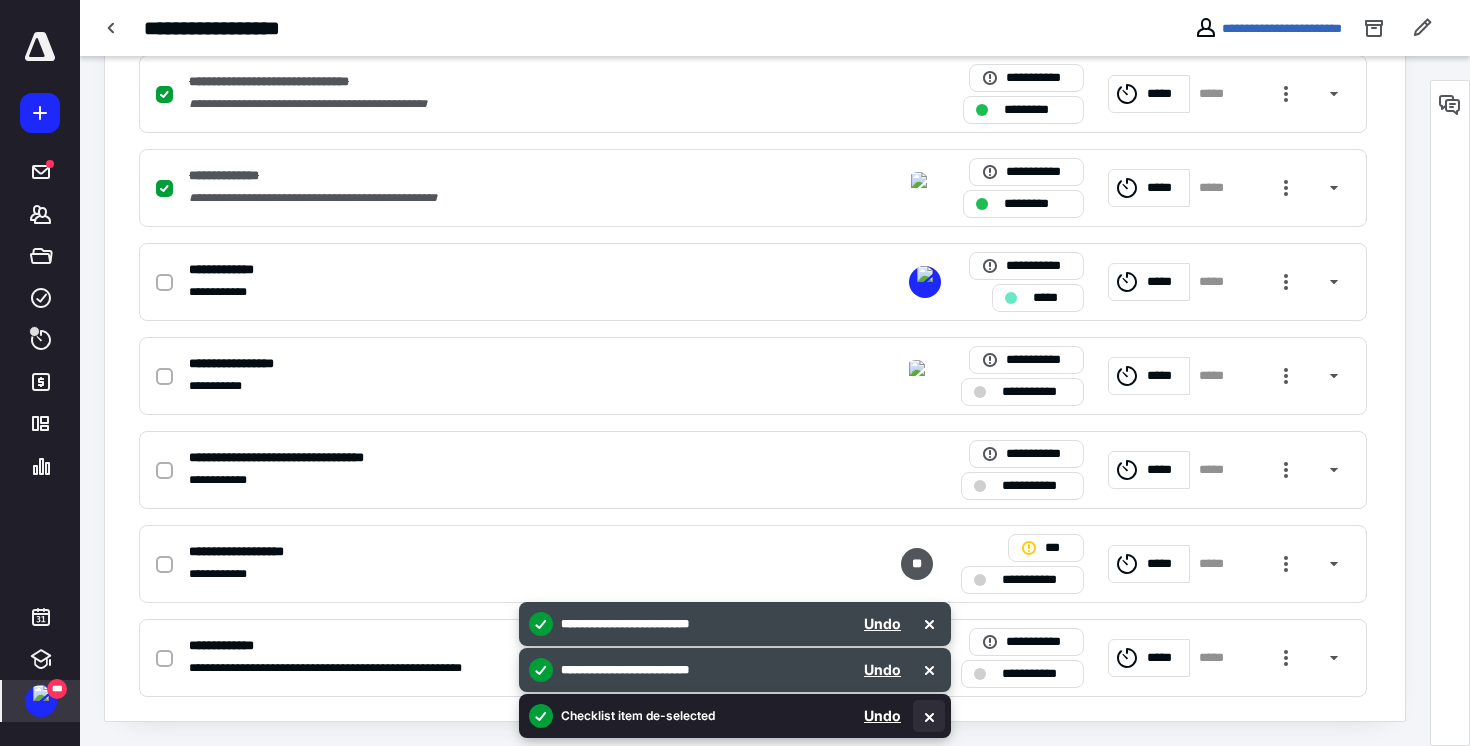 click at bounding box center (929, 716) 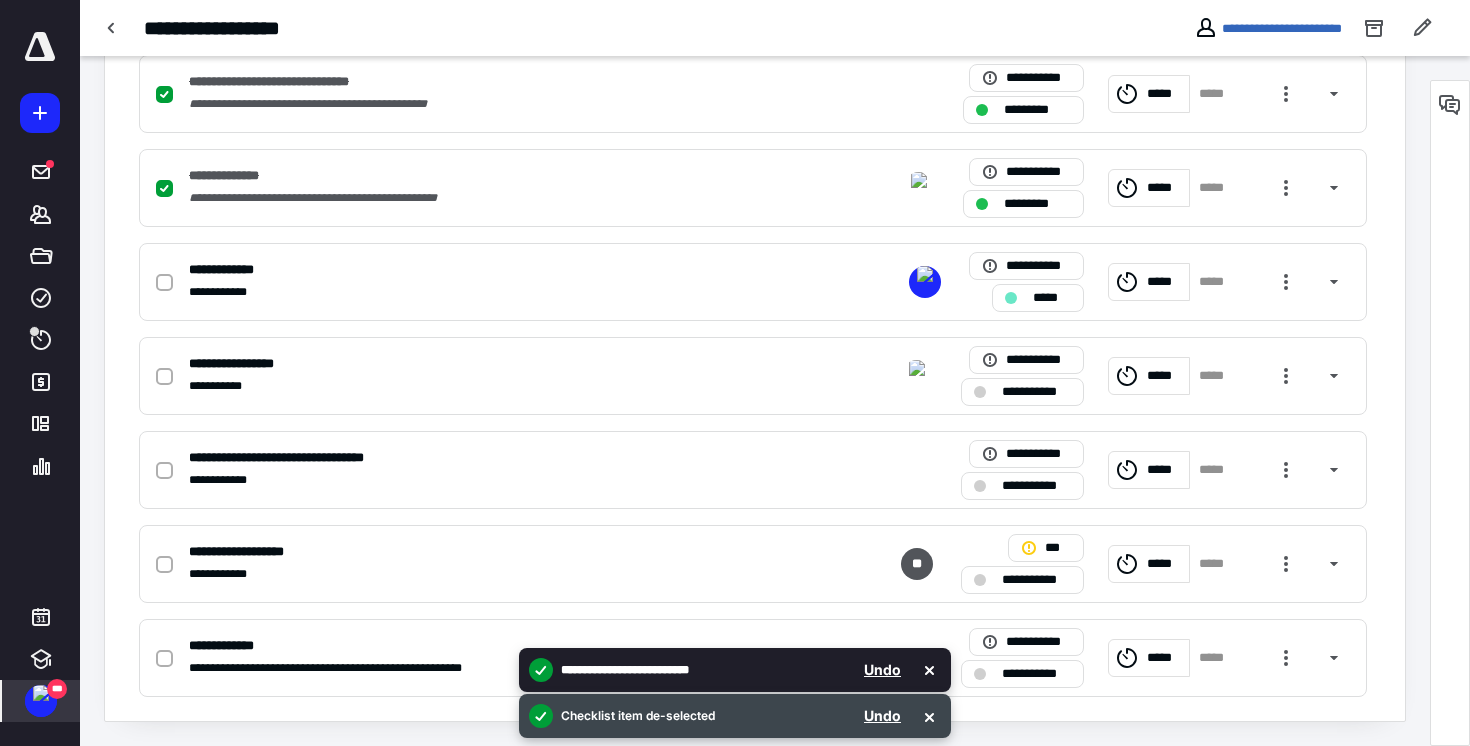 click on "**********" at bounding box center (735, 670) 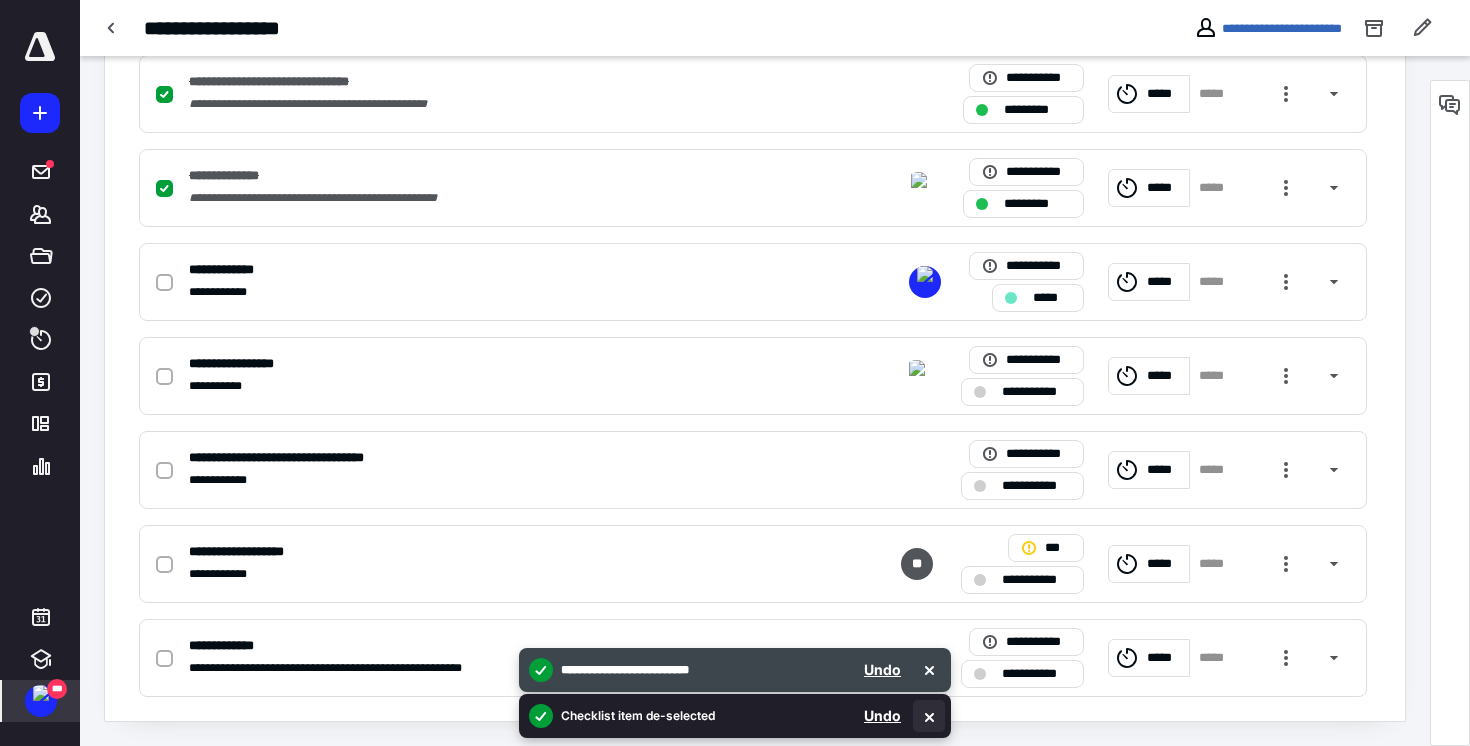 click at bounding box center (929, 716) 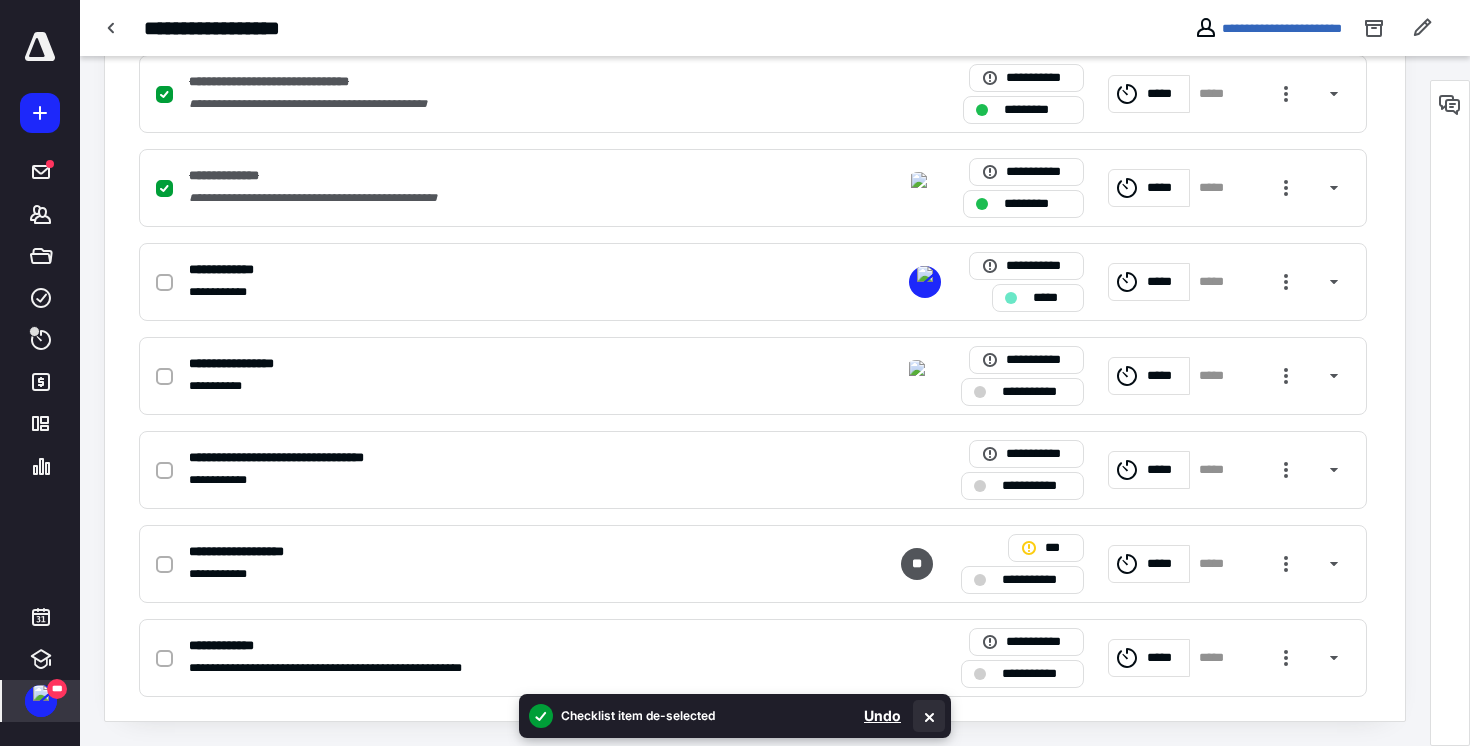click at bounding box center [929, 716] 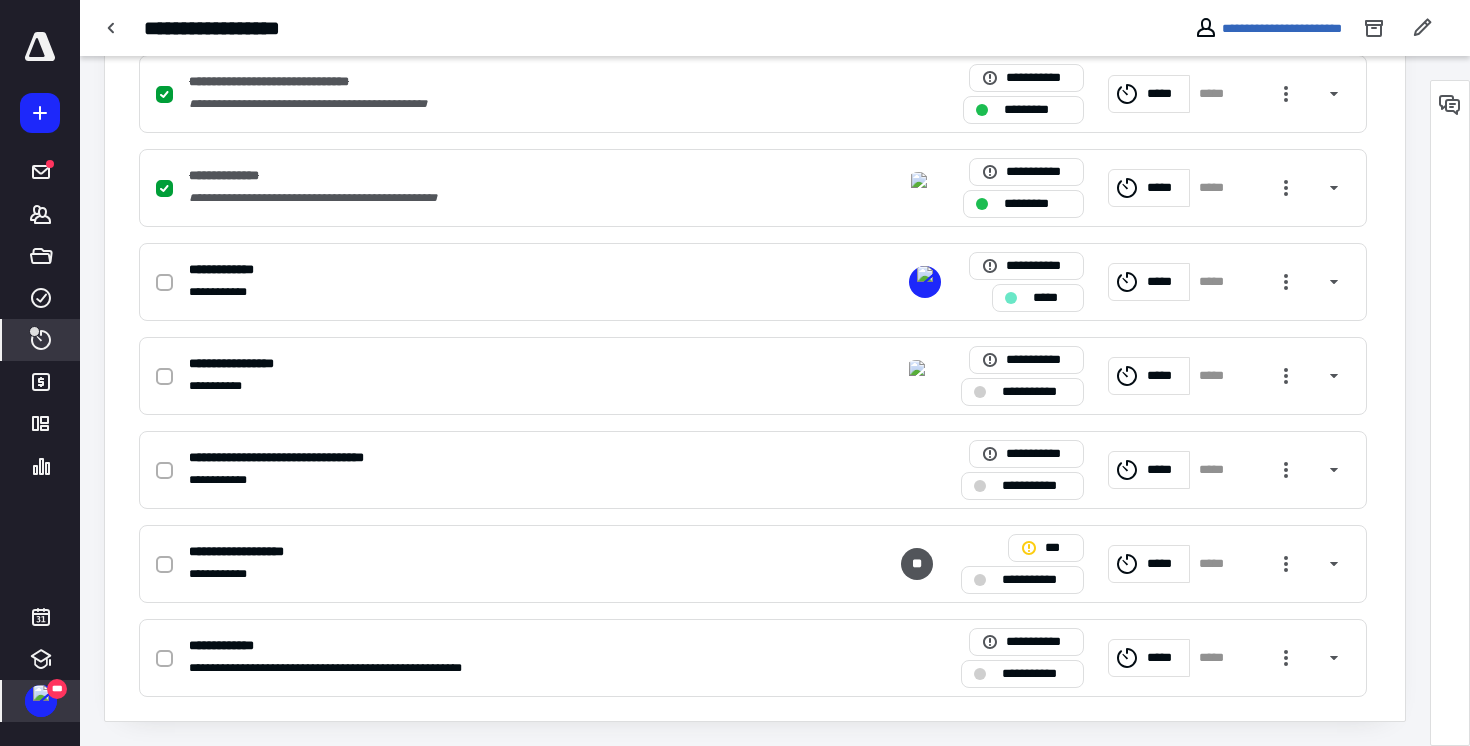 click on "****" at bounding box center [41, 340] 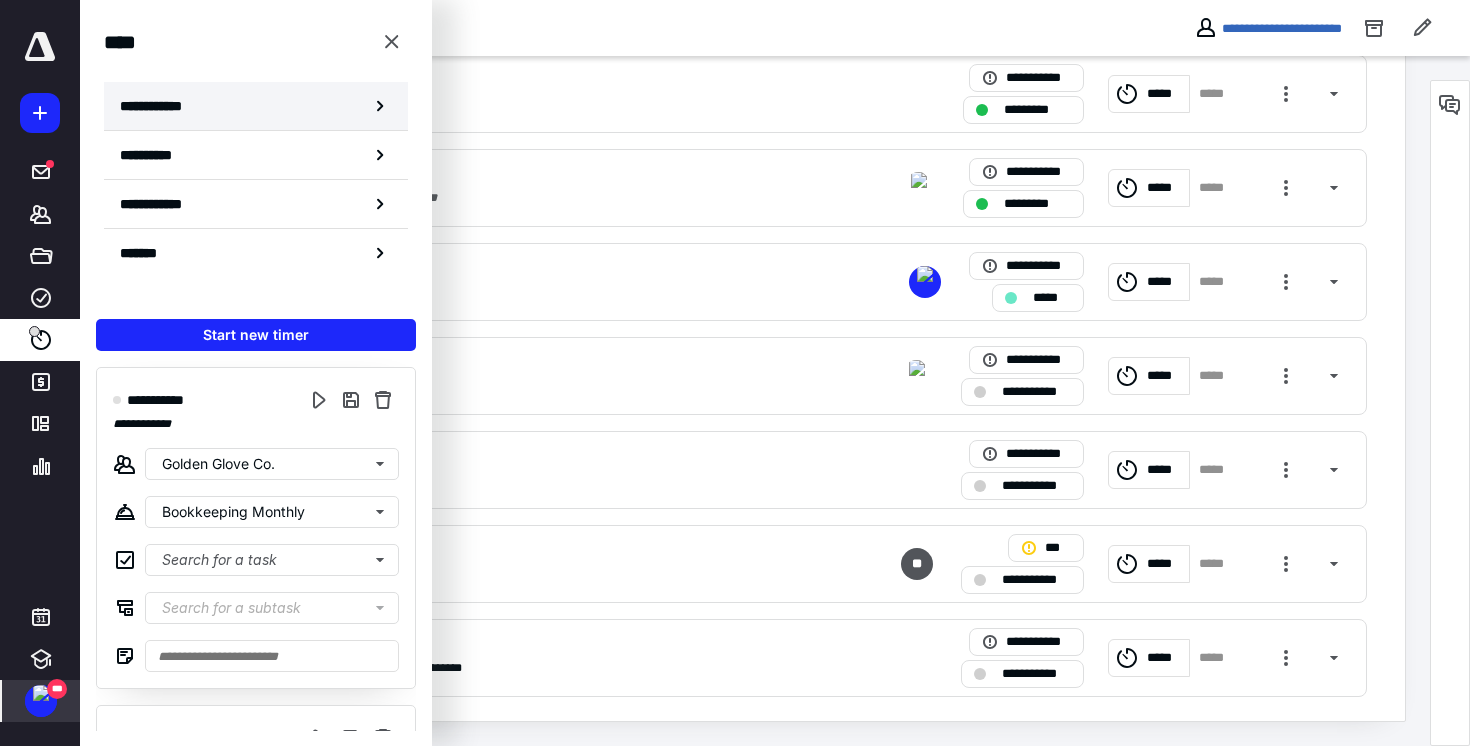 click on "**********" at bounding box center [162, 106] 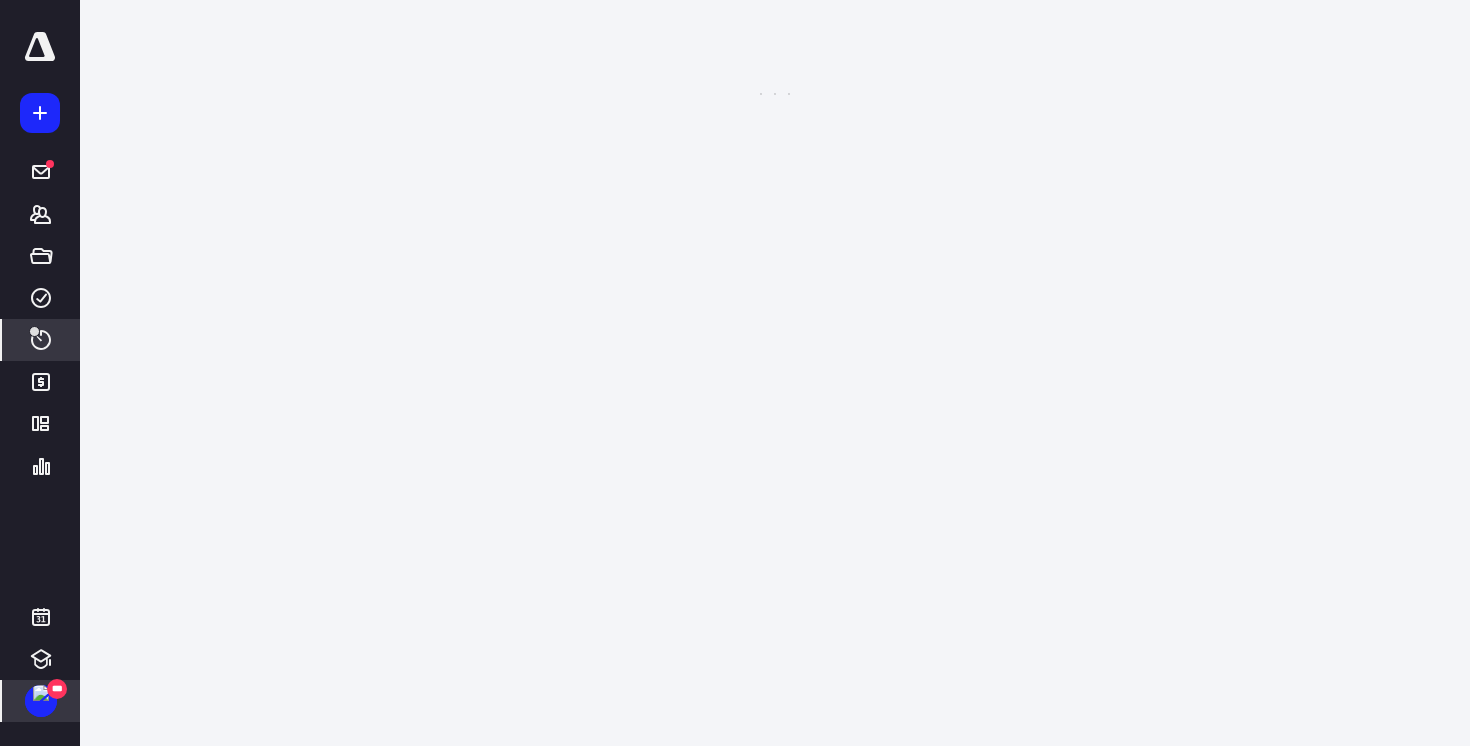 scroll, scrollTop: 0, scrollLeft: 0, axis: both 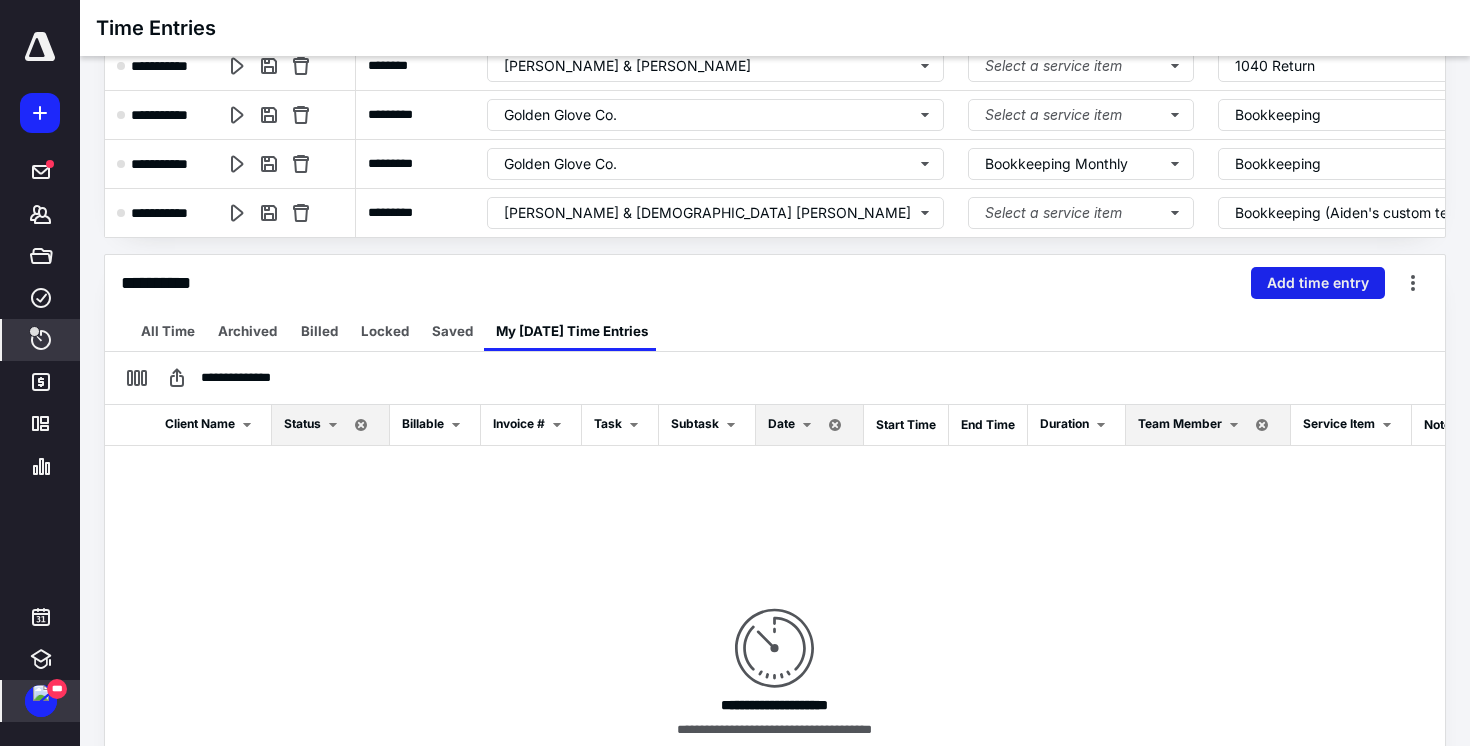 click on "Add time entry" at bounding box center [1318, 283] 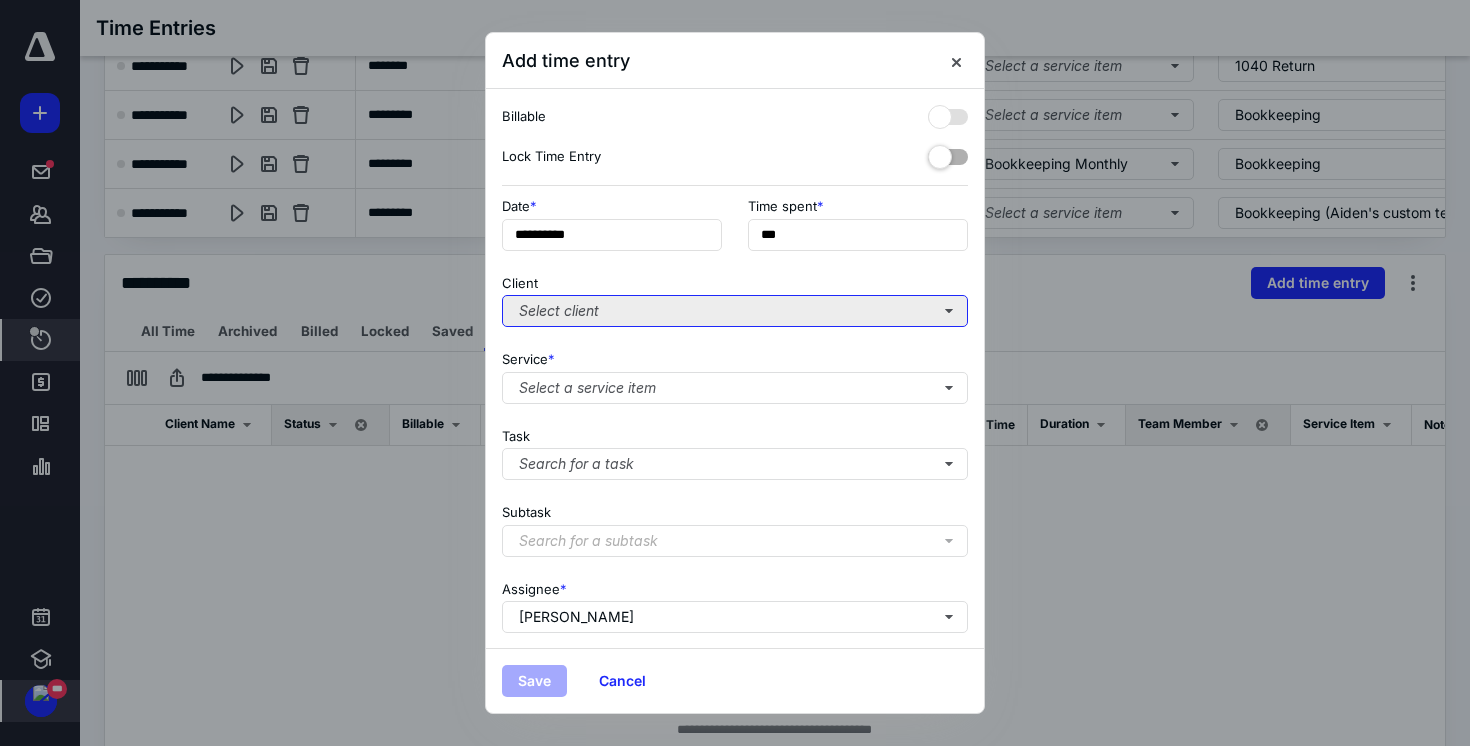 click on "Select client" at bounding box center [735, 311] 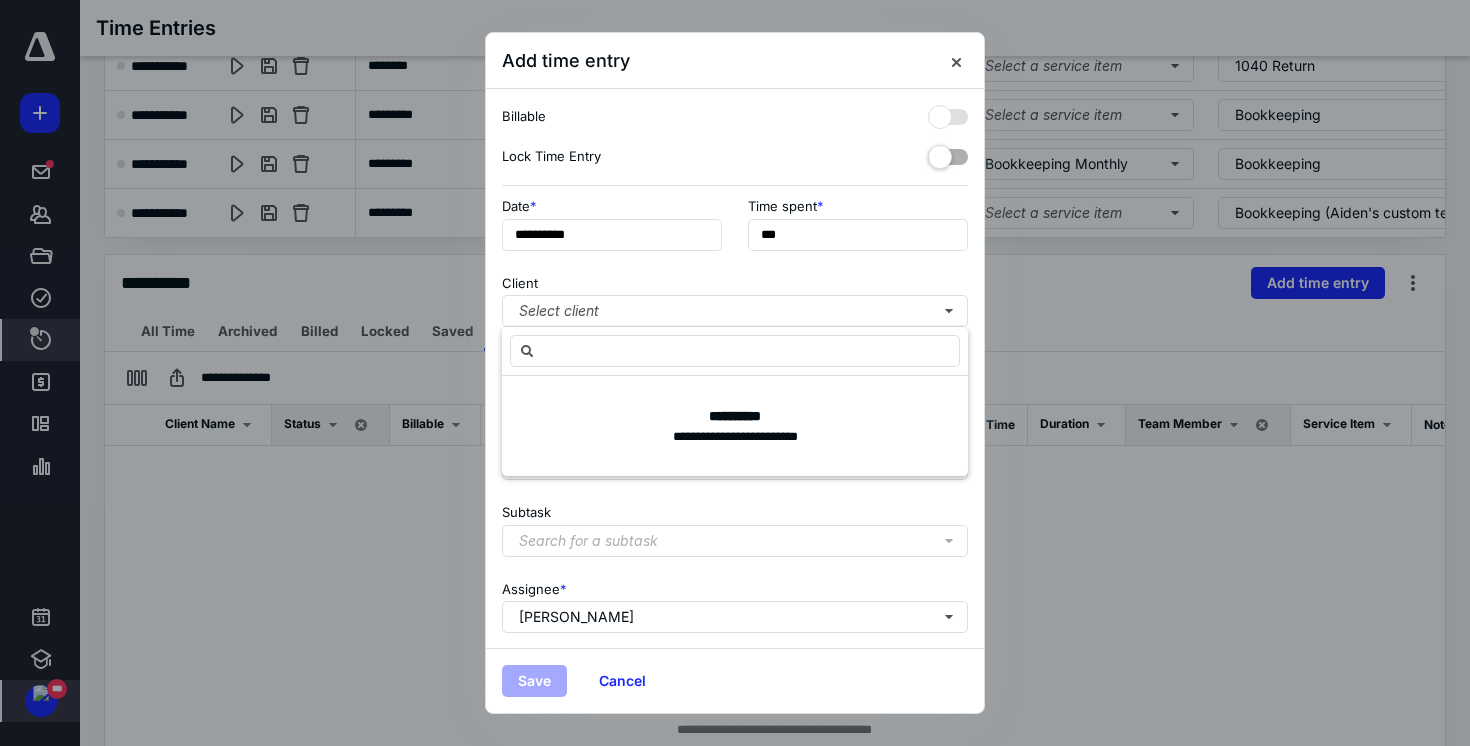 click on "Client Select client" at bounding box center [735, 297] 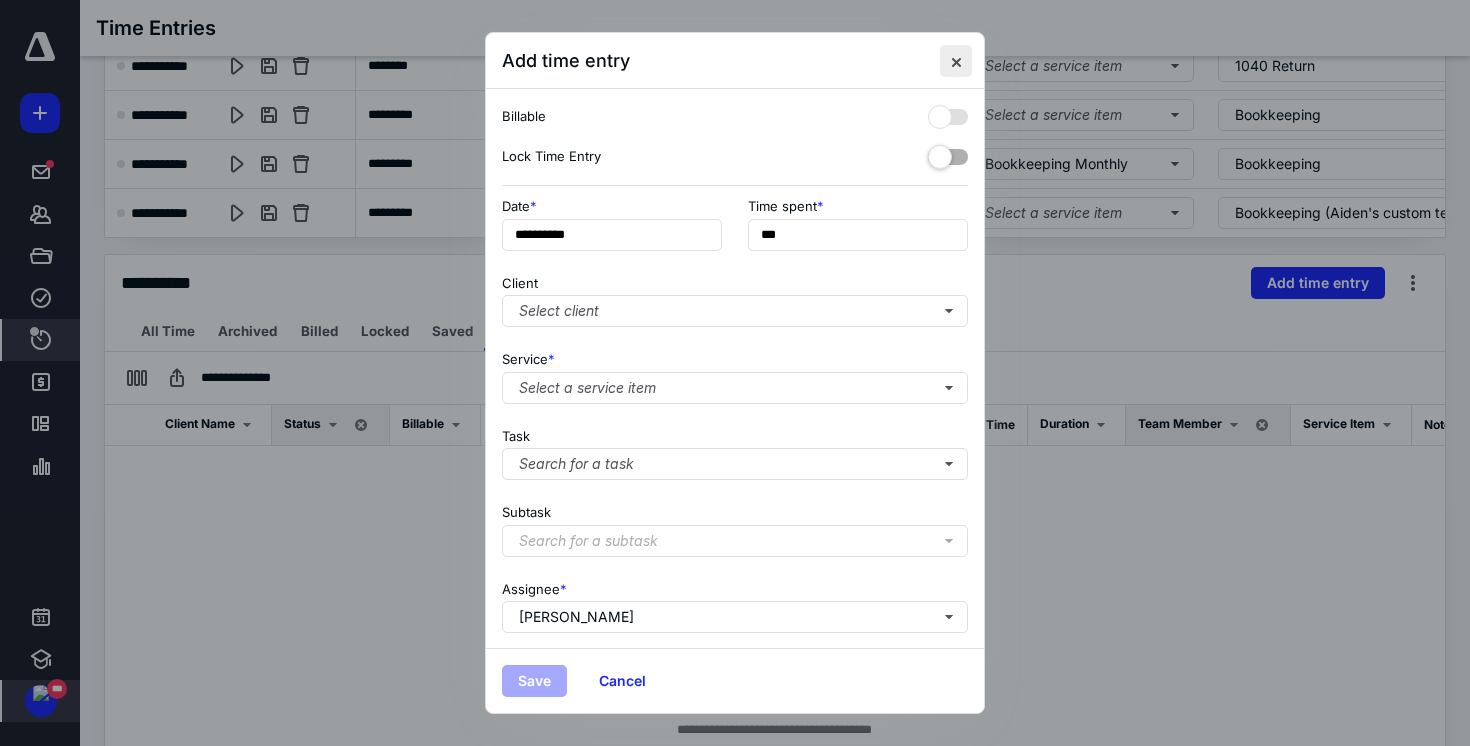 click at bounding box center (956, 61) 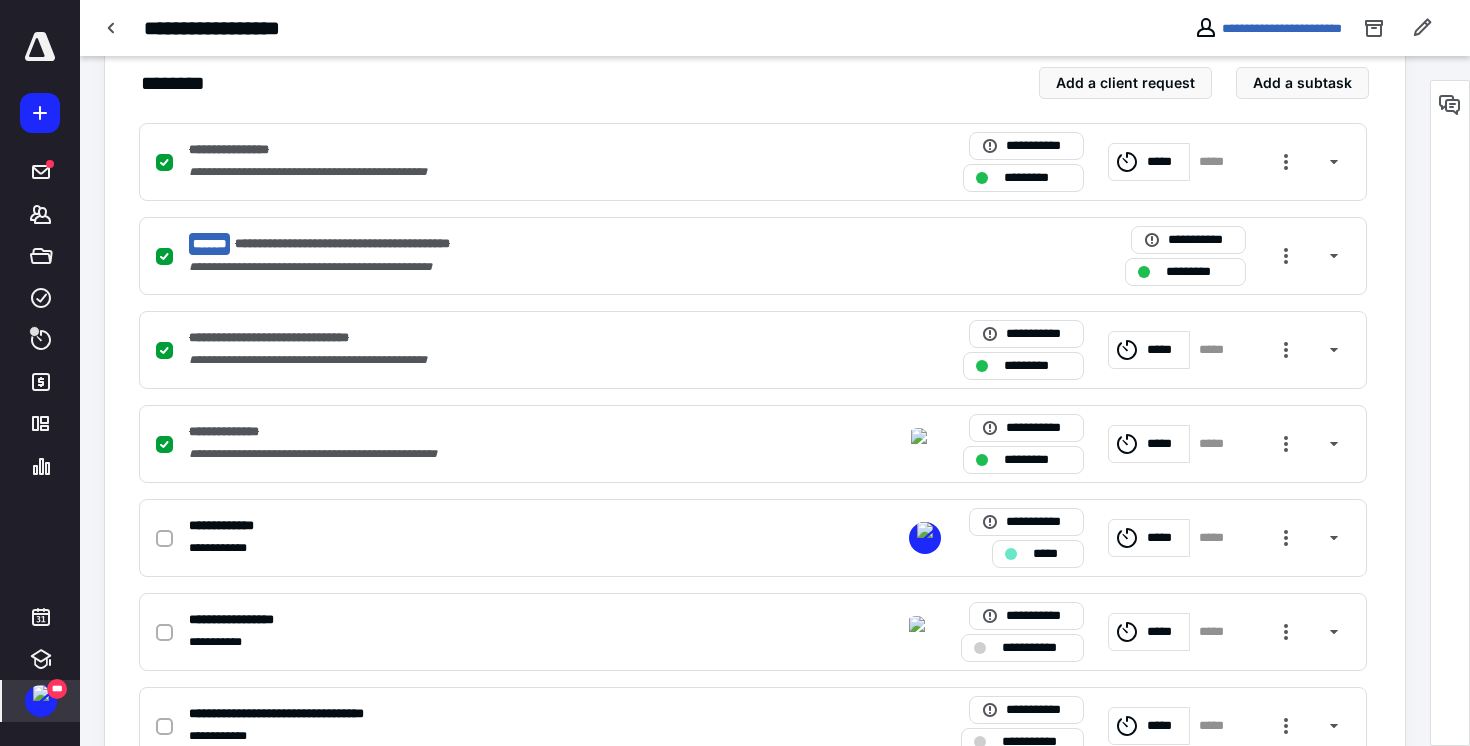 scroll, scrollTop: 479, scrollLeft: 0, axis: vertical 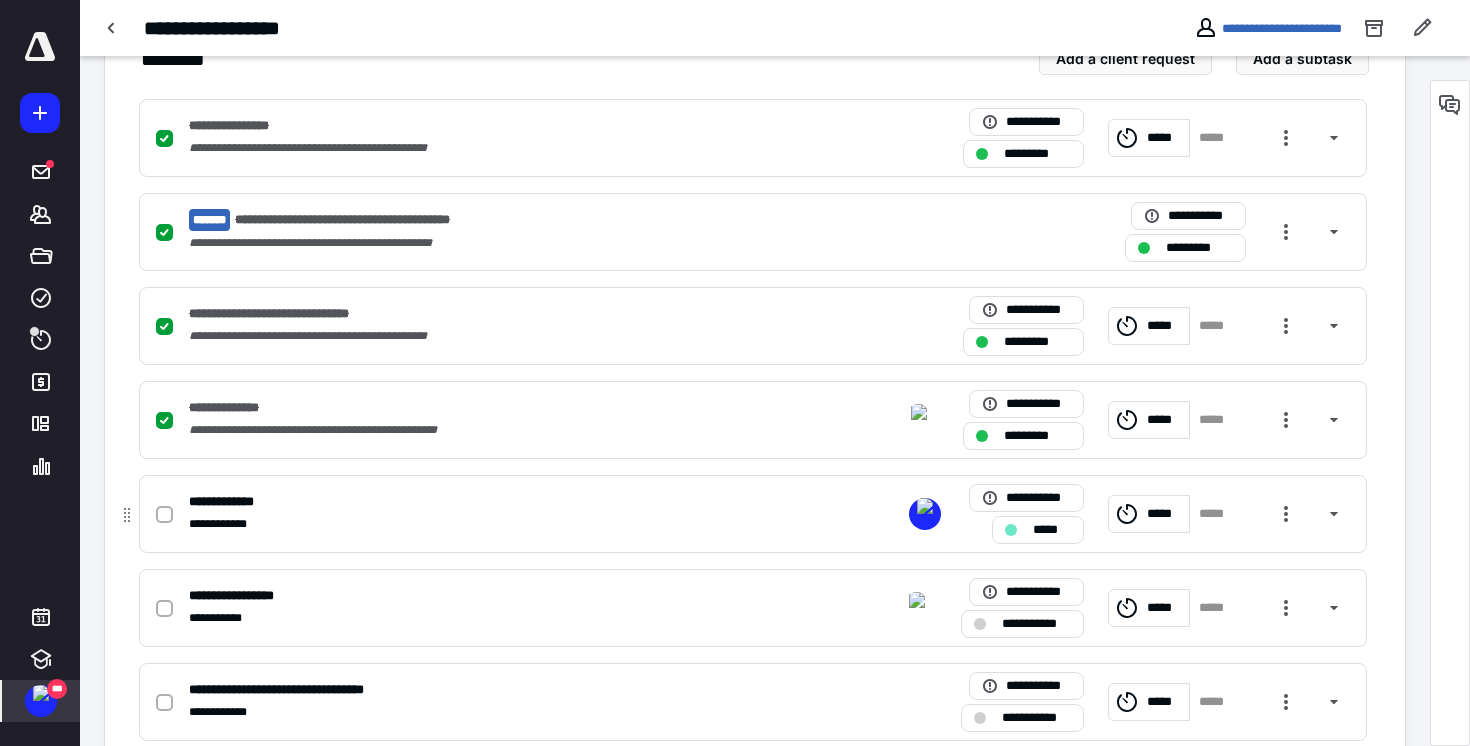 click on "*****" at bounding box center [1149, 514] 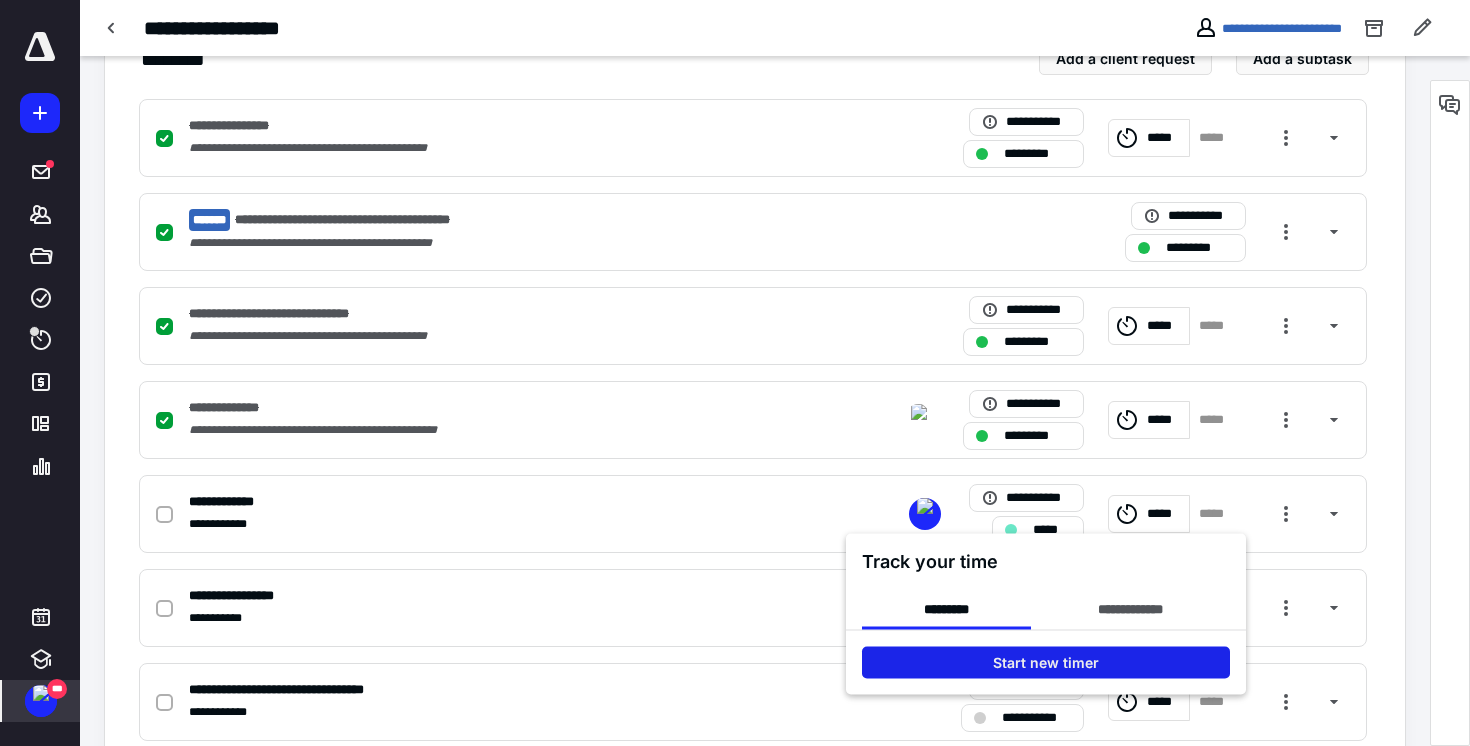 click on "Start new timer" at bounding box center (1046, 663) 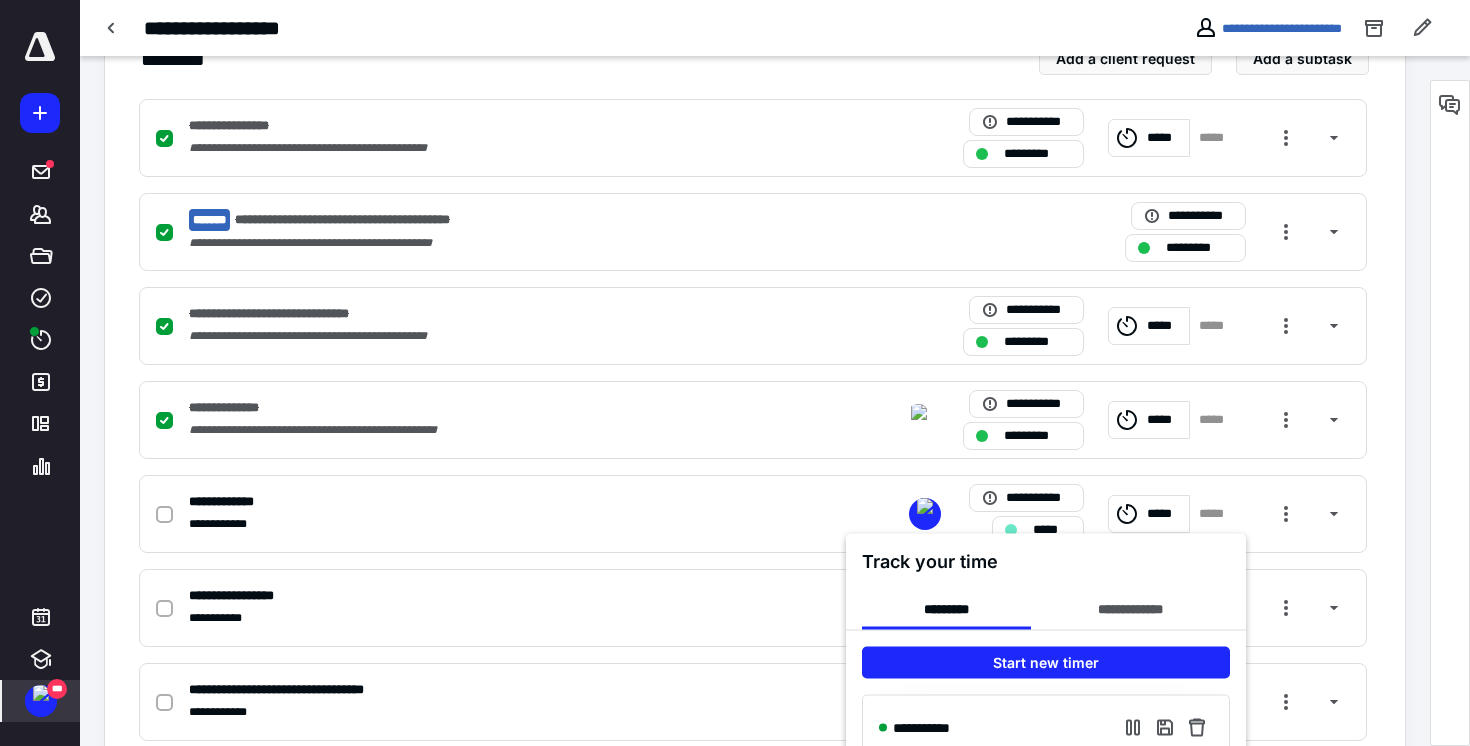 click at bounding box center (735, 373) 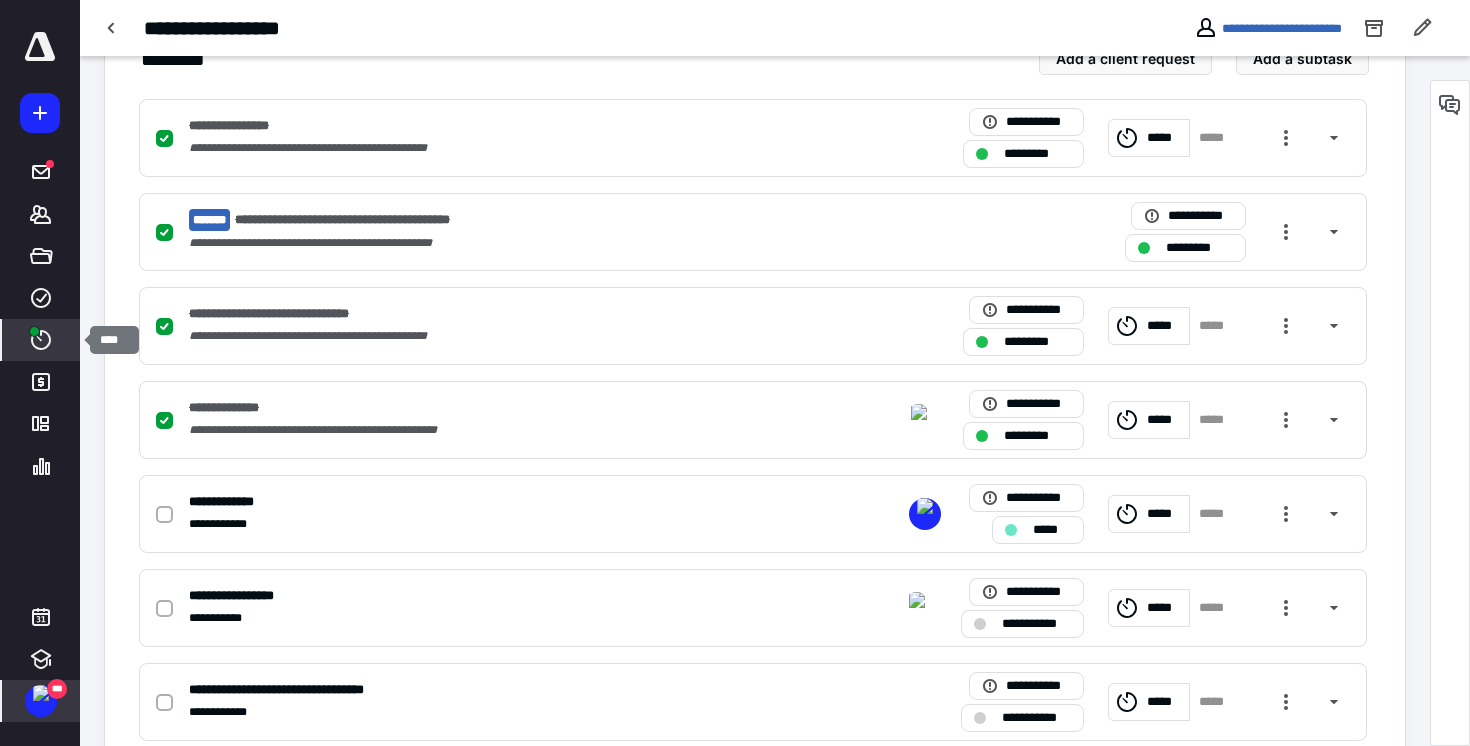 click 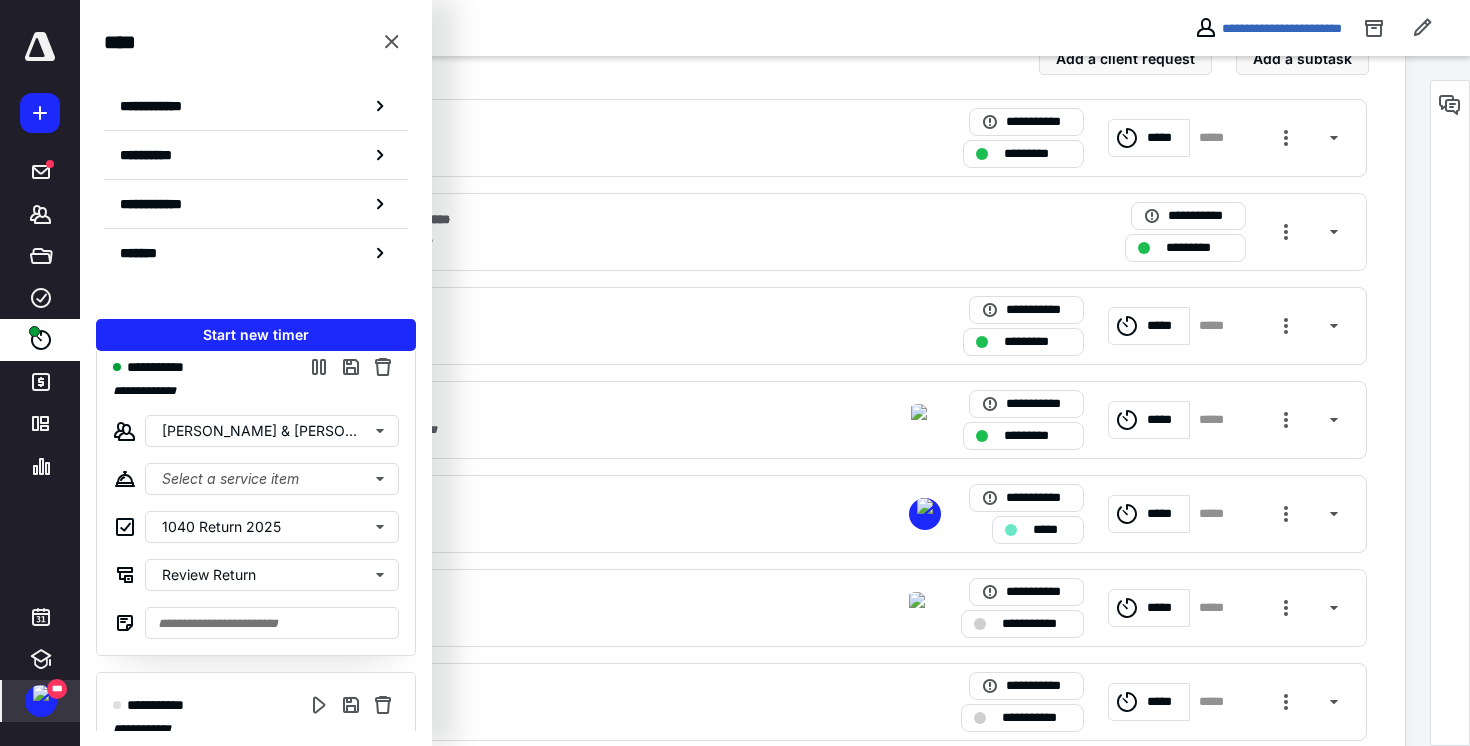 scroll, scrollTop: 0, scrollLeft: 0, axis: both 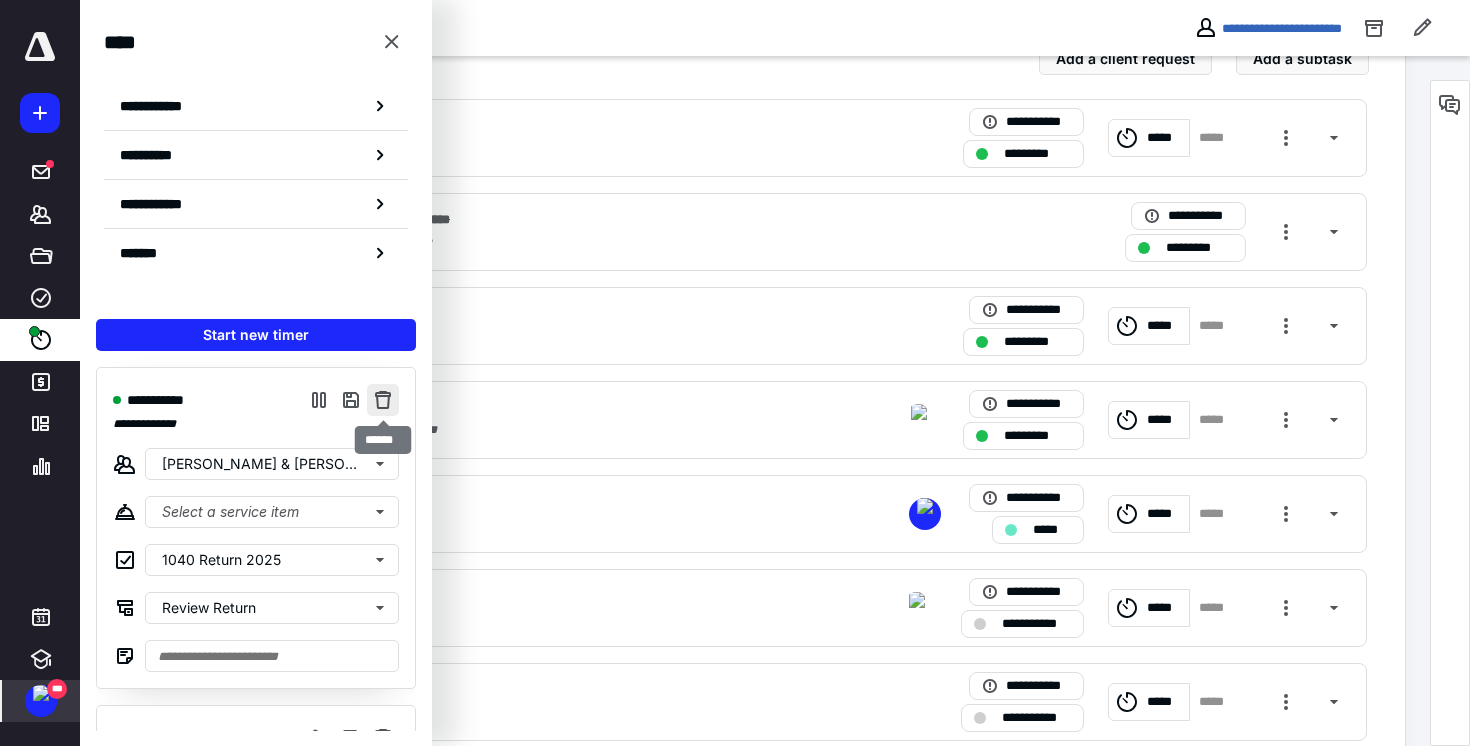 click at bounding box center (383, 400) 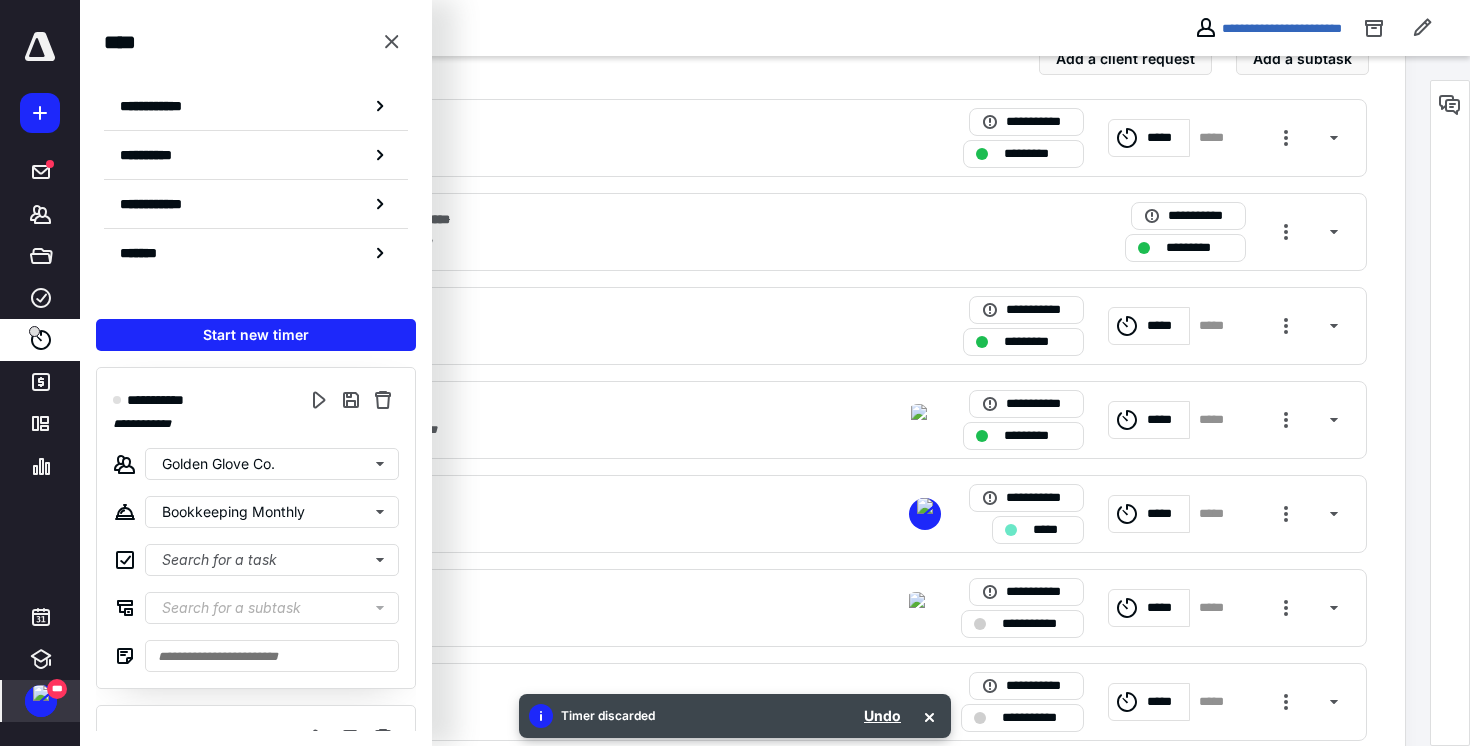 click on "*****" at bounding box center [1165, 514] 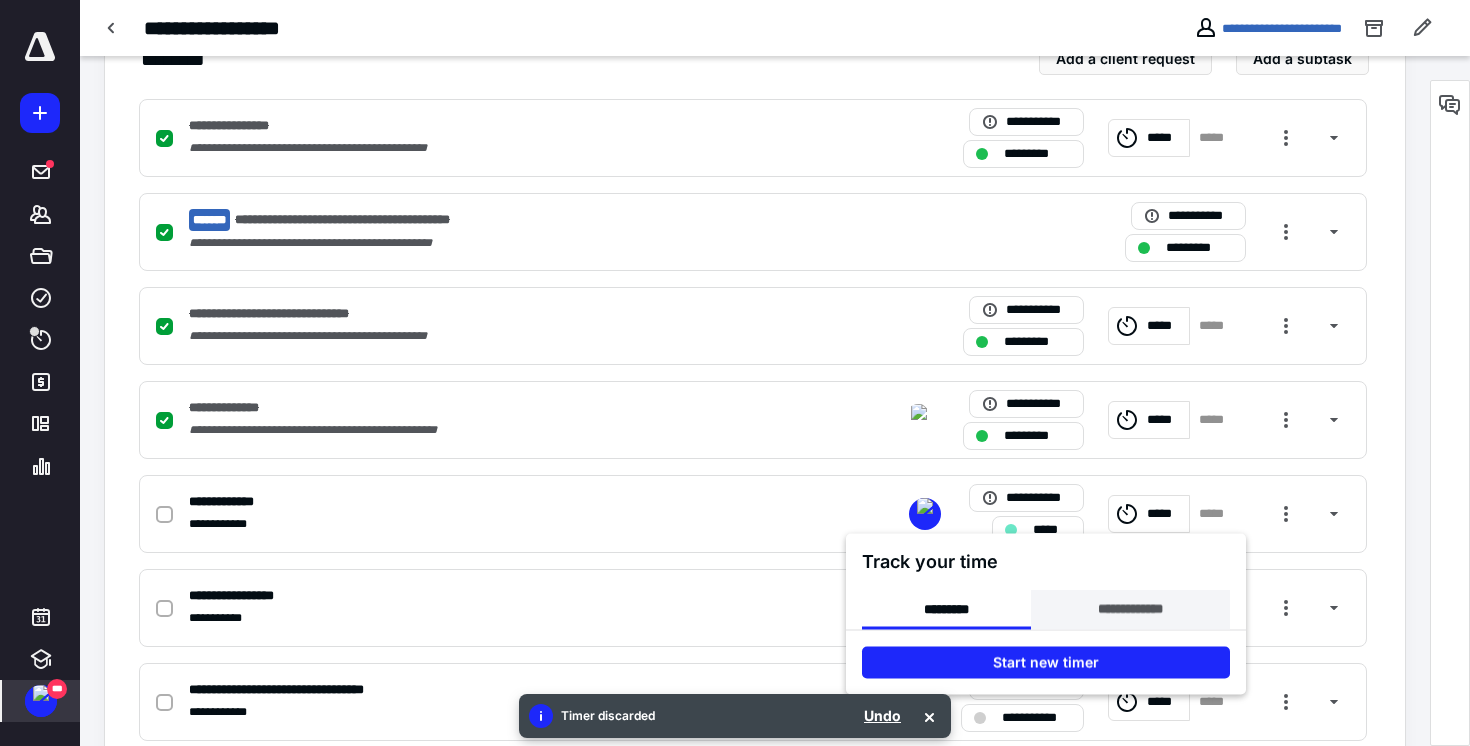 click on "**********" at bounding box center (1130, 610) 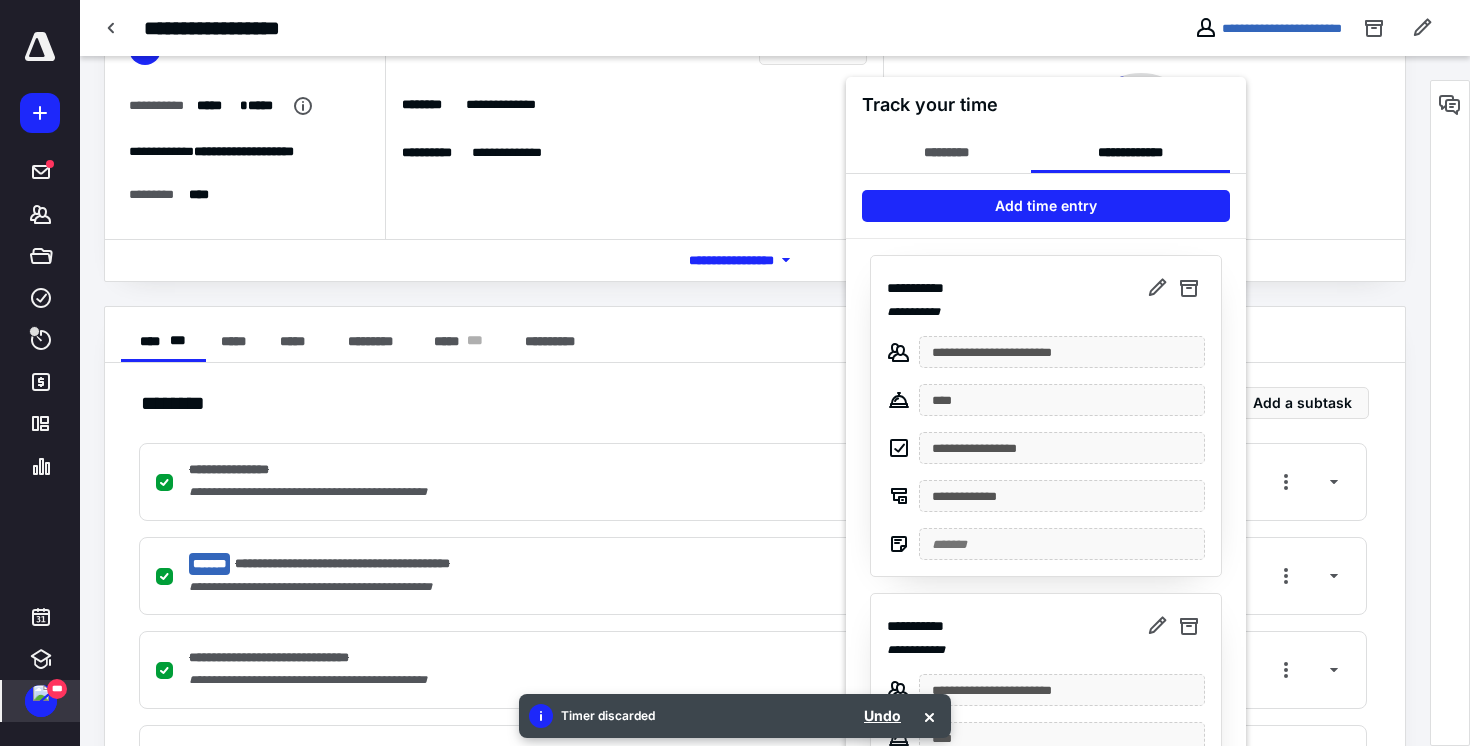 scroll, scrollTop: 14, scrollLeft: 0, axis: vertical 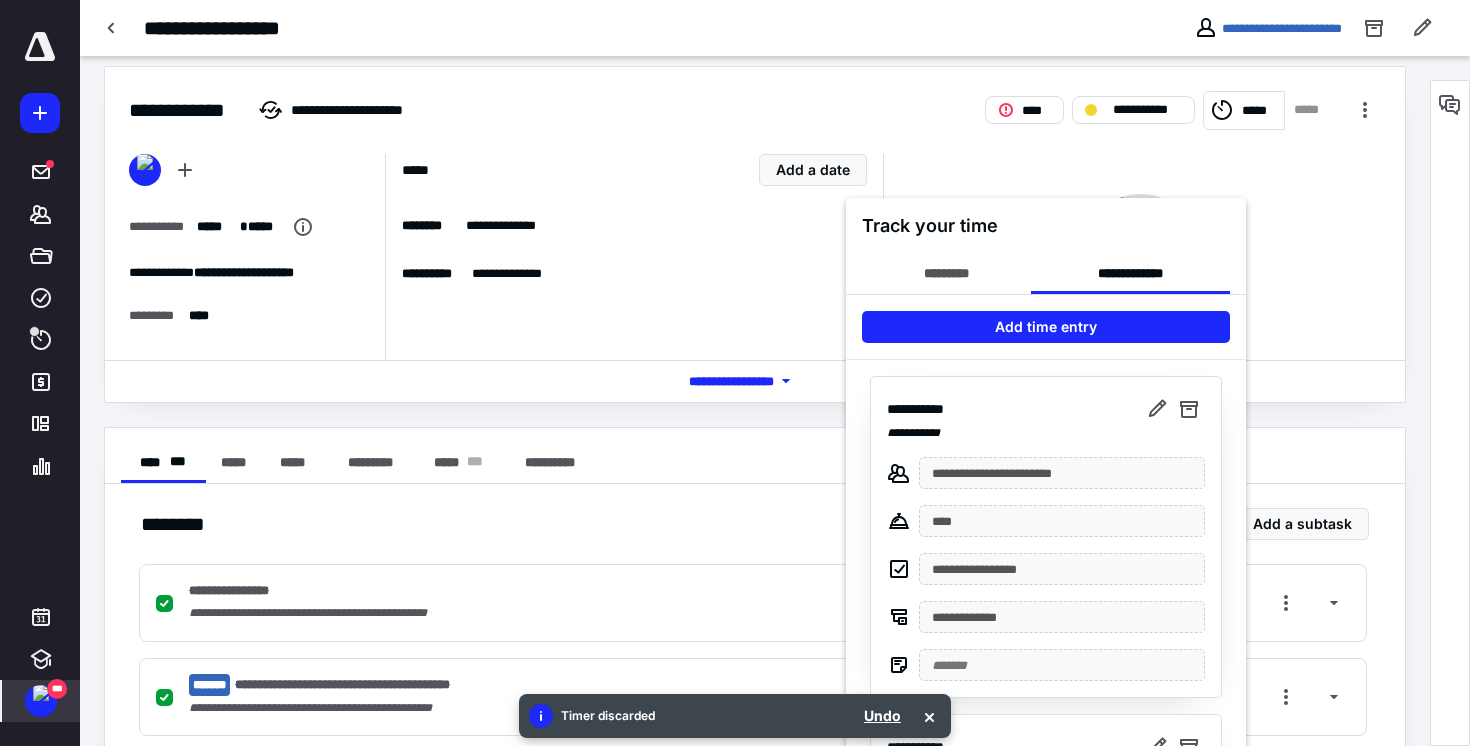 click at bounding box center (735, 373) 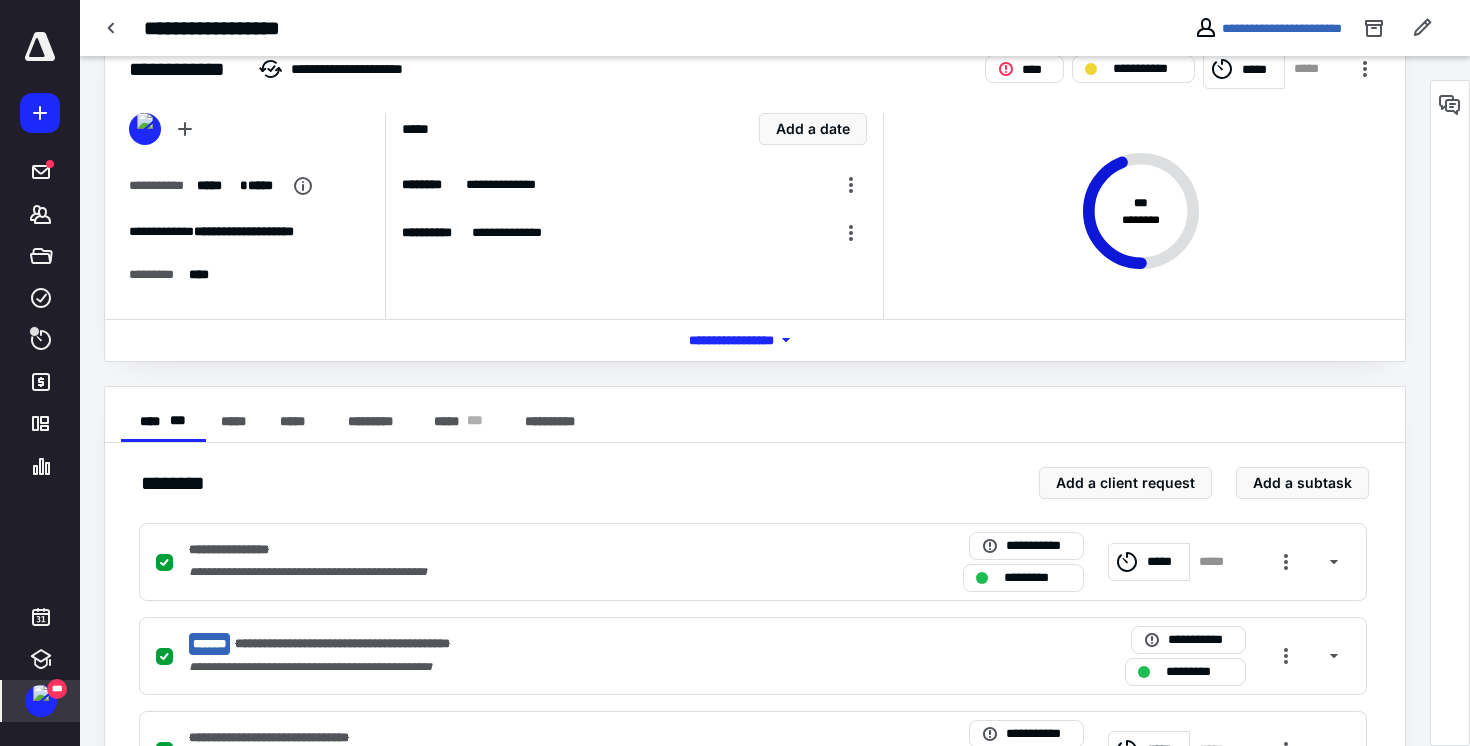 scroll, scrollTop: 56, scrollLeft: 0, axis: vertical 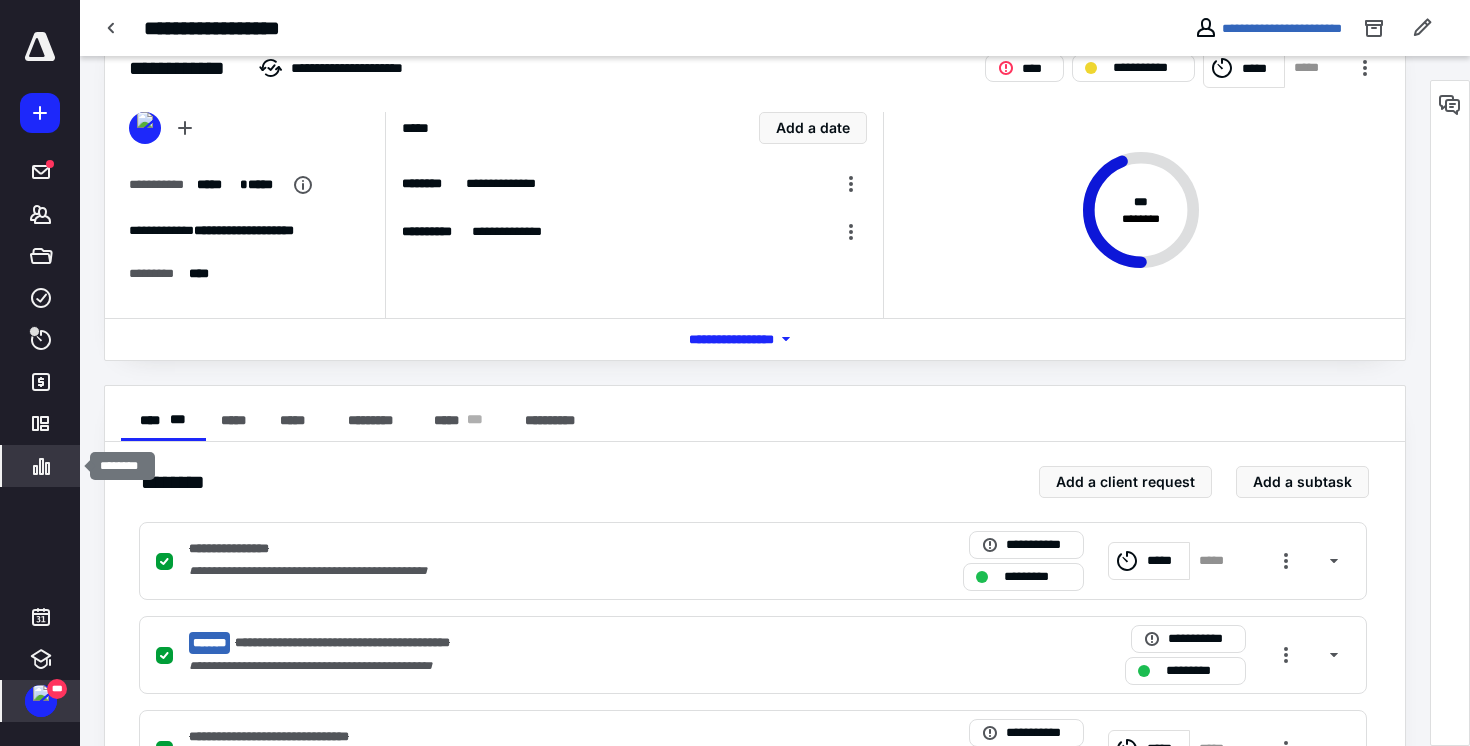 click 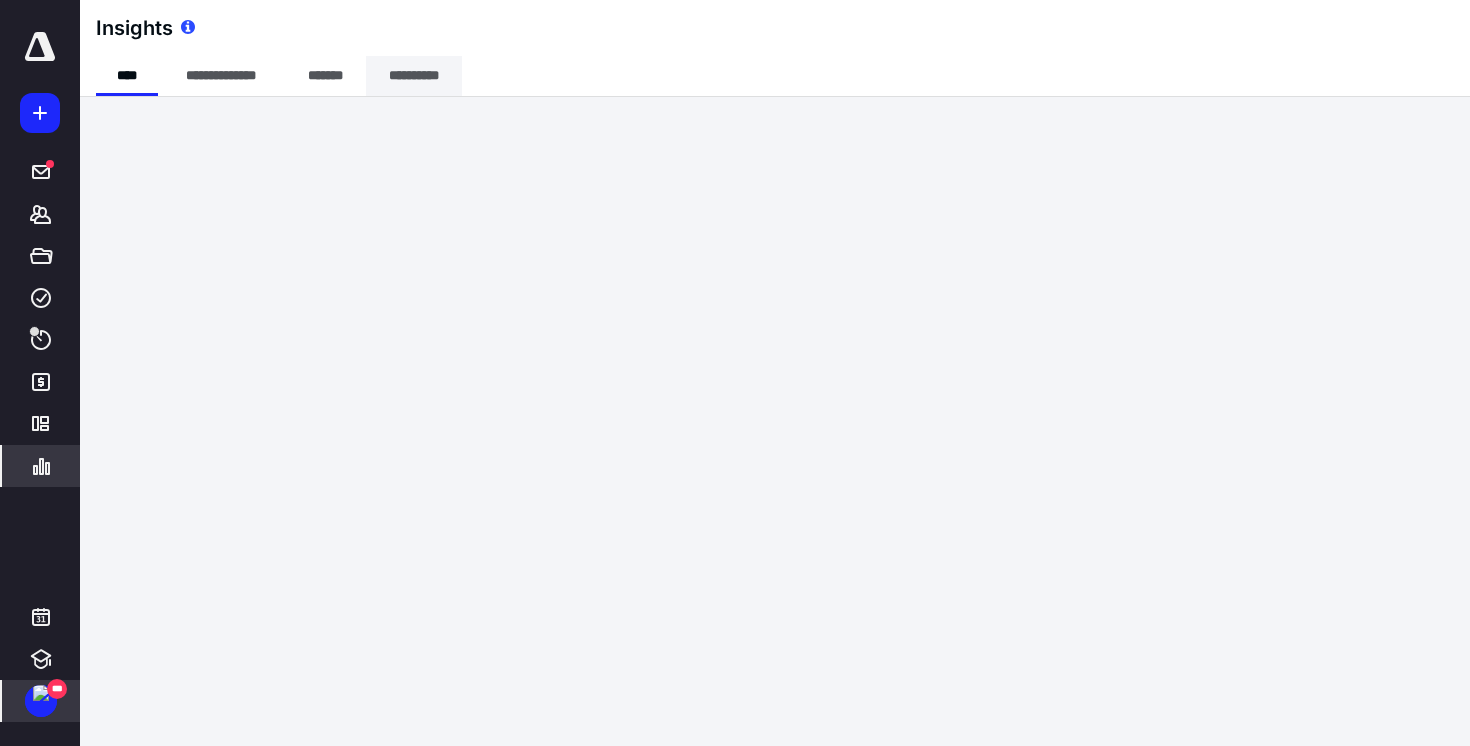 click on "**********" at bounding box center [414, 76] 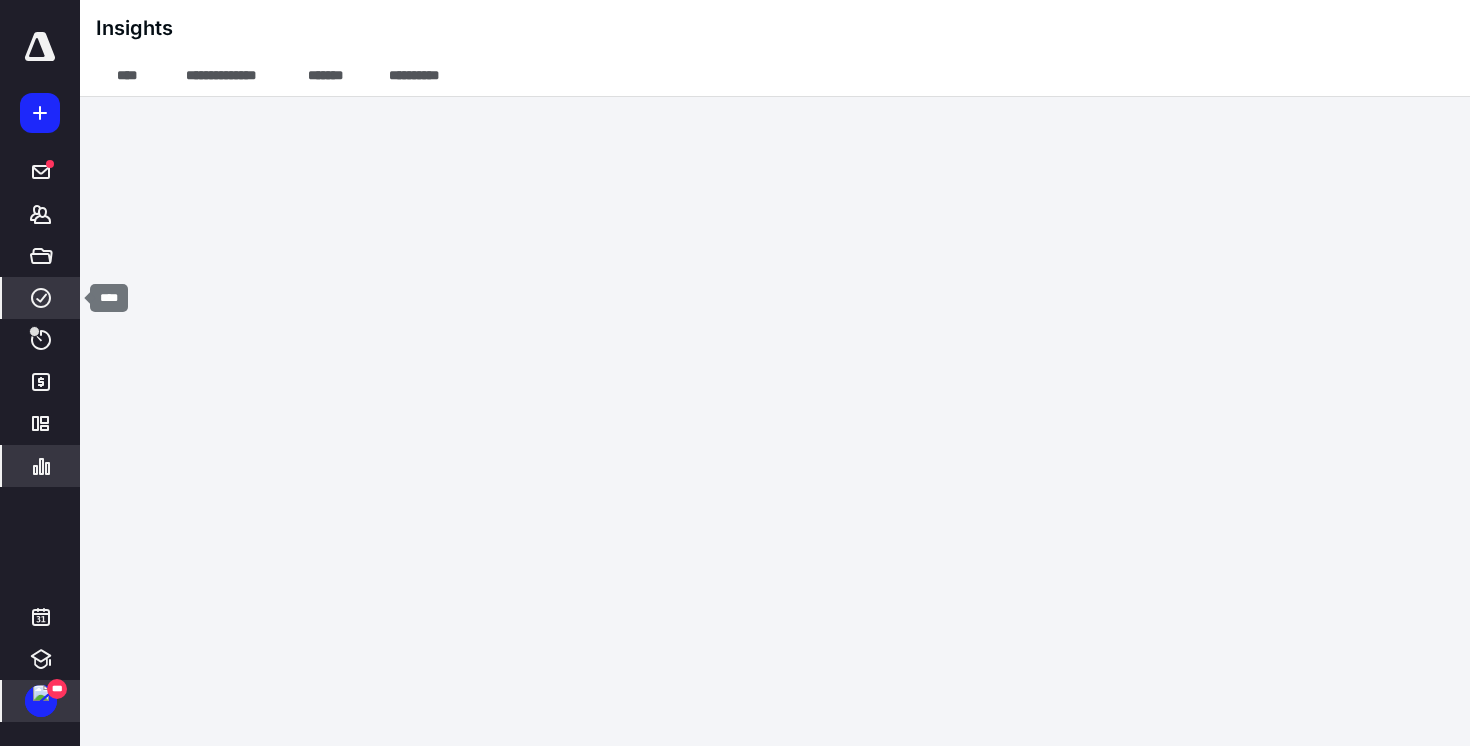 click 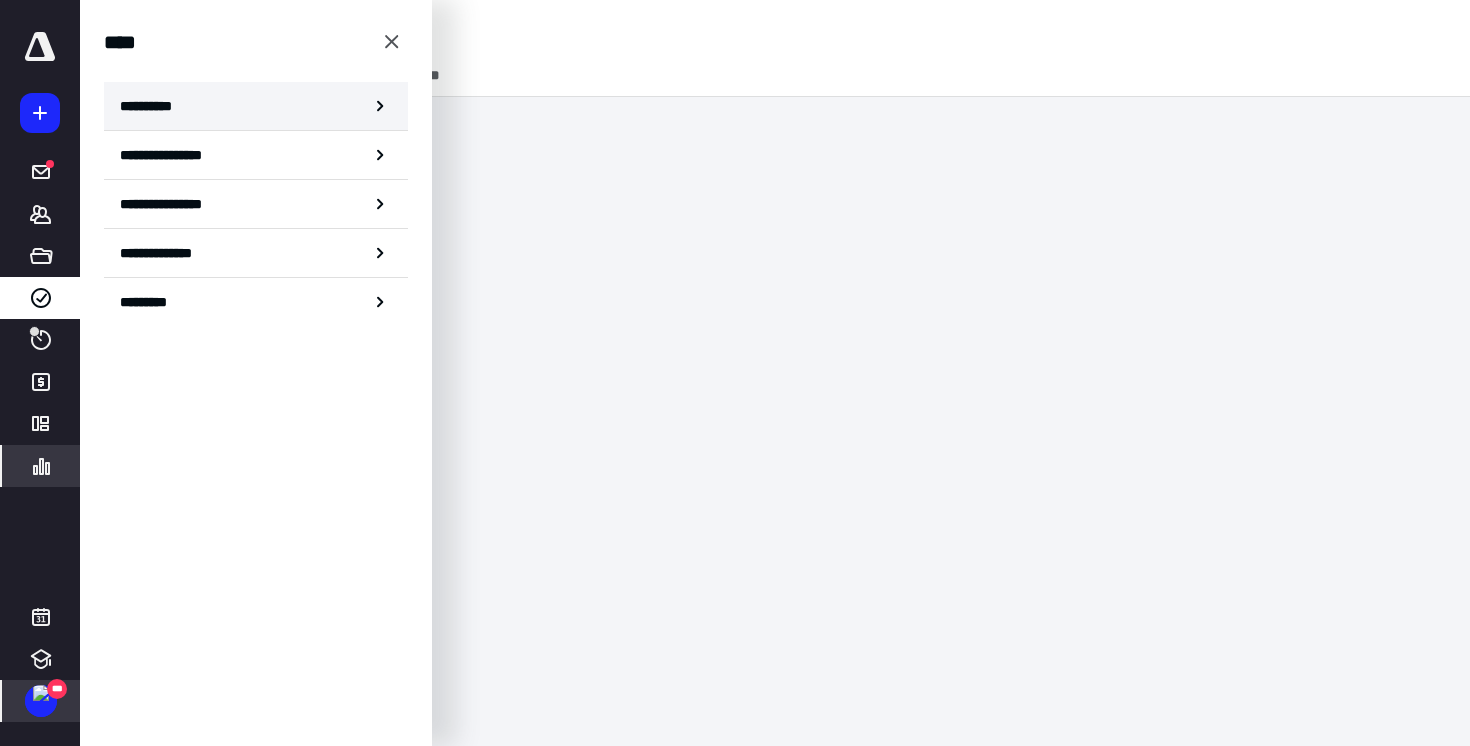 click on "**********" at bounding box center [256, 106] 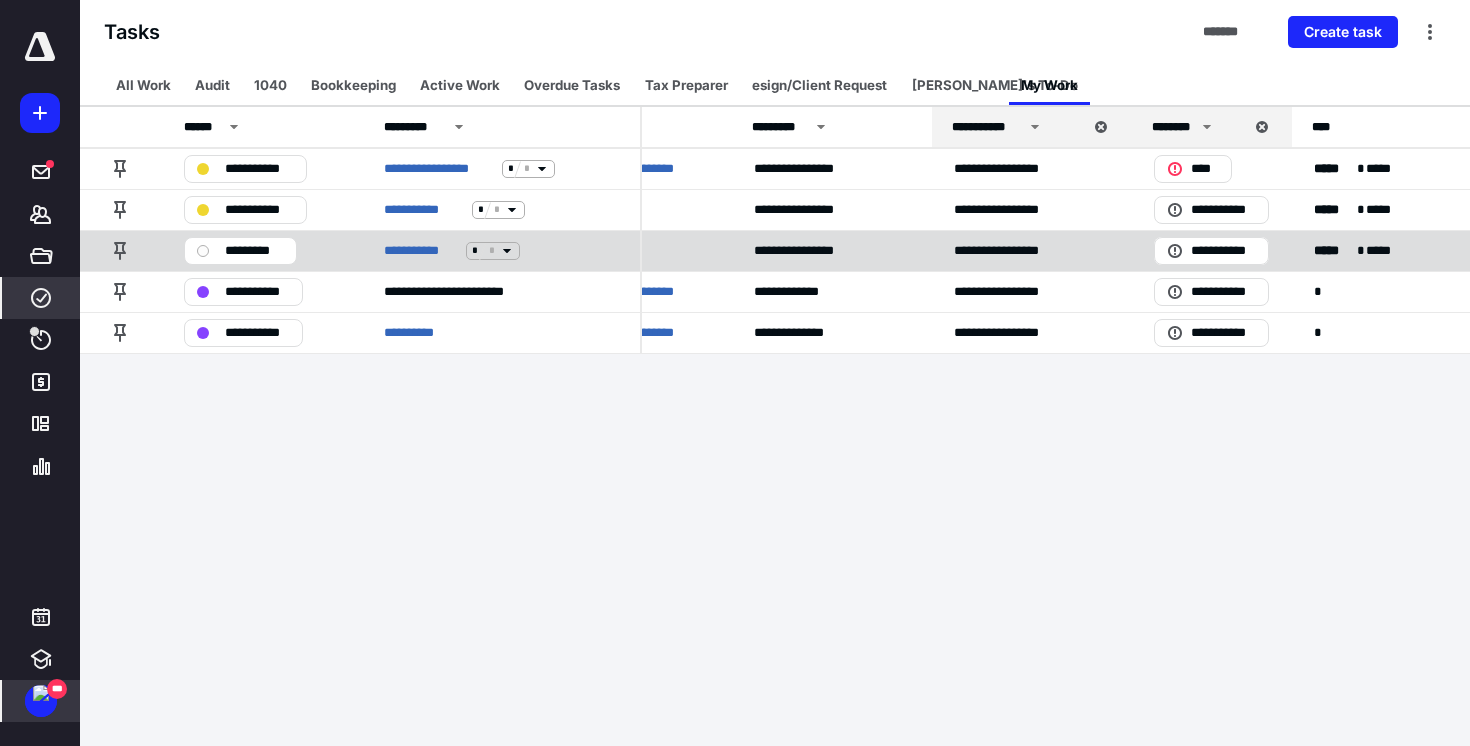 scroll, scrollTop: 0, scrollLeft: 212, axis: horizontal 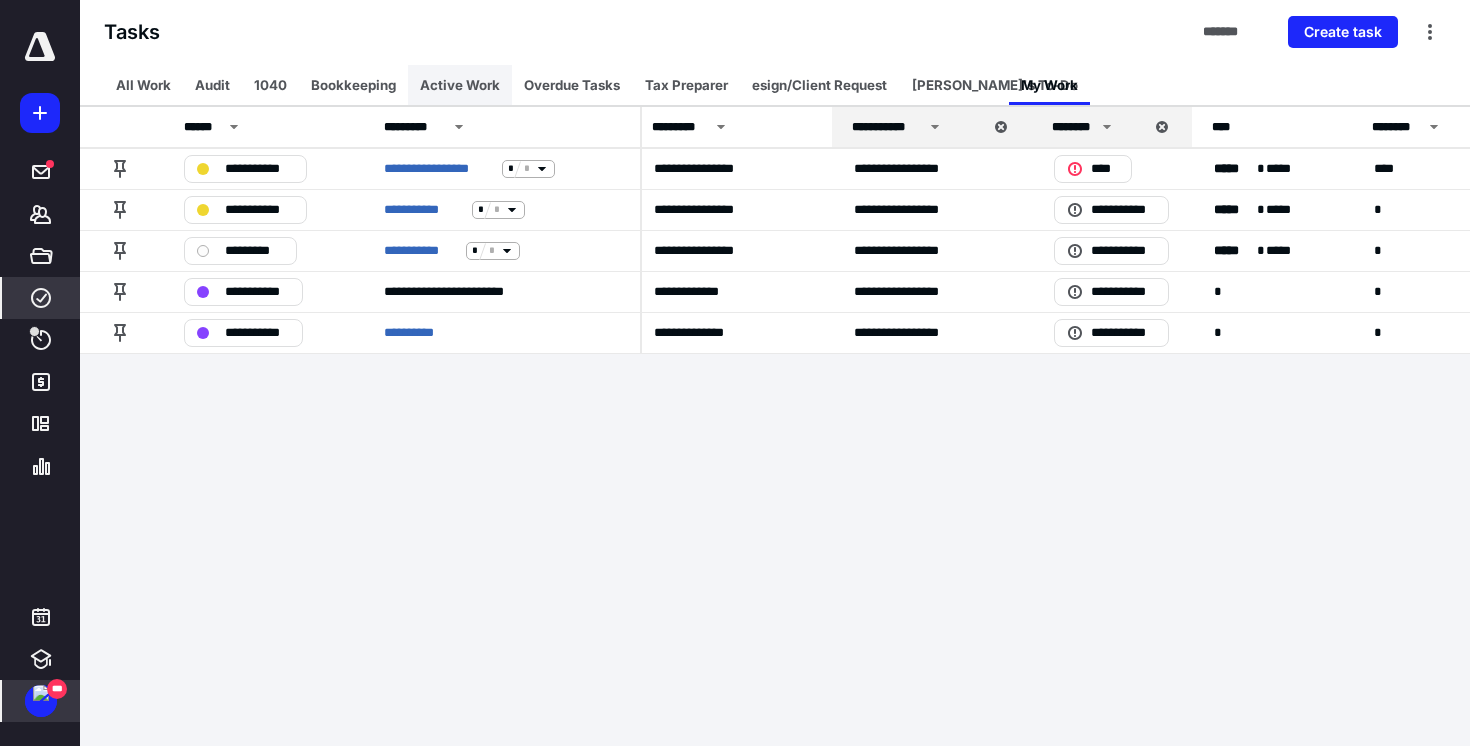 click on "Active Work" at bounding box center (460, 85) 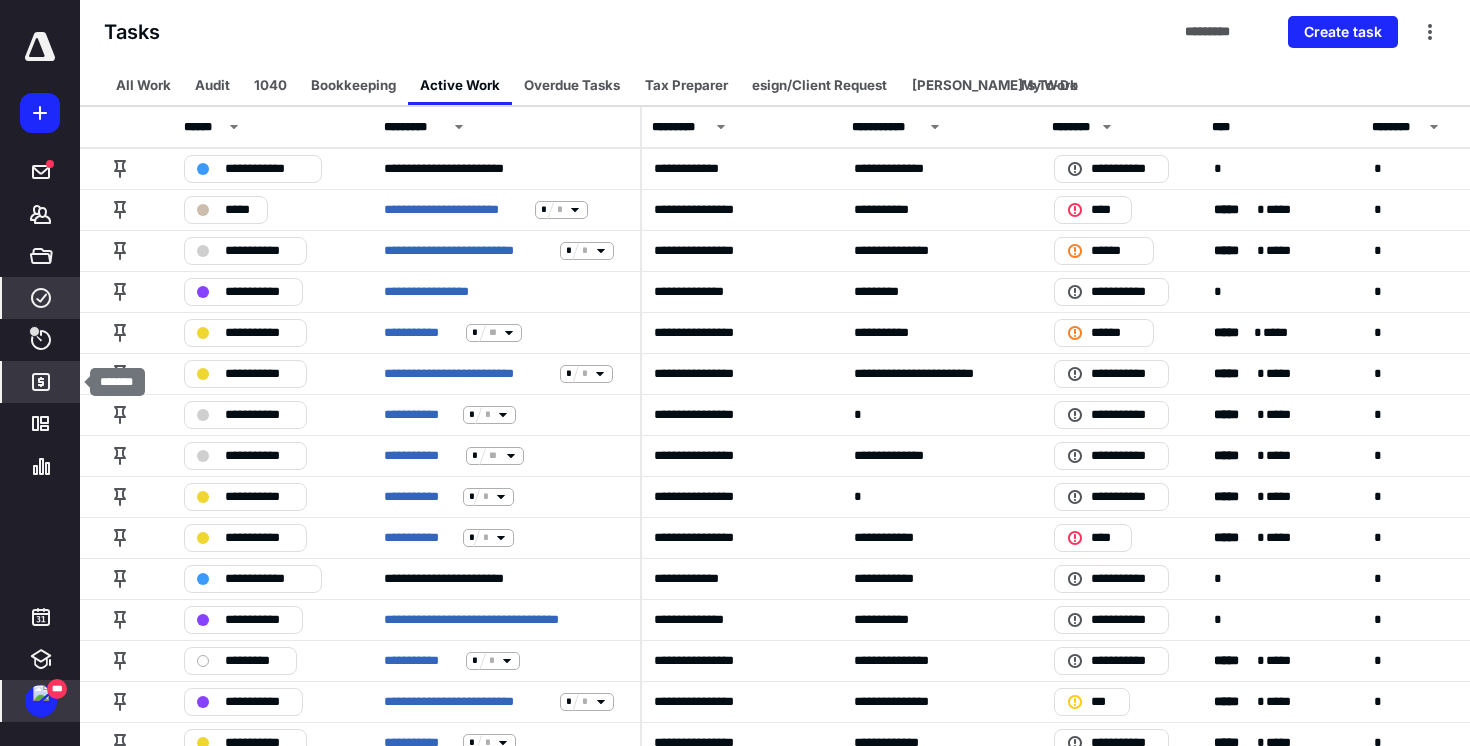 click 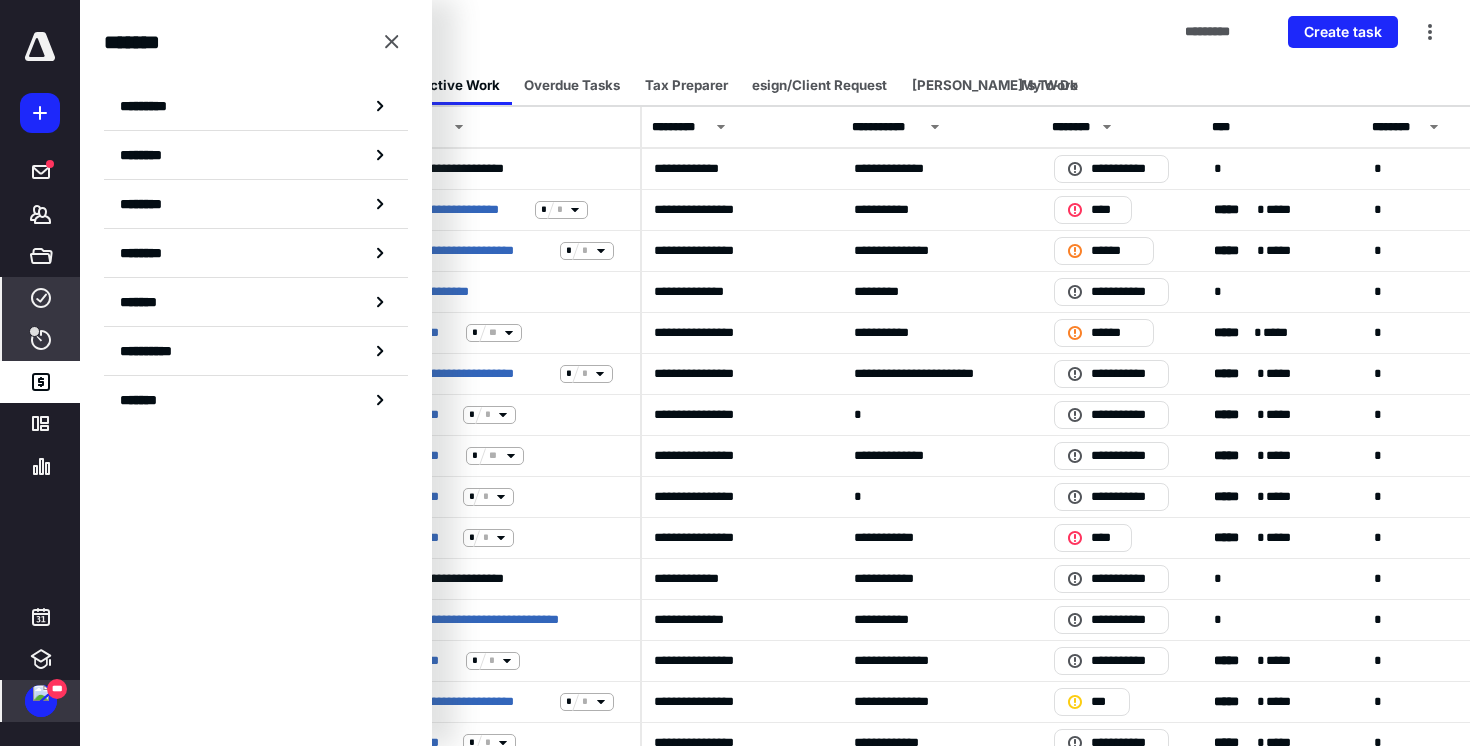 click on "****" at bounding box center [41, 340] 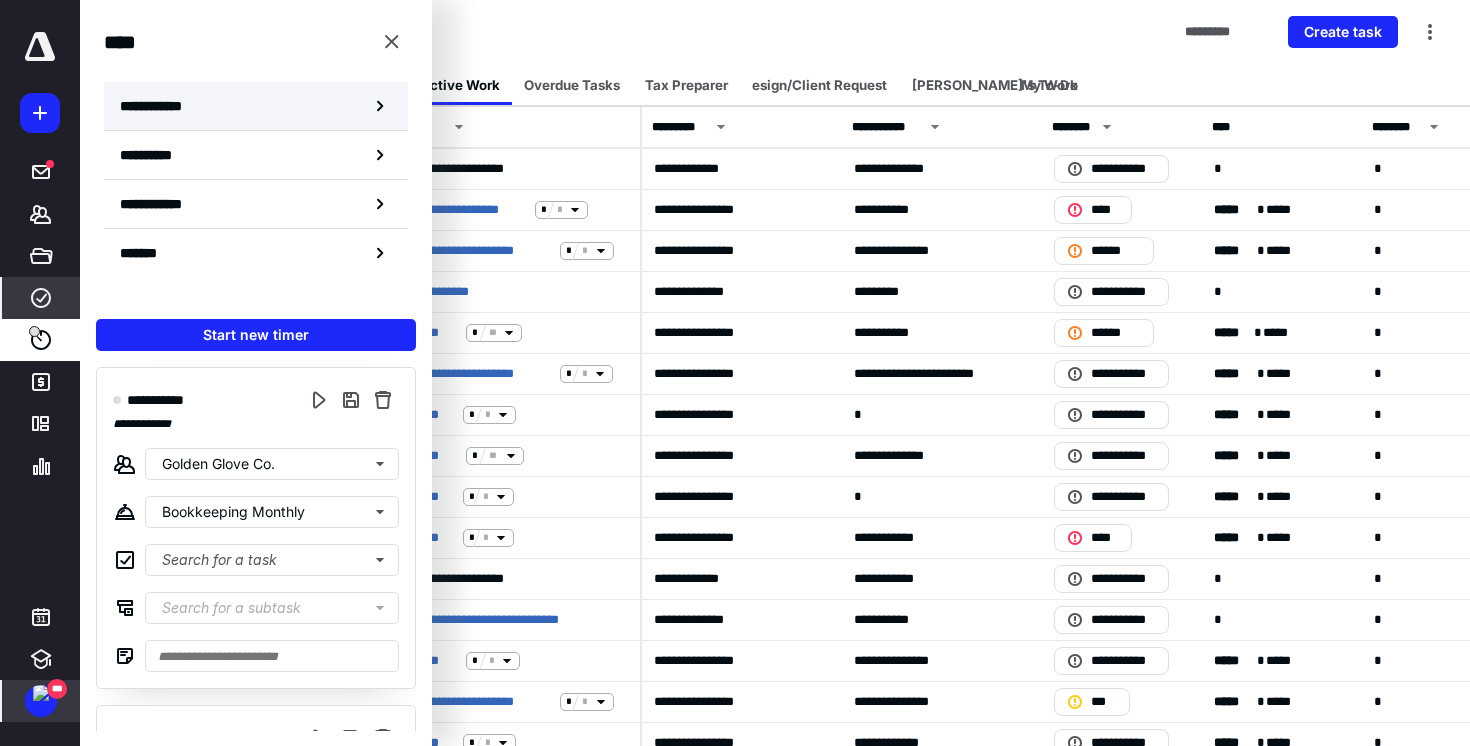 click on "**********" at bounding box center [256, 106] 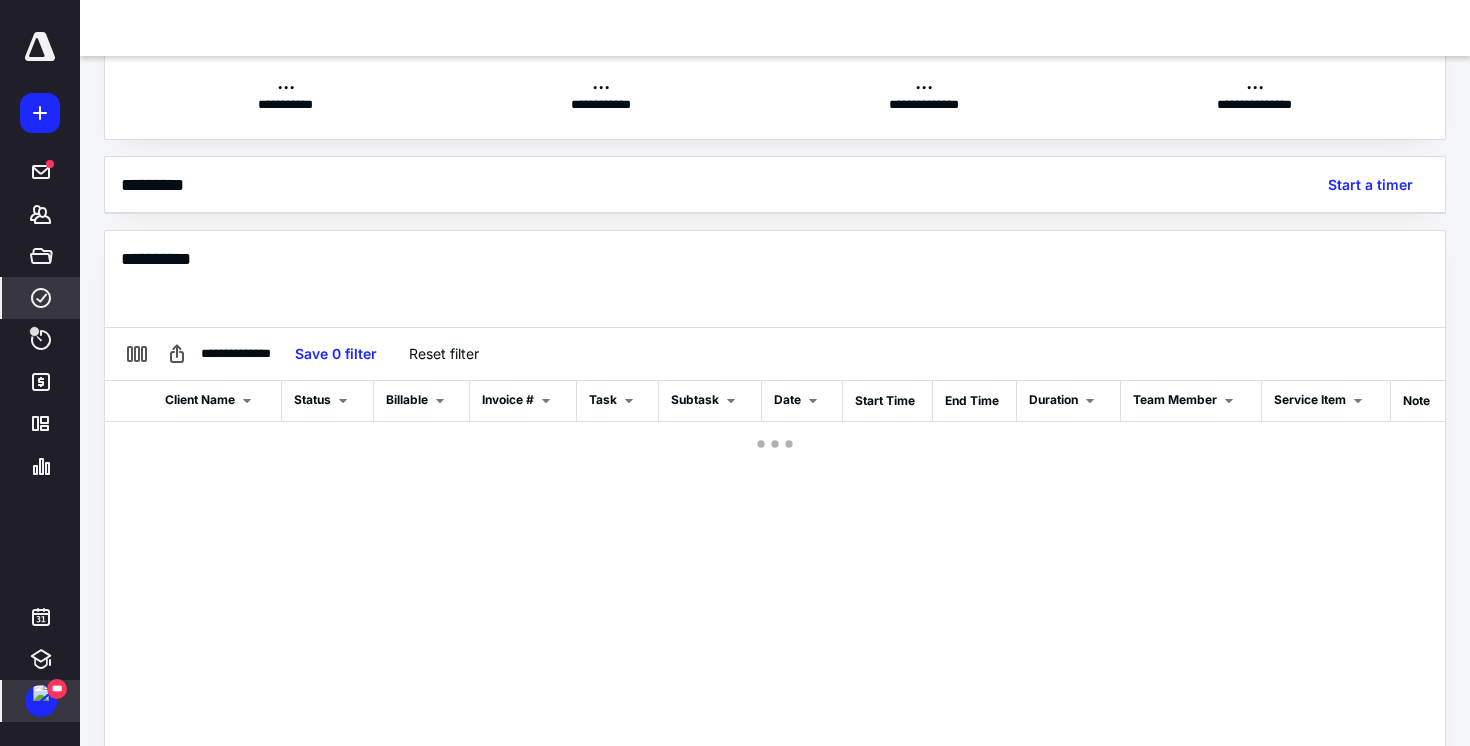scroll, scrollTop: 0, scrollLeft: 0, axis: both 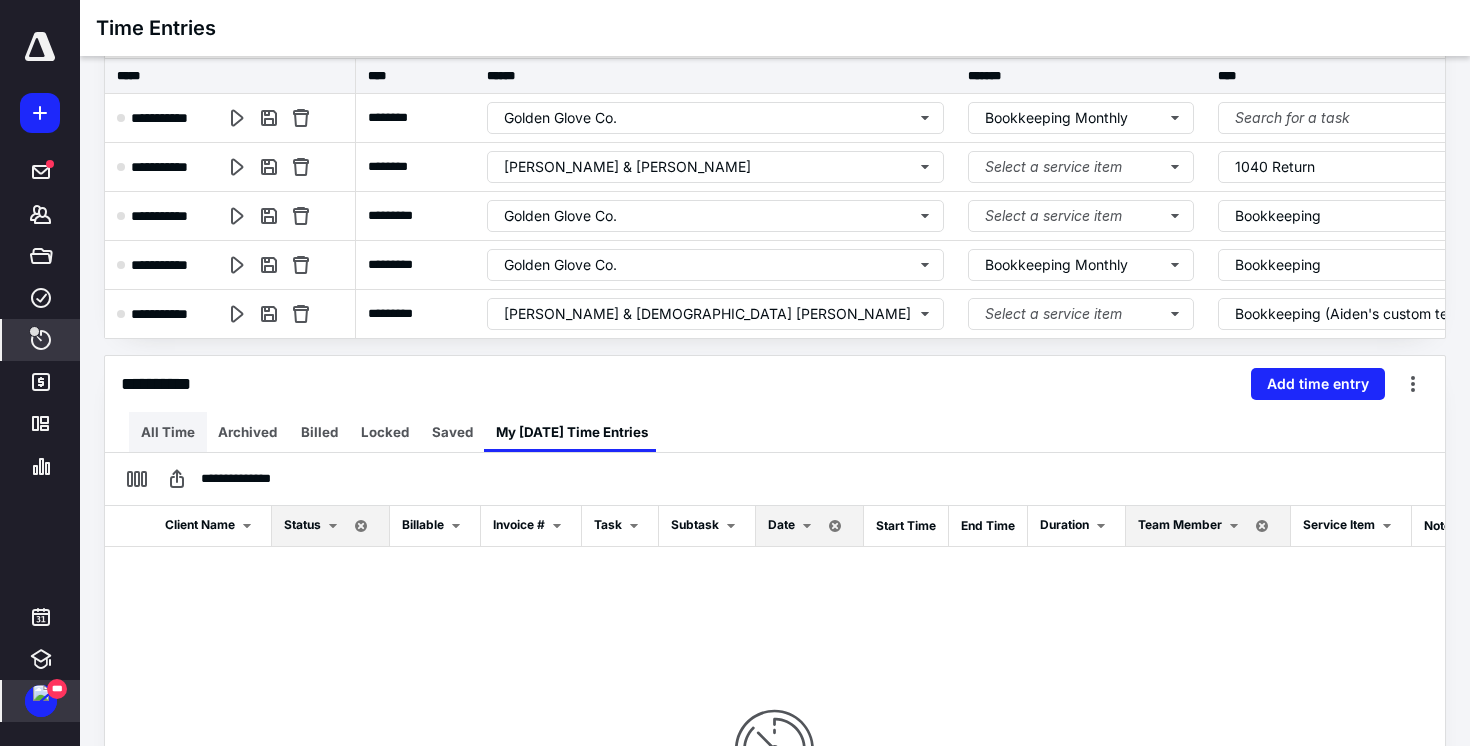 click on "All Time" at bounding box center (168, 432) 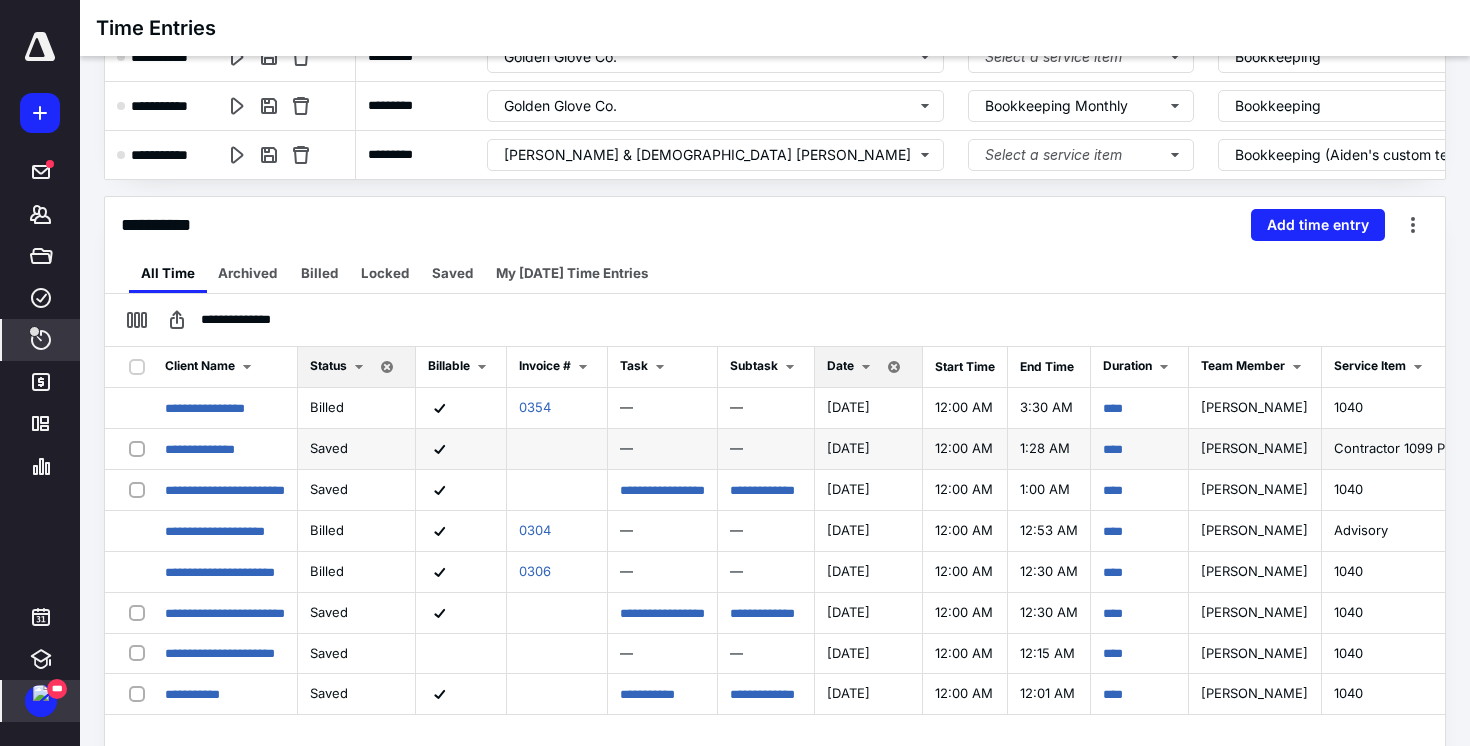 scroll, scrollTop: 371, scrollLeft: 0, axis: vertical 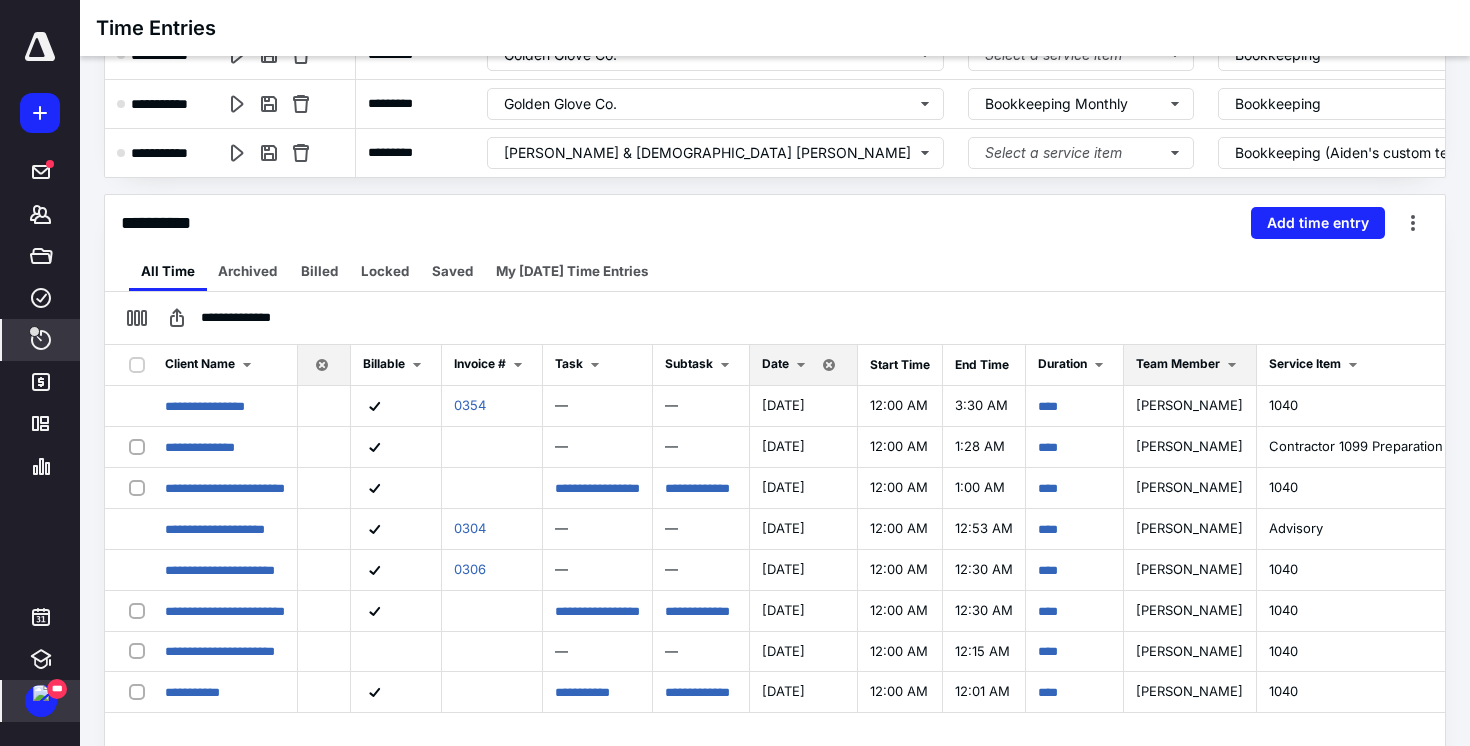 click on "Team Member" at bounding box center (1190, 365) 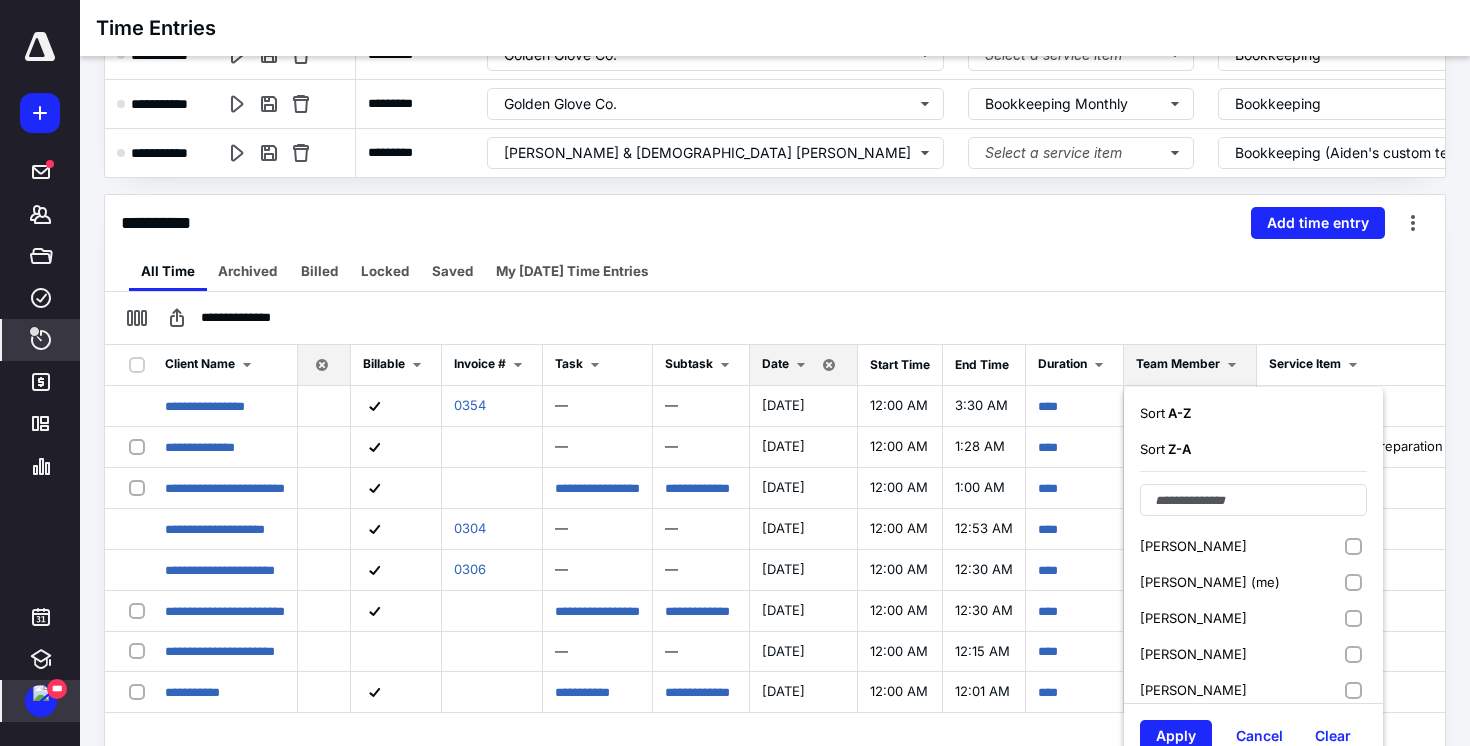 click on "[PERSON_NAME]" at bounding box center (1193, 546) 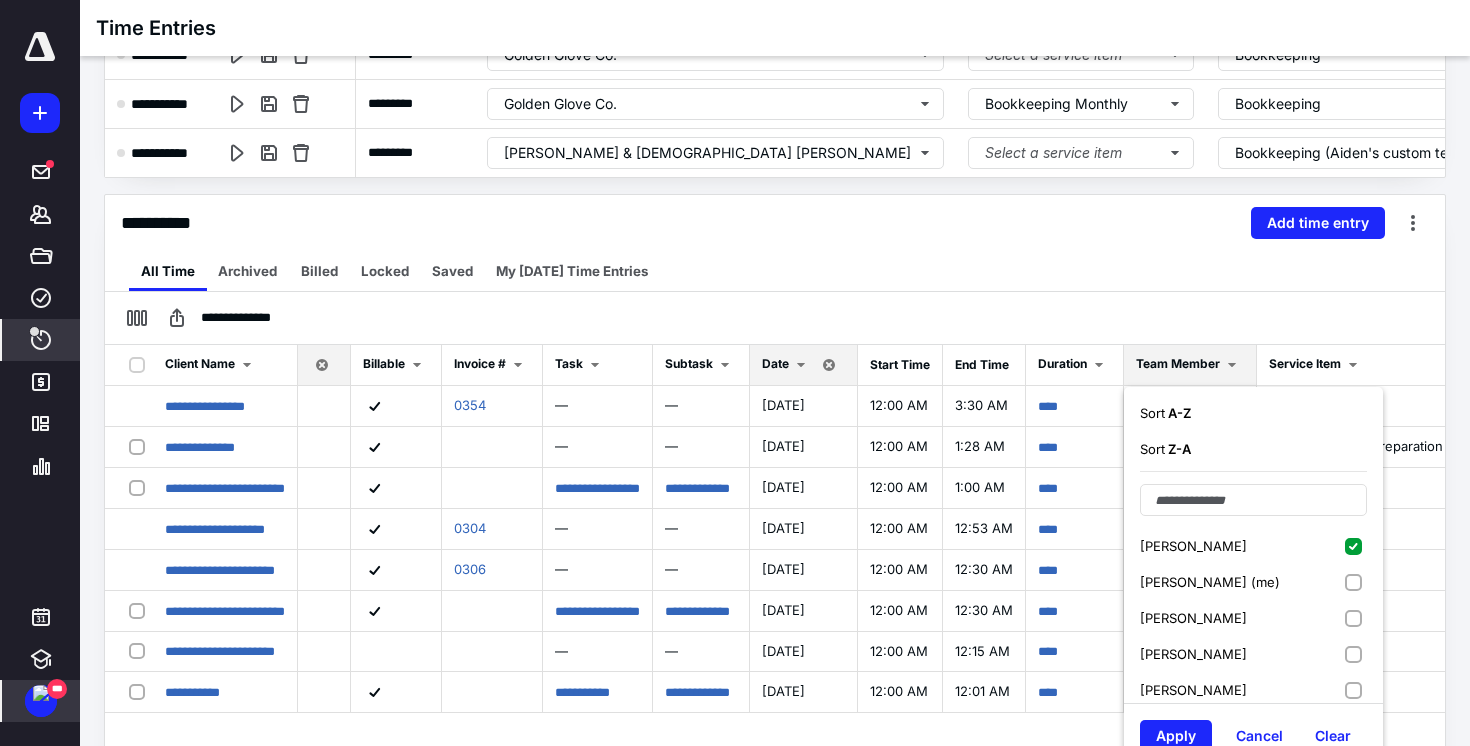 click on "Dillon Smith (me)" at bounding box center (1210, 582) 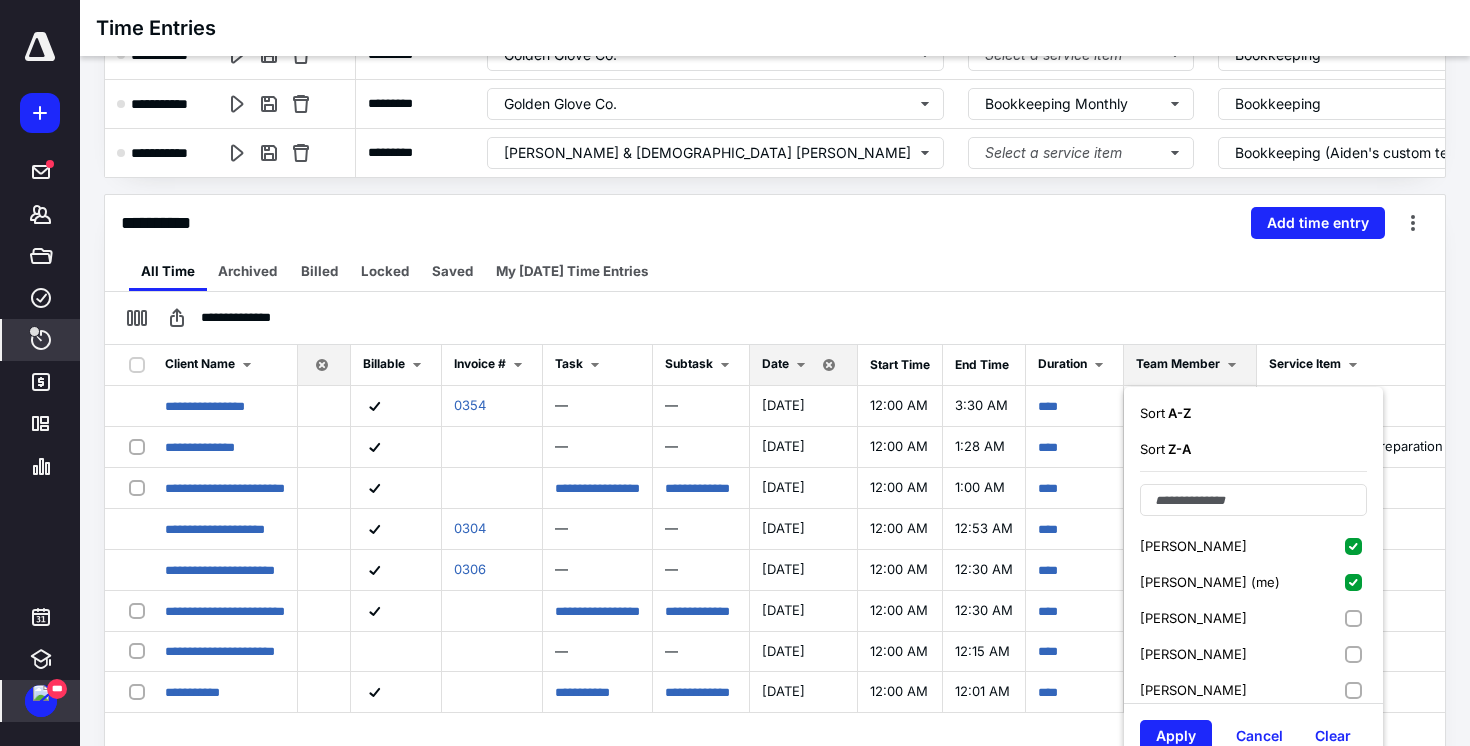 click on "[PERSON_NAME]" at bounding box center (1193, 546) 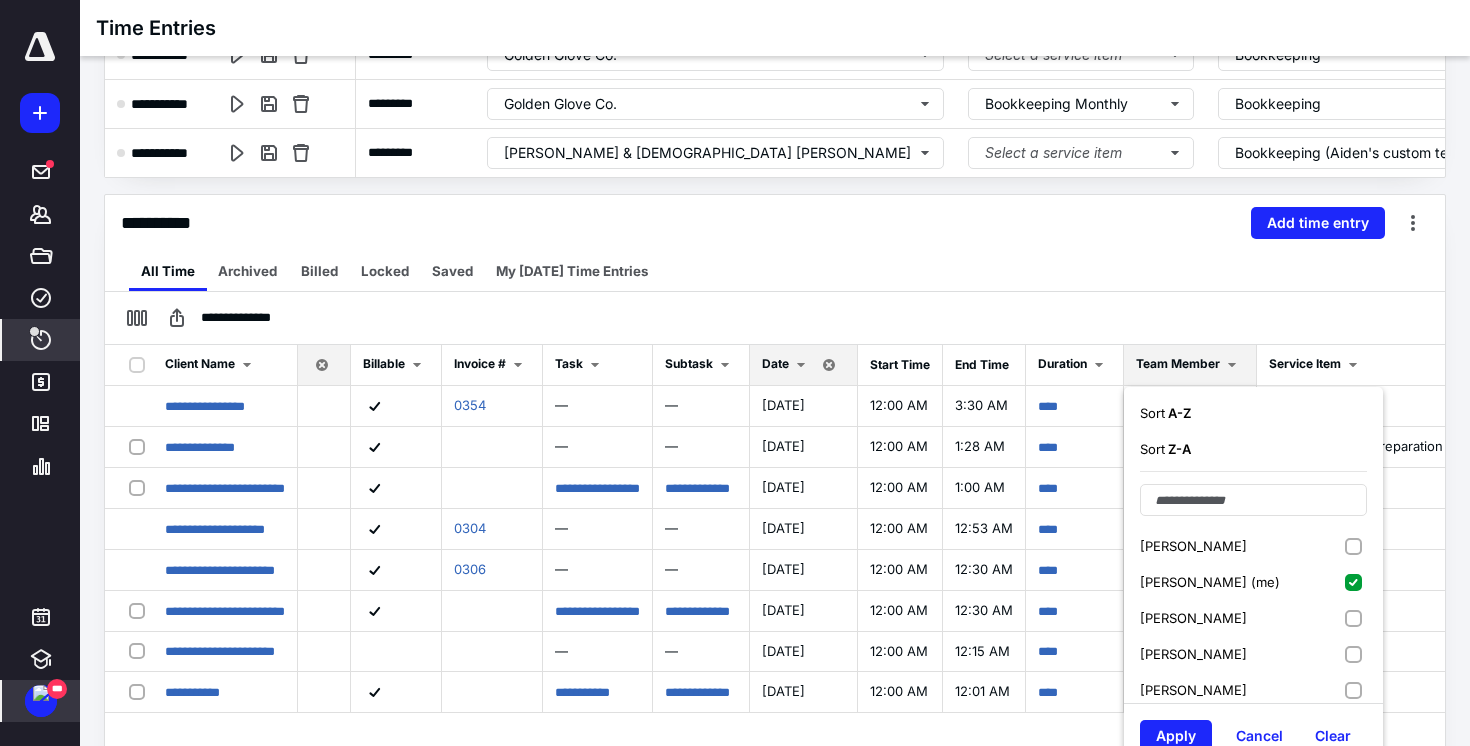 click on "Dillon Smith (me)" at bounding box center (1253, 582) 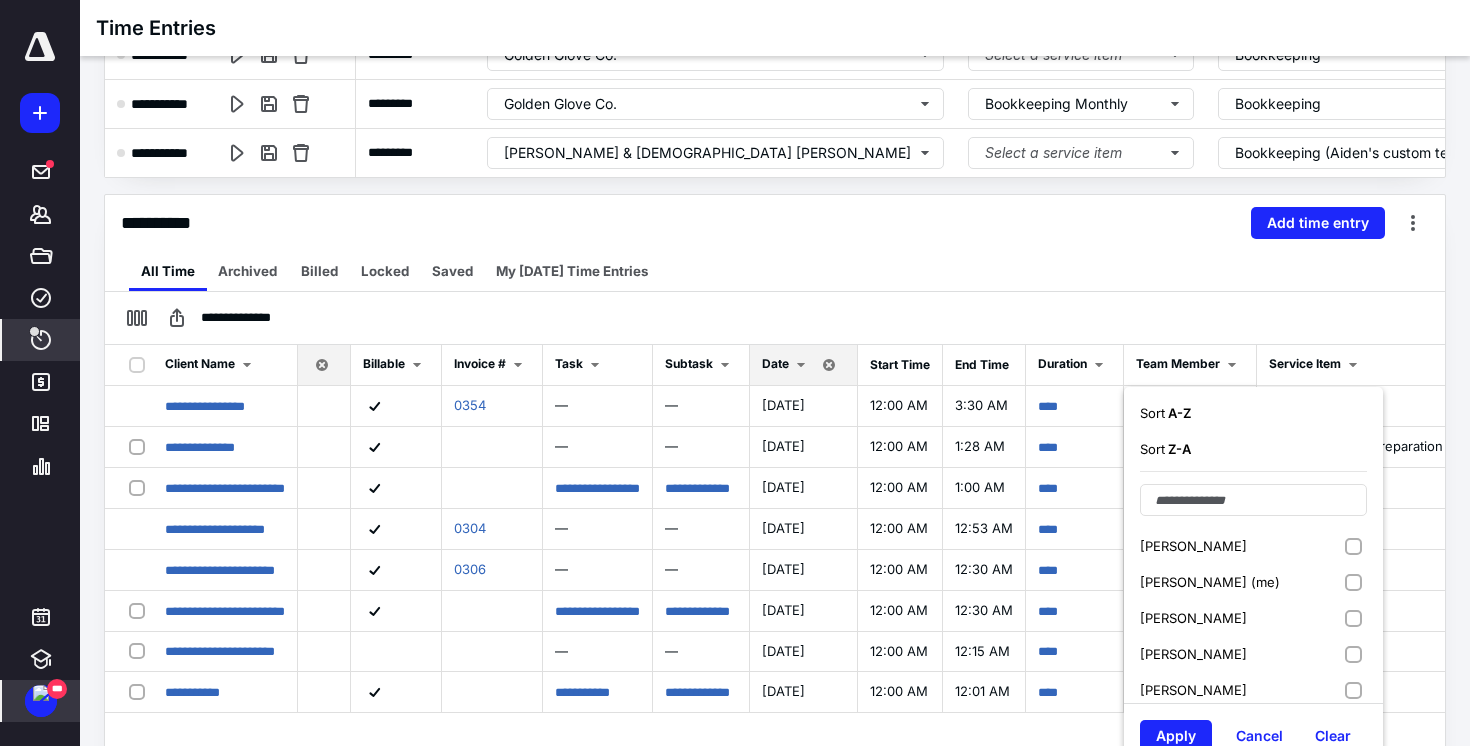 click on "**********" at bounding box center (775, 318) 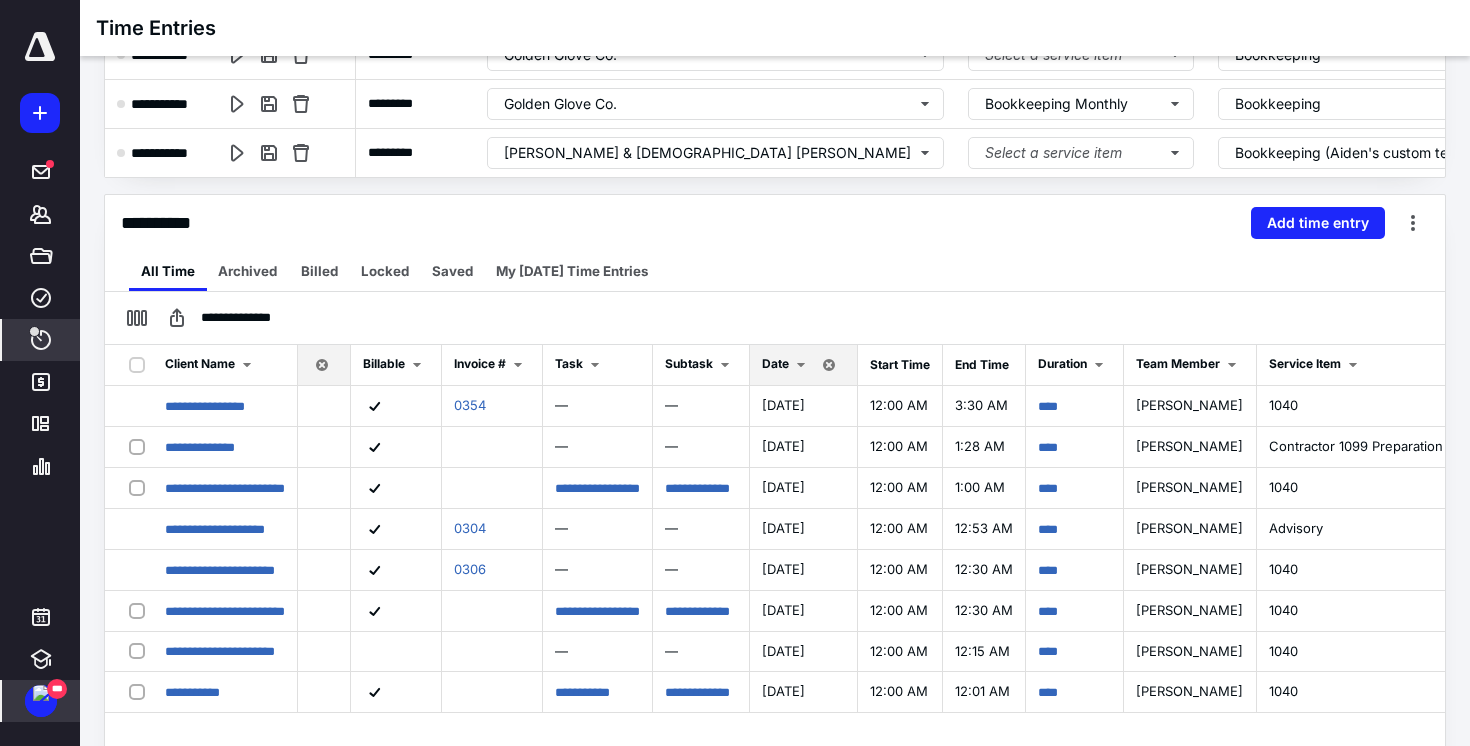 scroll, scrollTop: 0, scrollLeft: 82, axis: horizontal 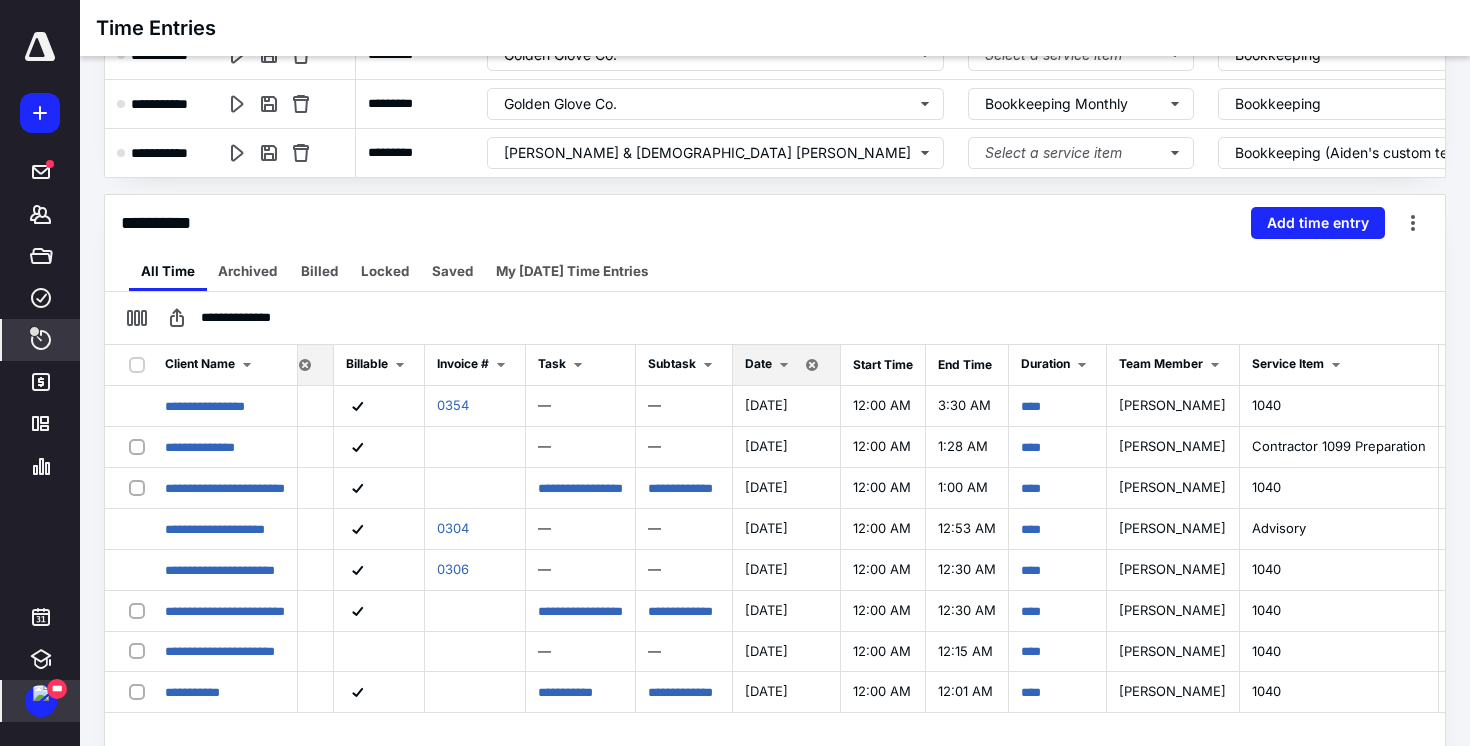 click at bounding box center (784, 365) 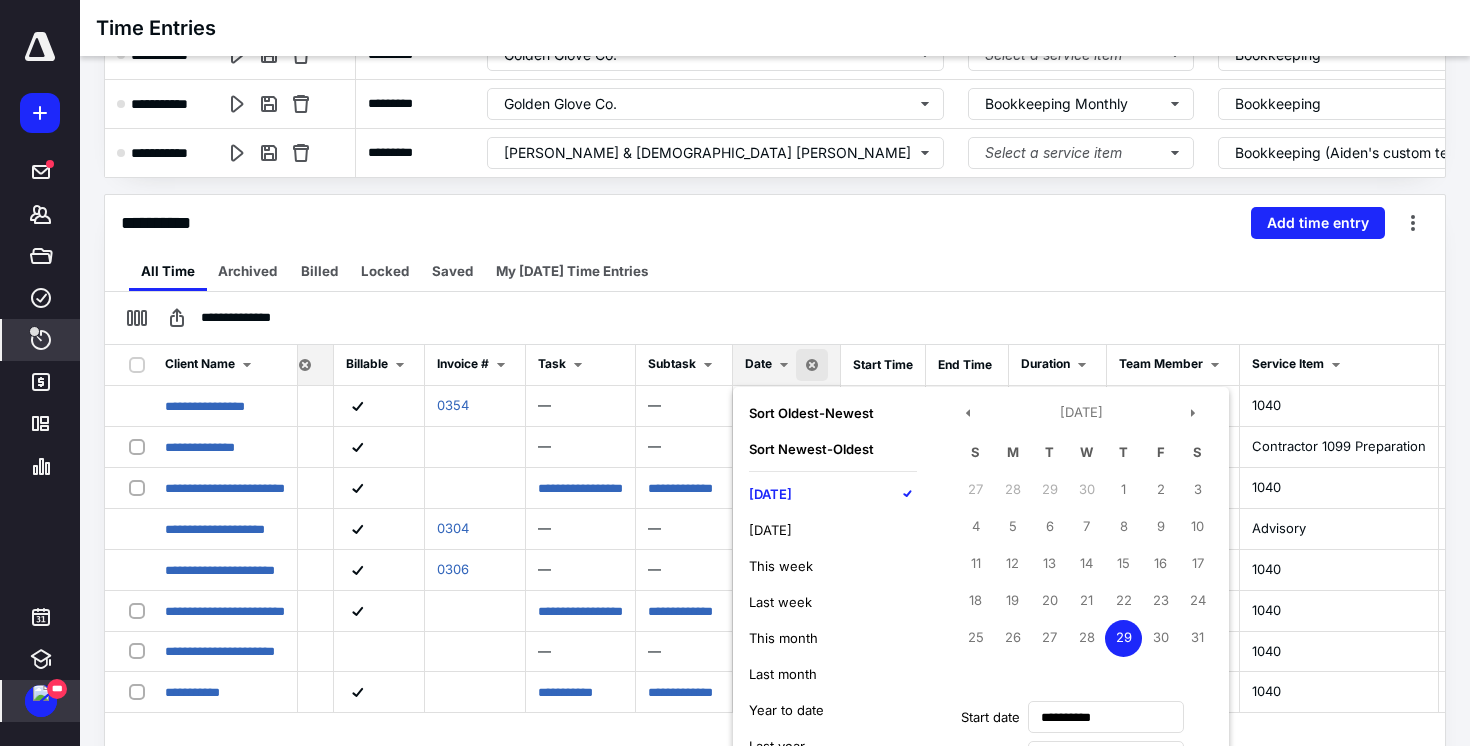 click on "This week" at bounding box center [781, 566] 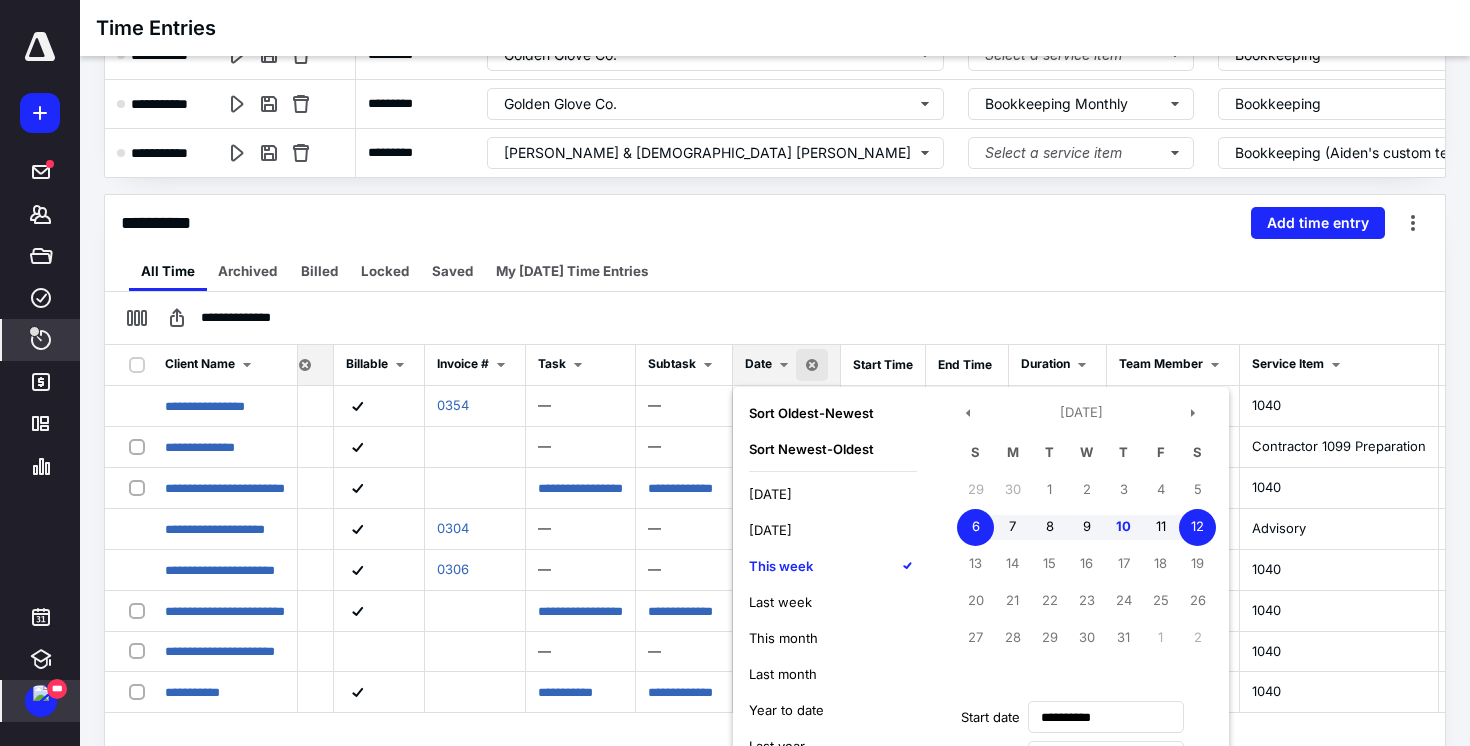 click on "Last week" at bounding box center [780, 602] 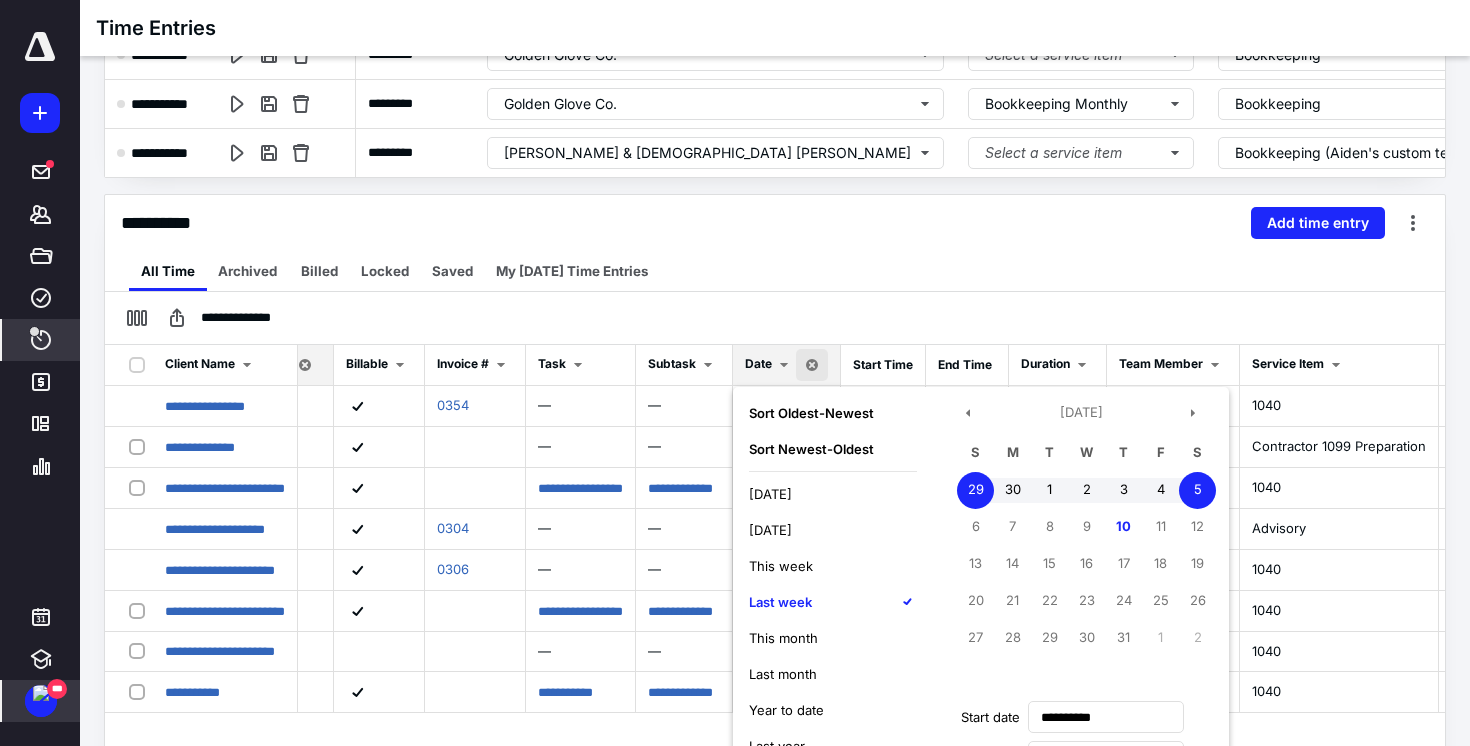 scroll, scrollTop: 24, scrollLeft: 82, axis: both 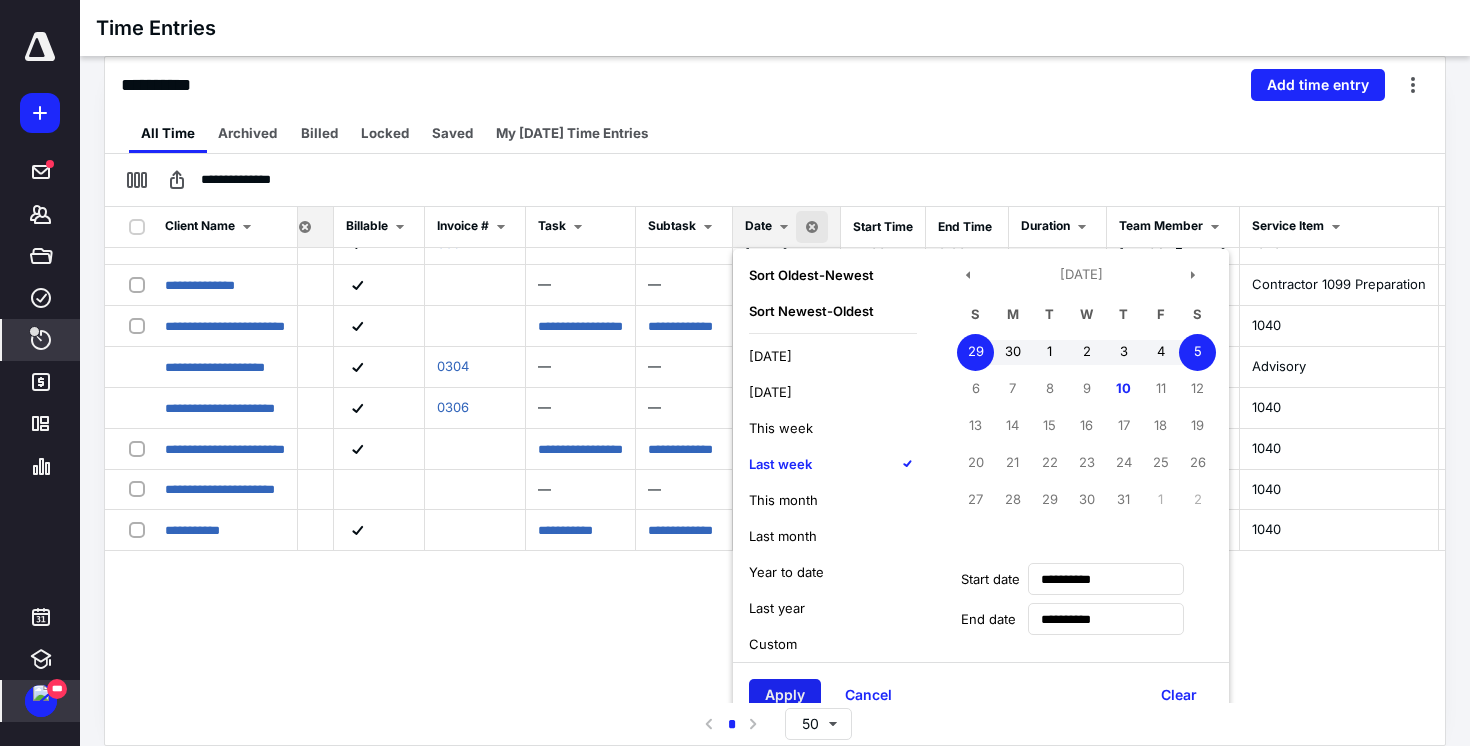 click on "Apply" at bounding box center [785, 695] 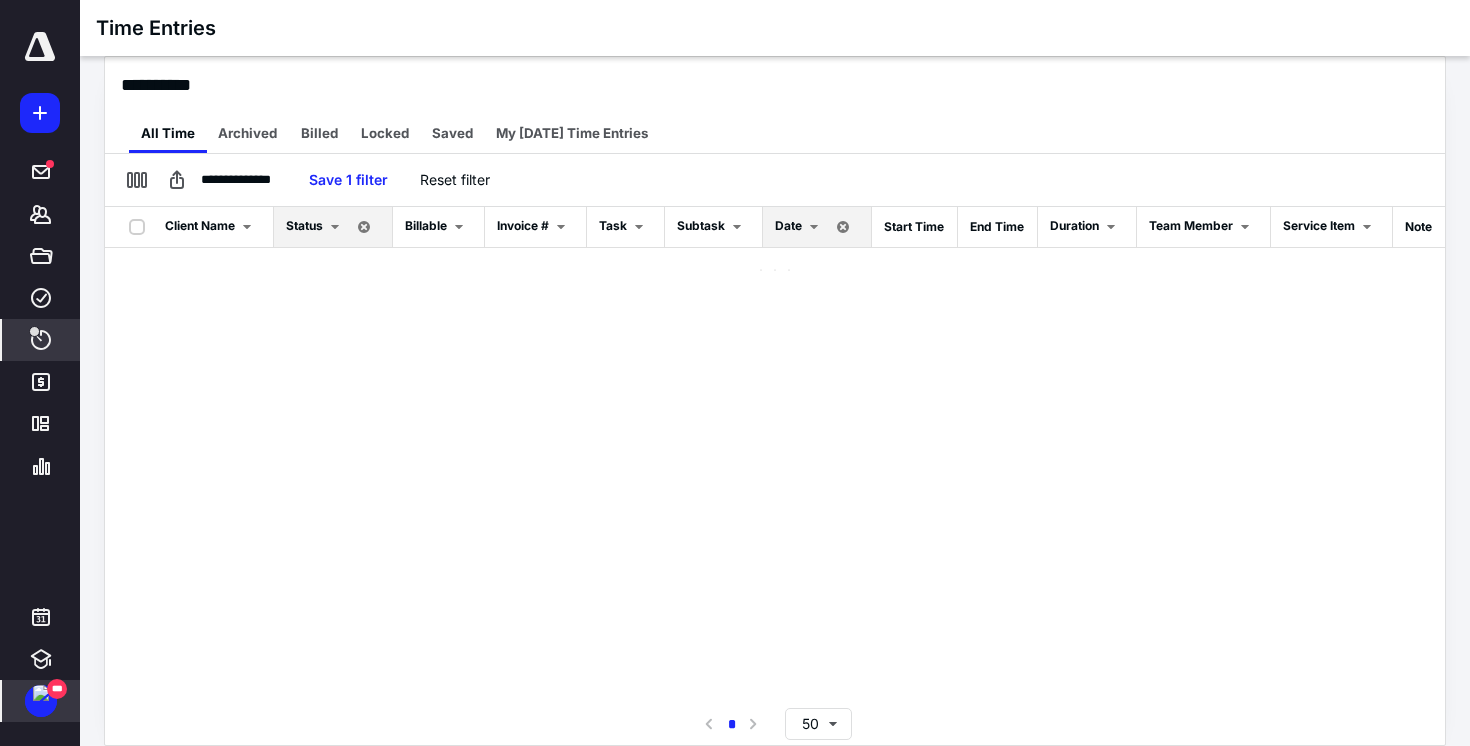 scroll, scrollTop: 0, scrollLeft: 0, axis: both 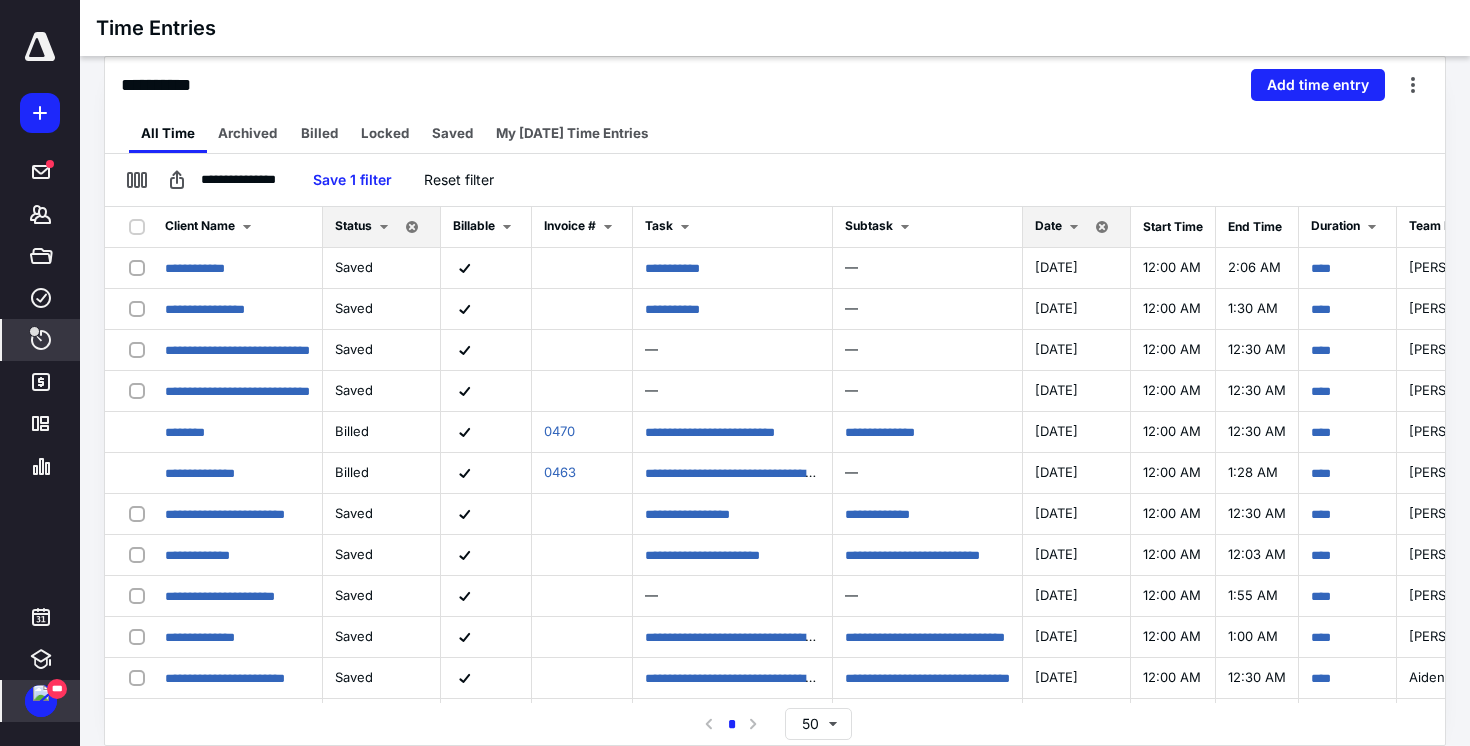 click on "***" at bounding box center [41, 701] 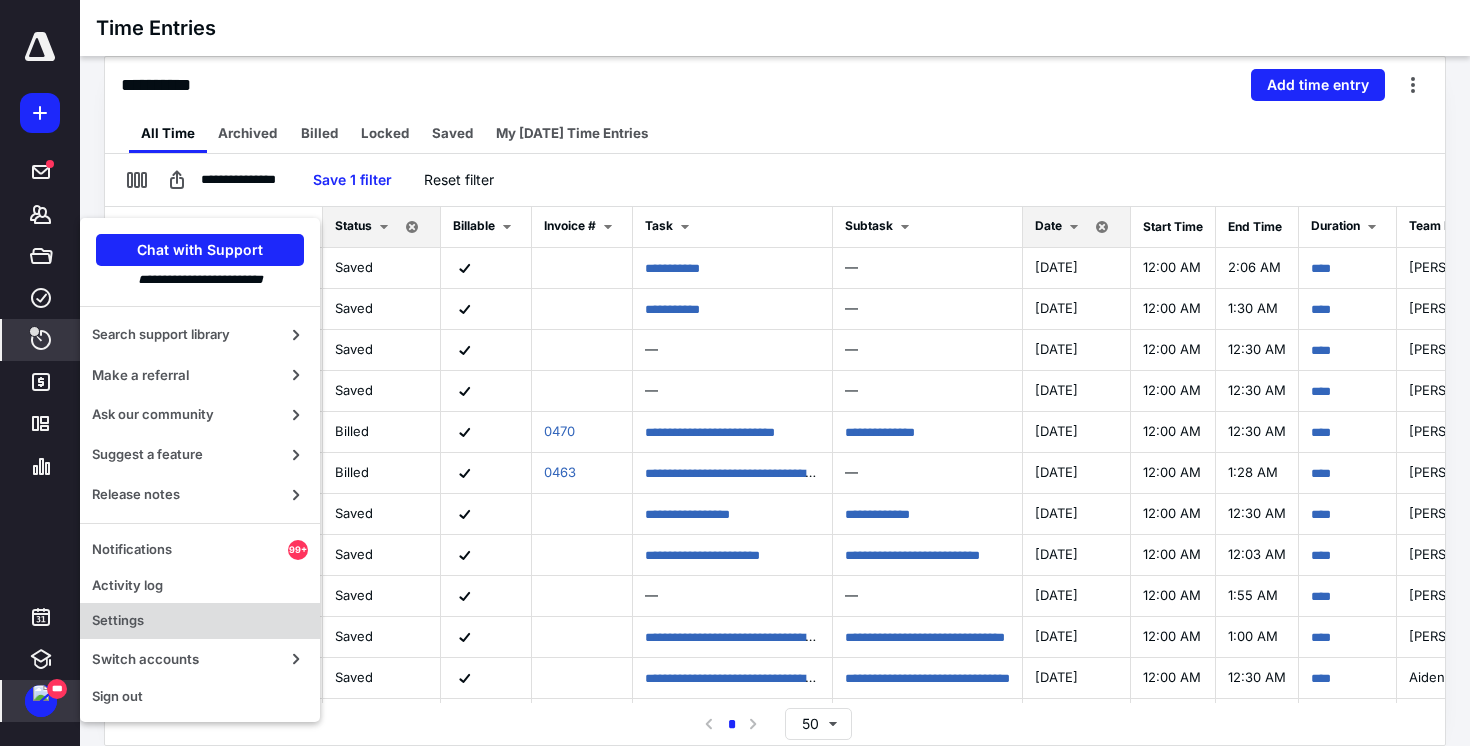 click on "Settings" at bounding box center [200, 621] 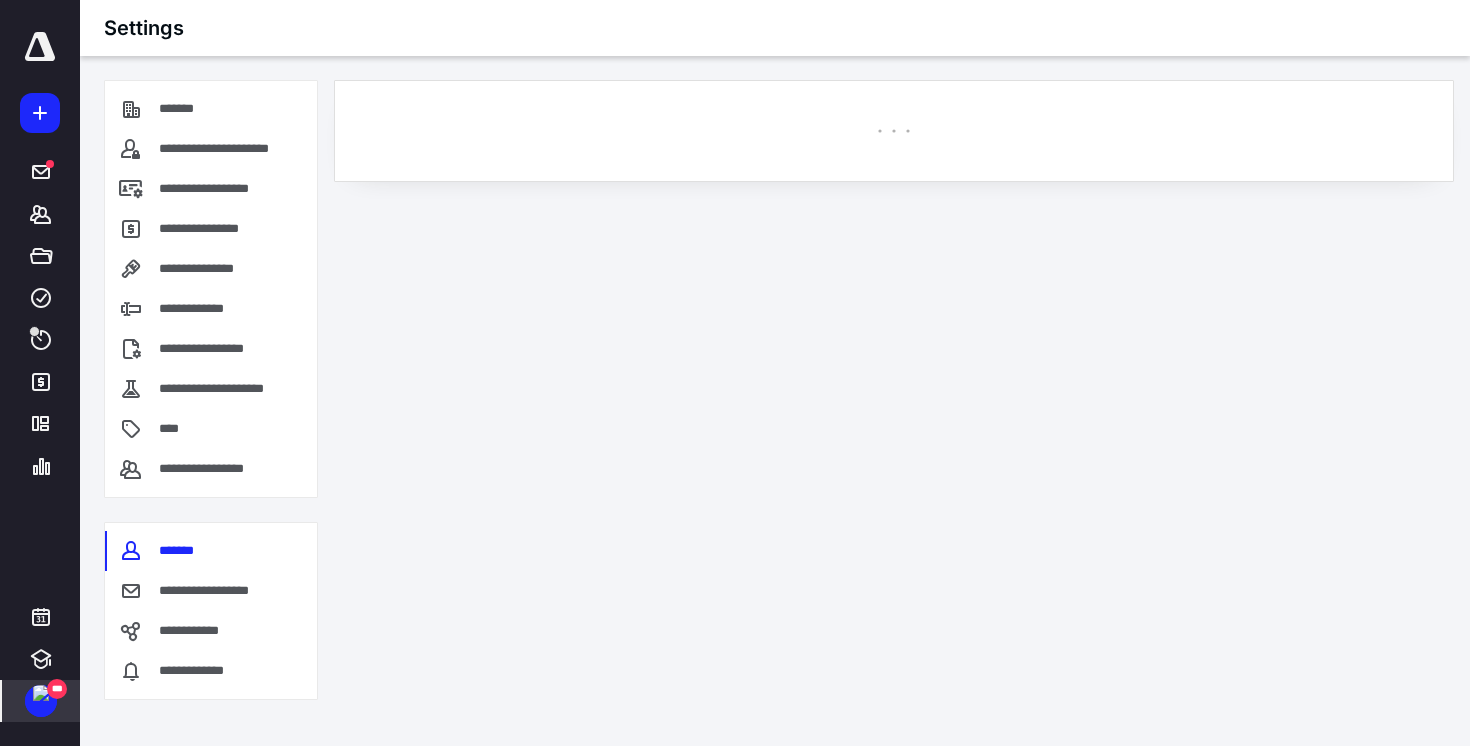 scroll, scrollTop: 0, scrollLeft: 0, axis: both 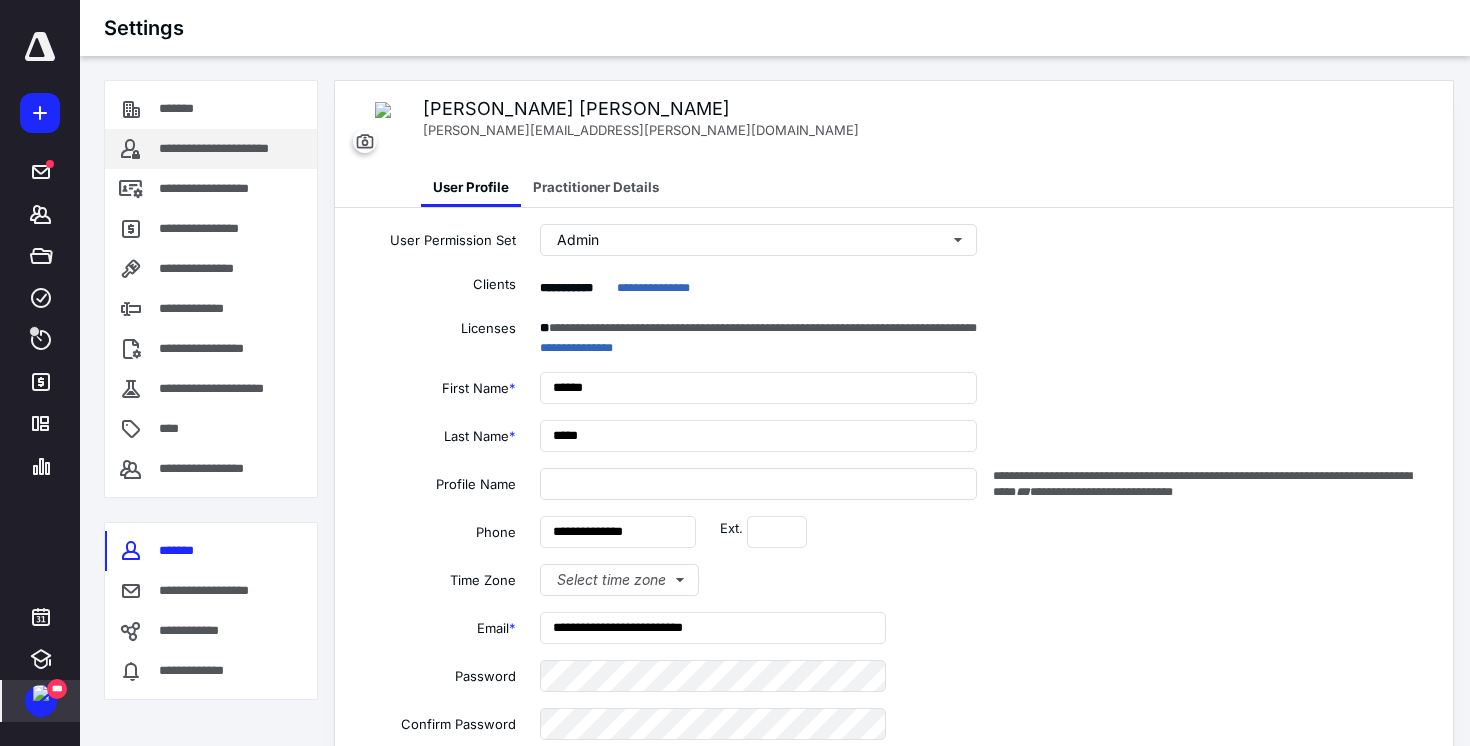 click on "**********" at bounding box center (211, 149) 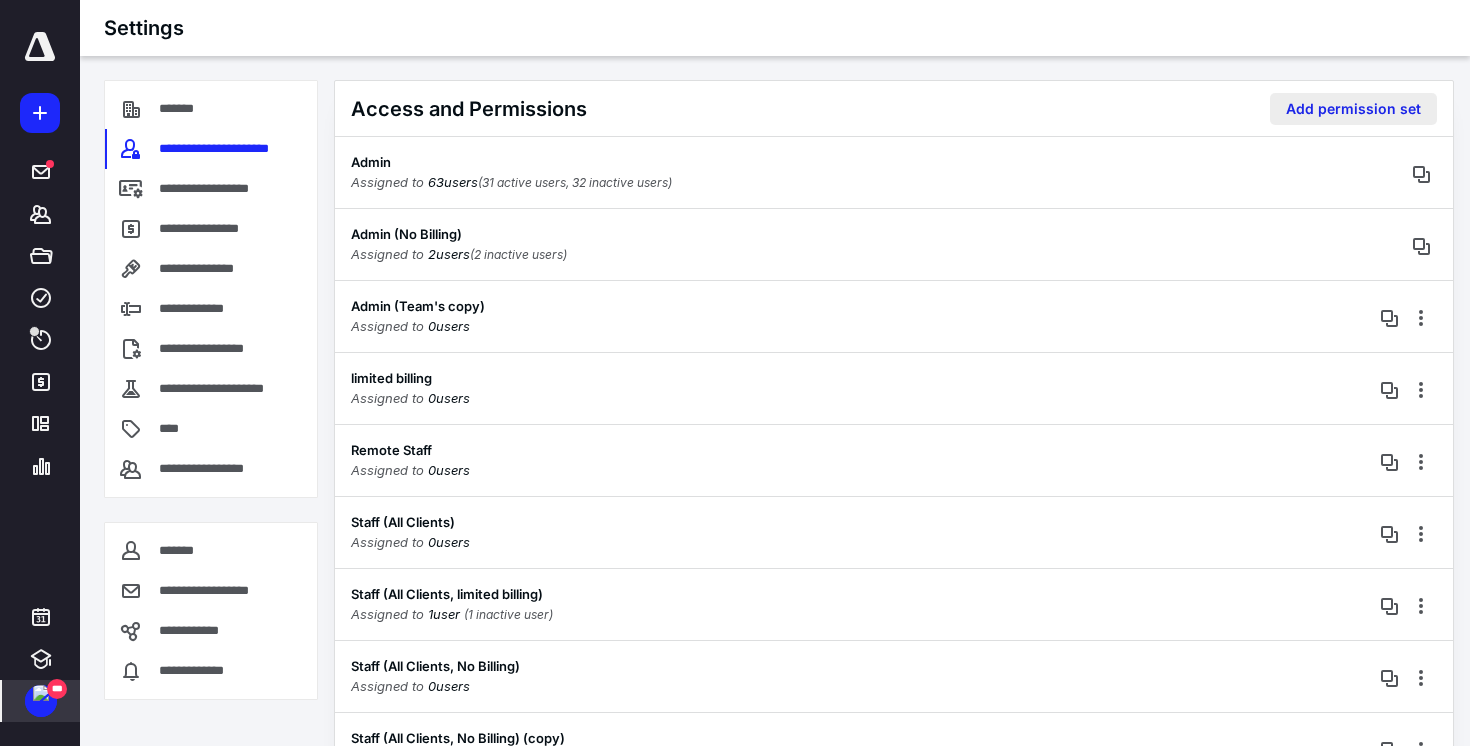 click on "Add permission set" at bounding box center [1353, 109] 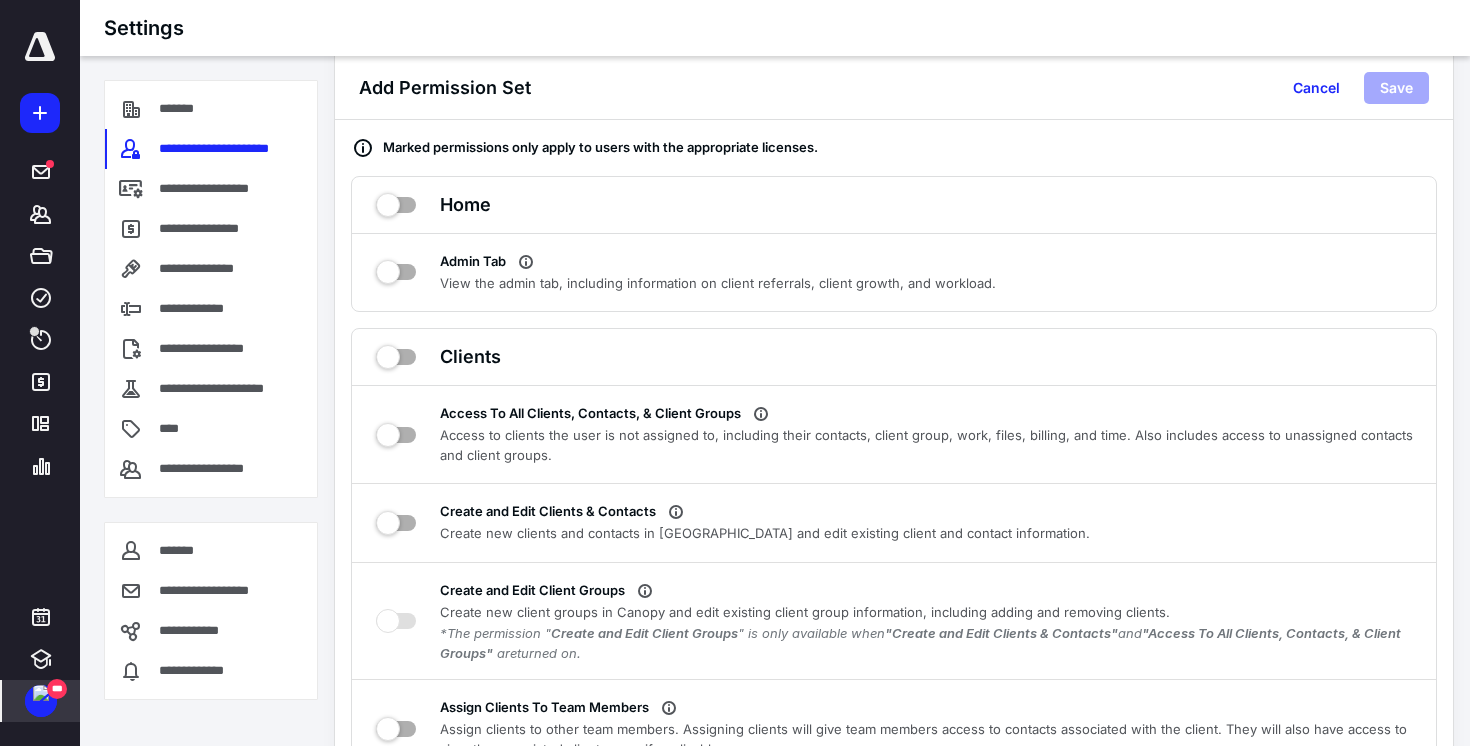 scroll, scrollTop: 111, scrollLeft: 0, axis: vertical 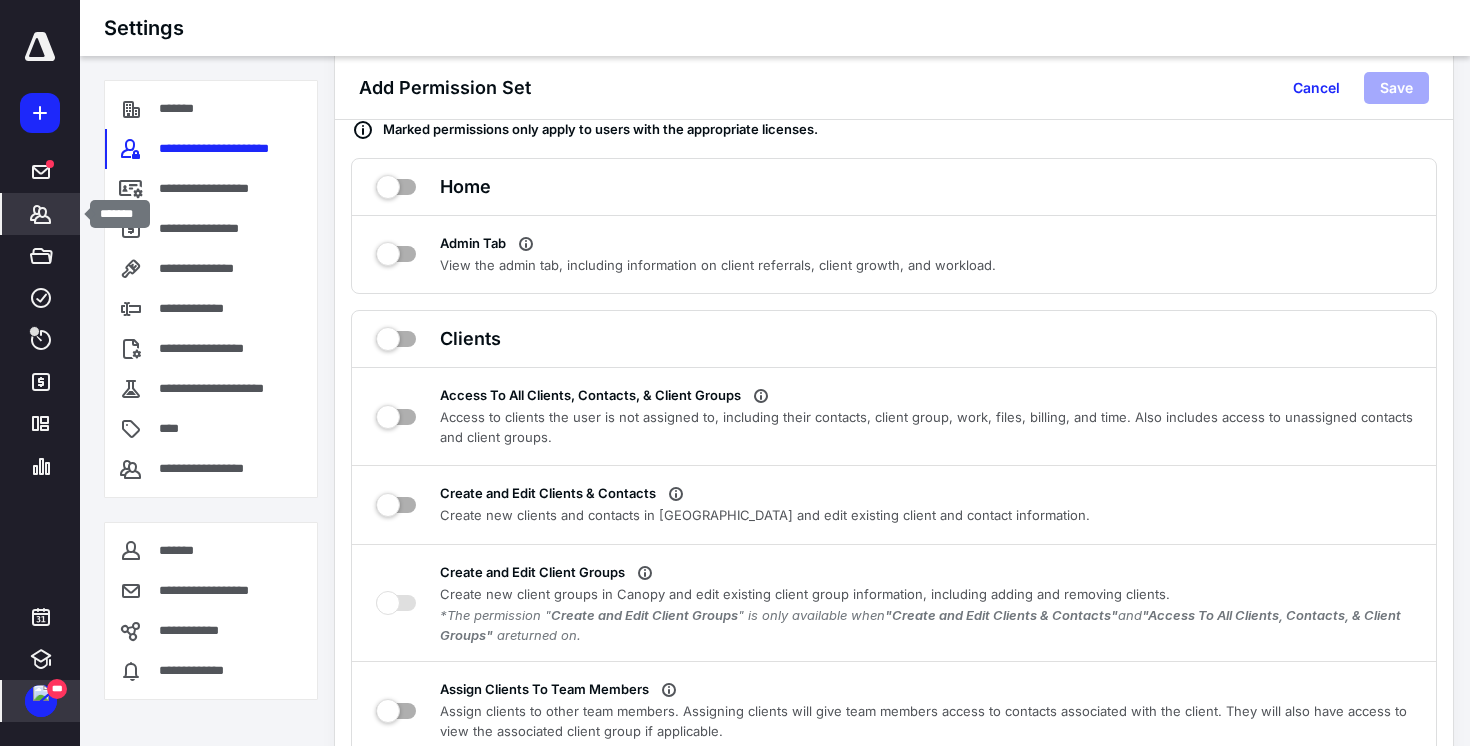 click 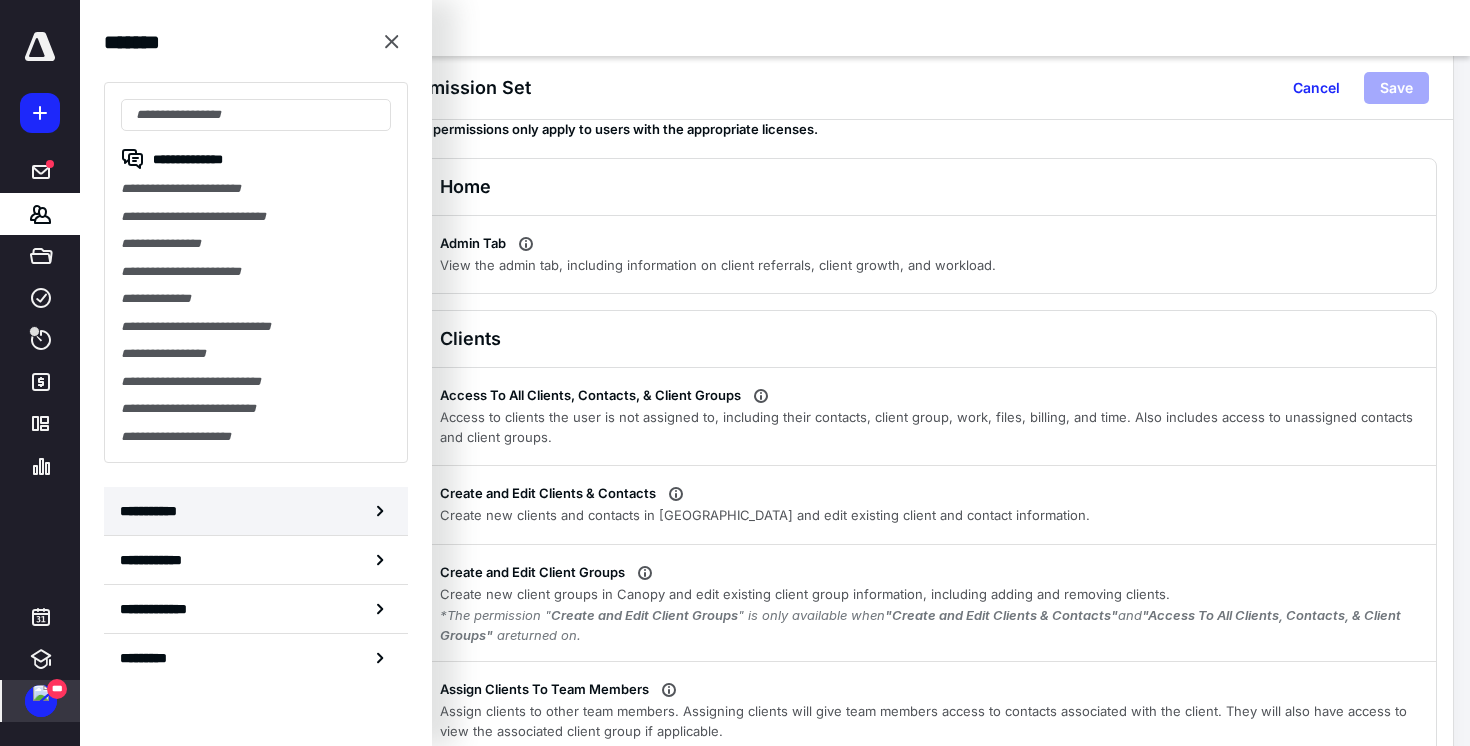 click on "**********" at bounding box center [153, 511] 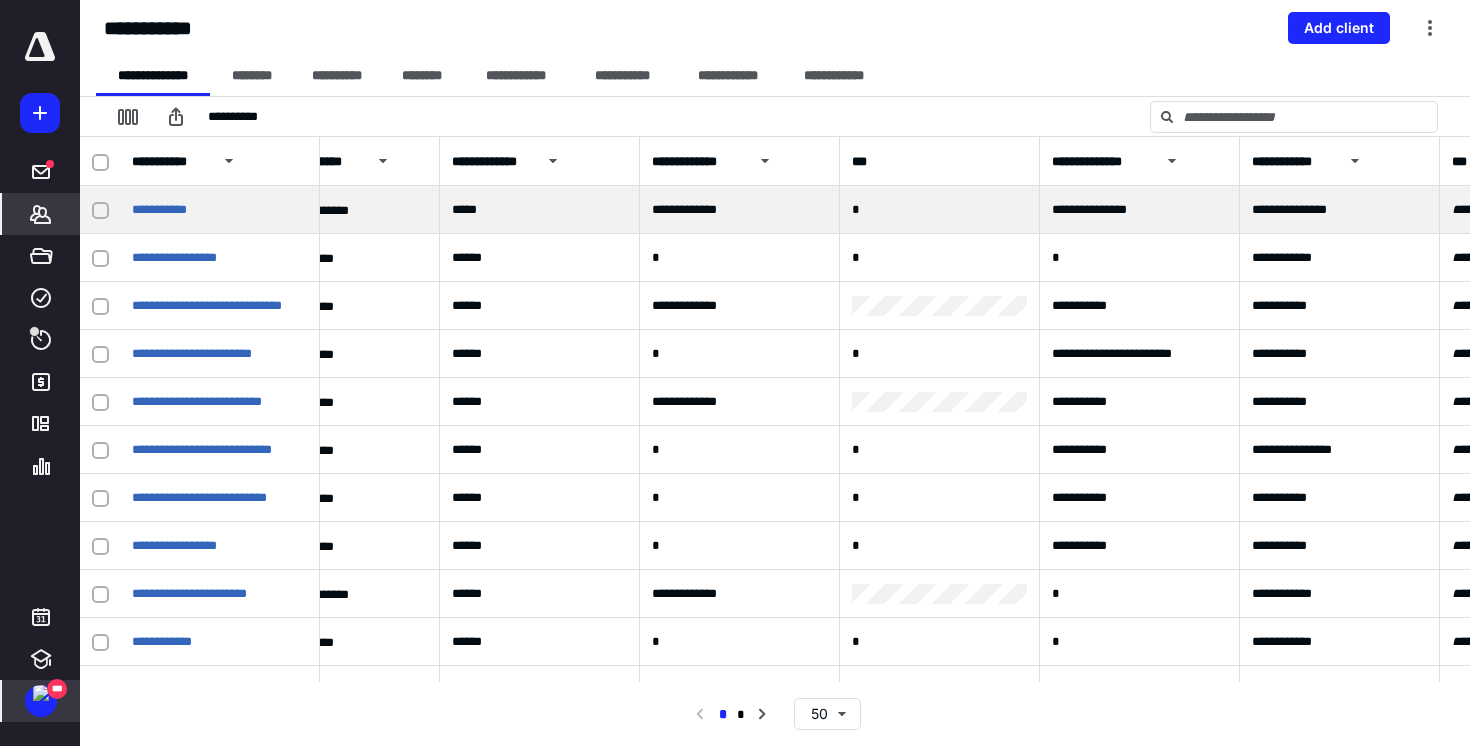 scroll, scrollTop: 0, scrollLeft: 572, axis: horizontal 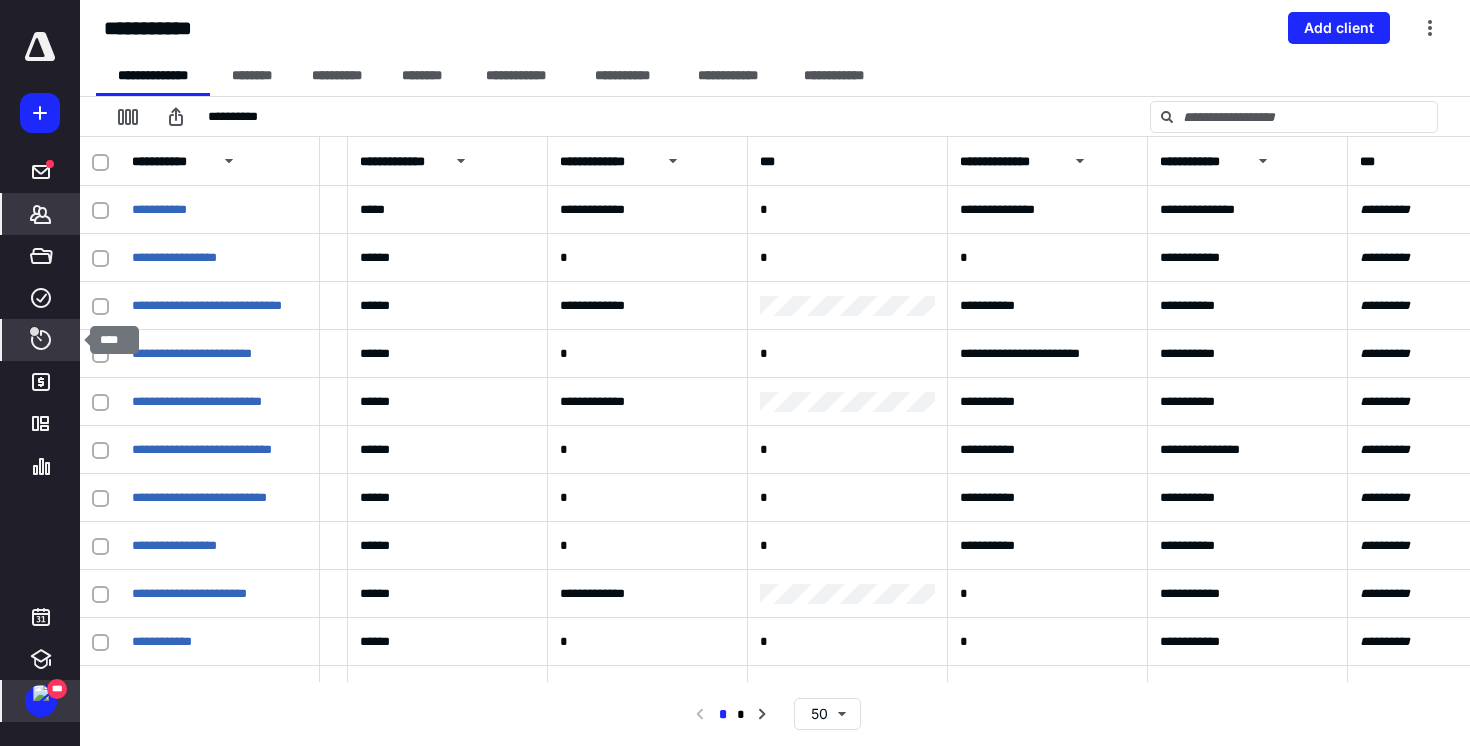 click 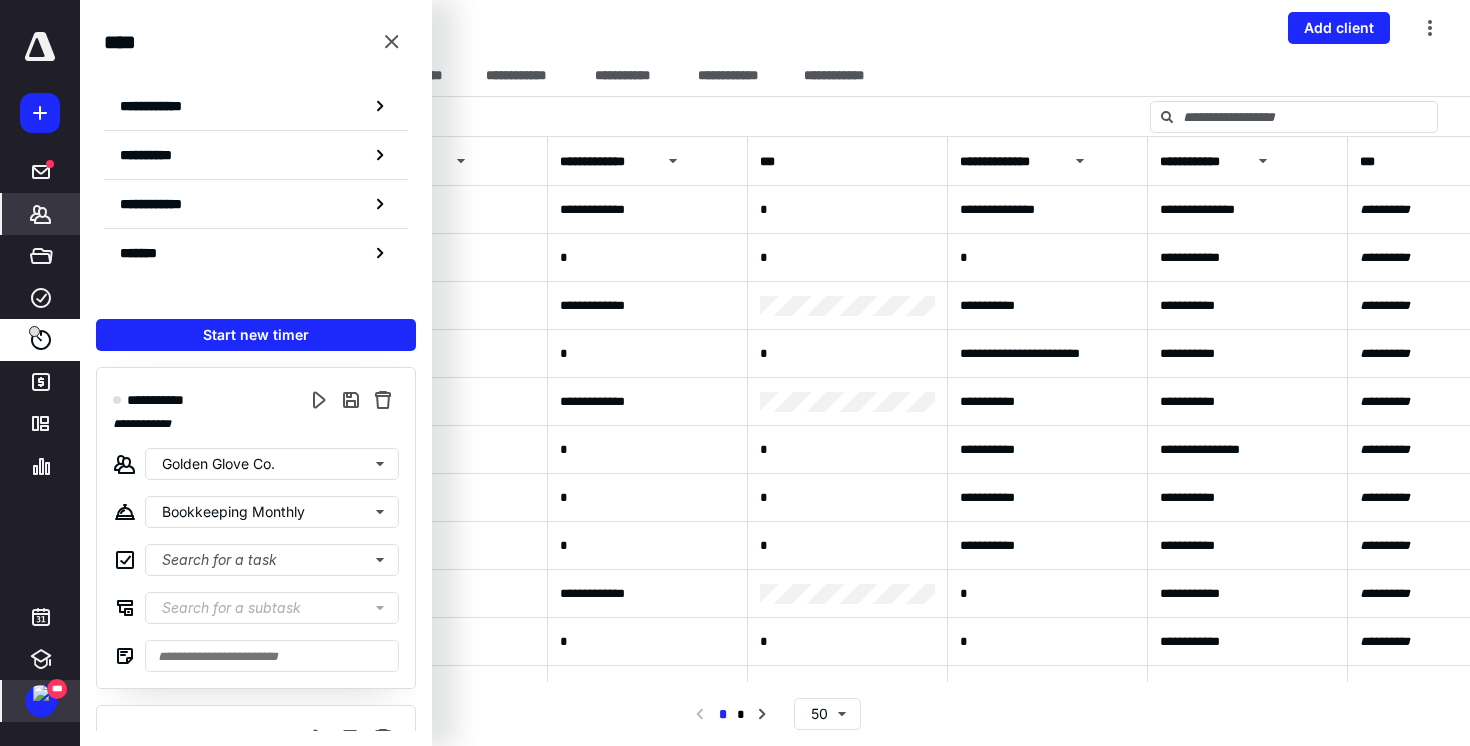 click 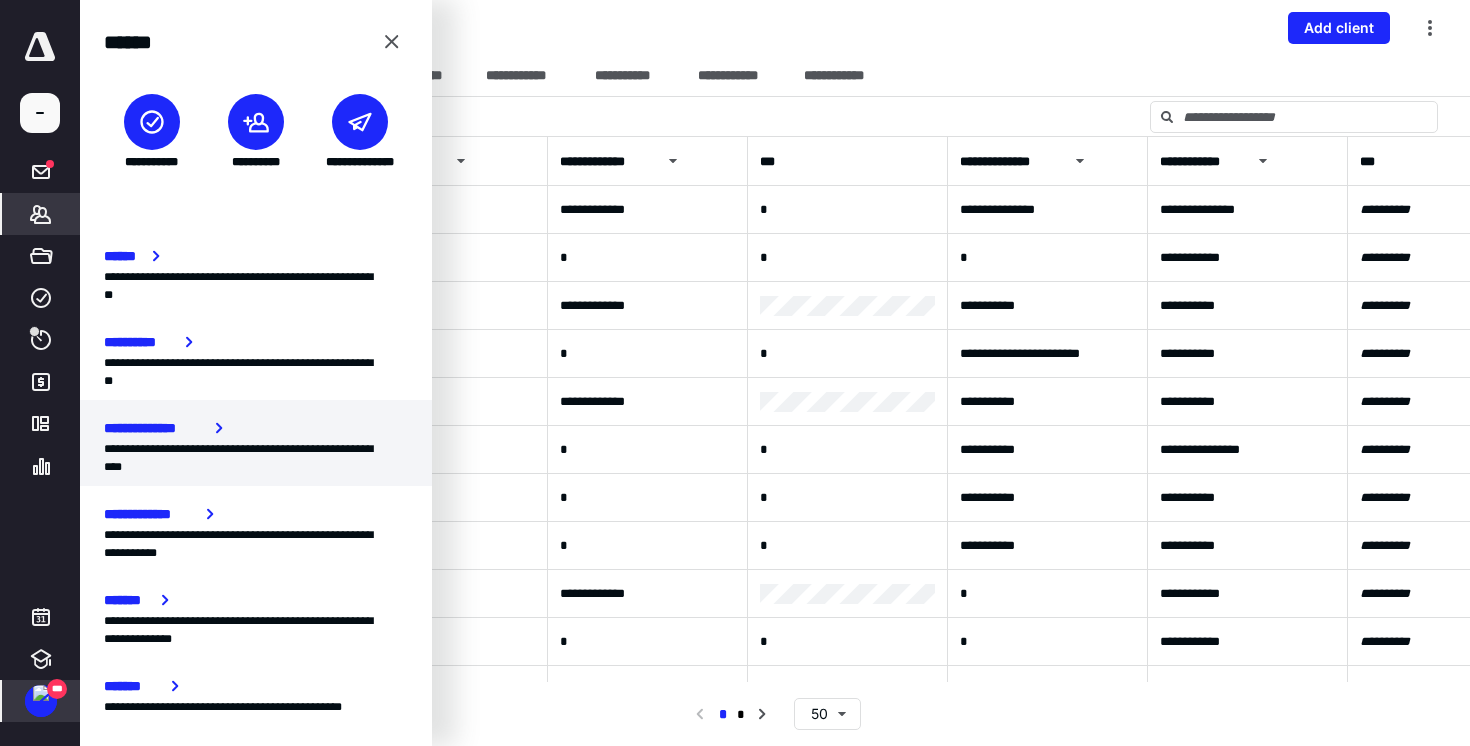scroll, scrollTop: 153, scrollLeft: 0, axis: vertical 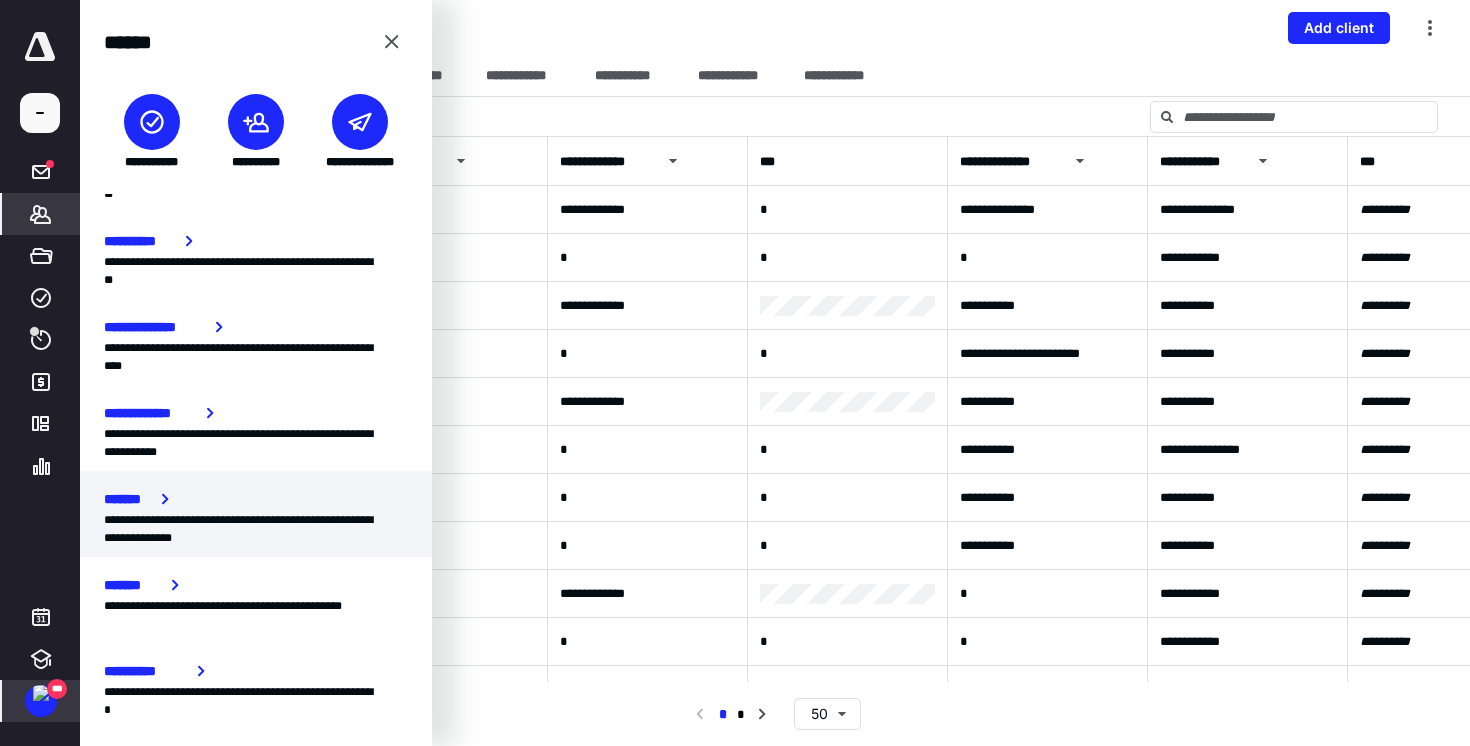 click on "*******" at bounding box center (128, 499) 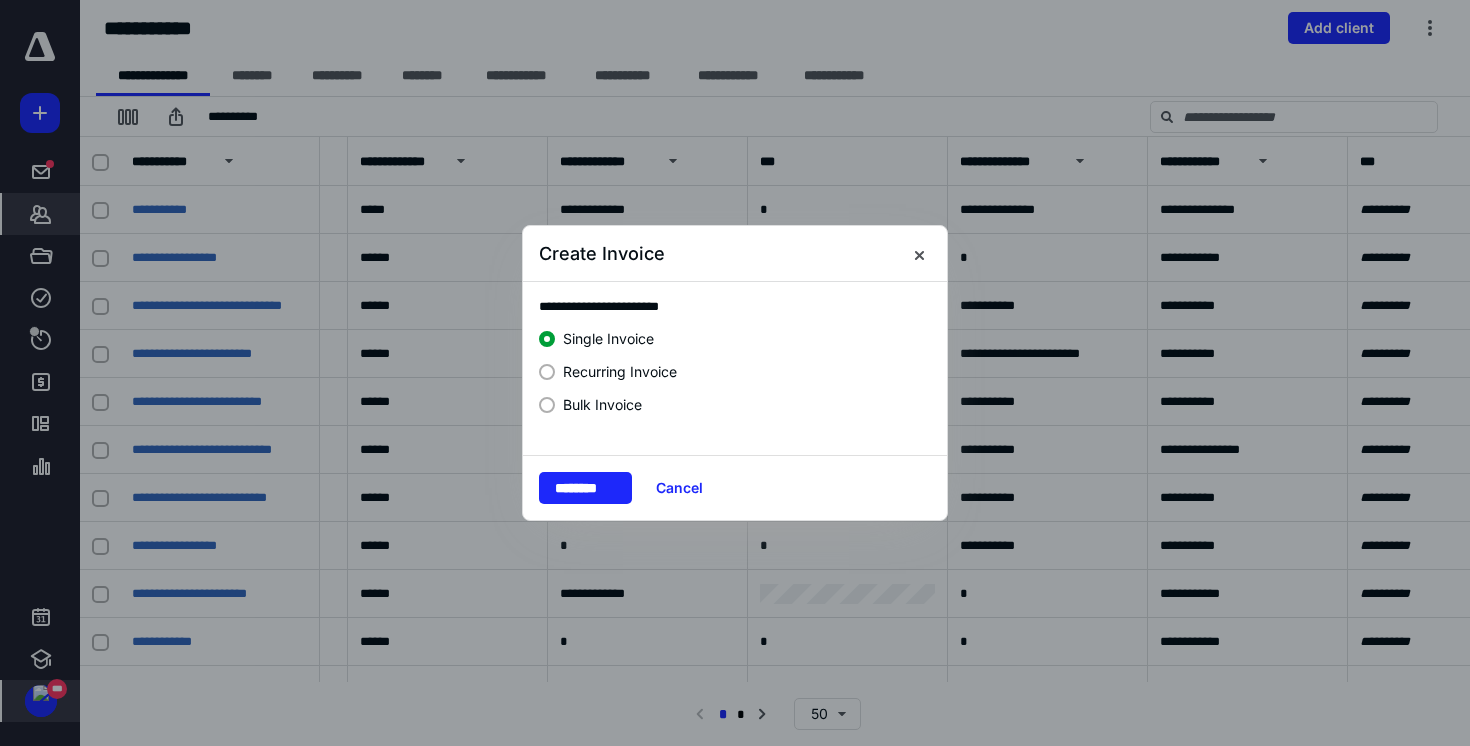 click on "Recurring Invoice" at bounding box center [620, 371] 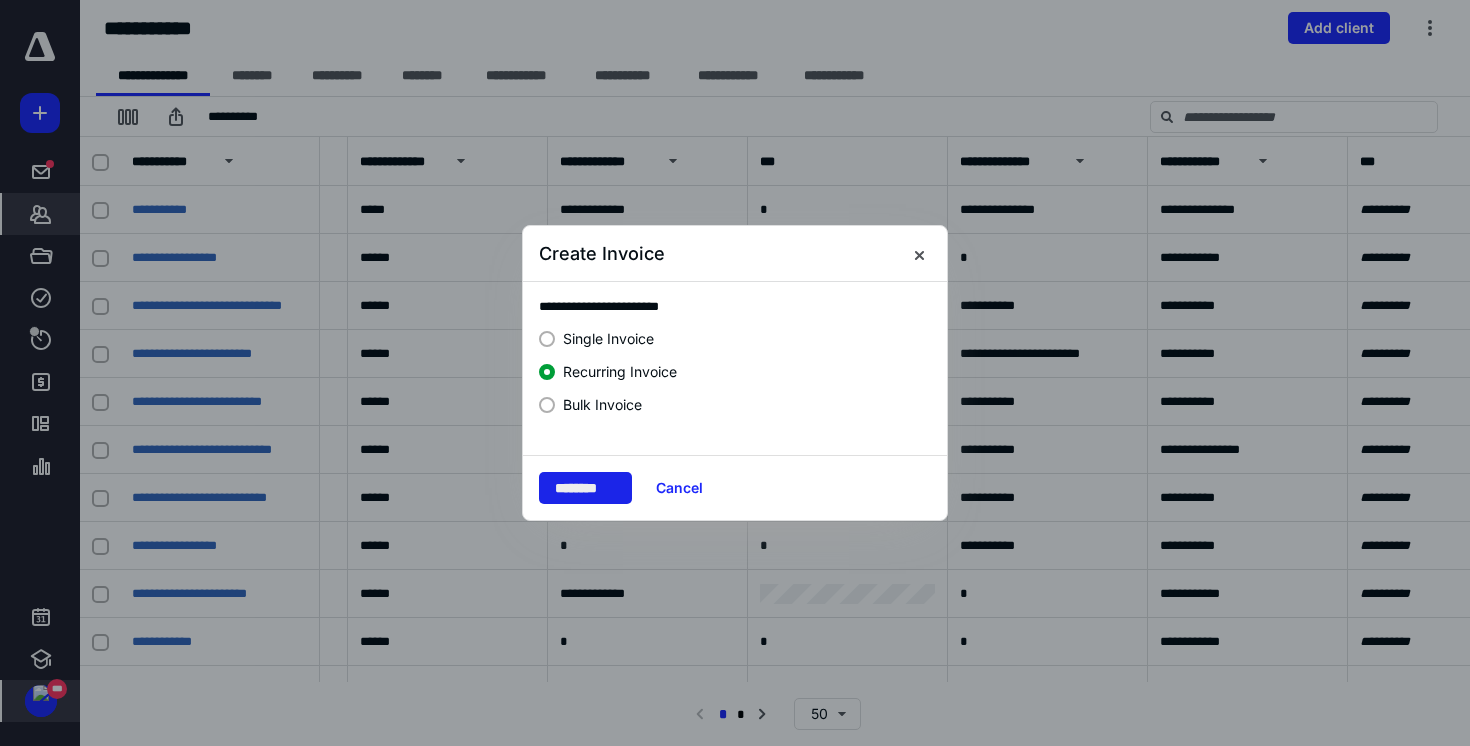 click on "********" at bounding box center (585, 488) 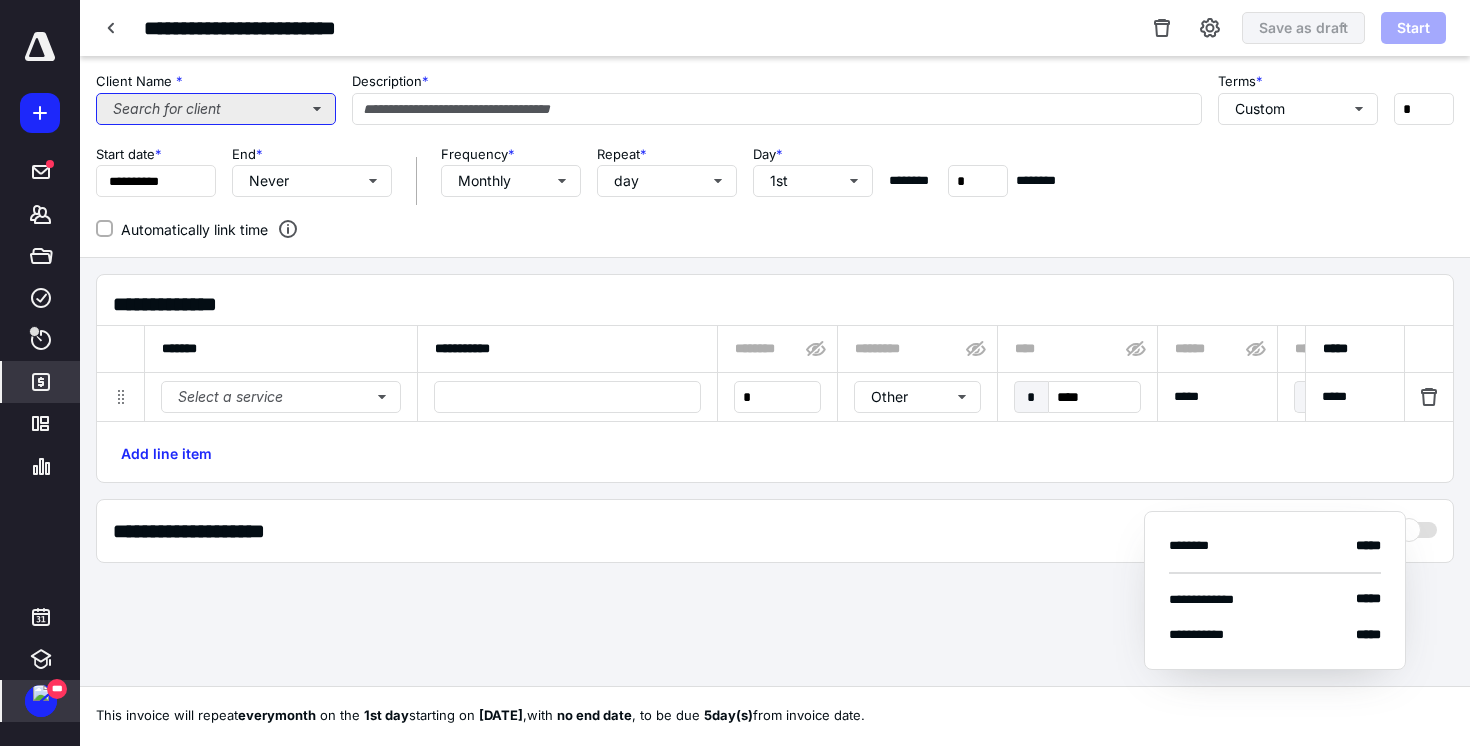 click on "Search for client" at bounding box center (216, 109) 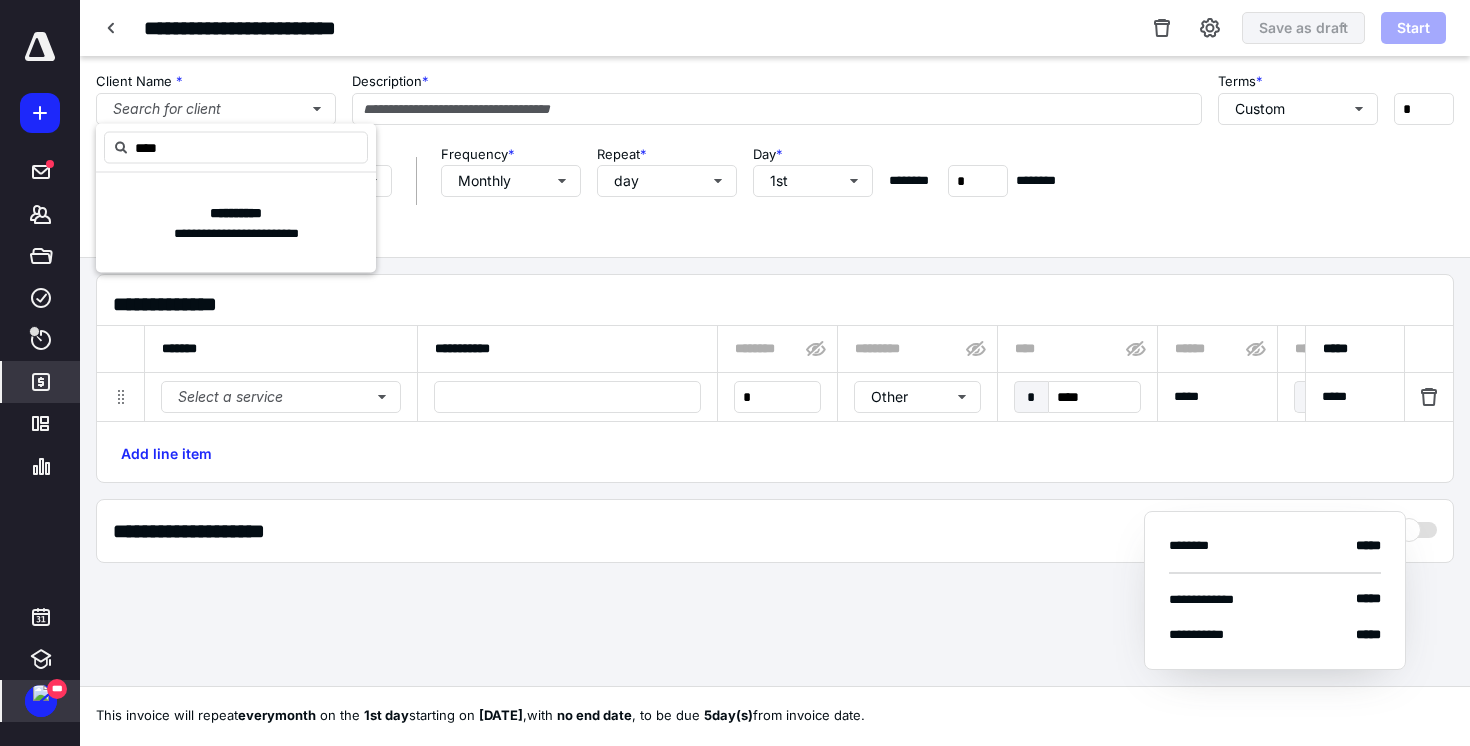type on "****" 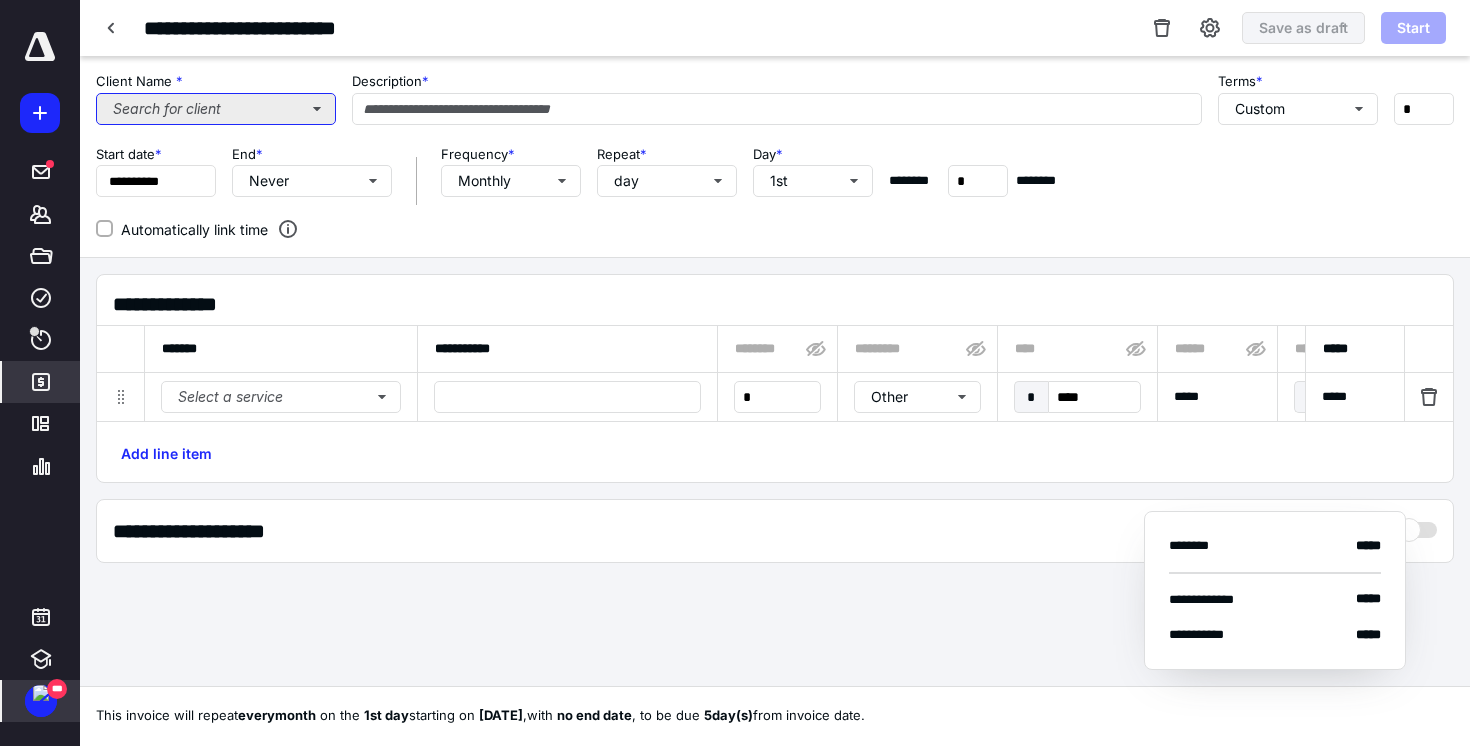 click on "Search for client" at bounding box center (216, 109) 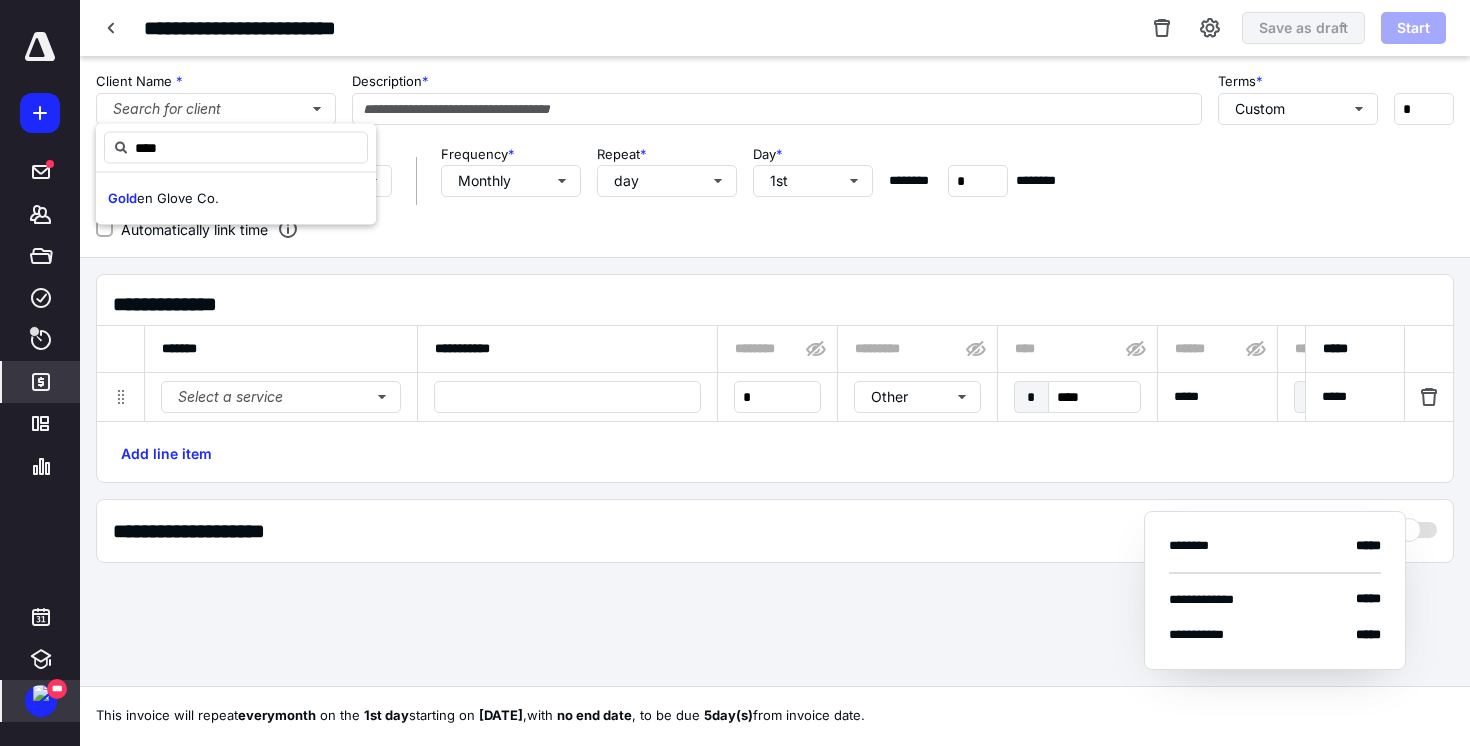 click on "en Glove Co." at bounding box center [178, 198] 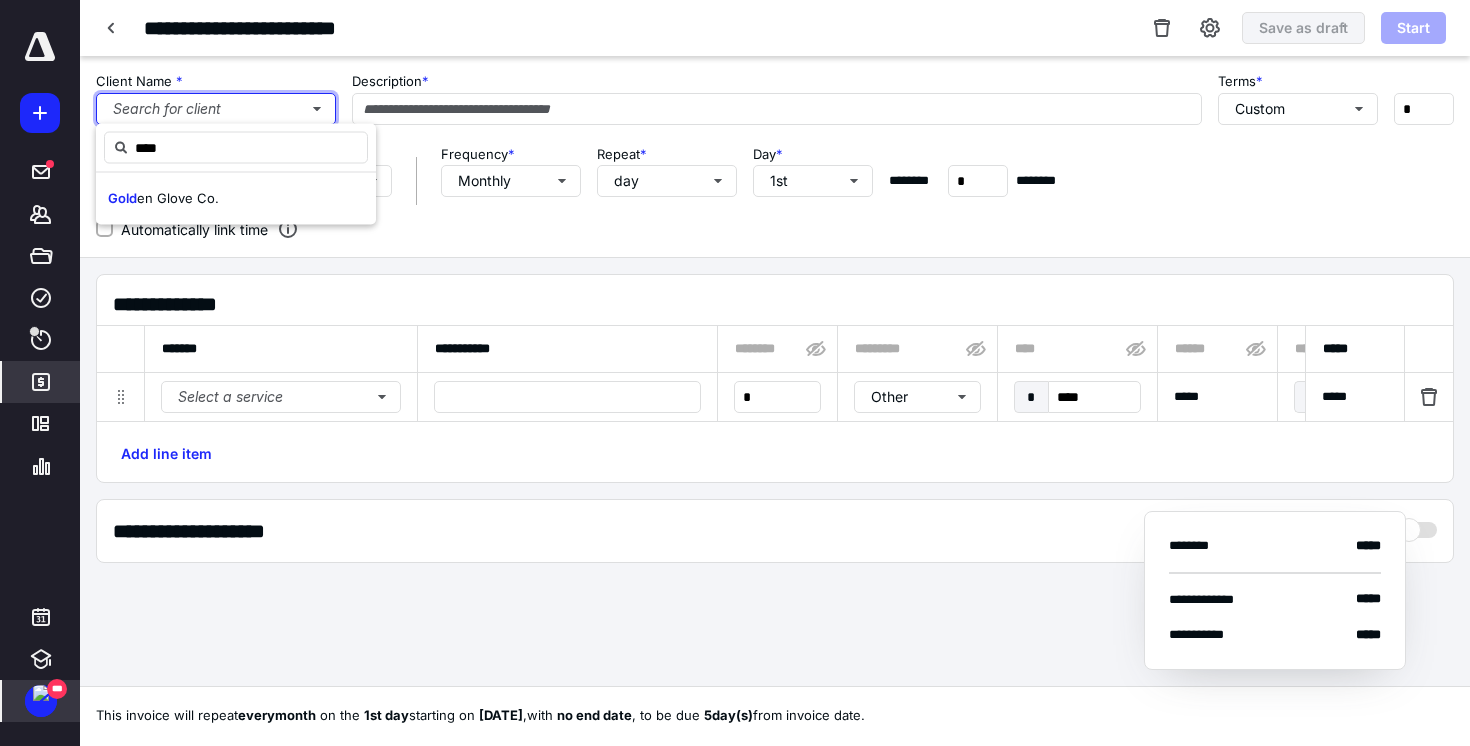 type 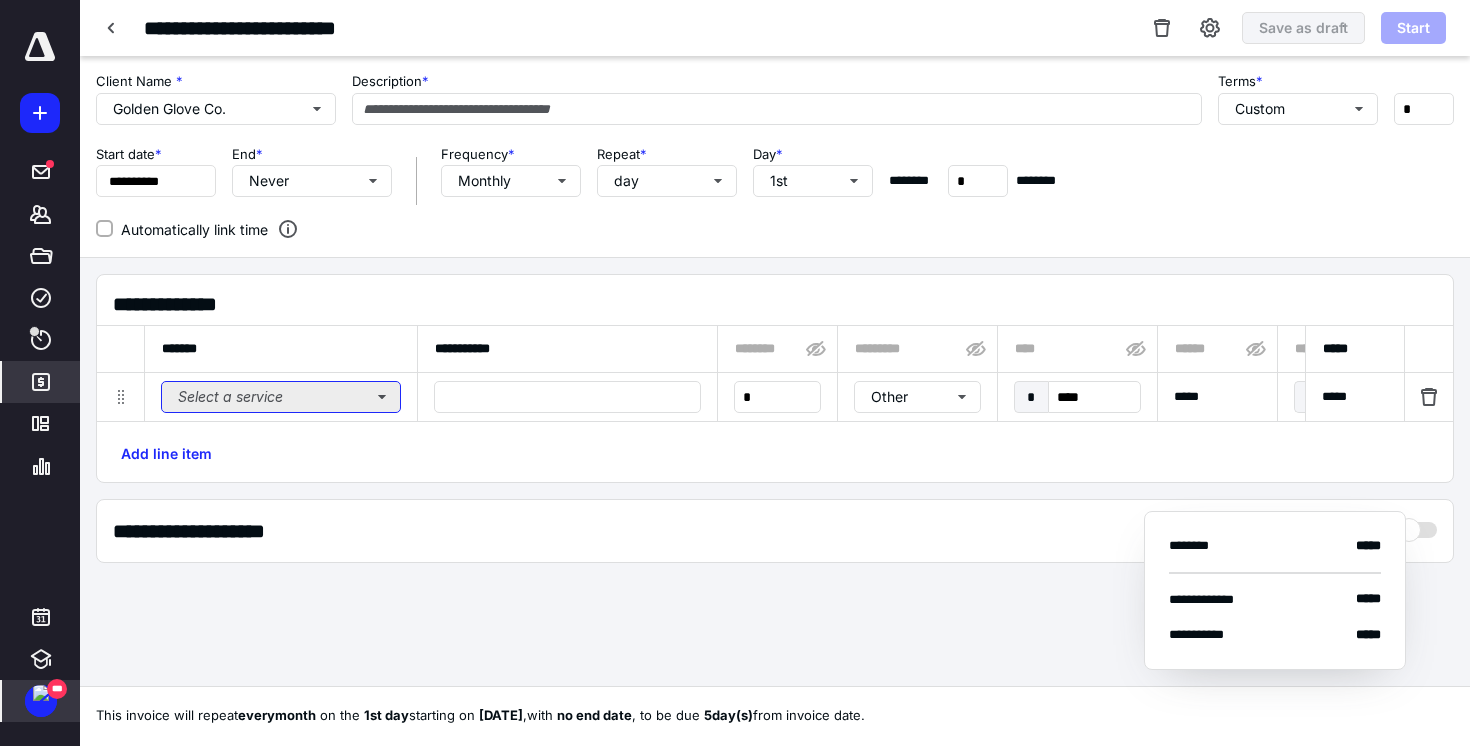 click on "Select a service" at bounding box center (281, 397) 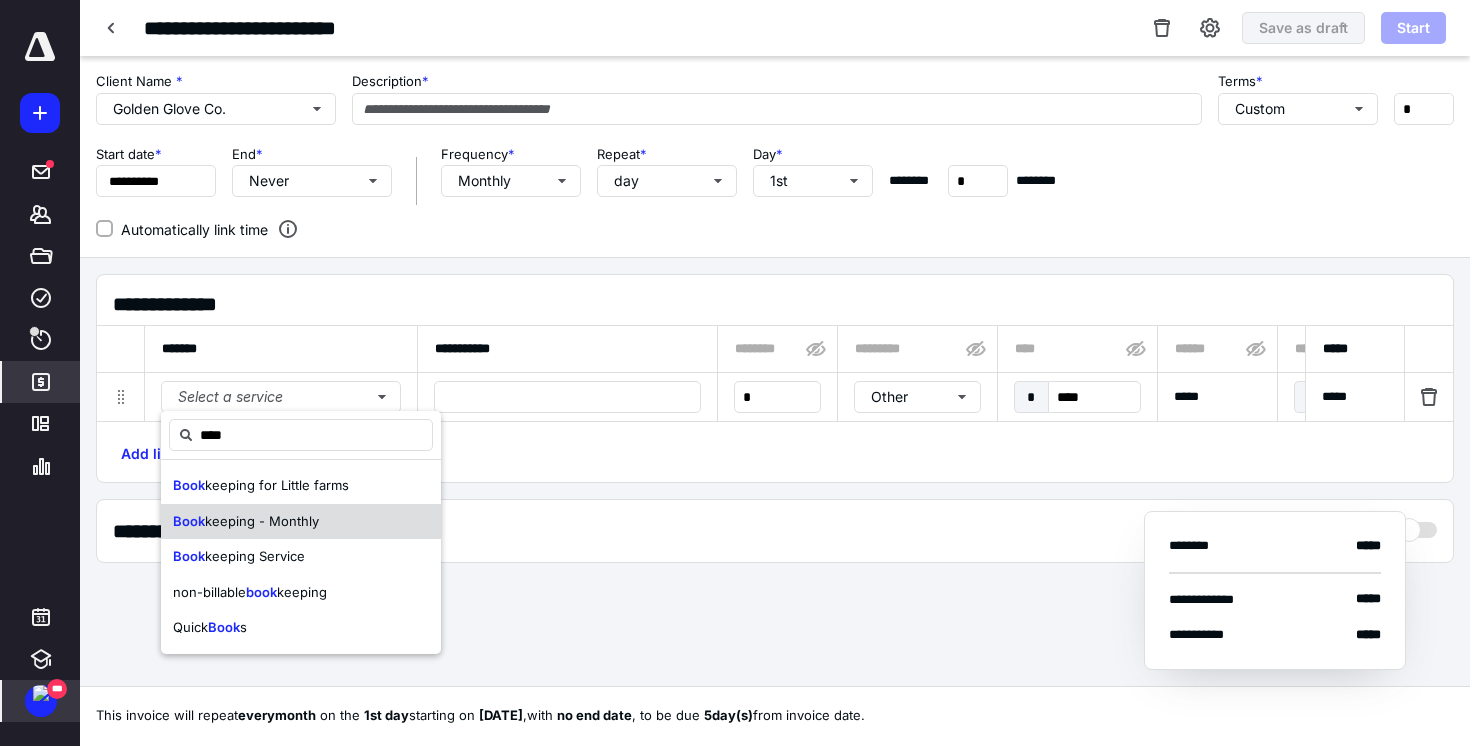click on "Book keeping - Monthly" at bounding box center [301, 522] 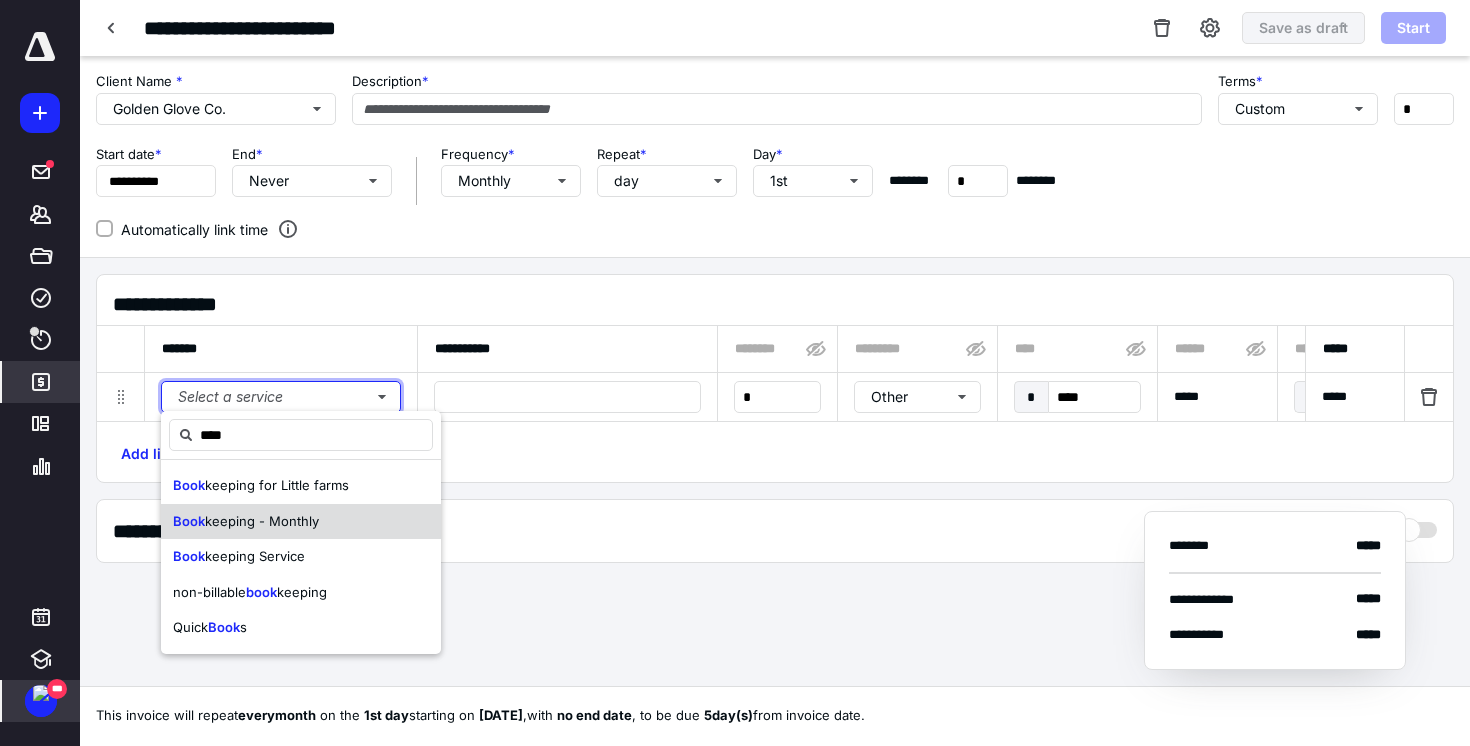 type 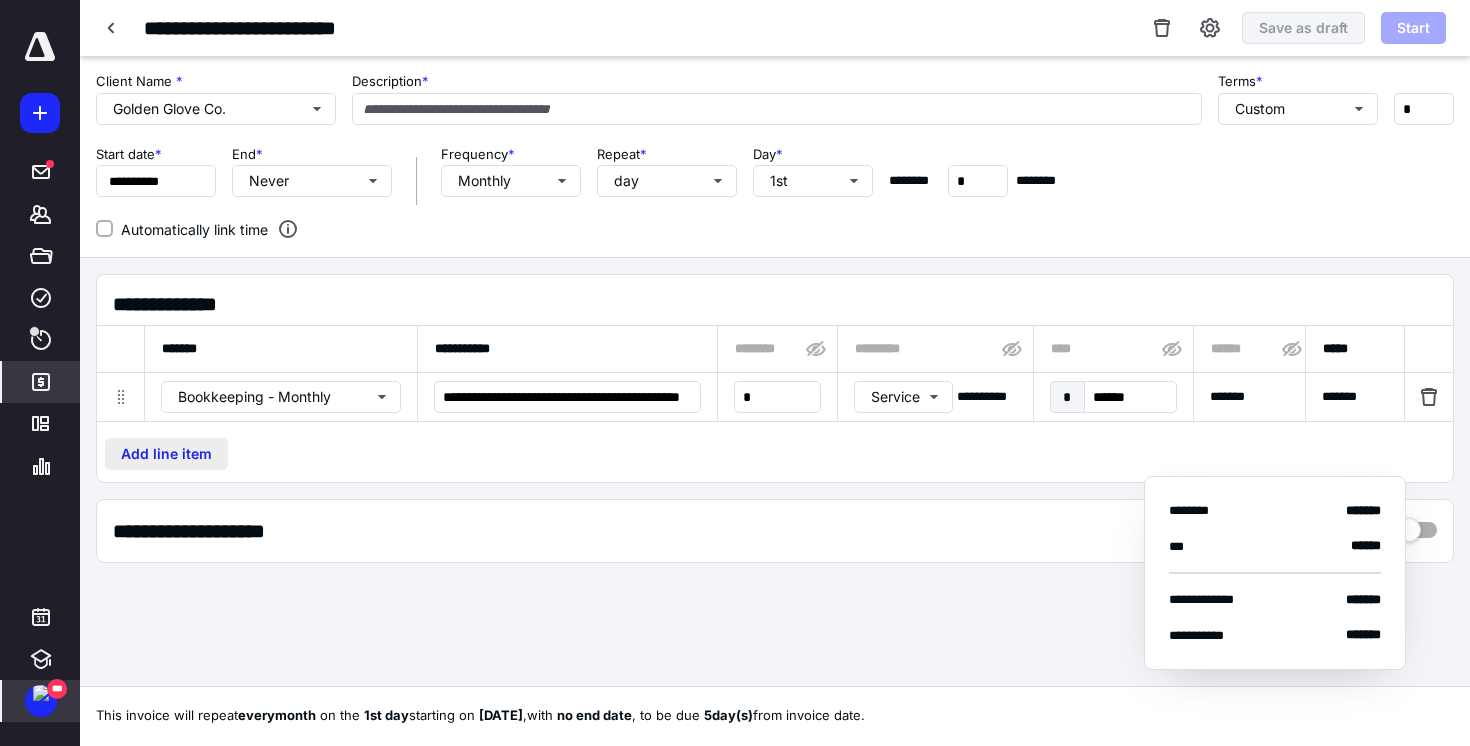 click on "Add line item" at bounding box center (166, 454) 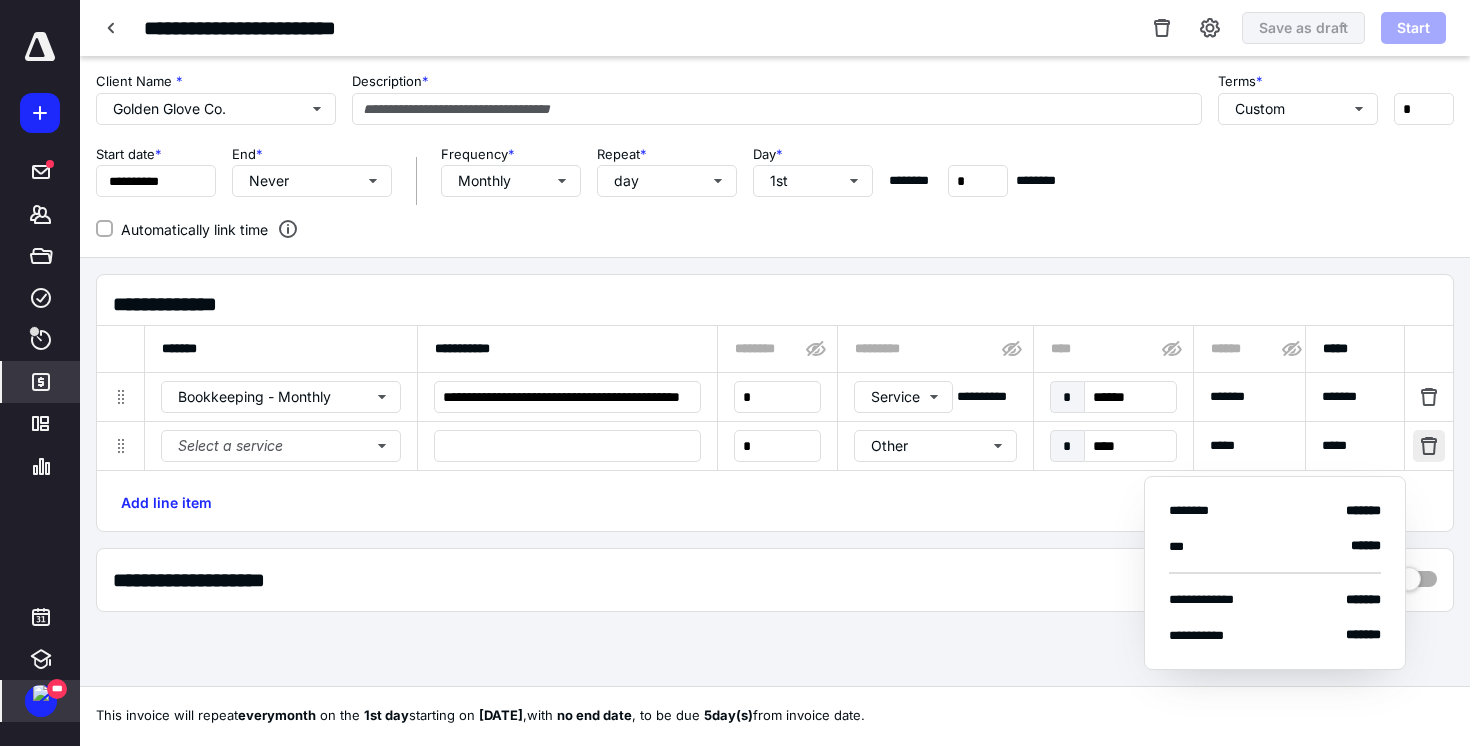 click at bounding box center (1429, 446) 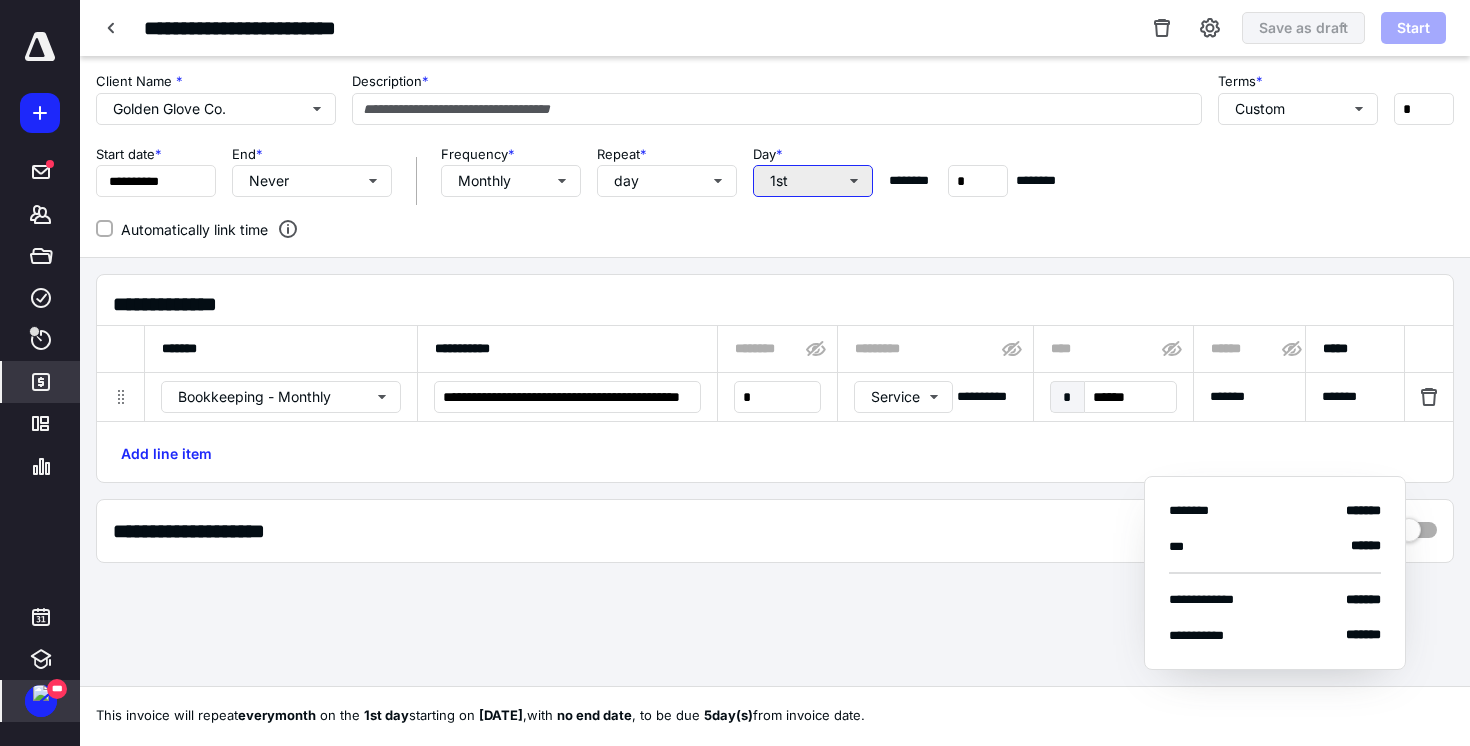 click on "1st" at bounding box center [813, 181] 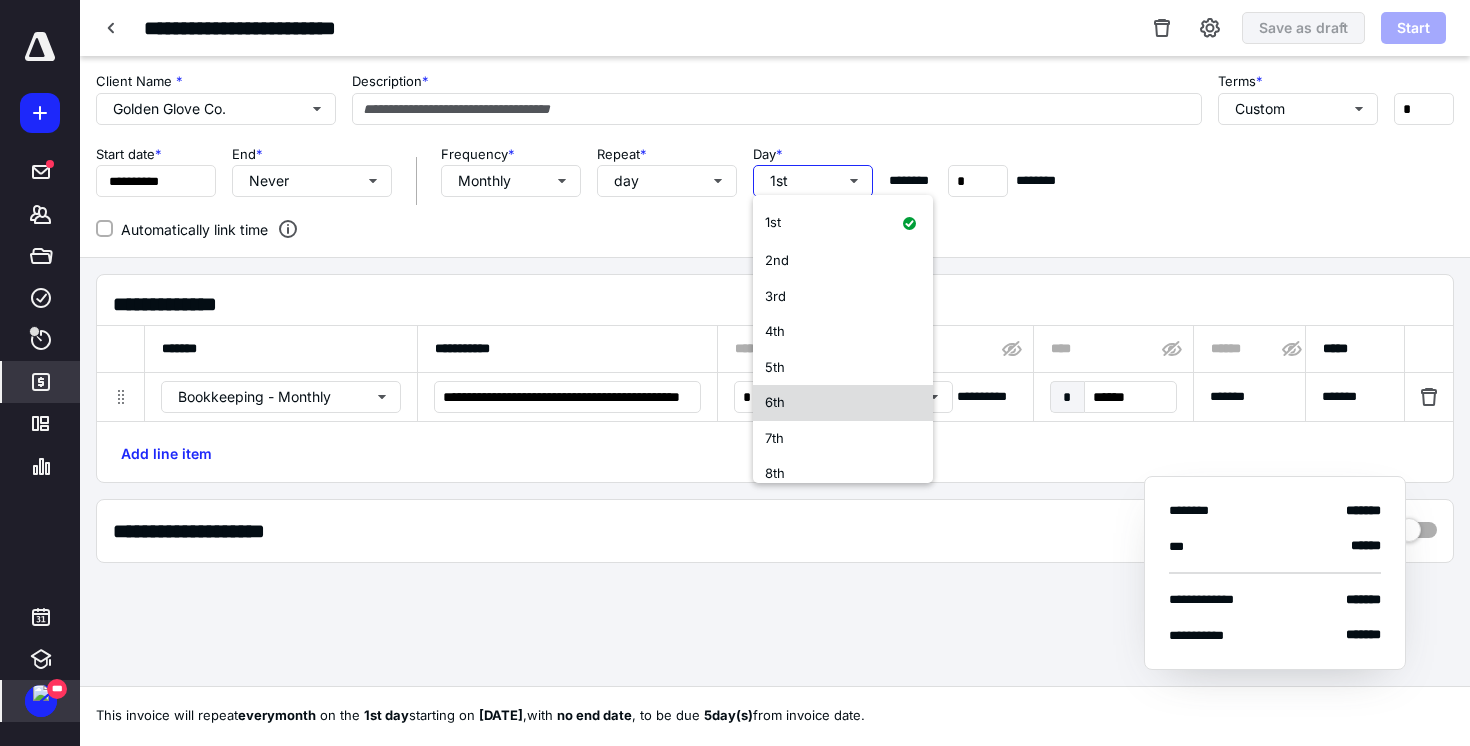 click on "6th" at bounding box center (843, 403) 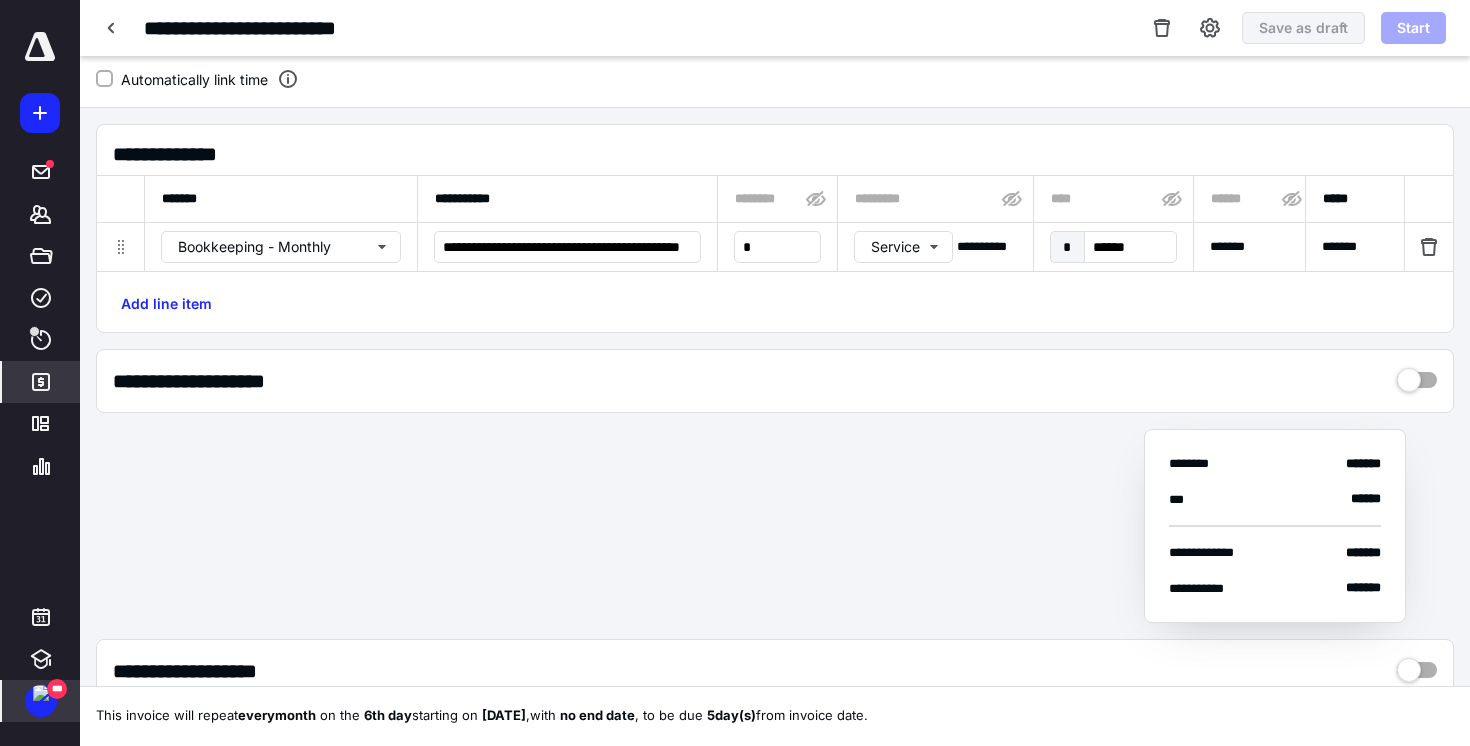 scroll, scrollTop: 189, scrollLeft: 0, axis: vertical 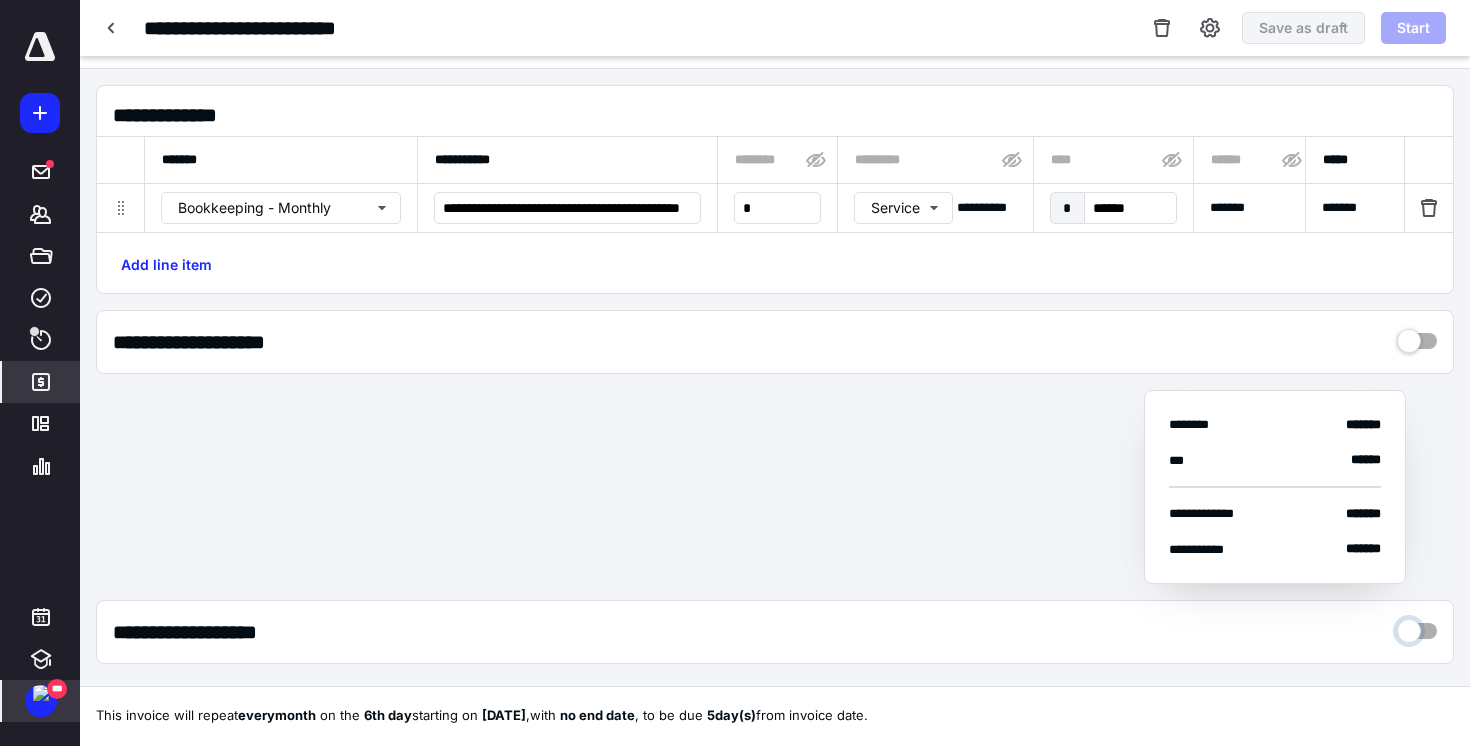 click at bounding box center [1417, 626] 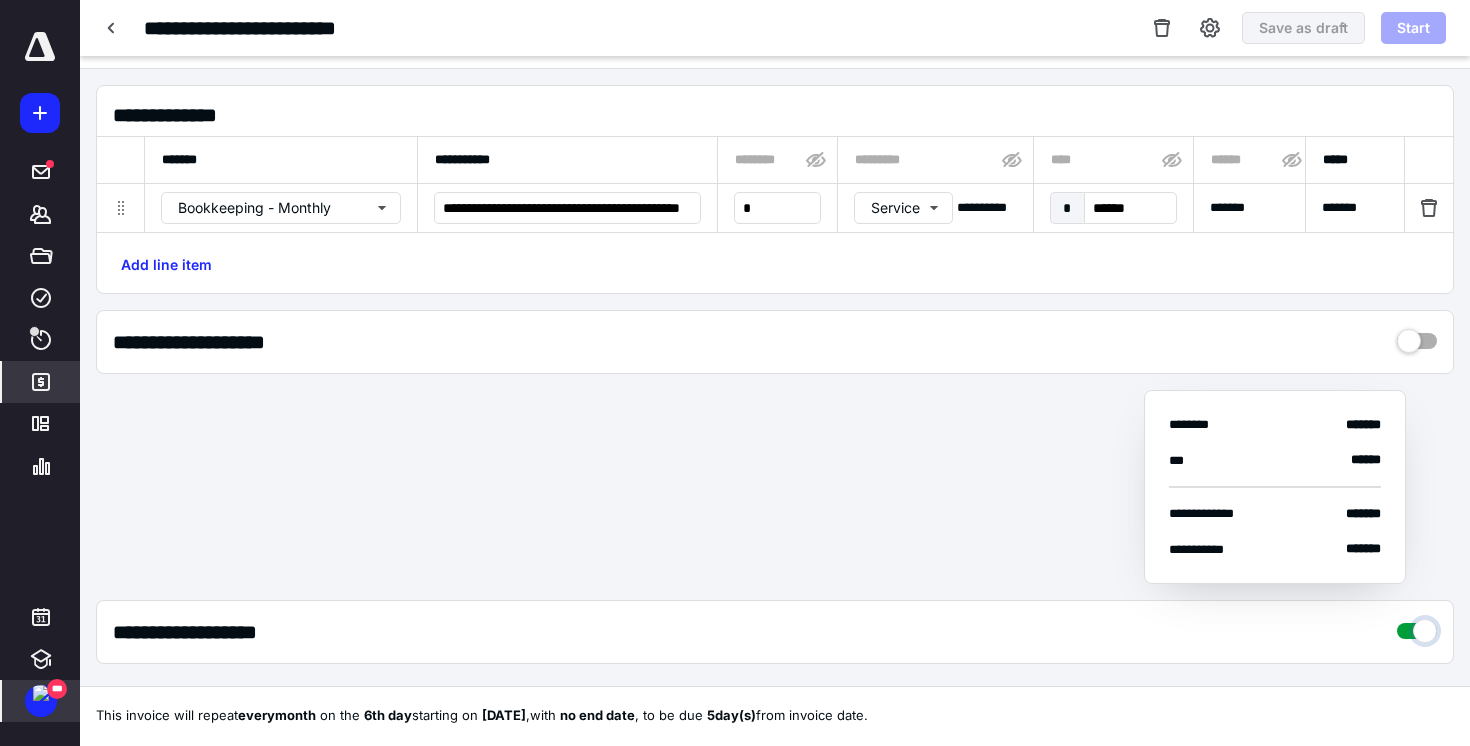 checkbox on "****" 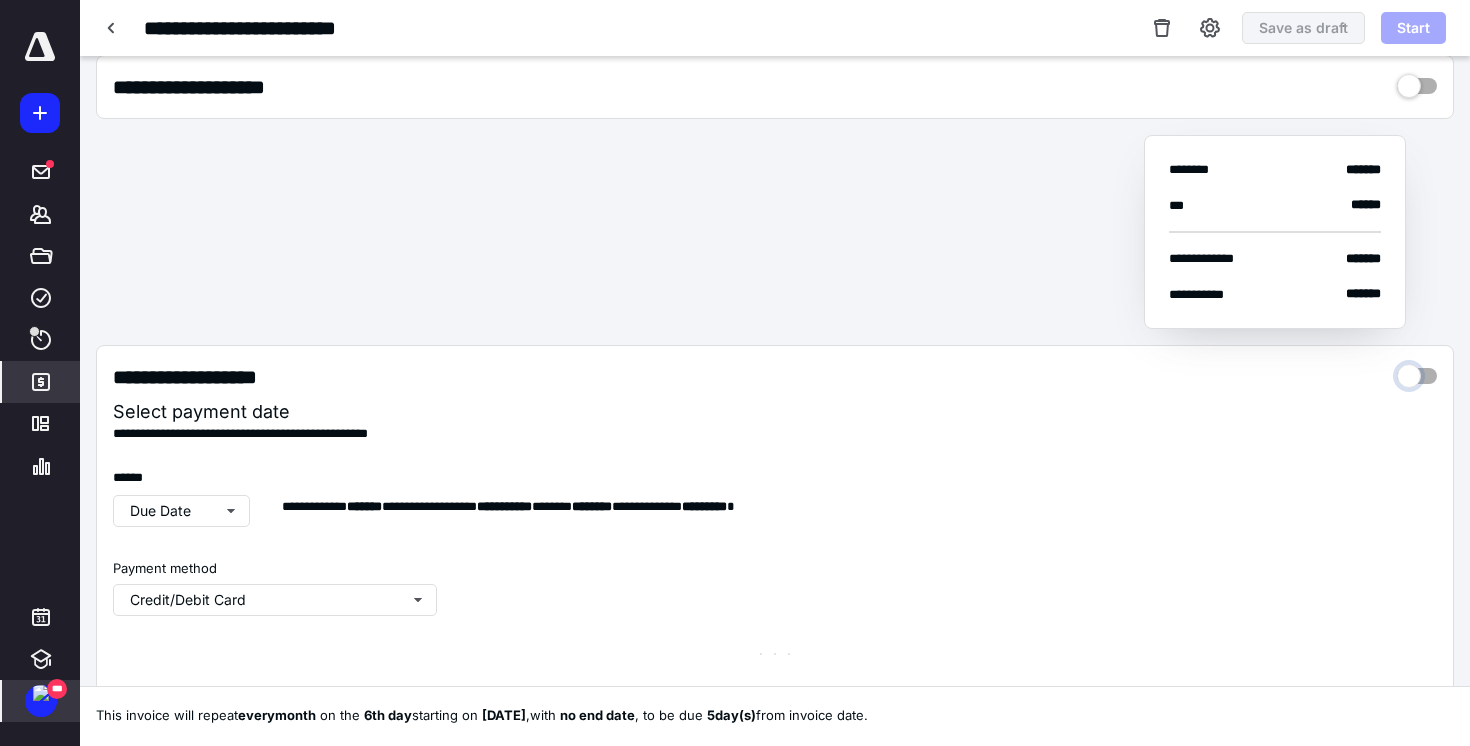 scroll, scrollTop: 450, scrollLeft: 0, axis: vertical 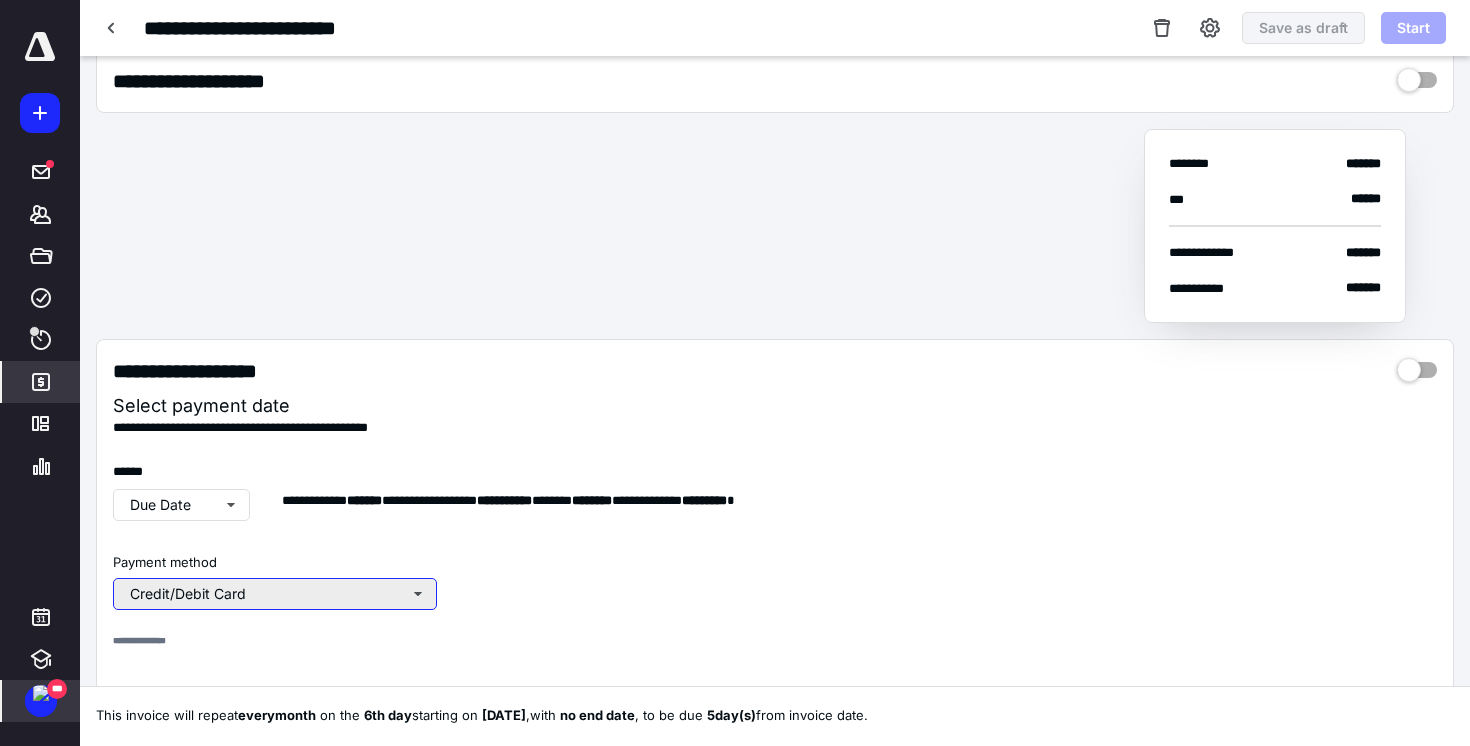 click on "Credit/Debit Card" at bounding box center (275, 594) 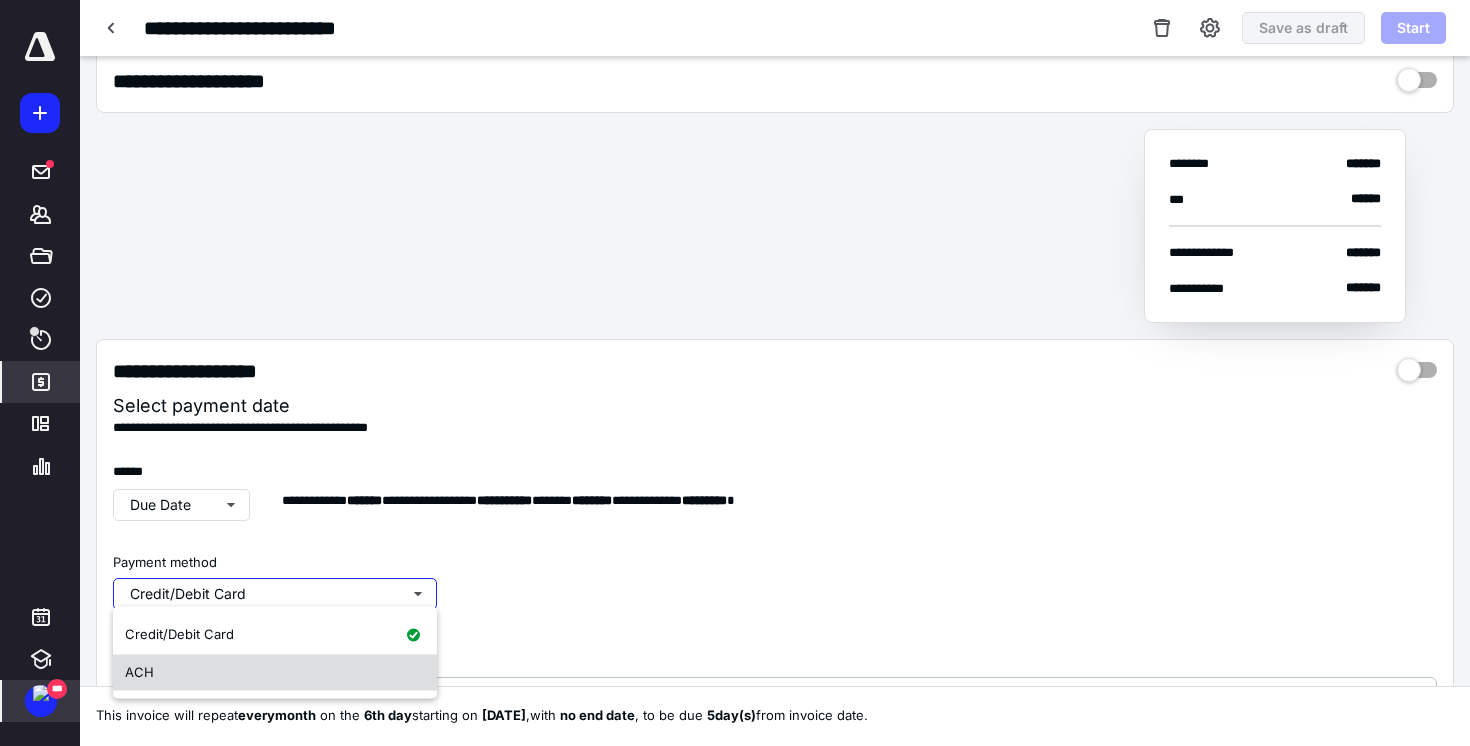 click on "ACH" at bounding box center [275, 673] 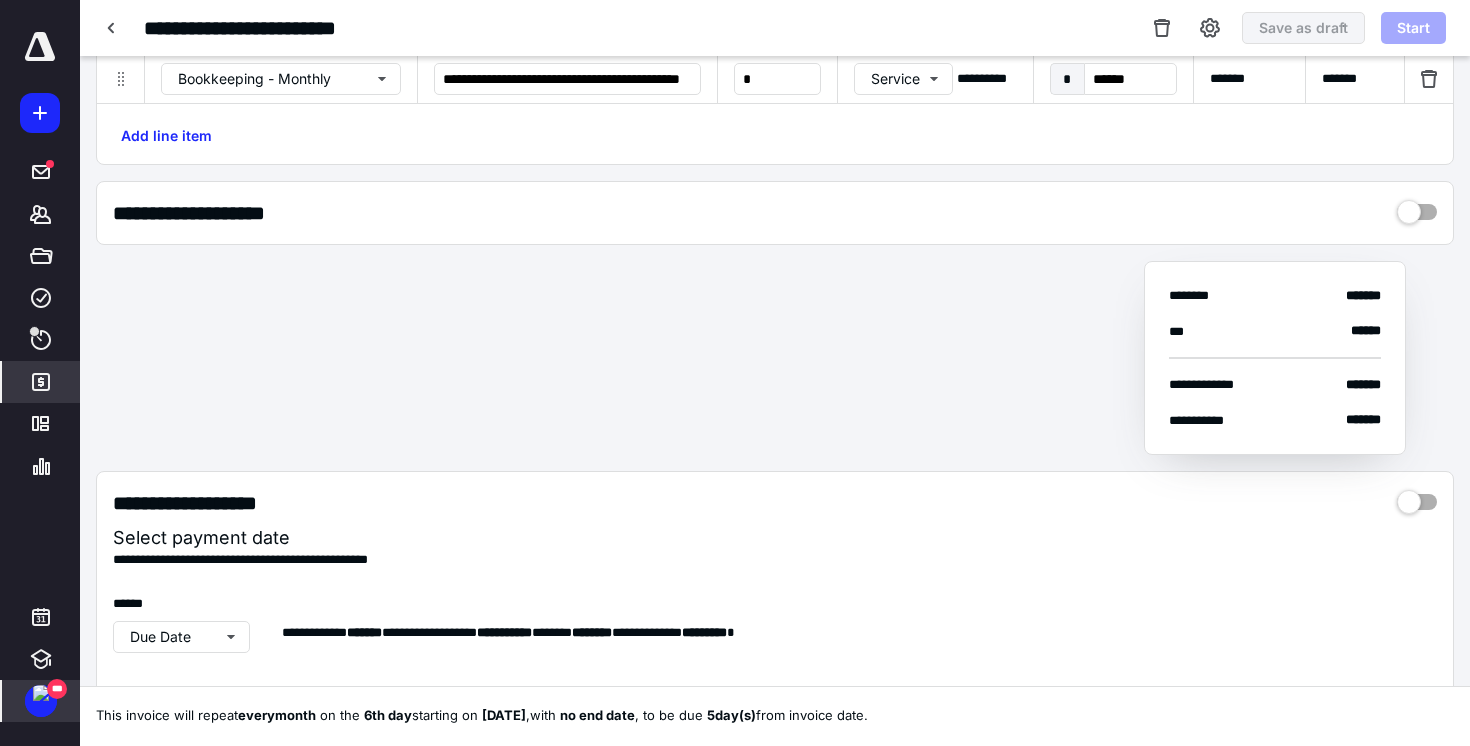 scroll, scrollTop: 0, scrollLeft: 0, axis: both 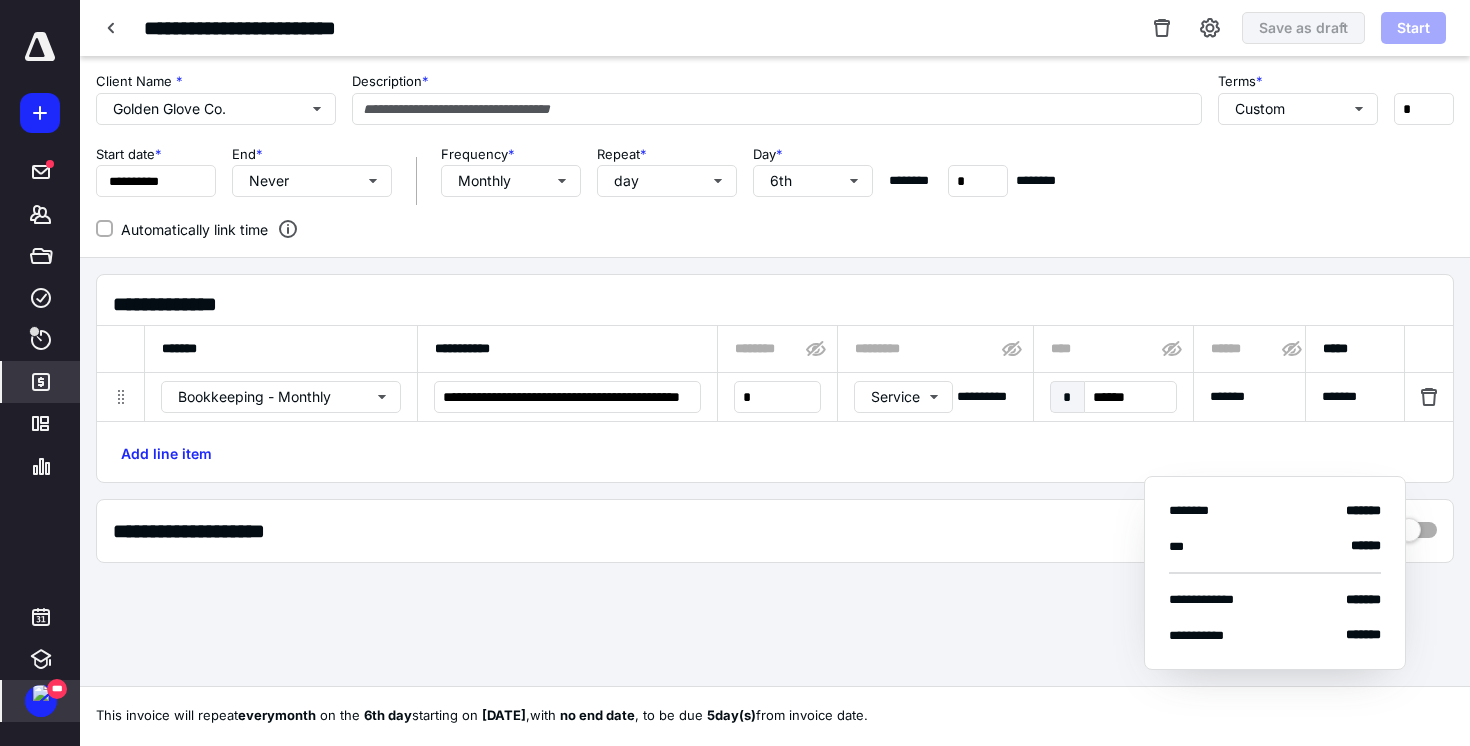 click 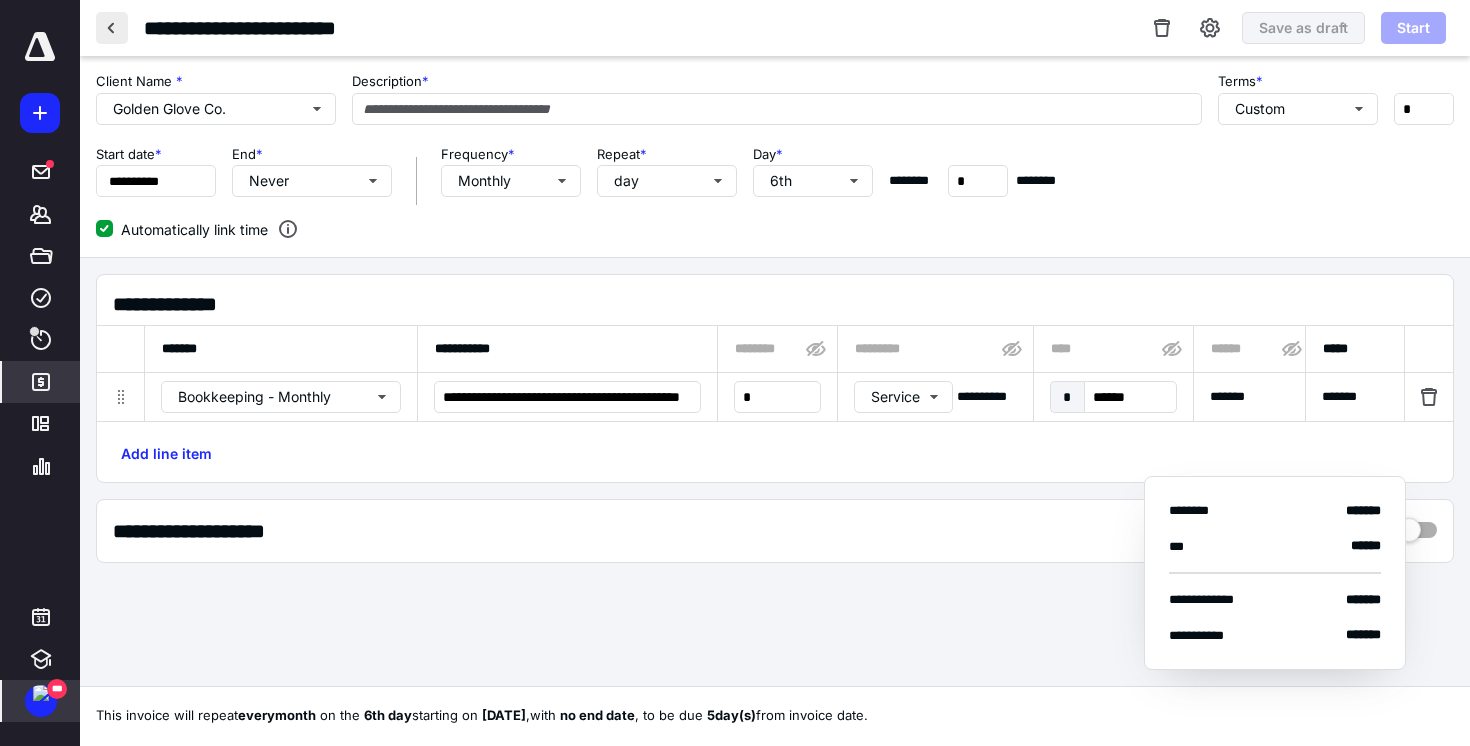 click at bounding box center (112, 28) 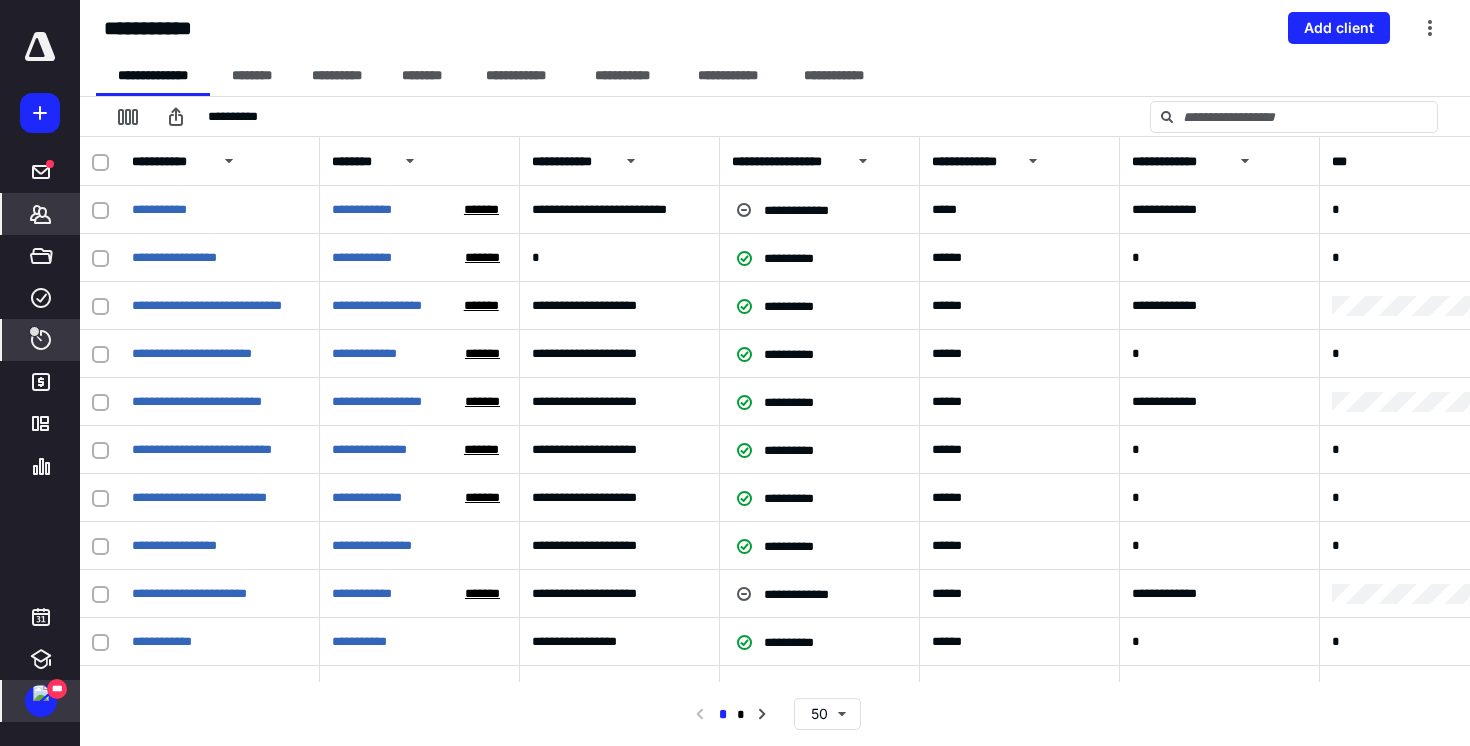 click 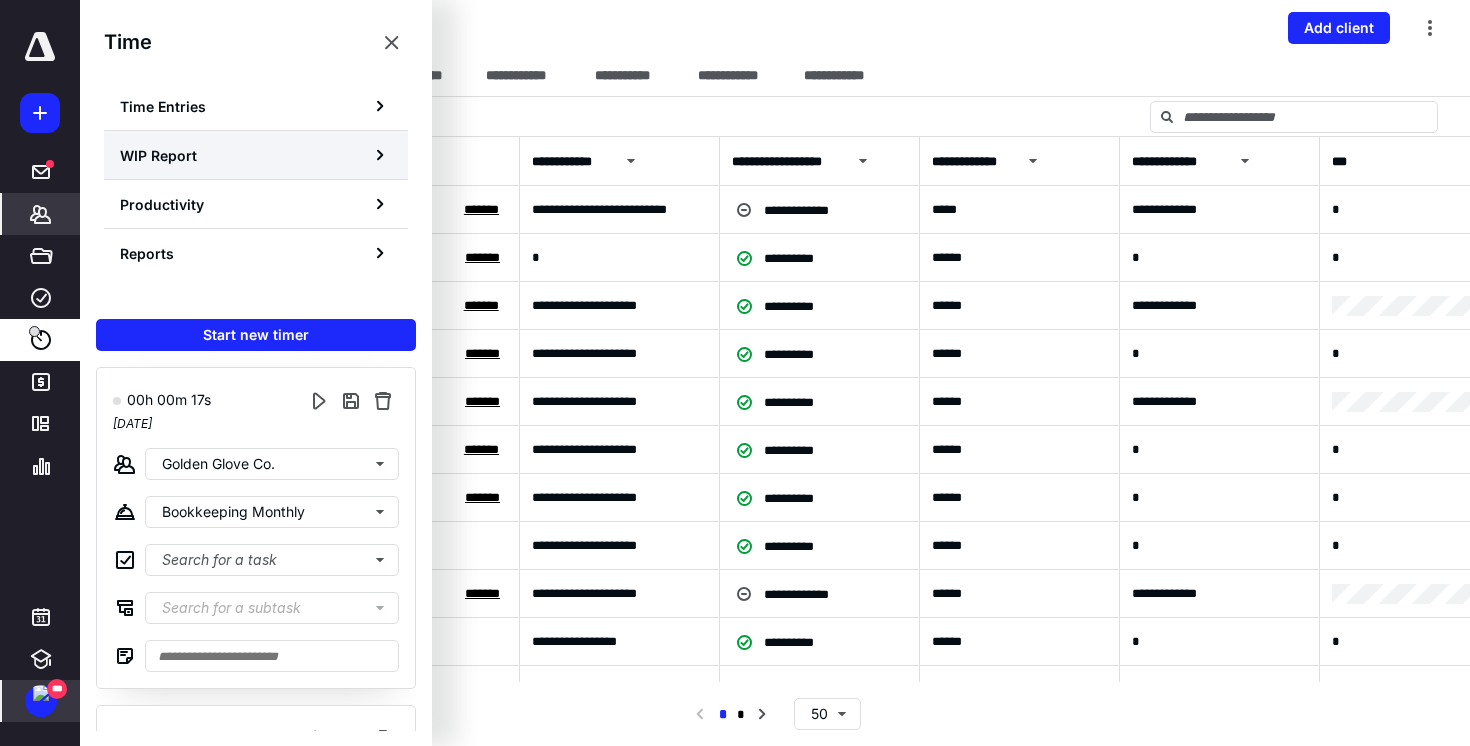 click on "WIP Report" at bounding box center [158, 155] 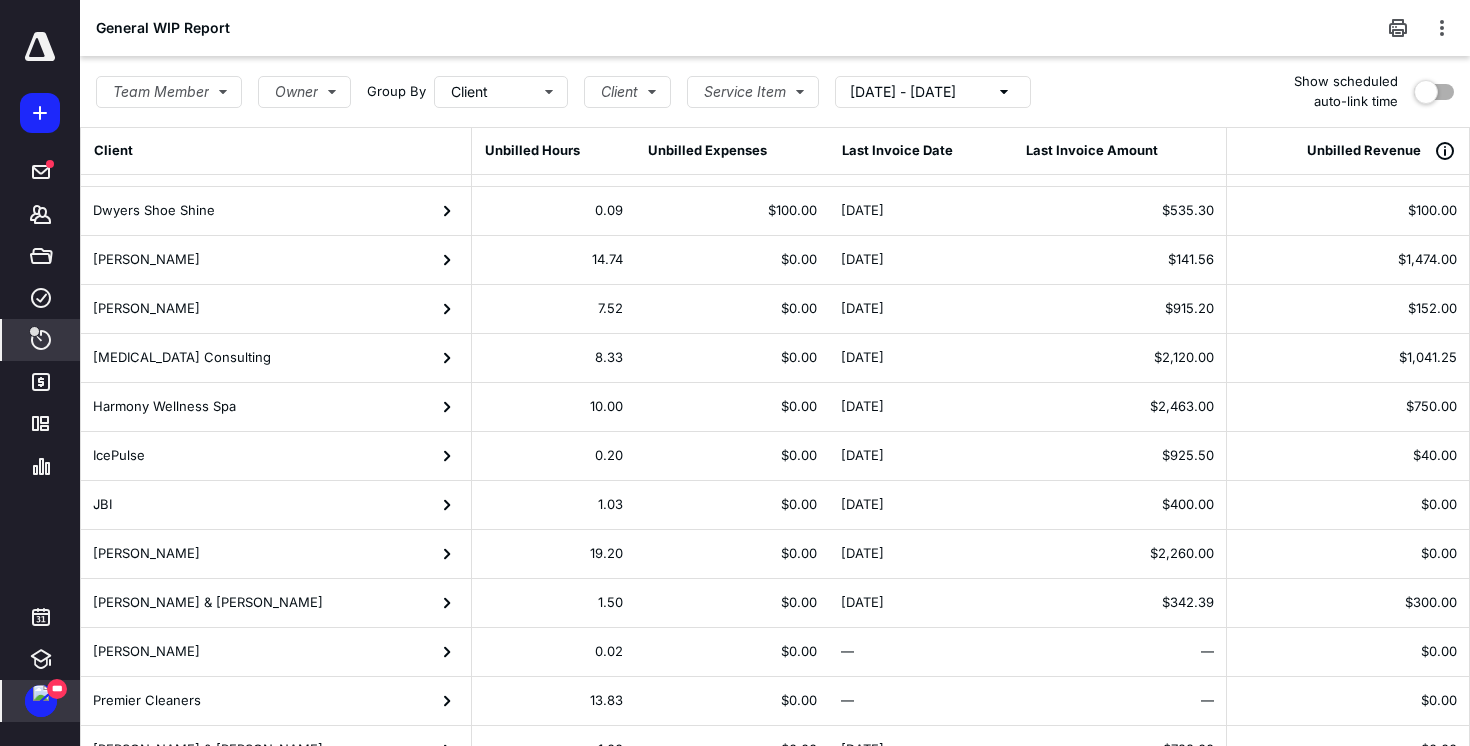 scroll, scrollTop: 90, scrollLeft: 0, axis: vertical 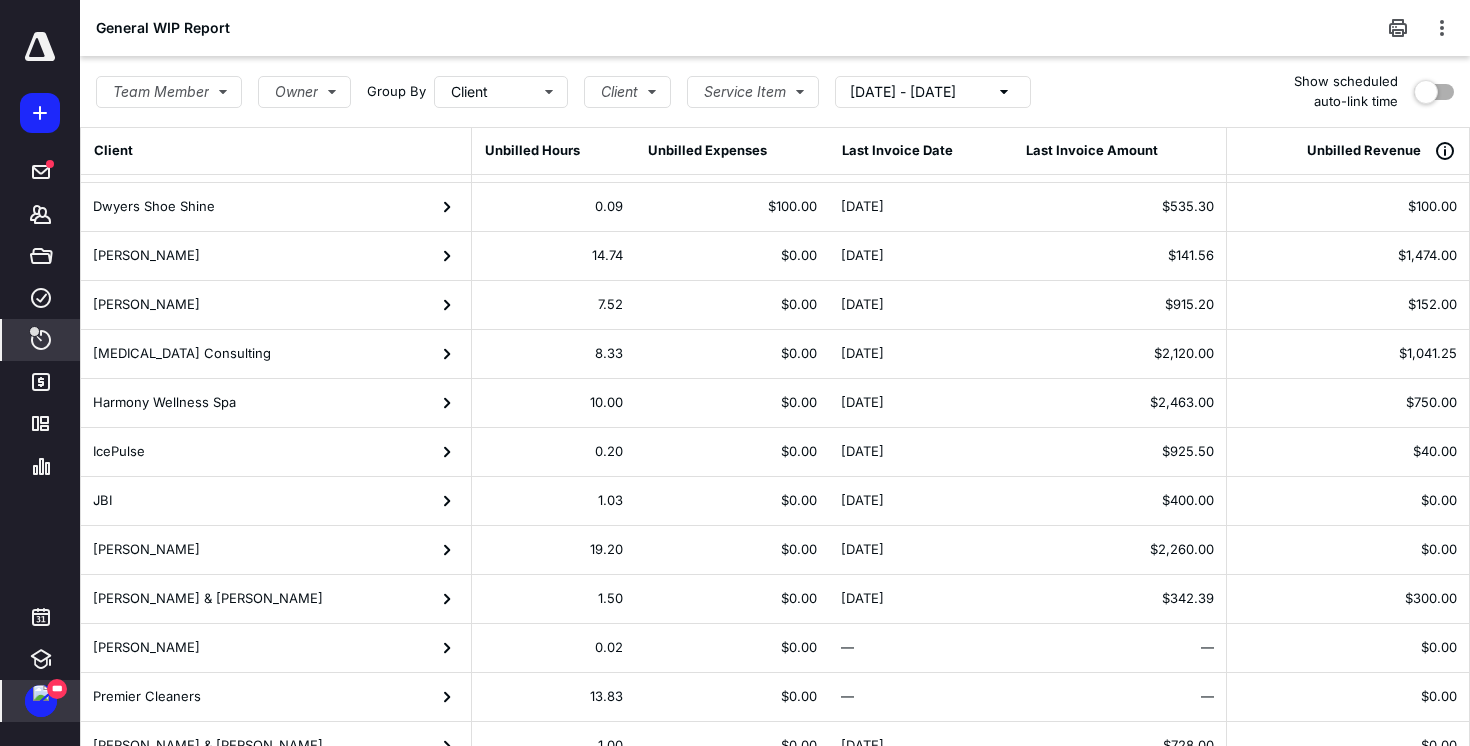 click on "[PERSON_NAME] & [PERSON_NAME]" at bounding box center (208, 599) 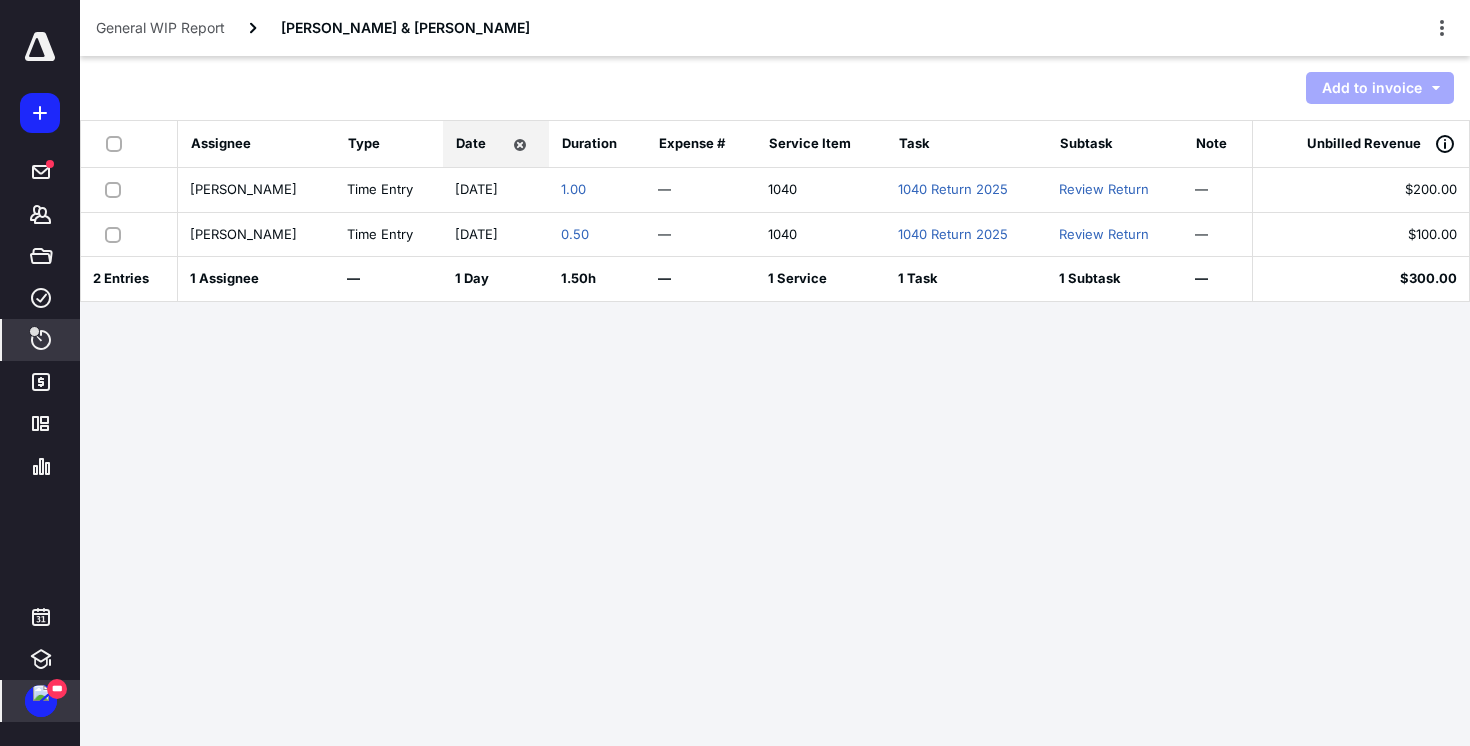 click at bounding box center (118, 143) 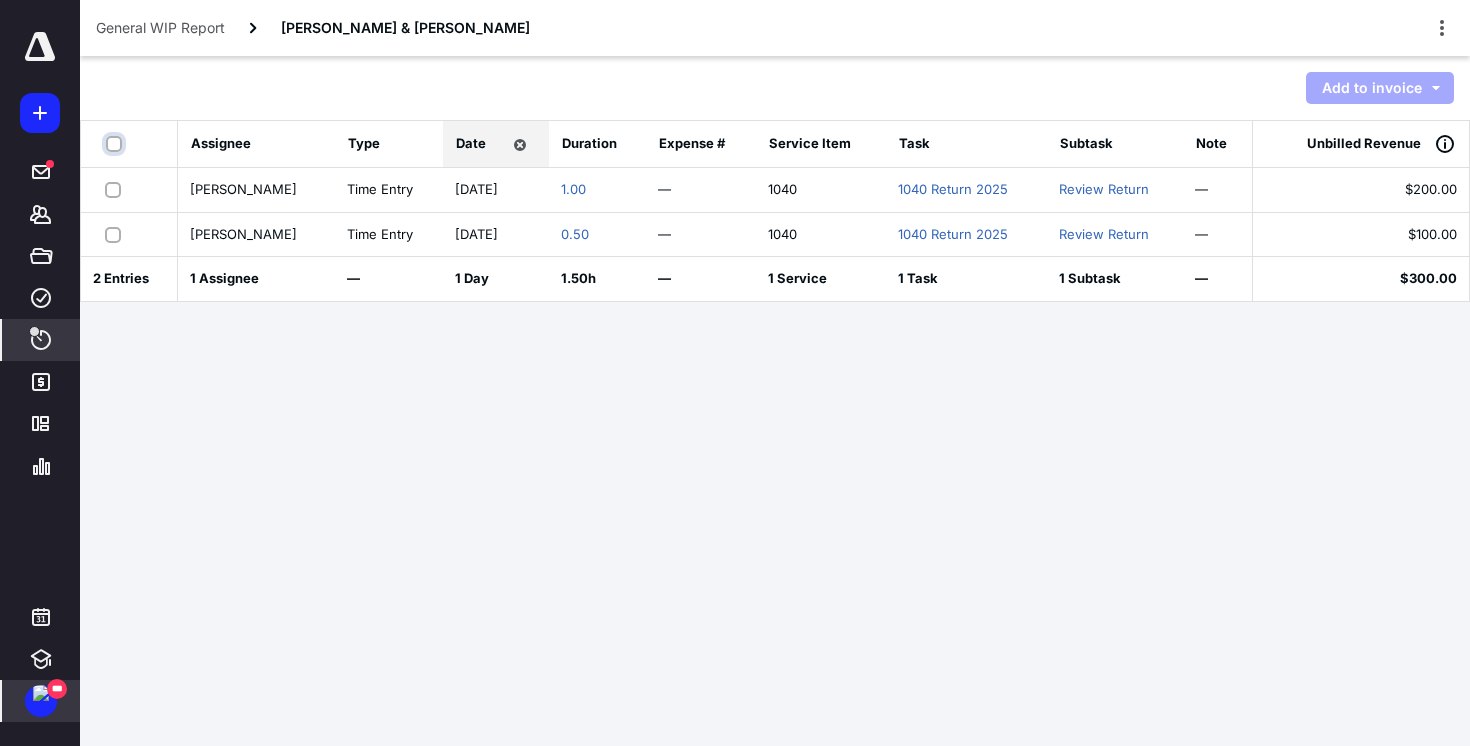 click at bounding box center [116, 144] 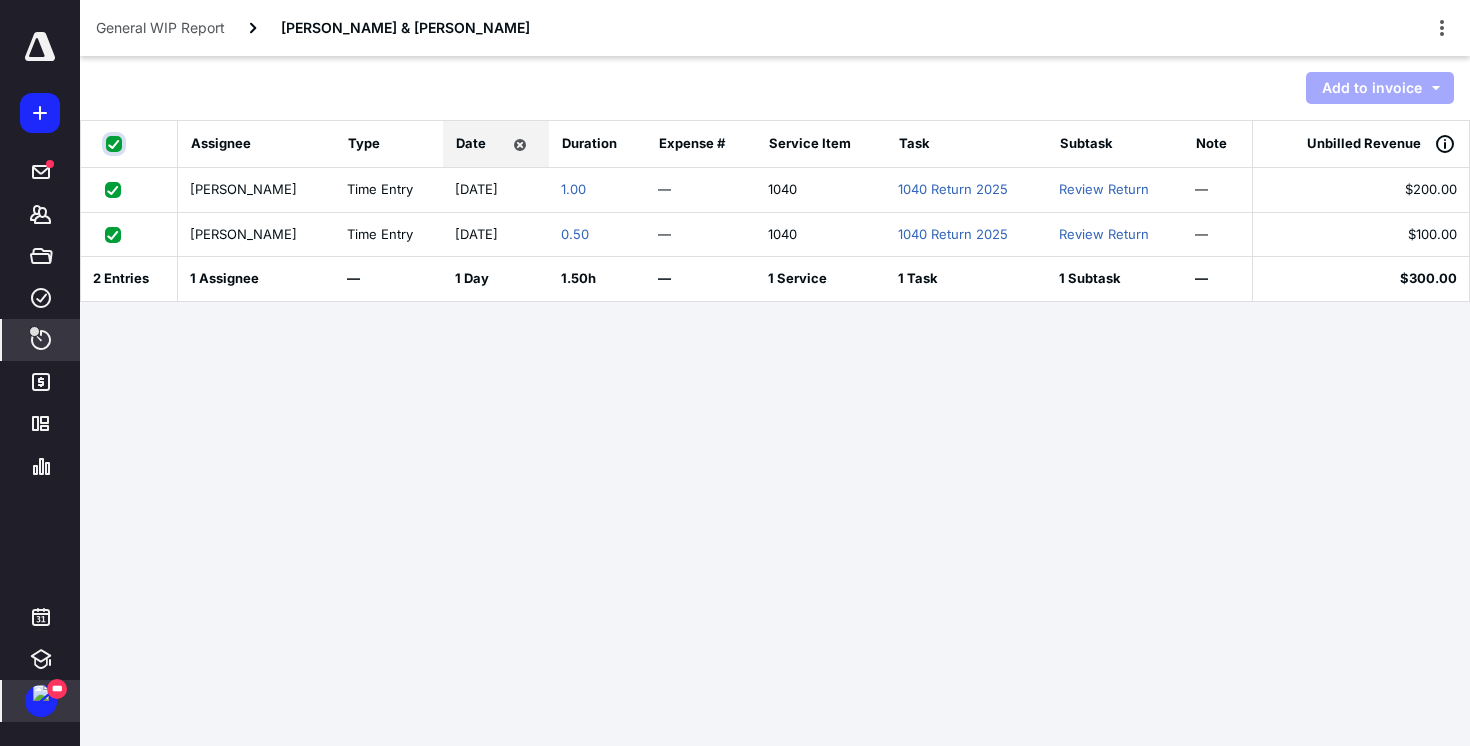 checkbox on "true" 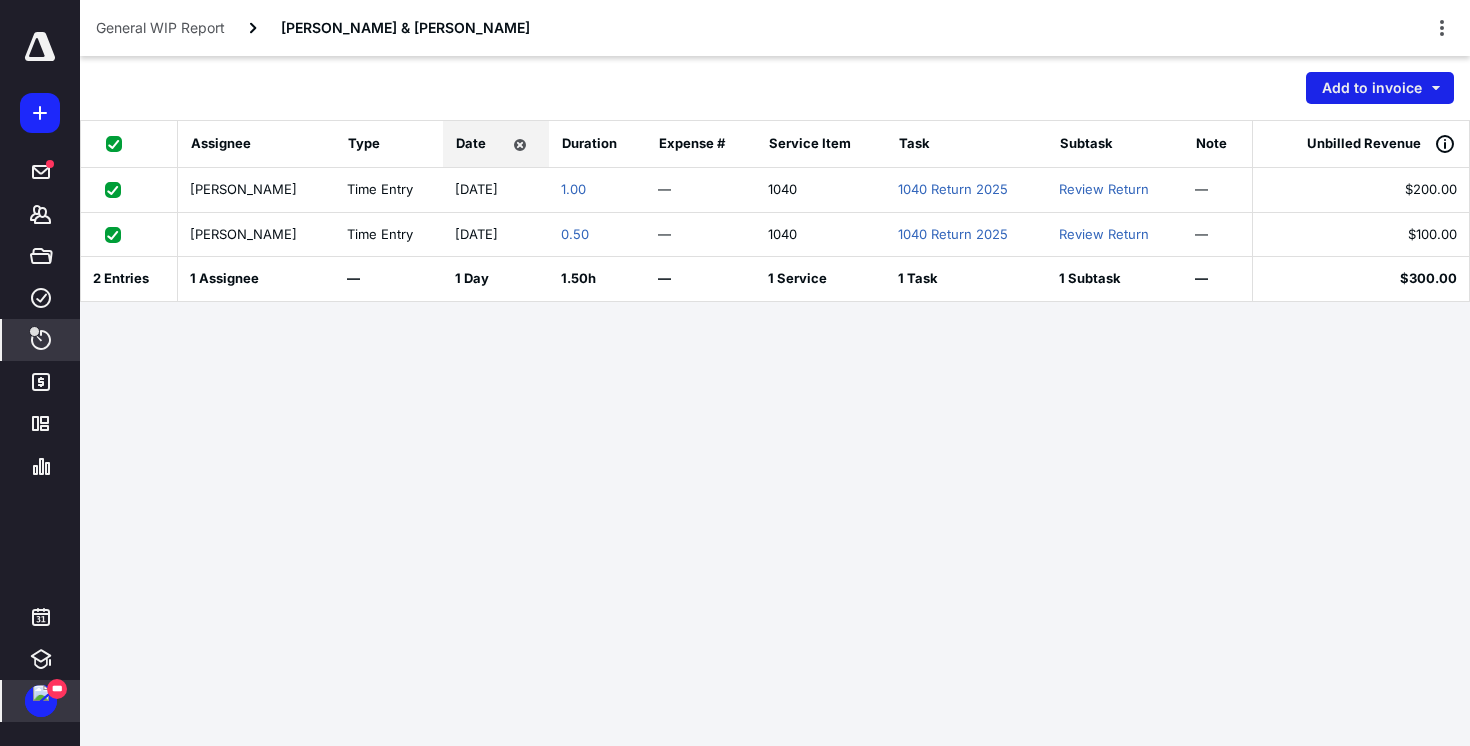 click on "Add to invoice" at bounding box center [1380, 88] 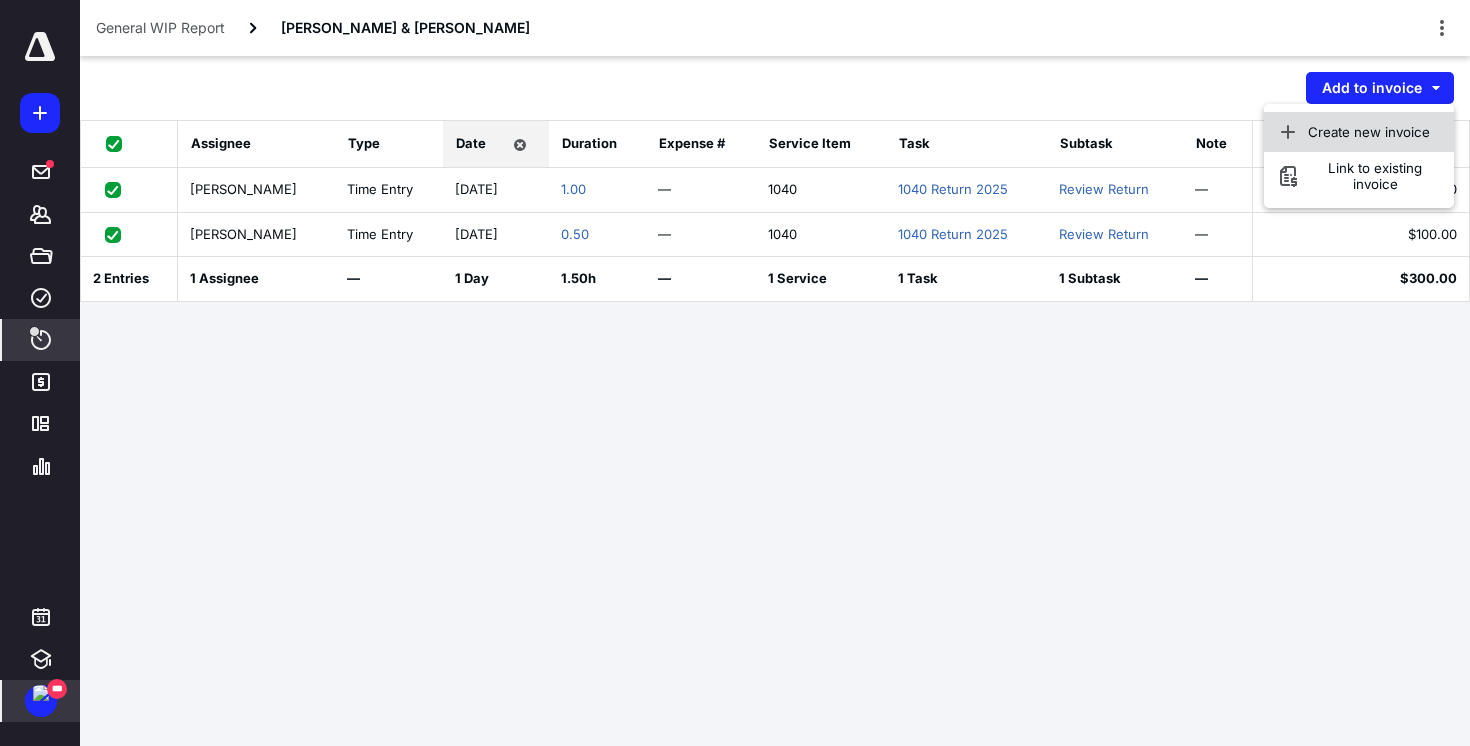 click on "Create new invoice" at bounding box center [1359, 132] 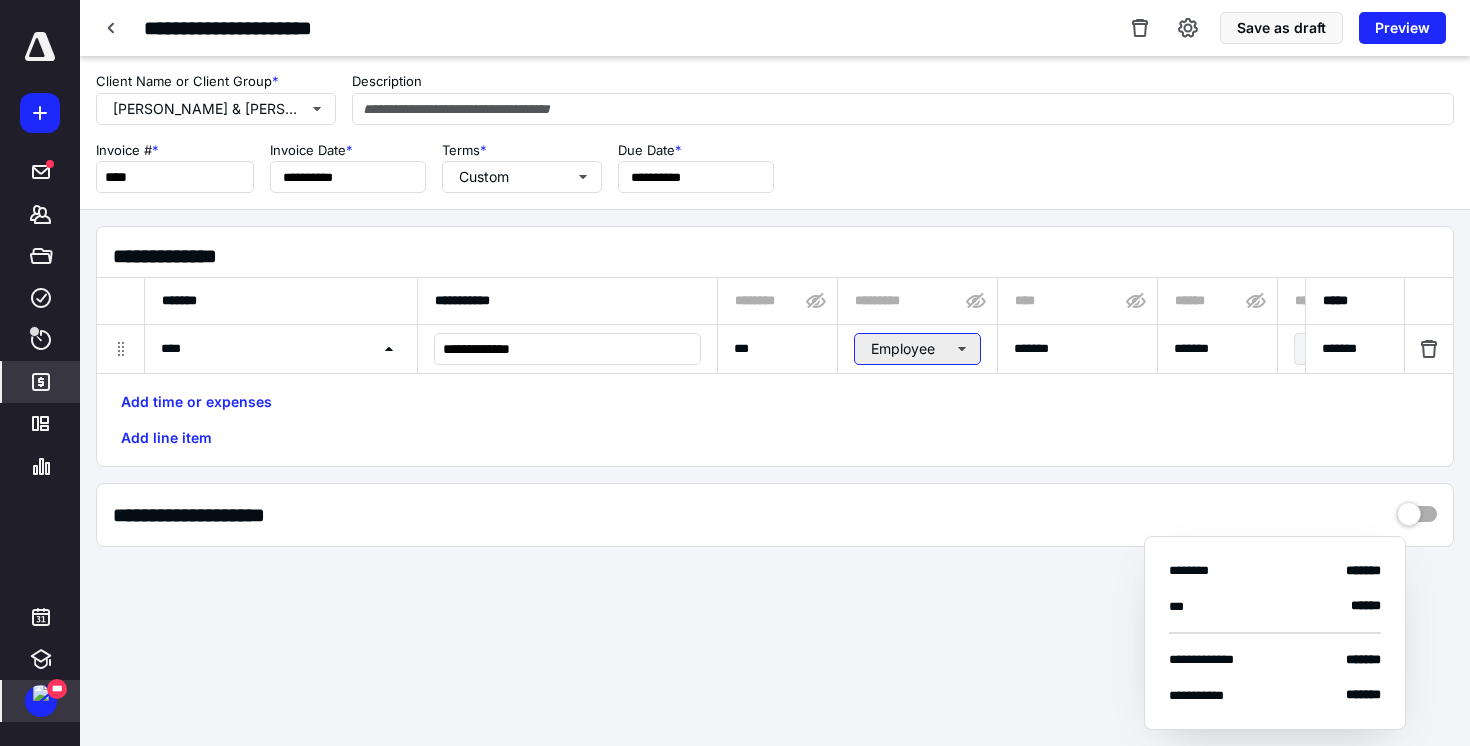 click on "Employee" at bounding box center (917, 349) 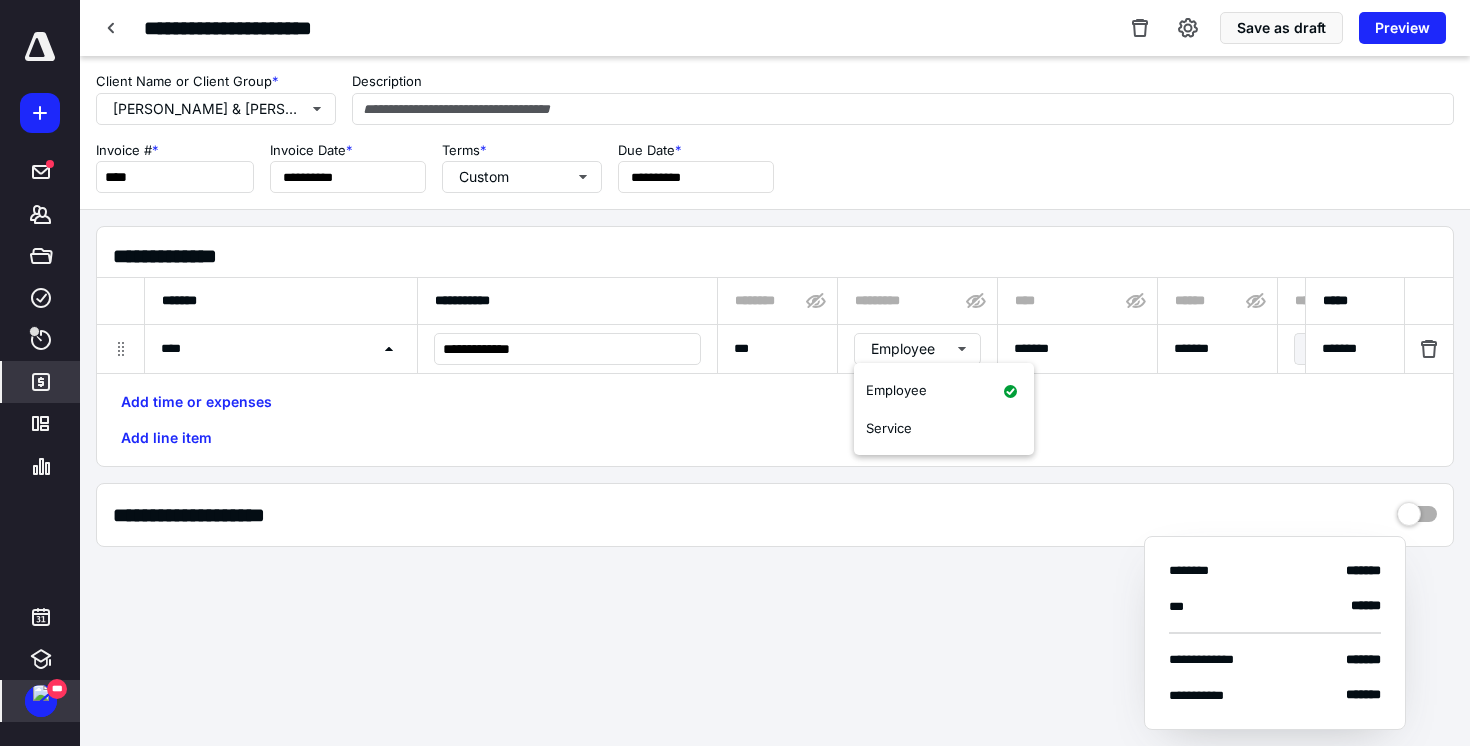 click on "Add time or expenses Add line item" at bounding box center (775, 420) 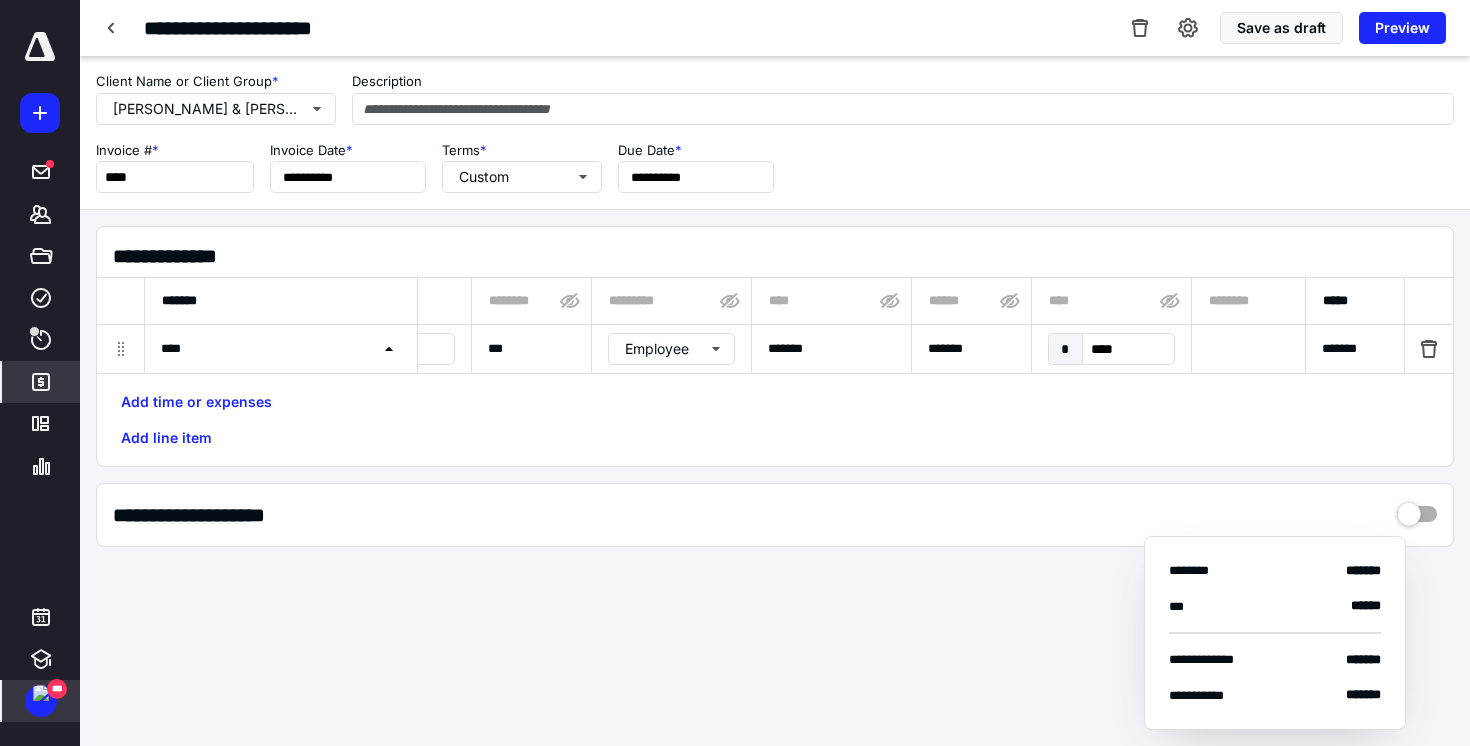 scroll, scrollTop: 0, scrollLeft: 288, axis: horizontal 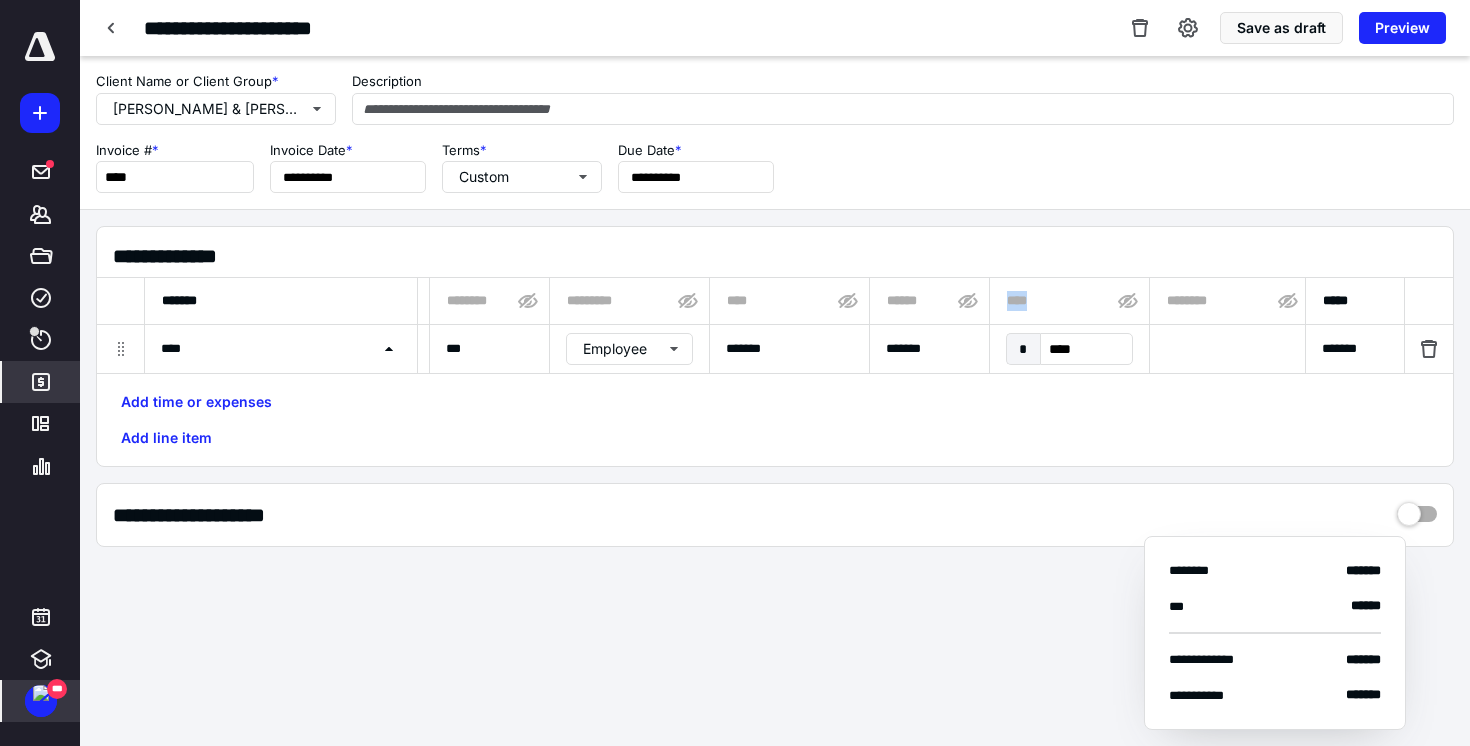 drag, startPoint x: 1006, startPoint y: 299, endPoint x: 1062, endPoint y: 298, distance: 56.008926 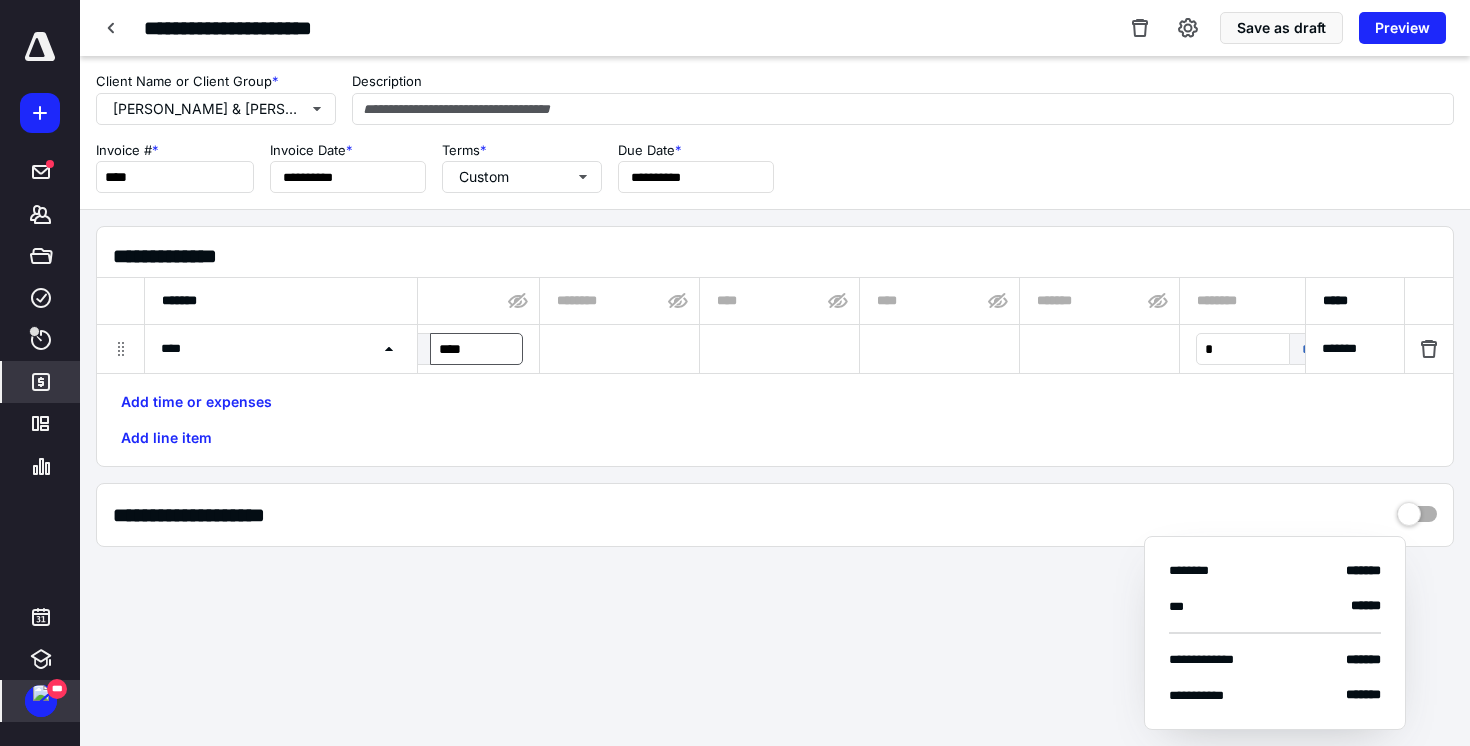 scroll, scrollTop: 0, scrollLeft: 1093, axis: horizontal 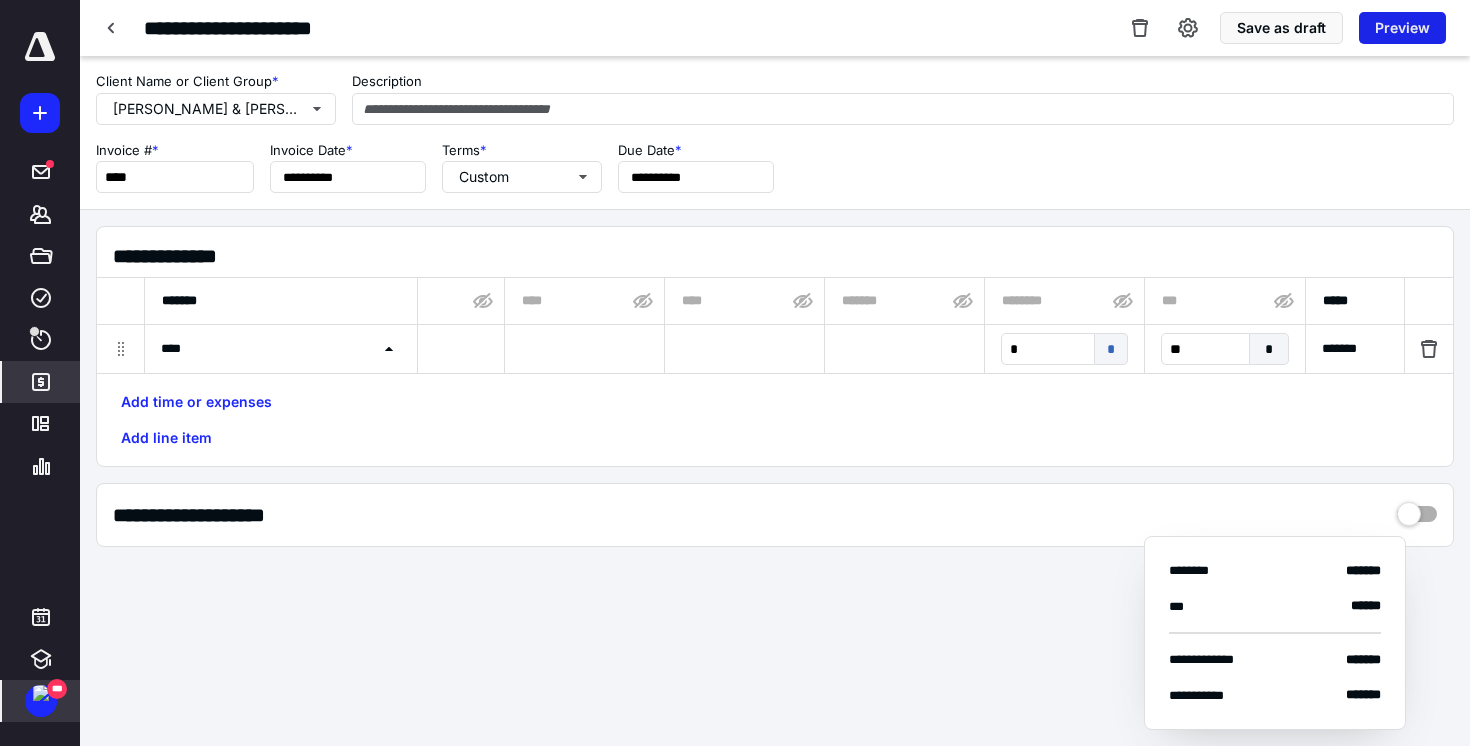 click on "Preview" at bounding box center [1402, 28] 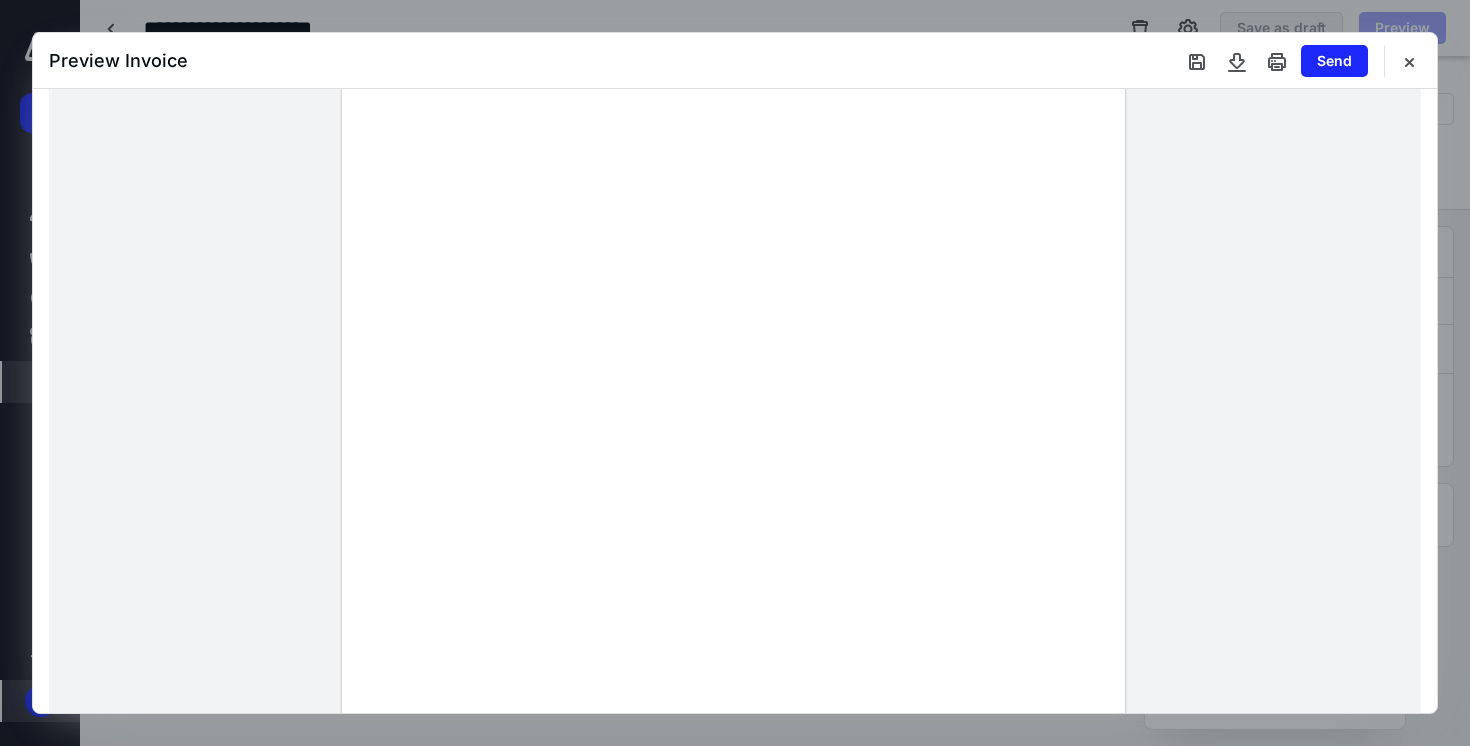 scroll, scrollTop: 94, scrollLeft: 0, axis: vertical 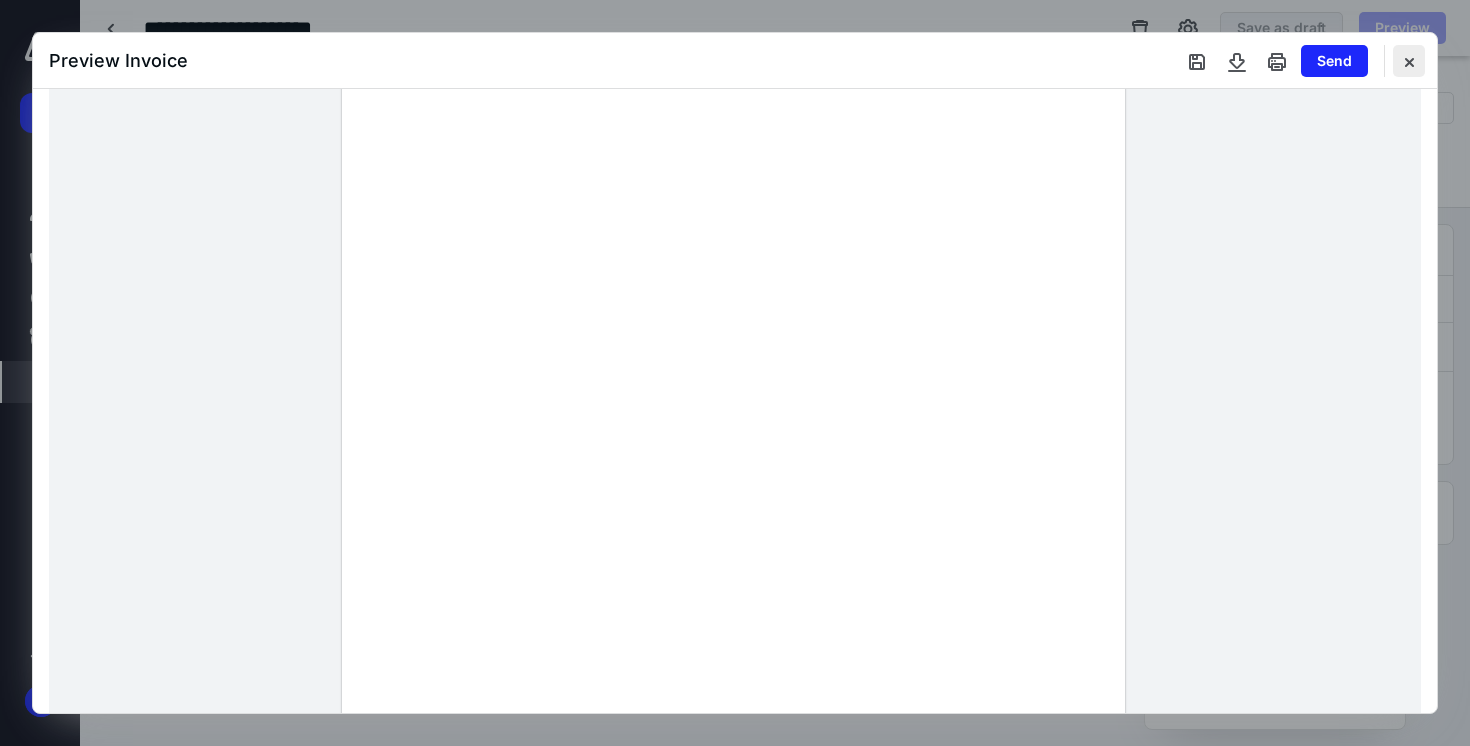 click at bounding box center [1409, 61] 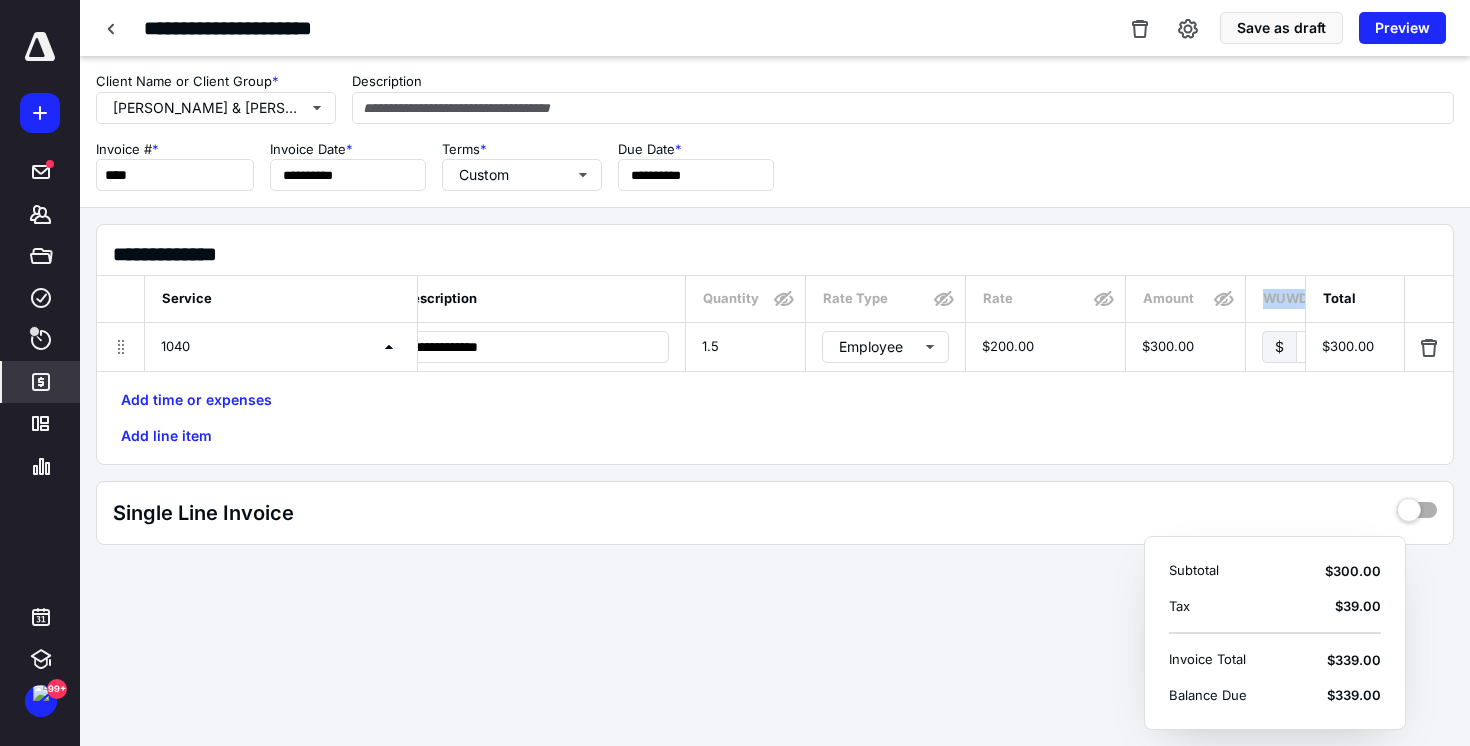 scroll, scrollTop: 0, scrollLeft: 0, axis: both 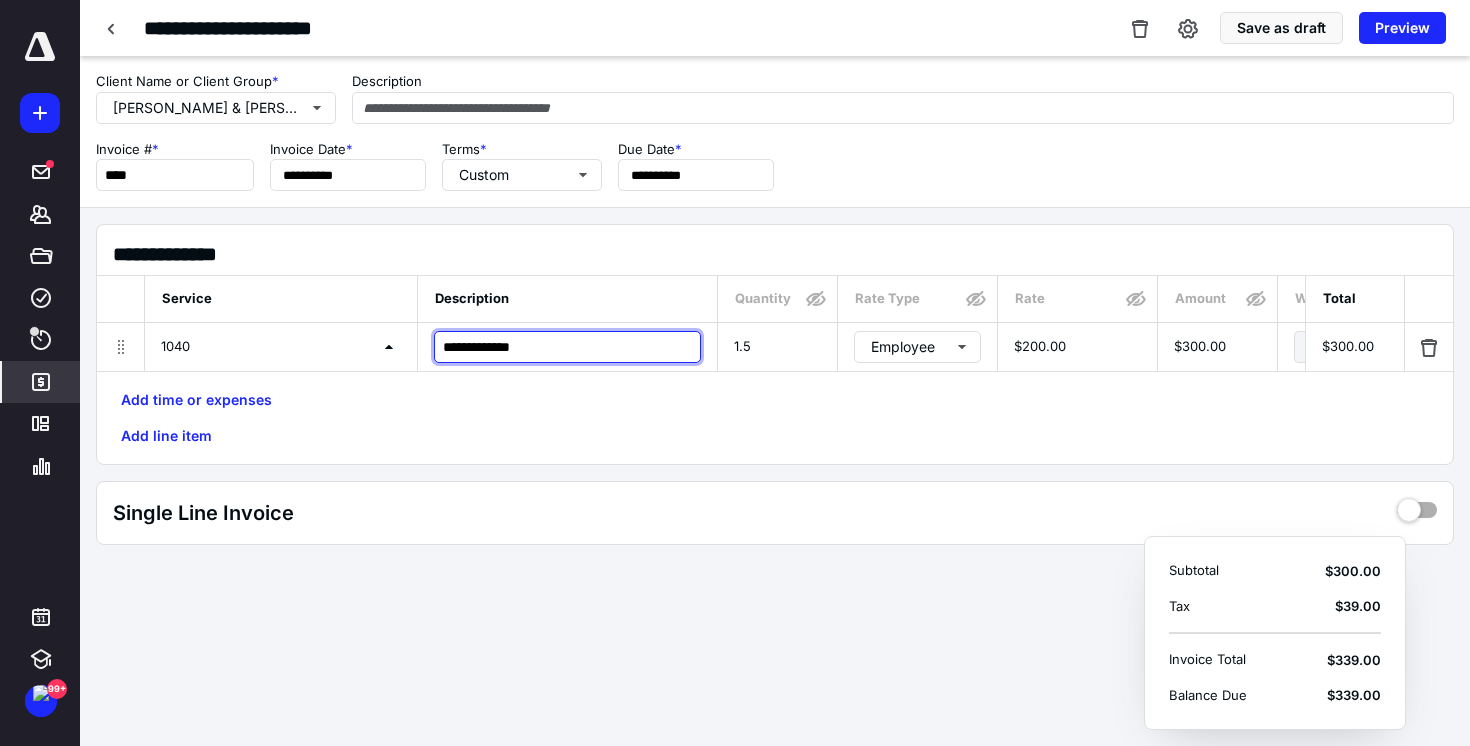 click on "**********" at bounding box center (567, 347) 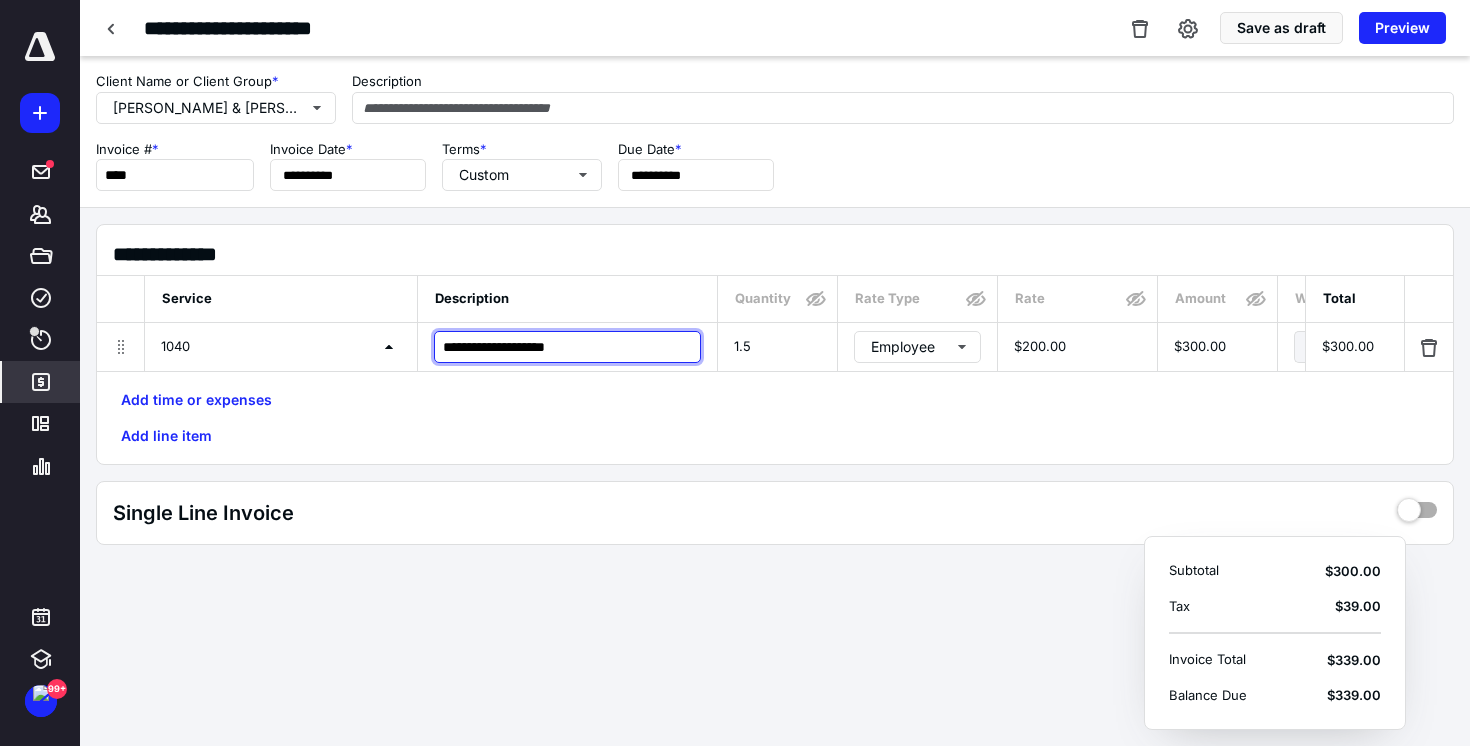 click on "**********" at bounding box center (567, 347) 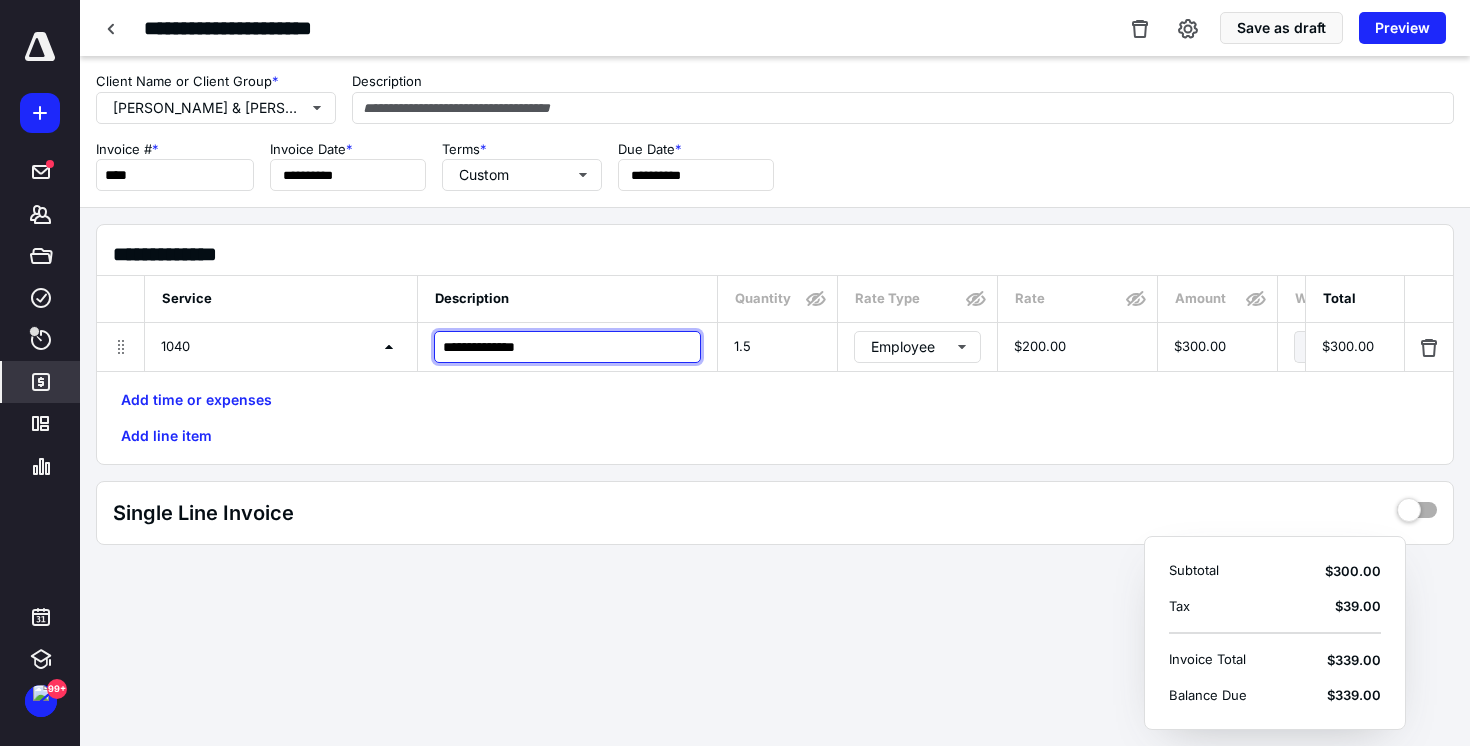 type on "**********" 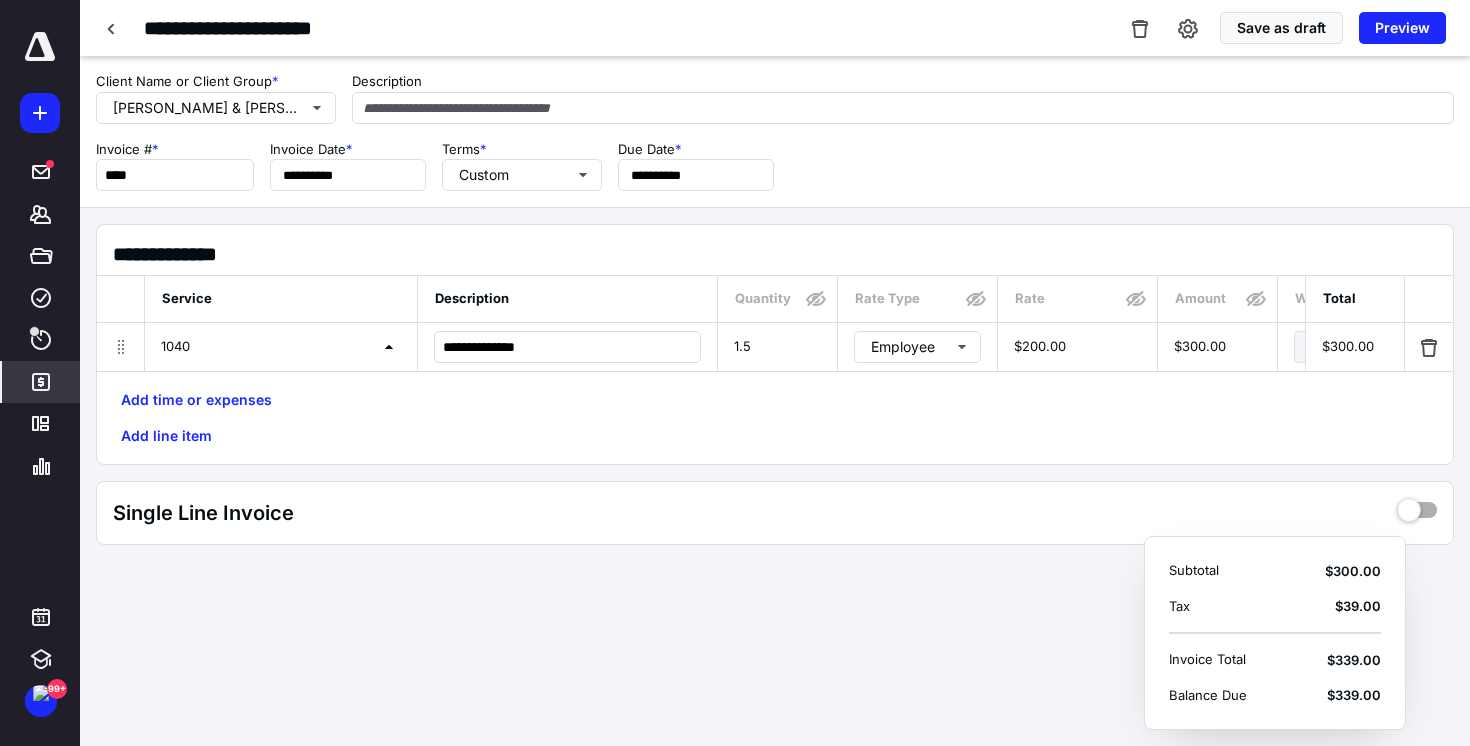 click on "**********" at bounding box center (775, 344) 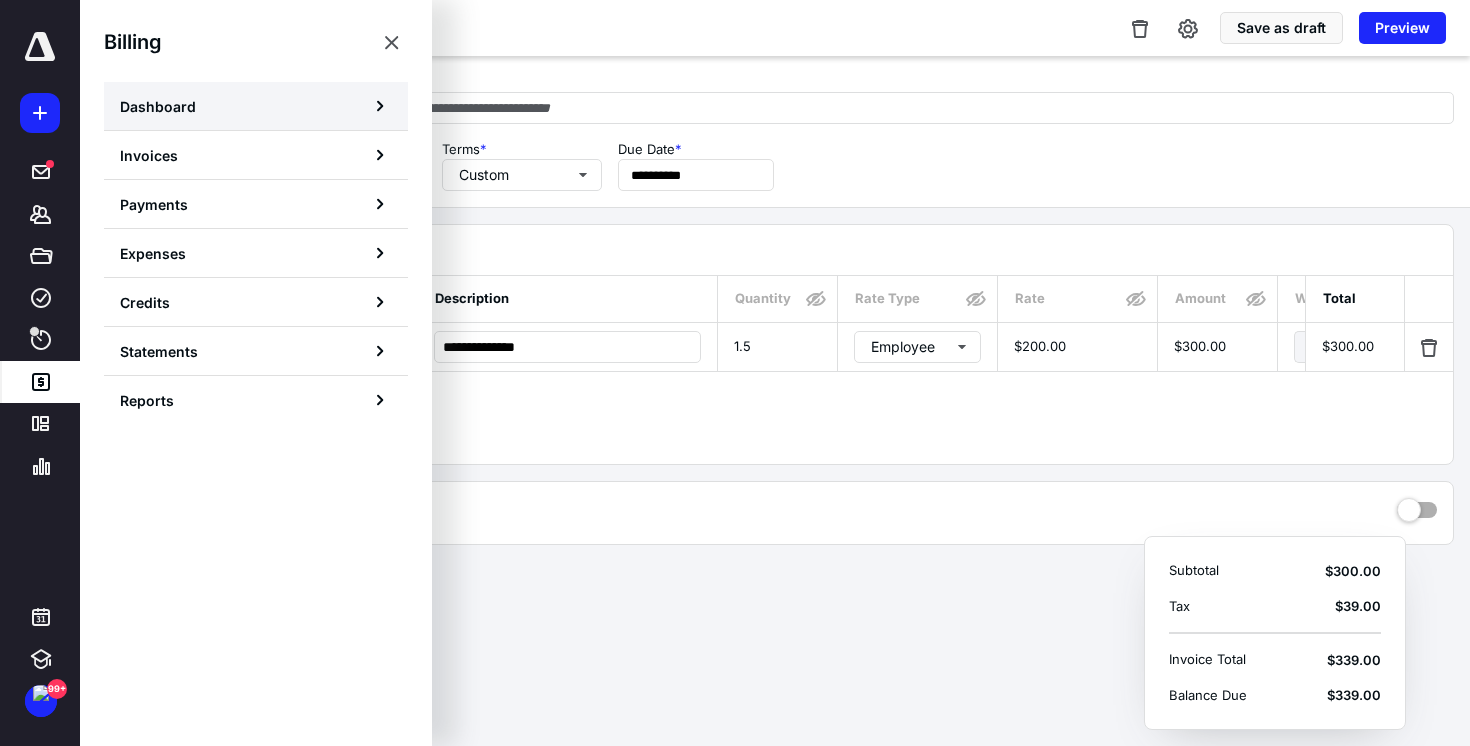 click on "Dashboard" at bounding box center [256, 106] 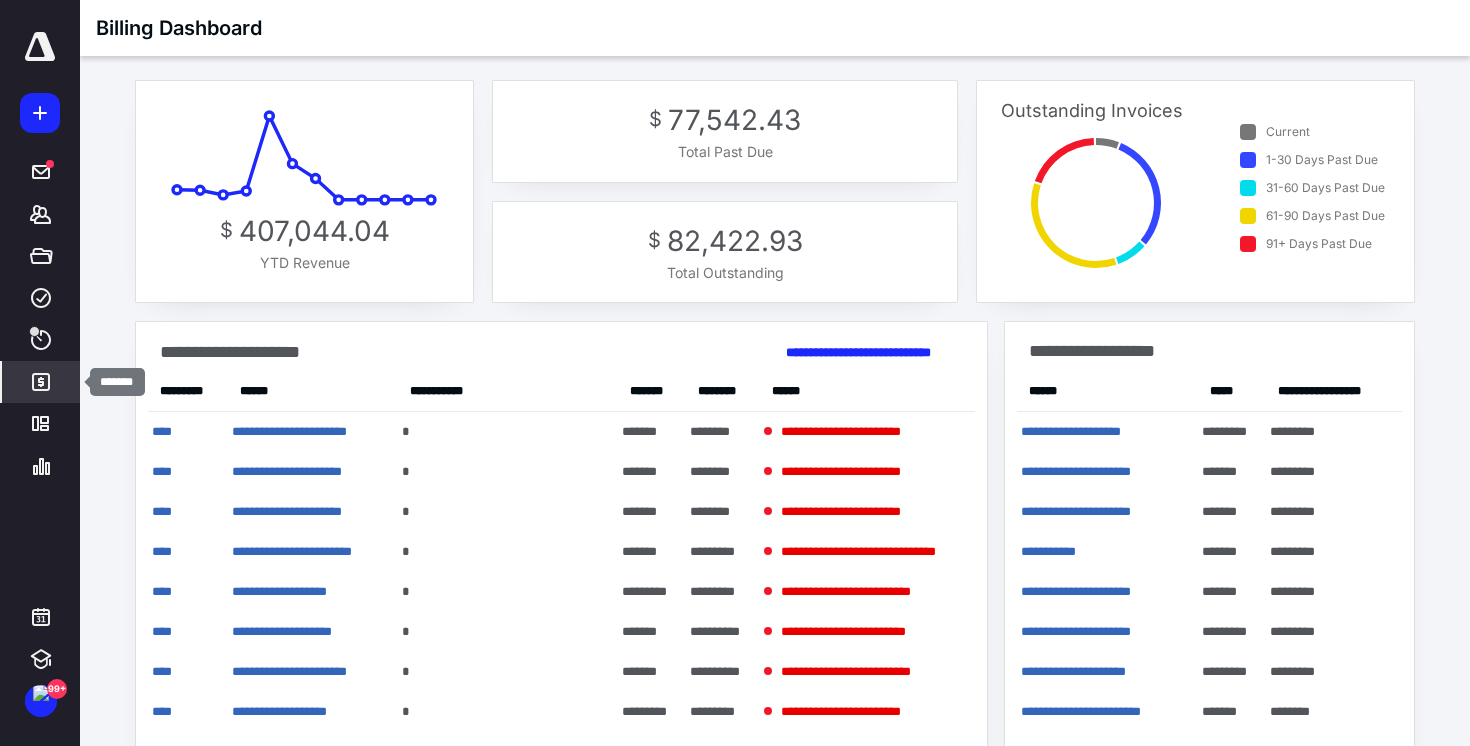 click 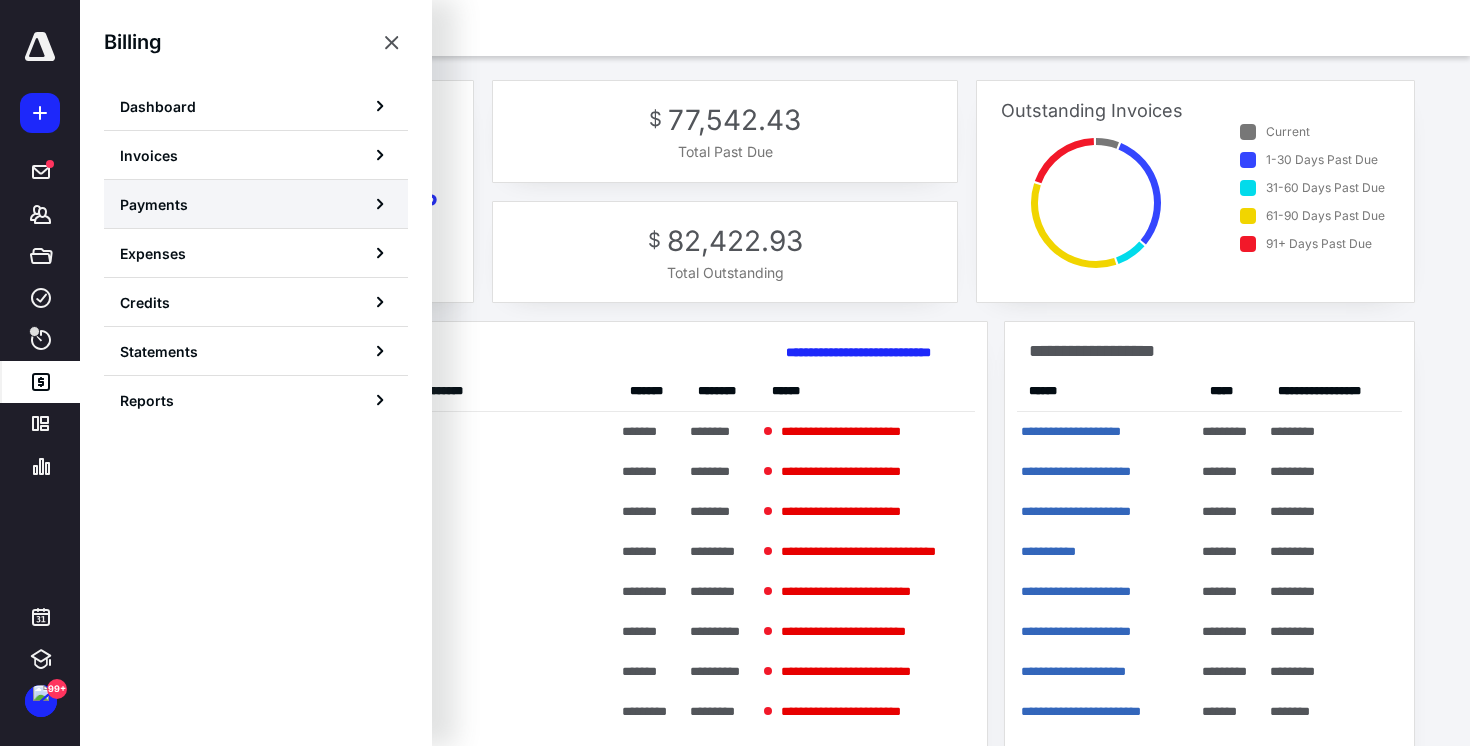 click on "Payments" at bounding box center [256, 204] 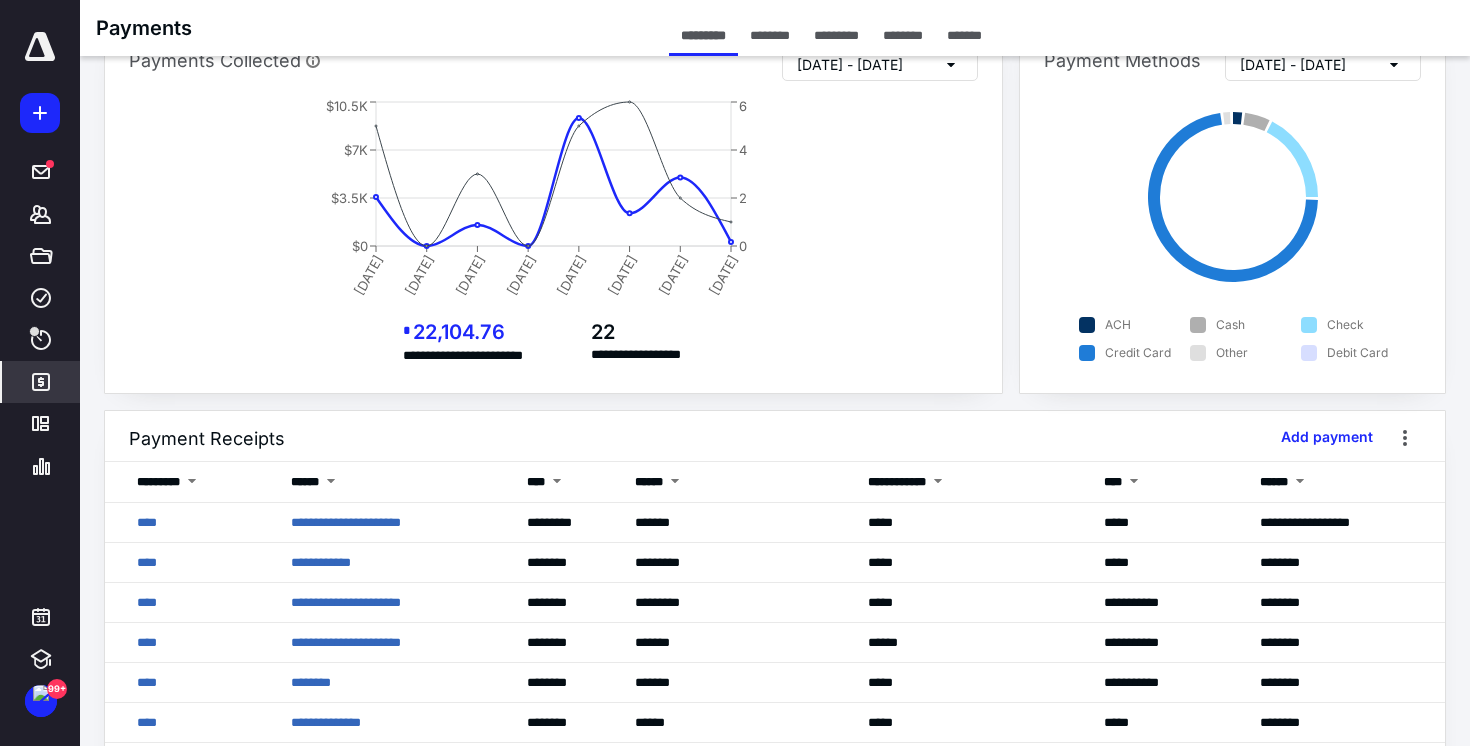 scroll, scrollTop: 0, scrollLeft: 0, axis: both 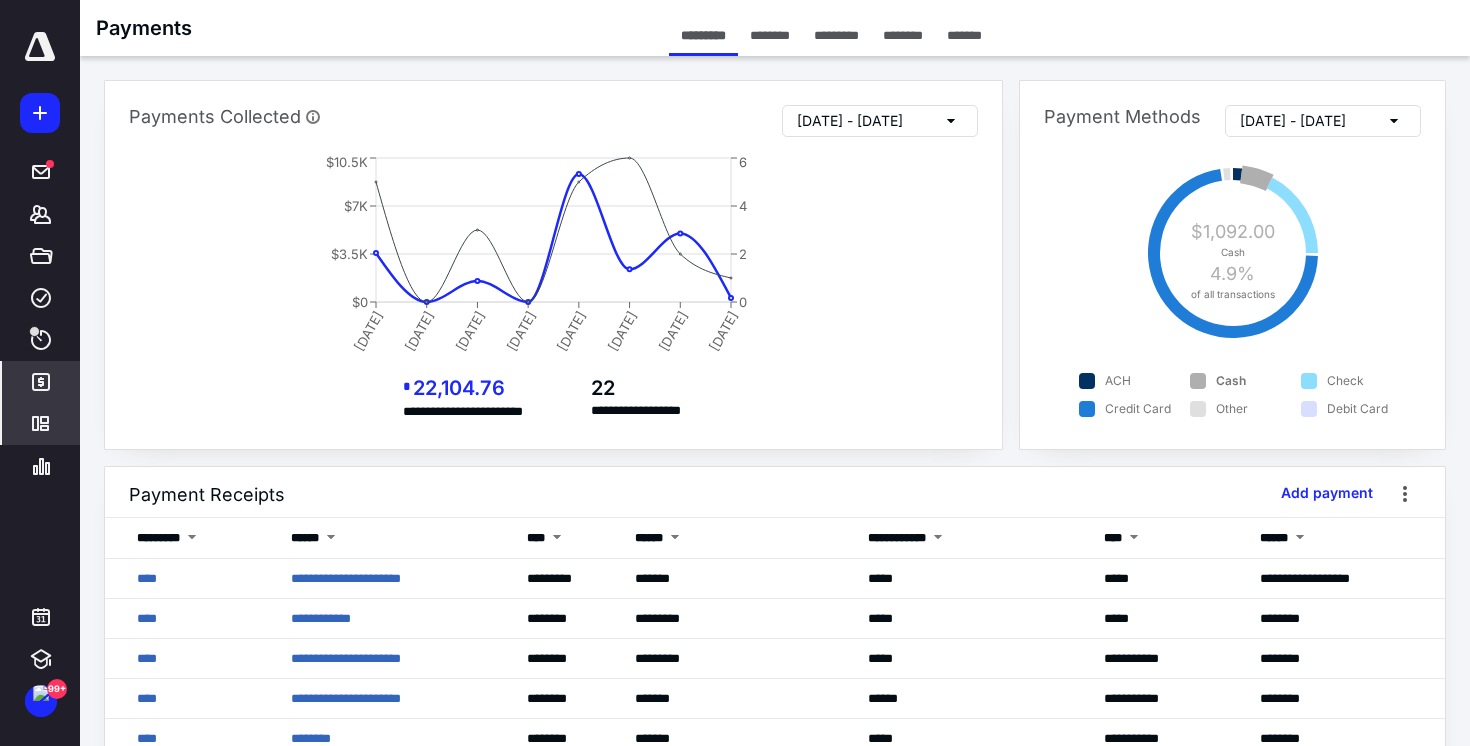click on "Templates" at bounding box center [41, 424] 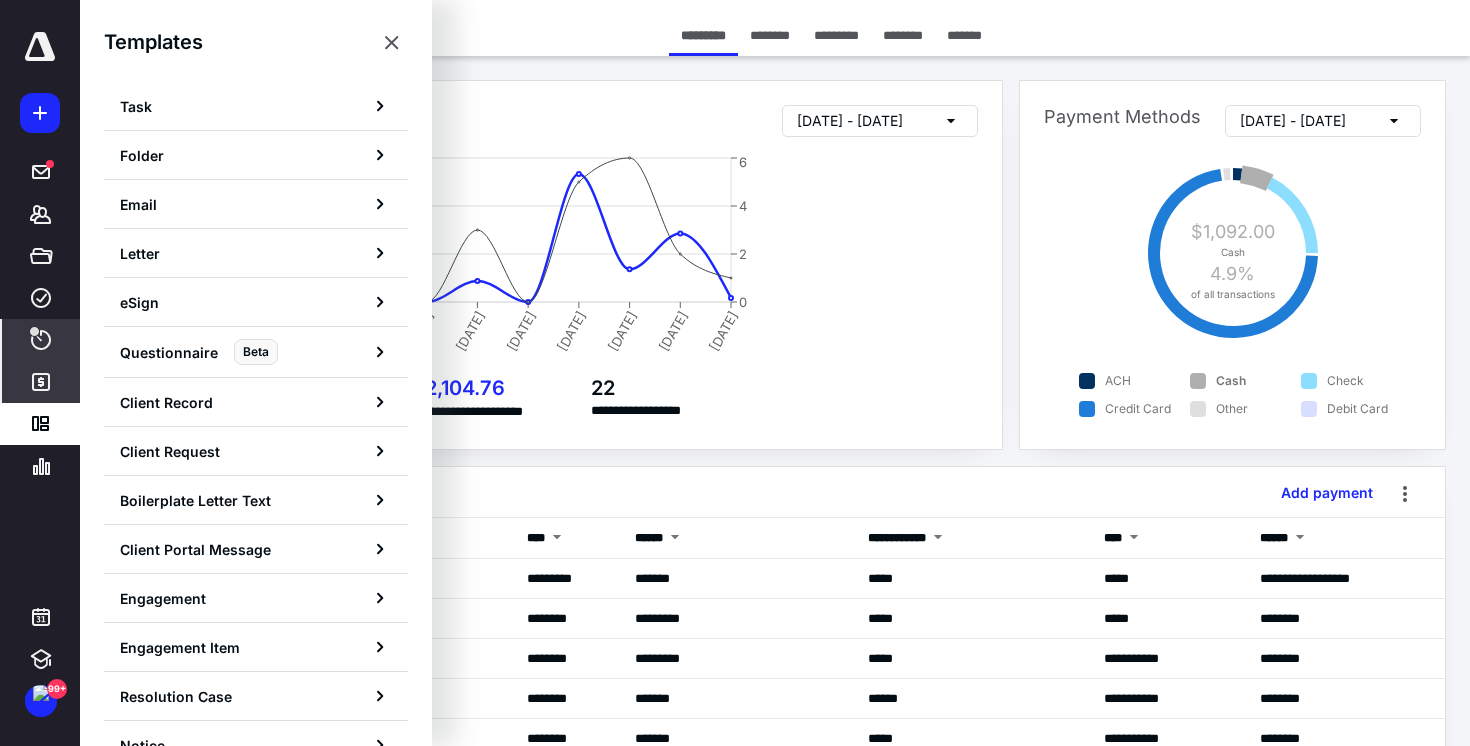 click on "Time" at bounding box center [41, 340] 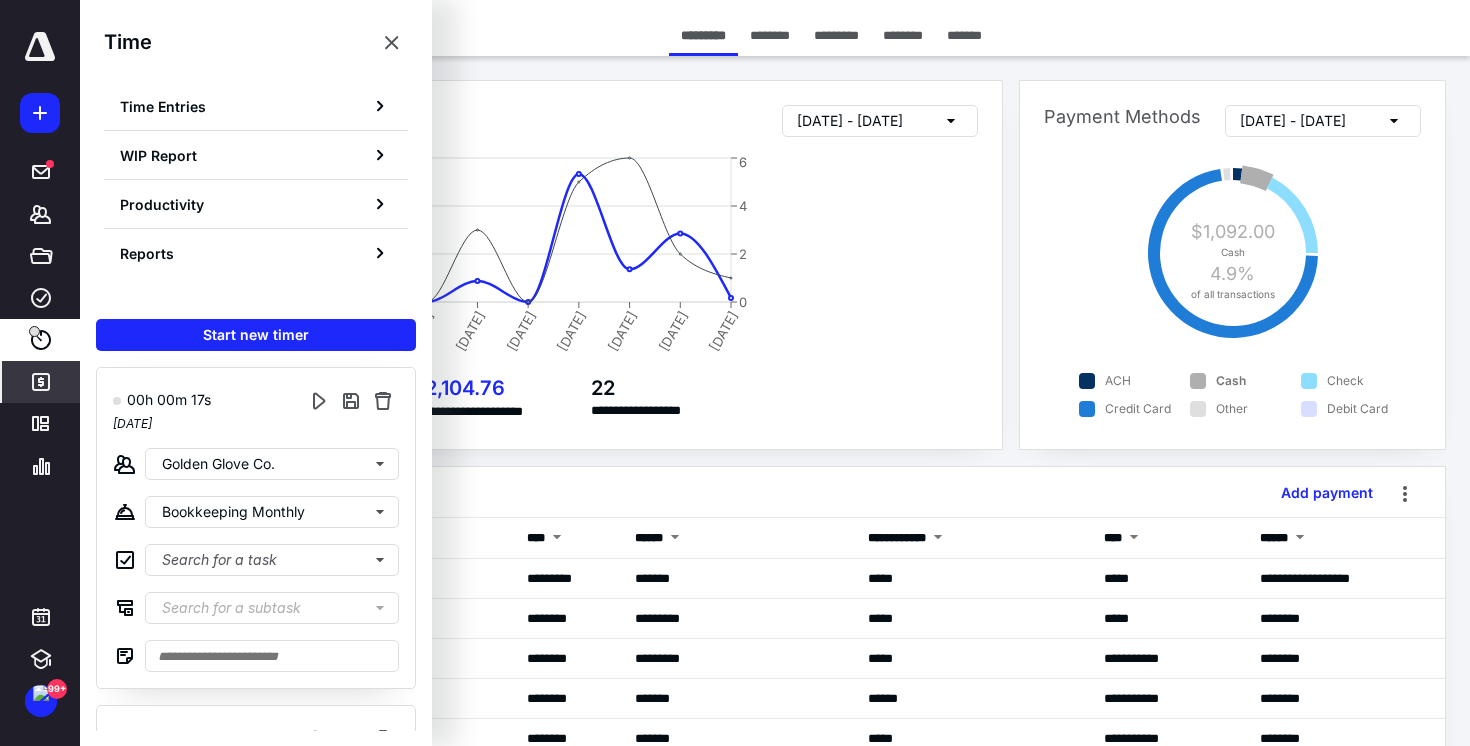 click 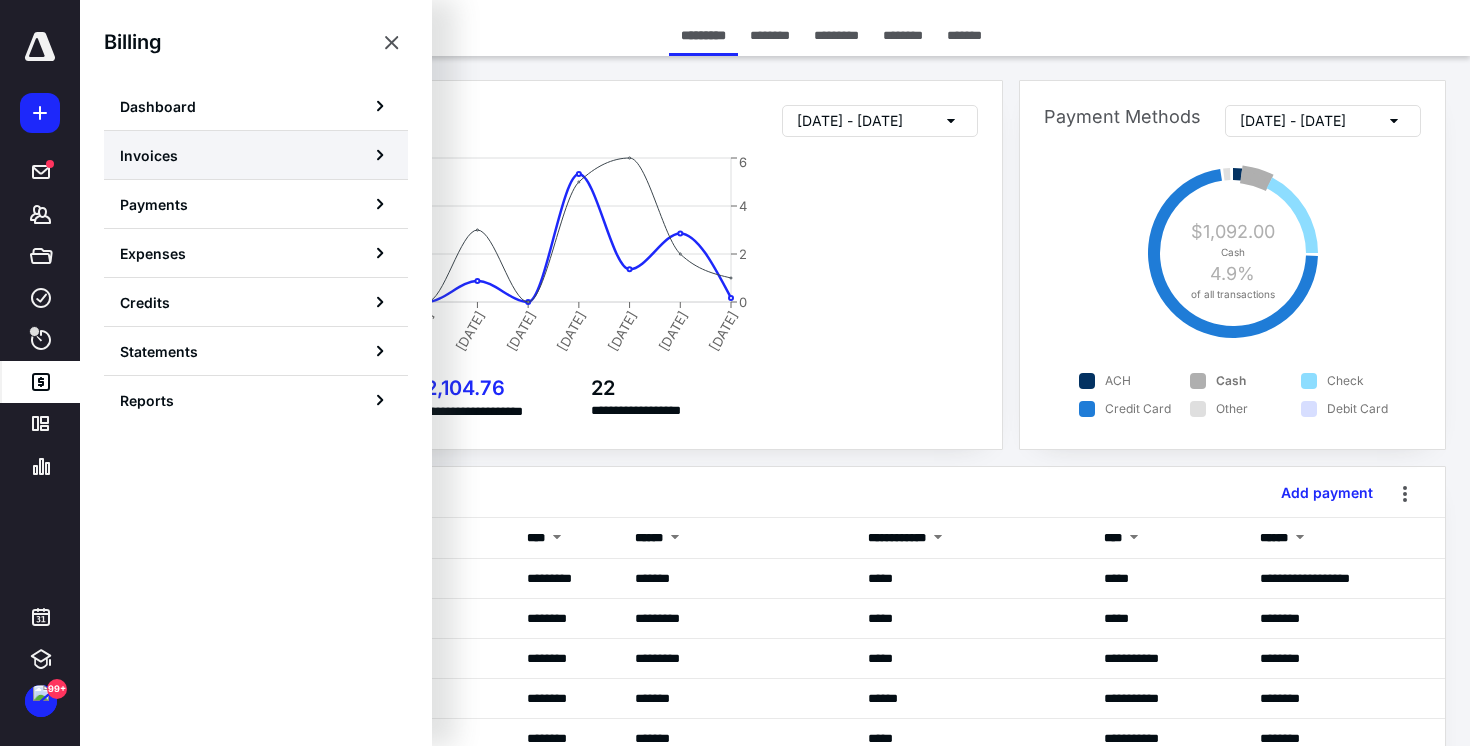 click on "Invoices" at bounding box center (256, 155) 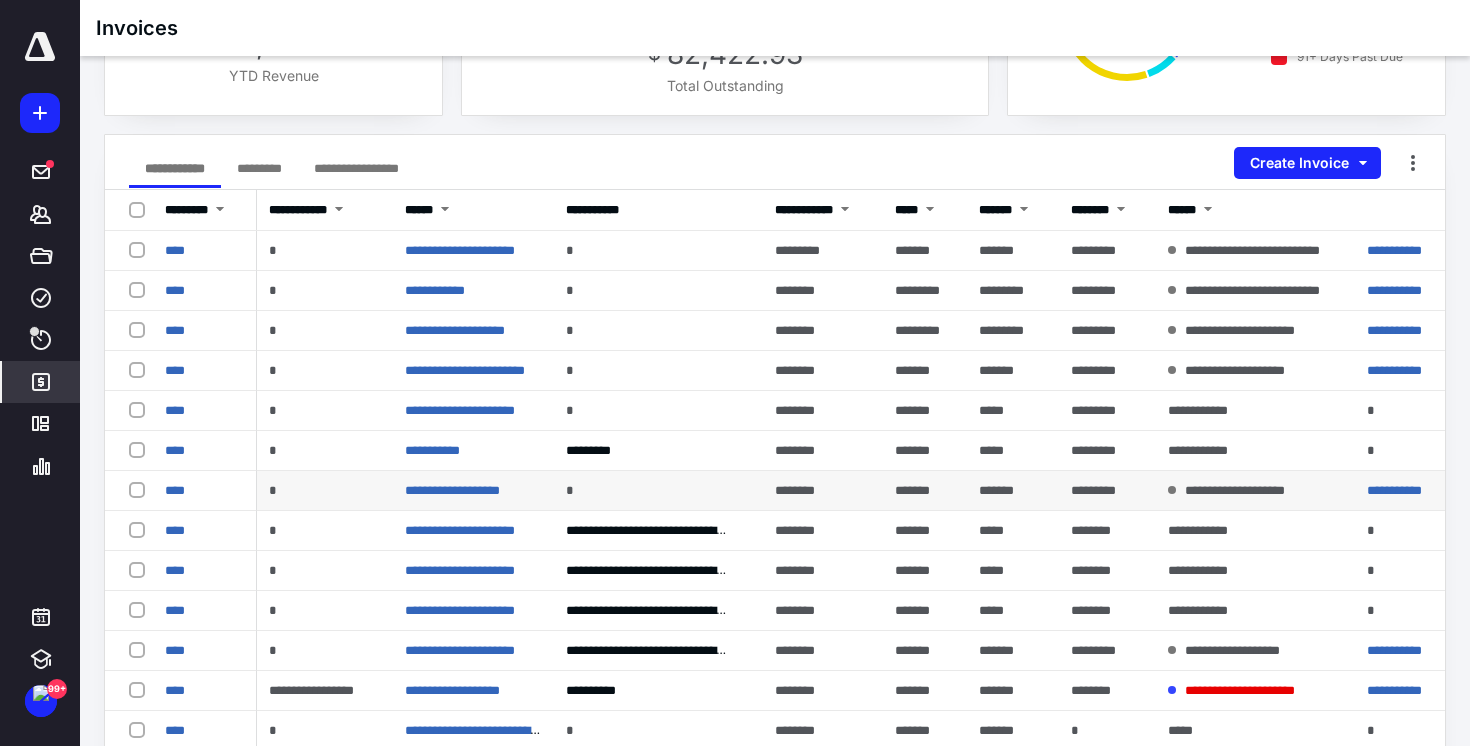 scroll, scrollTop: 172, scrollLeft: 0, axis: vertical 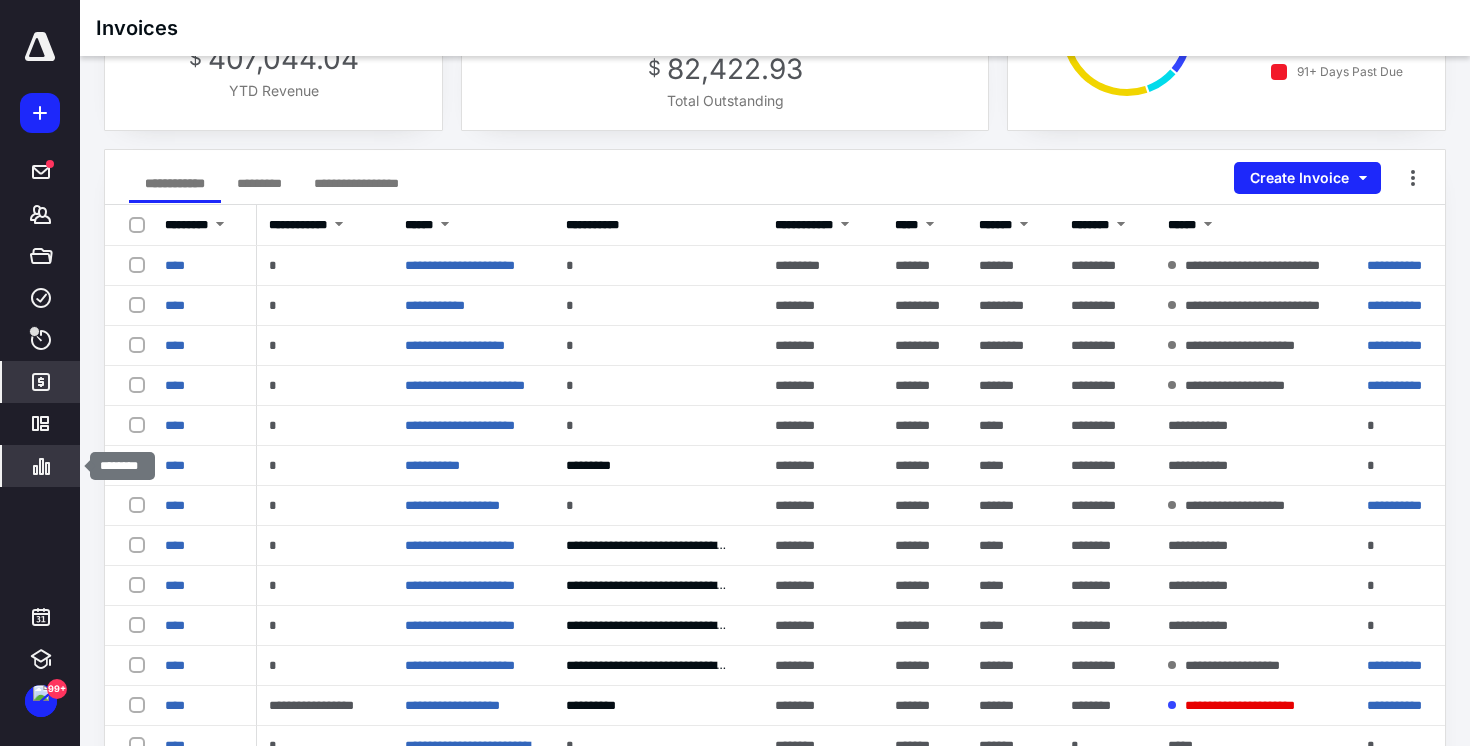 click 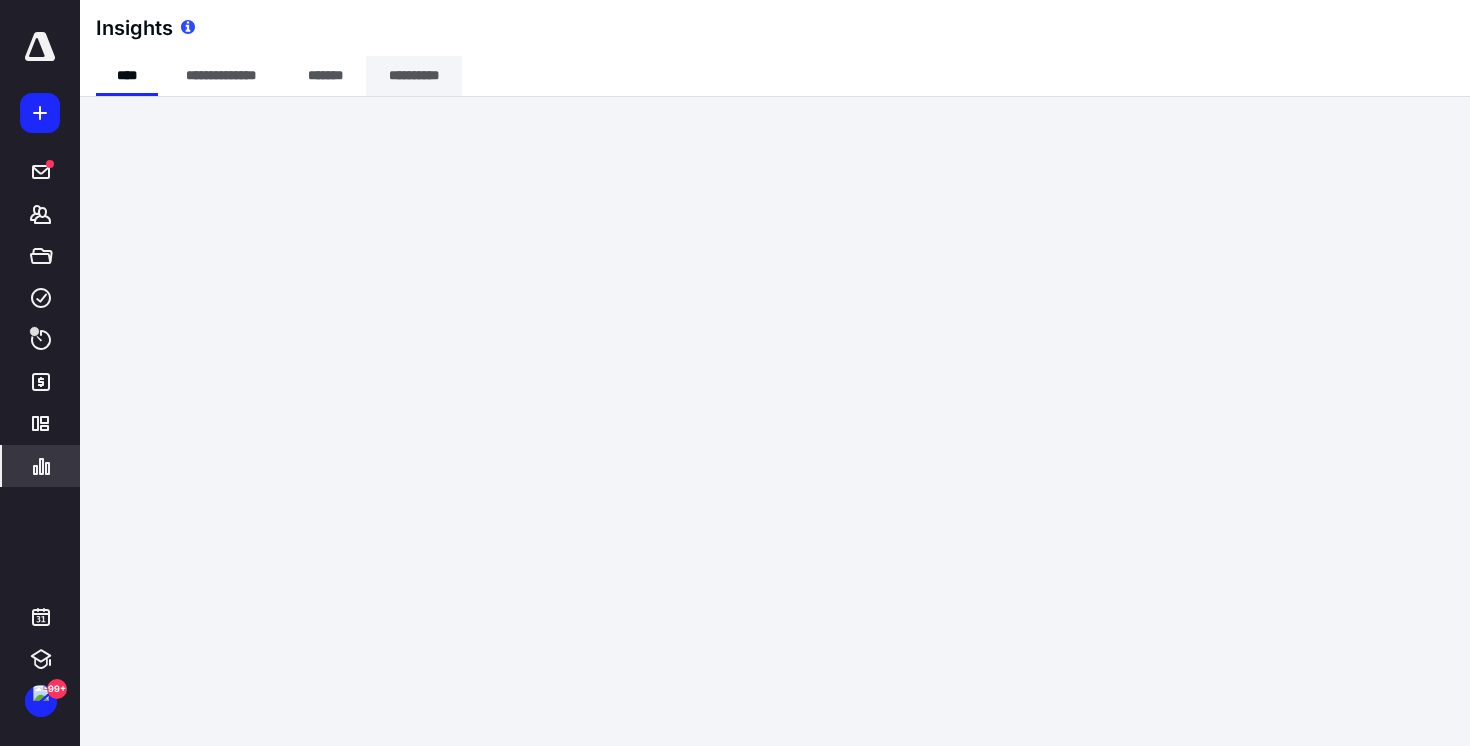 click on "**********" at bounding box center (414, 76) 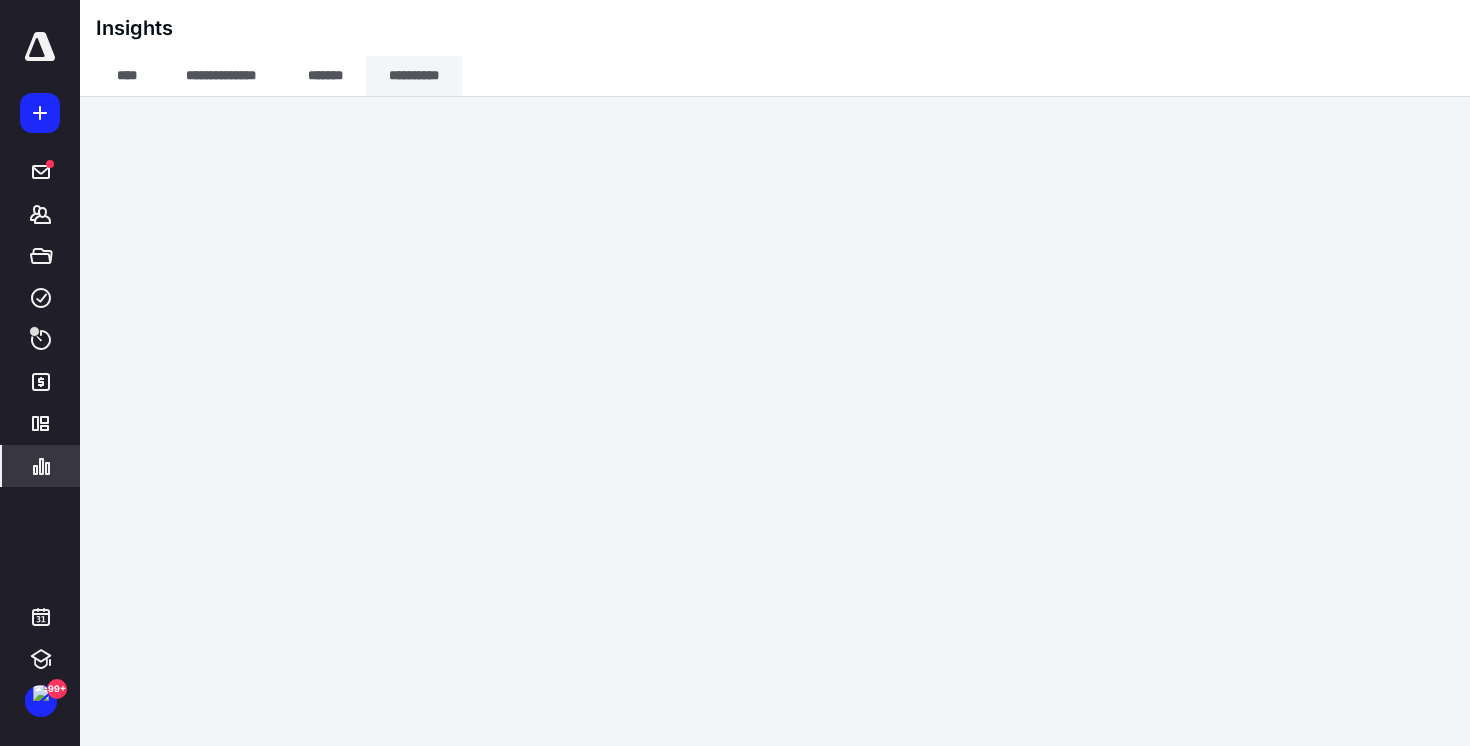 click on "**********" at bounding box center (414, 76) 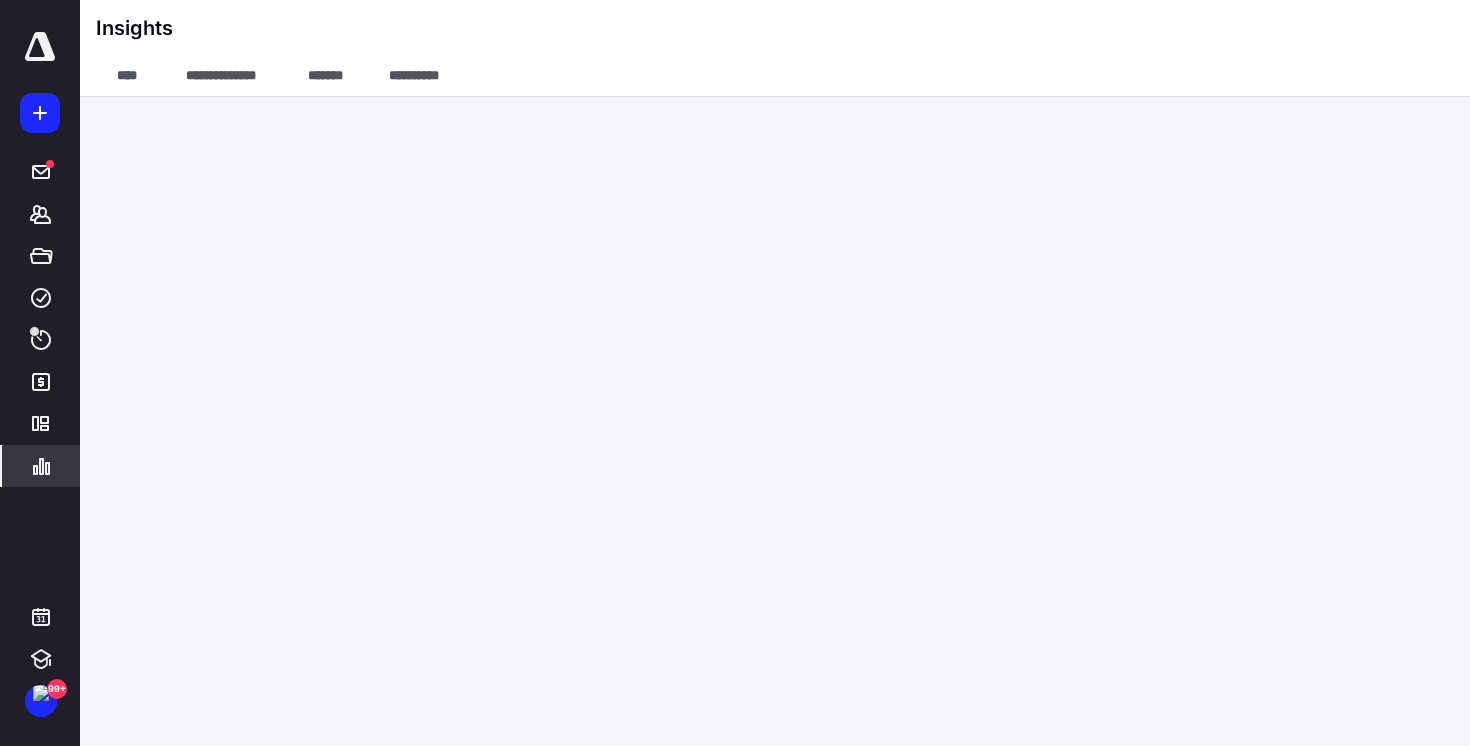 click on "Insights" at bounding box center [775, 28] 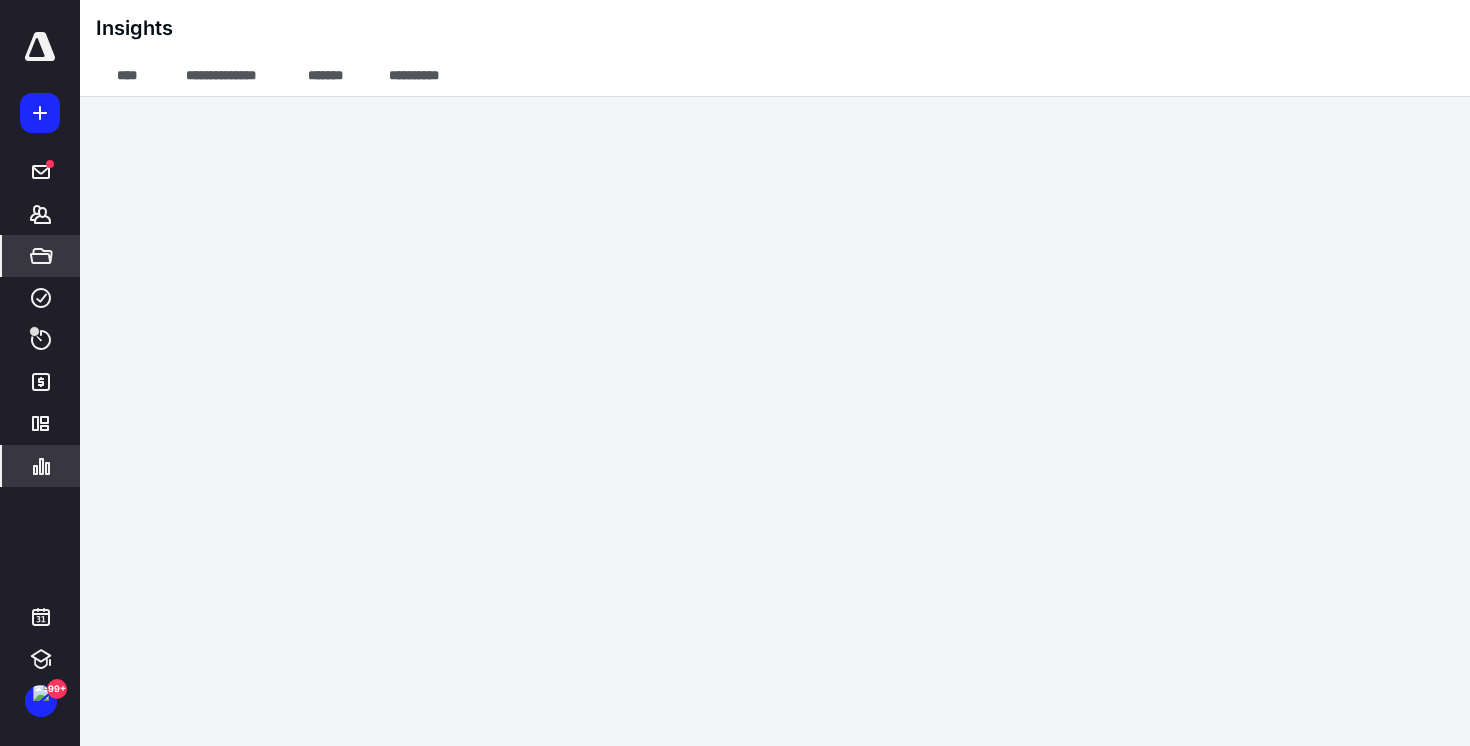 click 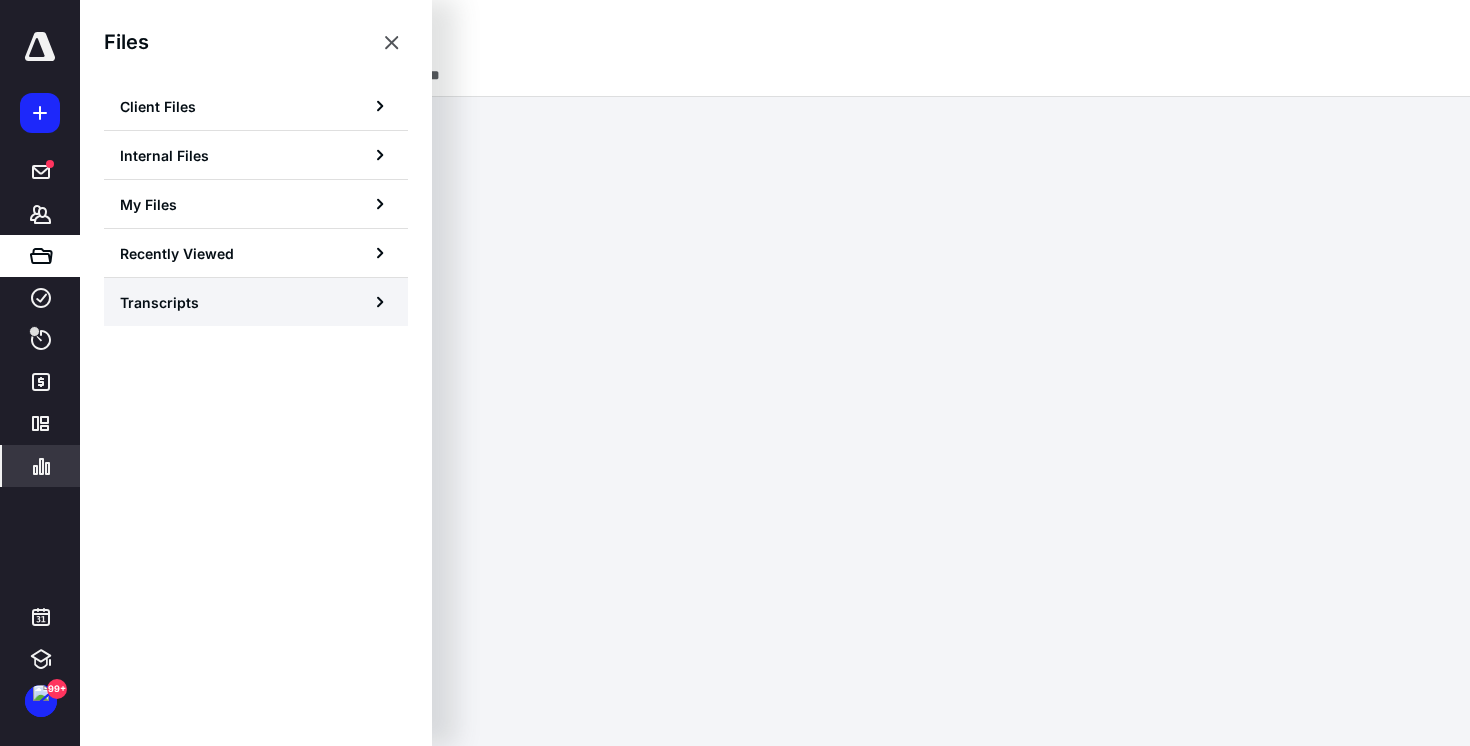 click on "Transcripts" at bounding box center [256, 302] 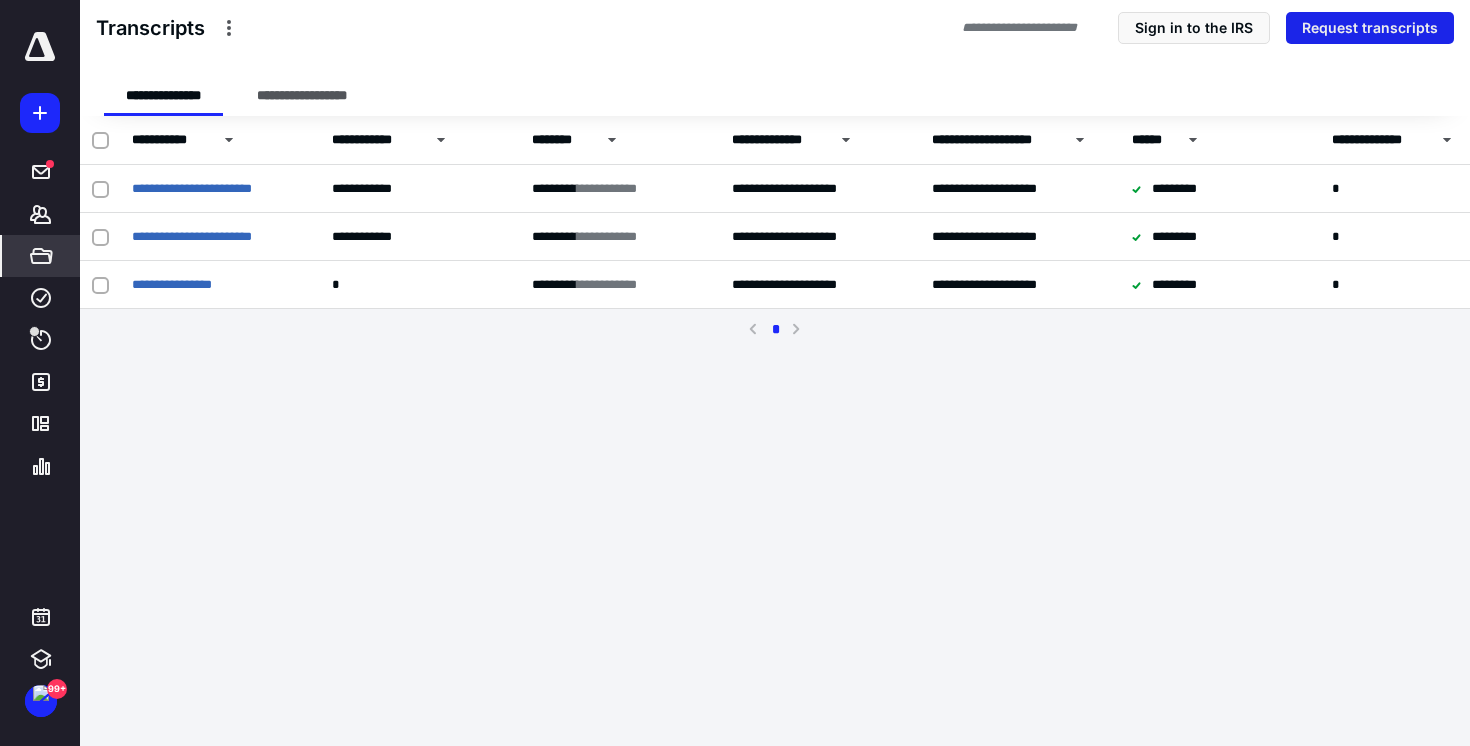 click on "Request transcripts" at bounding box center [1370, 28] 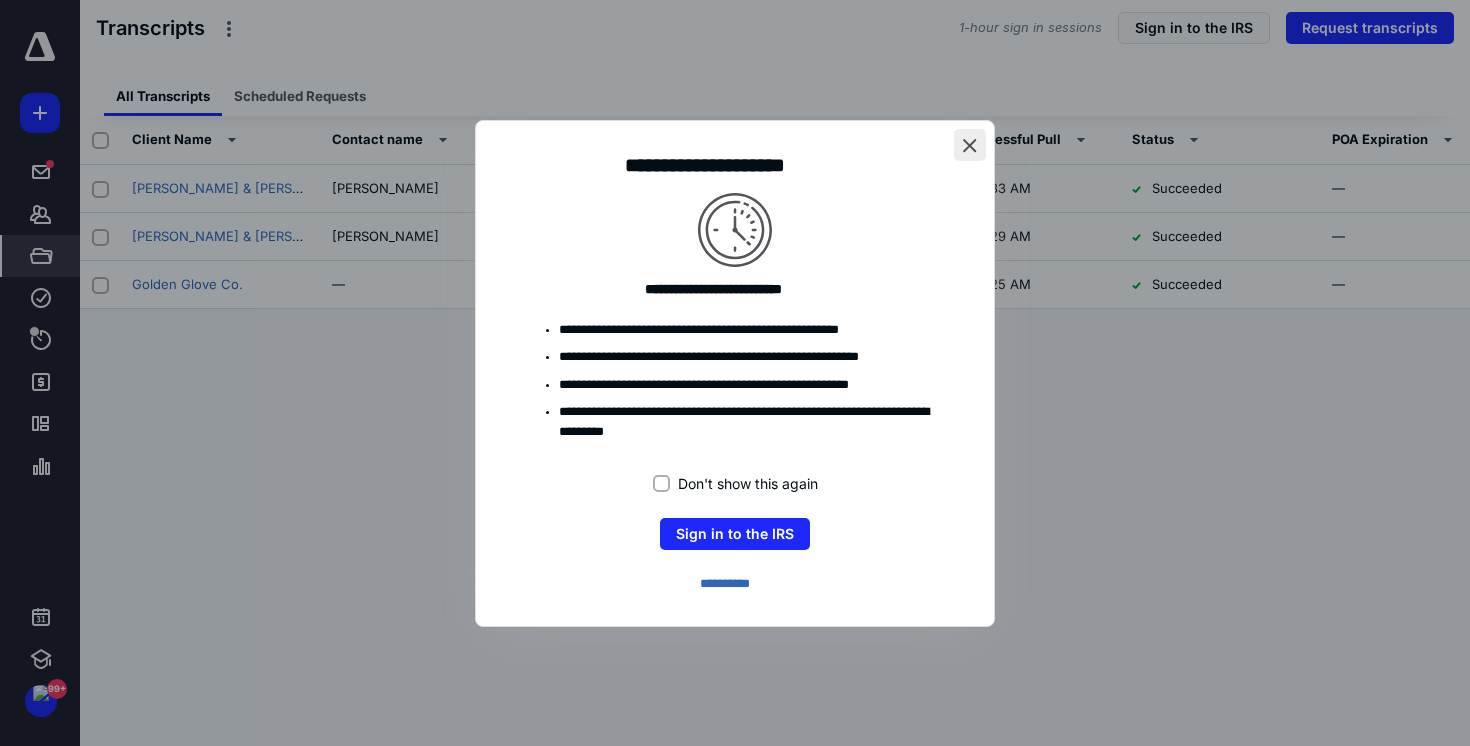 click at bounding box center [970, 145] 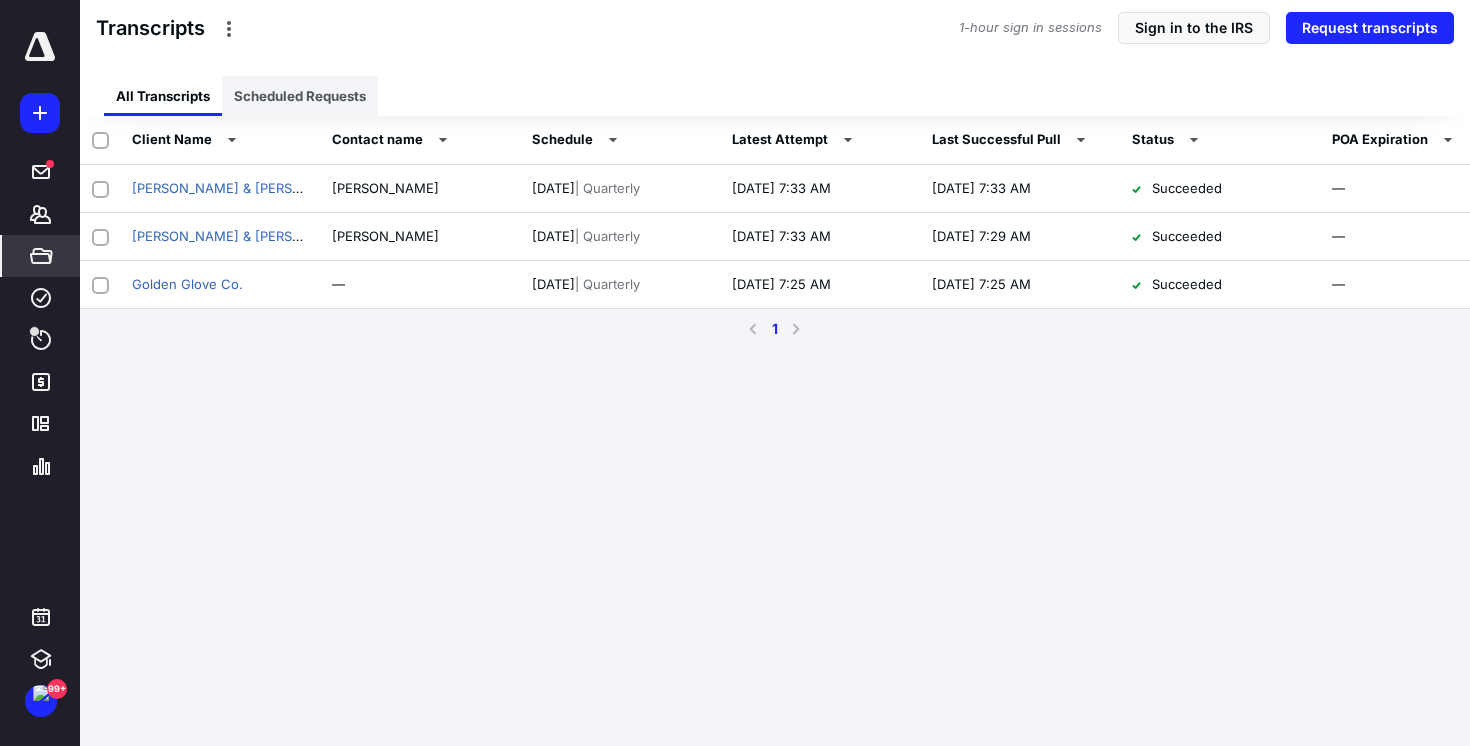 click on "Scheduled Requests" at bounding box center (300, 96) 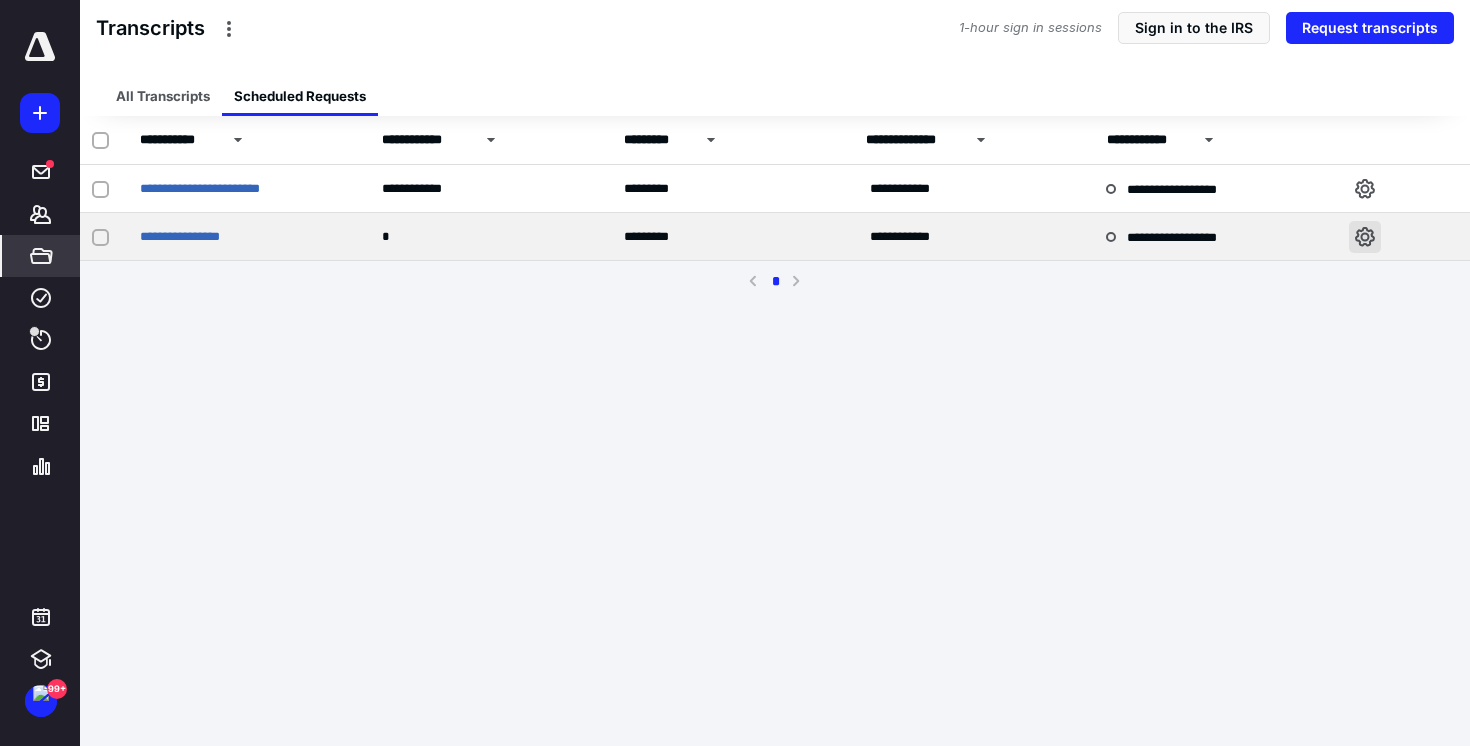 click at bounding box center (1365, 237) 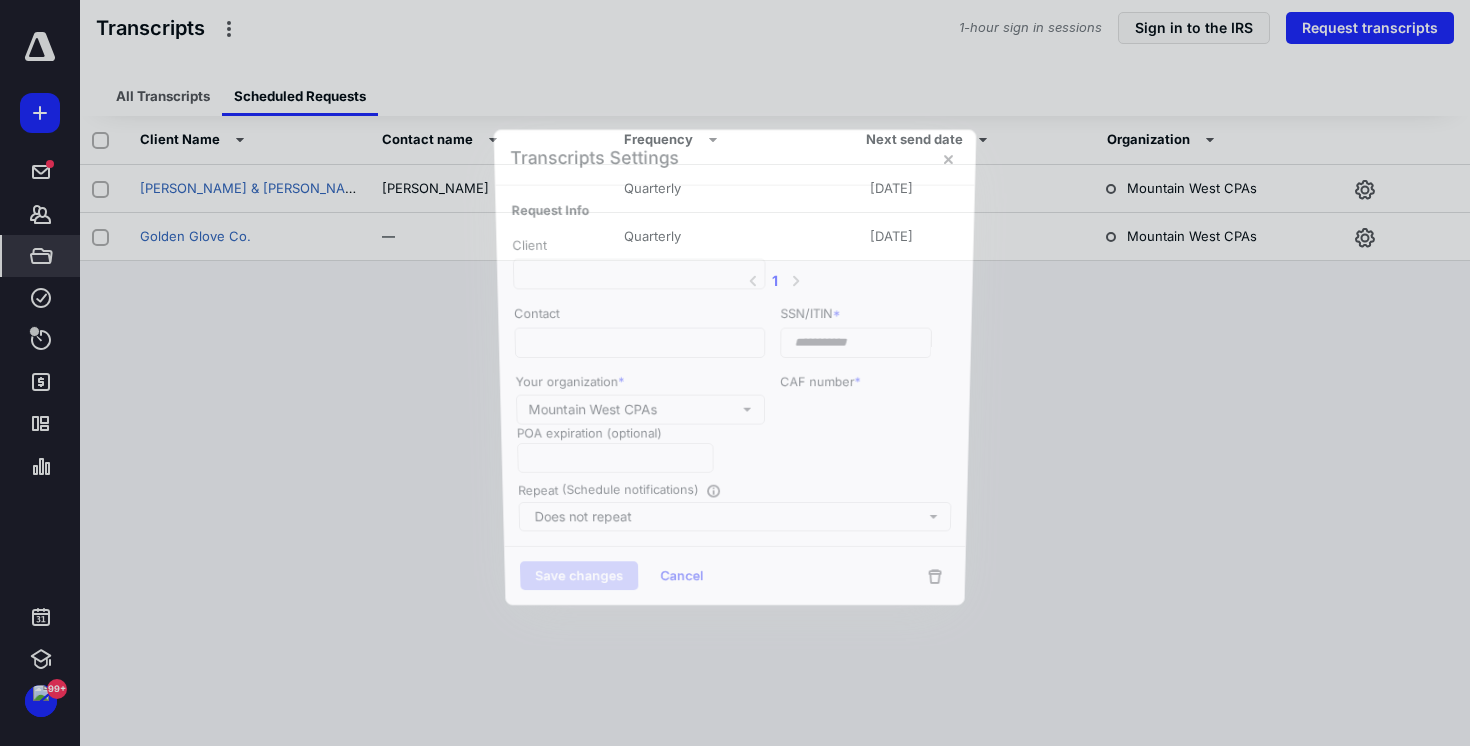 type on "**********" 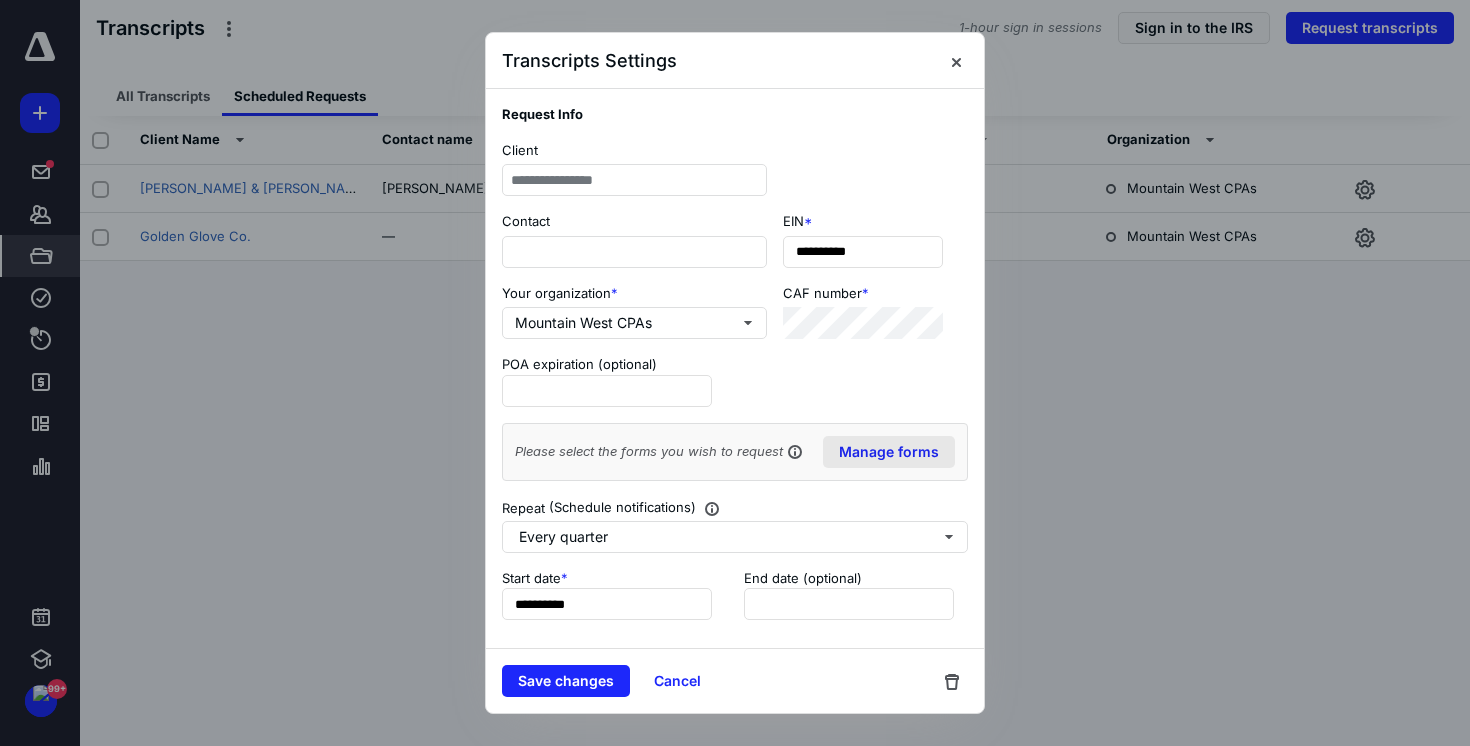 click on "Manage forms" at bounding box center [889, 452] 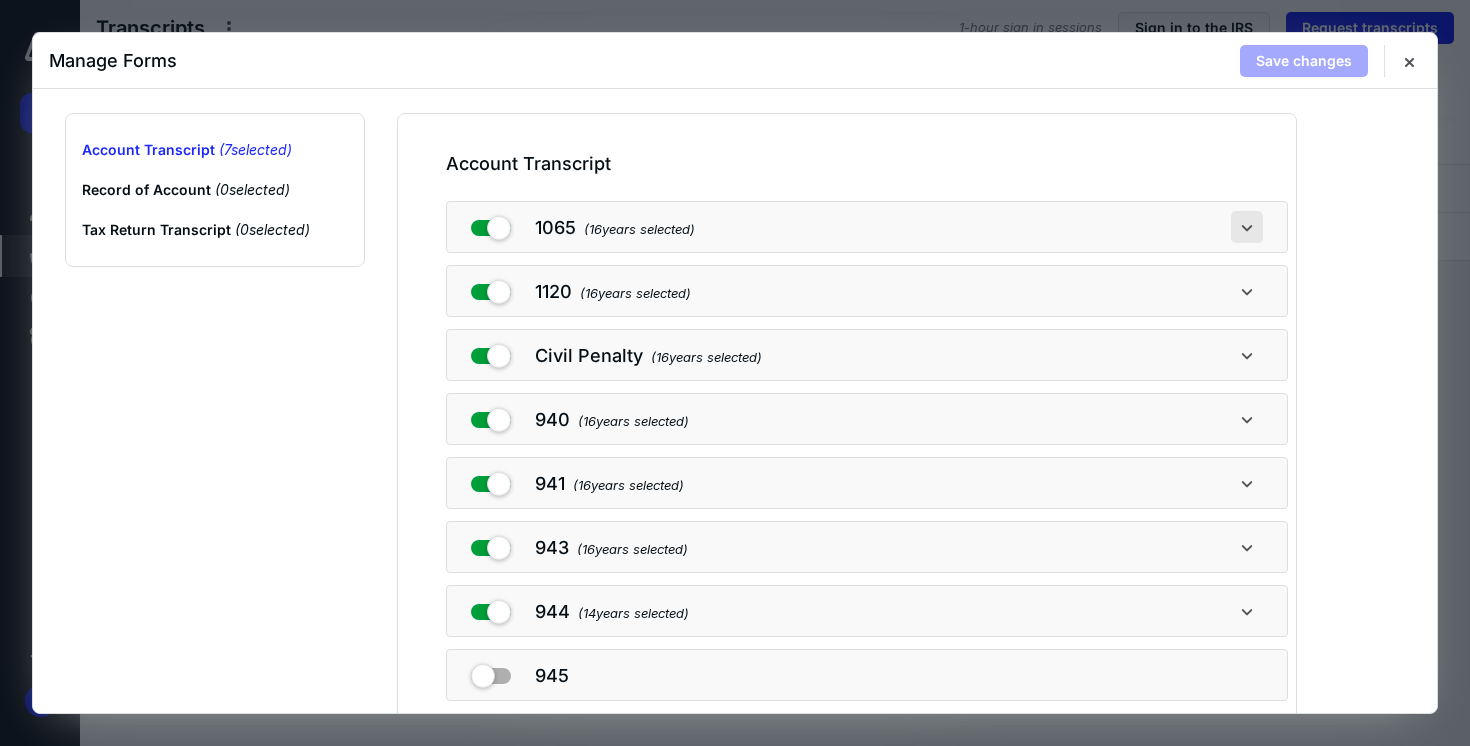 click at bounding box center (1247, 227) 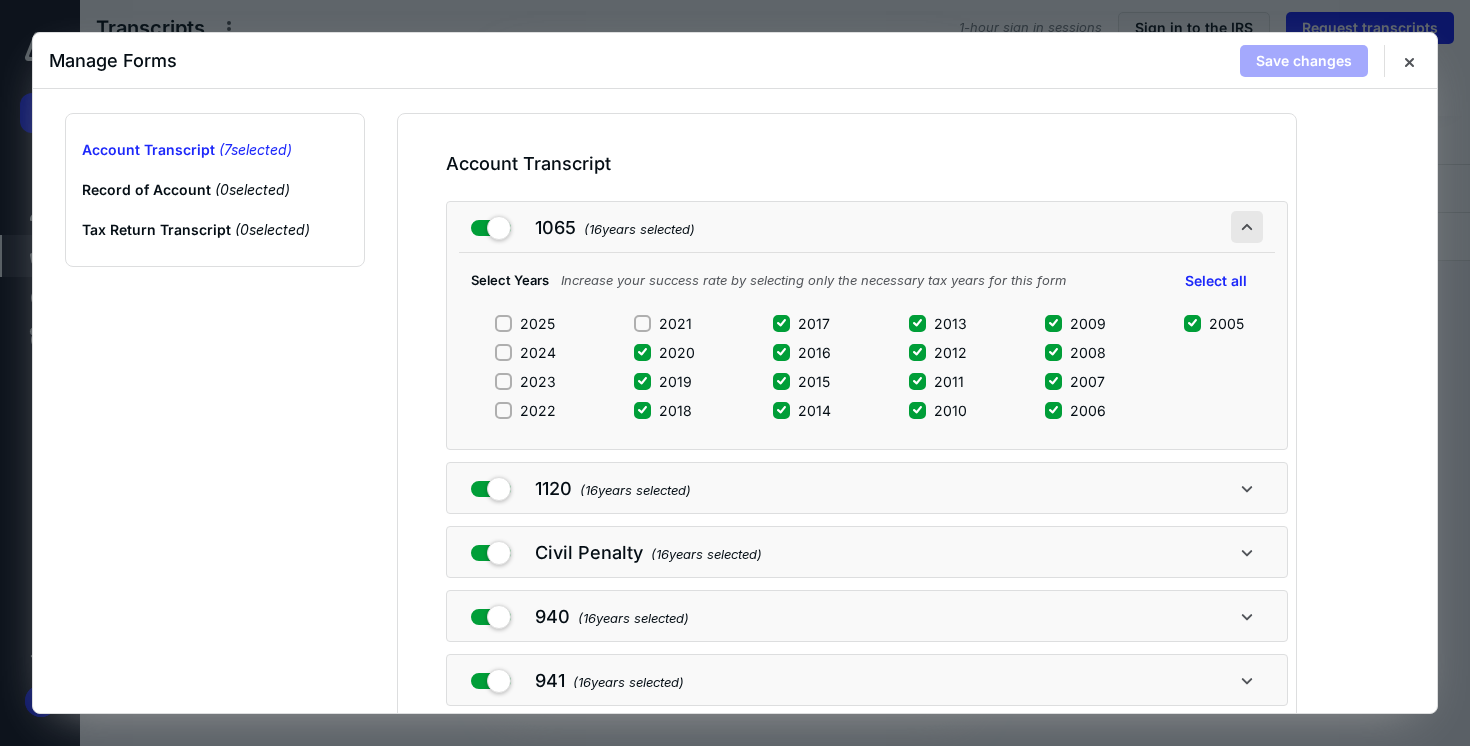 click at bounding box center (1247, 227) 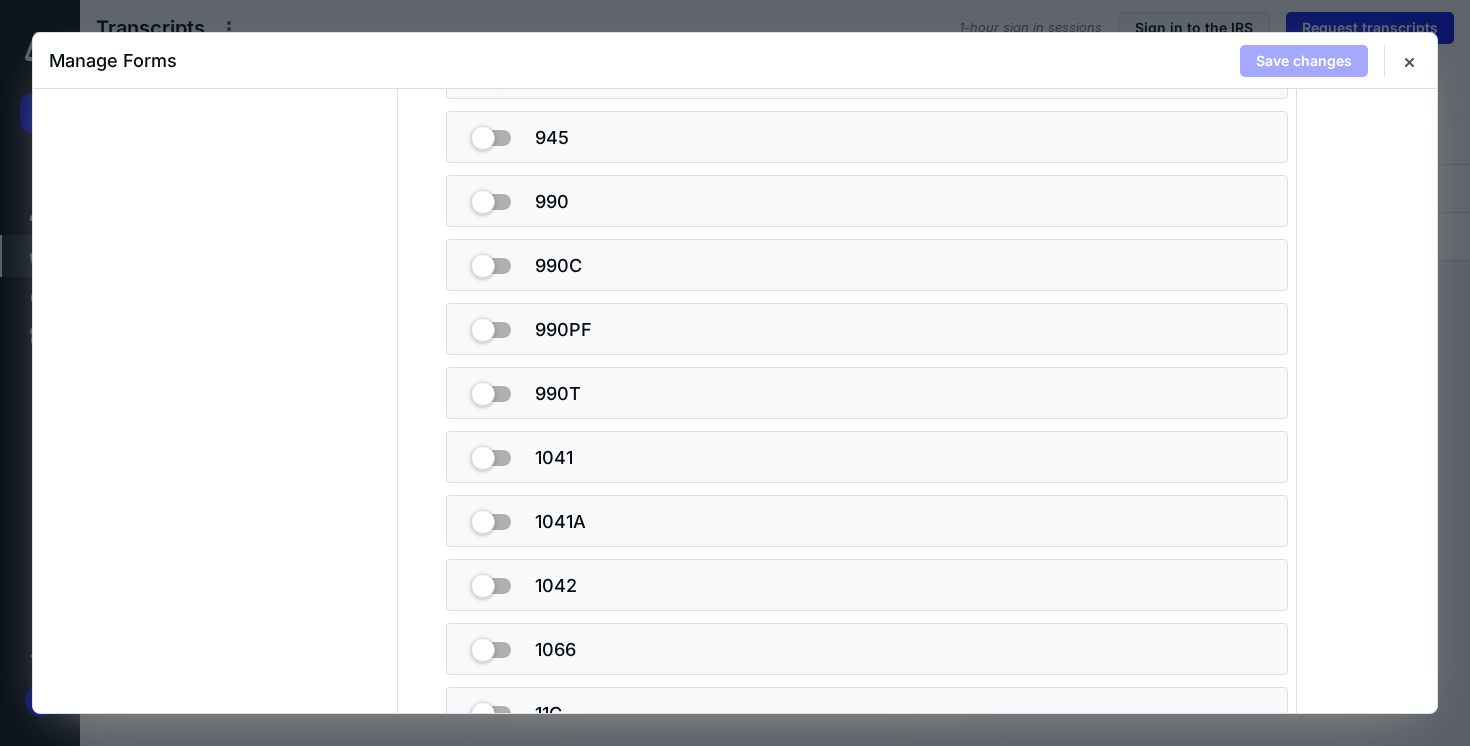 scroll, scrollTop: 566, scrollLeft: 0, axis: vertical 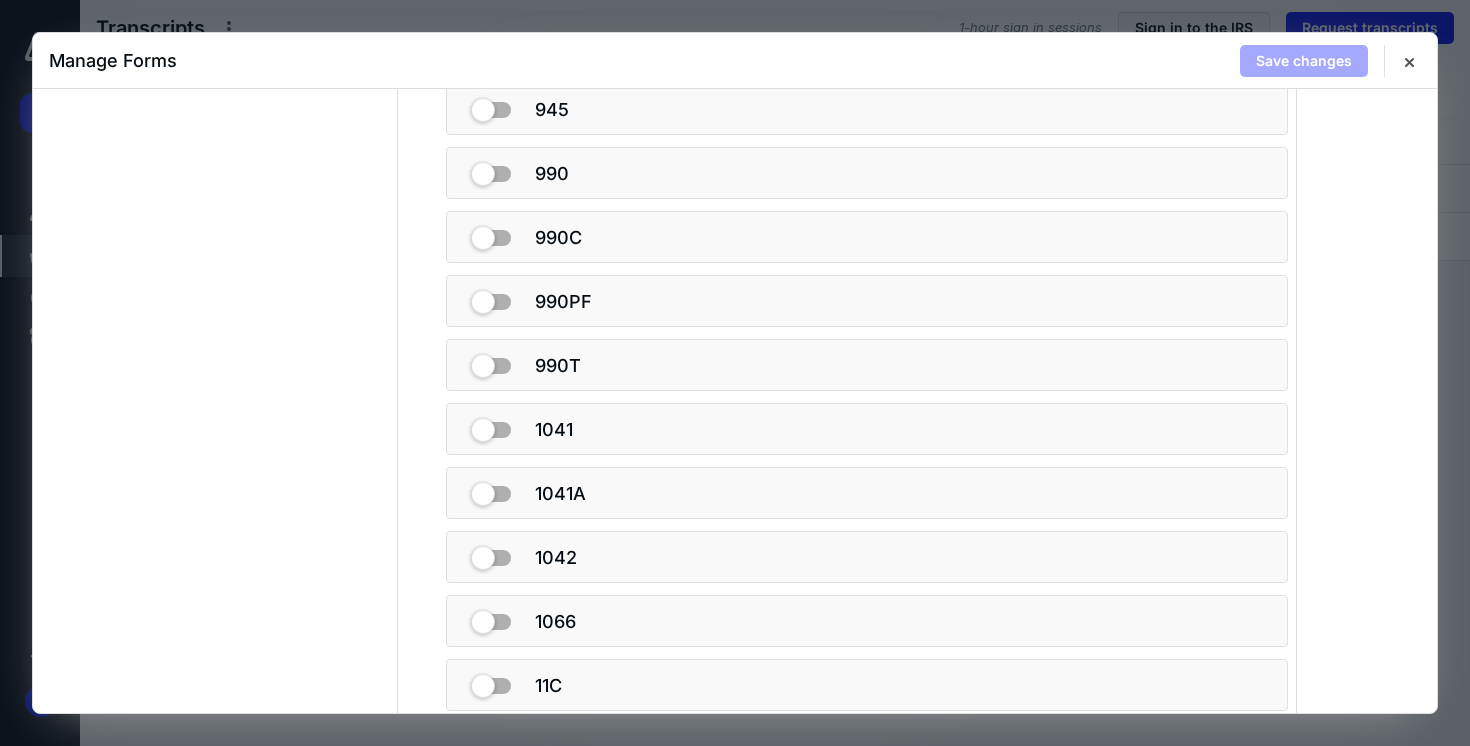 click on "Manage Forms Save changes" at bounding box center [735, 61] 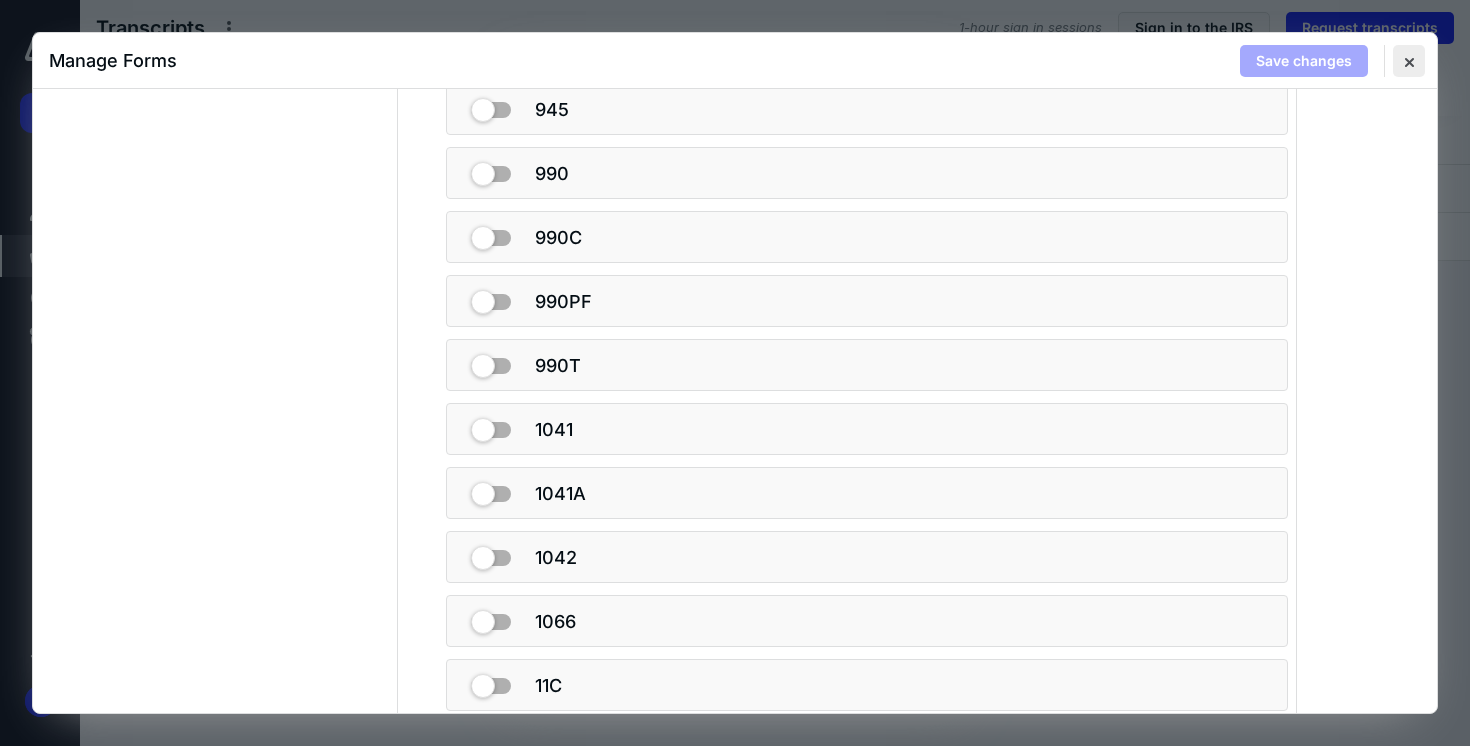 click at bounding box center [1409, 61] 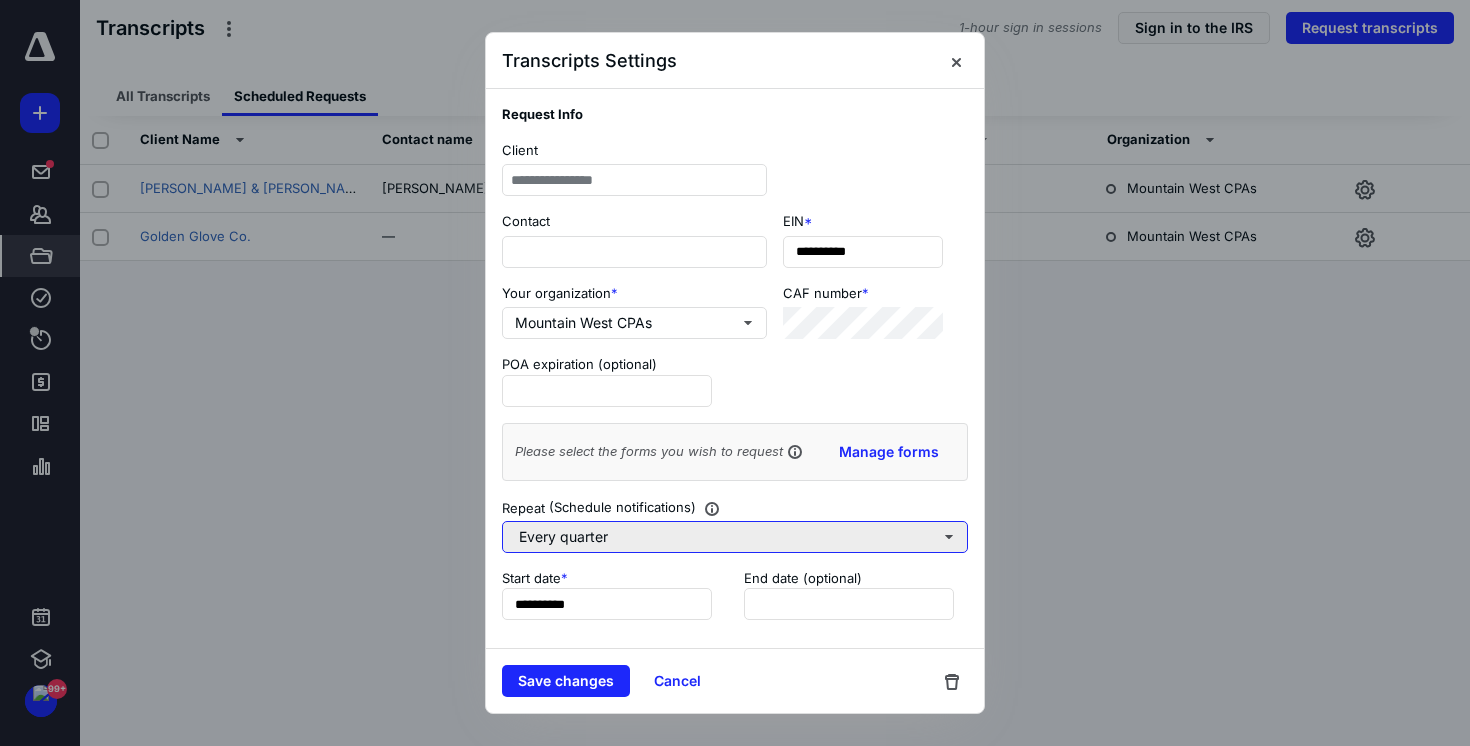 click on "Every quarter" at bounding box center (735, 537) 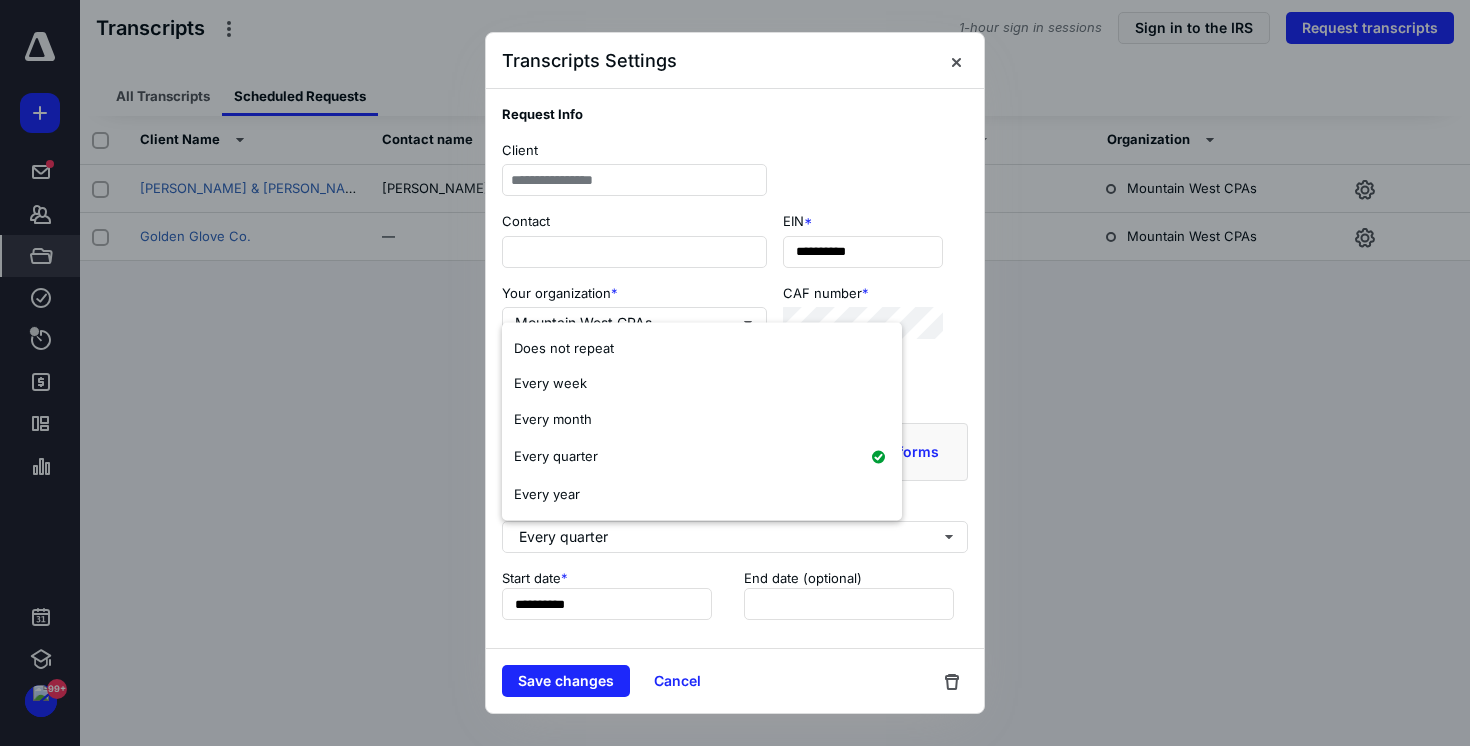 click on "**********" at bounding box center (735, 487) 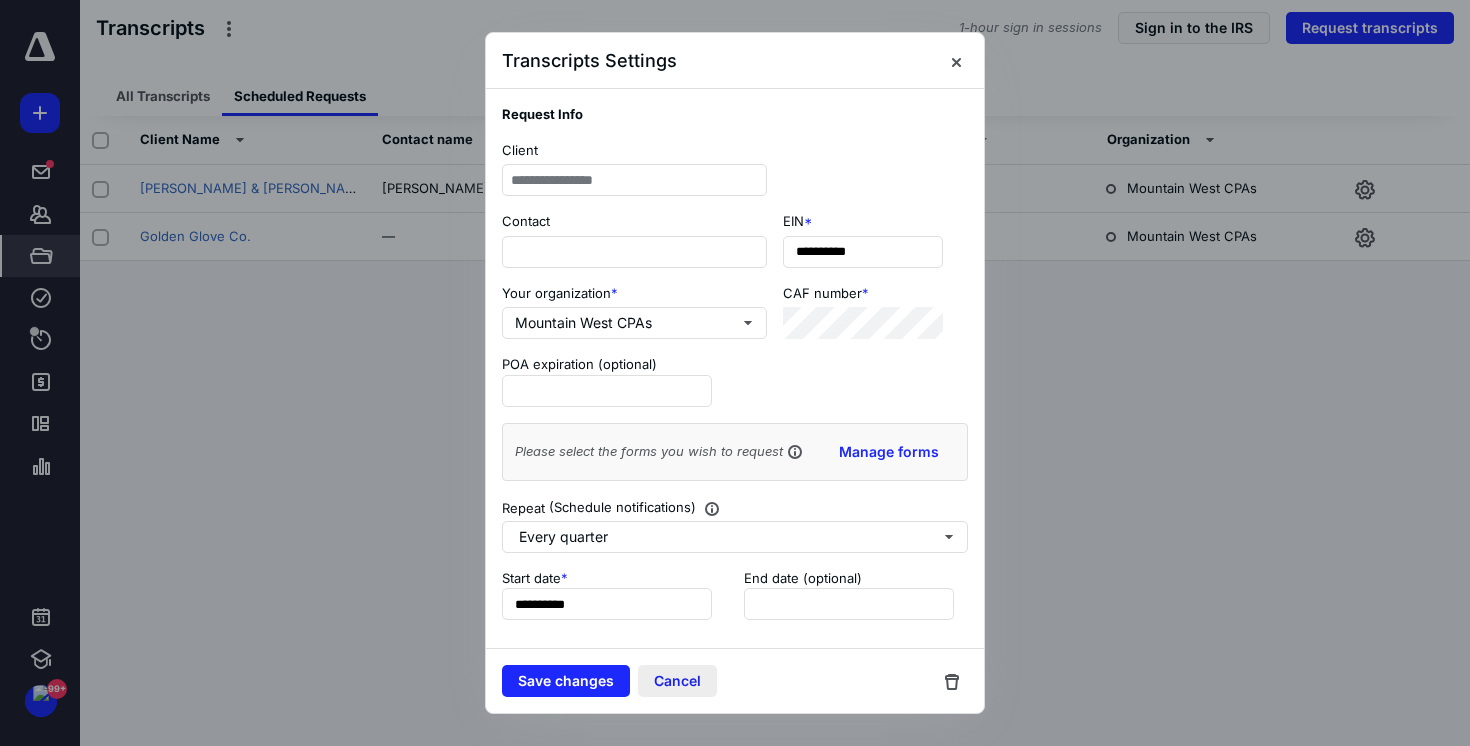 click on "Cancel" at bounding box center [677, 681] 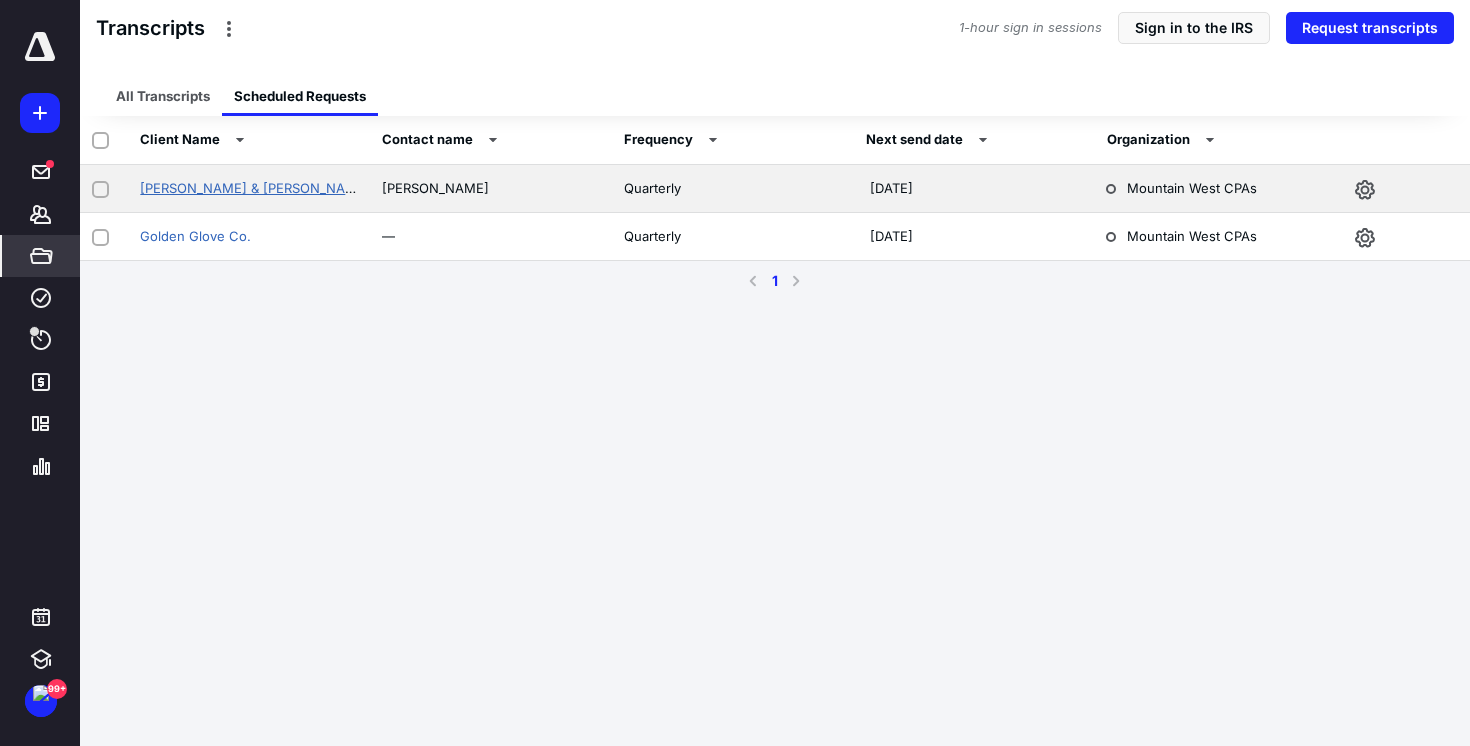 click on "[PERSON_NAME] & [PERSON_NAME]" at bounding box center (255, 188) 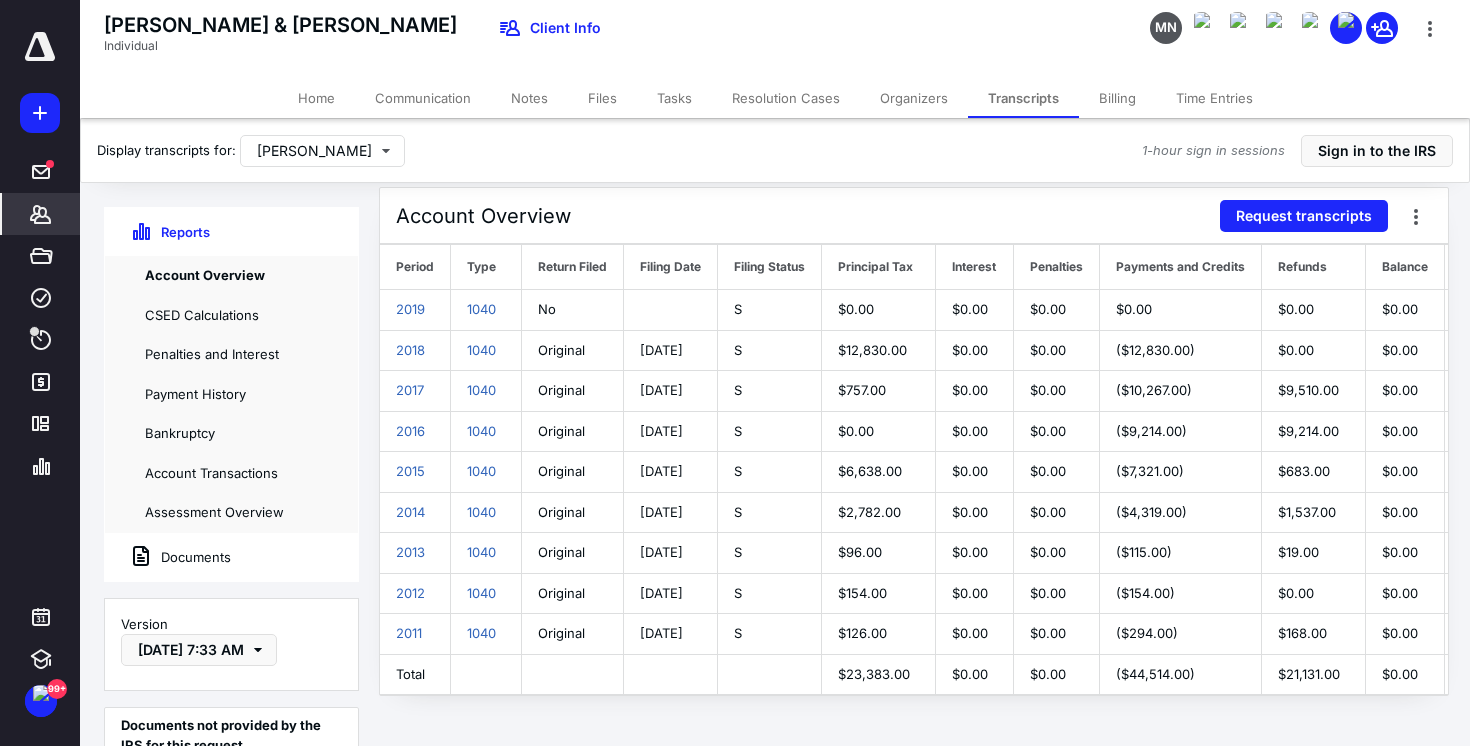 scroll, scrollTop: 37, scrollLeft: 0, axis: vertical 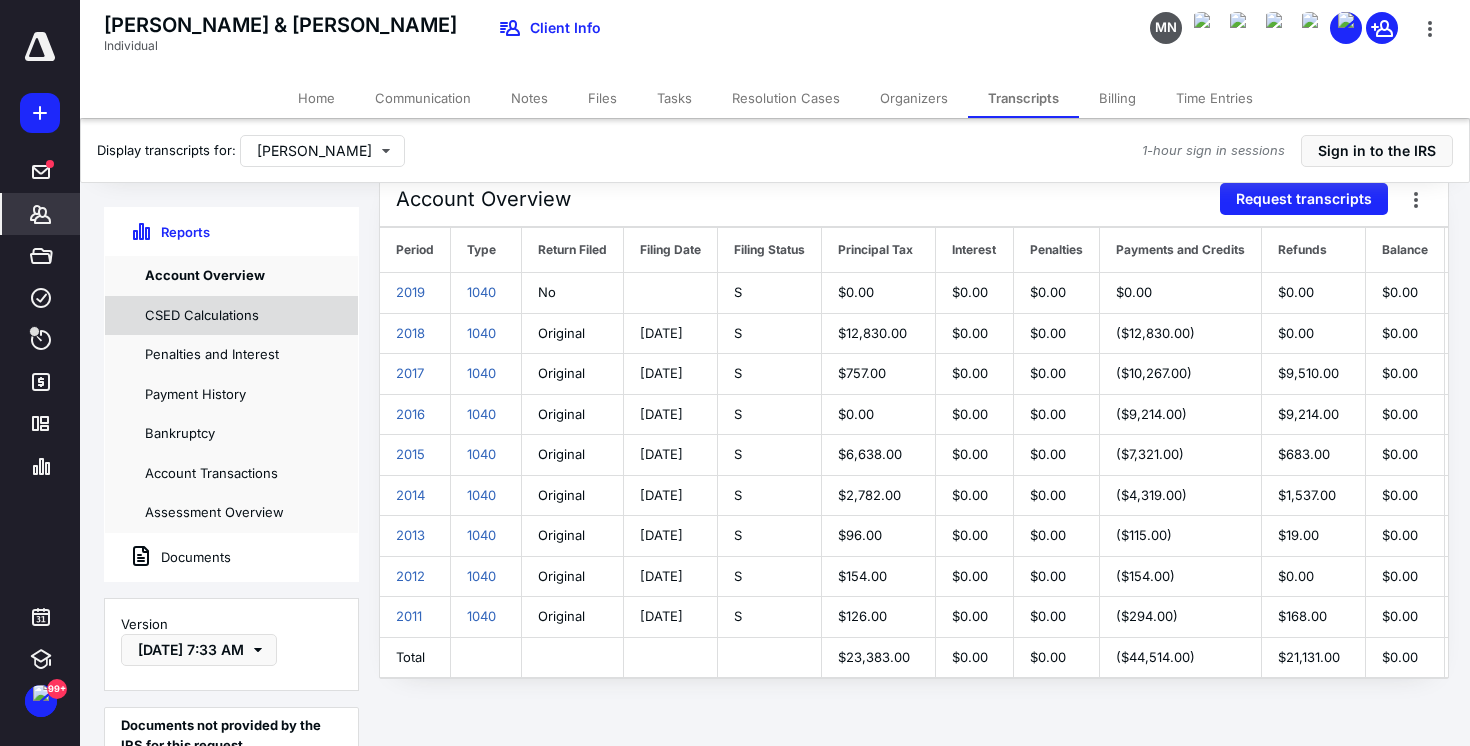 click on "CSED Calculations" at bounding box center [231, 316] 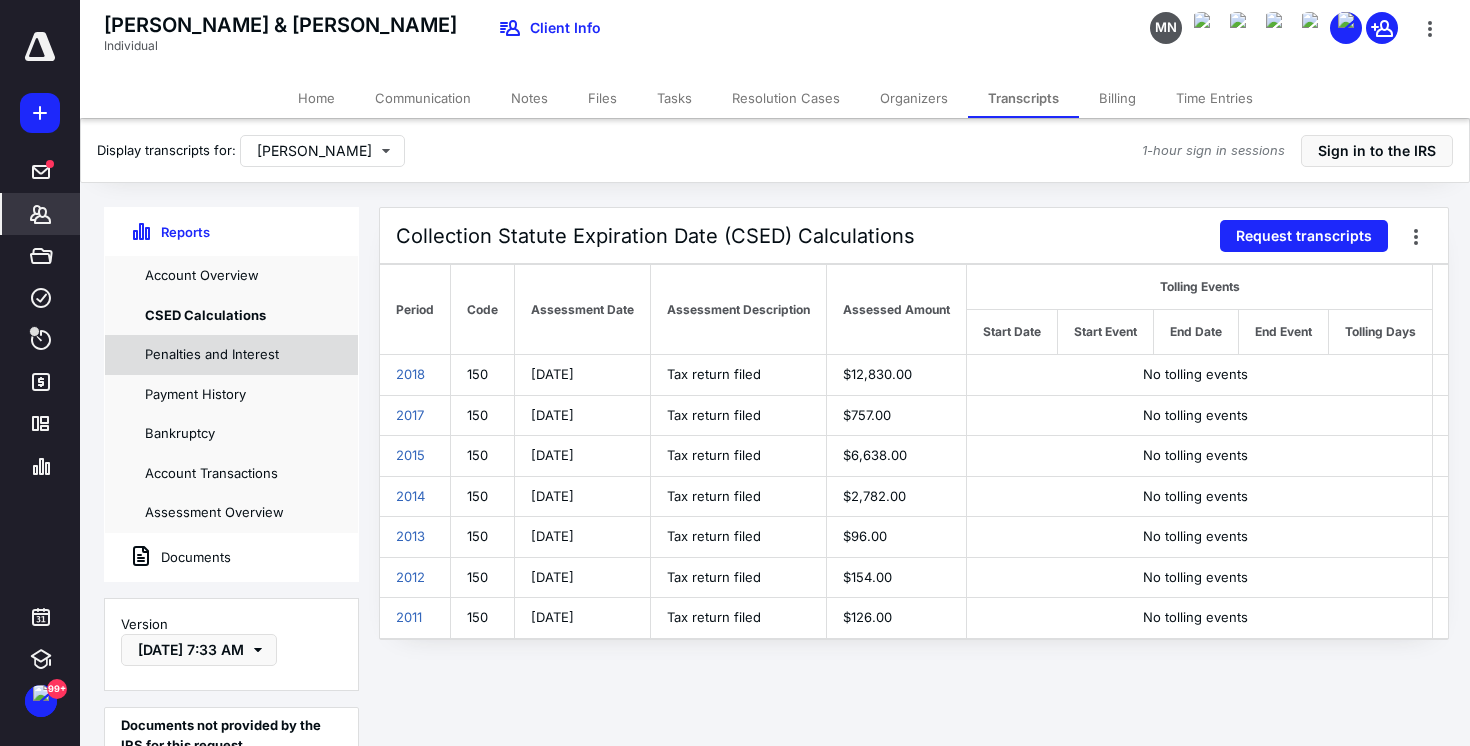 click on "Penalties and Interest" at bounding box center [231, 355] 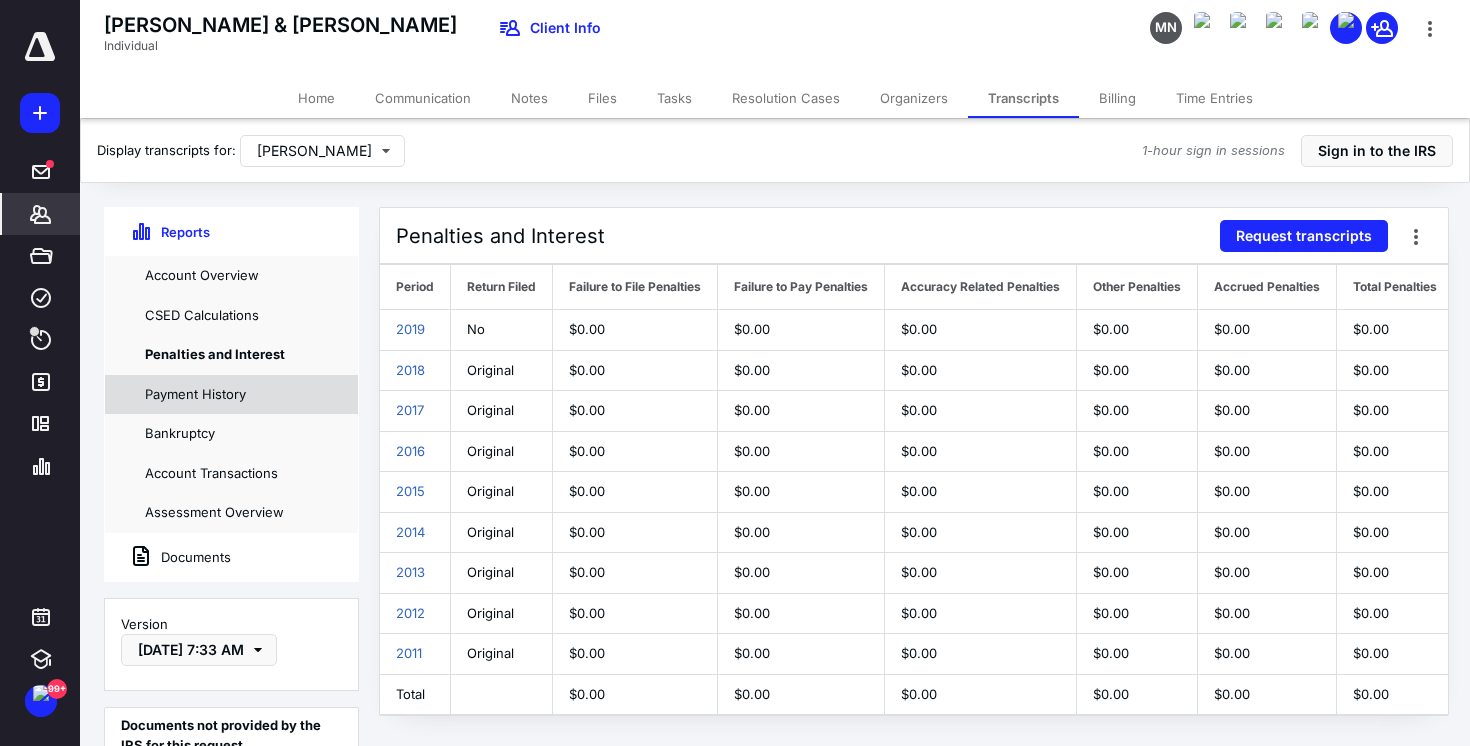 click on "Payment History" at bounding box center [231, 395] 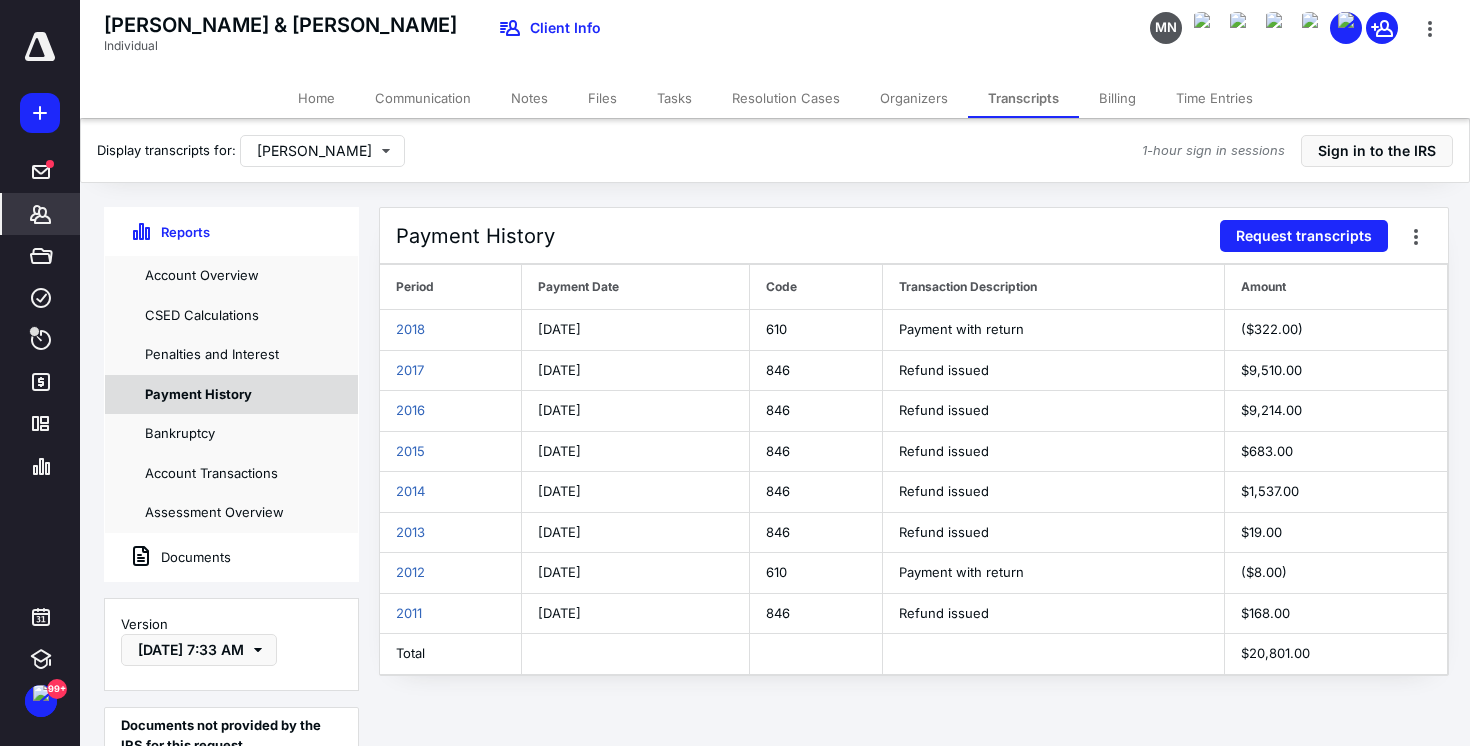 click on "Payment History" at bounding box center [231, 395] 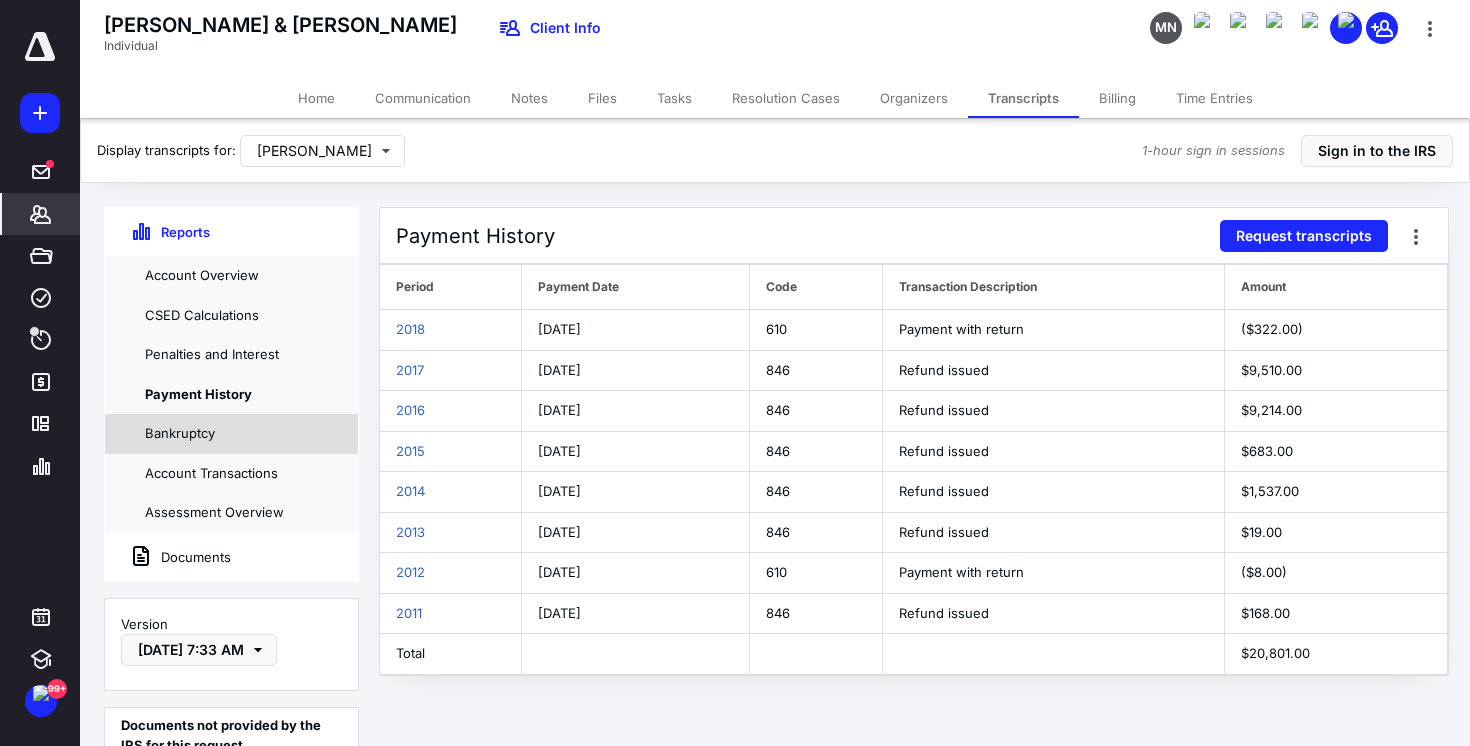 click on "Bankruptcy" at bounding box center [231, 434] 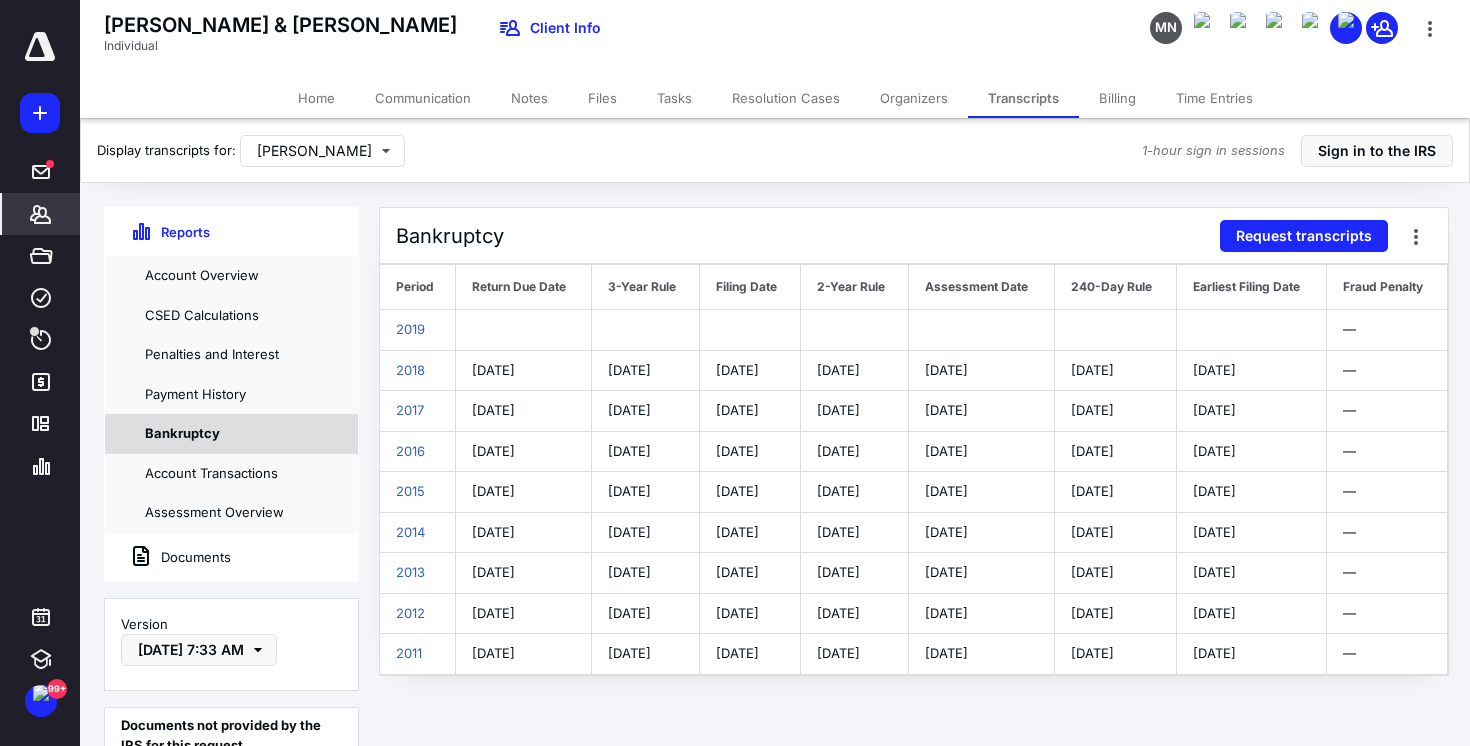click on "Bankruptcy" at bounding box center [231, 434] 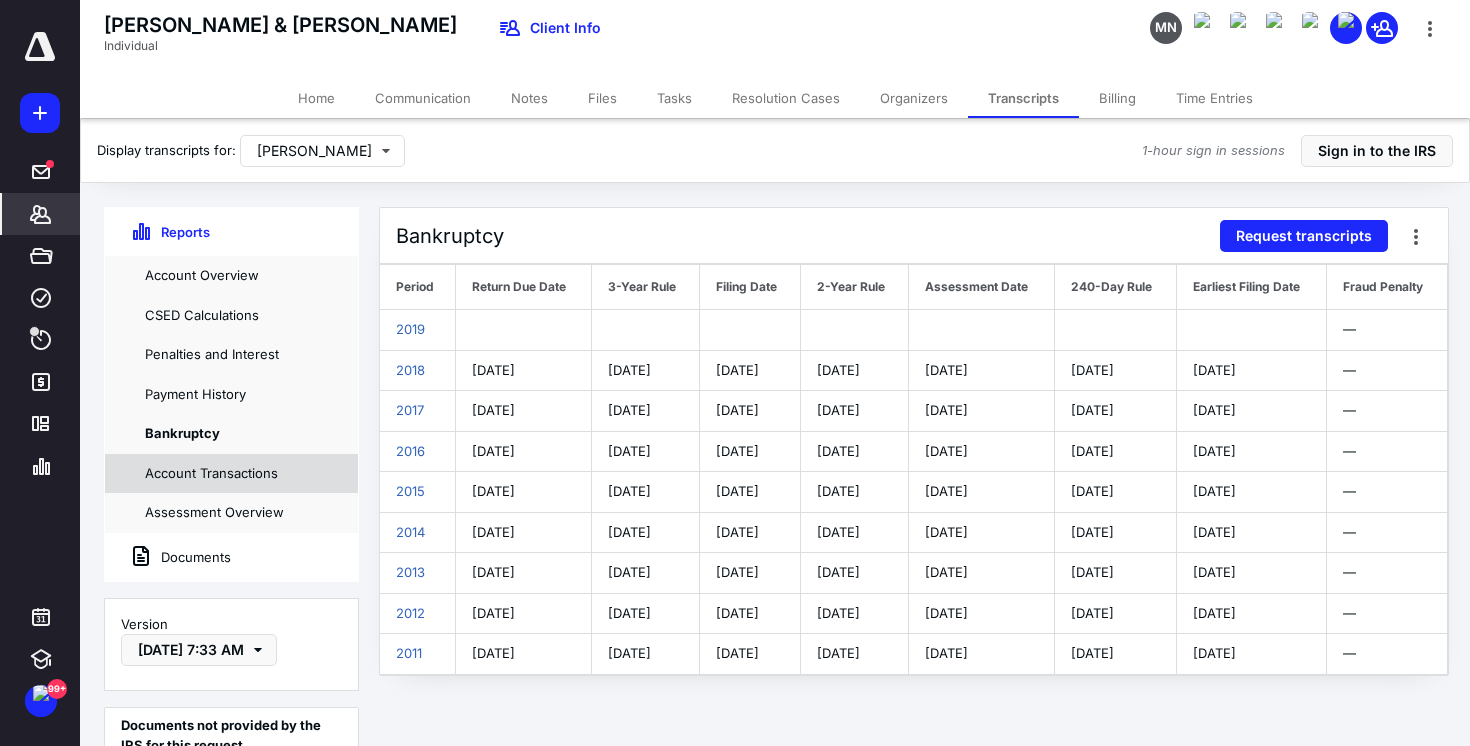click on "Account Transactions" at bounding box center (231, 474) 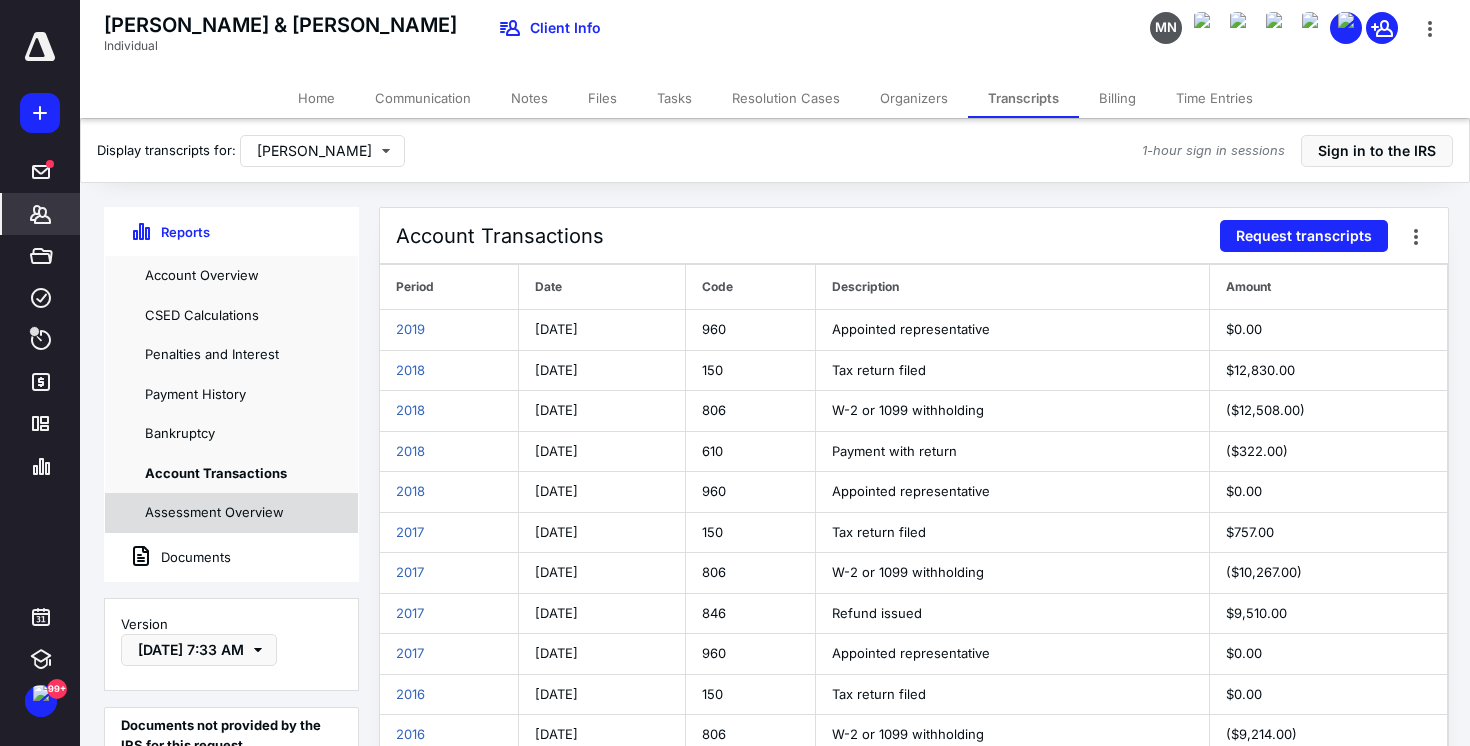 click on "Assessment Overview" at bounding box center (231, 513) 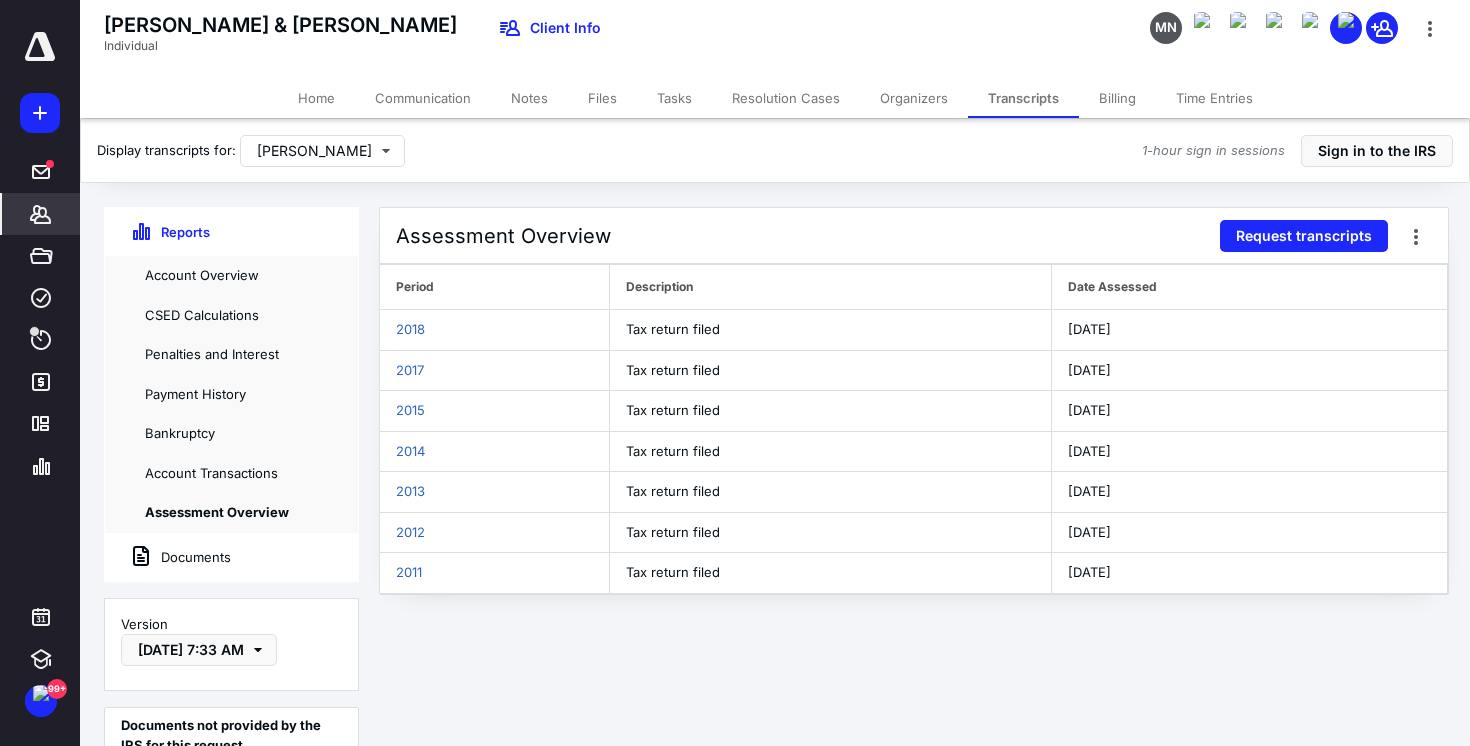 click on "Documents" at bounding box center (231, 557) 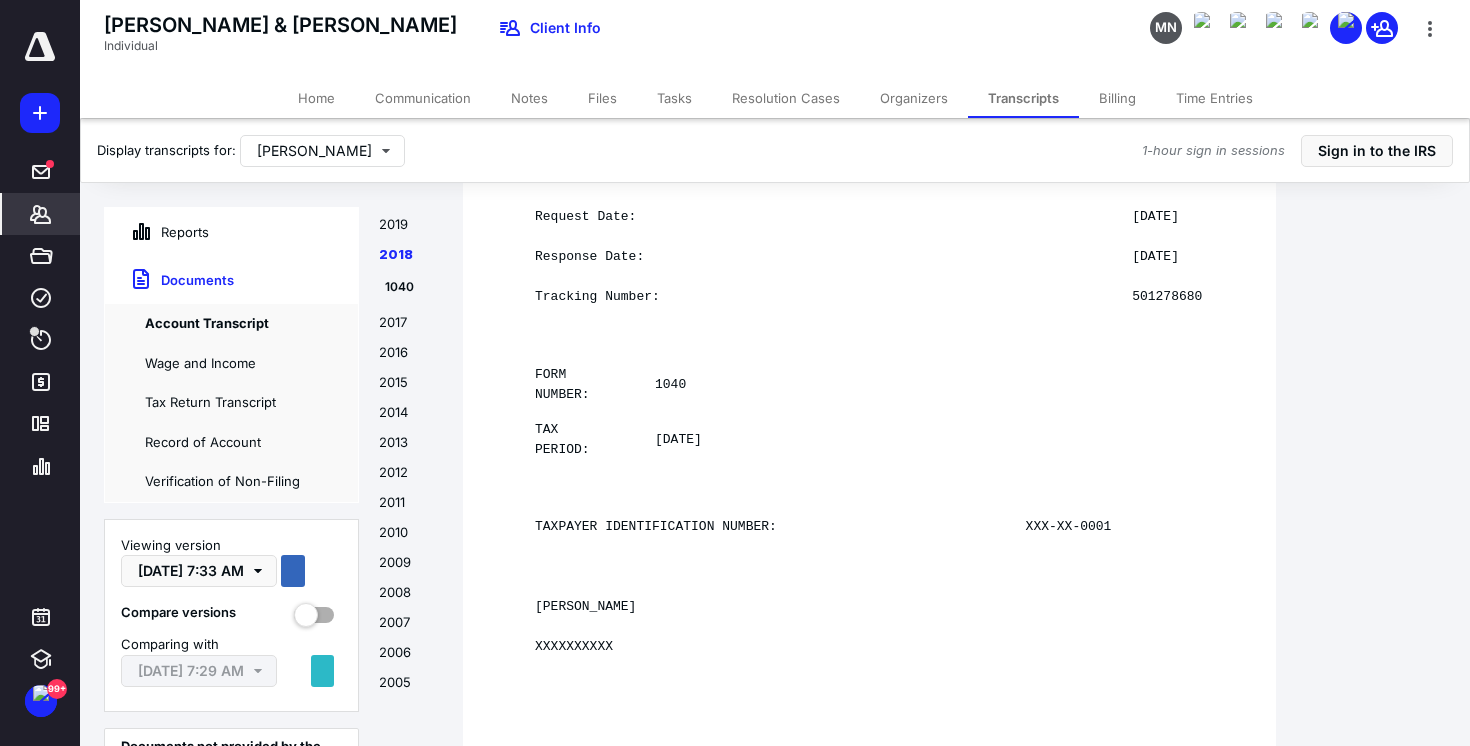 scroll, scrollTop: 2501, scrollLeft: 0, axis: vertical 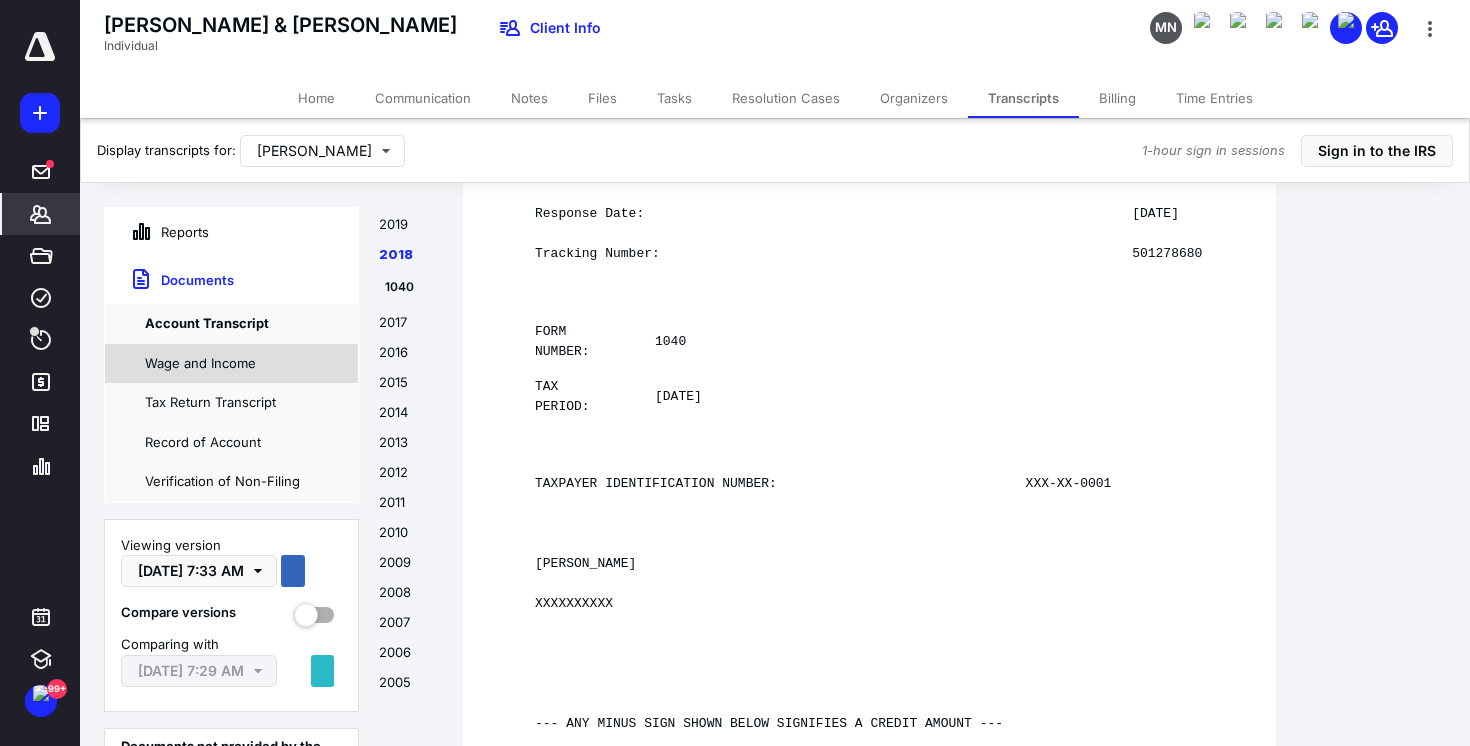 click on "Wage and Income" at bounding box center [231, 364] 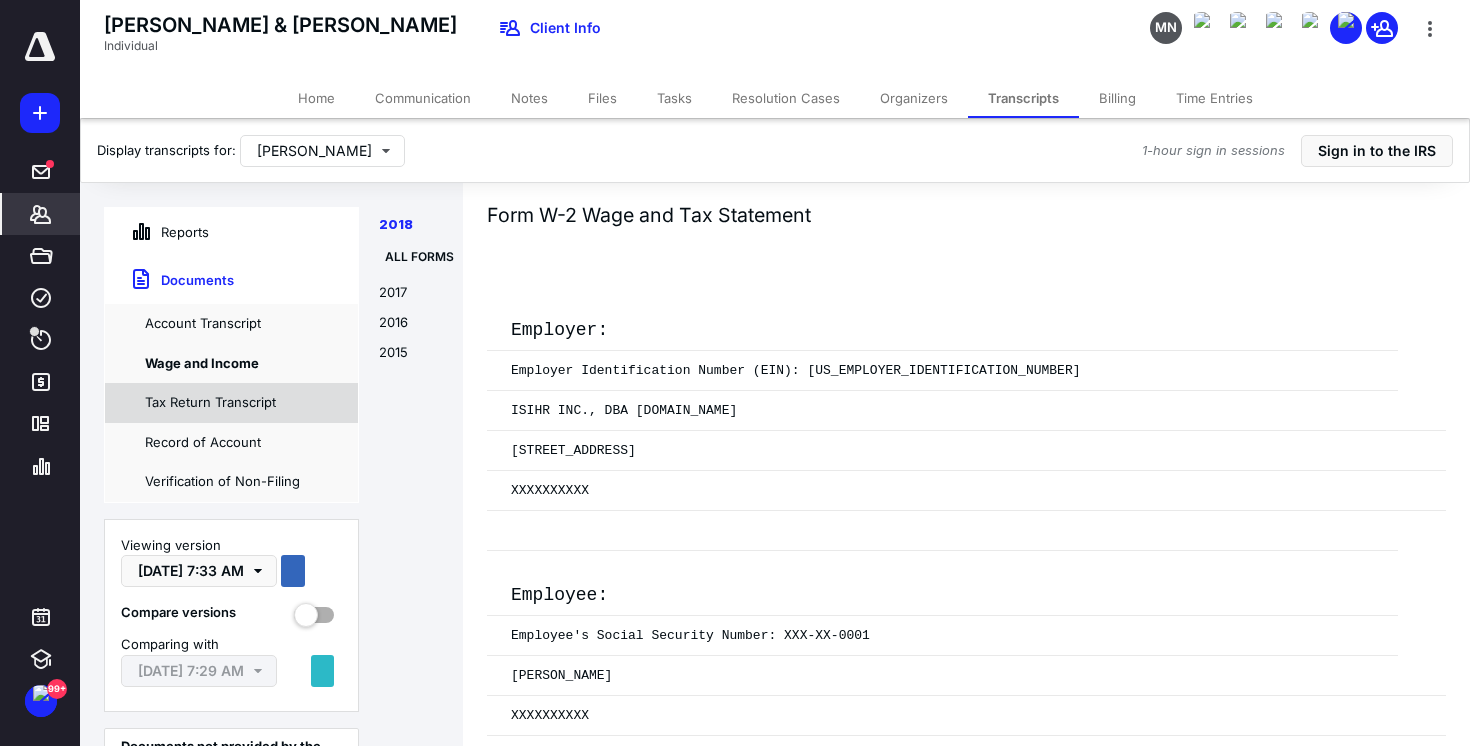 scroll, scrollTop: 0, scrollLeft: 0, axis: both 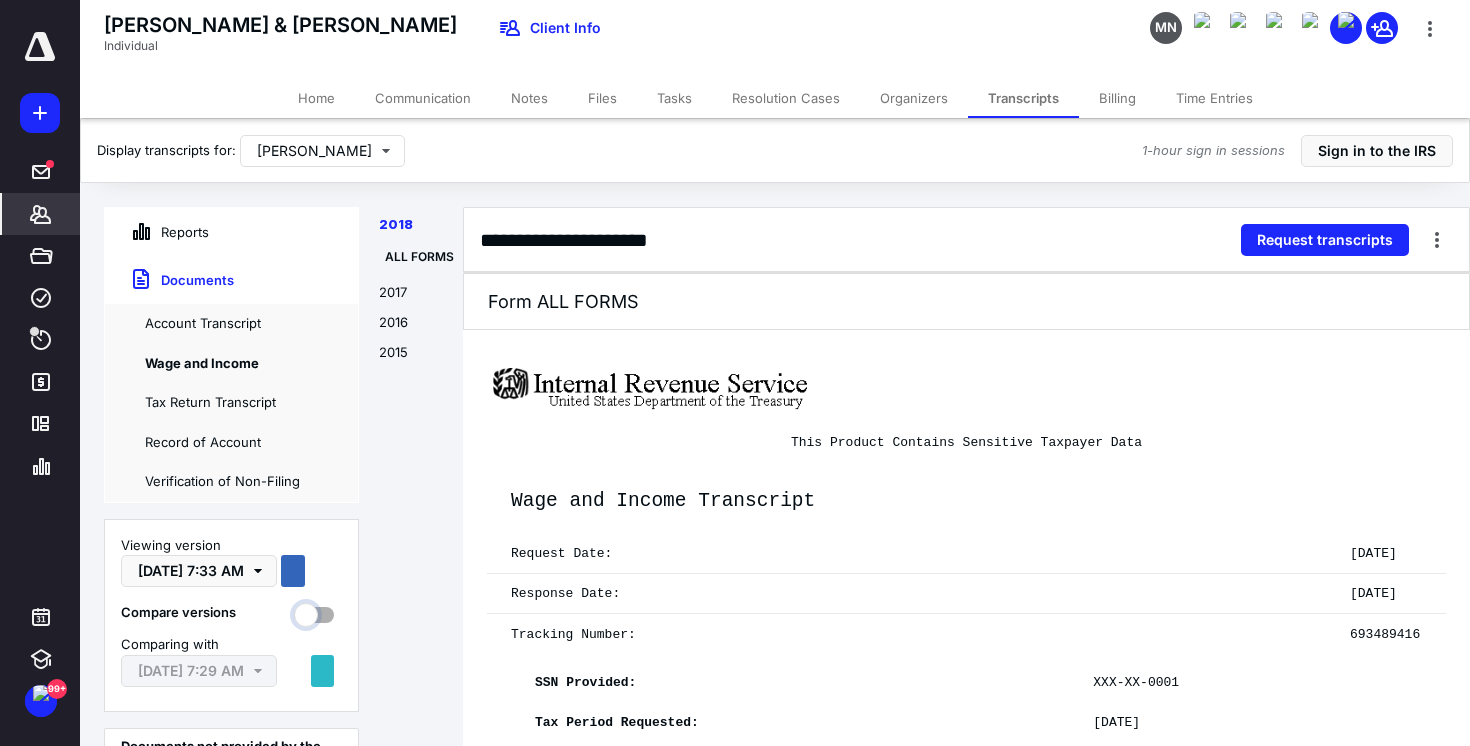 click at bounding box center (314, 612) 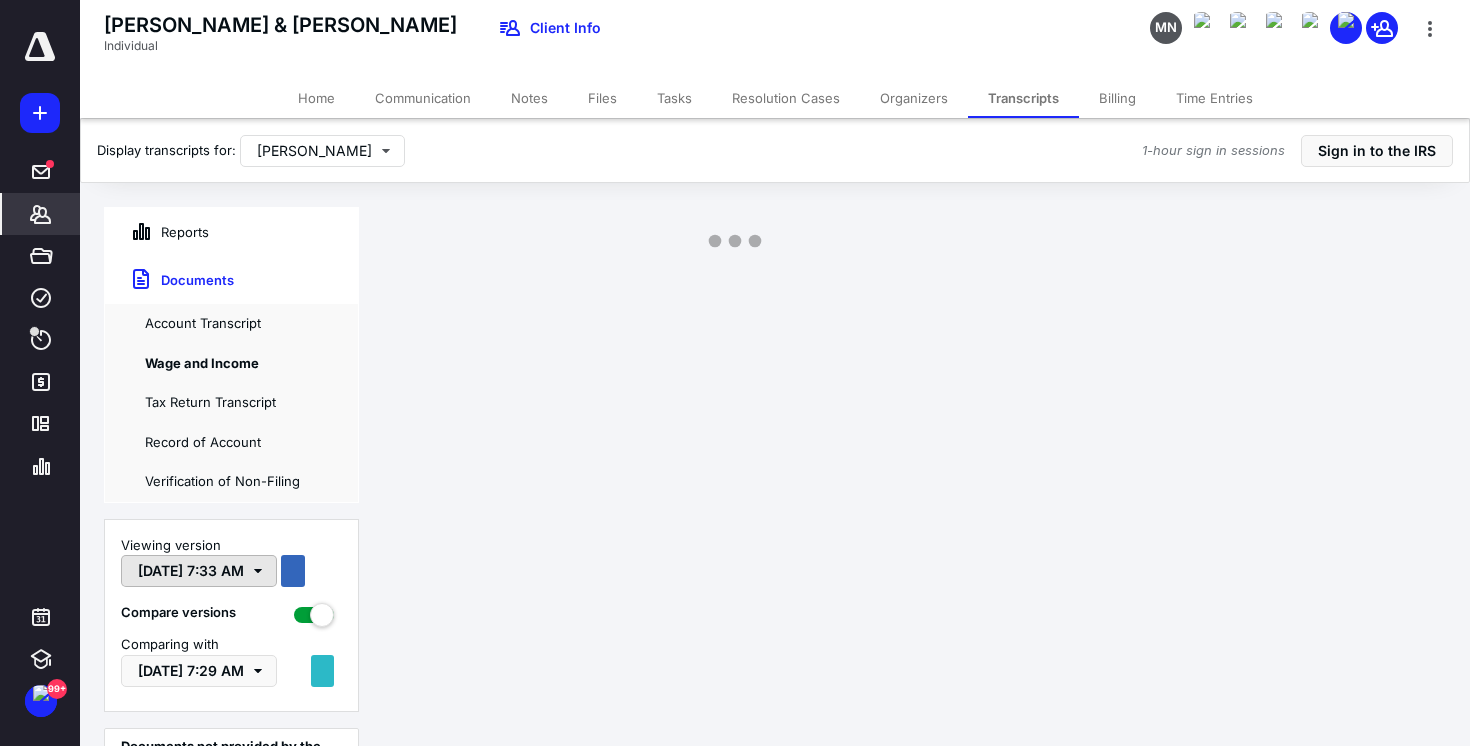click on "[DATE] 7:33 AM" at bounding box center [199, 571] 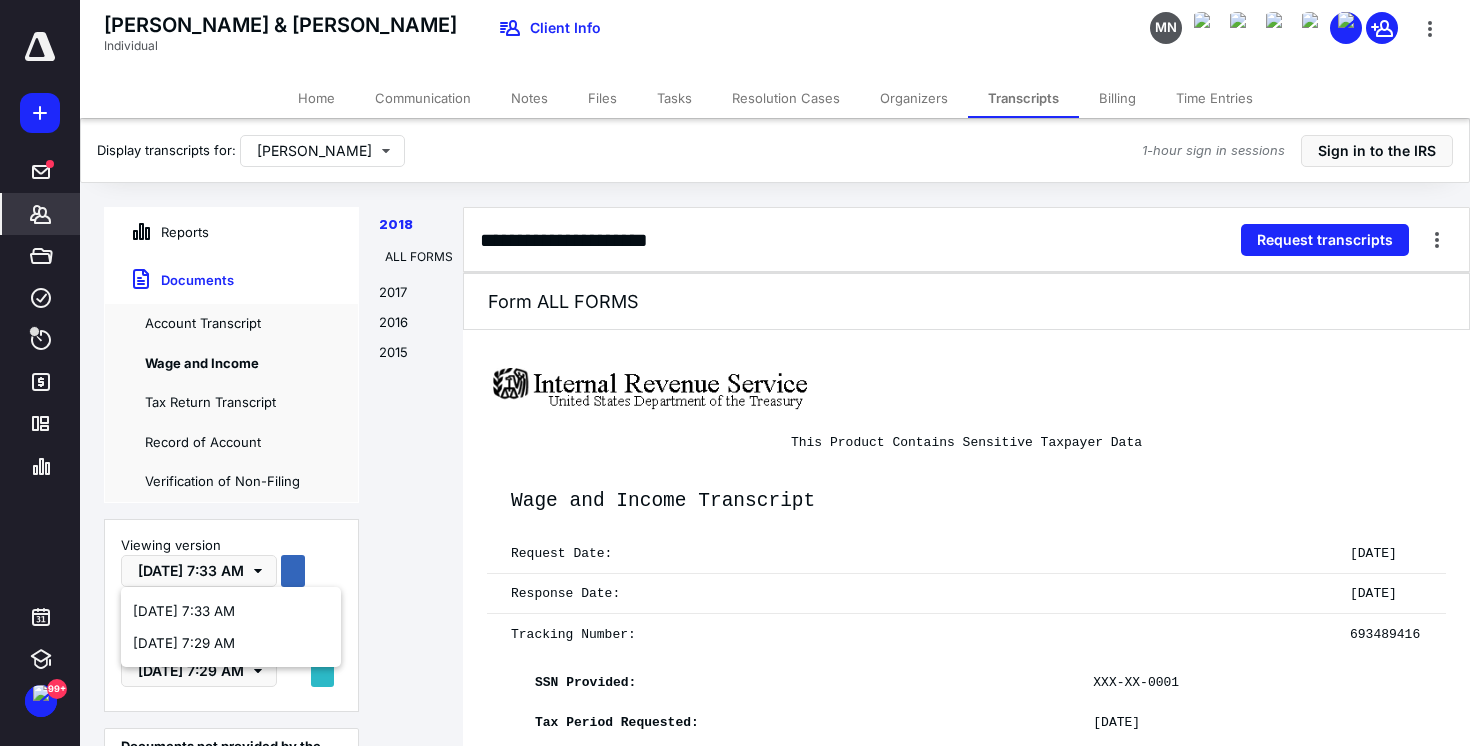 click on "Reports Documents Account Transcript Wage and Income Tax Return Transcript Record of Account Verification of Non-Filing Viewing version [DATE] 7:33 AM Compare versions   Comparing with [DATE] 7:29 AM Documents not provided by the IRS for this request Wage and Income Record of Account Account Transcript Tax Return Transcript Verification of Non-Filing-filing" at bounding box center (231, 493) 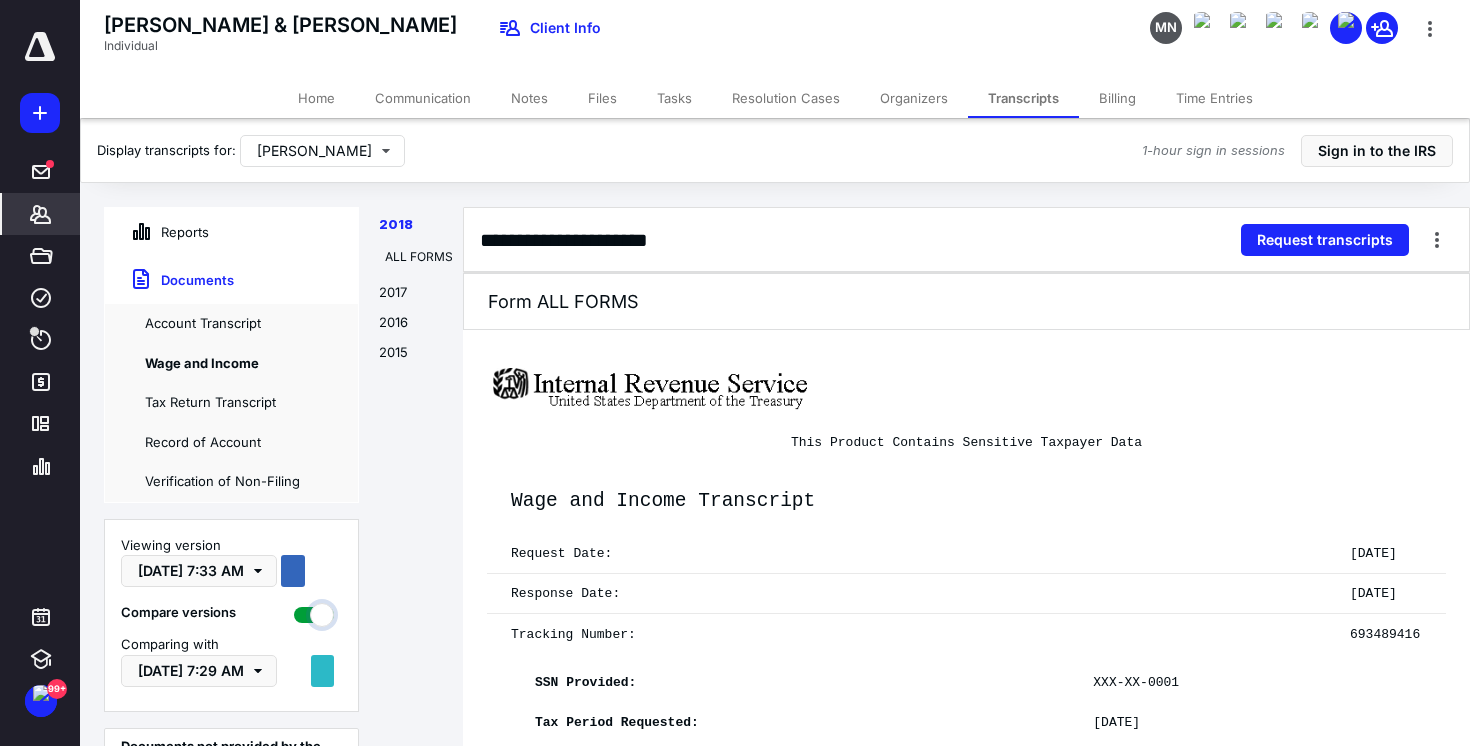 click at bounding box center (314, 612) 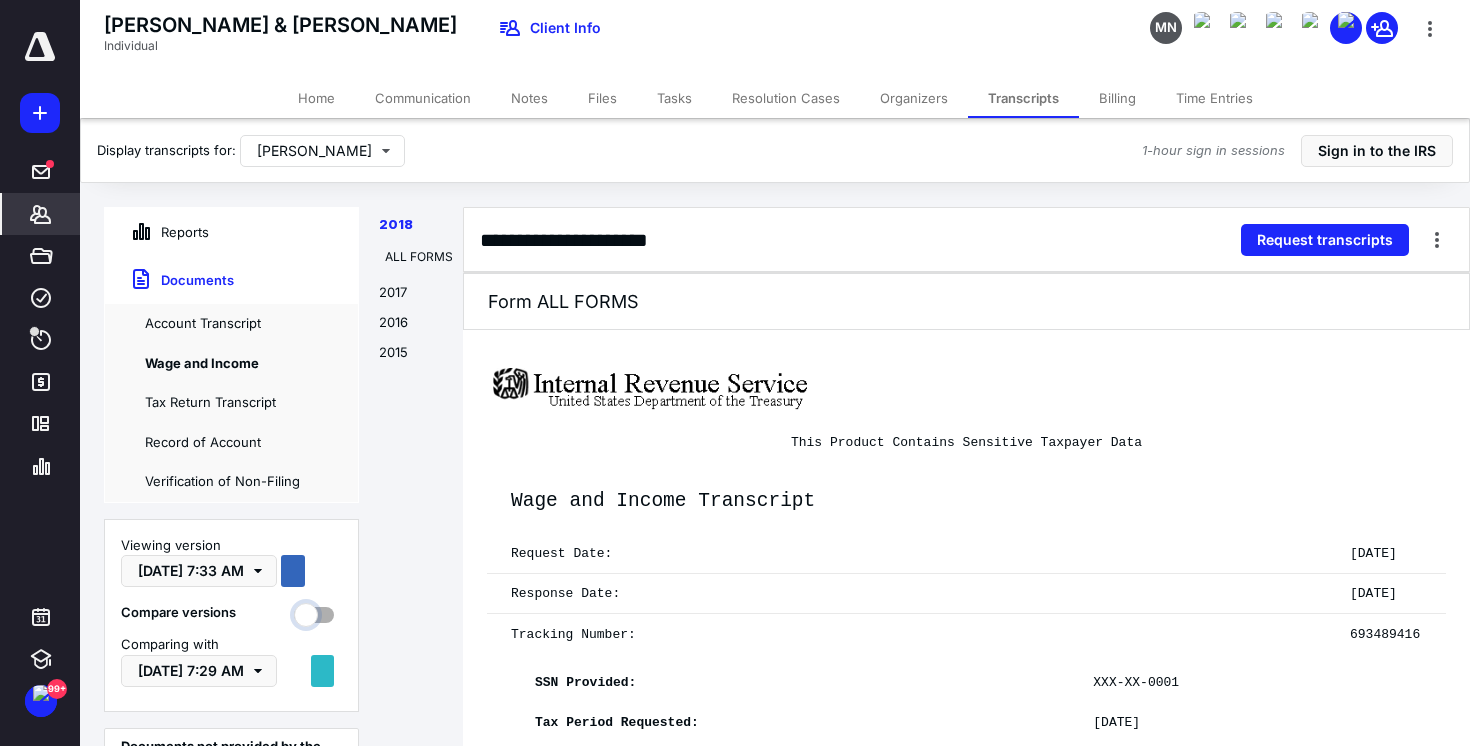 checkbox on "false" 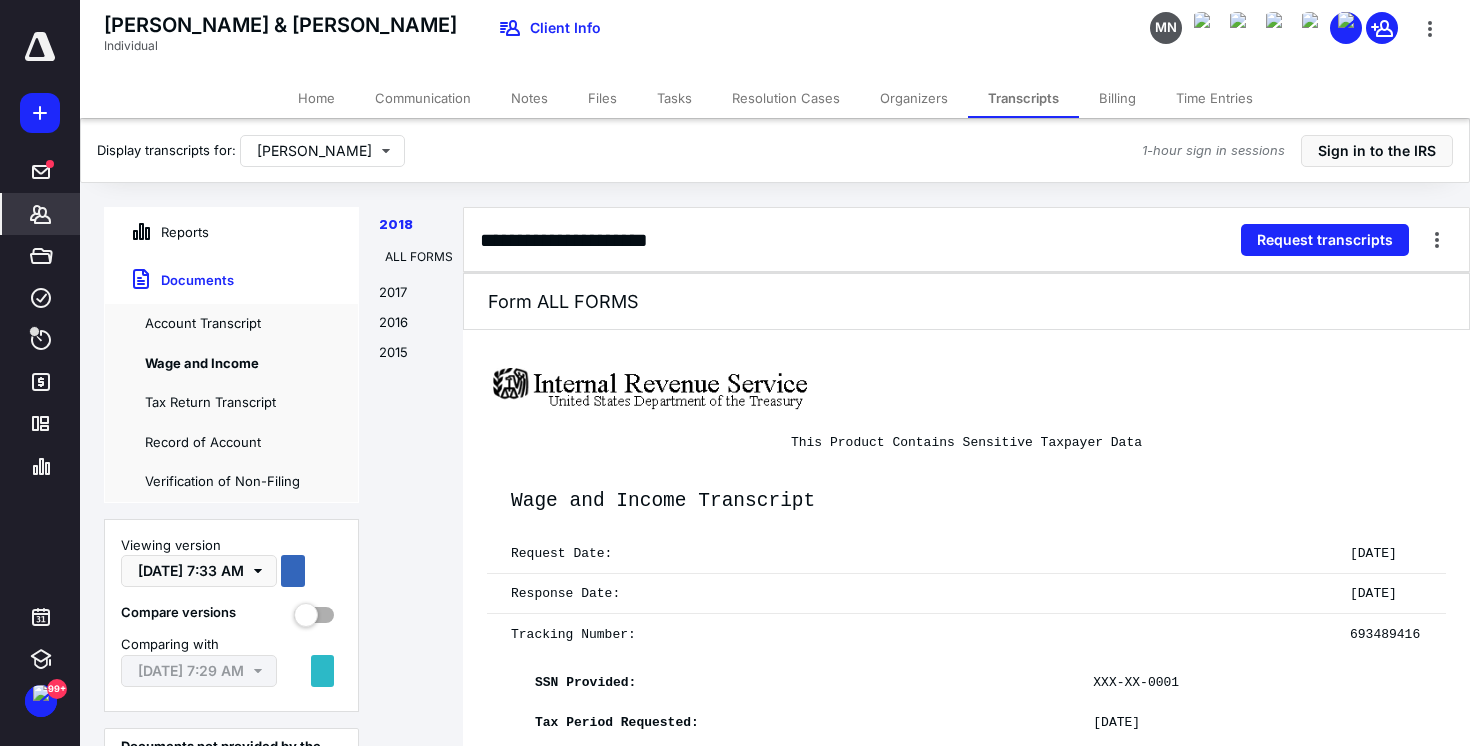 click at bounding box center (40, 113) 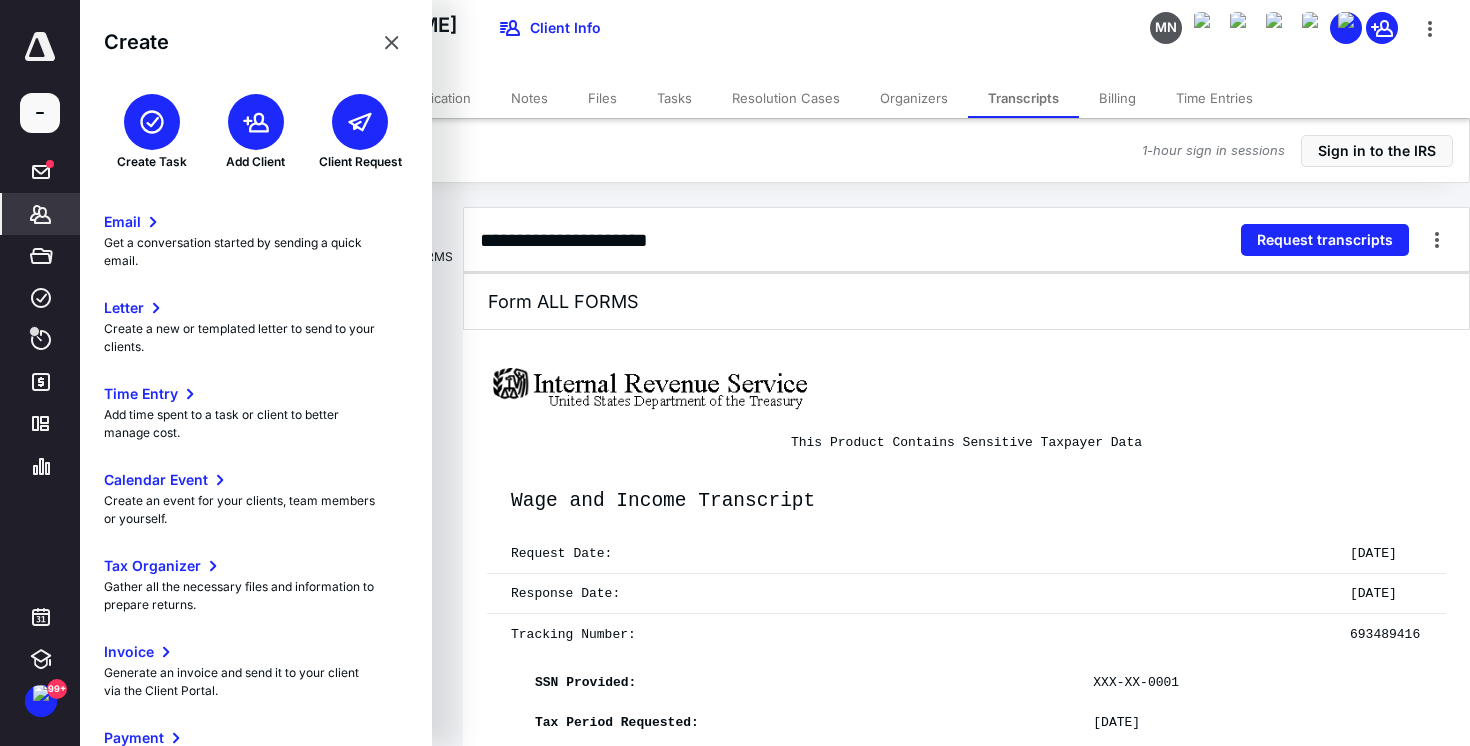 click 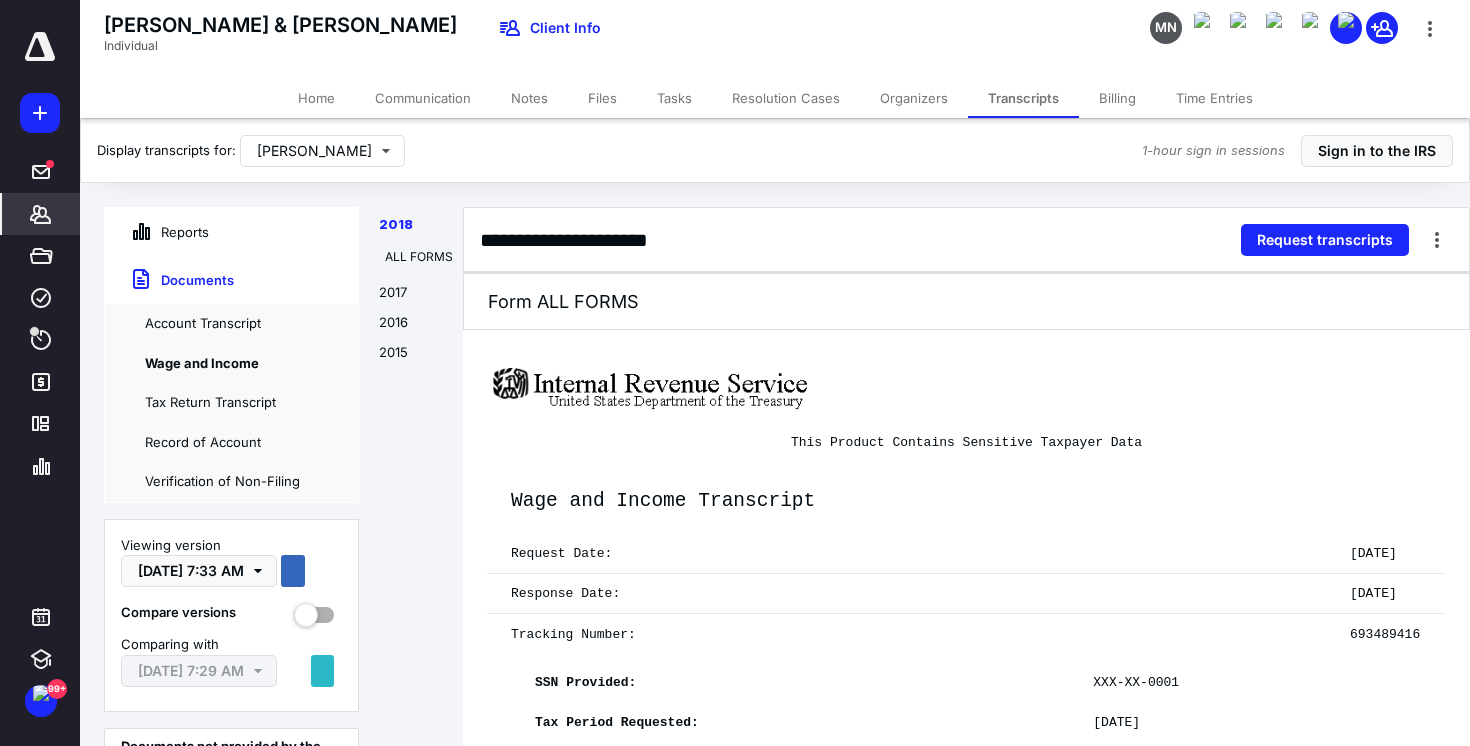 click 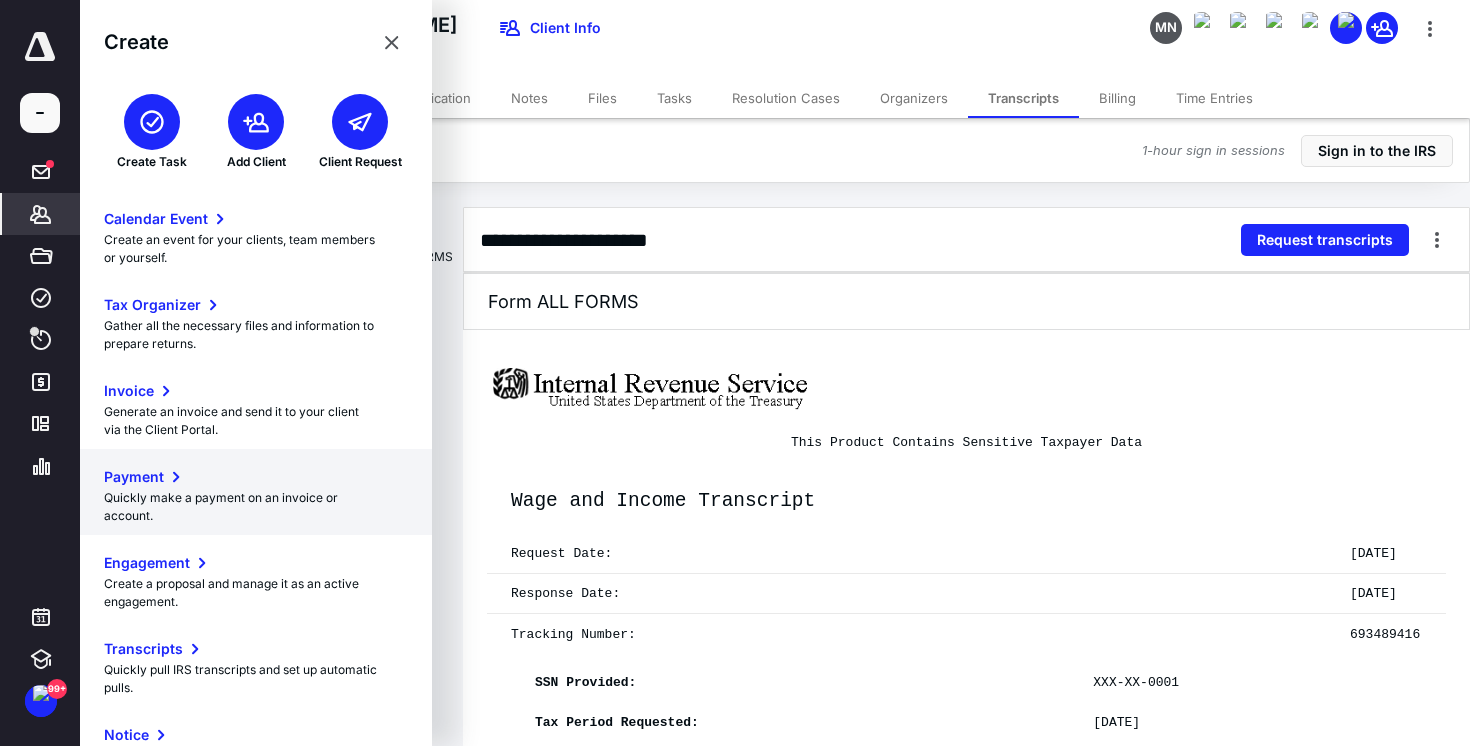 scroll, scrollTop: 334, scrollLeft: 0, axis: vertical 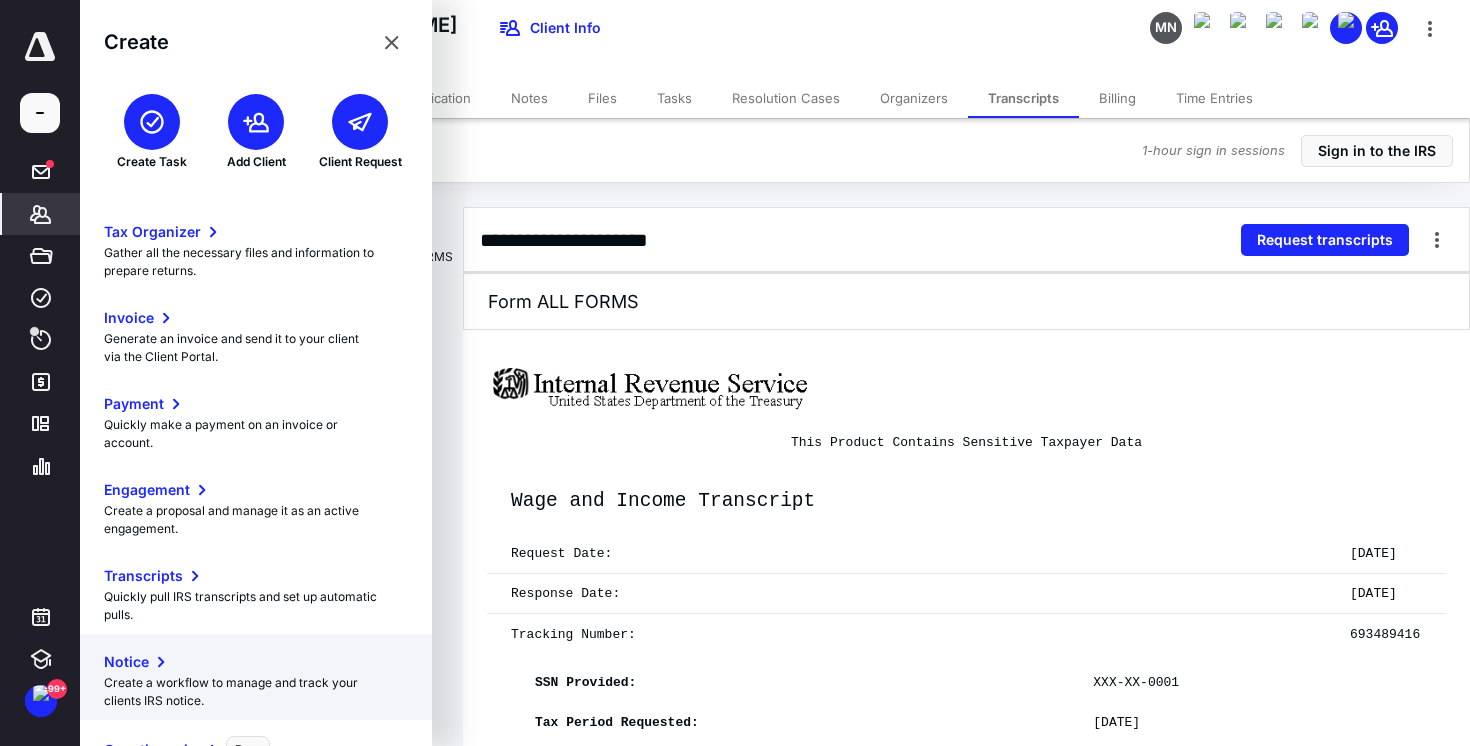 click on "Create a workflow to manage and track your clients IRS notice." at bounding box center (256, 692) 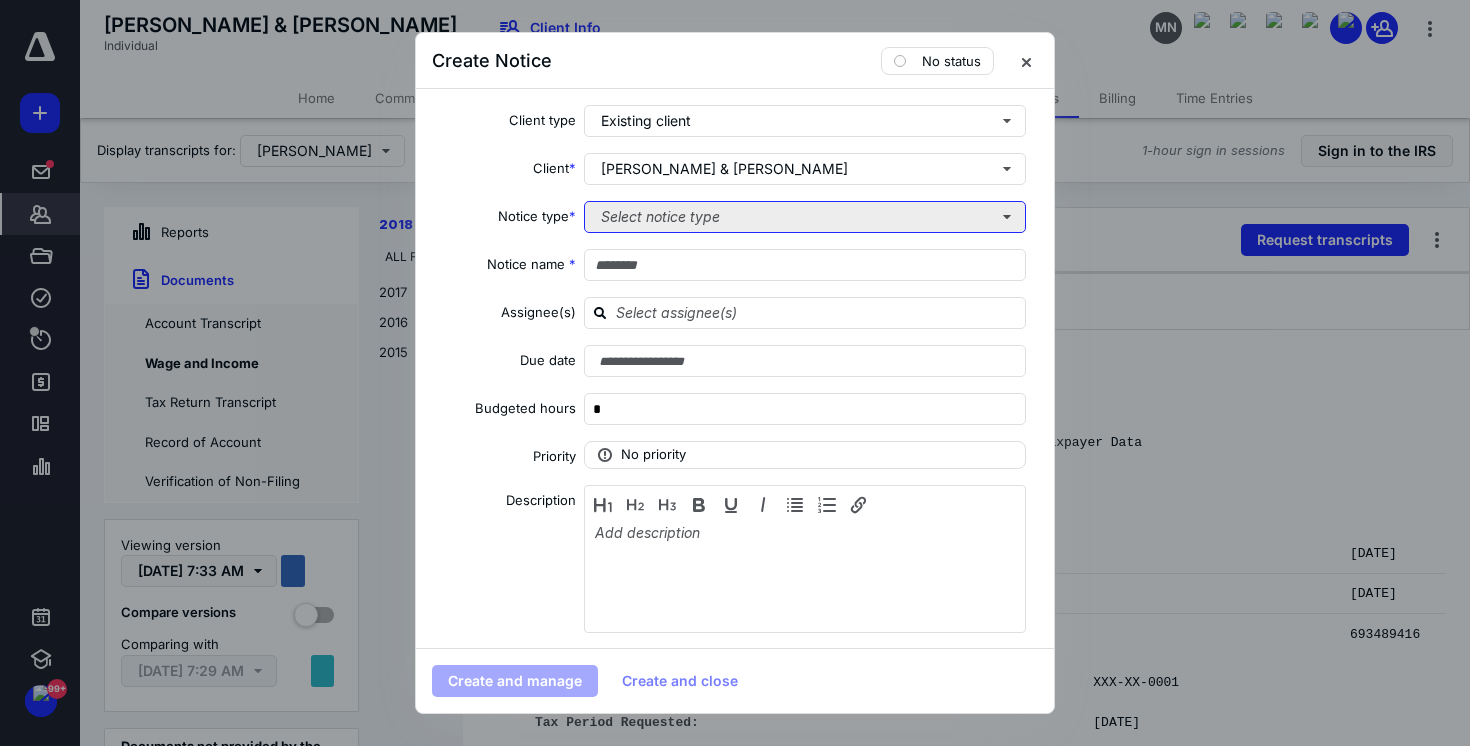 click on "Select notice type" at bounding box center [805, 217] 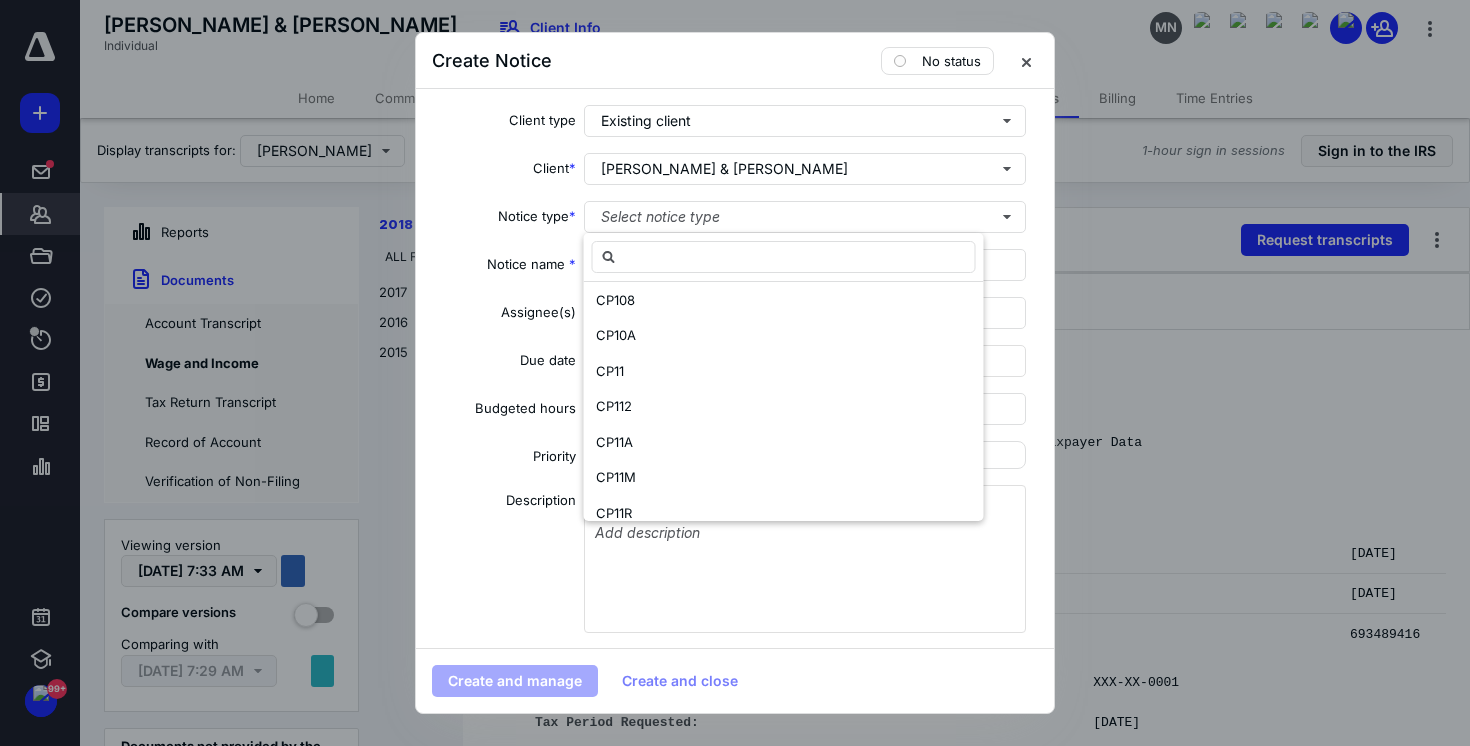 scroll, scrollTop: 1116, scrollLeft: 0, axis: vertical 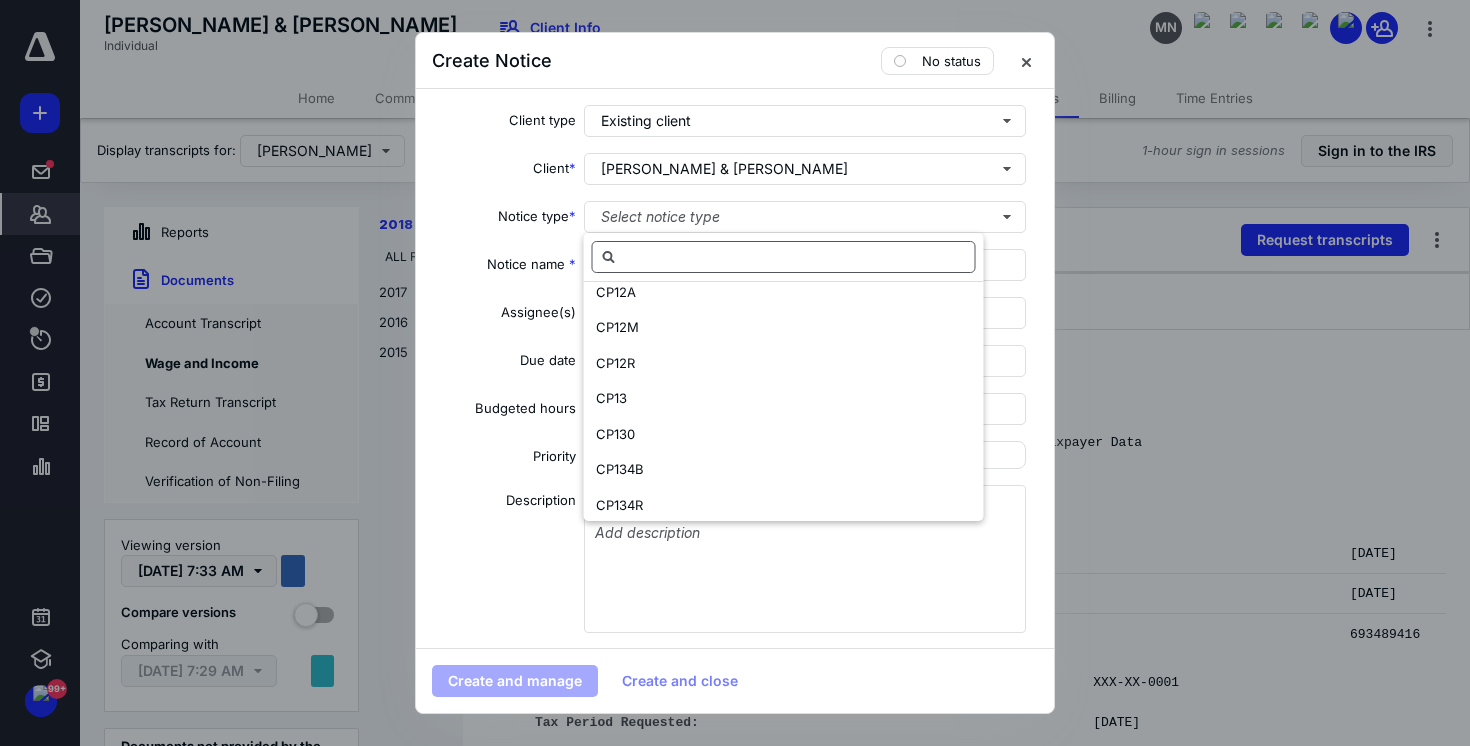 click at bounding box center [784, 257] 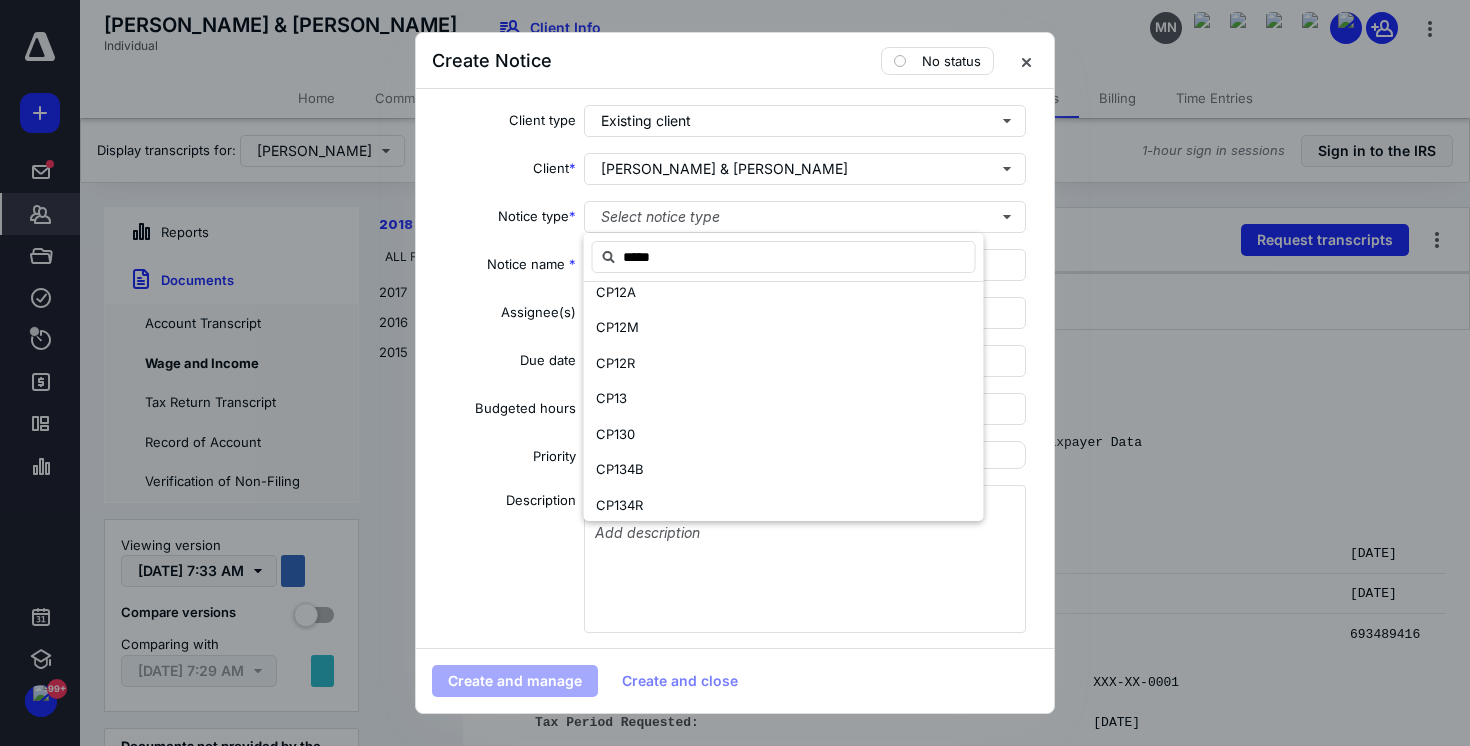 scroll, scrollTop: 0, scrollLeft: 0, axis: both 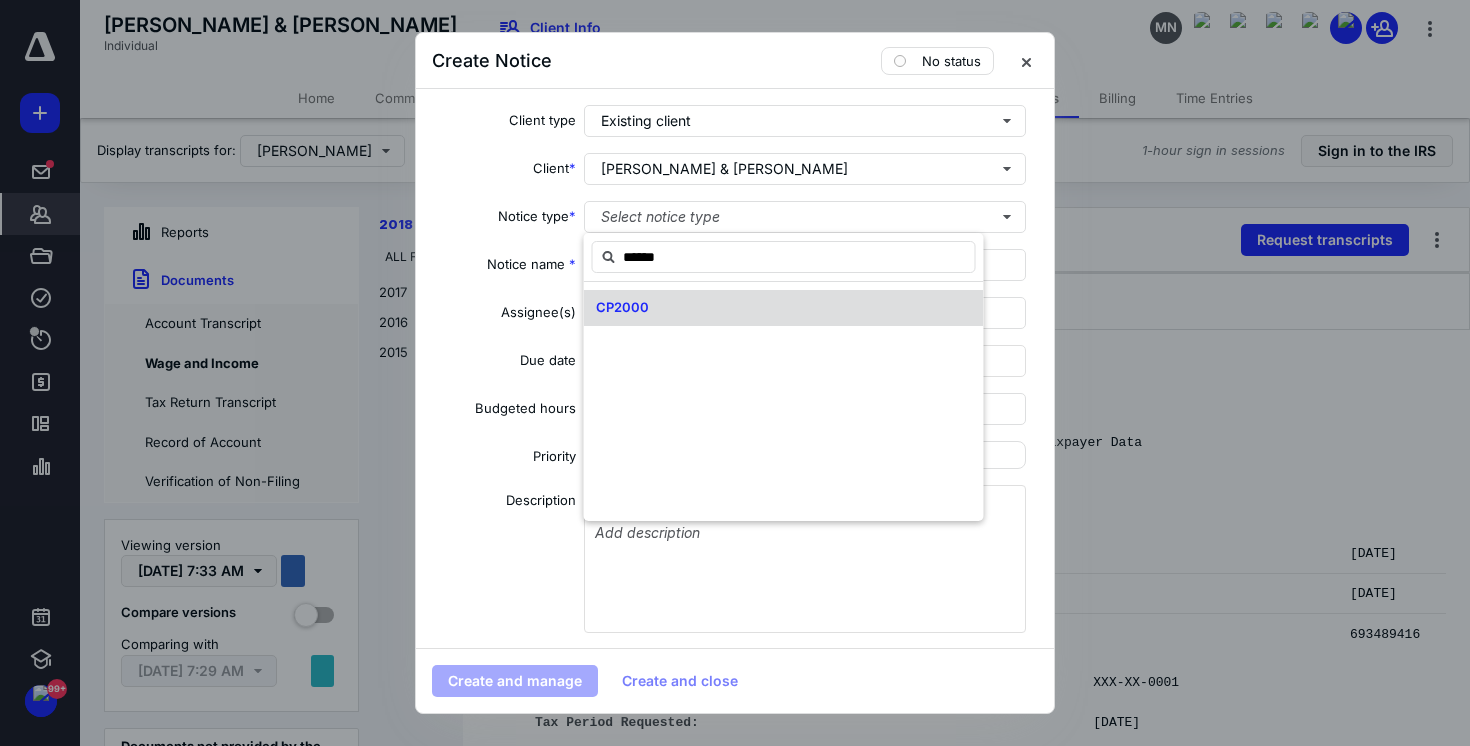 click on "CP2000" at bounding box center (622, 307) 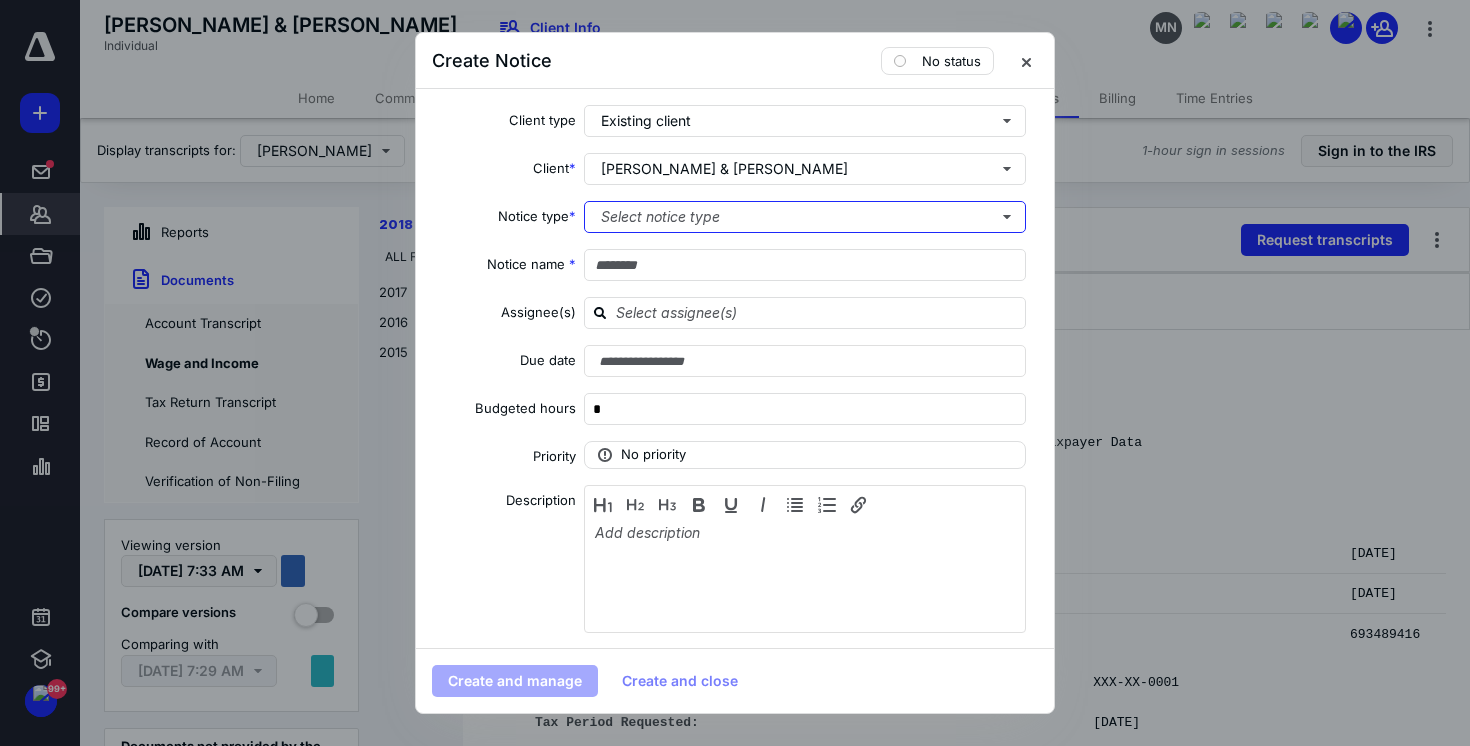 type 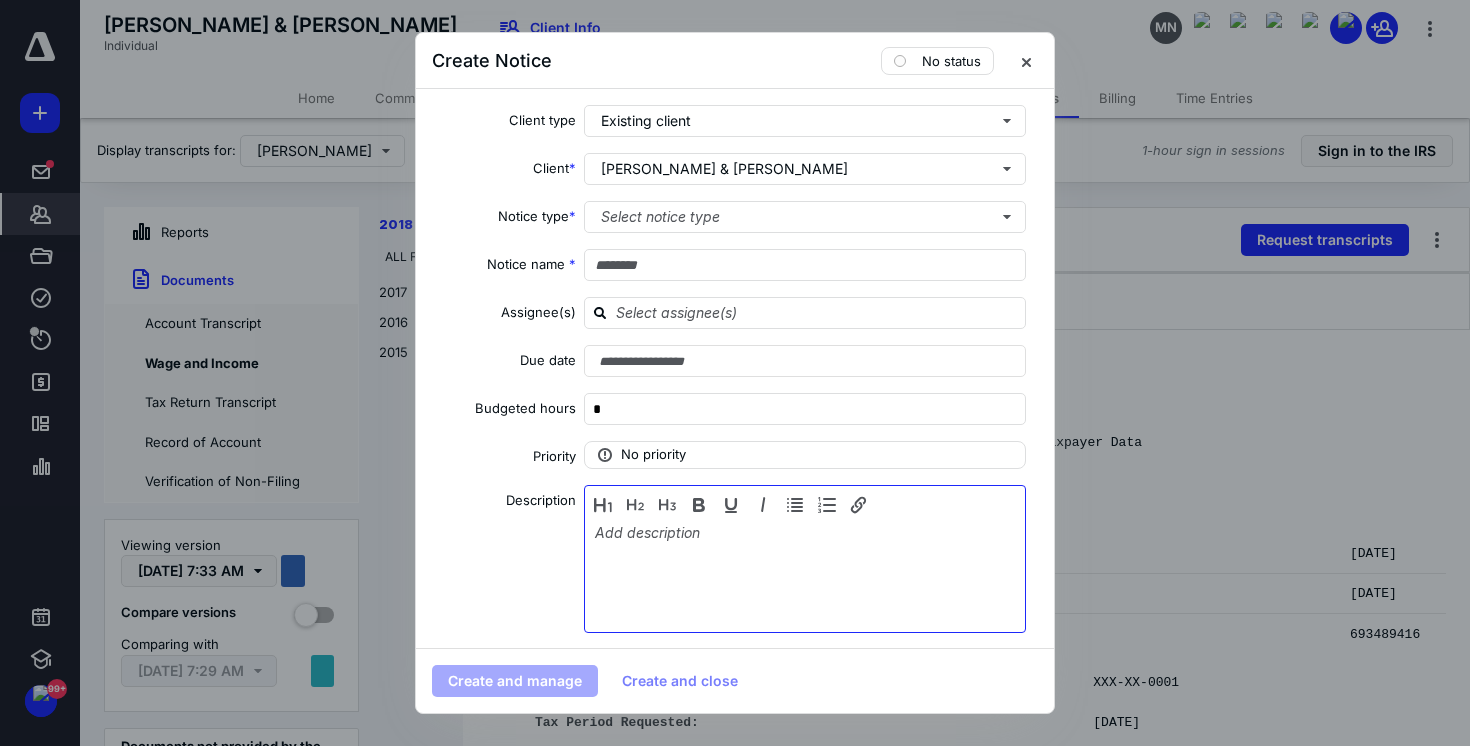 type on "**********" 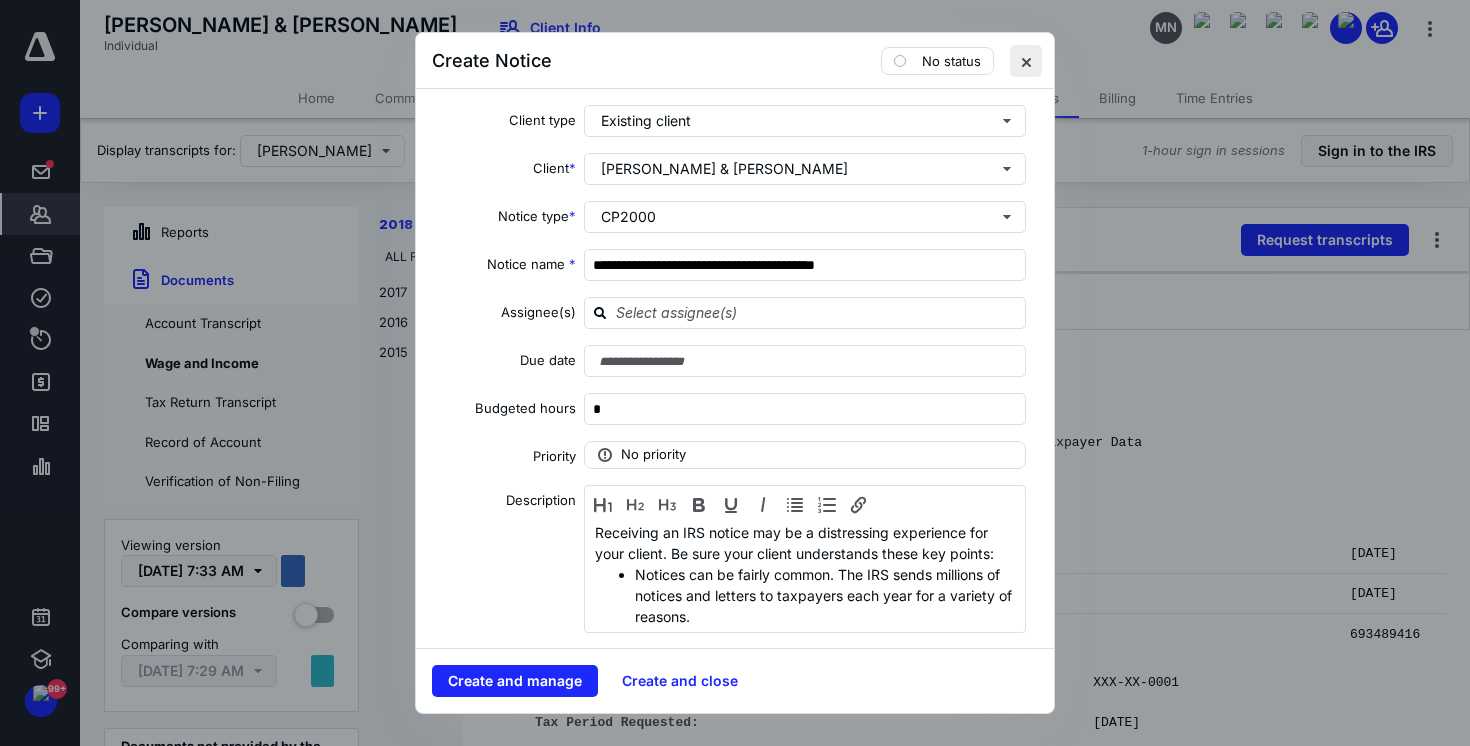 click at bounding box center (1026, 61) 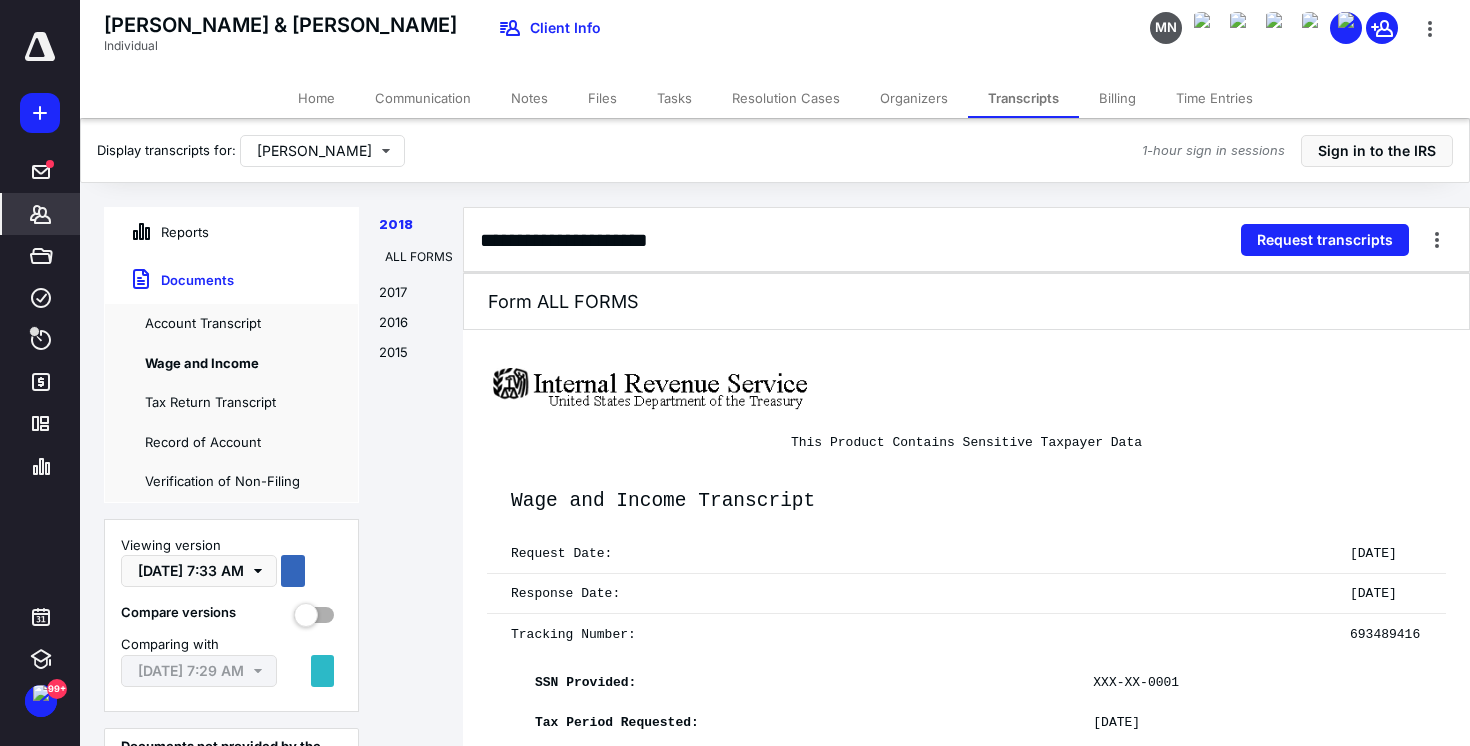 click on "Files" at bounding box center (602, 98) 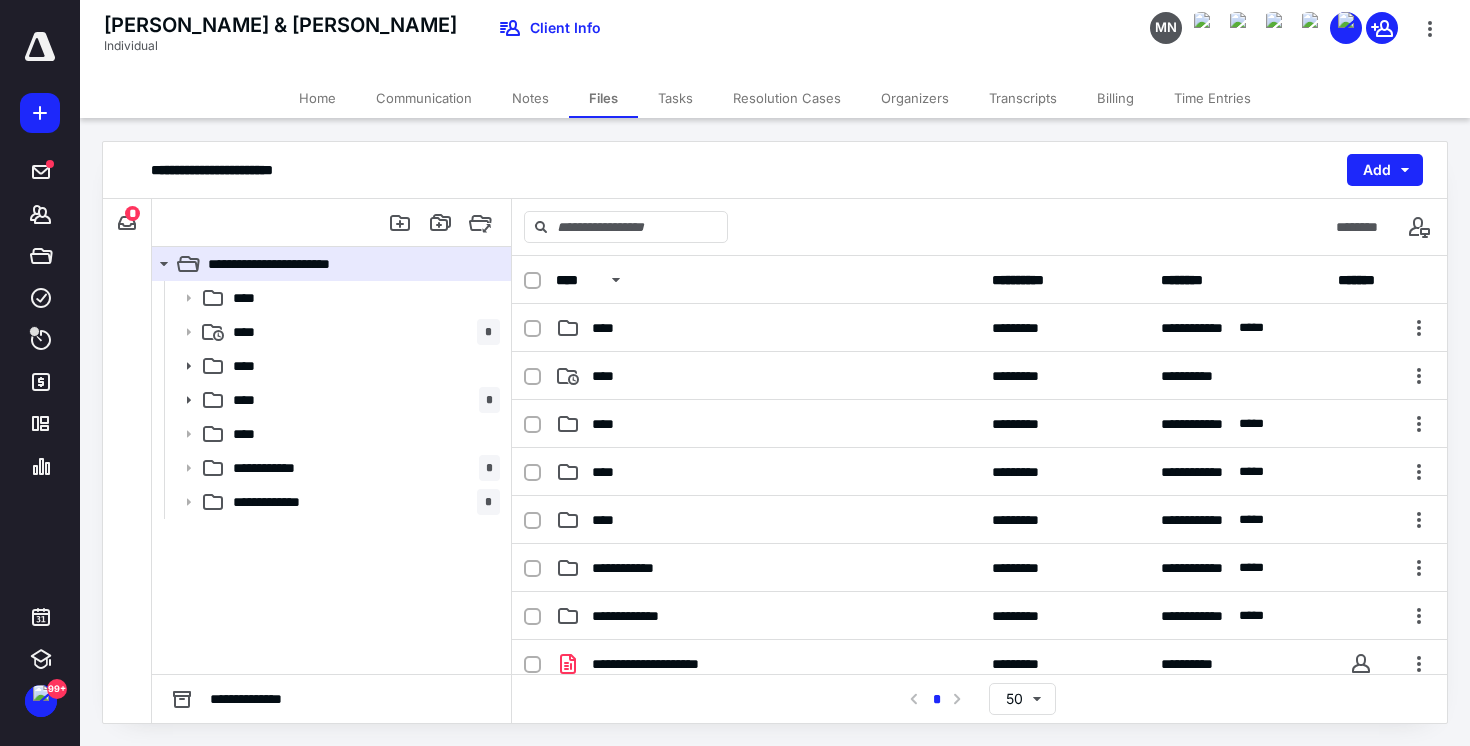 click on "Notes" at bounding box center (530, 98) 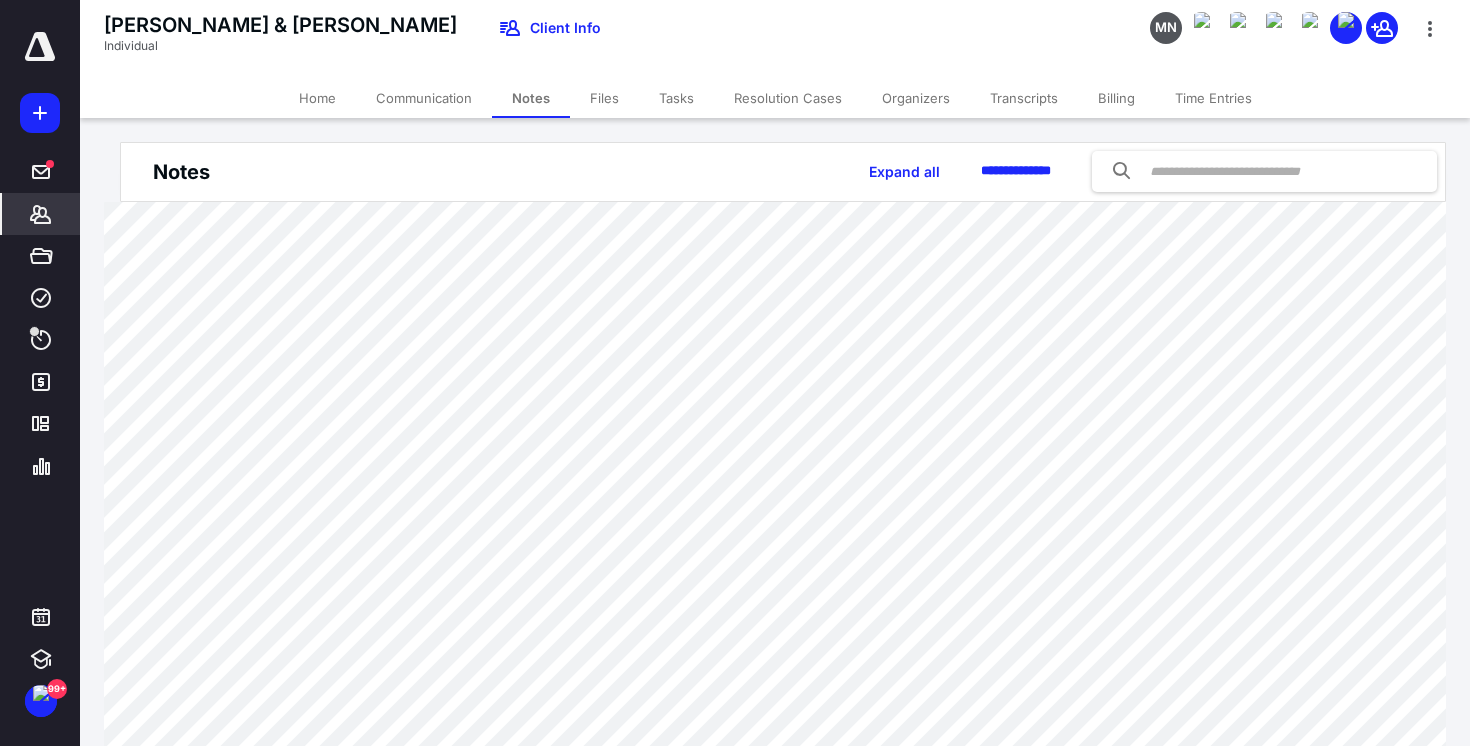 click on "Tasks" at bounding box center (676, 98) 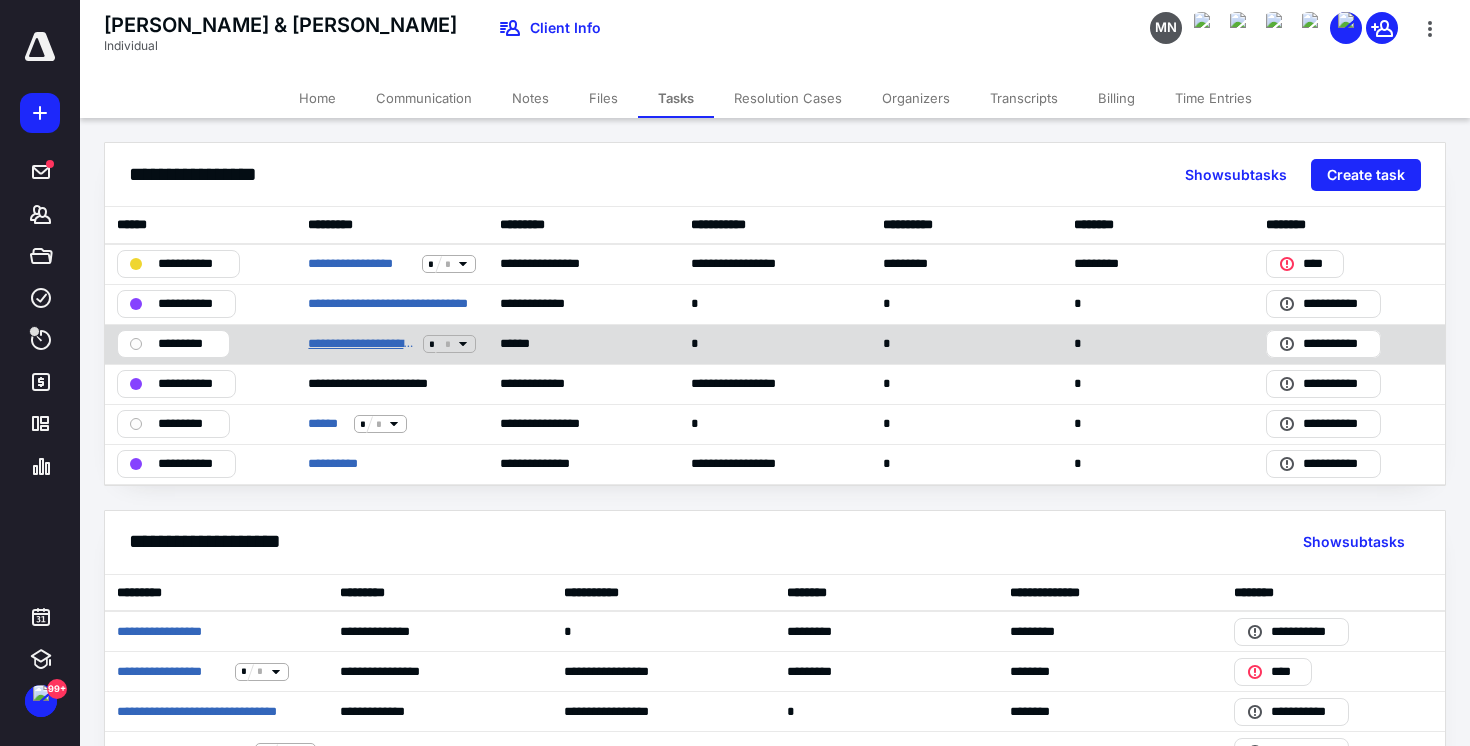 click on "**********" at bounding box center (361, 344) 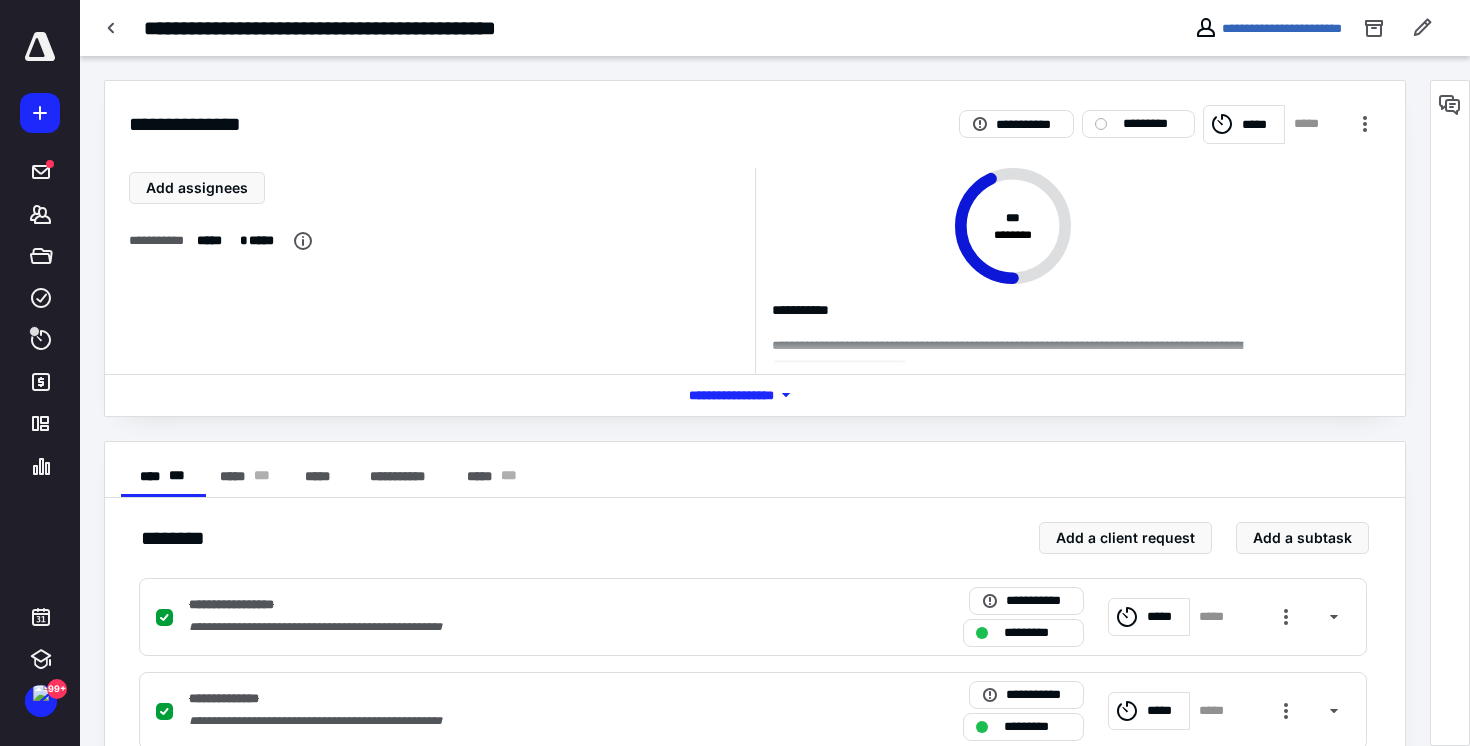 scroll, scrollTop: 42, scrollLeft: 0, axis: vertical 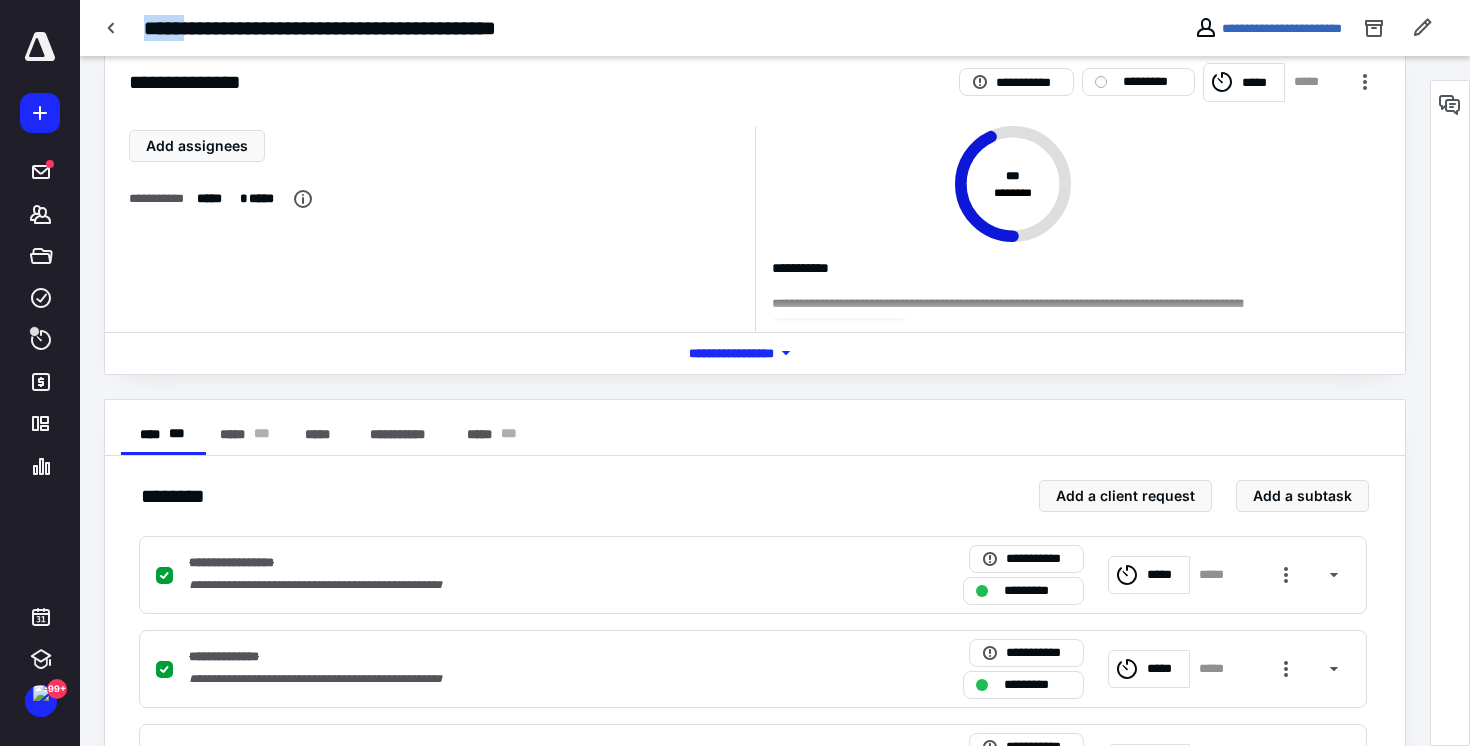 drag, startPoint x: 142, startPoint y: 16, endPoint x: 209, endPoint y: 16, distance: 67 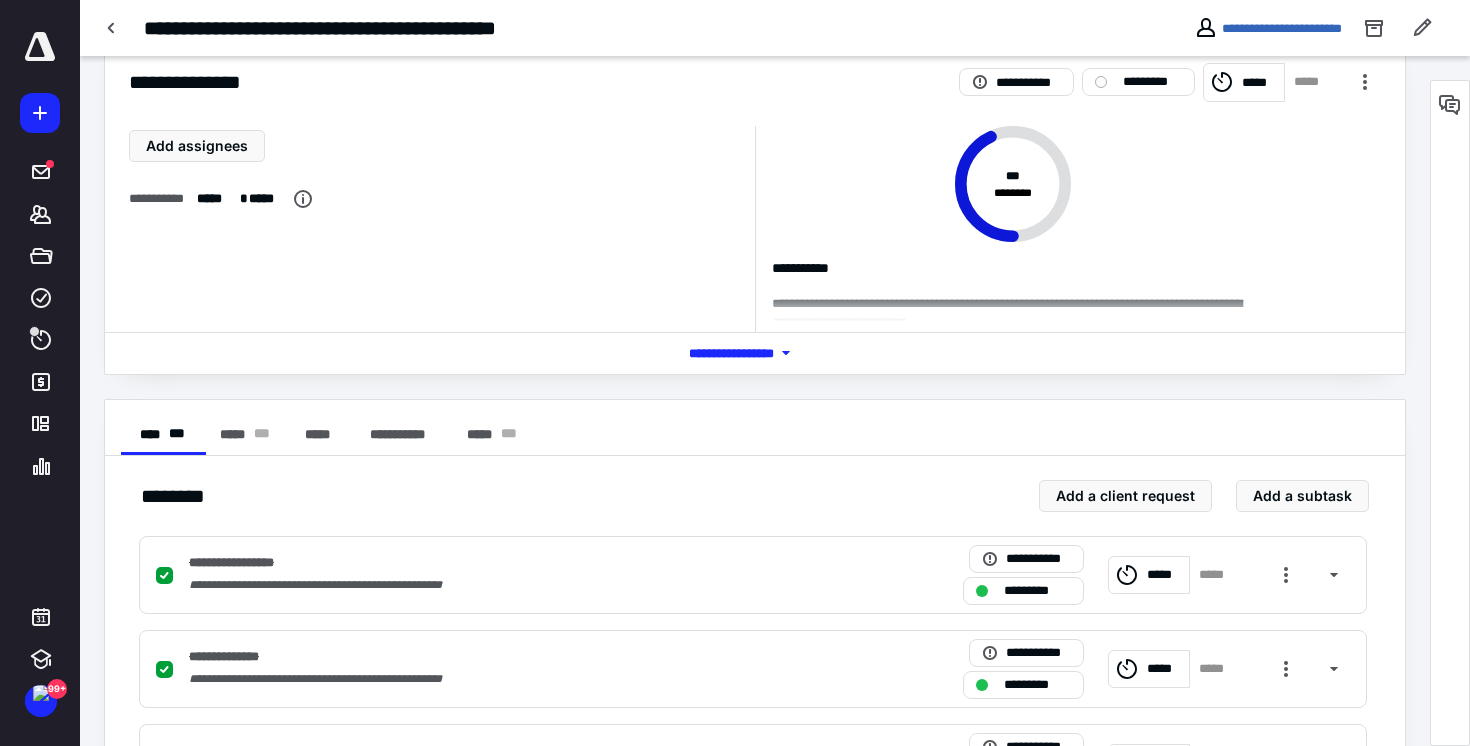 click on "*** **** *******" at bounding box center (755, 353) 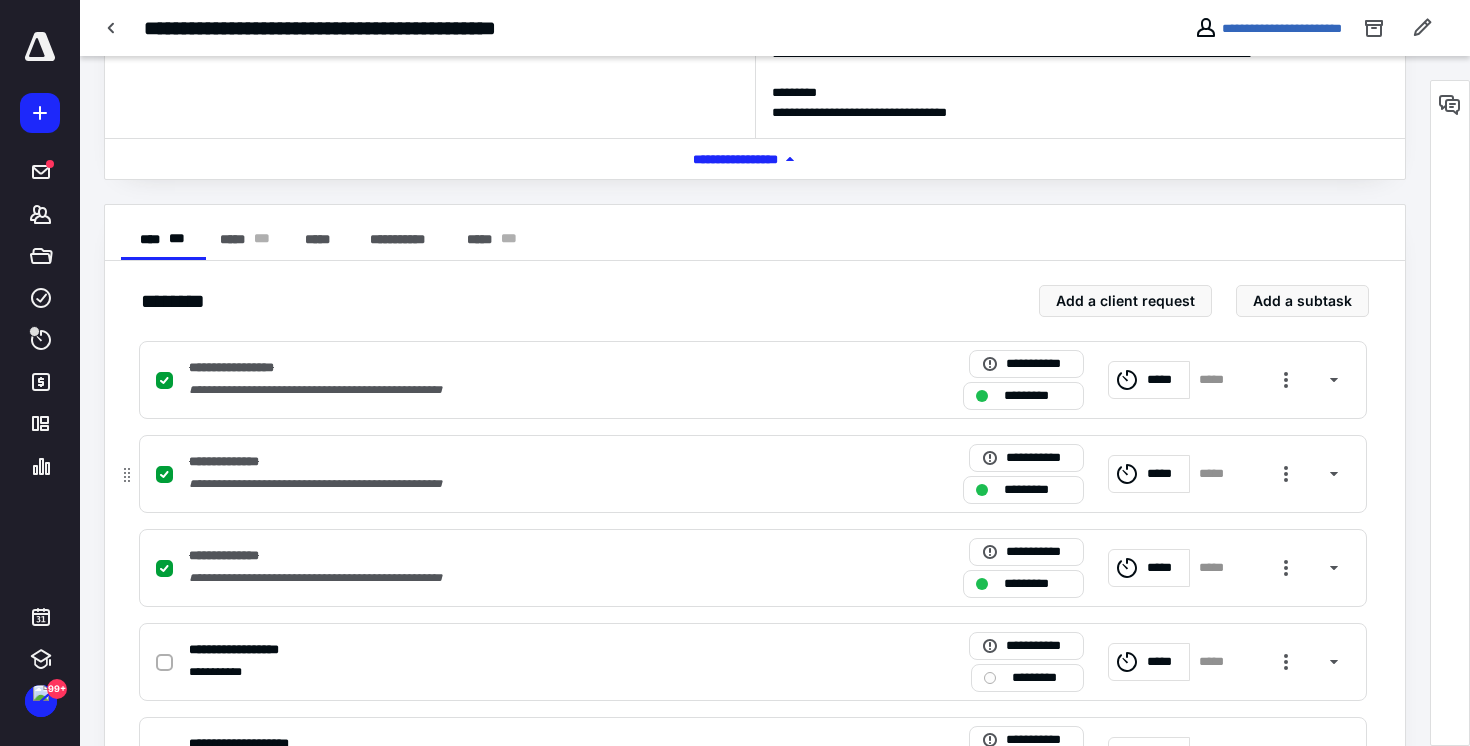 click on "**********" at bounding box center [490, 462] 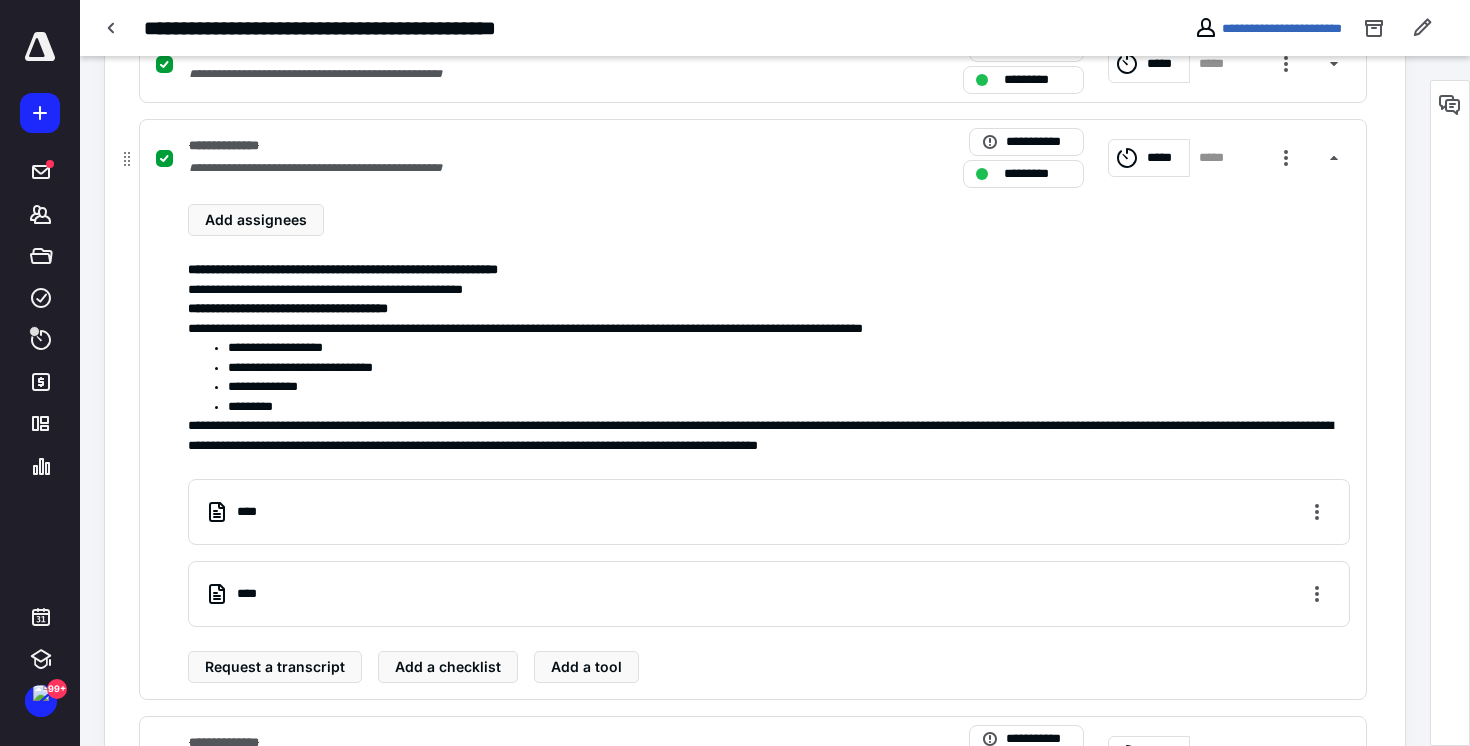 scroll, scrollTop: 979, scrollLeft: 0, axis: vertical 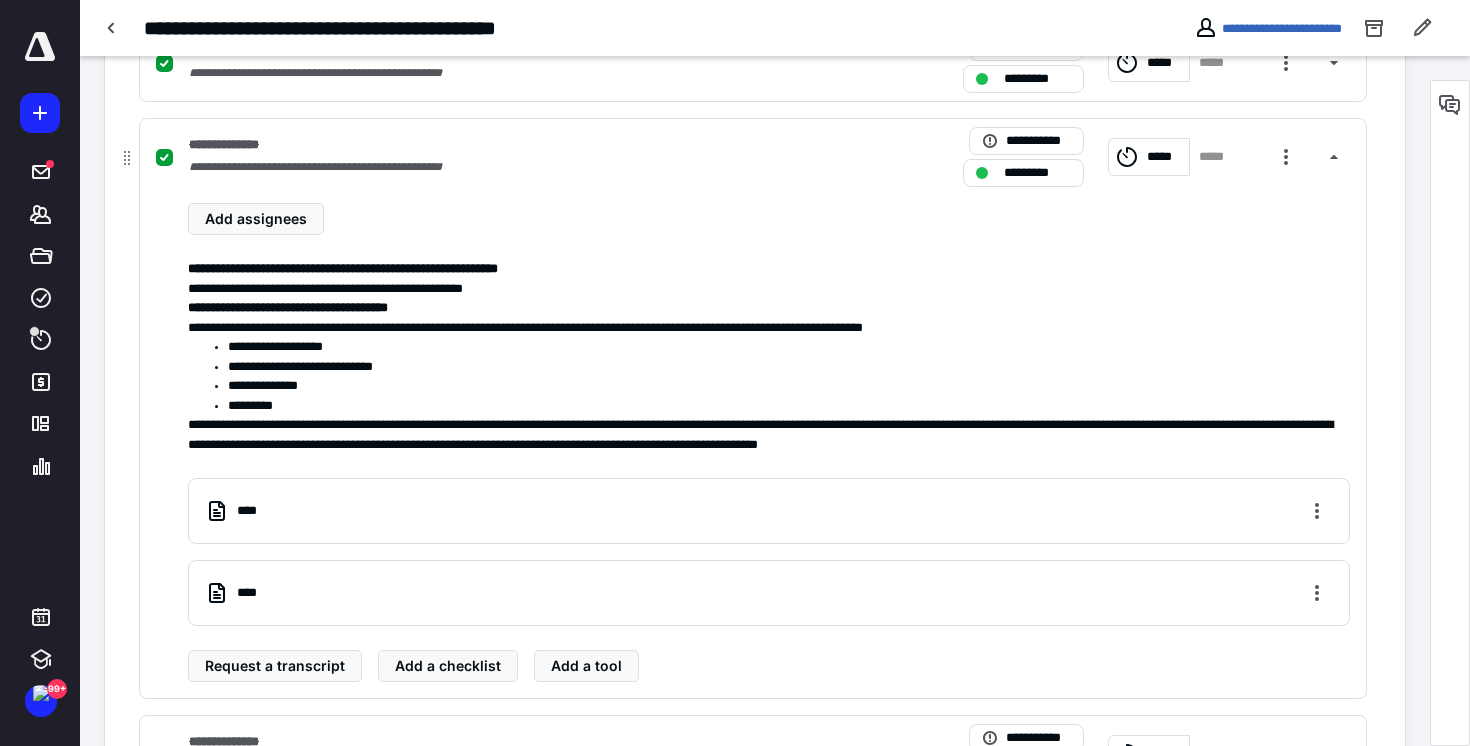 click on "****" at bounding box center (769, 511) 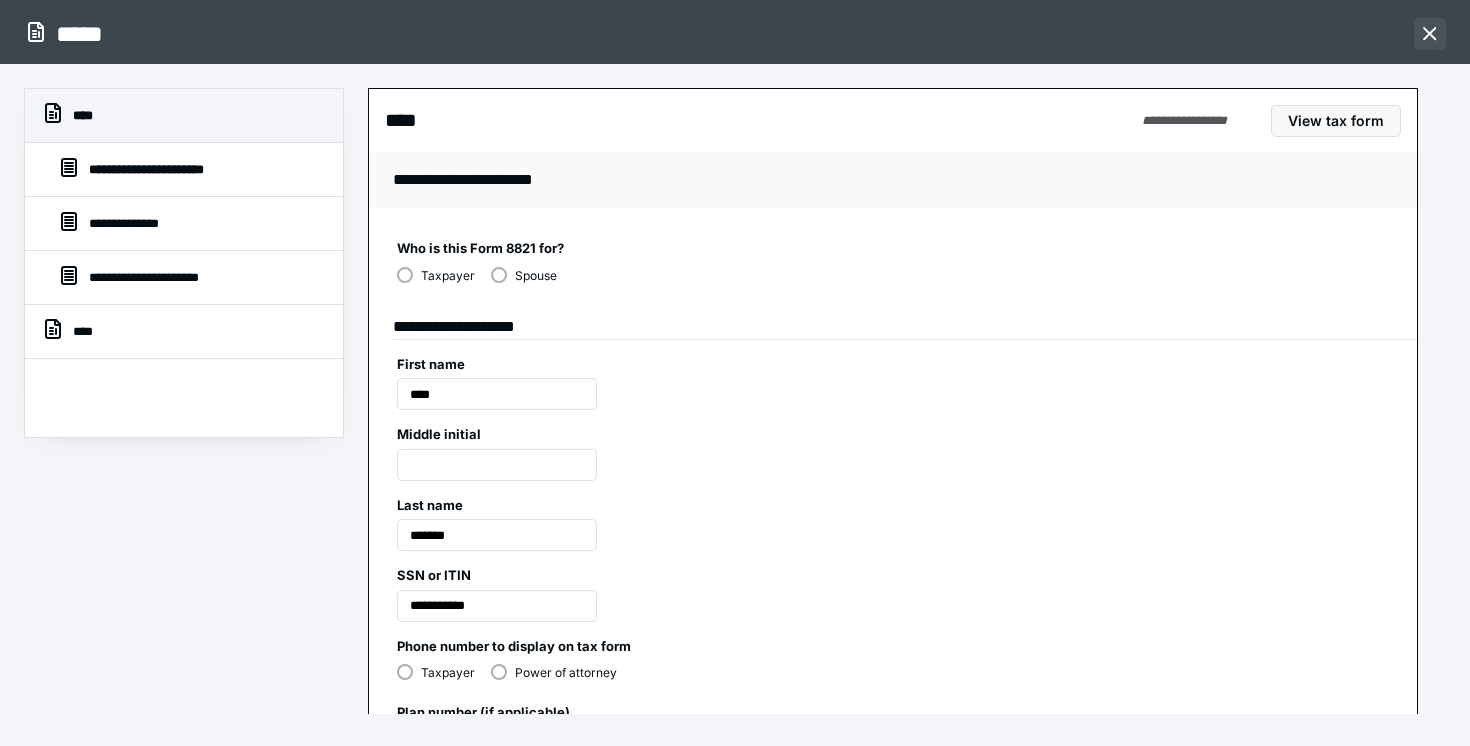 click at bounding box center [1430, 34] 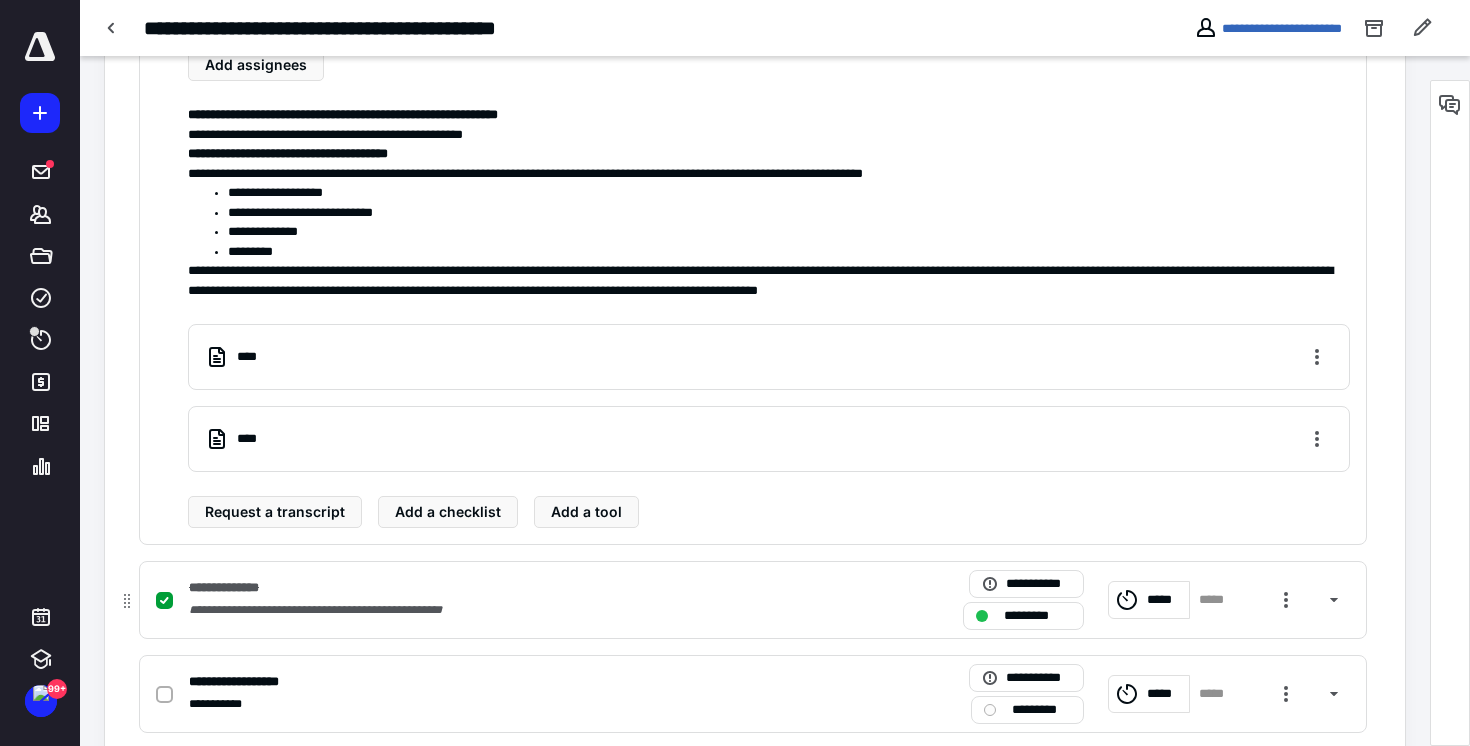 click on "**********" at bounding box center (339, 610) 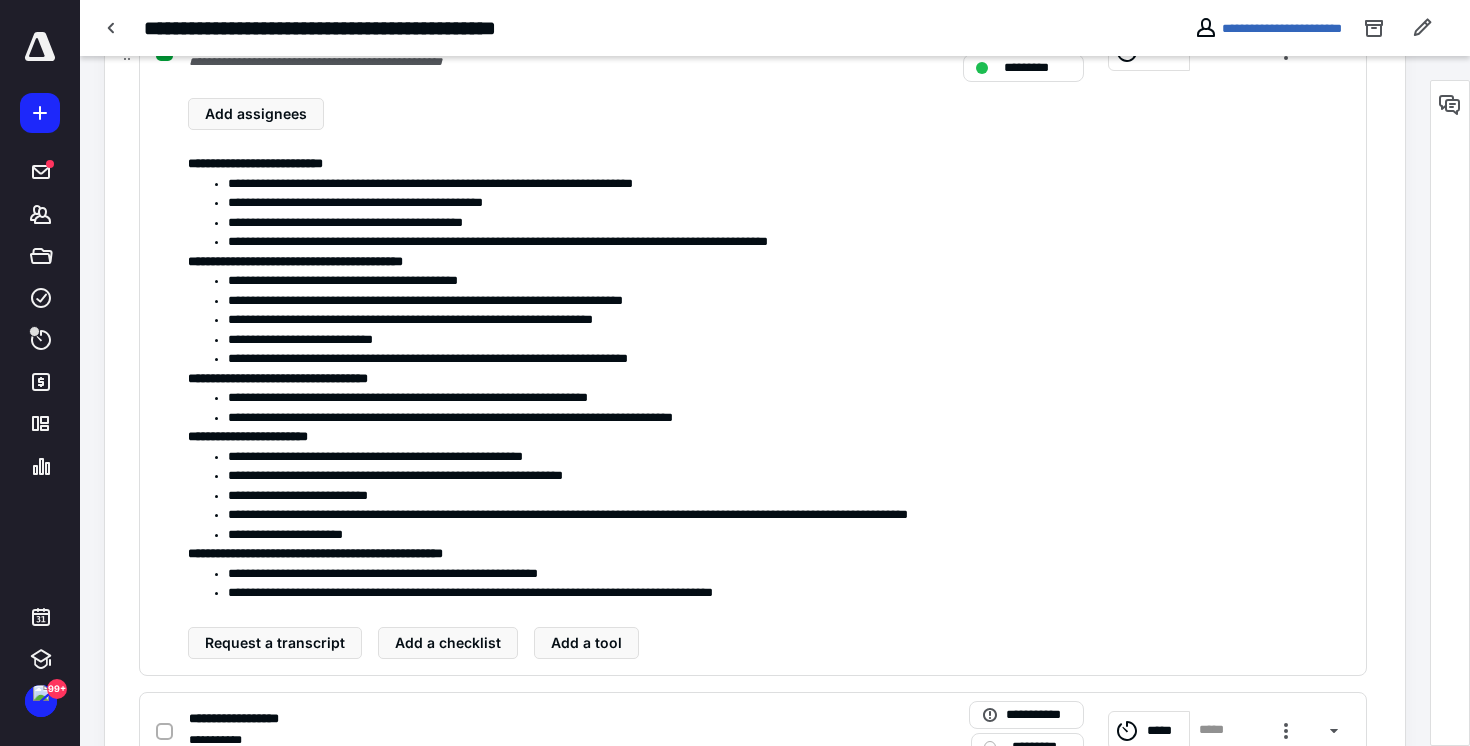 scroll, scrollTop: 1197, scrollLeft: 0, axis: vertical 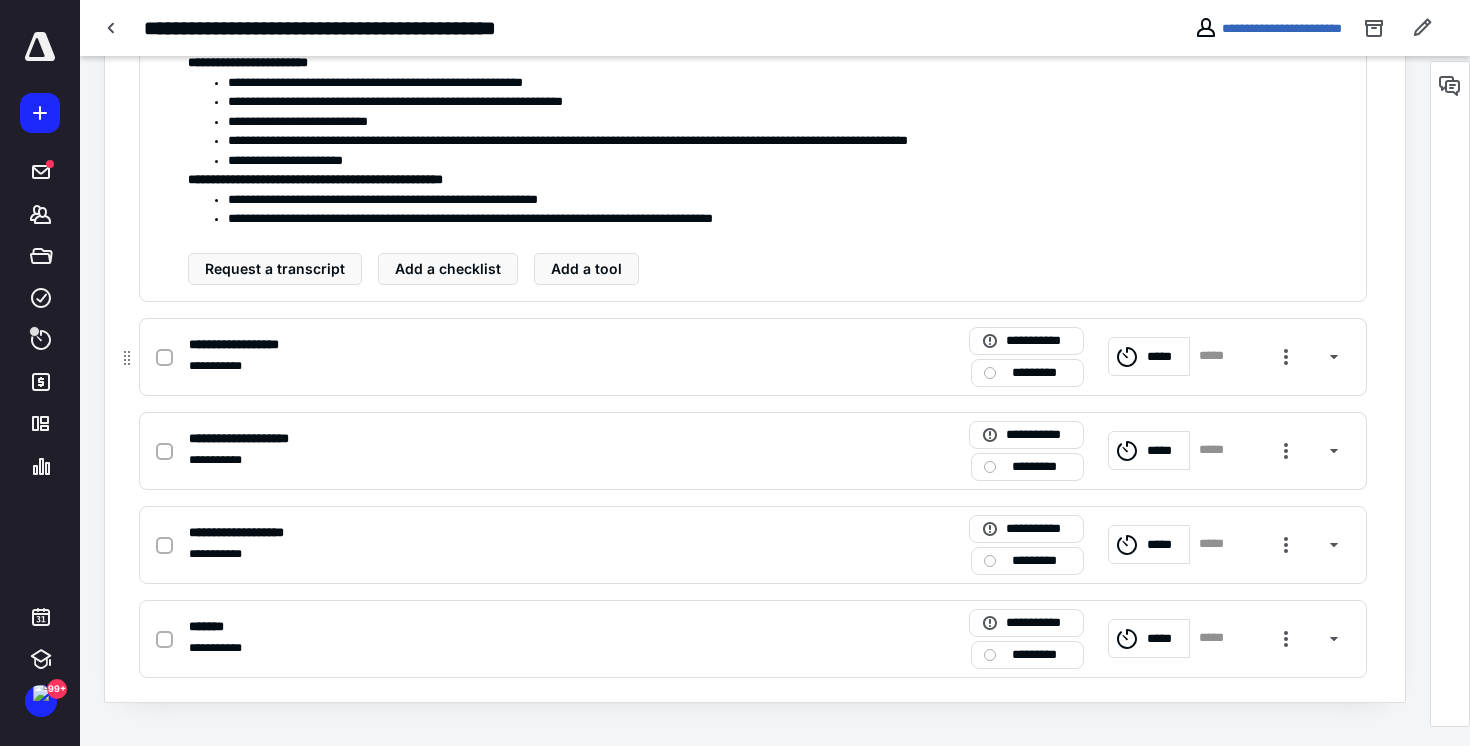 click on "**********" at bounding box center (490, 366) 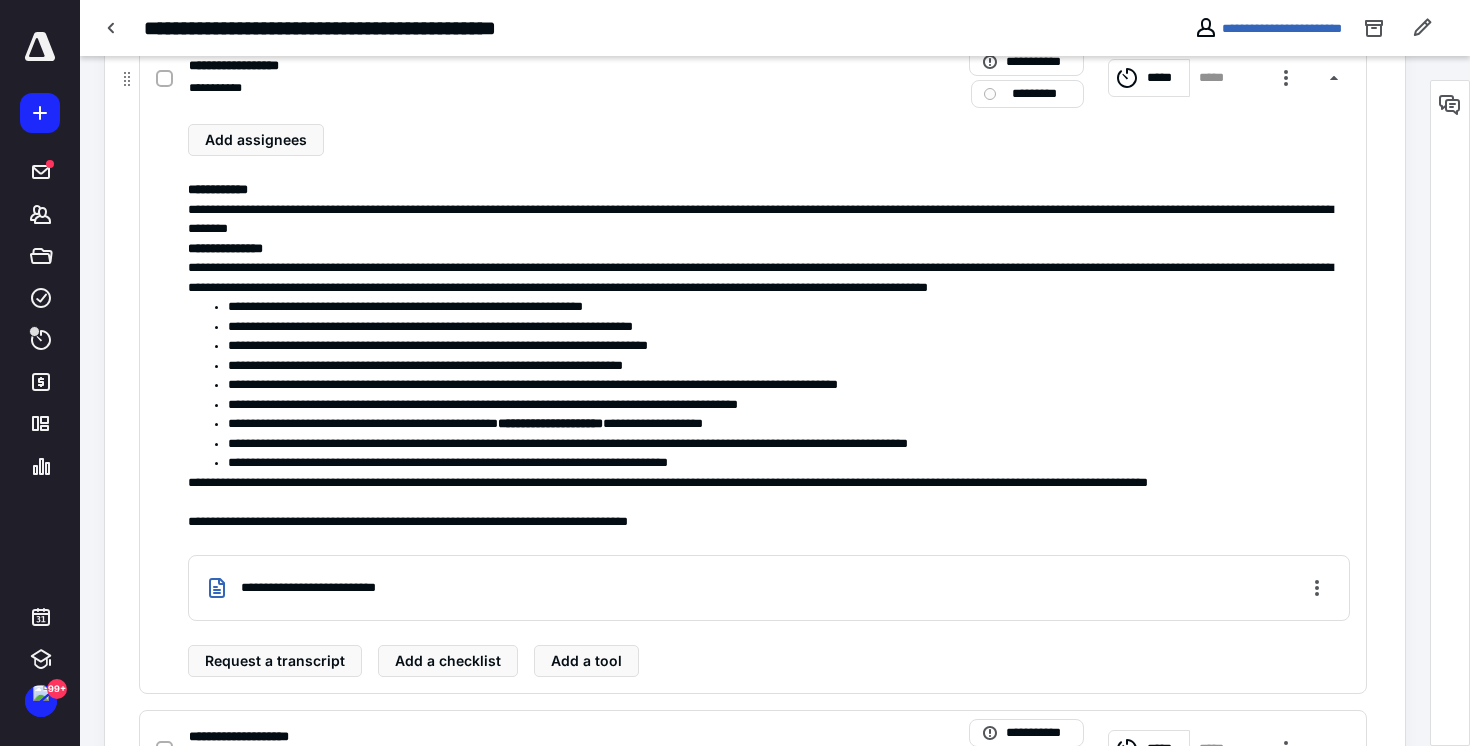 scroll, scrollTop: 1238, scrollLeft: 0, axis: vertical 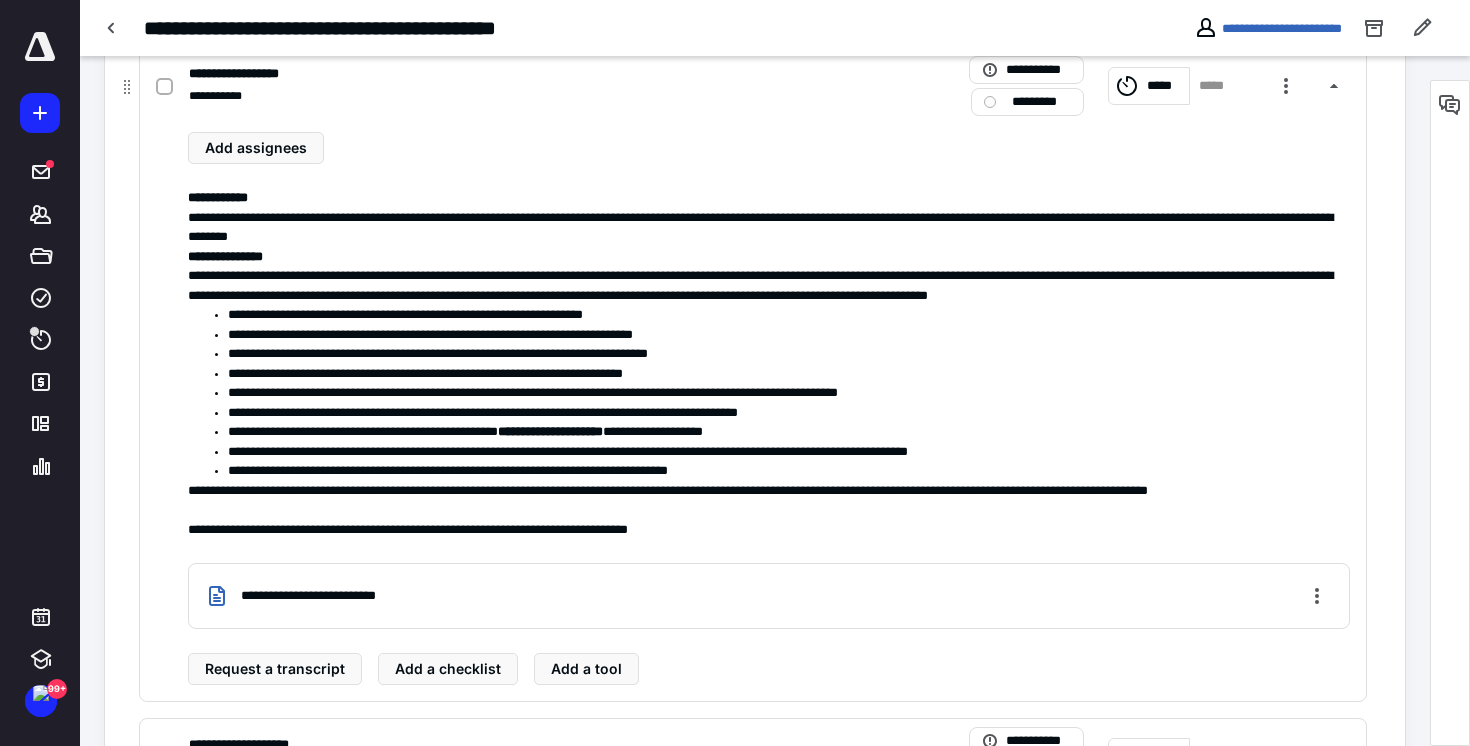 click on "**********" at bounding box center [769, 596] 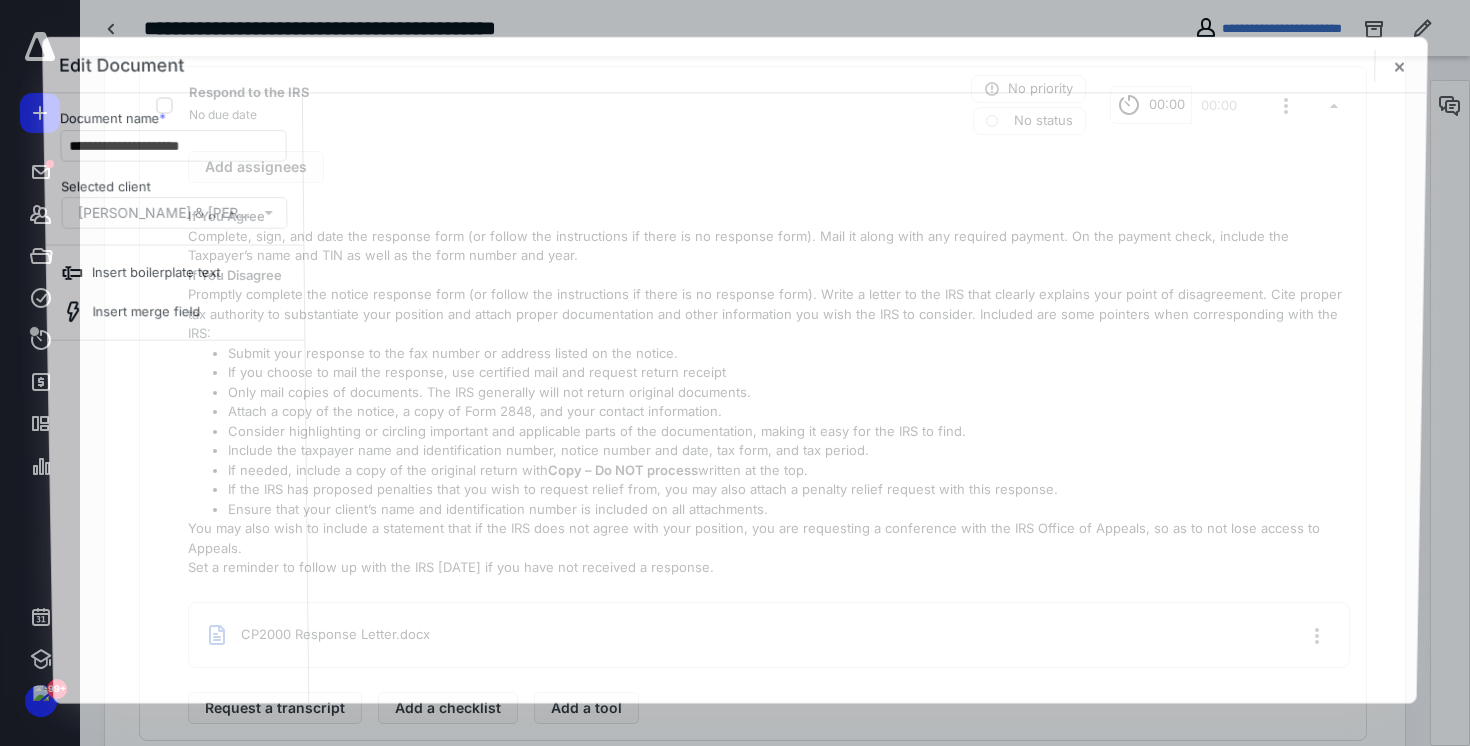 scroll, scrollTop: 0, scrollLeft: 0, axis: both 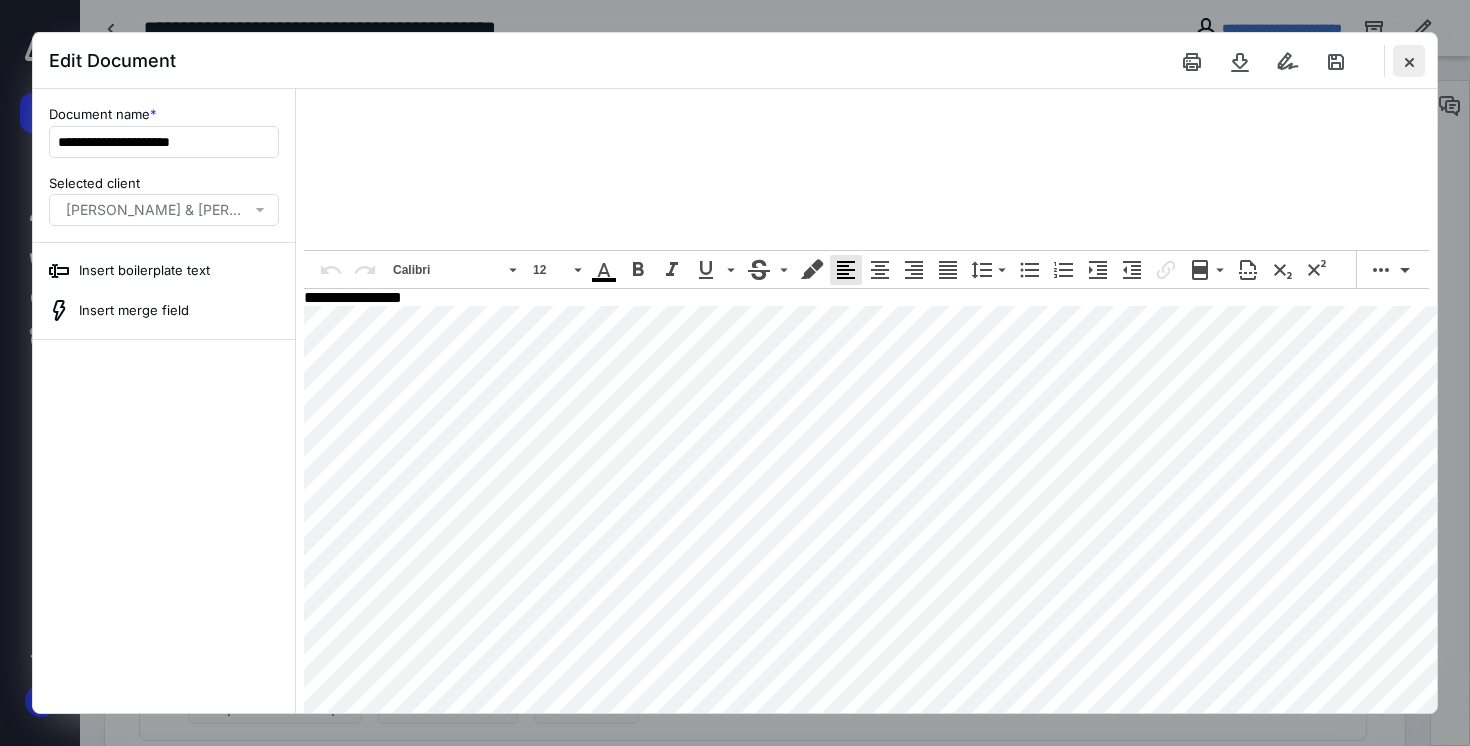 click at bounding box center [1409, 61] 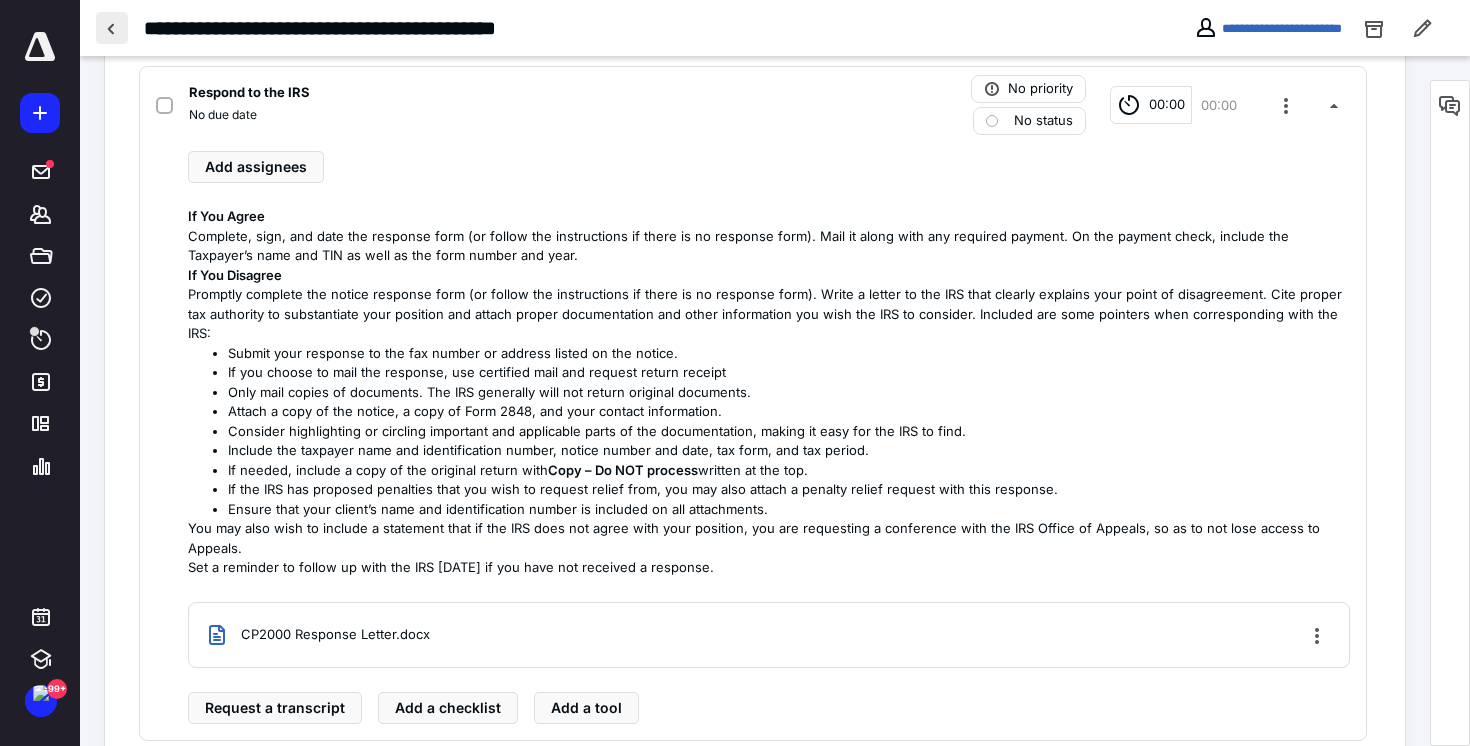 click at bounding box center (112, 28) 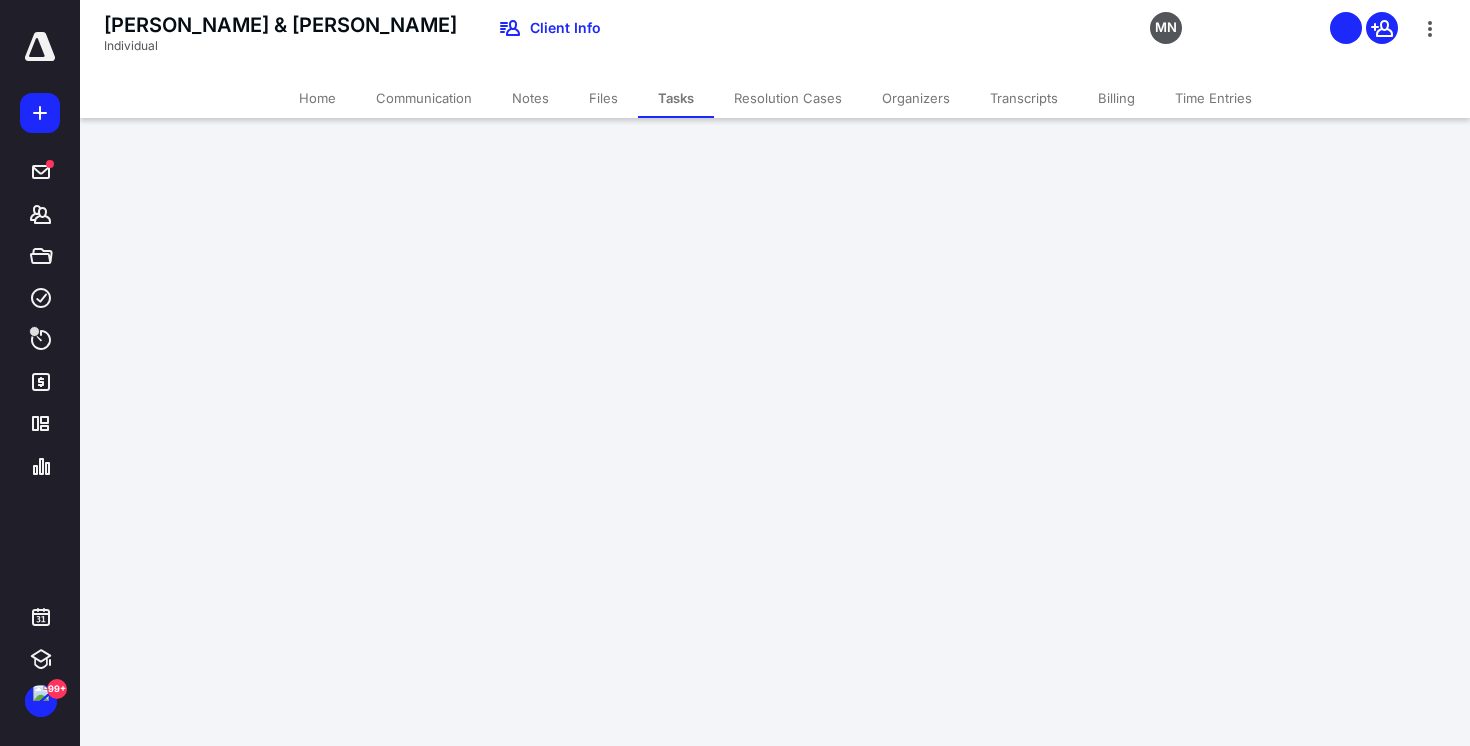 scroll, scrollTop: 0, scrollLeft: 0, axis: both 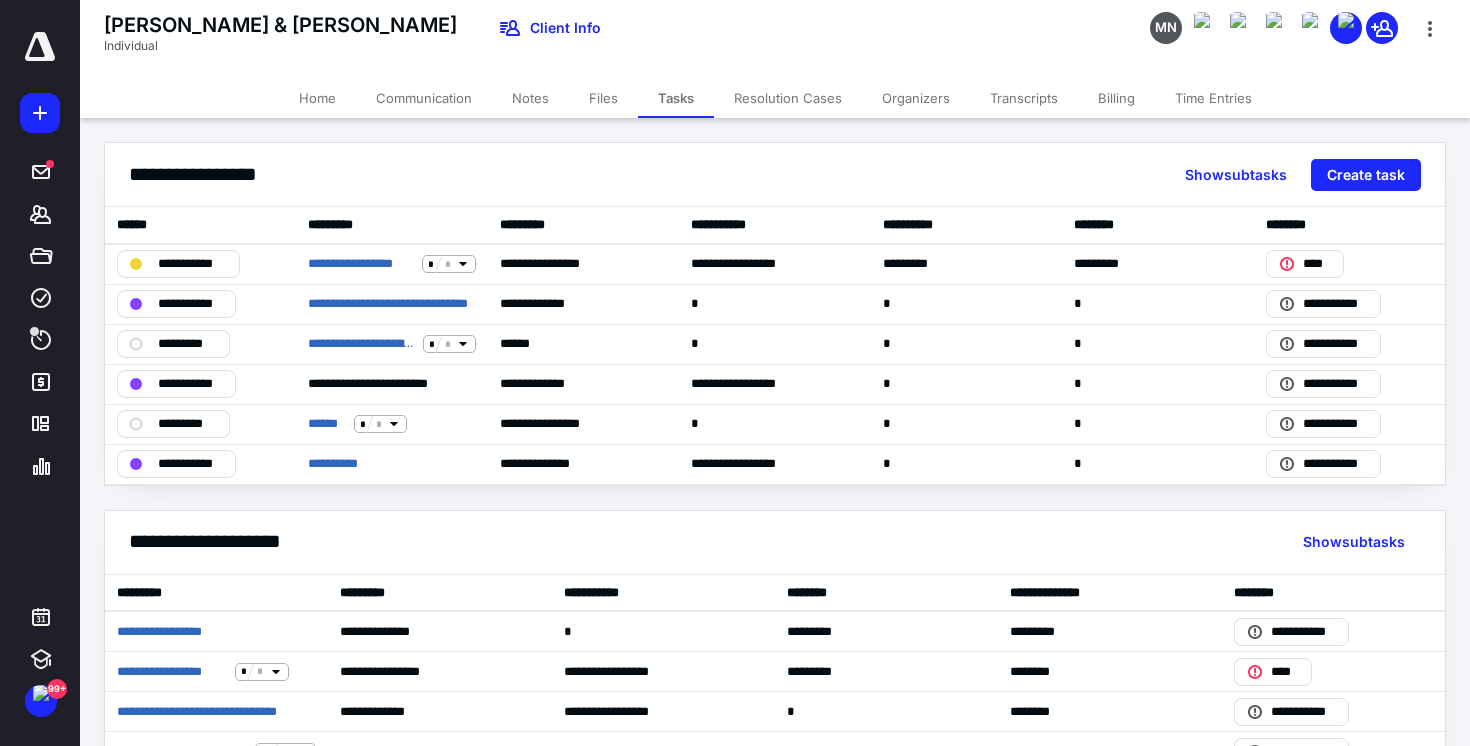 click at bounding box center [40, 47] 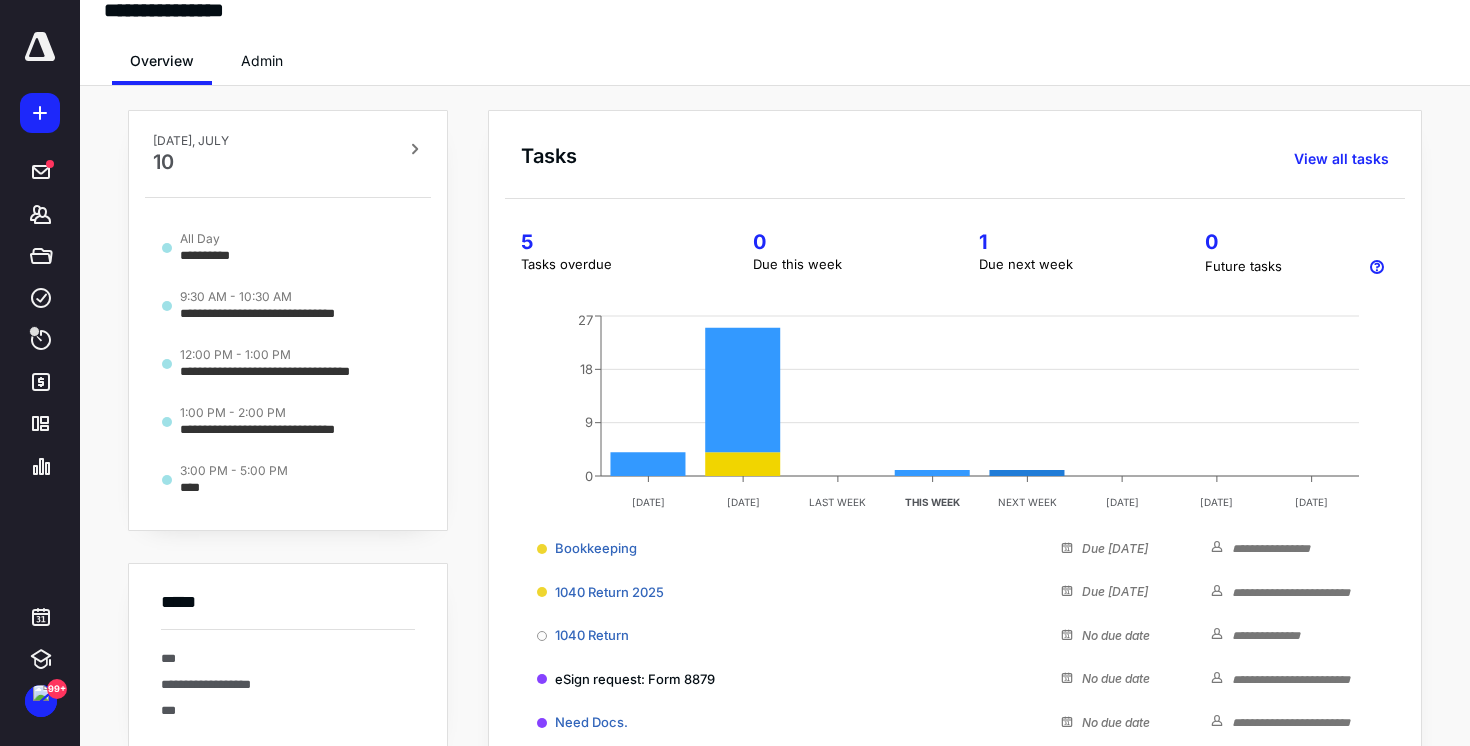 scroll, scrollTop: 16, scrollLeft: 0, axis: vertical 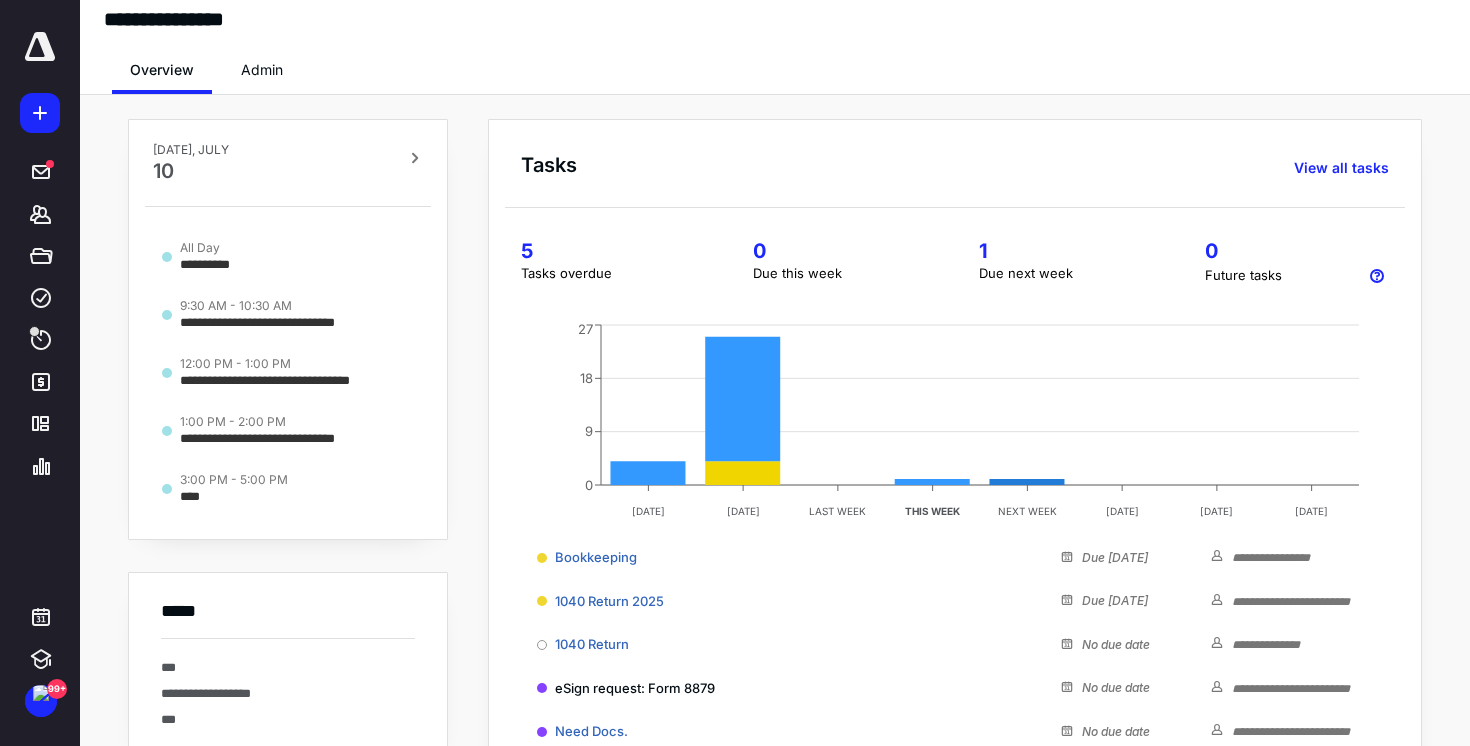 click on "Admin" at bounding box center (262, 70) 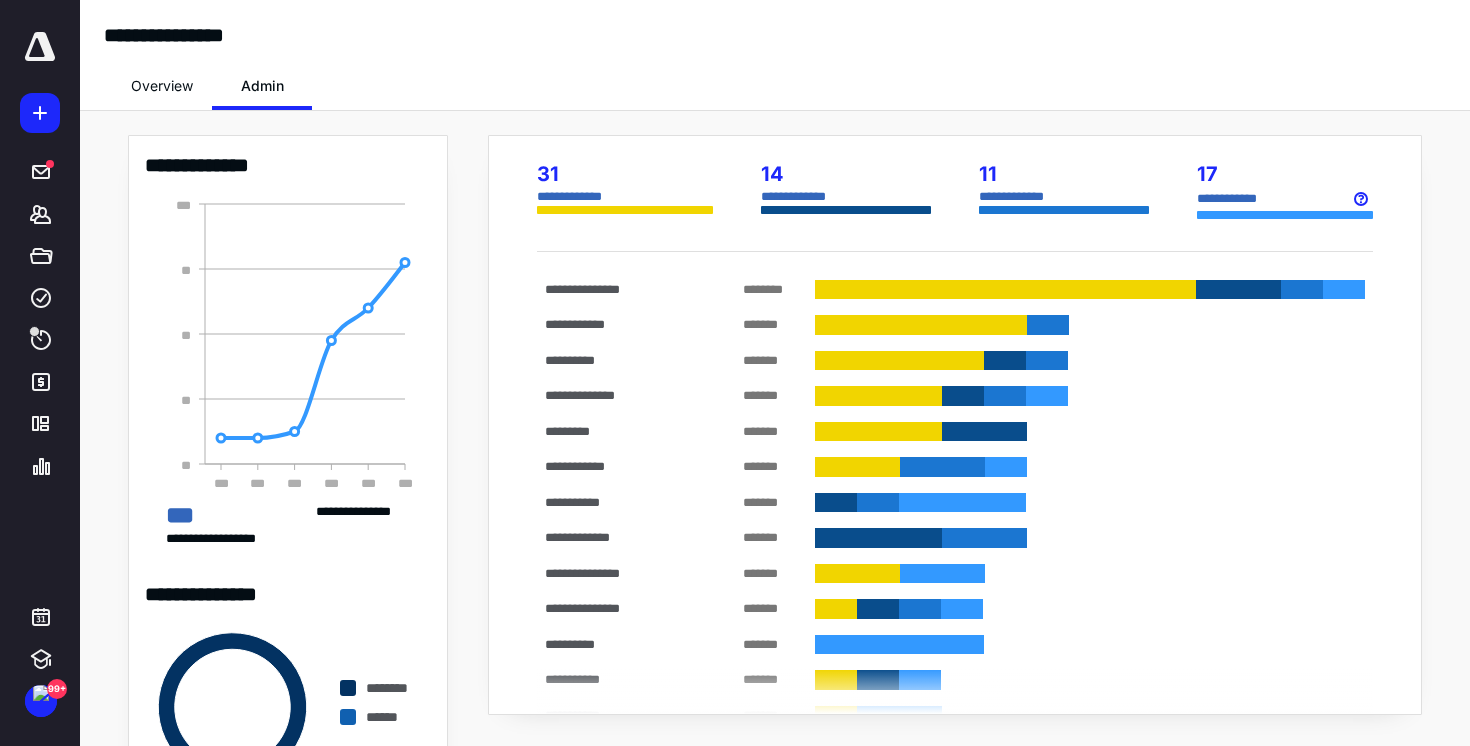 scroll, scrollTop: 78, scrollLeft: 0, axis: vertical 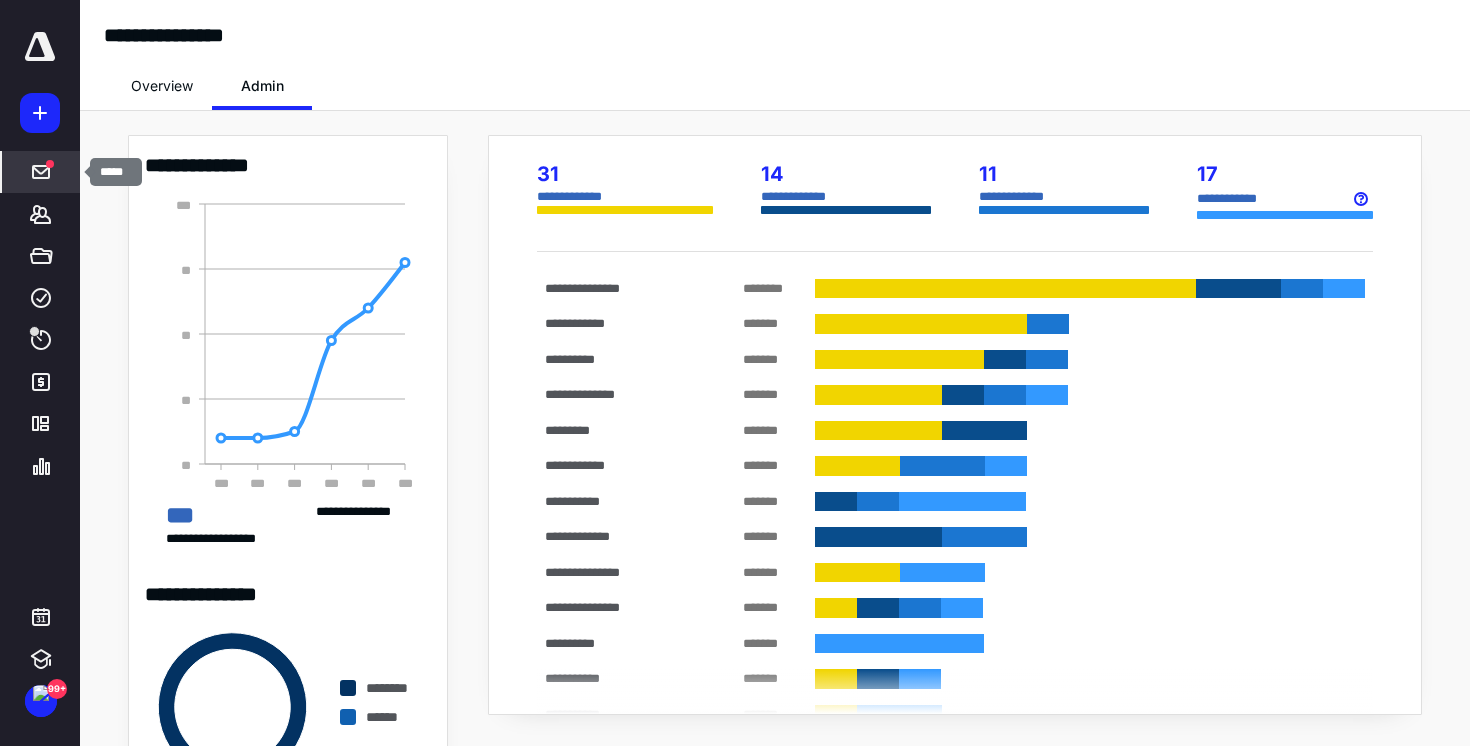 click 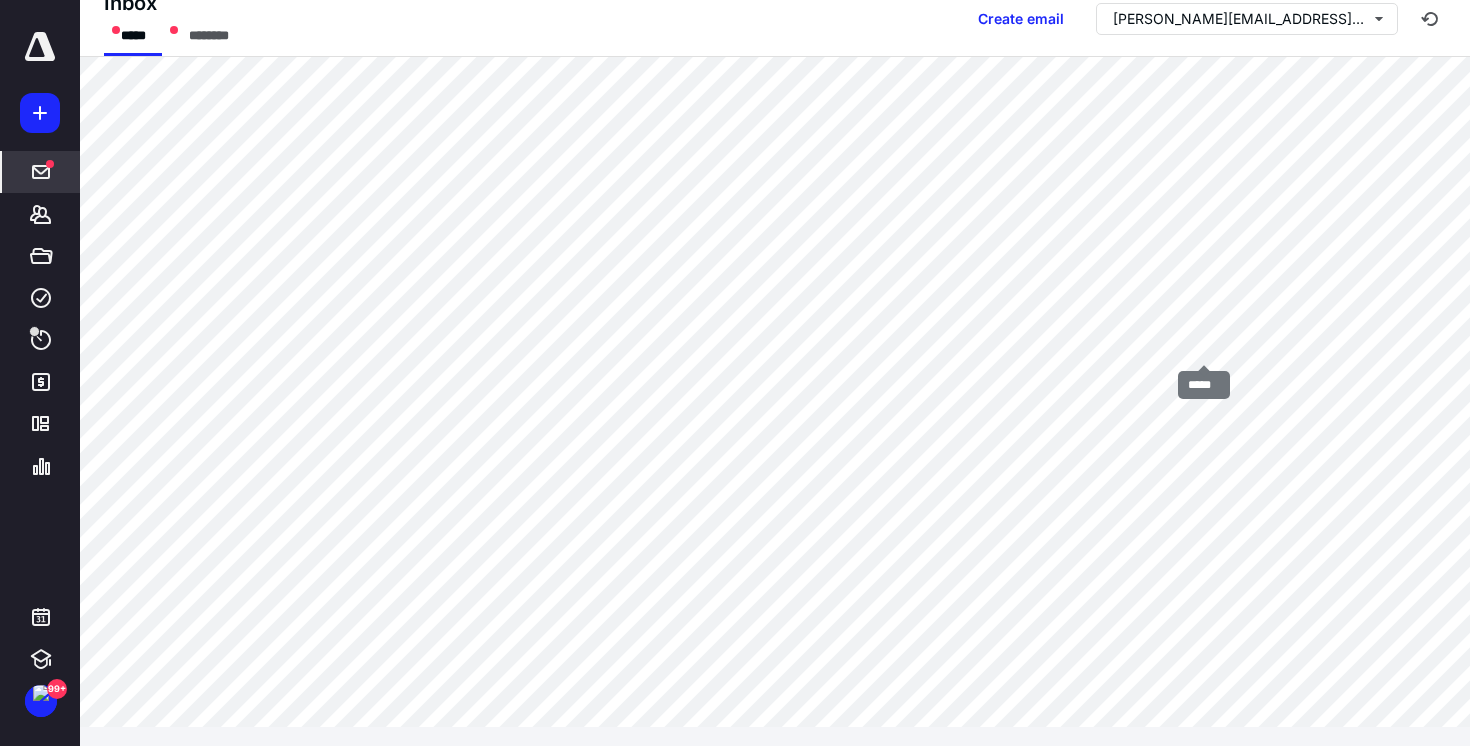 scroll, scrollTop: 0, scrollLeft: 0, axis: both 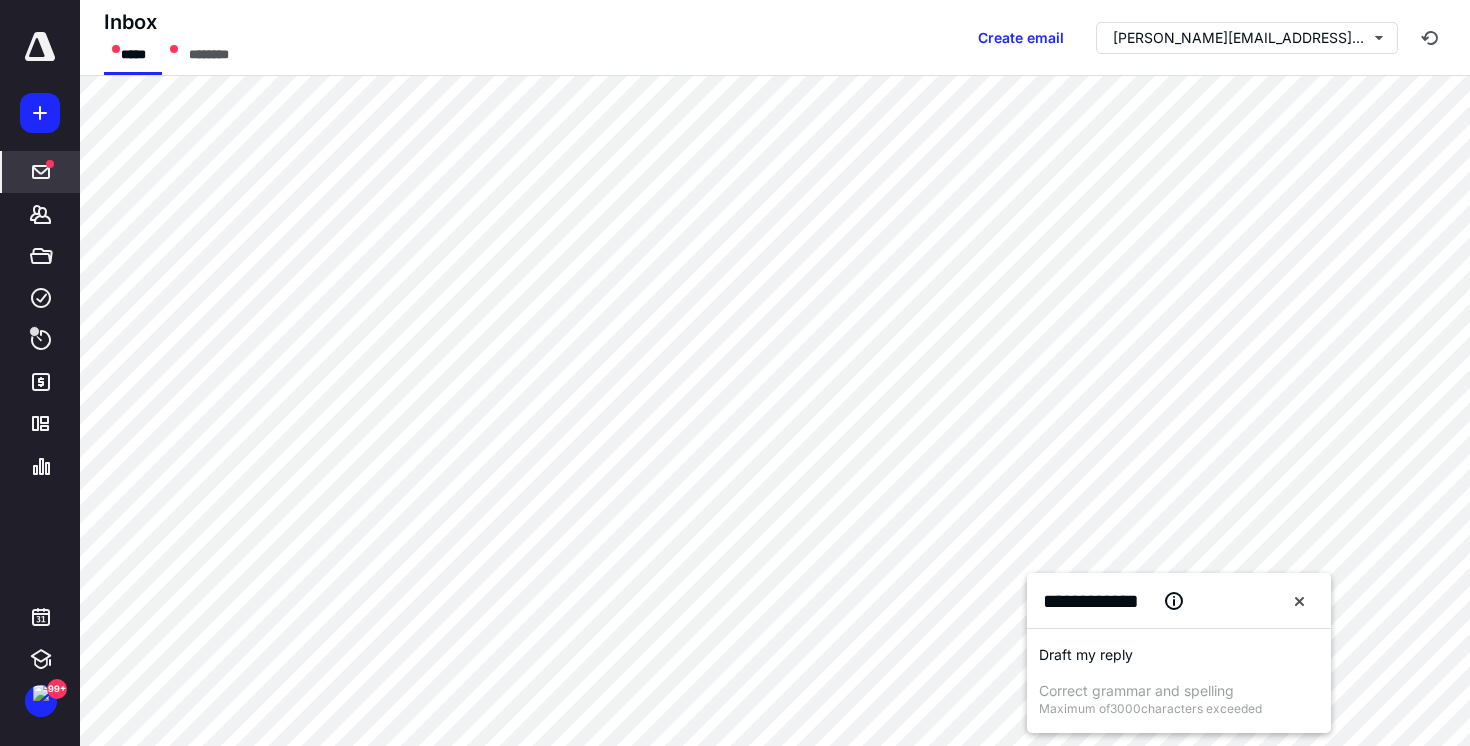 click on "**********" at bounding box center [1098, 601] 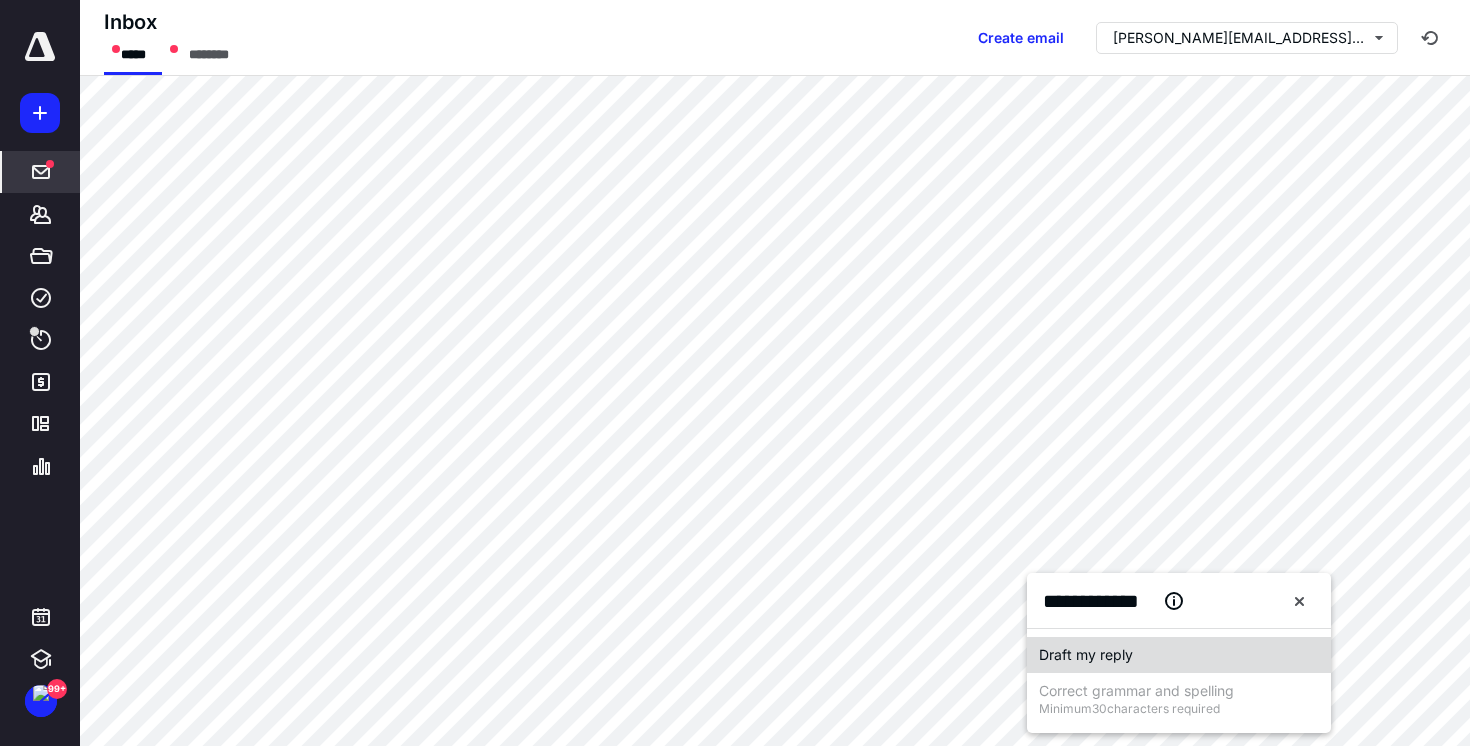 click on "Draft my reply" at bounding box center (1086, 655) 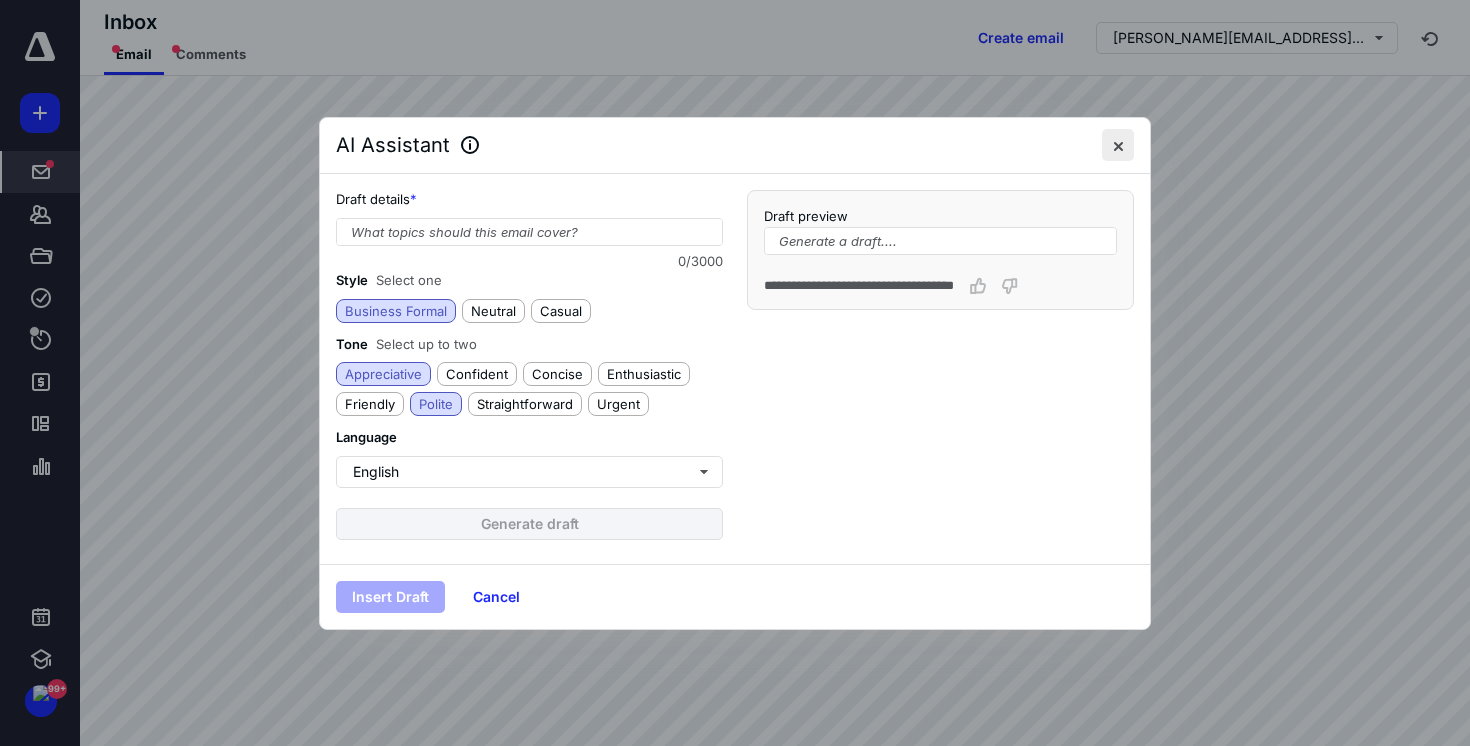 click at bounding box center [1118, 145] 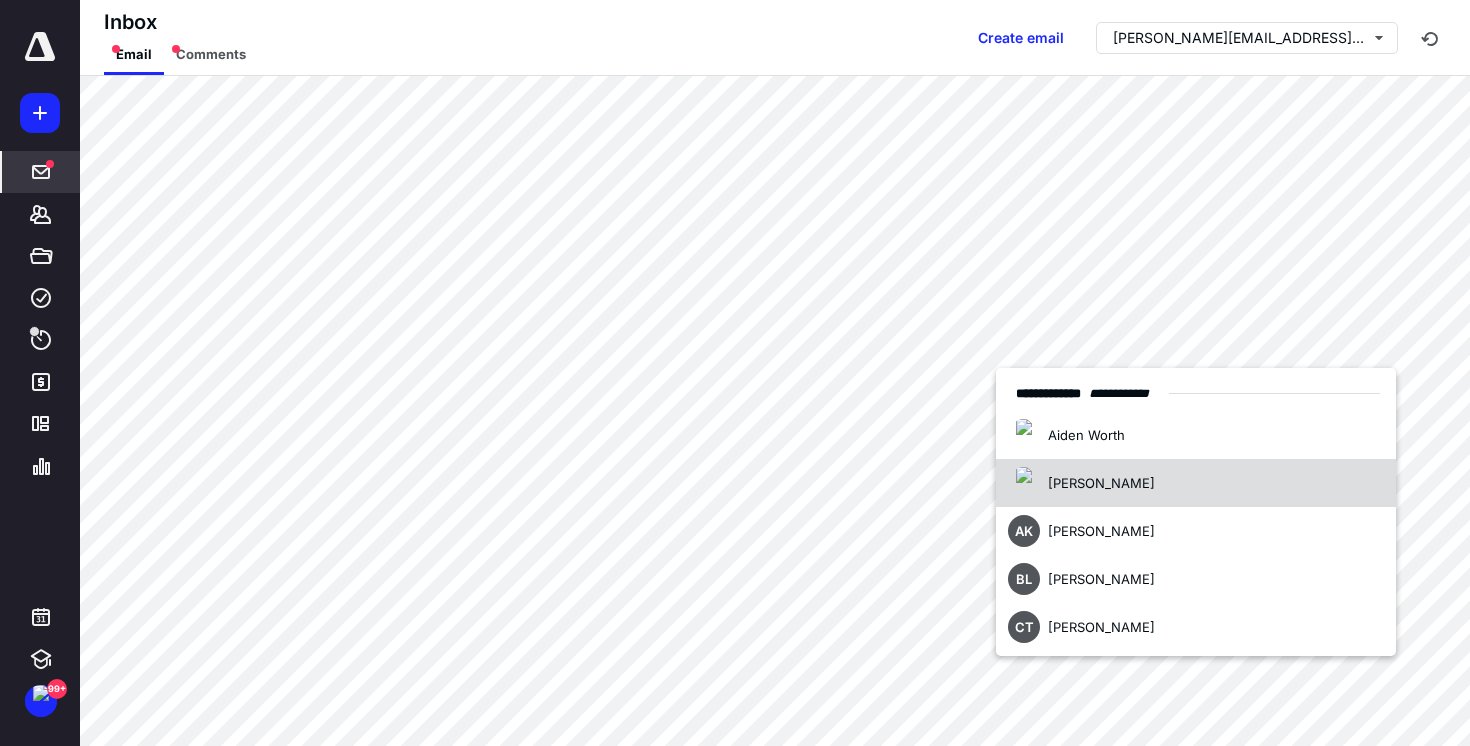 click on "[PERSON_NAME]" at bounding box center [1196, 483] 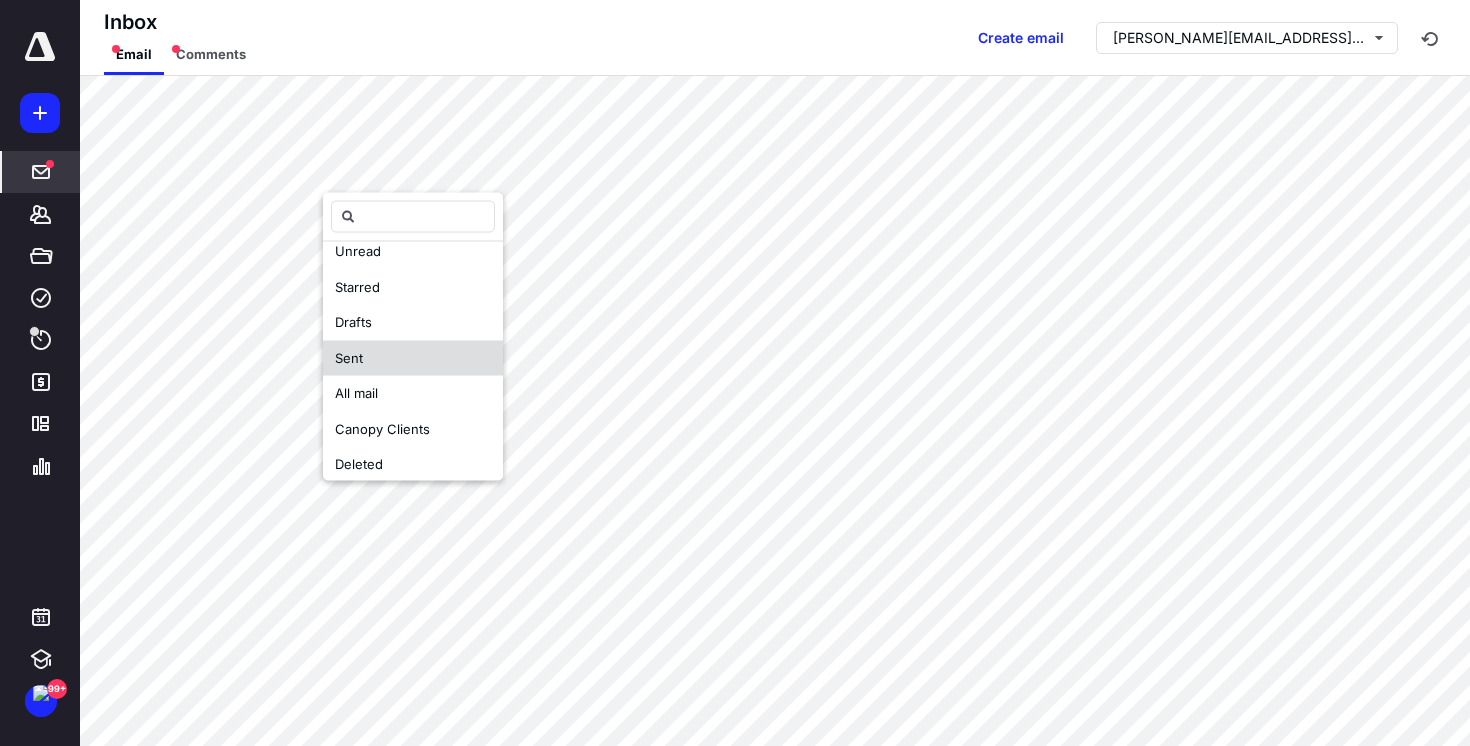 scroll, scrollTop: 65, scrollLeft: 0, axis: vertical 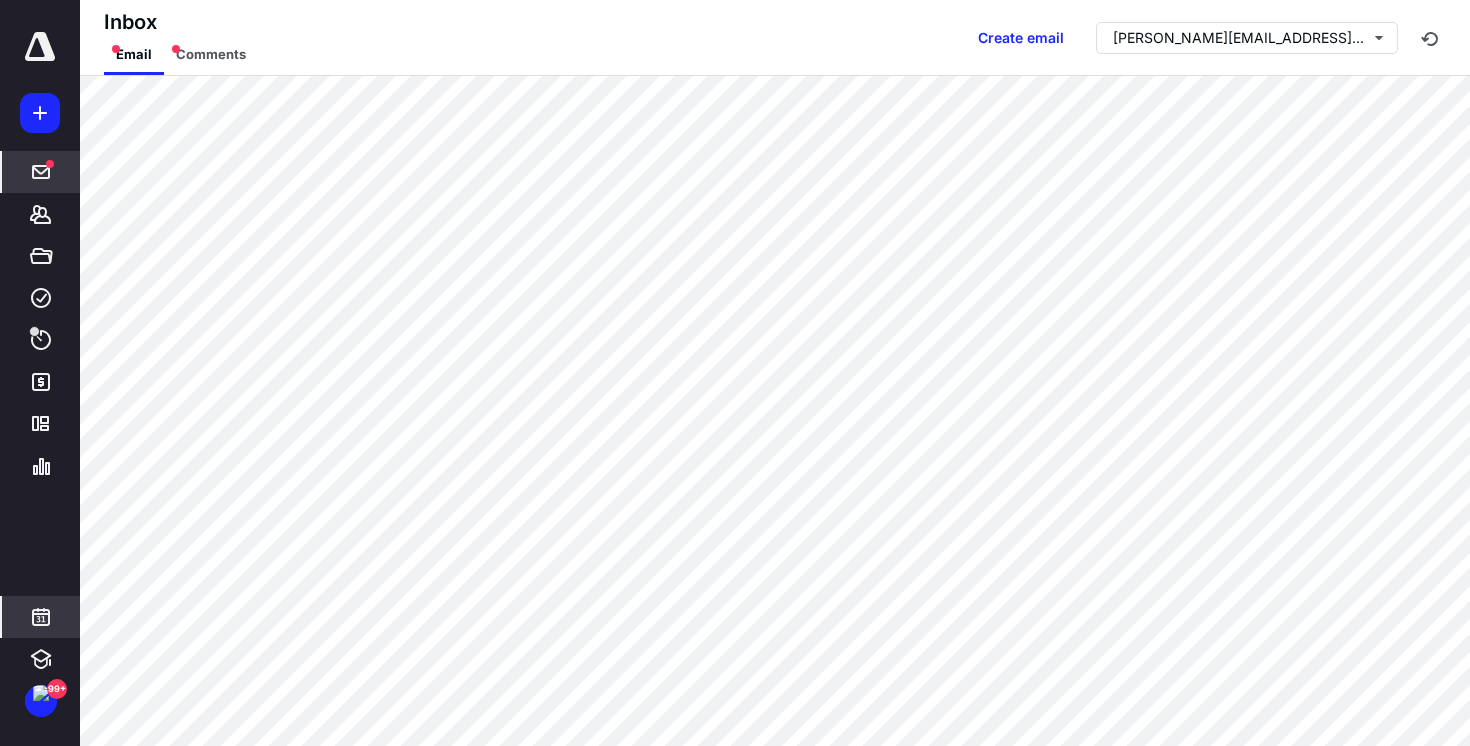 click 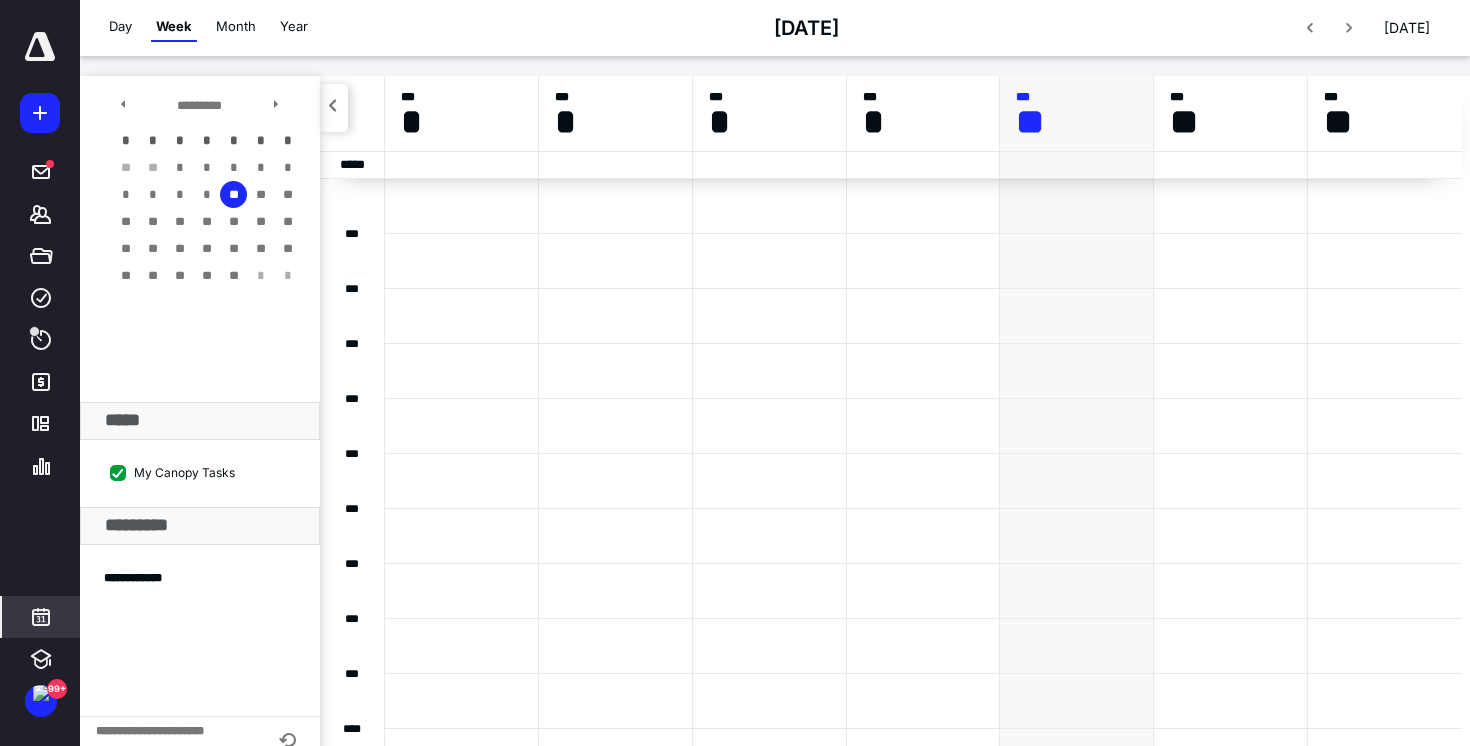 scroll, scrollTop: 385, scrollLeft: 0, axis: vertical 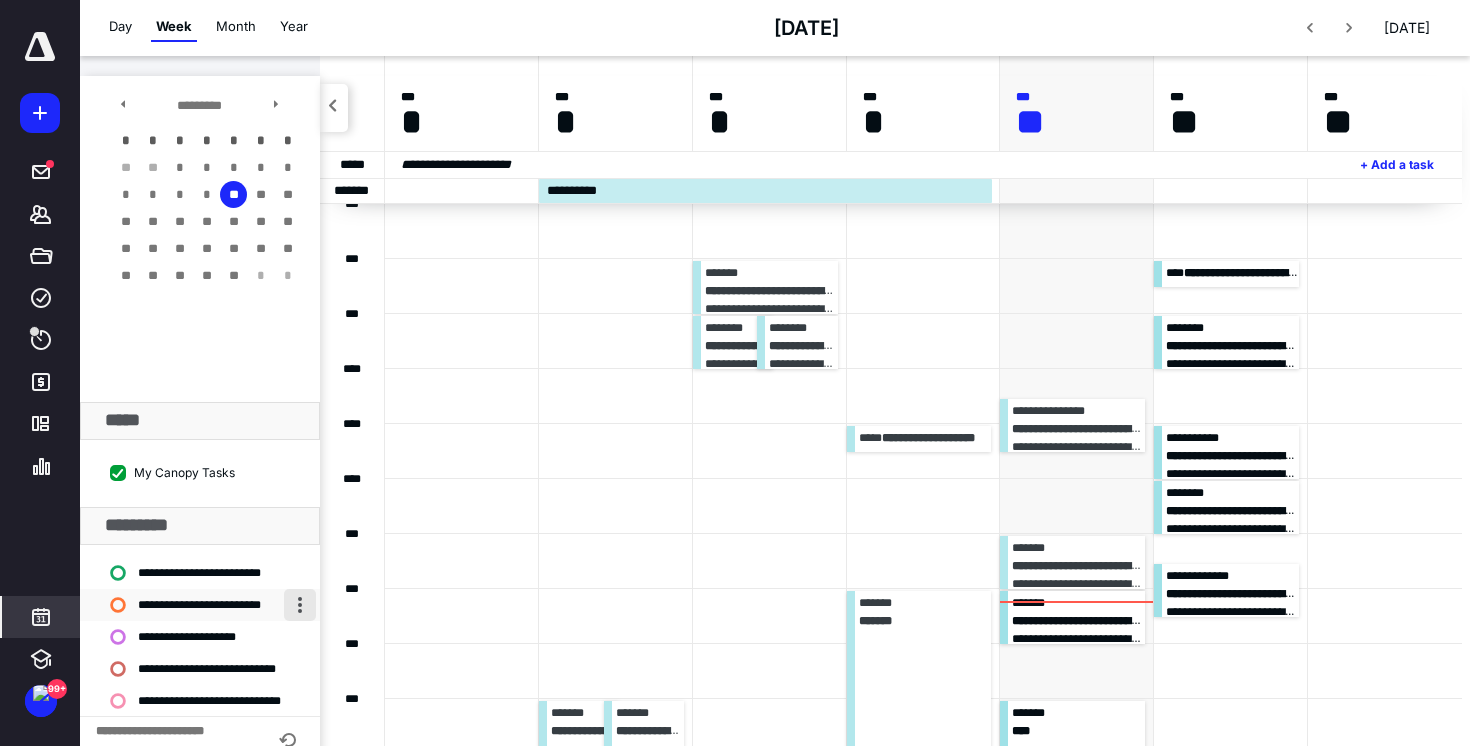 click at bounding box center [300, 605] 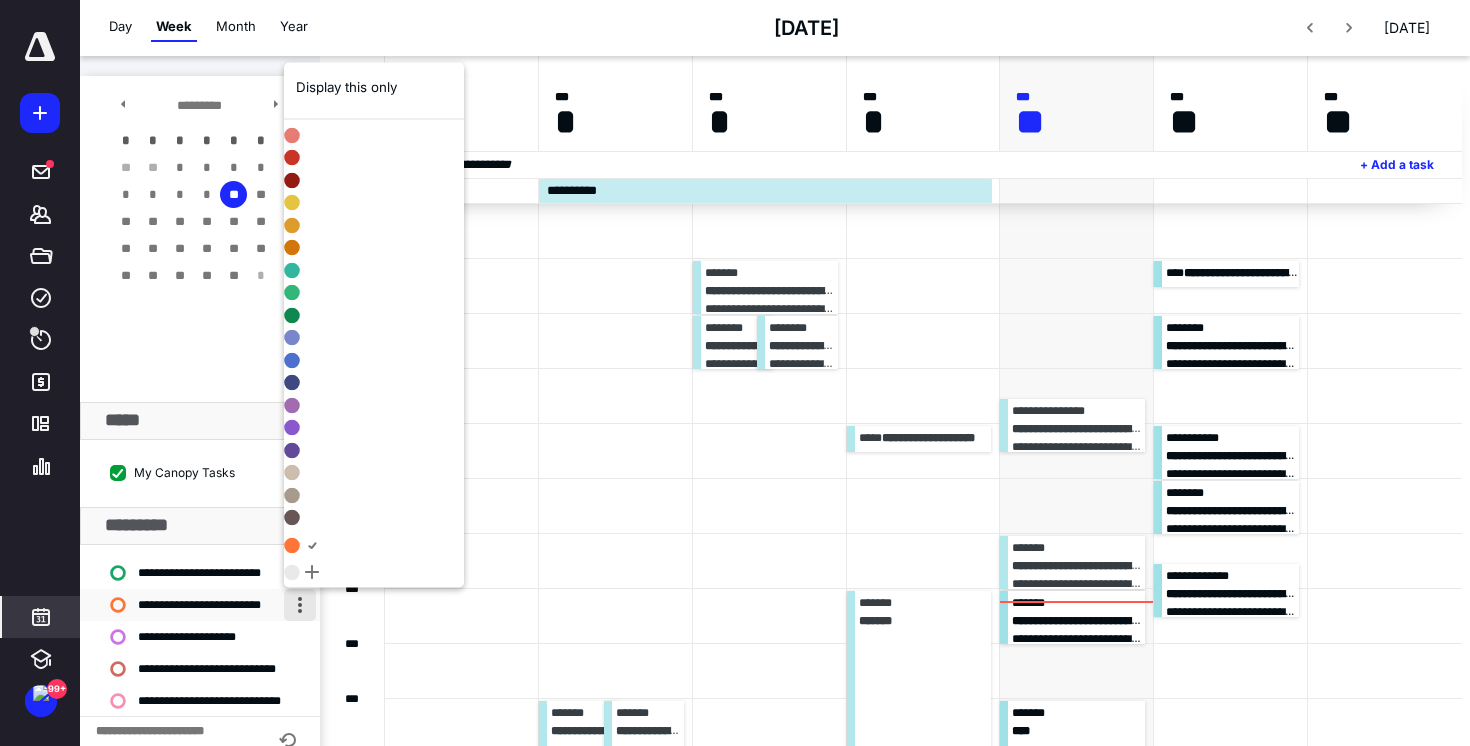 click at bounding box center (300, 605) 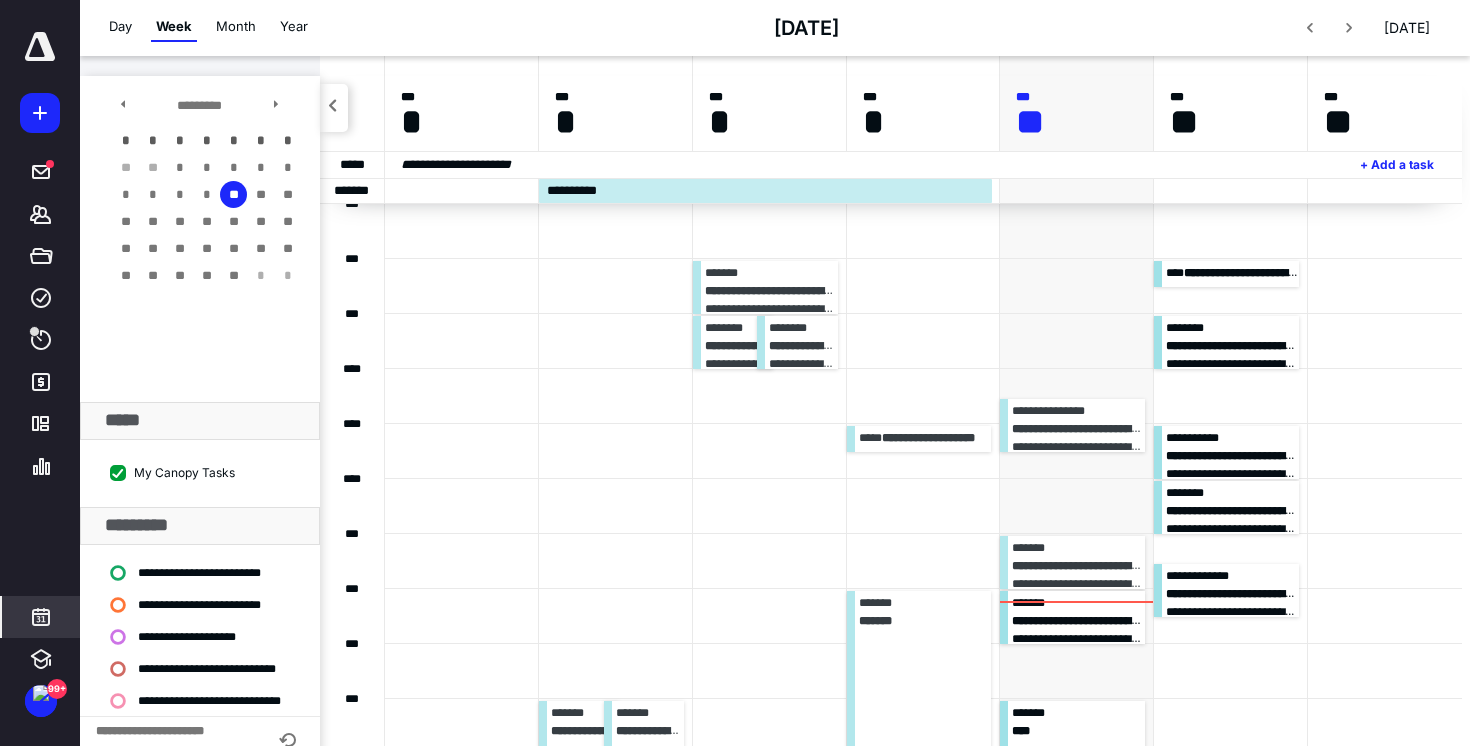 click at bounding box center (40, 47) 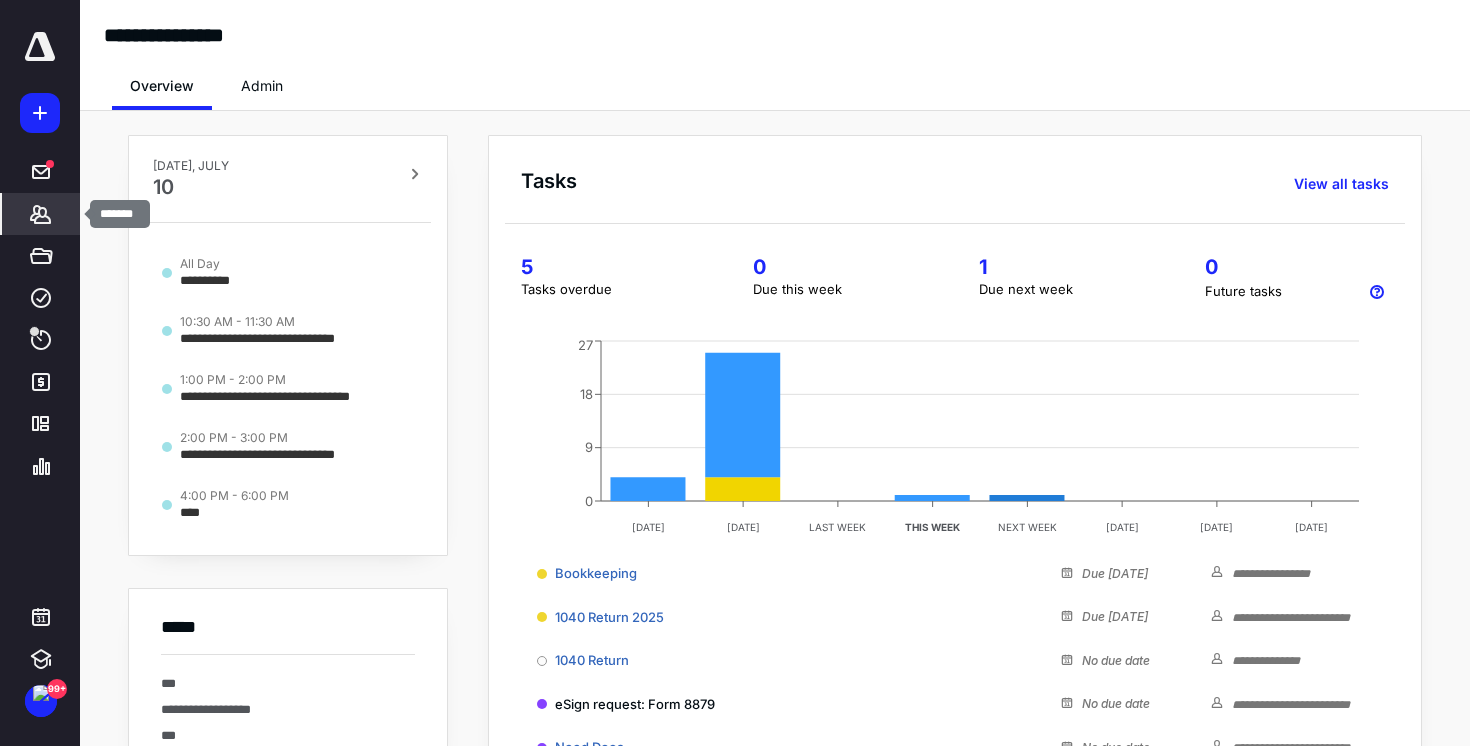 click 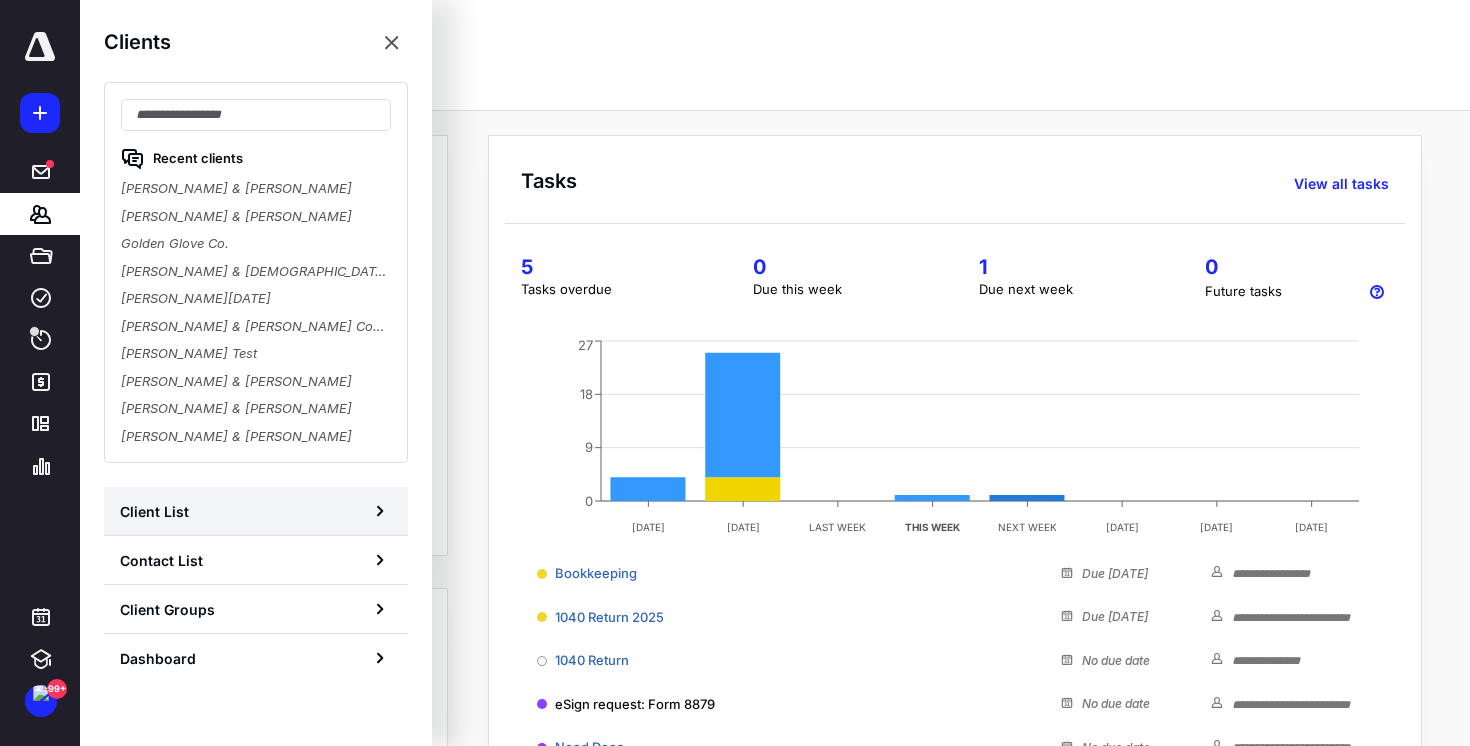 click on "Client List" at bounding box center (256, 511) 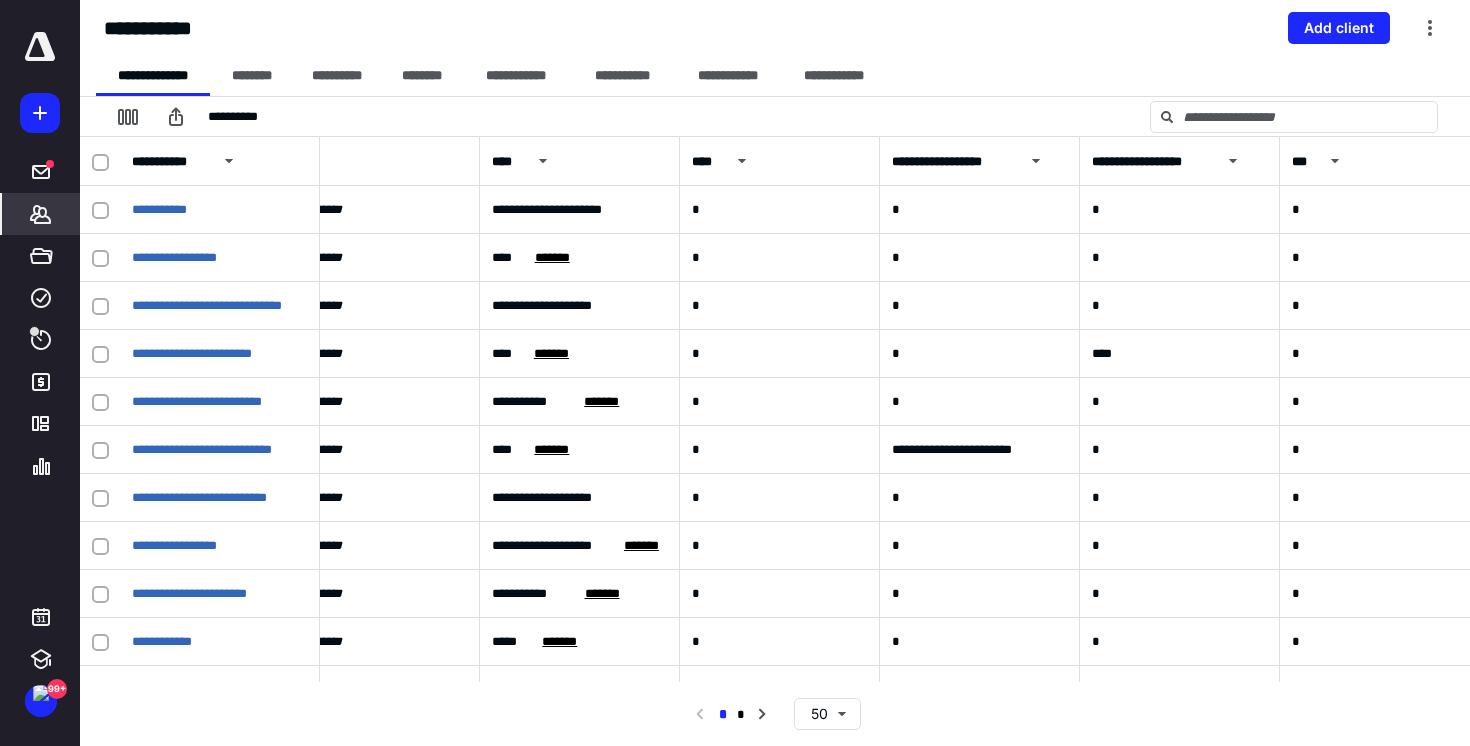 scroll, scrollTop: 0, scrollLeft: 1691, axis: horizontal 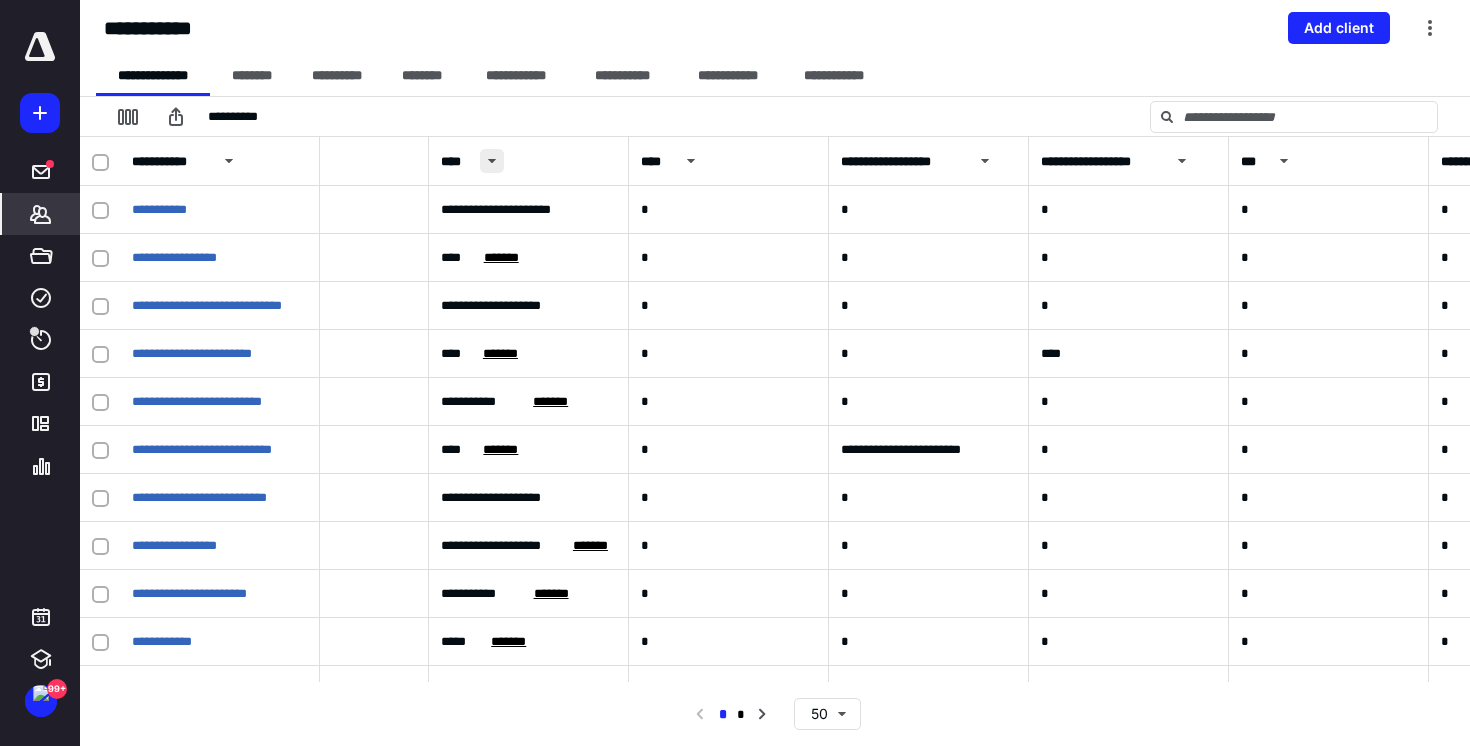 click at bounding box center [492, 161] 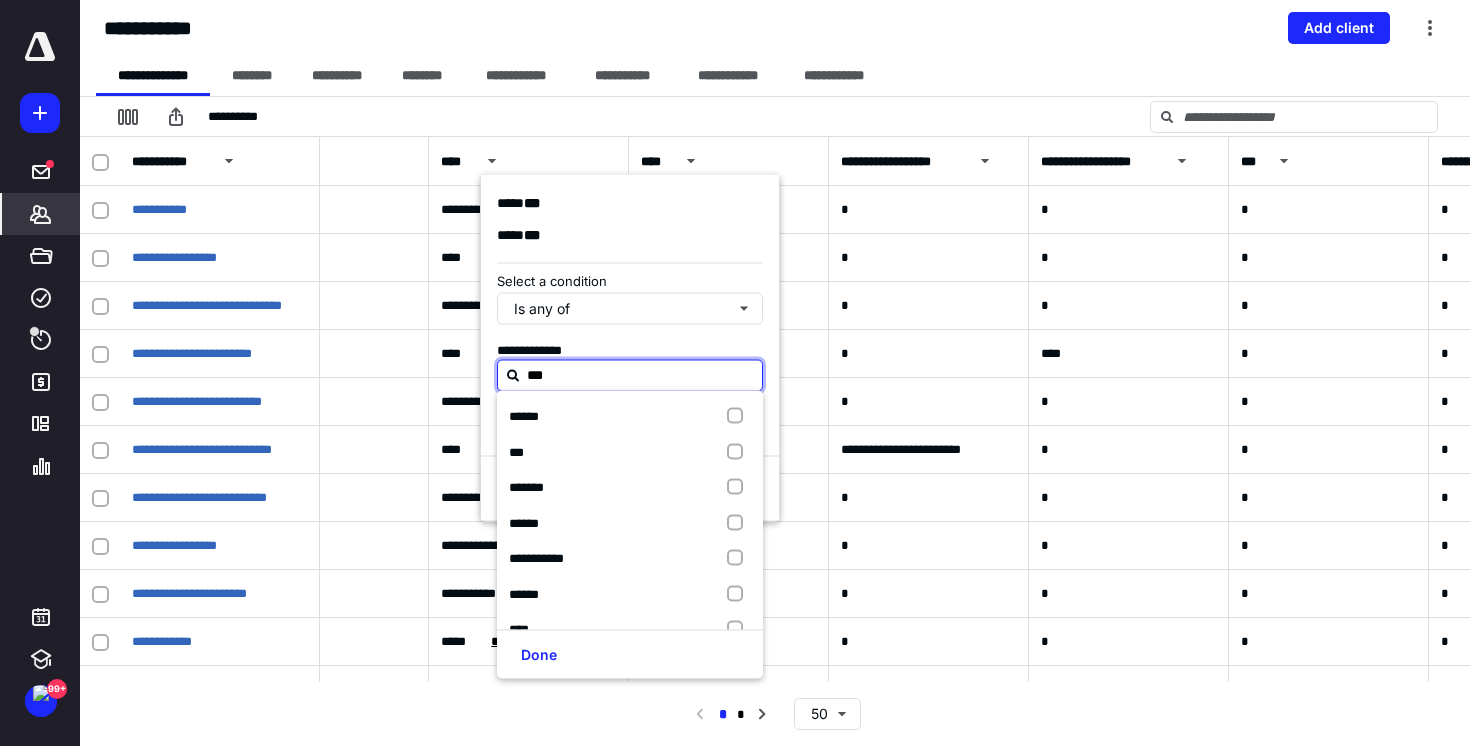 type on "****" 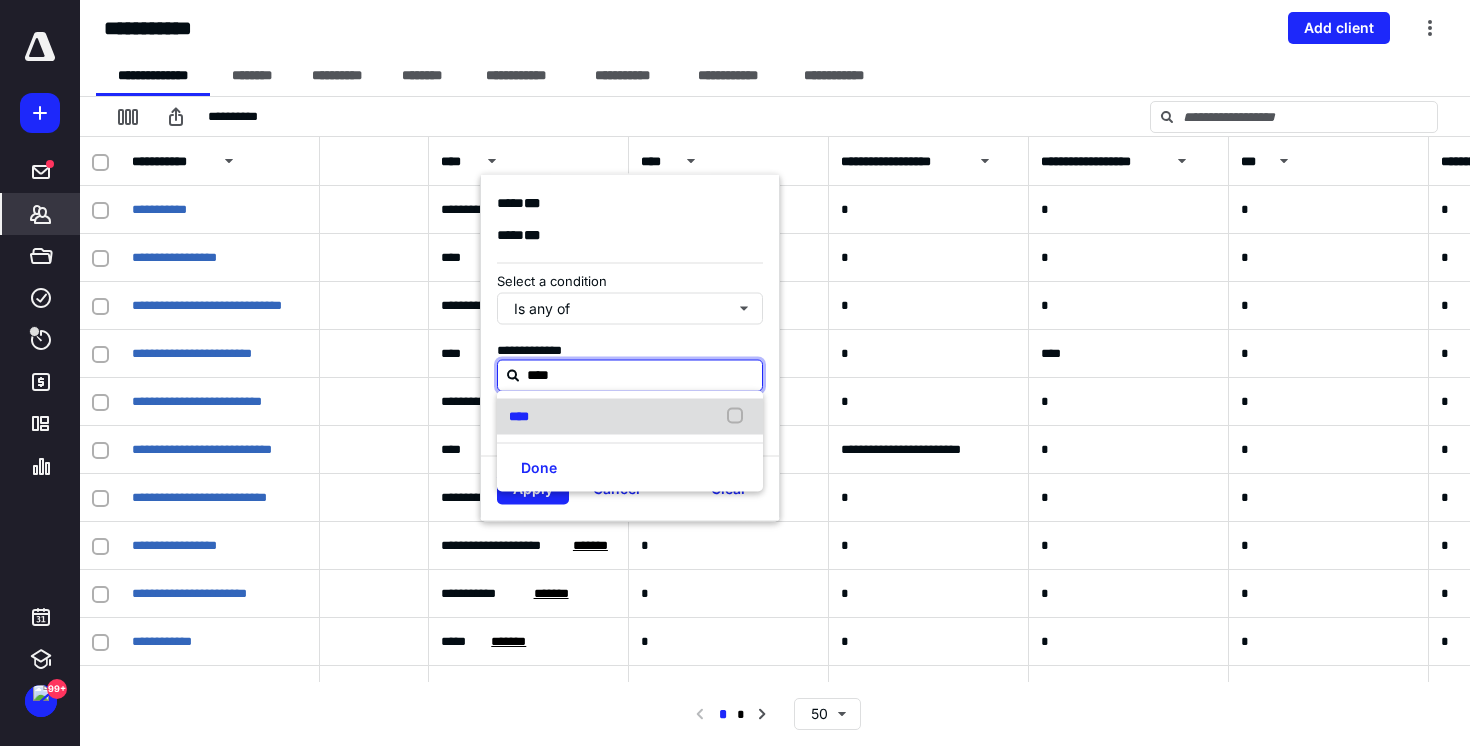 click on "****" at bounding box center [630, 417] 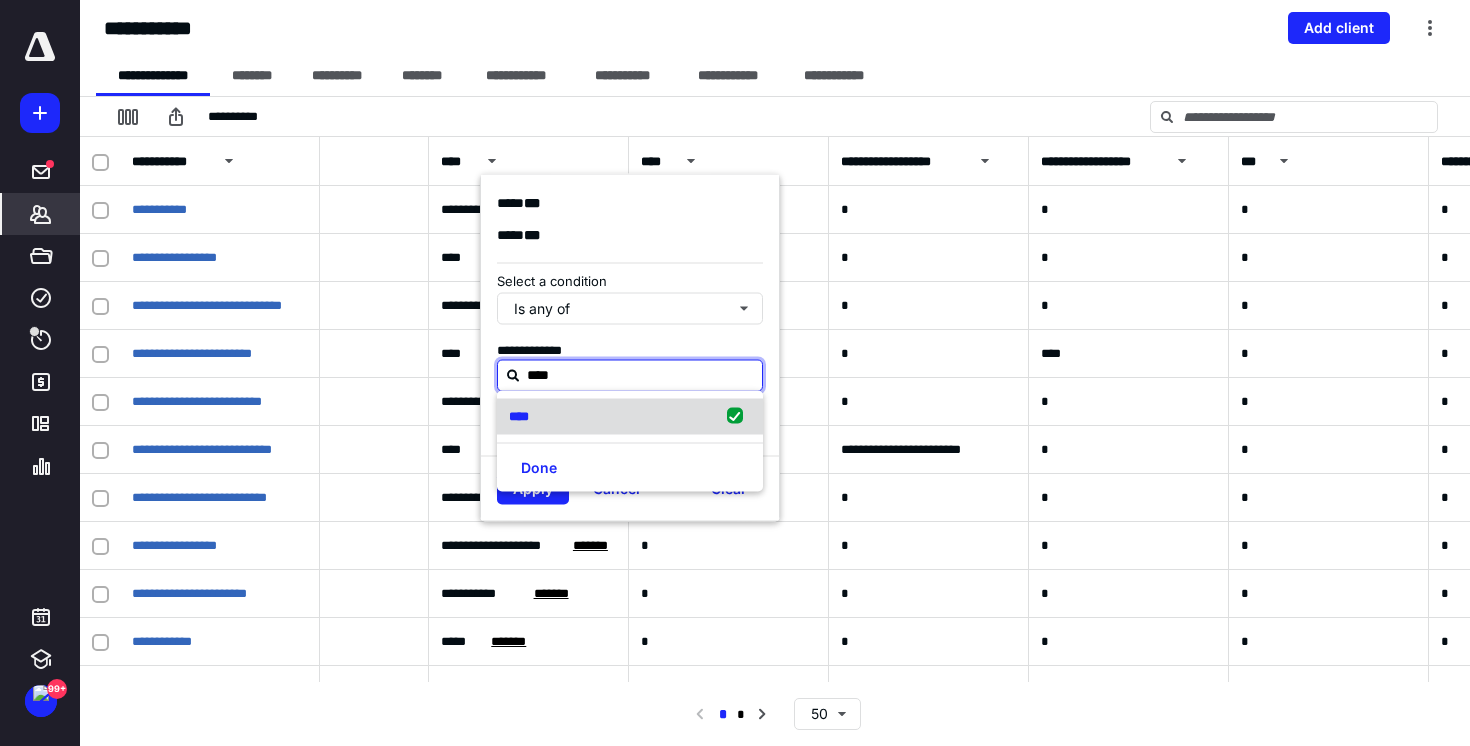 checkbox on "true" 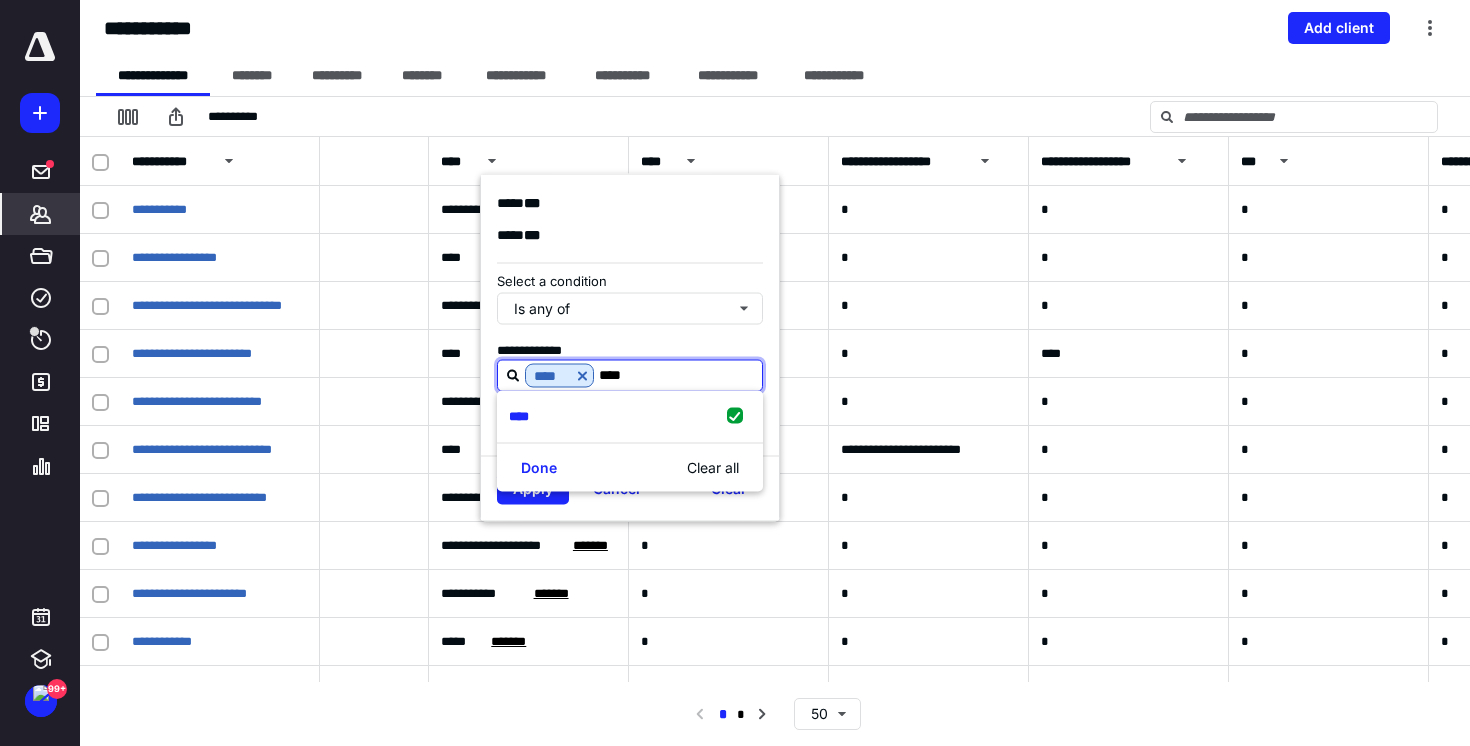 type on "****" 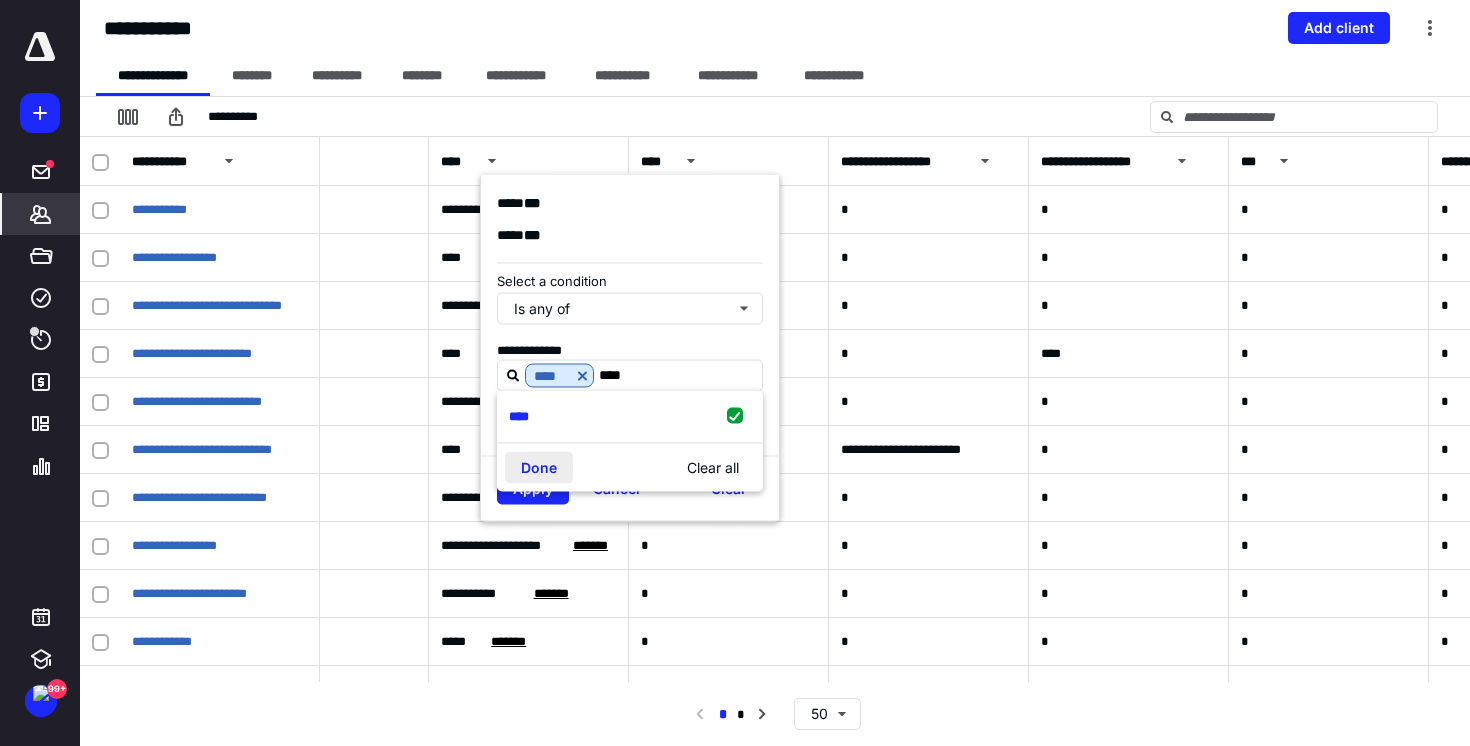 click on "Done" at bounding box center (539, 467) 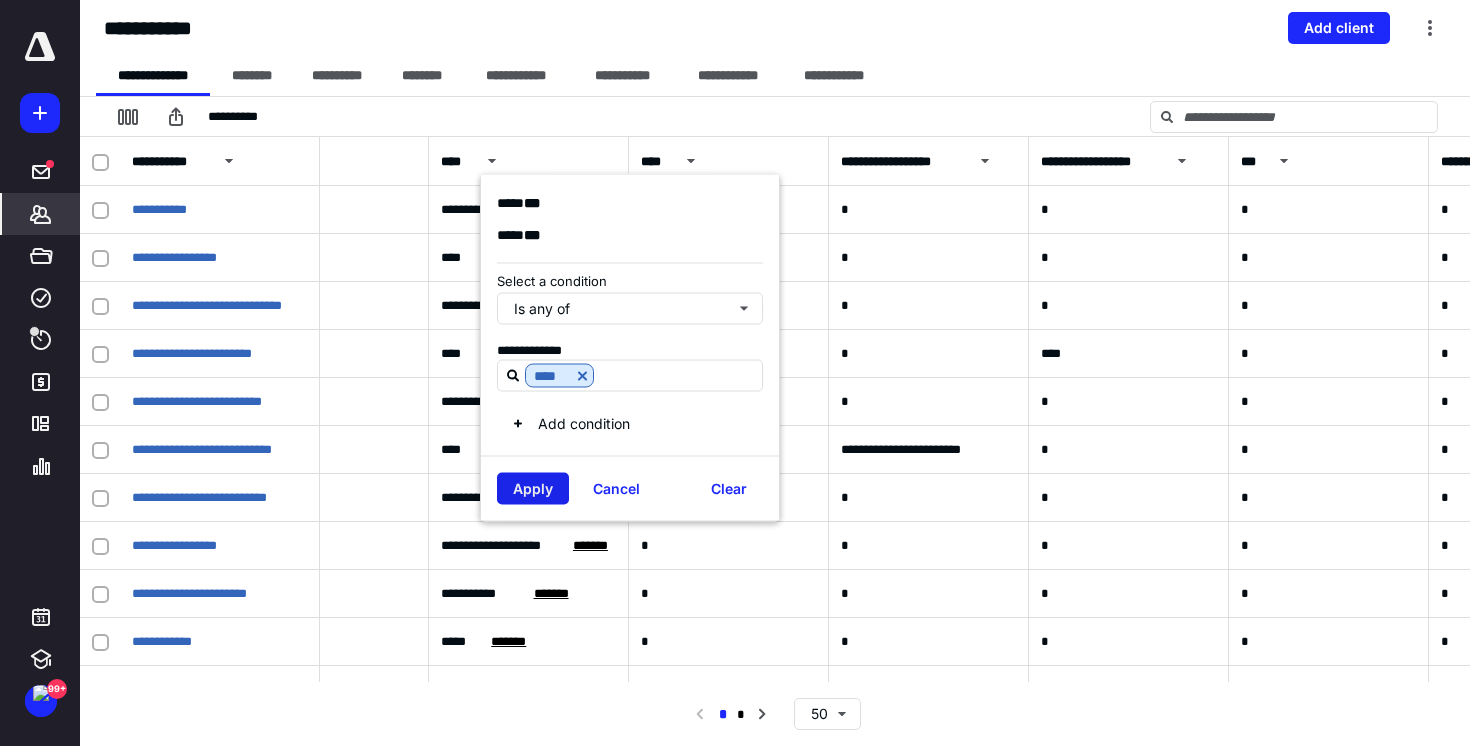 click on "Apply" at bounding box center (533, 489) 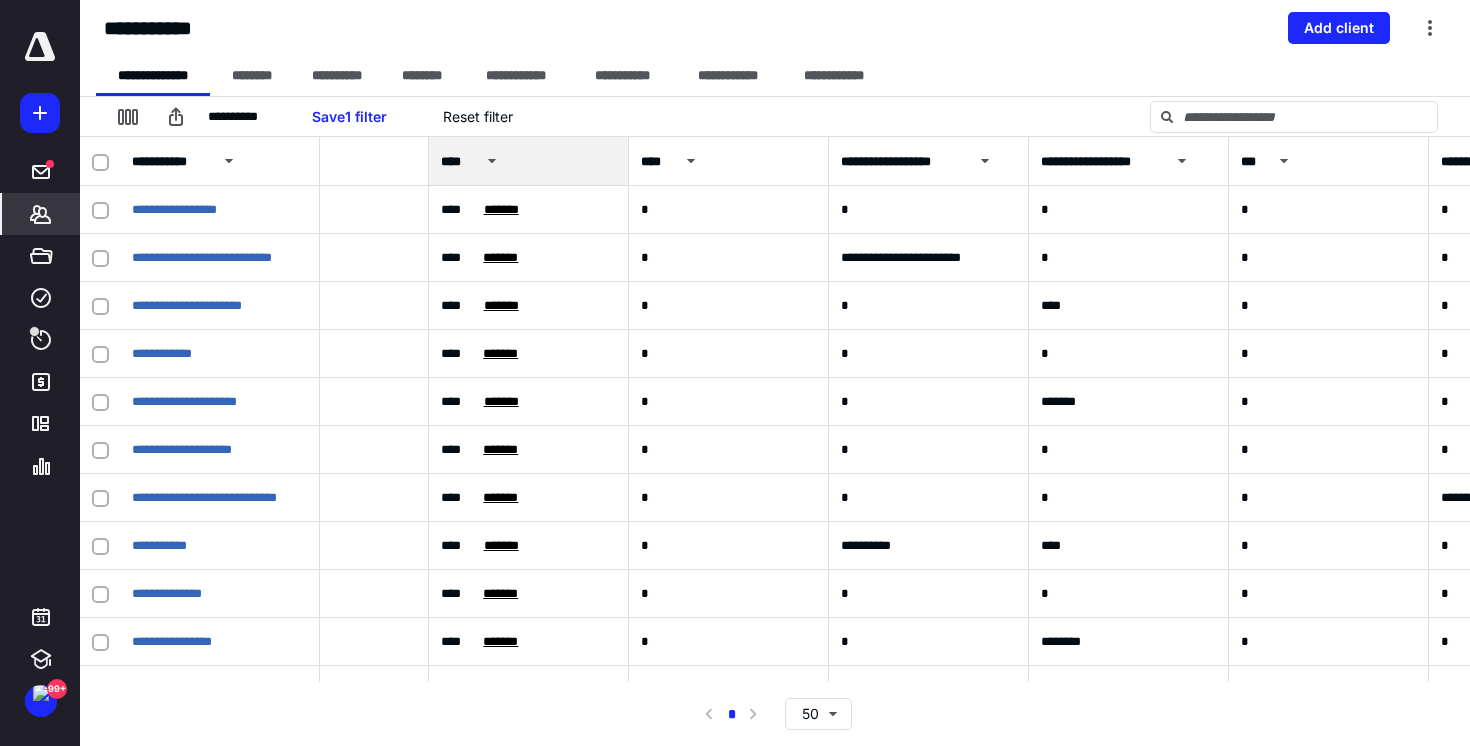 click 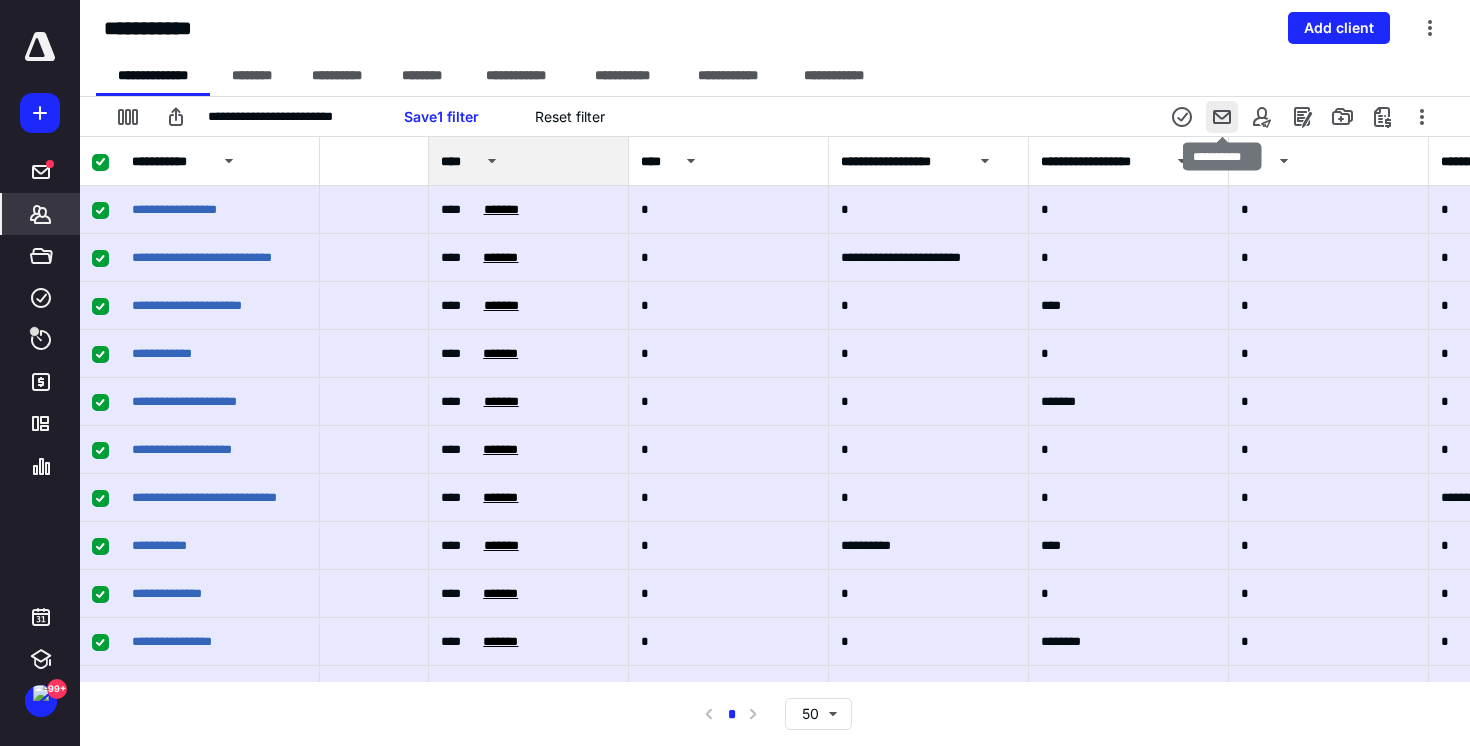 click at bounding box center [1222, 117] 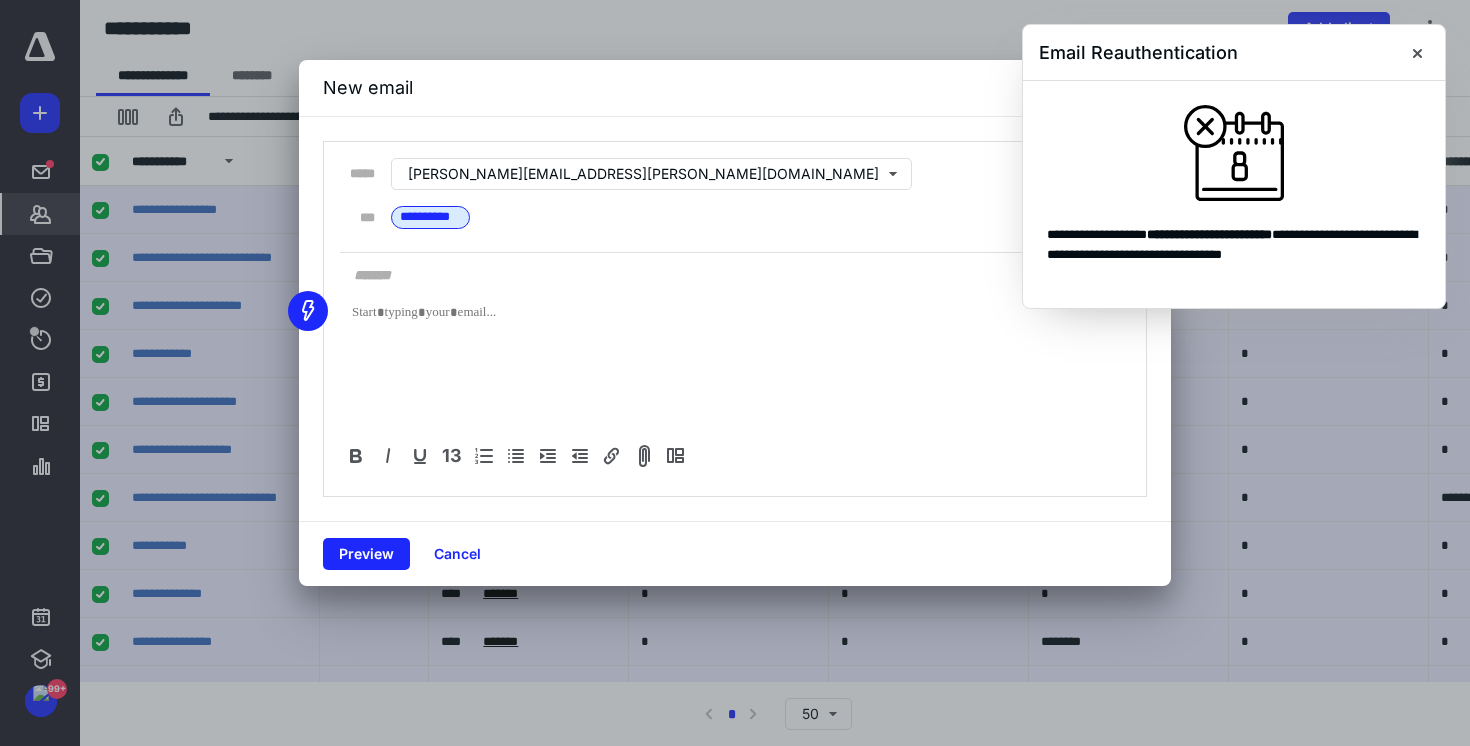 click 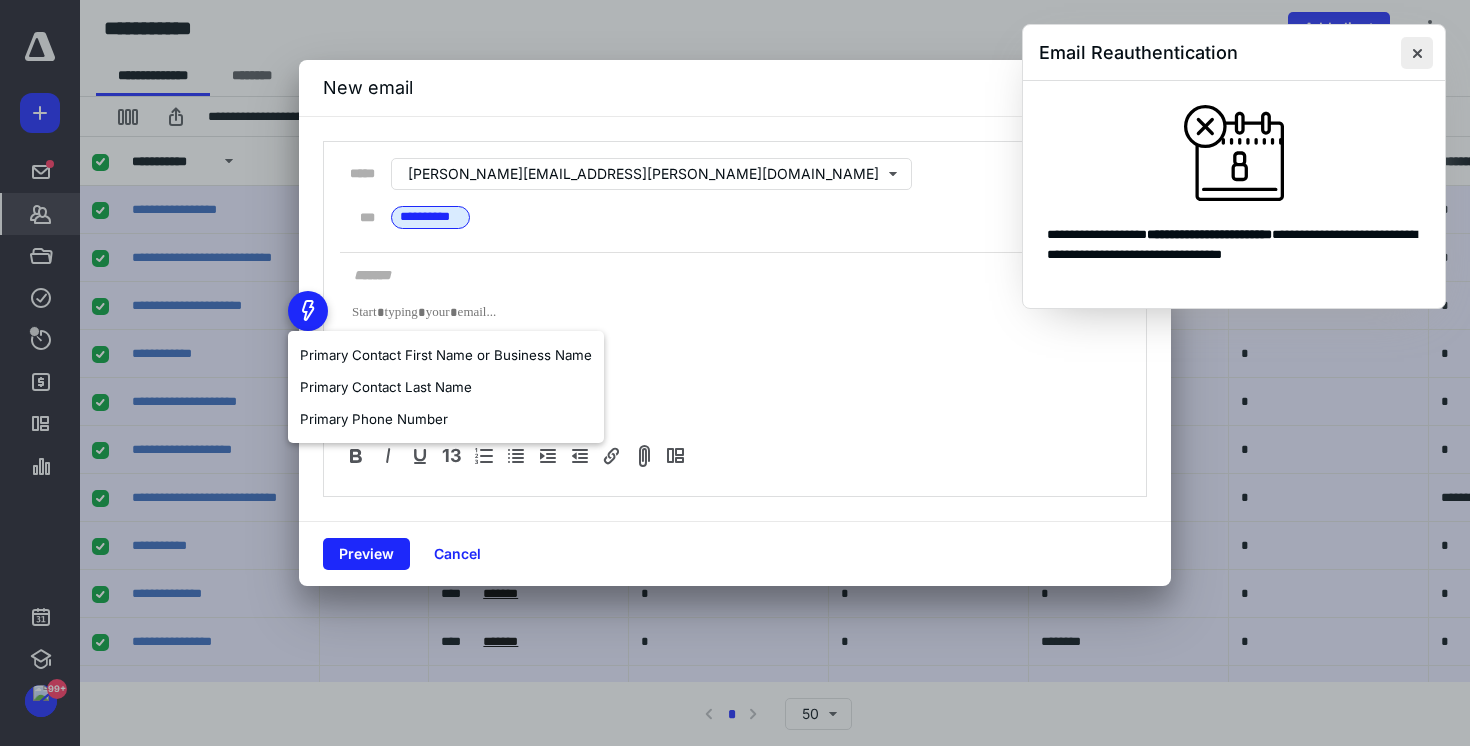 click at bounding box center (1417, 53) 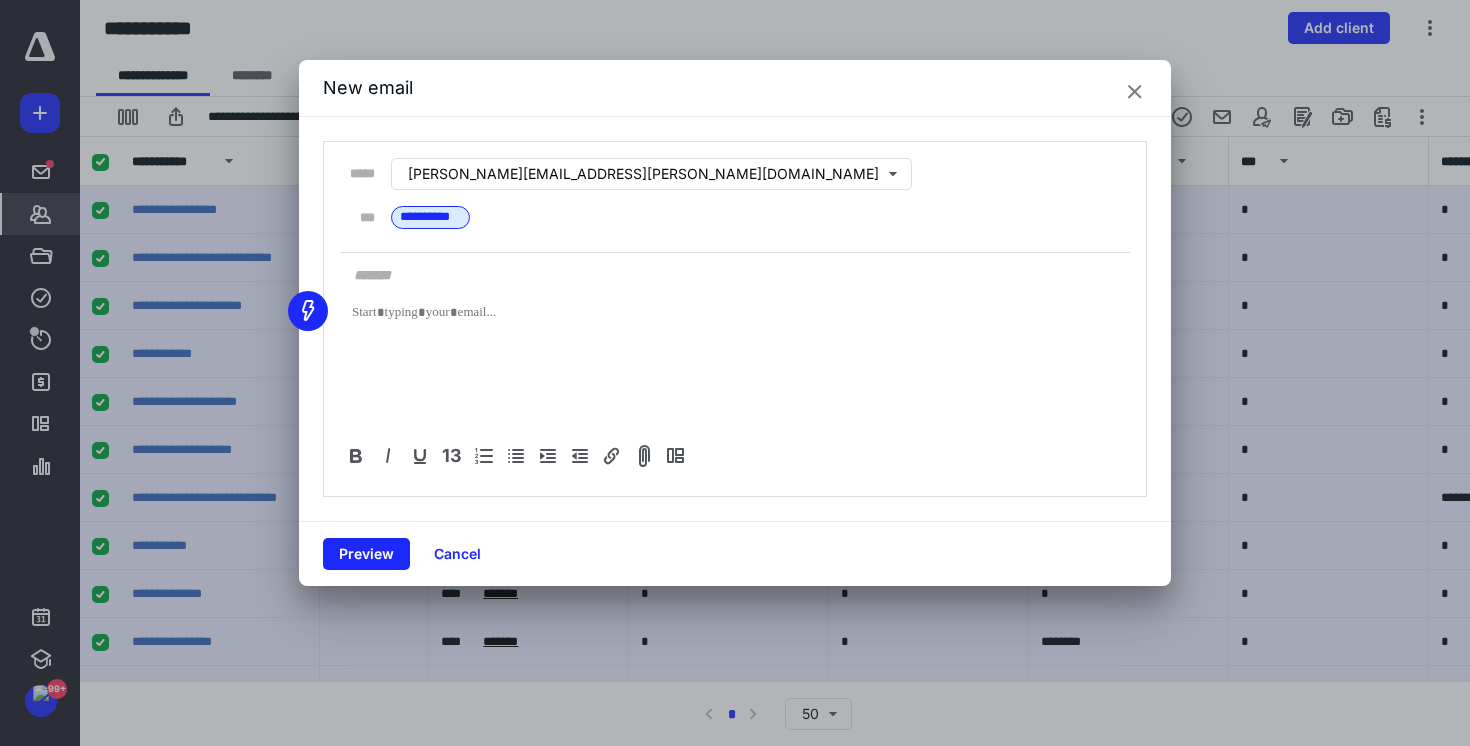 click 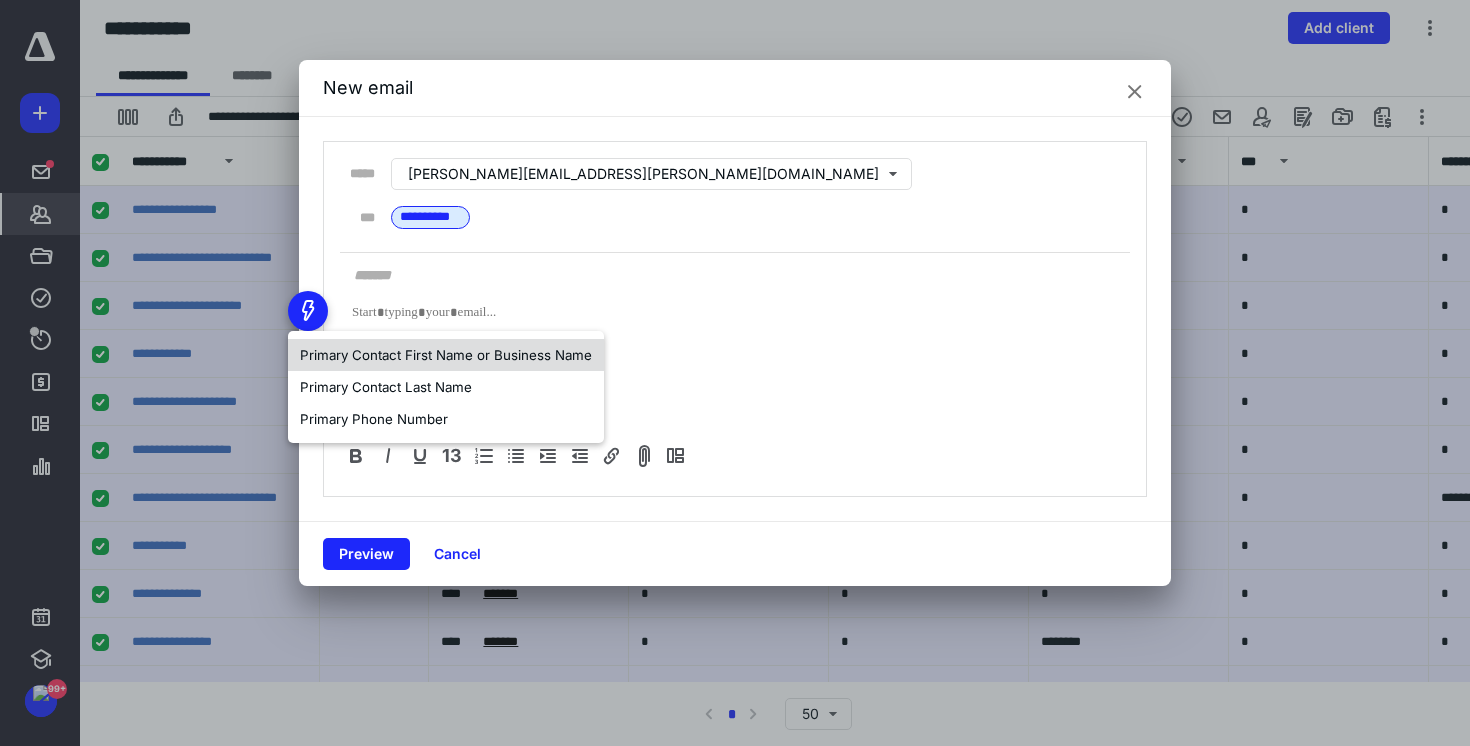 click on "Primary Contact First Name or Business Name" at bounding box center [446, 355] 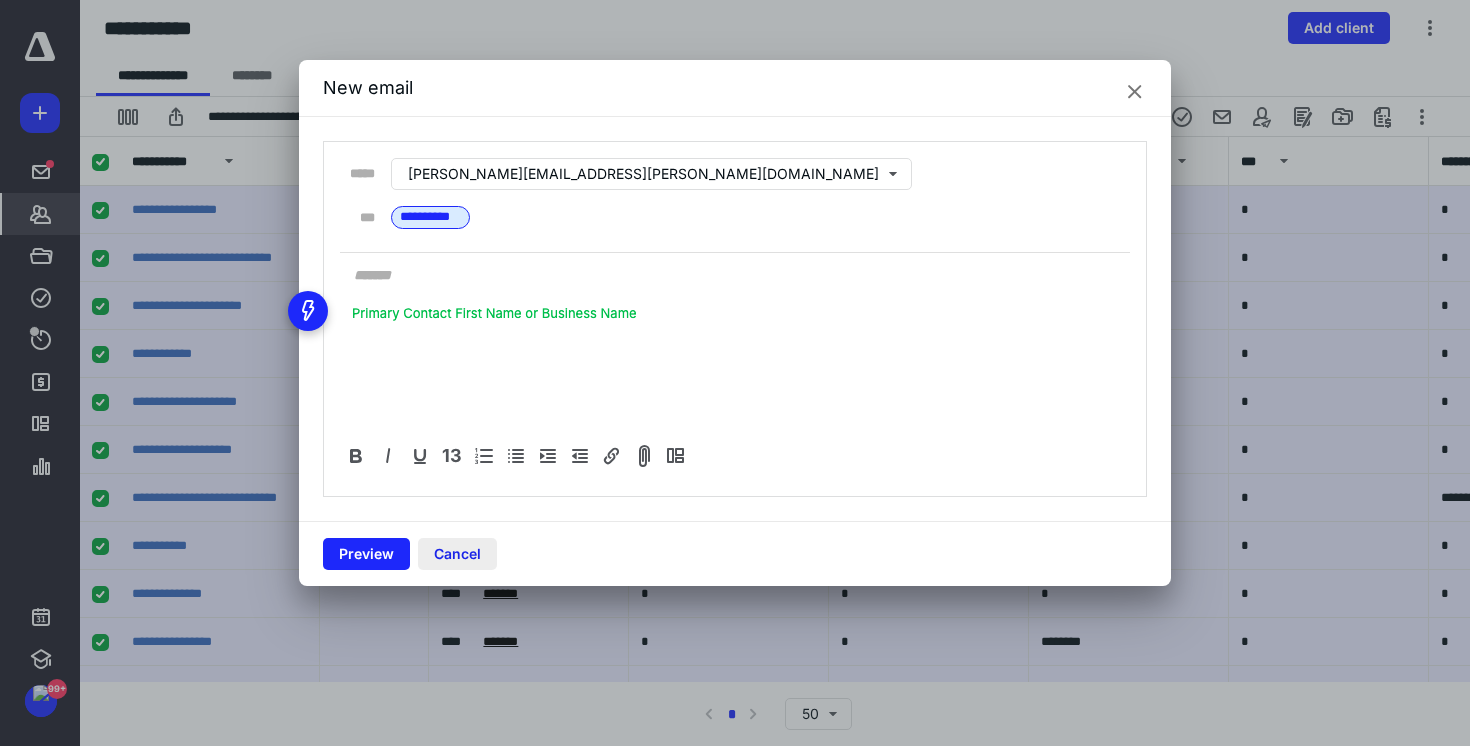 click on "Cancel" at bounding box center (457, 554) 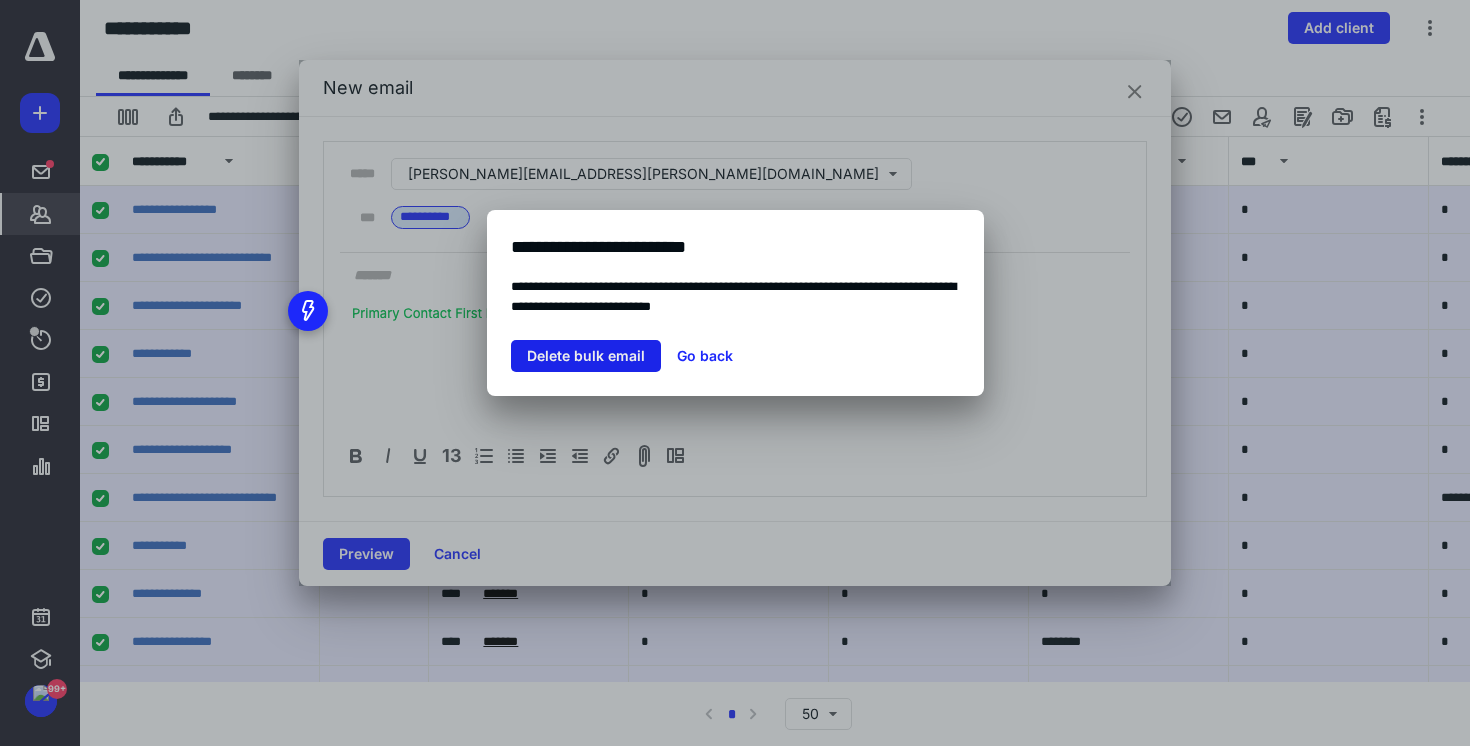 click on "Delete bulk email" at bounding box center (586, 356) 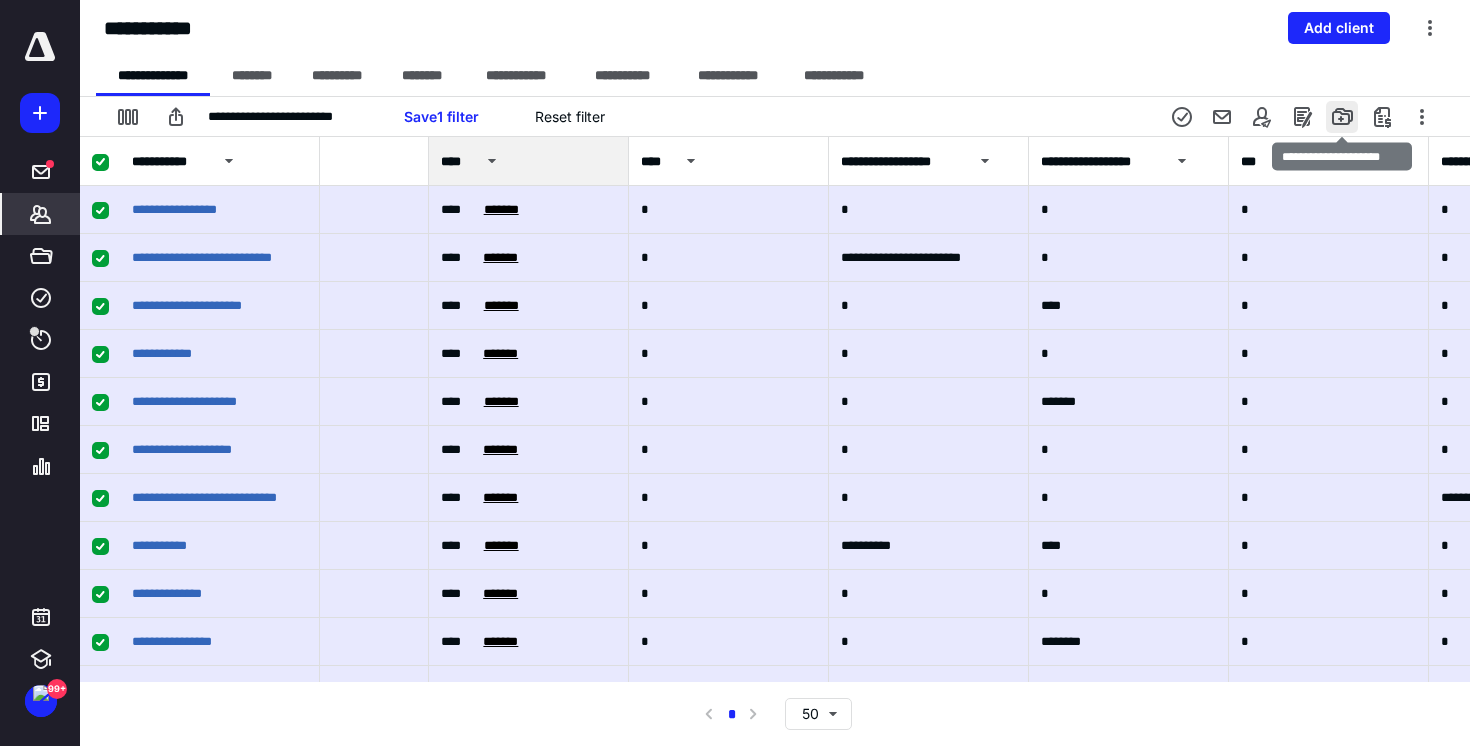 click at bounding box center [1342, 117] 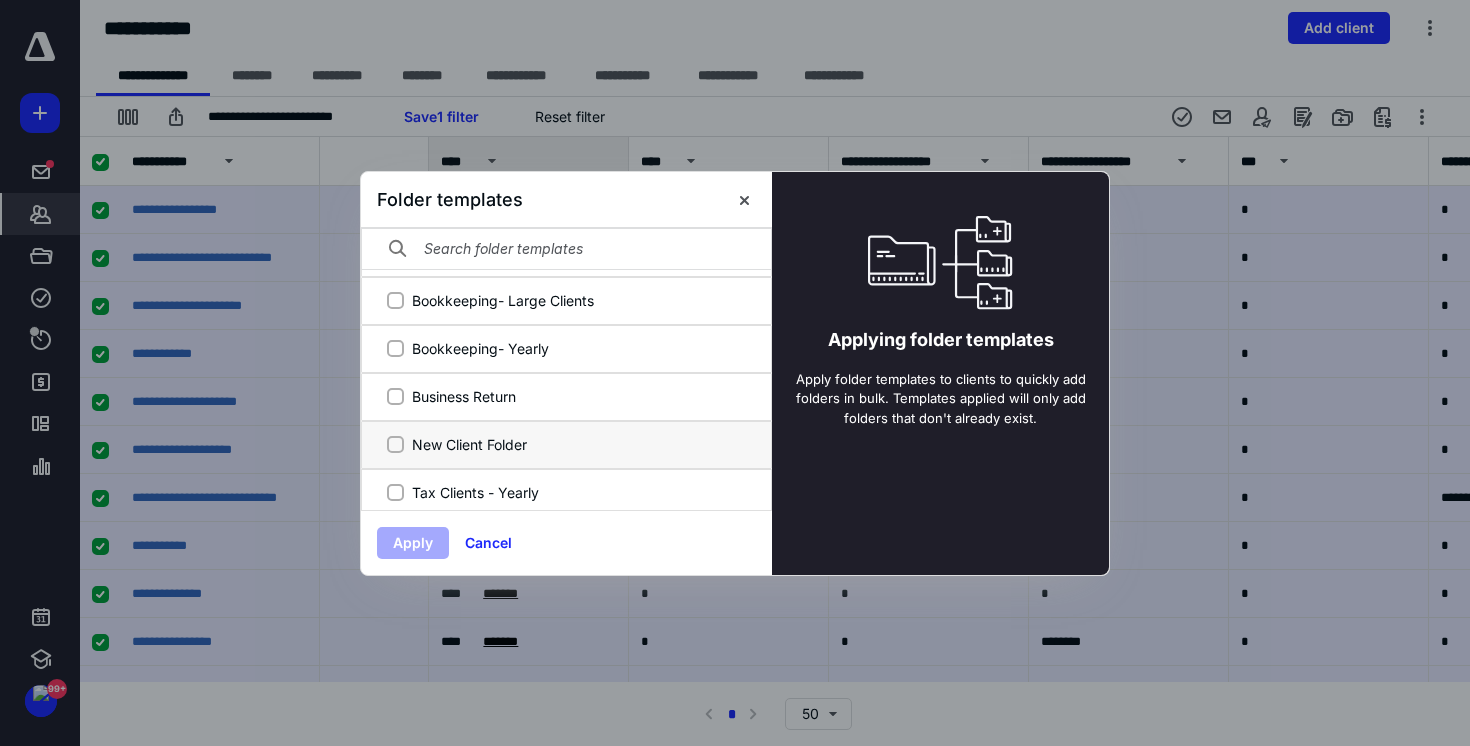 scroll, scrollTop: 48, scrollLeft: 0, axis: vertical 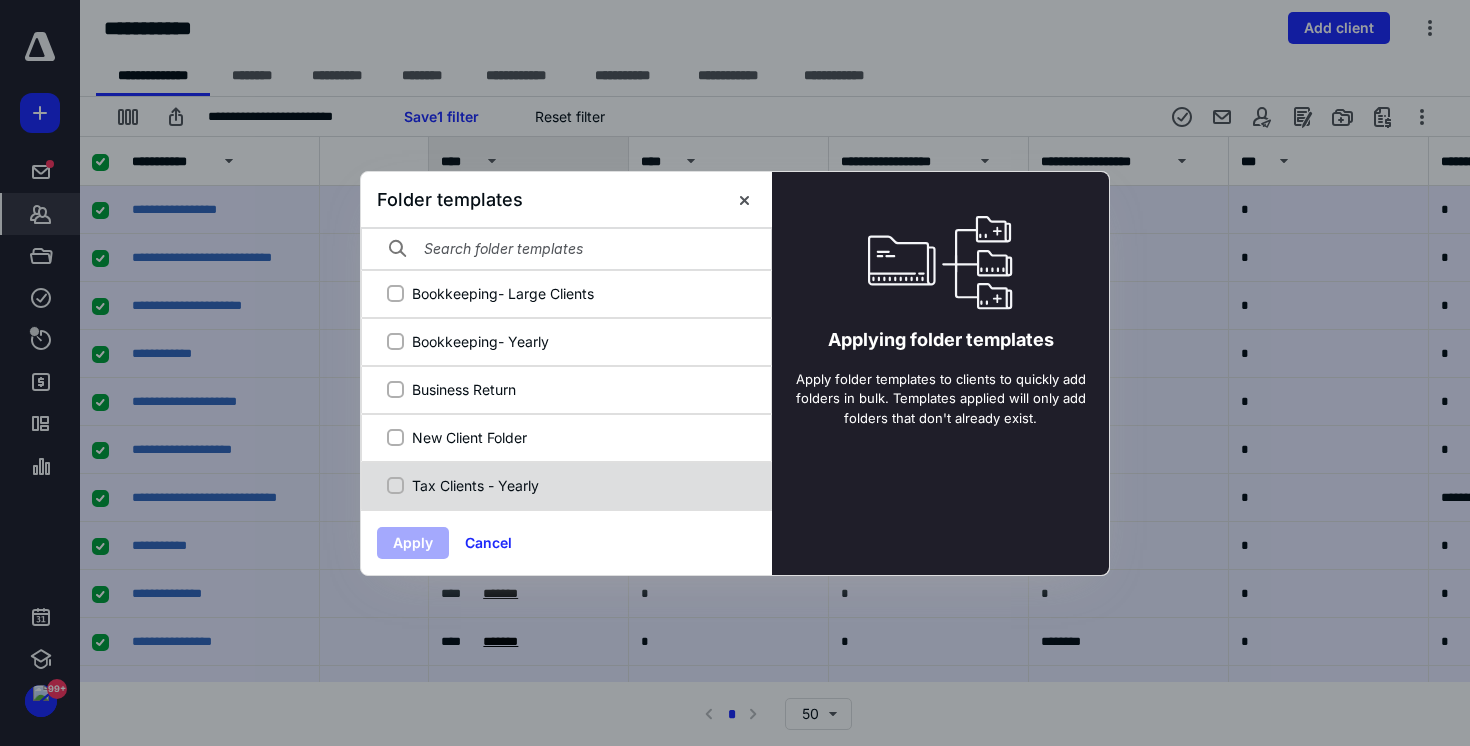 click on "Tax Clients - Yearly" at bounding box center (577, 485) 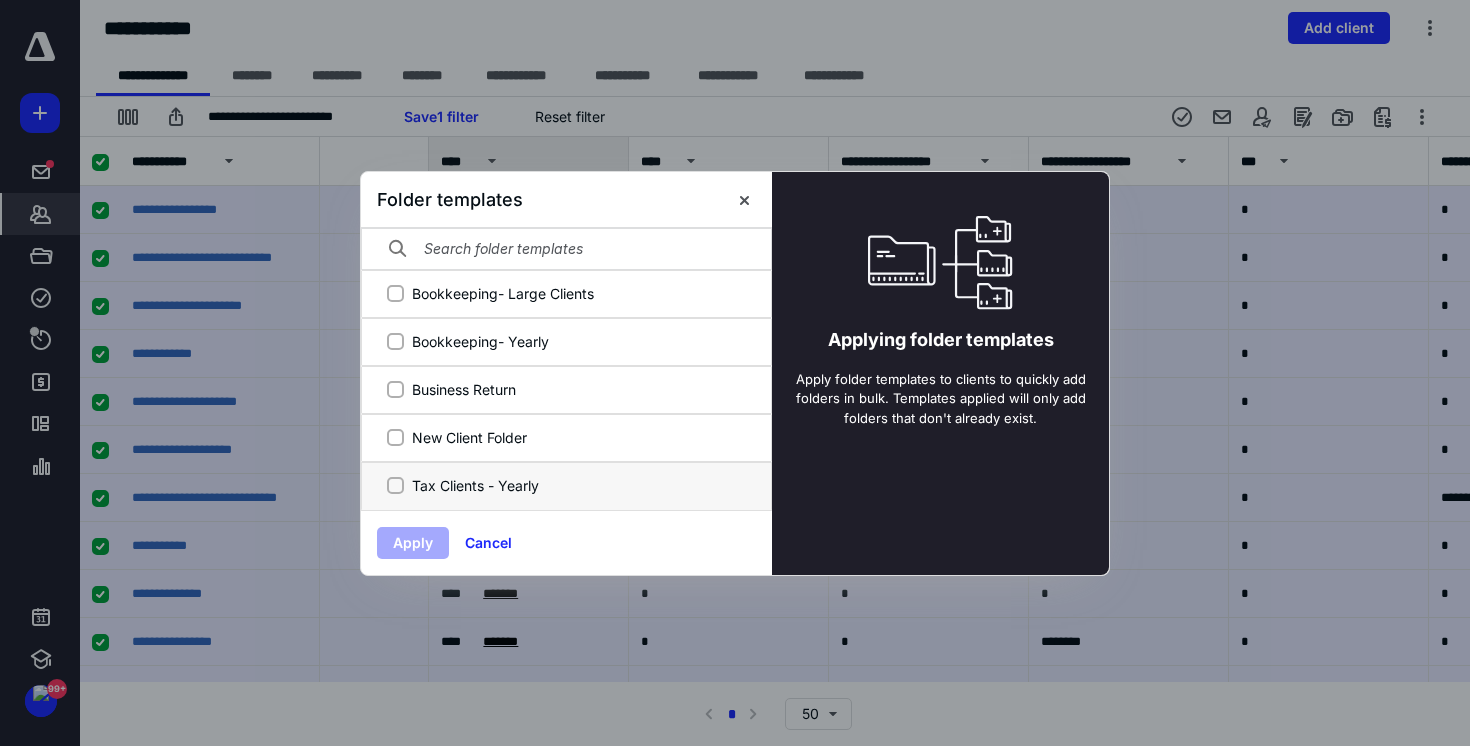 click on "Tax Clients - Yearly" at bounding box center (395, 485) 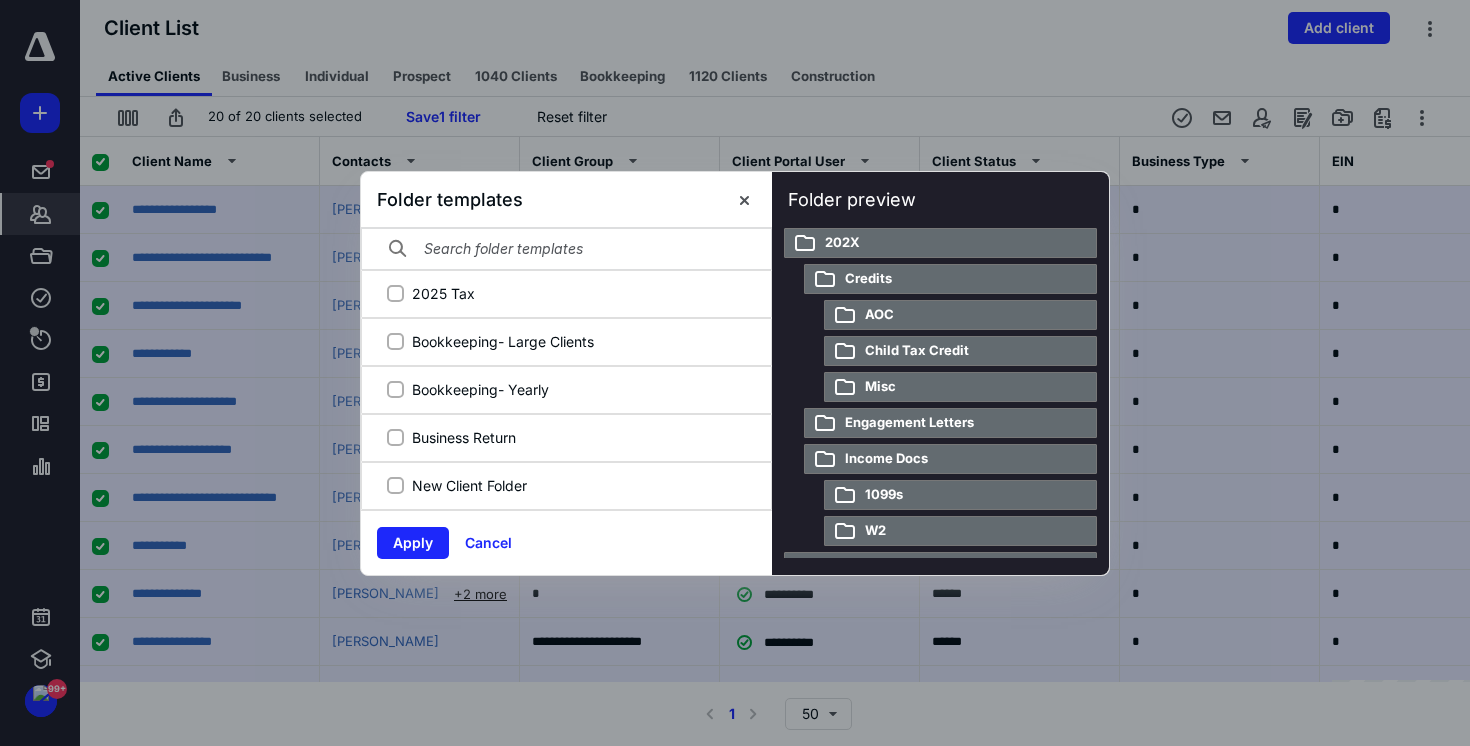 scroll, scrollTop: 0, scrollLeft: 0, axis: both 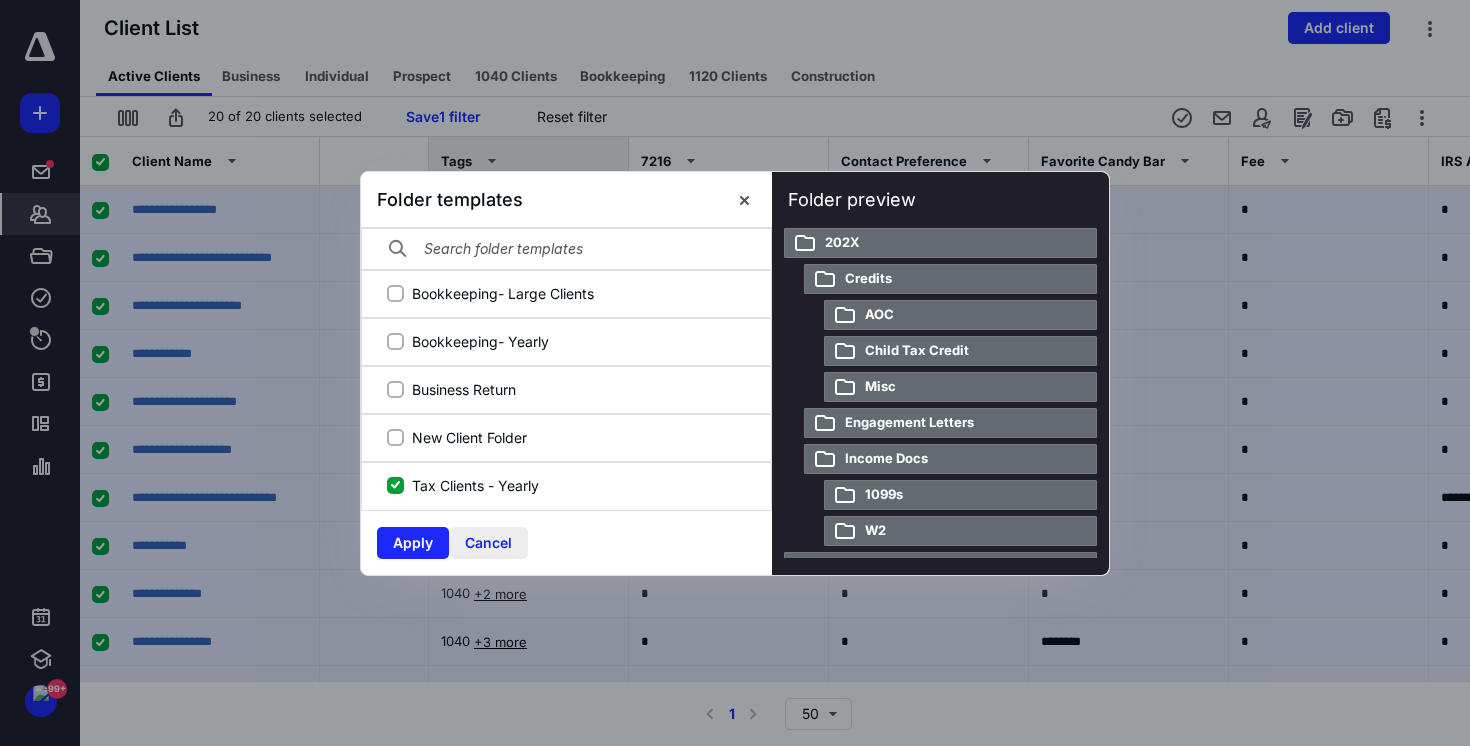 click on "Cancel" at bounding box center [488, 543] 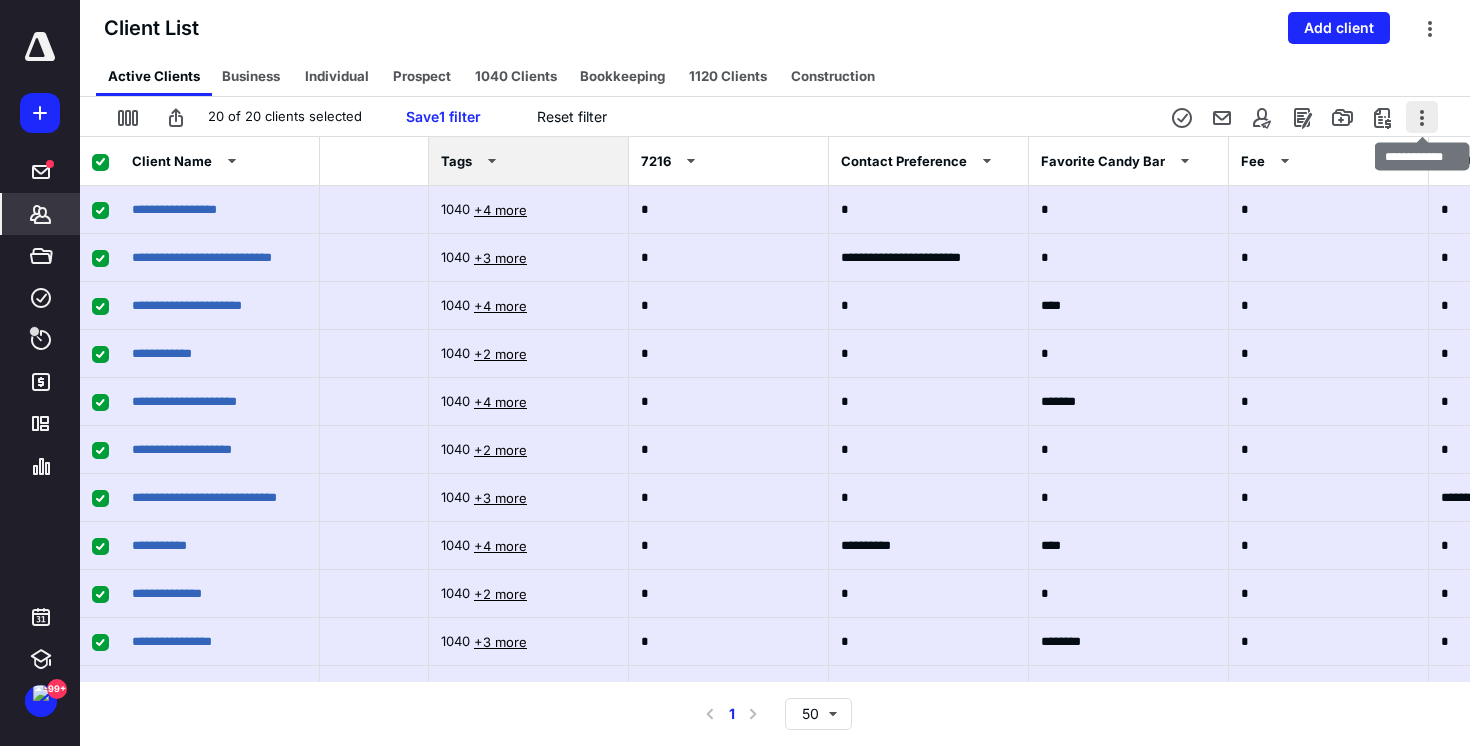click at bounding box center [1422, 117] 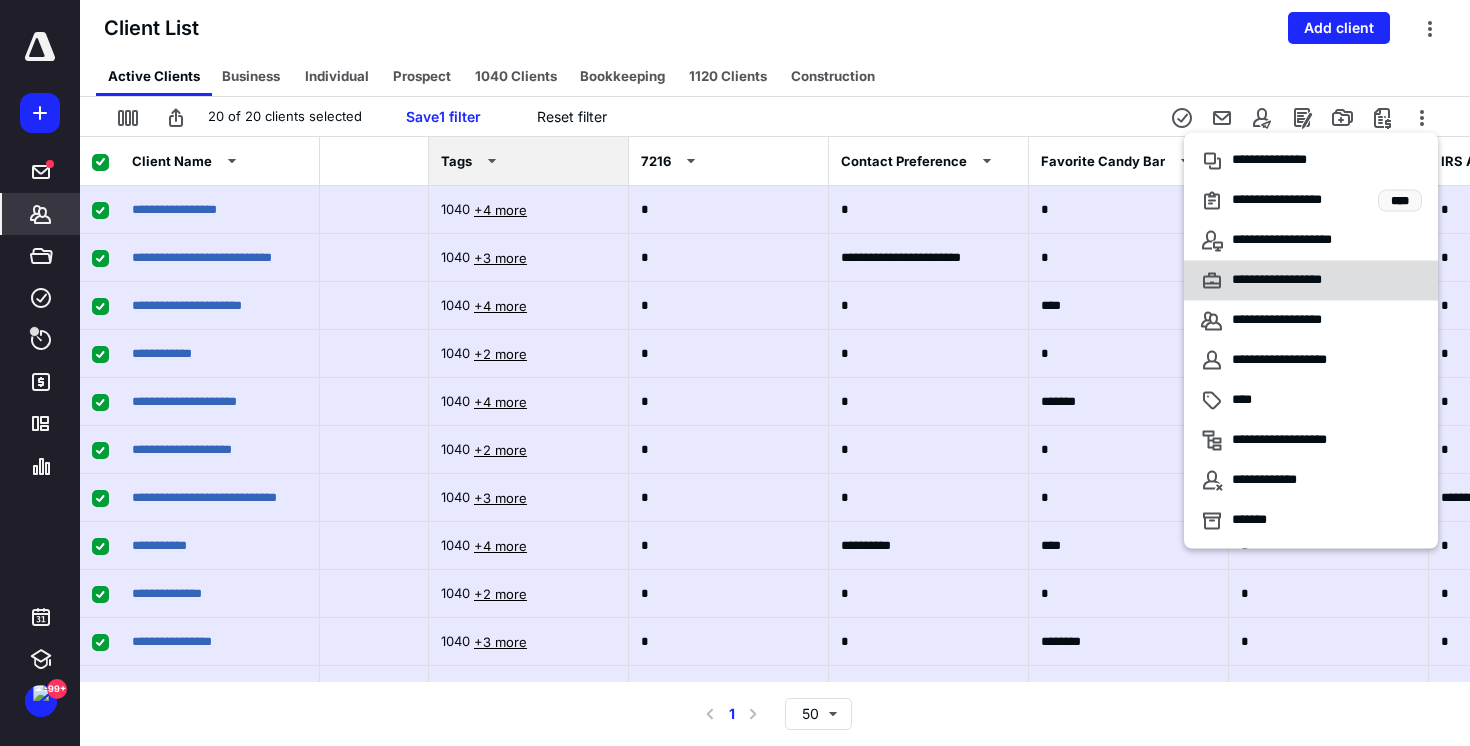 click on "**********" at bounding box center (1298, 281) 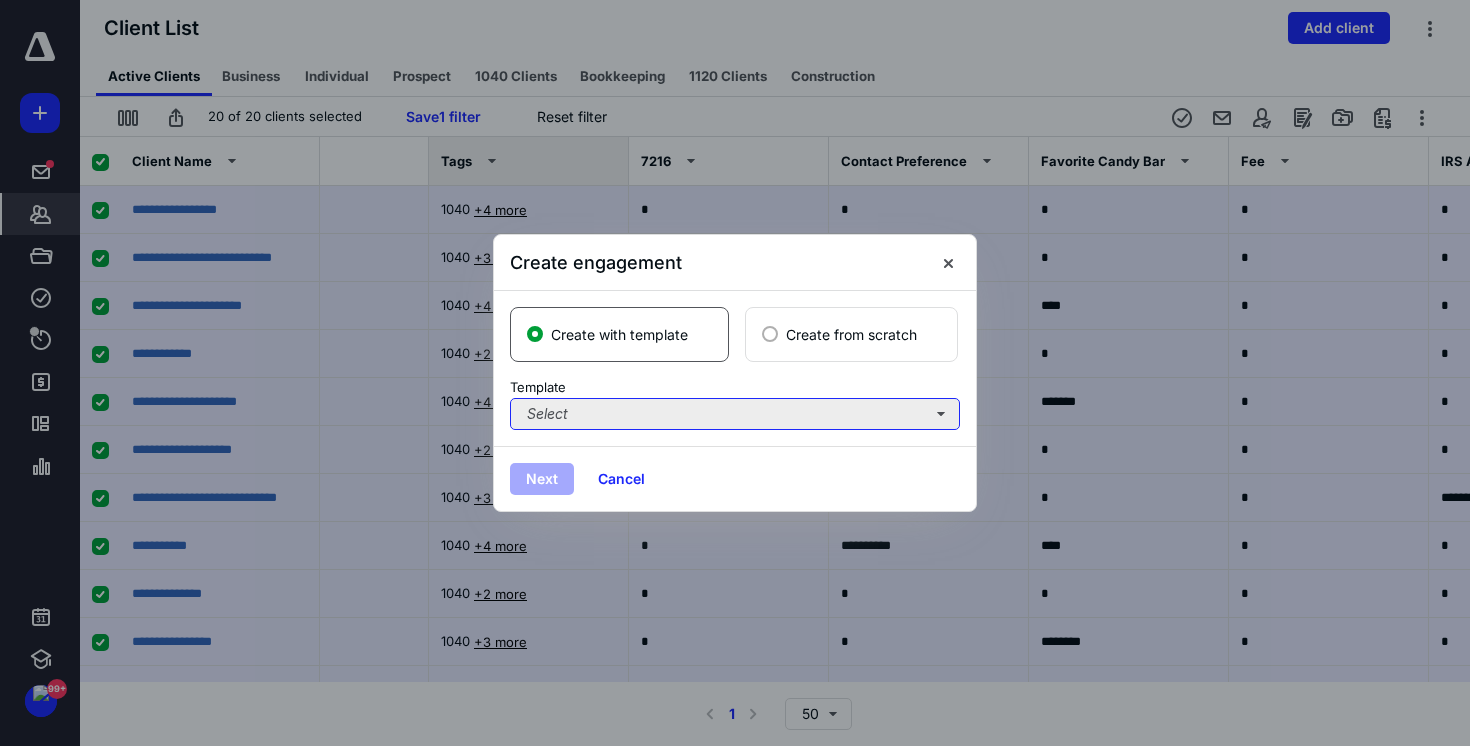 click on "Select" at bounding box center (735, 414) 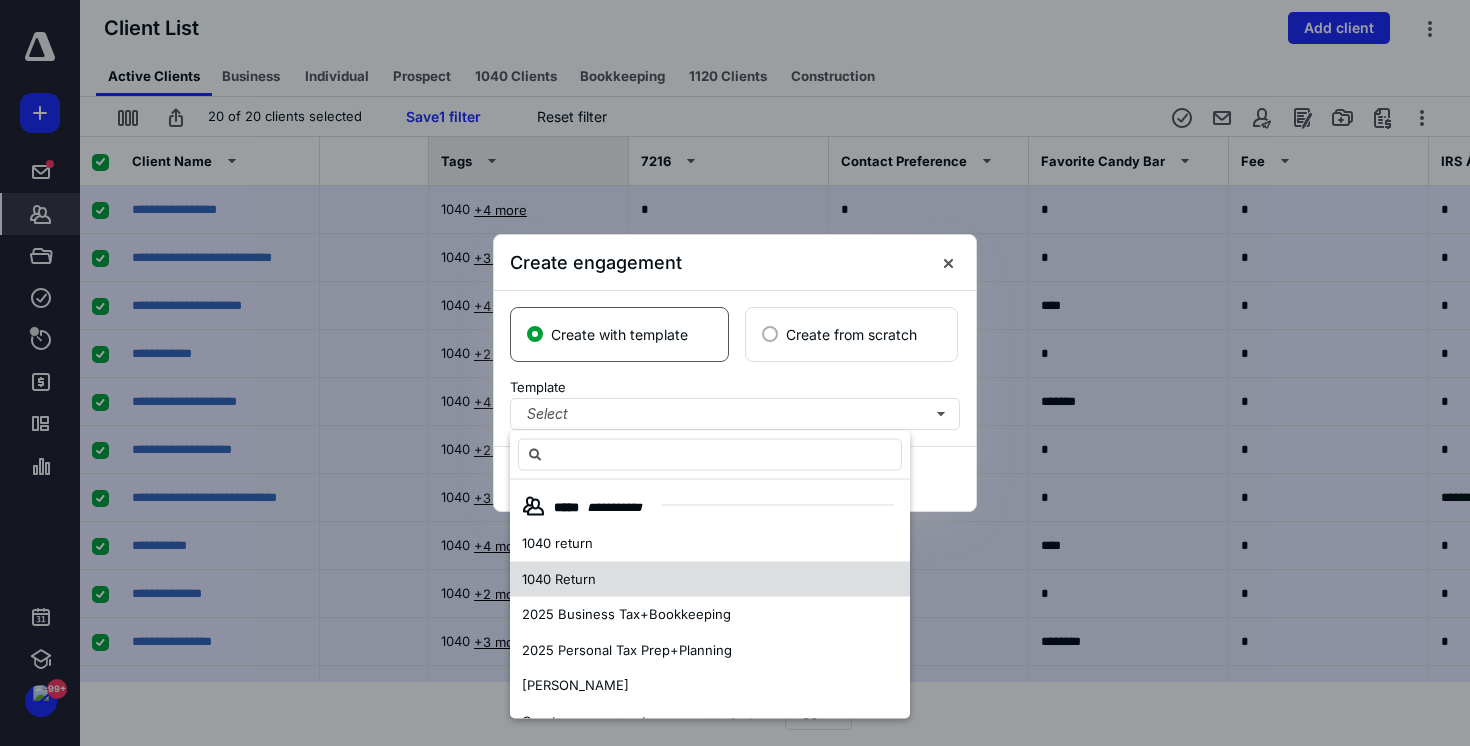 click on "1040 Return" at bounding box center (559, 578) 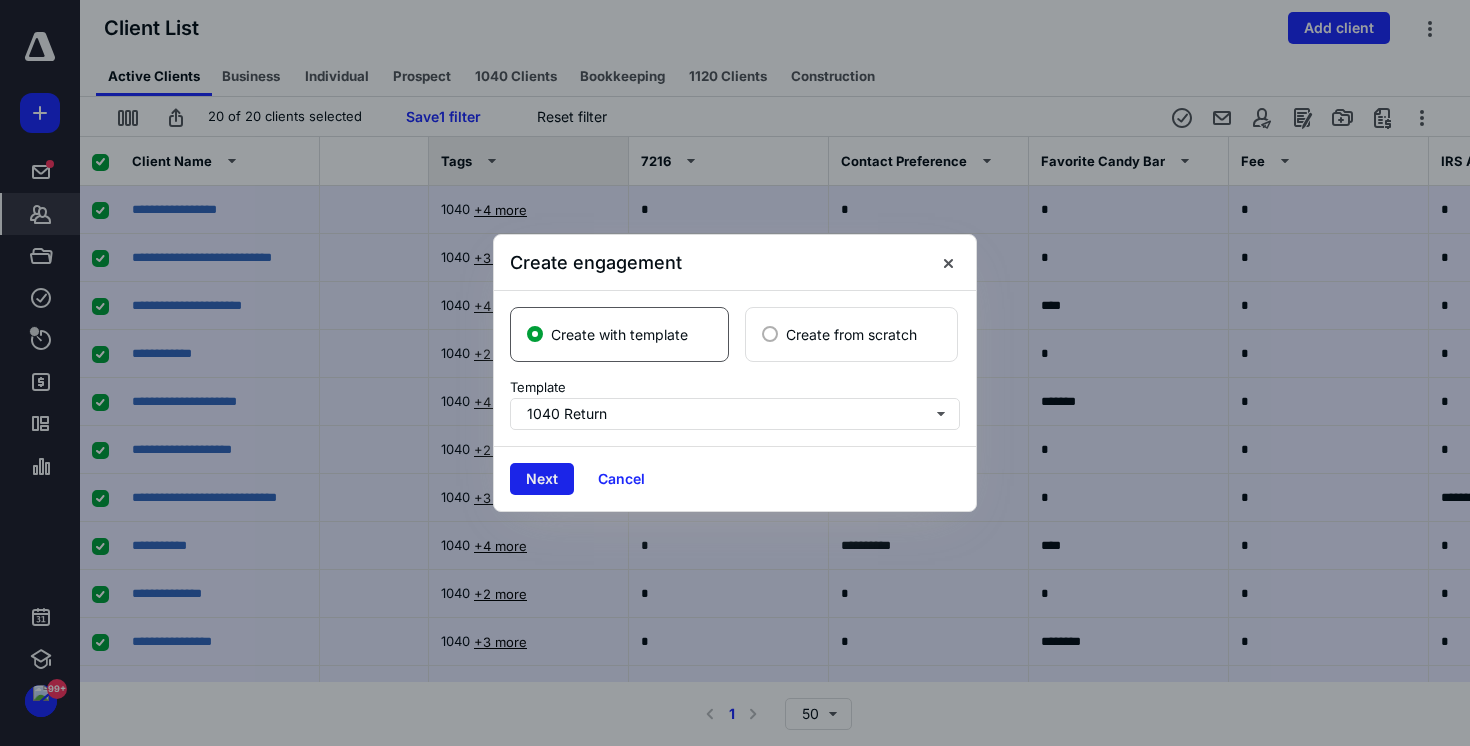 click on "Next" at bounding box center (542, 479) 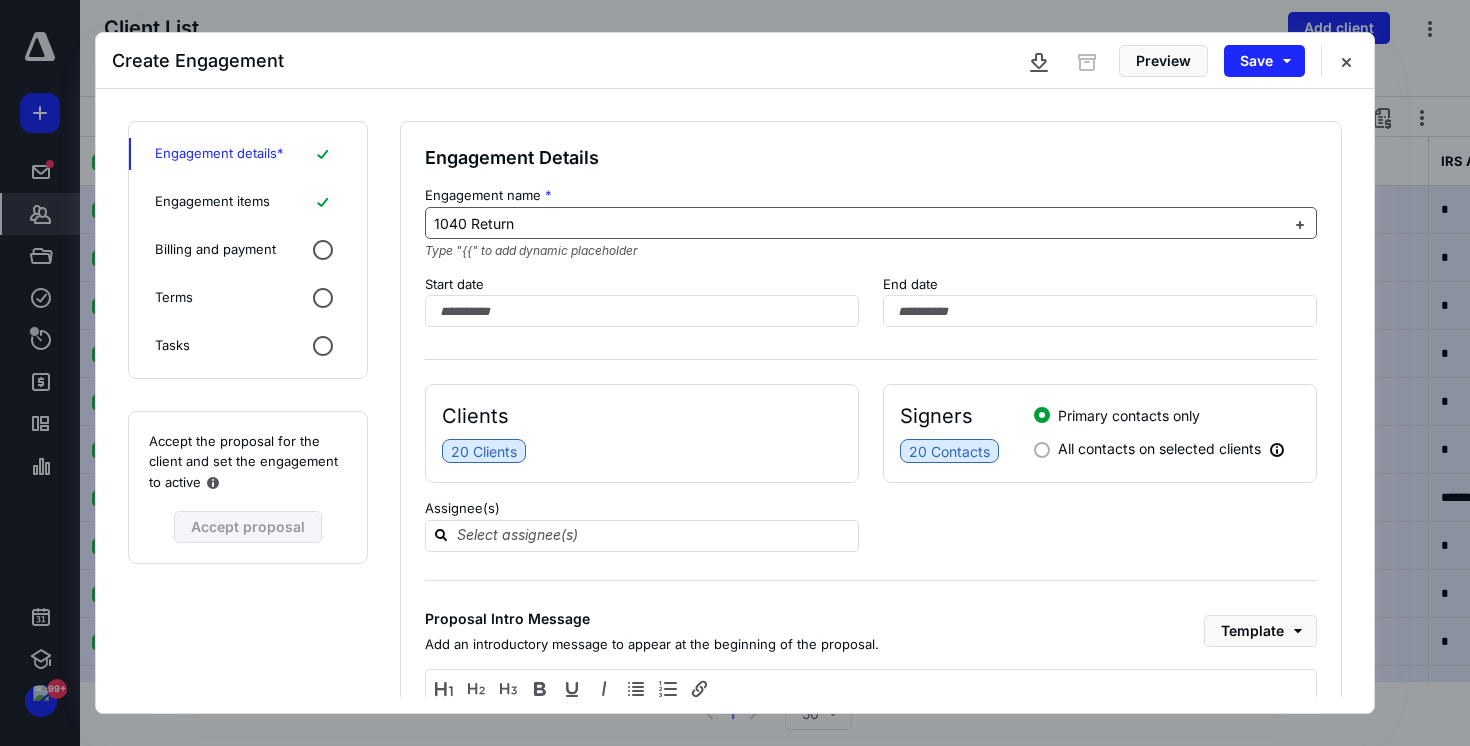click on "1040 Return" at bounding box center (859, 224) 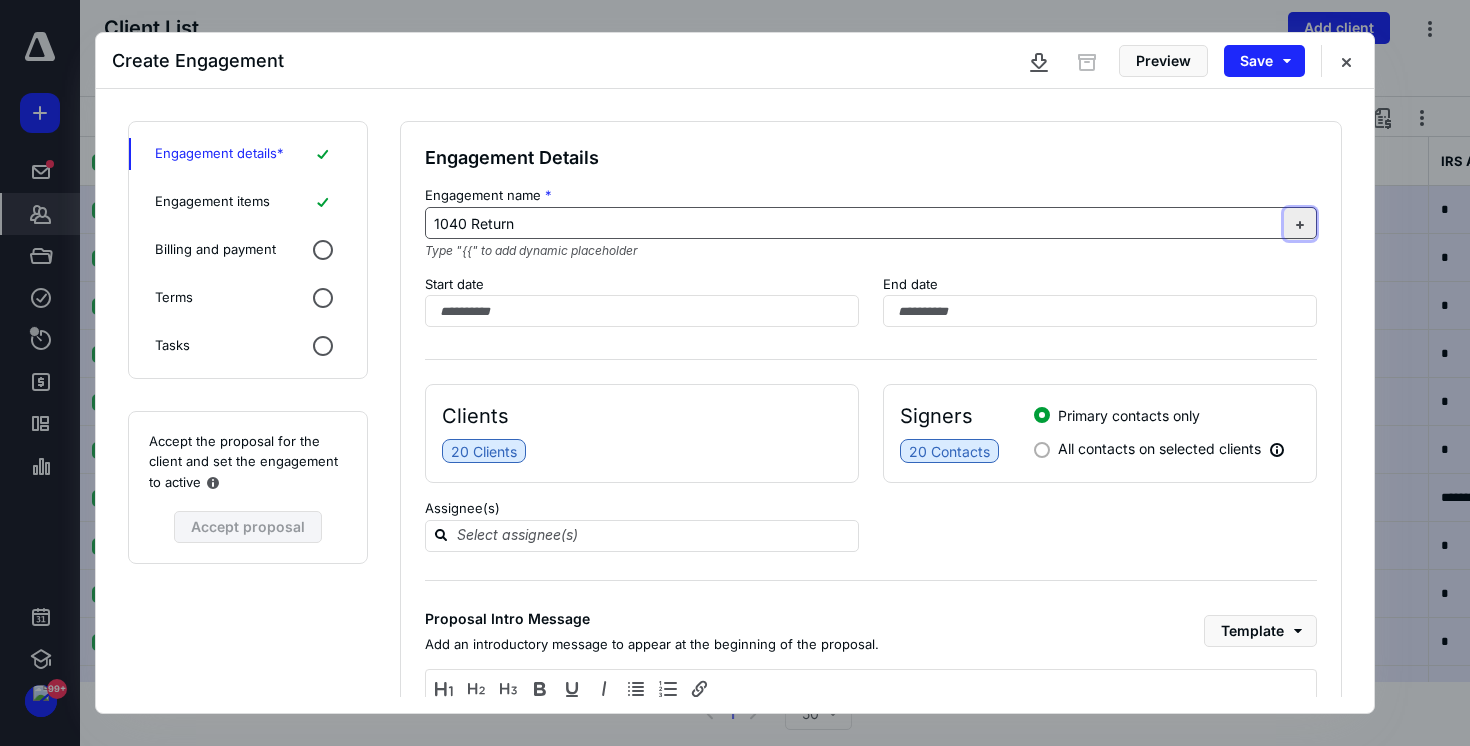 click at bounding box center (1300, 224) 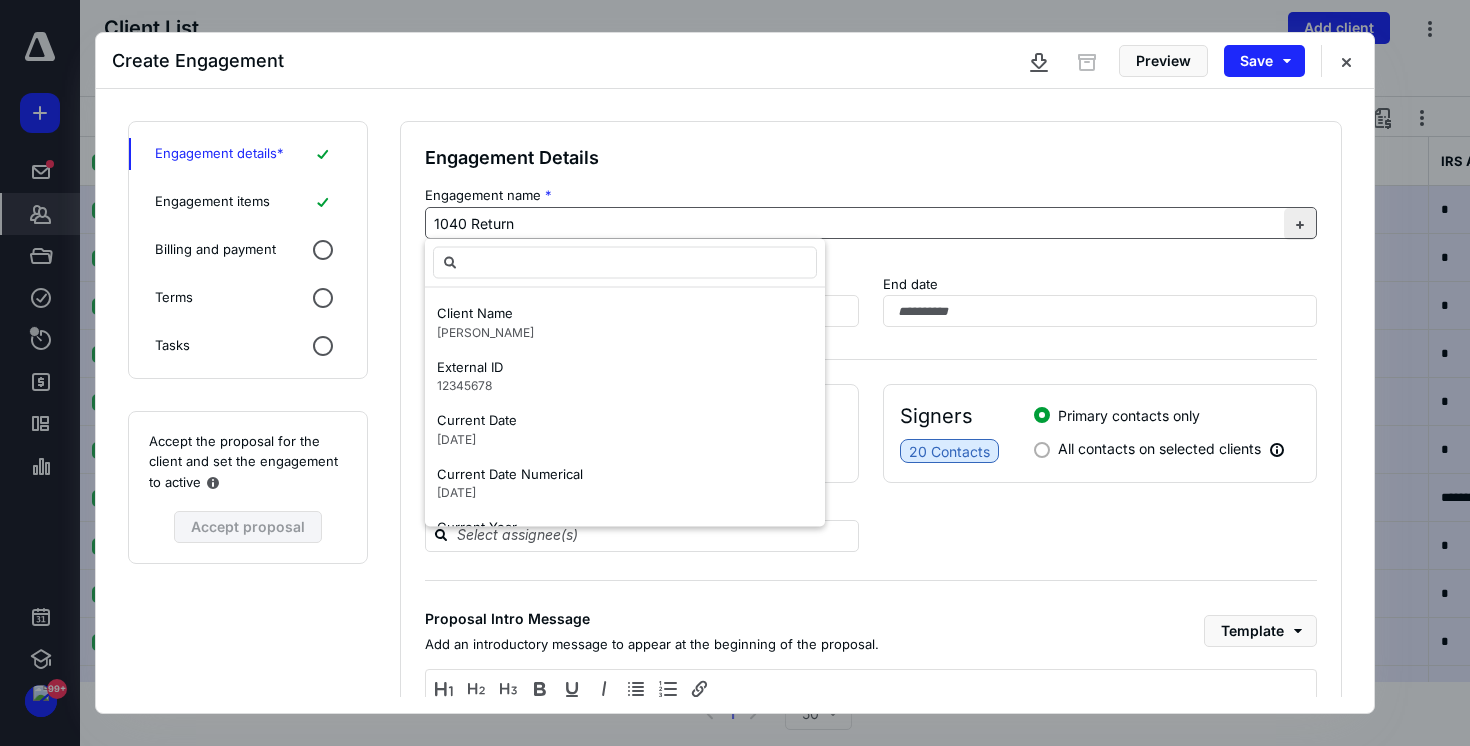 click at bounding box center [1300, 224] 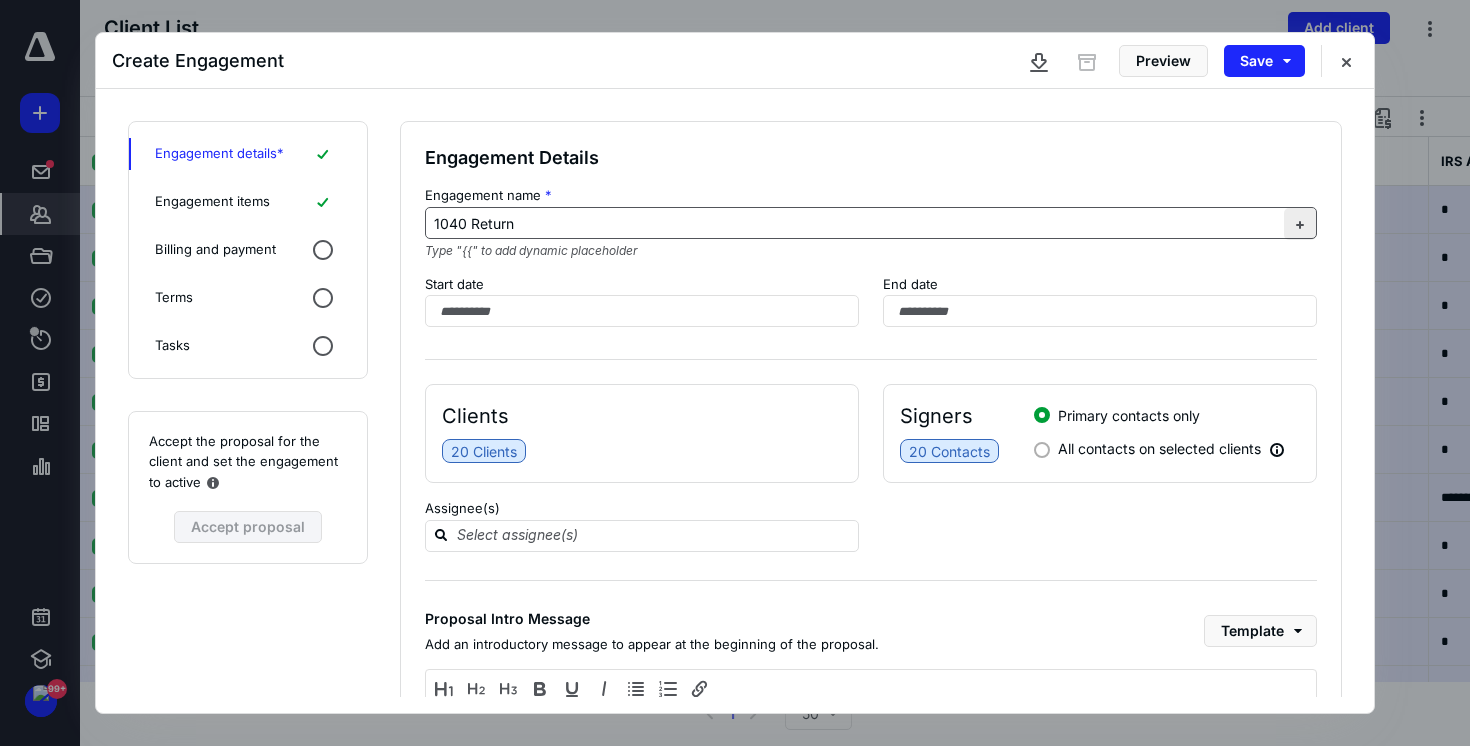 click at bounding box center [1300, 224] 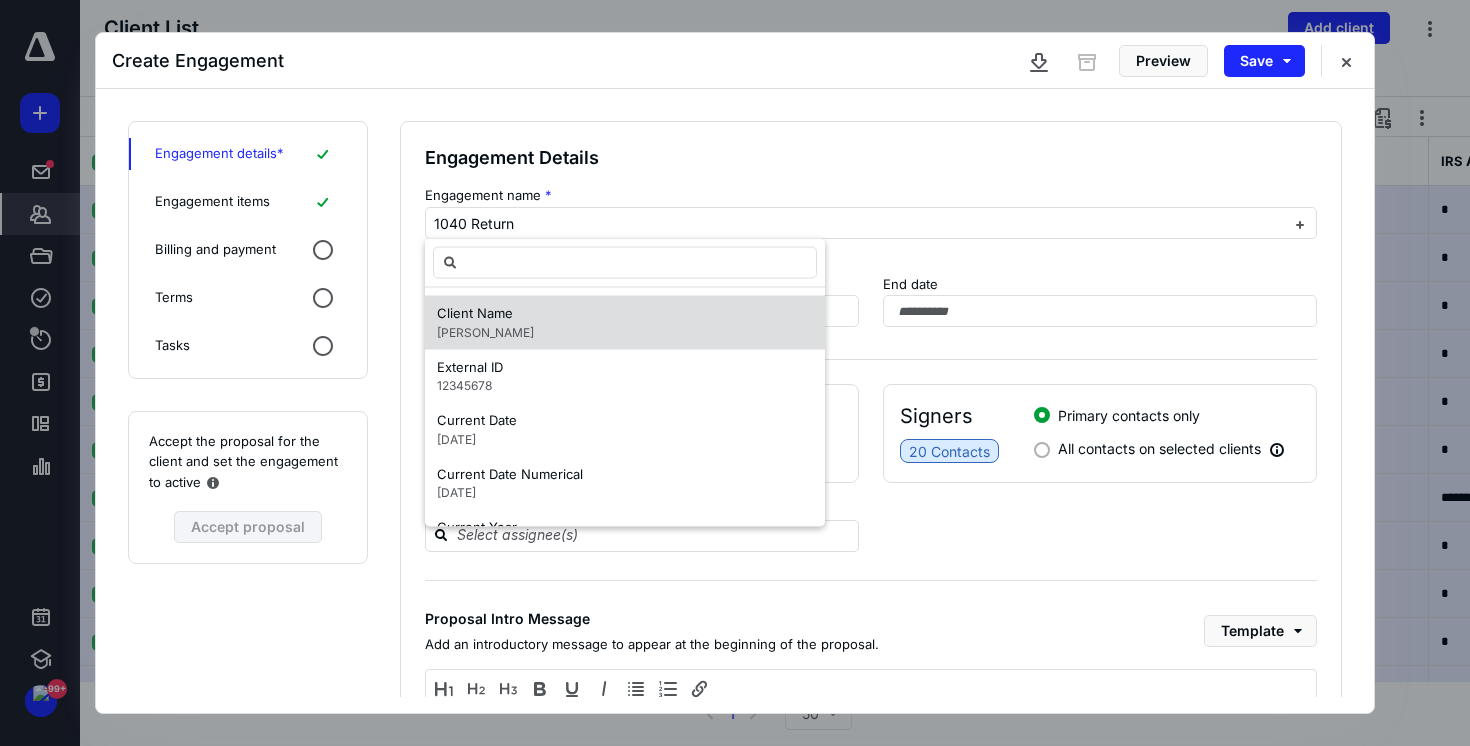 click on "Client Name John Doe" at bounding box center [625, 323] 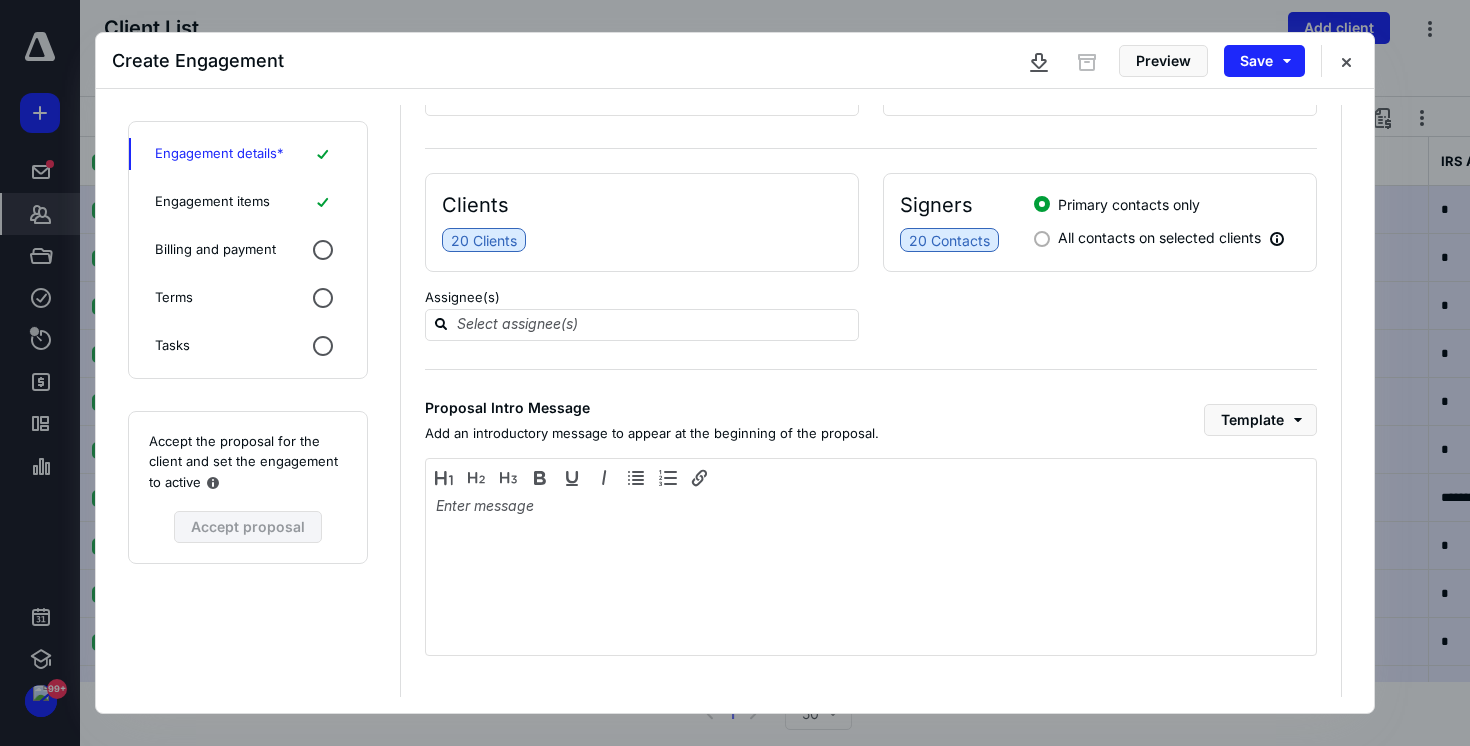 scroll, scrollTop: 212, scrollLeft: 0, axis: vertical 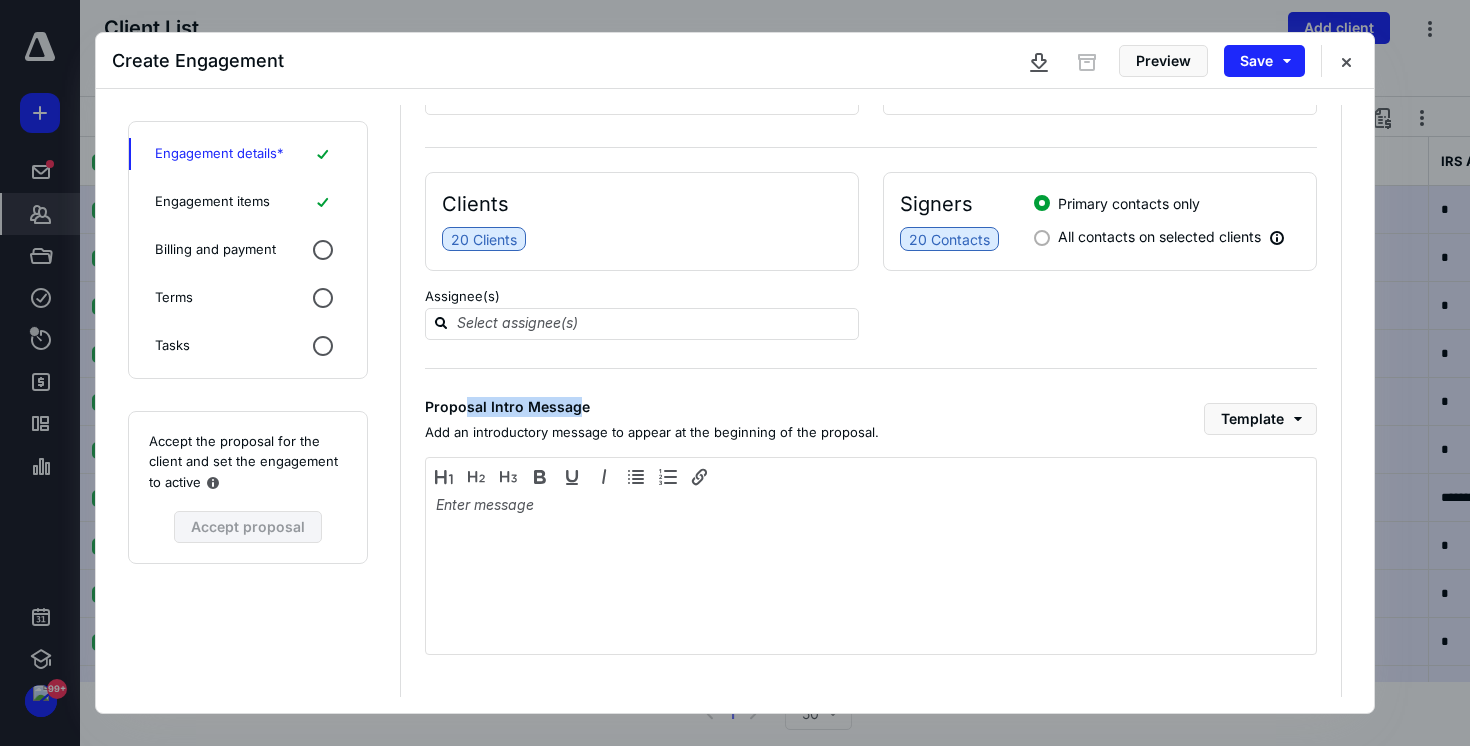 drag, startPoint x: 466, startPoint y: 403, endPoint x: 574, endPoint y: 403, distance: 108 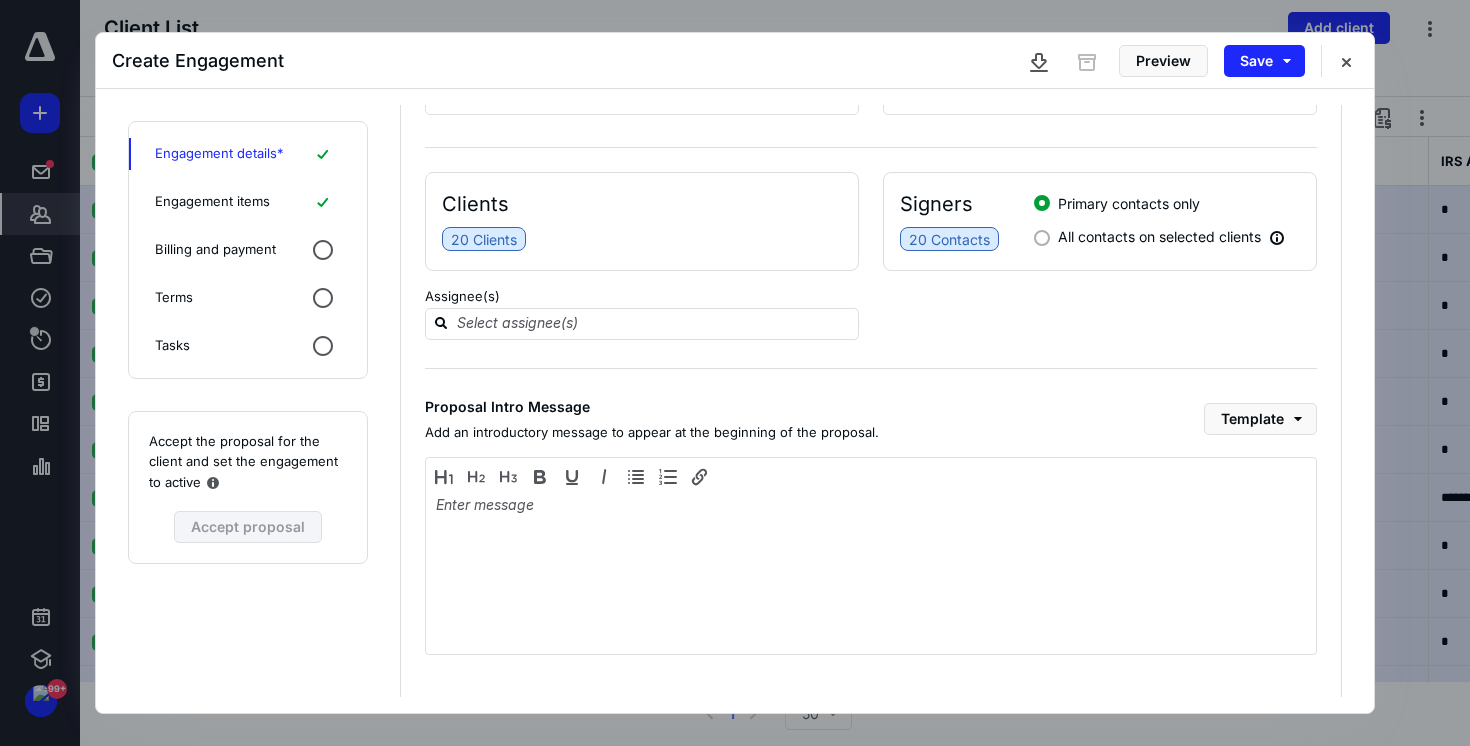 click on "Engagement items" at bounding box center (212, 202) 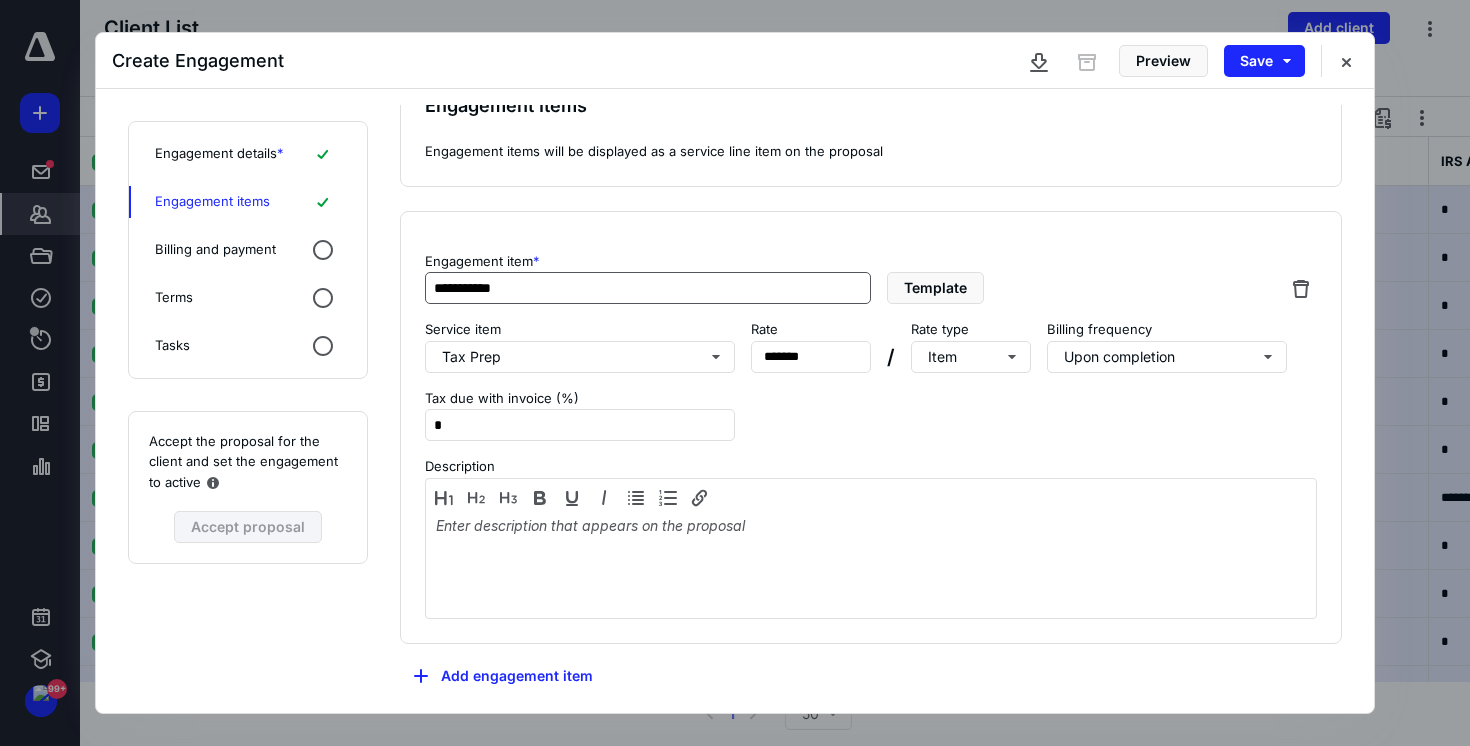scroll, scrollTop: 63, scrollLeft: 0, axis: vertical 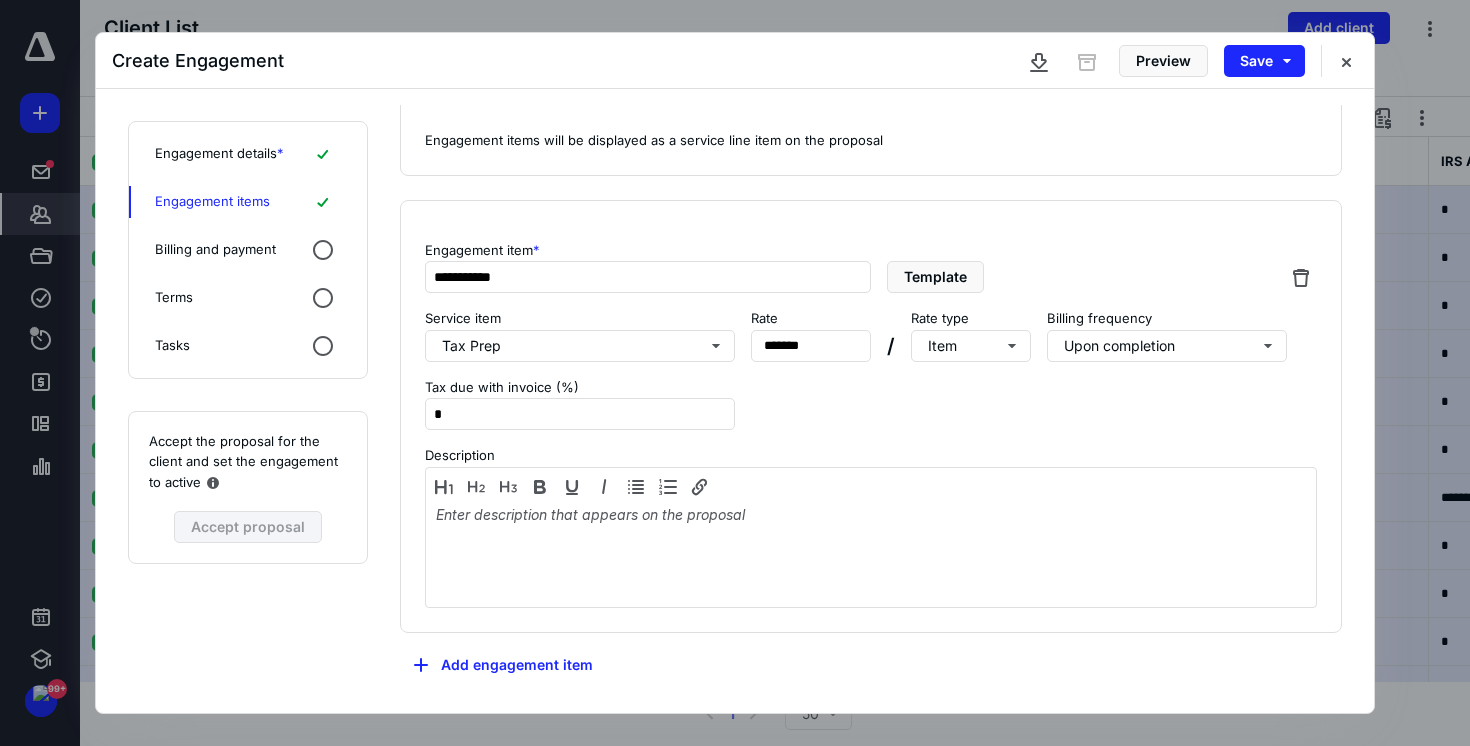 click on "Billing and payment" at bounding box center (248, 250) 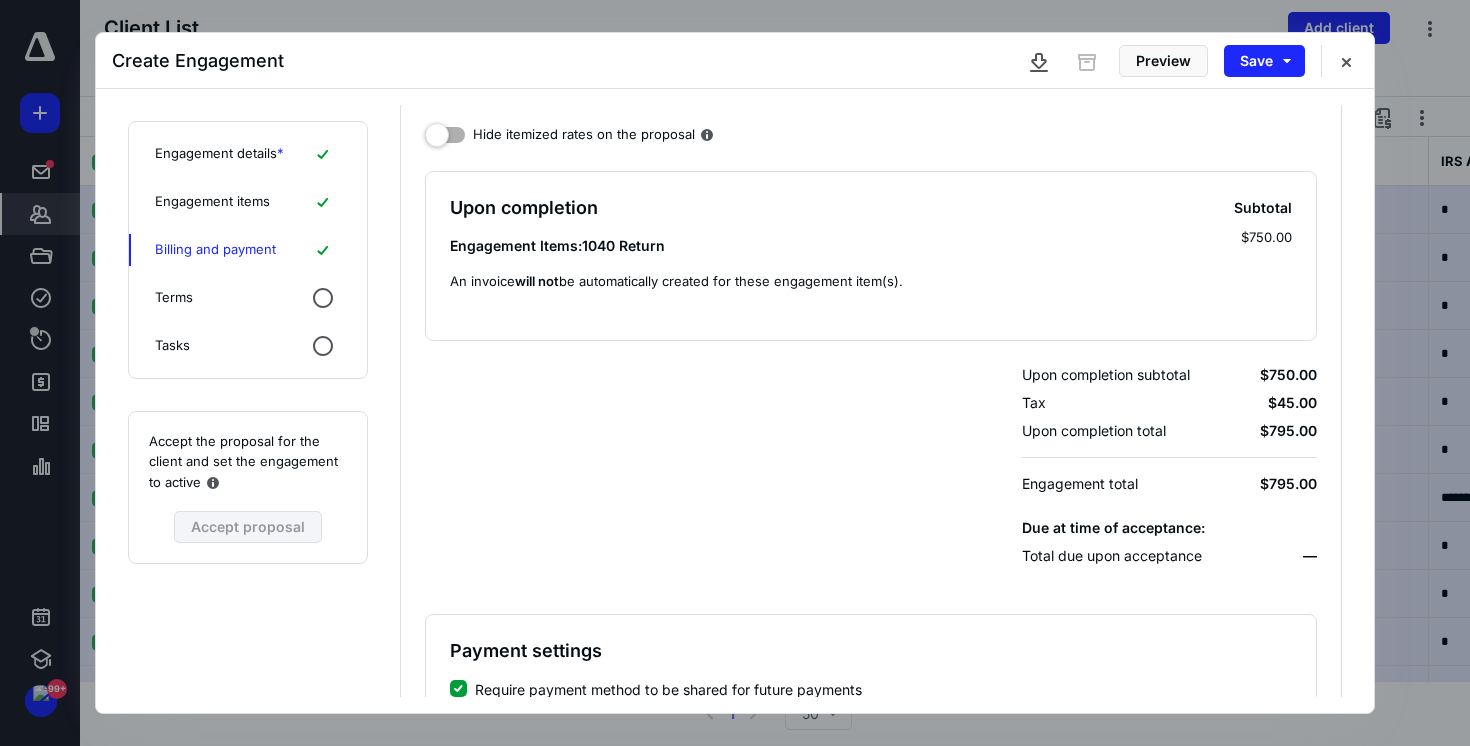 click on "Terms" at bounding box center (248, 298) 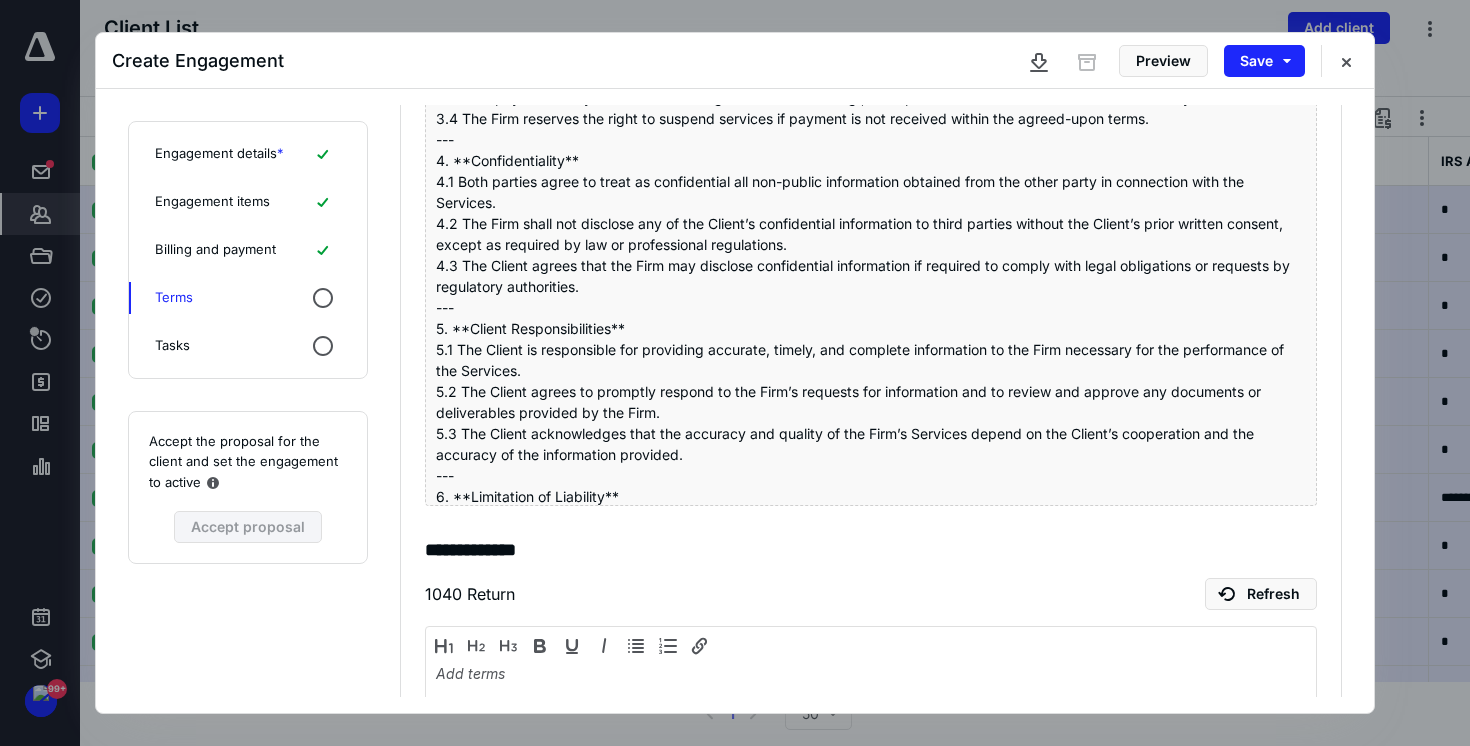 scroll, scrollTop: 596, scrollLeft: 0, axis: vertical 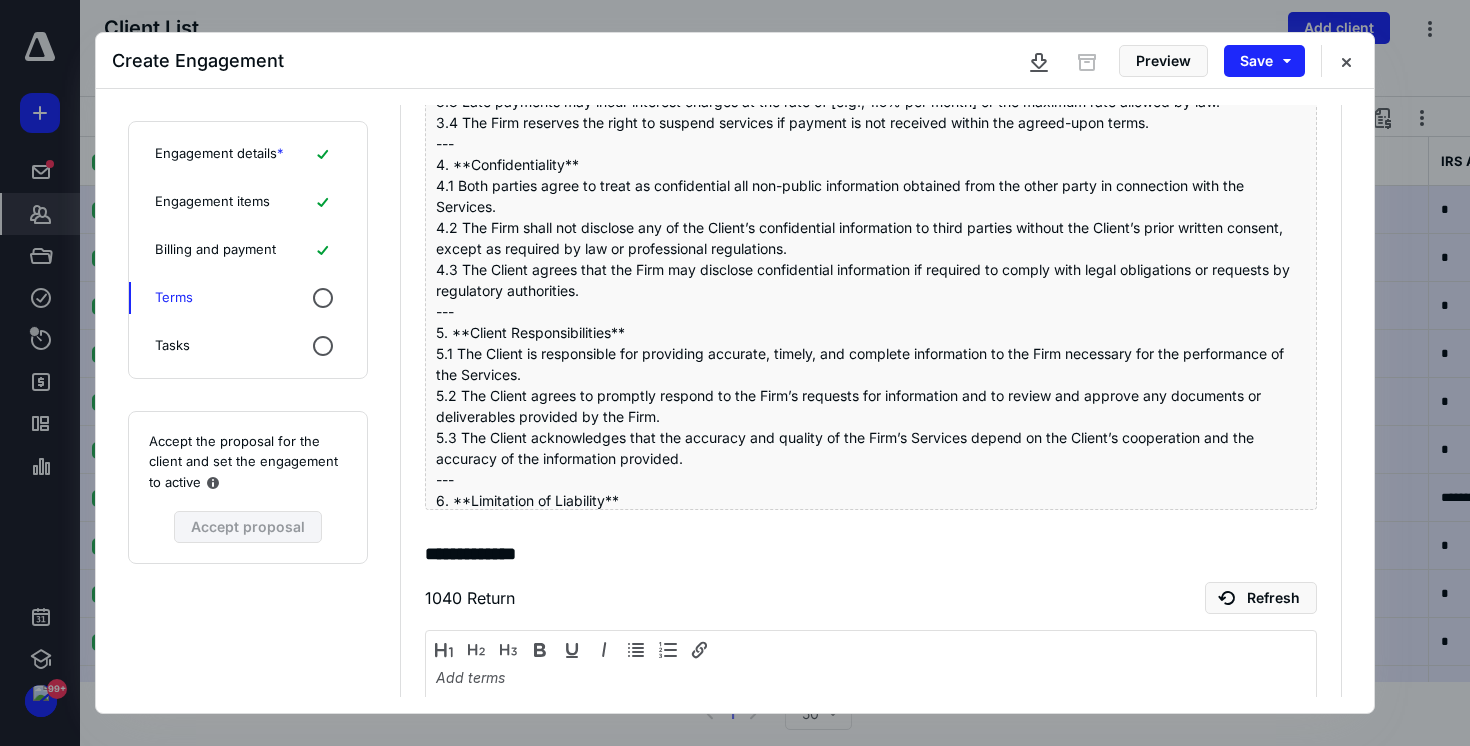 click on "Tasks" at bounding box center (248, 346) 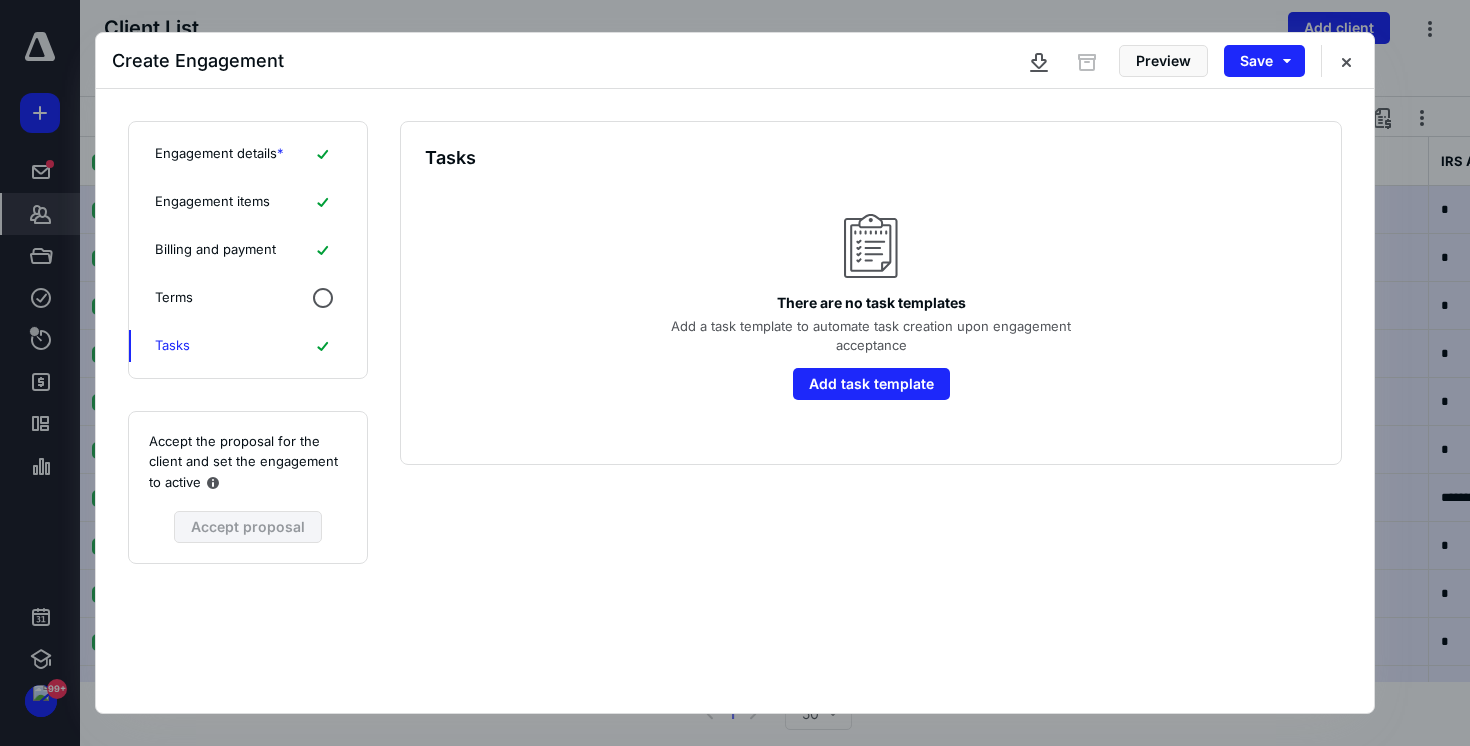 scroll, scrollTop: 0, scrollLeft: 0, axis: both 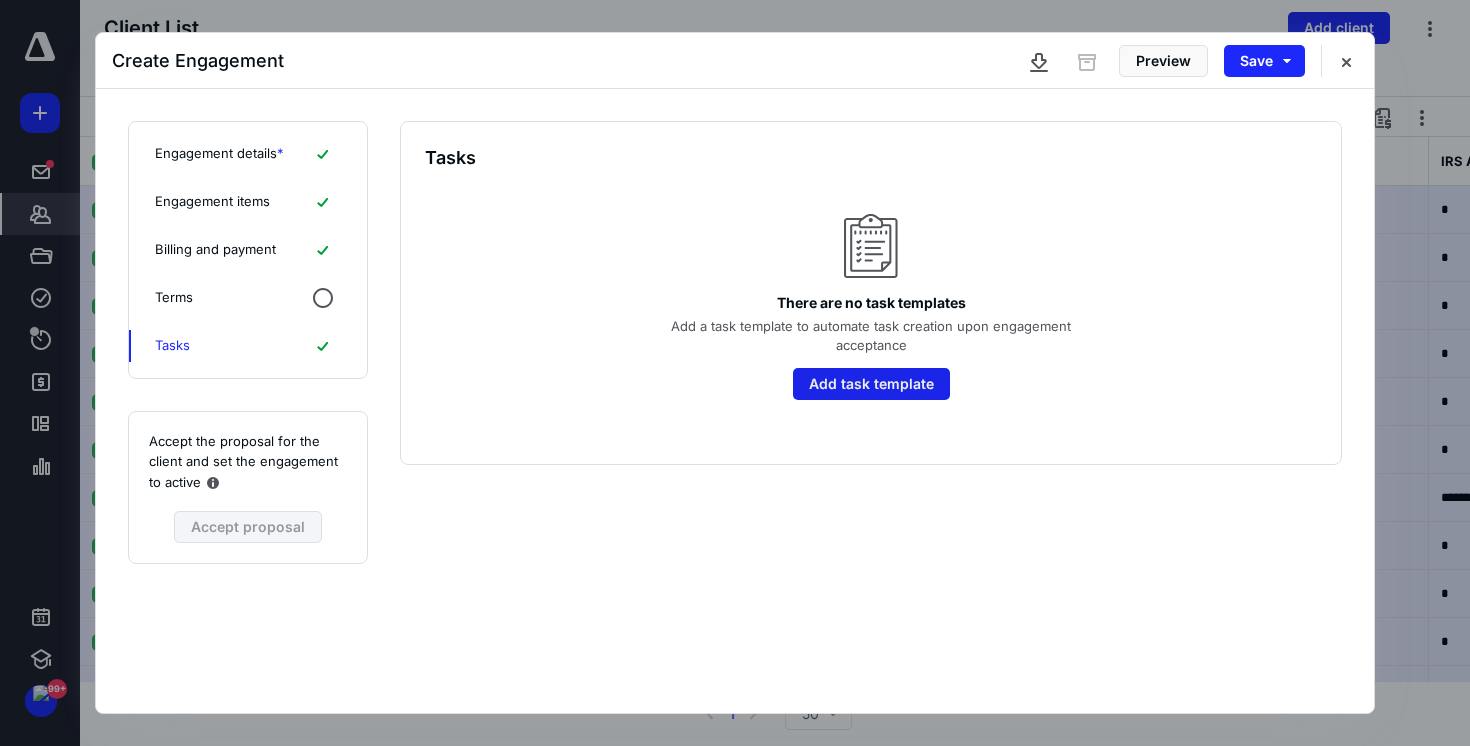 click on "Add task template" at bounding box center (871, 384) 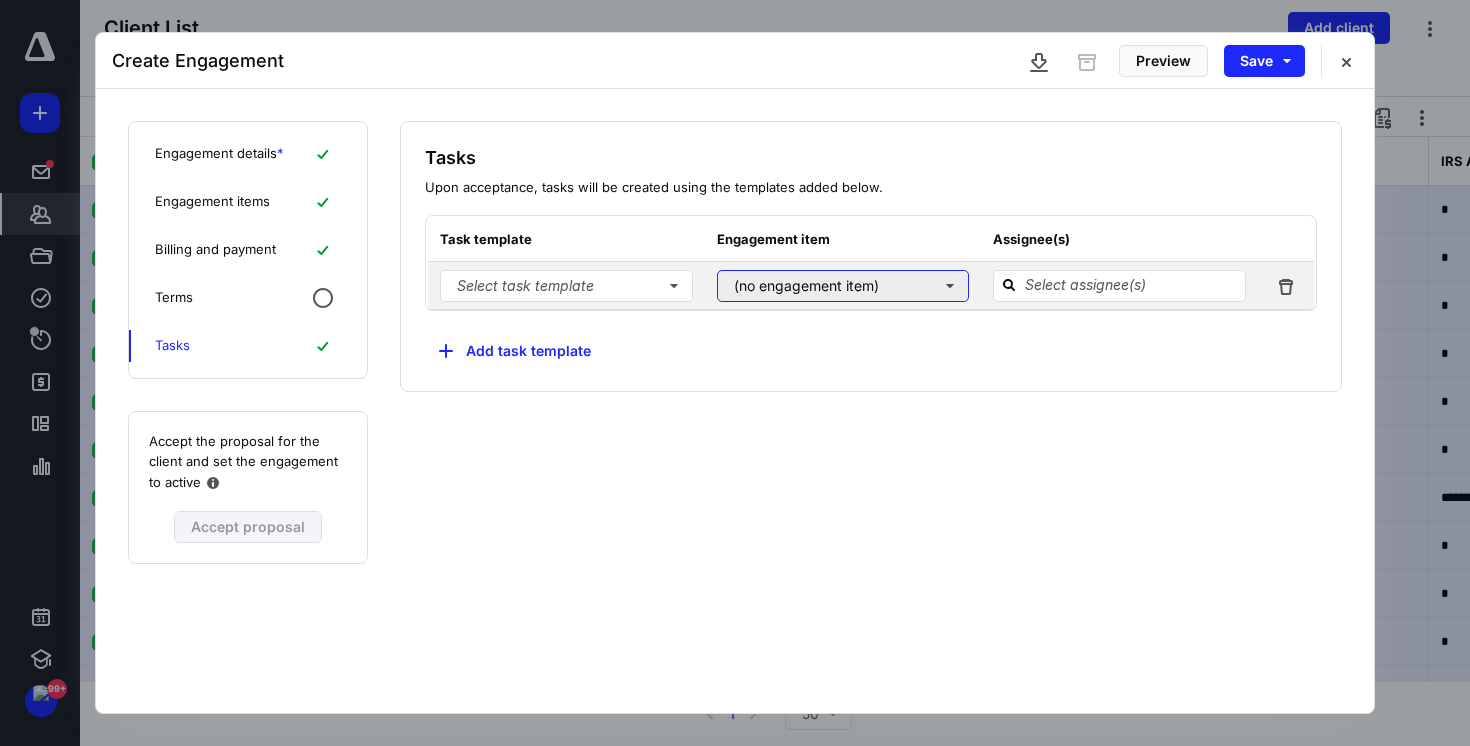 click on "(no engagement item)" at bounding box center [843, 286] 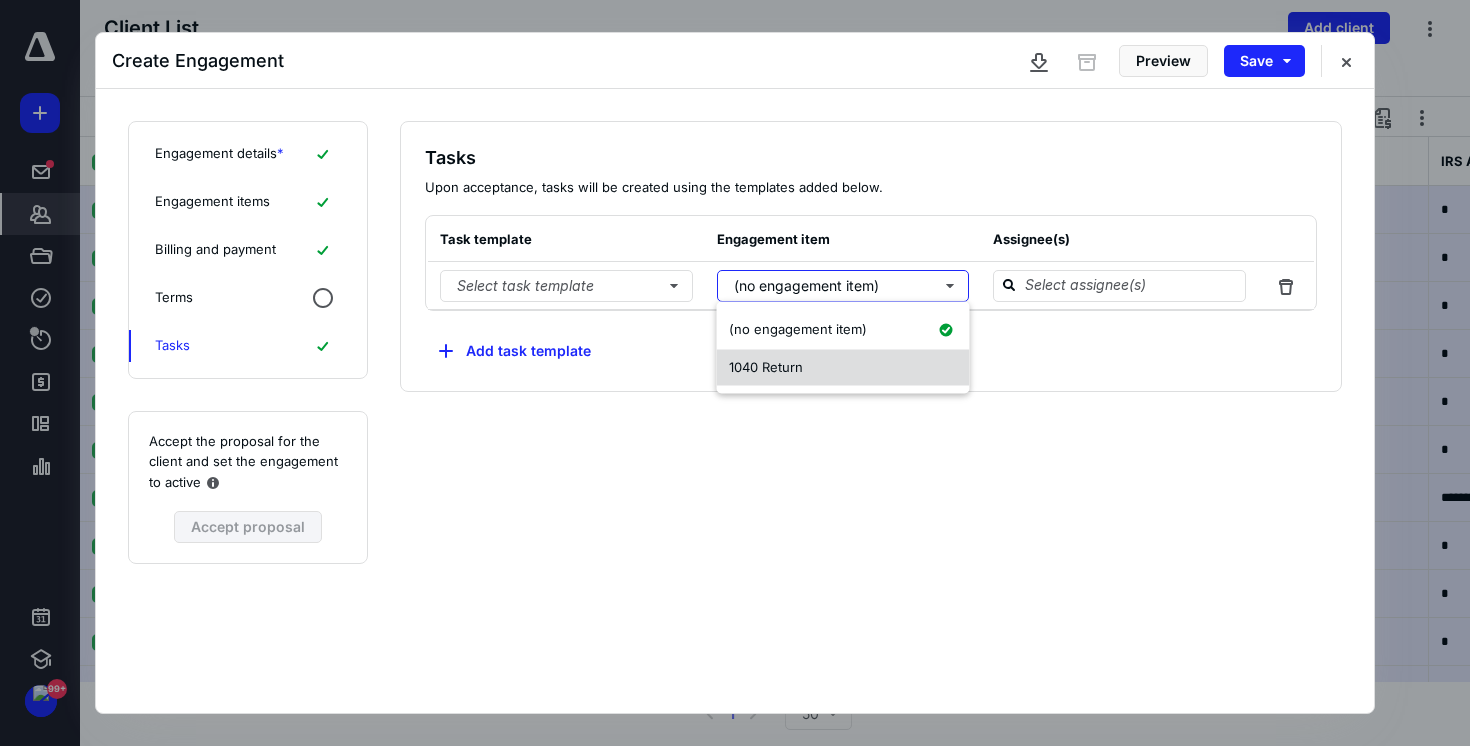 click on "1040 Return" at bounding box center (766, 367) 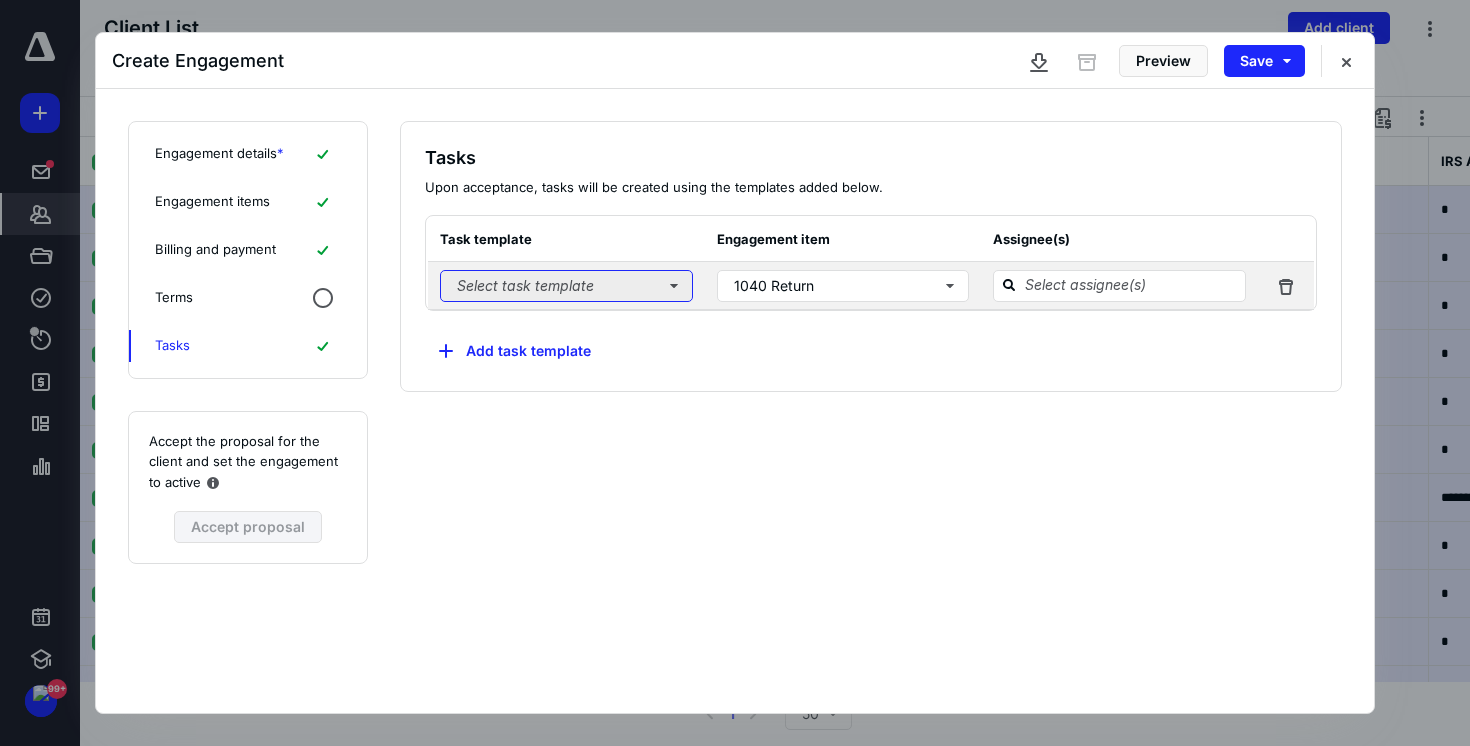 click on "Select task template" at bounding box center [566, 286] 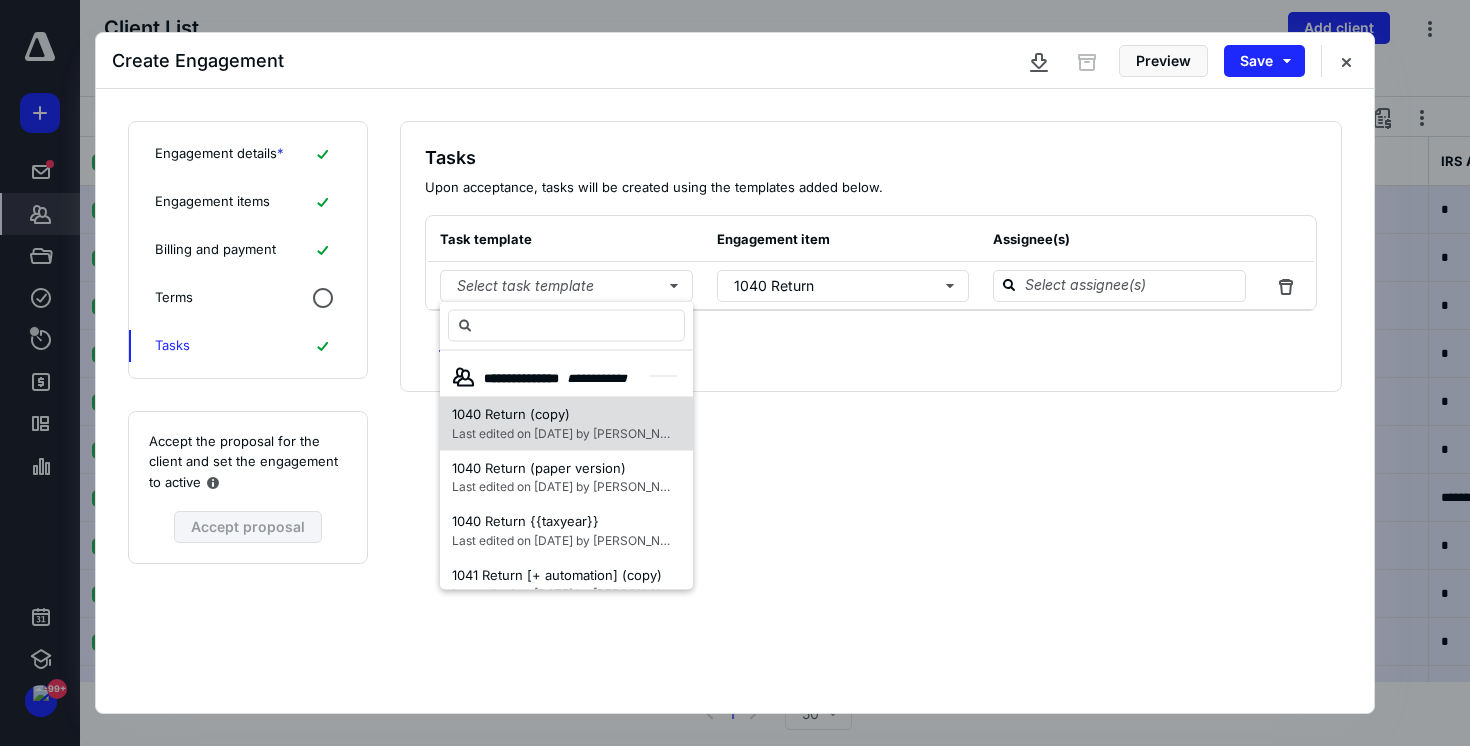click on "1040 Return (copy)" at bounding box center [562, 415] 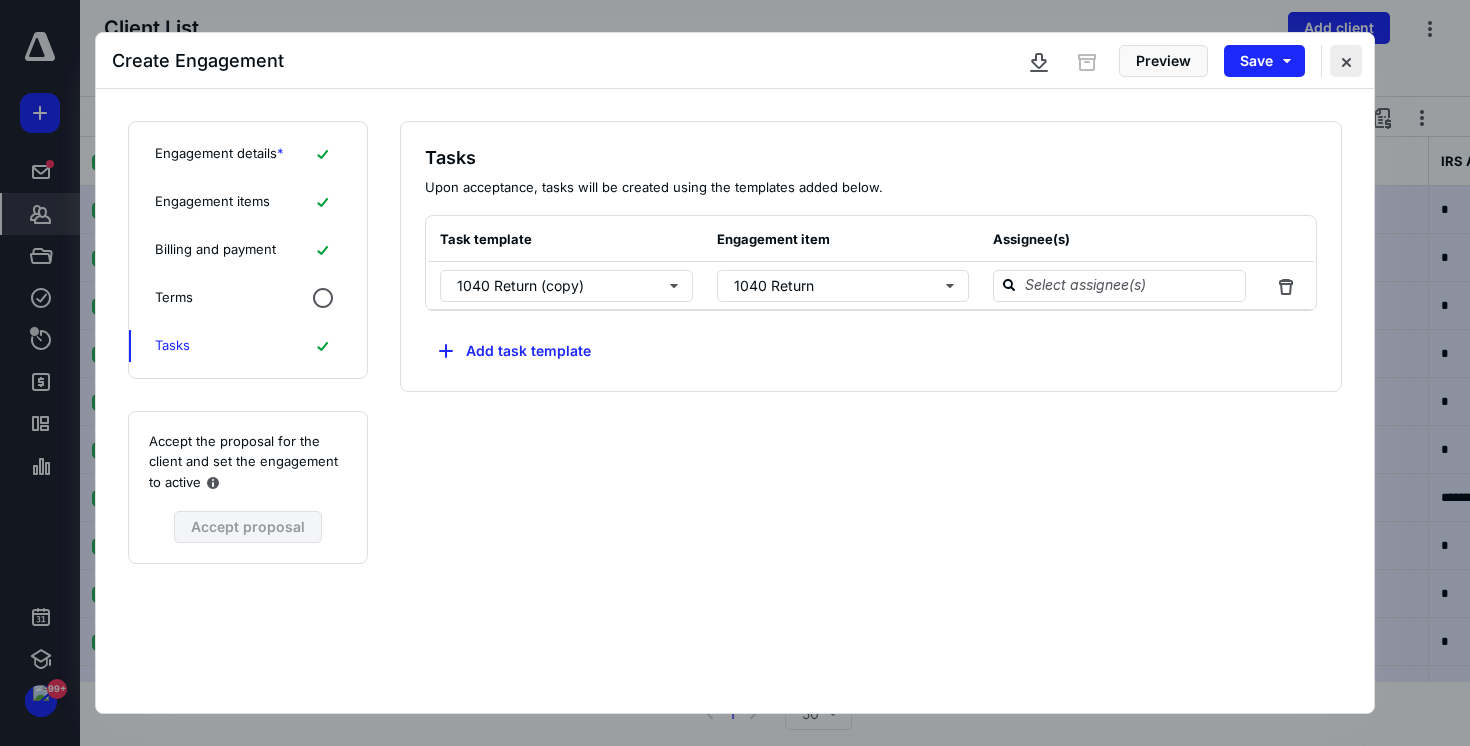 click at bounding box center [1346, 61] 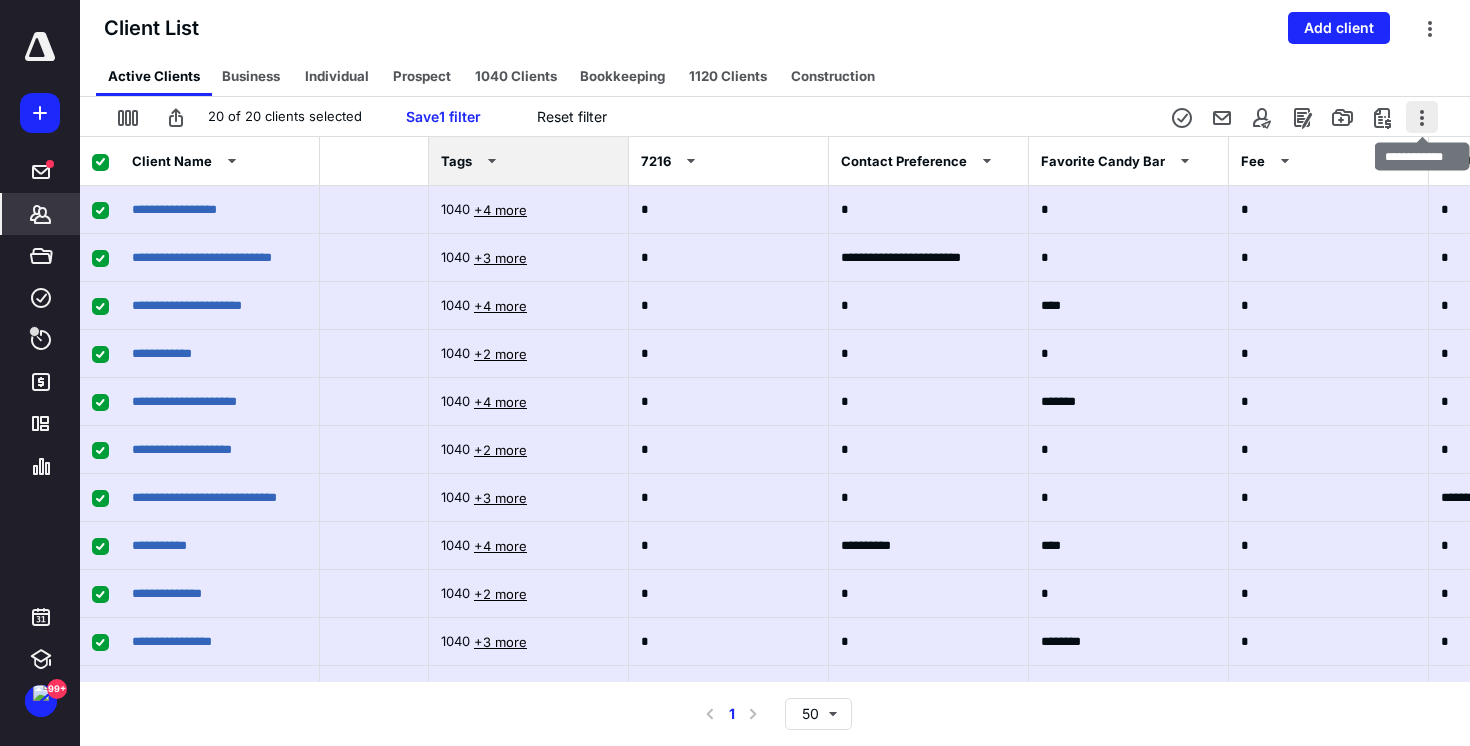 click at bounding box center (1422, 117) 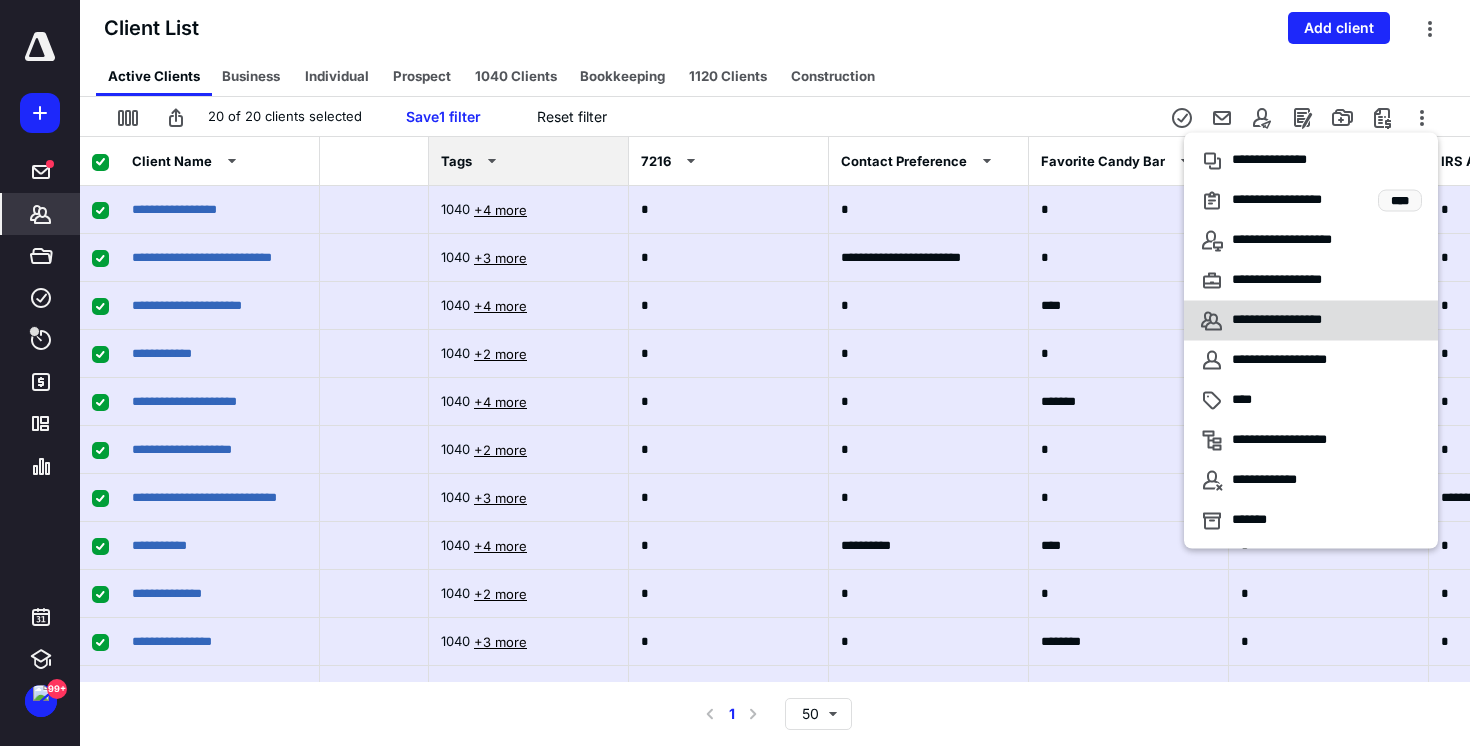 click on "**********" at bounding box center (1299, 321) 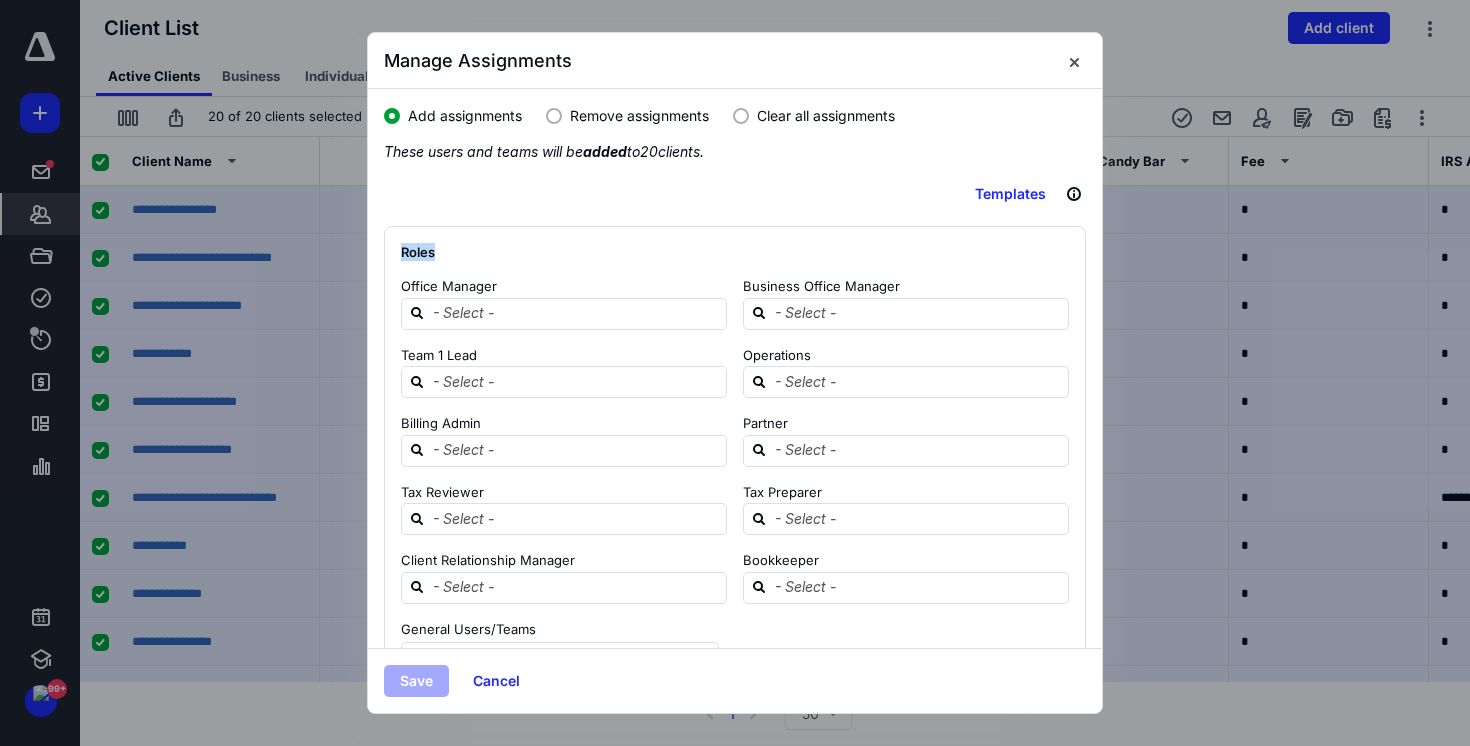 drag, startPoint x: 398, startPoint y: 249, endPoint x: 452, endPoint y: 249, distance: 54 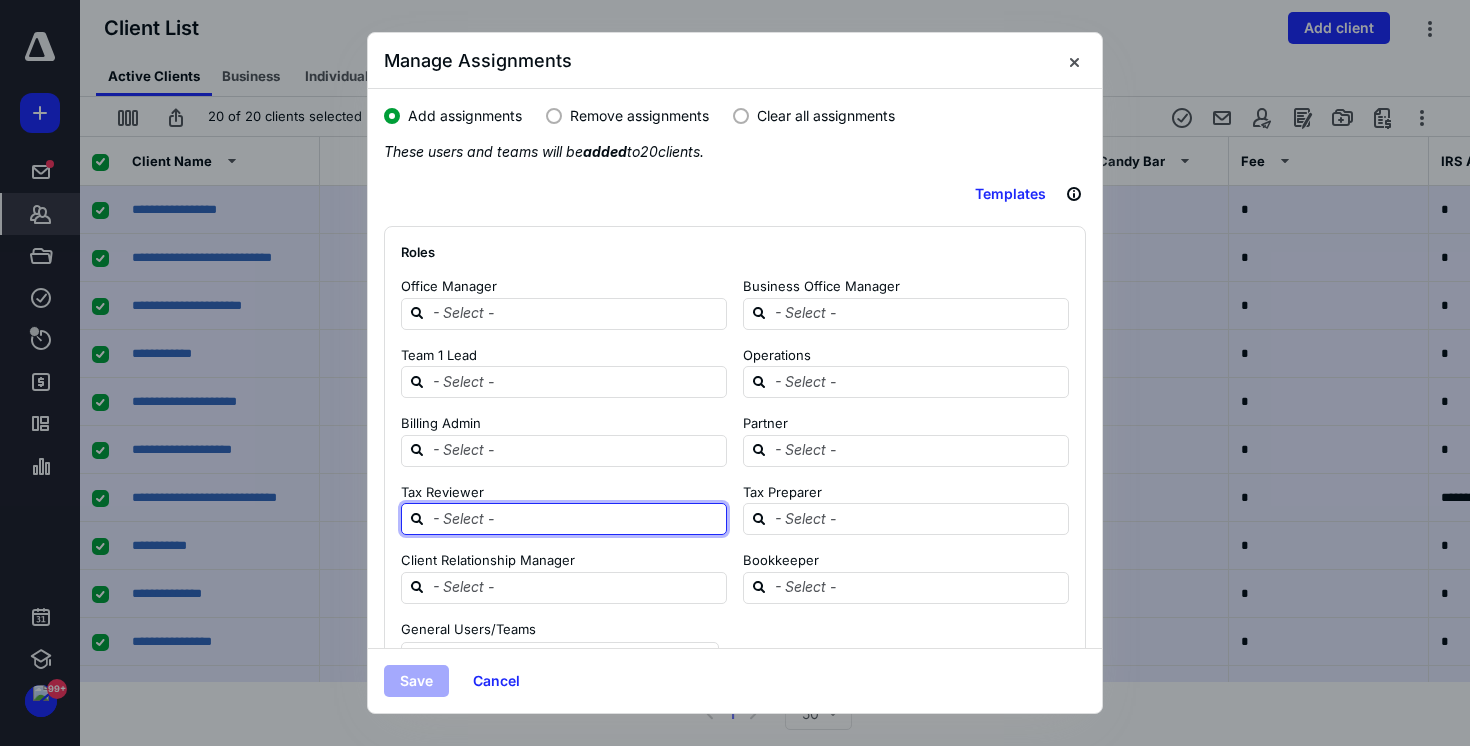 click at bounding box center [576, 518] 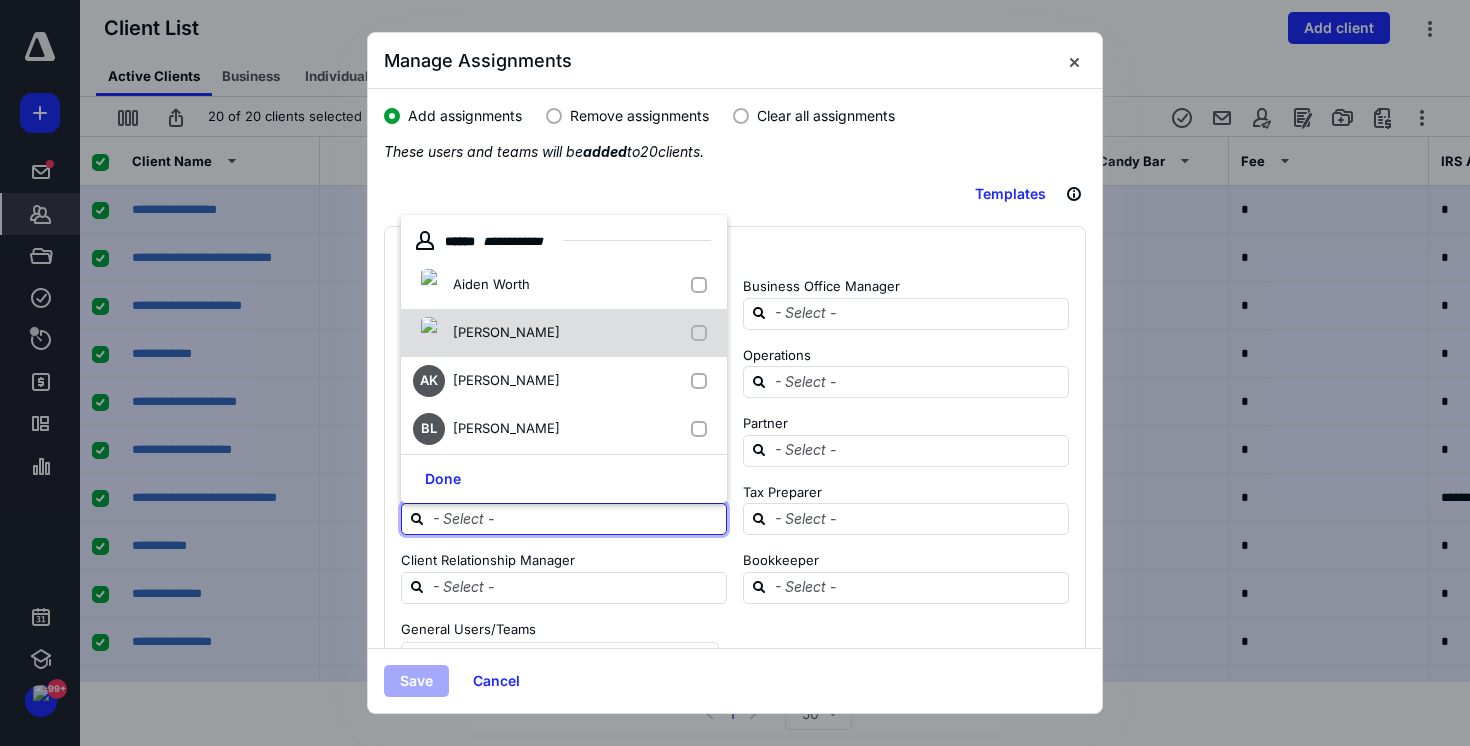 click on "[PERSON_NAME]" at bounding box center (564, 333) 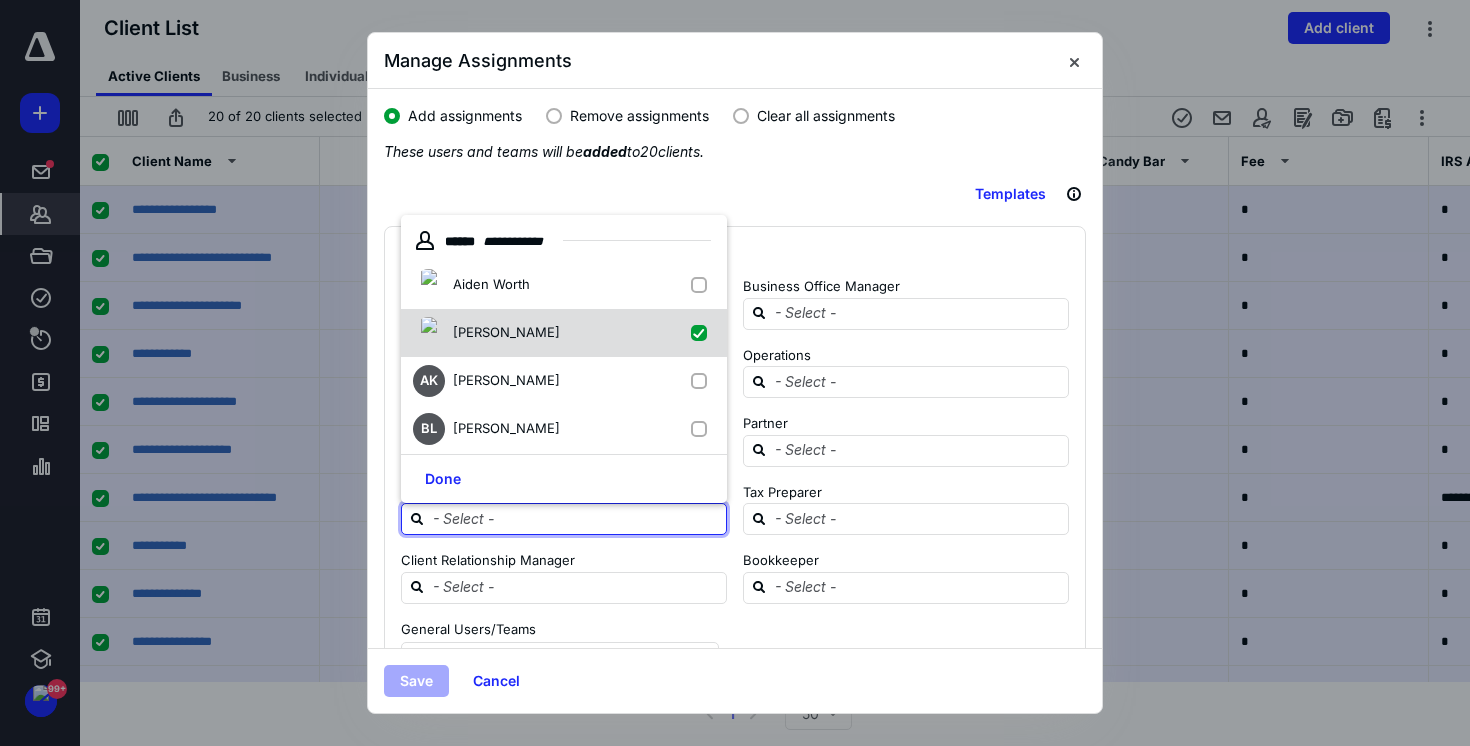 checkbox on "true" 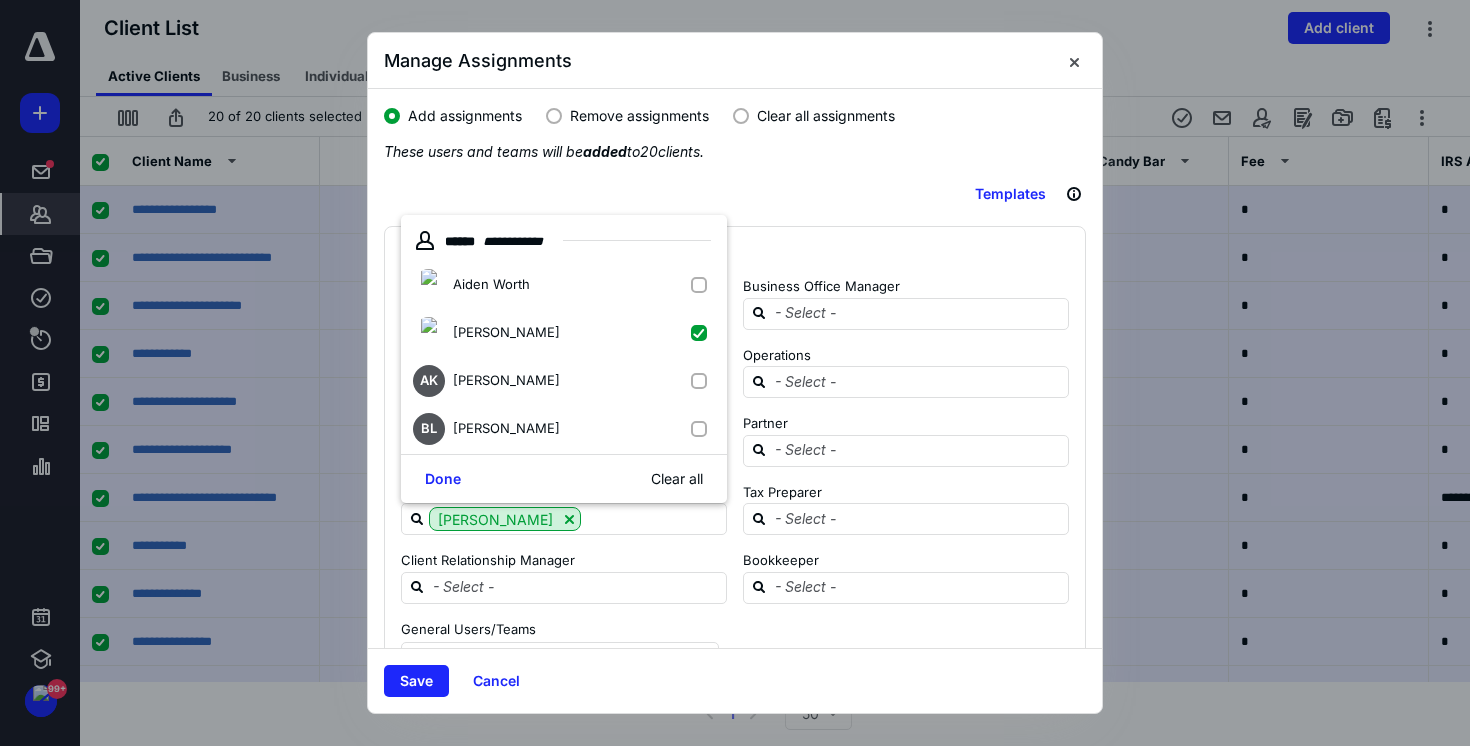click on "Client Relationship Manager" at bounding box center (564, 561) 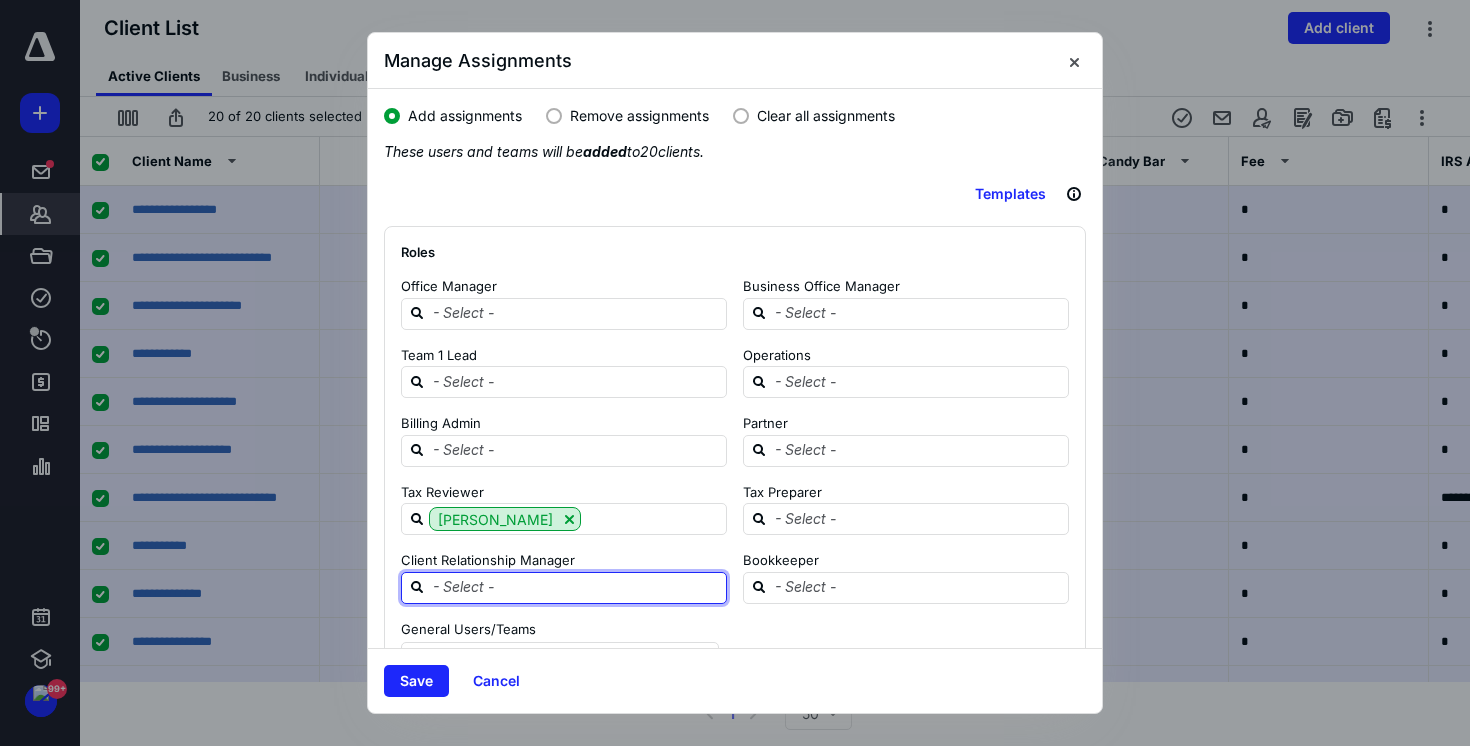 click at bounding box center (576, 587) 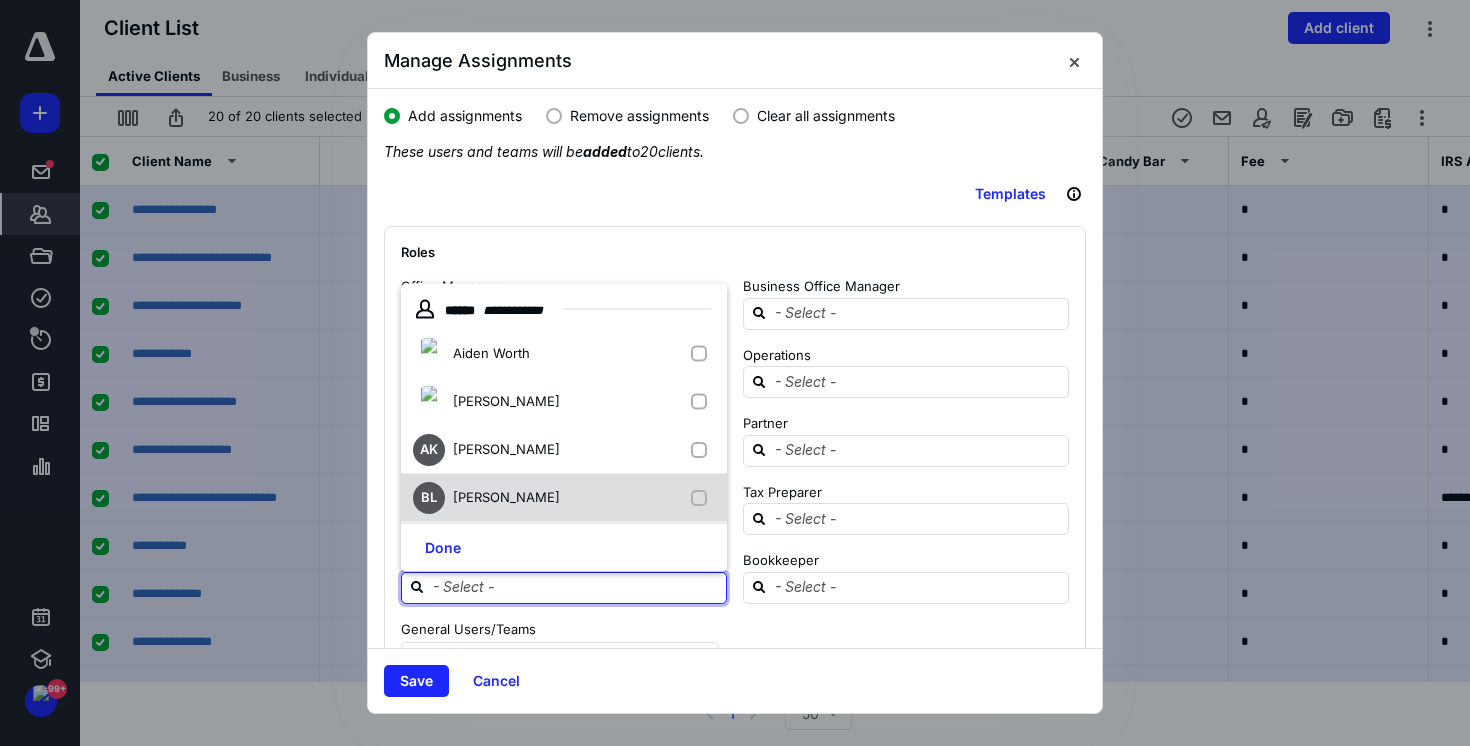 click on "BL Braden Lee" at bounding box center [564, 497] 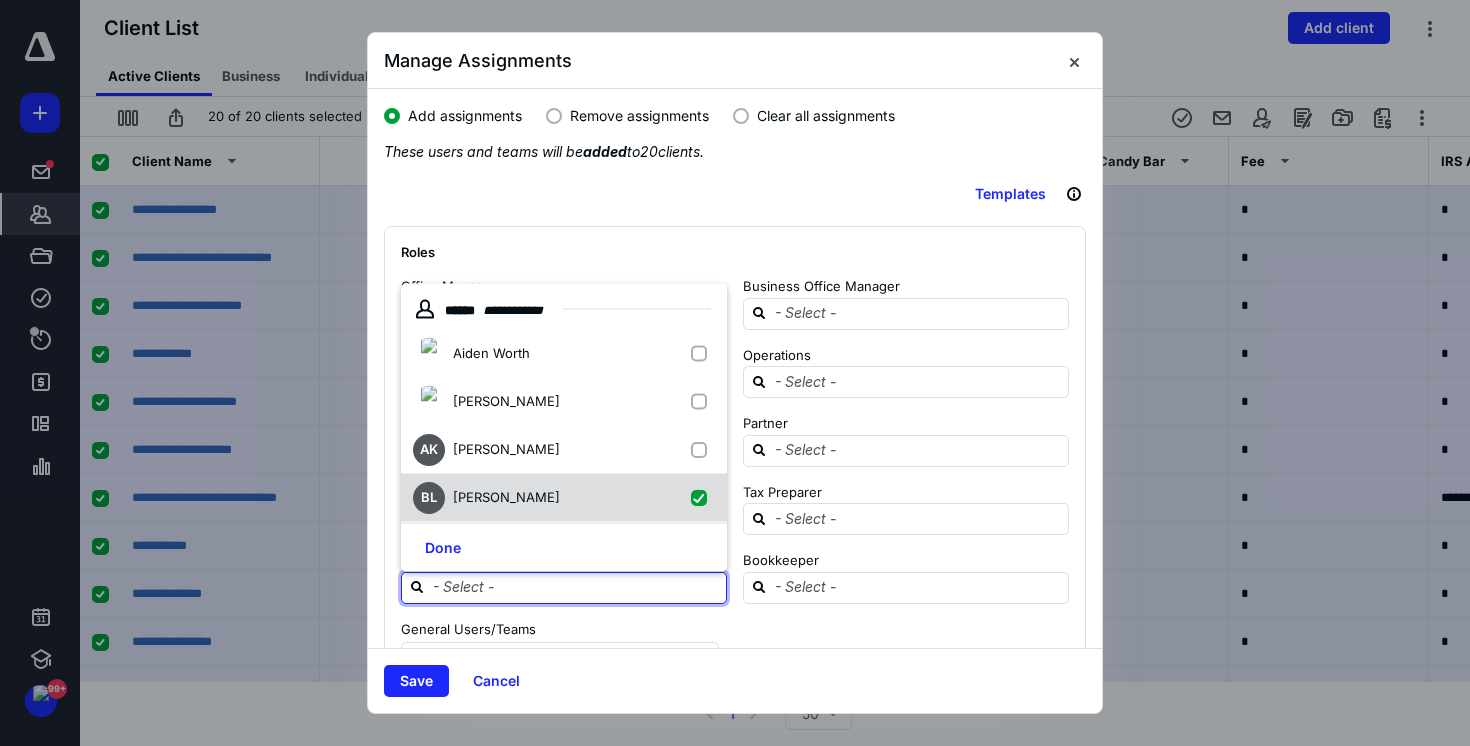 checkbox on "true" 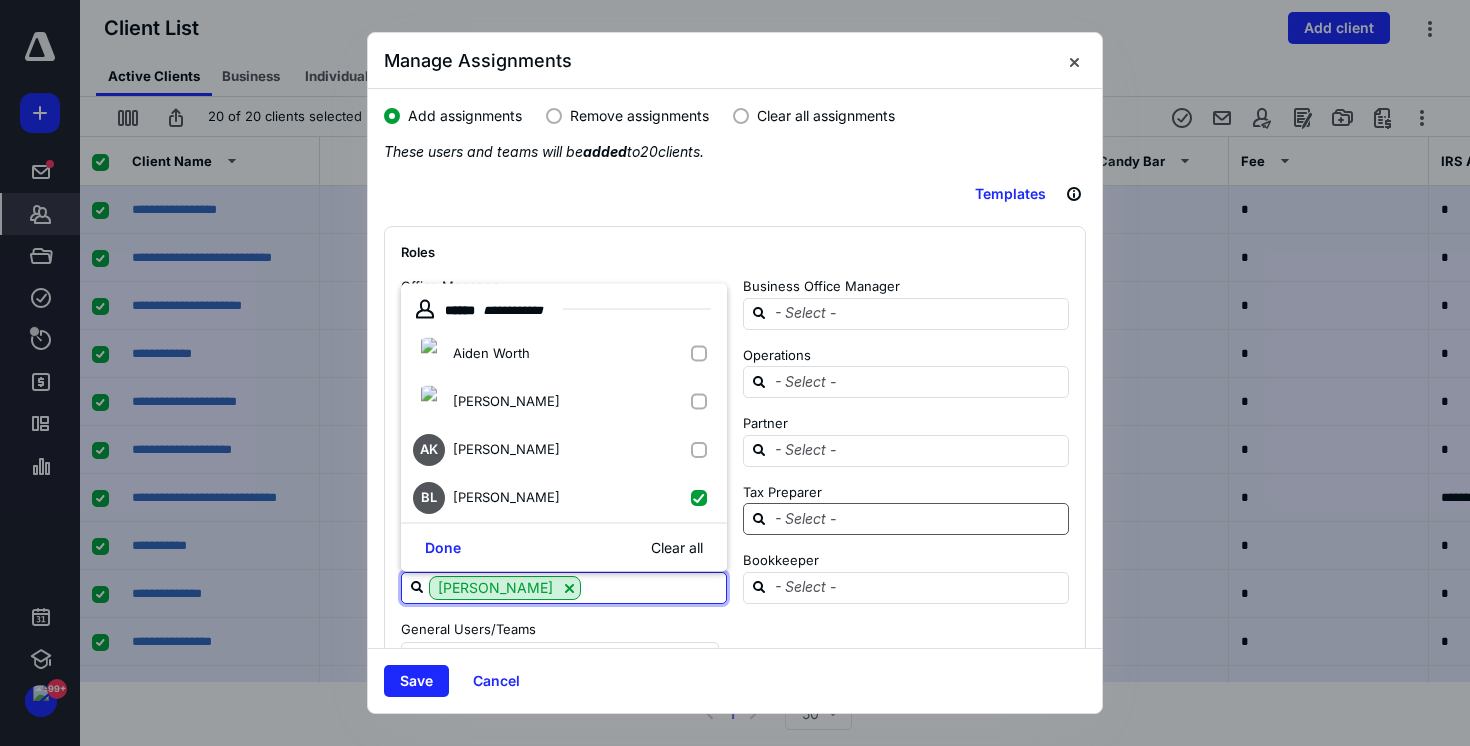 click at bounding box center (918, 518) 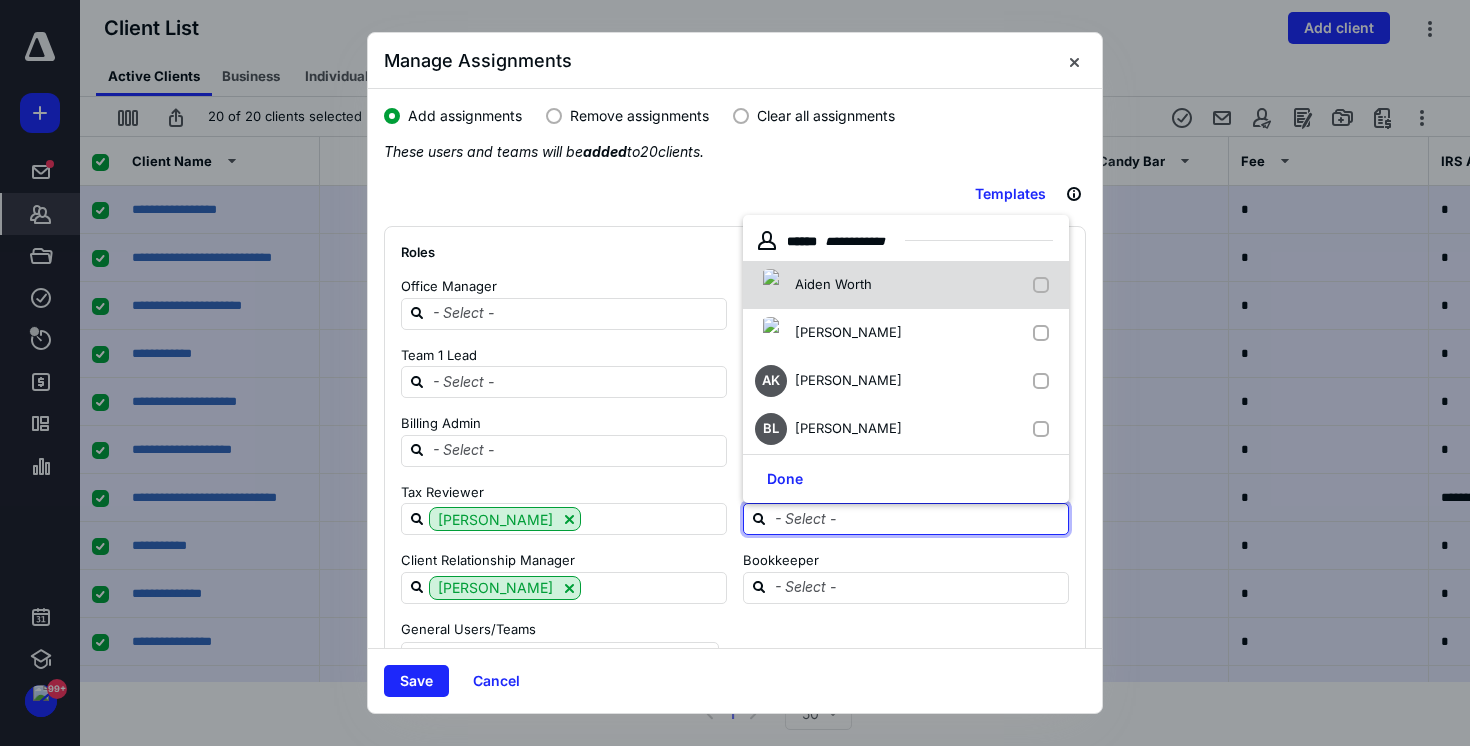 click on "Aiden Worth" at bounding box center (817, 285) 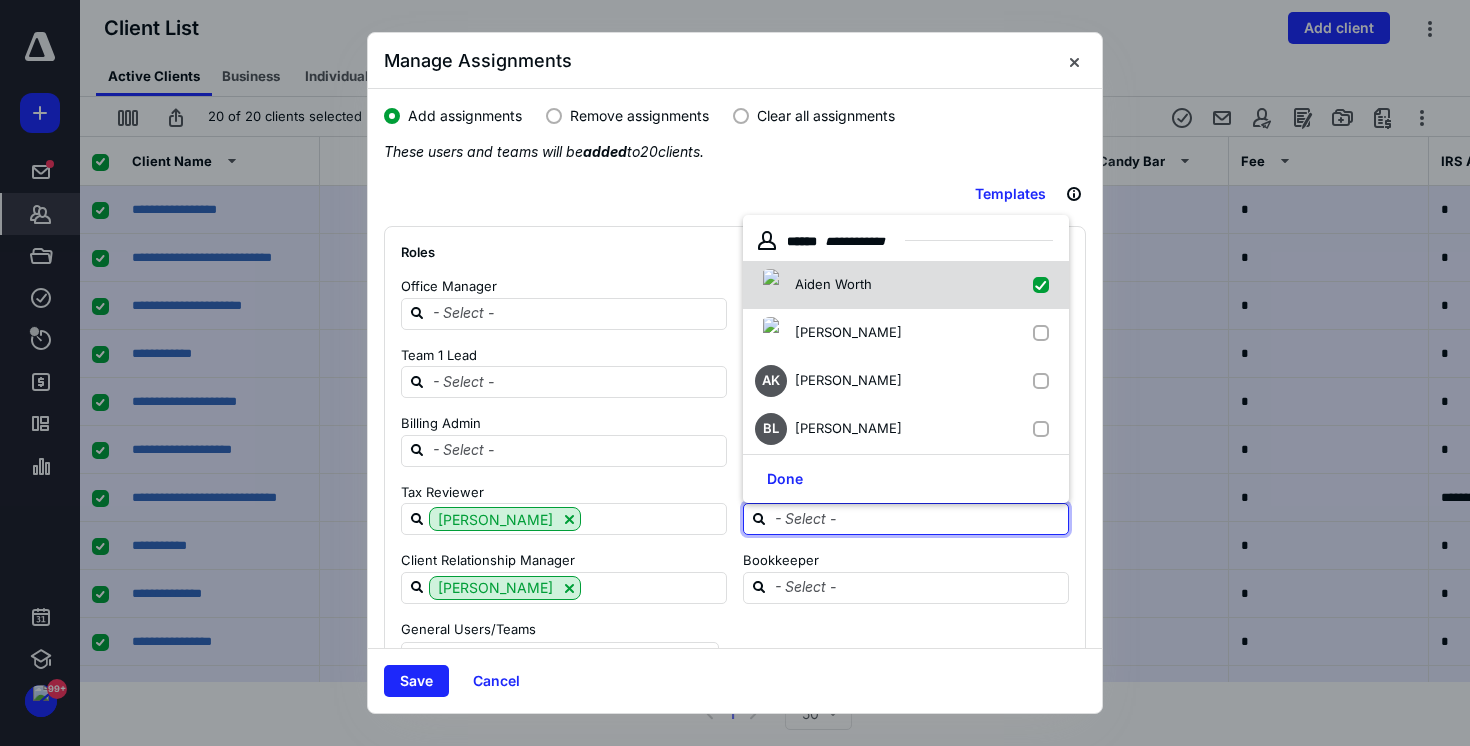 checkbox on "true" 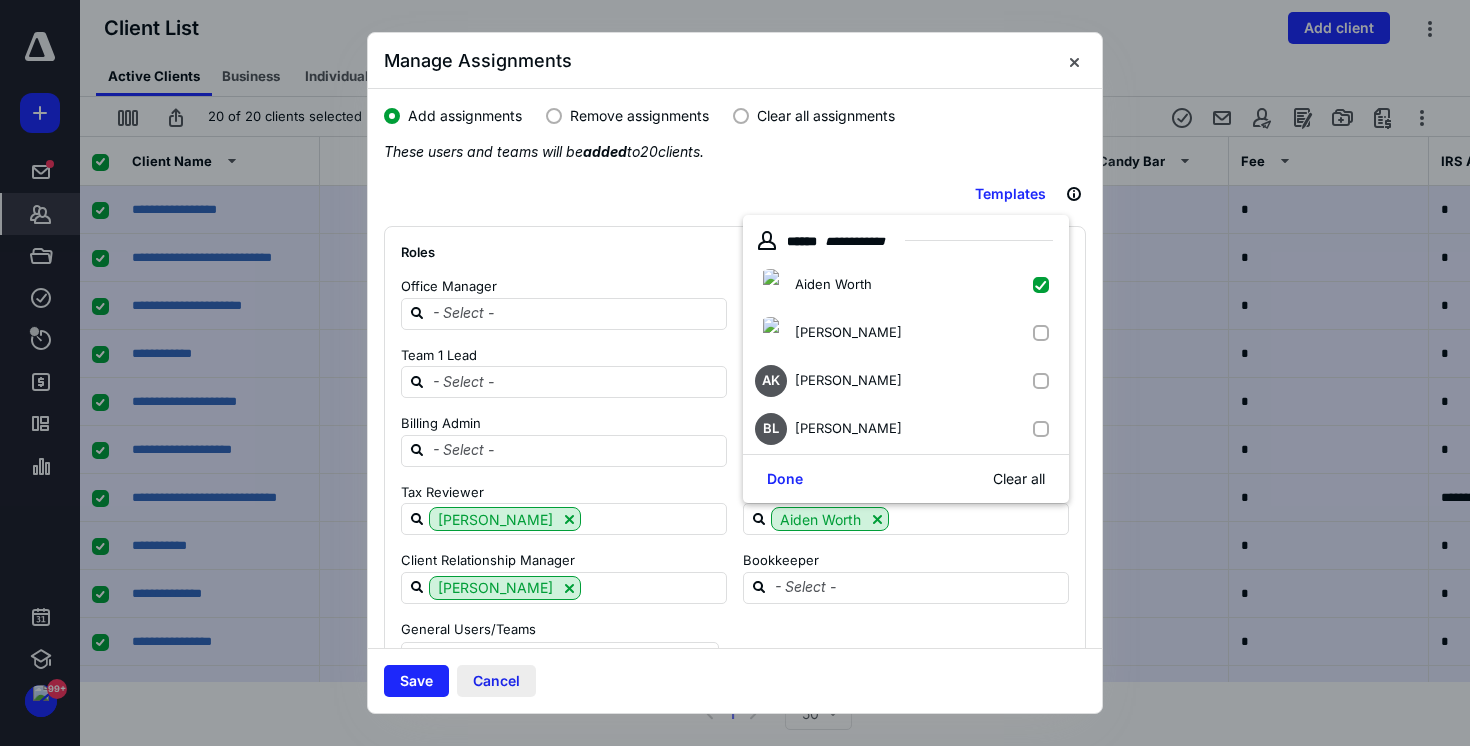 click on "Cancel" at bounding box center [496, 681] 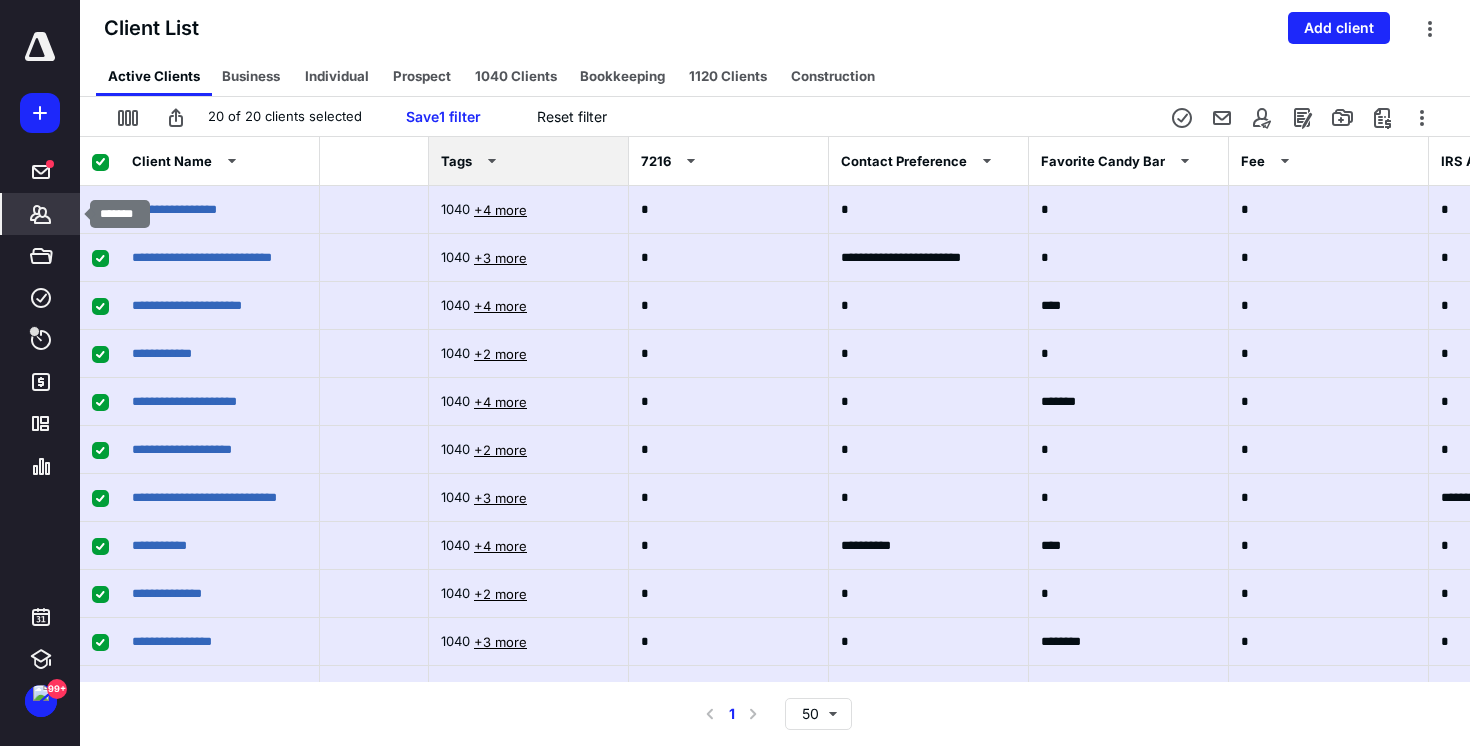 click 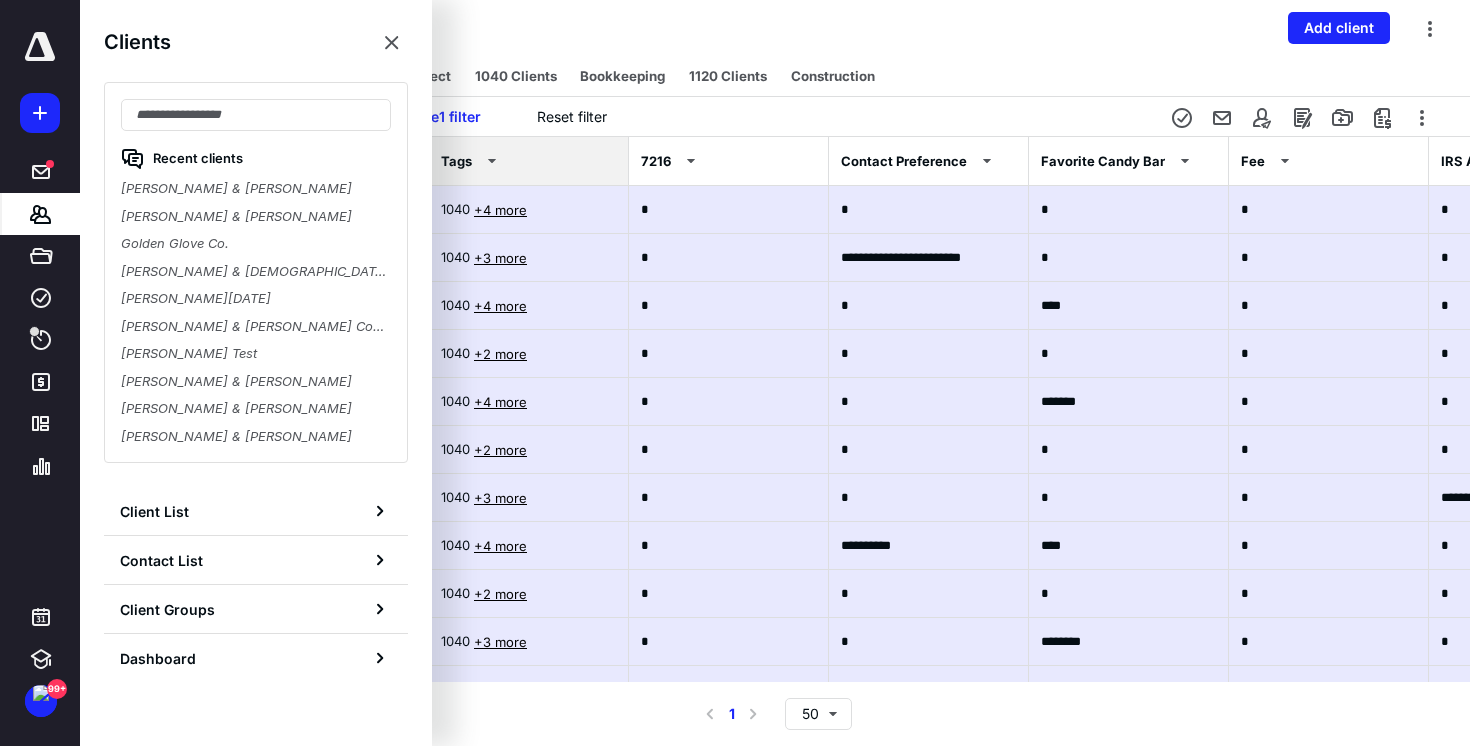 click on "Client List Add client" at bounding box center [775, 28] 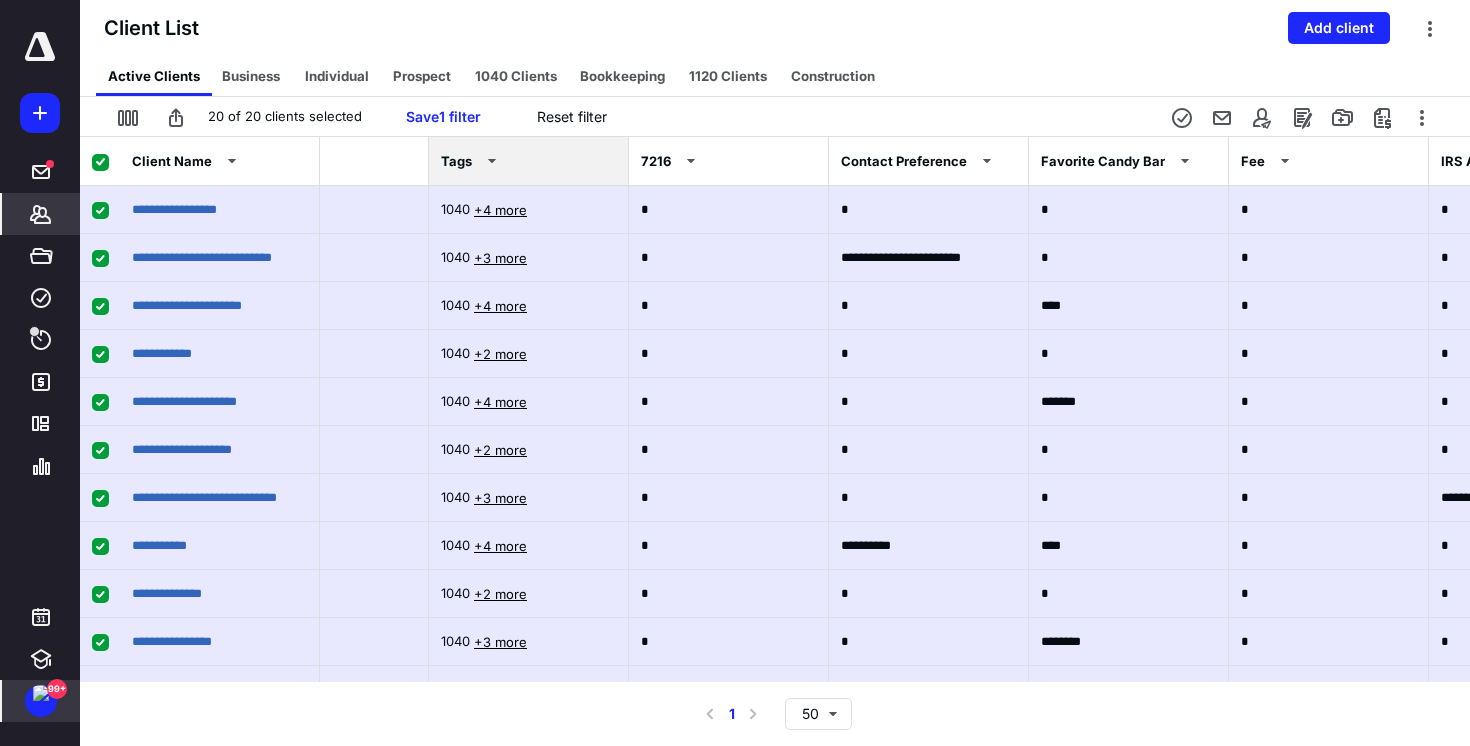 click at bounding box center [41, 693] 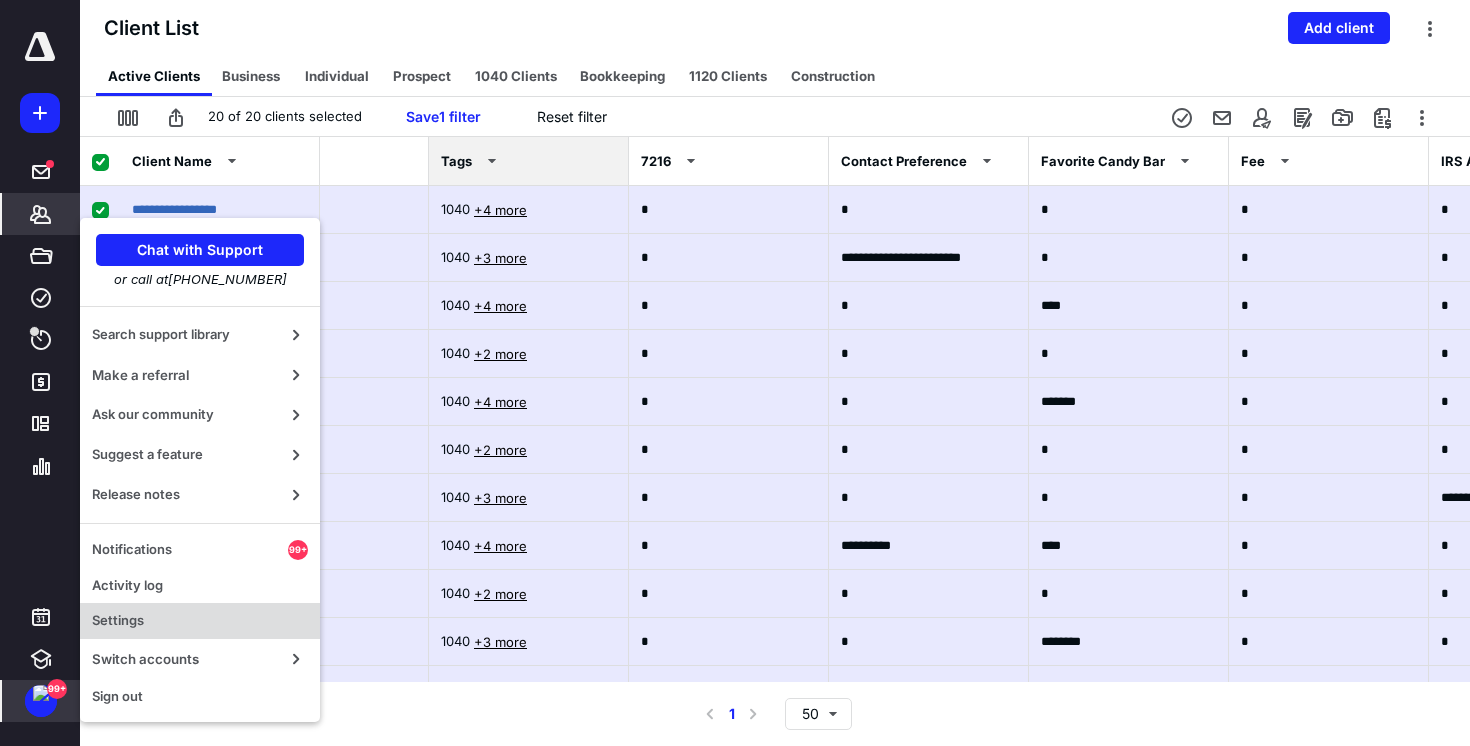 click on "Settings" at bounding box center (200, 621) 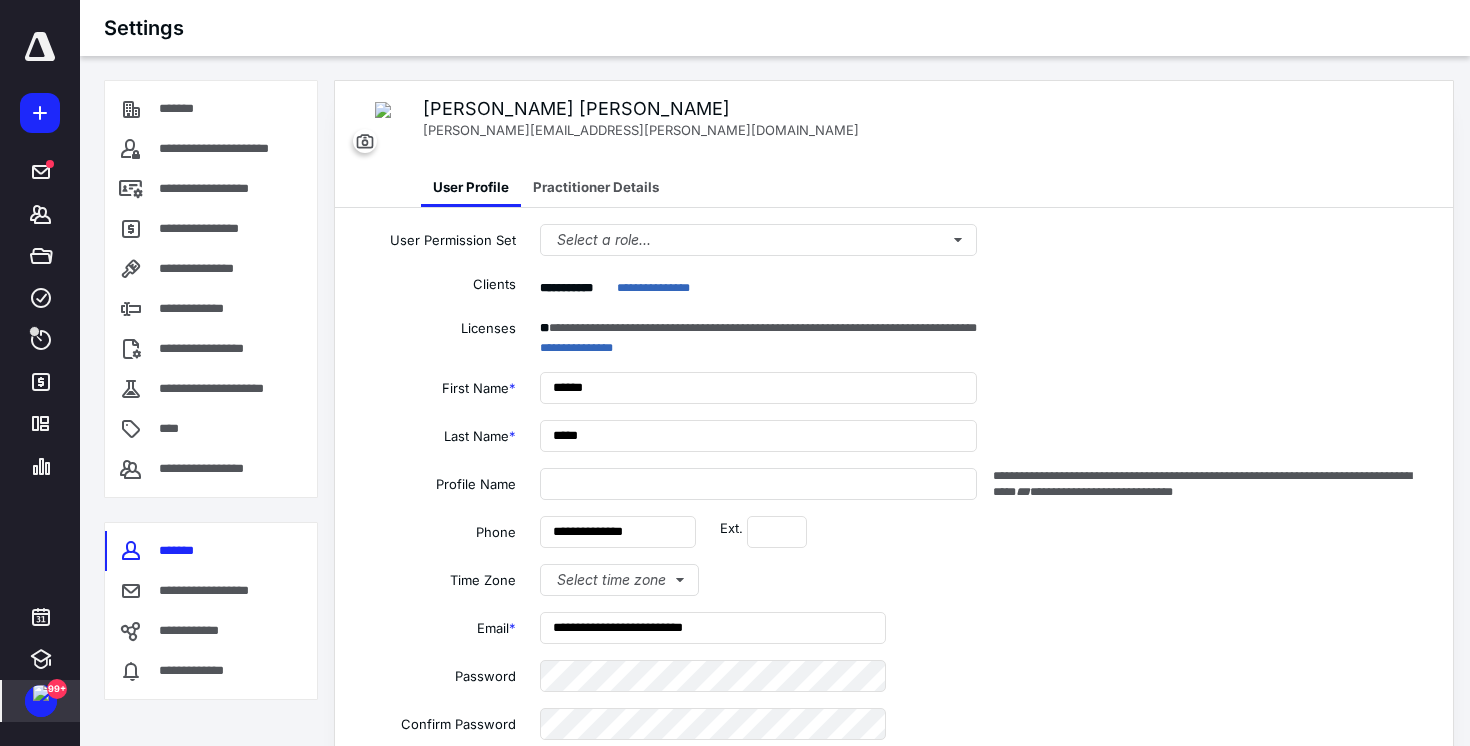 type on "**********" 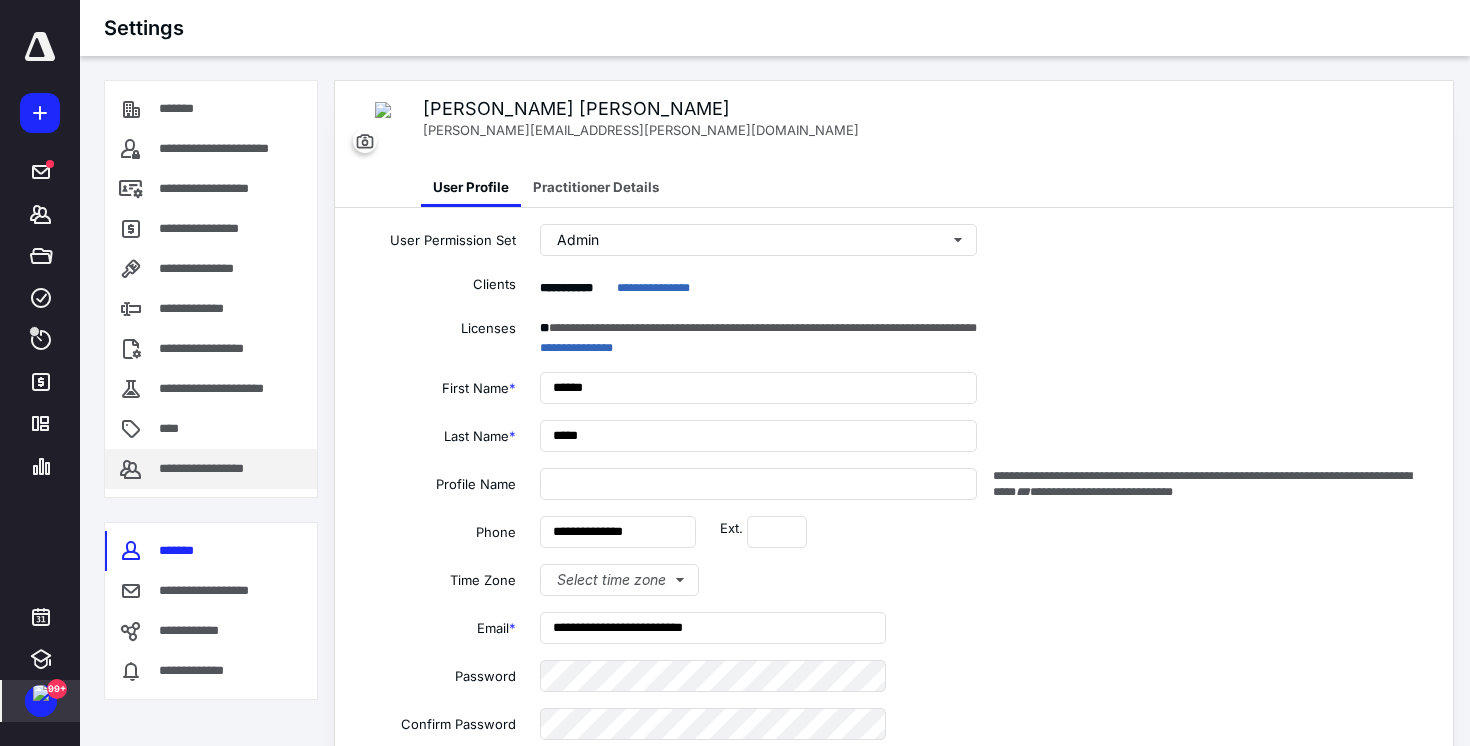 click on "**********" at bounding box center (211, 469) 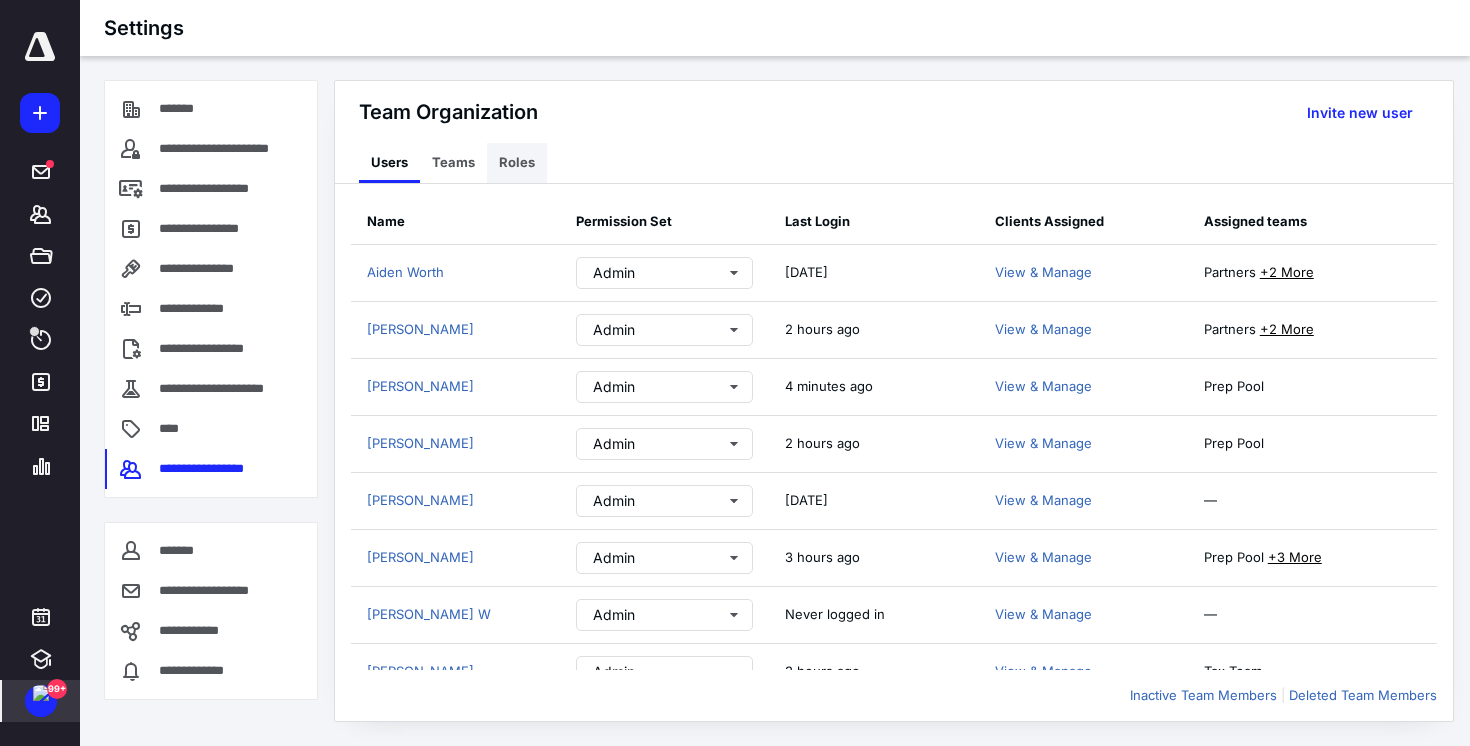 click on "Roles" at bounding box center [517, 163] 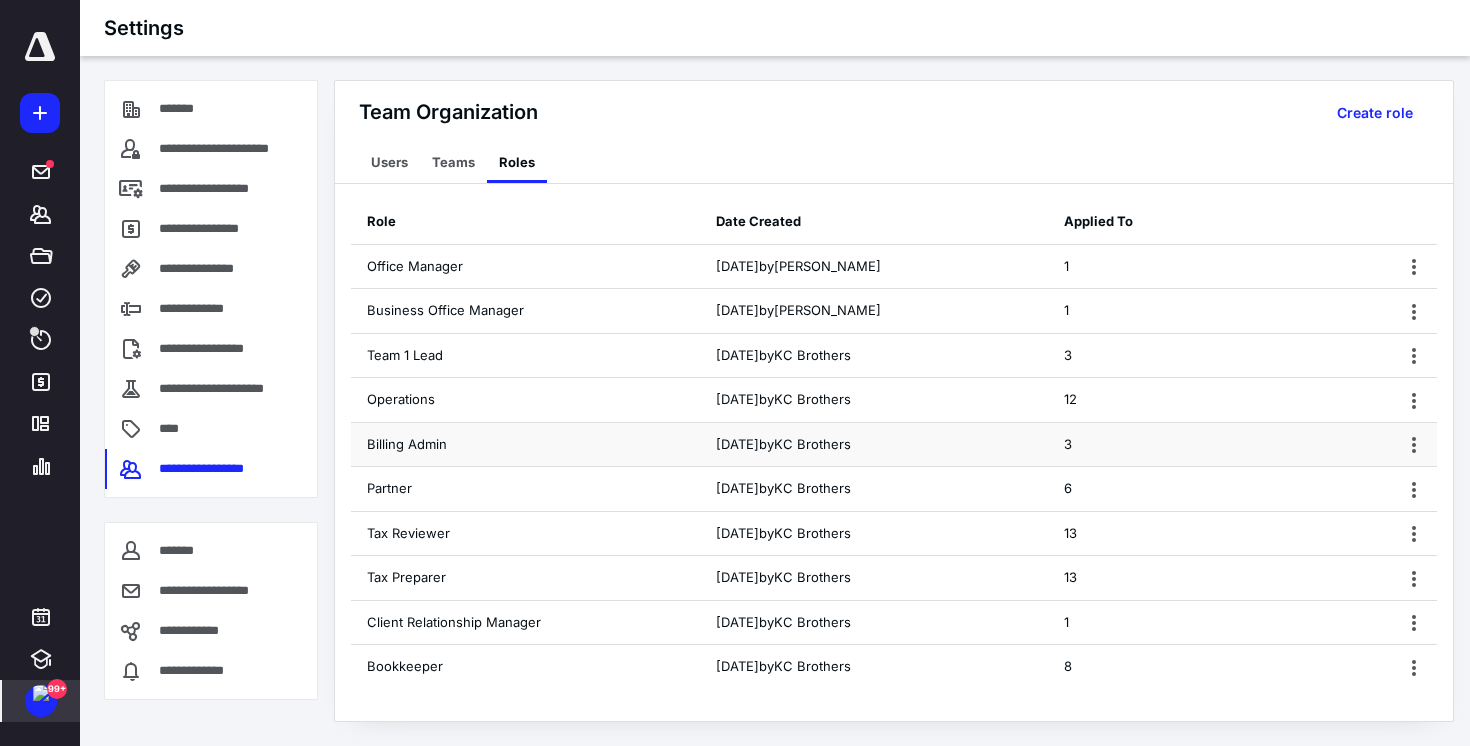 scroll, scrollTop: 19, scrollLeft: 0, axis: vertical 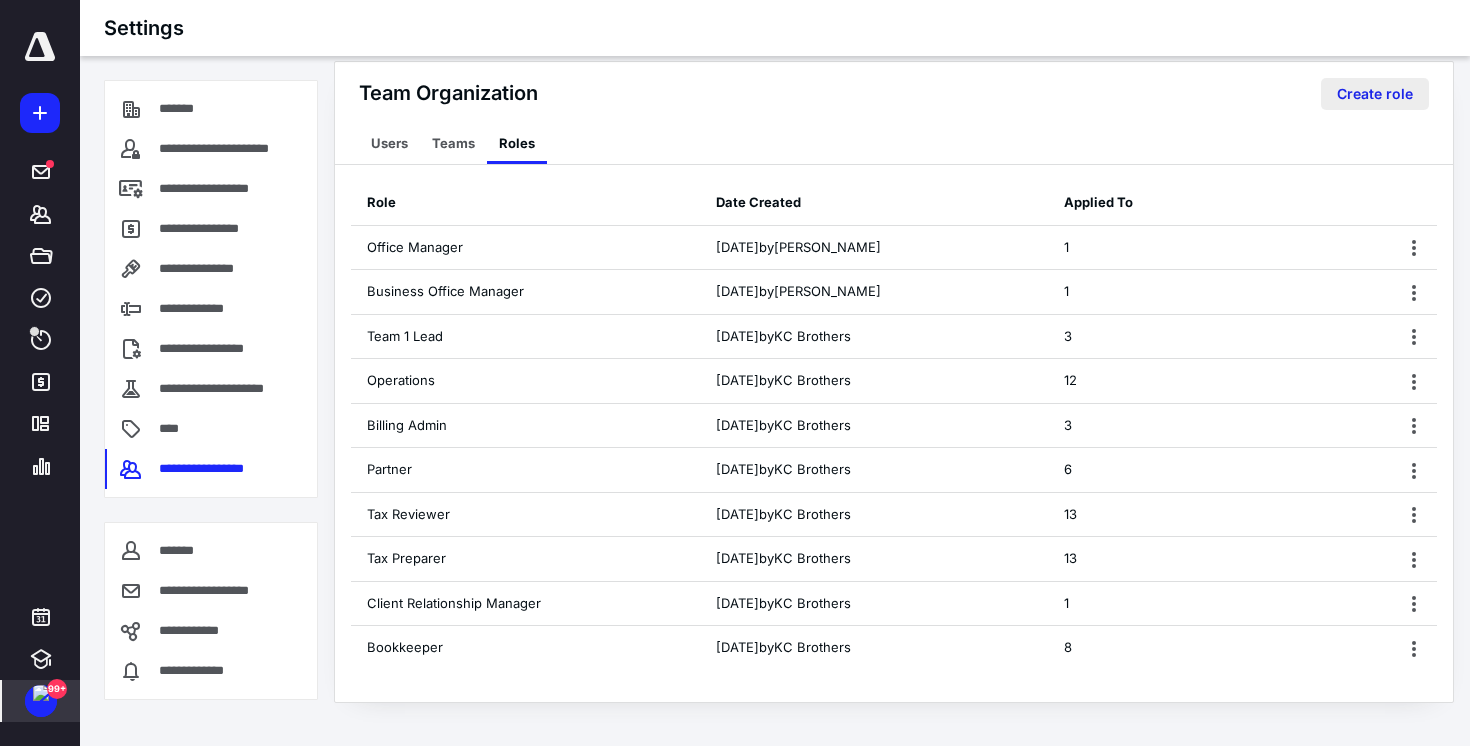 click on "Create role" at bounding box center (1375, 94) 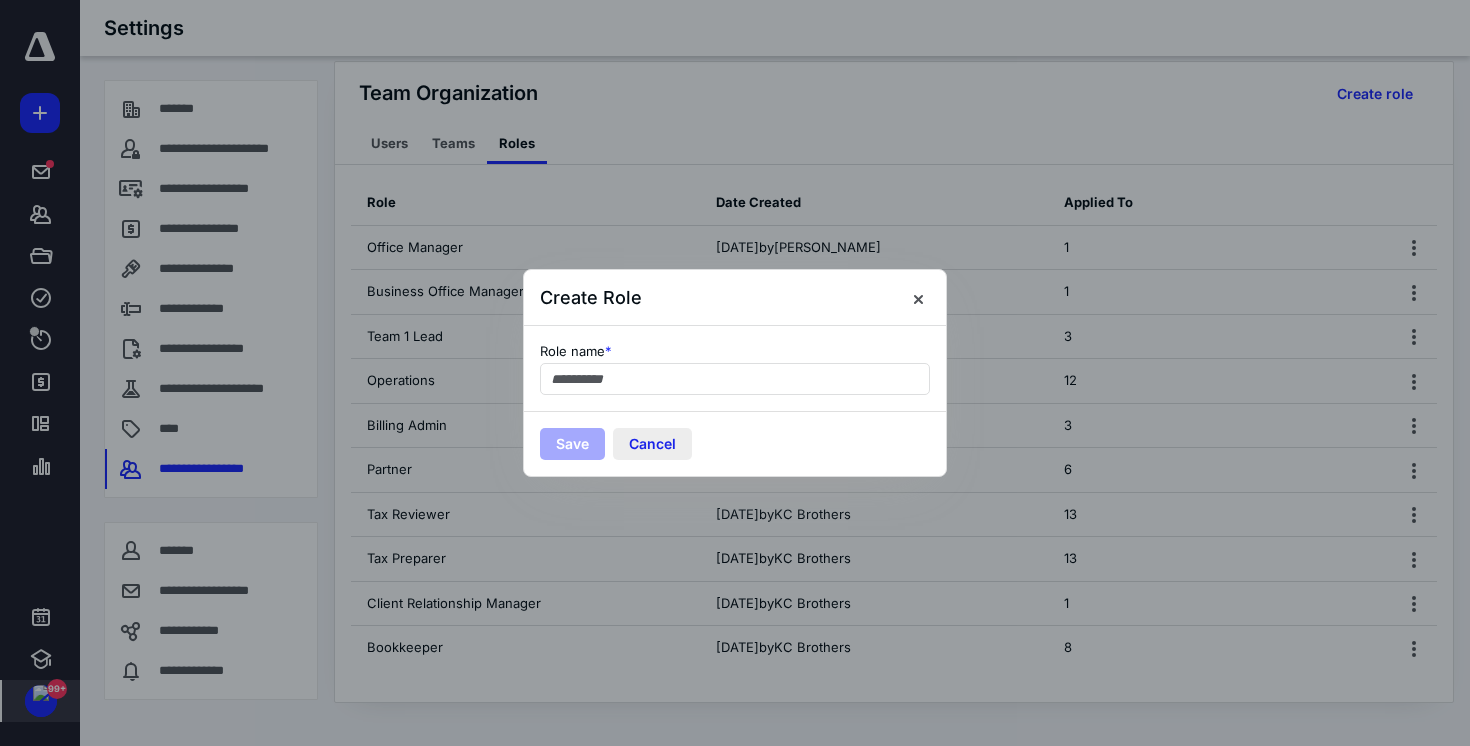 click on "Cancel" at bounding box center [652, 444] 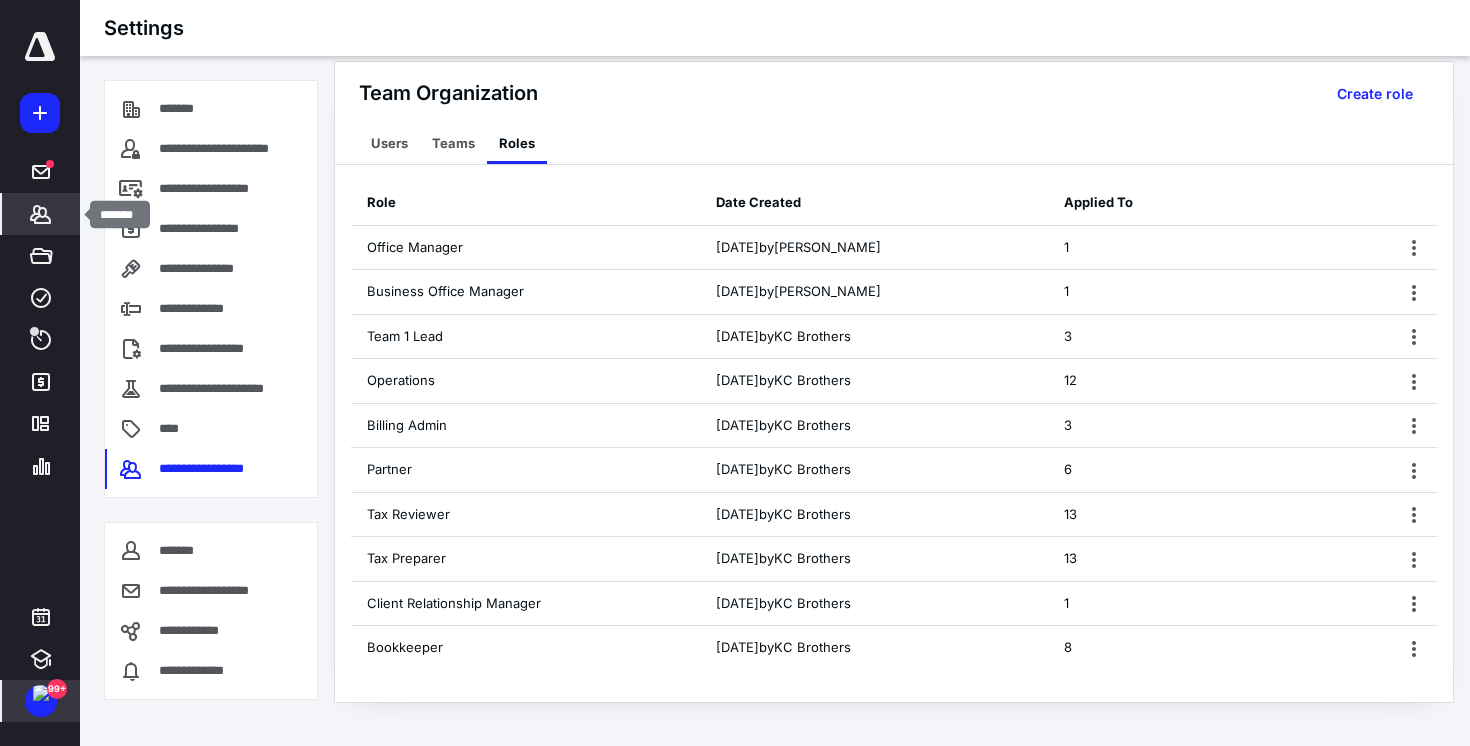 click 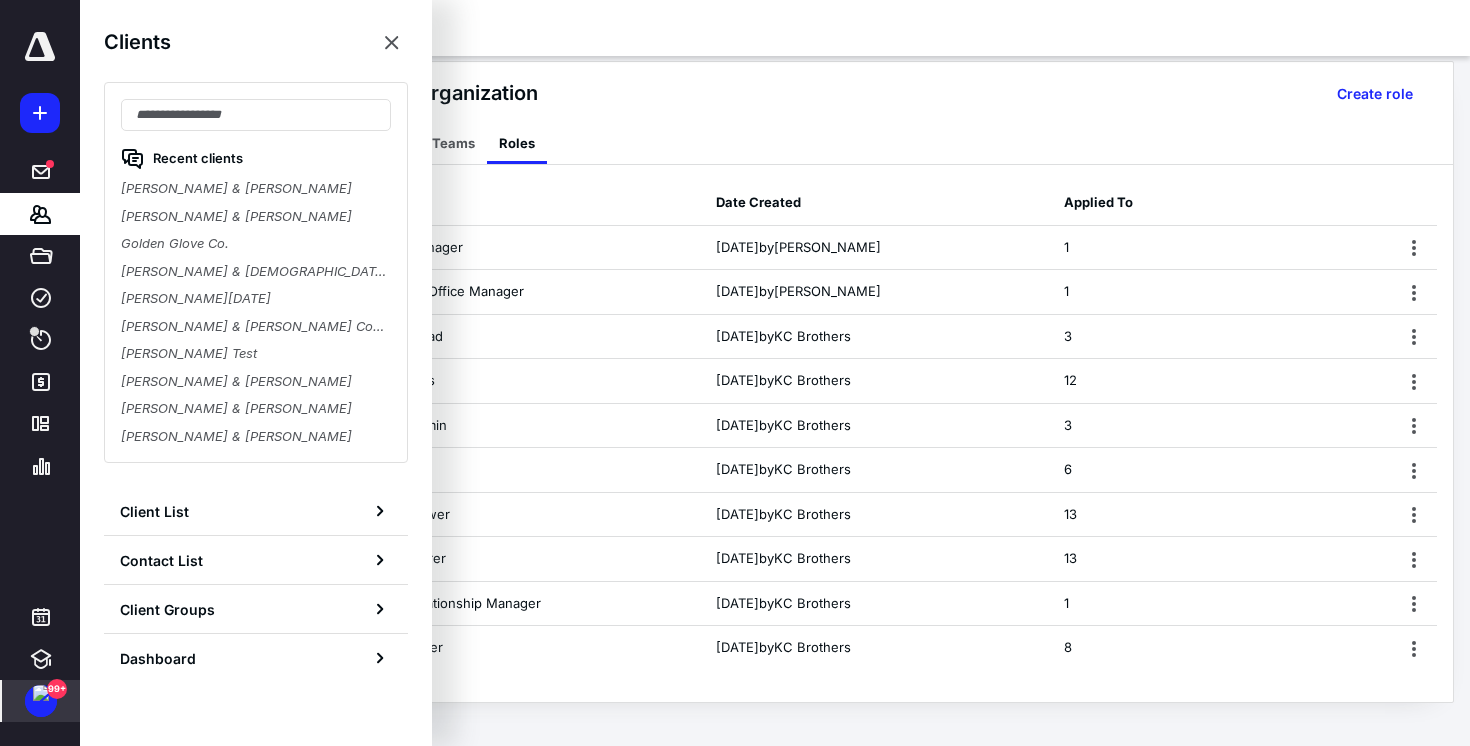 click on "Team Organization Users Teams Roles Create role" at bounding box center (894, 113) 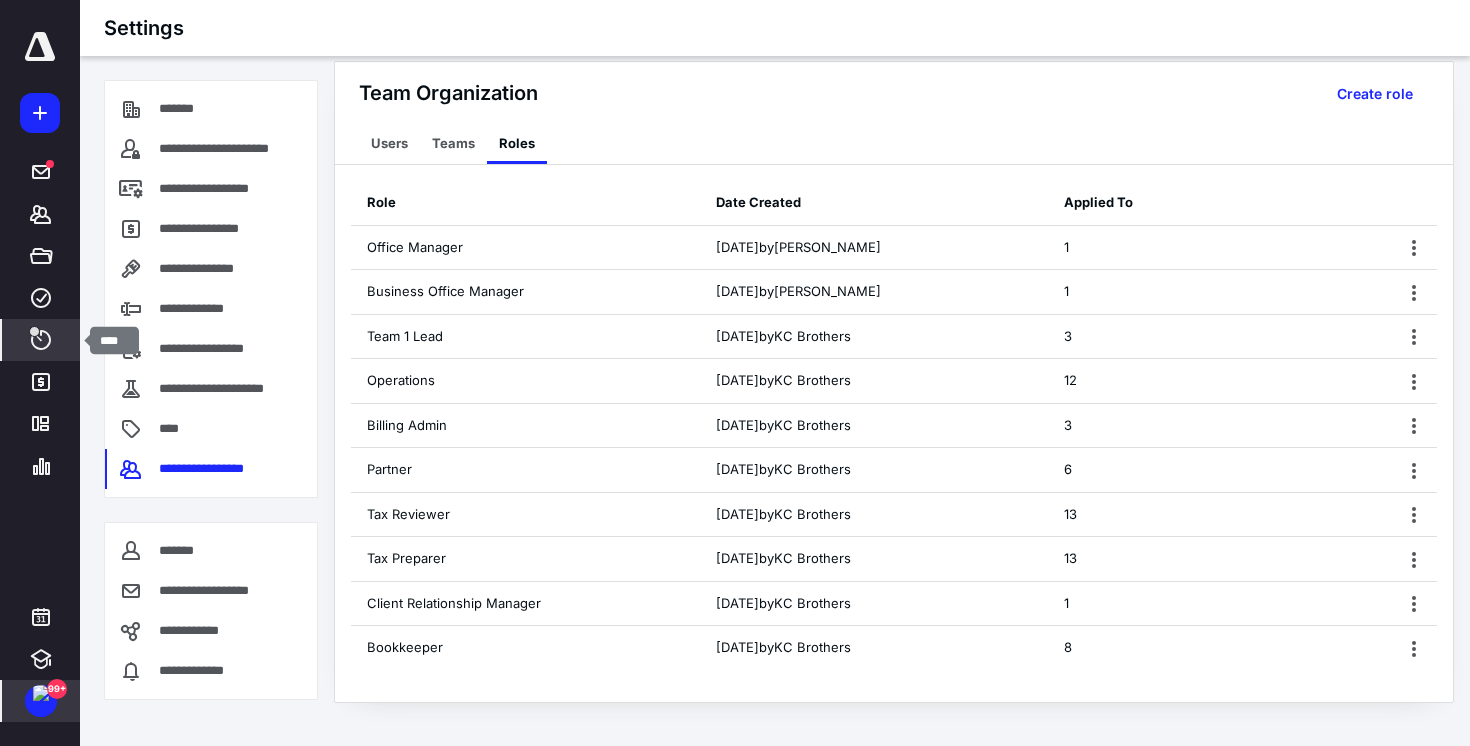 click 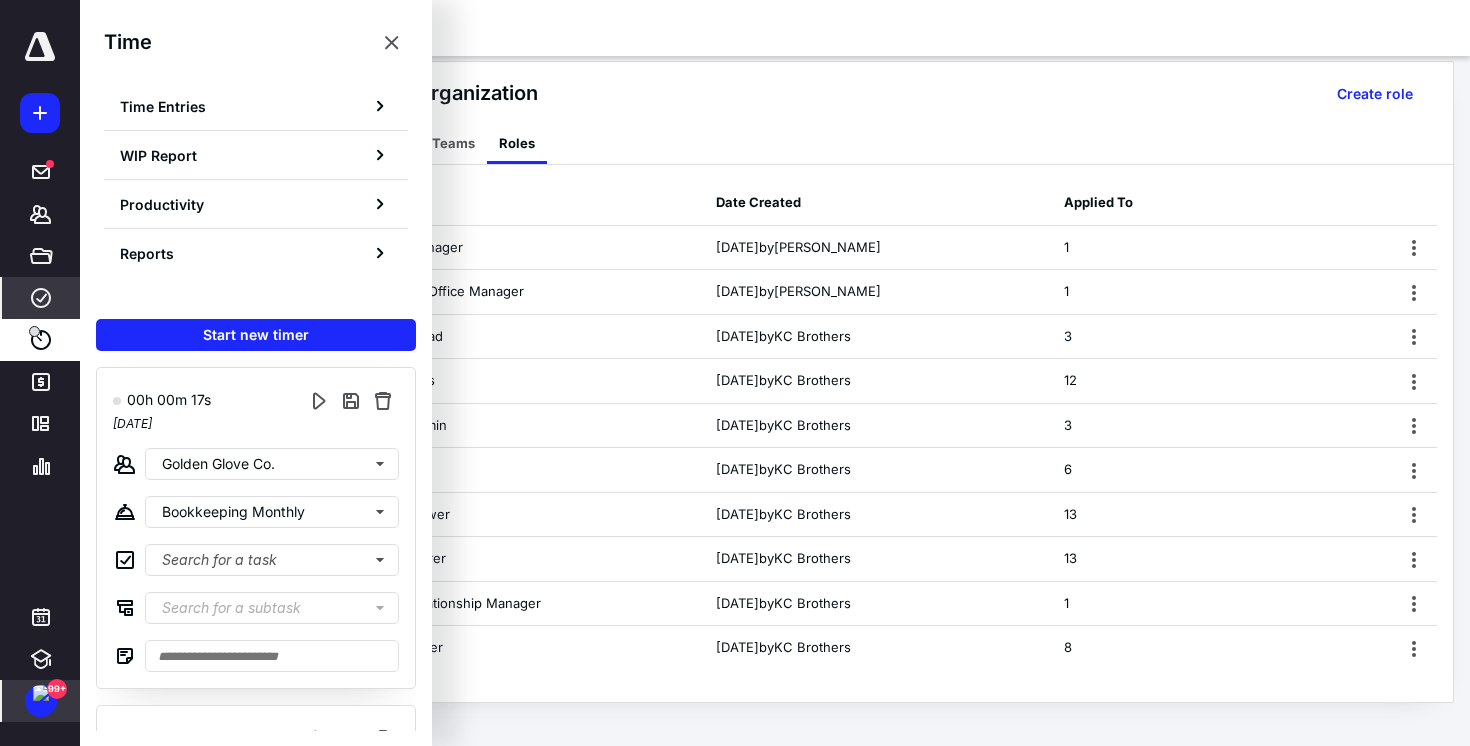 click 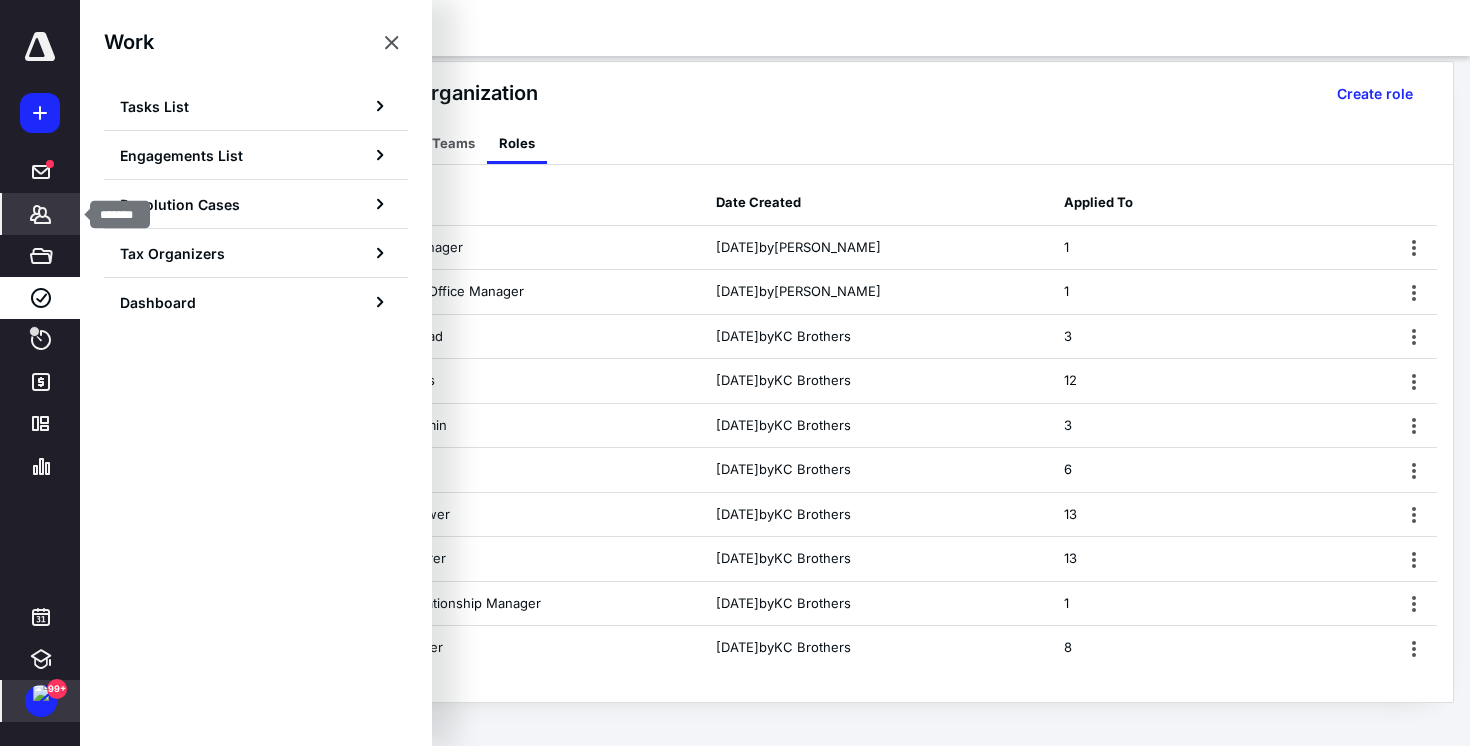 click 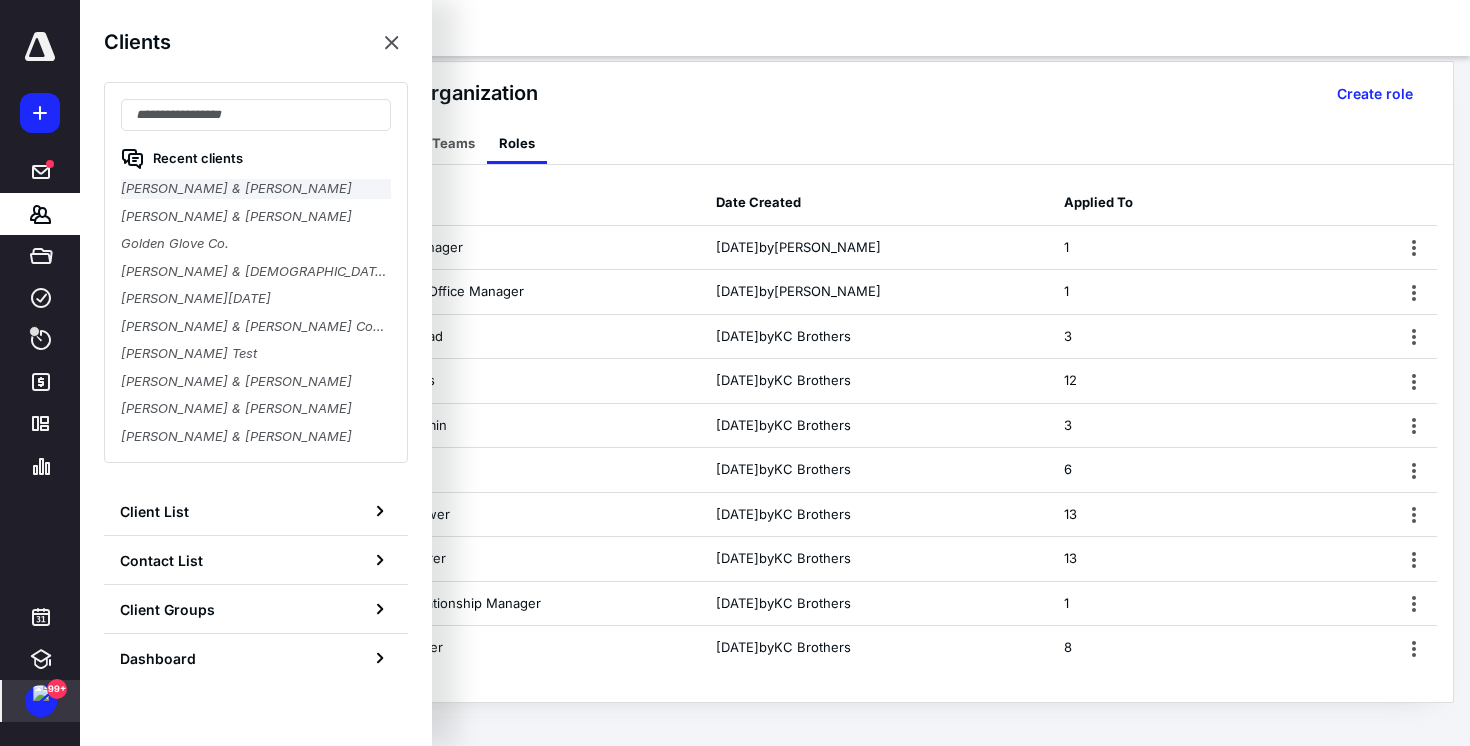 click on "[PERSON_NAME] & [PERSON_NAME]" at bounding box center [256, 189] 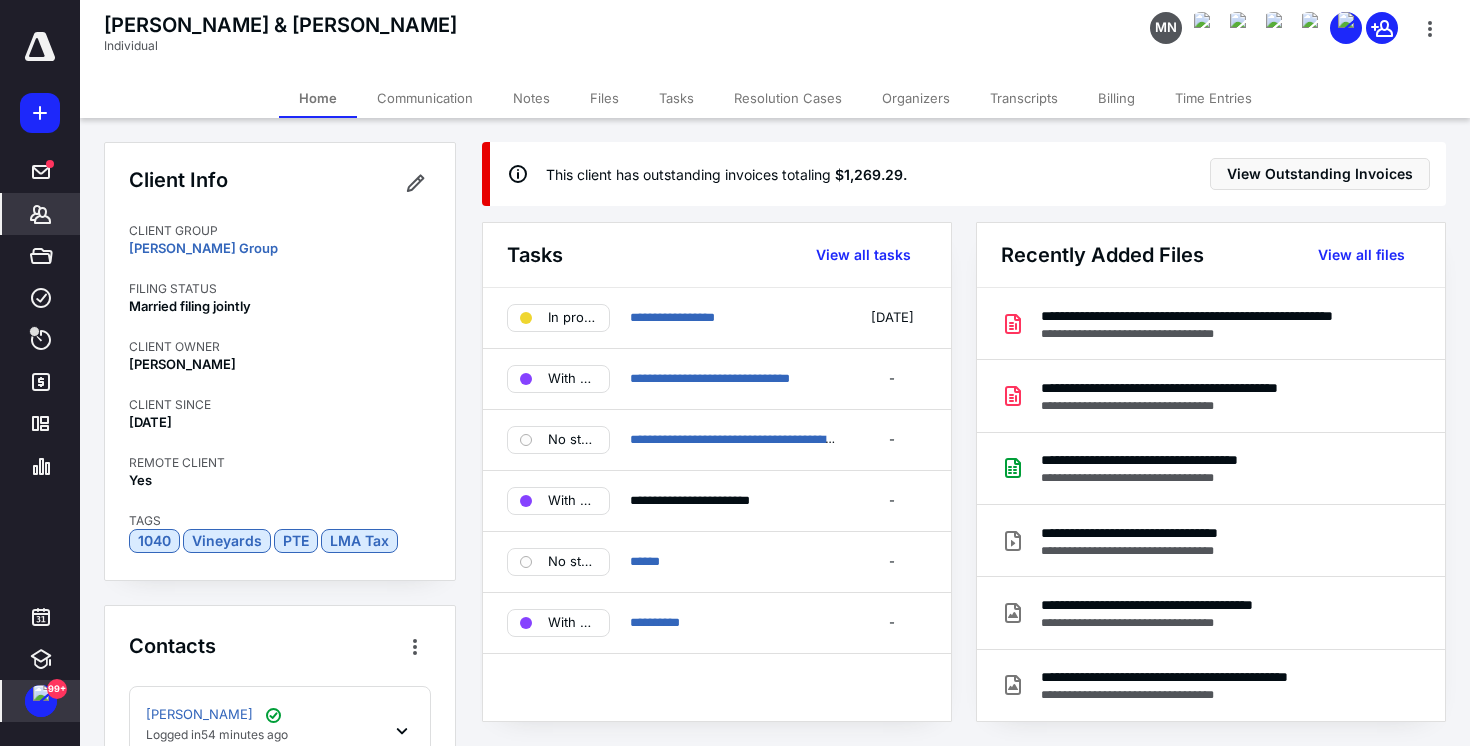 click on "Nico & Stephanie Hoerner Individual" at bounding box center (280, 45) 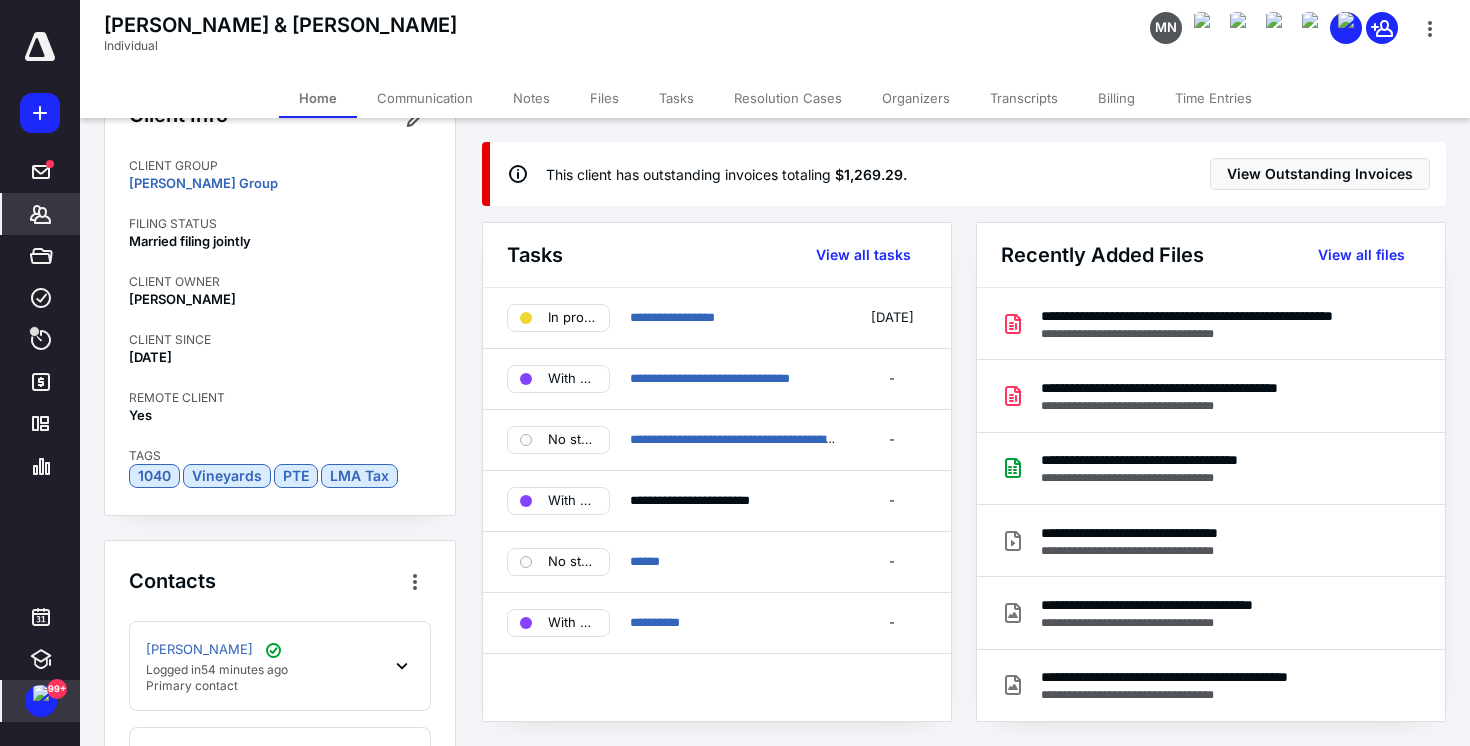 scroll, scrollTop: 132, scrollLeft: 0, axis: vertical 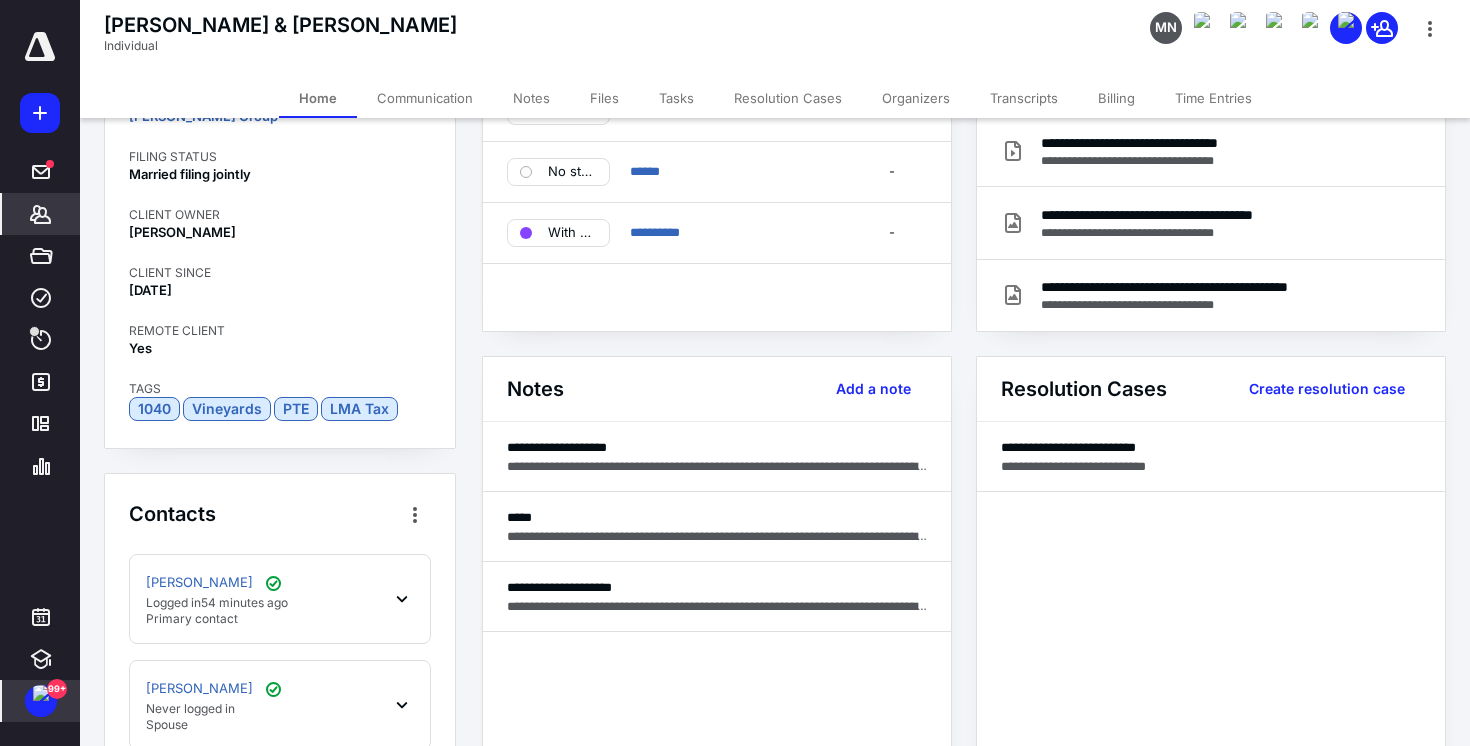 click on "Communication" at bounding box center [425, 98] 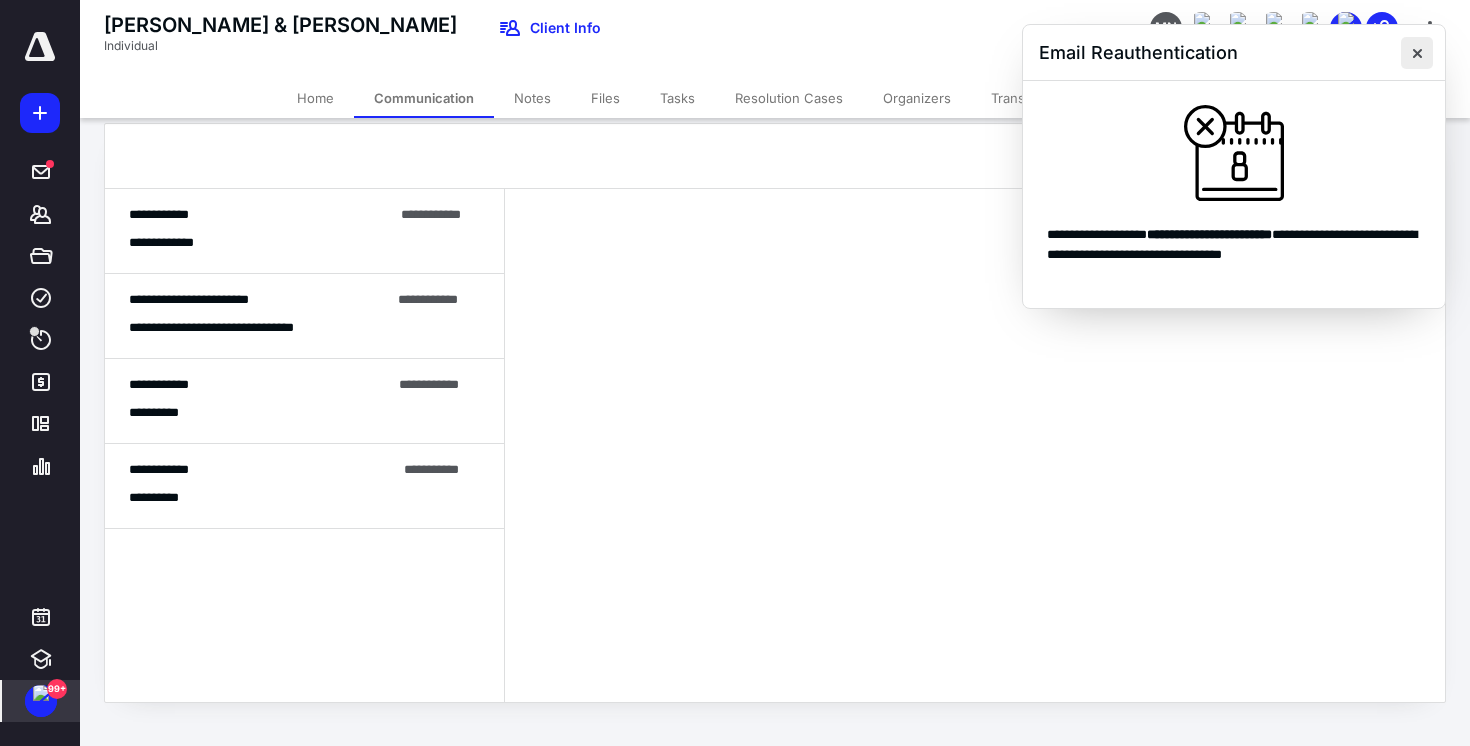 click at bounding box center [1417, 53] 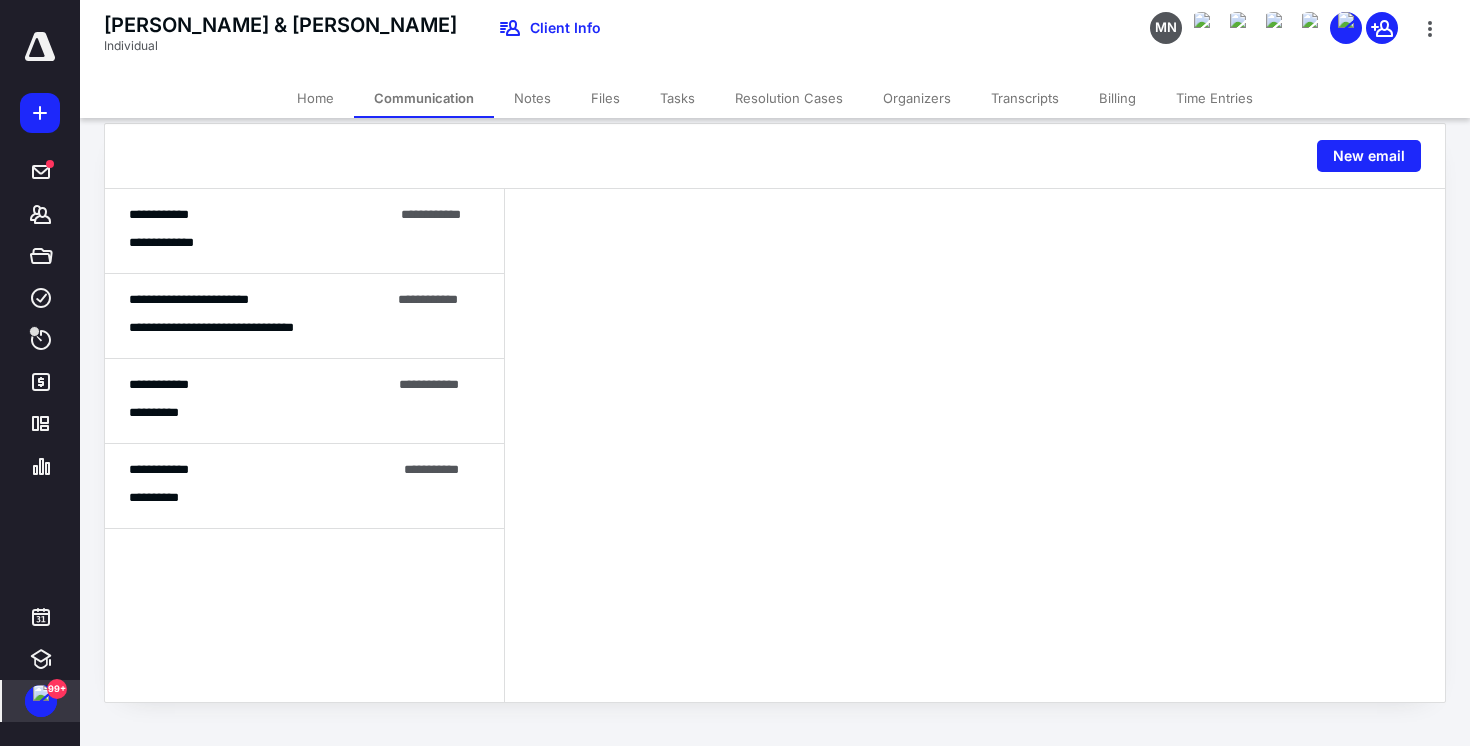 click on "**********" at bounding box center [259, 300] 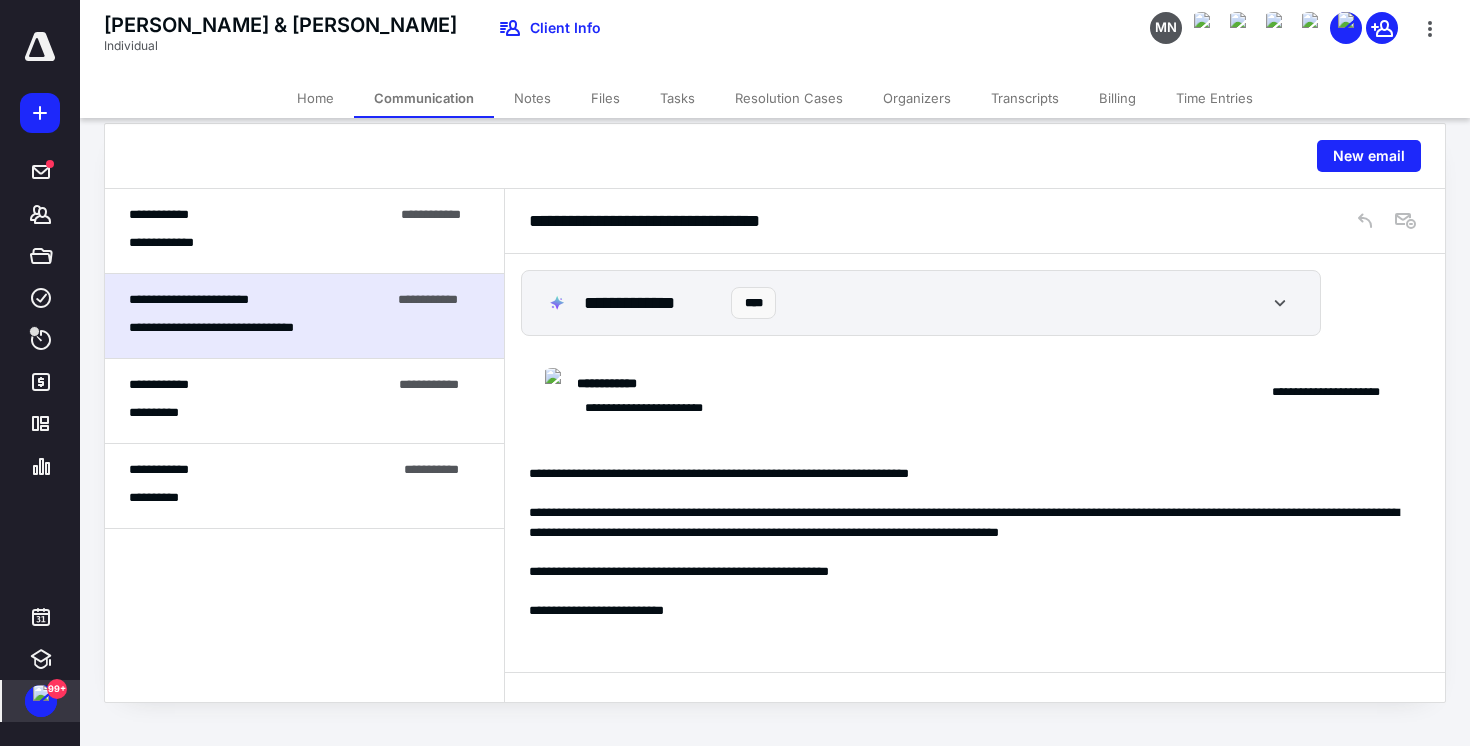 click on "Notes" at bounding box center [532, 98] 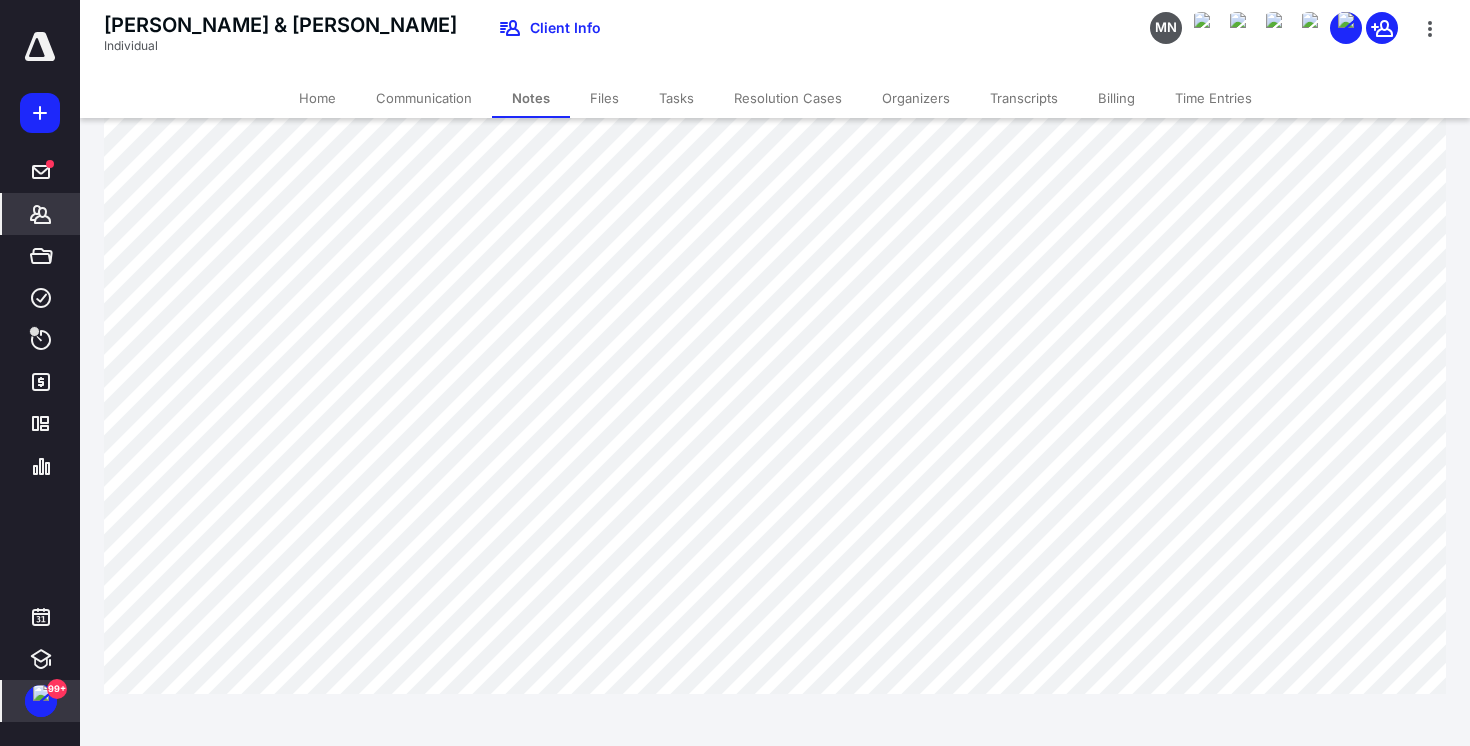 scroll, scrollTop: 203, scrollLeft: 0, axis: vertical 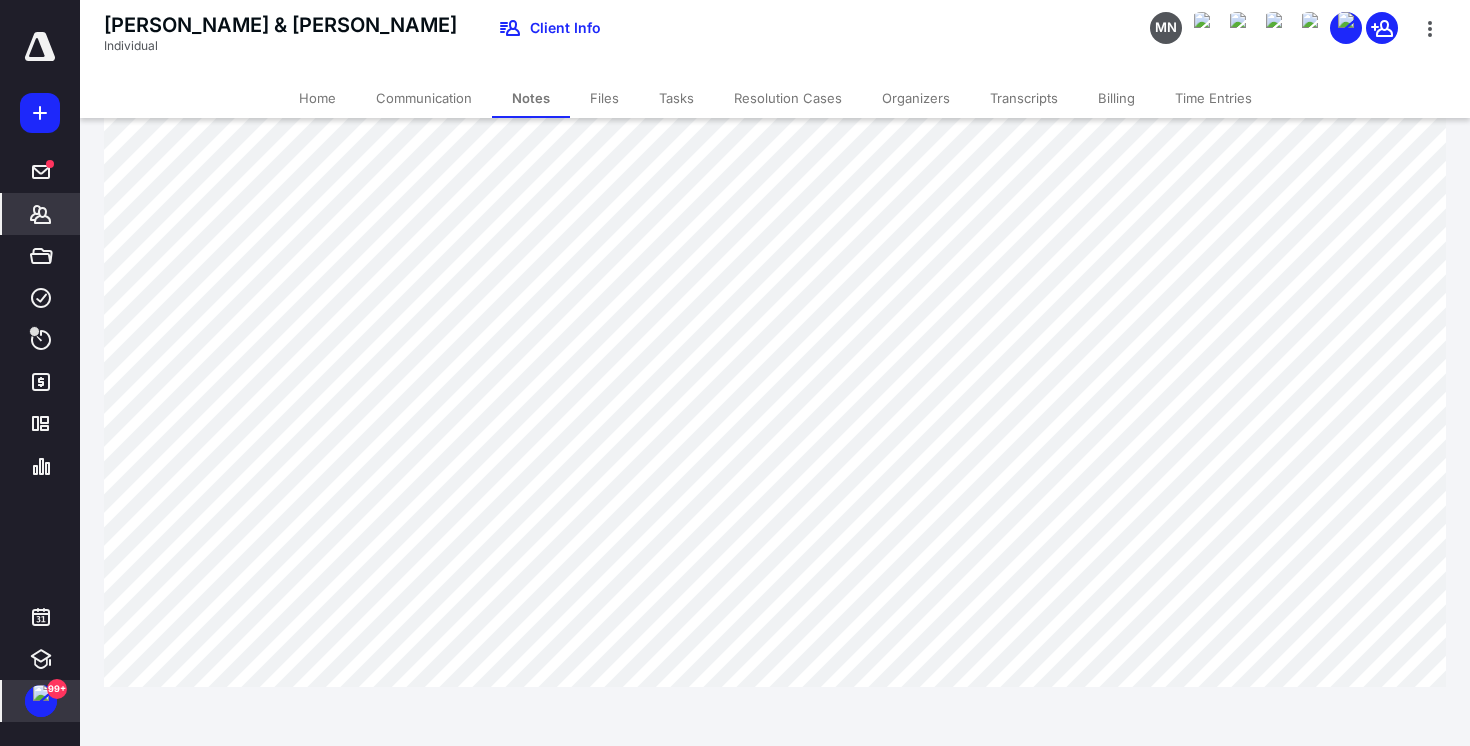 click on "Files" at bounding box center (604, 98) 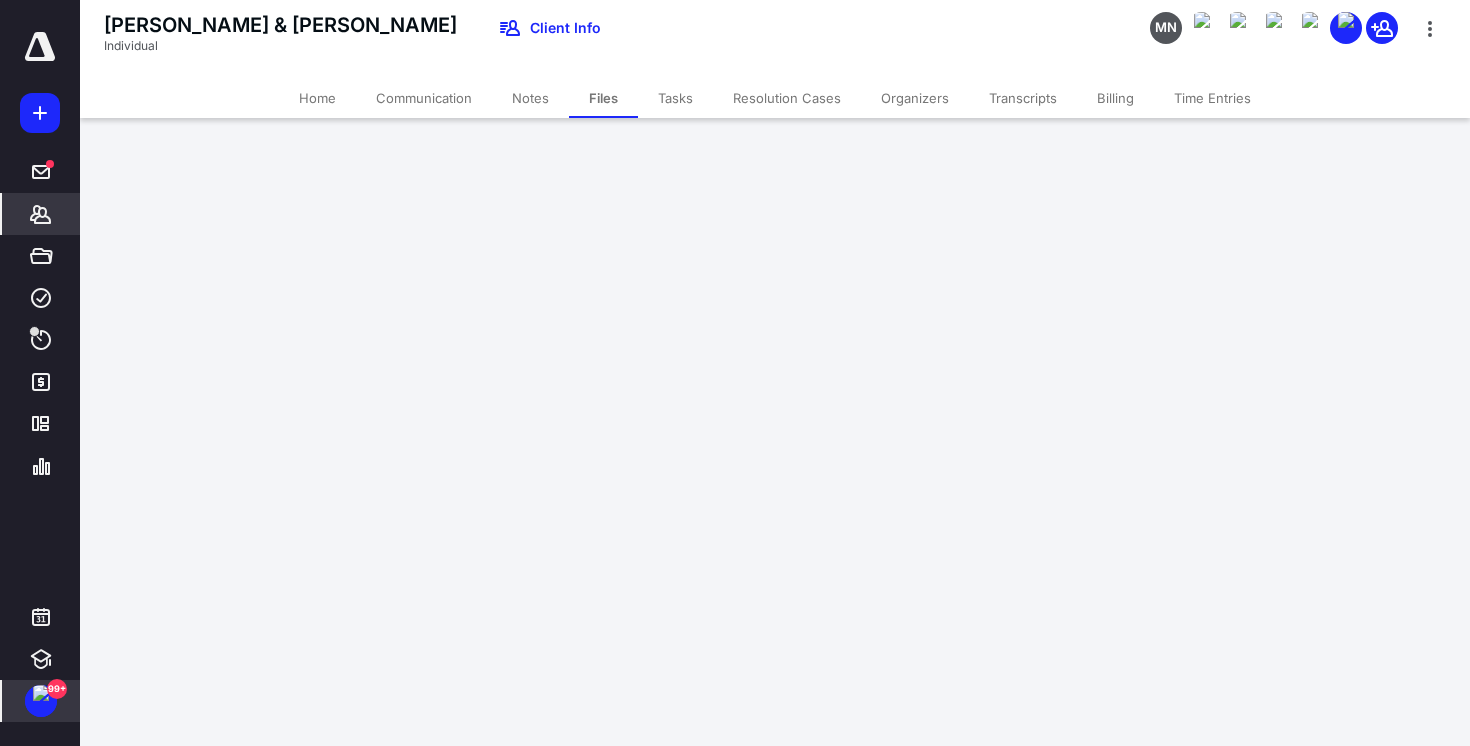 scroll, scrollTop: 0, scrollLeft: 0, axis: both 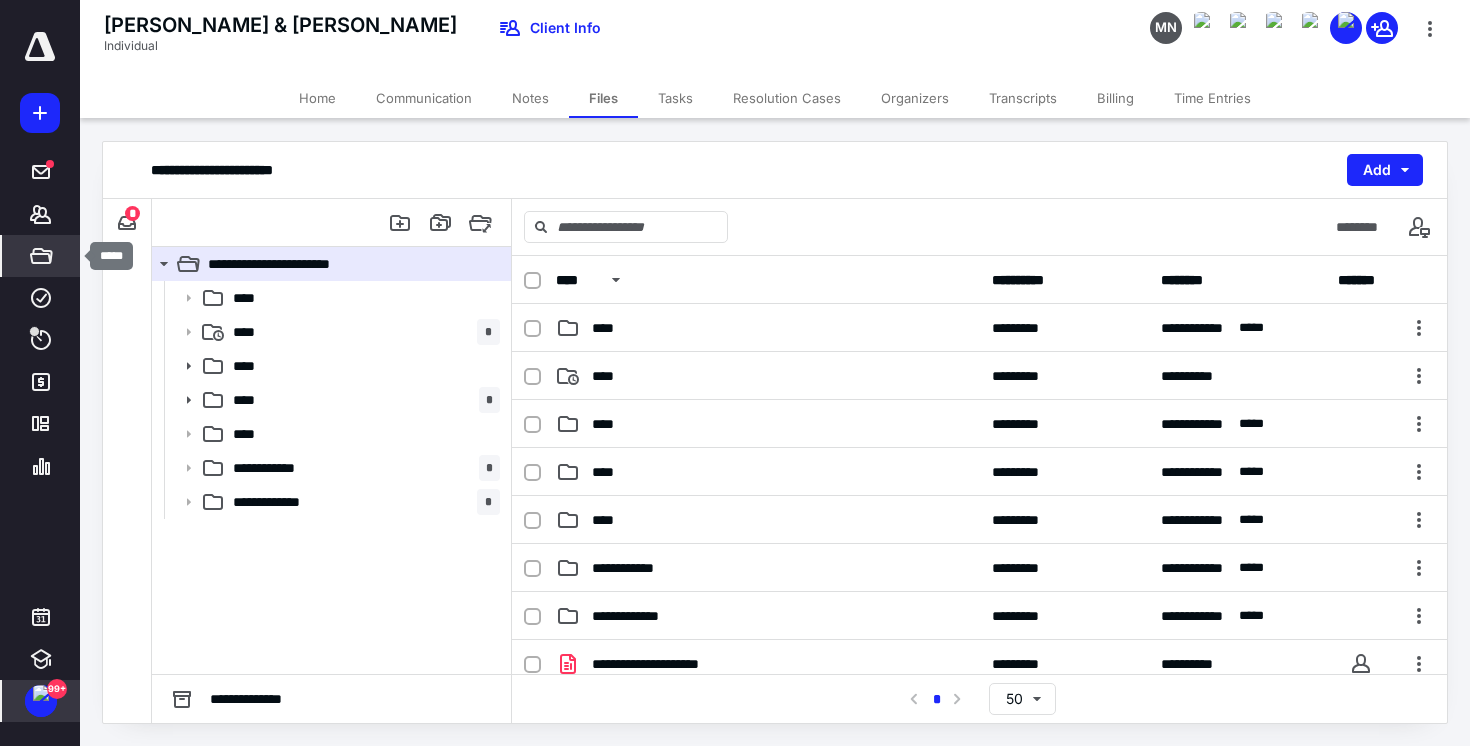click on "Files" at bounding box center (41, 256) 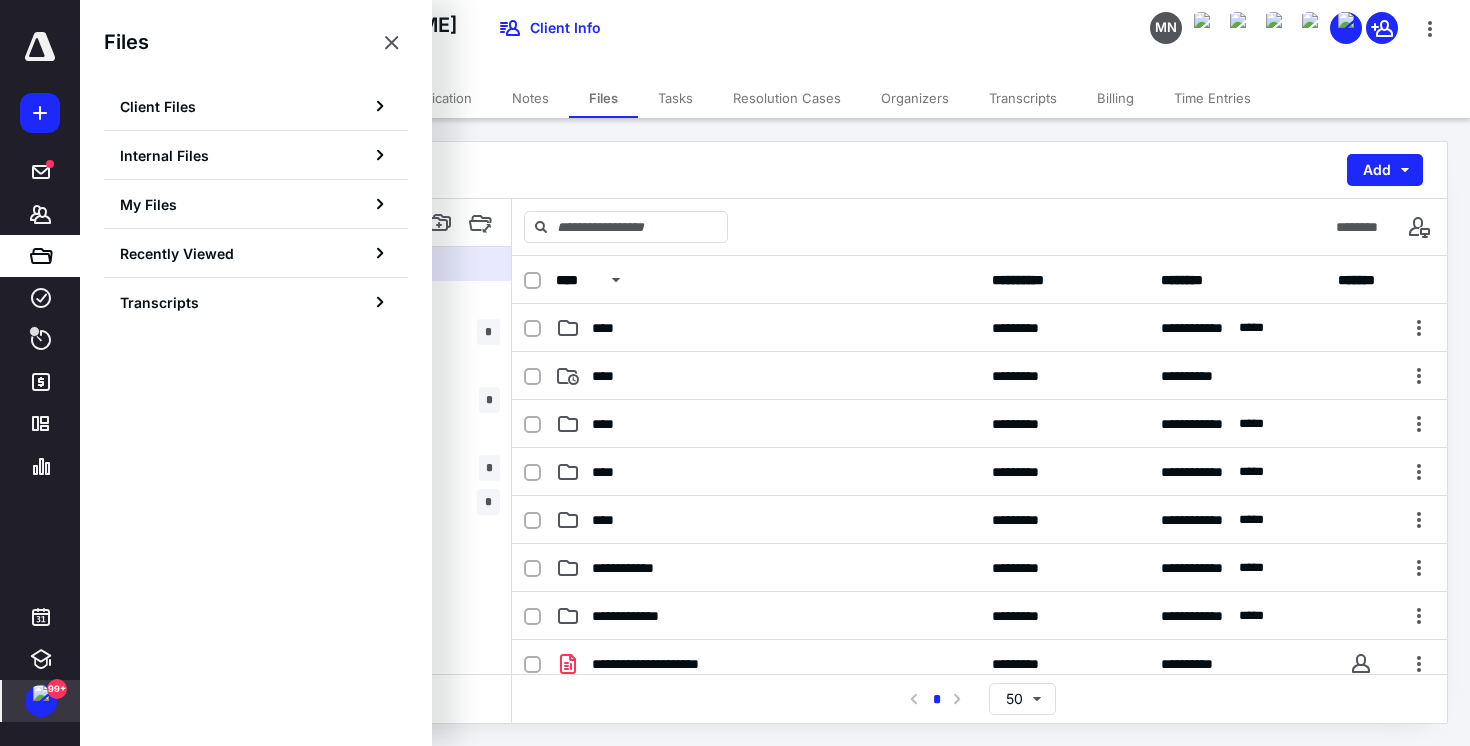 click on "**********" at bounding box center [775, 170] 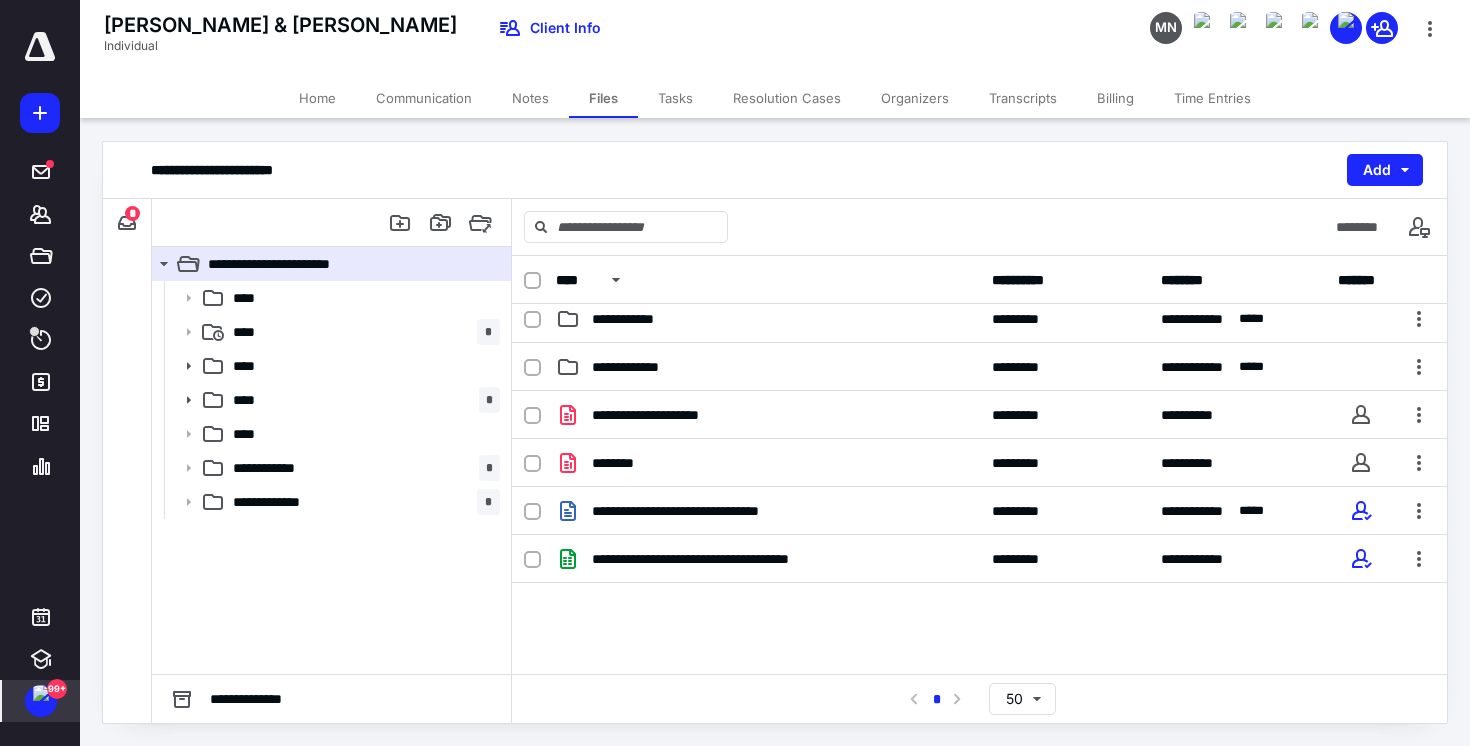 scroll, scrollTop: 266, scrollLeft: 0, axis: vertical 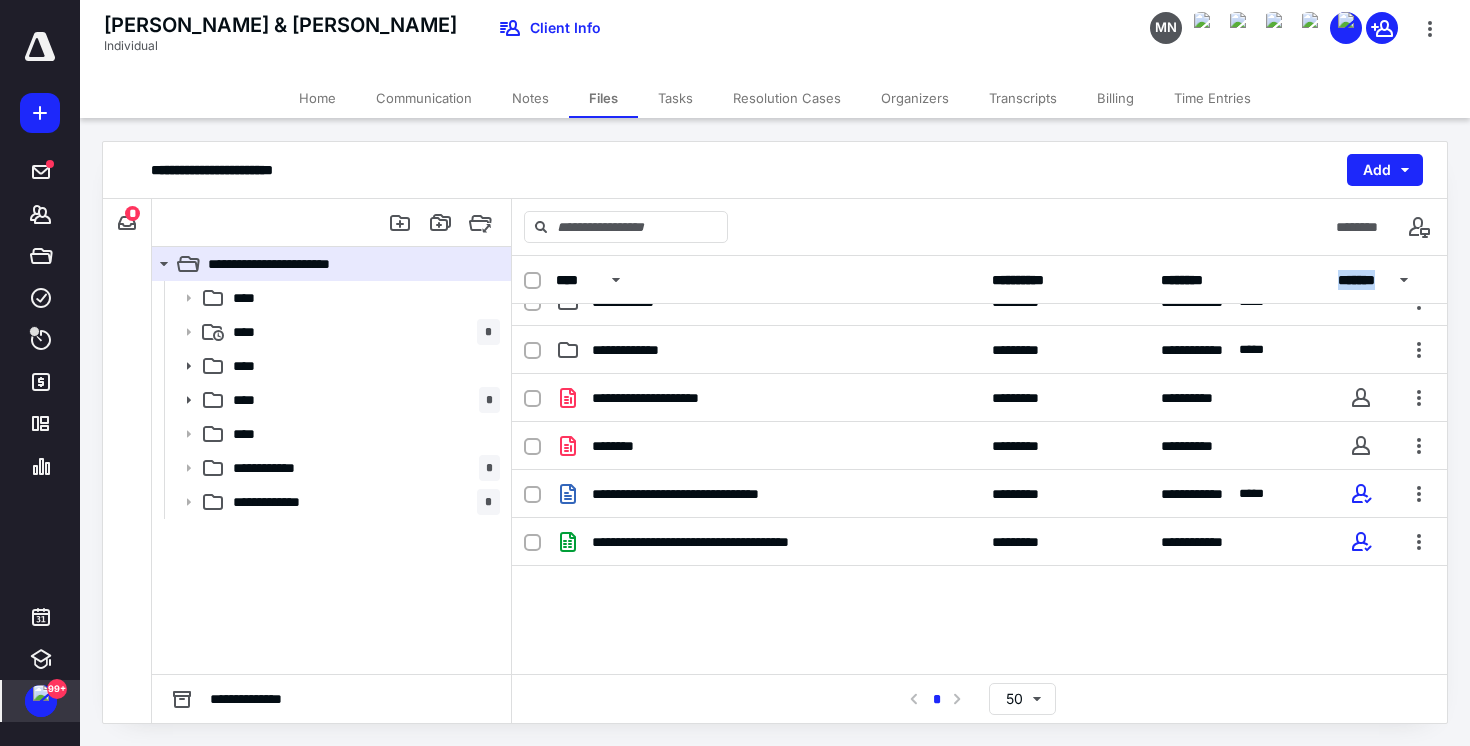 drag, startPoint x: 1331, startPoint y: 272, endPoint x: 1380, endPoint y: 272, distance: 49 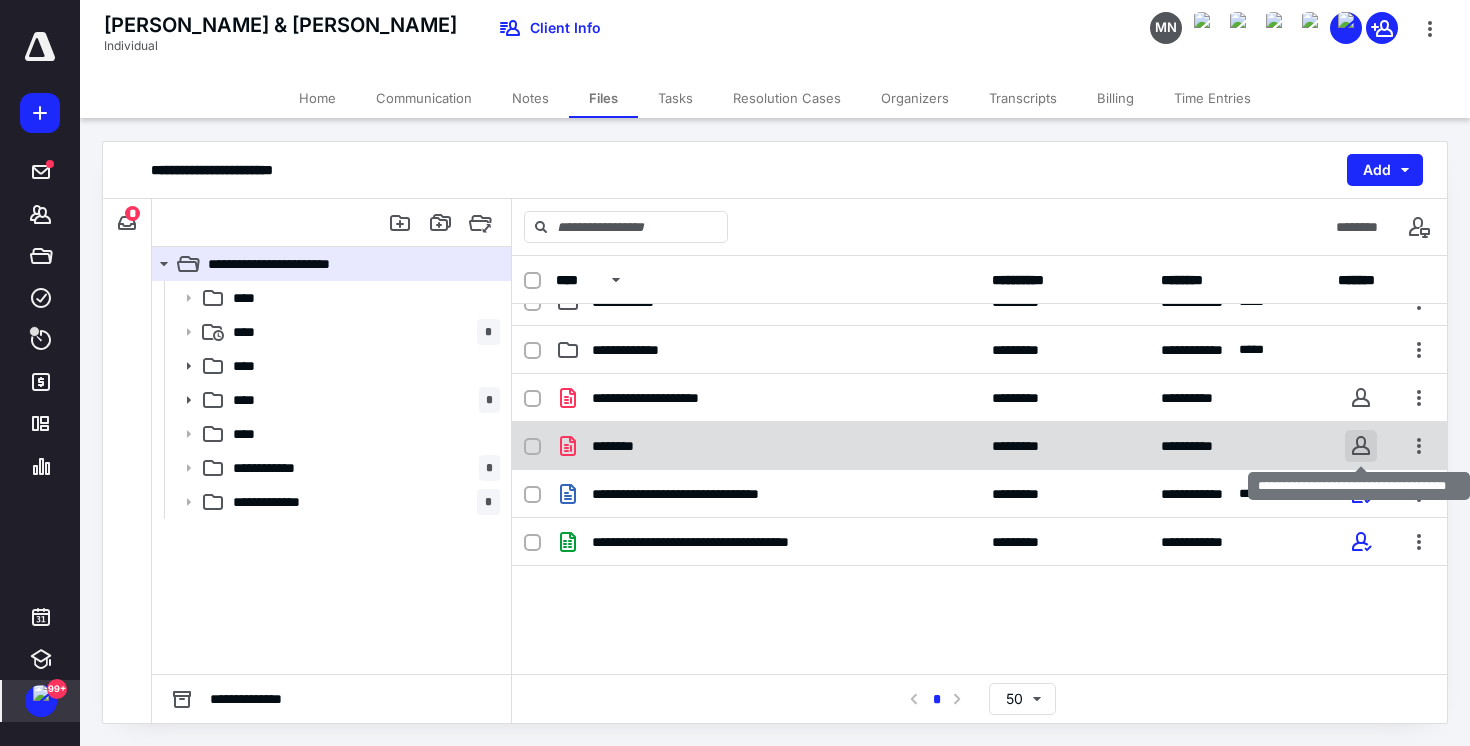 click at bounding box center [1361, 446] 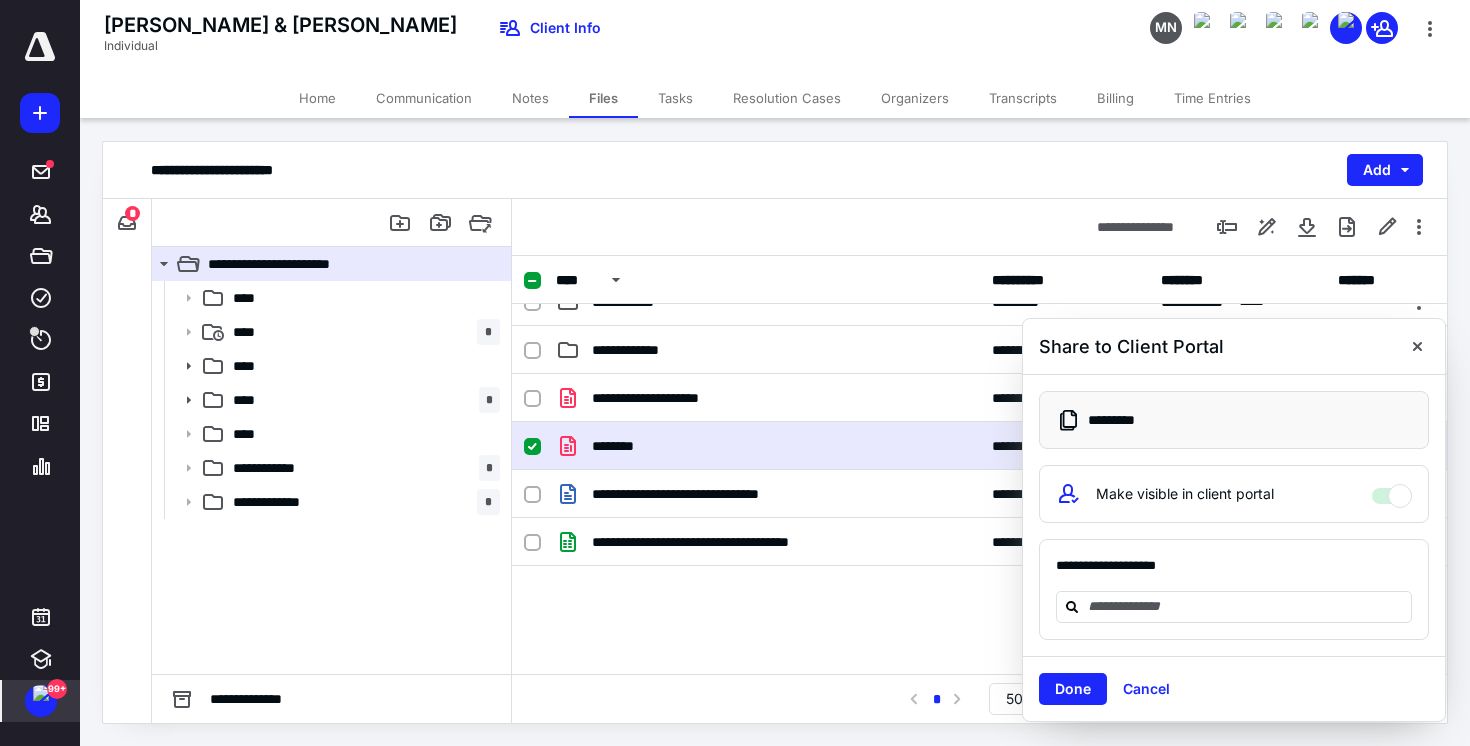 click on "**********" at bounding box center [1234, 574] 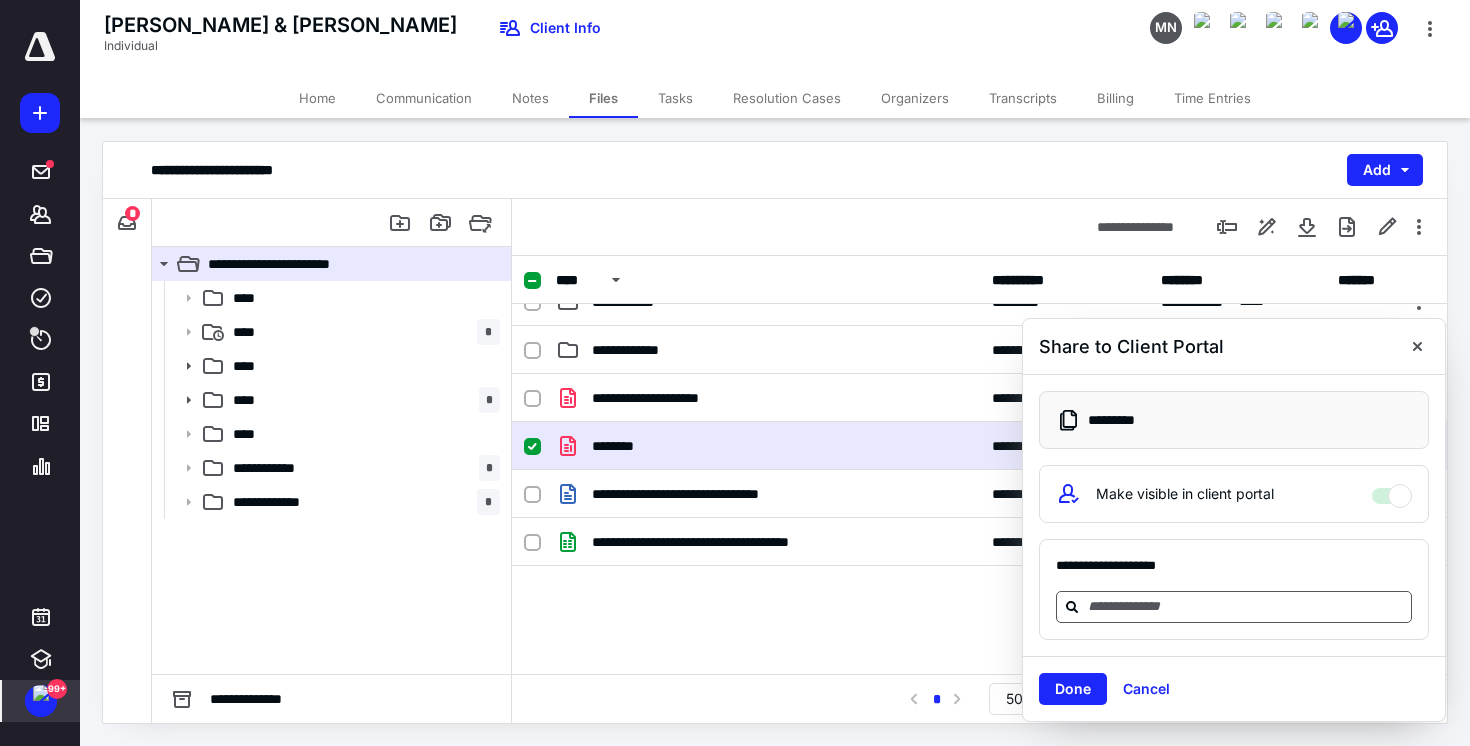 click at bounding box center (1246, 606) 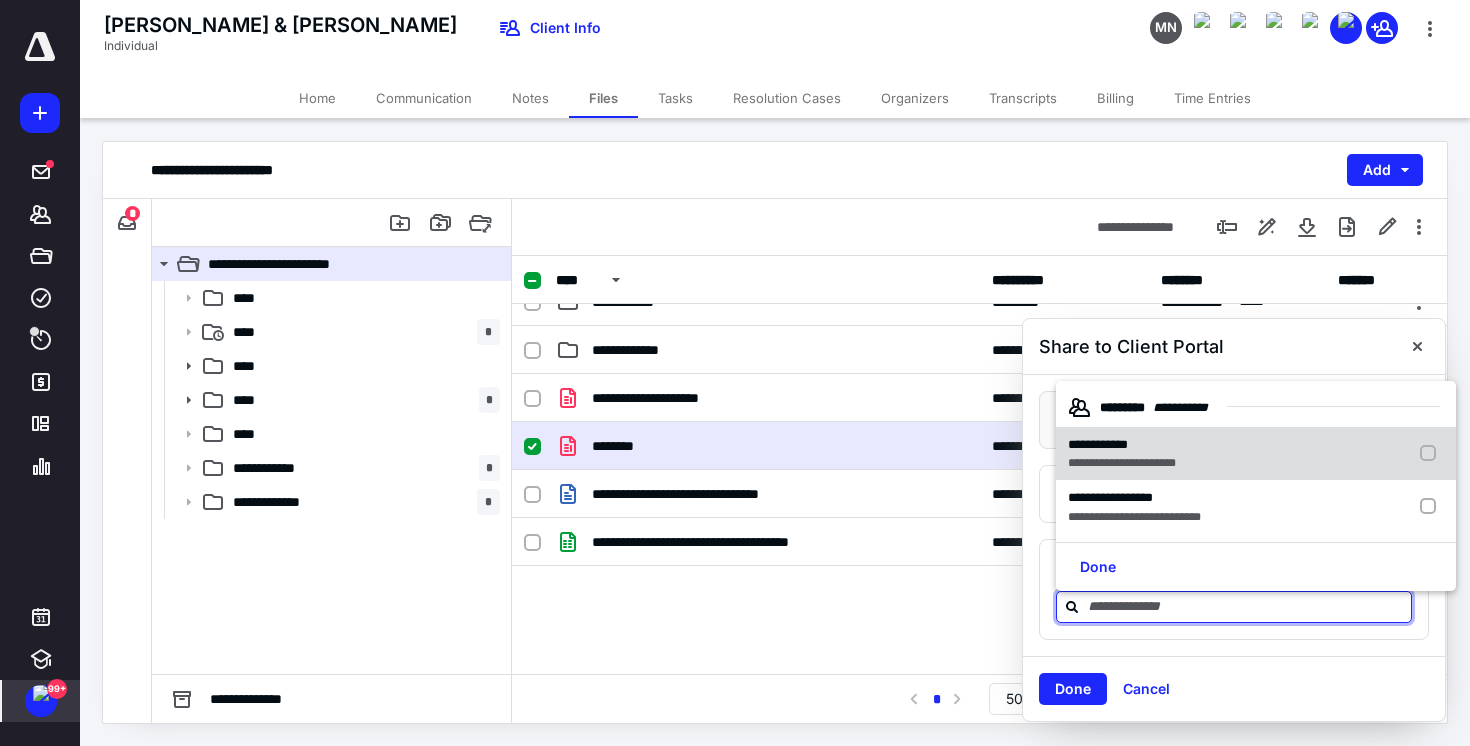 click on "**********" at bounding box center [1256, 454] 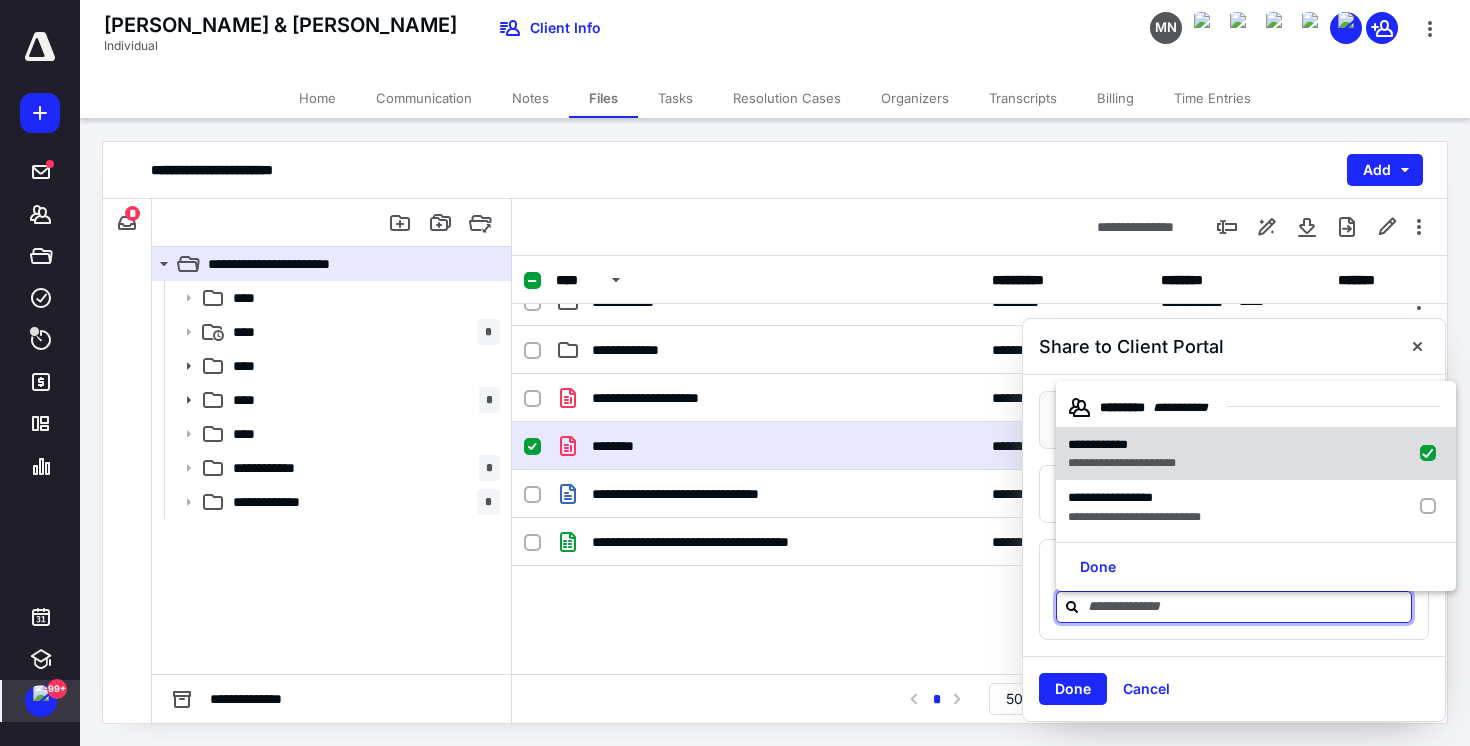 checkbox on "true" 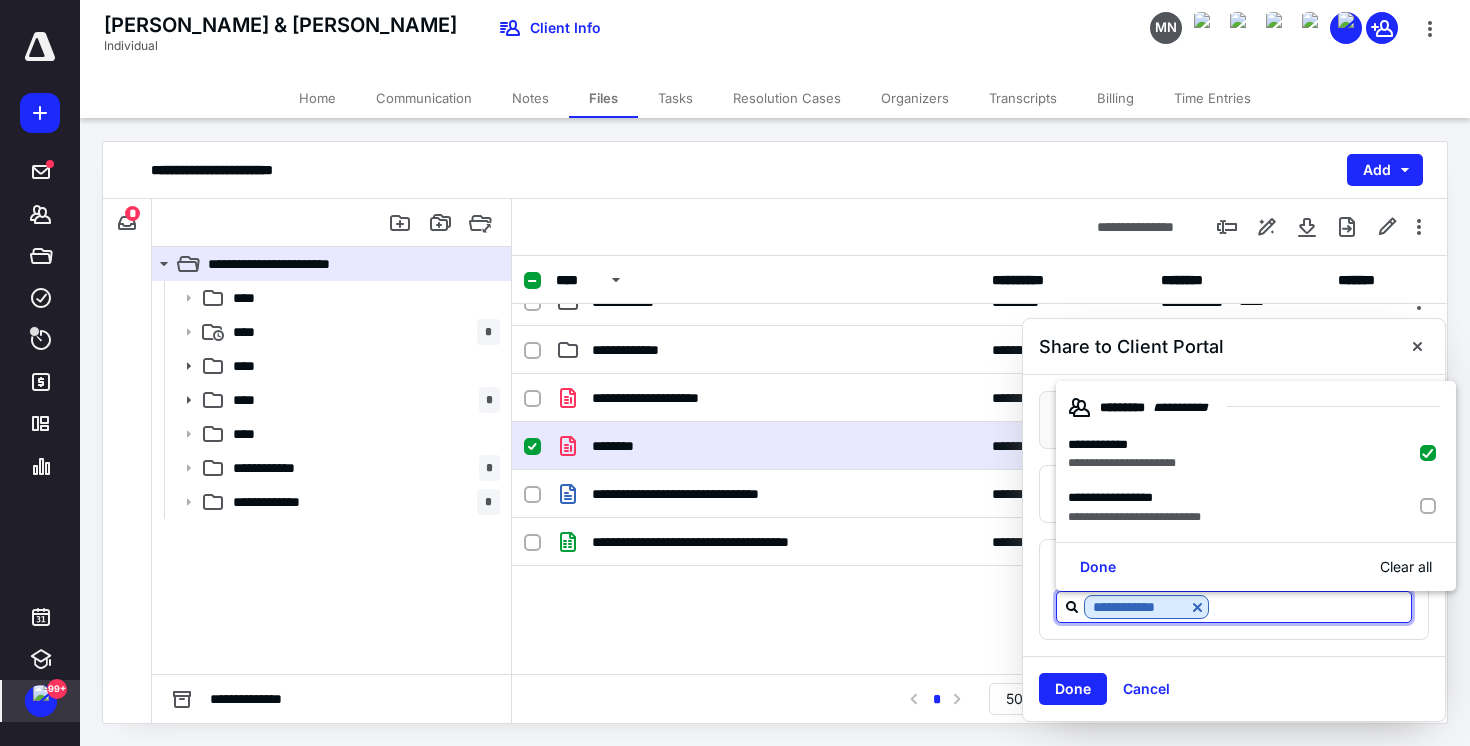 click on "Done Cancel" at bounding box center [1234, 688] 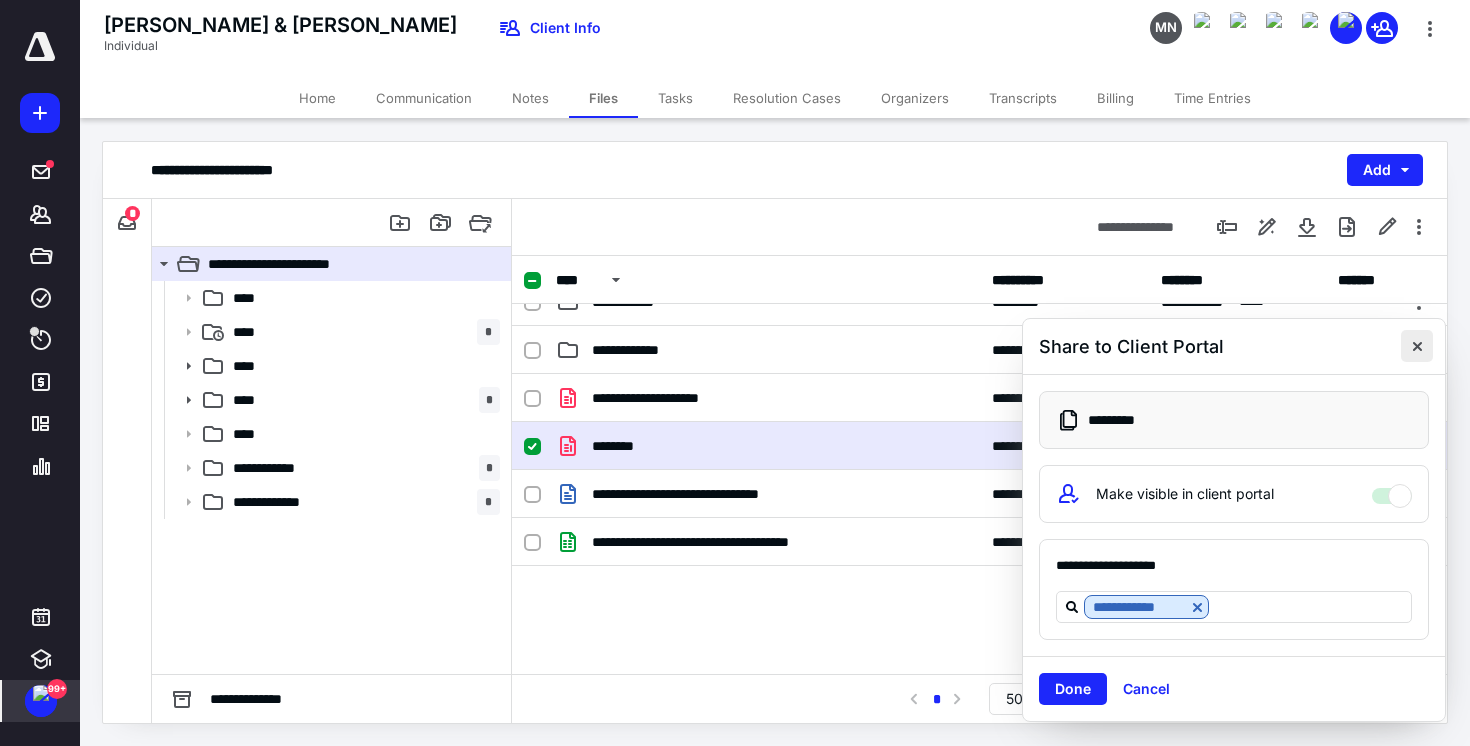 click at bounding box center [1417, 346] 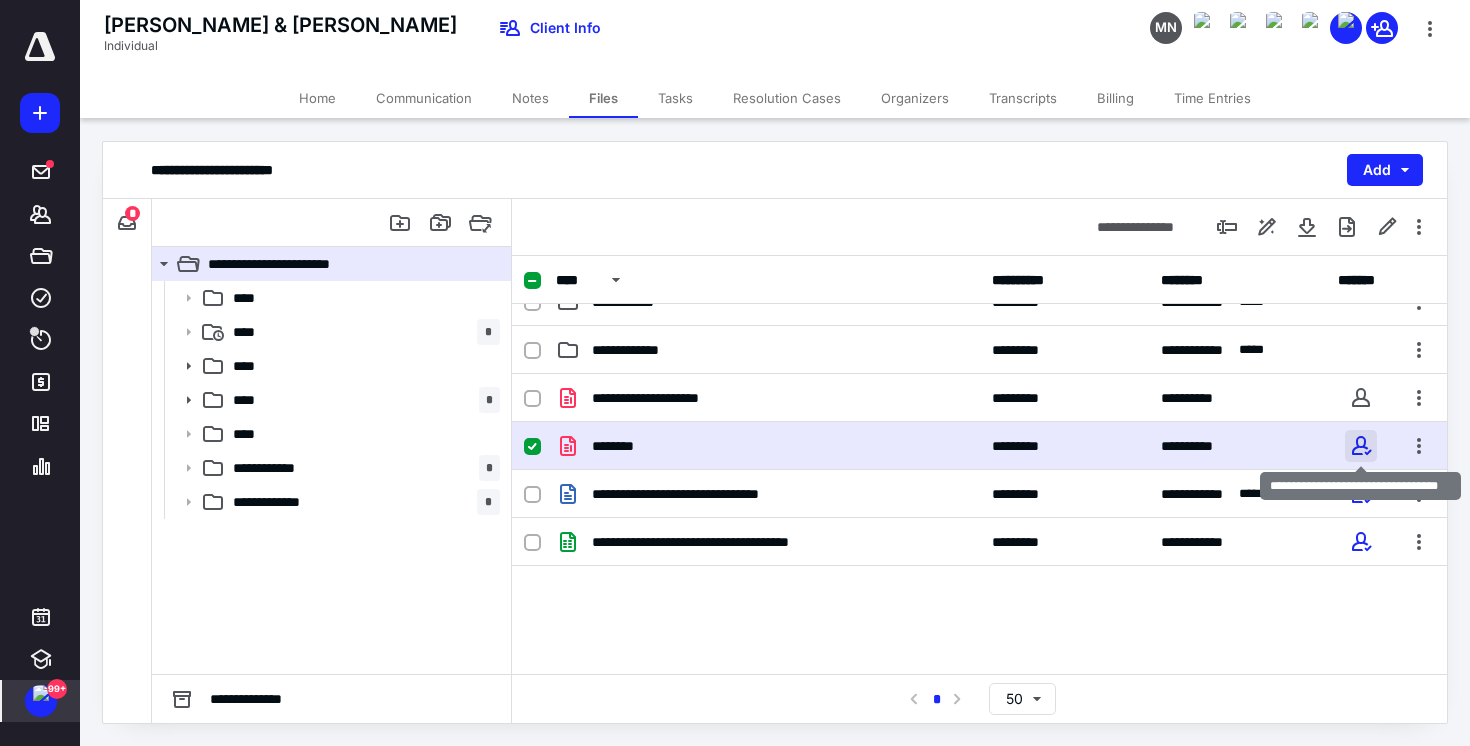 click at bounding box center (1361, 446) 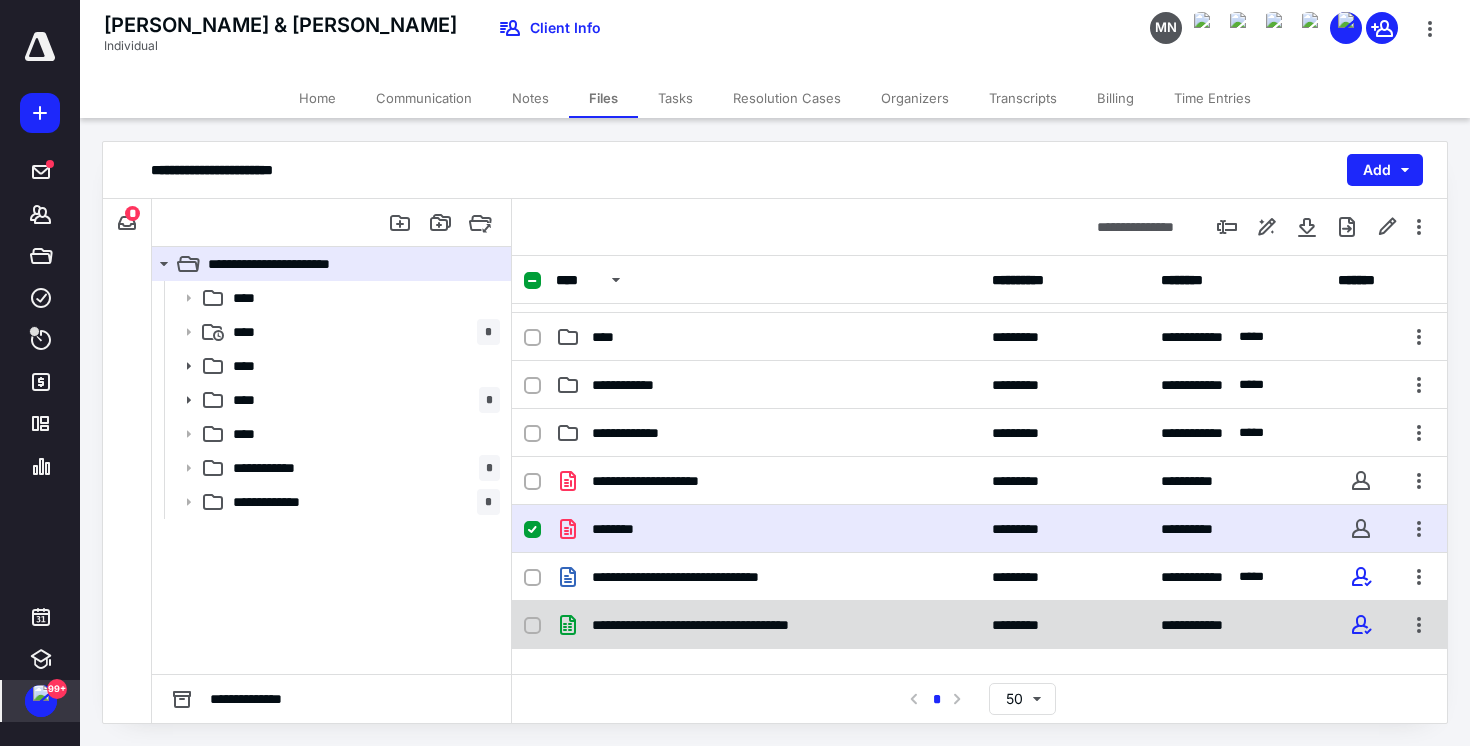 scroll, scrollTop: 179, scrollLeft: 0, axis: vertical 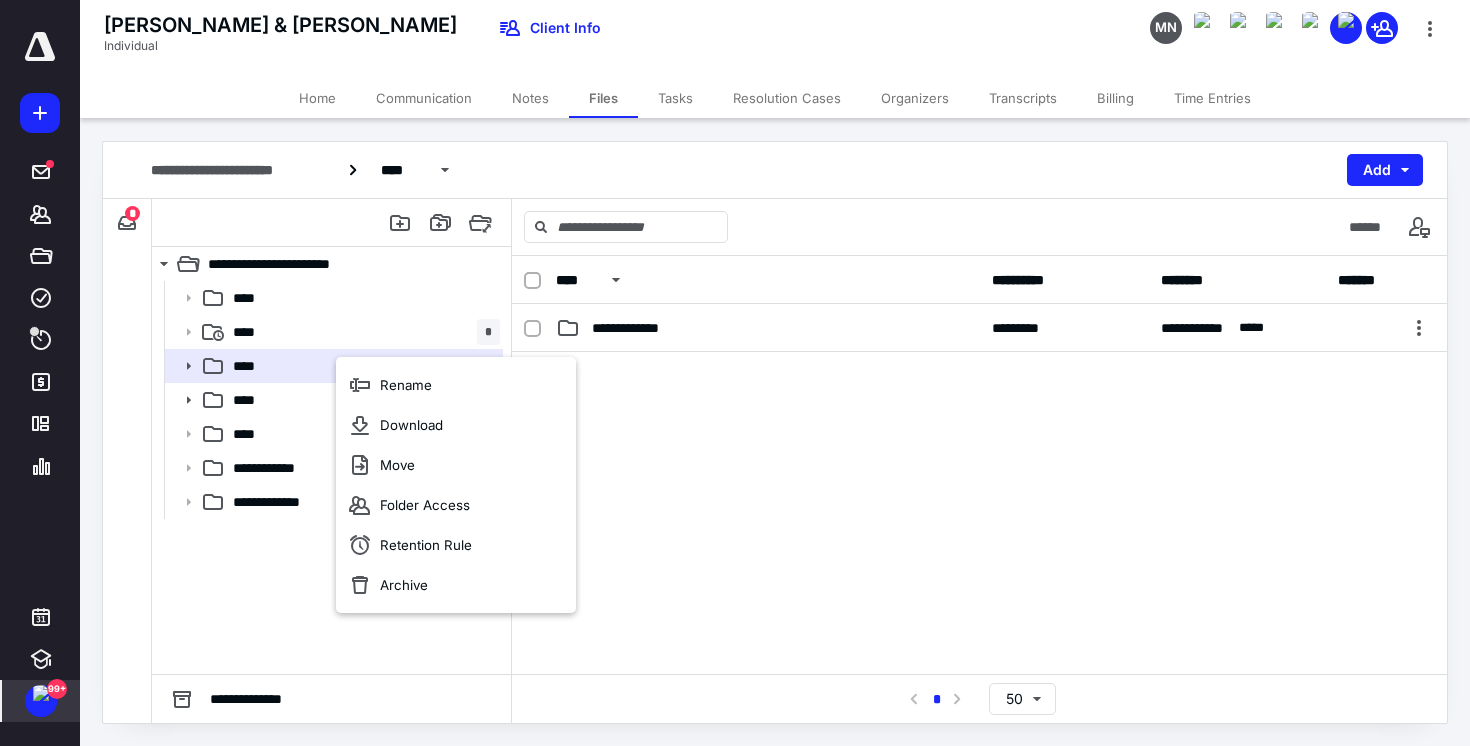click on "**********" at bounding box center [331, 477] 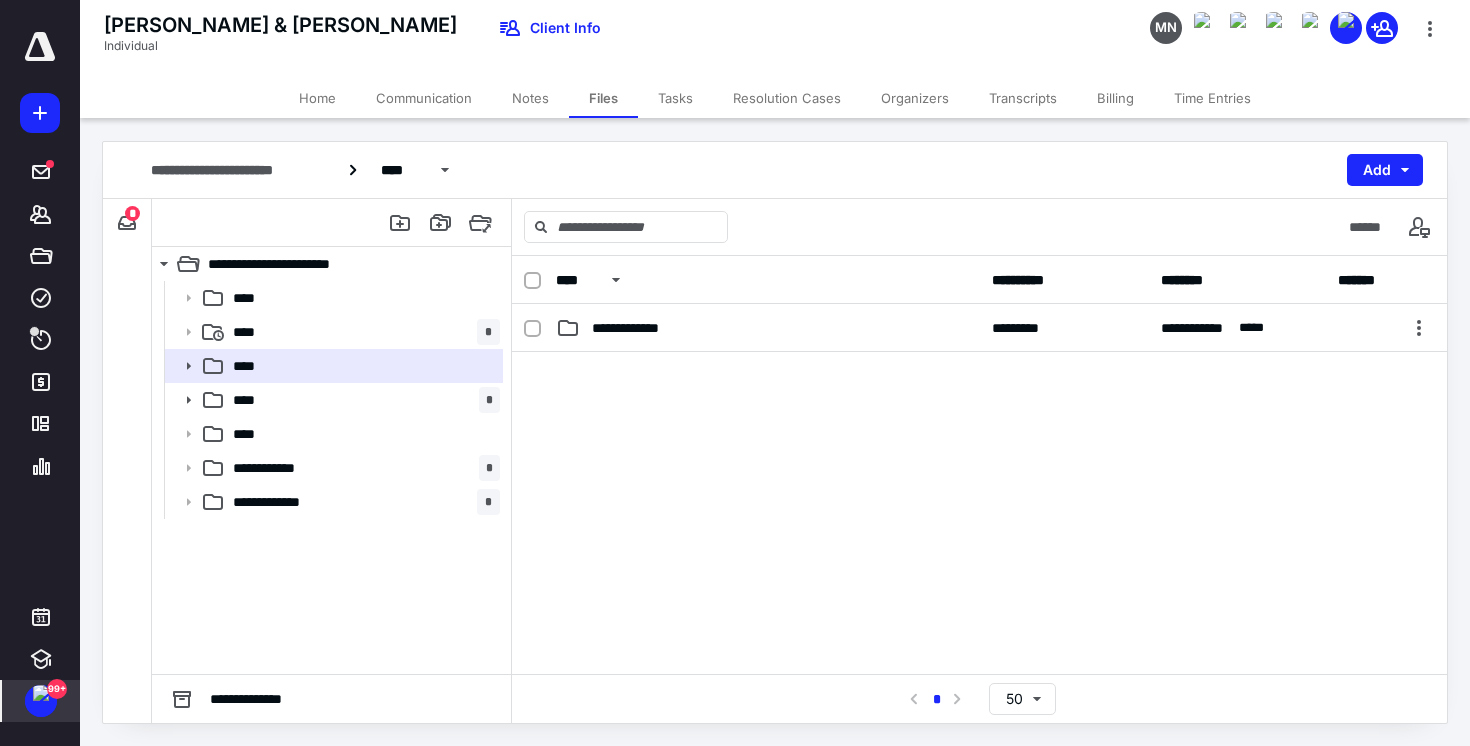 click at bounding box center [41, 693] 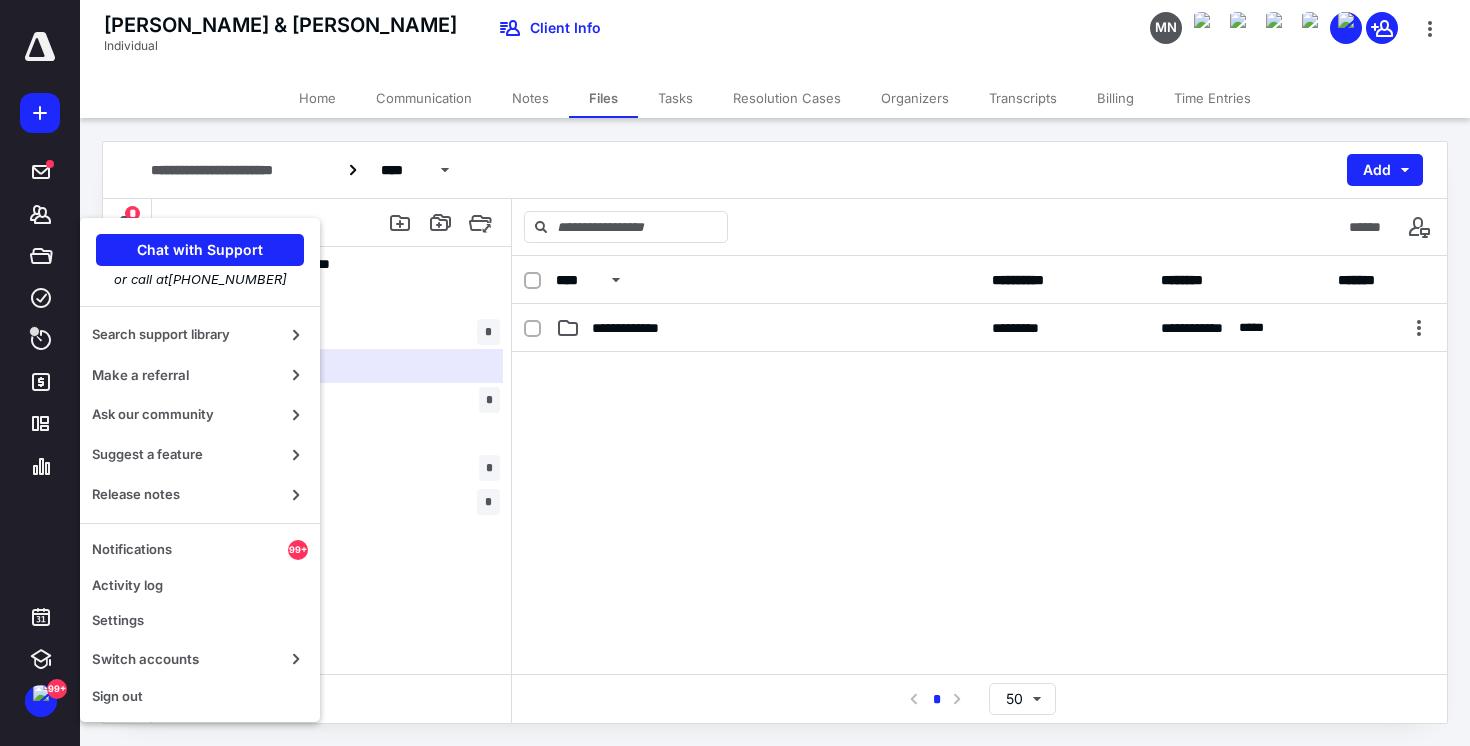 click on "**********" at bounding box center [331, 477] 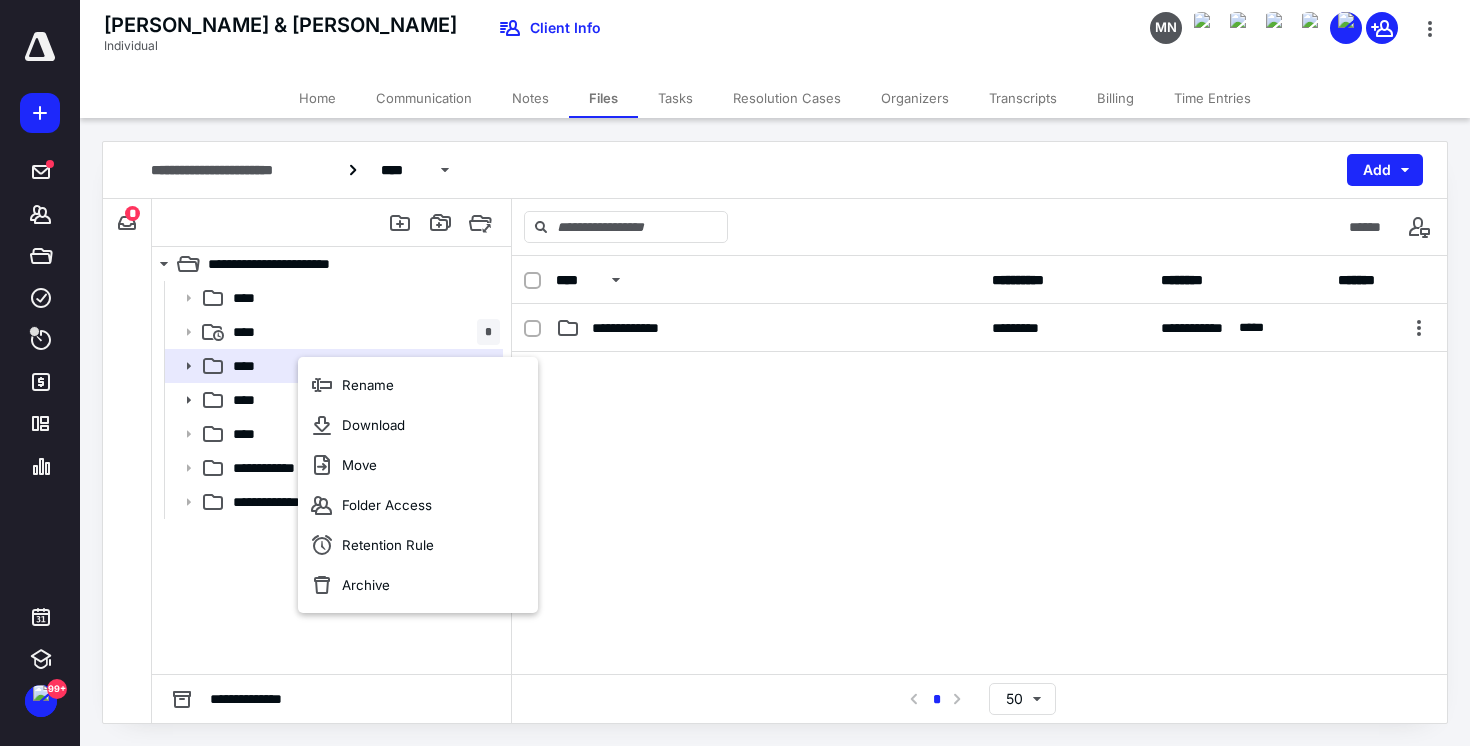 click on "**********" at bounding box center (331, 477) 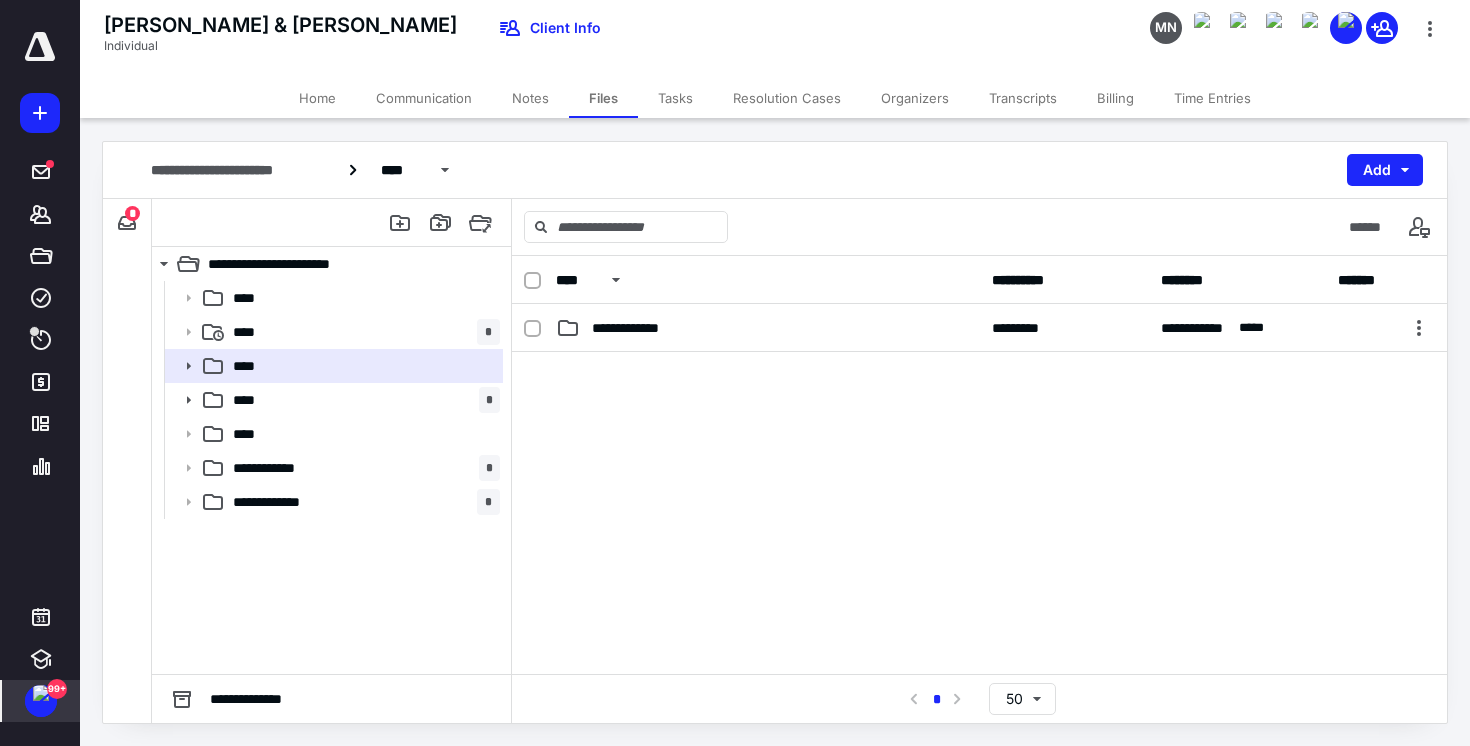 click at bounding box center [41, 693] 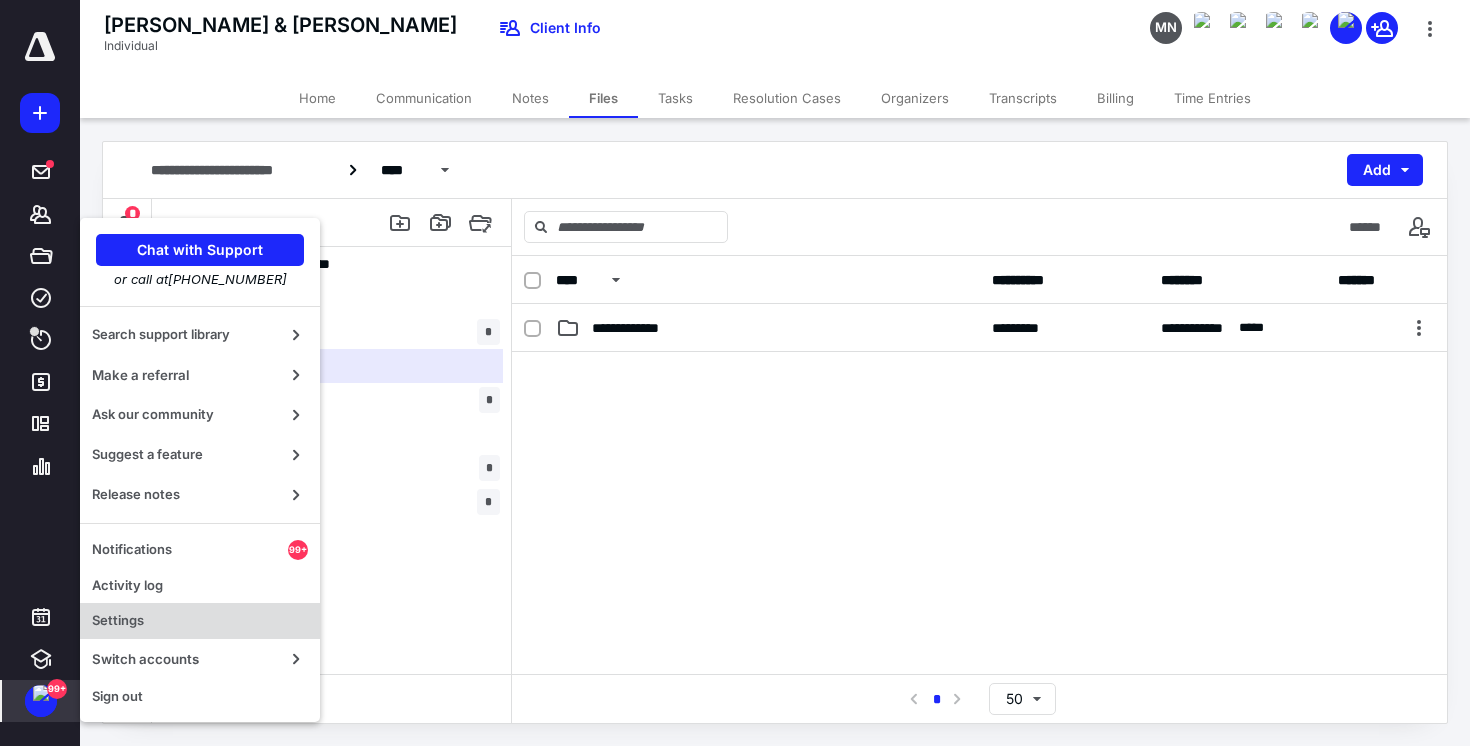 click on "Settings" at bounding box center [200, 621] 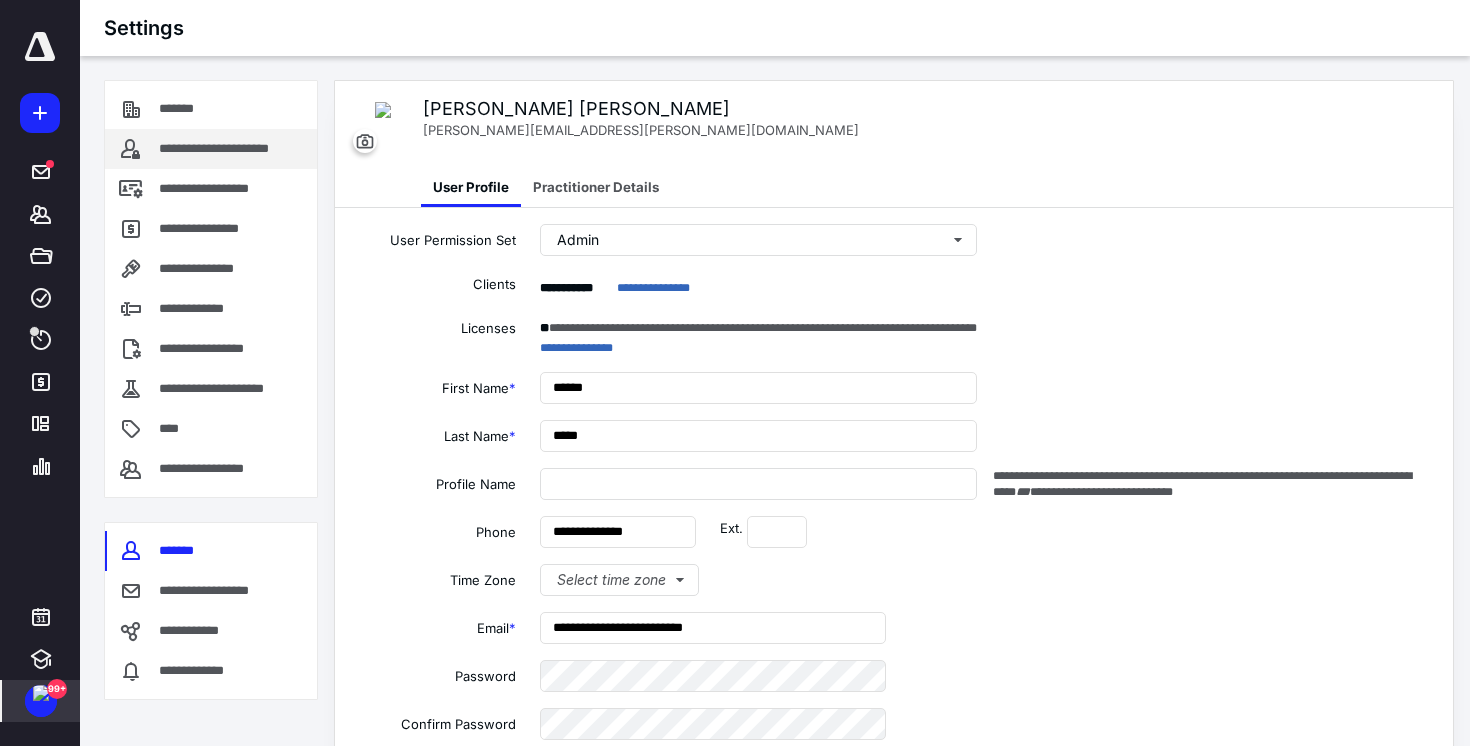 click on "**********" at bounding box center (234, 149) 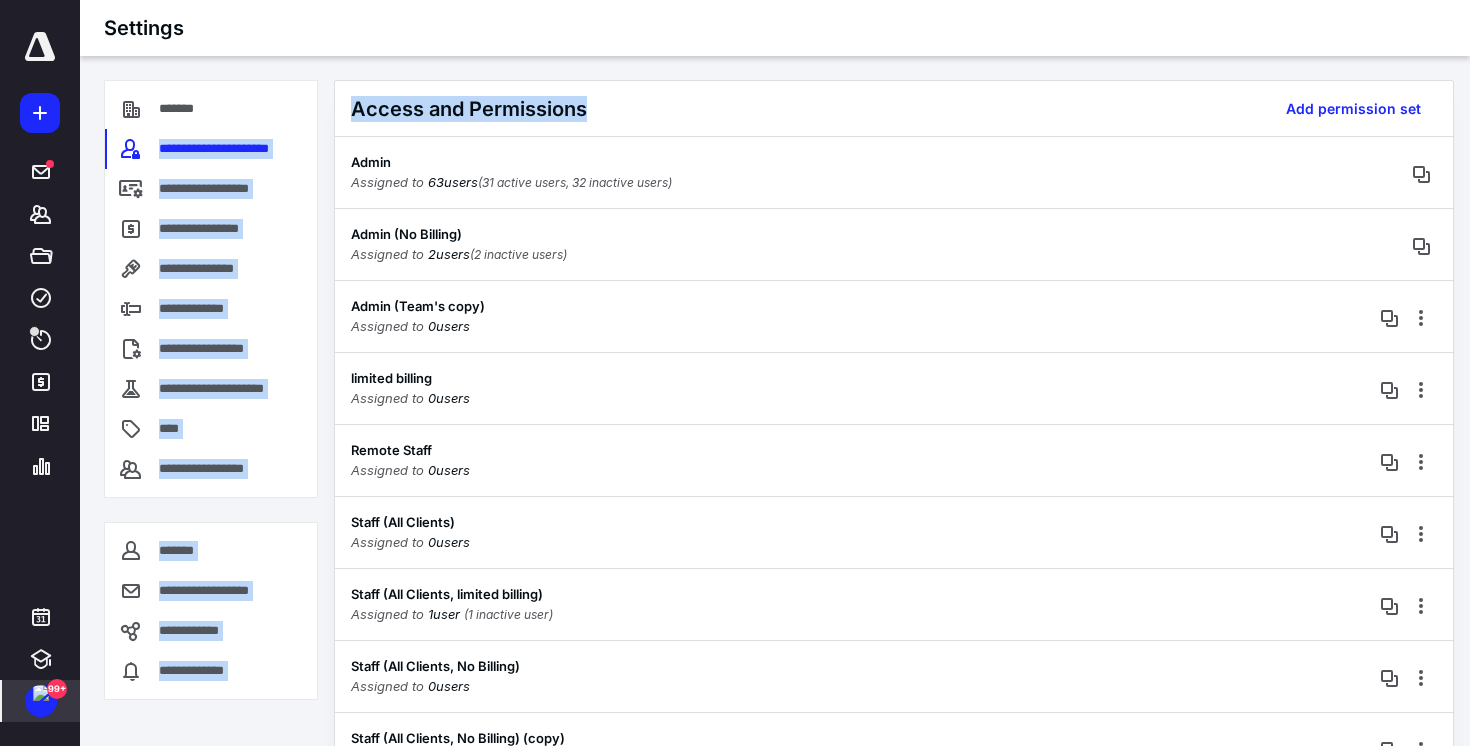 drag, startPoint x: 341, startPoint y: 106, endPoint x: 588, endPoint y: 105, distance: 247.00203 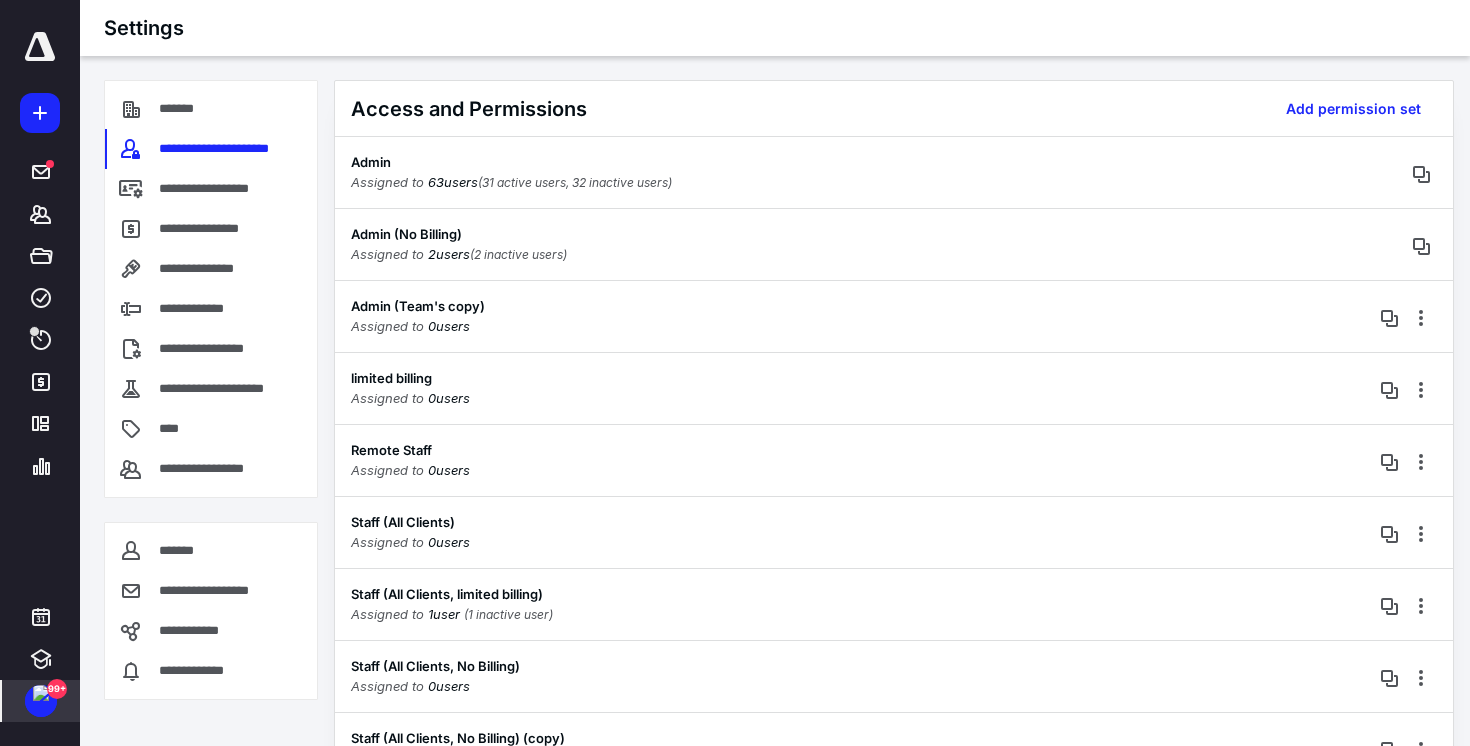click on "Access and Permissions Add permission set" at bounding box center [894, 109] 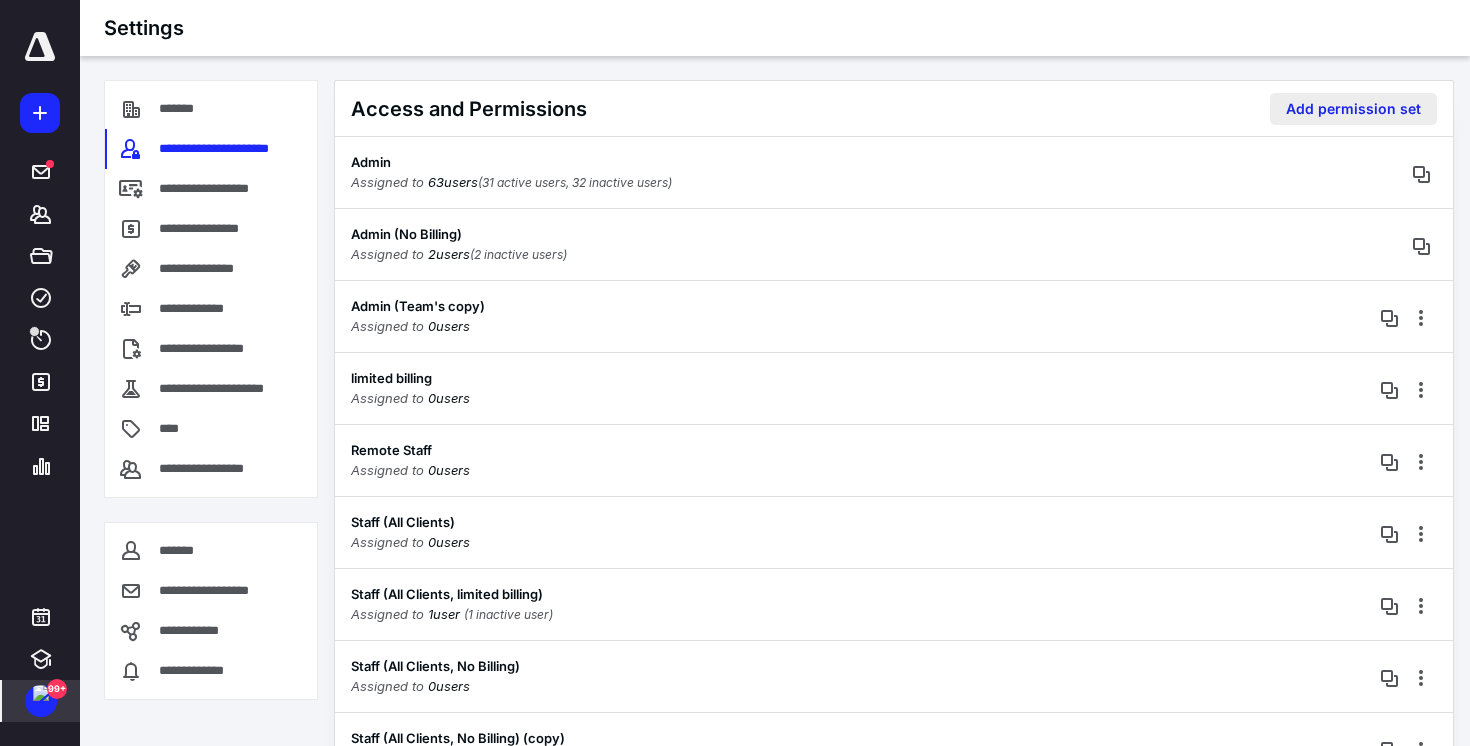 click on "Add permission set" at bounding box center (1353, 109) 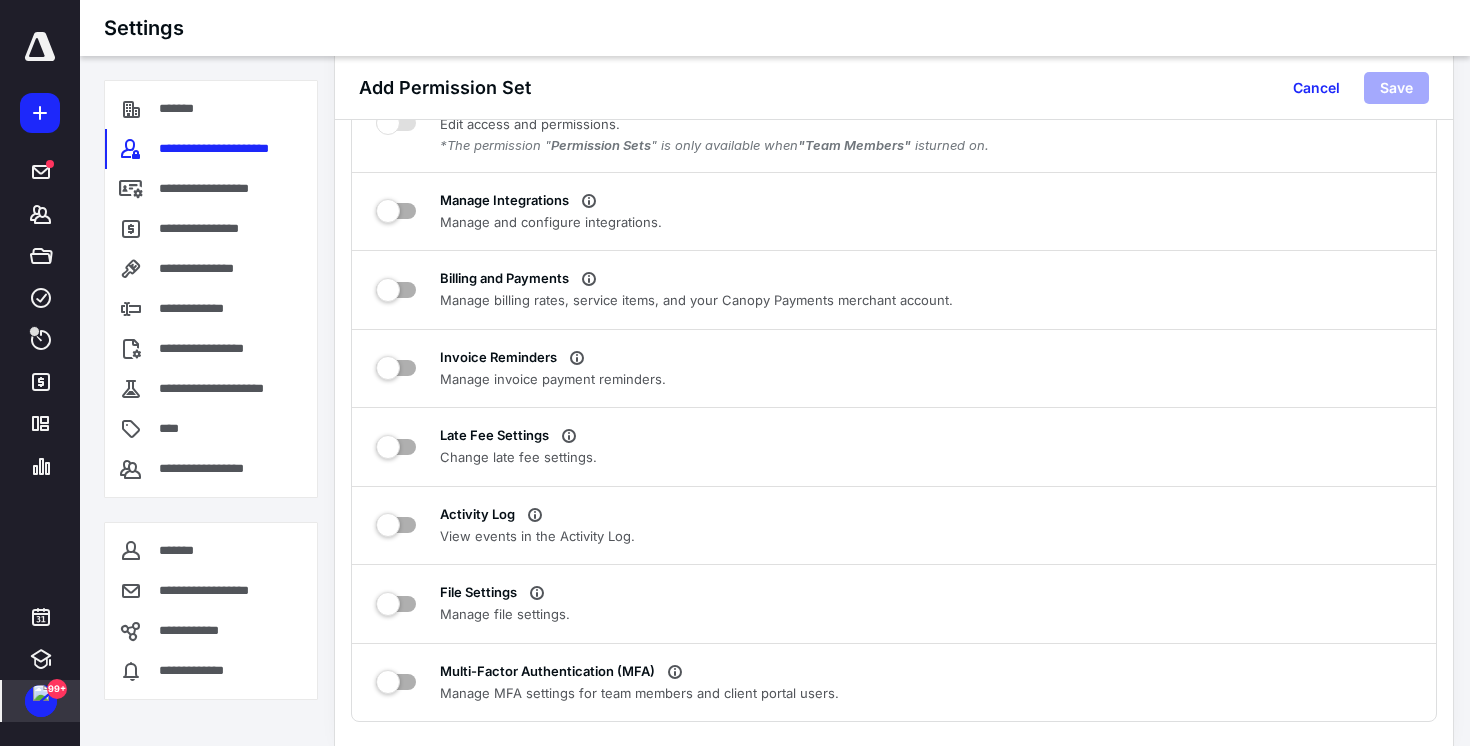 scroll, scrollTop: 10620, scrollLeft: 0, axis: vertical 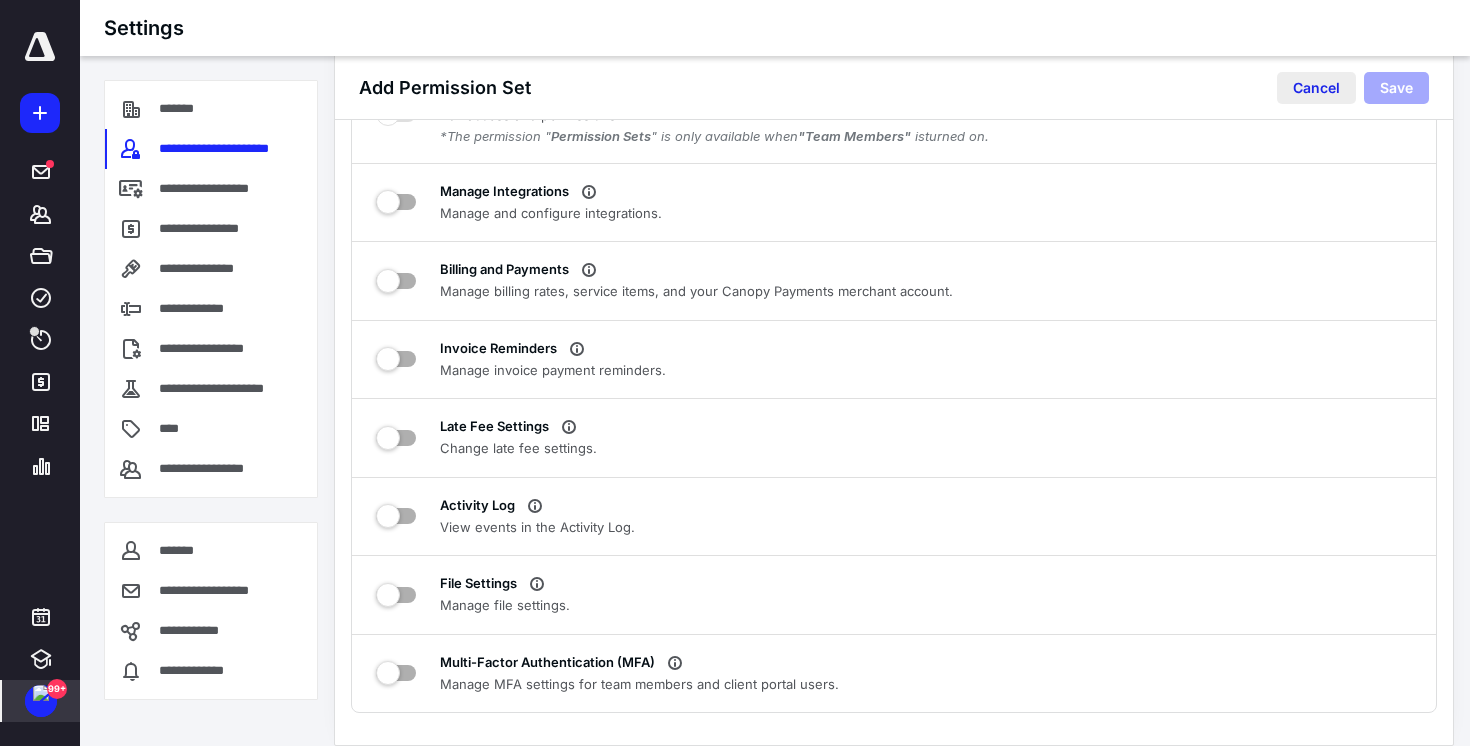 click on "Cancel" at bounding box center [1316, 88] 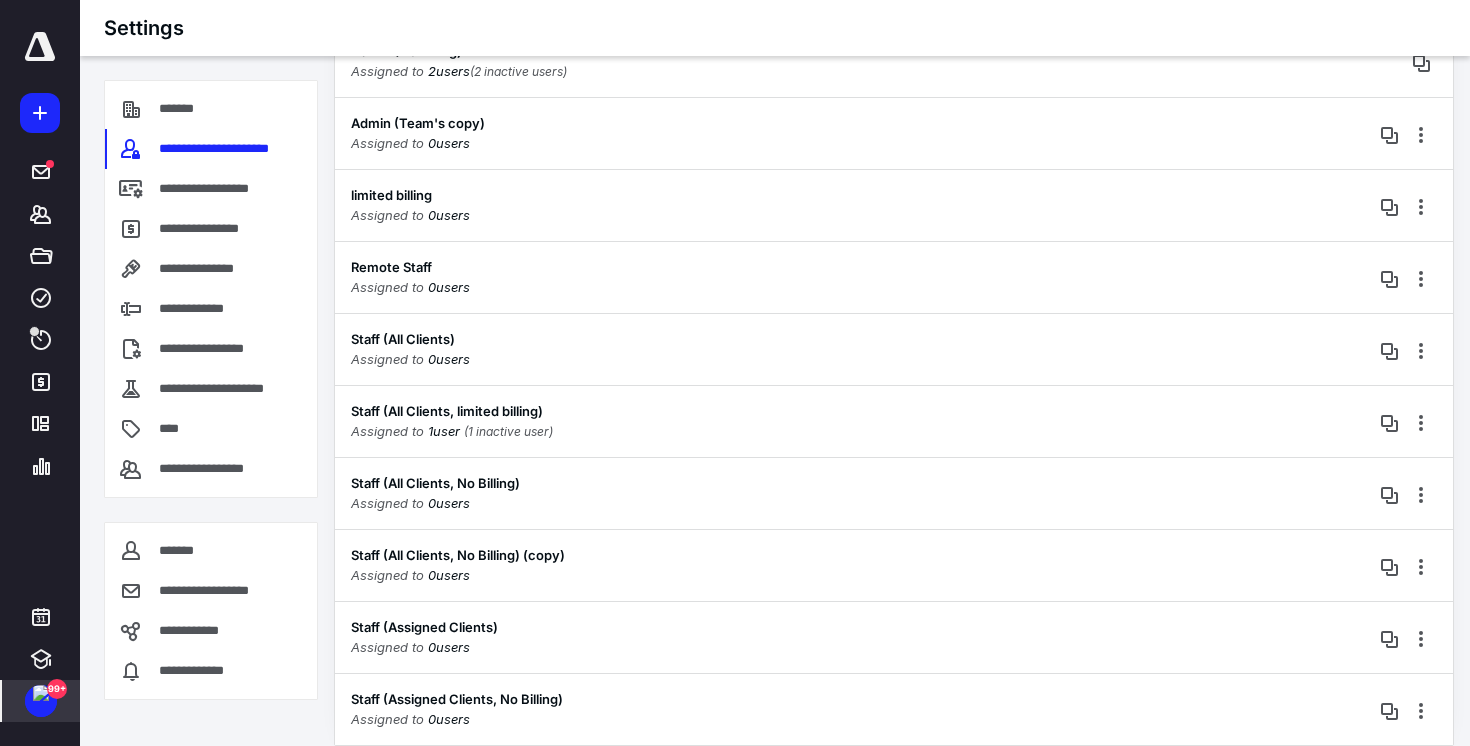 scroll, scrollTop: 0, scrollLeft: 0, axis: both 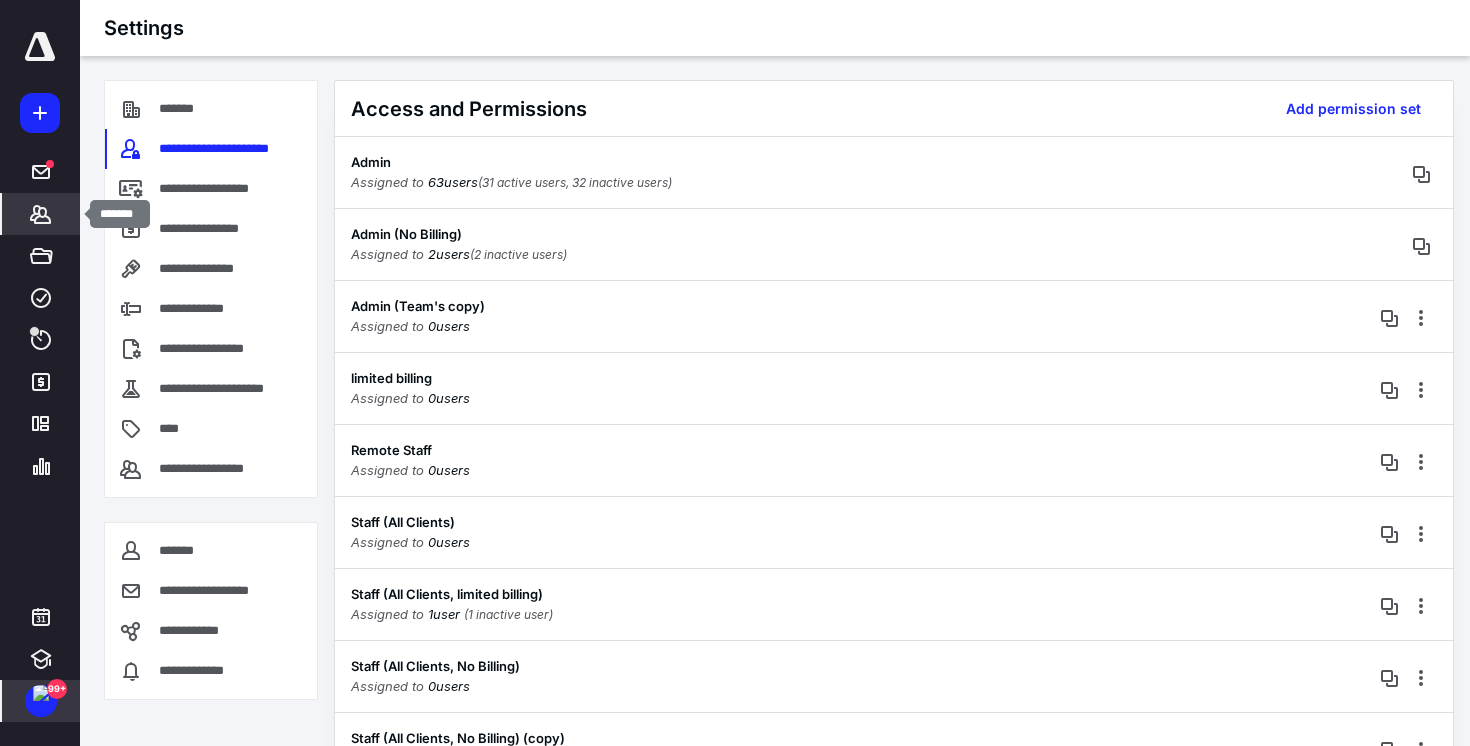 click on "Clients" at bounding box center [41, 214] 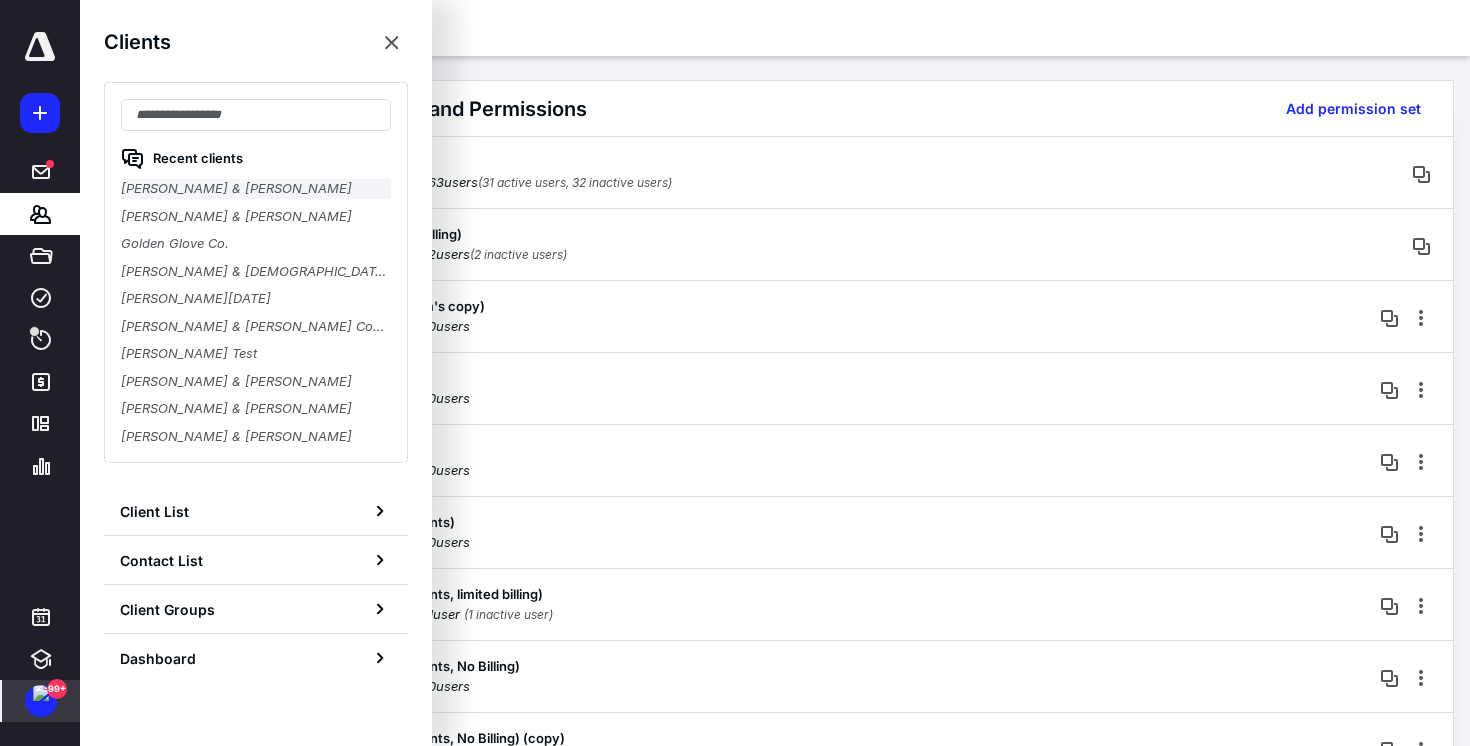 click on "[PERSON_NAME] & [PERSON_NAME]" at bounding box center (256, 189) 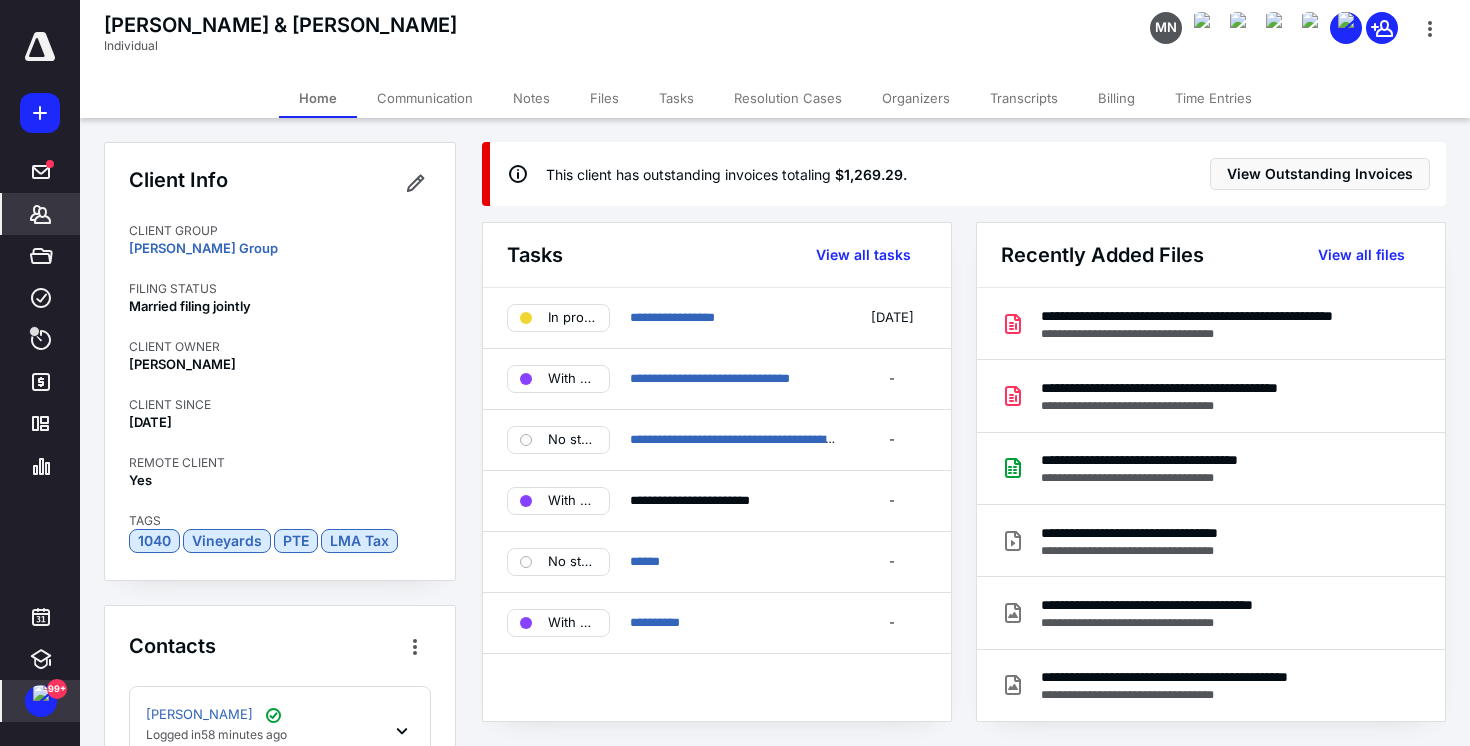 click on "Files" at bounding box center (604, 98) 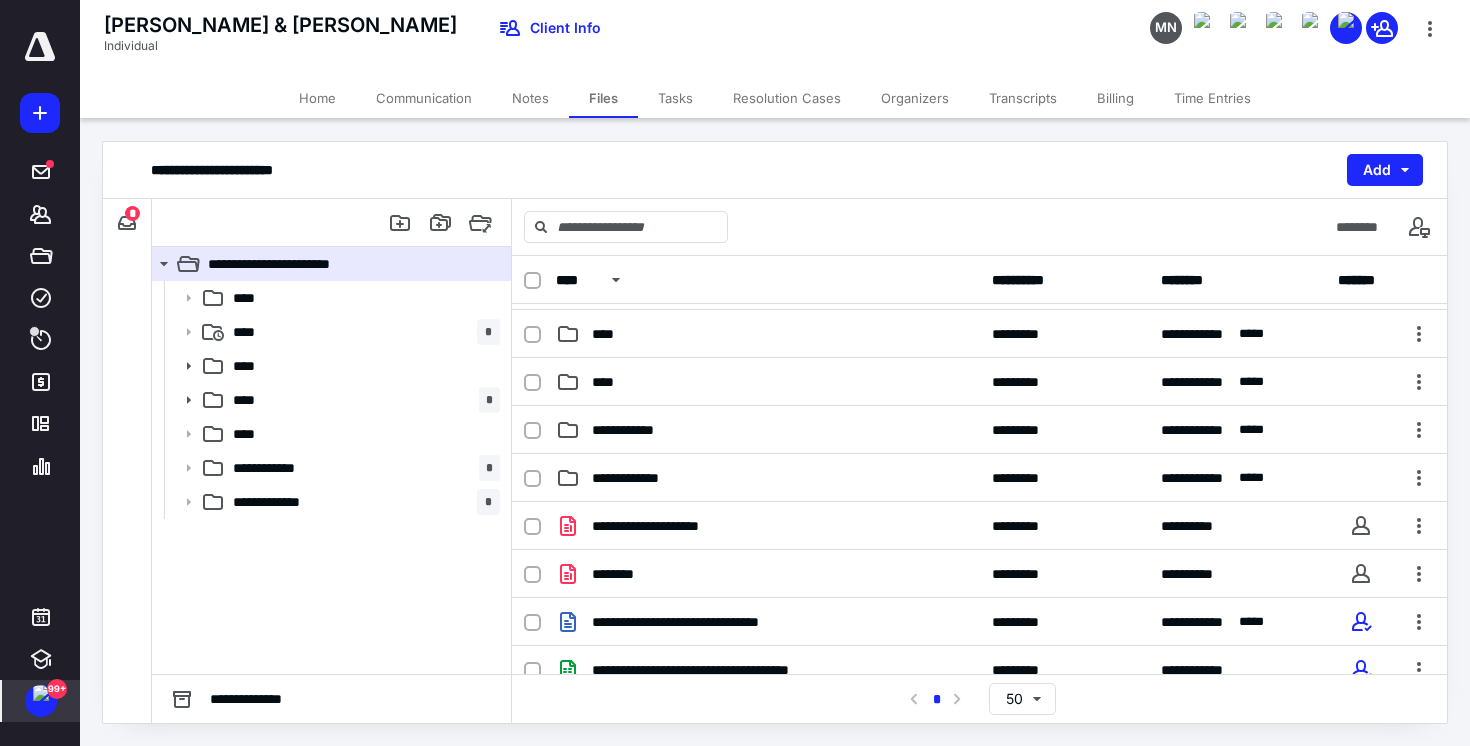 scroll, scrollTop: 266, scrollLeft: 0, axis: vertical 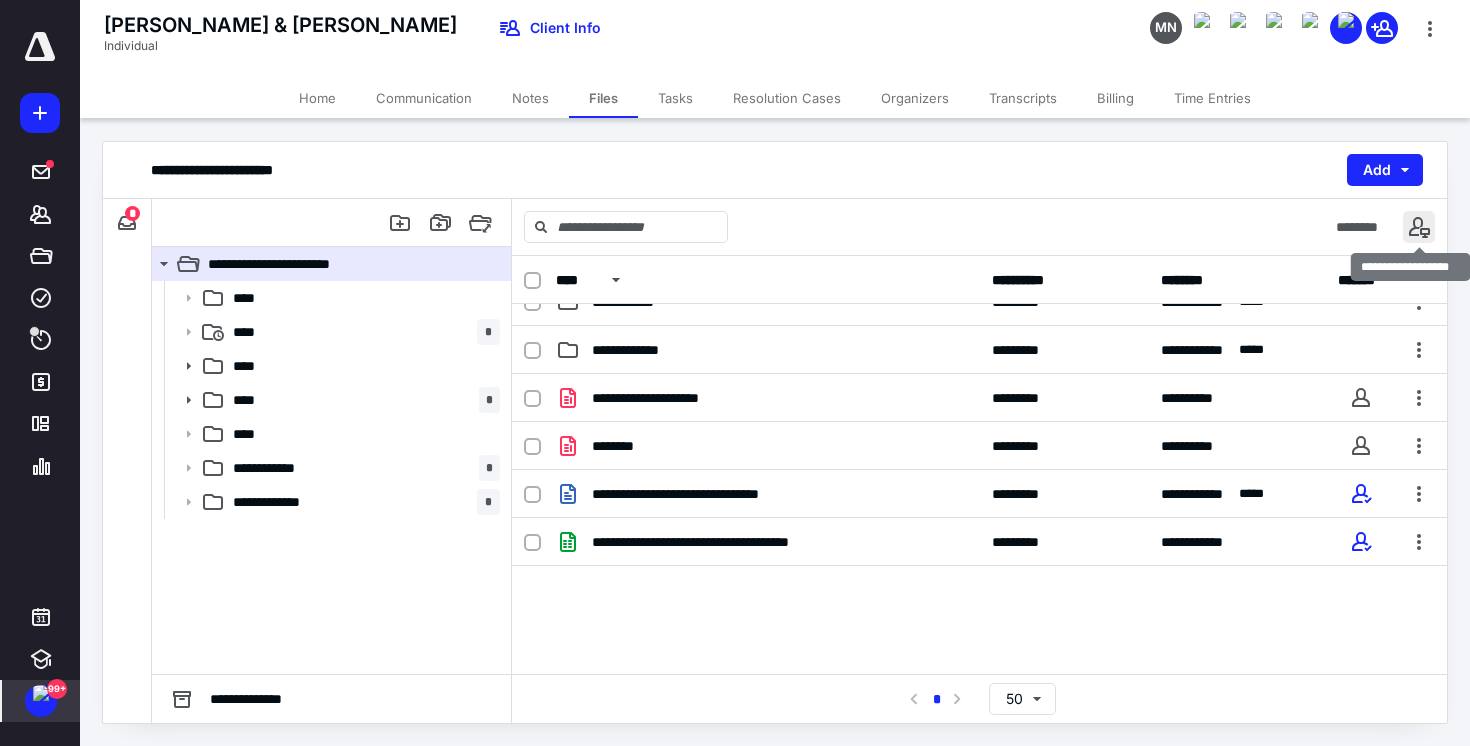 click at bounding box center [1419, 227] 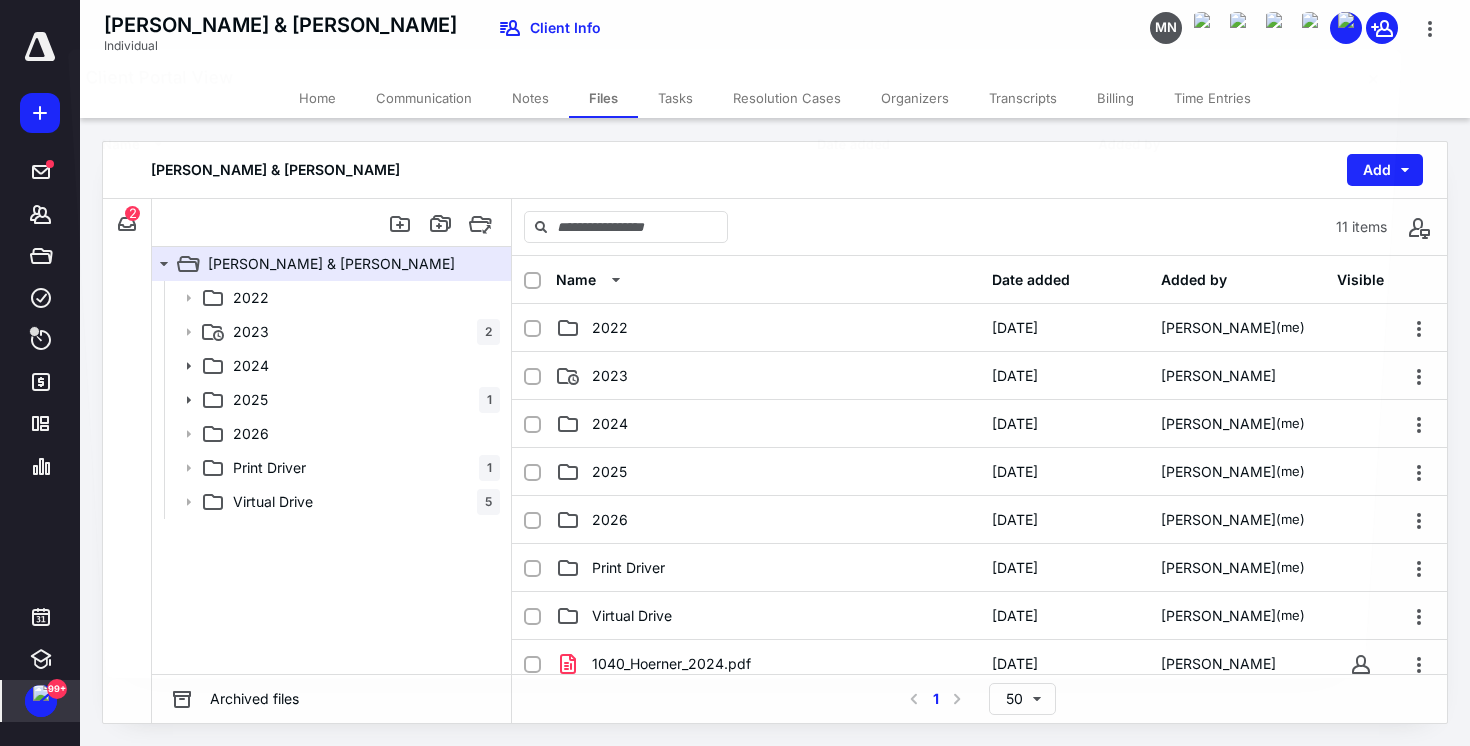 scroll, scrollTop: 266, scrollLeft: 0, axis: vertical 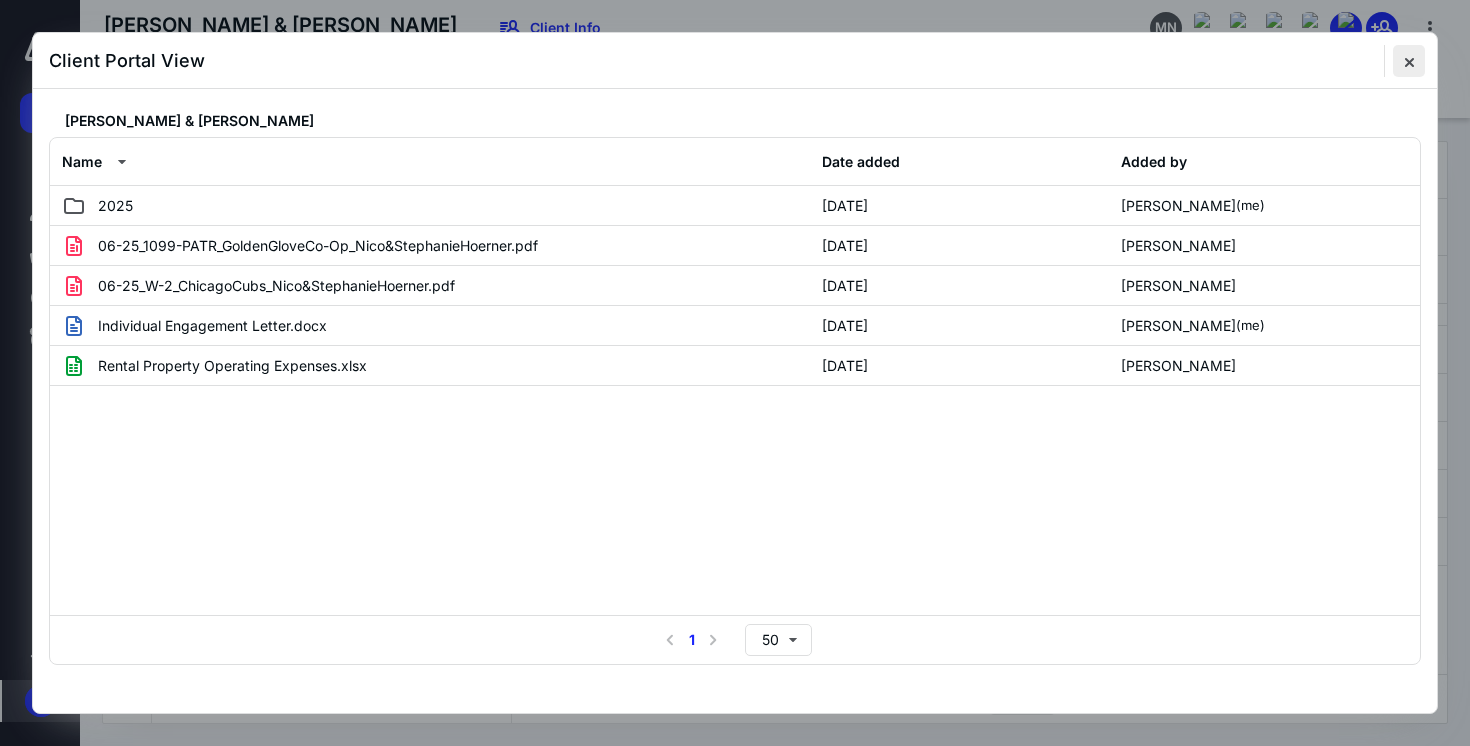 click at bounding box center (1409, 61) 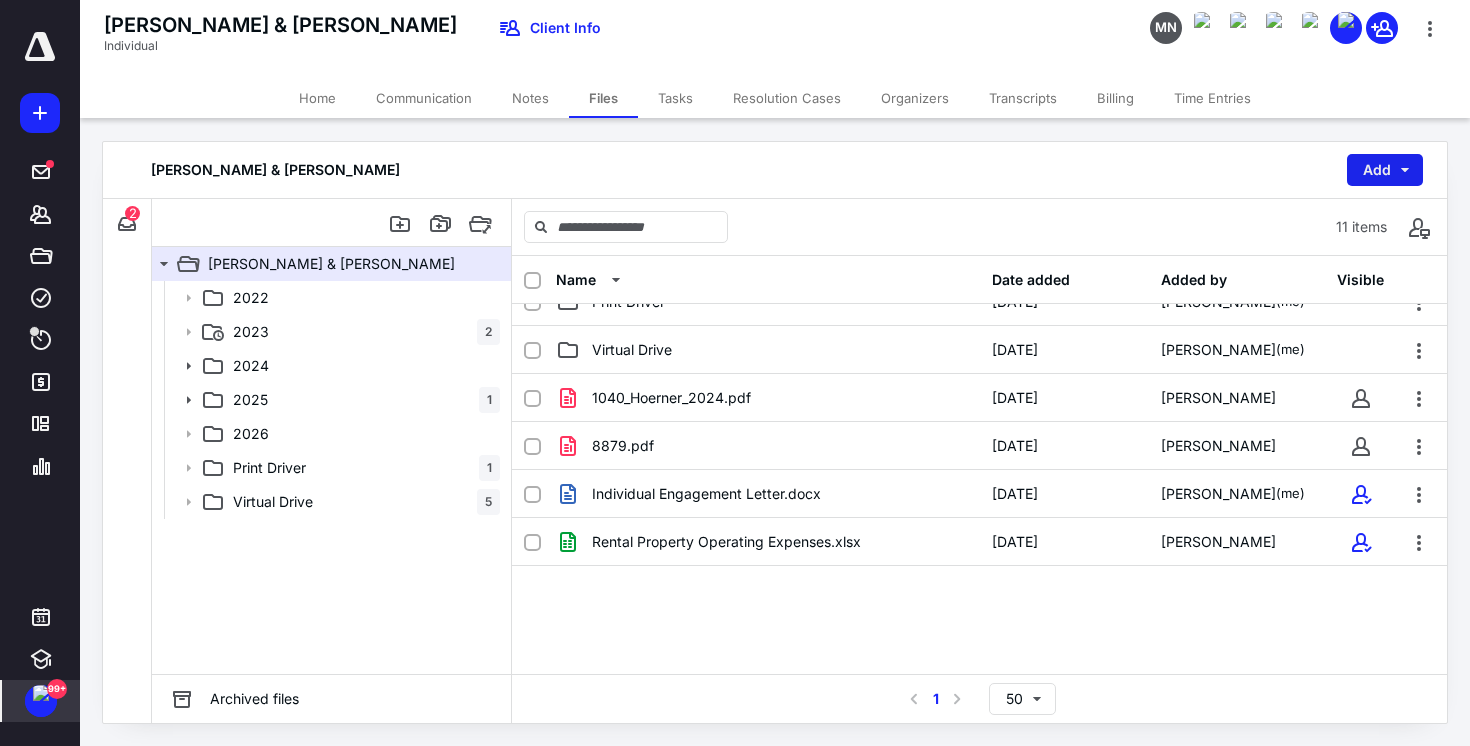 click on "Add" at bounding box center (1385, 170) 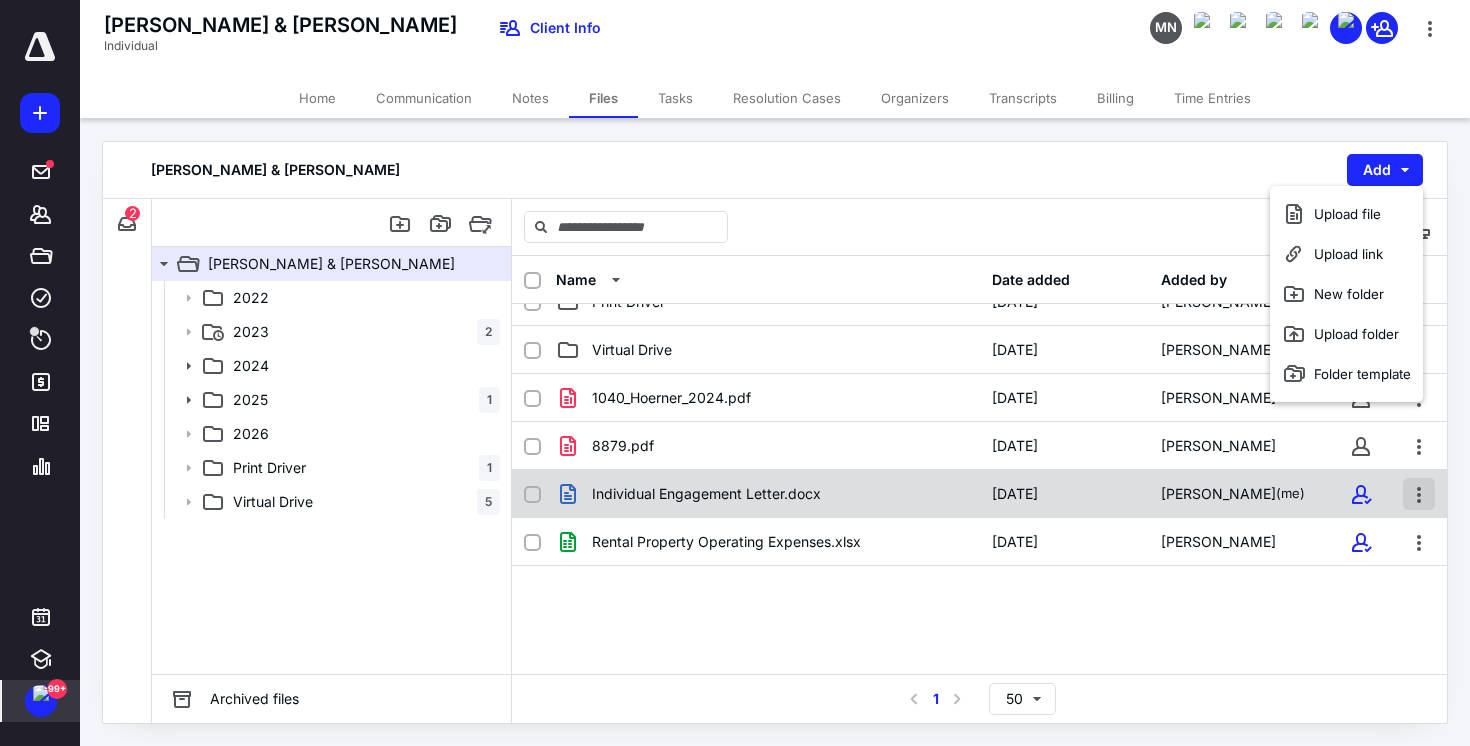click at bounding box center (1419, 494) 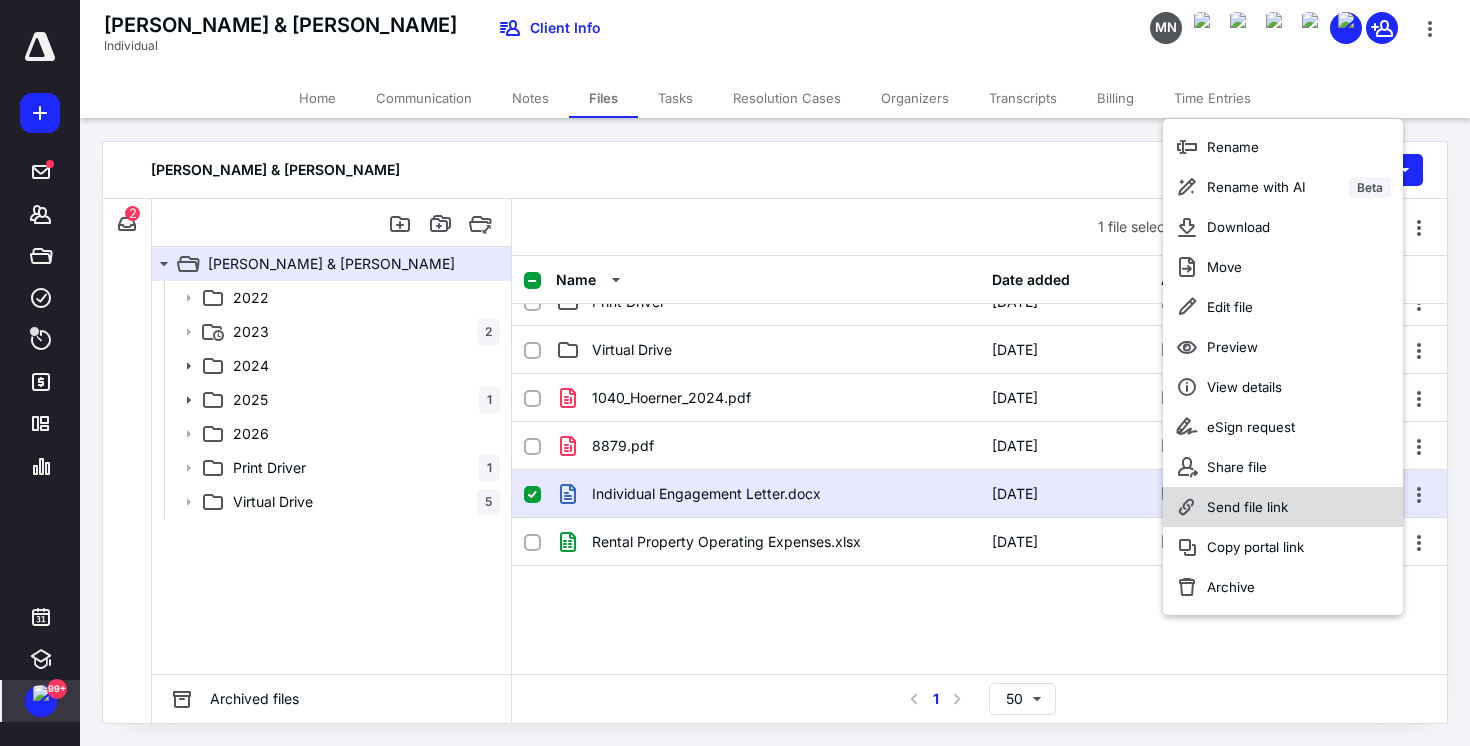 click on "Send file link" at bounding box center (1283, 507) 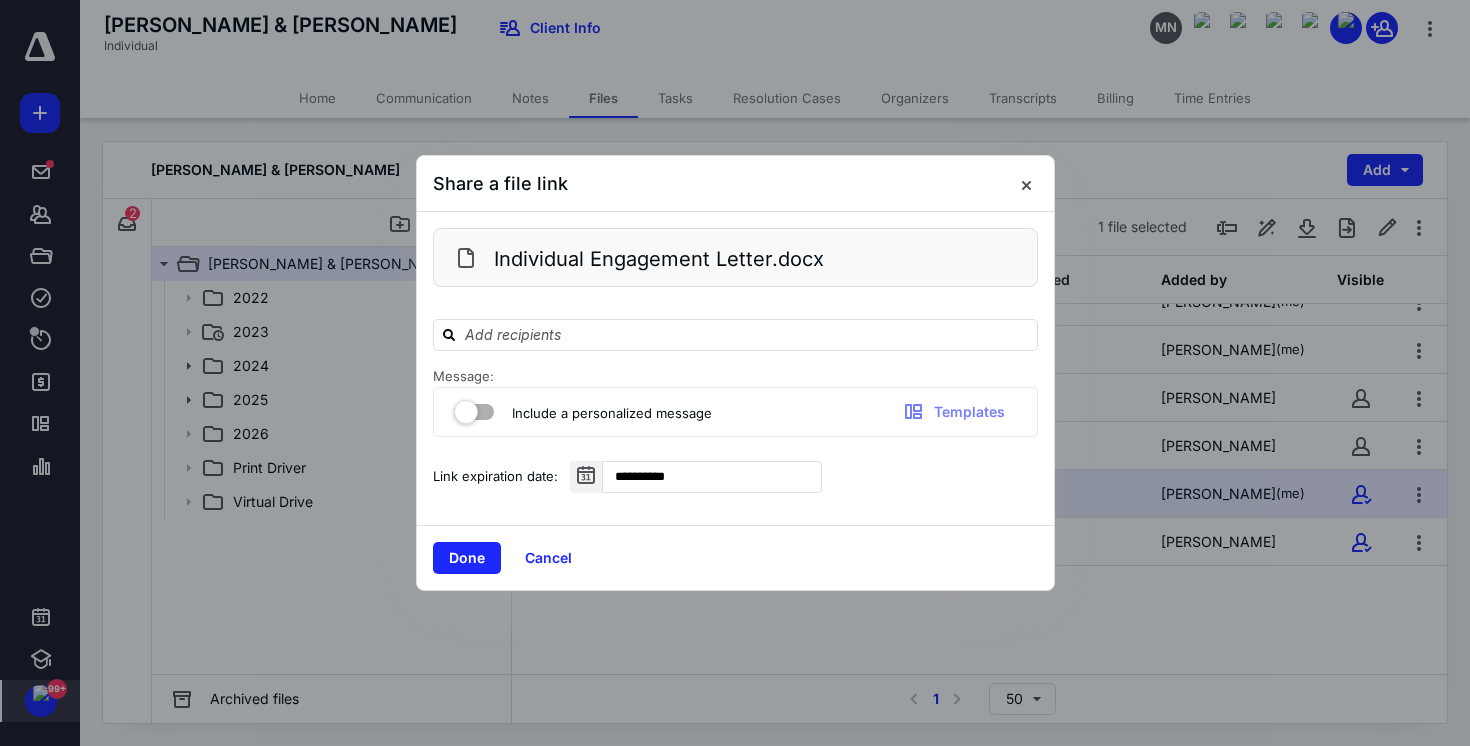 click at bounding box center [474, 408] 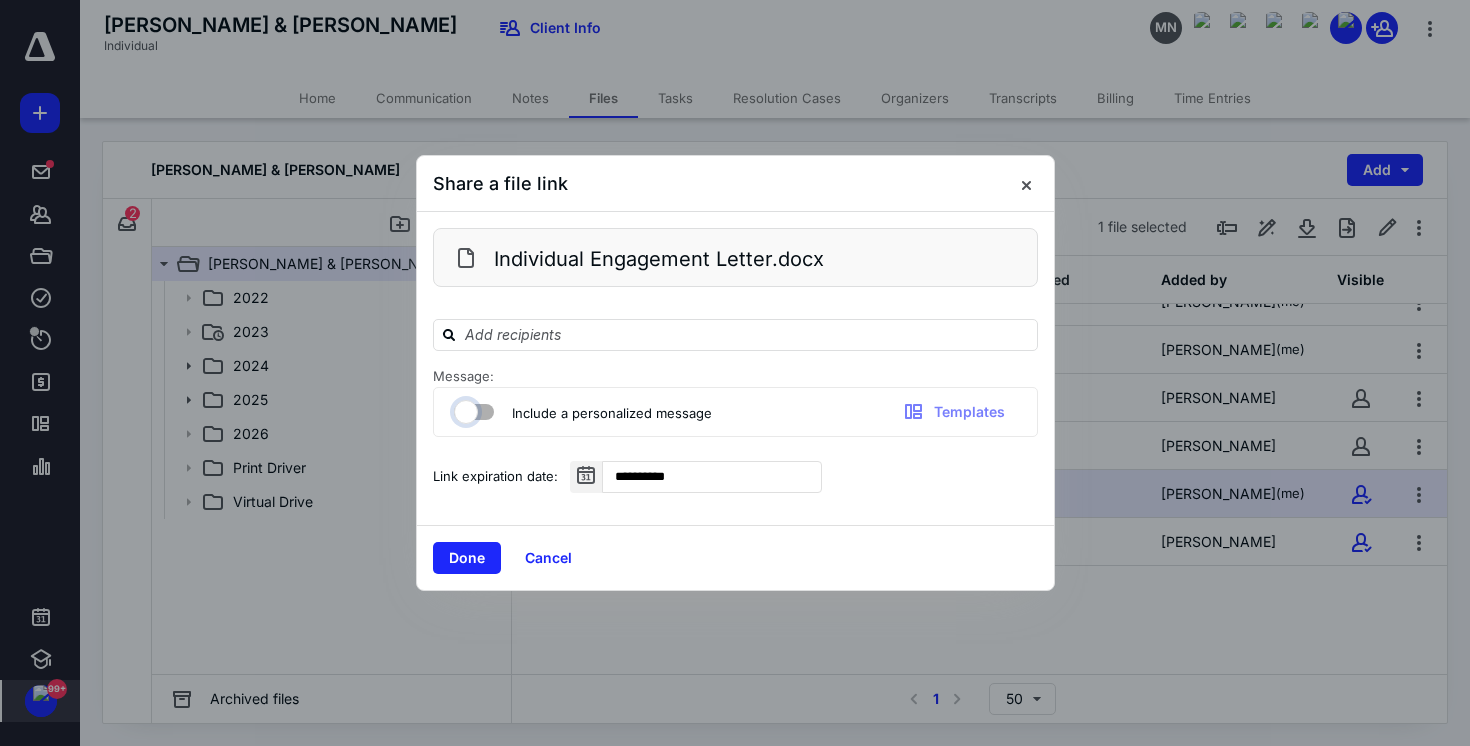click at bounding box center [464, 409] 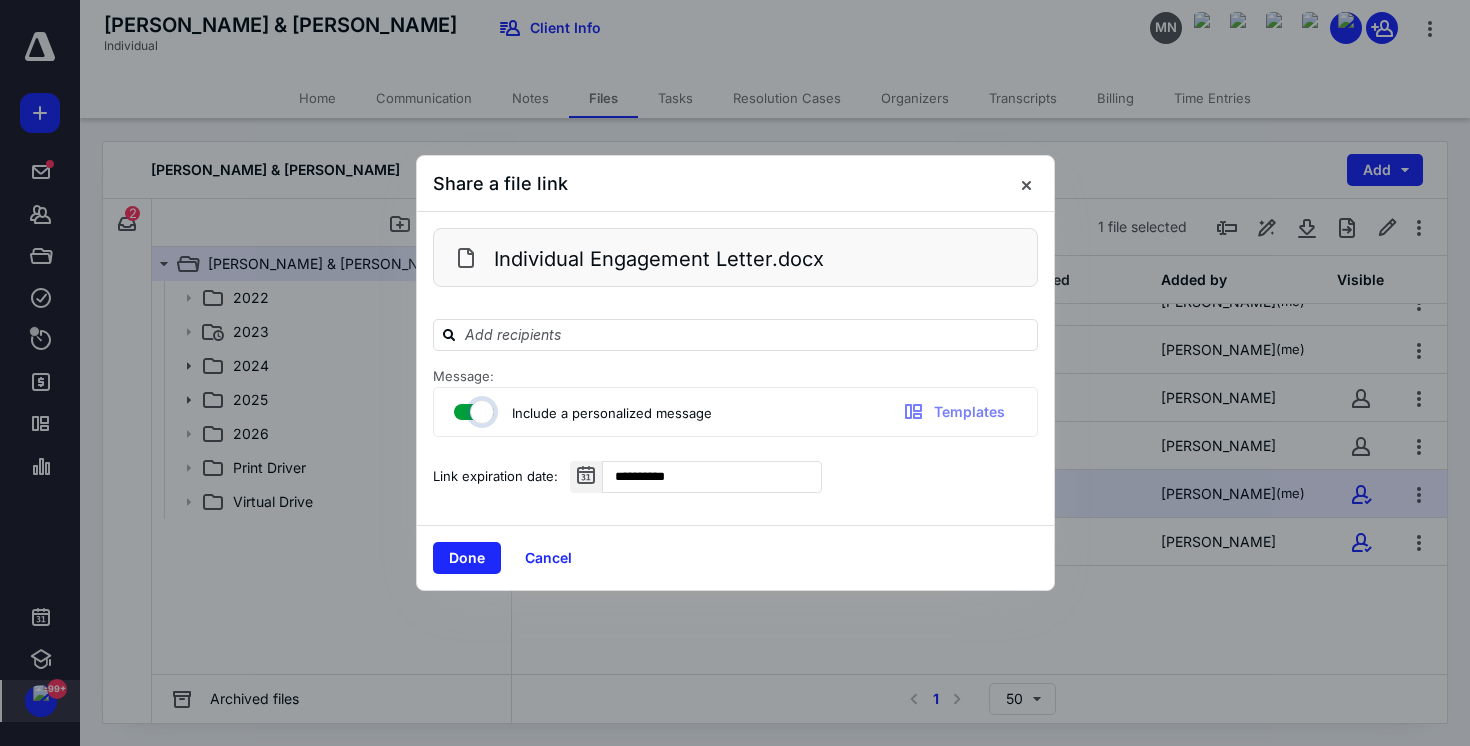 checkbox on "true" 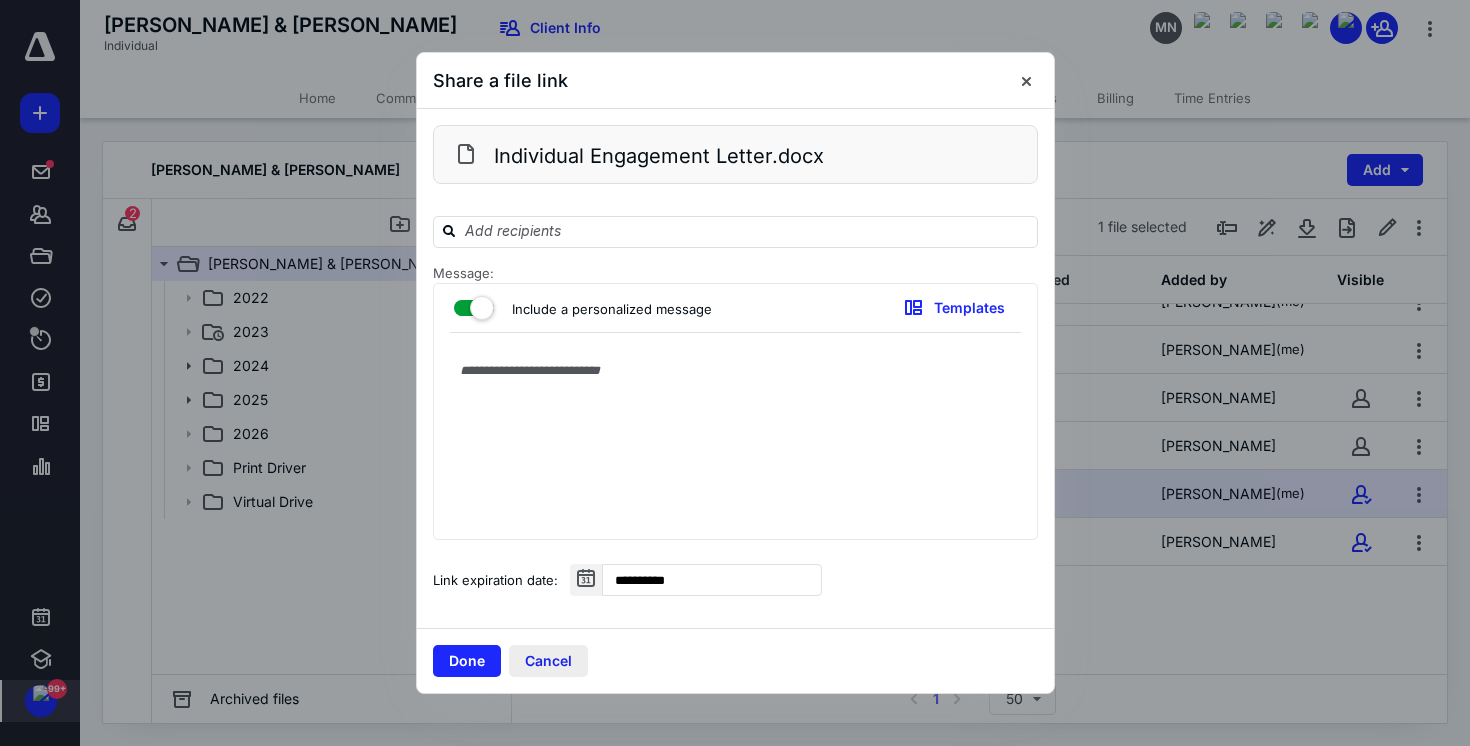 click on "Cancel" at bounding box center [548, 661] 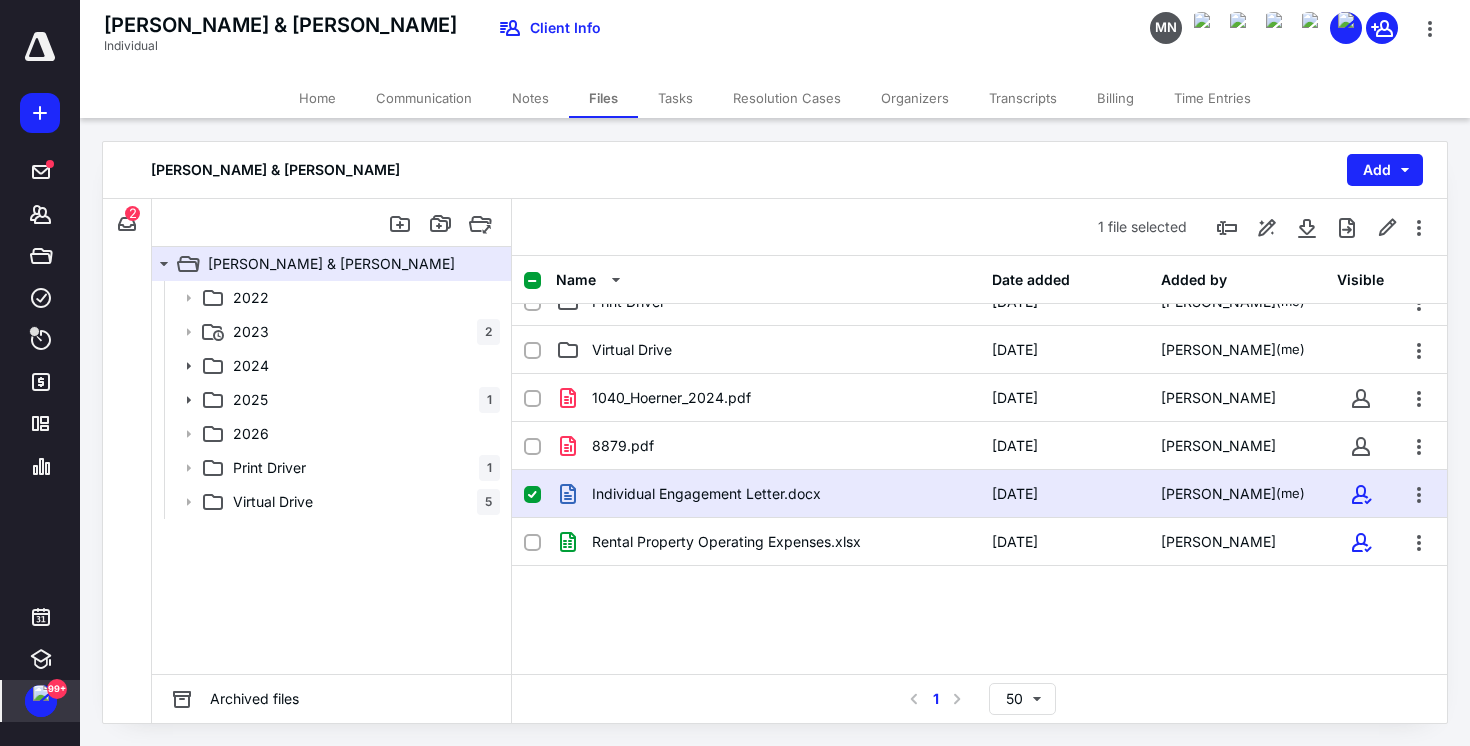 click on "1040_Hoerner_2024.pdf 9/16/2024 Mike Cross 8879.pdf 9/16/2024 Mike Cross Individual Engagement Letter.docx 5/14/2025 Dillon Smith  (me) Rental Property Operating Expenses.xlsx 6/18/2025 Nico Hoerner" at bounding box center (979, 524) 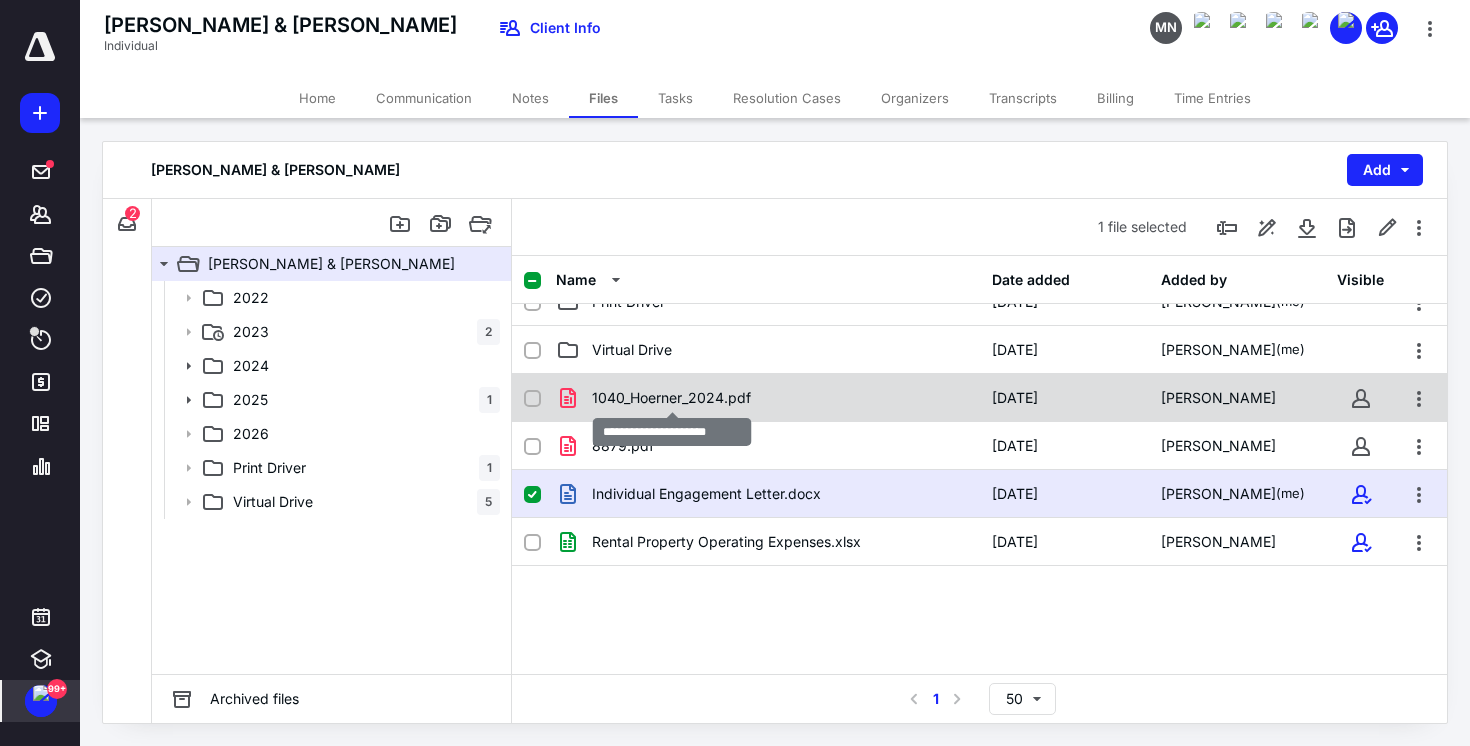 click on "1040_Hoerner_2024.pdf" at bounding box center [671, 398] 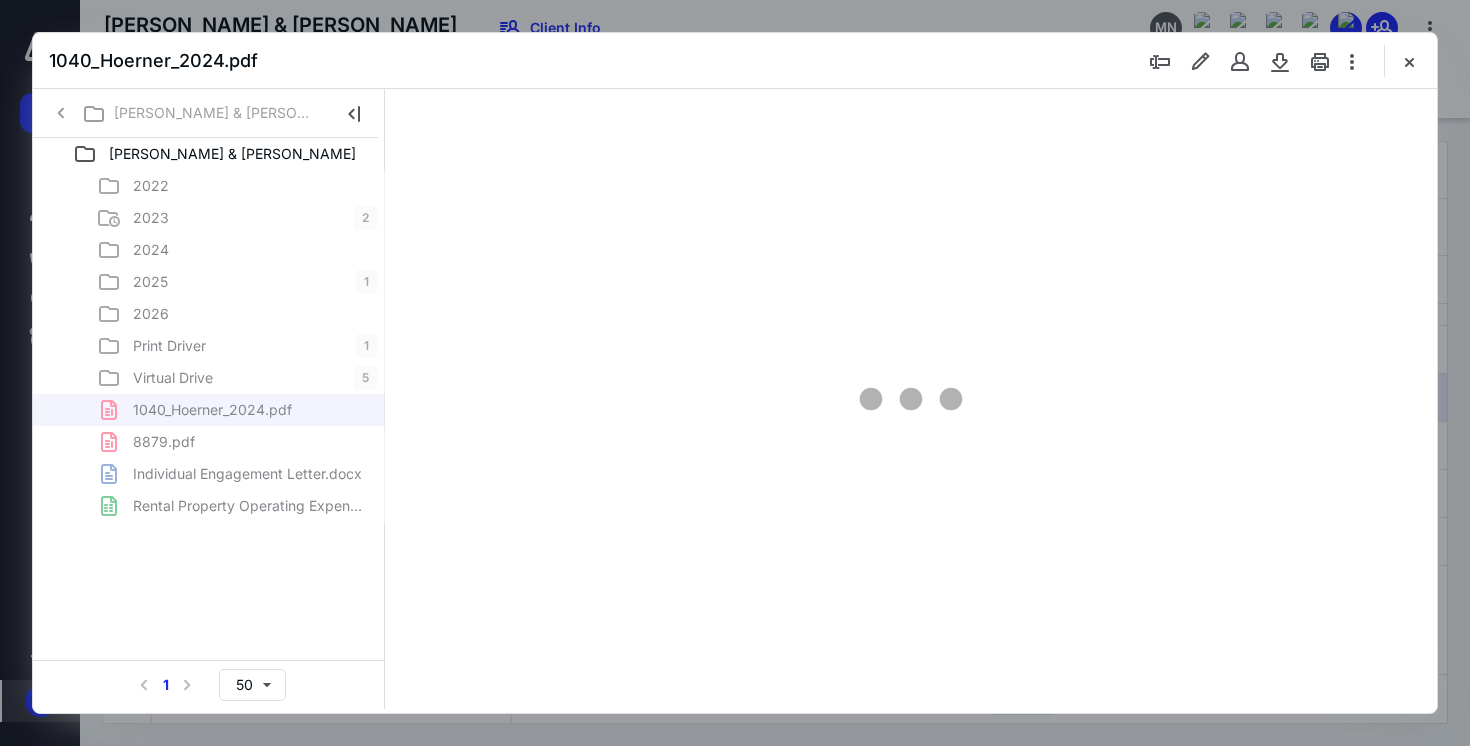 scroll, scrollTop: 0, scrollLeft: 0, axis: both 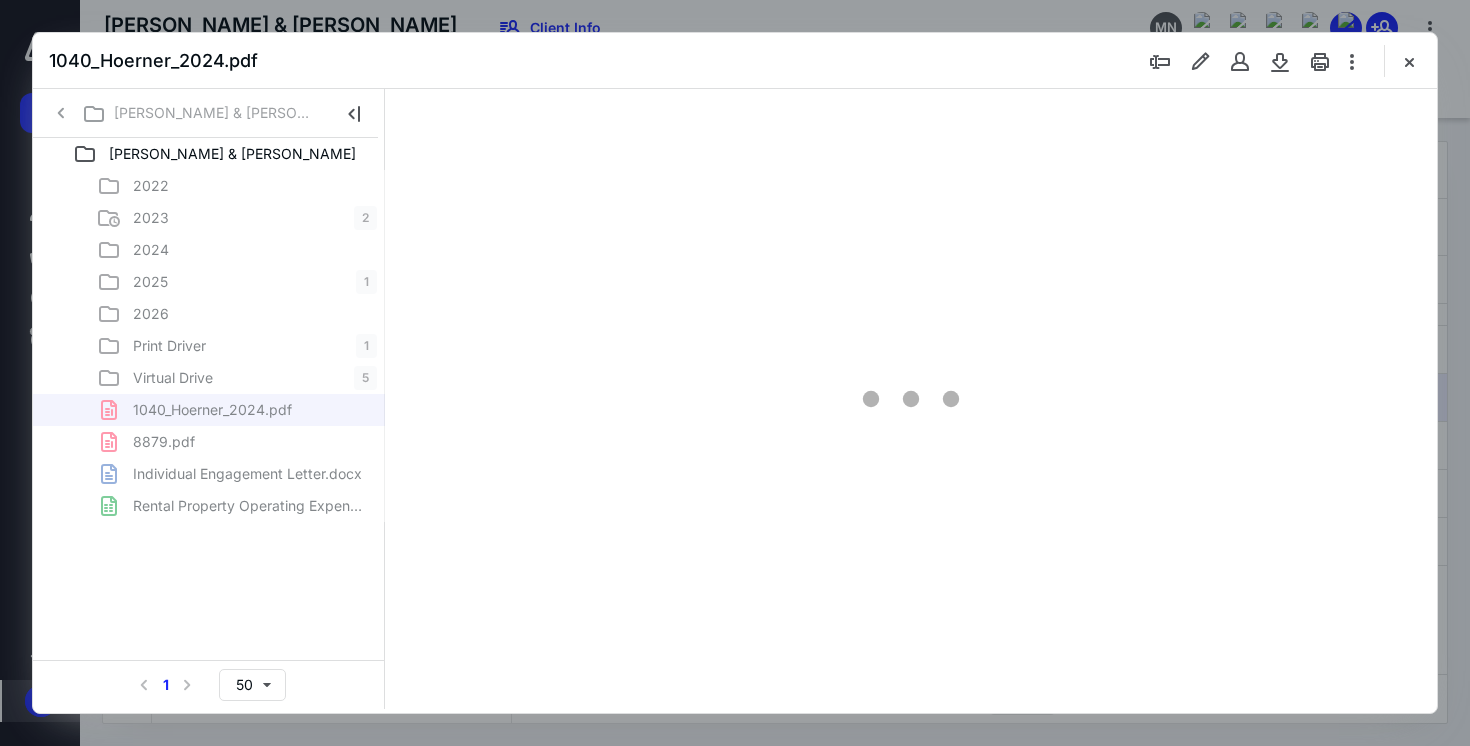 type on "68" 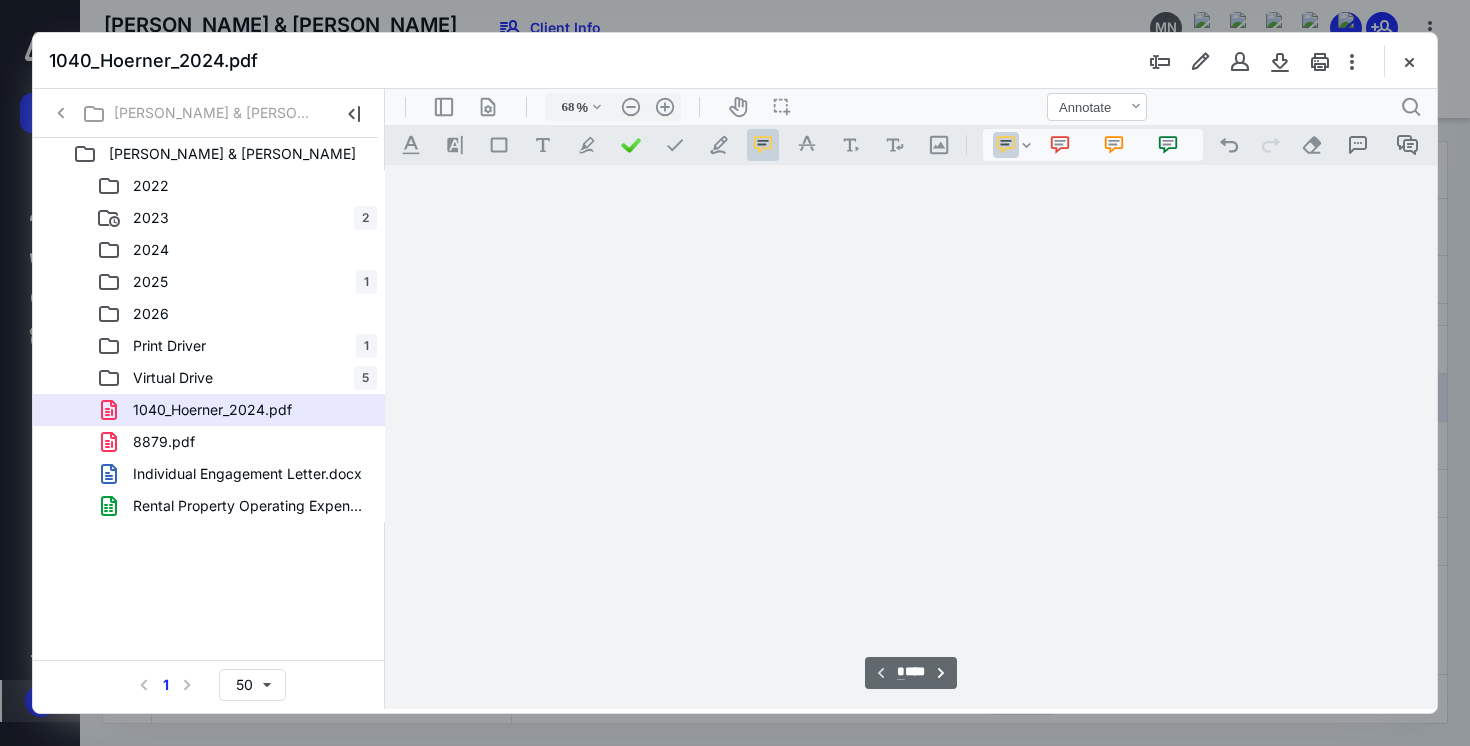 scroll, scrollTop: 79, scrollLeft: 0, axis: vertical 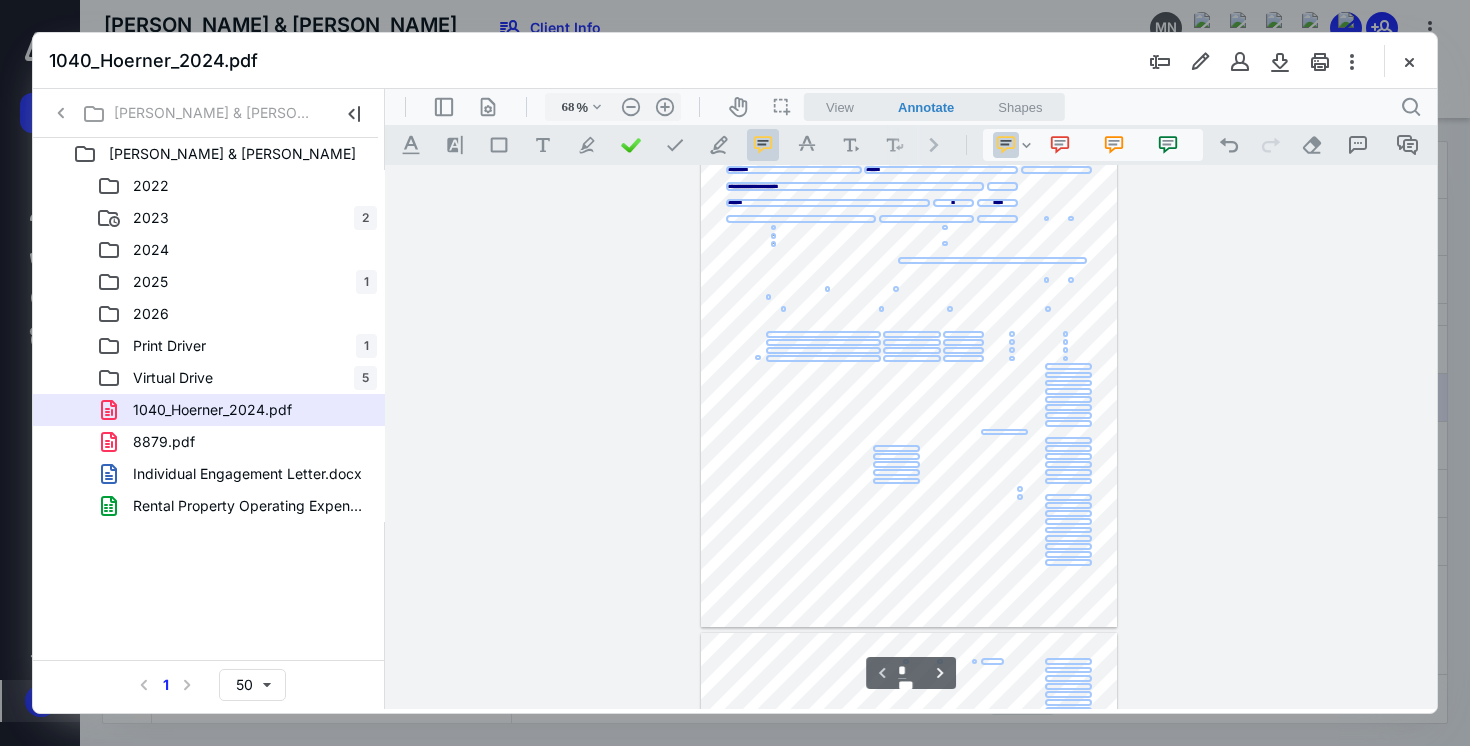 click on "**********" at bounding box center (909, 358) 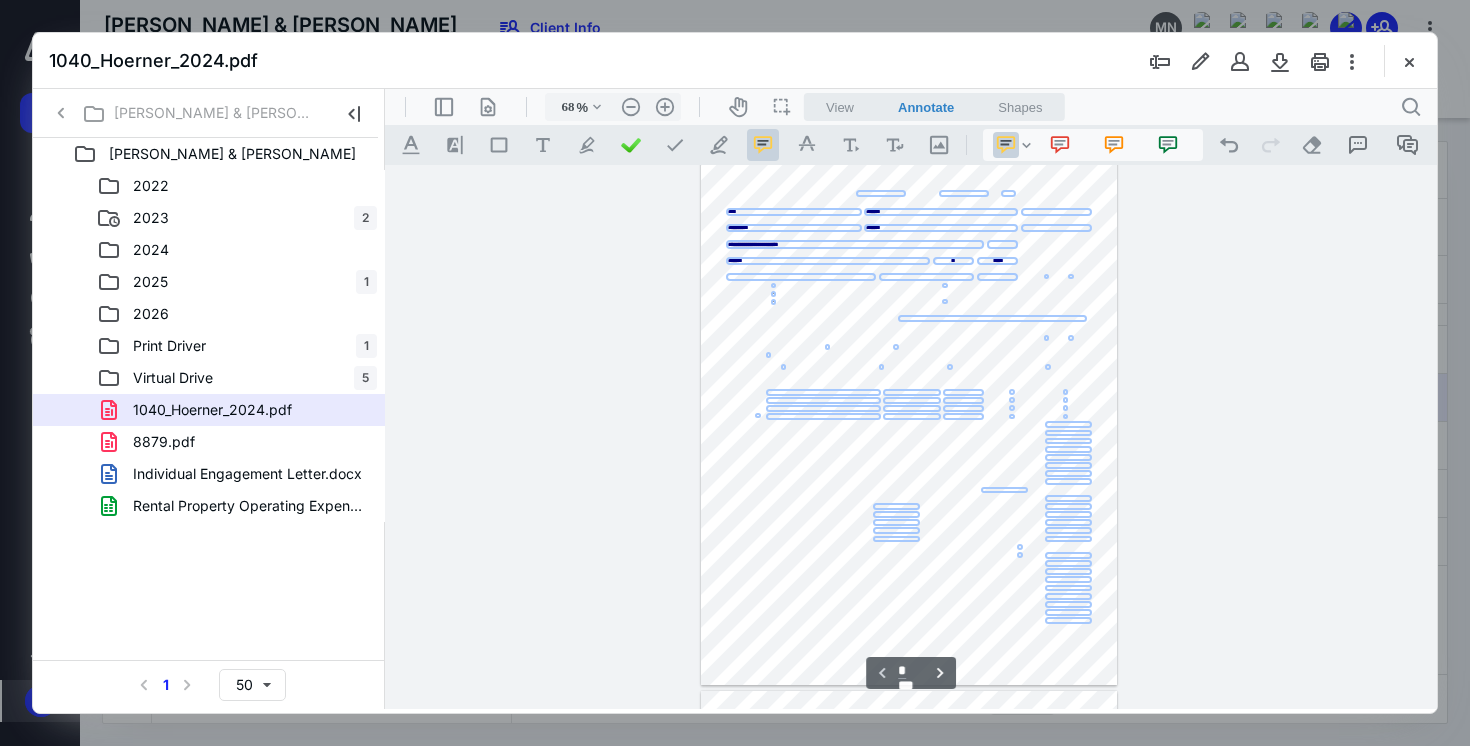 scroll, scrollTop: 0, scrollLeft: 0, axis: both 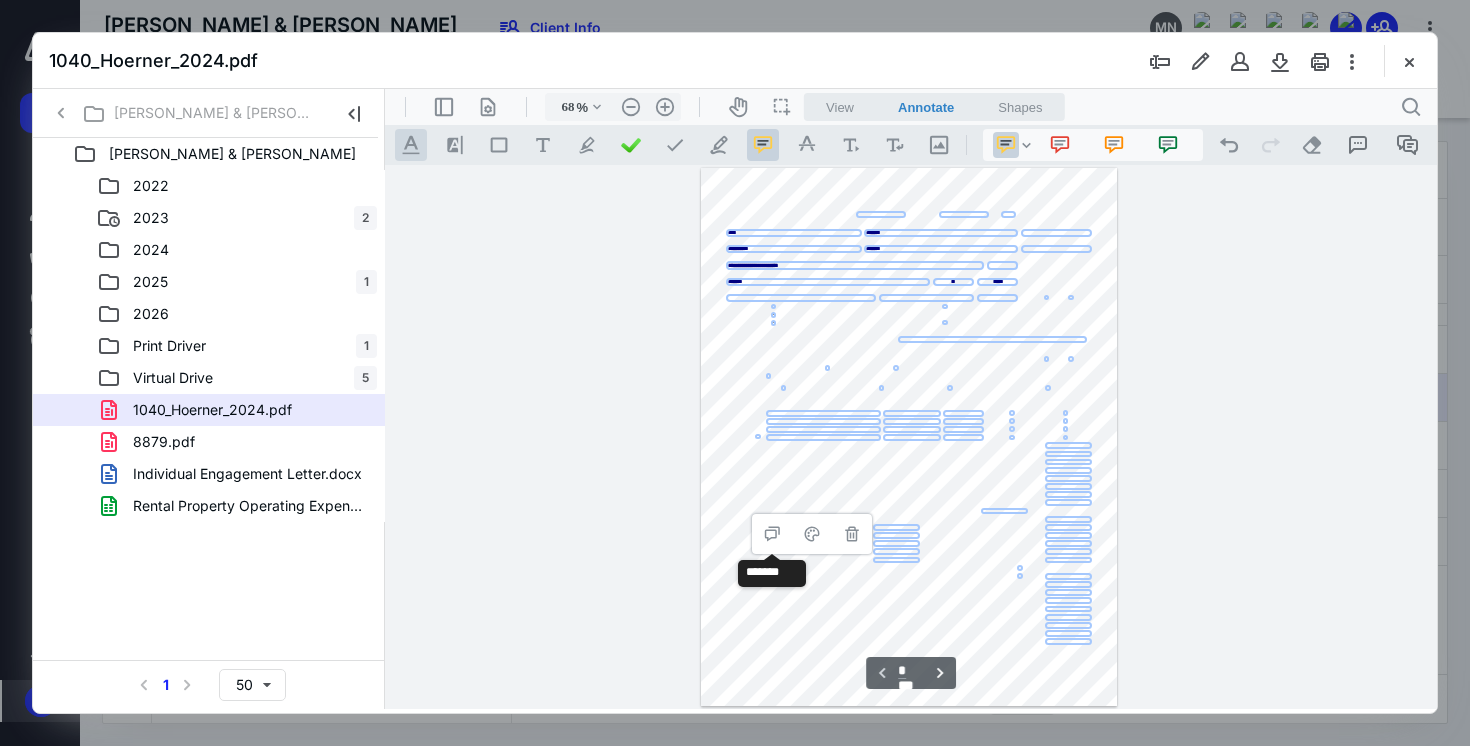 click on ".cls-1{fill:#abb0c4;} icon - tool - text manipulation - underline" at bounding box center (411, 145) 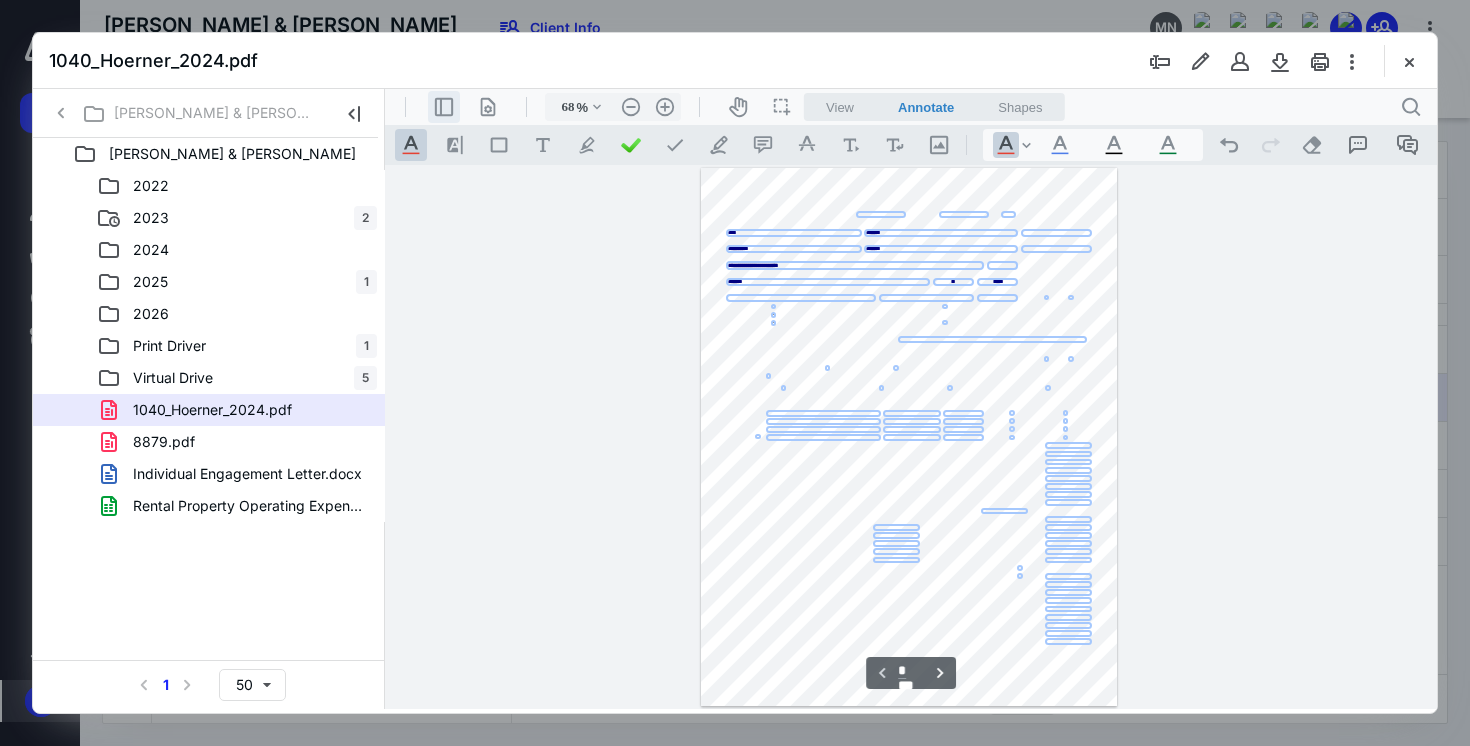 click on ".cls-1{fill:#abb0c4;} icon - header - sidebar - line" at bounding box center [444, 107] 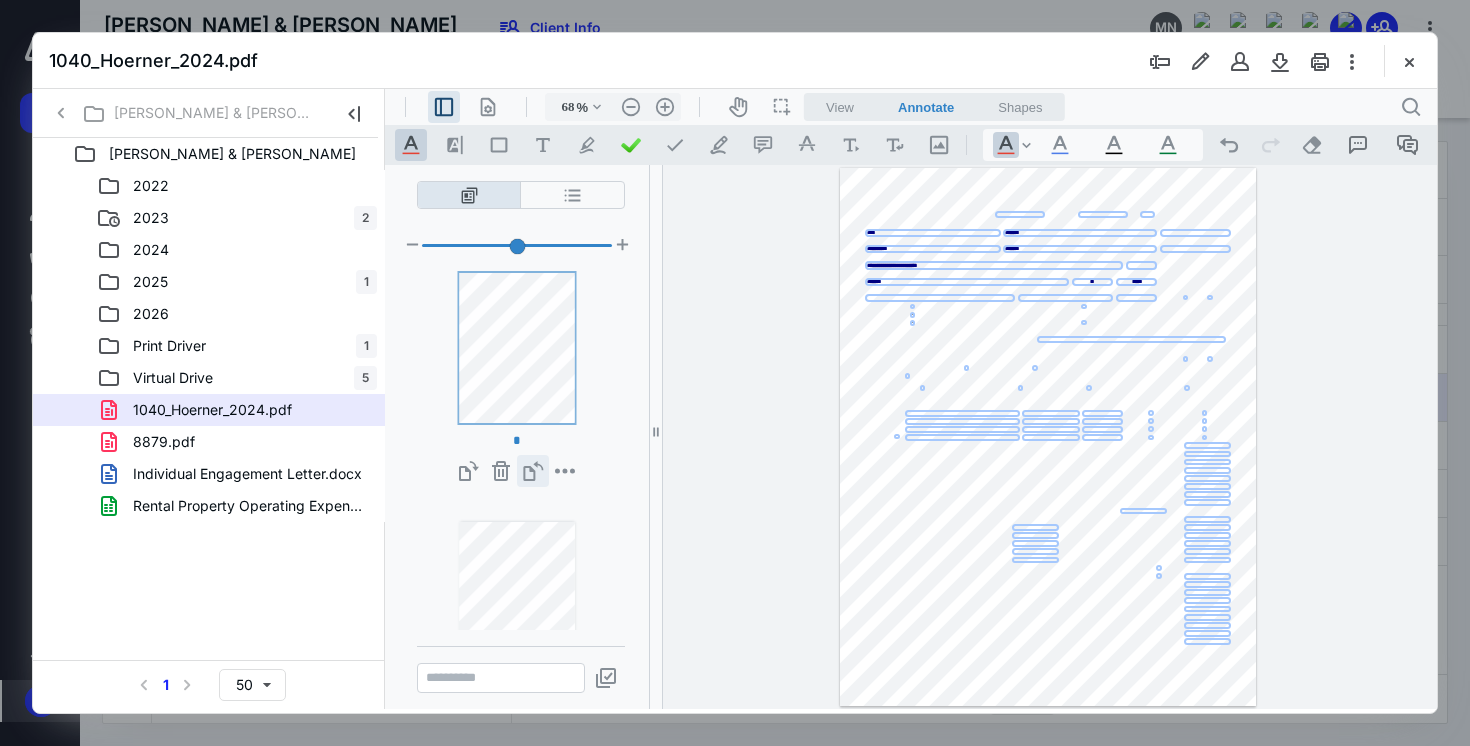 click on "**********" at bounding box center (533, 471) 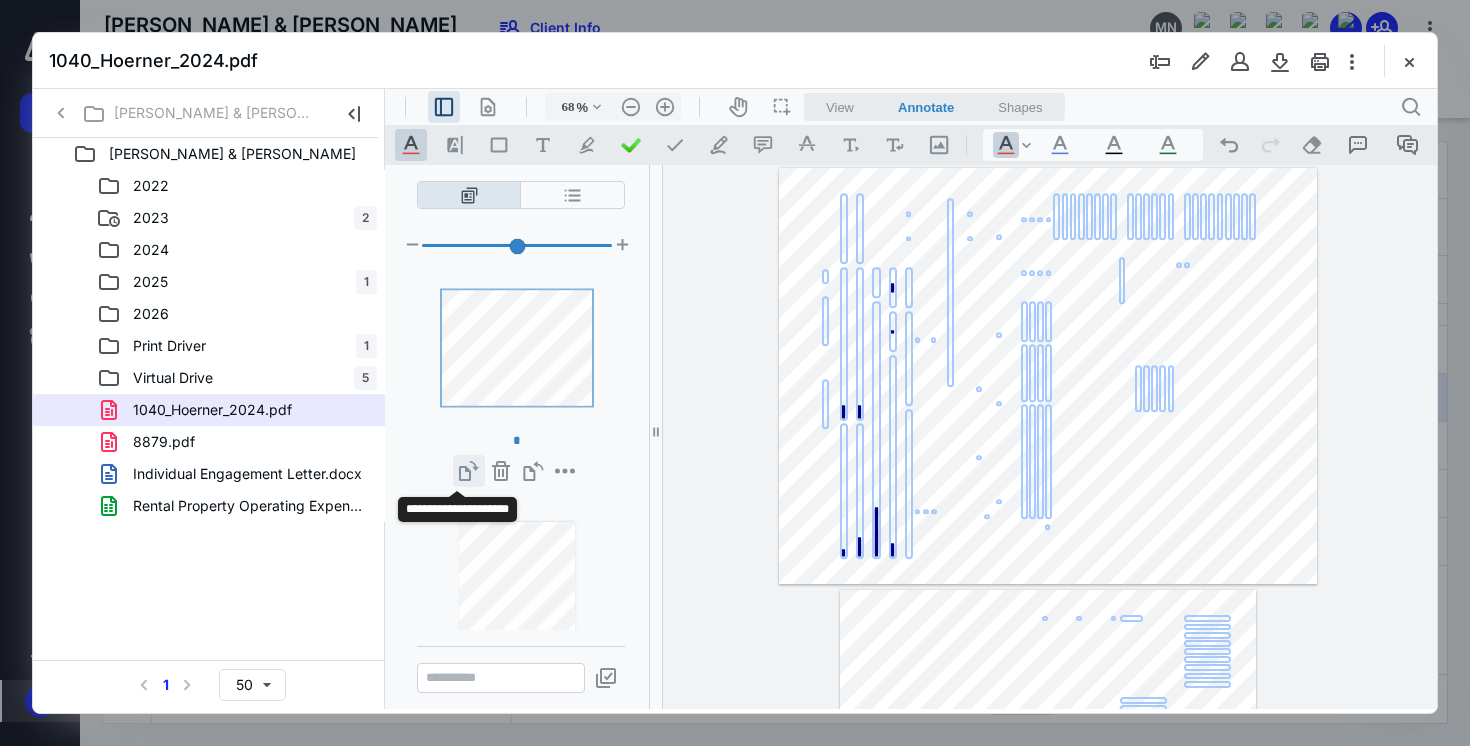 click on "**********" at bounding box center [469, 471] 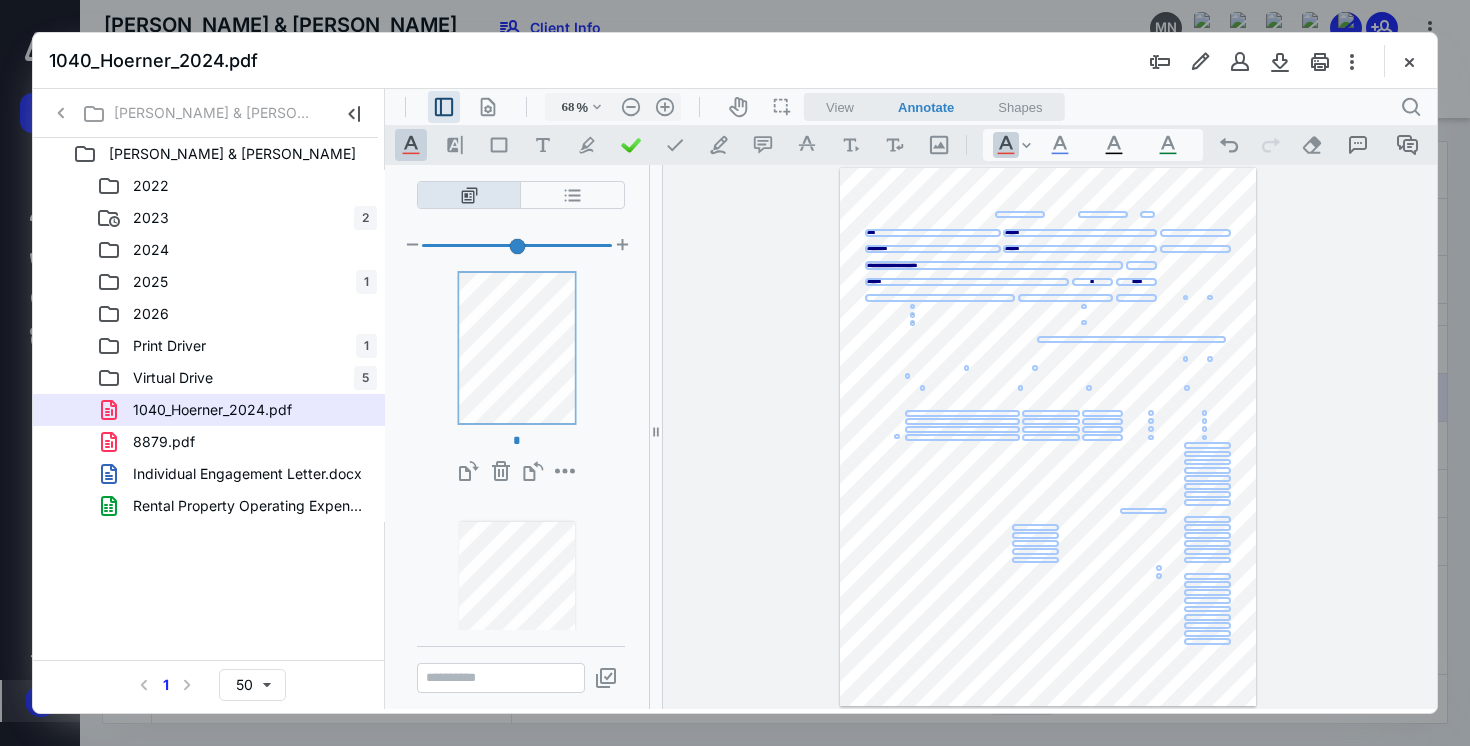 type on "*" 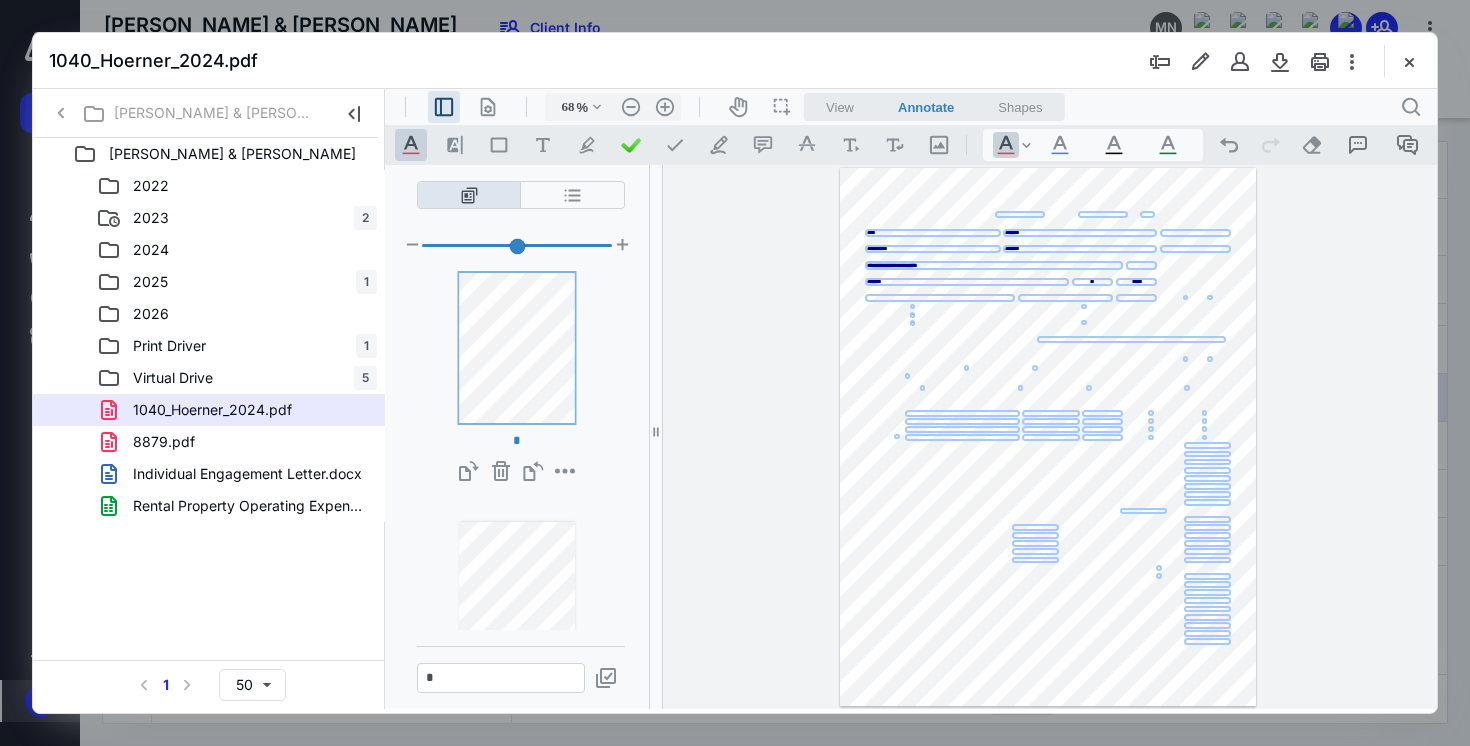 scroll, scrollTop: 544, scrollLeft: 0, axis: vertical 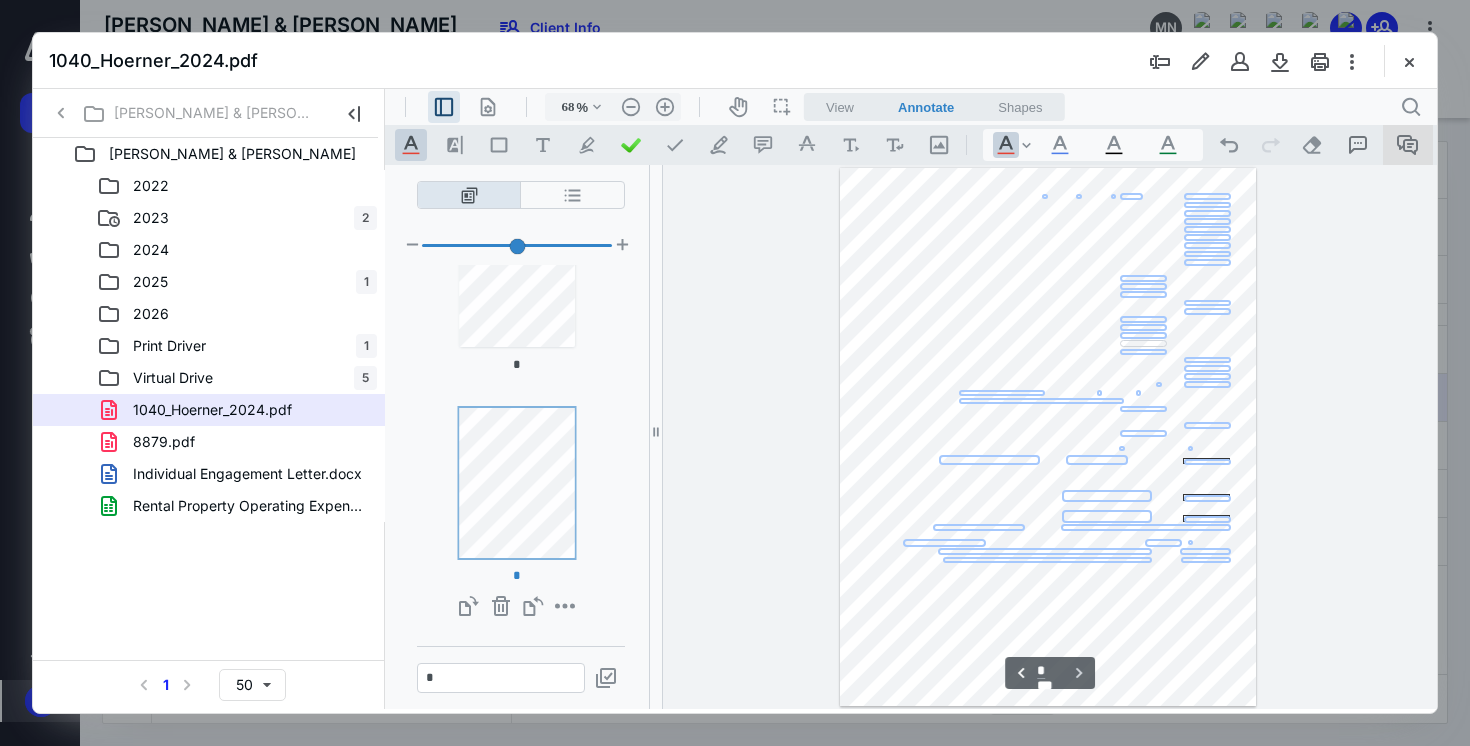 click 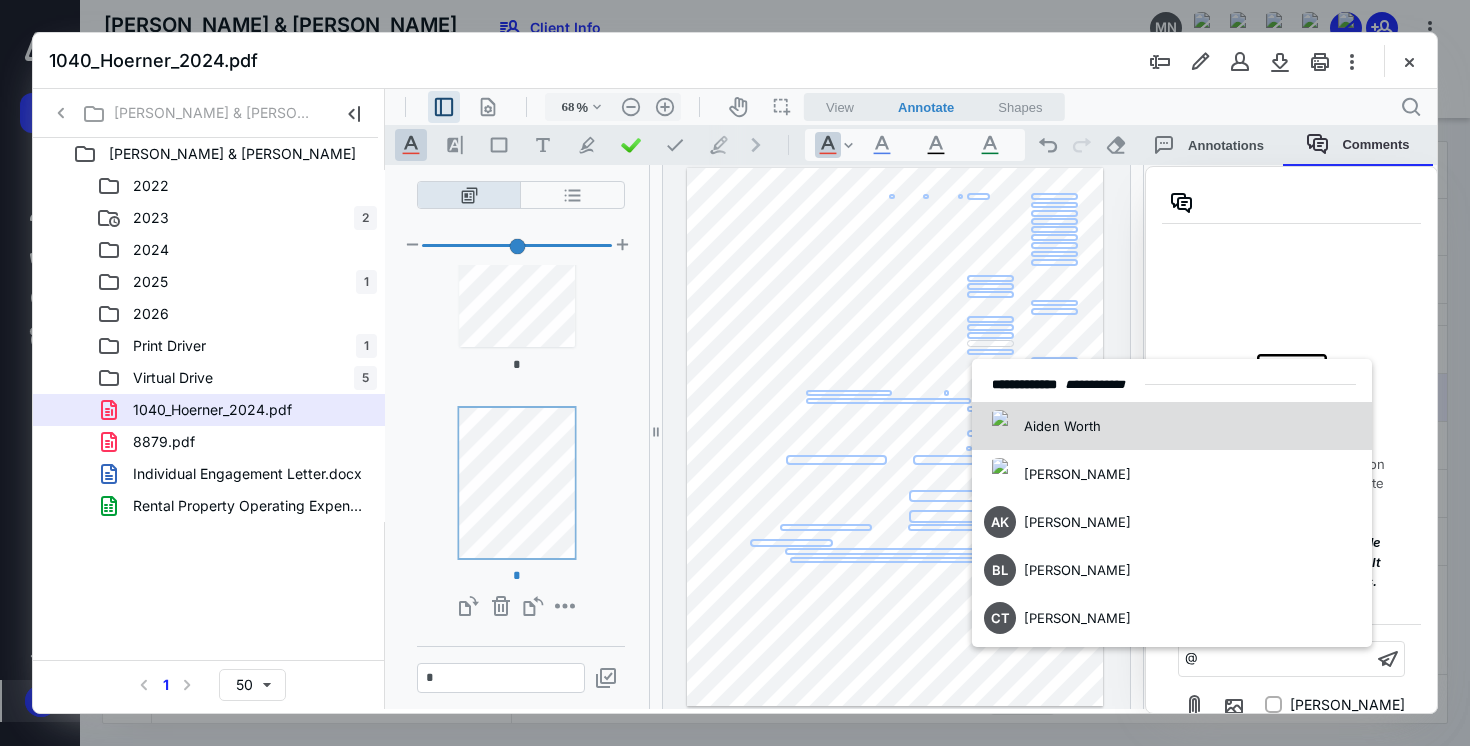 click on "Aiden Worth" at bounding box center [1172, 426] 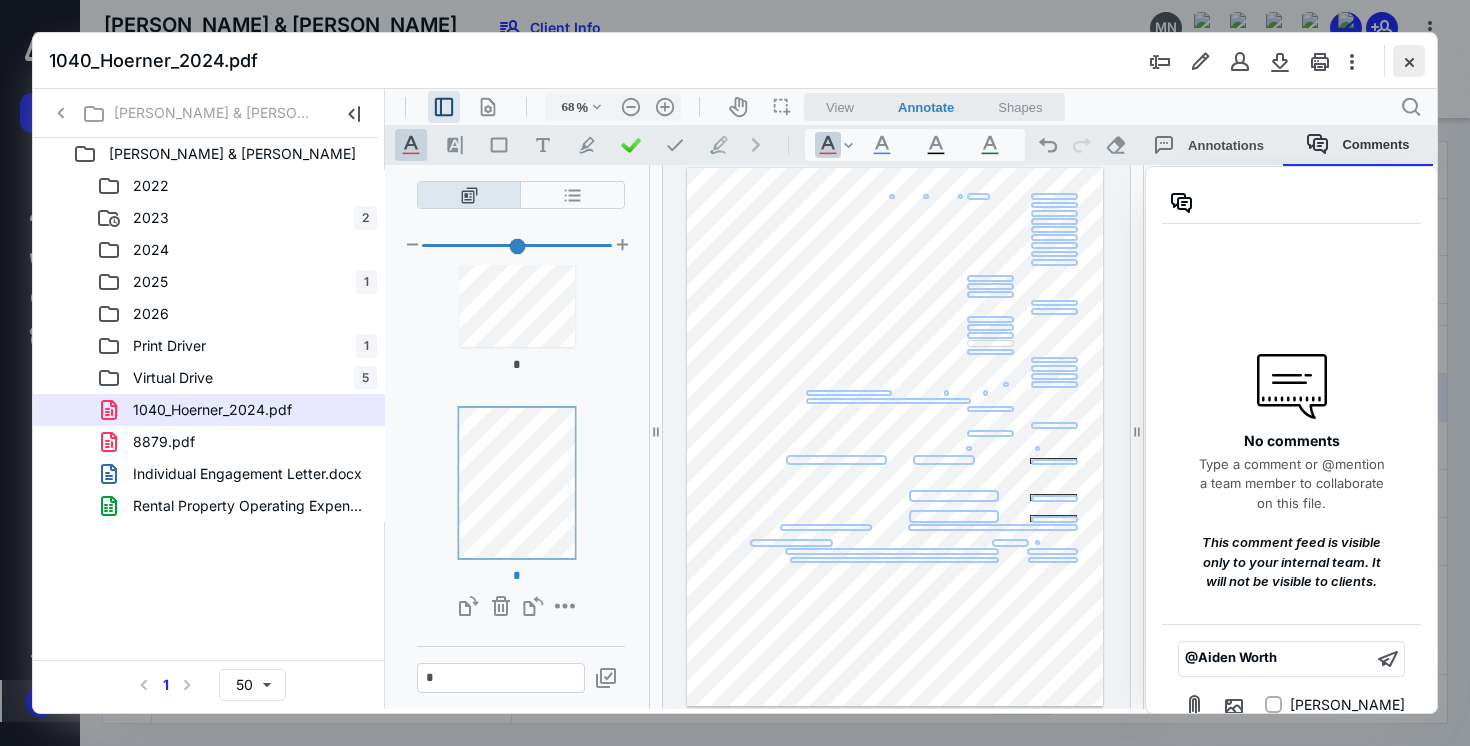click at bounding box center [1409, 61] 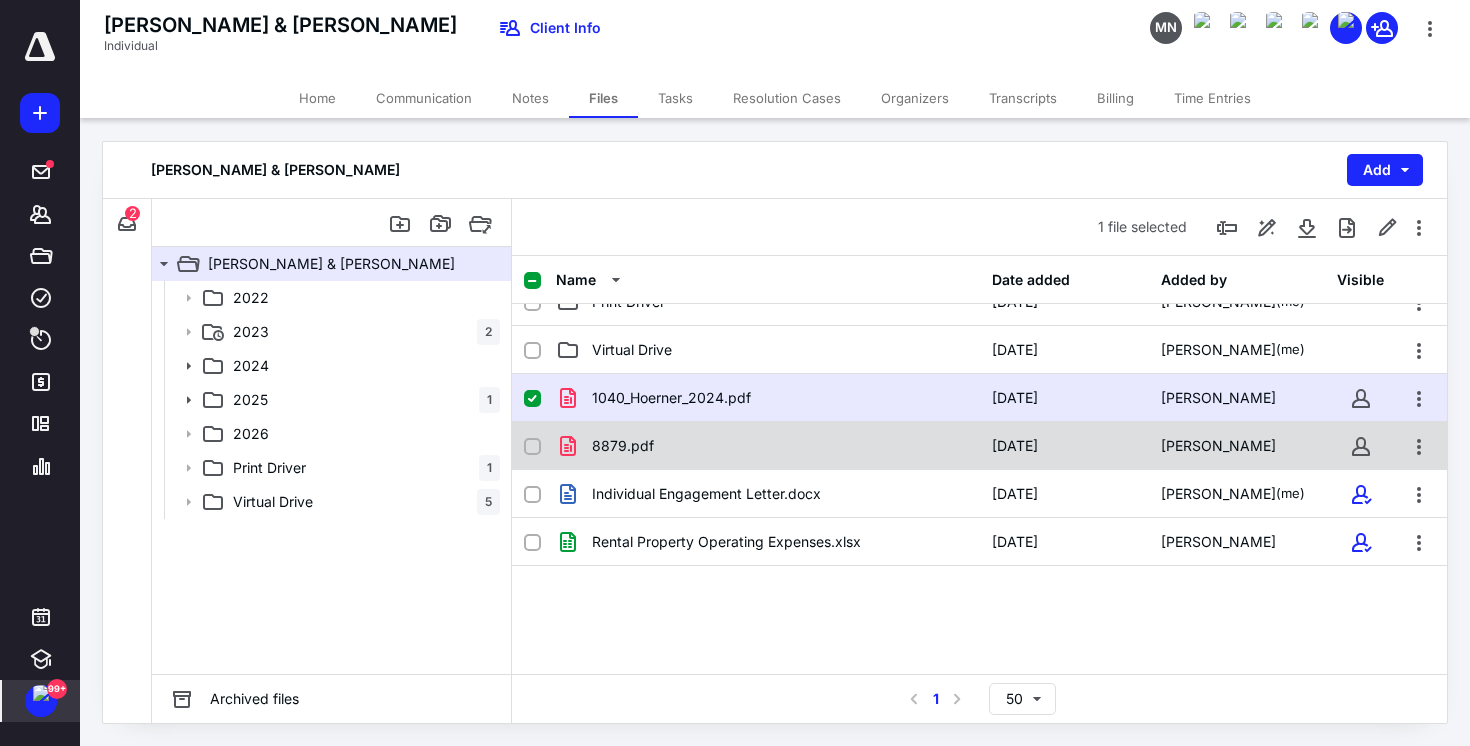 checkbox on "false" 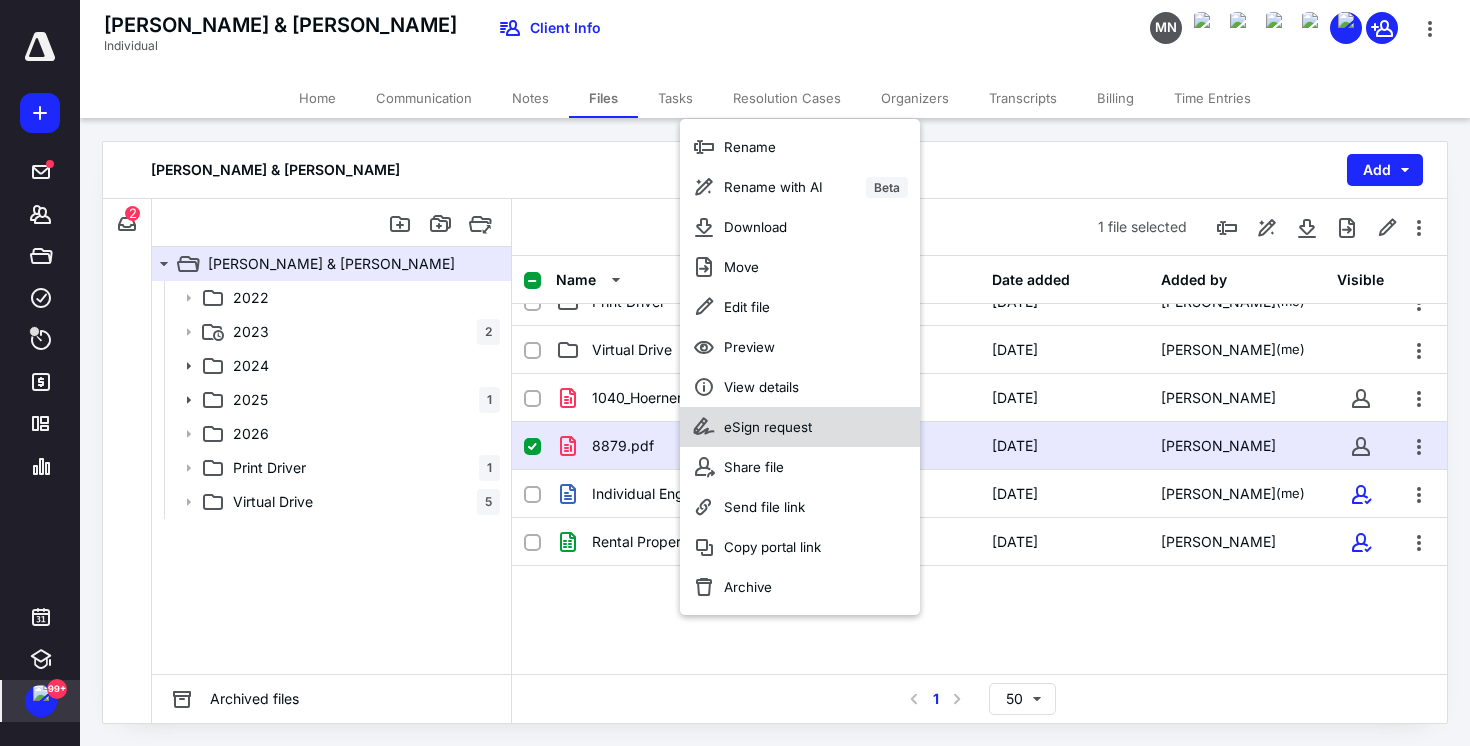 click on "eSign request" at bounding box center (768, 427) 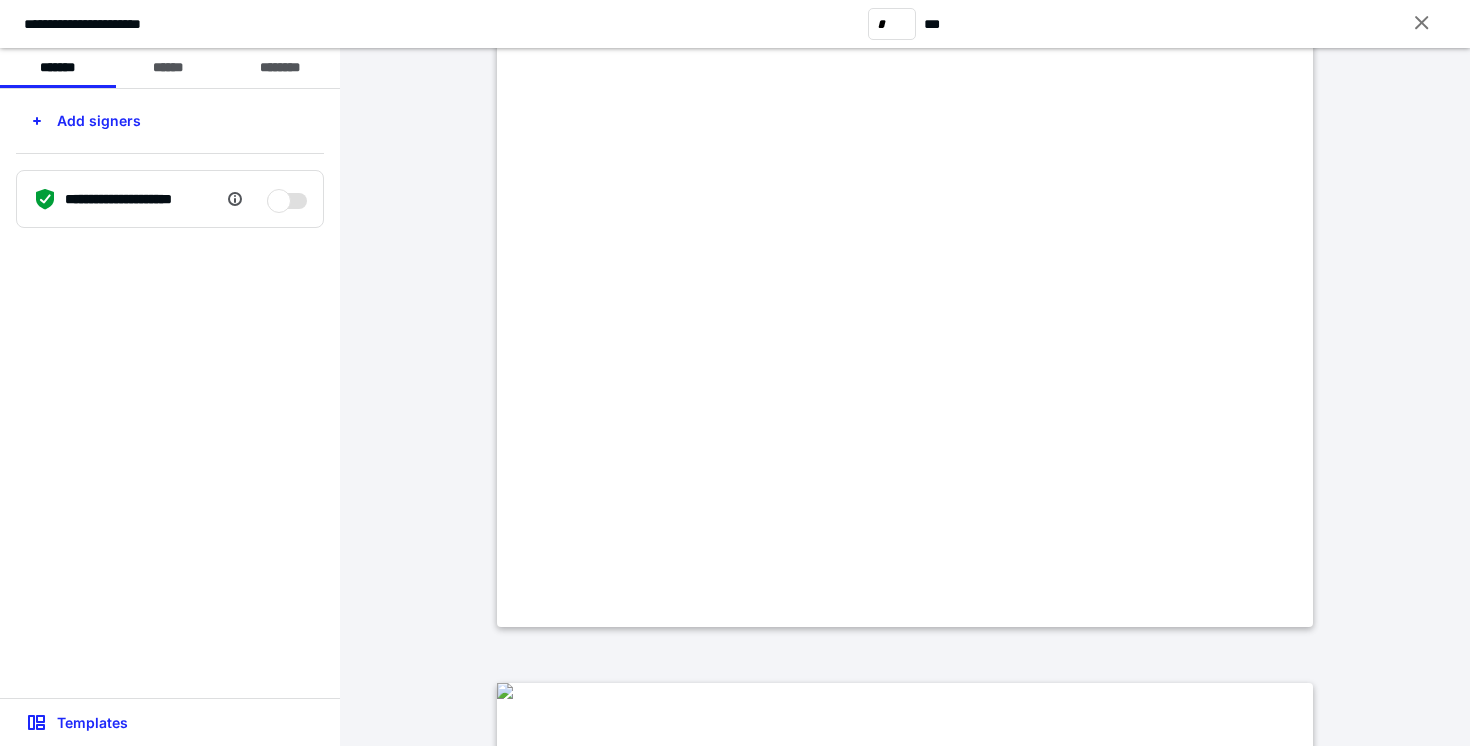 scroll, scrollTop: 537, scrollLeft: 0, axis: vertical 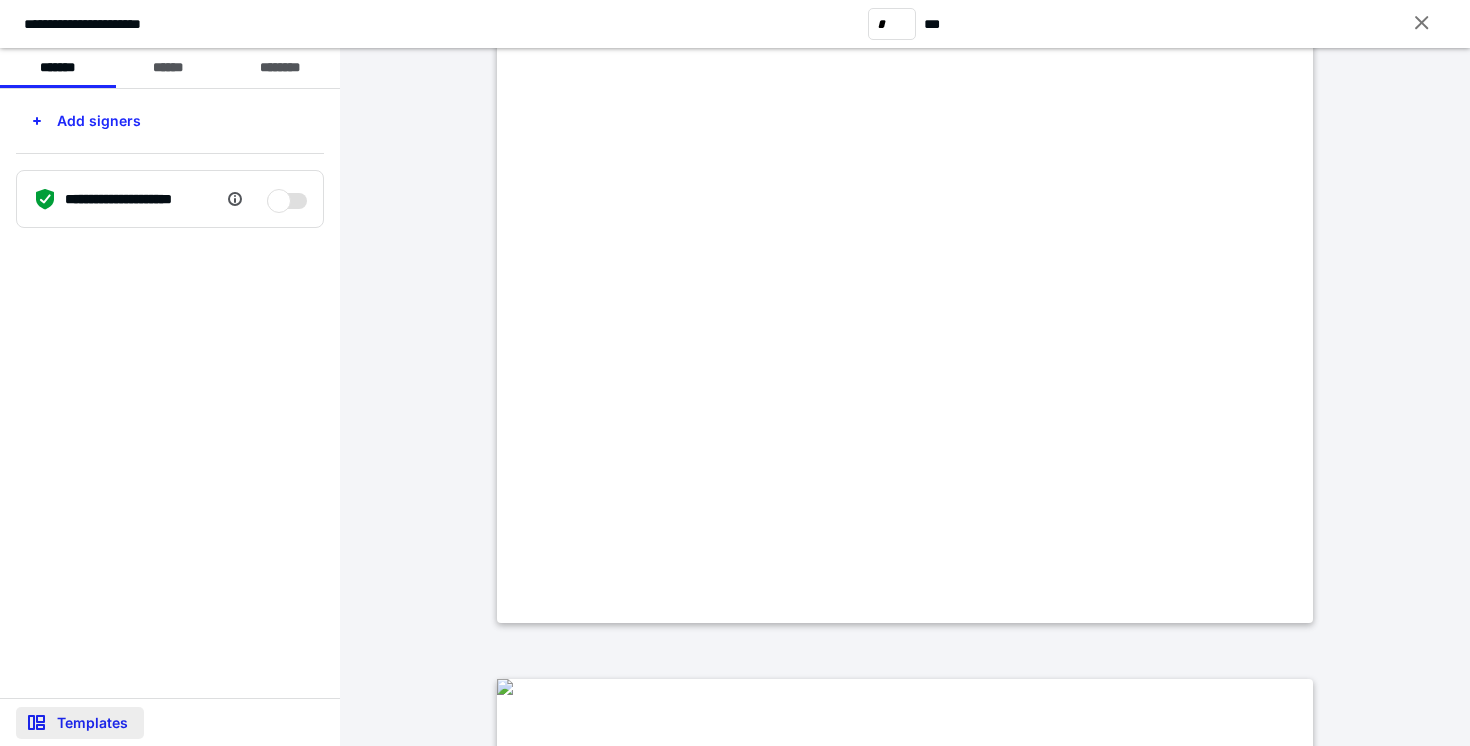 click on "Templates" at bounding box center [80, 723] 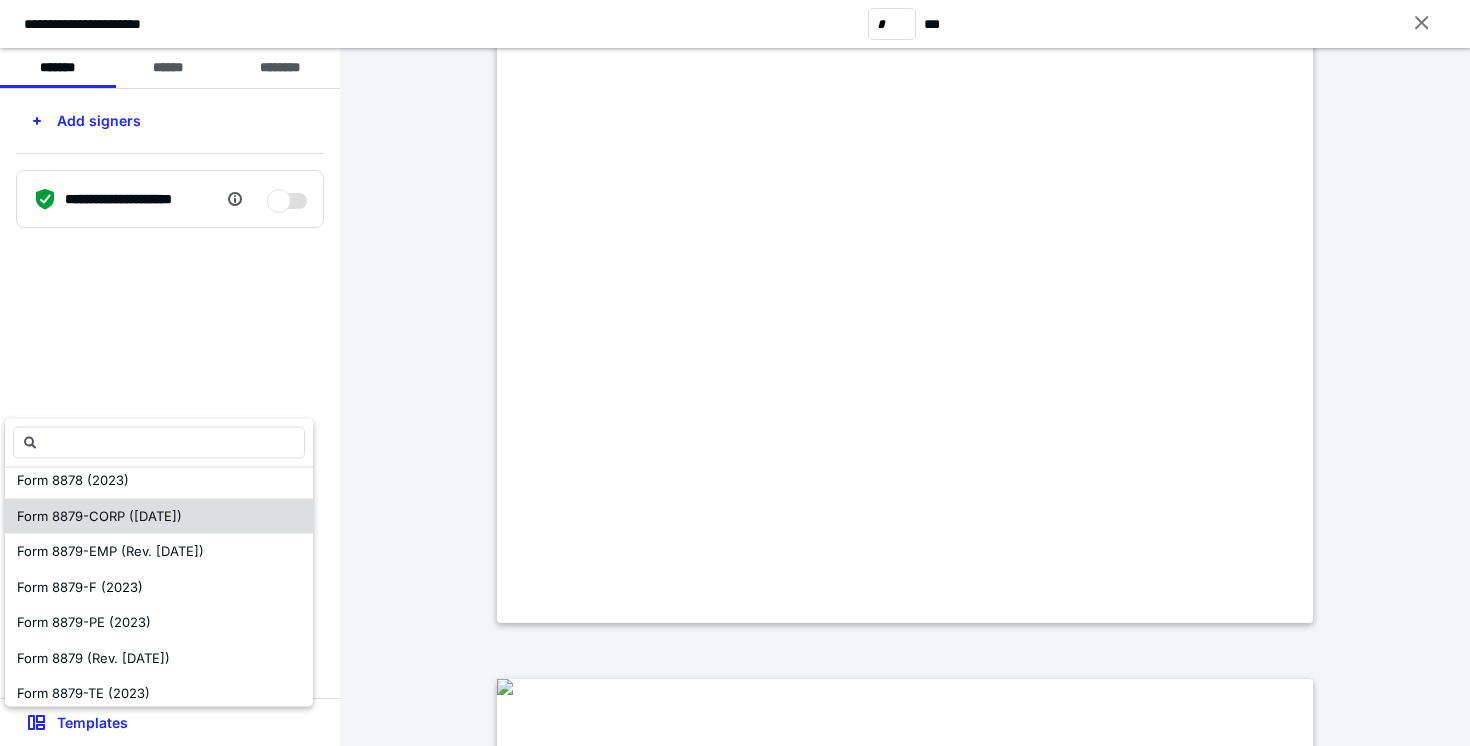 scroll, scrollTop: 196, scrollLeft: 0, axis: vertical 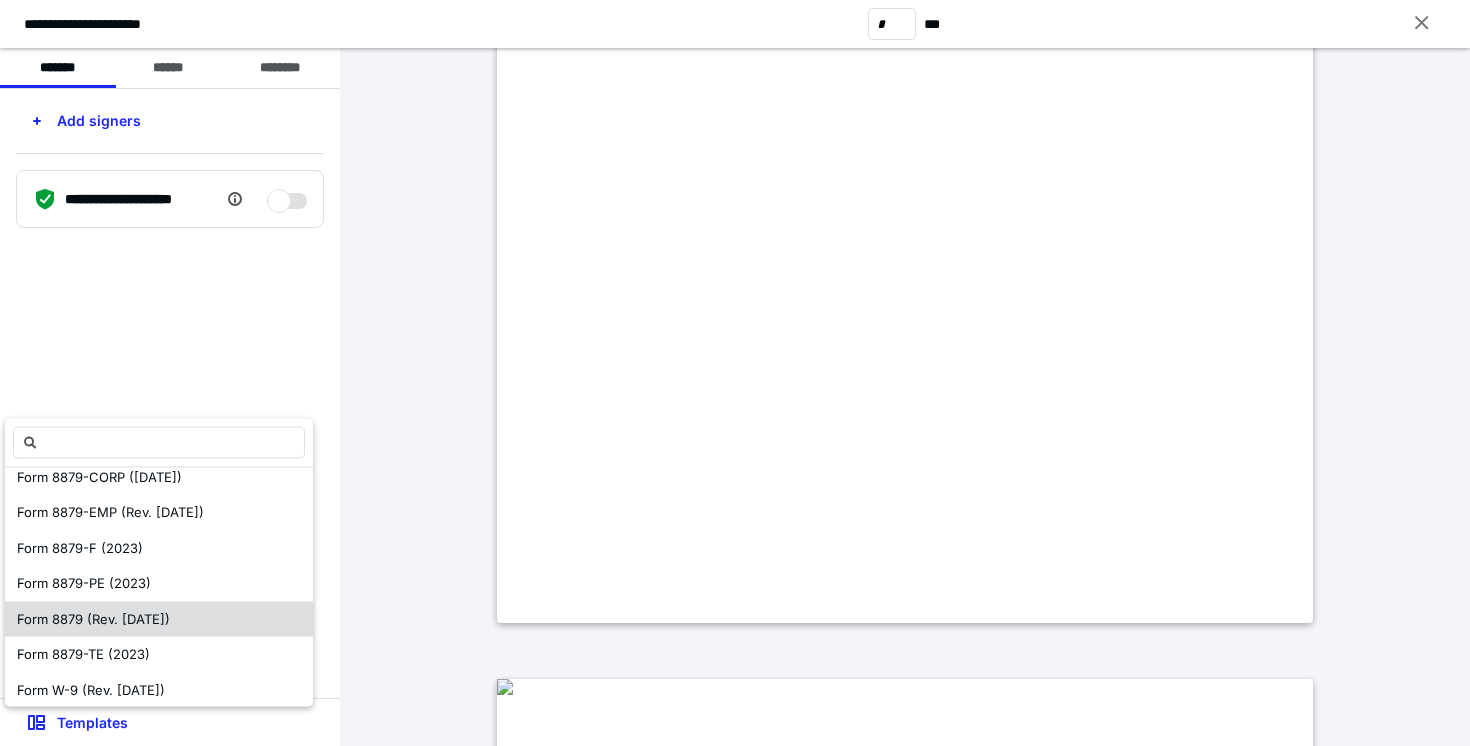 click on "Form 8879 (Rev. January 2021)" at bounding box center (93, 618) 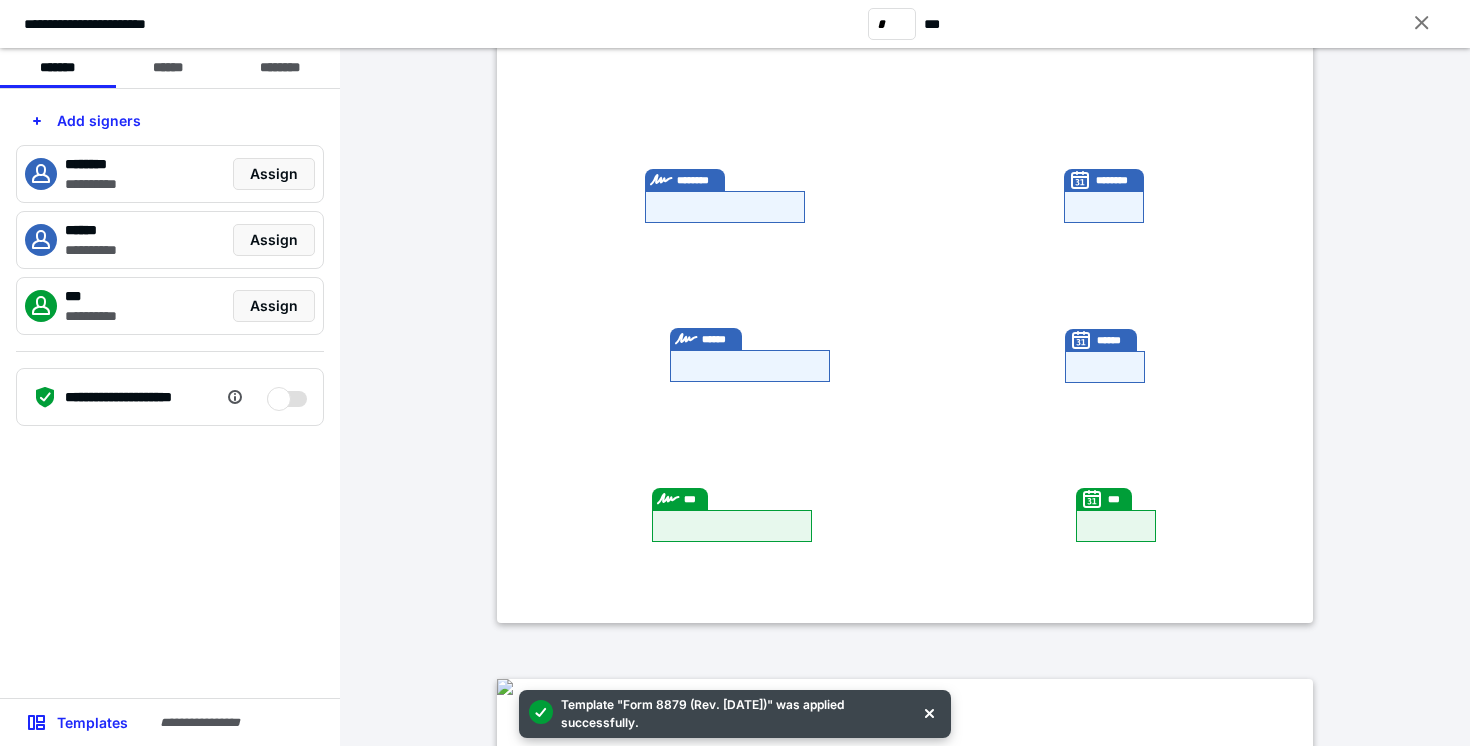 scroll, scrollTop: 0, scrollLeft: 0, axis: both 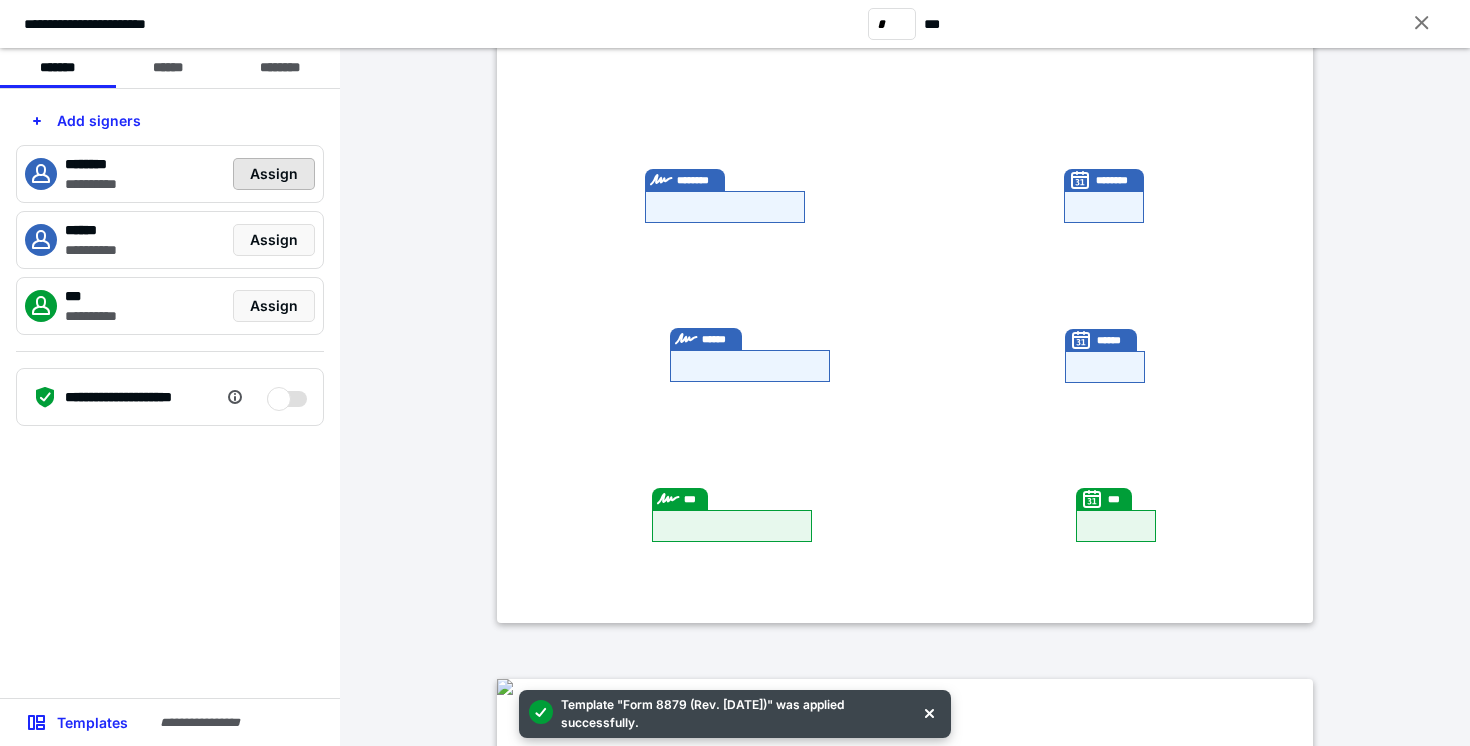 click on "Assign" at bounding box center (274, 174) 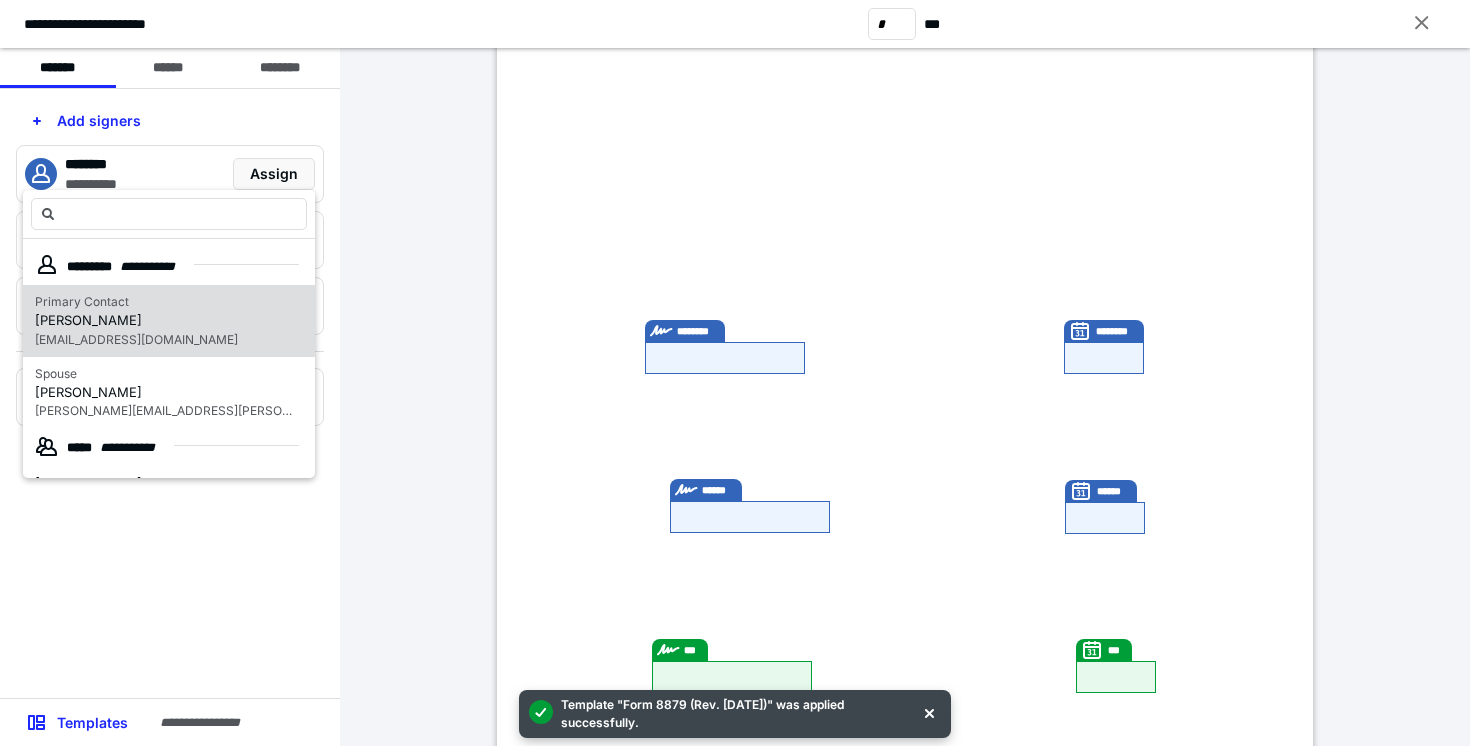 scroll, scrollTop: 363, scrollLeft: 0, axis: vertical 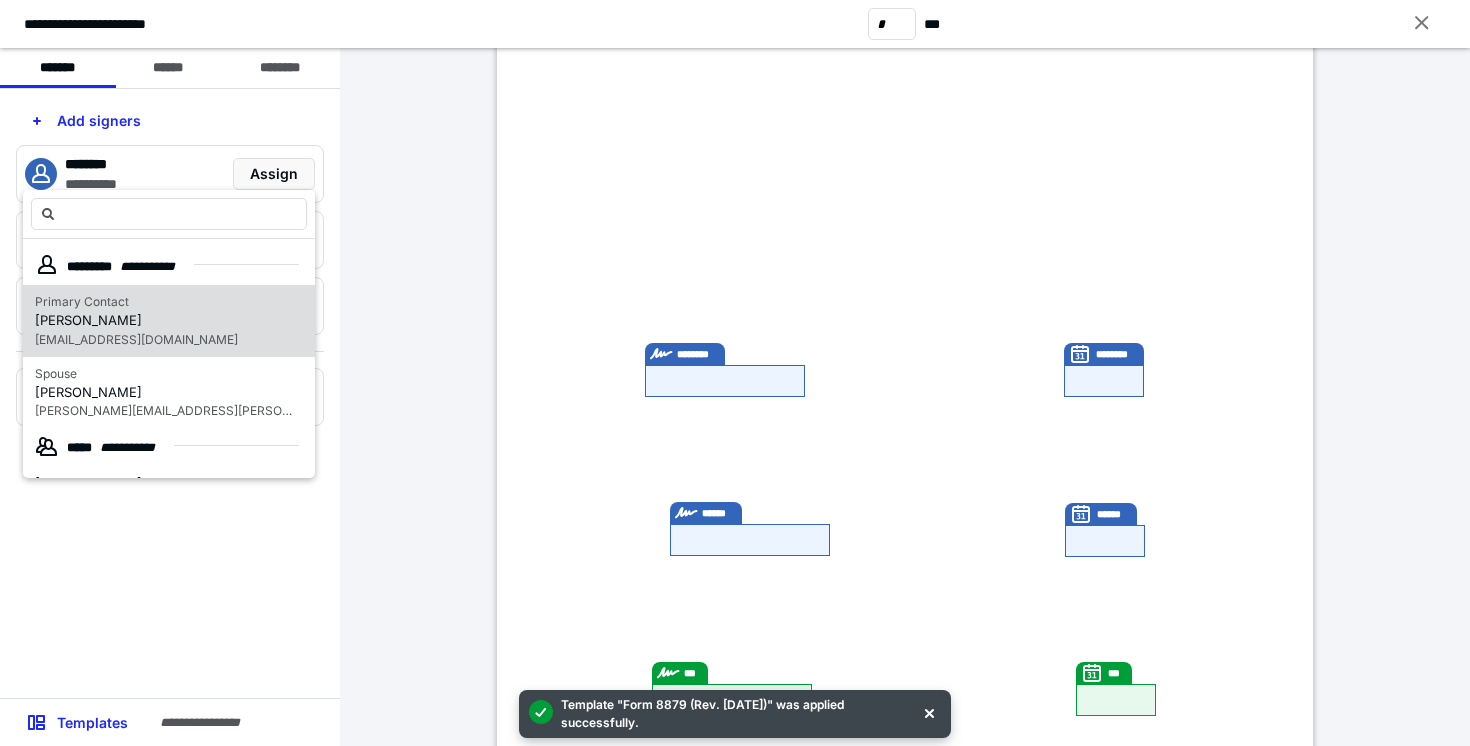 click on "Primary Contact Nico Hoerner 2nicohoerner@gmail.com" at bounding box center (169, 321) 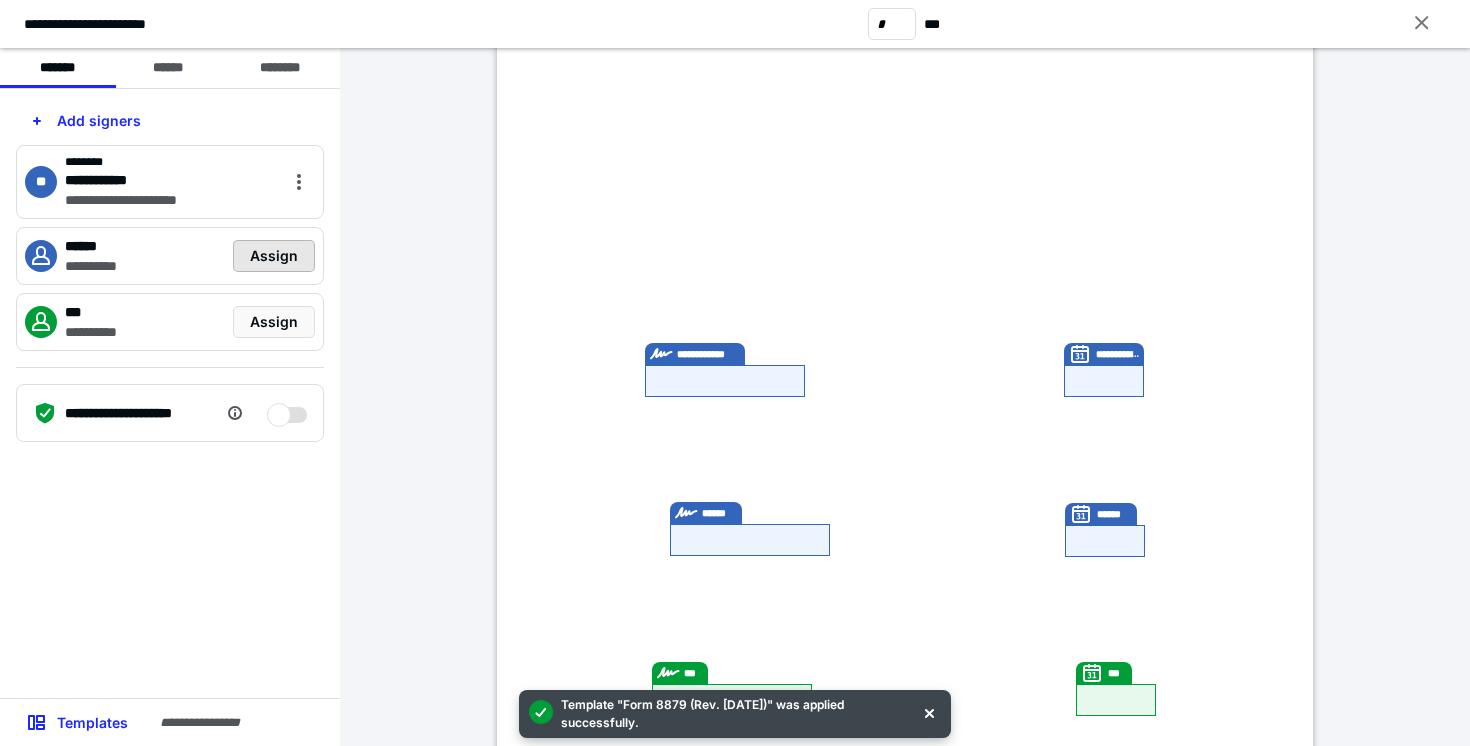click on "Assign" at bounding box center (274, 256) 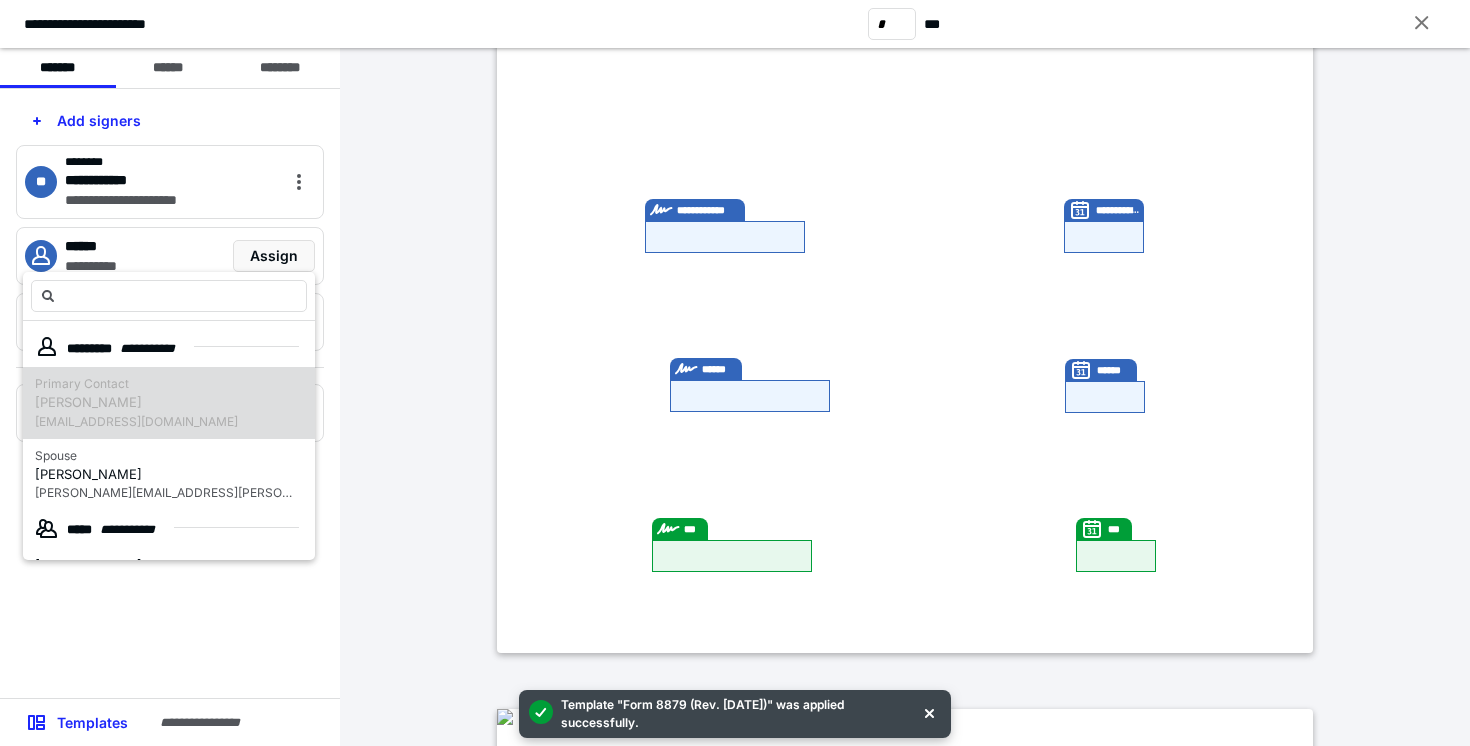 scroll, scrollTop: 522, scrollLeft: 0, axis: vertical 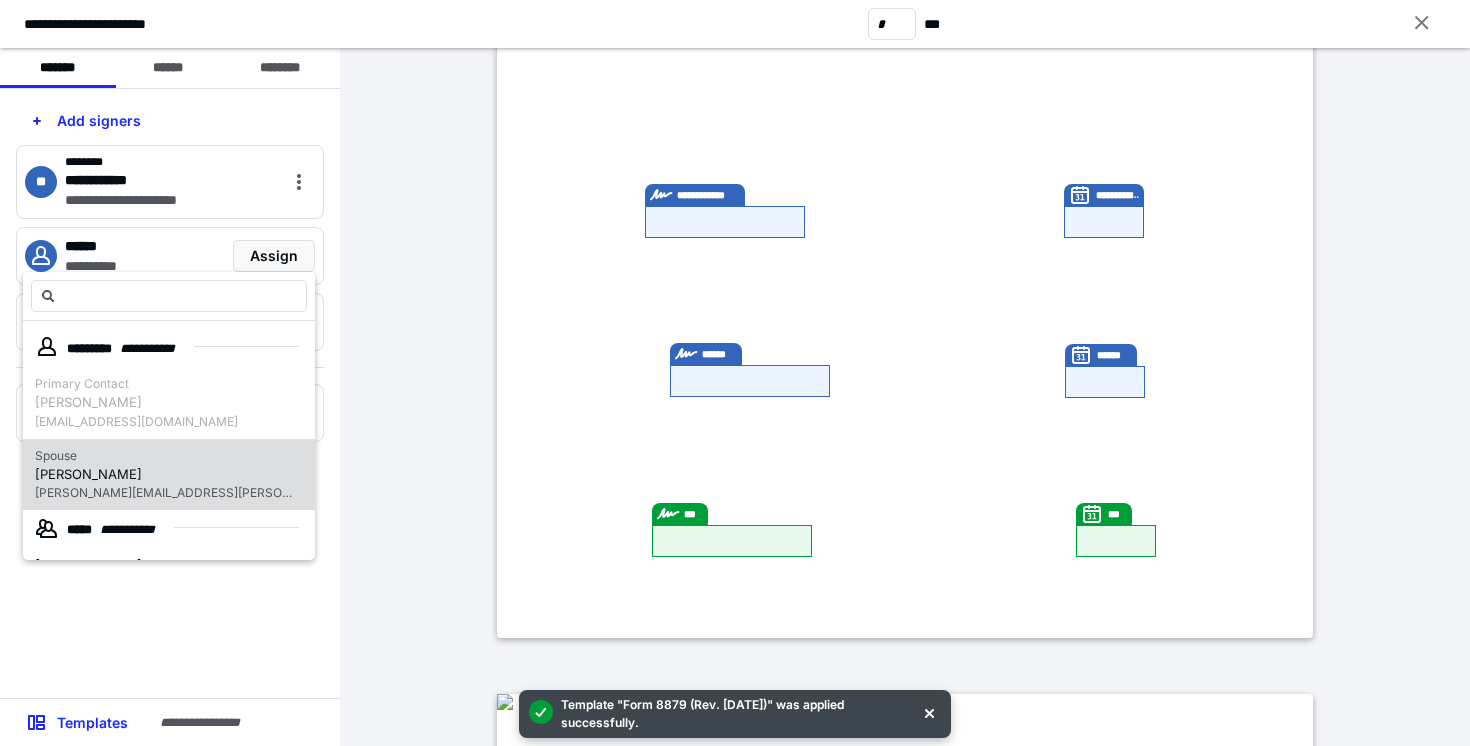 click on "Spouse" at bounding box center [165, 456] 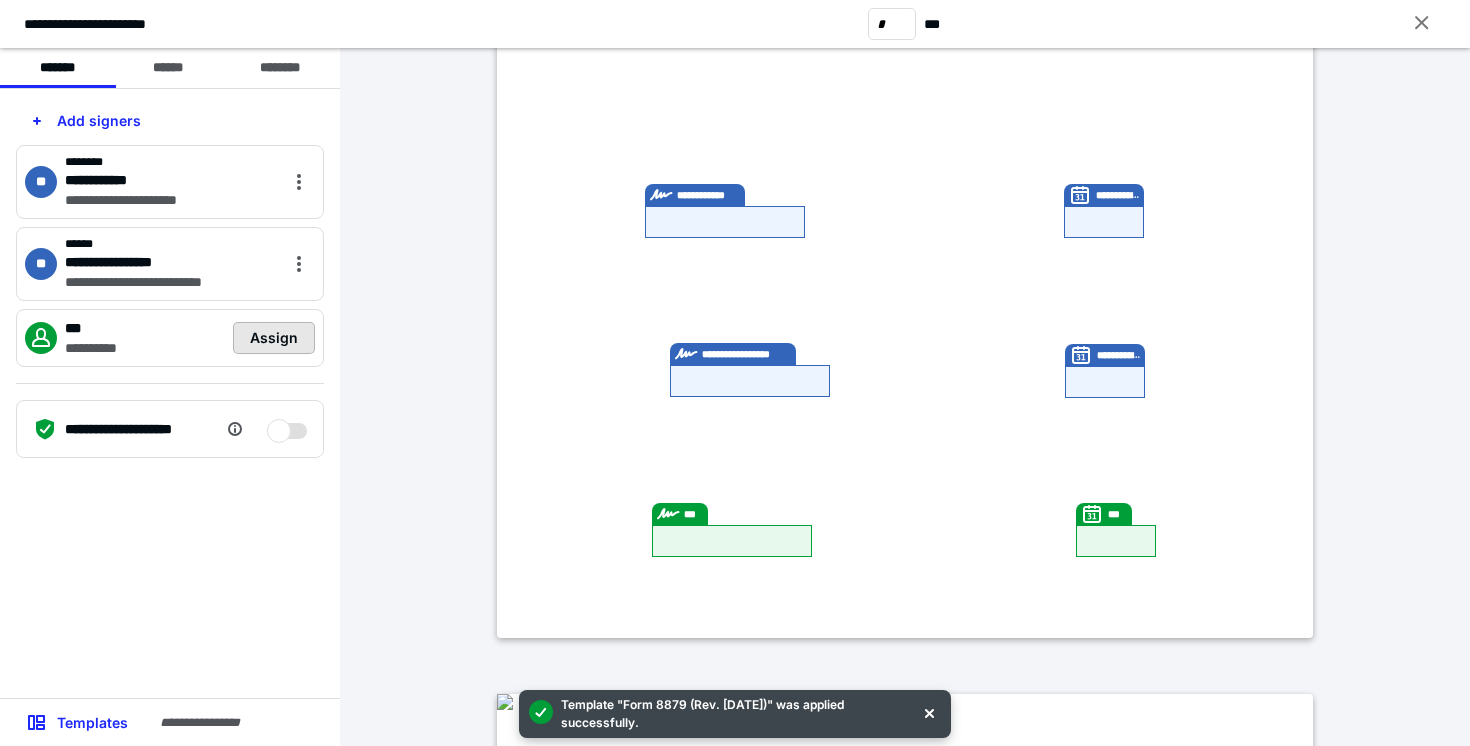 click on "Assign" at bounding box center [274, 338] 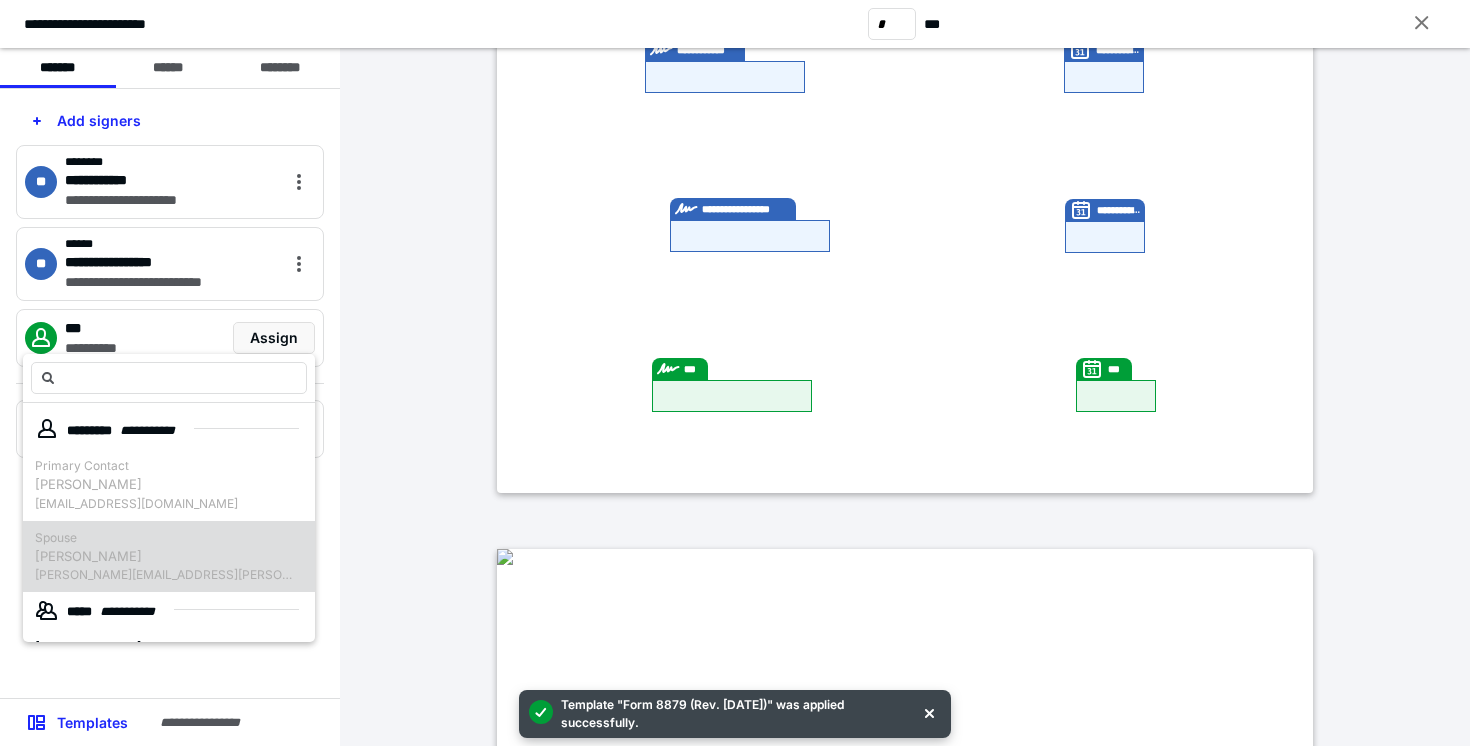 scroll, scrollTop: 682, scrollLeft: 0, axis: vertical 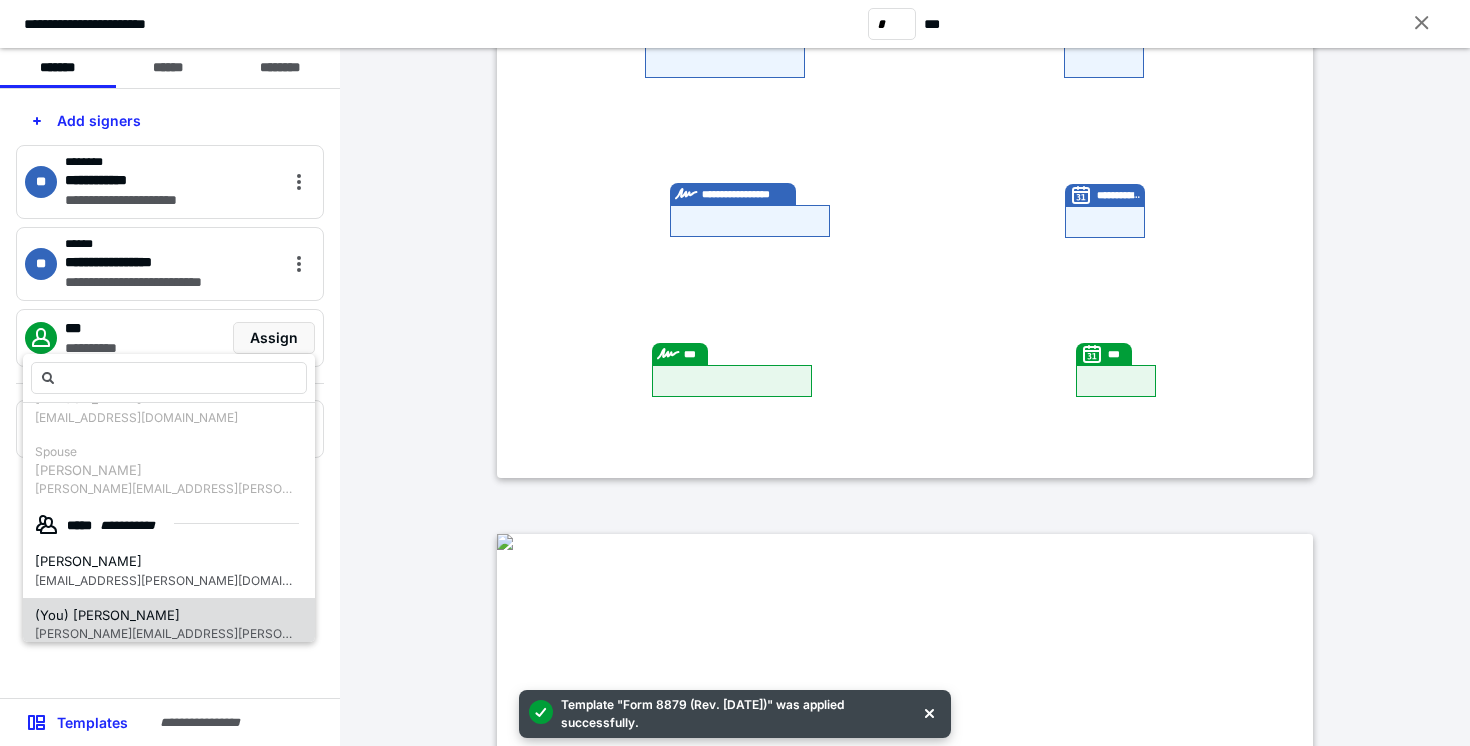 click on "(You) Dillon Smith" at bounding box center (165, 616) 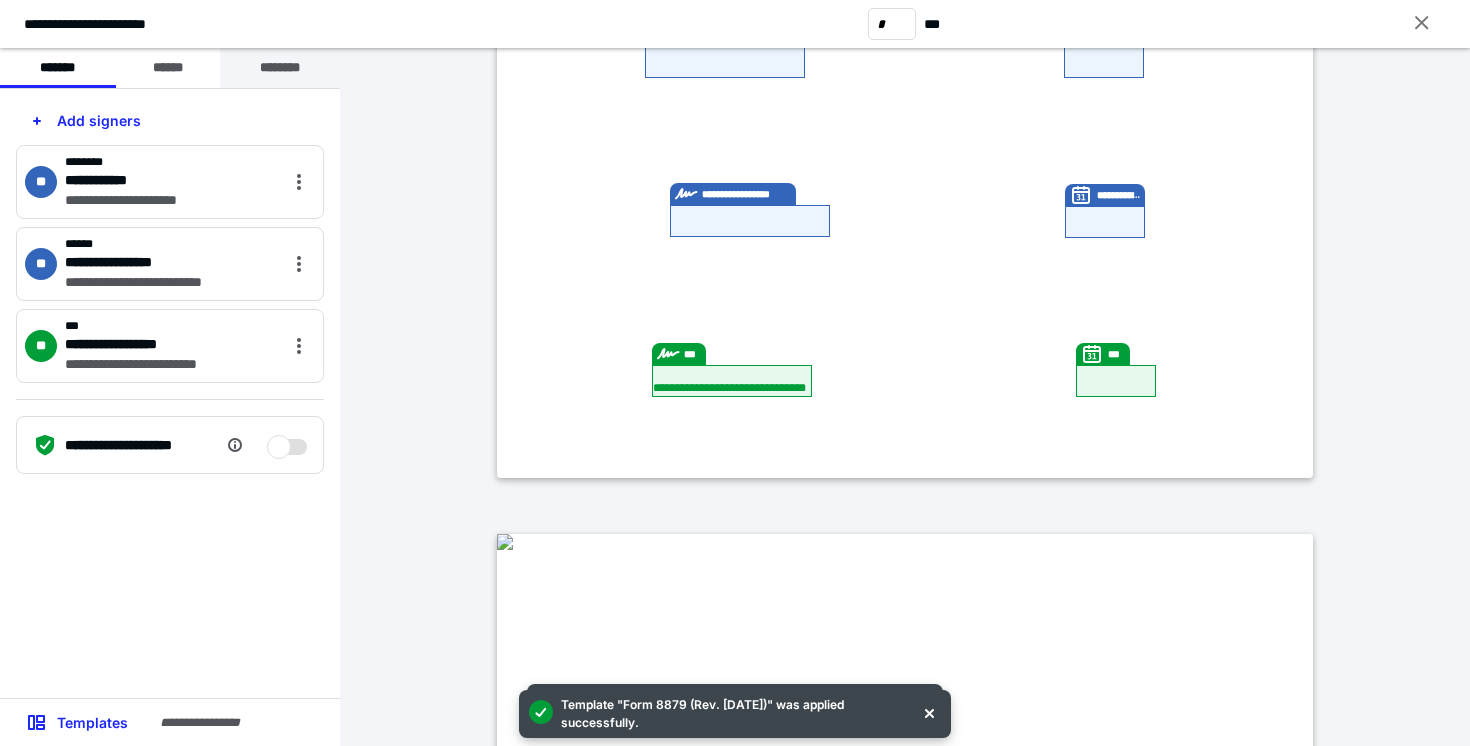 click on "********" at bounding box center (280, 68) 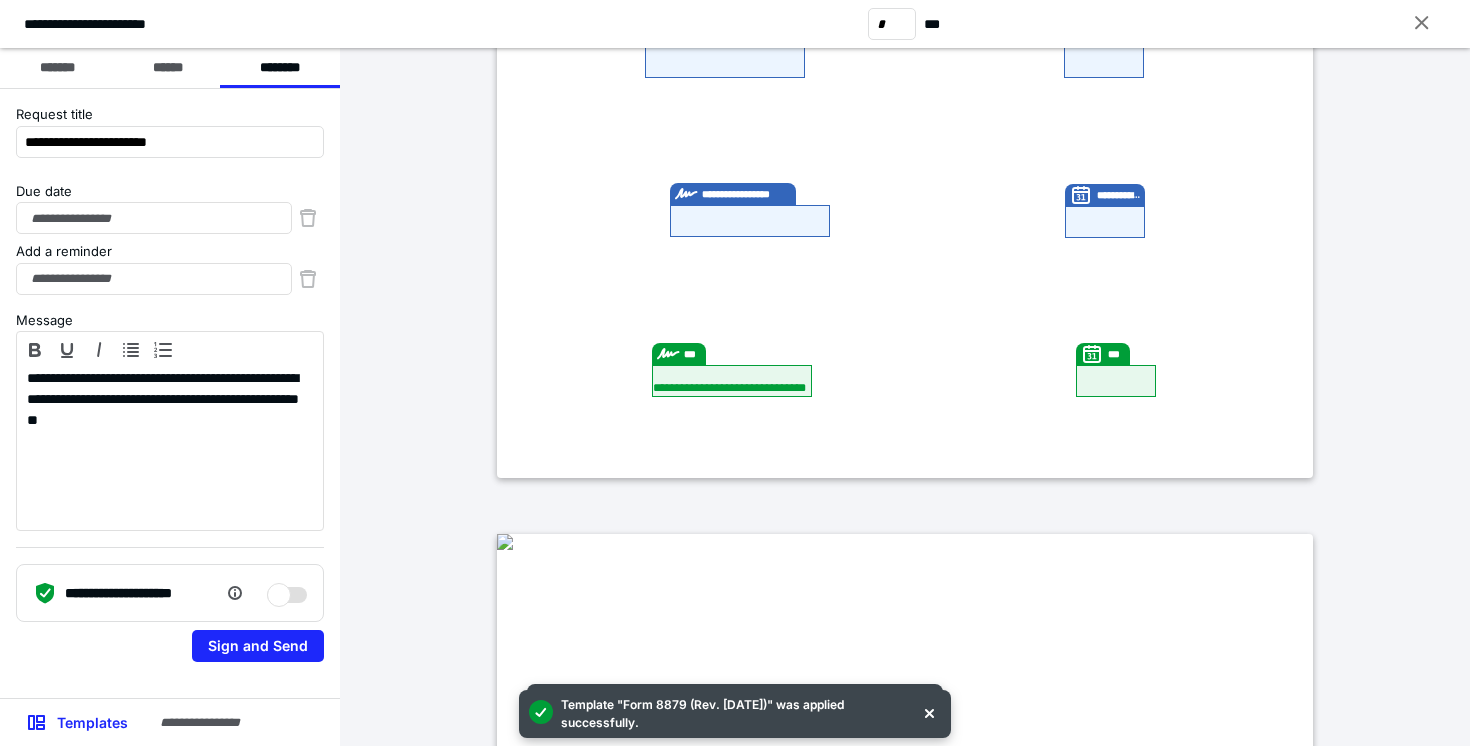 click on "**********" at bounding box center [170, 393] 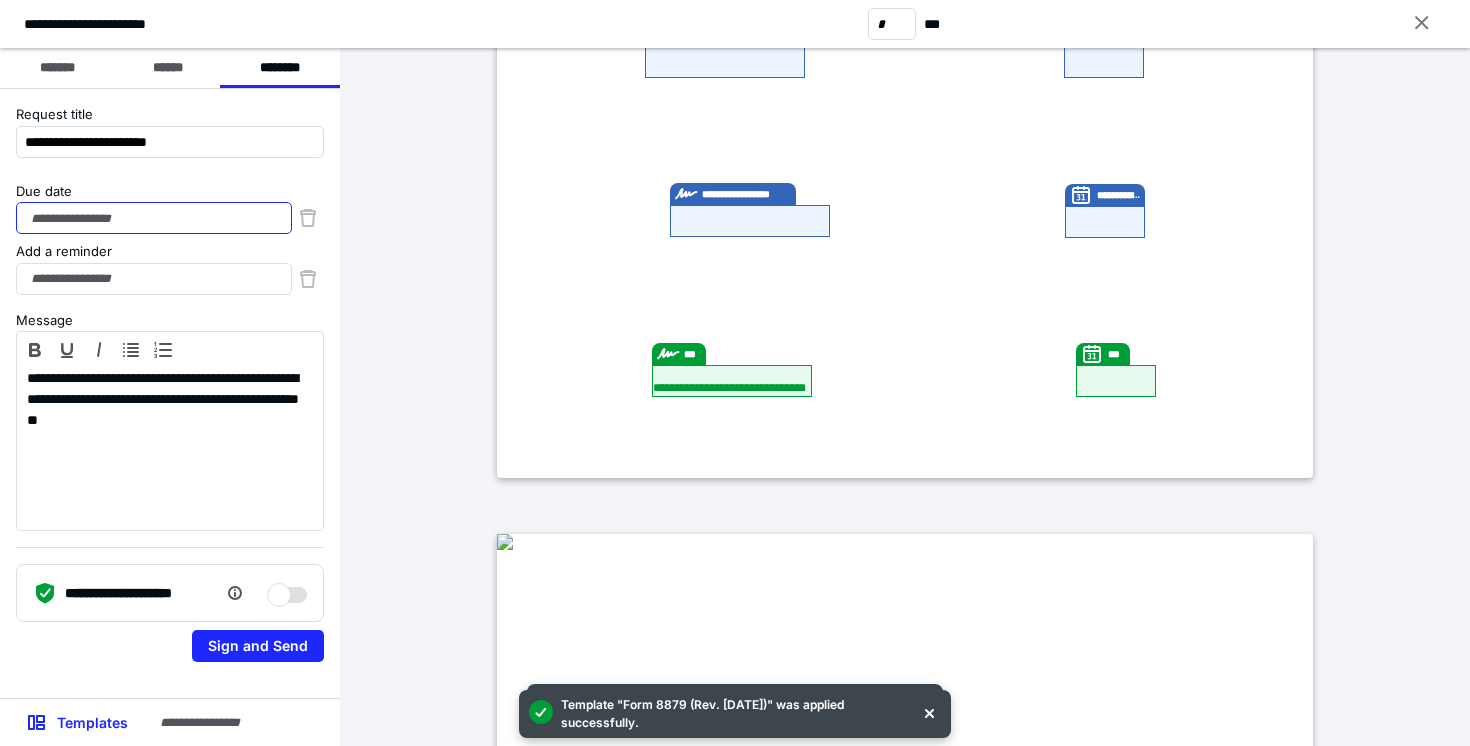 click on "Due date" at bounding box center [154, 218] 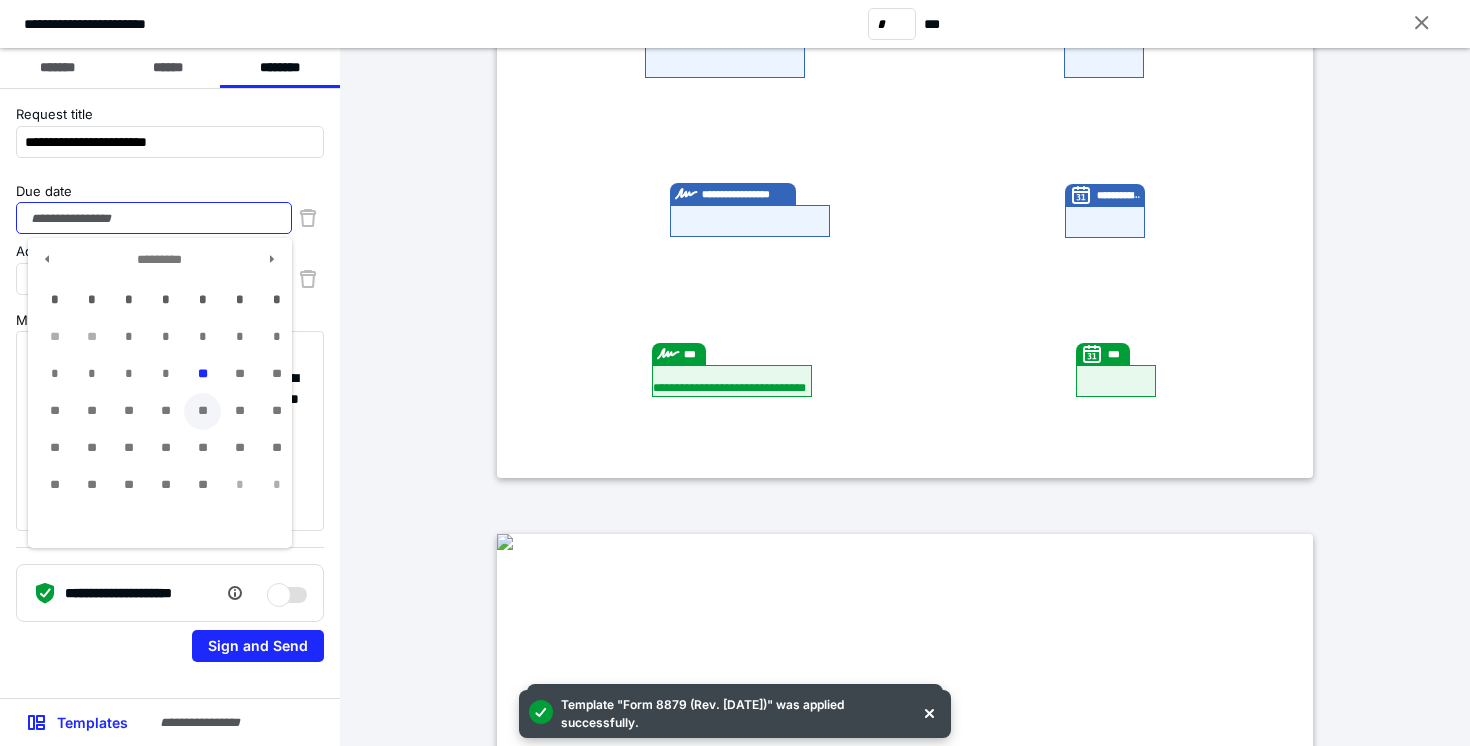 click on "**" at bounding box center (202, 411) 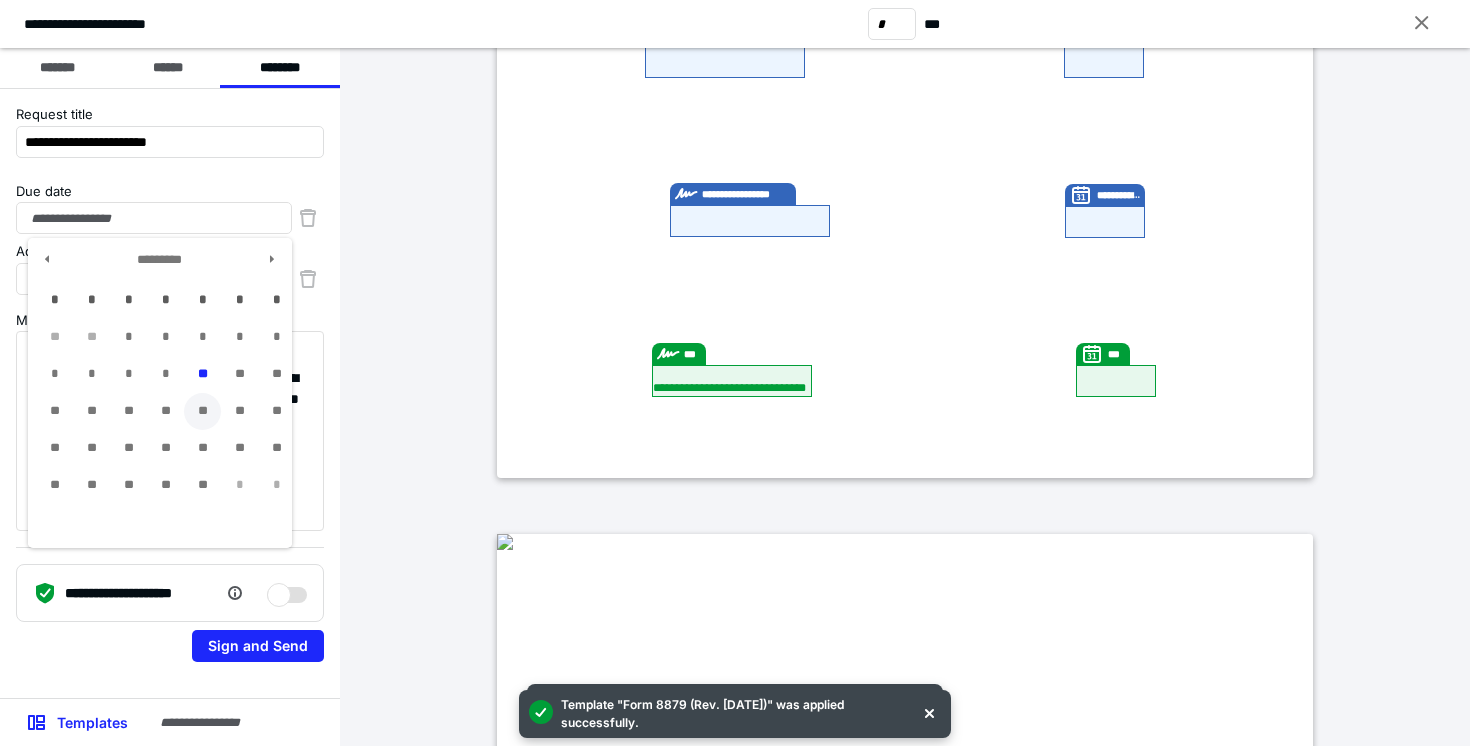 type on "**********" 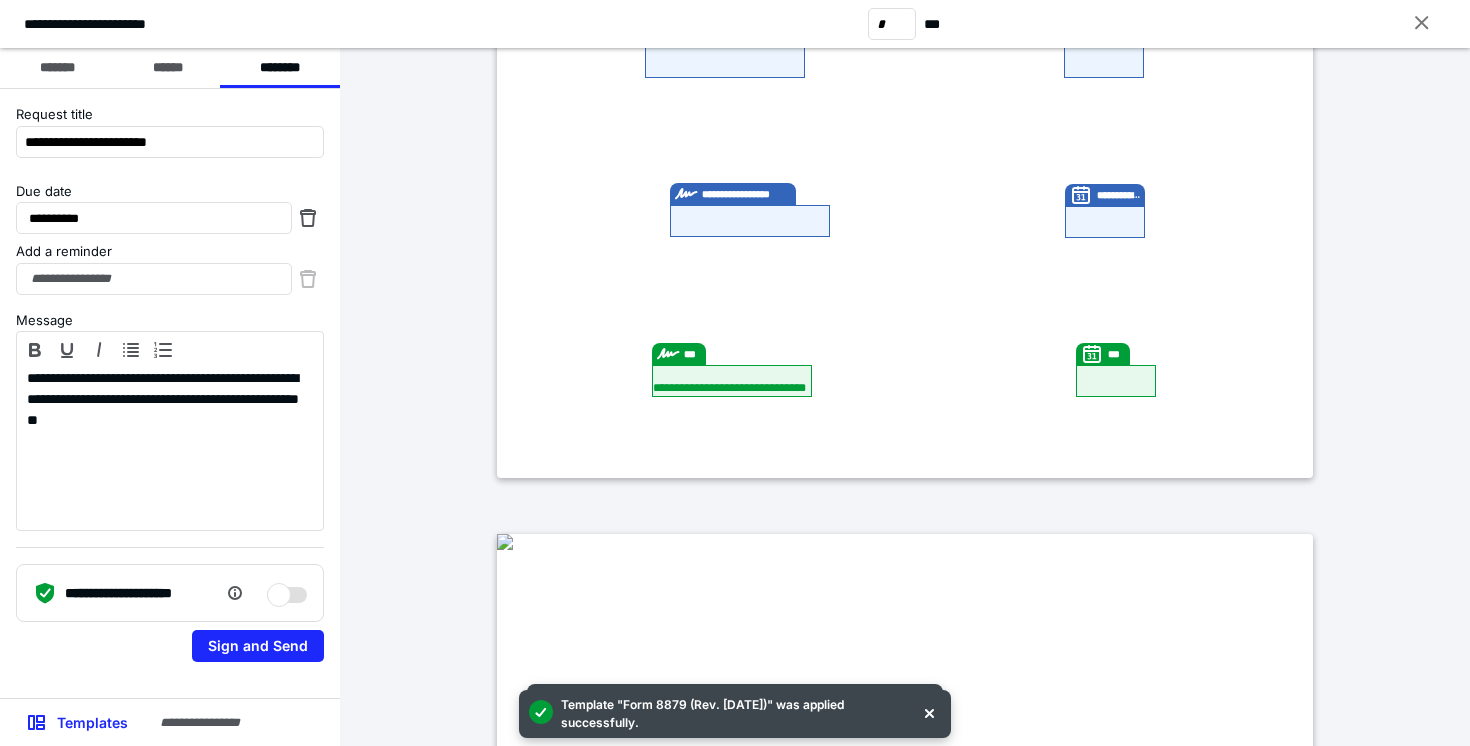 click on "**********" at bounding box center [170, 393] 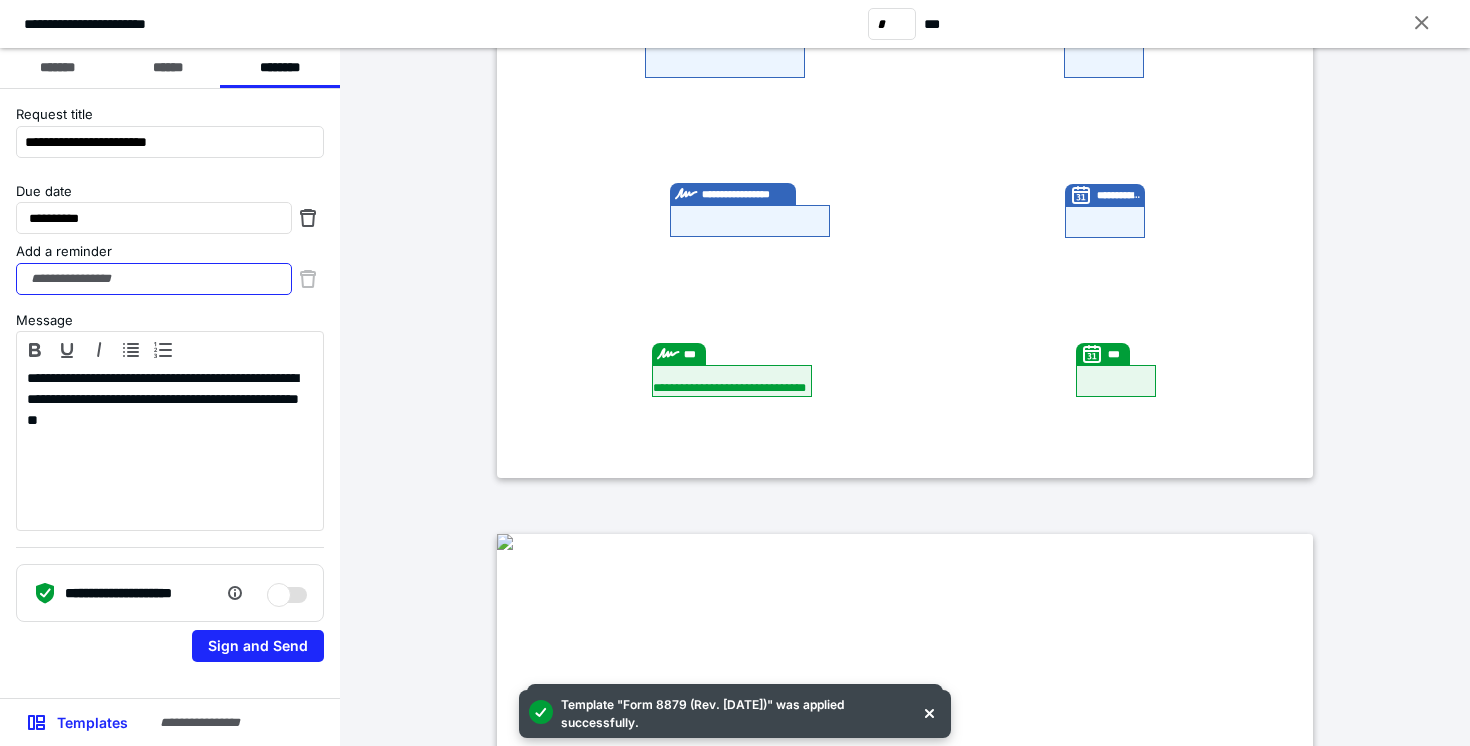 click on "Add a reminder" at bounding box center (154, 279) 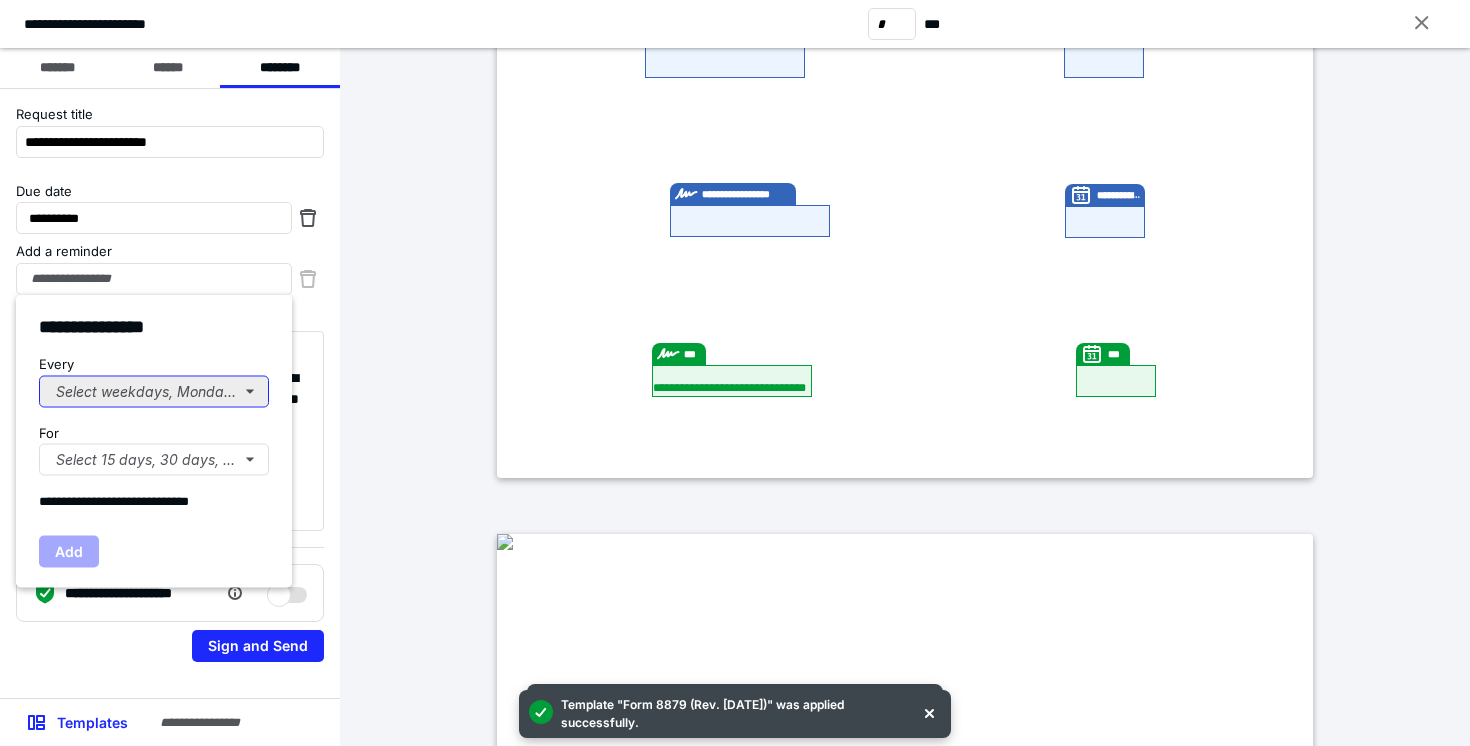 click on "Select weekdays, Mondays, or Tues..." at bounding box center [154, 391] 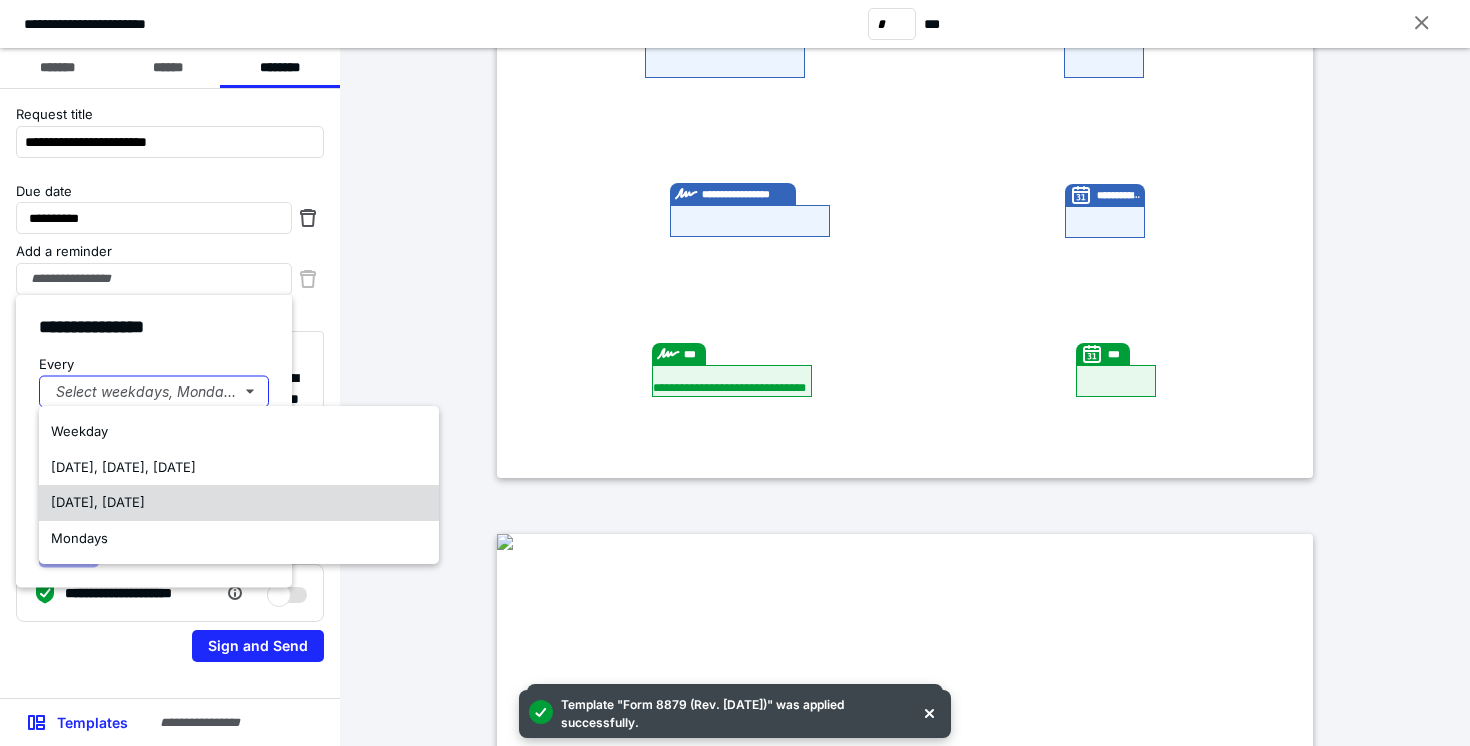 click on "Tuesday, Thursday" at bounding box center [98, 502] 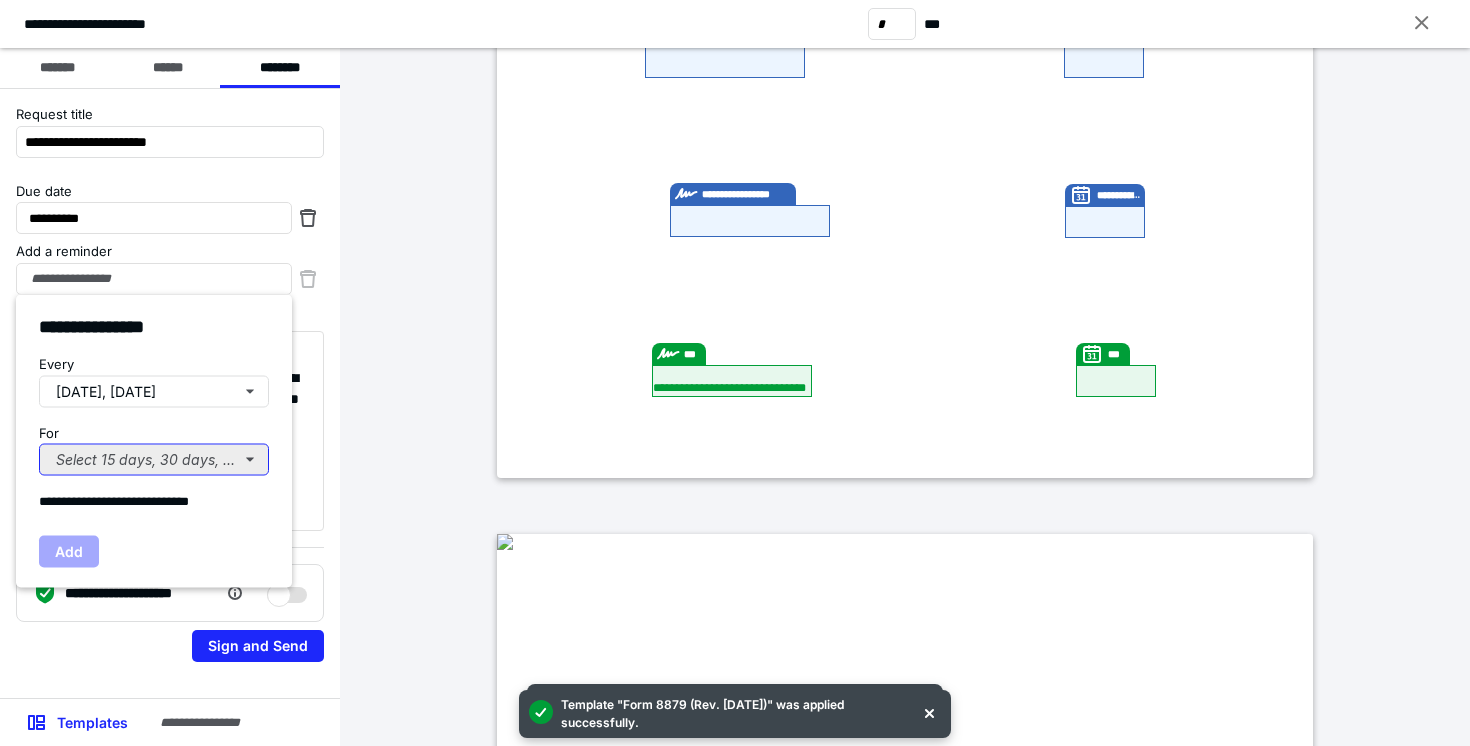 click on "Select 15 days, 30 days, or 45 days..." at bounding box center [154, 460] 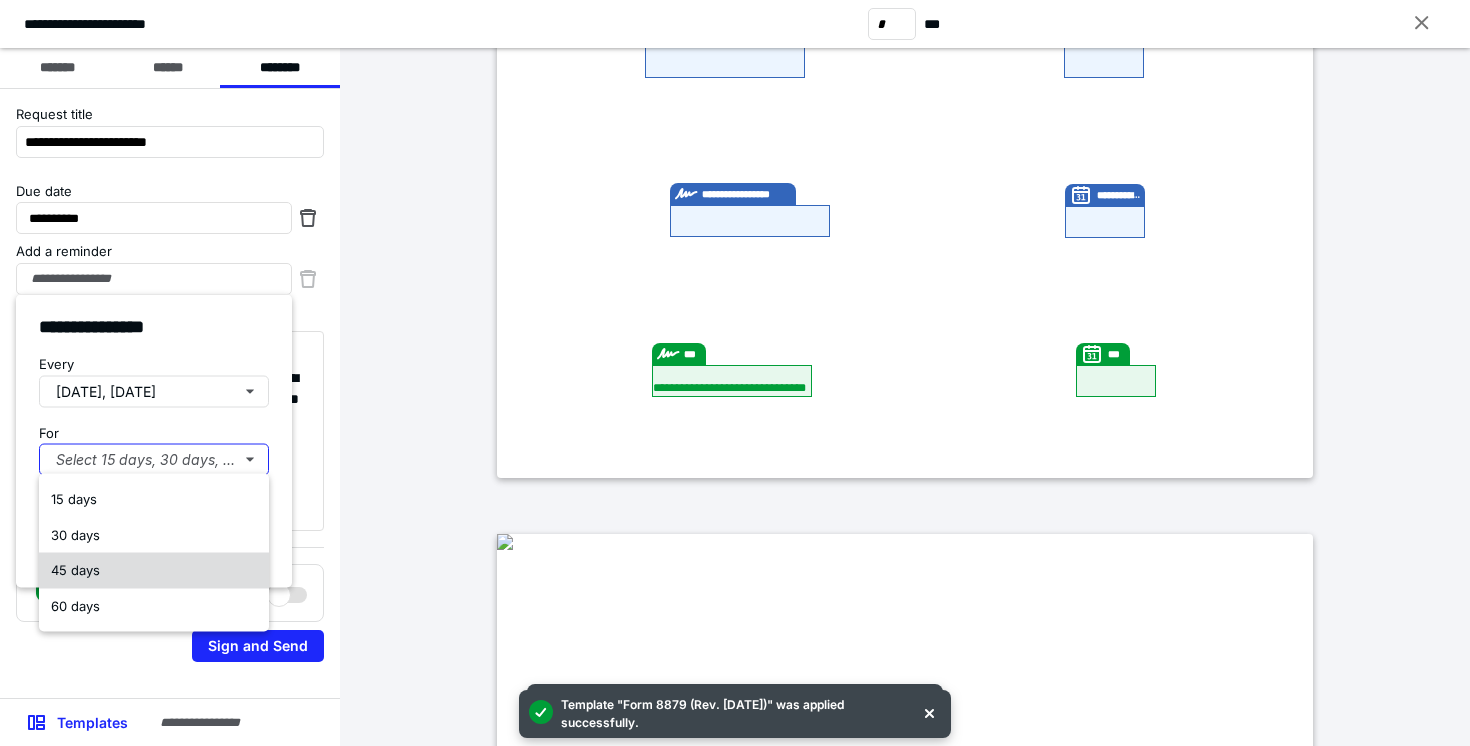 click on "45 days" at bounding box center (154, 571) 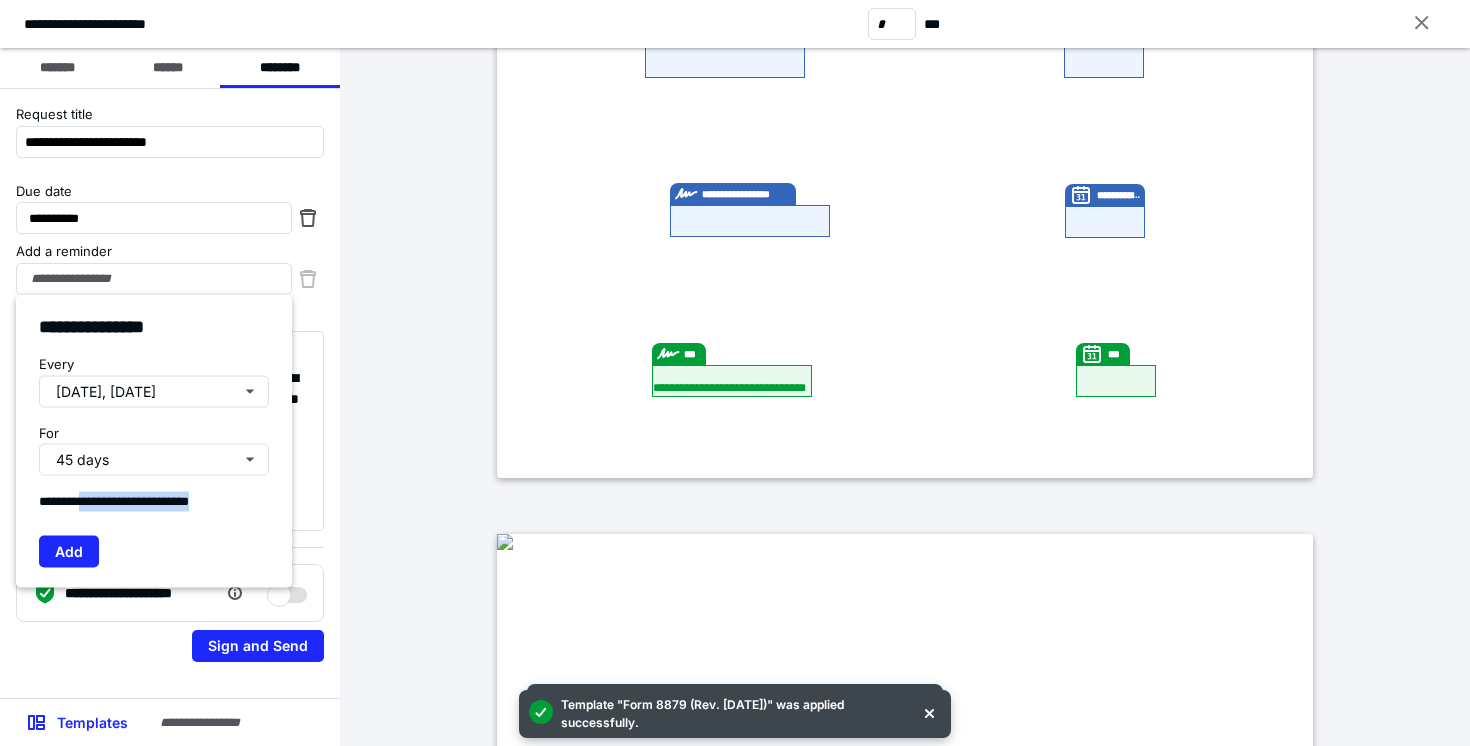 drag, startPoint x: 80, startPoint y: 498, endPoint x: 282, endPoint y: 498, distance: 202 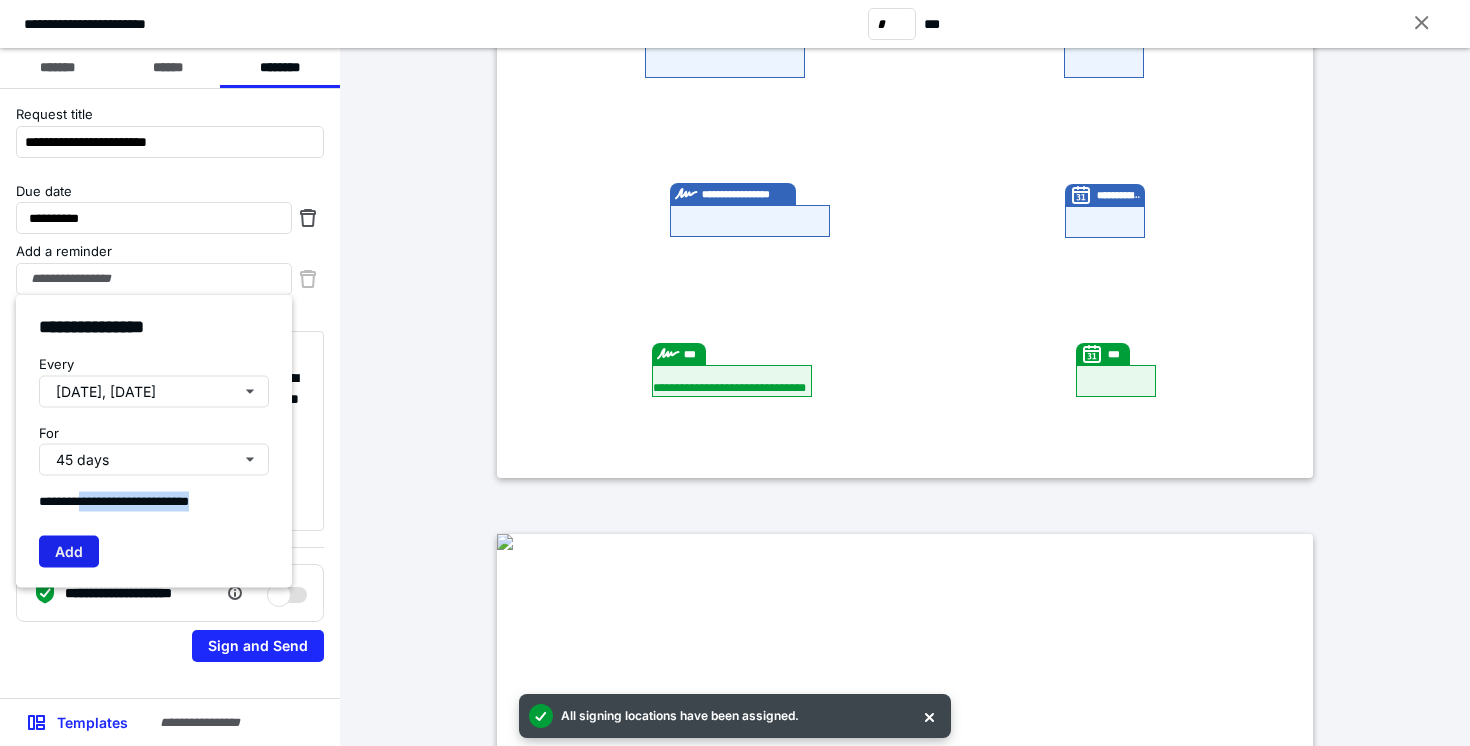 click on "Add" at bounding box center (69, 551) 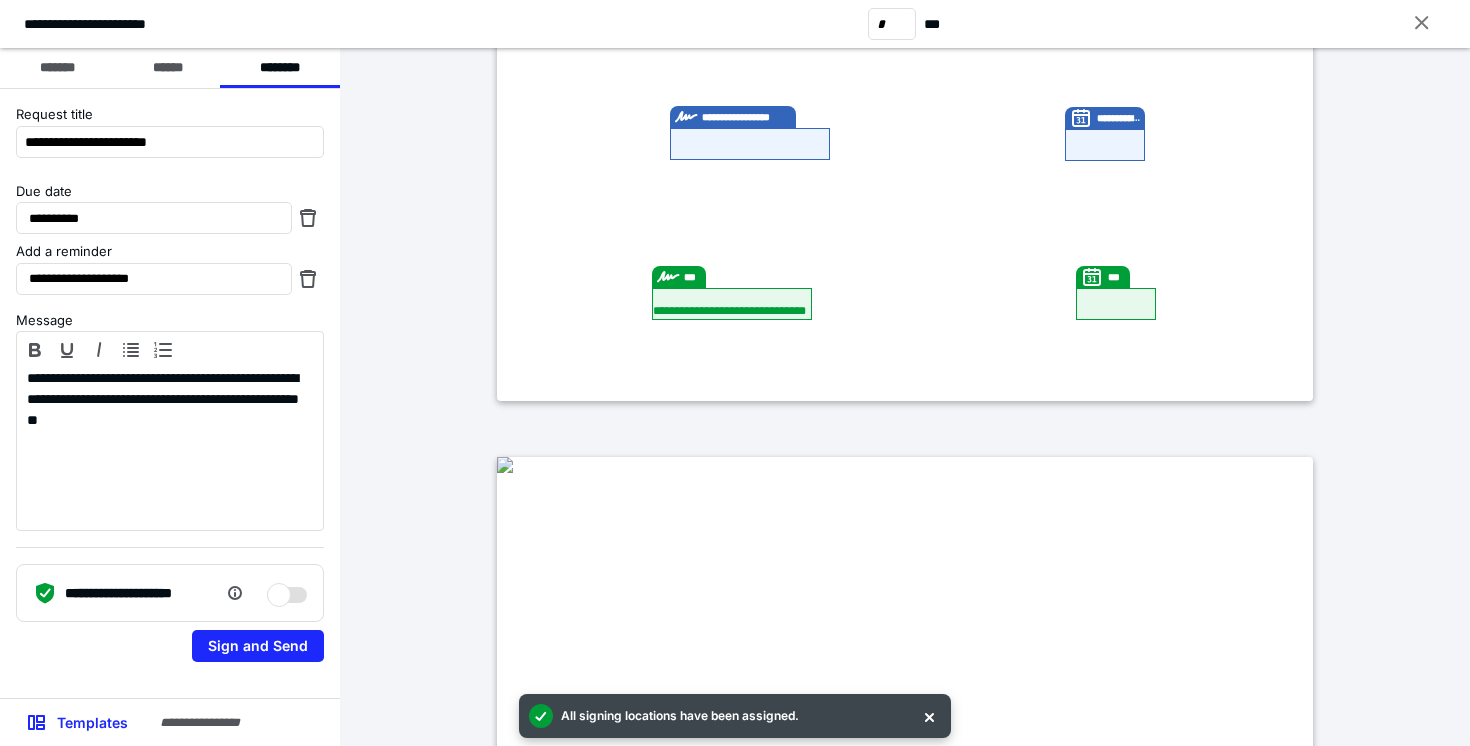 scroll, scrollTop: 696, scrollLeft: 0, axis: vertical 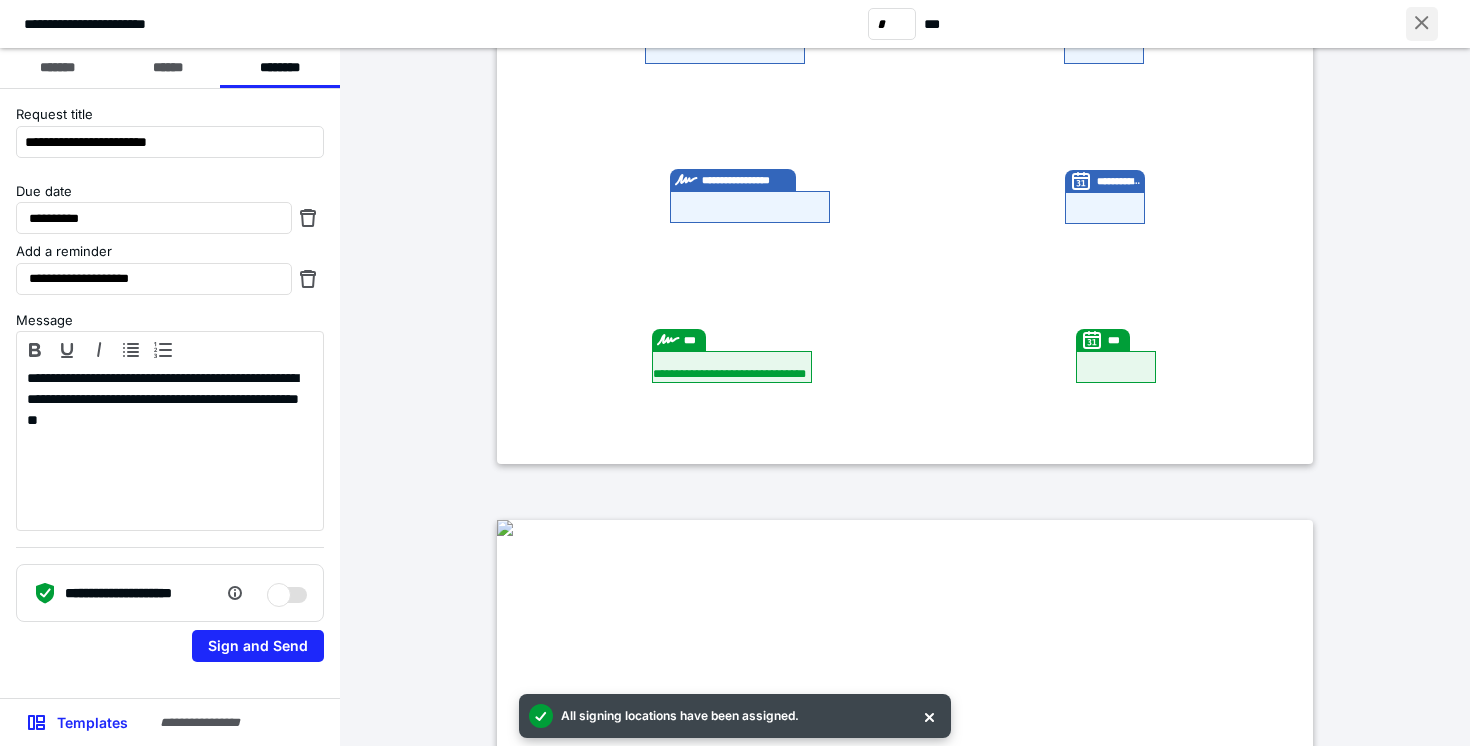 click at bounding box center (1422, 24) 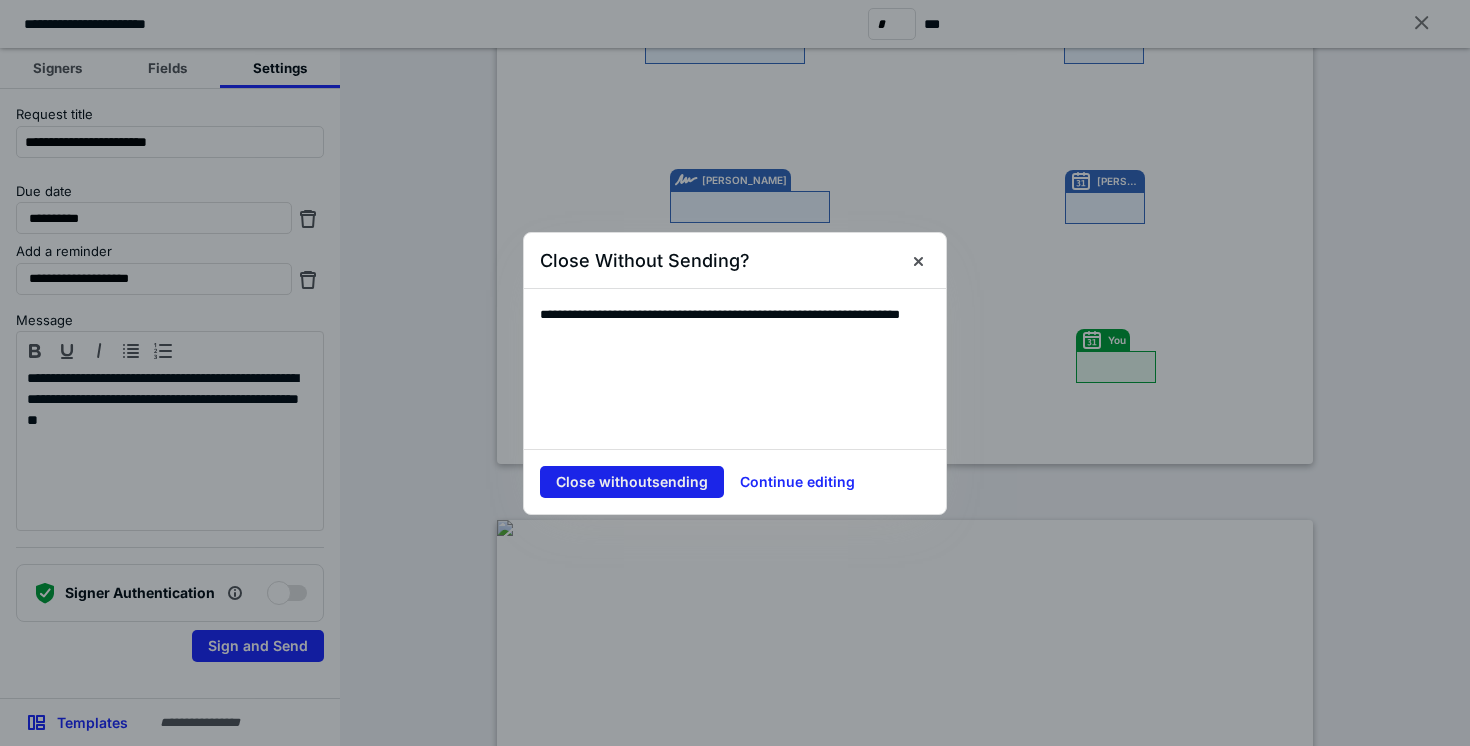 click on "Close without  sending" at bounding box center (632, 482) 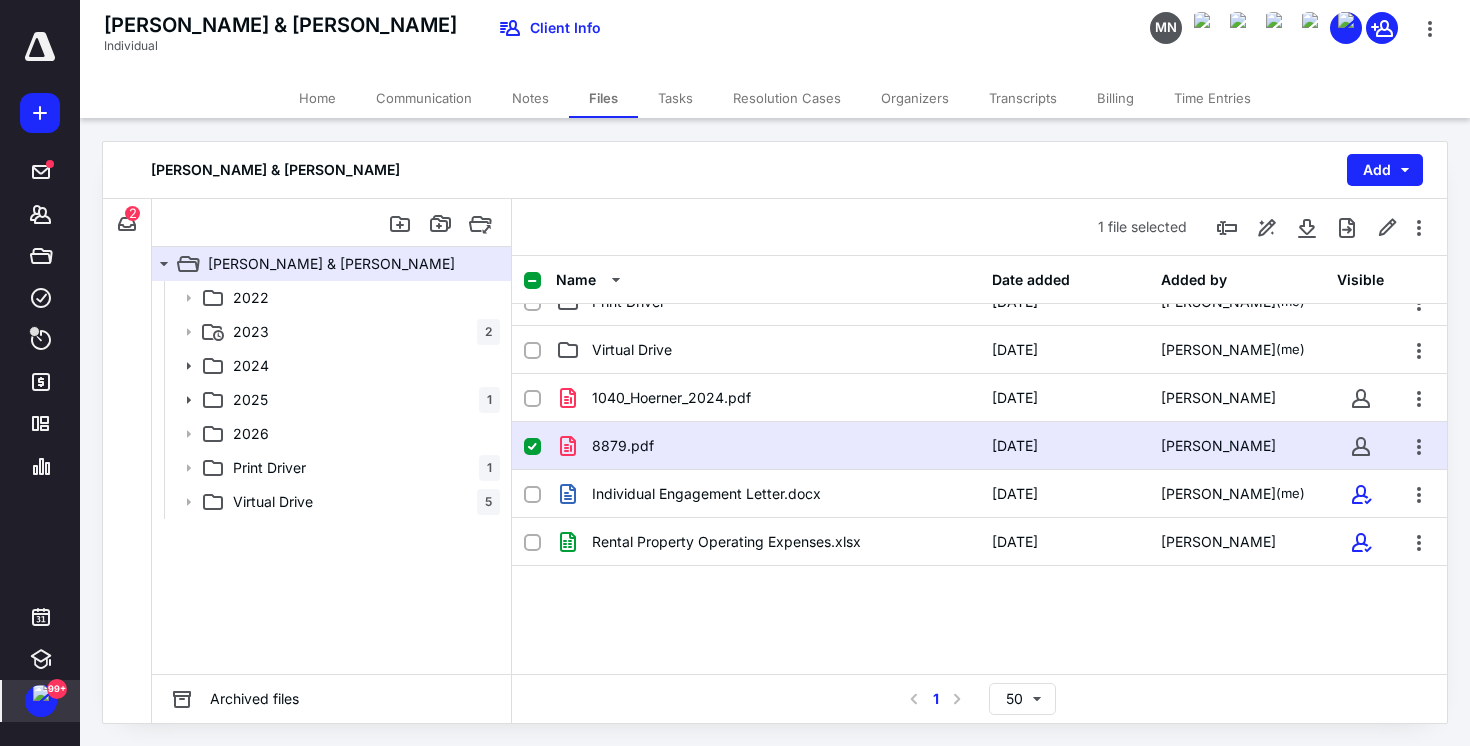 click on "1 file selected" at bounding box center (979, 227) 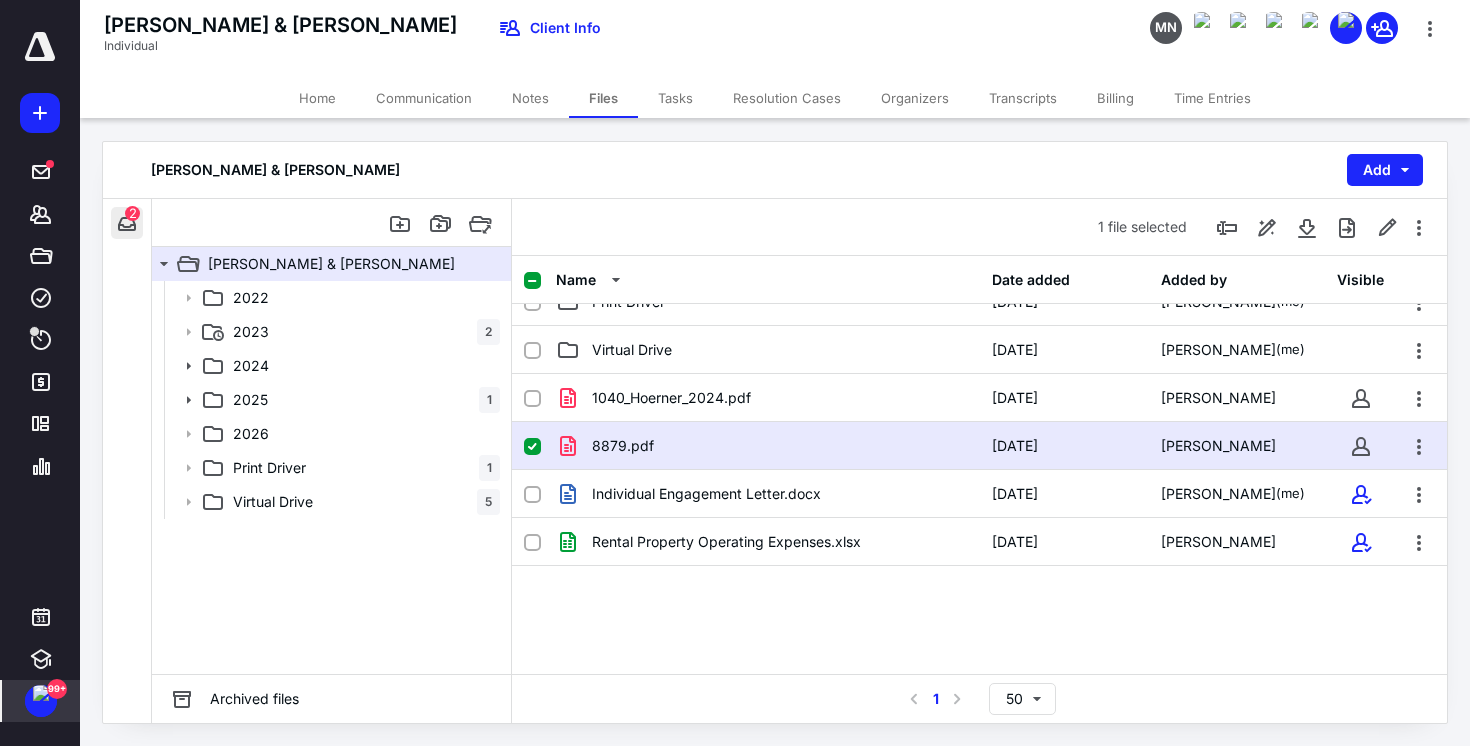 click at bounding box center (127, 223) 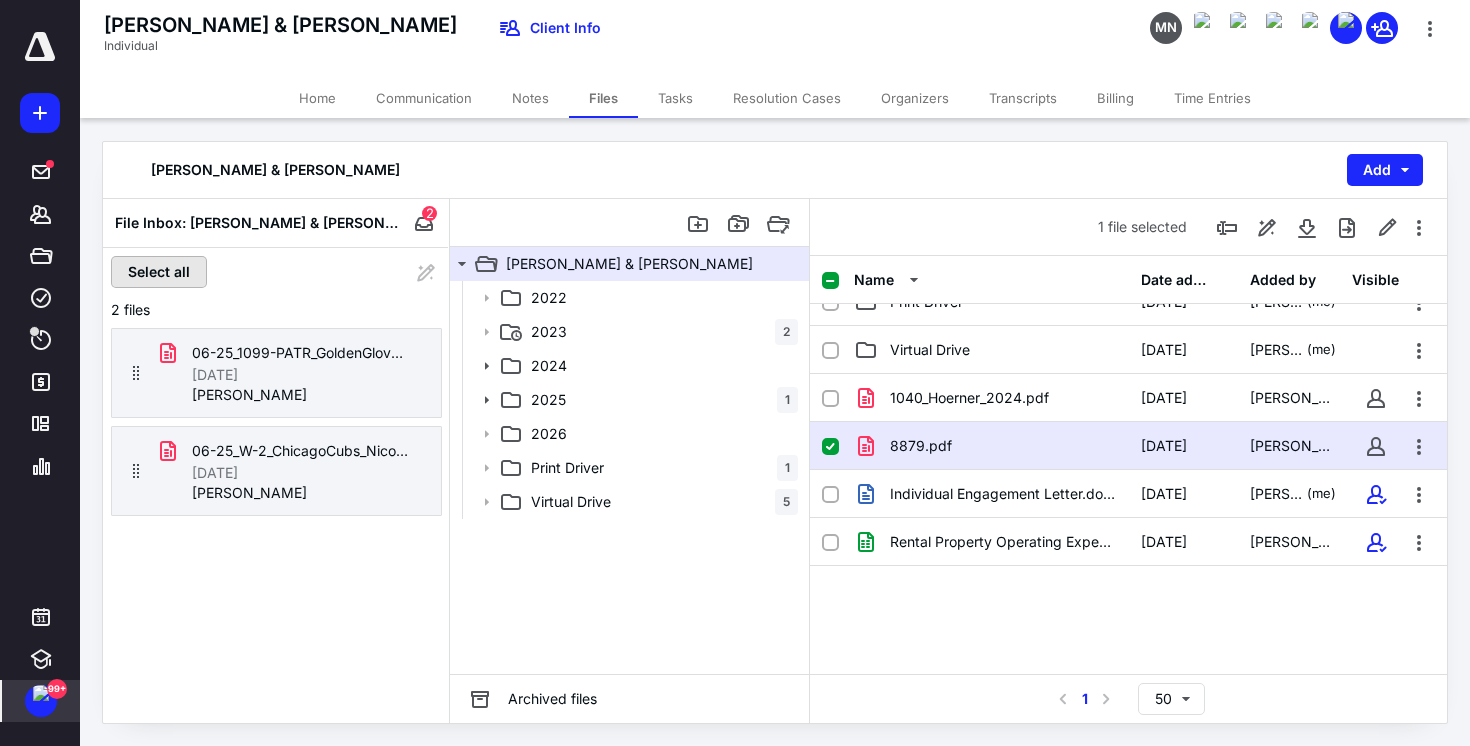click on "Select all" at bounding box center [159, 272] 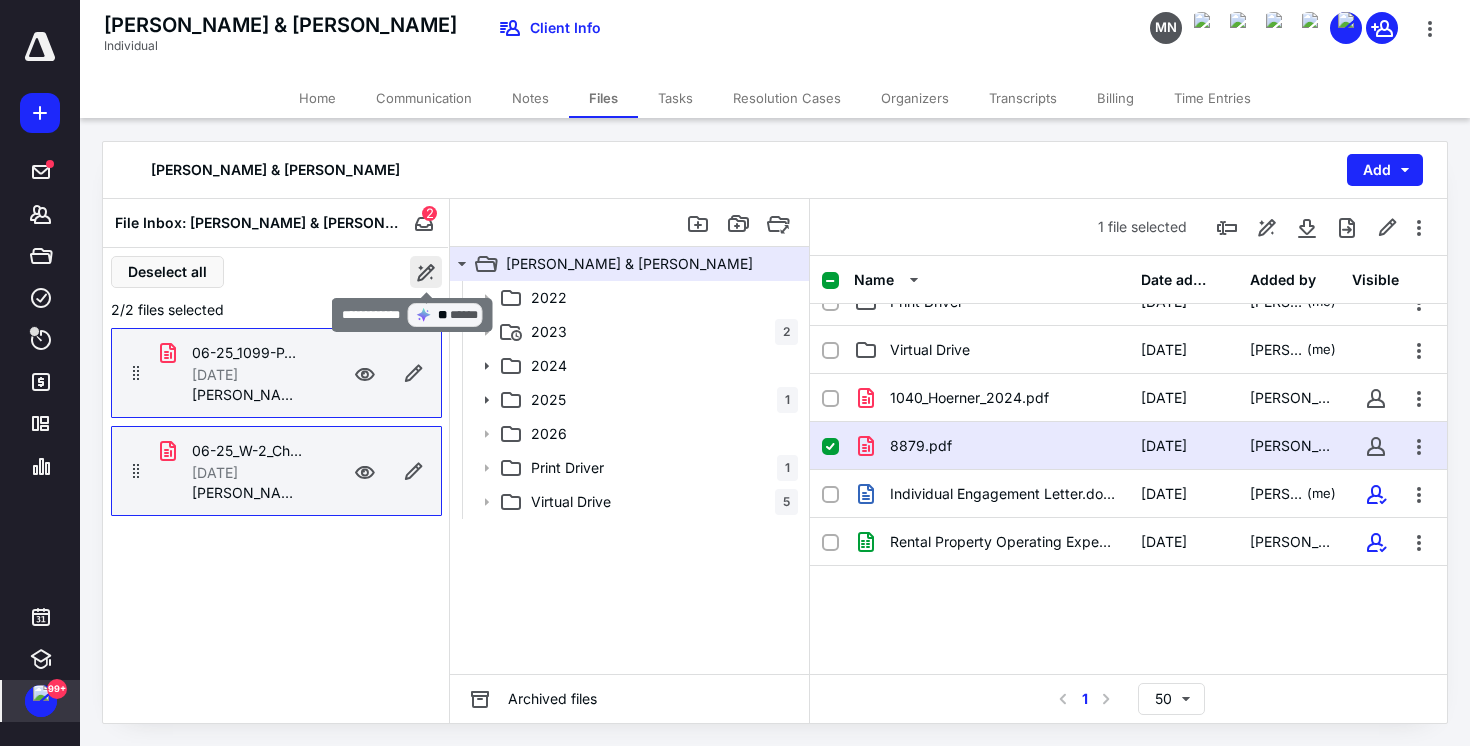 click at bounding box center [426, 272] 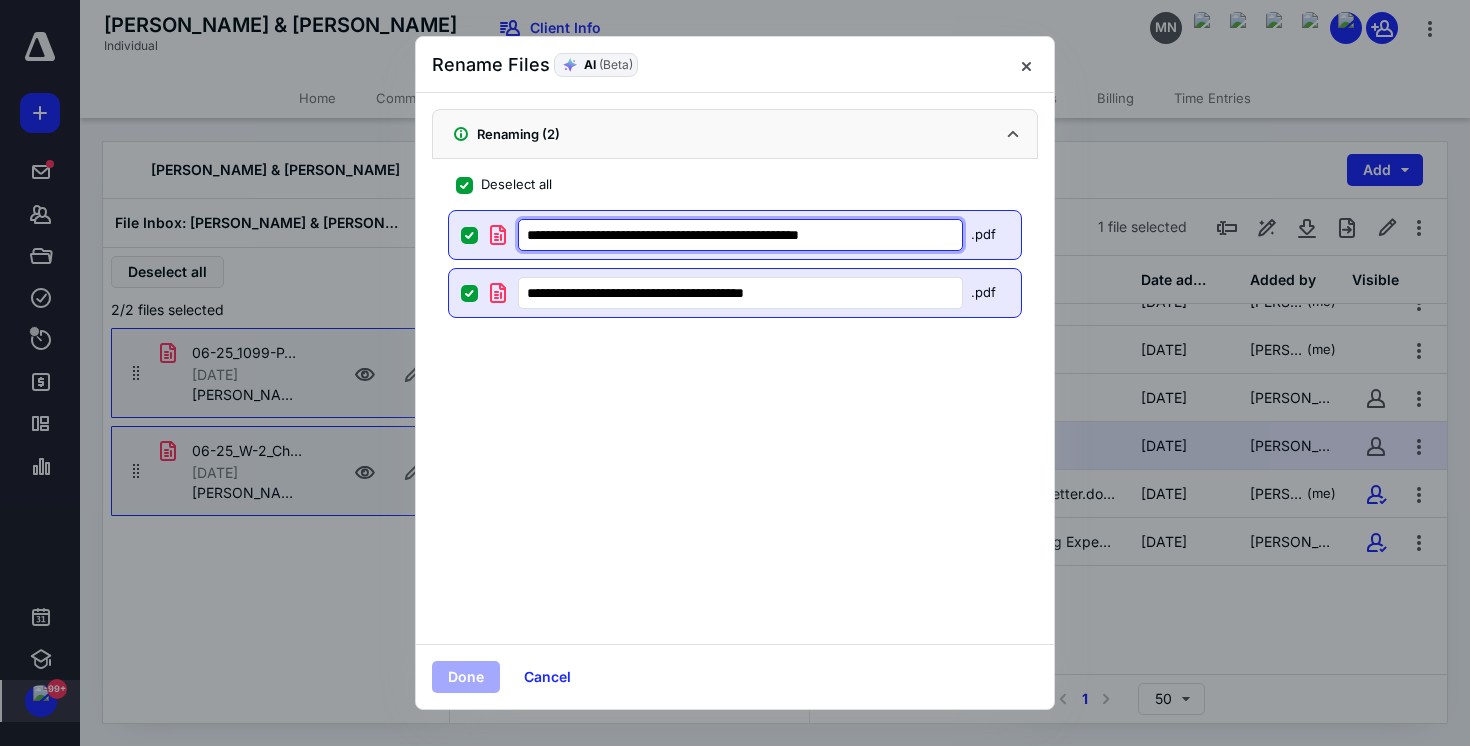 drag, startPoint x: 528, startPoint y: 234, endPoint x: 565, endPoint y: 234, distance: 37 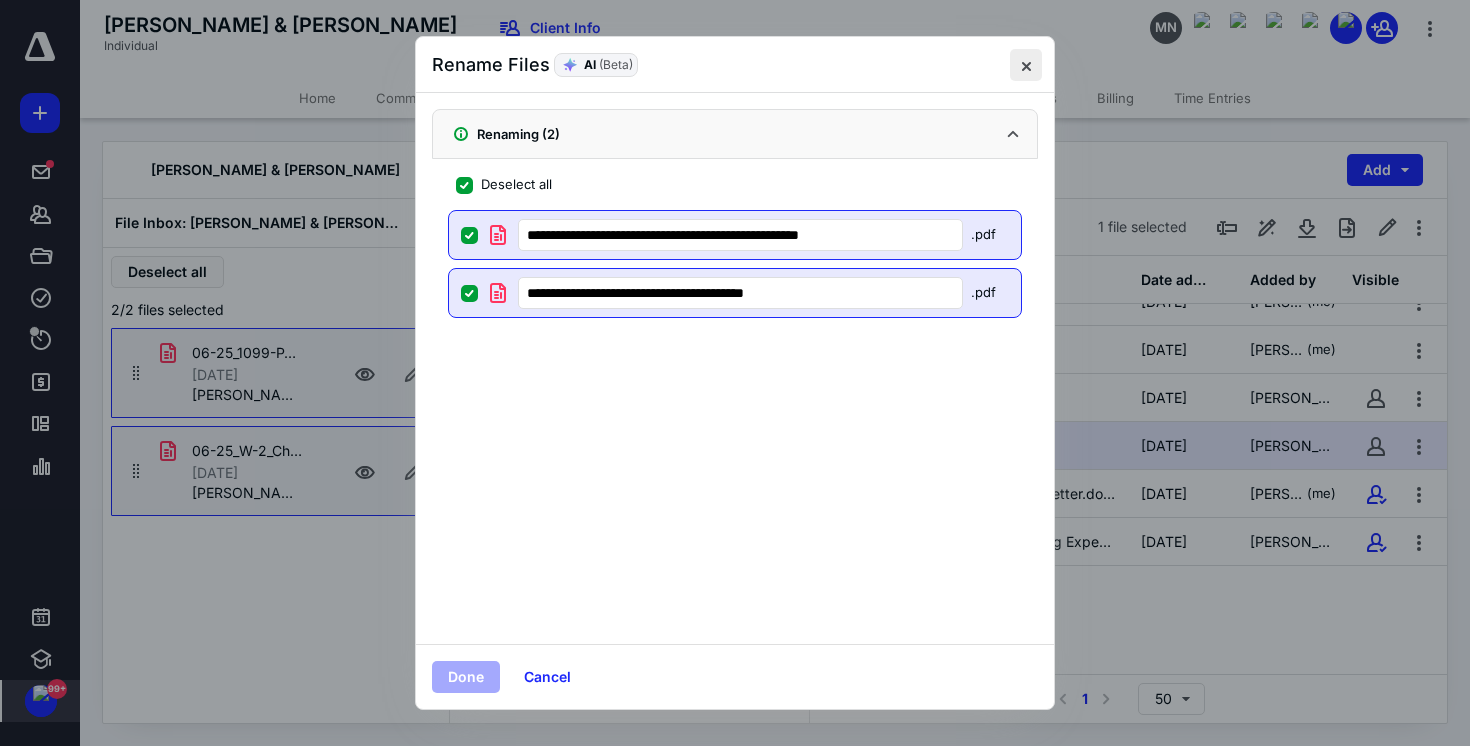 click at bounding box center (1026, 65) 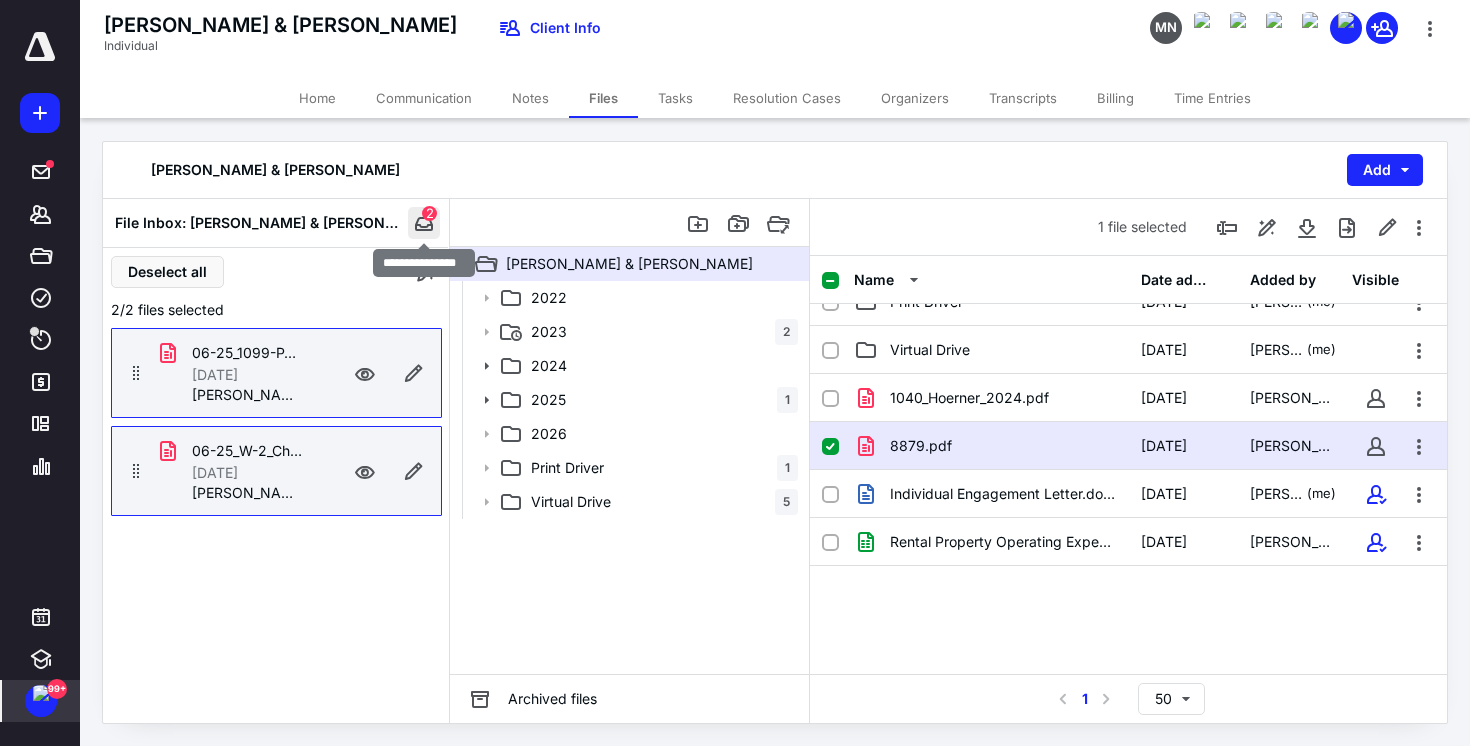 click at bounding box center (424, 223) 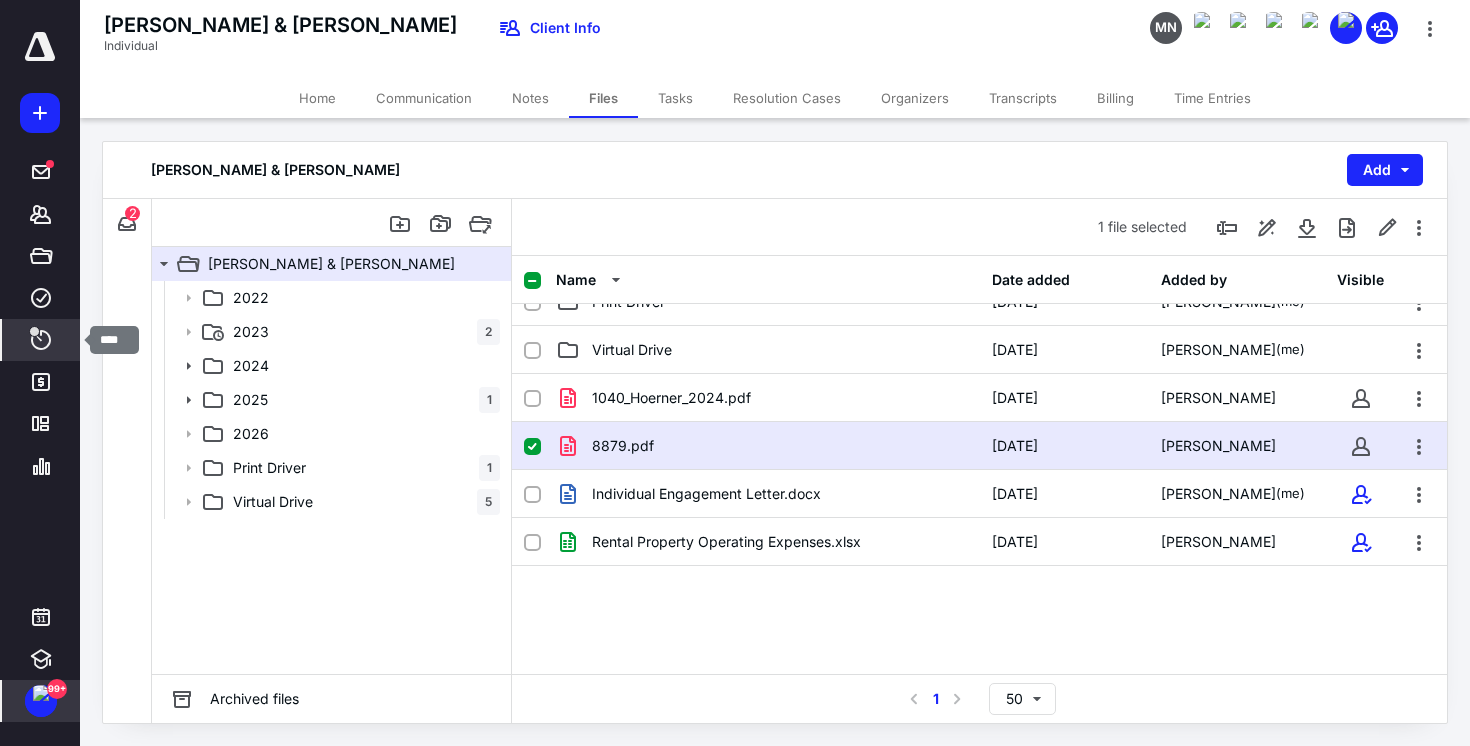 click 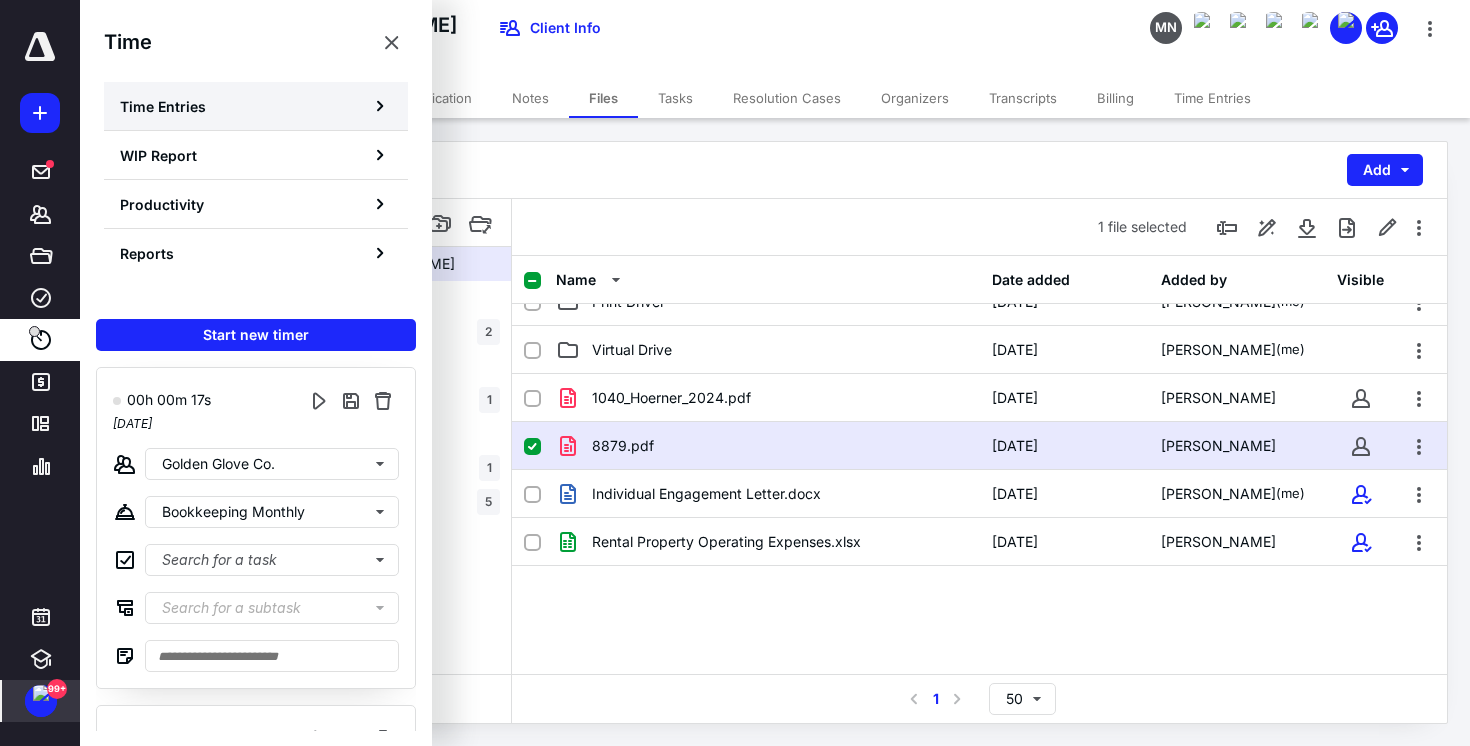 click on "Time Entries" at bounding box center [256, 106] 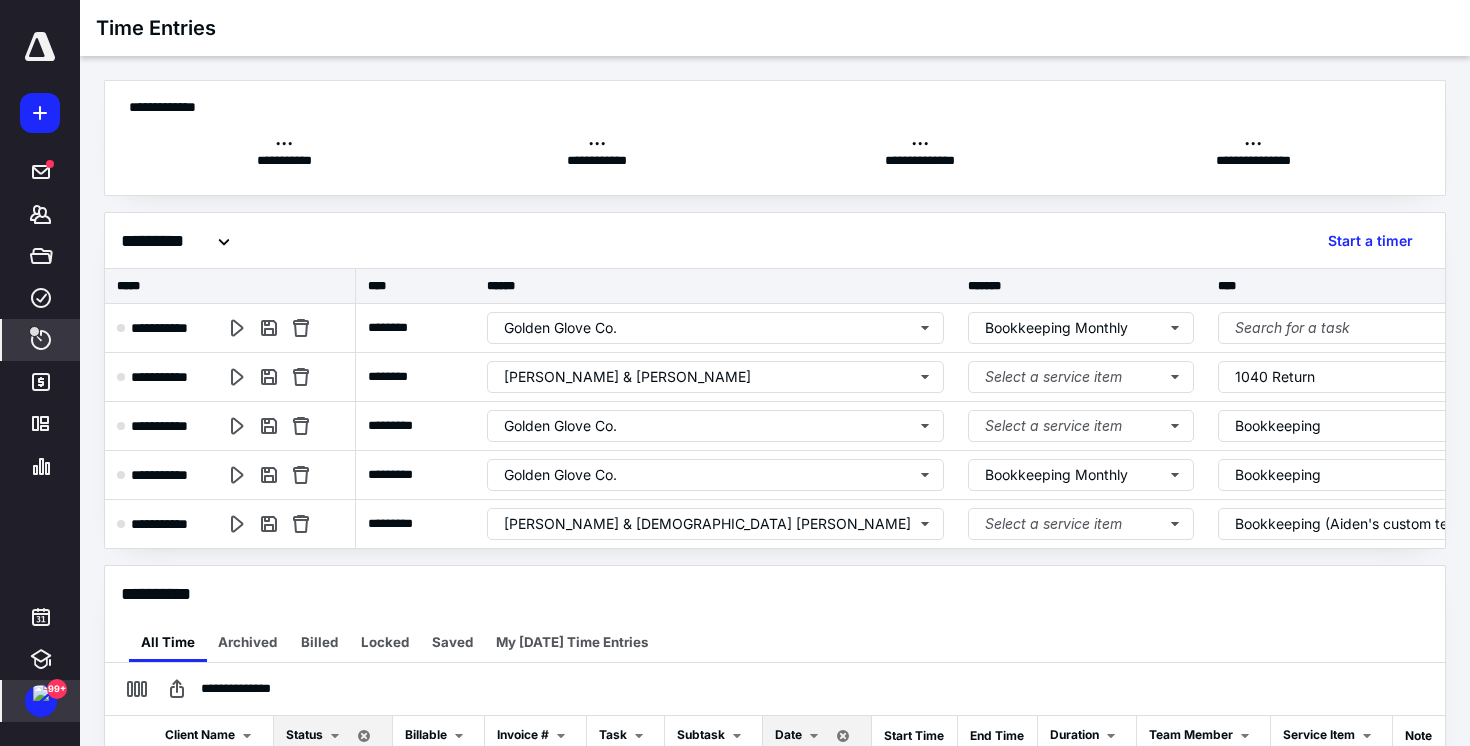 scroll, scrollTop: 0, scrollLeft: 0, axis: both 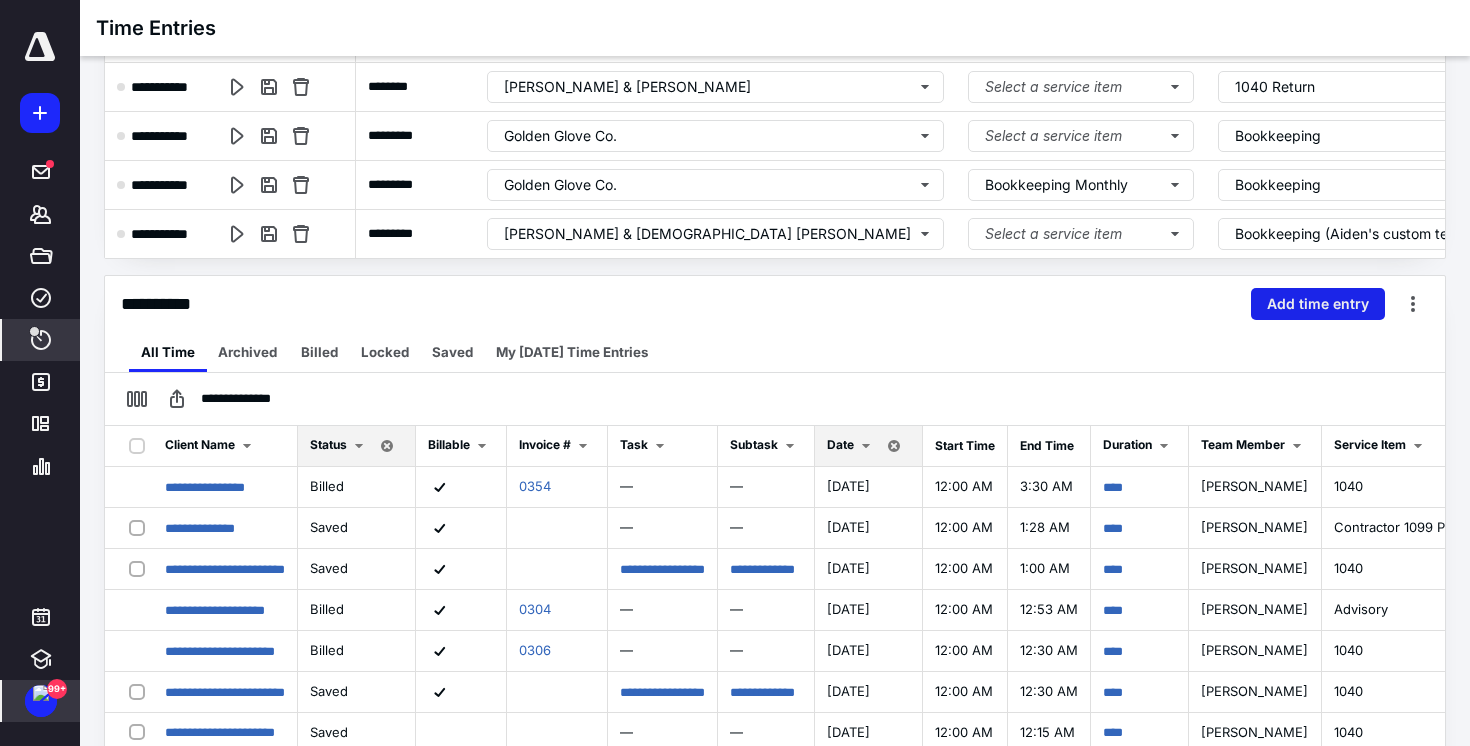 click on "Add time entry" at bounding box center (1318, 304) 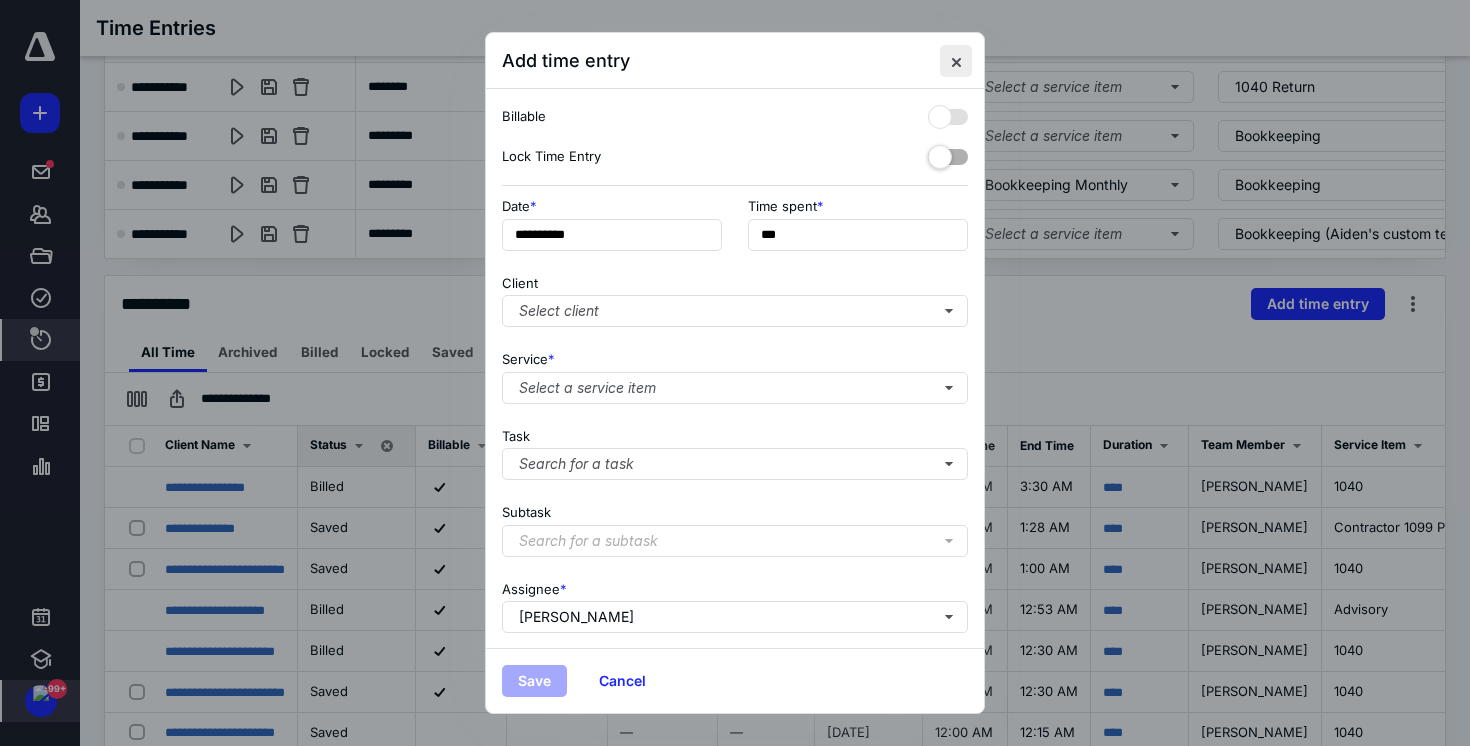 click at bounding box center (956, 61) 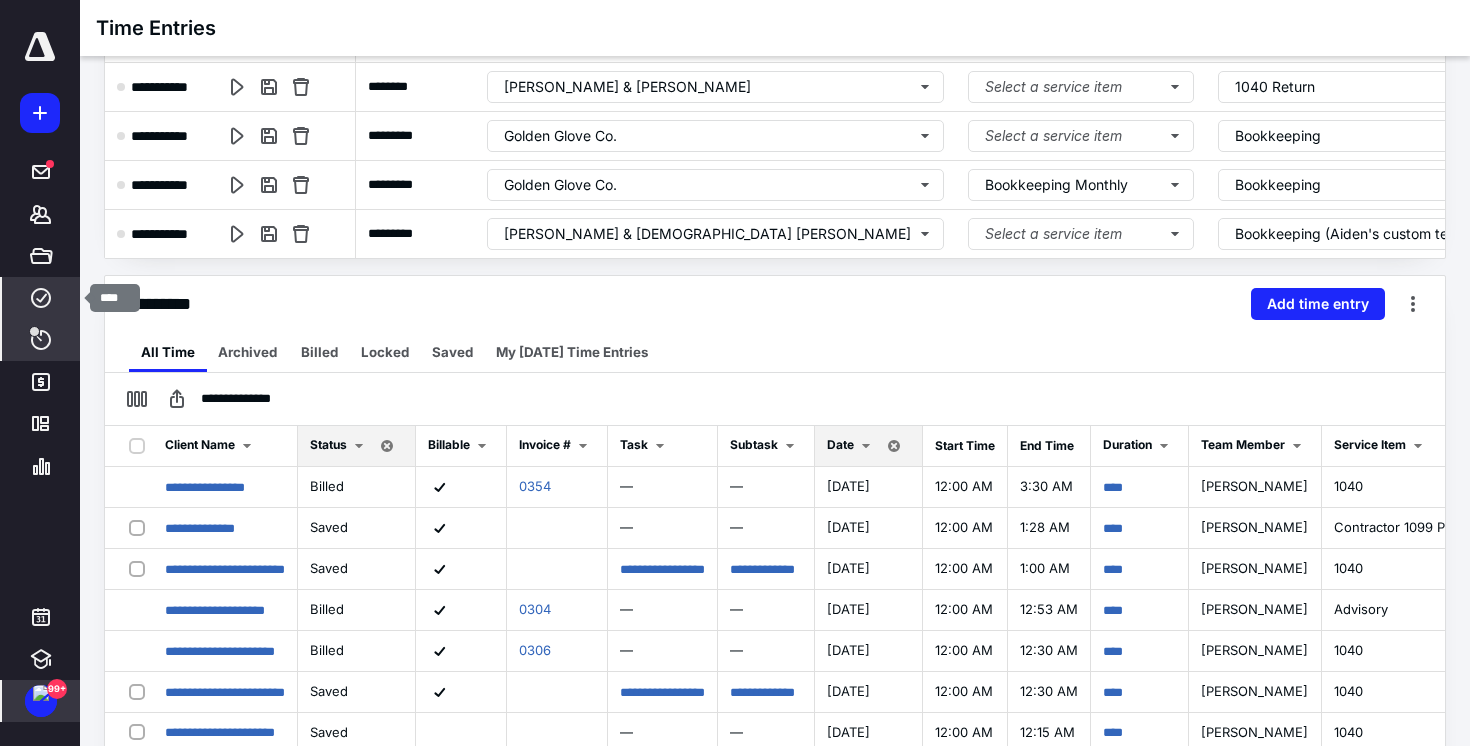 click on "Work" at bounding box center (41, 298) 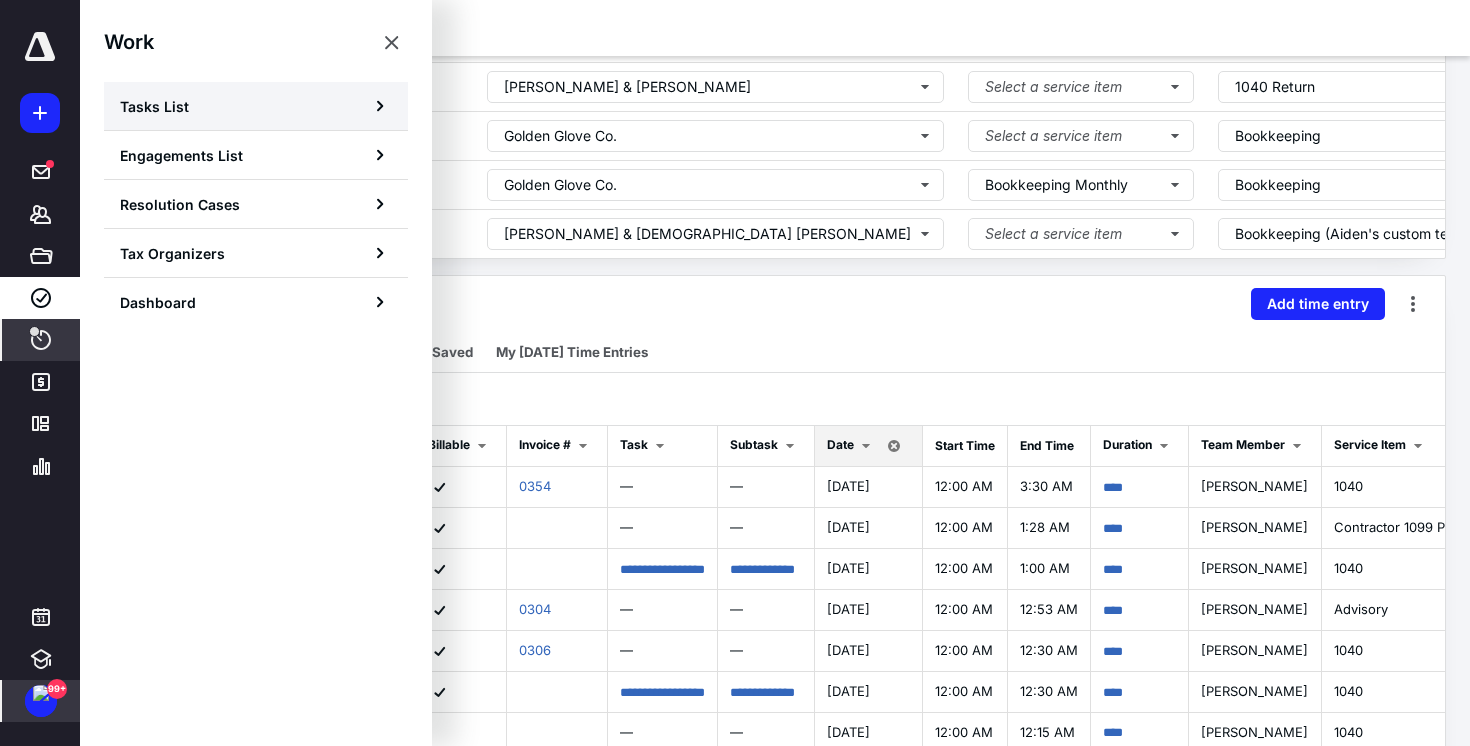 click on "Tasks List" at bounding box center [256, 106] 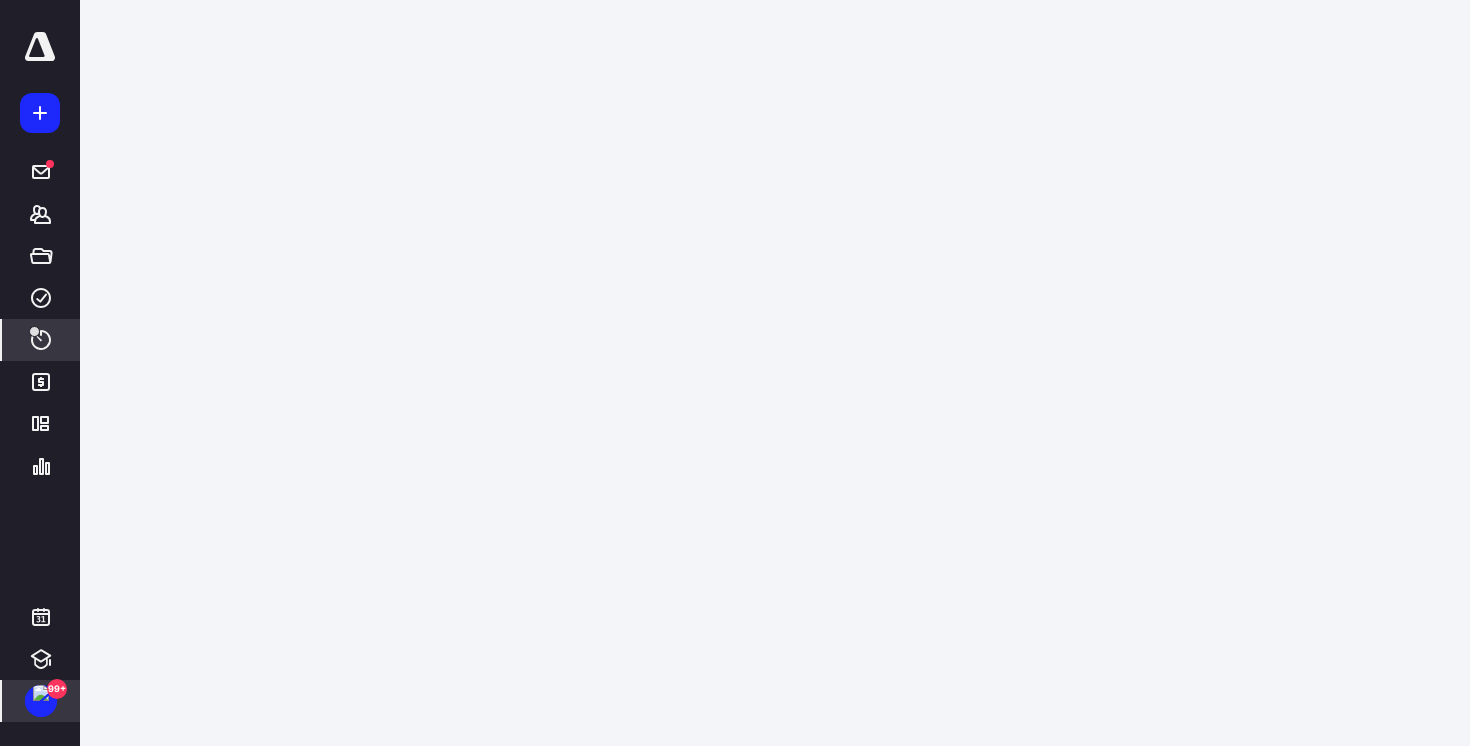 scroll, scrollTop: 0, scrollLeft: 0, axis: both 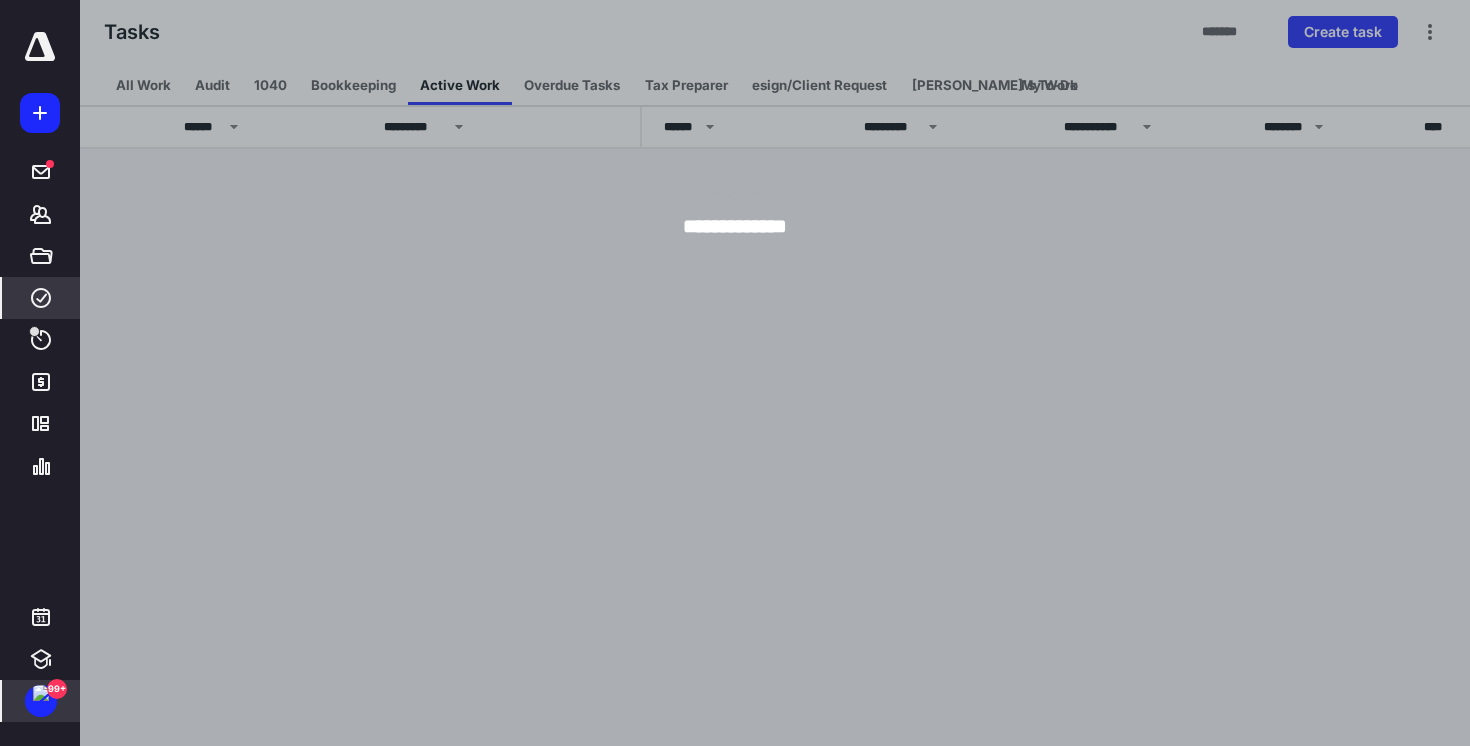 click at bounding box center [815, 373] 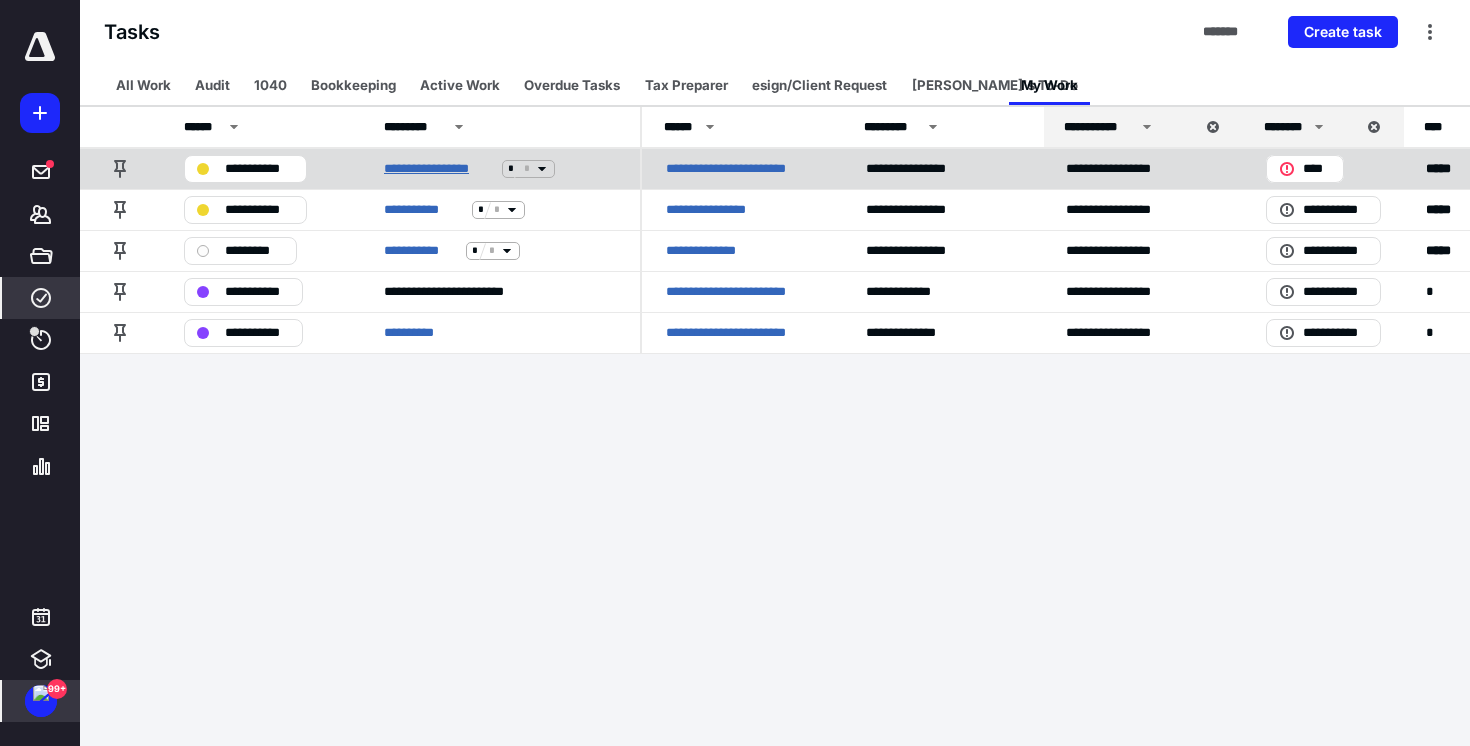 click on "**********" at bounding box center [439, 169] 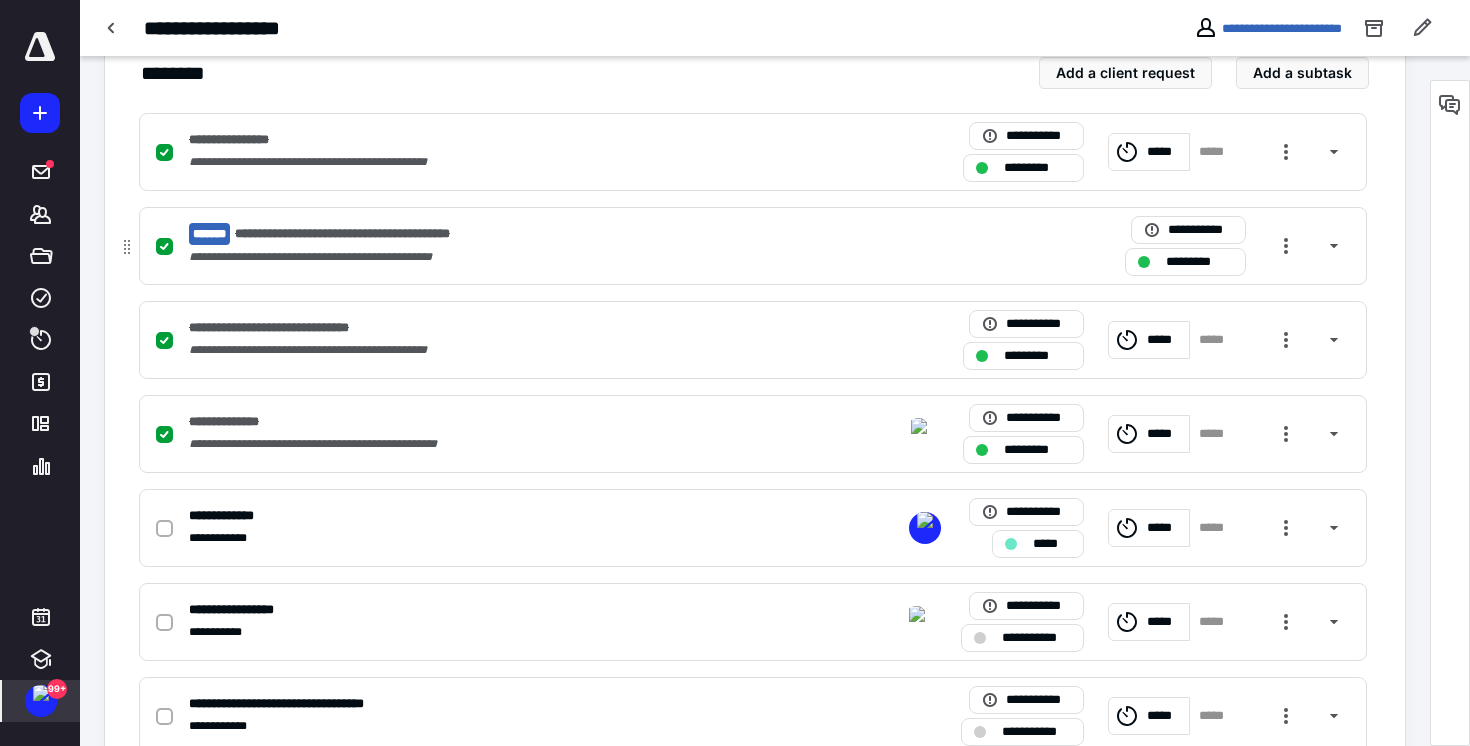 scroll, scrollTop: 477, scrollLeft: 0, axis: vertical 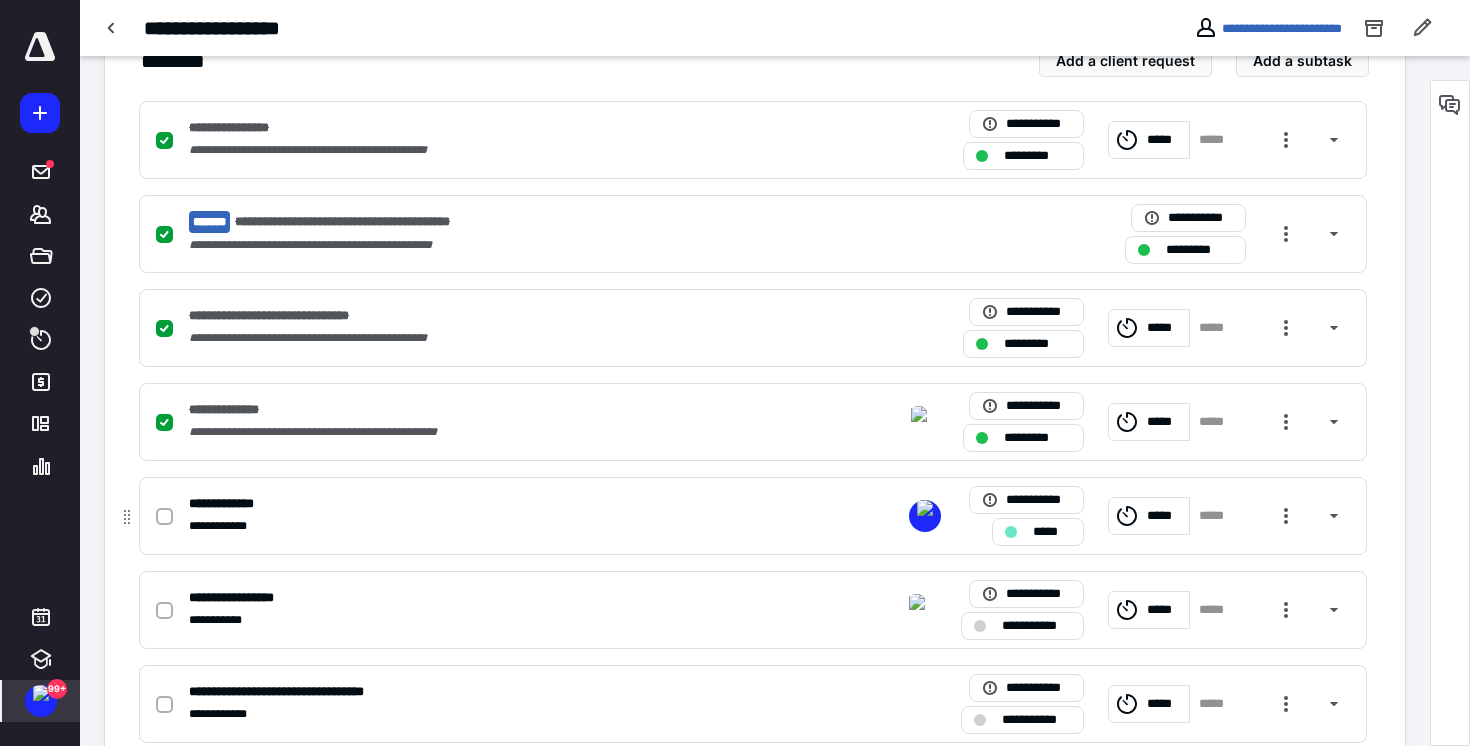 click on "*****" at bounding box center [1165, 516] 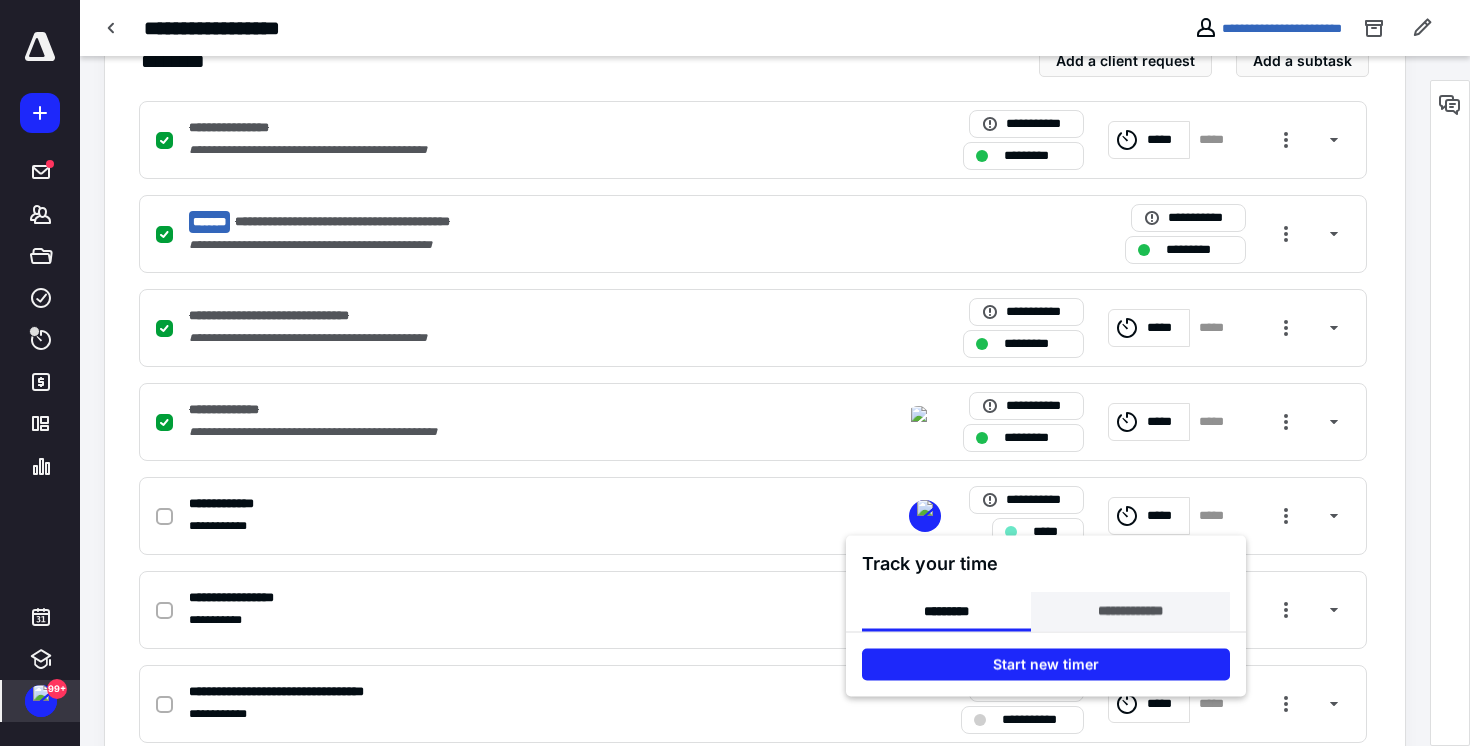click on "**********" at bounding box center (1130, 612) 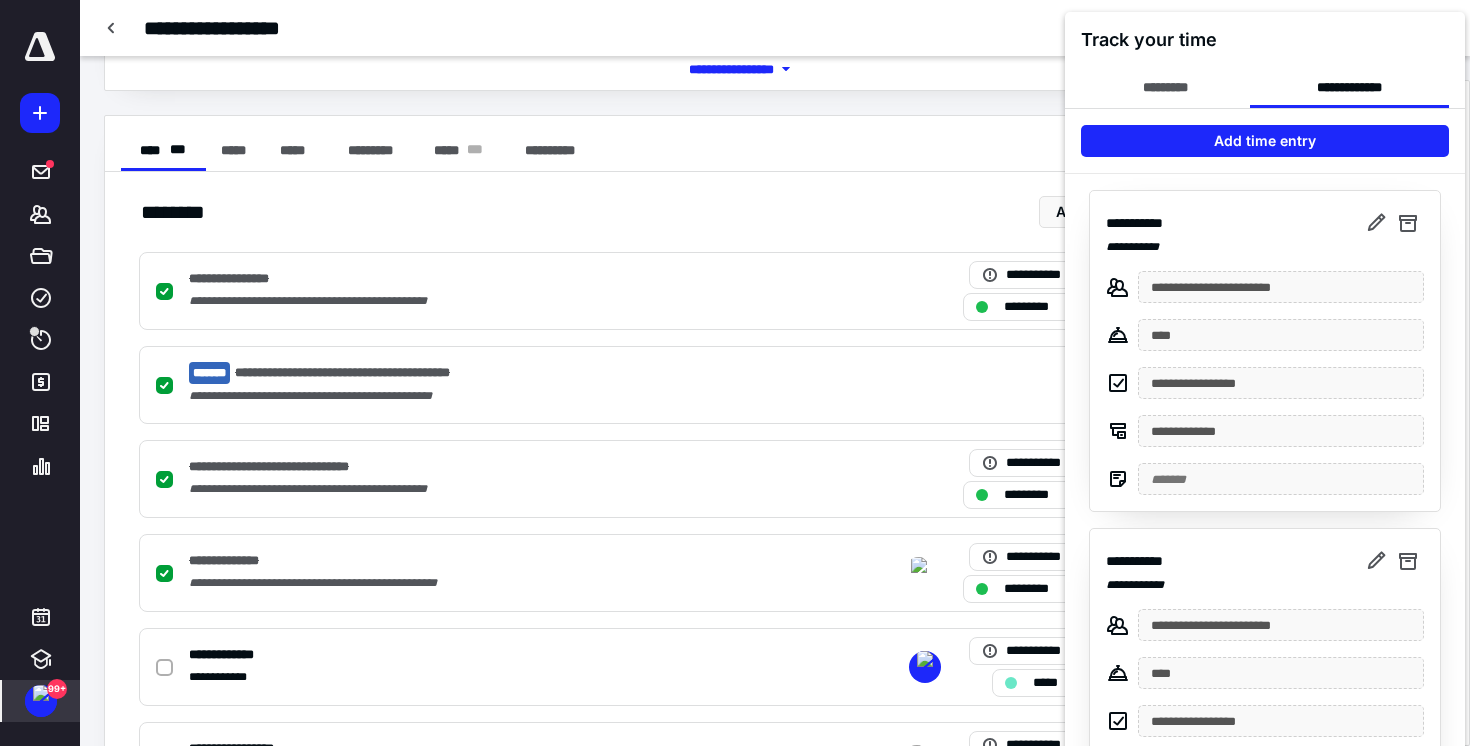 scroll, scrollTop: 266, scrollLeft: 0, axis: vertical 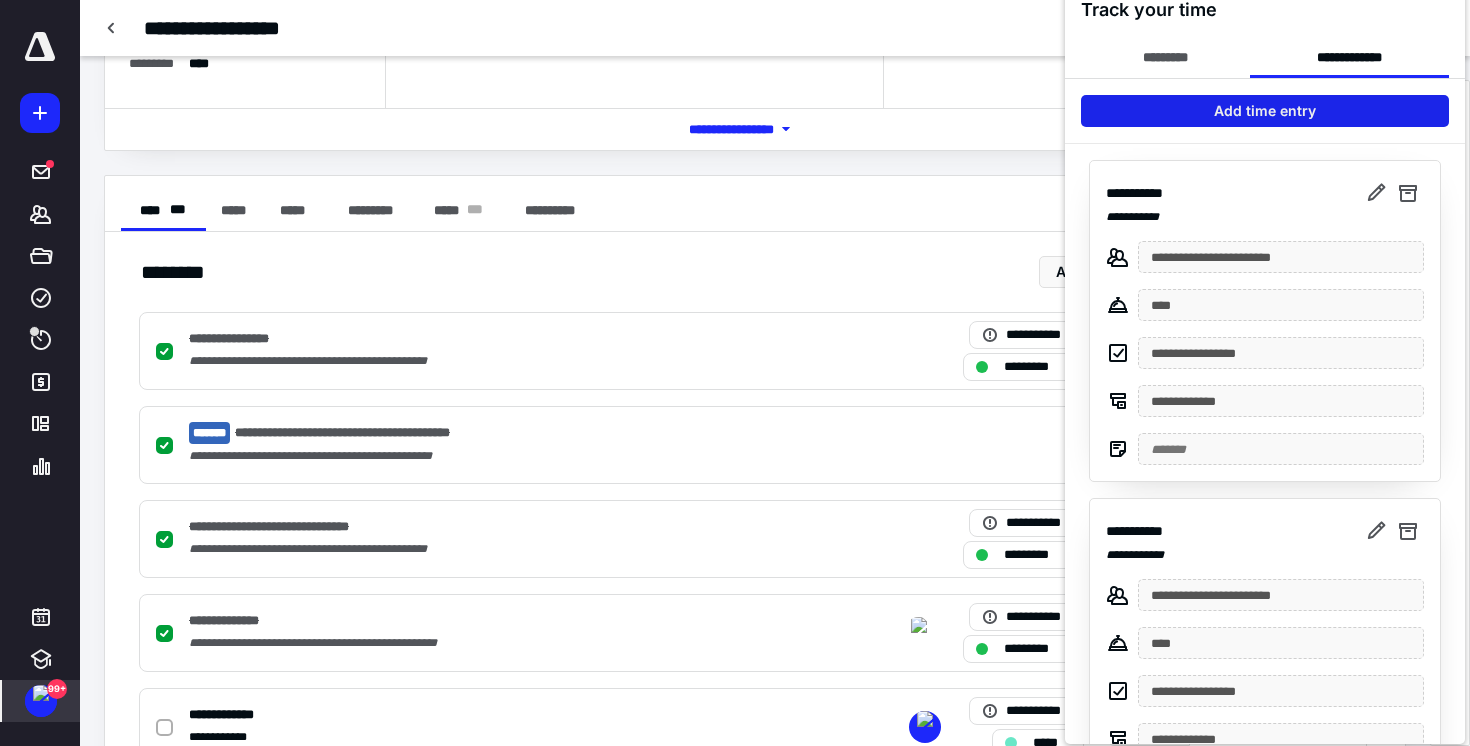 click on "Add time entry" at bounding box center [1265, 111] 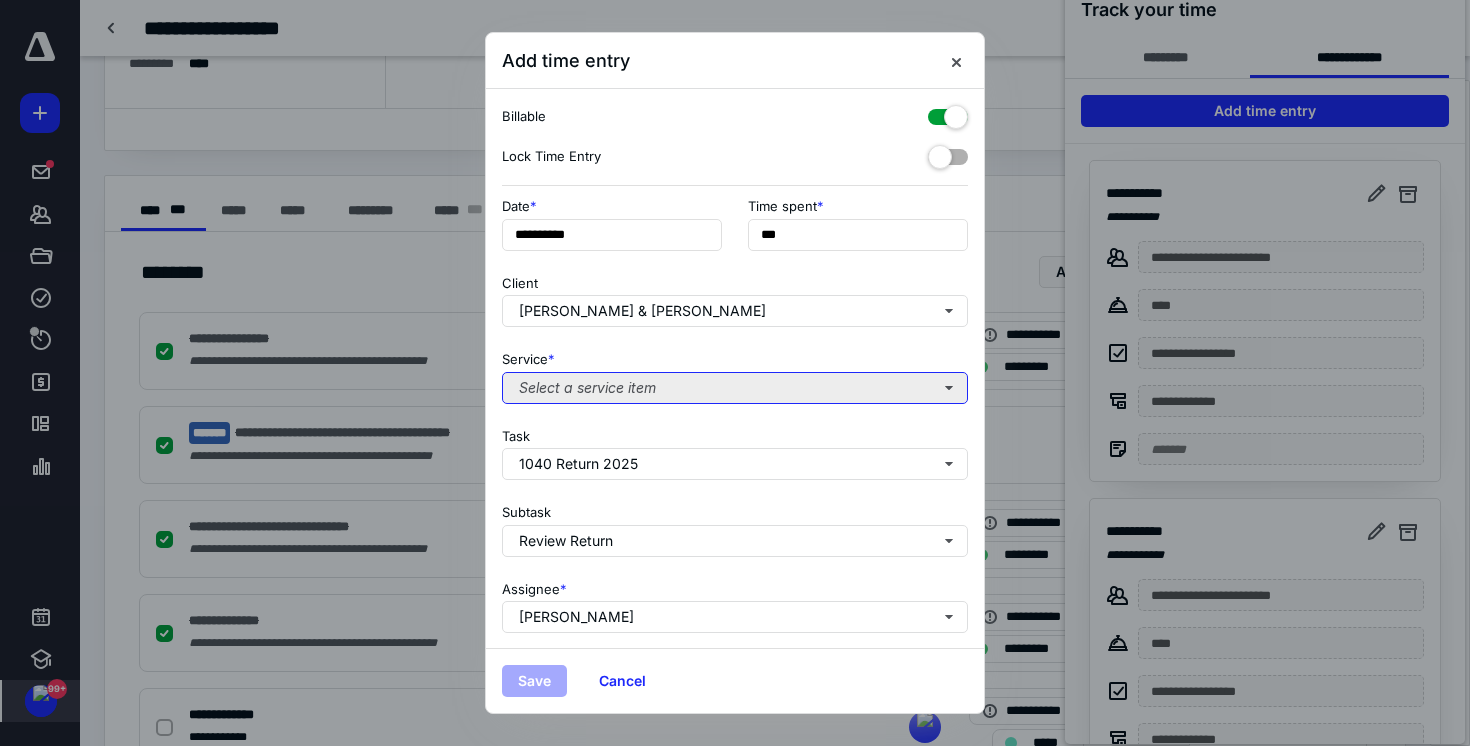 click on "Select a service item" at bounding box center (735, 388) 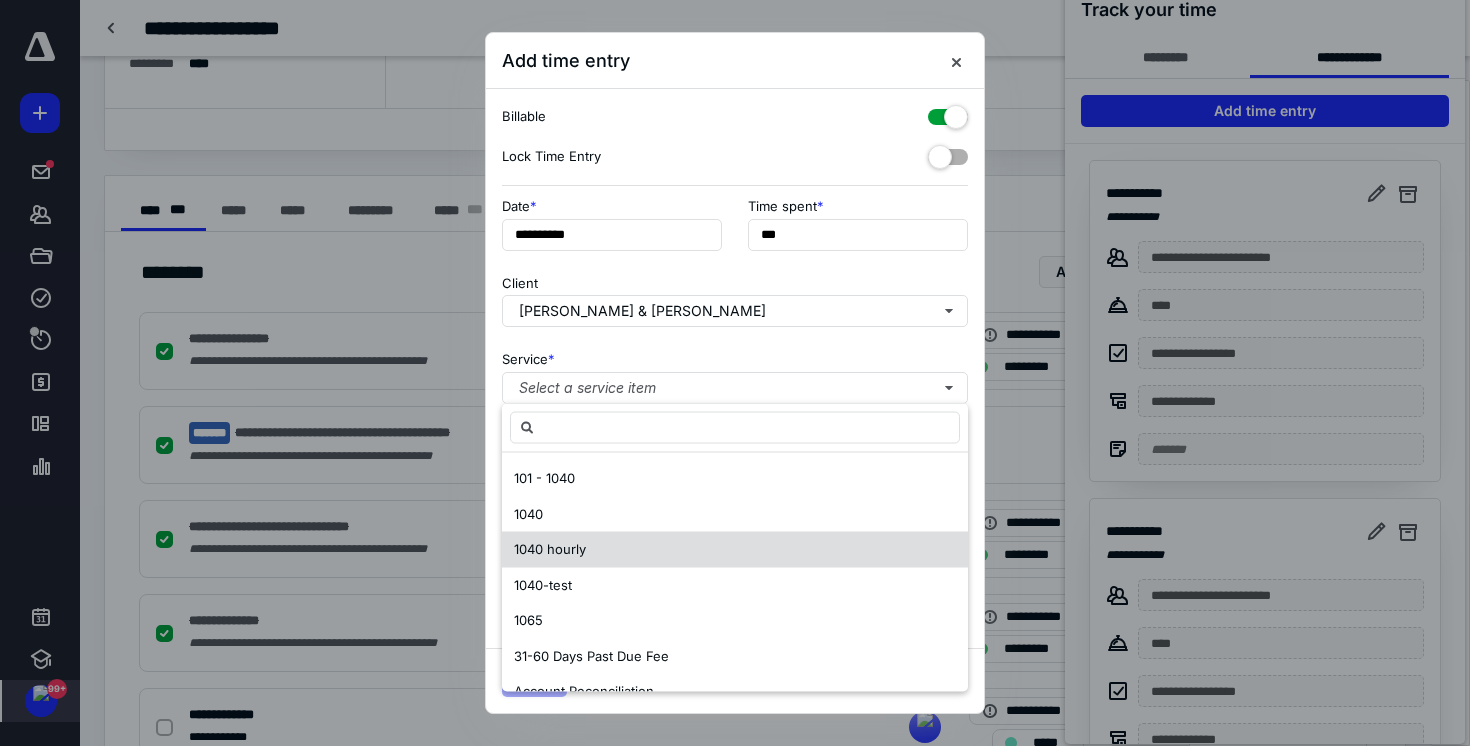 click on "1040 hourly" at bounding box center [735, 550] 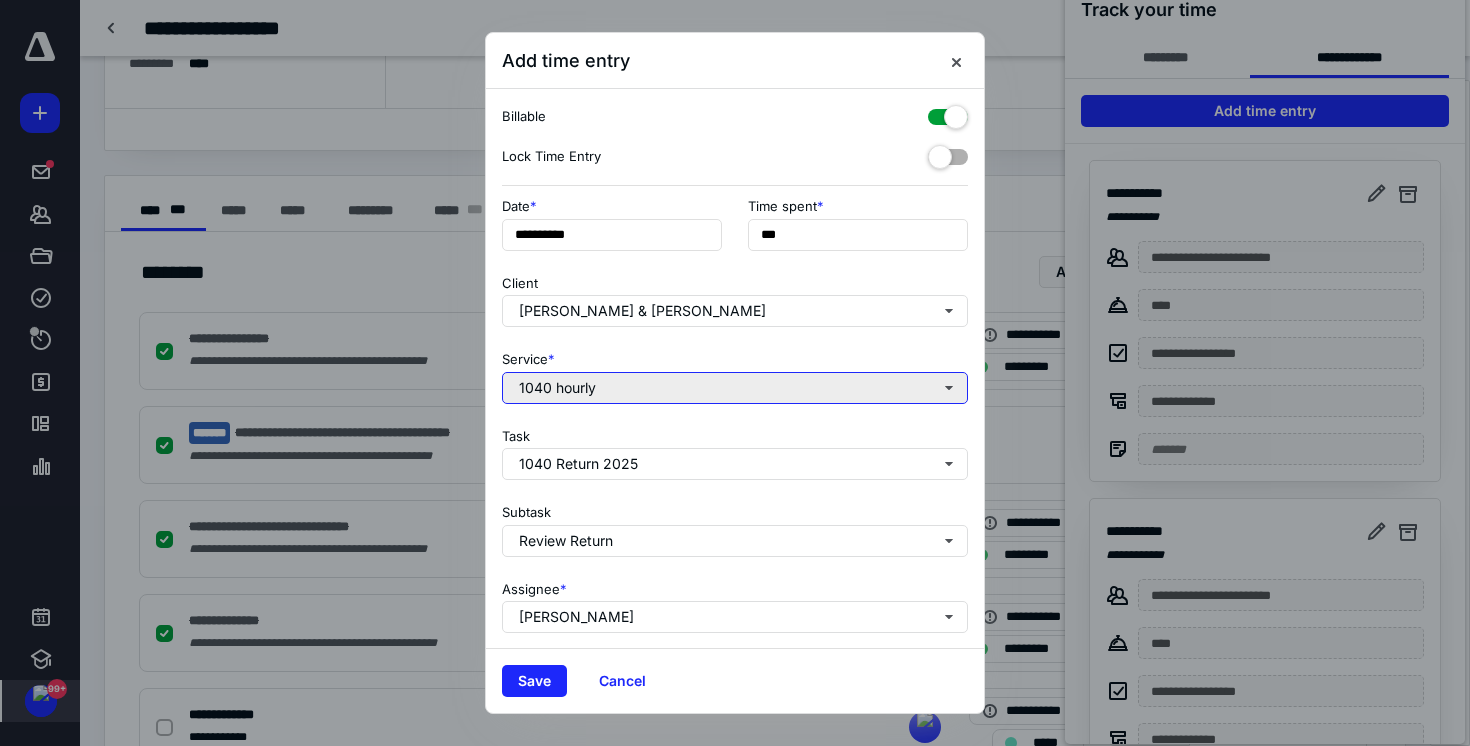 click on "1040 hourly" at bounding box center (735, 388) 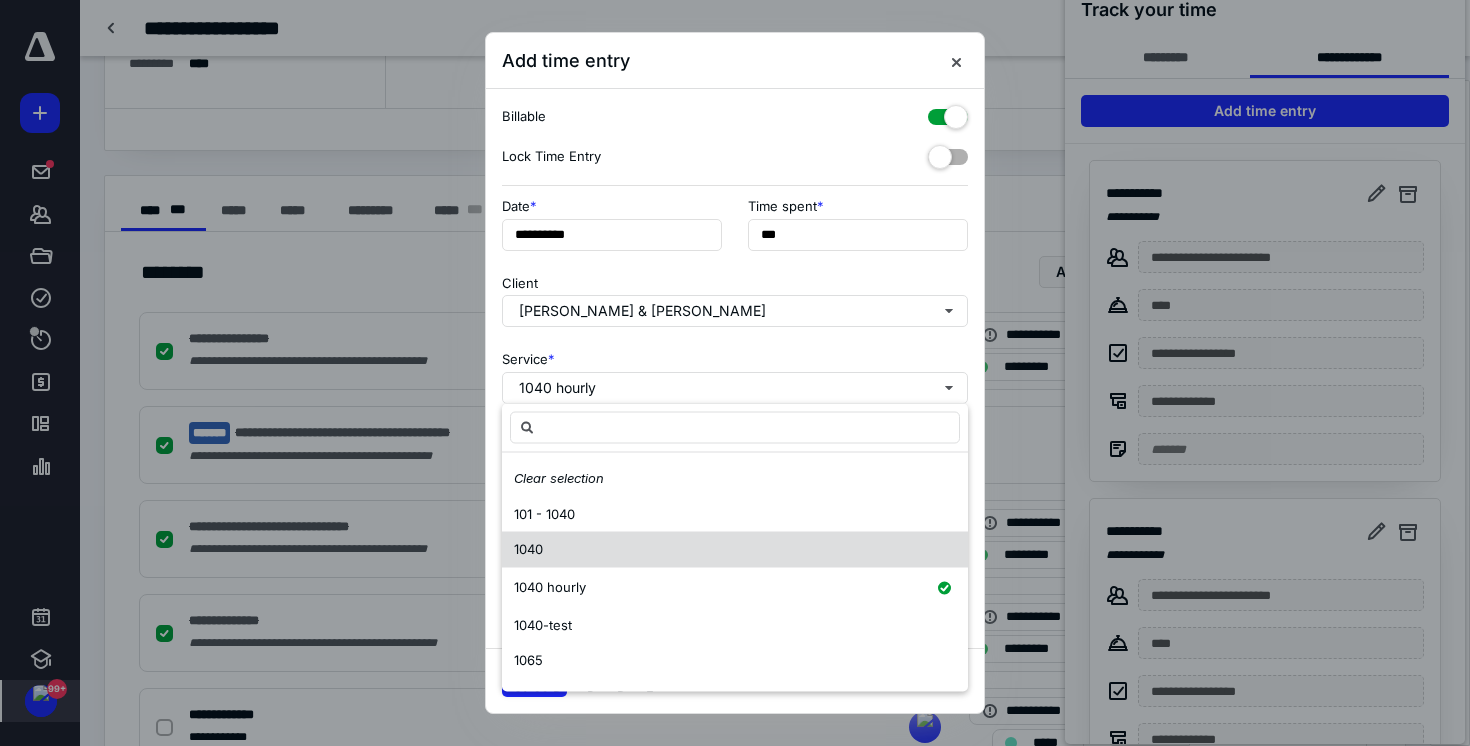 click on "1040" at bounding box center (528, 549) 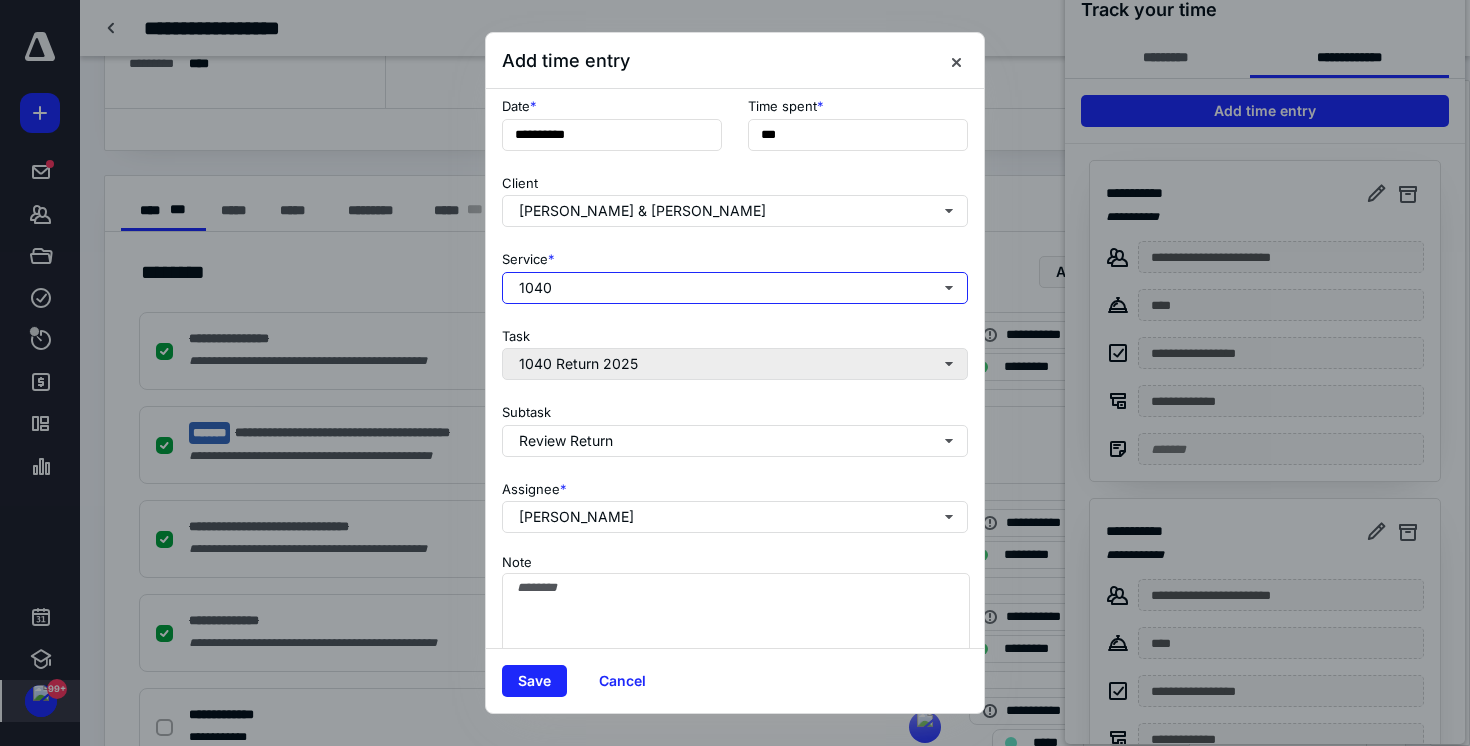 scroll, scrollTop: 119, scrollLeft: 0, axis: vertical 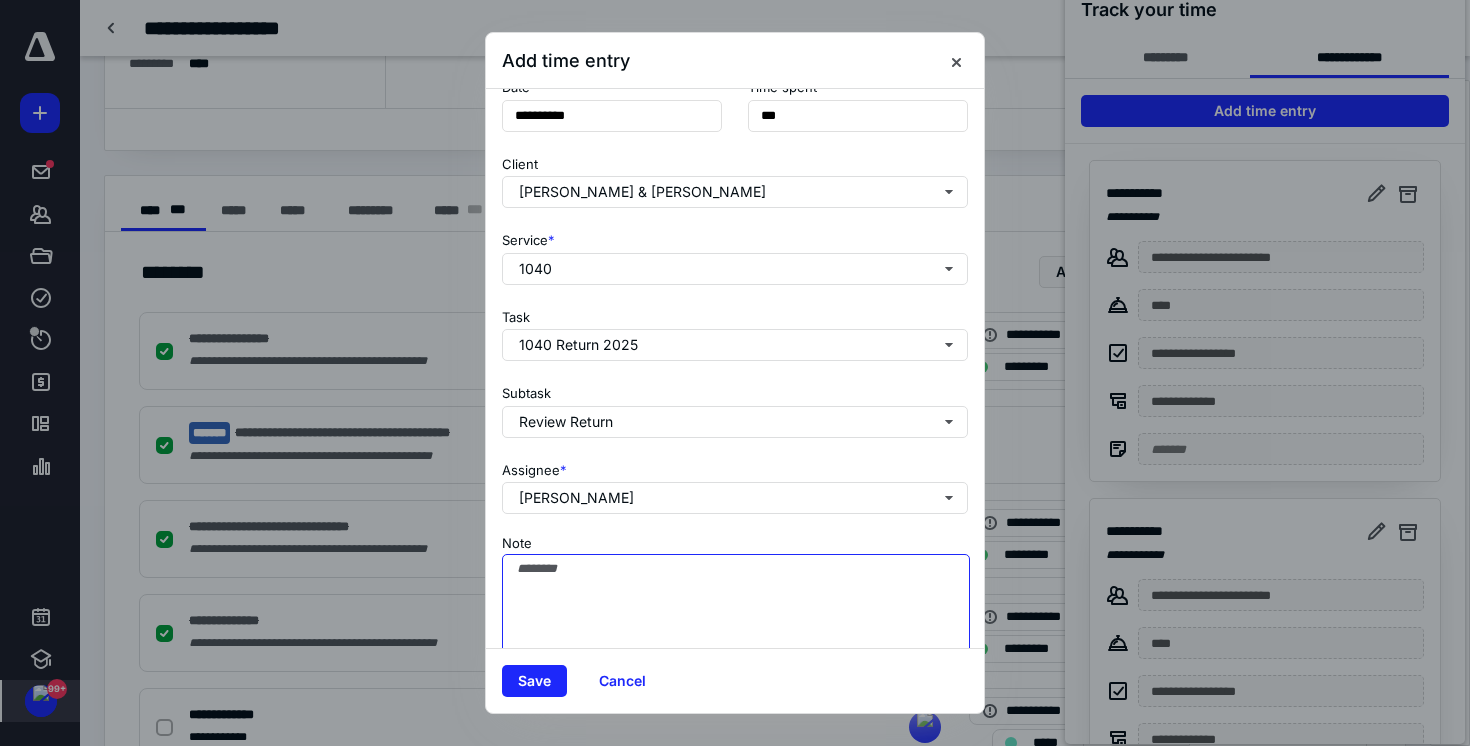click on "Note" at bounding box center [736, 604] 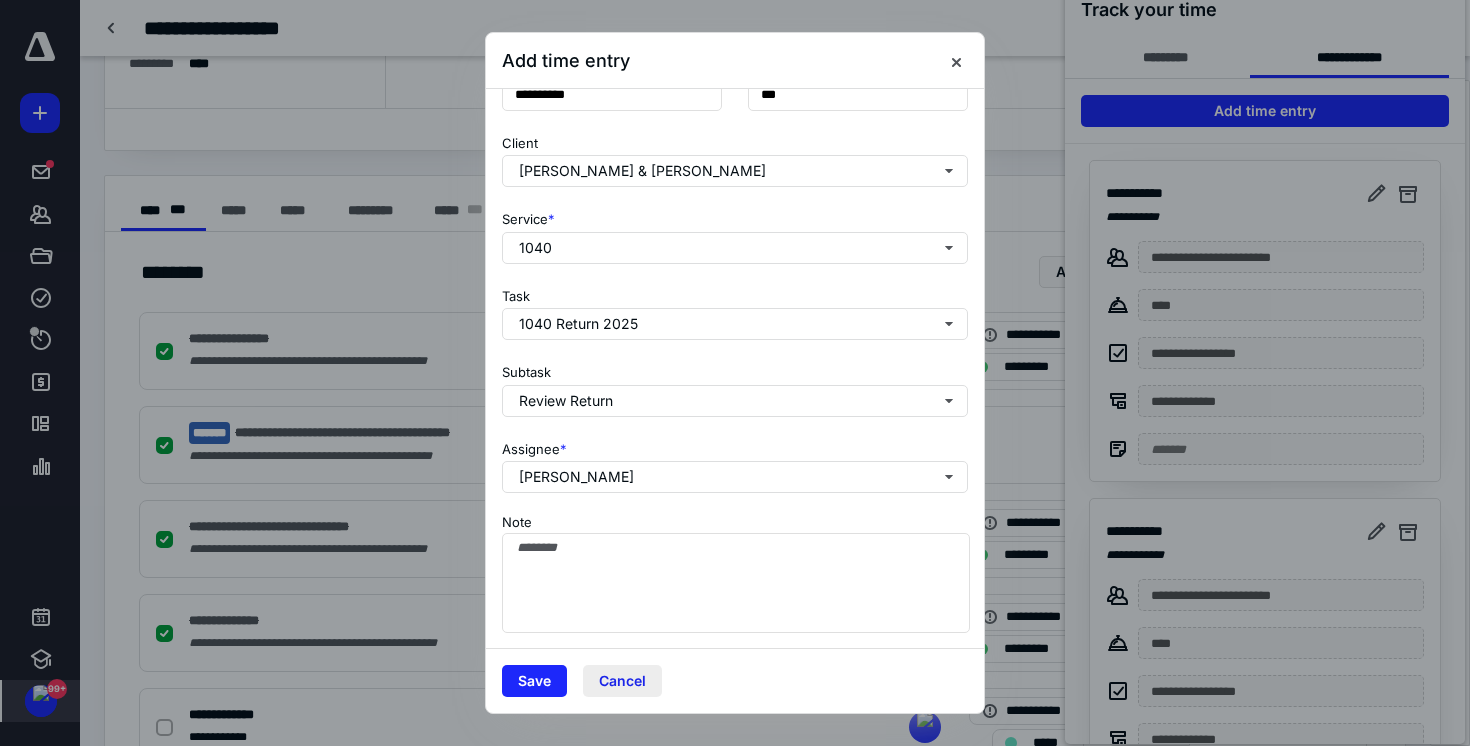 click on "Cancel" at bounding box center [622, 681] 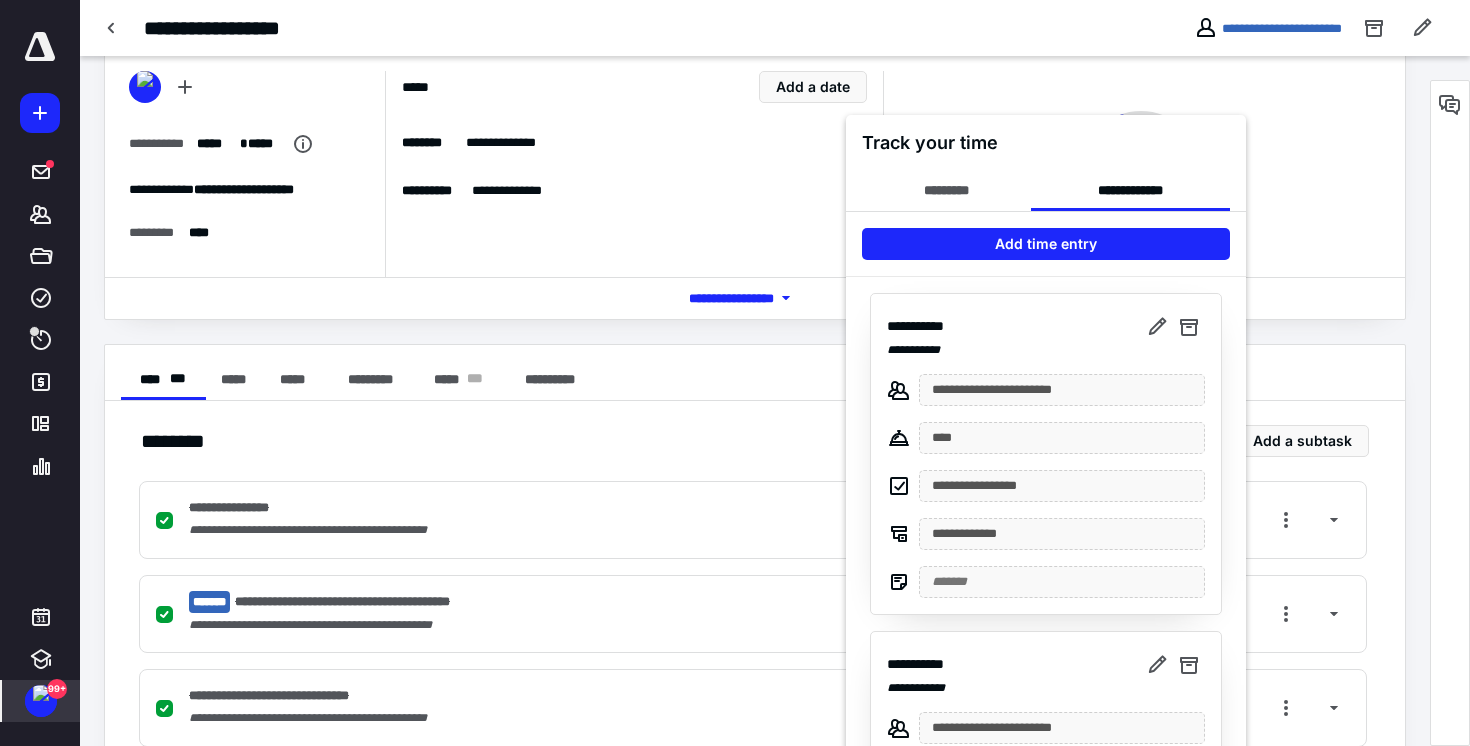 scroll, scrollTop: 69, scrollLeft: 0, axis: vertical 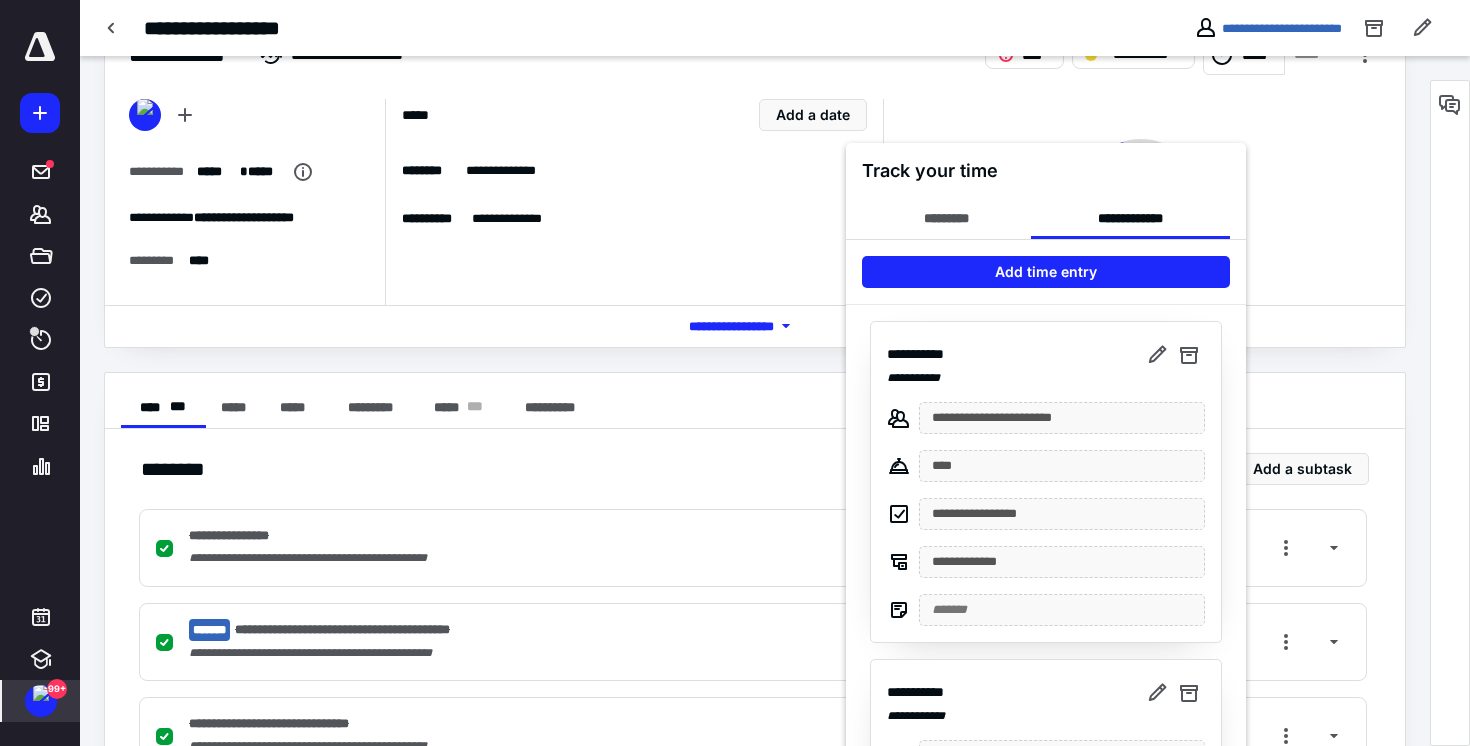 click at bounding box center (735, 373) 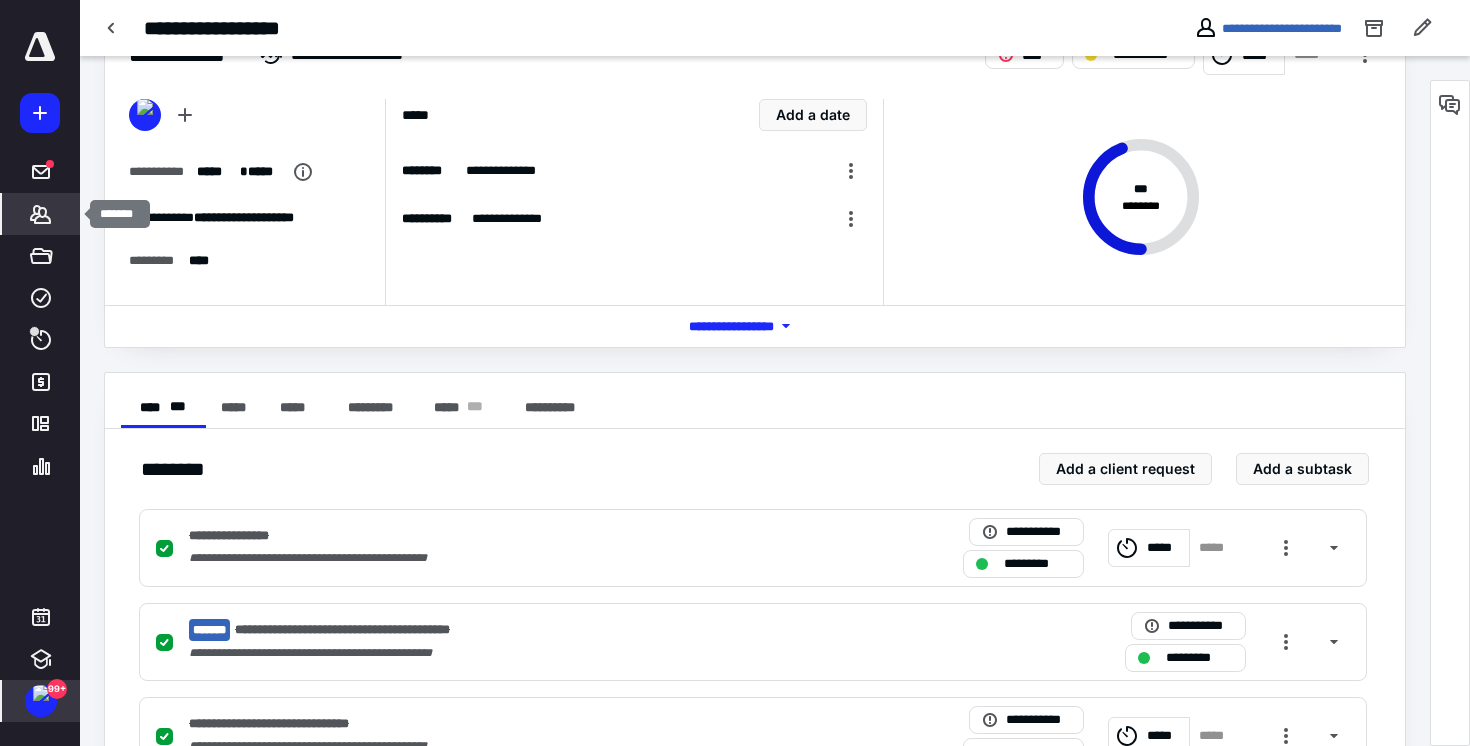 click 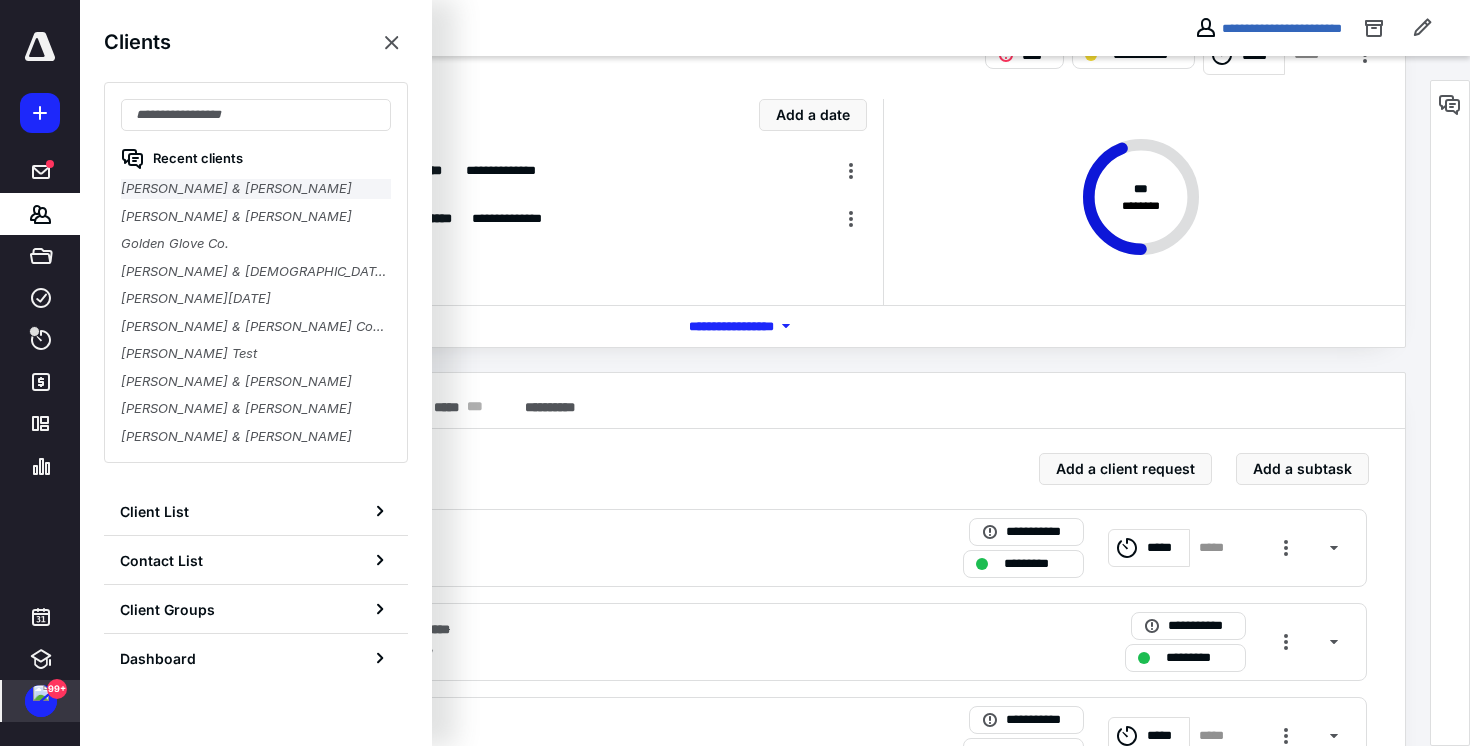 click on "[PERSON_NAME] & [PERSON_NAME]" at bounding box center [256, 189] 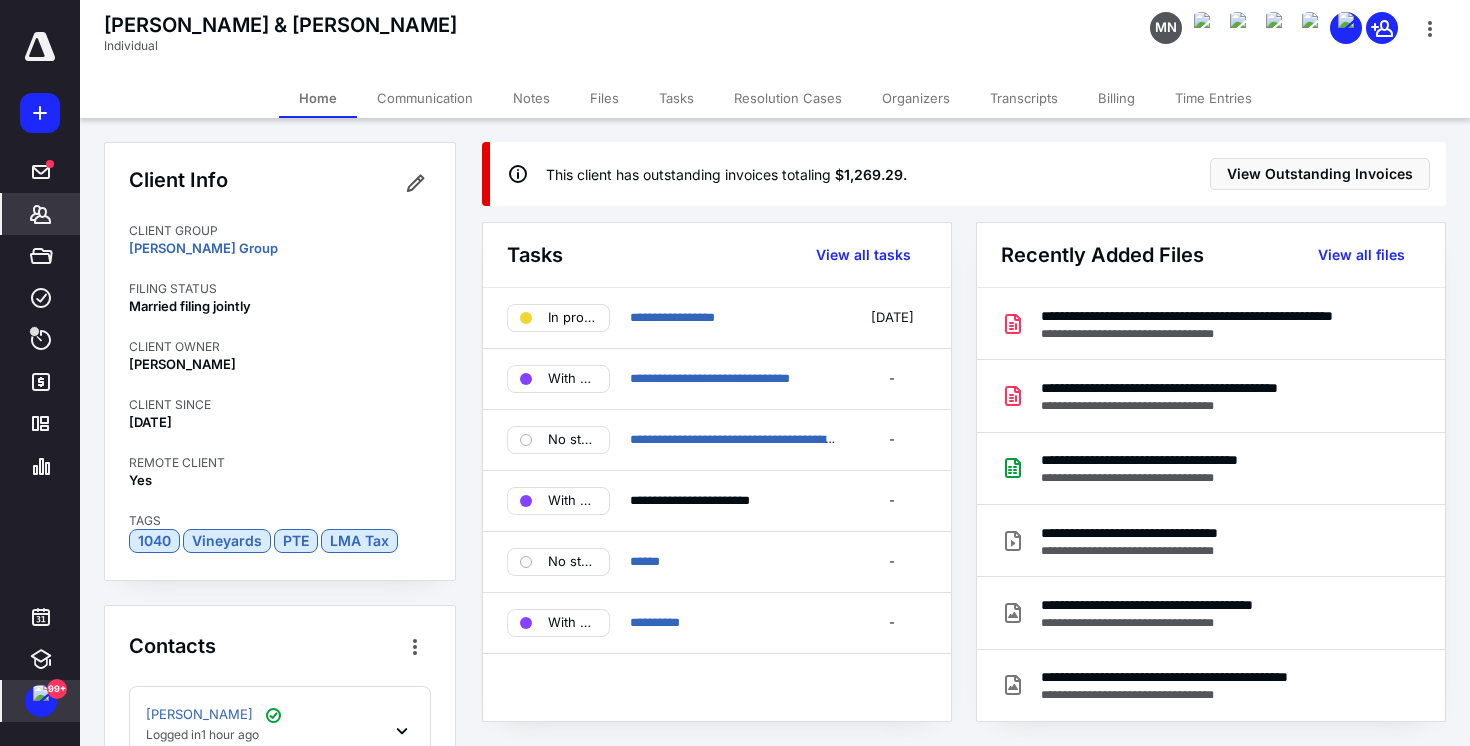 click on "Files" at bounding box center (604, 98) 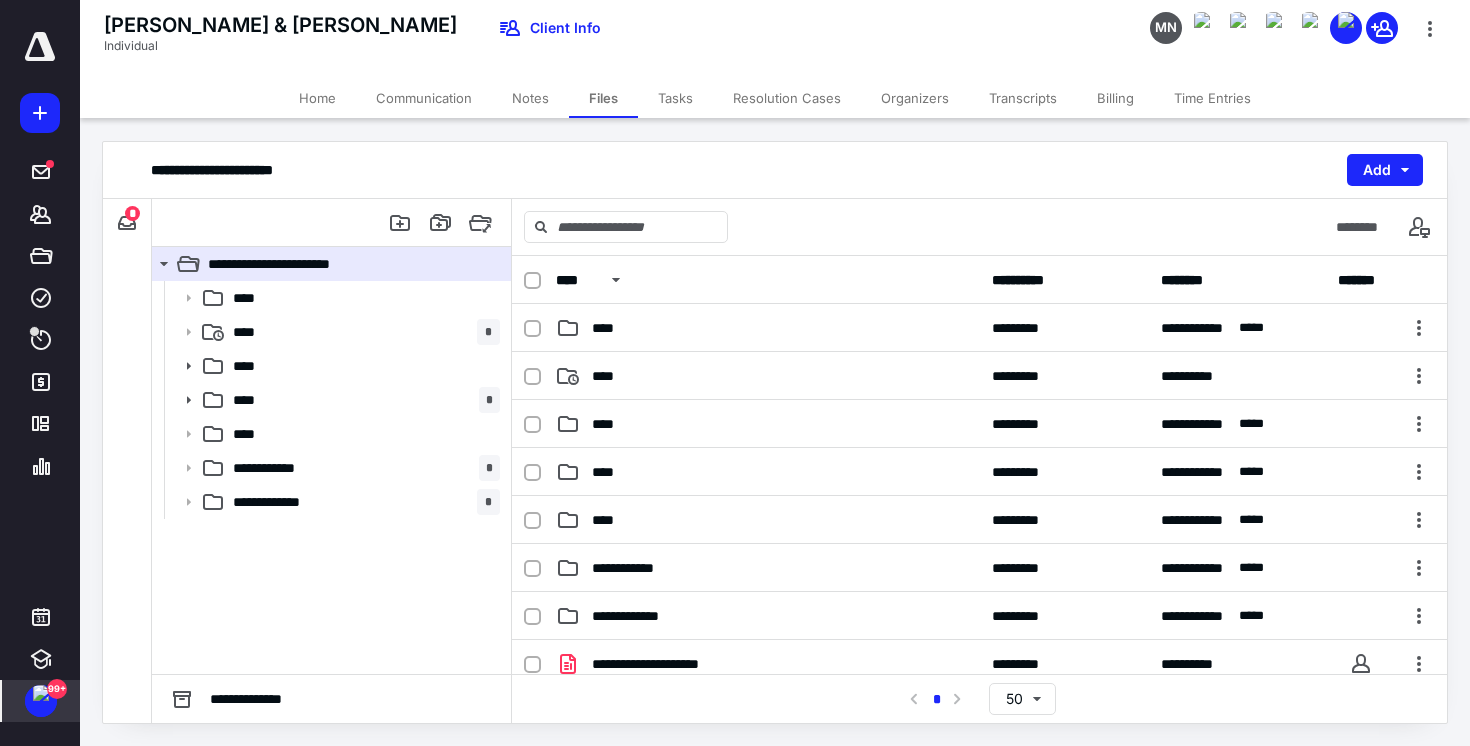 click on "Tasks" at bounding box center (675, 98) 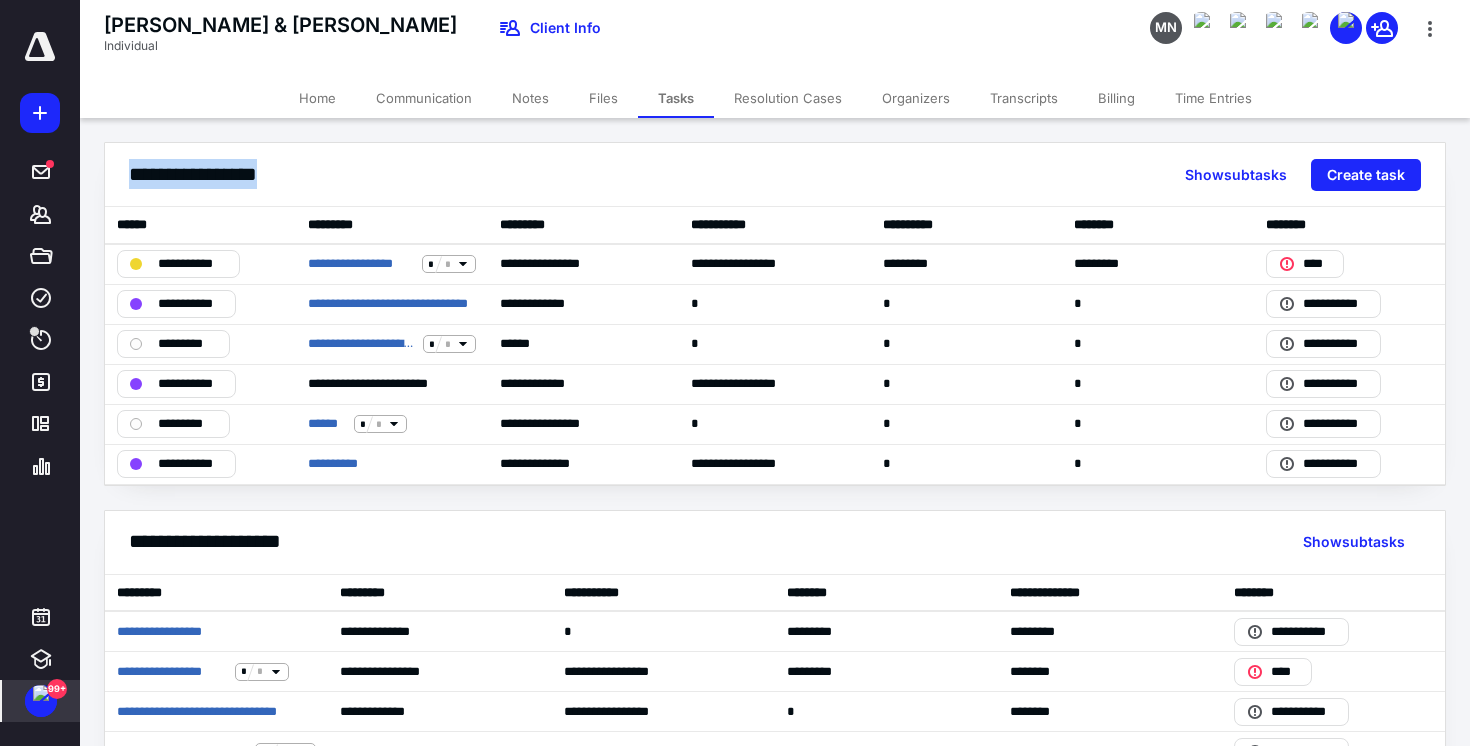 drag, startPoint x: 135, startPoint y: 166, endPoint x: 316, endPoint y: 166, distance: 181 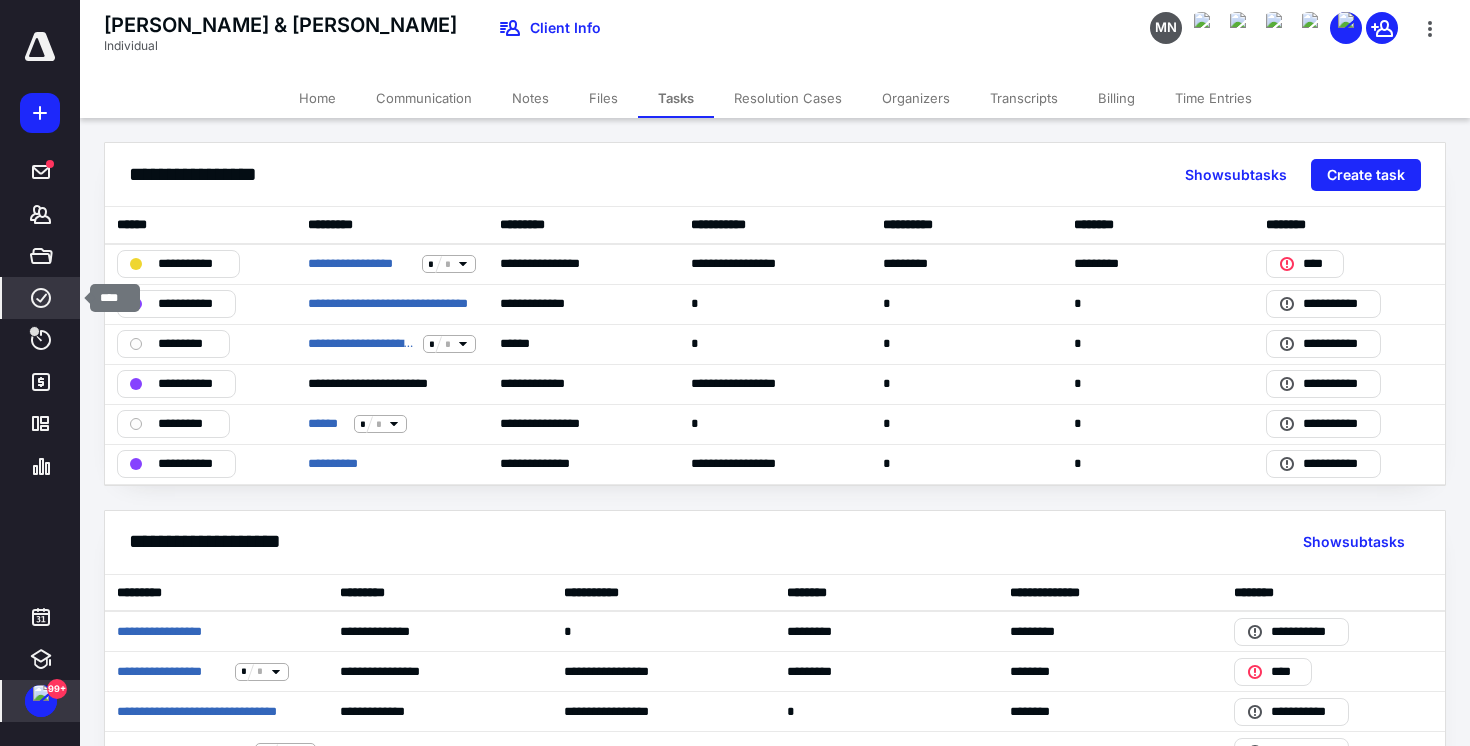click 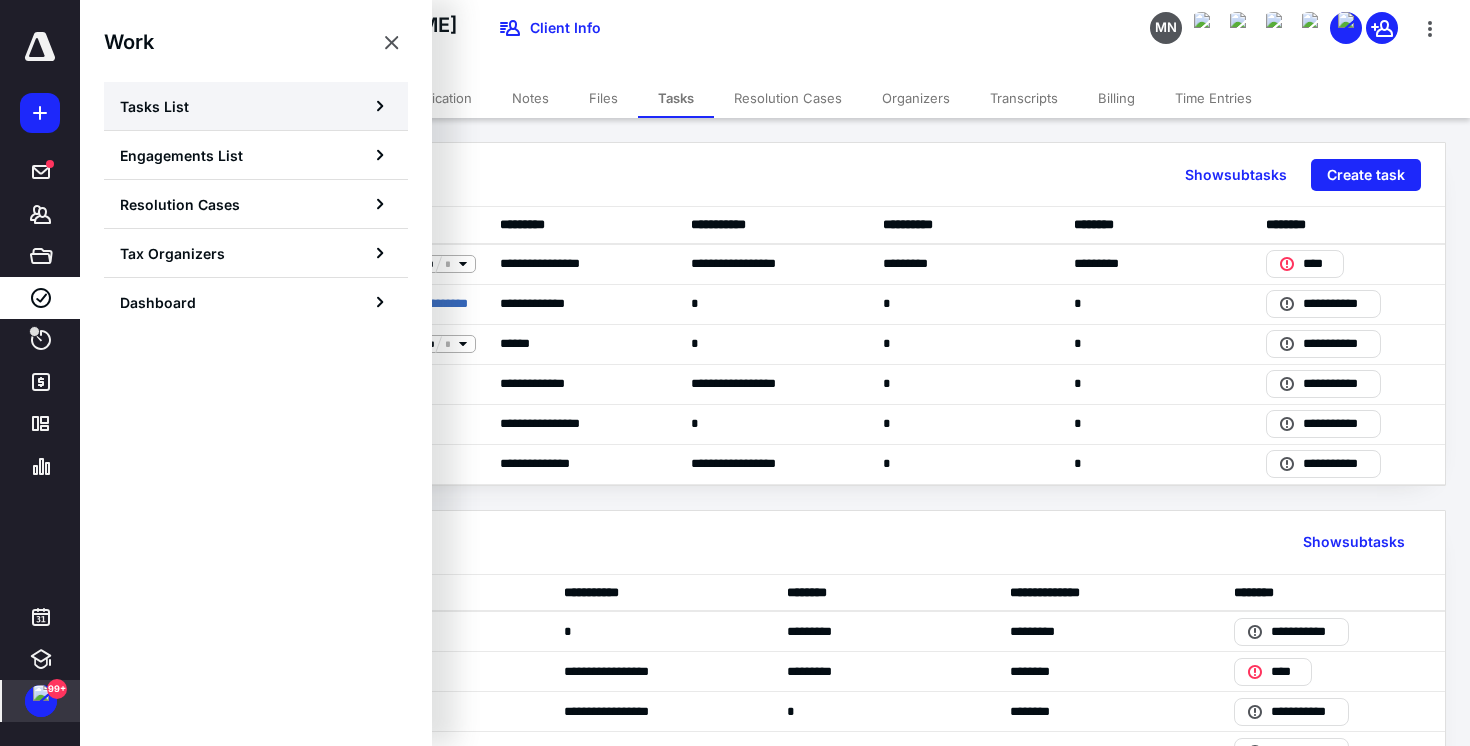 click on "Tasks List" at bounding box center (154, 106) 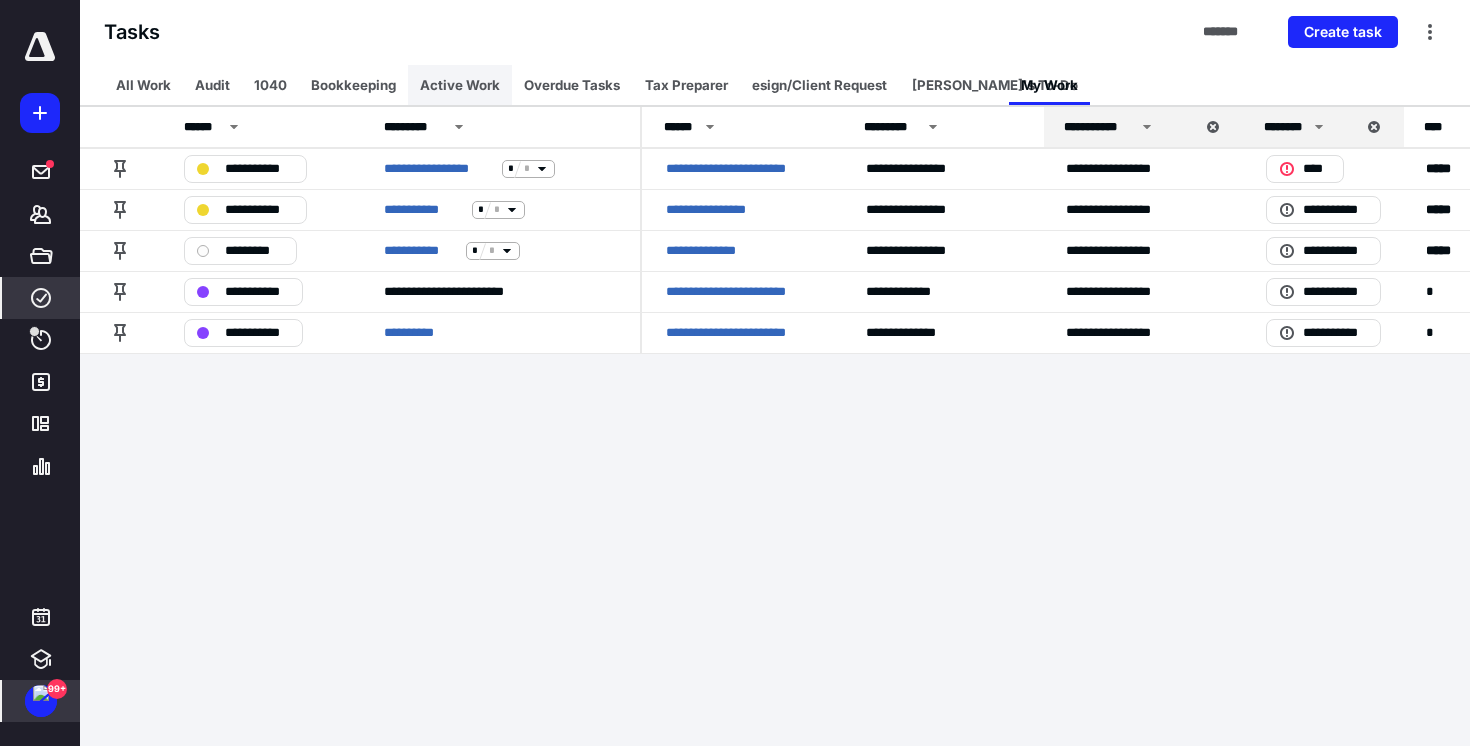 click on "Active Work" at bounding box center [460, 85] 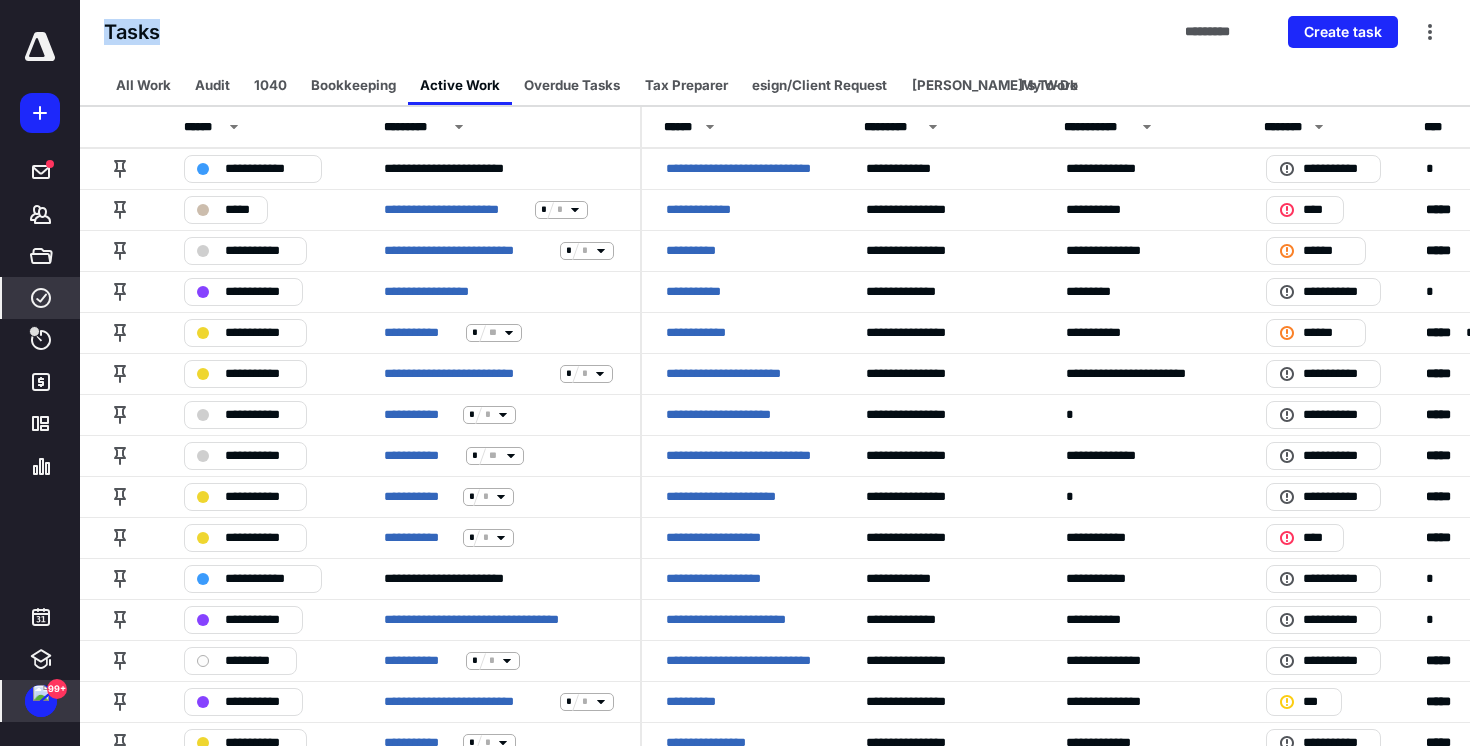 drag, startPoint x: 161, startPoint y: 29, endPoint x: 102, endPoint y: 29, distance: 59 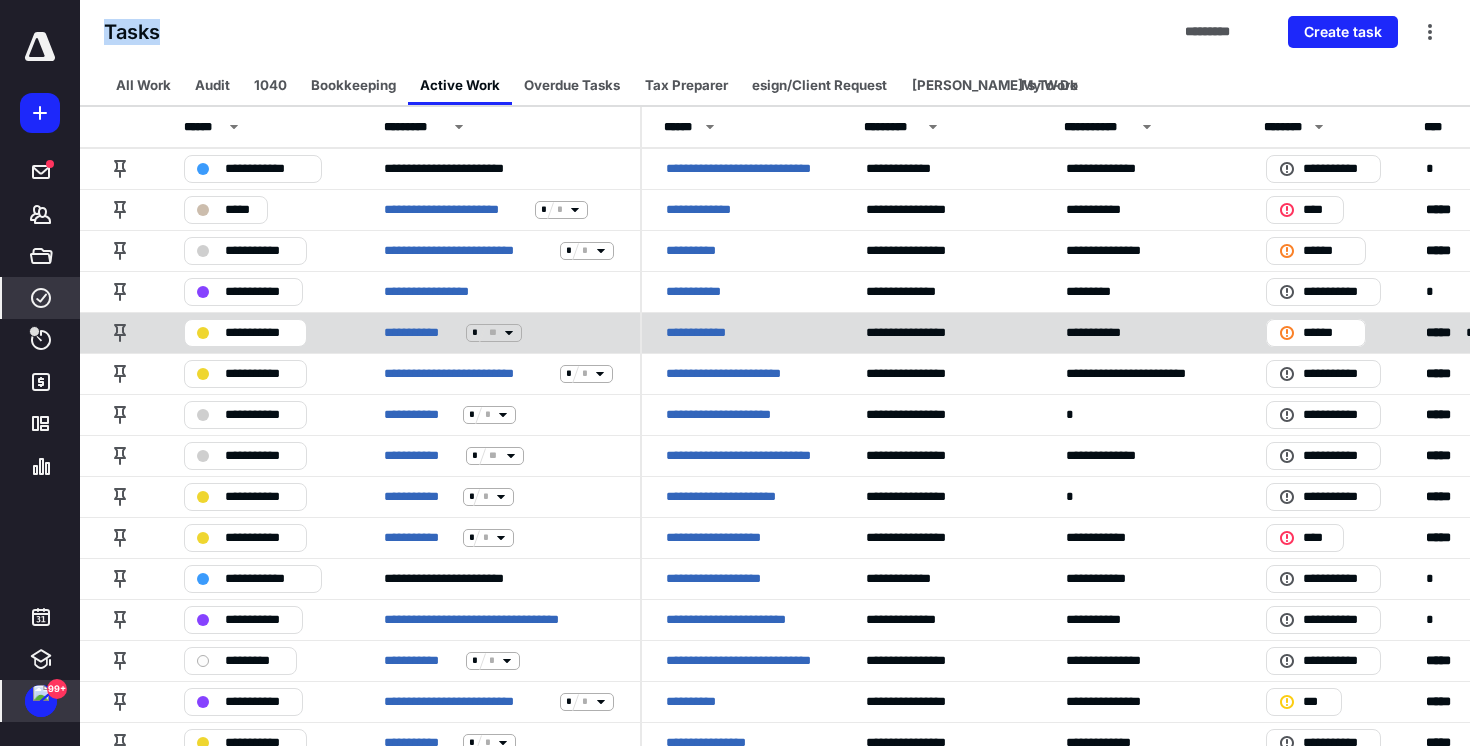 click 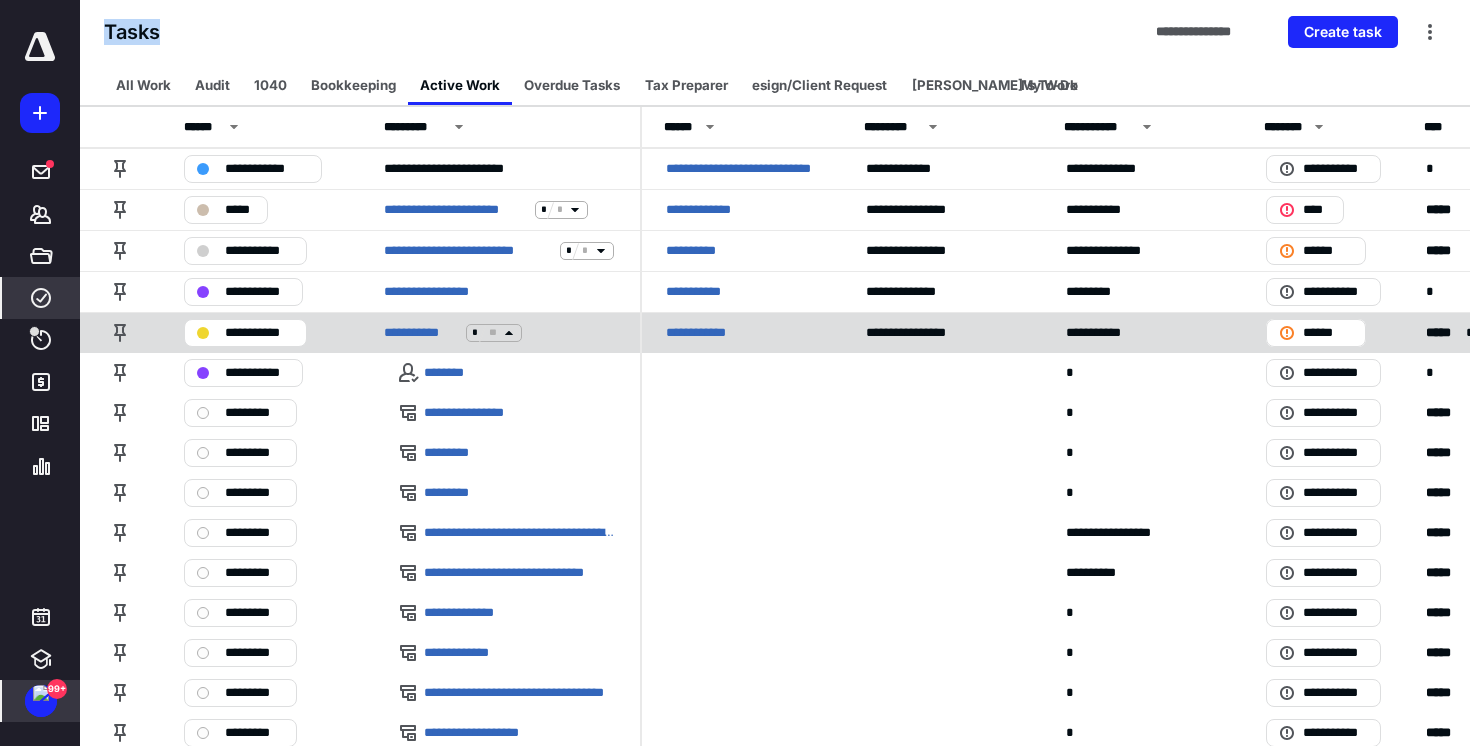 click 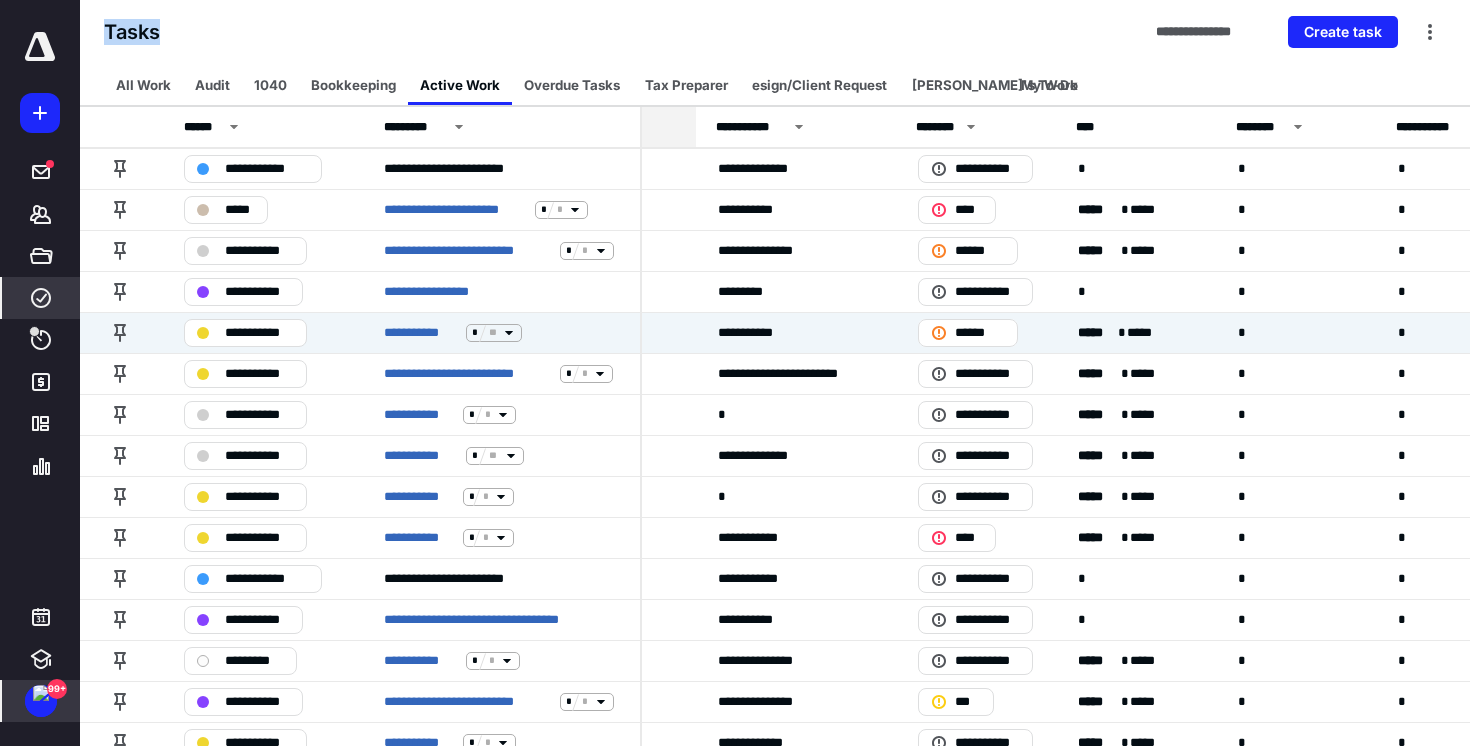 scroll, scrollTop: 0, scrollLeft: 352, axis: horizontal 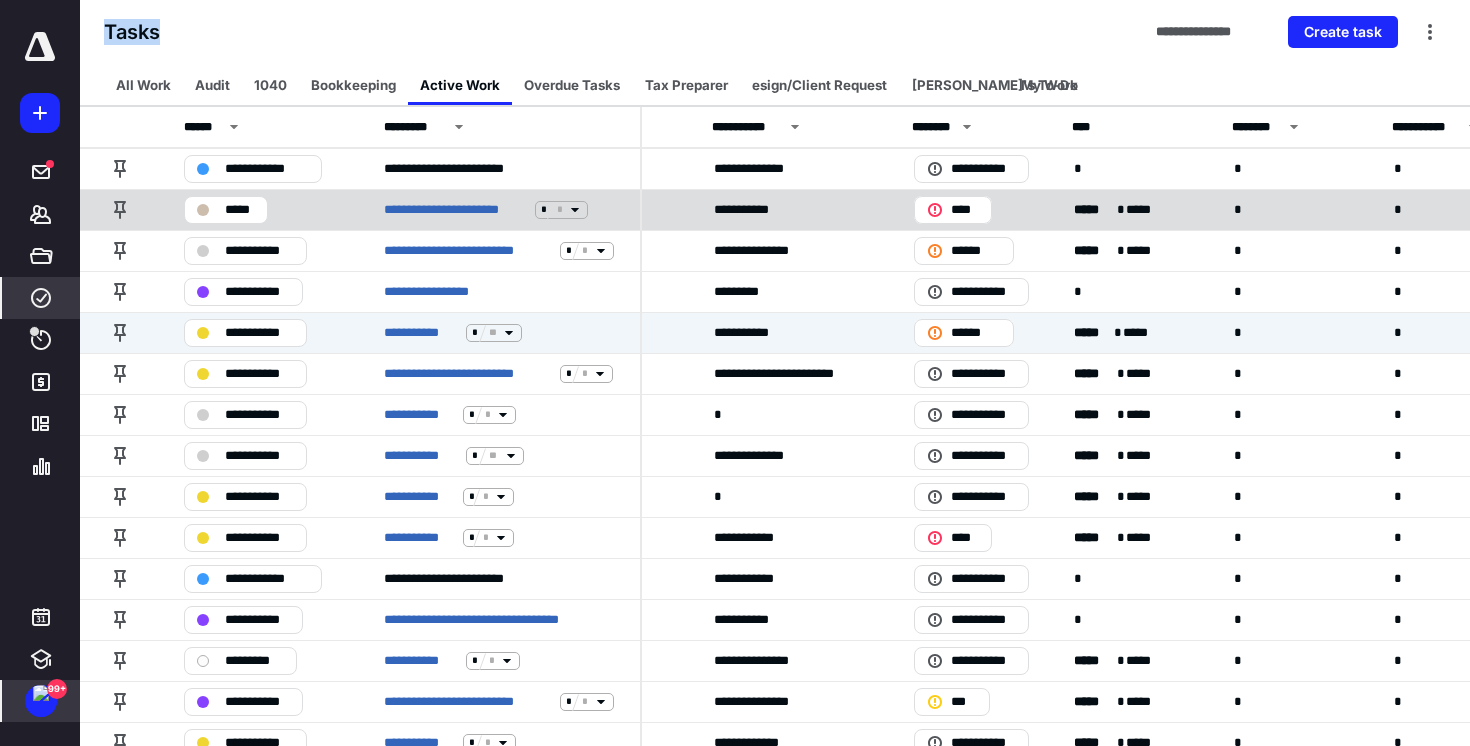 click on "*****" at bounding box center (240, 210) 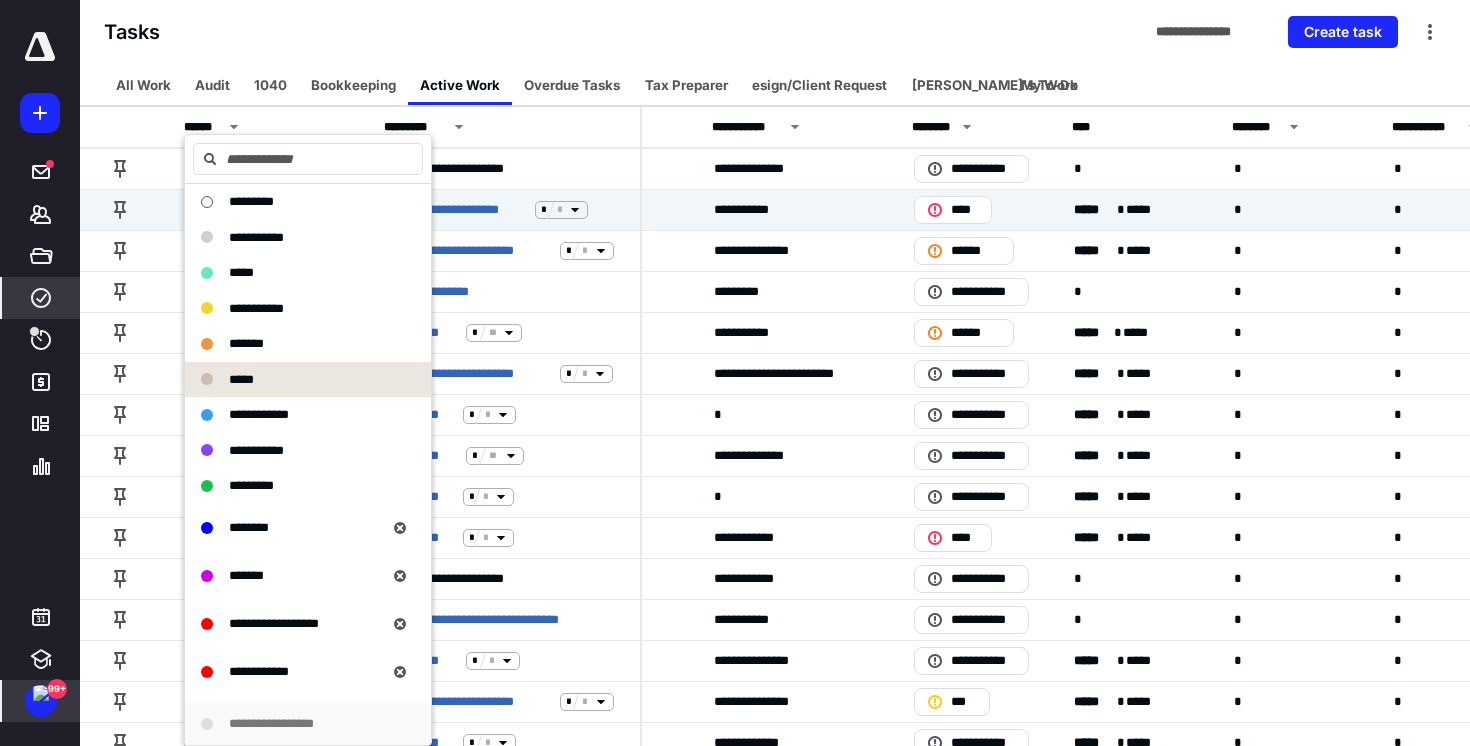 click on "**********" at bounding box center [286, 724] 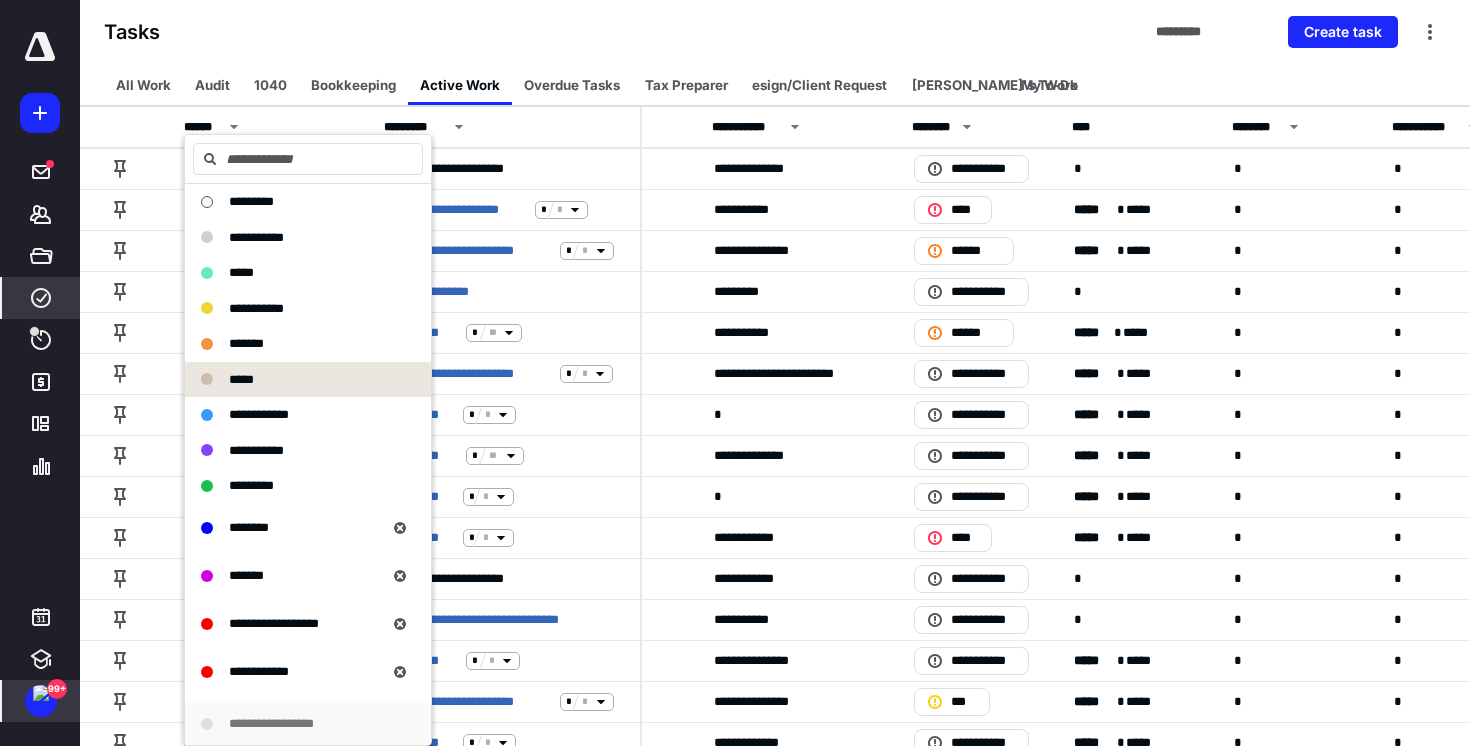 scroll, scrollTop: 138, scrollLeft: 0, axis: vertical 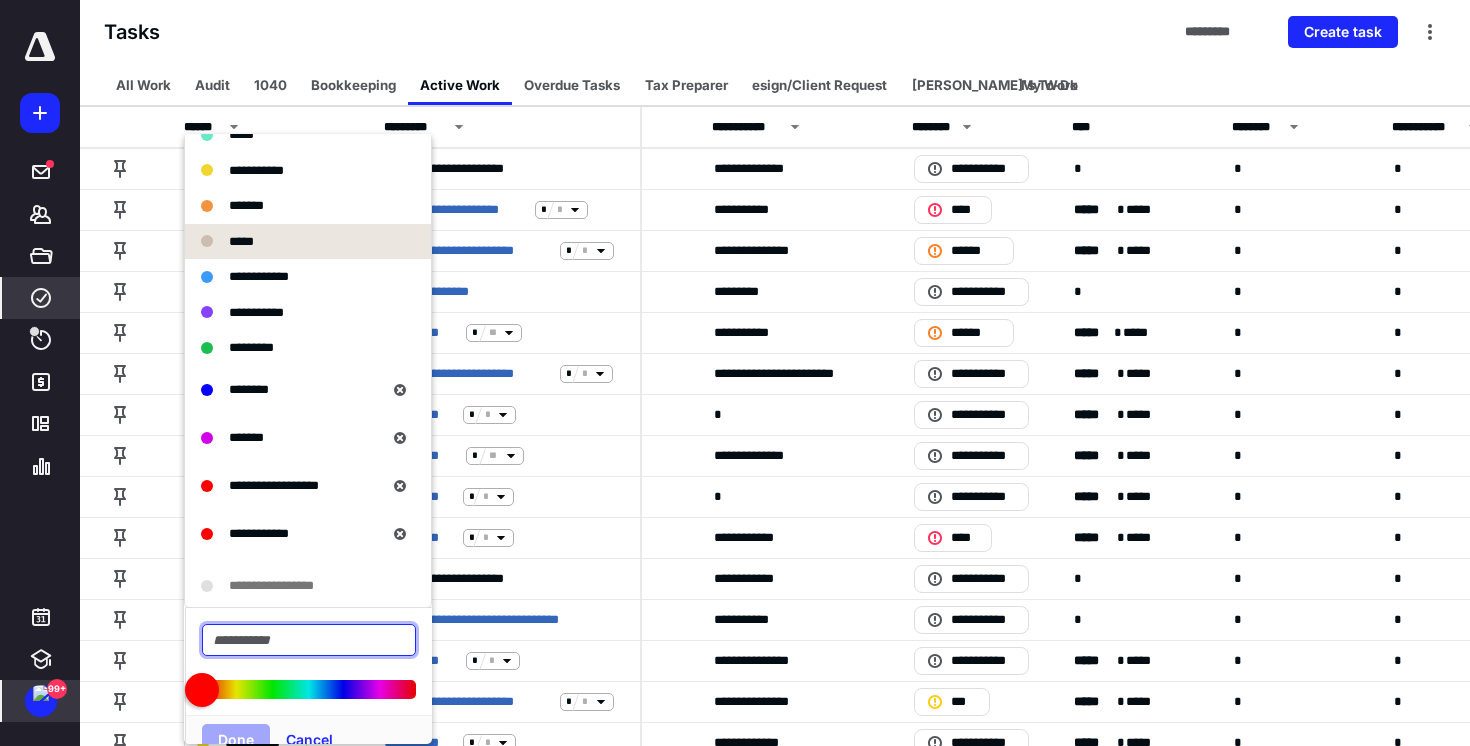 click on "Tasks ********* Create task" at bounding box center [775, 32] 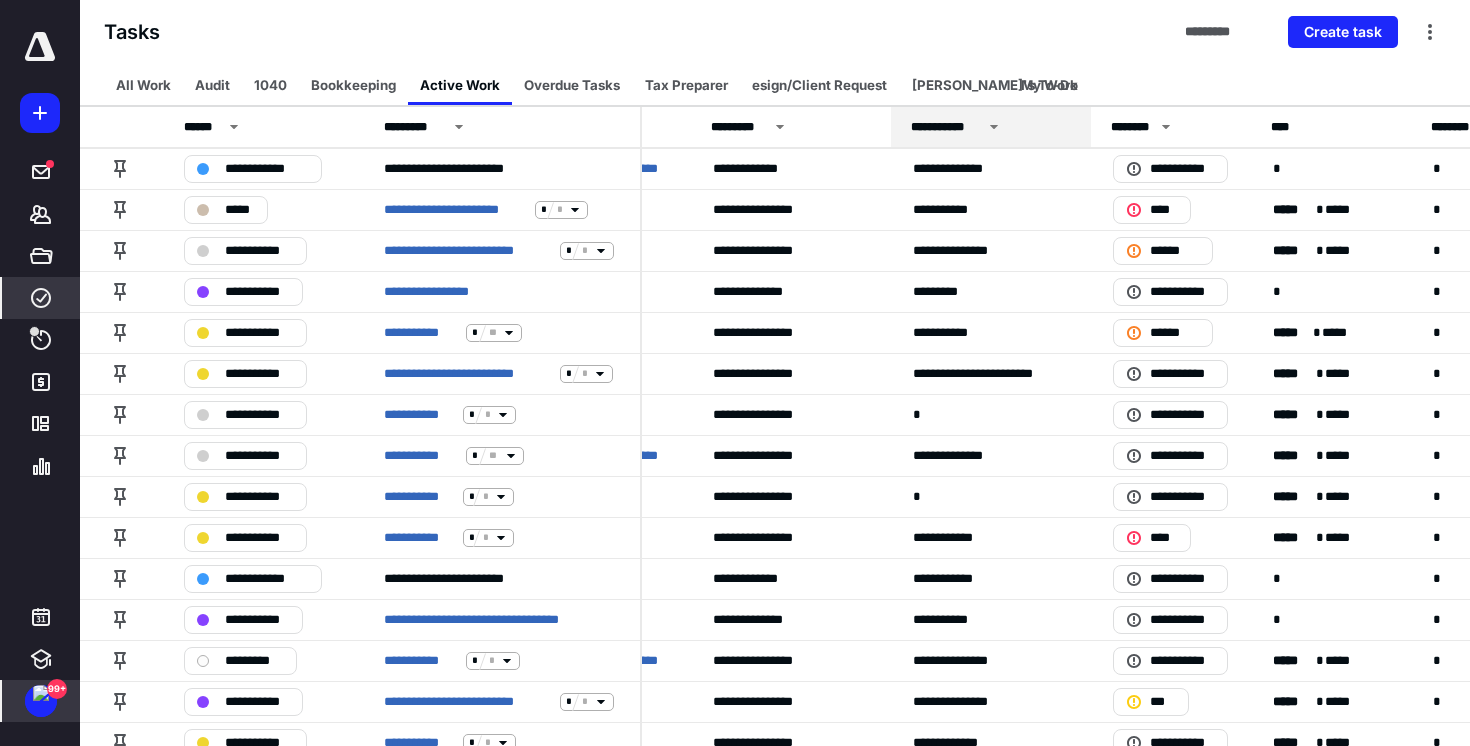 scroll, scrollTop: 0, scrollLeft: 152, axis: horizontal 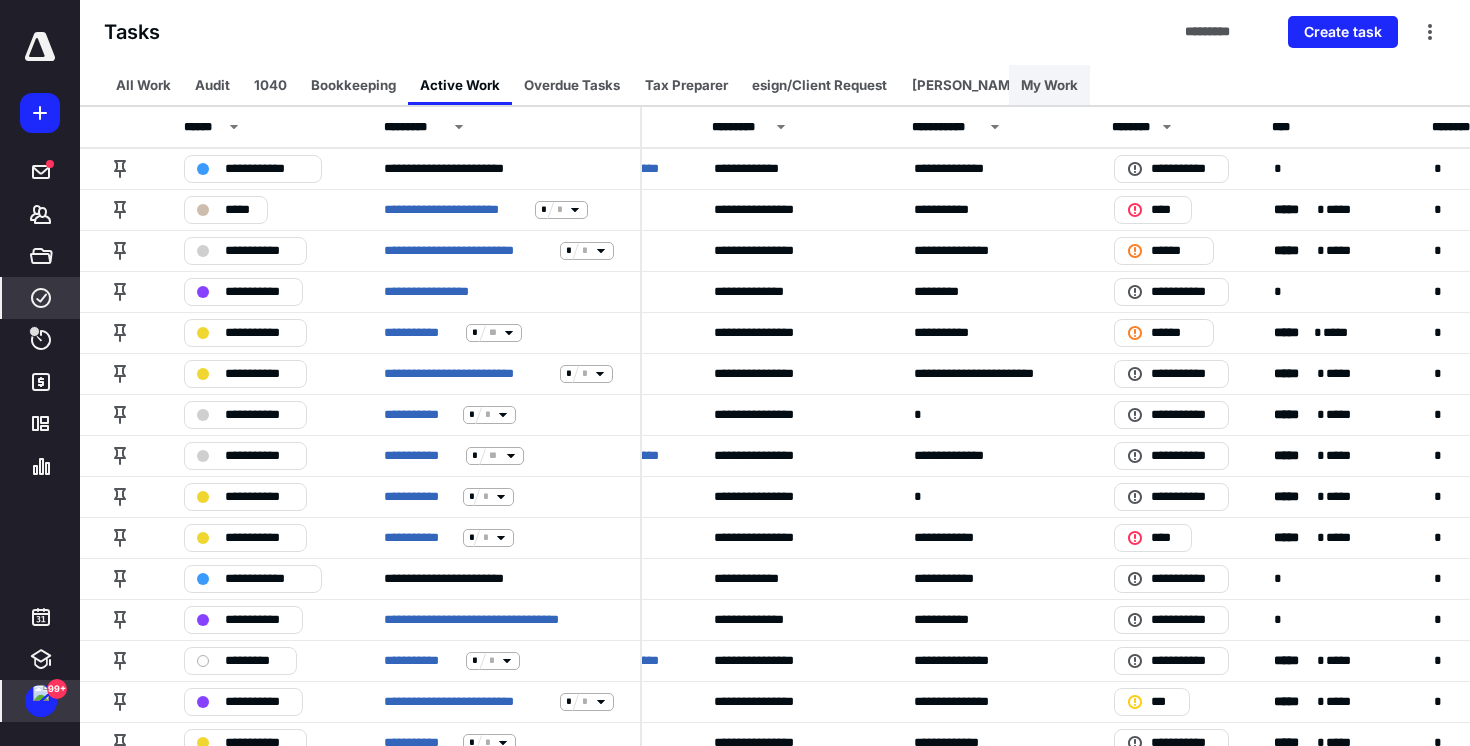 click on "My Work" at bounding box center (1049, 85) 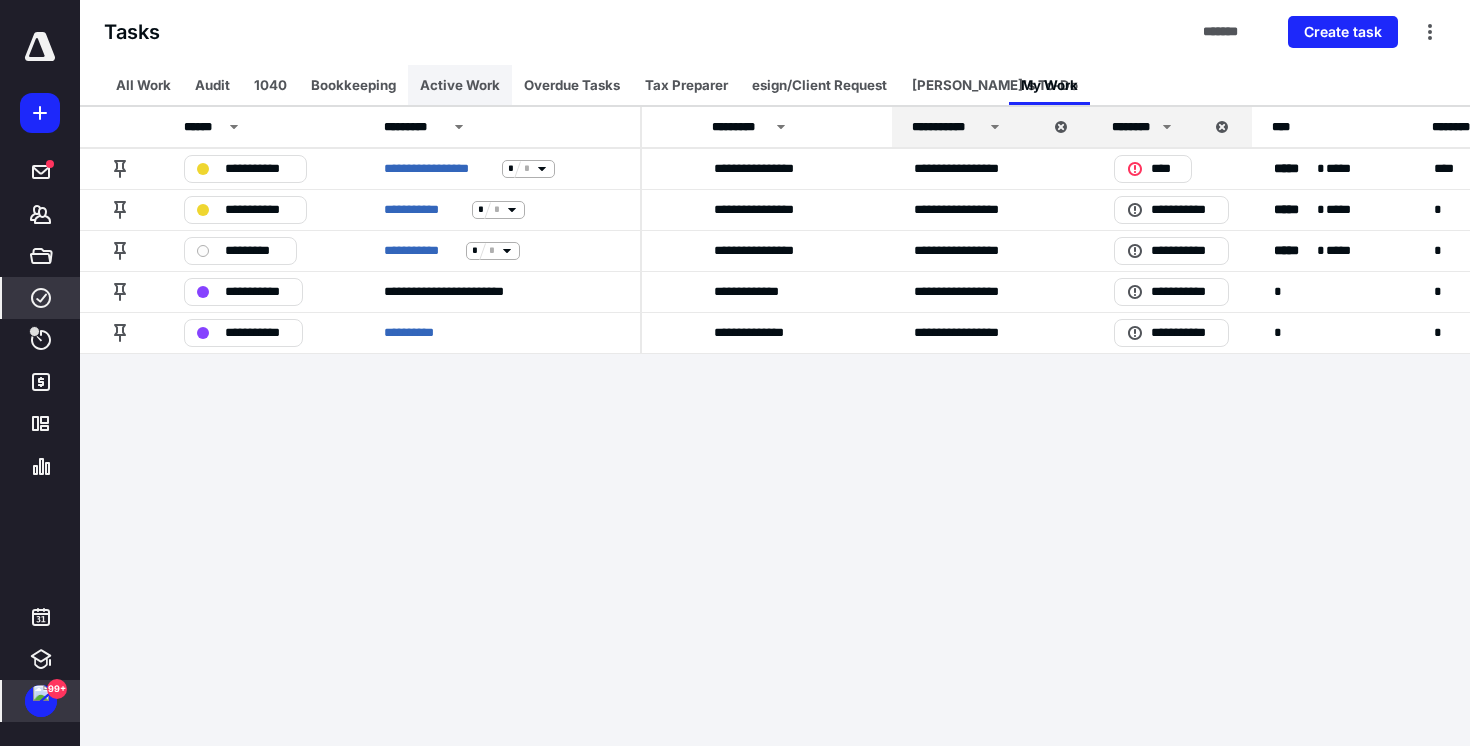 click on "Active Work" at bounding box center [460, 85] 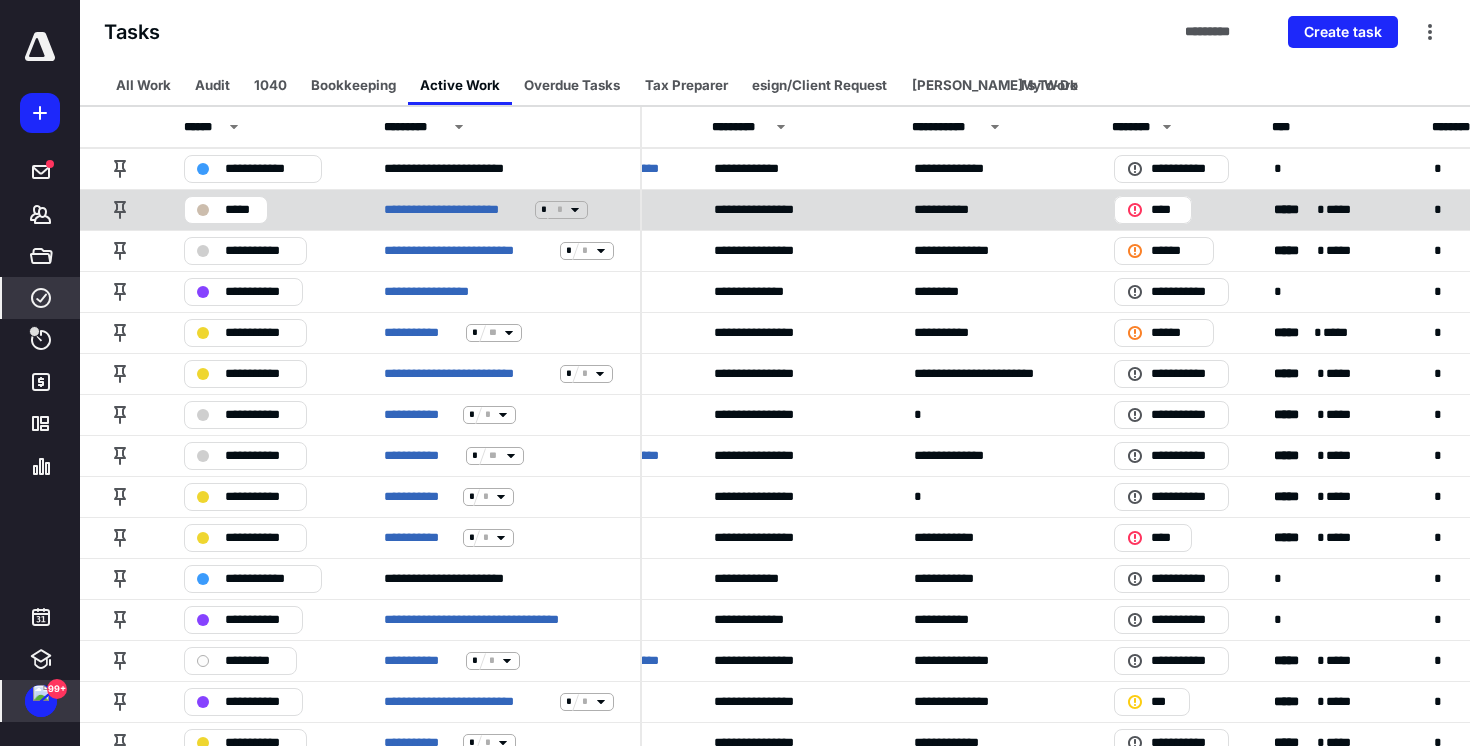 click on "*****" at bounding box center (260, 209) 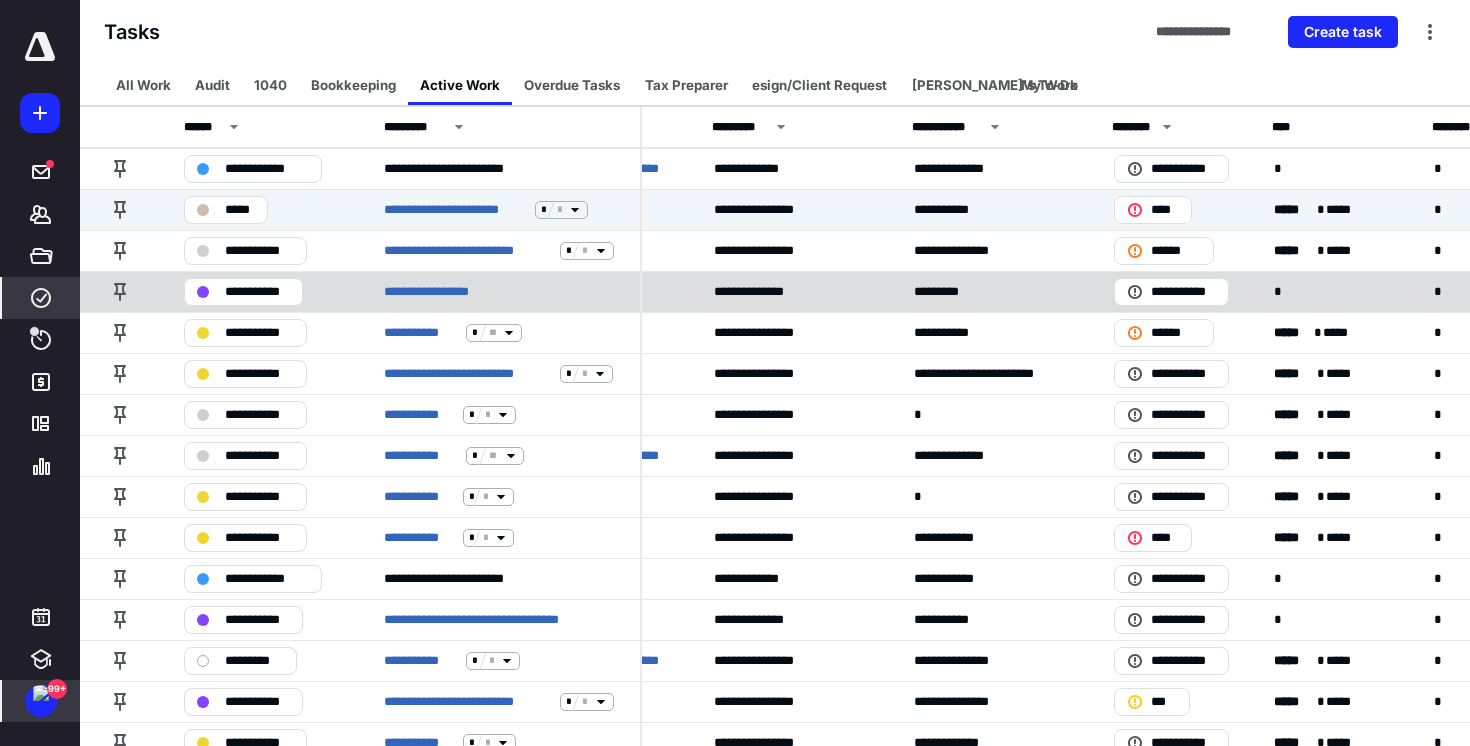 click on "**********" at bounding box center (260, 291) 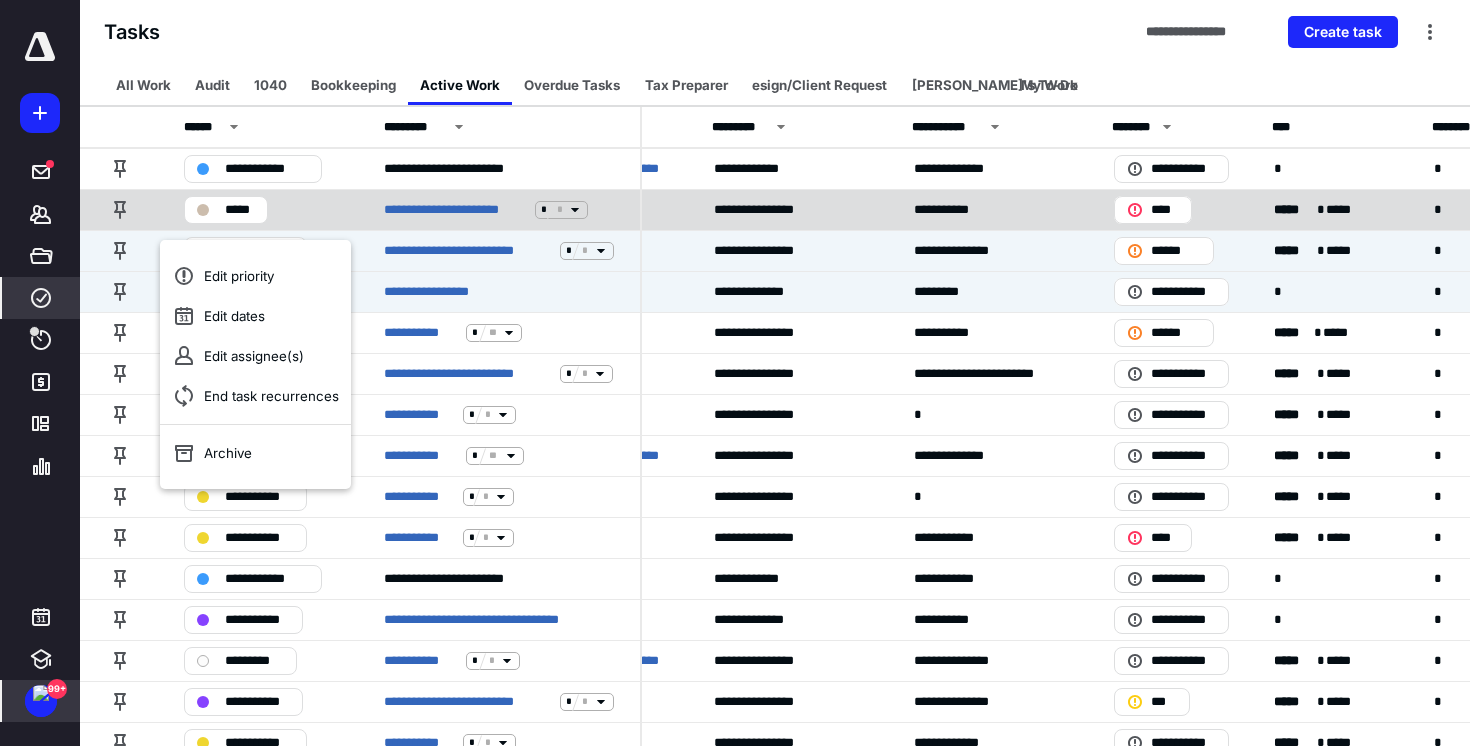 click on "**********" at bounding box center (500, 209) 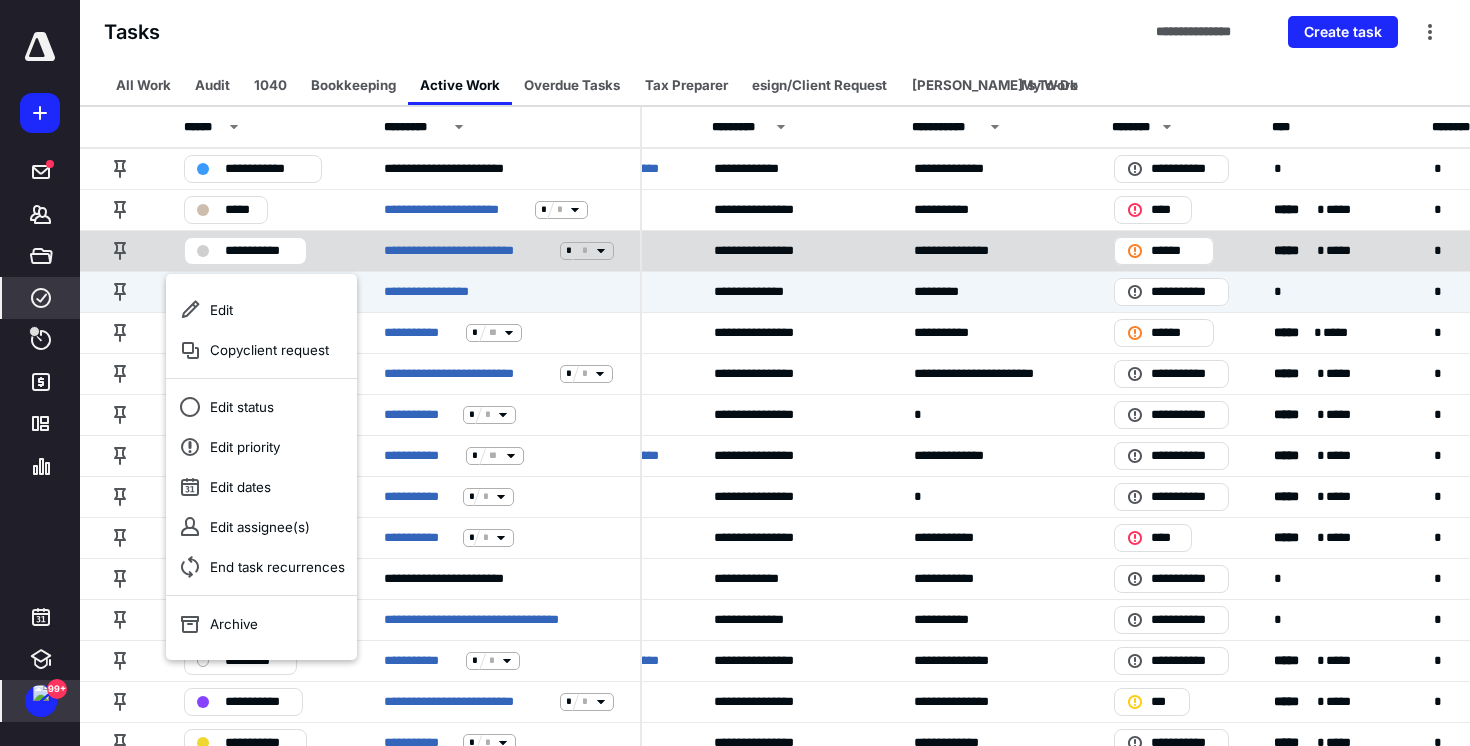 click on "**********" at bounding box center (260, 250) 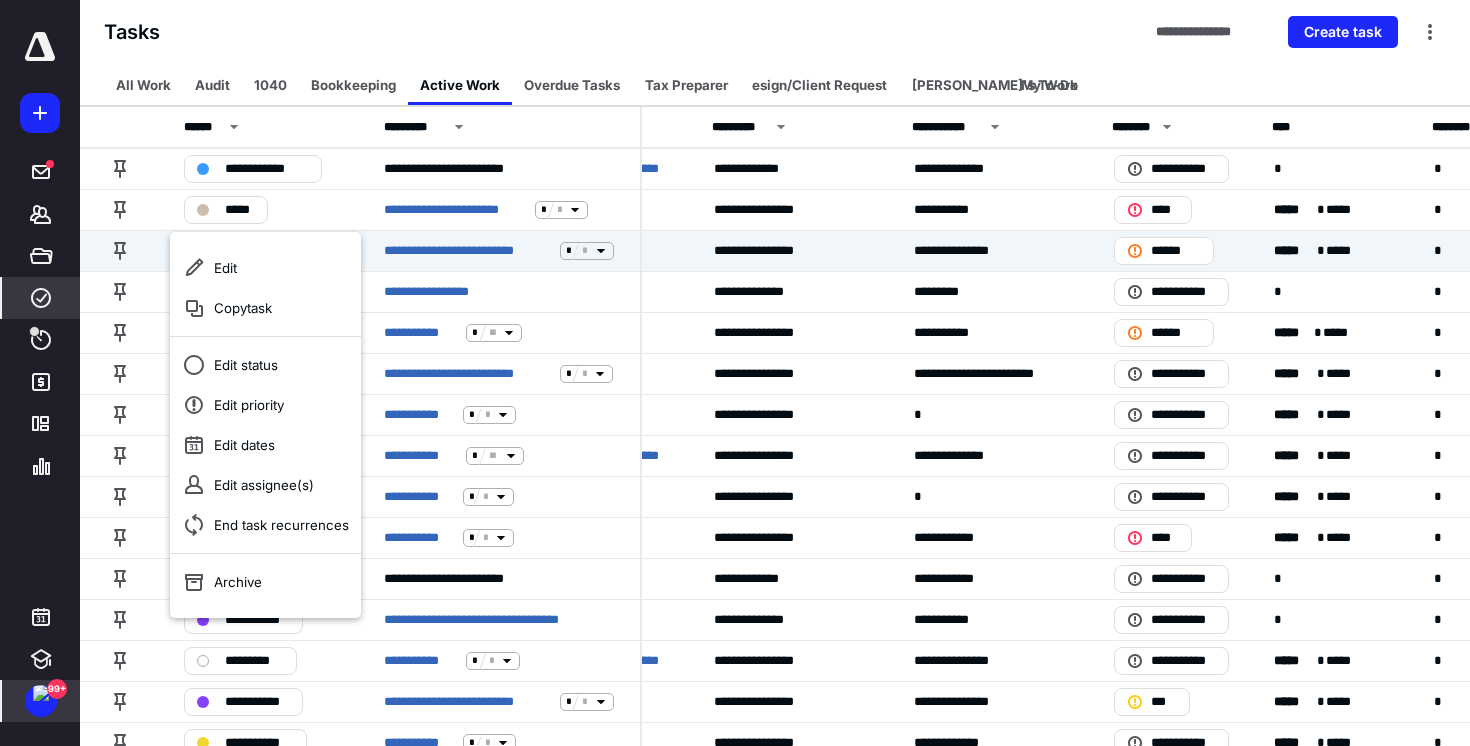 click on "**********" at bounding box center (775, 32) 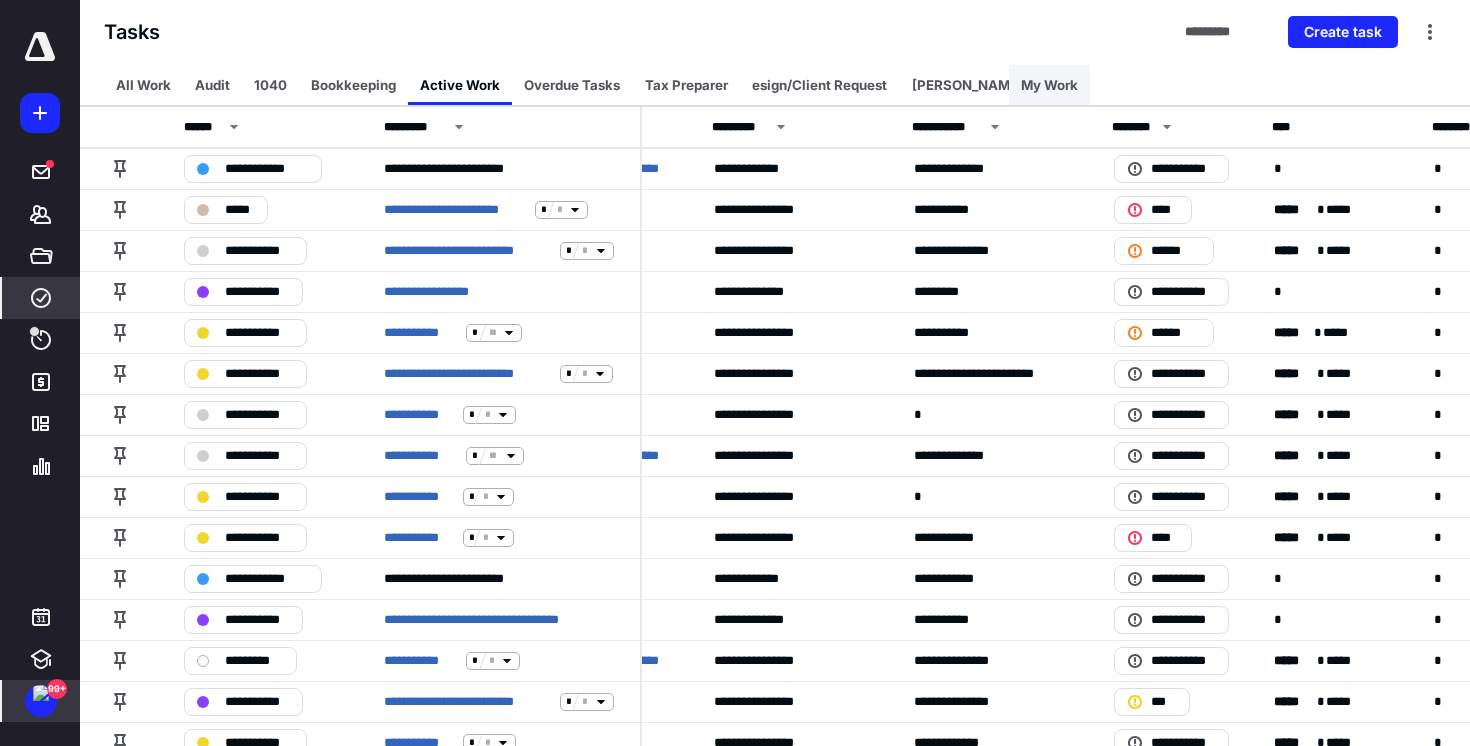 click on "My Work" at bounding box center [1049, 85] 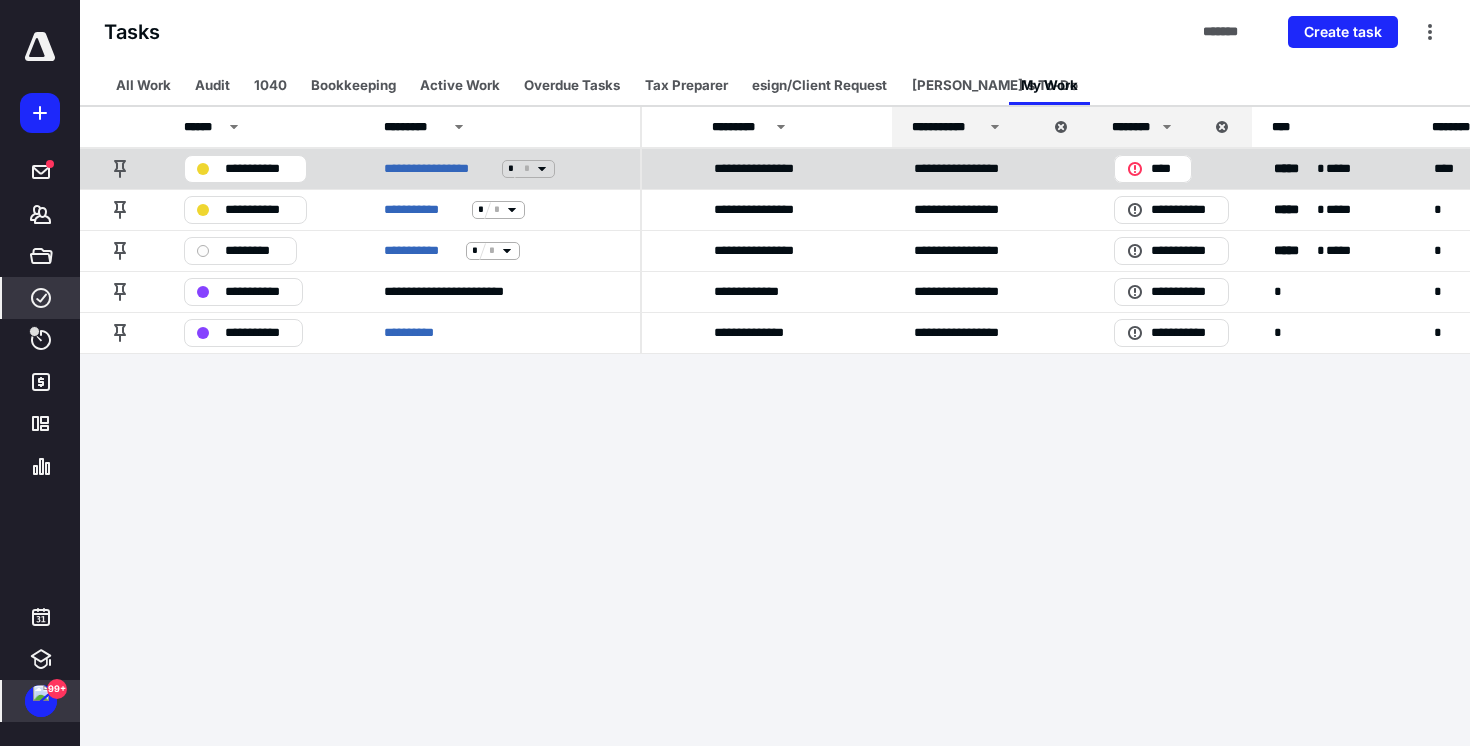 click 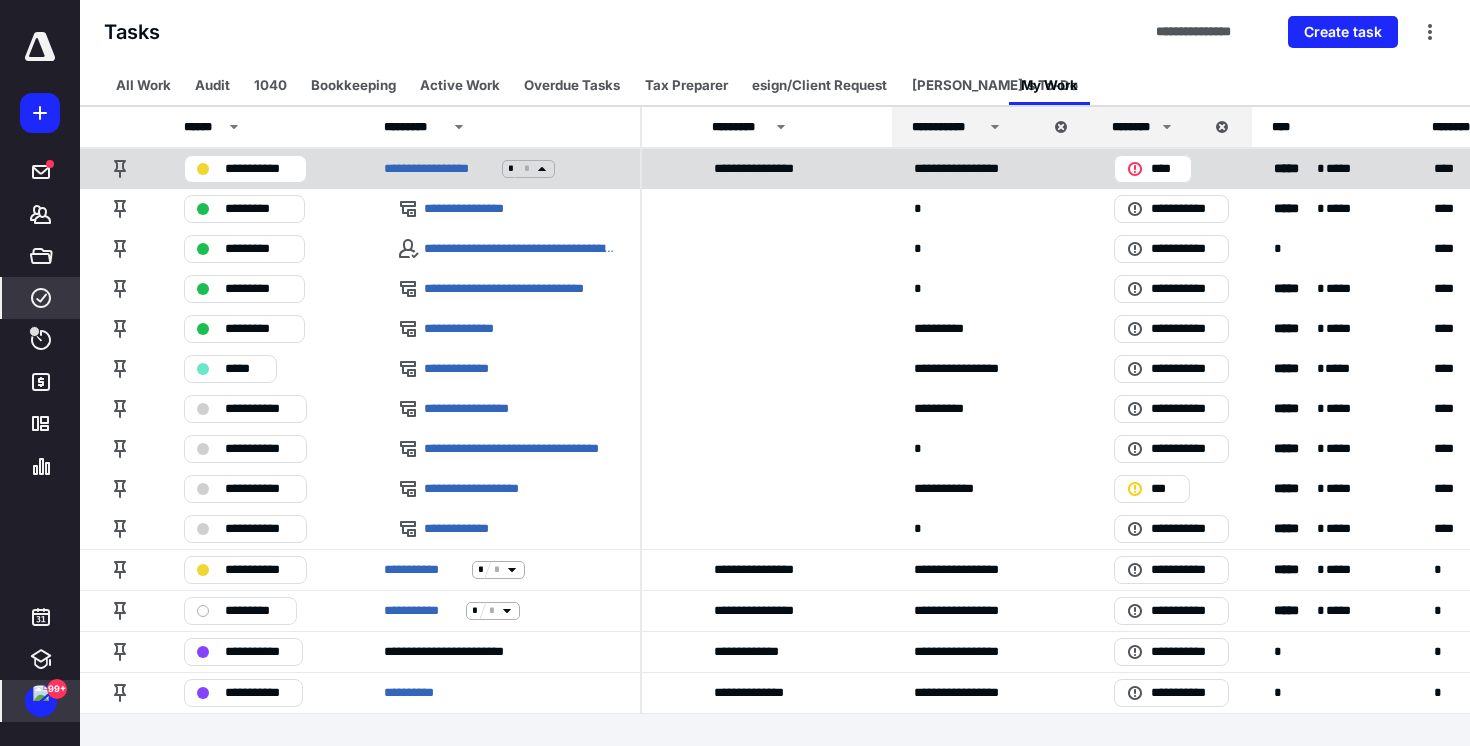 click 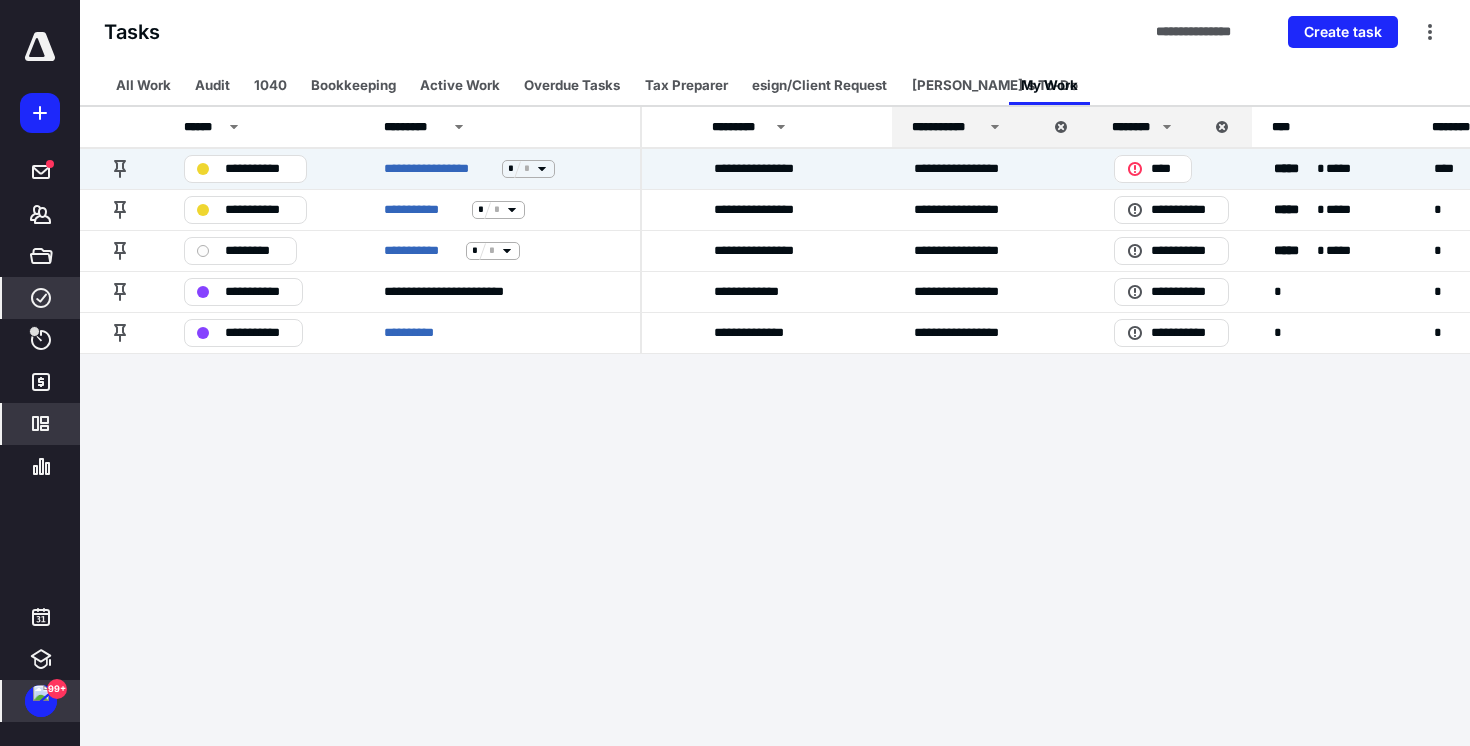 click on "Templates" at bounding box center [41, 424] 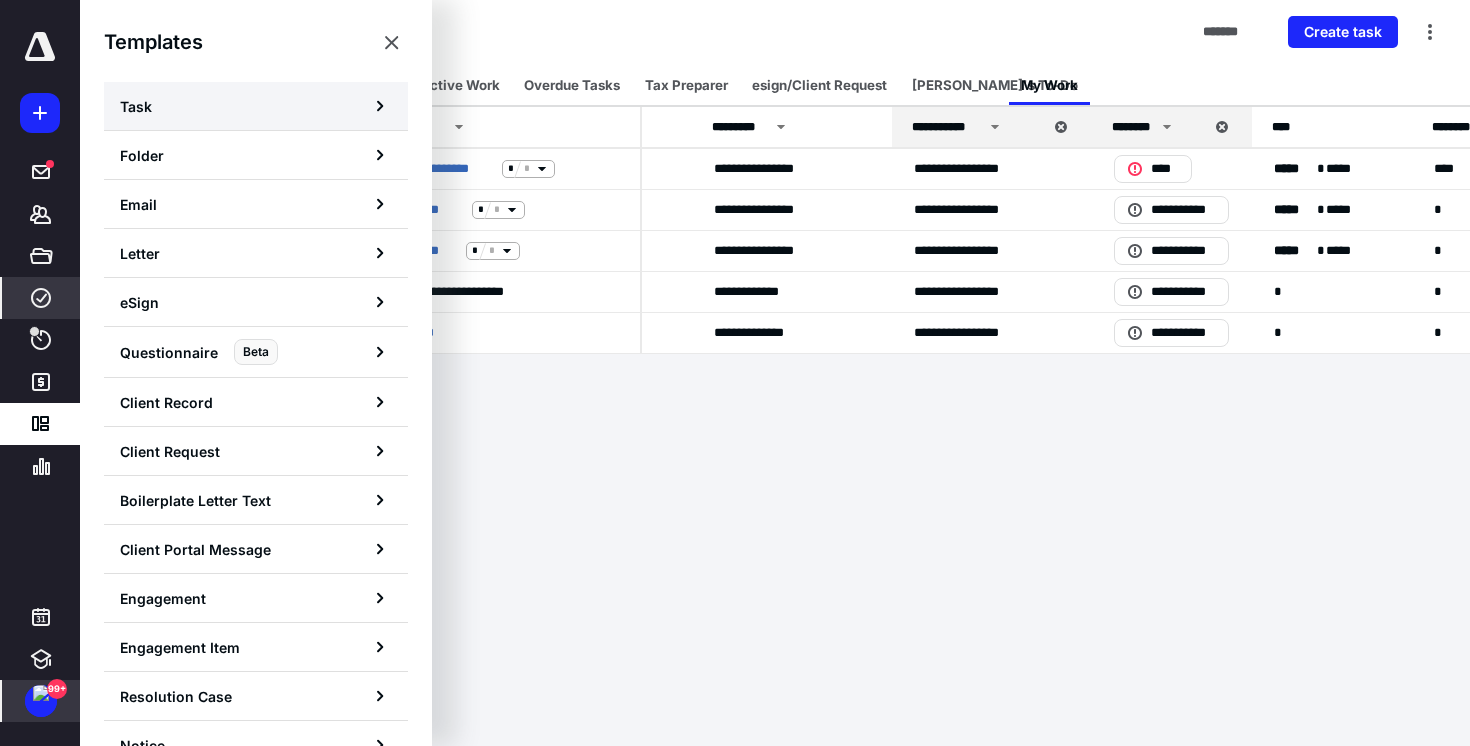 click on "Task" at bounding box center [256, 106] 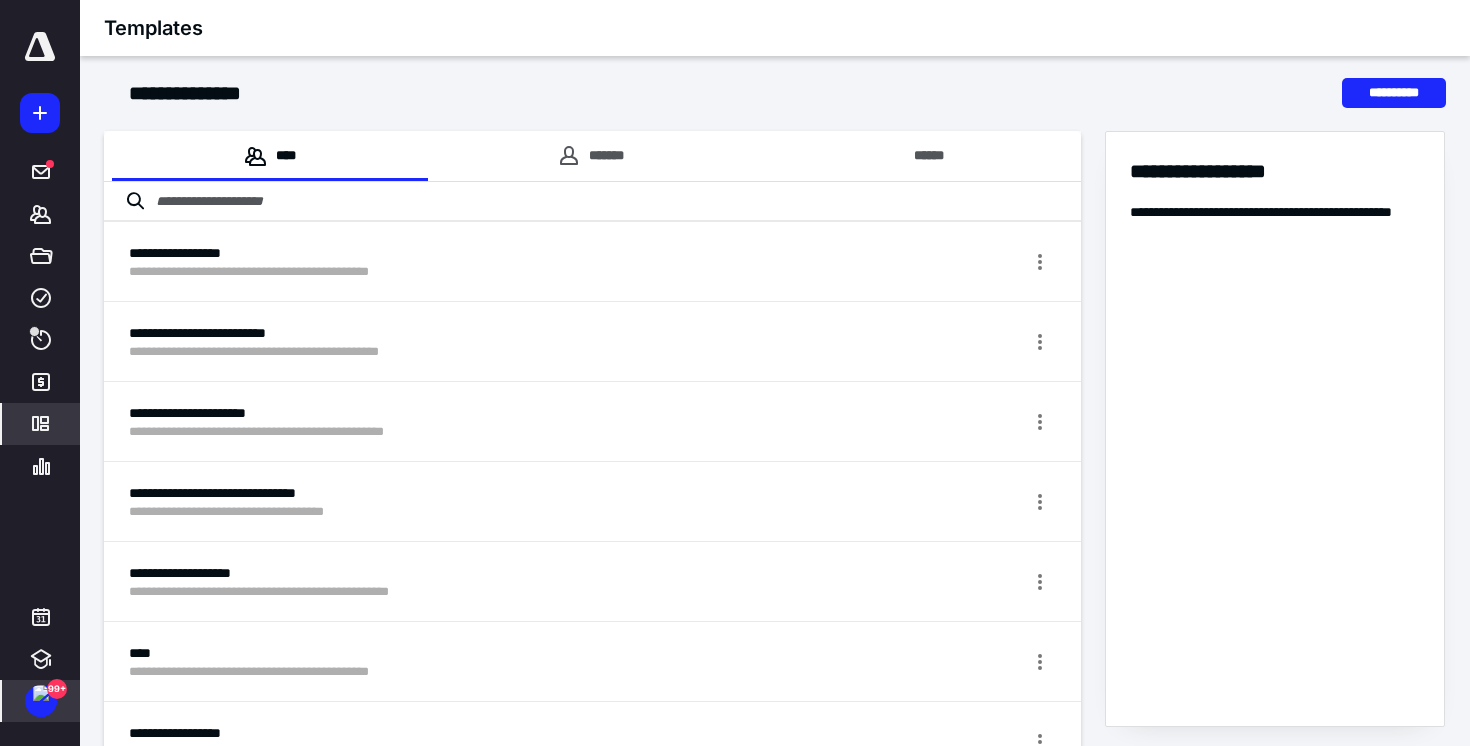click at bounding box center [592, 202] 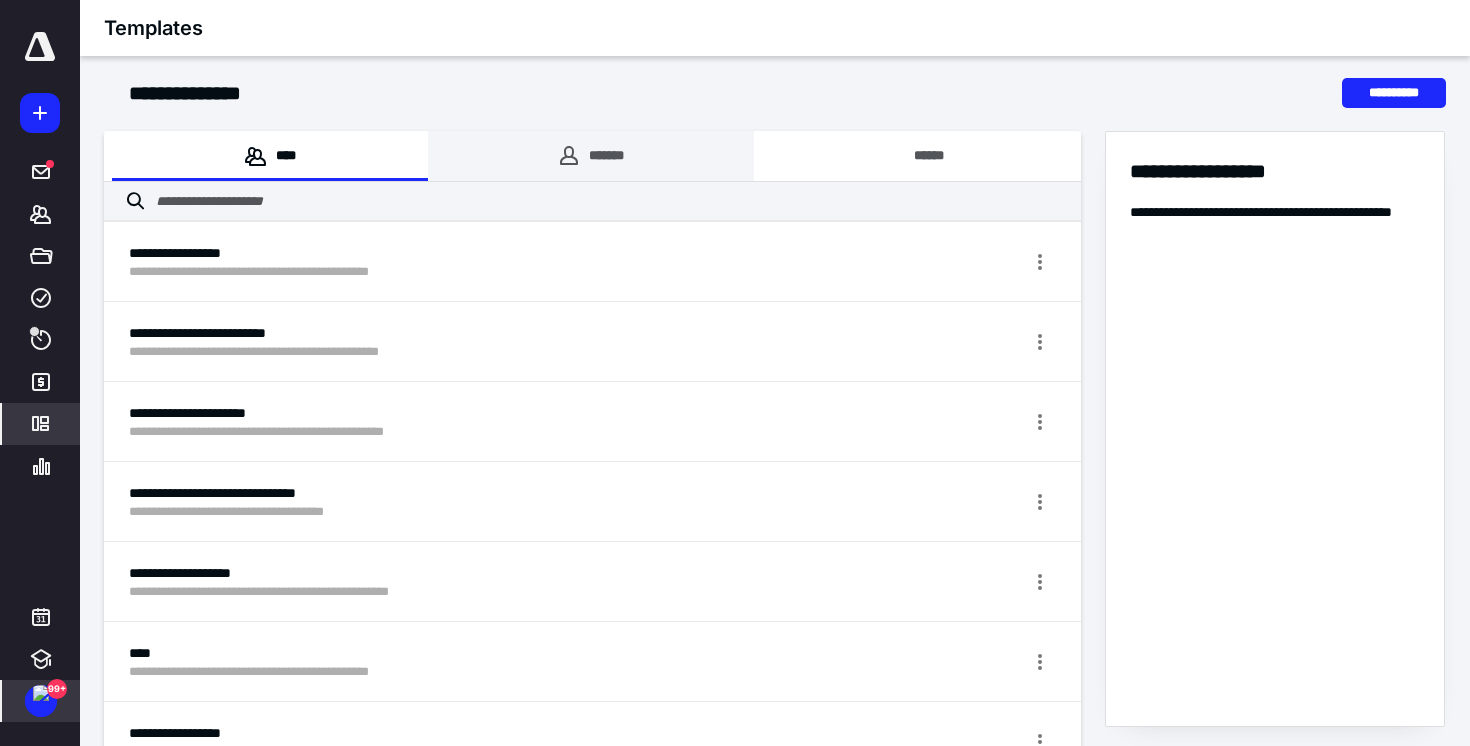 click 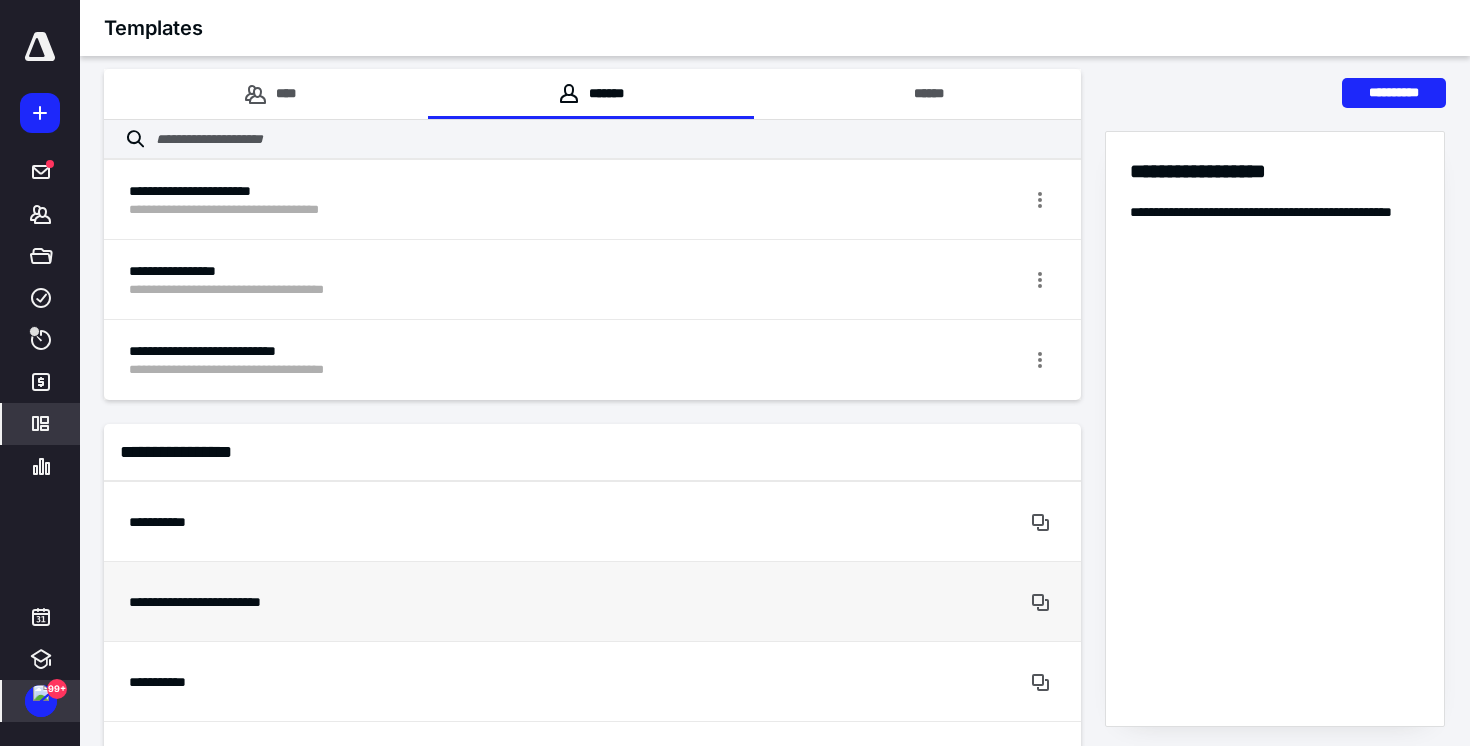 scroll, scrollTop: 4, scrollLeft: 0, axis: vertical 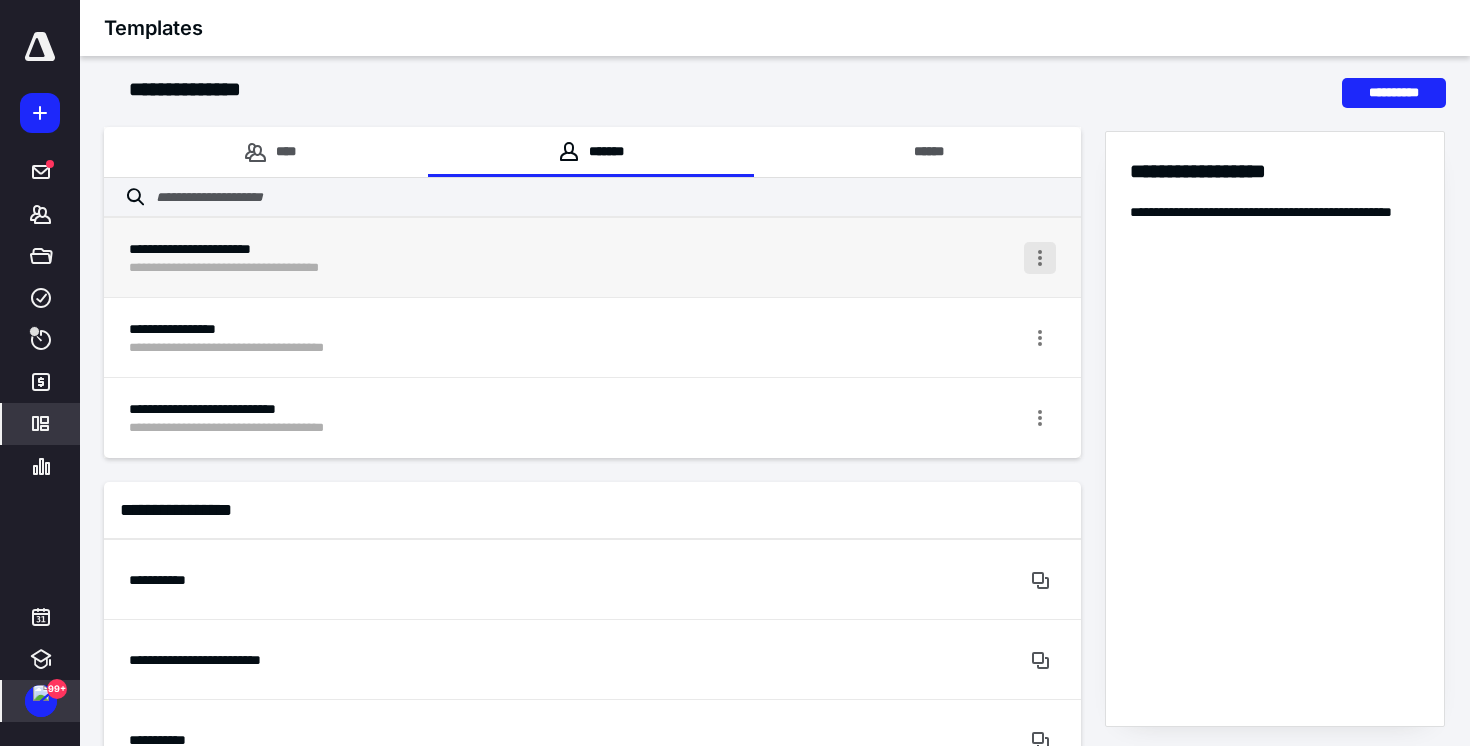 click at bounding box center [1040, 258] 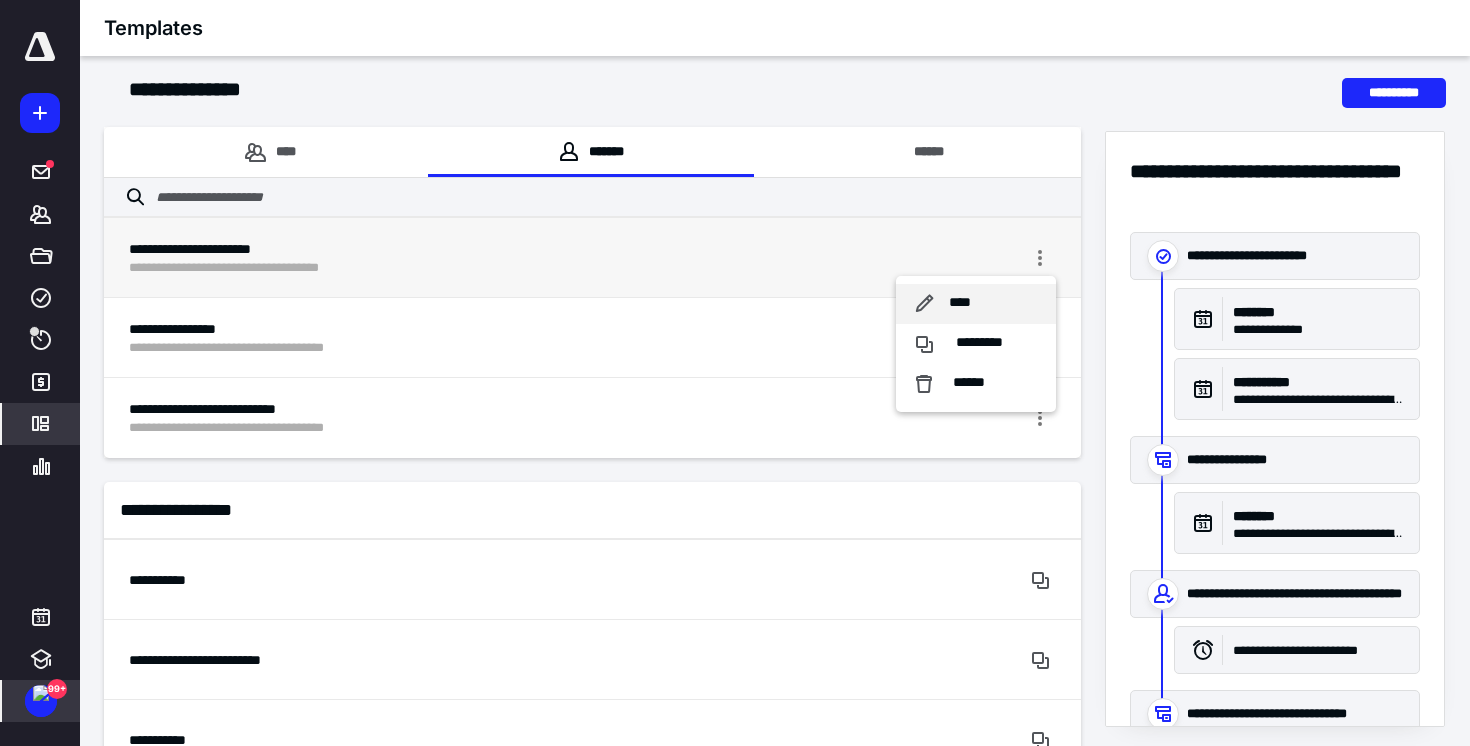 click on "****" at bounding box center [976, 304] 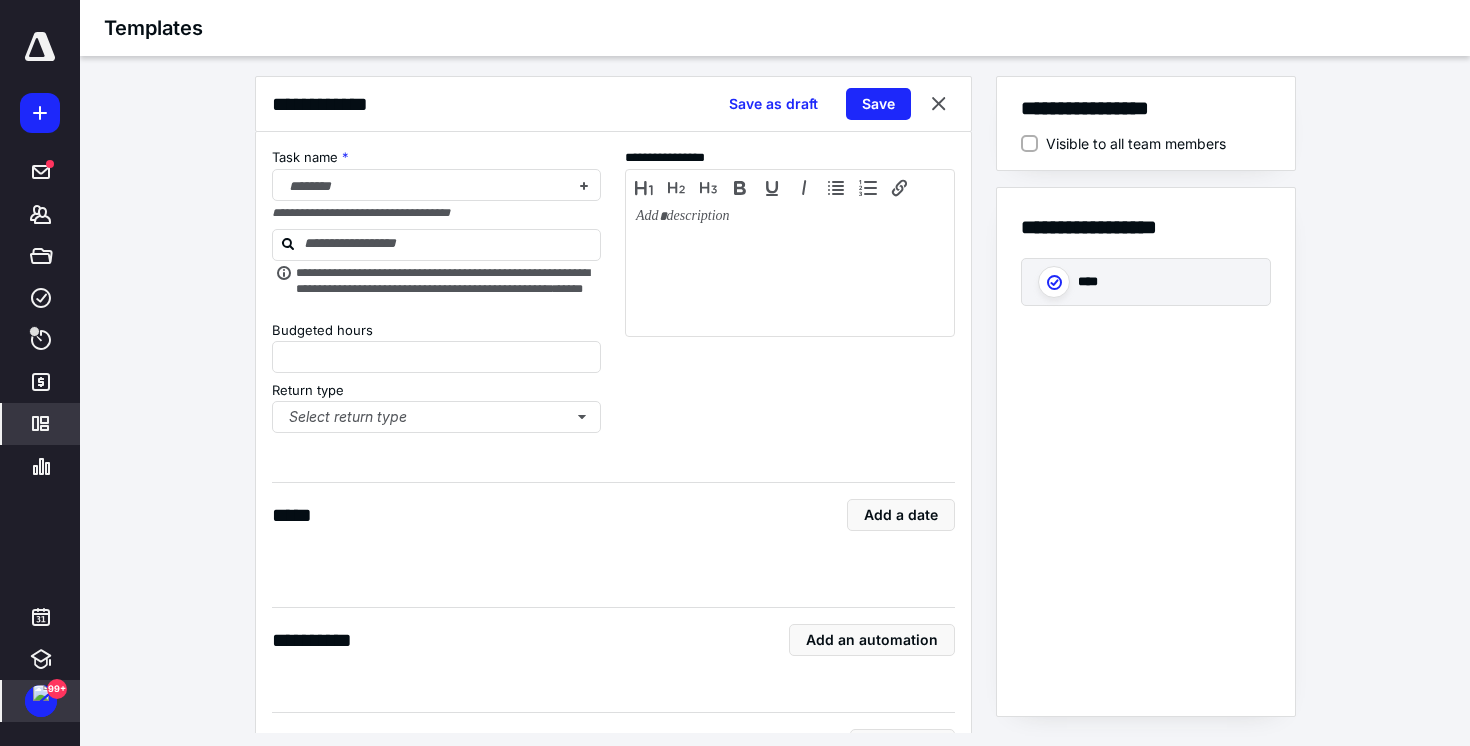 type on "*" 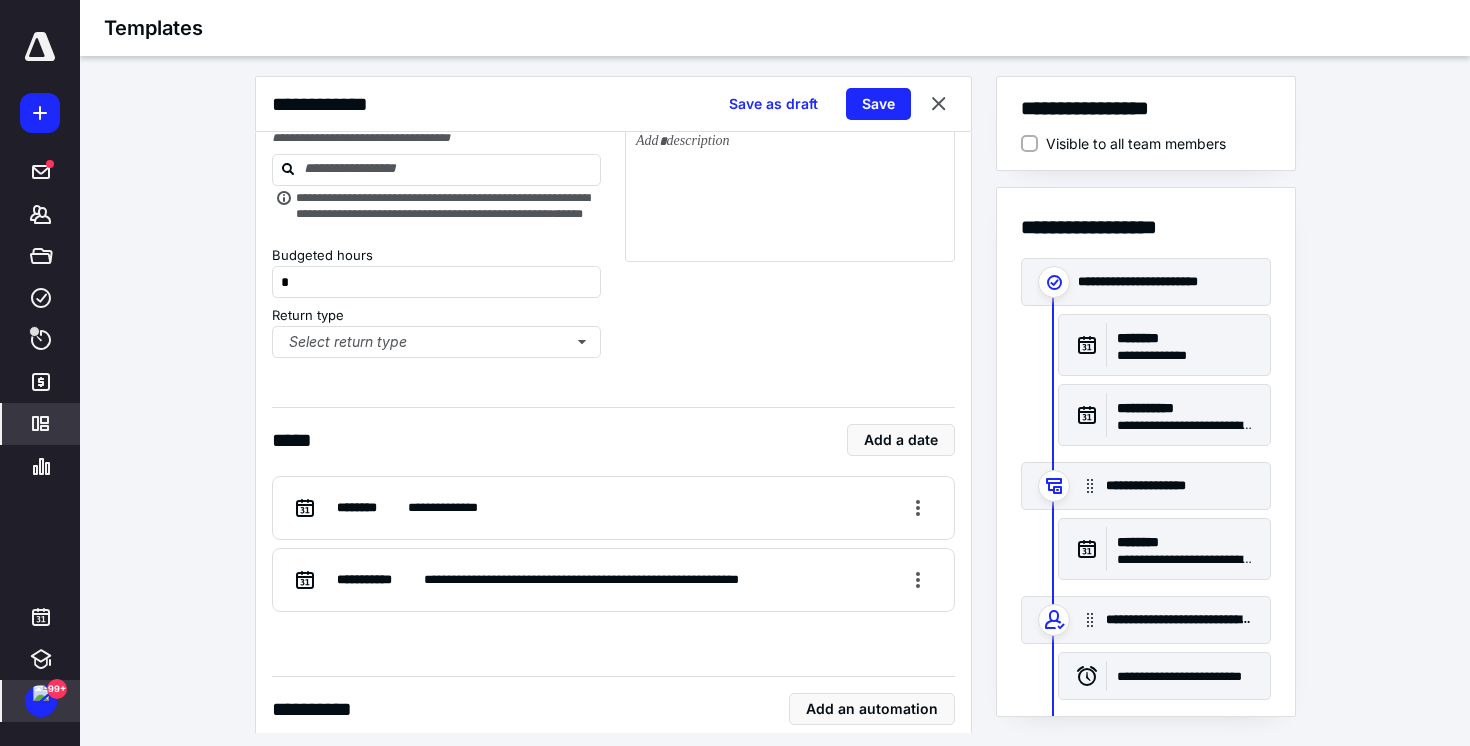 scroll, scrollTop: 99, scrollLeft: 0, axis: vertical 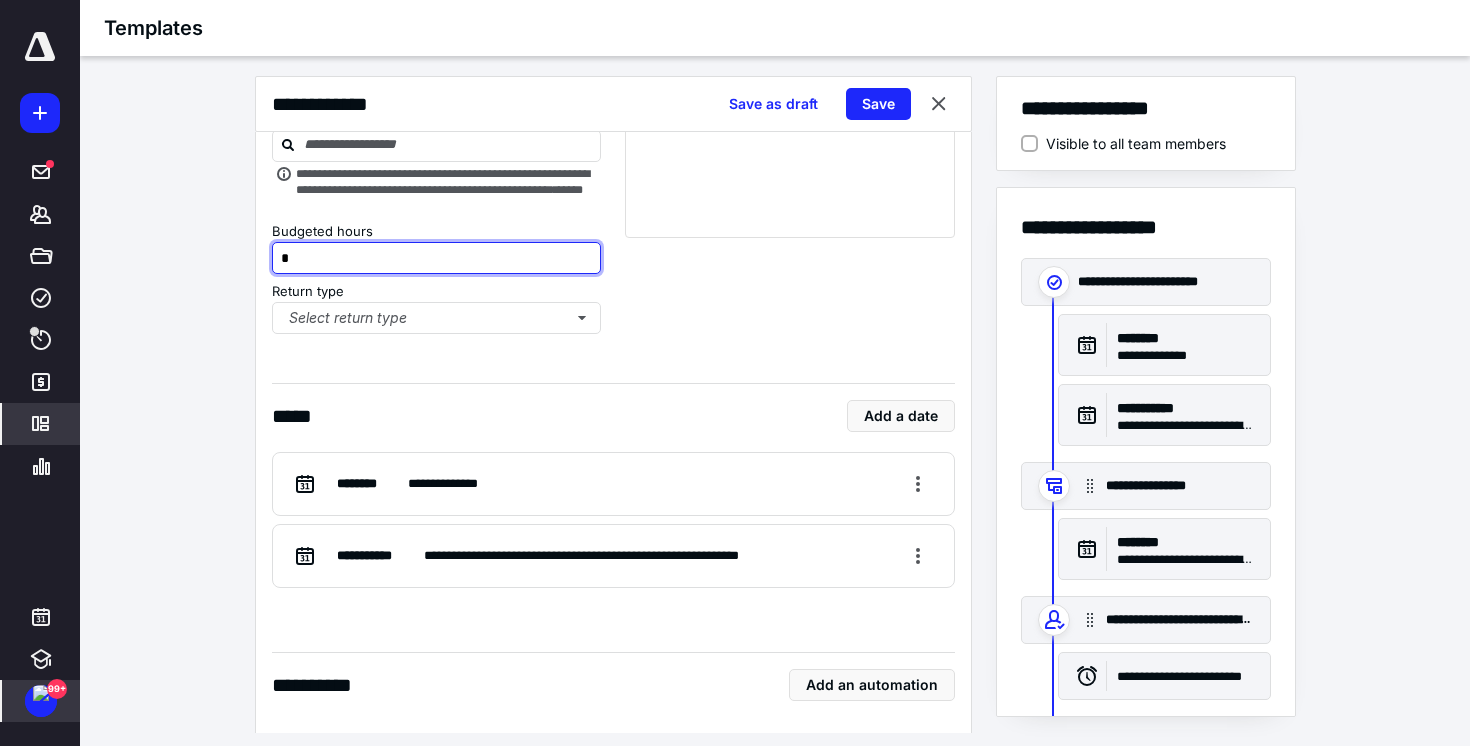 drag, startPoint x: 327, startPoint y: 243, endPoint x: 282, endPoint y: 243, distance: 45 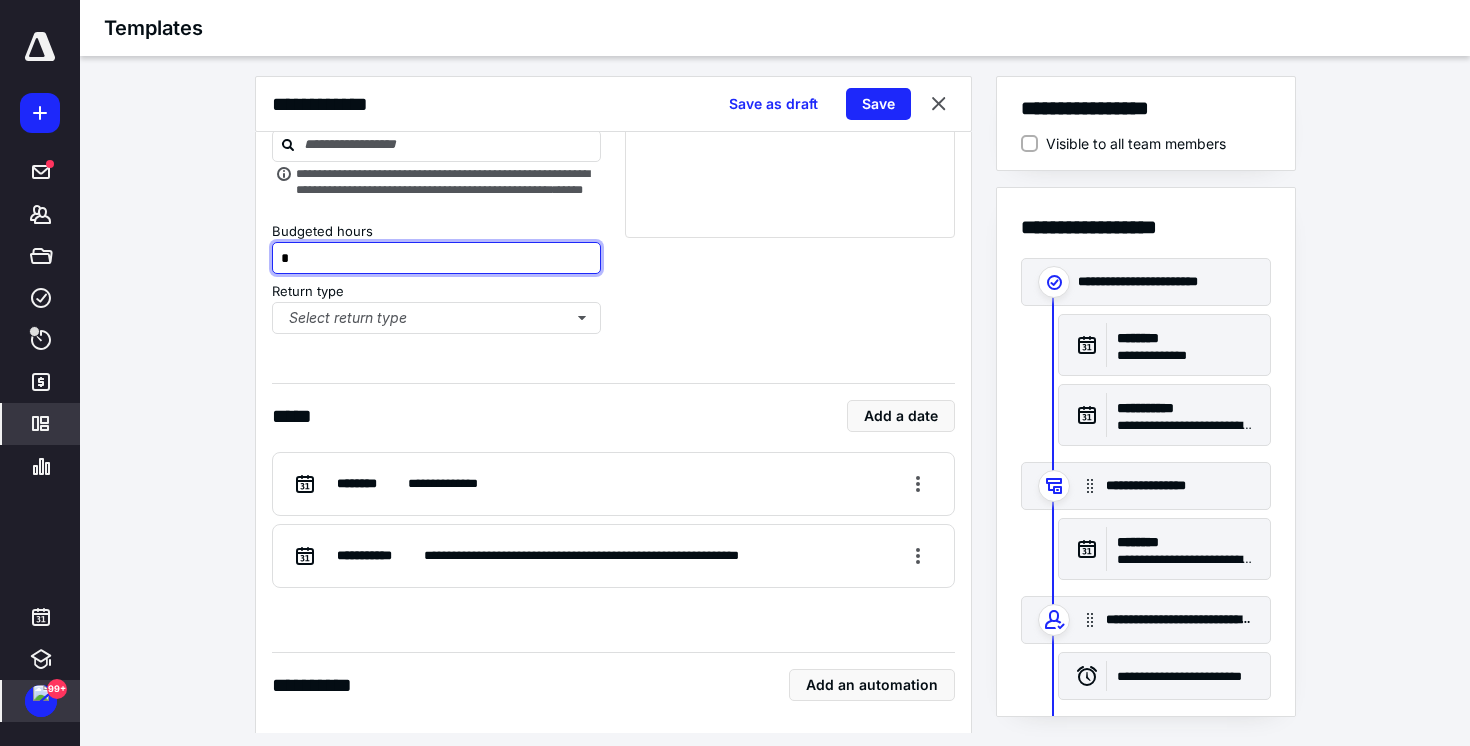 click on "*" at bounding box center [437, 258] 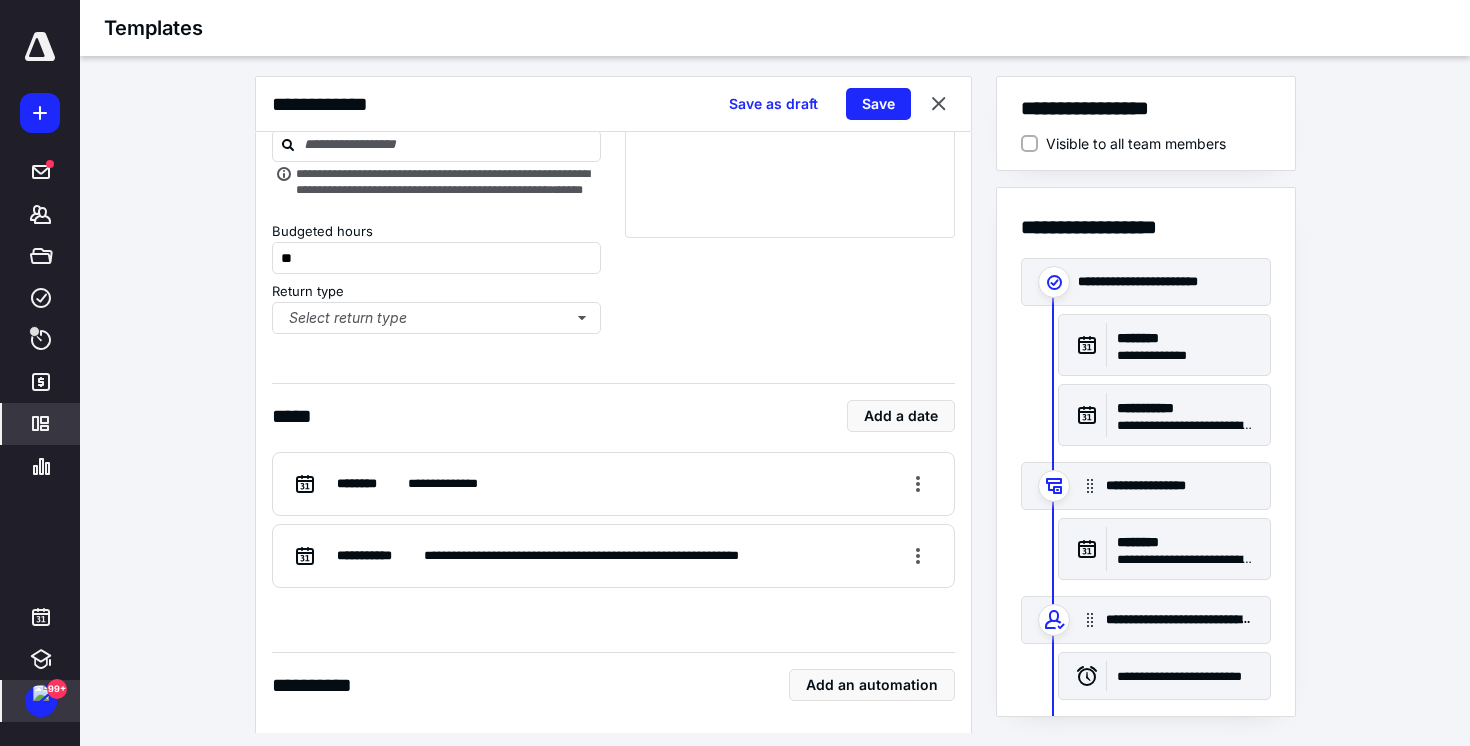 click on "**********" at bounding box center (775, 404) 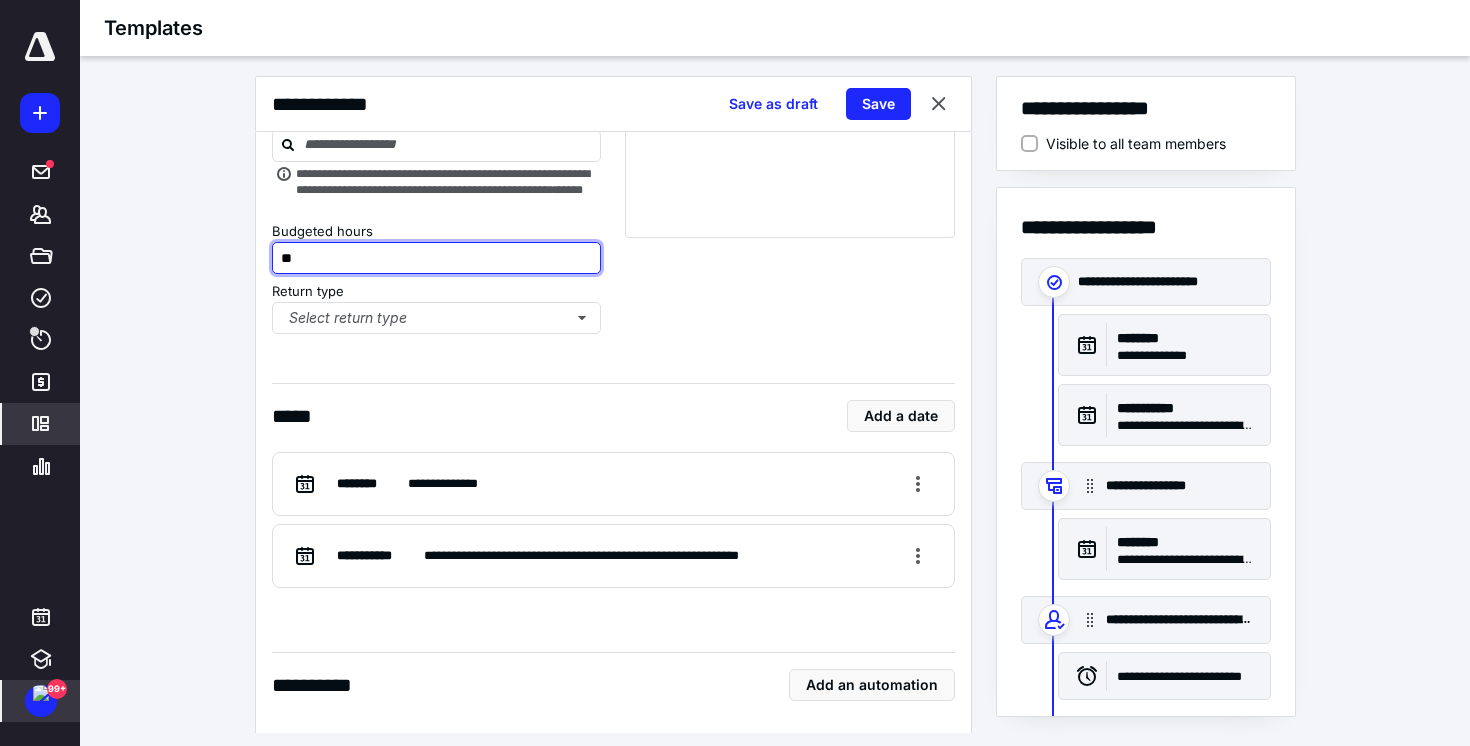click on "**" at bounding box center (437, 258) 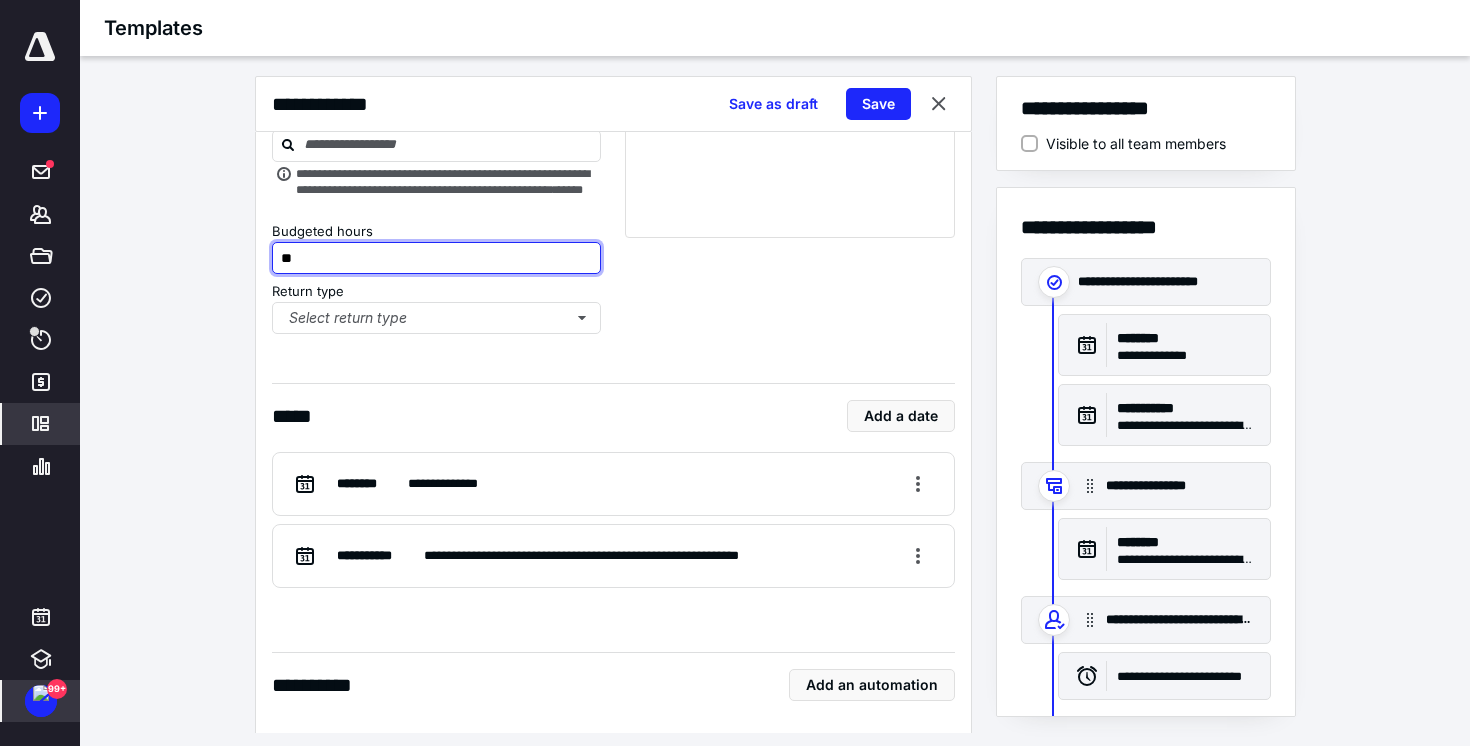 click on "**" at bounding box center (437, 258) 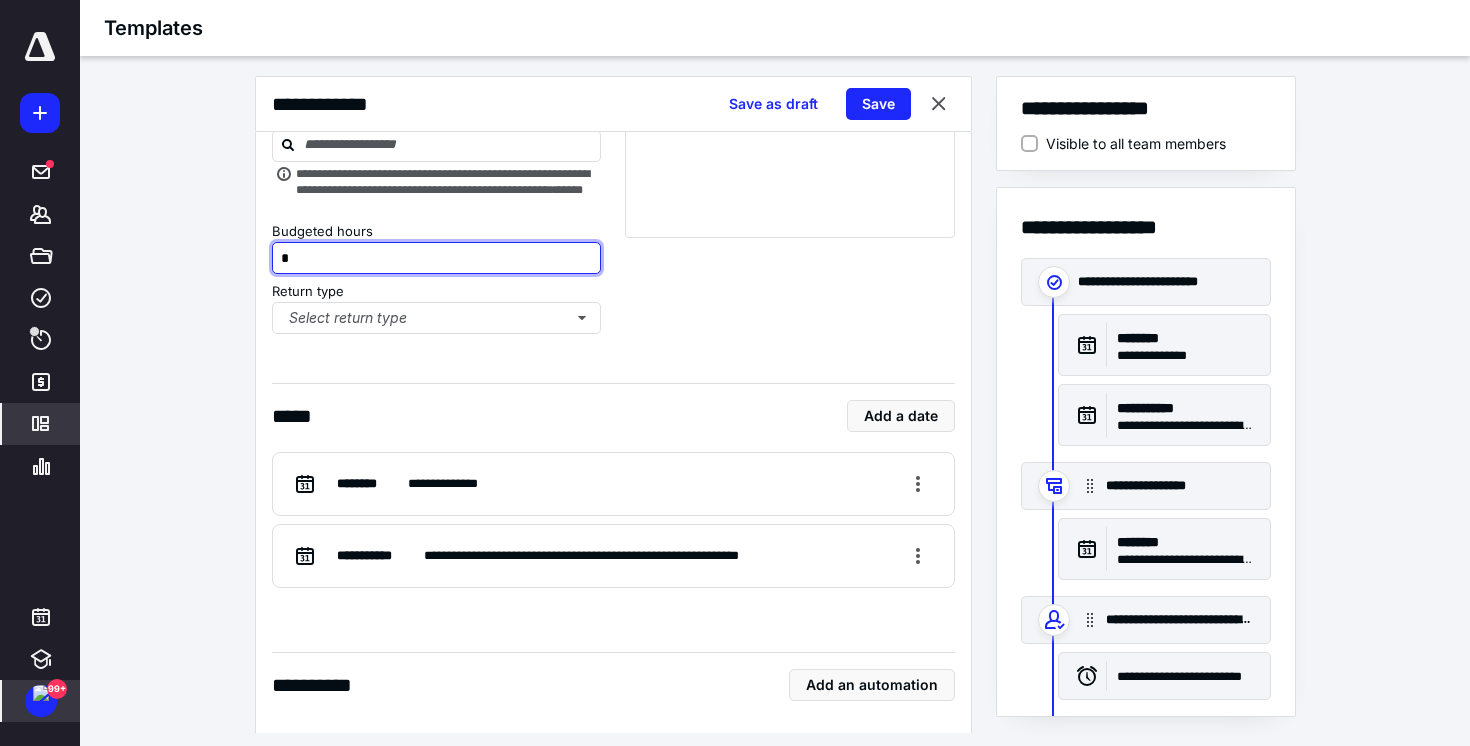 type on "*" 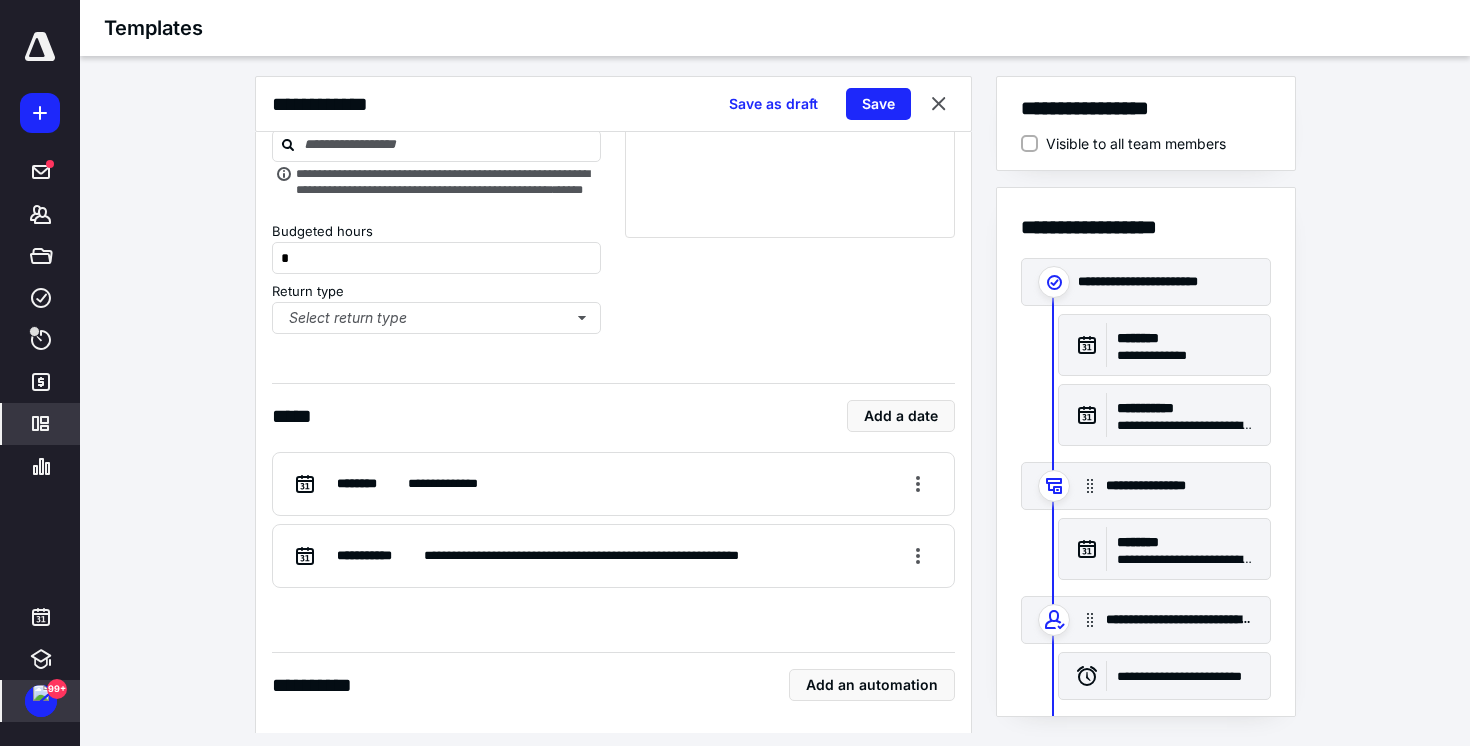click on "**********" at bounding box center (775, 404) 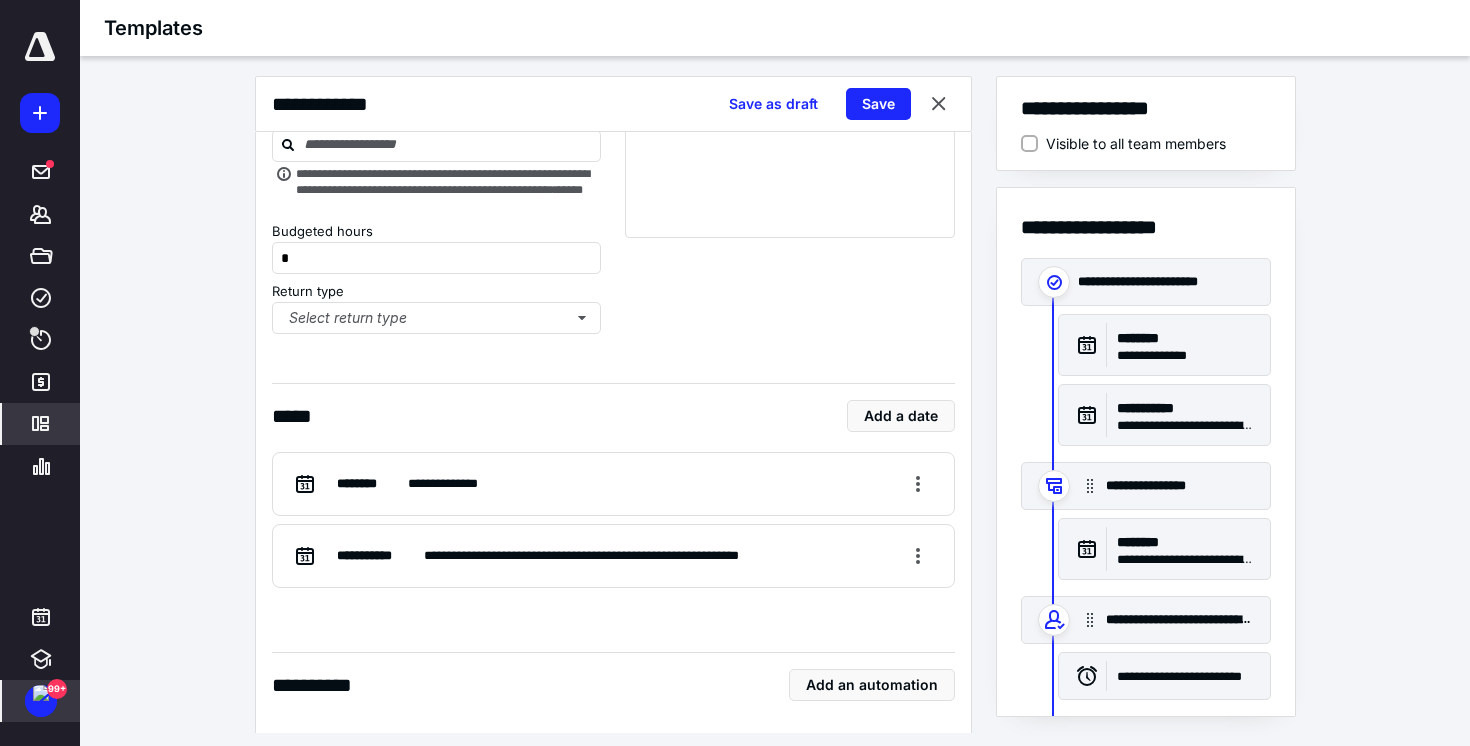 scroll, scrollTop: 34, scrollLeft: 0, axis: vertical 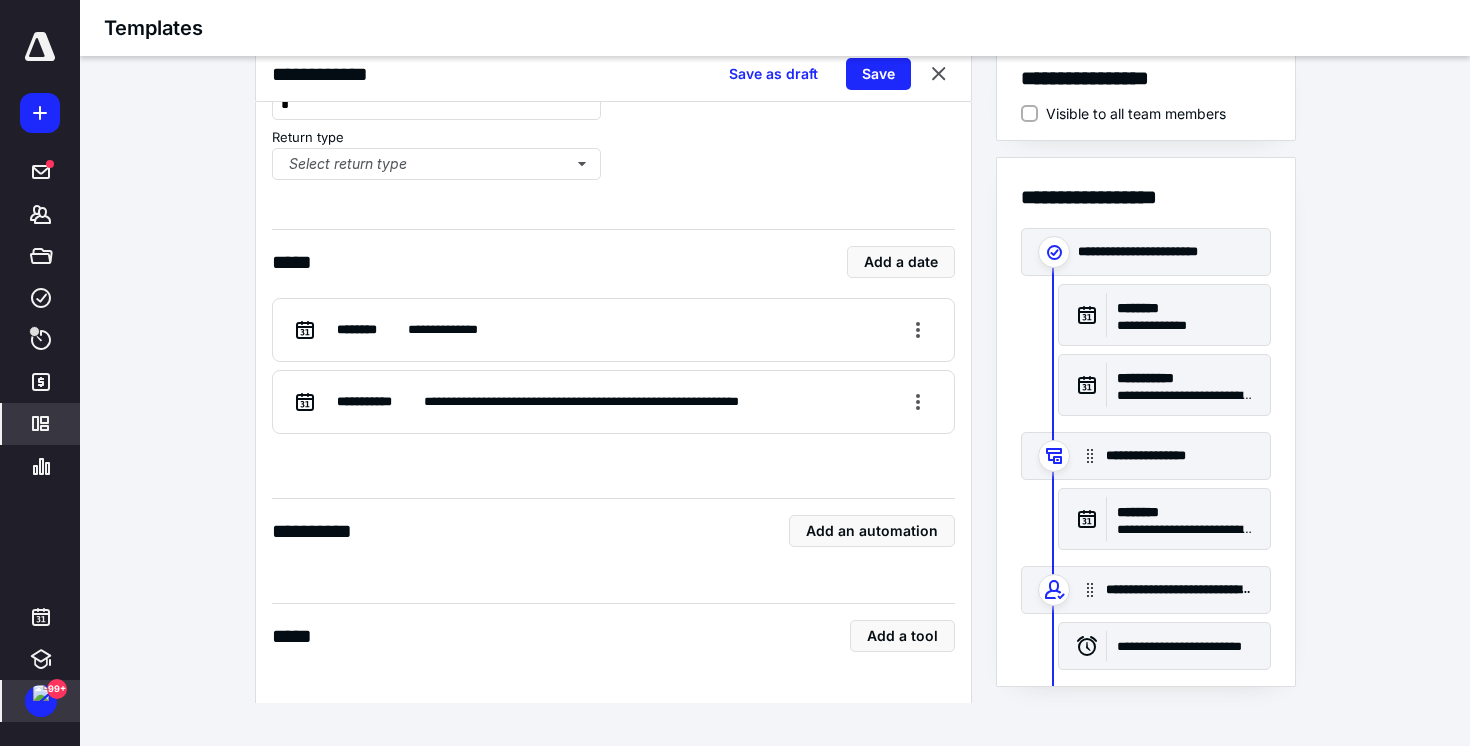 drag, startPoint x: 399, startPoint y: 333, endPoint x: 480, endPoint y: 333, distance: 81 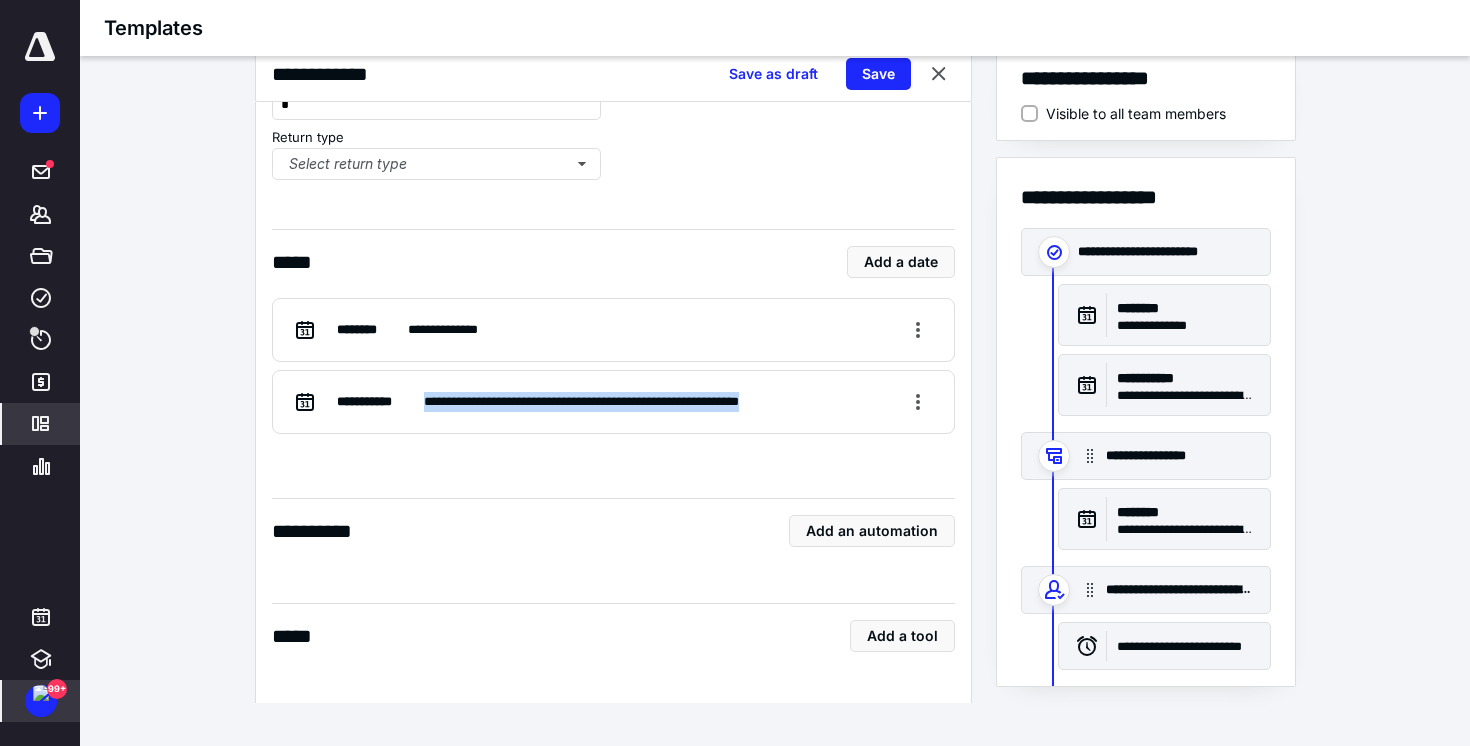 drag, startPoint x: 424, startPoint y: 401, endPoint x: 818, endPoint y: 402, distance: 394.00128 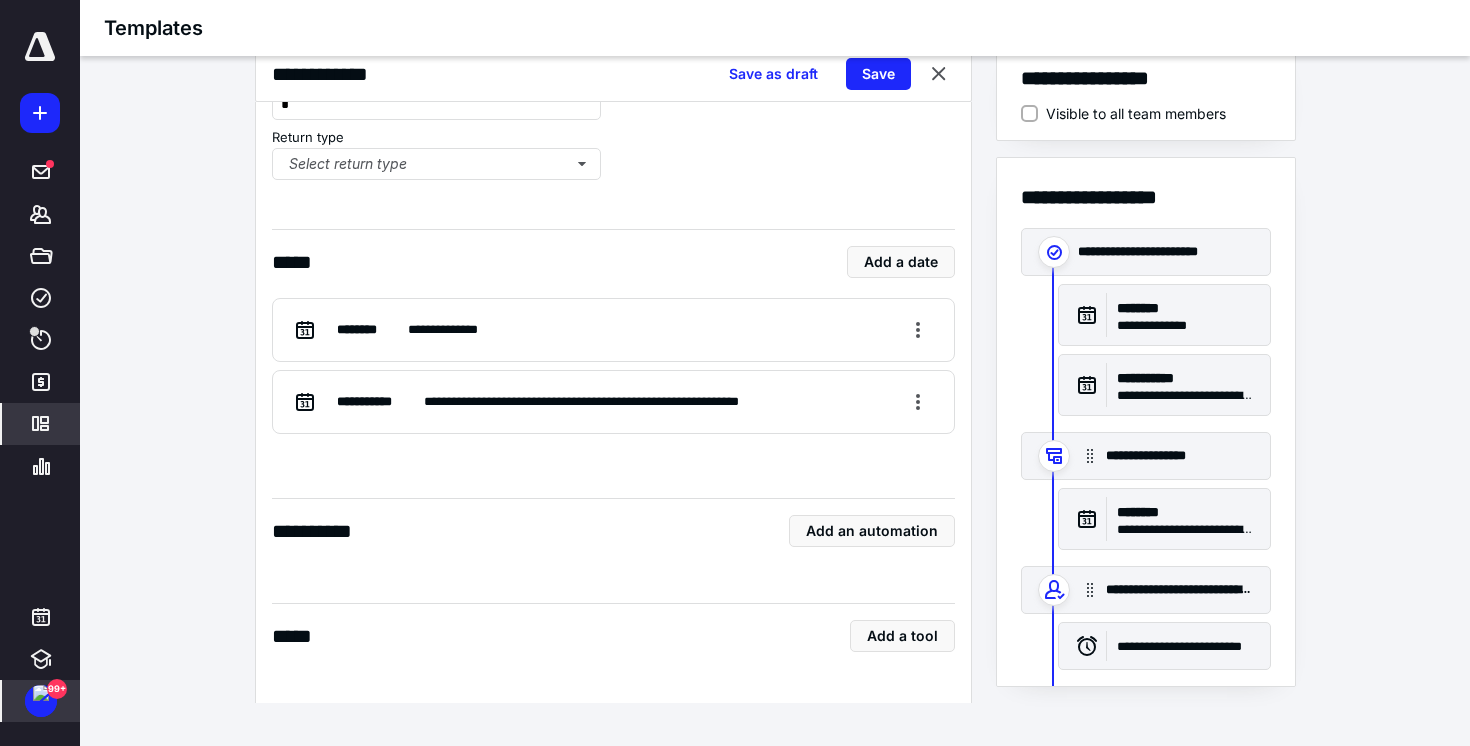 click on "**********" at bounding box center [613, 402] 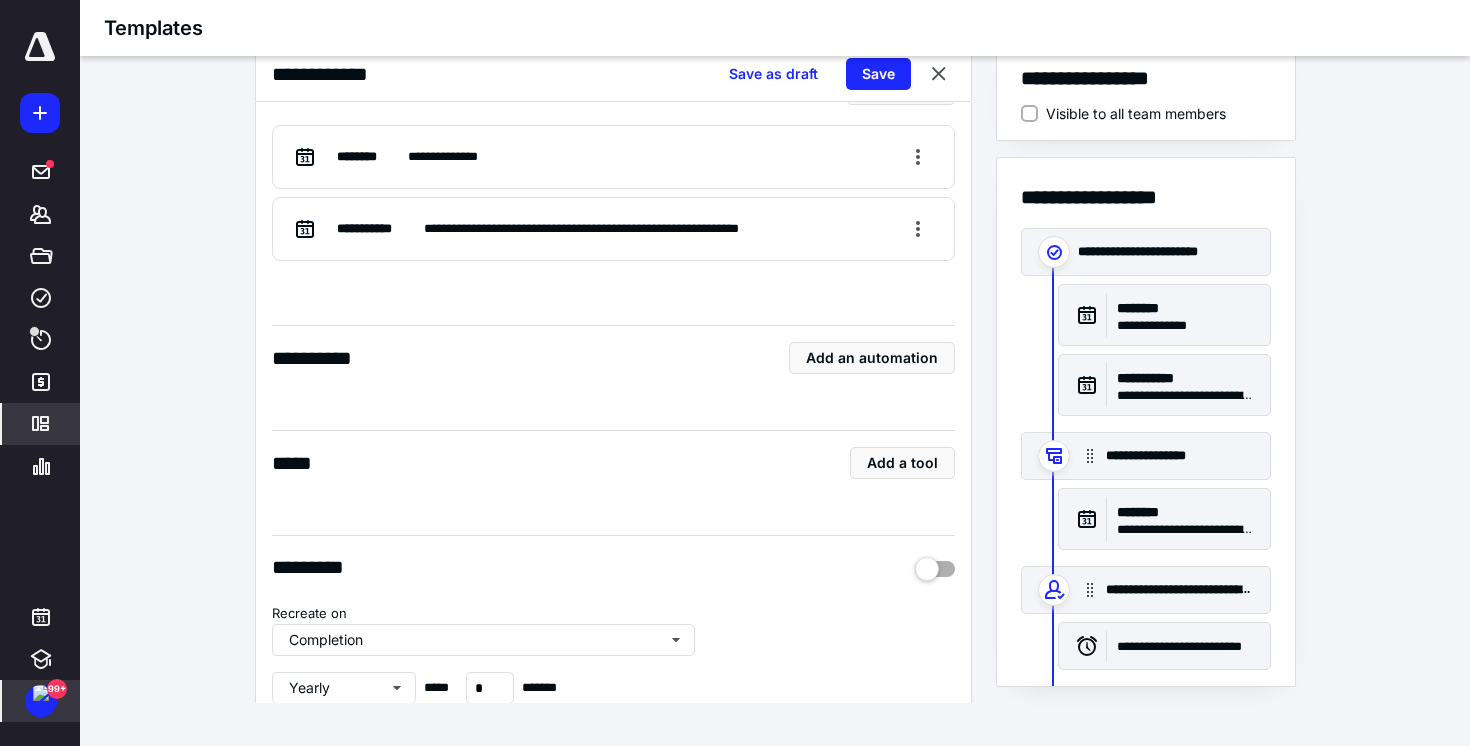 scroll, scrollTop: 461, scrollLeft: 0, axis: vertical 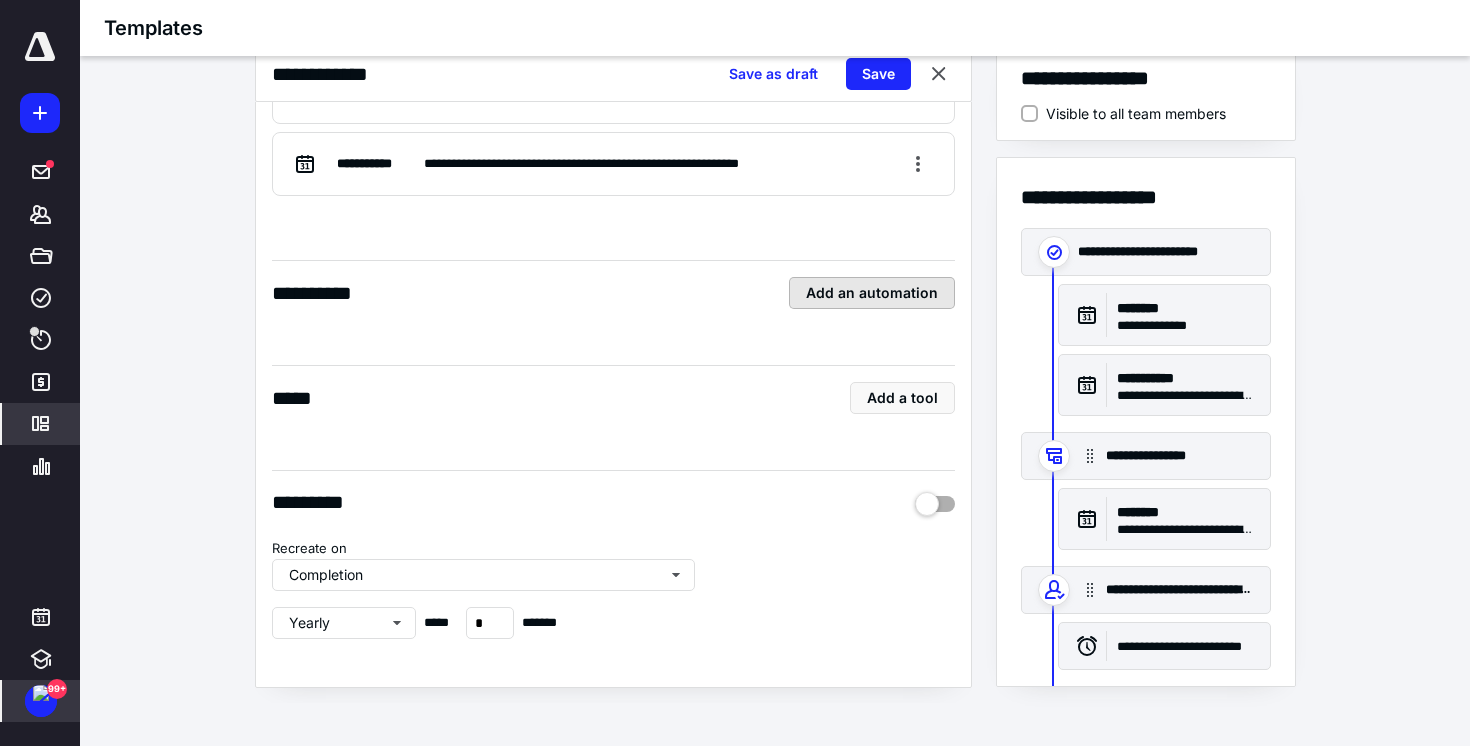 click on "Add an automation" at bounding box center (872, 293) 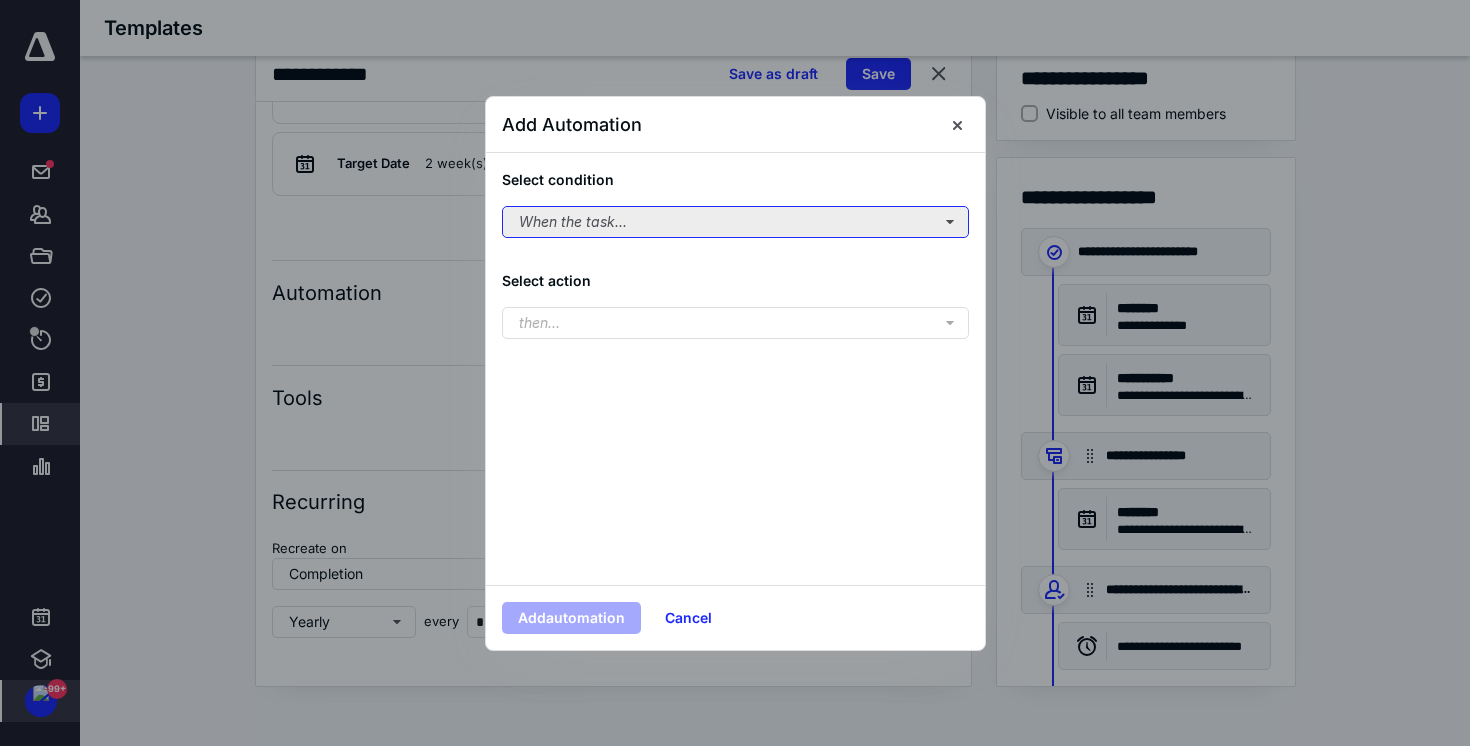 click on "When the task..." at bounding box center [735, 222] 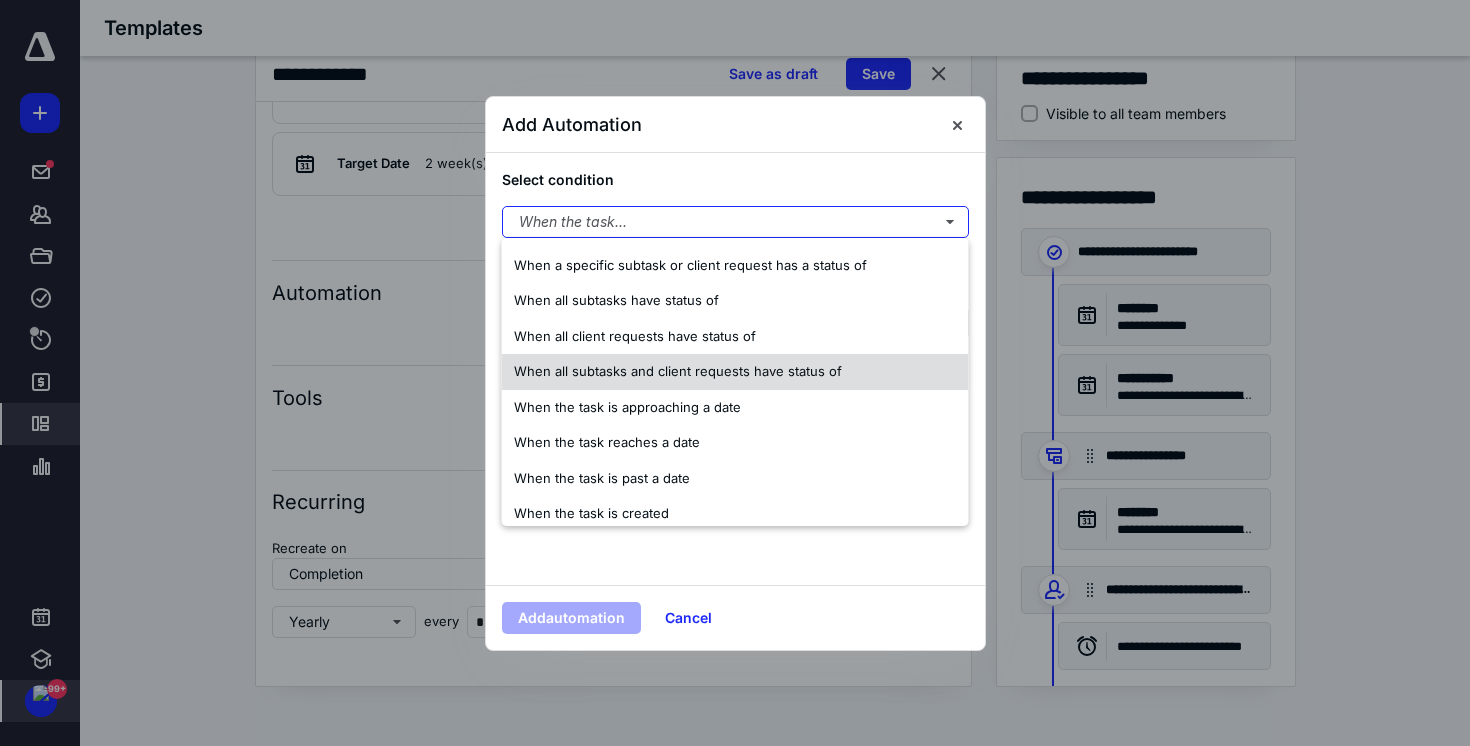 scroll, scrollTop: 47, scrollLeft: 0, axis: vertical 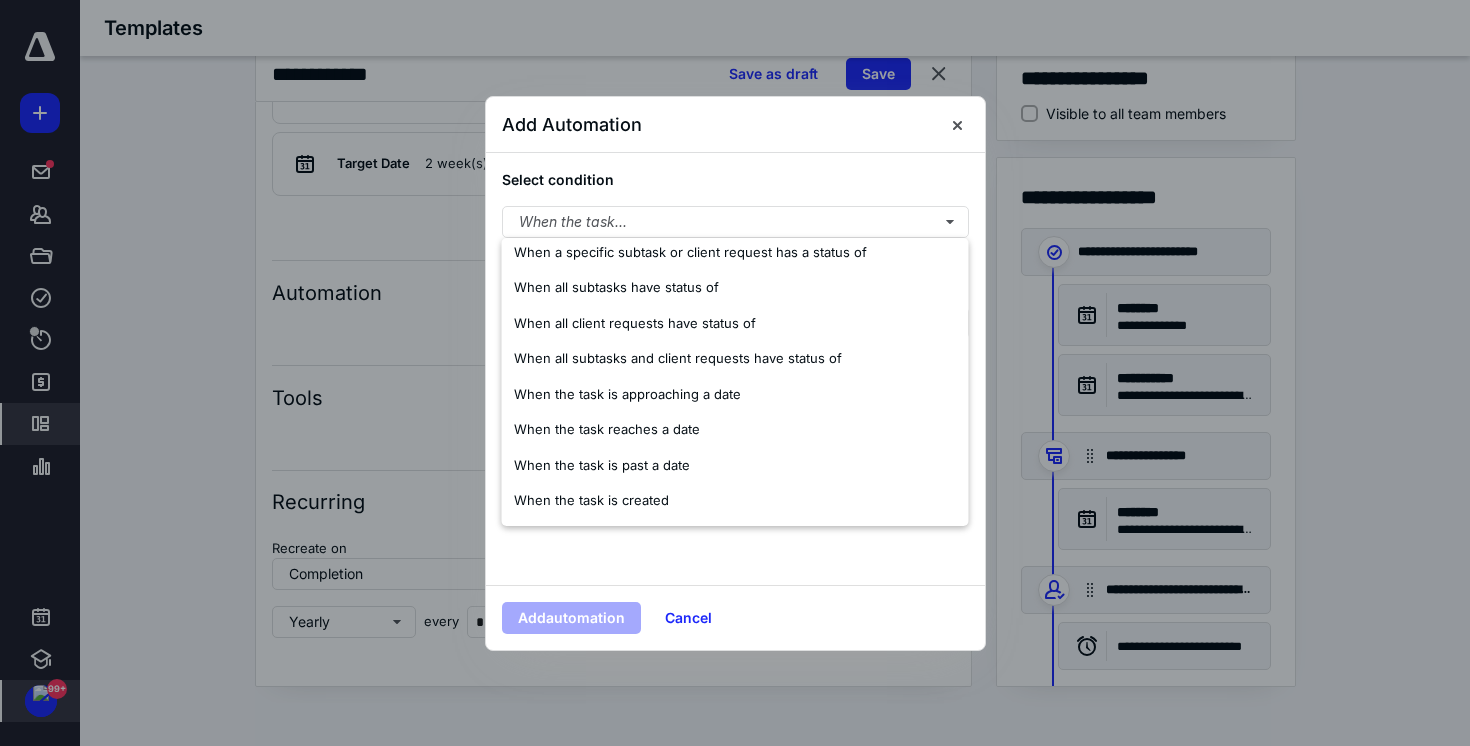 click at bounding box center (735, 373) 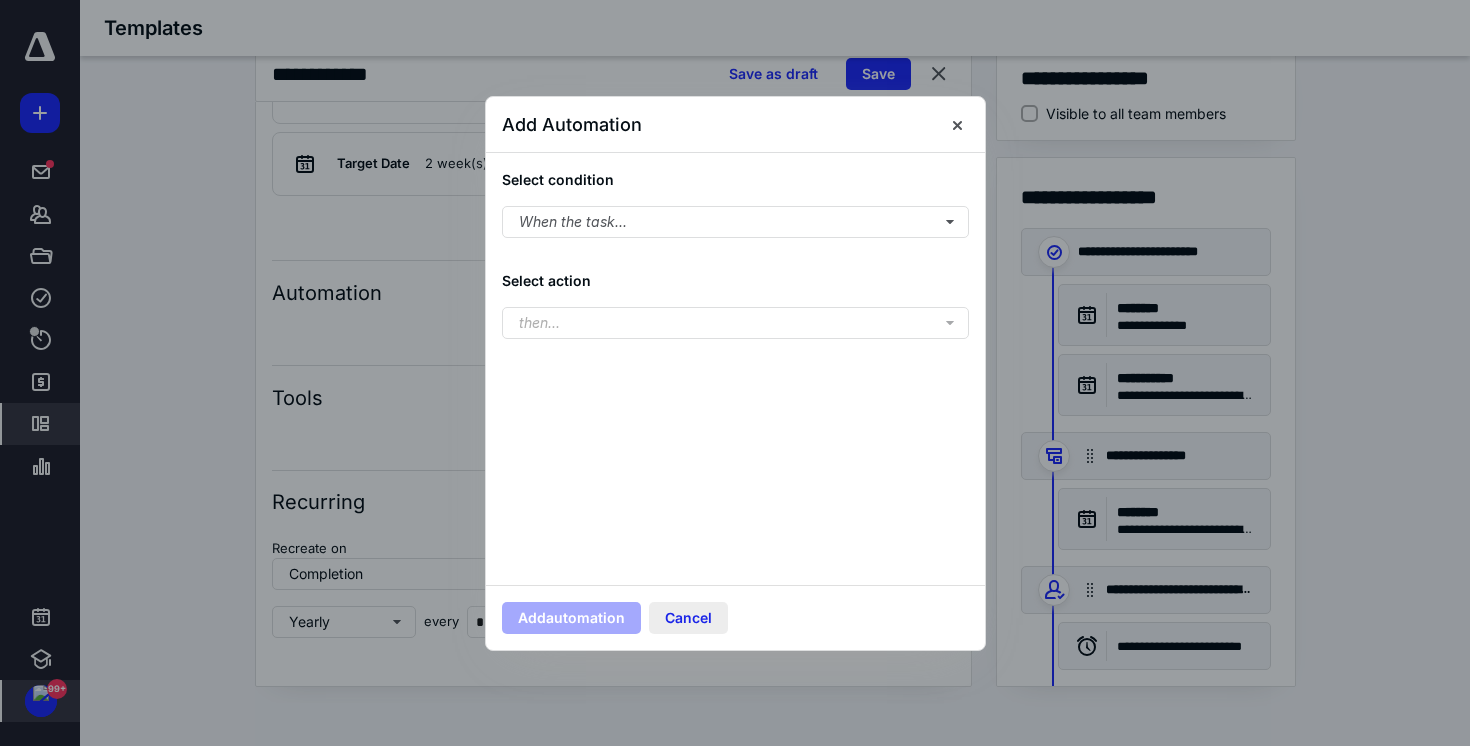click on "Cancel" at bounding box center (688, 618) 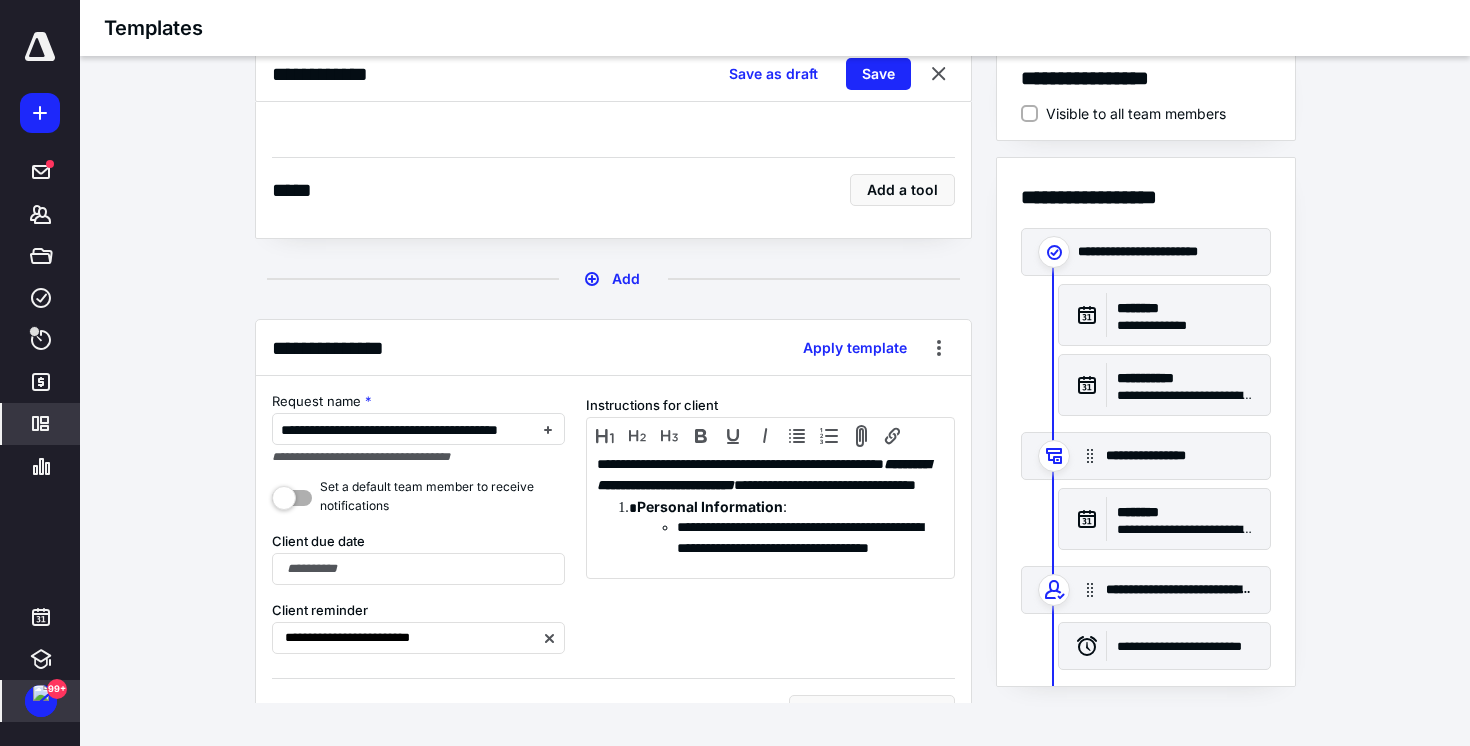 scroll, scrollTop: 1822, scrollLeft: 0, axis: vertical 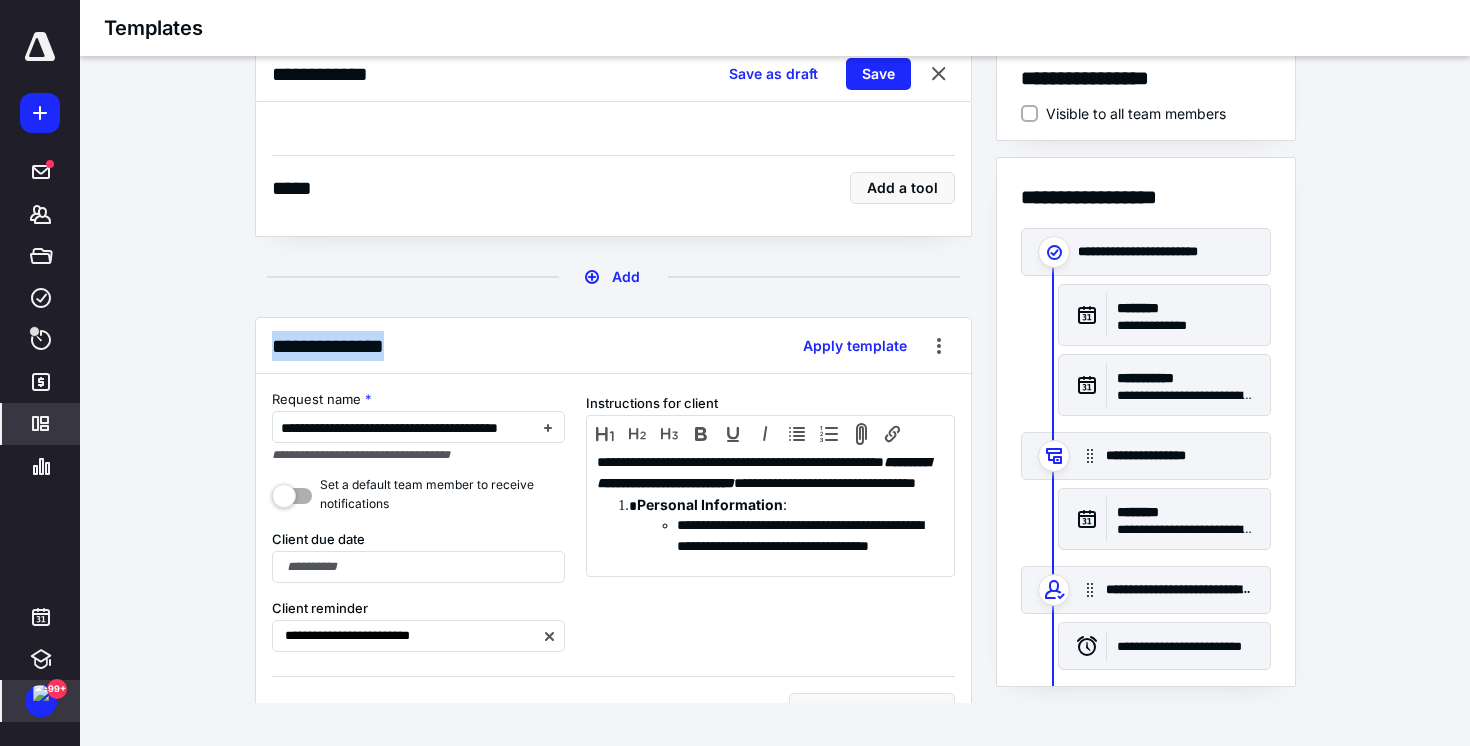 drag, startPoint x: 265, startPoint y: 337, endPoint x: 430, endPoint y: 337, distance: 165 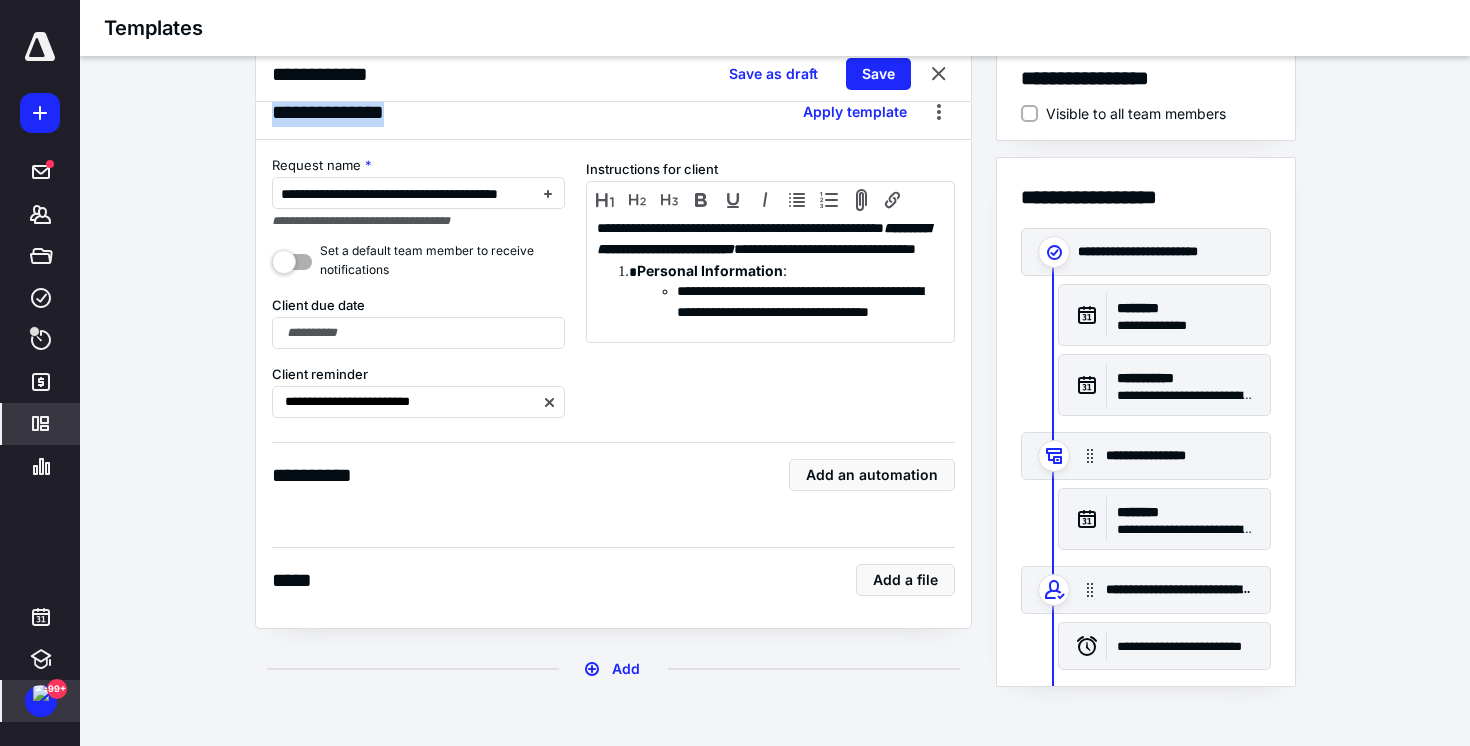 scroll, scrollTop: 2059, scrollLeft: 0, axis: vertical 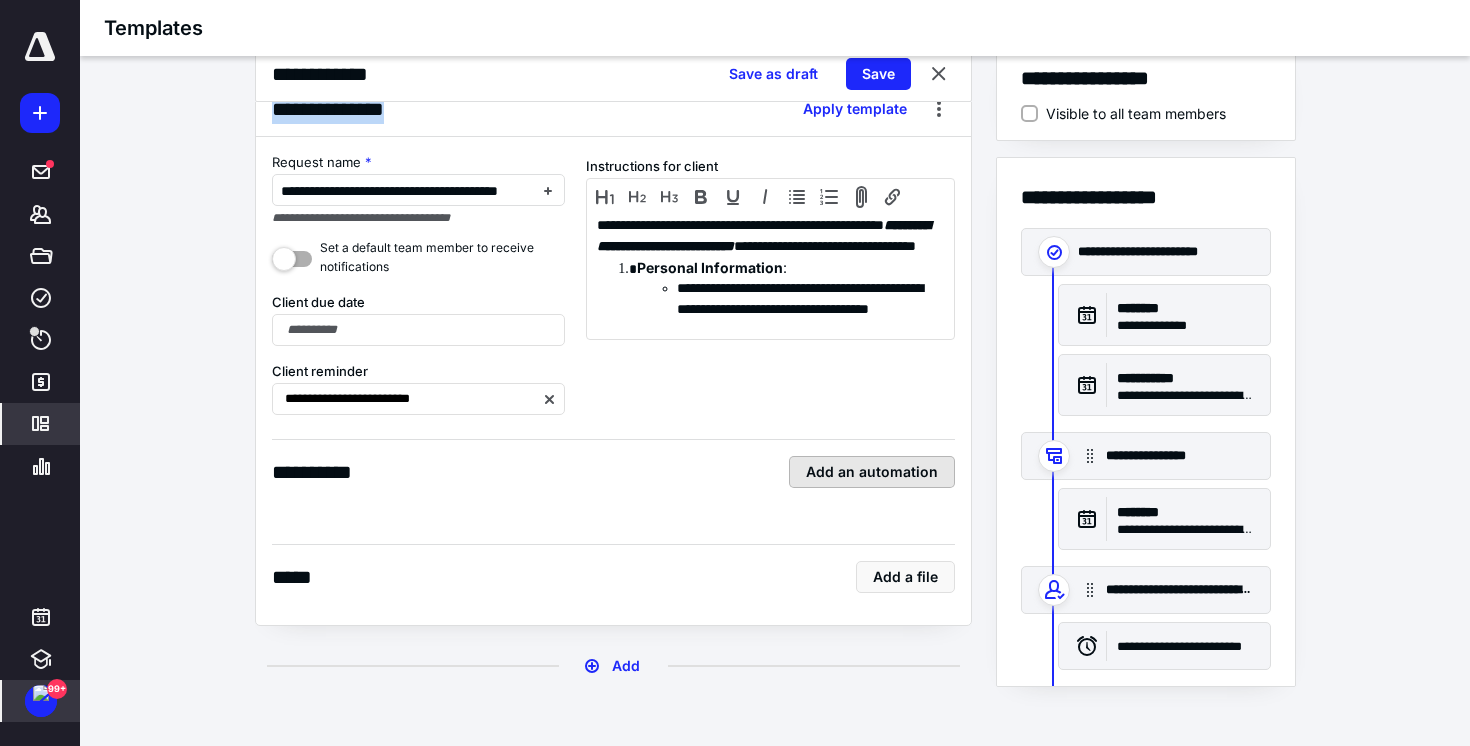 click on "Add an automation" at bounding box center (872, 472) 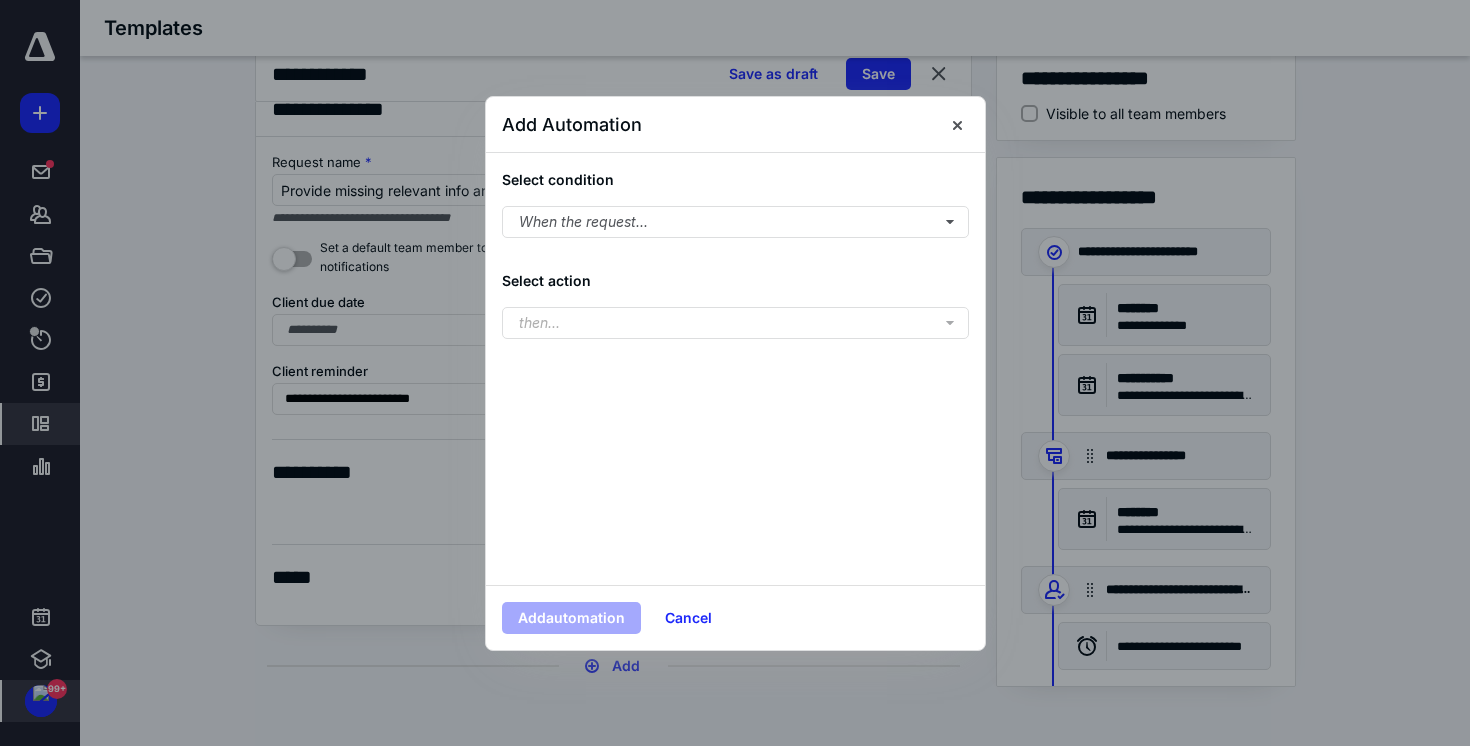 click on "Select condition When the request... Select action then..." at bounding box center [735, 369] 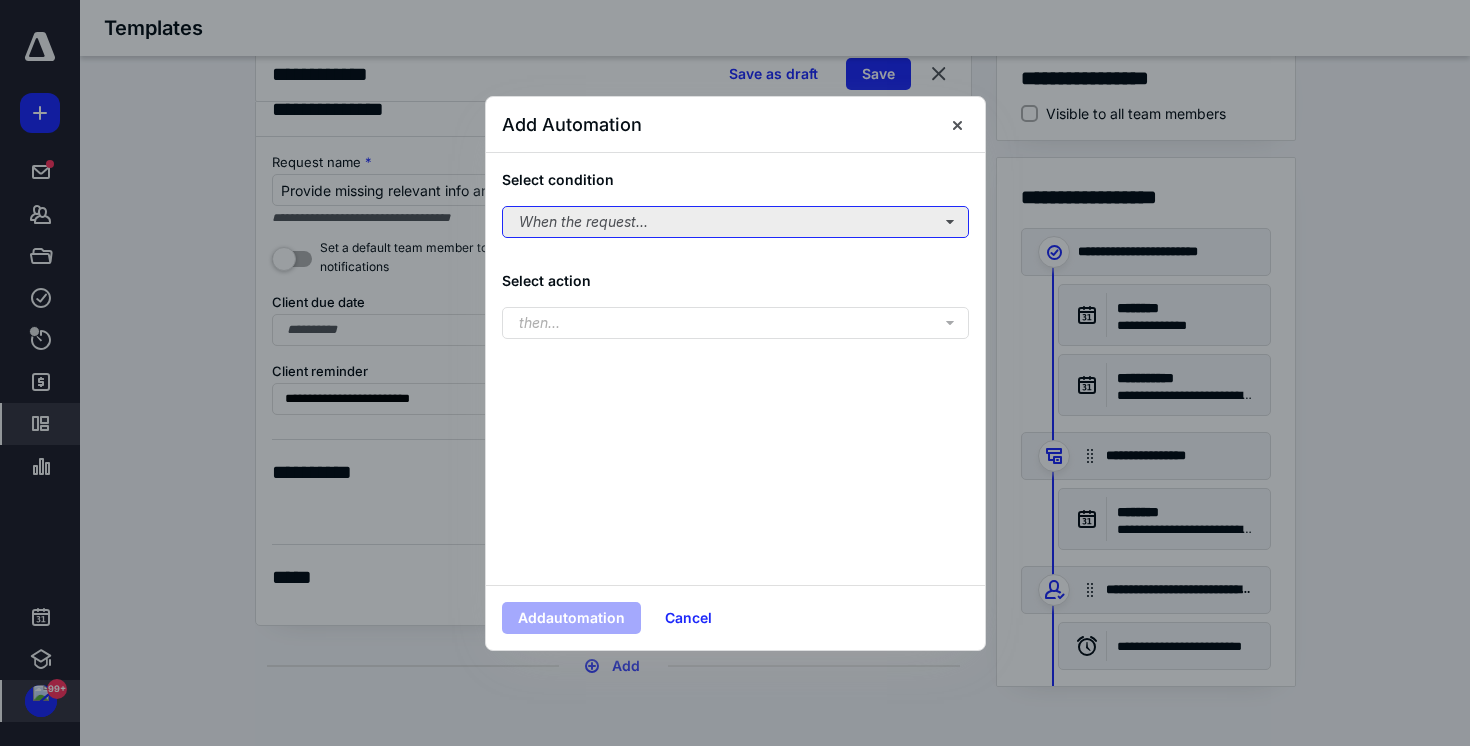 click on "When the request..." at bounding box center [735, 222] 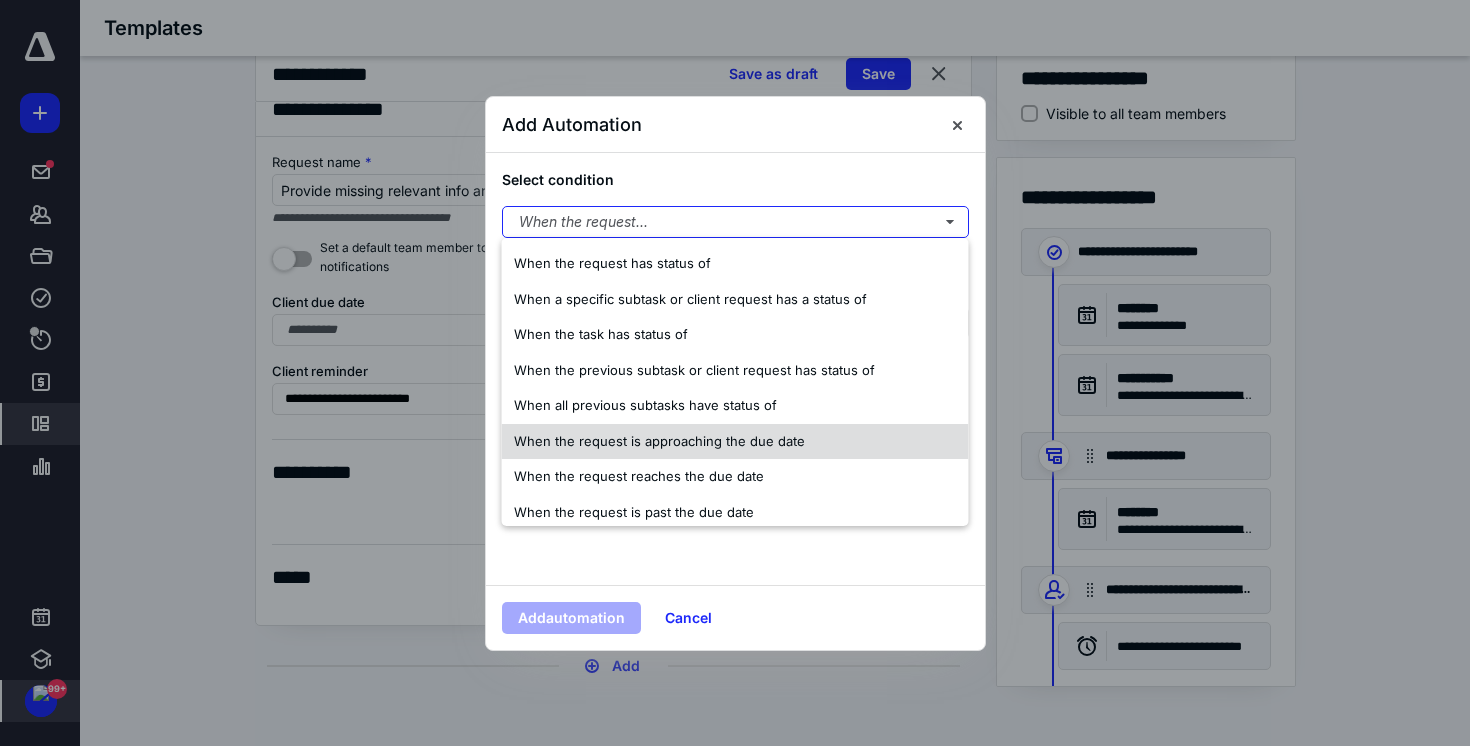scroll, scrollTop: 154, scrollLeft: 0, axis: vertical 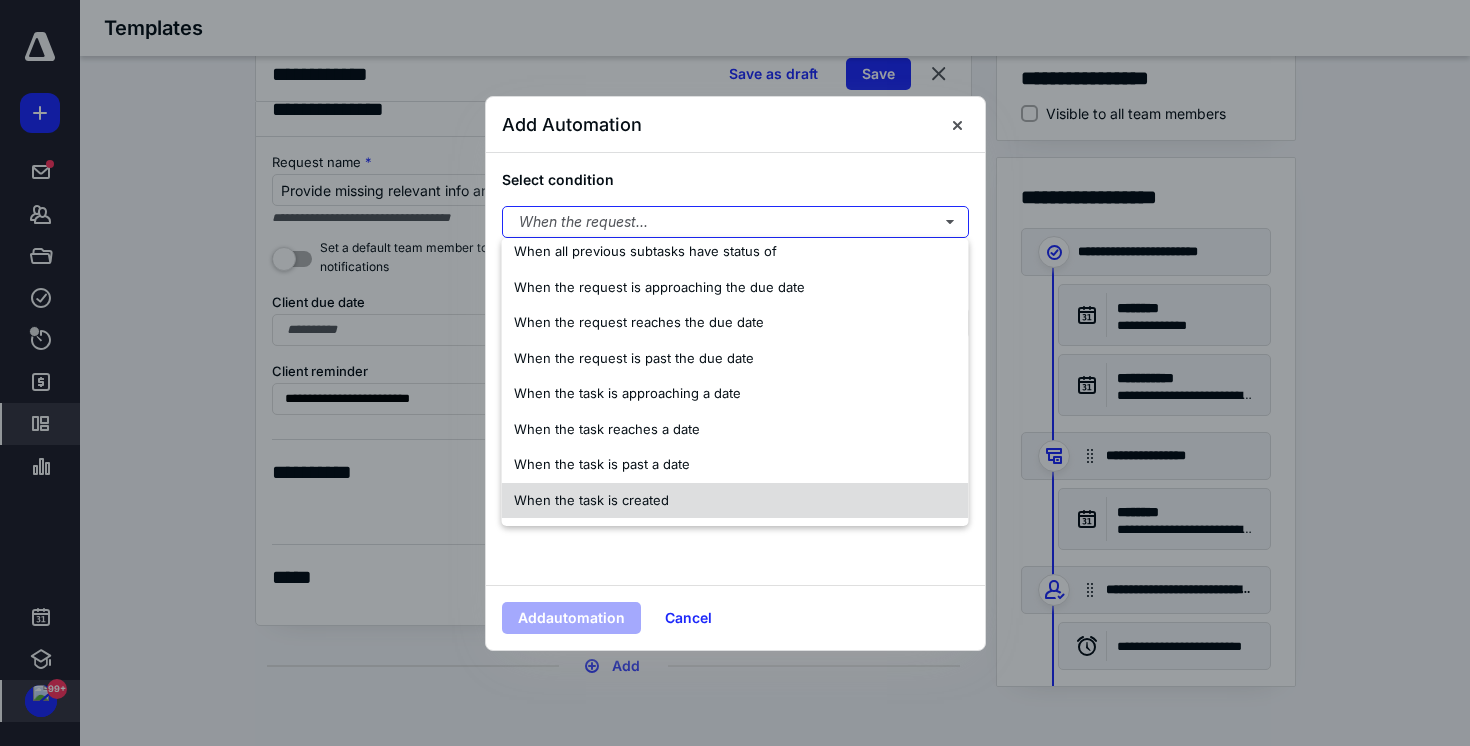 click on "When the task is created" at bounding box center [591, 501] 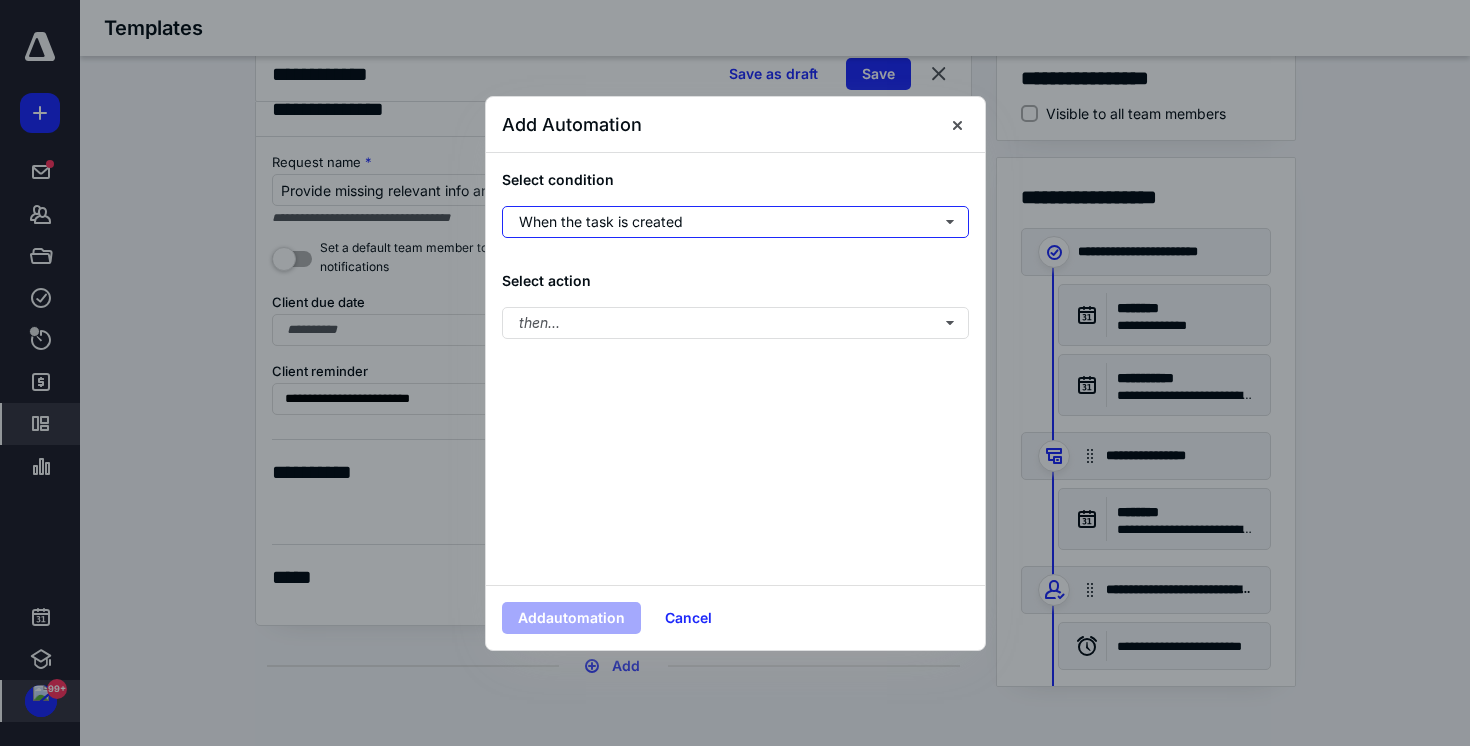 scroll, scrollTop: 0, scrollLeft: 0, axis: both 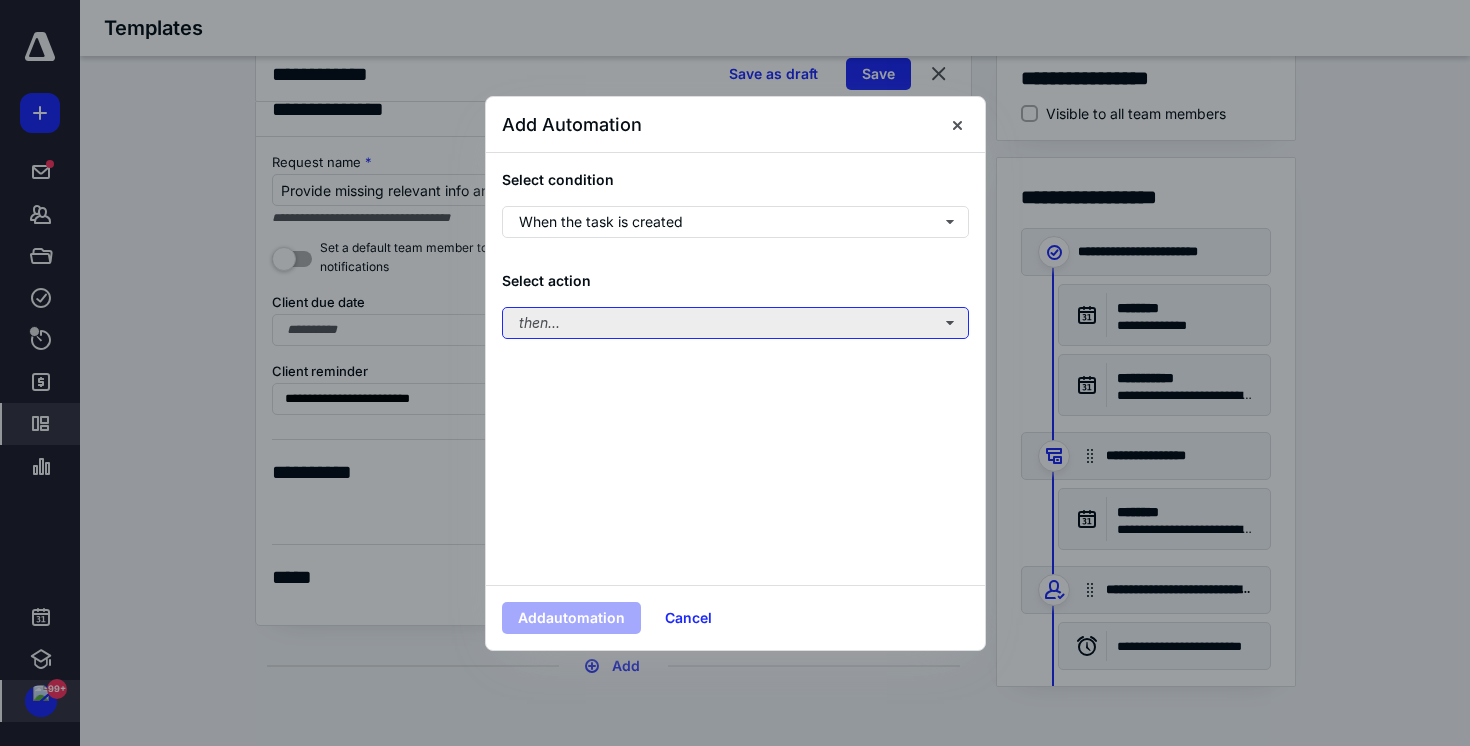 click on "then..." at bounding box center [735, 323] 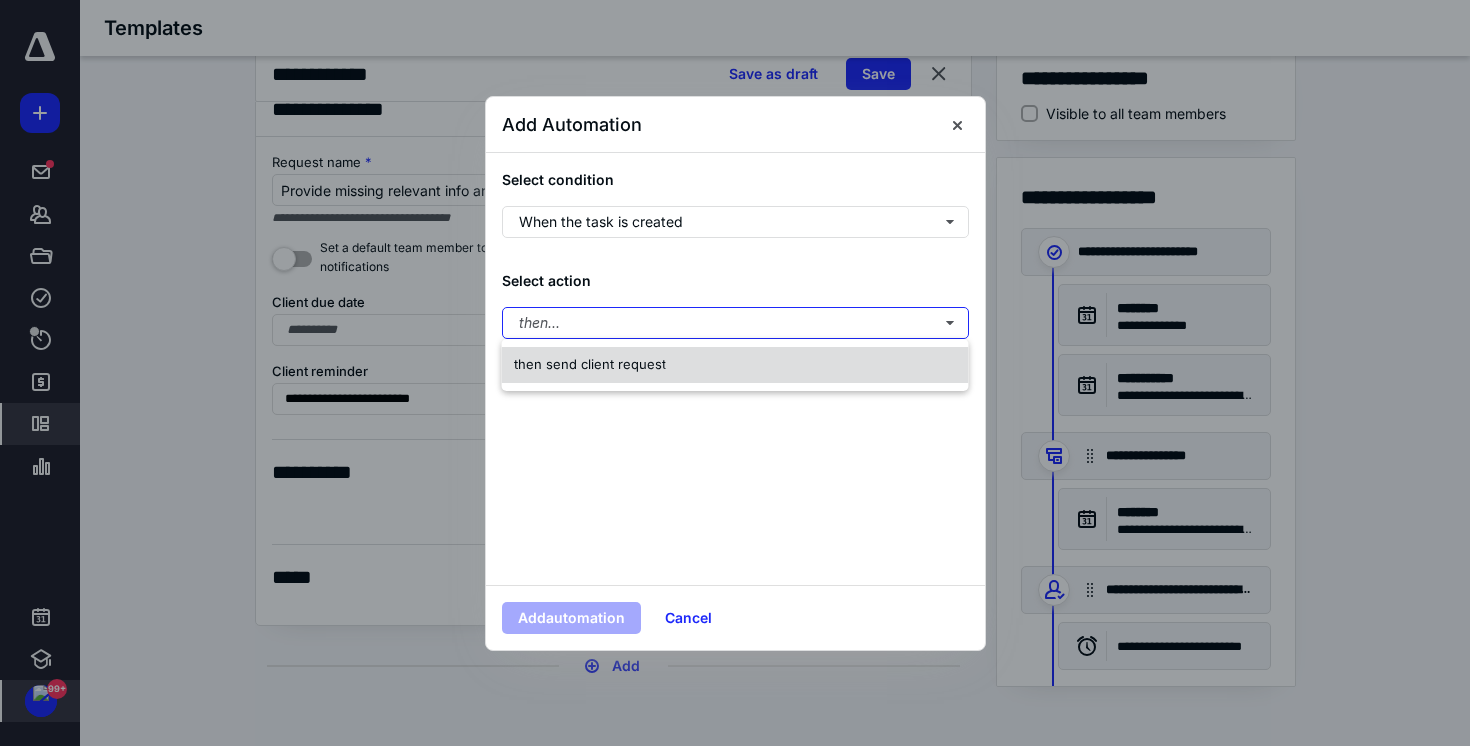click on "then send client request" at bounding box center (590, 364) 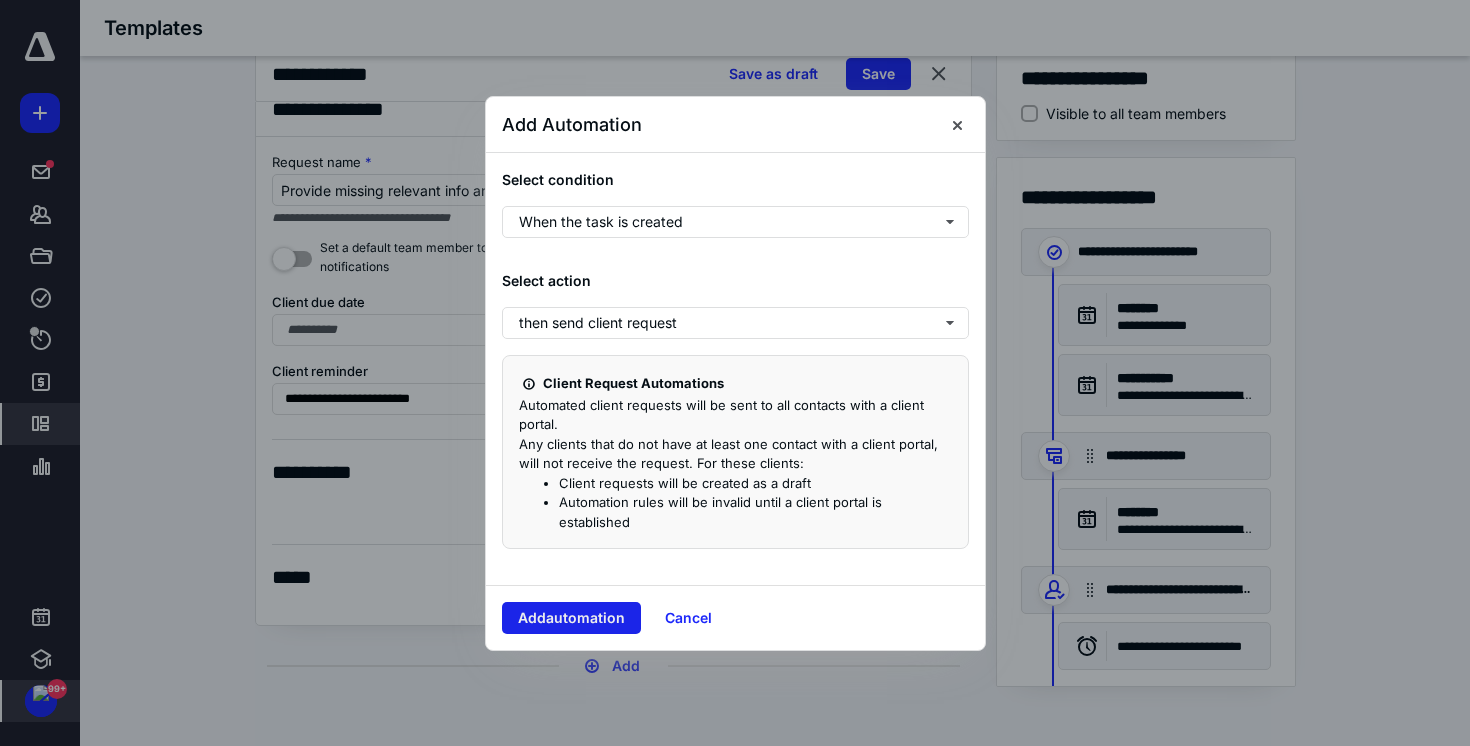 click on "Add  automation" at bounding box center (571, 618) 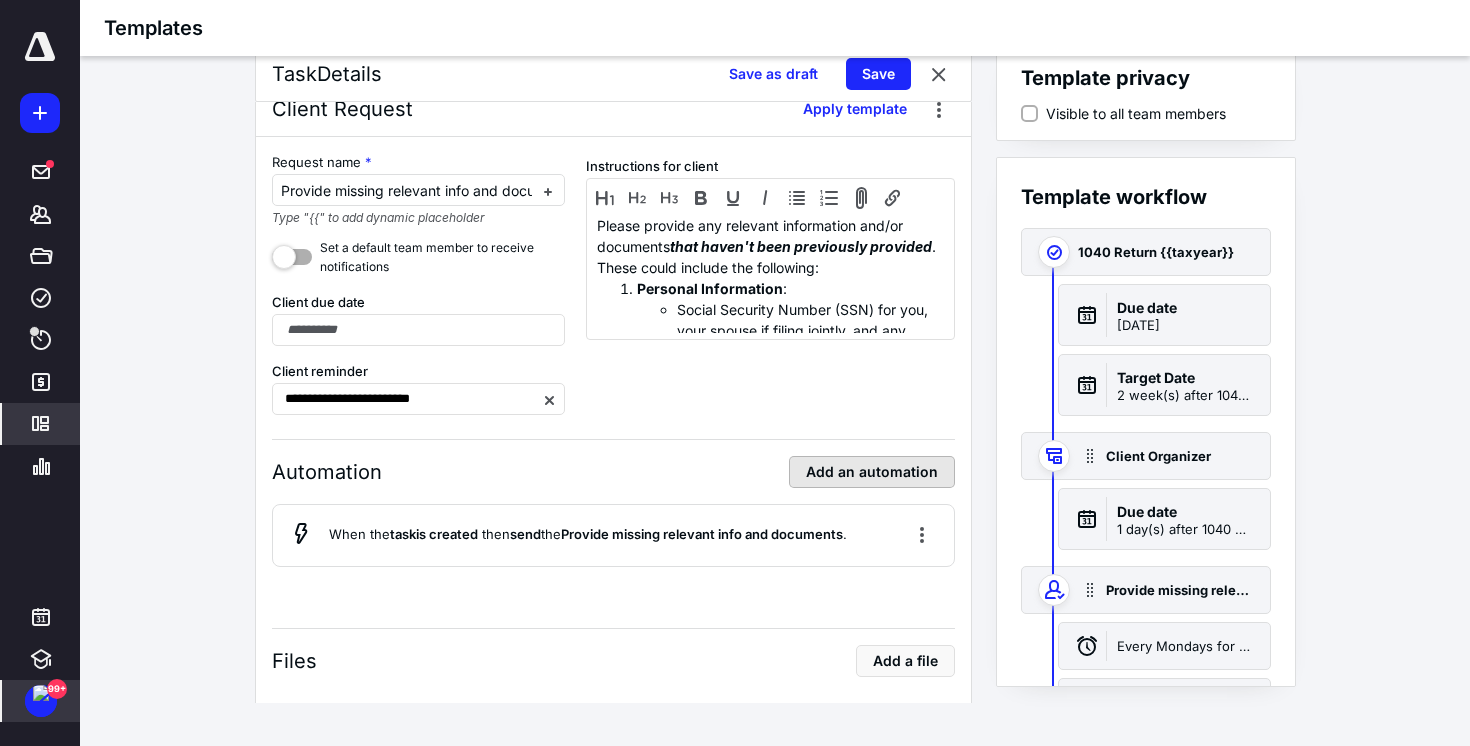click on "Add an automation" at bounding box center [872, 472] 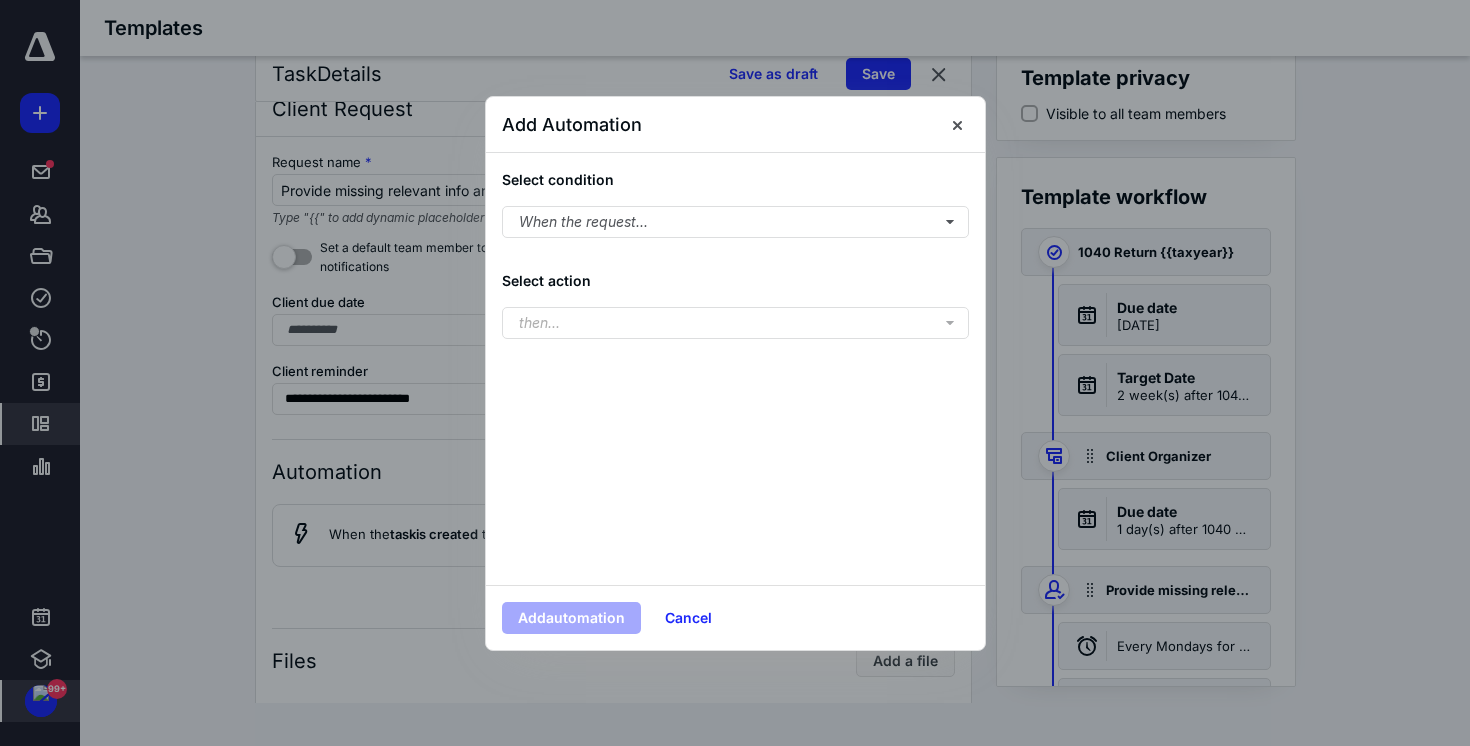 click on "Select condition When the request..." at bounding box center [735, 203] 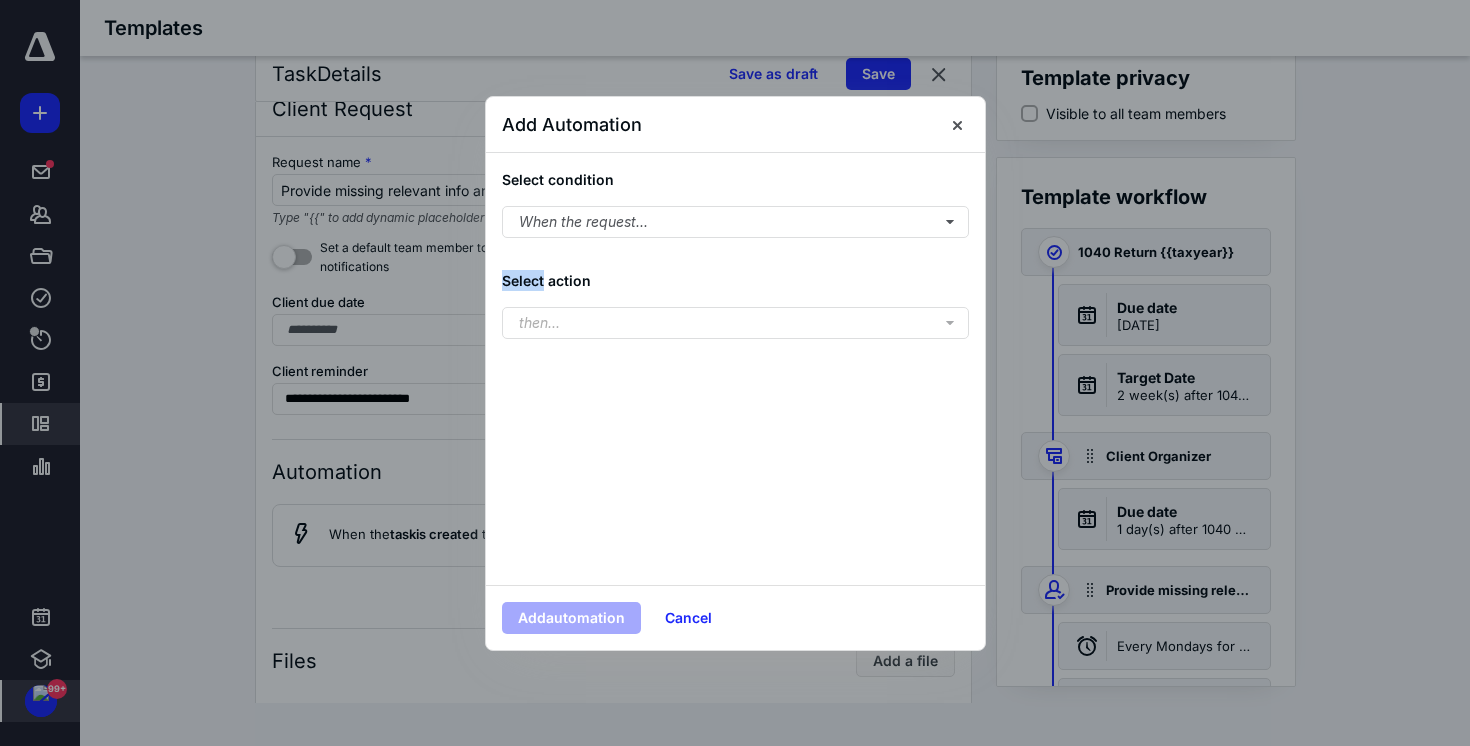 click on "Select condition When the request..." at bounding box center [735, 203] 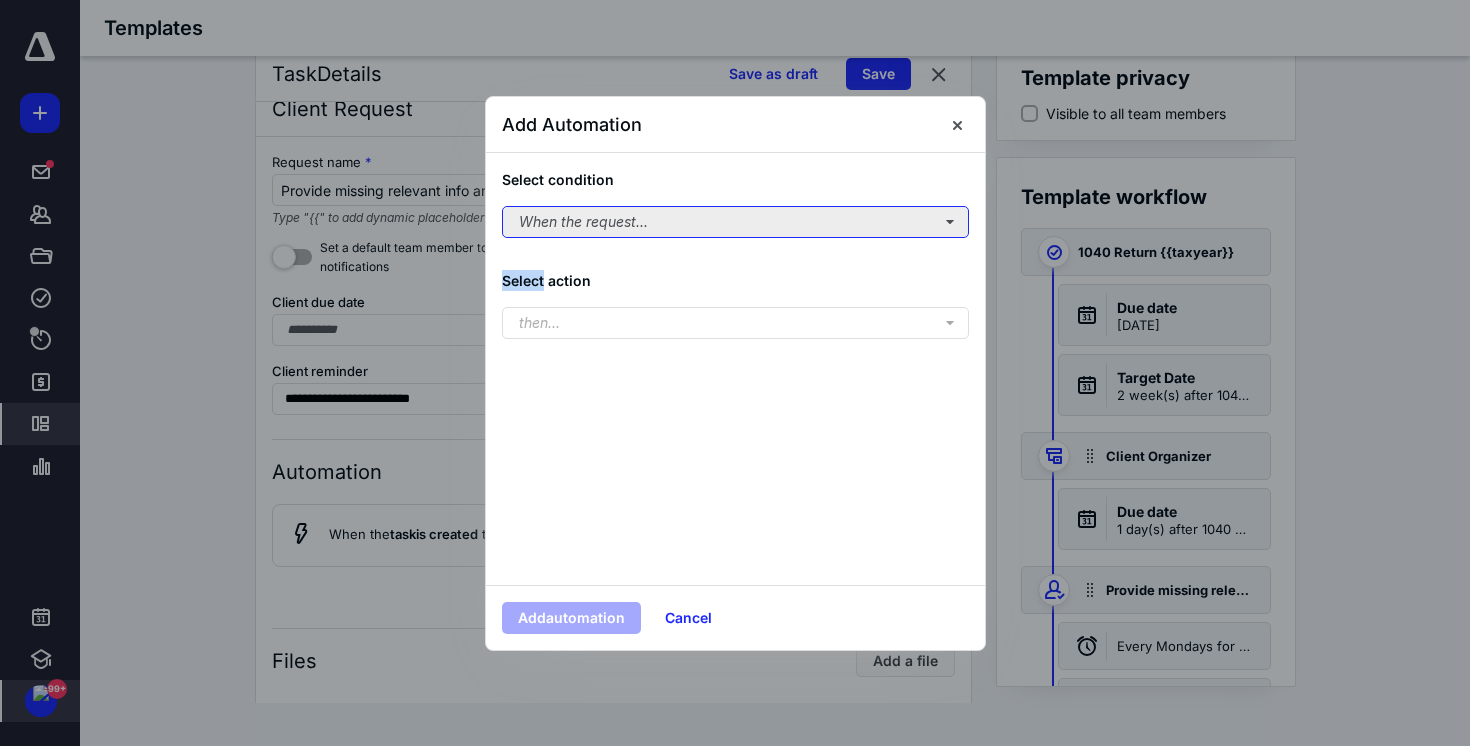 click on "When the request..." at bounding box center (735, 222) 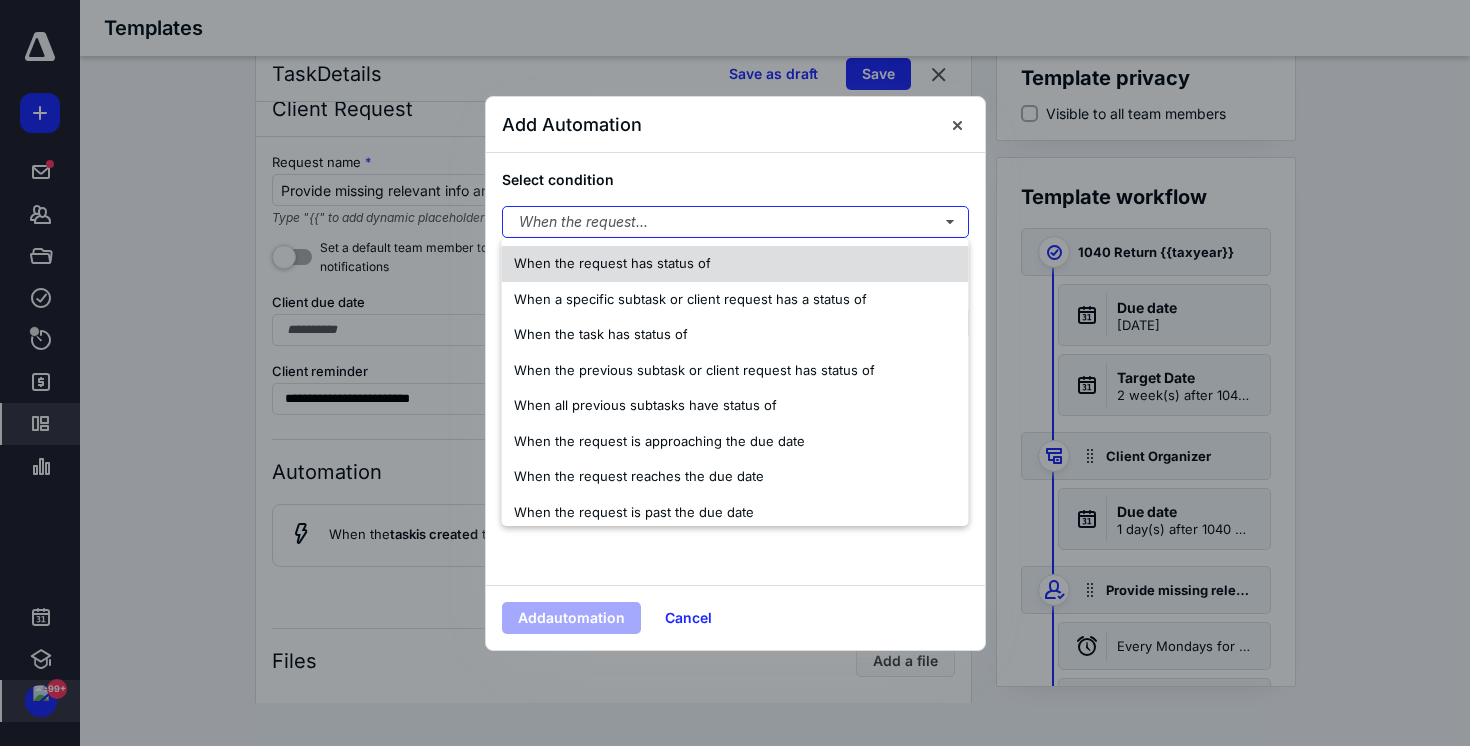 click on "When the request has status of" at bounding box center [612, 263] 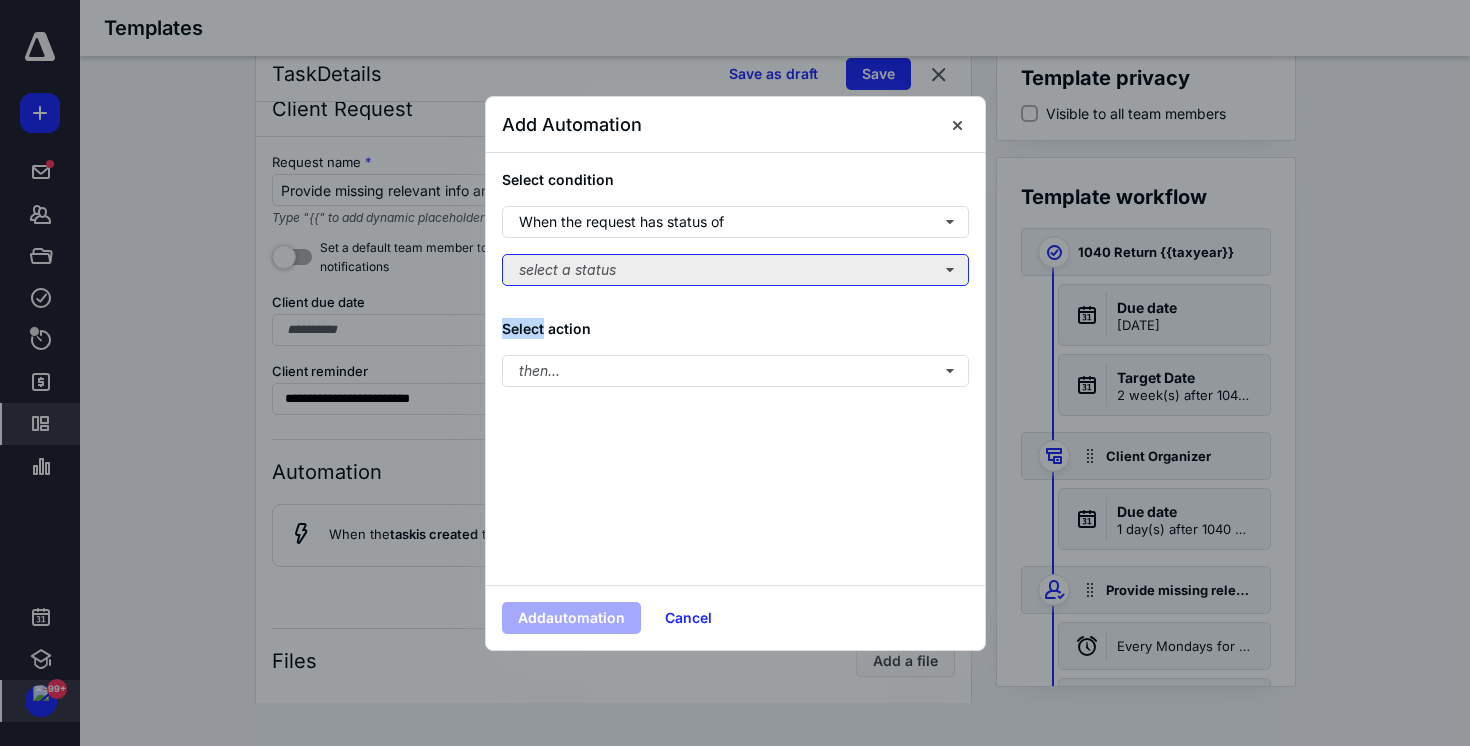 click on "select a status" at bounding box center (735, 270) 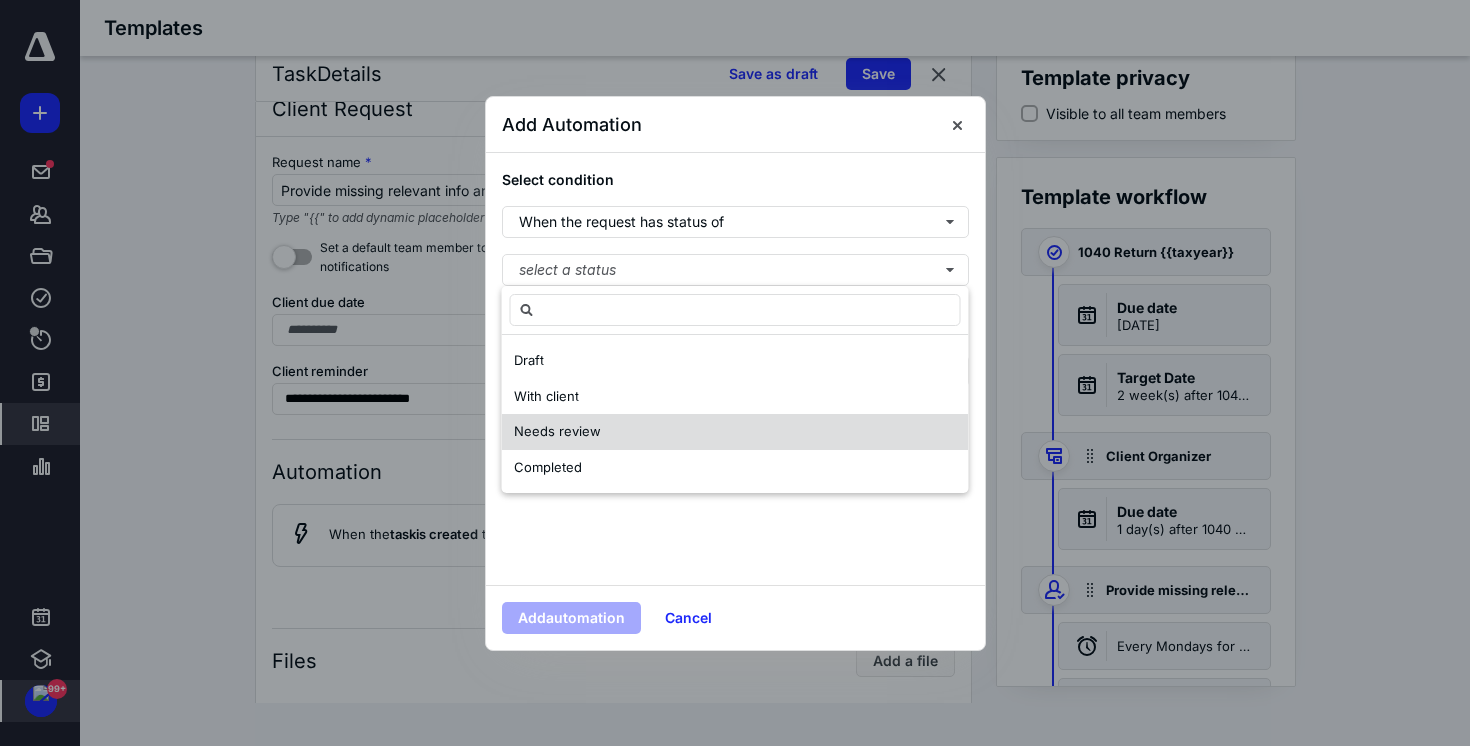 click on "Needs review" at bounding box center [735, 432] 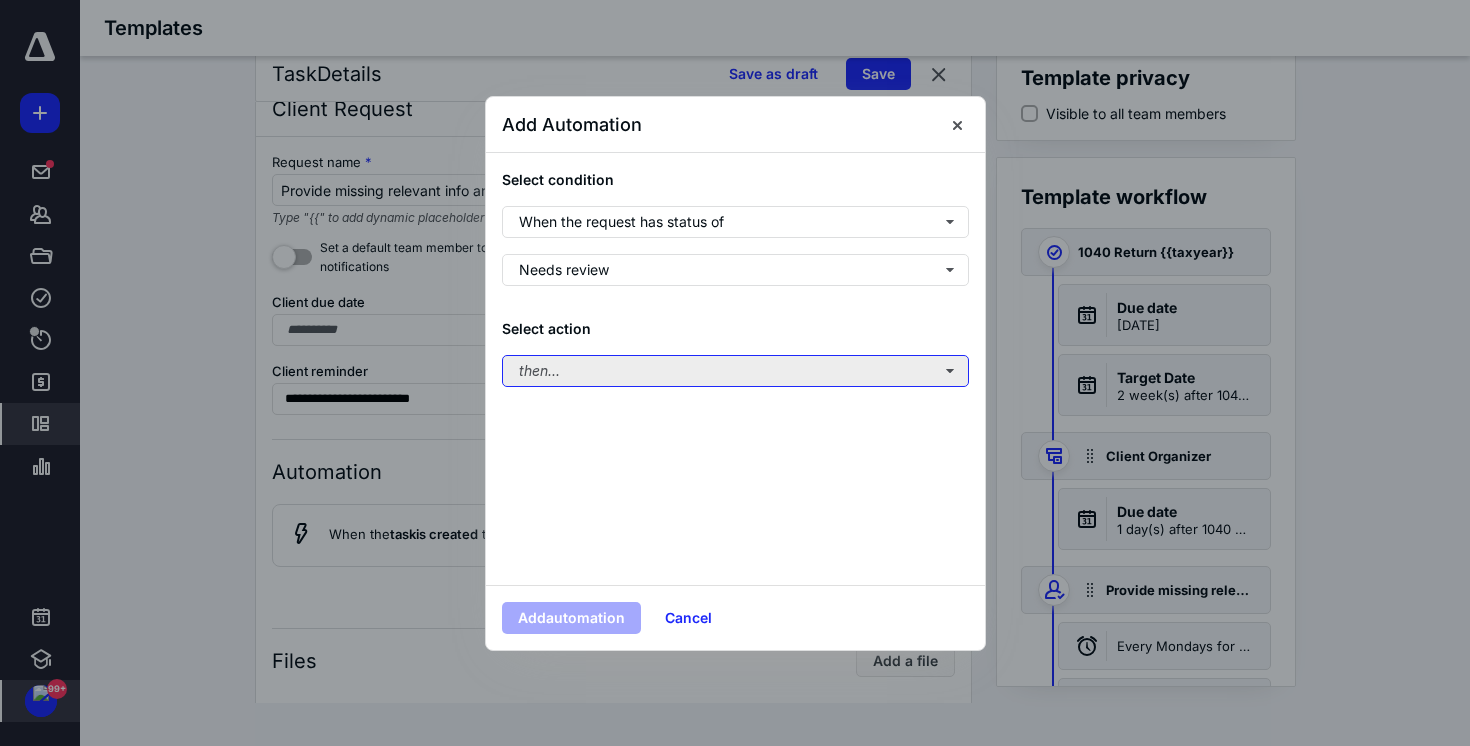 click on "then..." at bounding box center (735, 371) 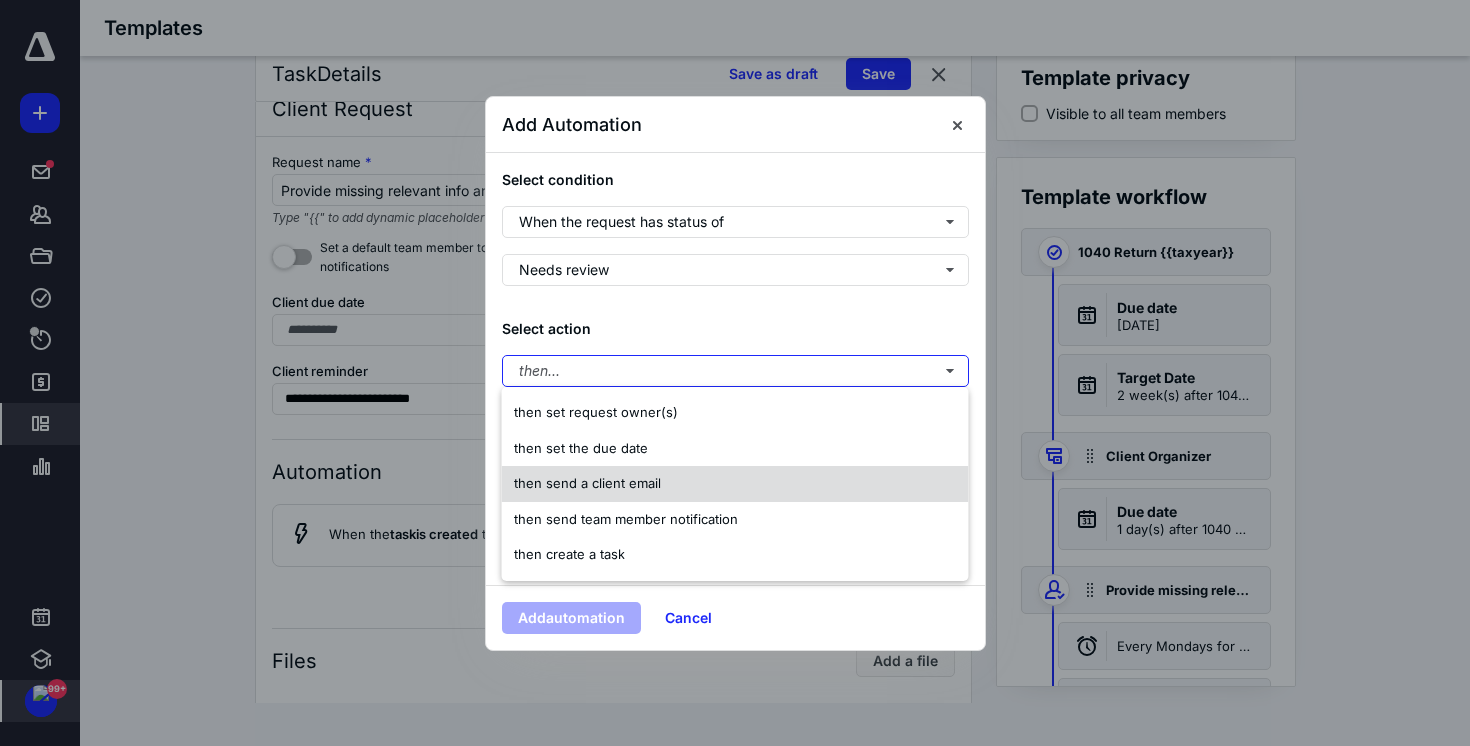 click on "then send a client email" at bounding box center [735, 484] 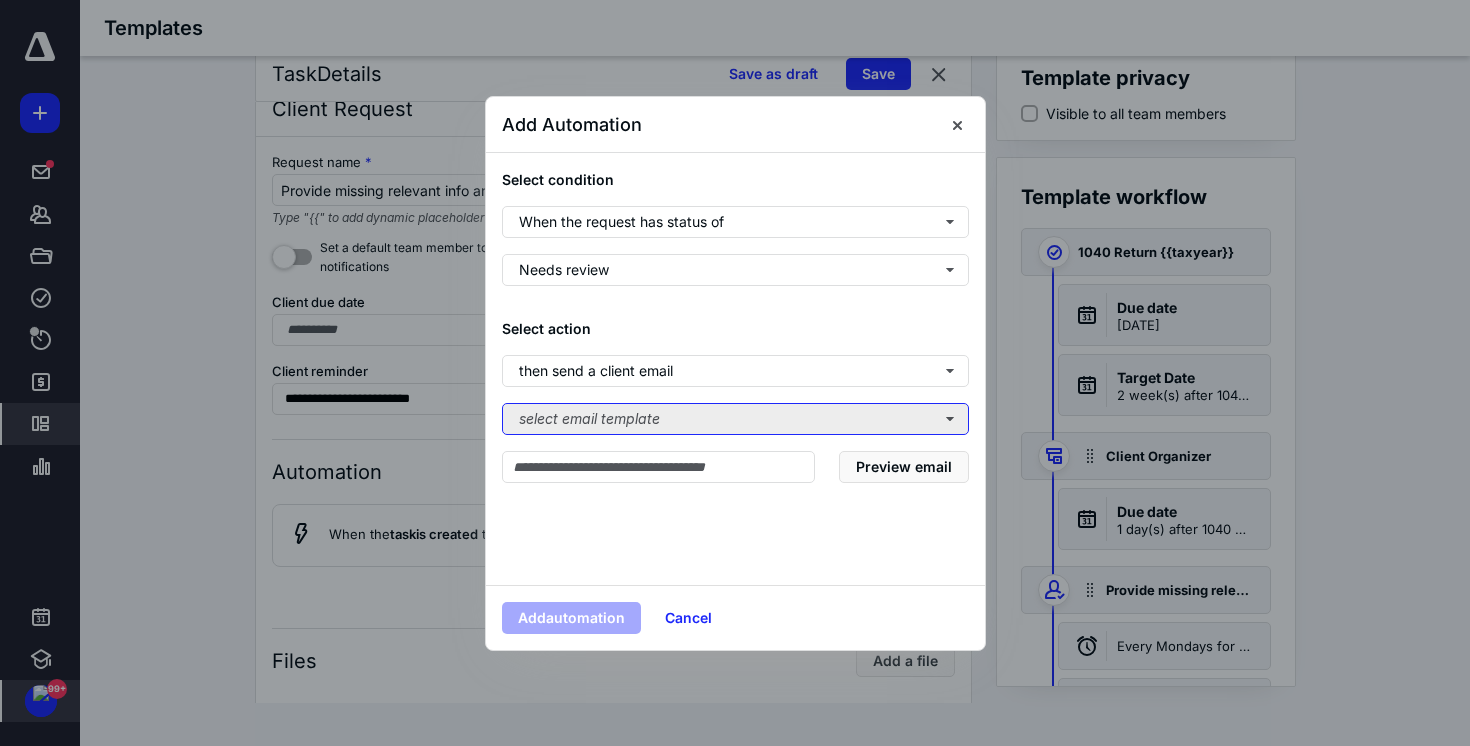 click on "select email template" at bounding box center [735, 419] 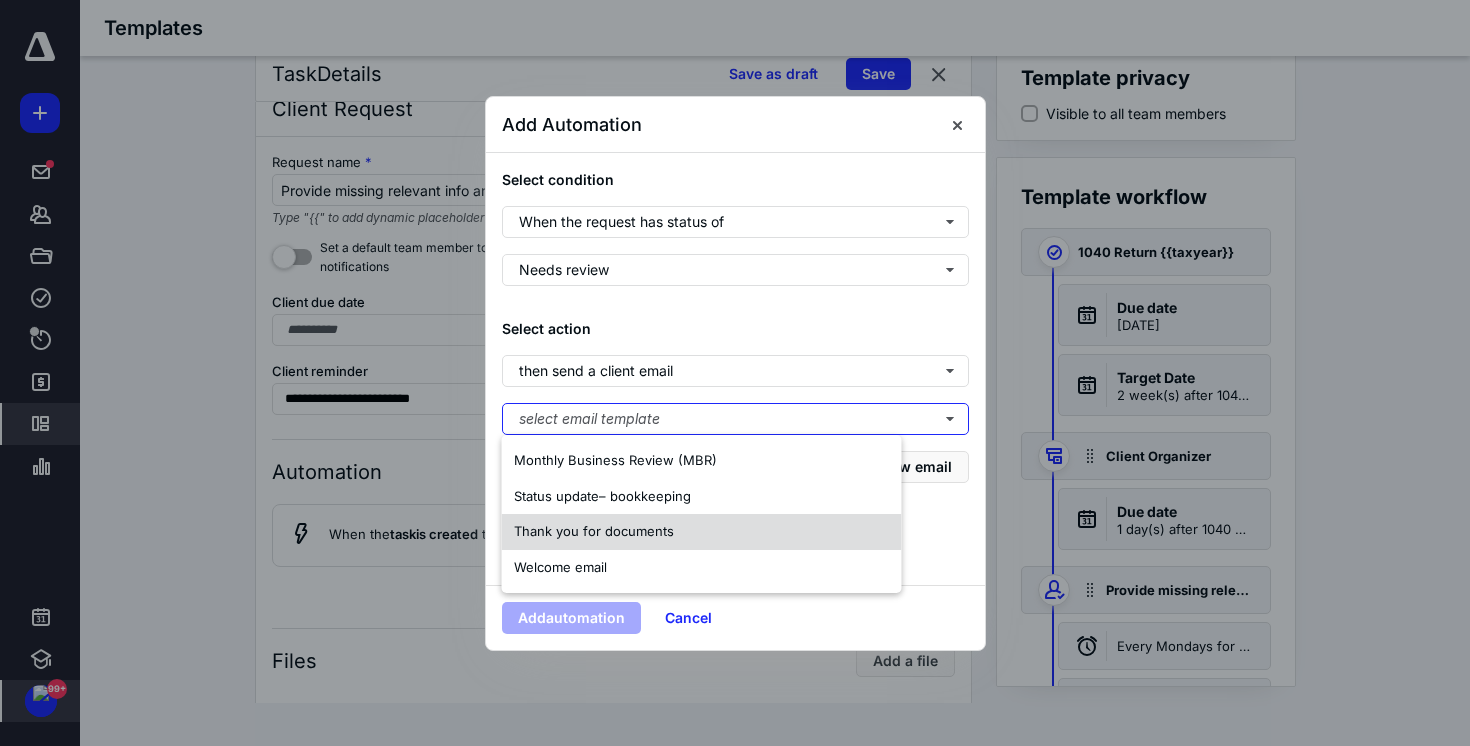drag, startPoint x: 647, startPoint y: 508, endPoint x: 638, endPoint y: 535, distance: 28.460499 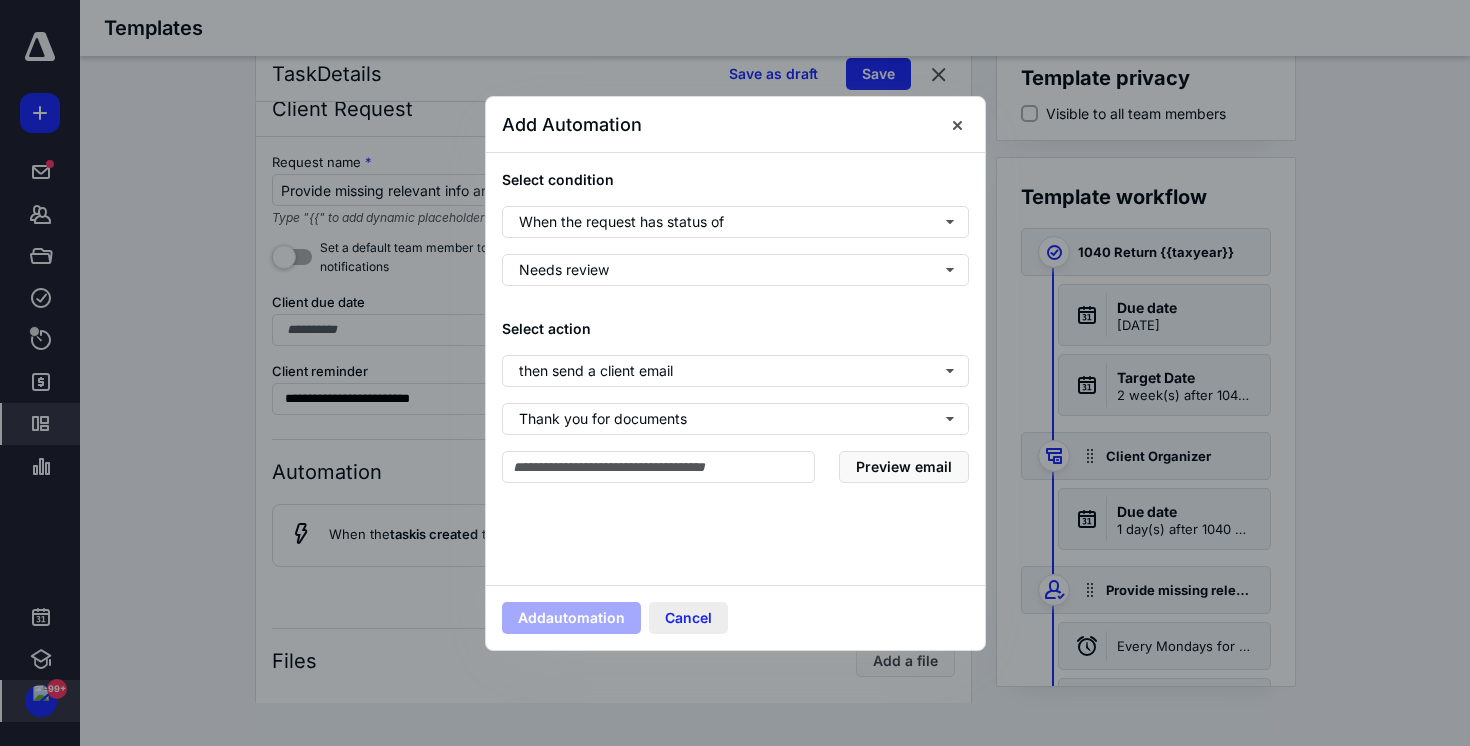 click on "Cancel" at bounding box center (688, 618) 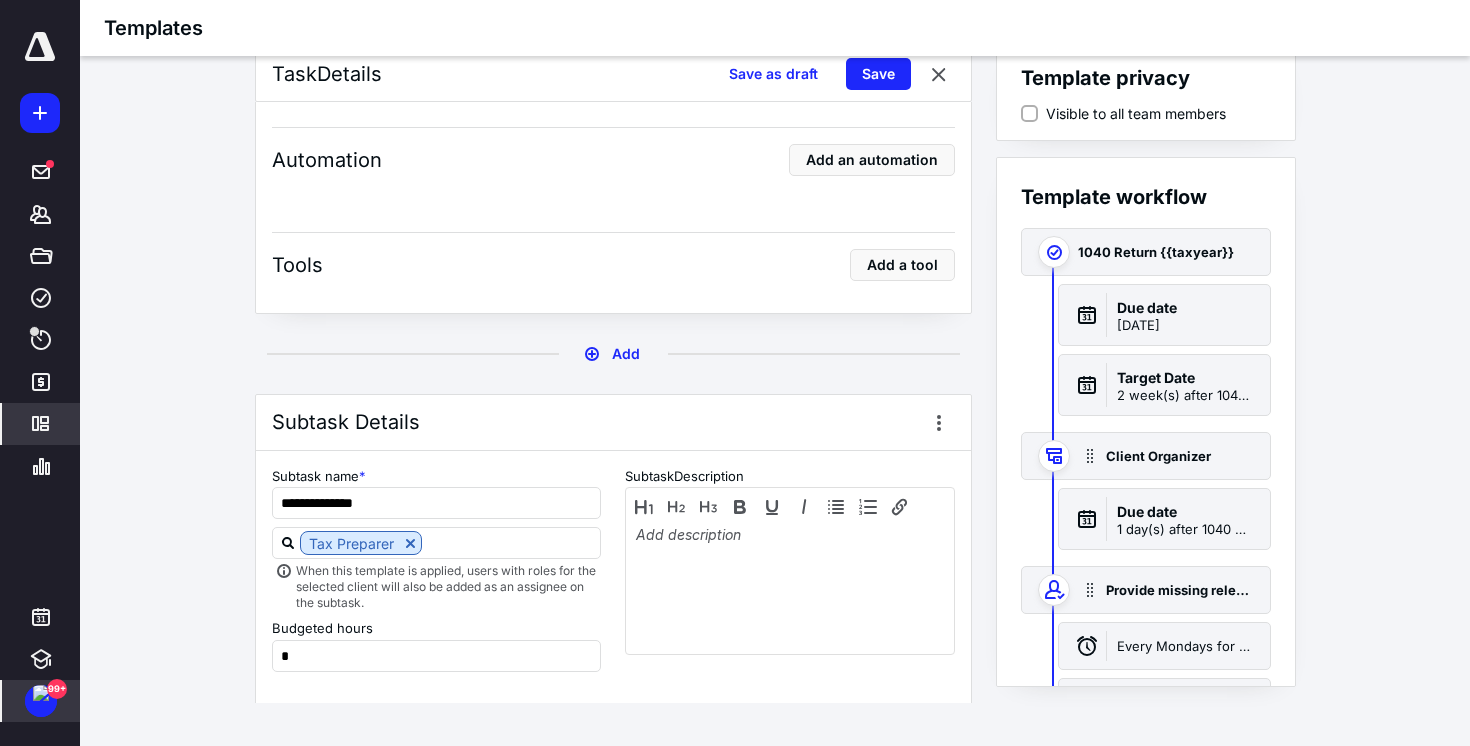 scroll, scrollTop: 3478, scrollLeft: 0, axis: vertical 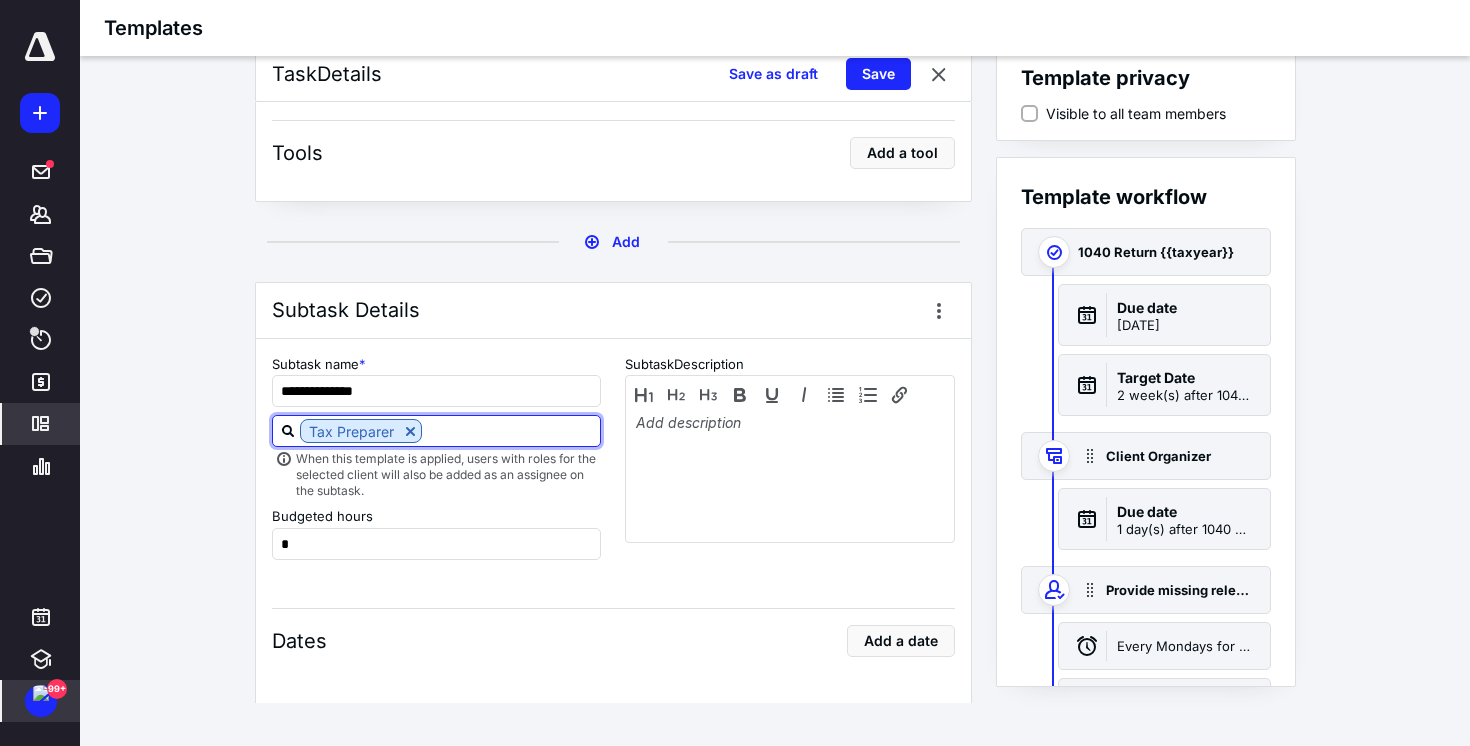 drag, startPoint x: 441, startPoint y: 433, endPoint x: 285, endPoint y: 430, distance: 156.02884 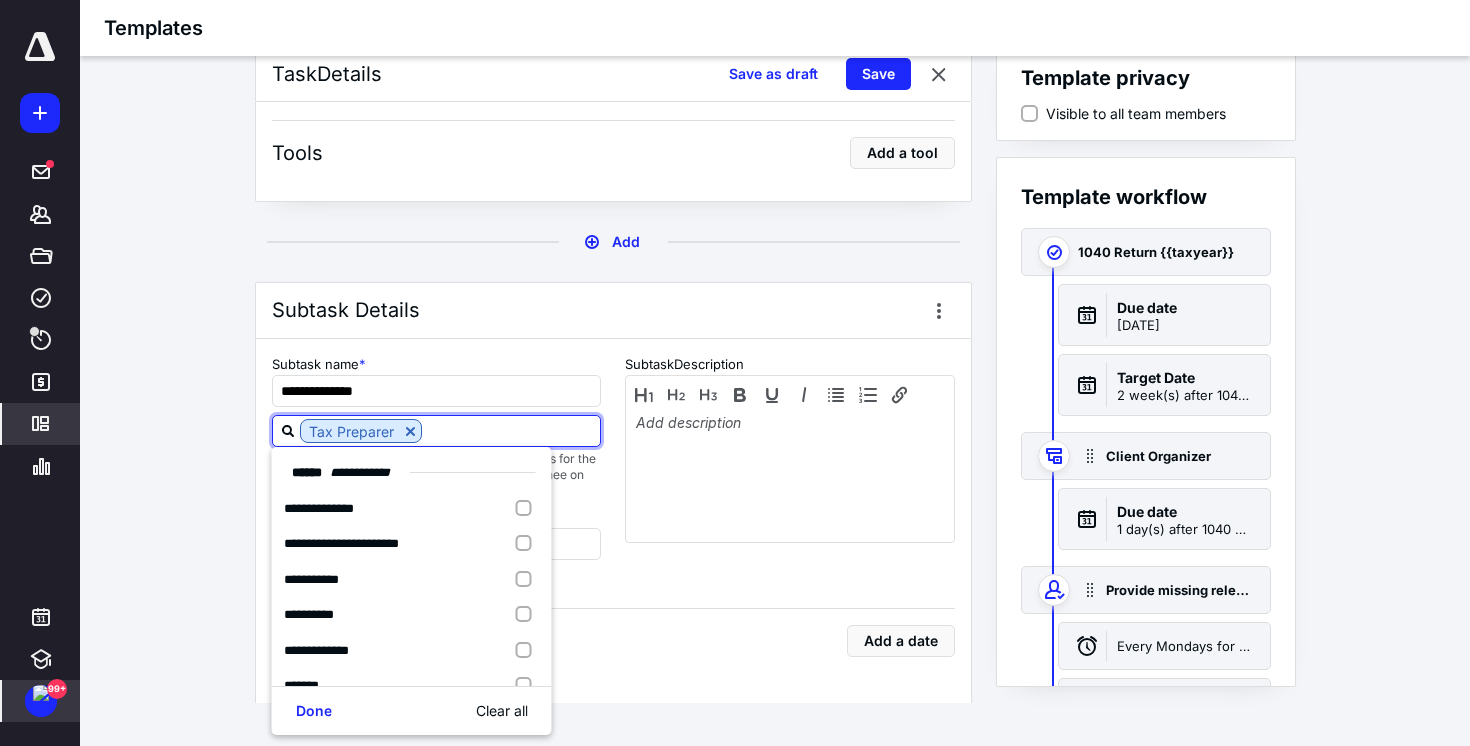 click on "**********" at bounding box center (775, 374) 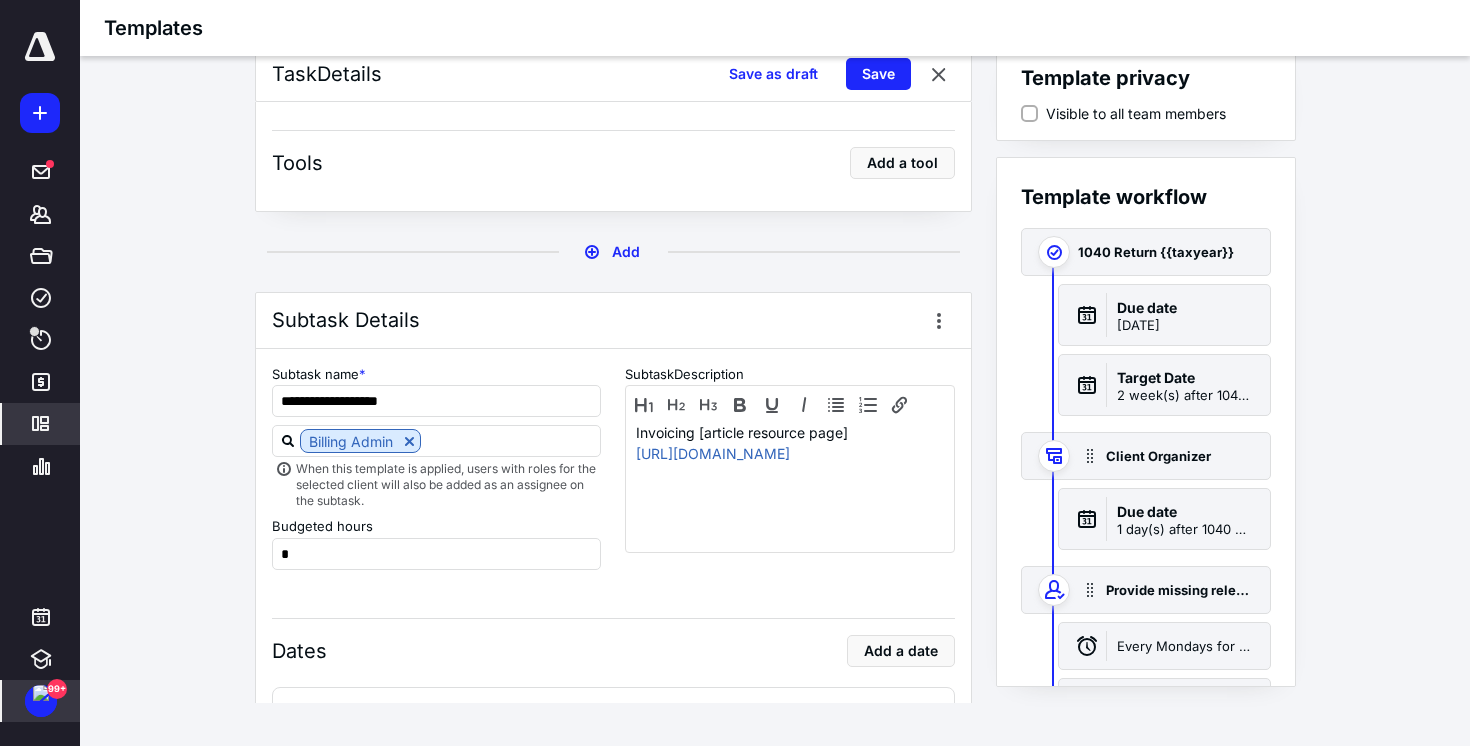 scroll, scrollTop: 6180, scrollLeft: 0, axis: vertical 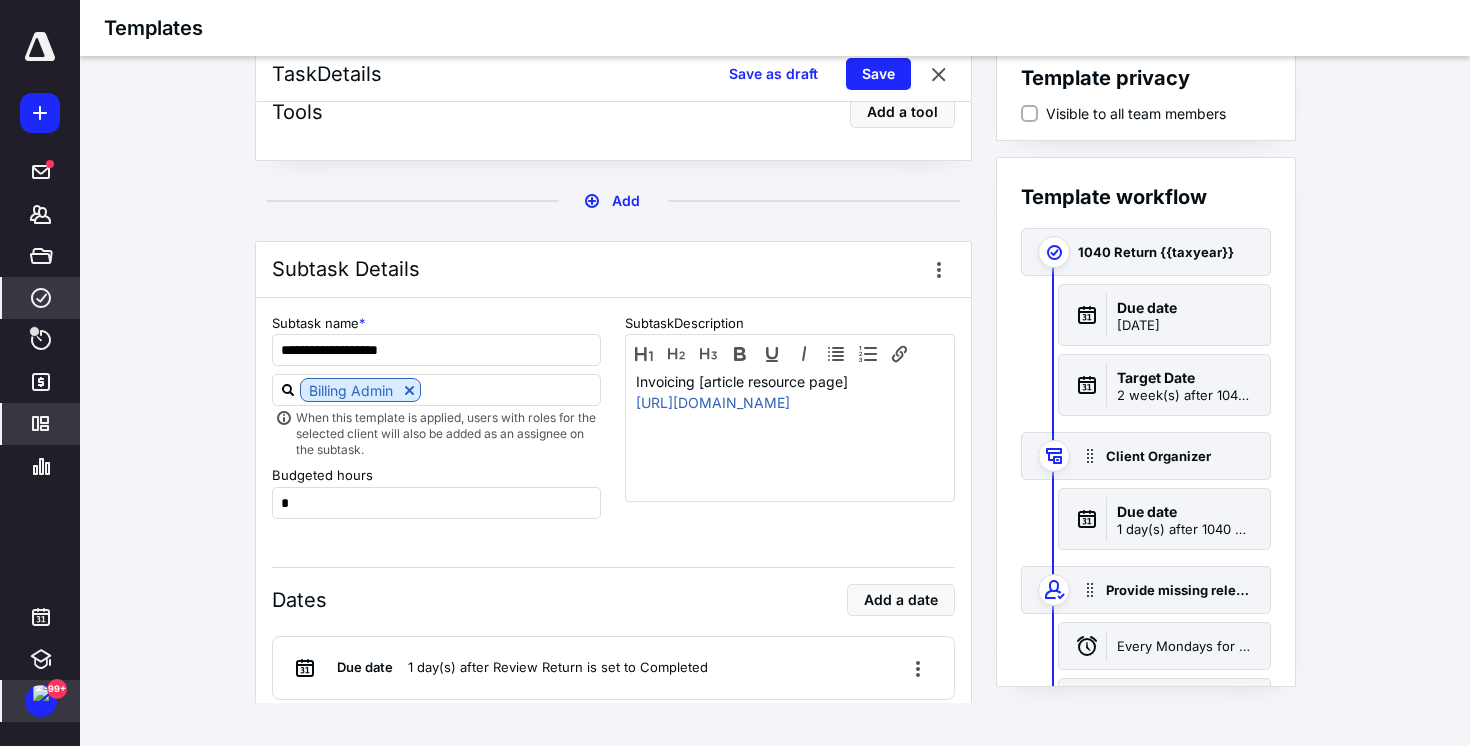 click 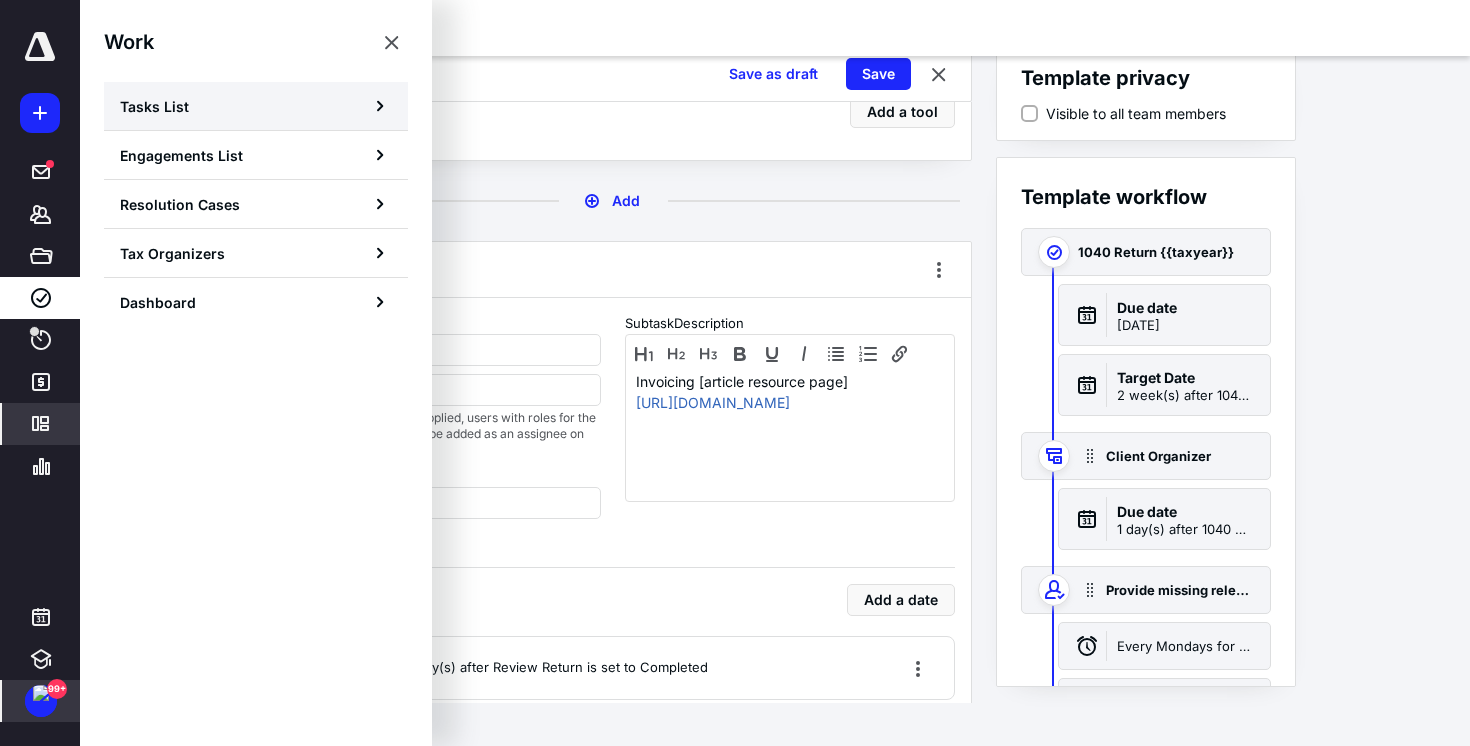 click on "Tasks List" at bounding box center (256, 106) 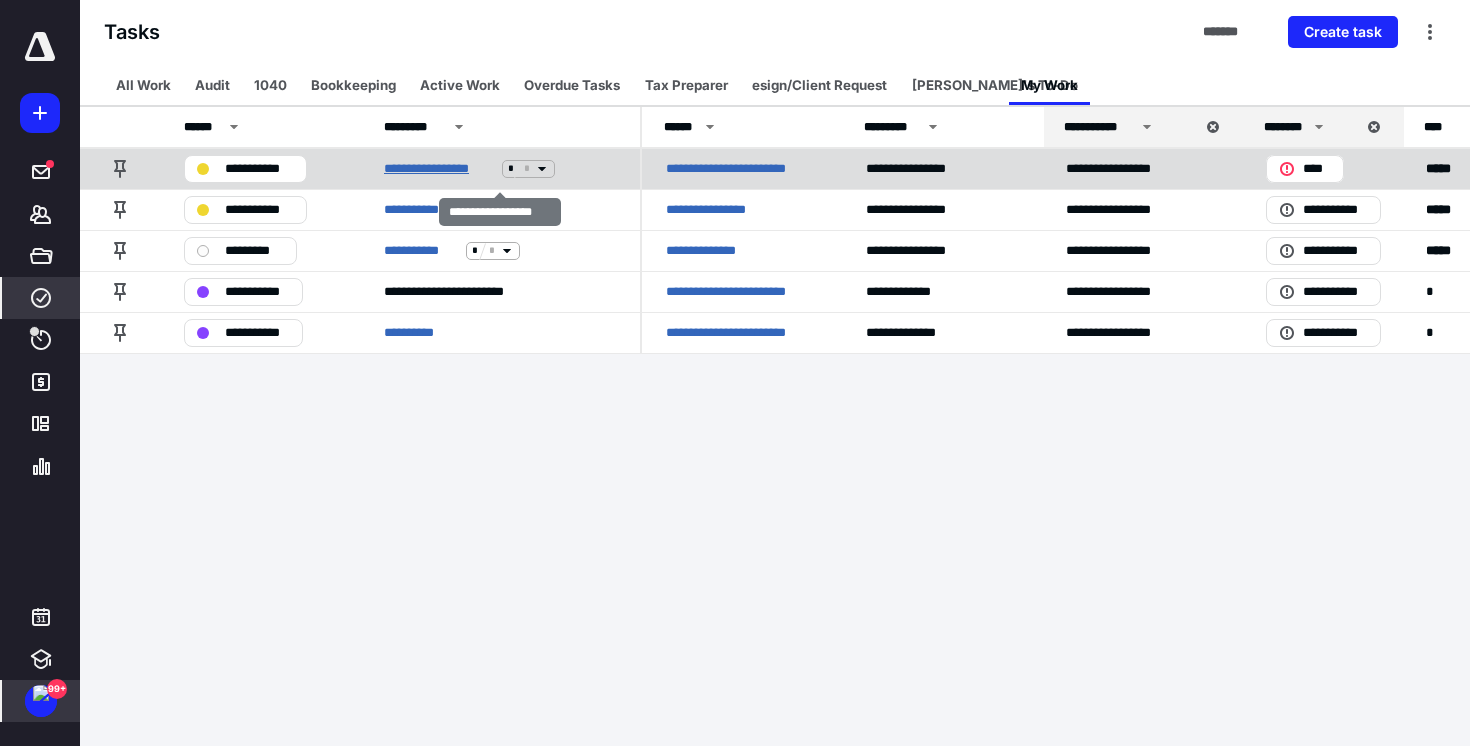 click on "**********" at bounding box center (439, 169) 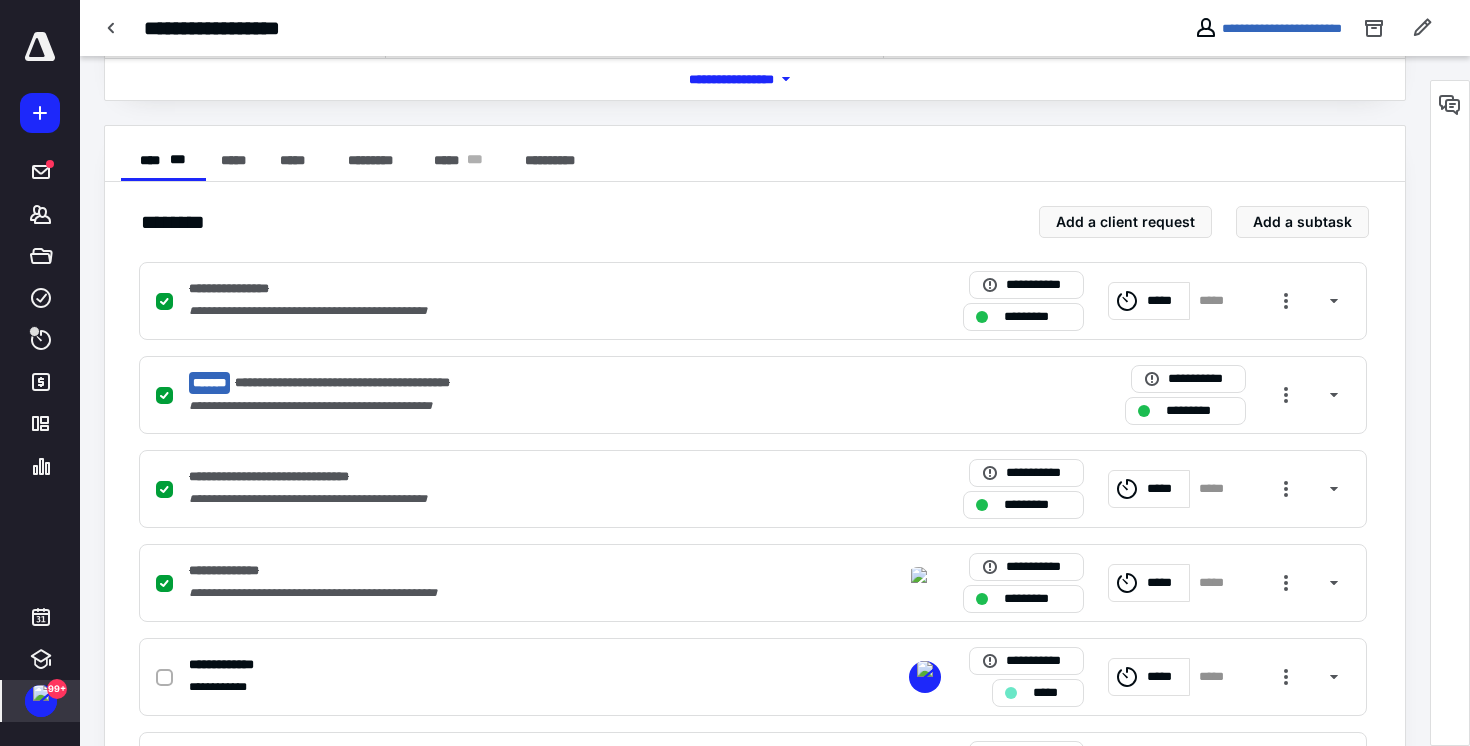 scroll, scrollTop: 319, scrollLeft: 0, axis: vertical 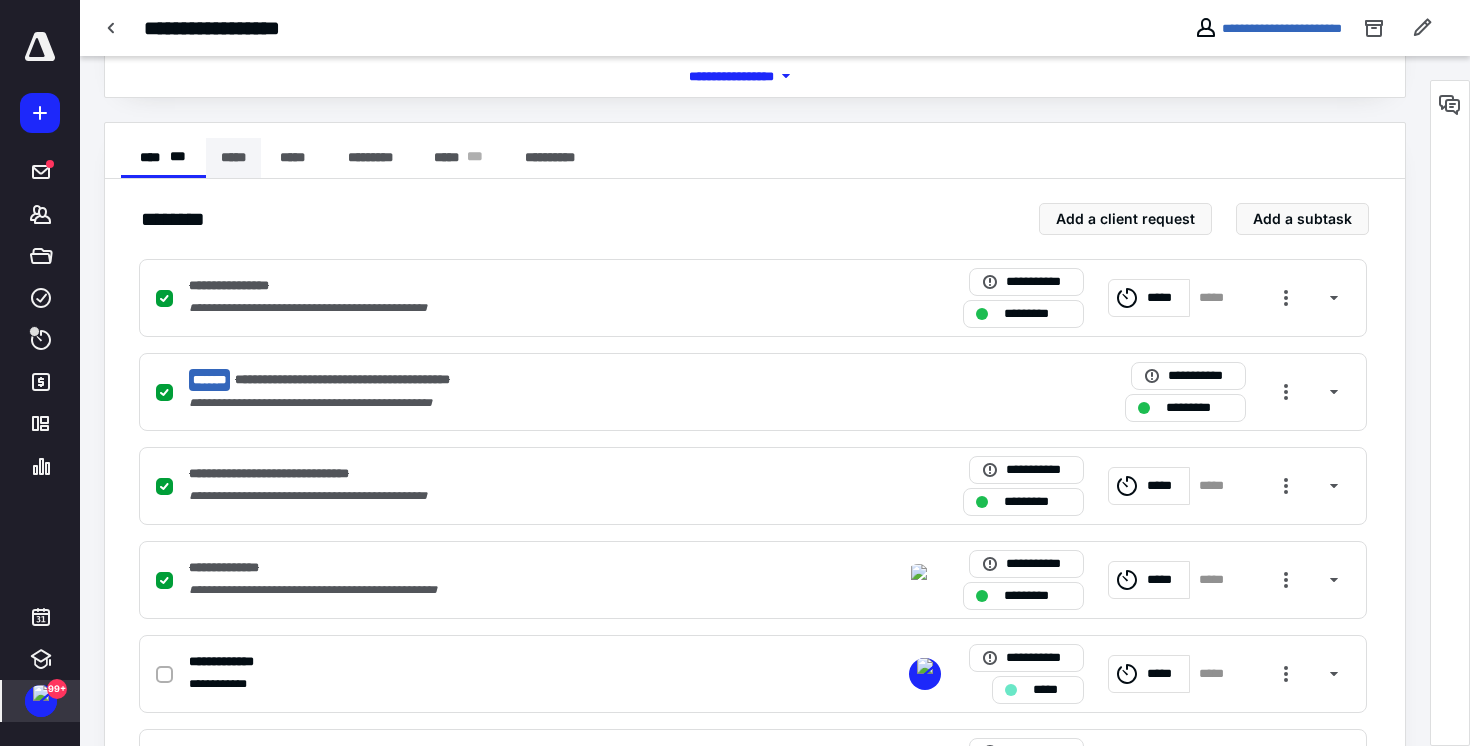 click on "*****" at bounding box center [233, 158] 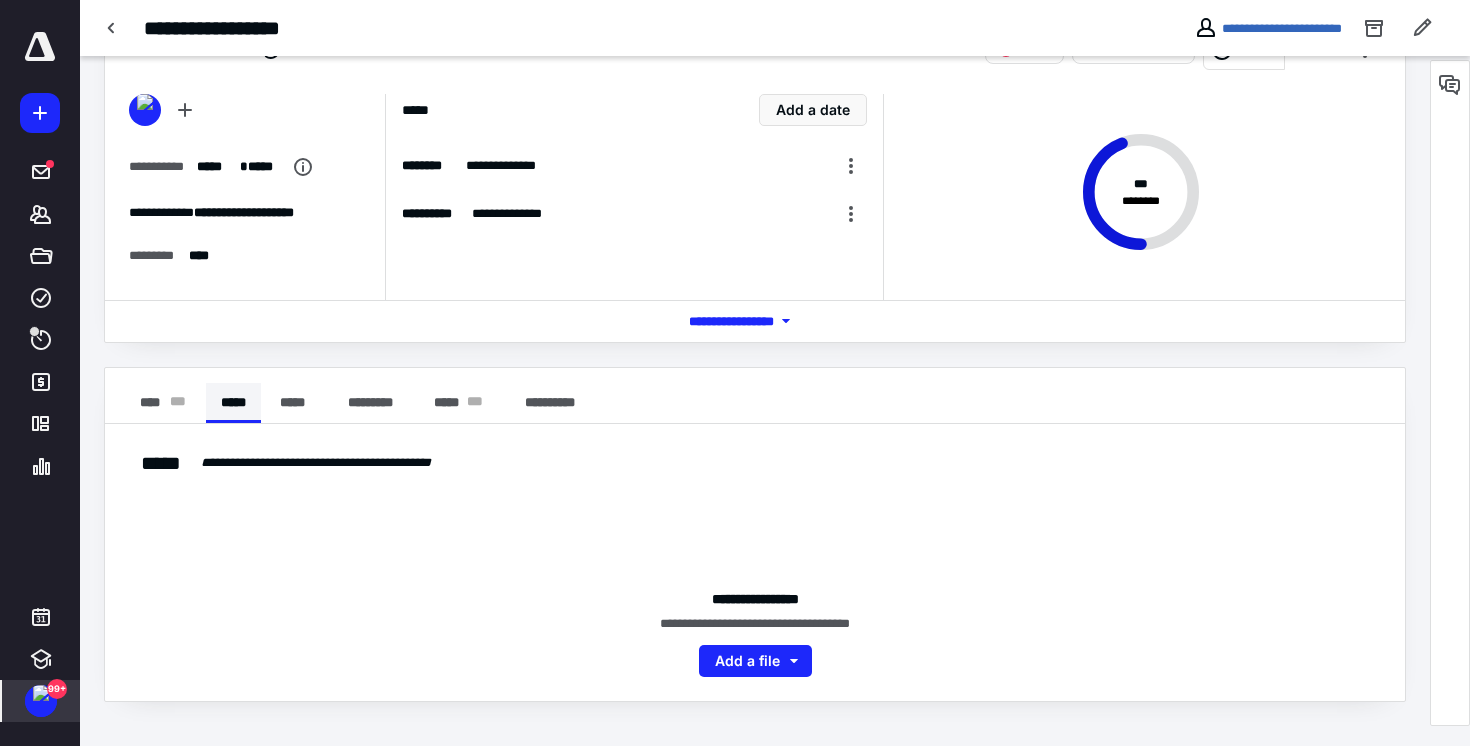 scroll, scrollTop: 72, scrollLeft: 0, axis: vertical 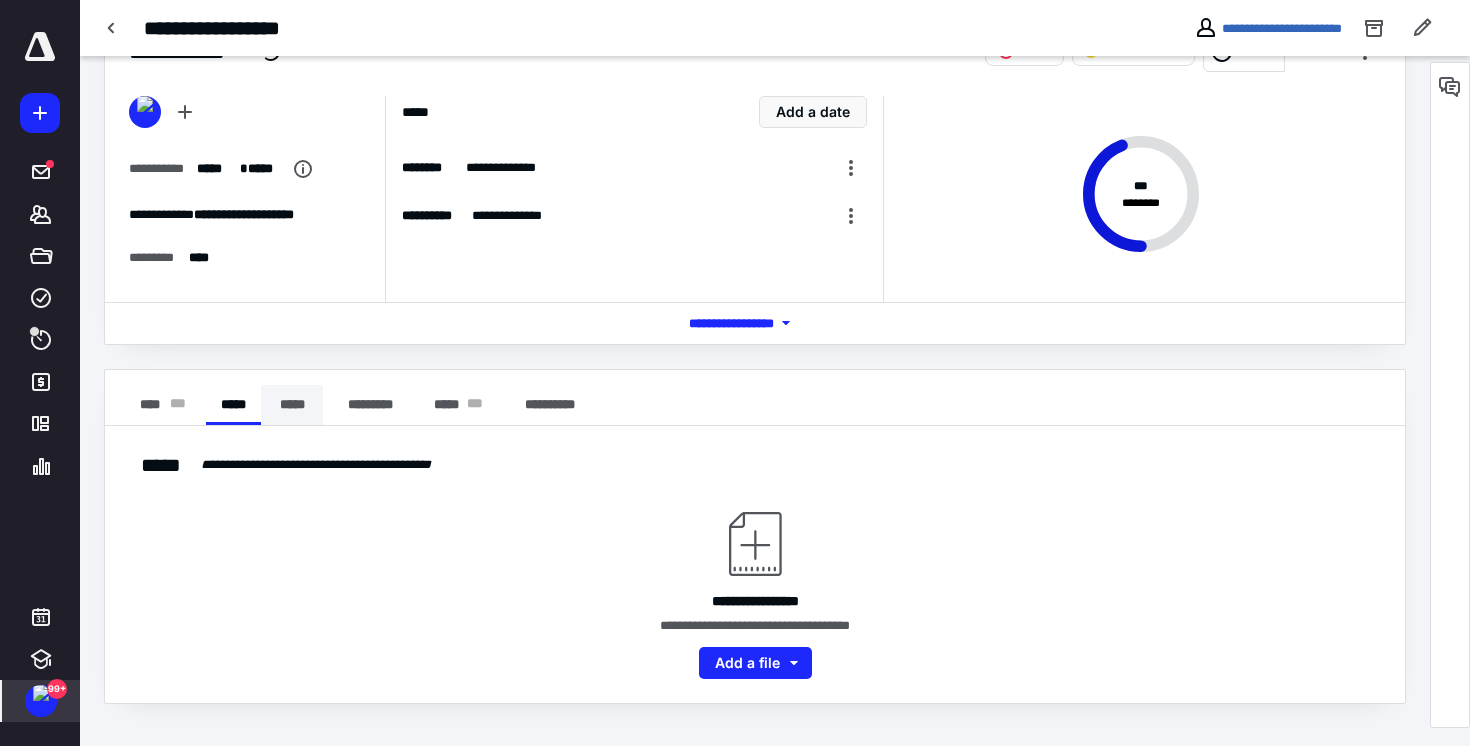 click on "*****" at bounding box center [292, 405] 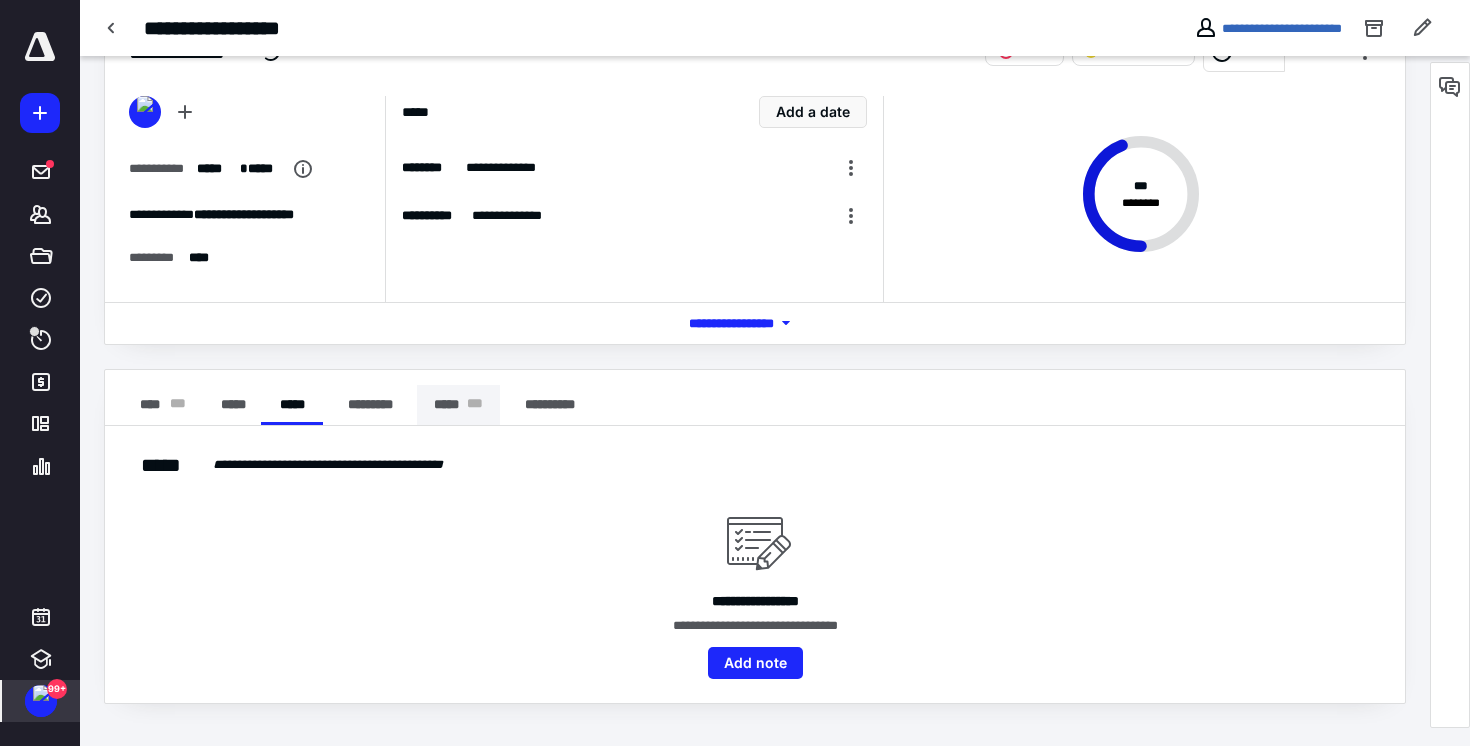 click on "***** * * *" at bounding box center [458, 405] 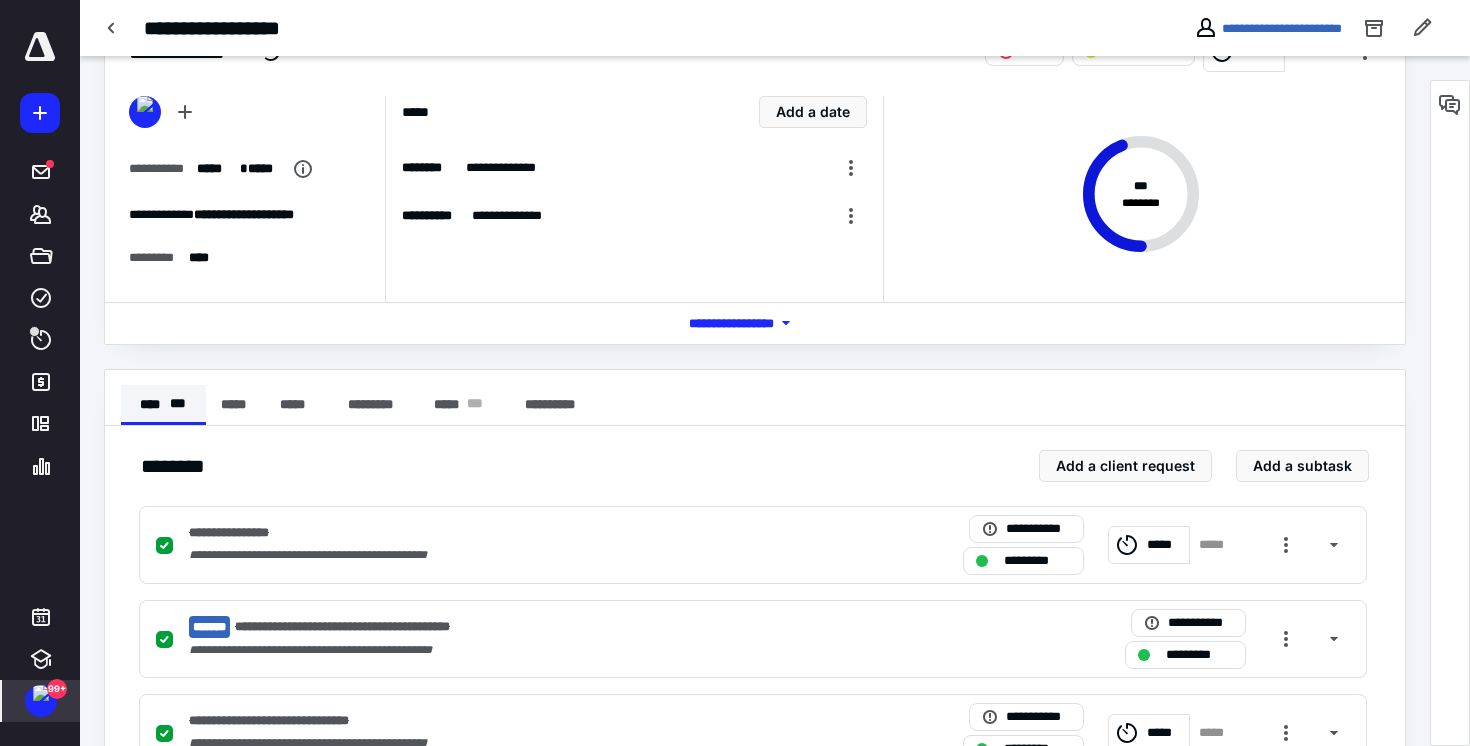 click on "**** * * *" at bounding box center [163, 405] 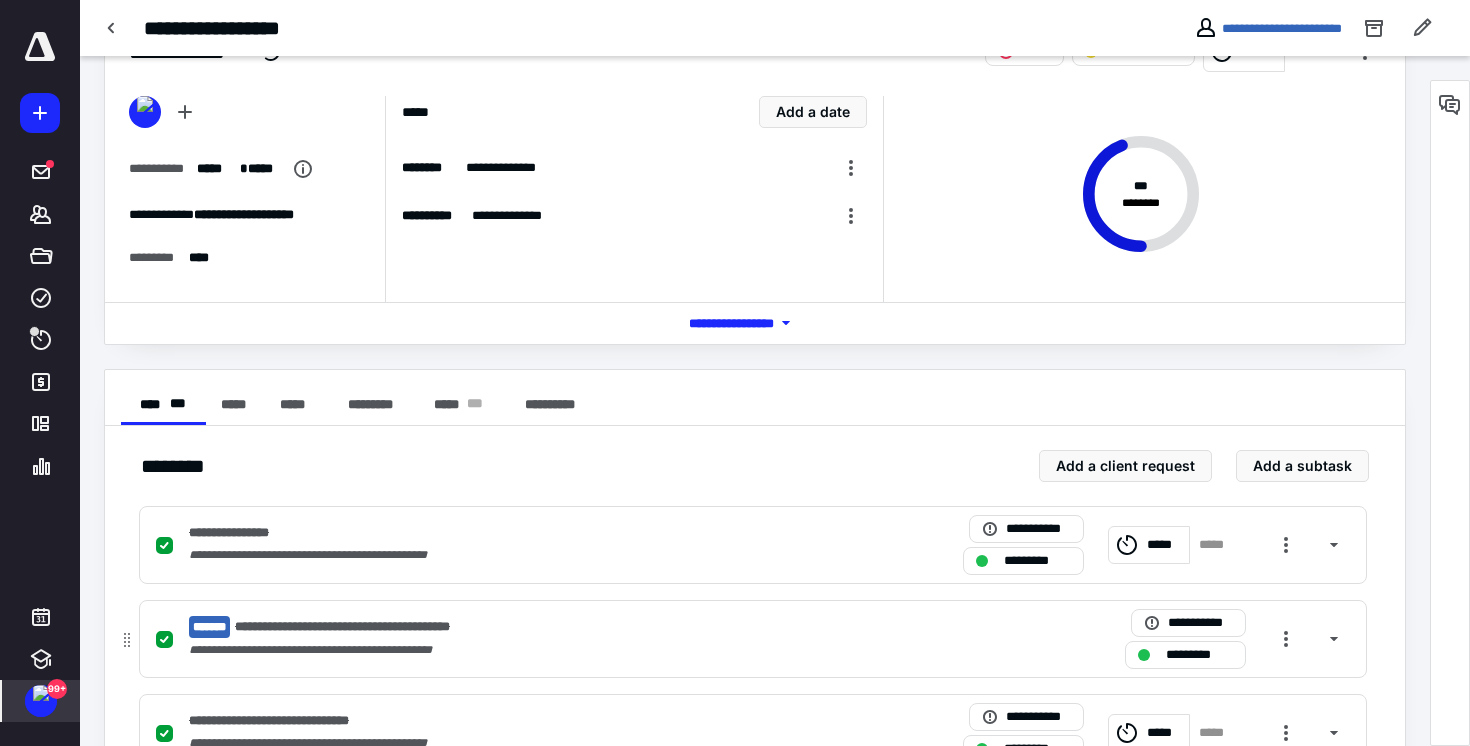 click on "**********" at bounding box center (753, 639) 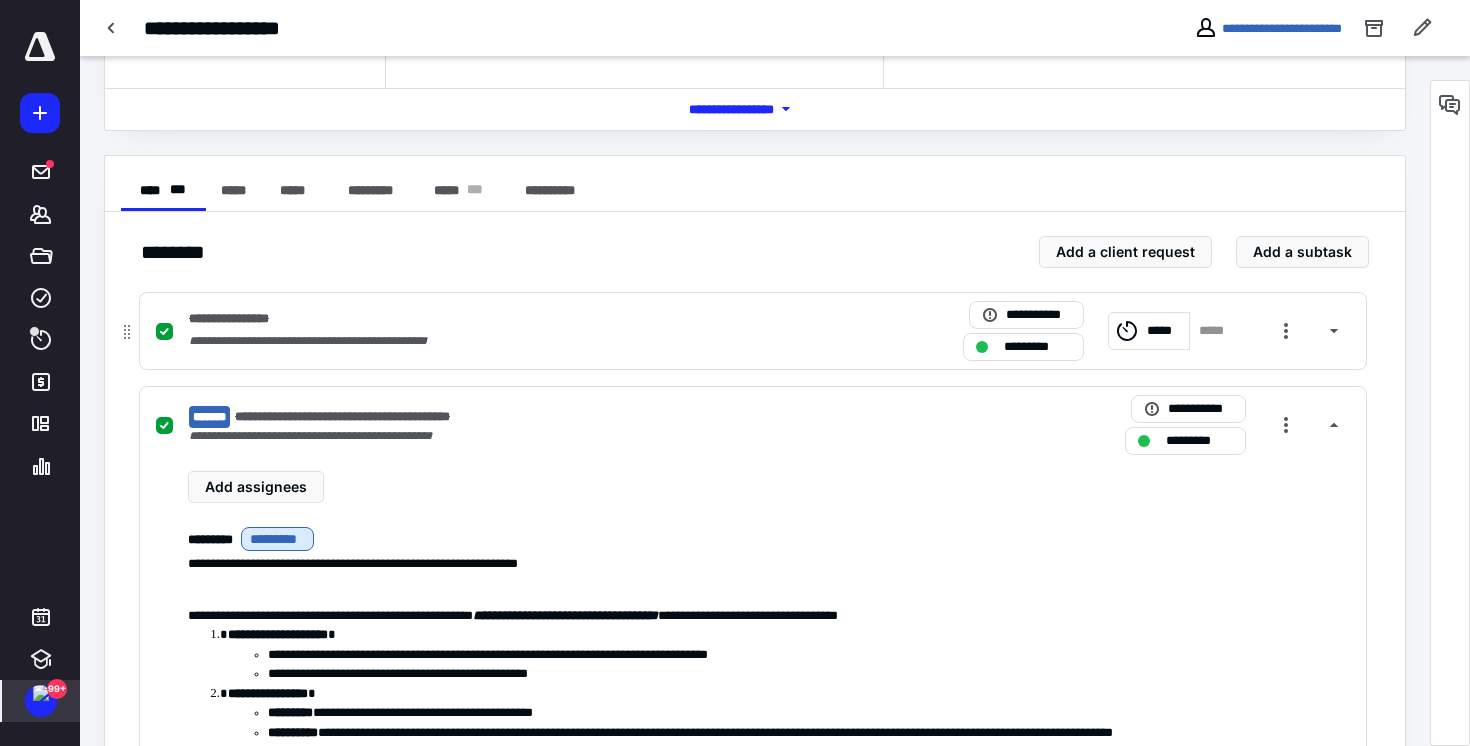 scroll, scrollTop: 396, scrollLeft: 0, axis: vertical 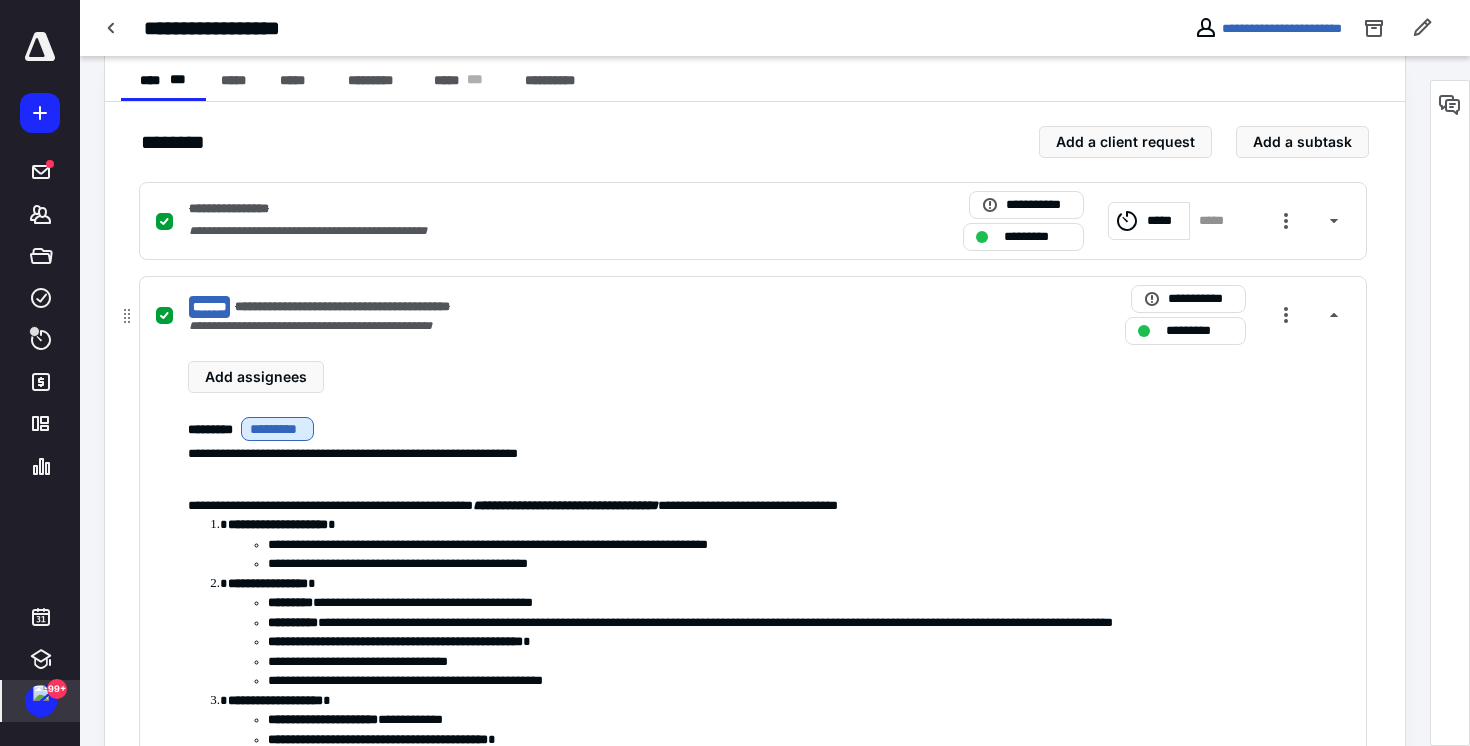 click on "**********" at bounding box center (490, 307) 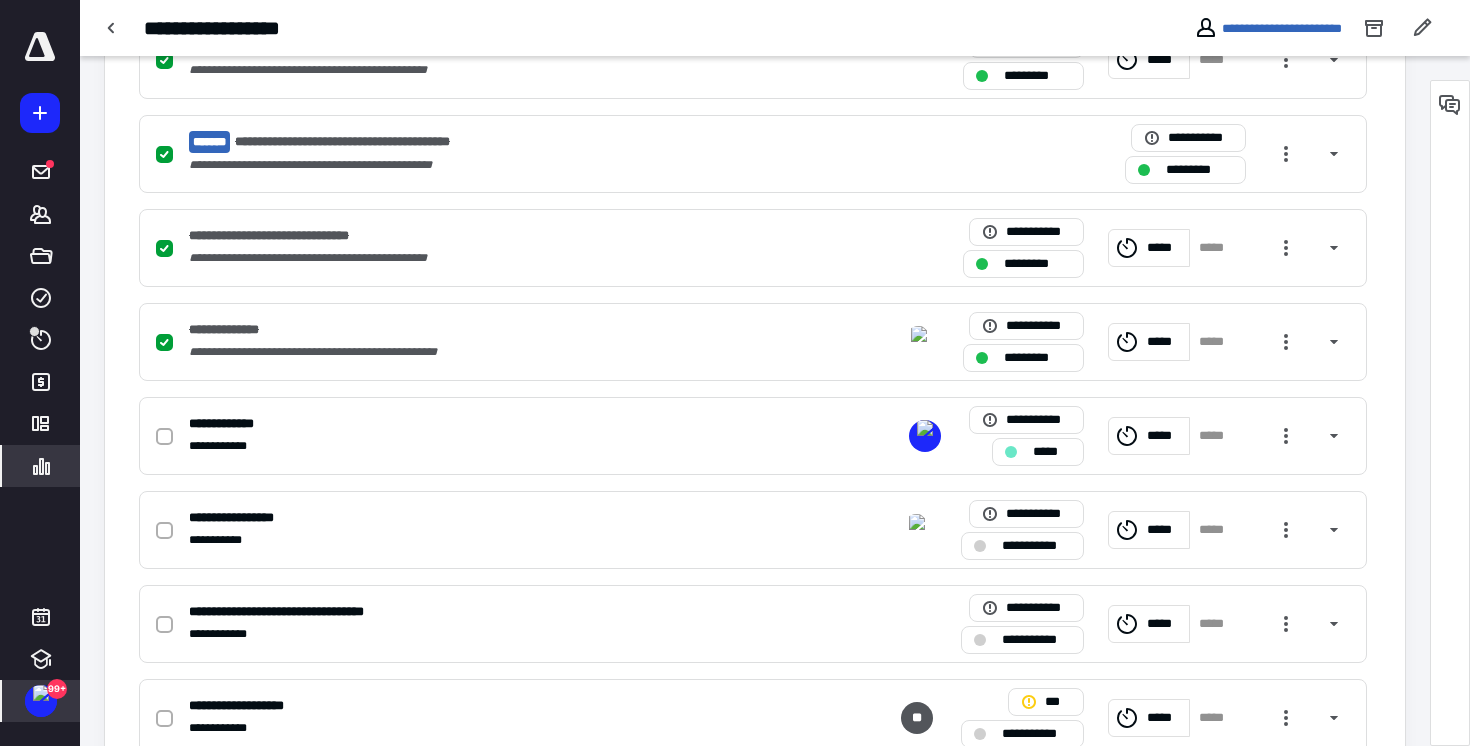 scroll, scrollTop: 563, scrollLeft: 0, axis: vertical 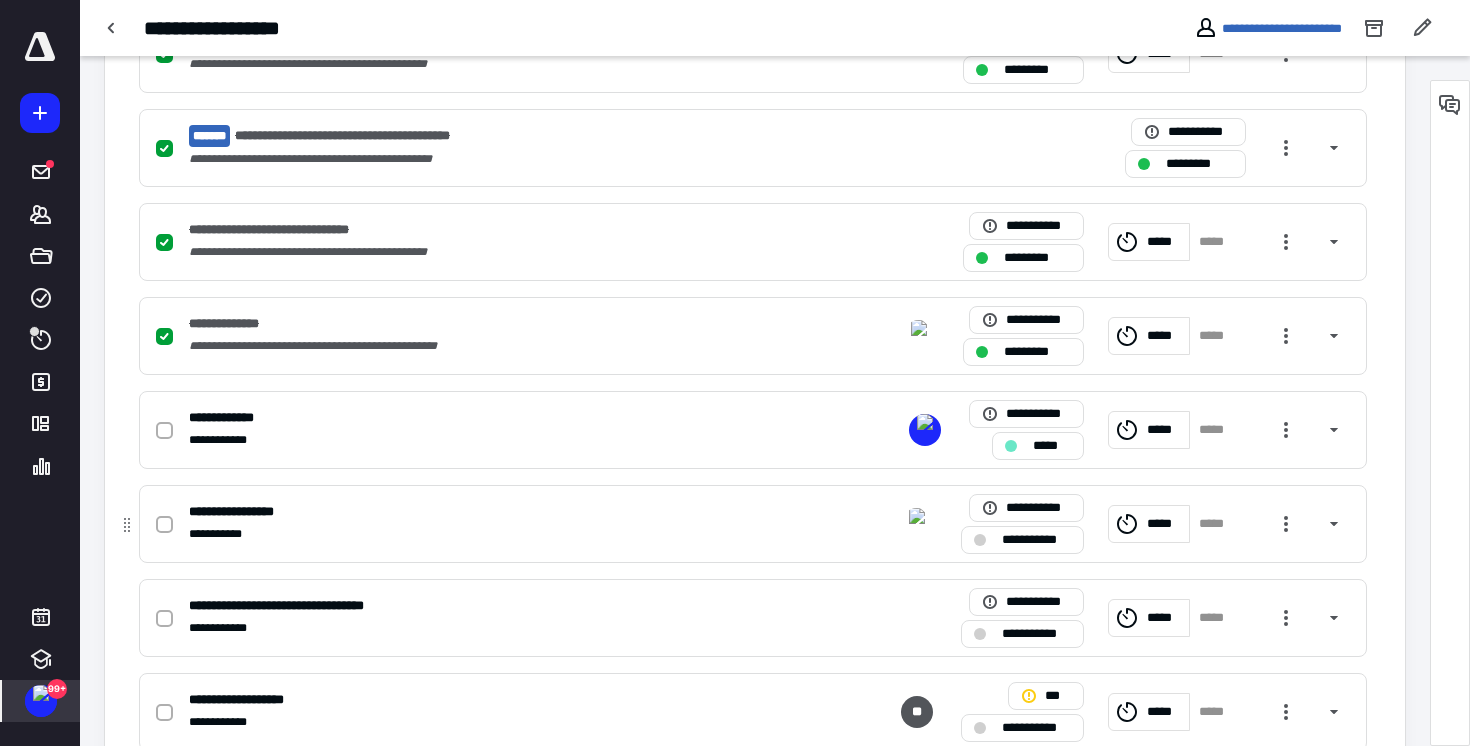 click on "**********" at bounding box center (490, 534) 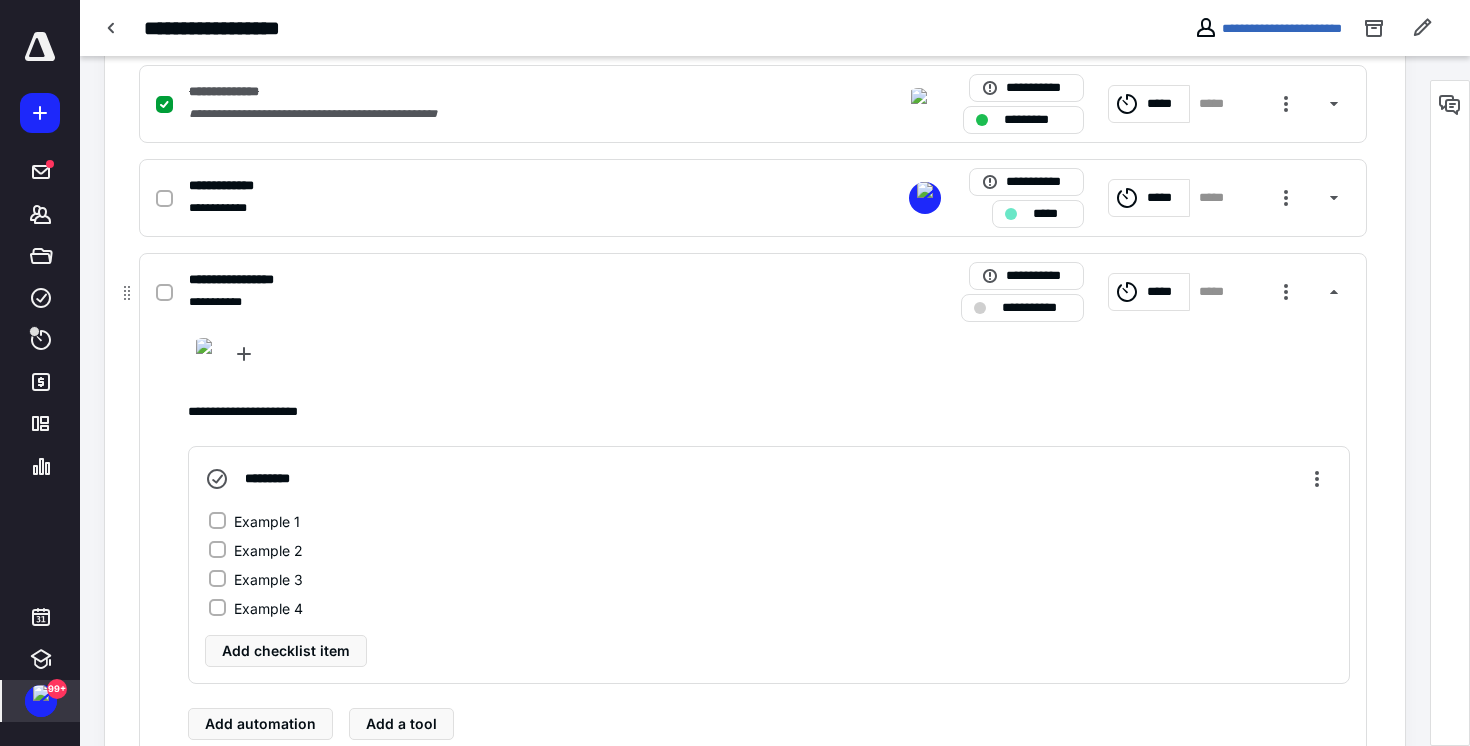 scroll, scrollTop: 805, scrollLeft: 0, axis: vertical 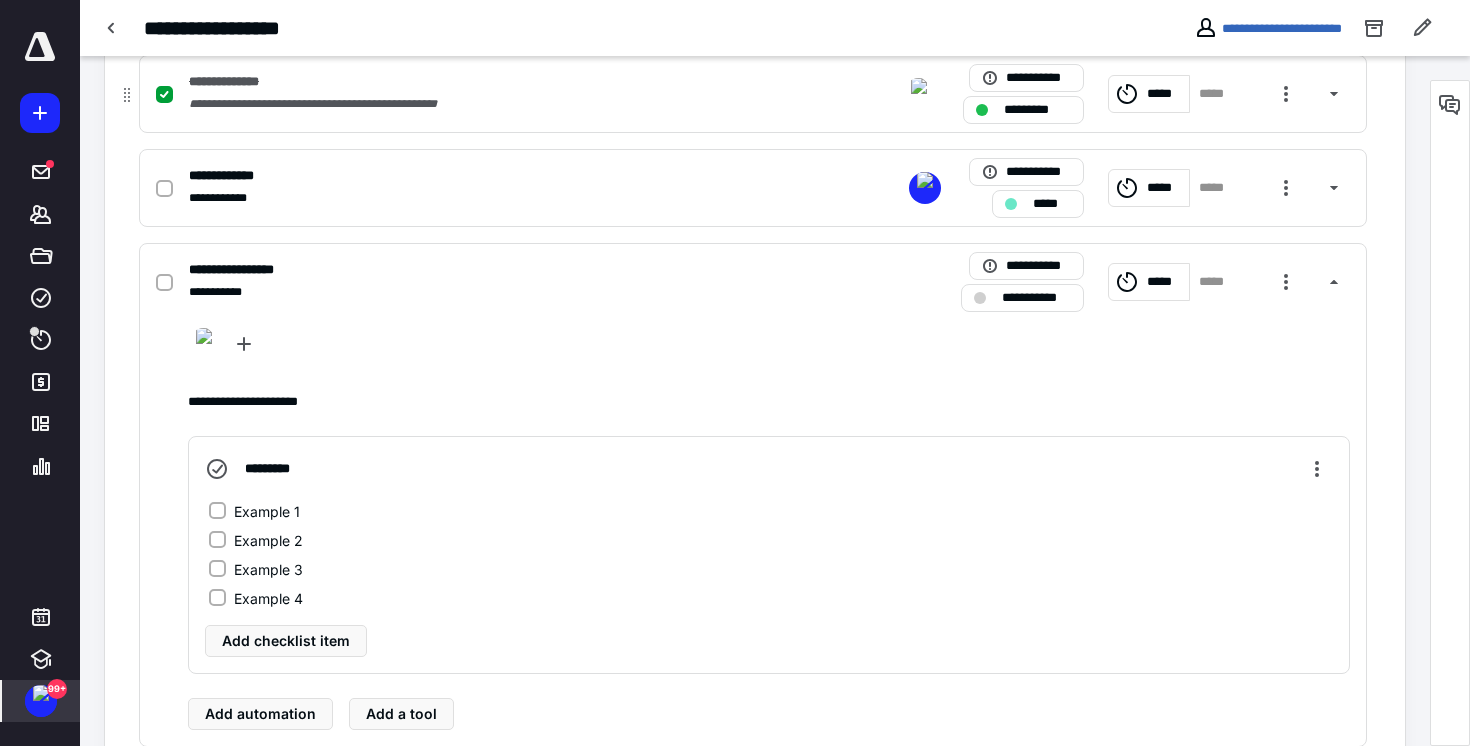 click on "**********" at bounding box center [490, 104] 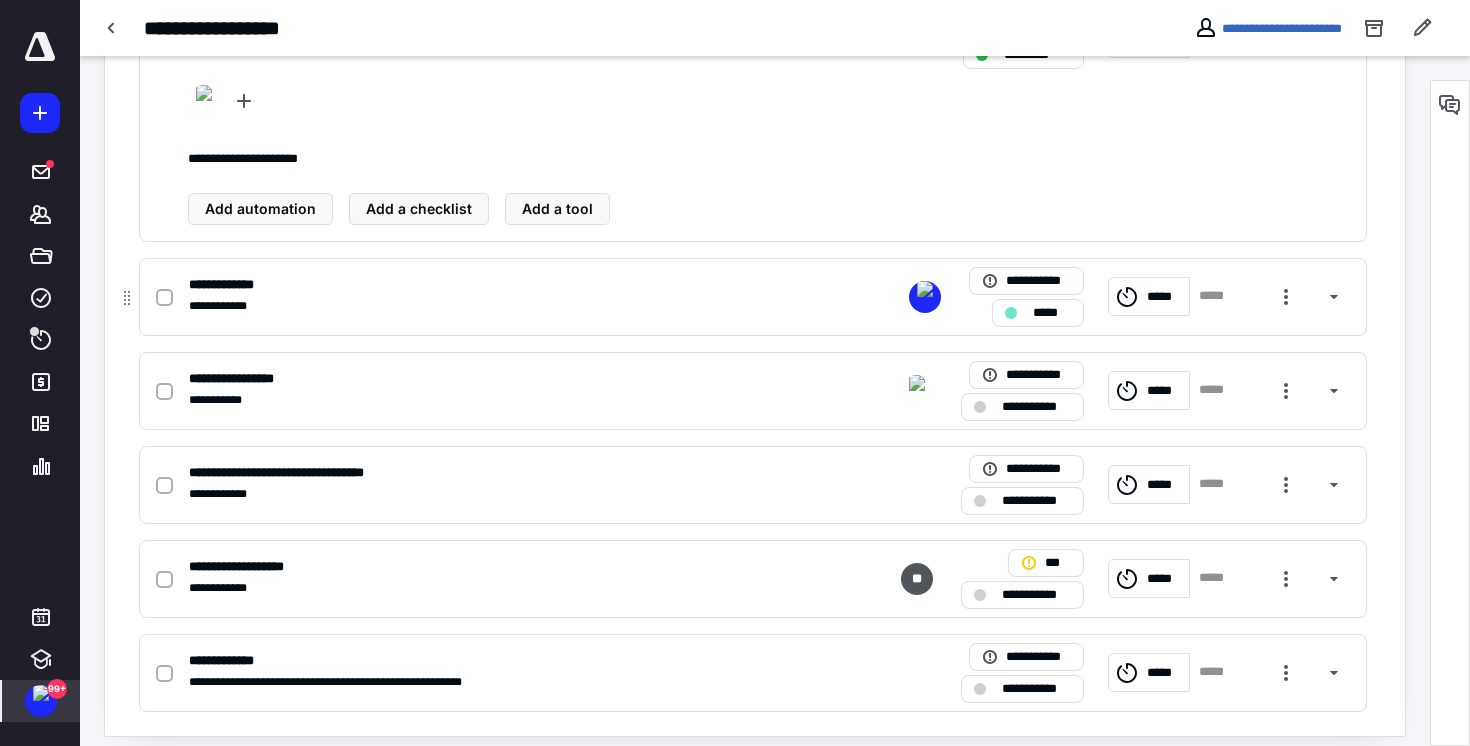 scroll, scrollTop: 894, scrollLeft: 0, axis: vertical 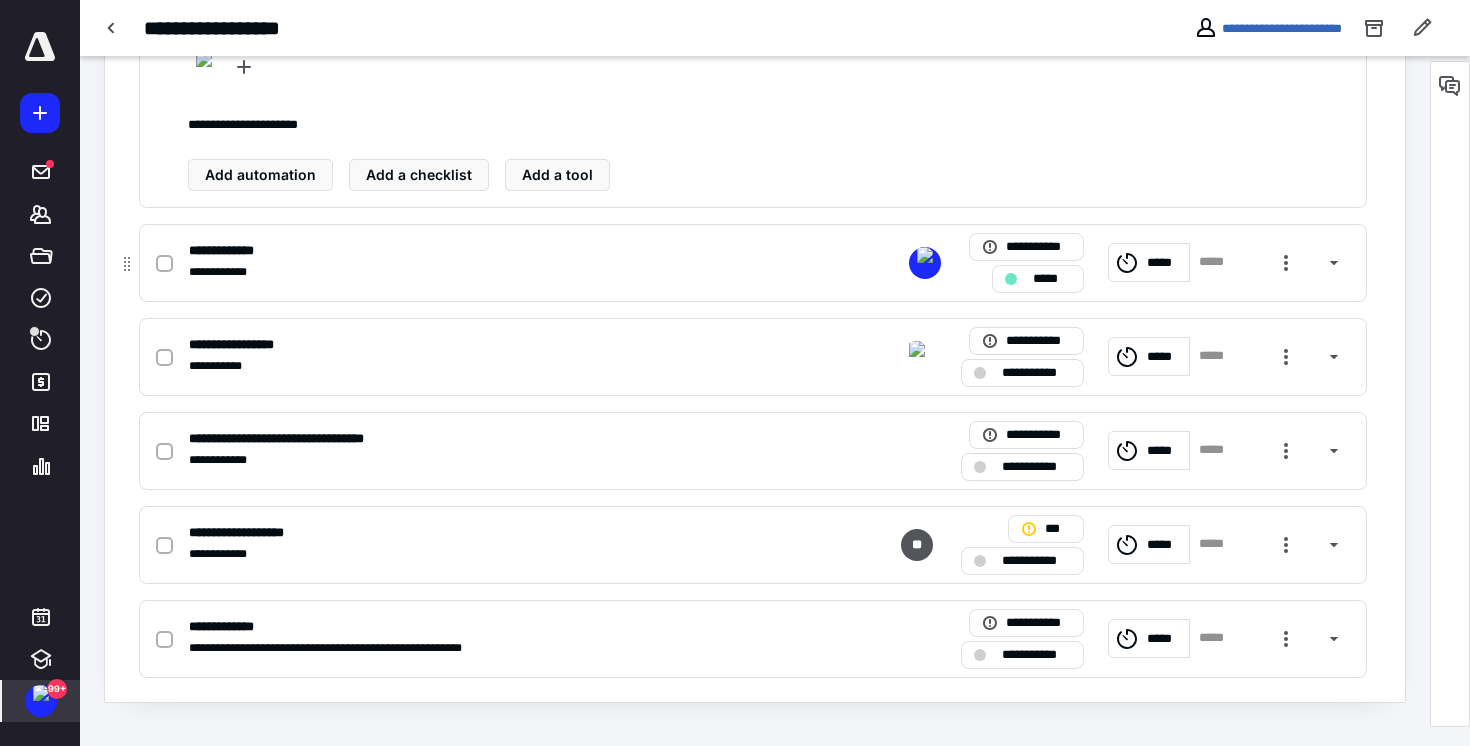 click on "**********" at bounding box center [753, 263] 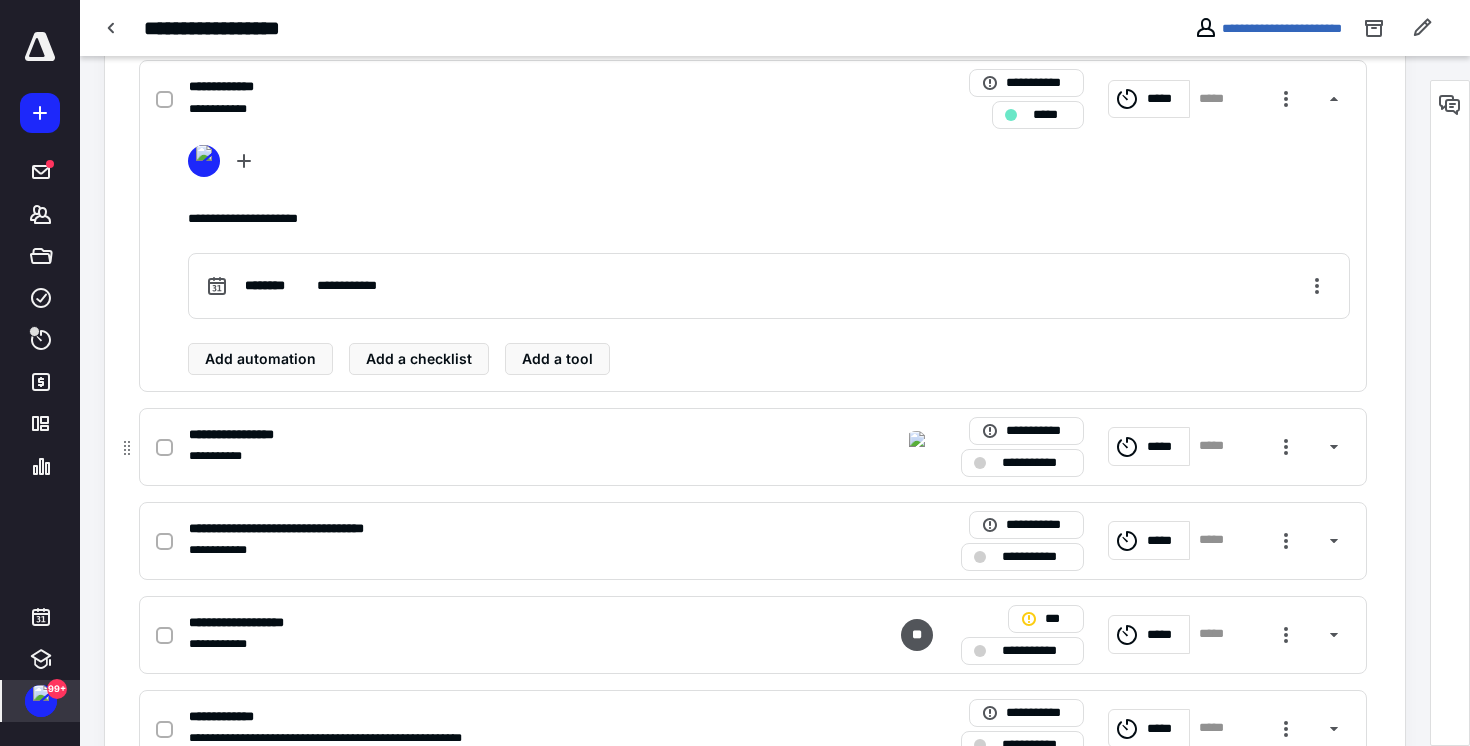 click on "**********" at bounding box center (490, 456) 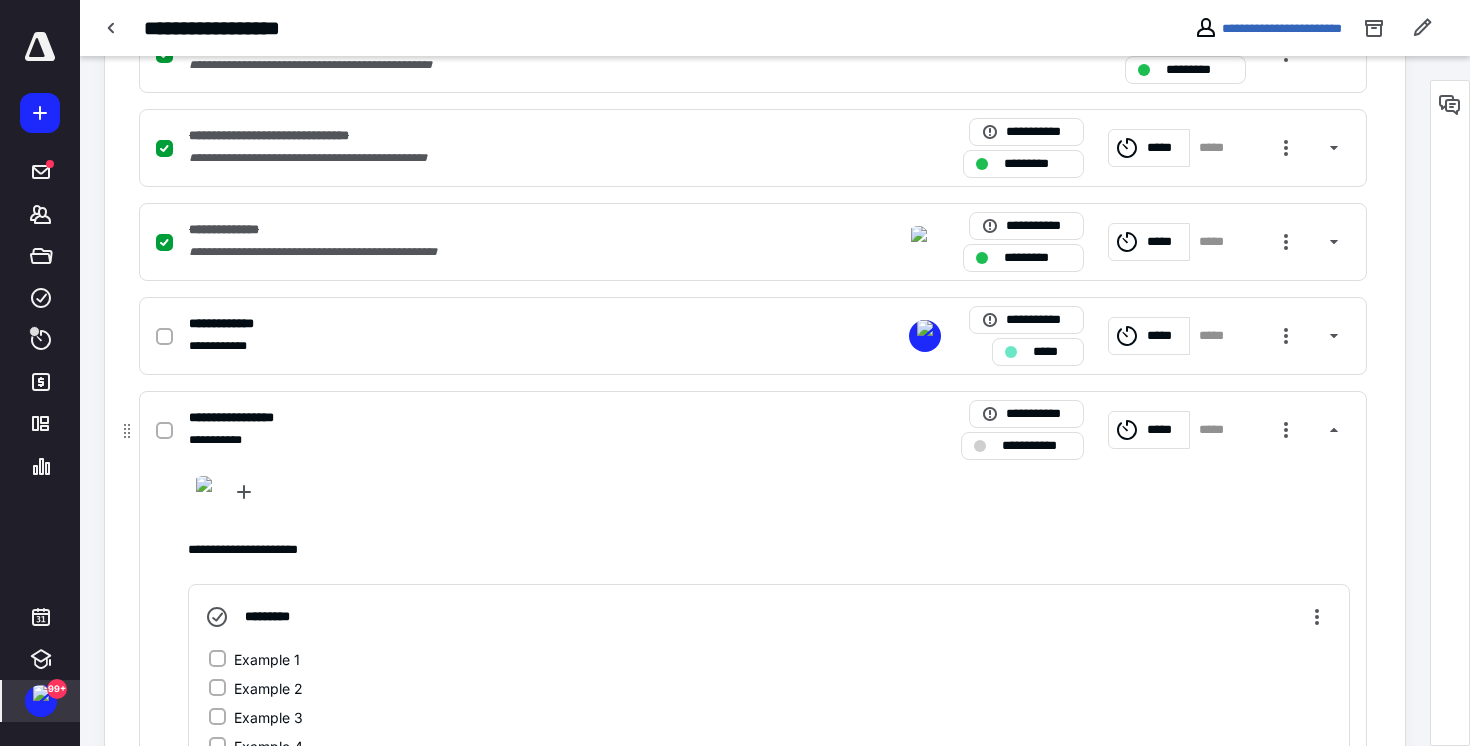 scroll, scrollTop: 342, scrollLeft: 0, axis: vertical 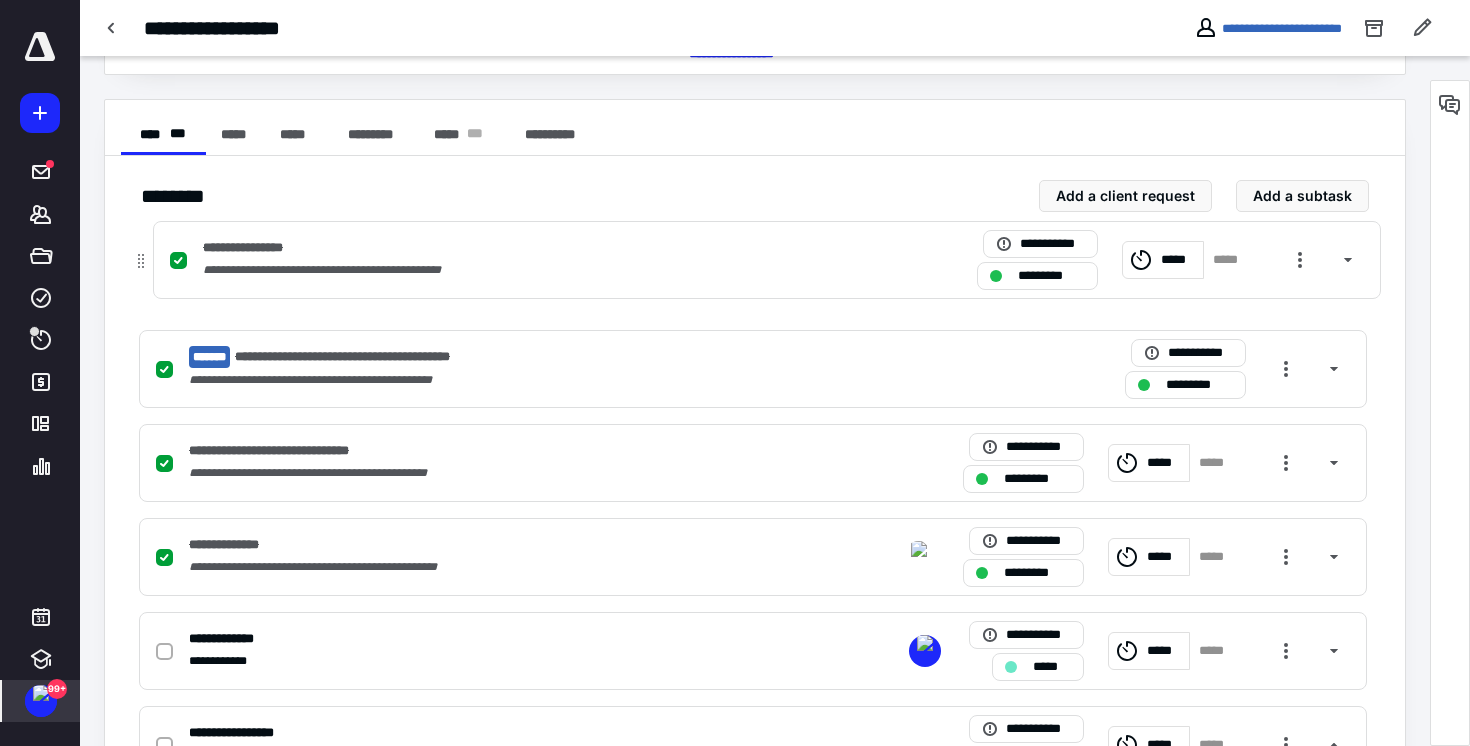 drag, startPoint x: 126, startPoint y: 276, endPoint x: 140, endPoint y: 267, distance: 16.643316 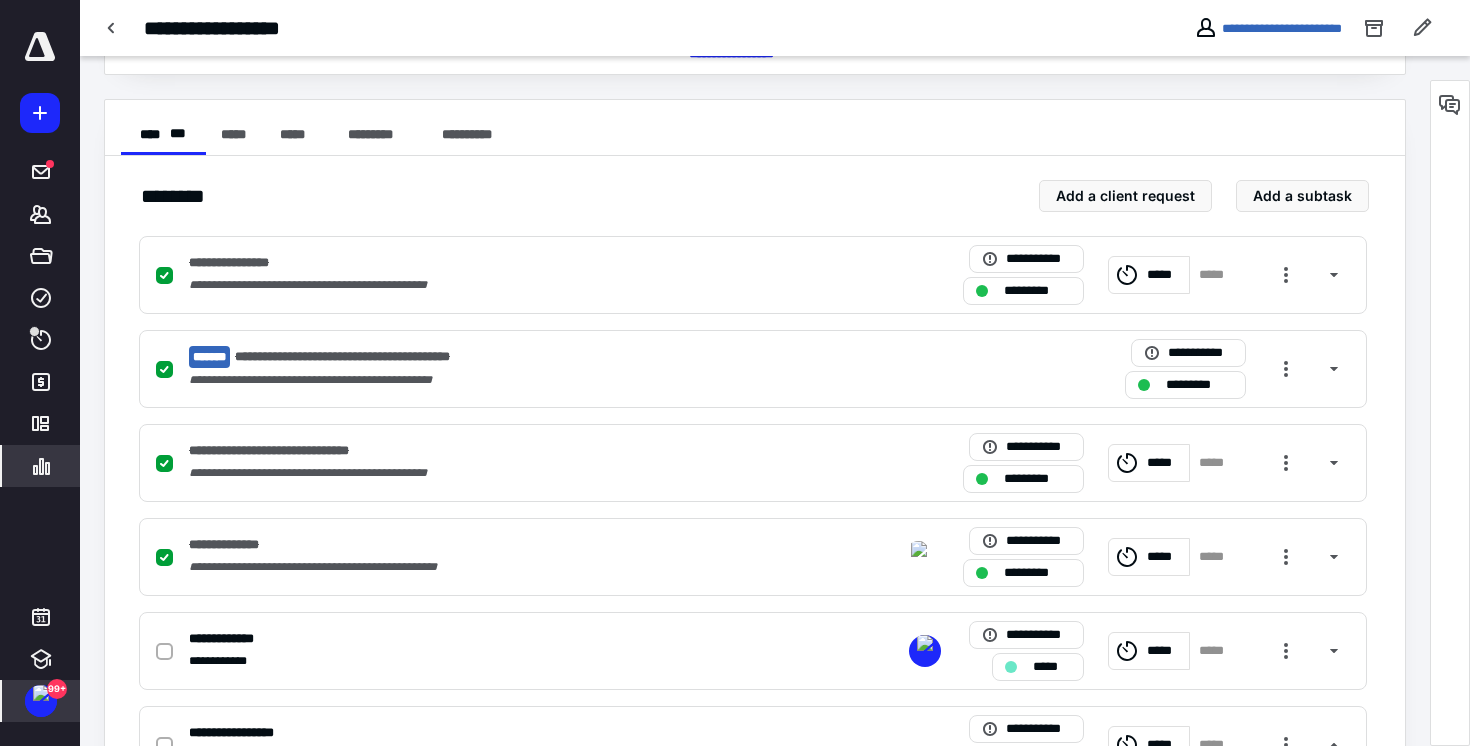 click 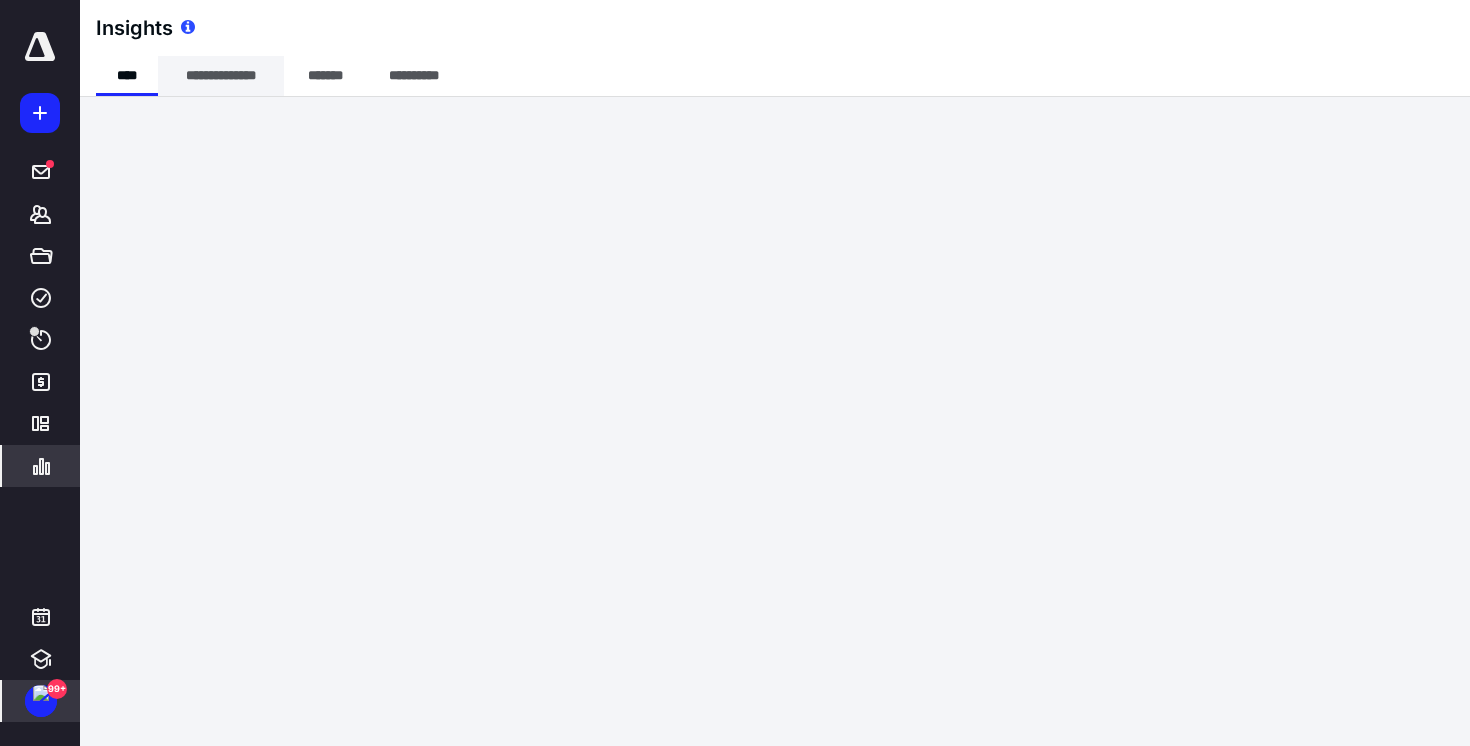 click on "**********" at bounding box center [221, 76] 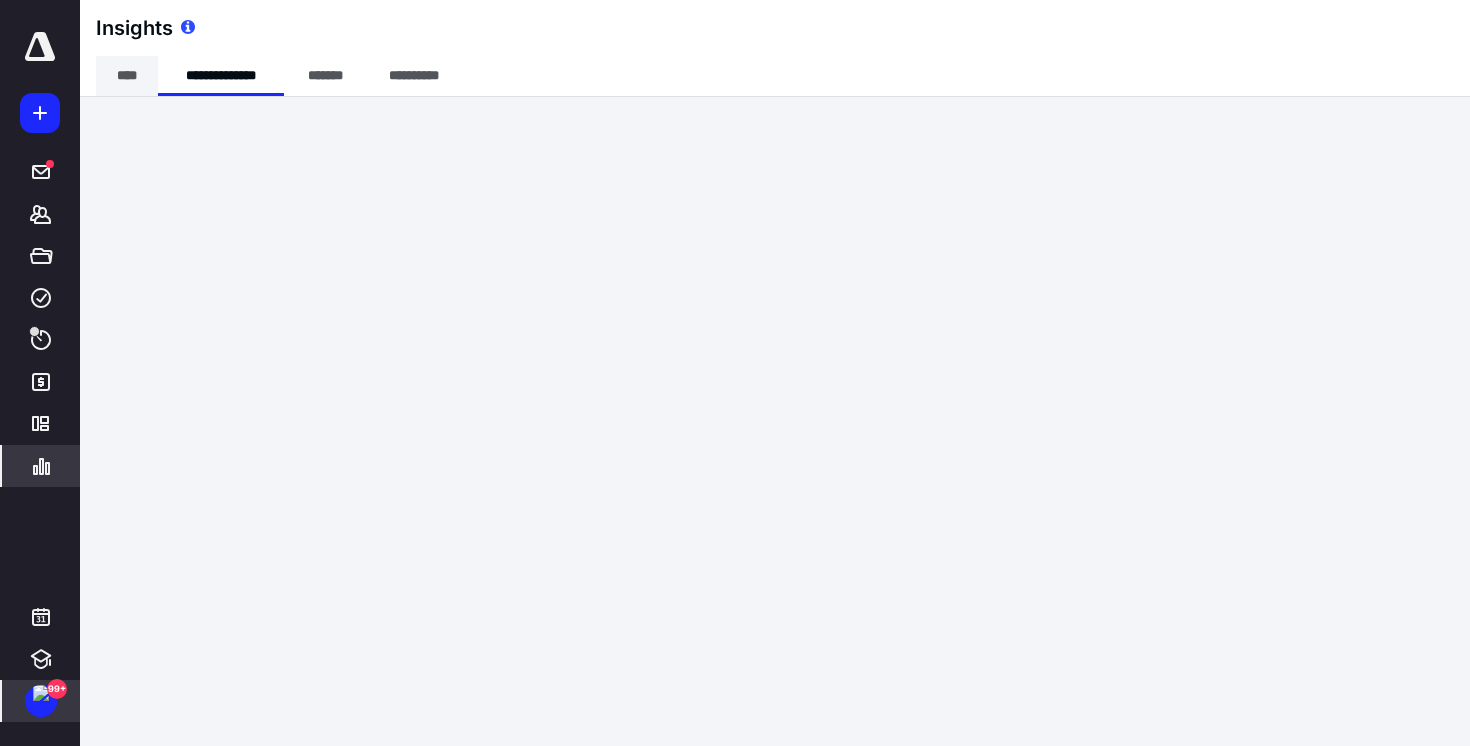 click on "****" at bounding box center [127, 76] 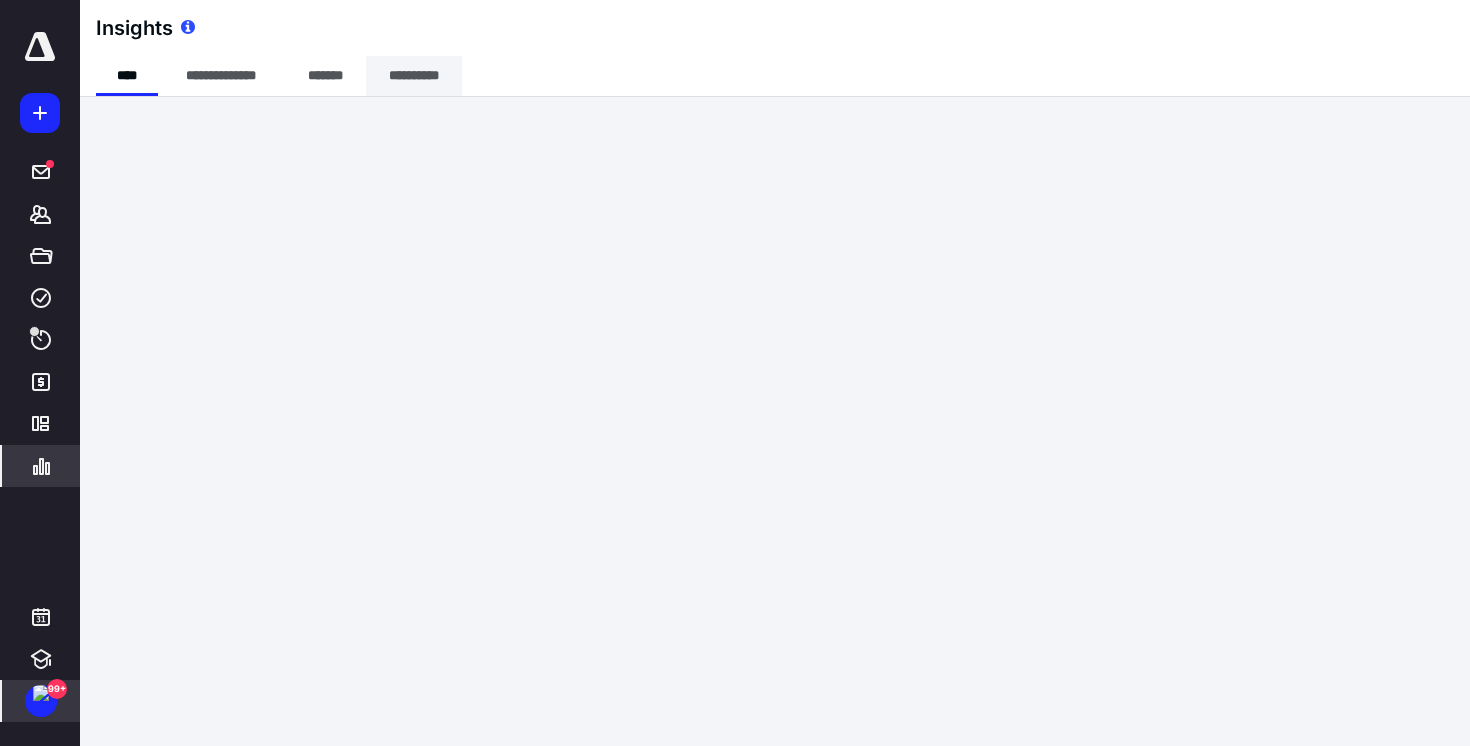 click on "**********" at bounding box center (414, 76) 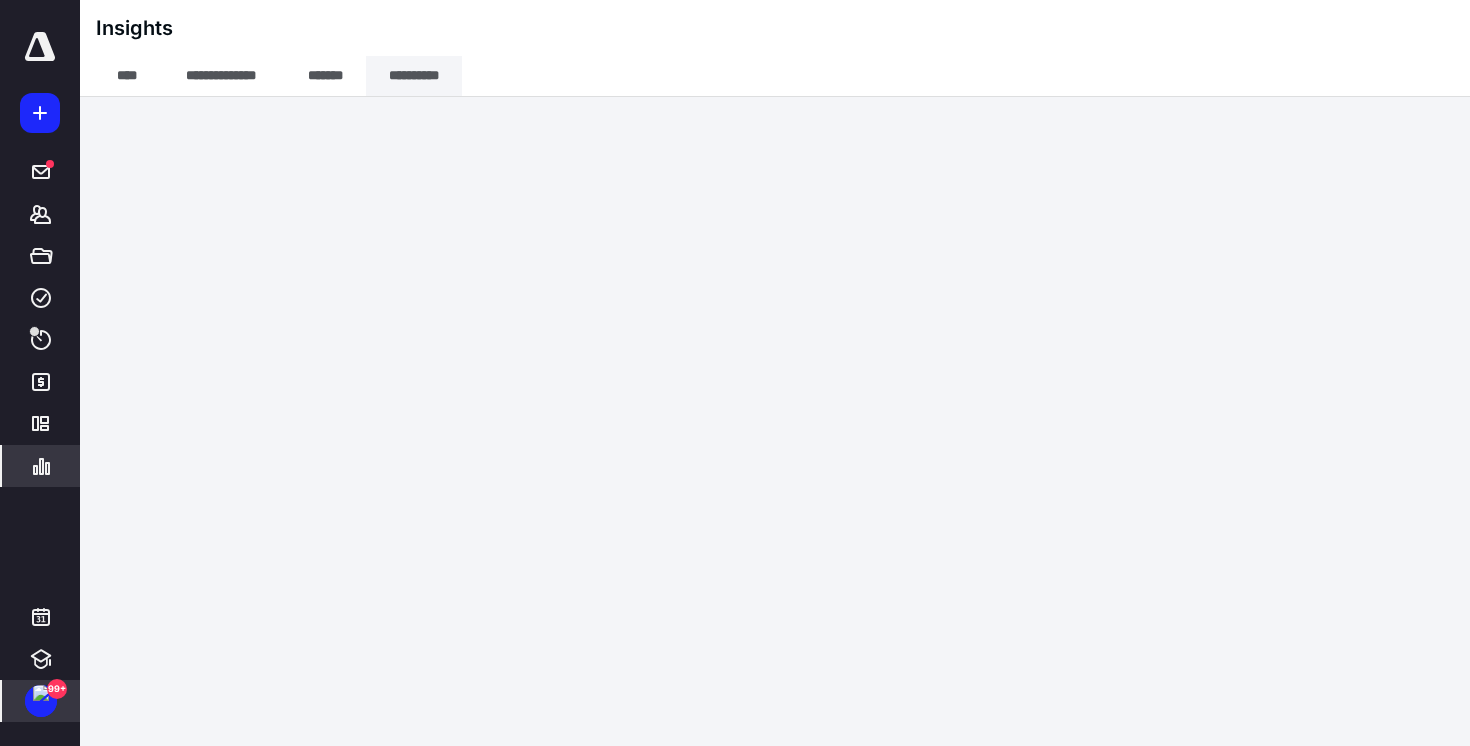 click on "**********" at bounding box center (414, 76) 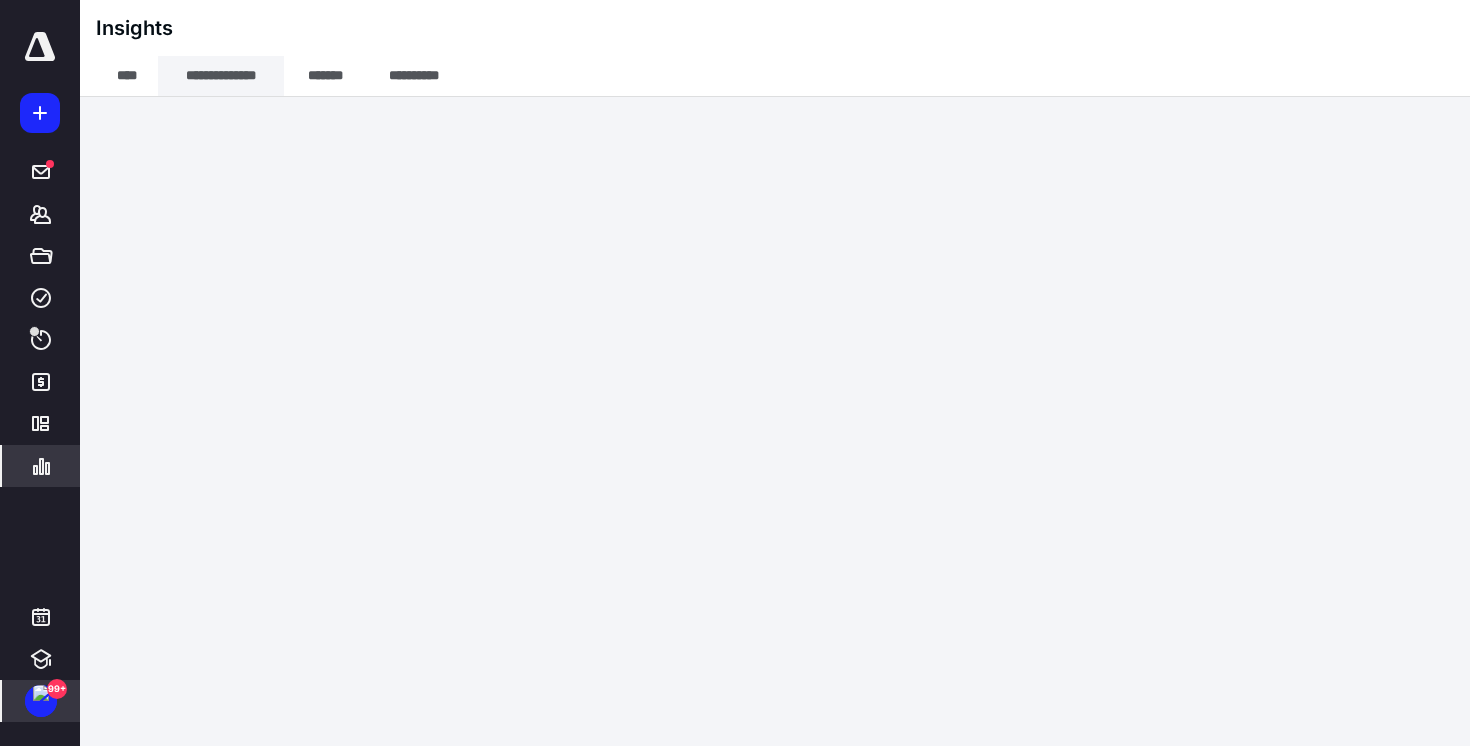 click on "**********" at bounding box center (221, 76) 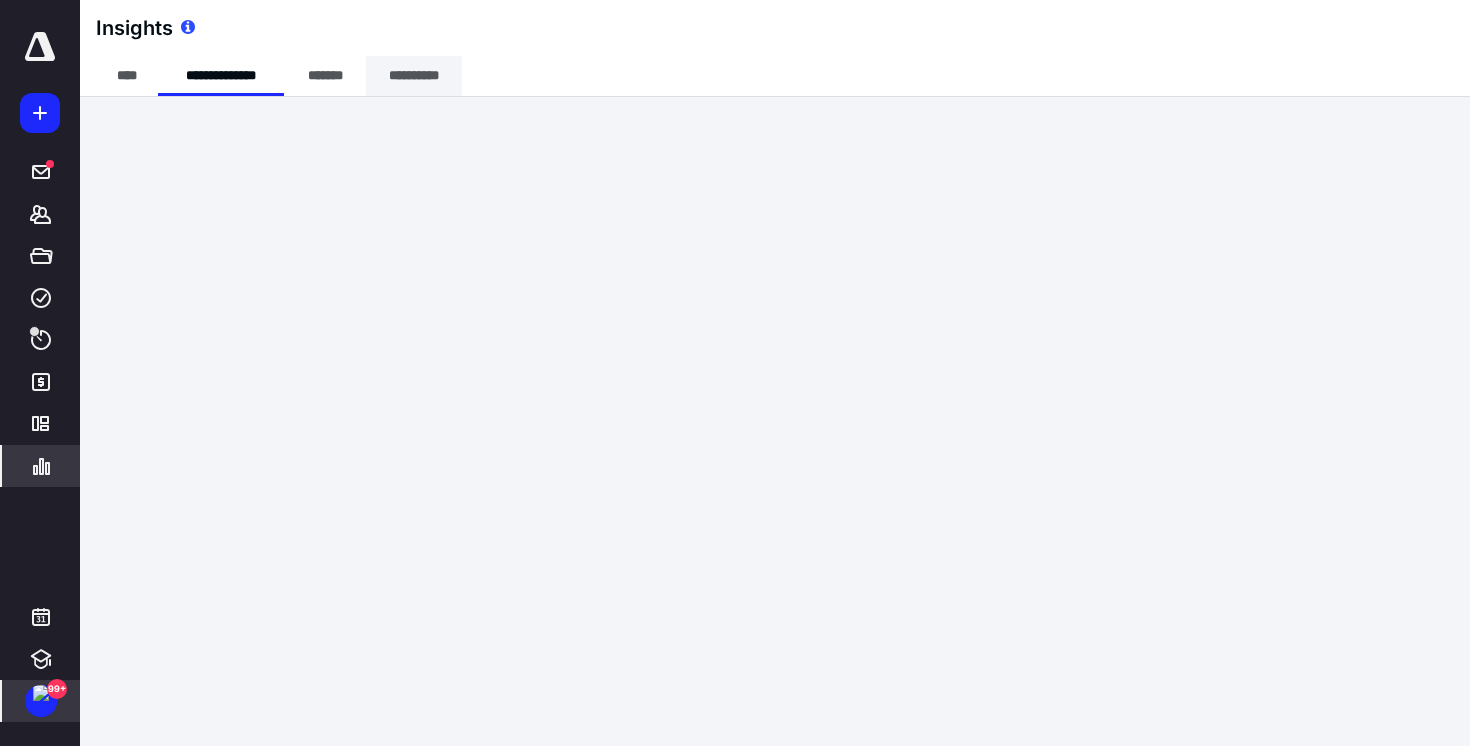 click on "**********" at bounding box center (414, 76) 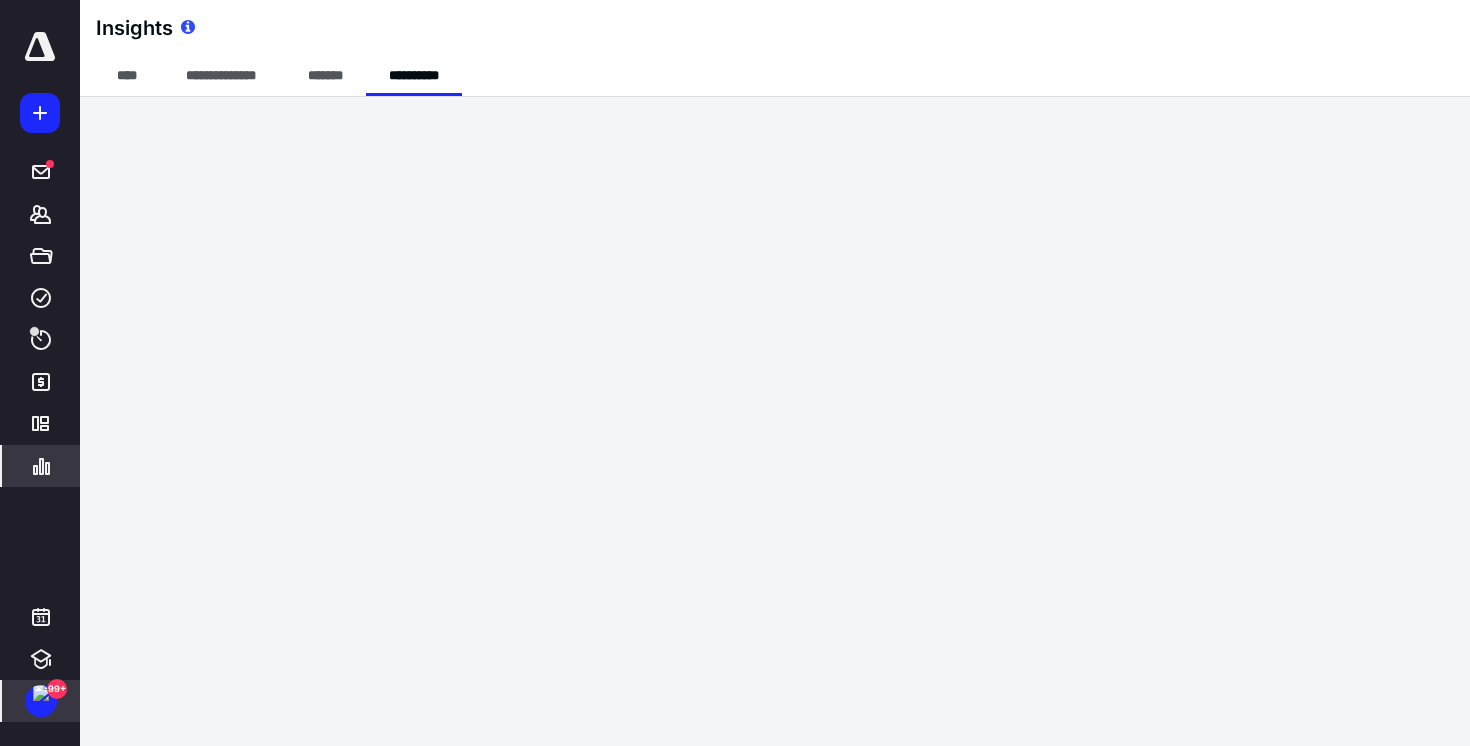 click at bounding box center (41, 693) 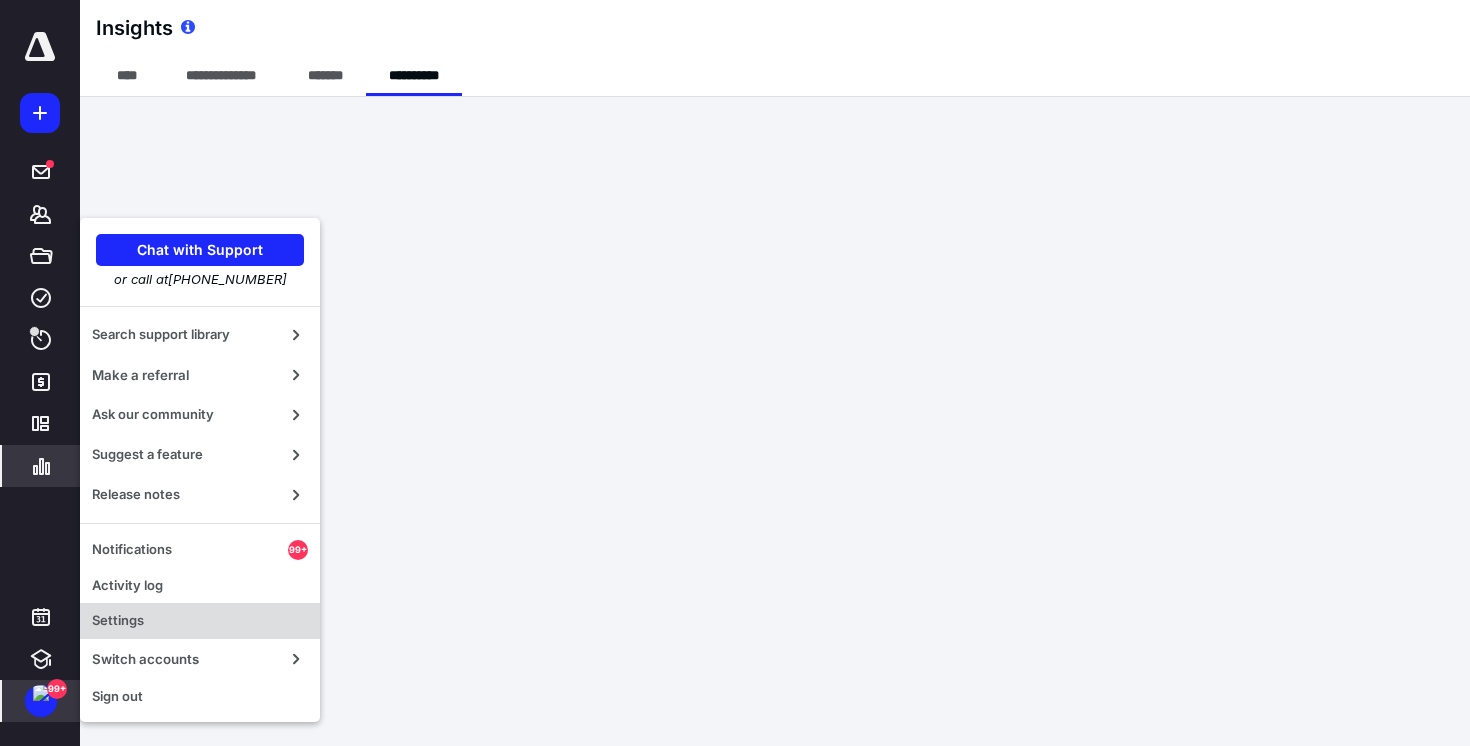 click on "Settings" at bounding box center [200, 621] 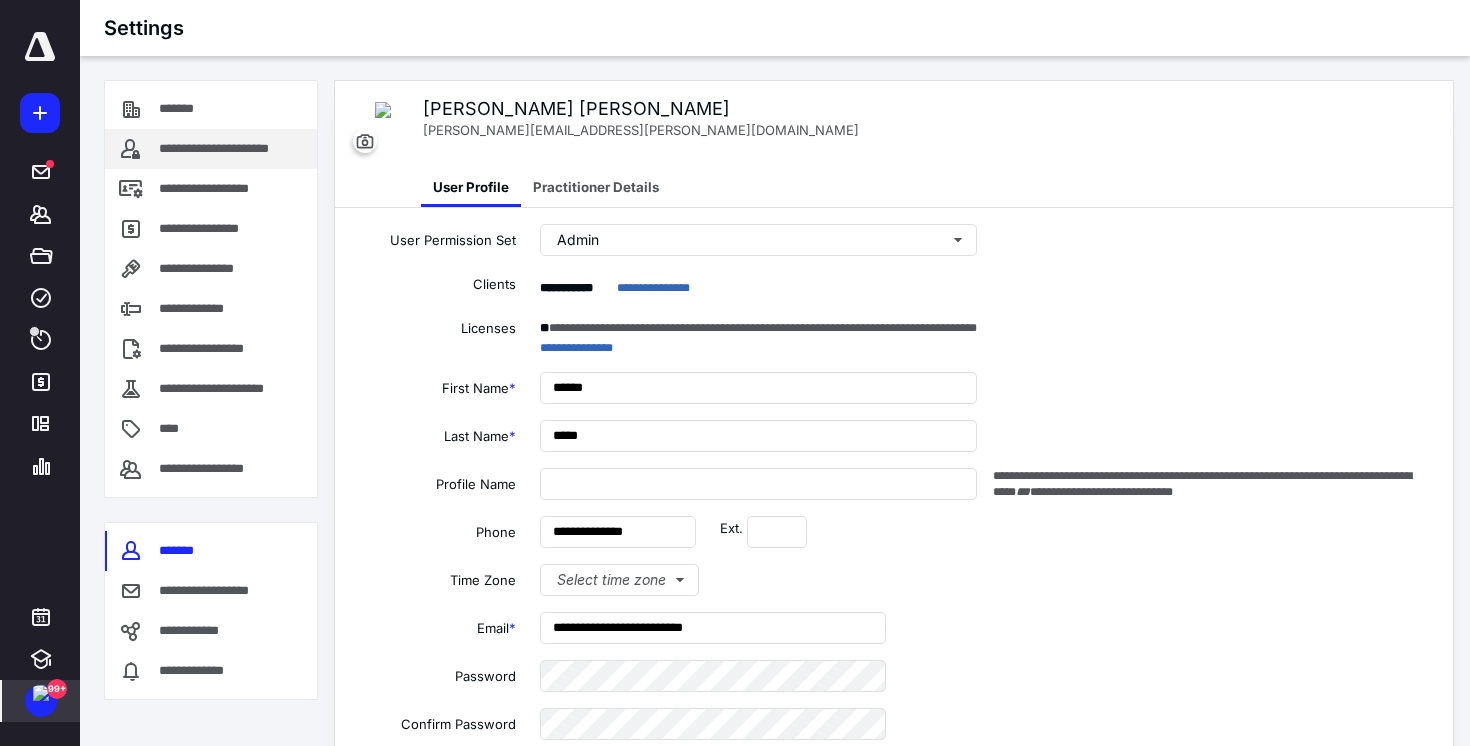 click on "**********" at bounding box center (211, 149) 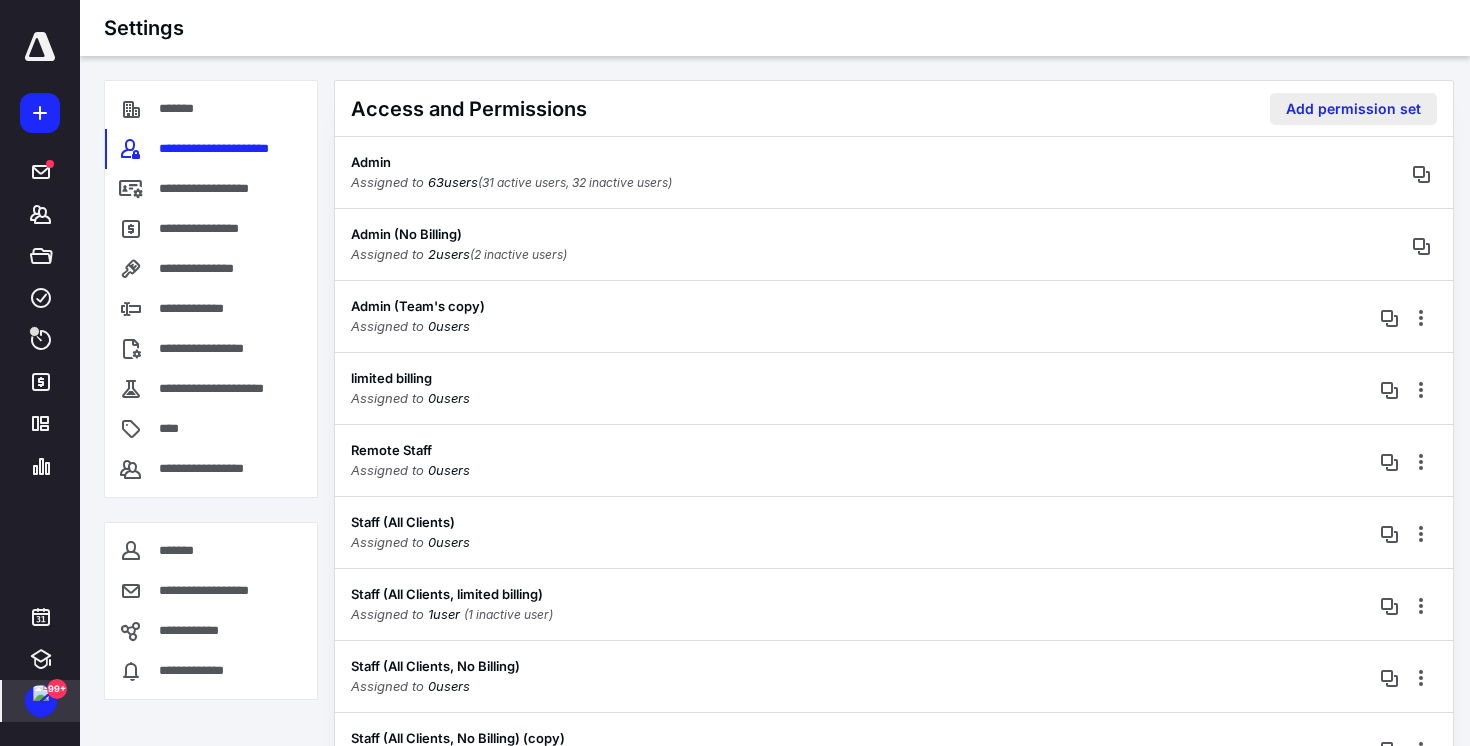 click on "Add permission set" at bounding box center [1353, 109] 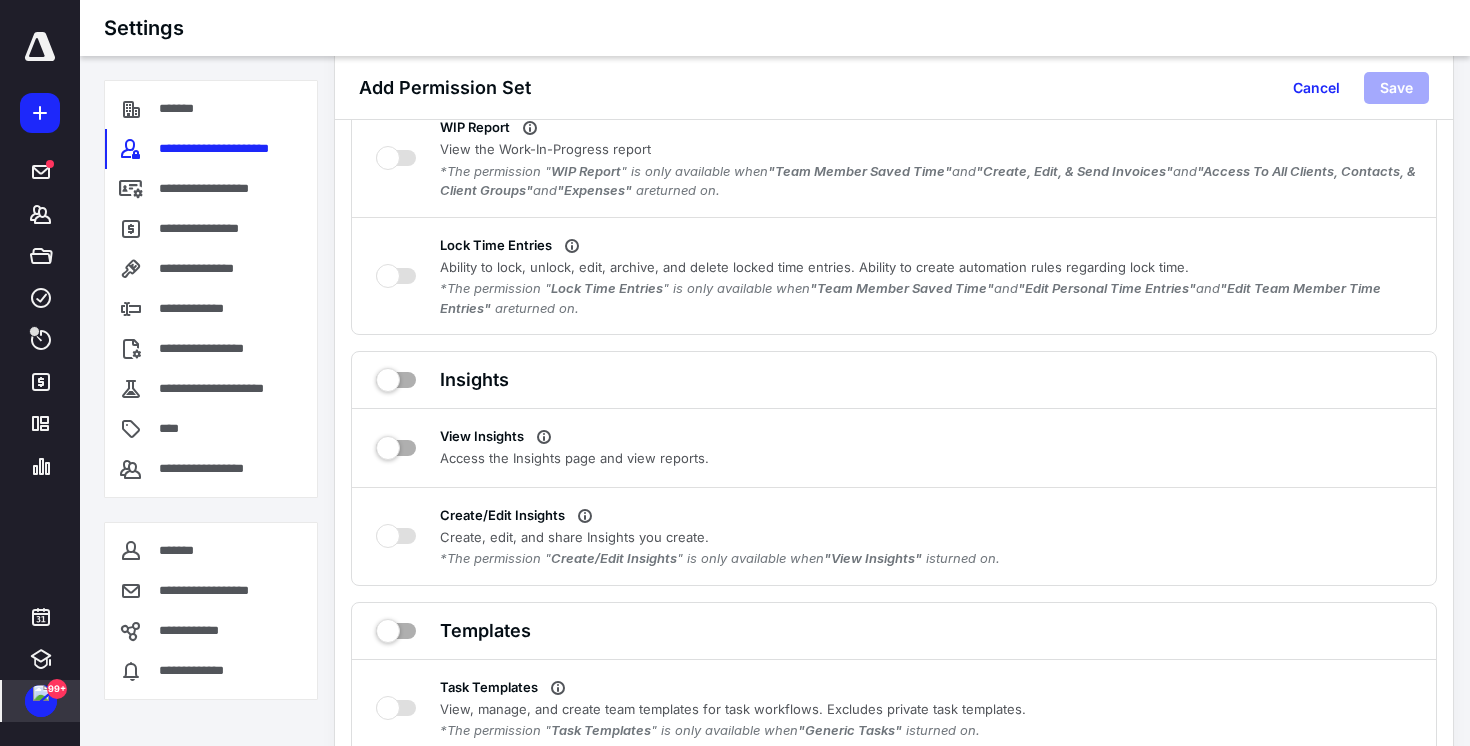 scroll, scrollTop: 7928, scrollLeft: 0, axis: vertical 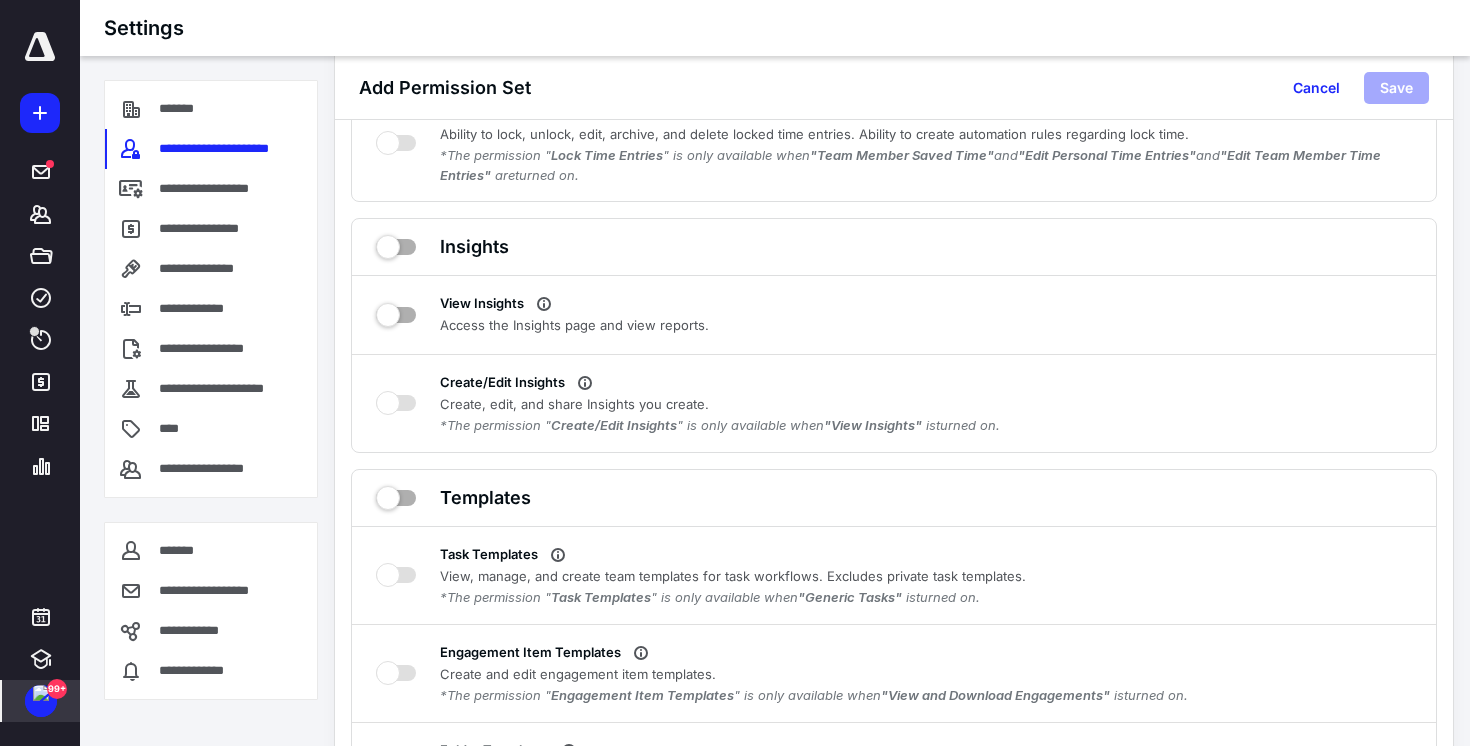 click at bounding box center [41, 693] 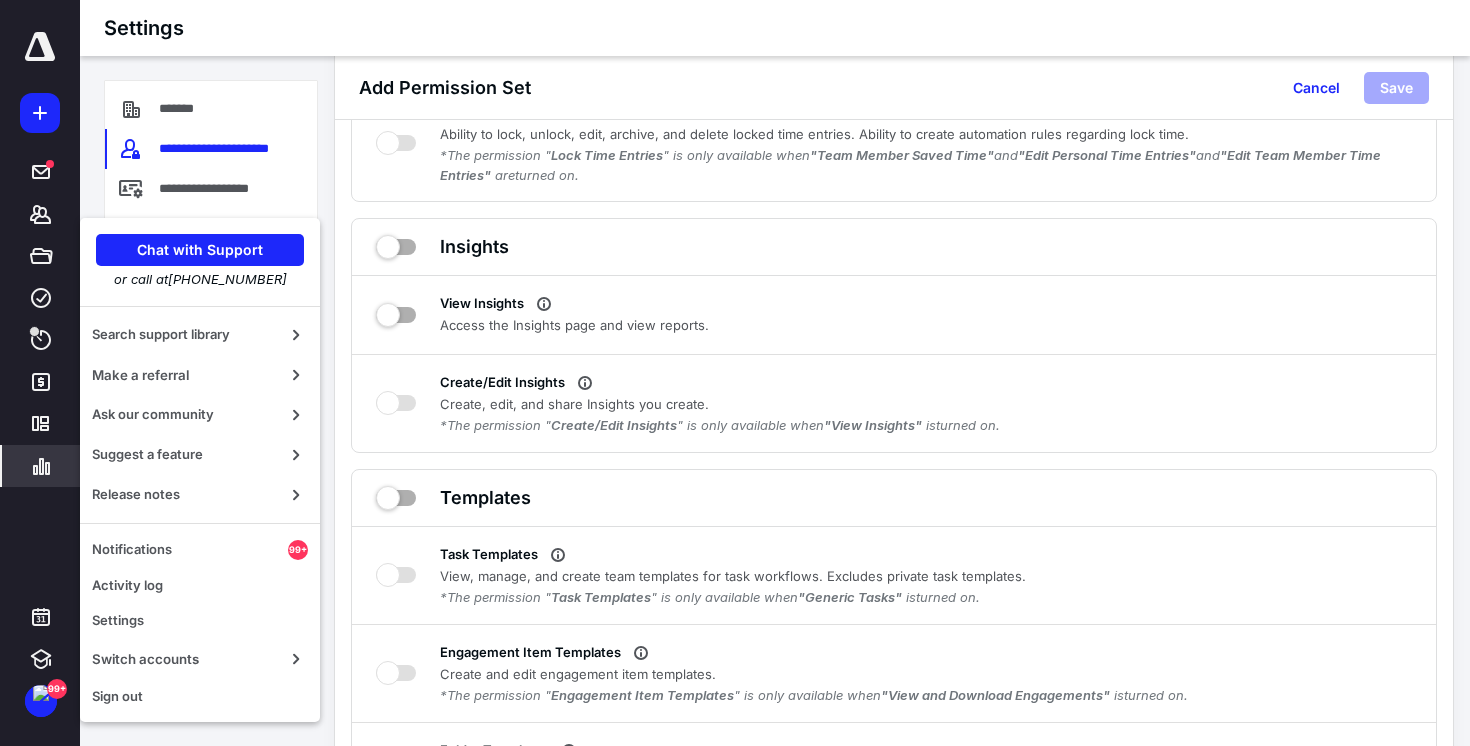 click on "Insights" at bounding box center (41, 466) 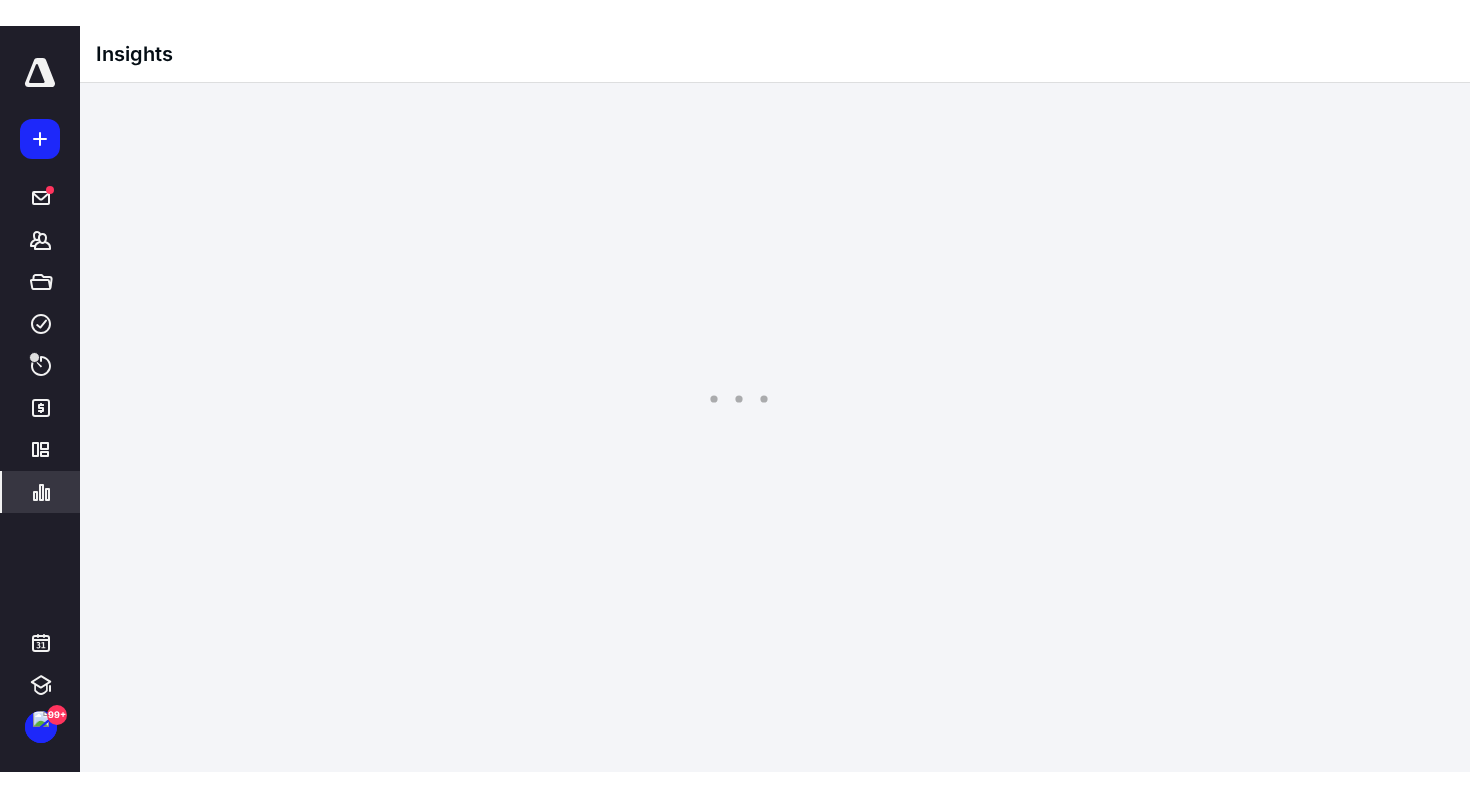 scroll, scrollTop: 0, scrollLeft: 0, axis: both 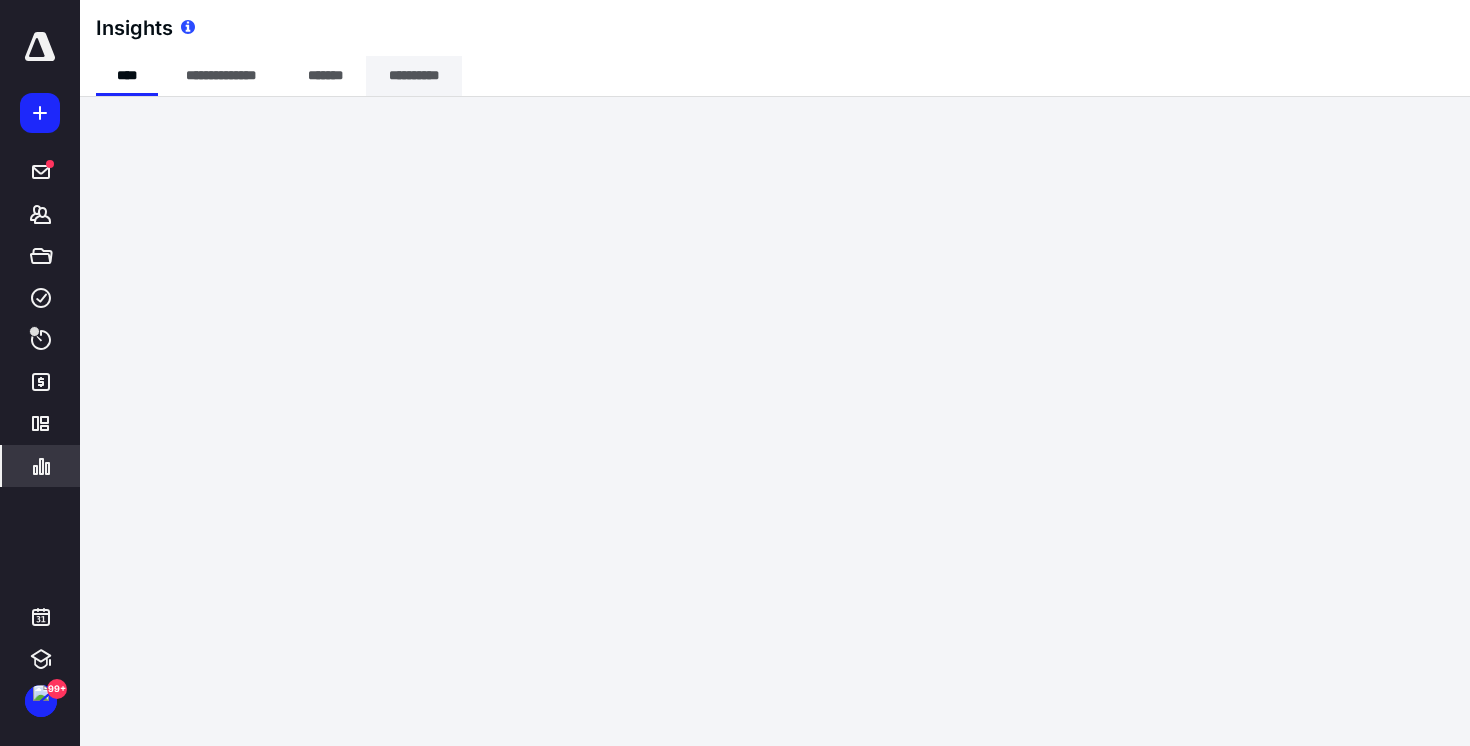 click on "**********" at bounding box center (414, 76) 